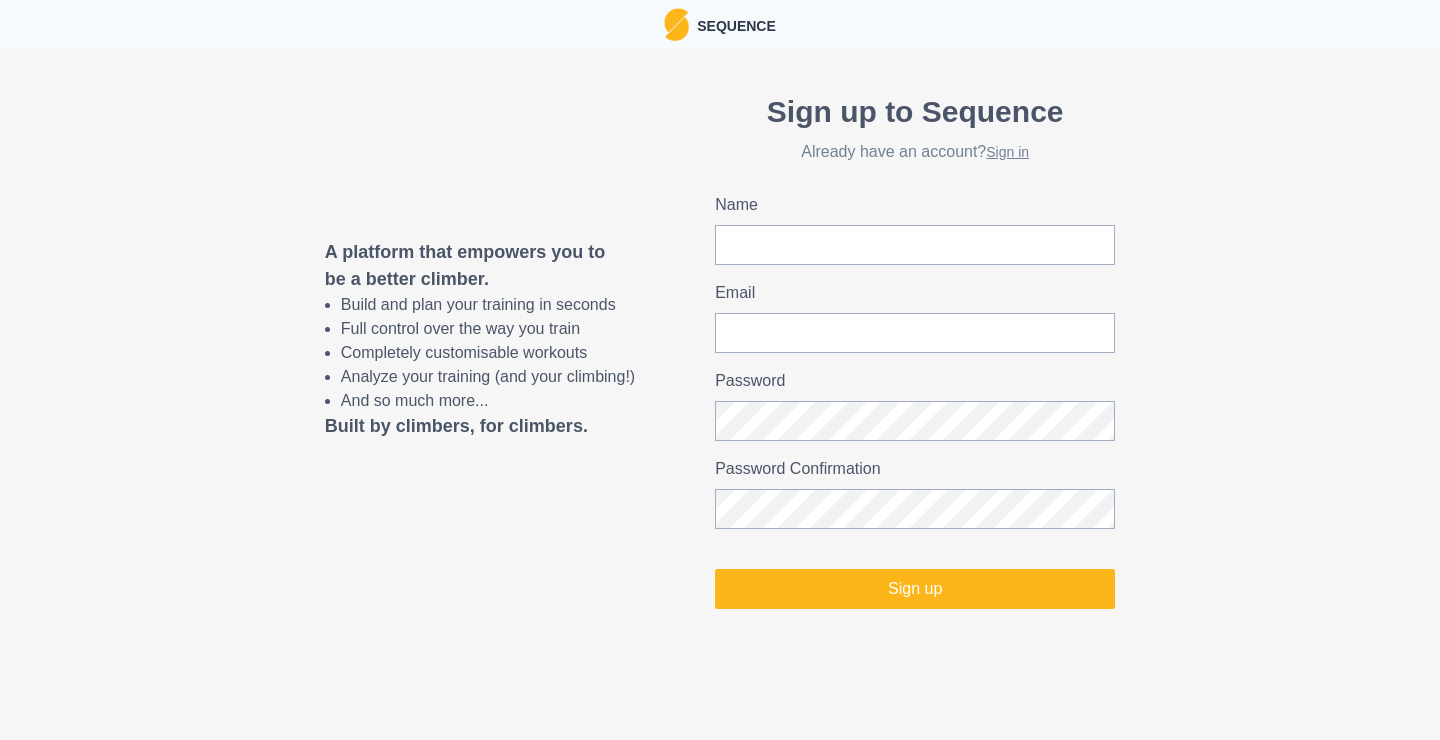 scroll, scrollTop: 0, scrollLeft: 0, axis: both 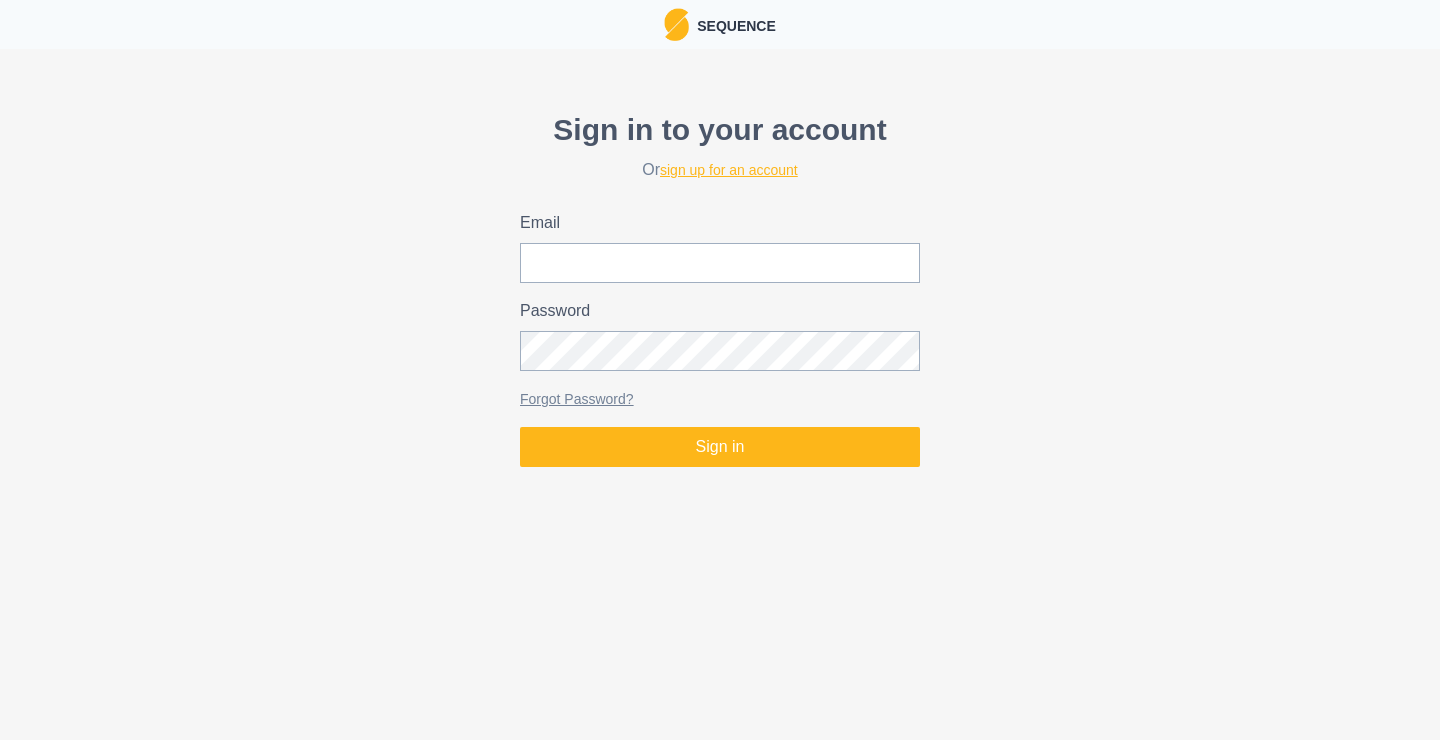 click on "sign up for an account" at bounding box center [729, 170] 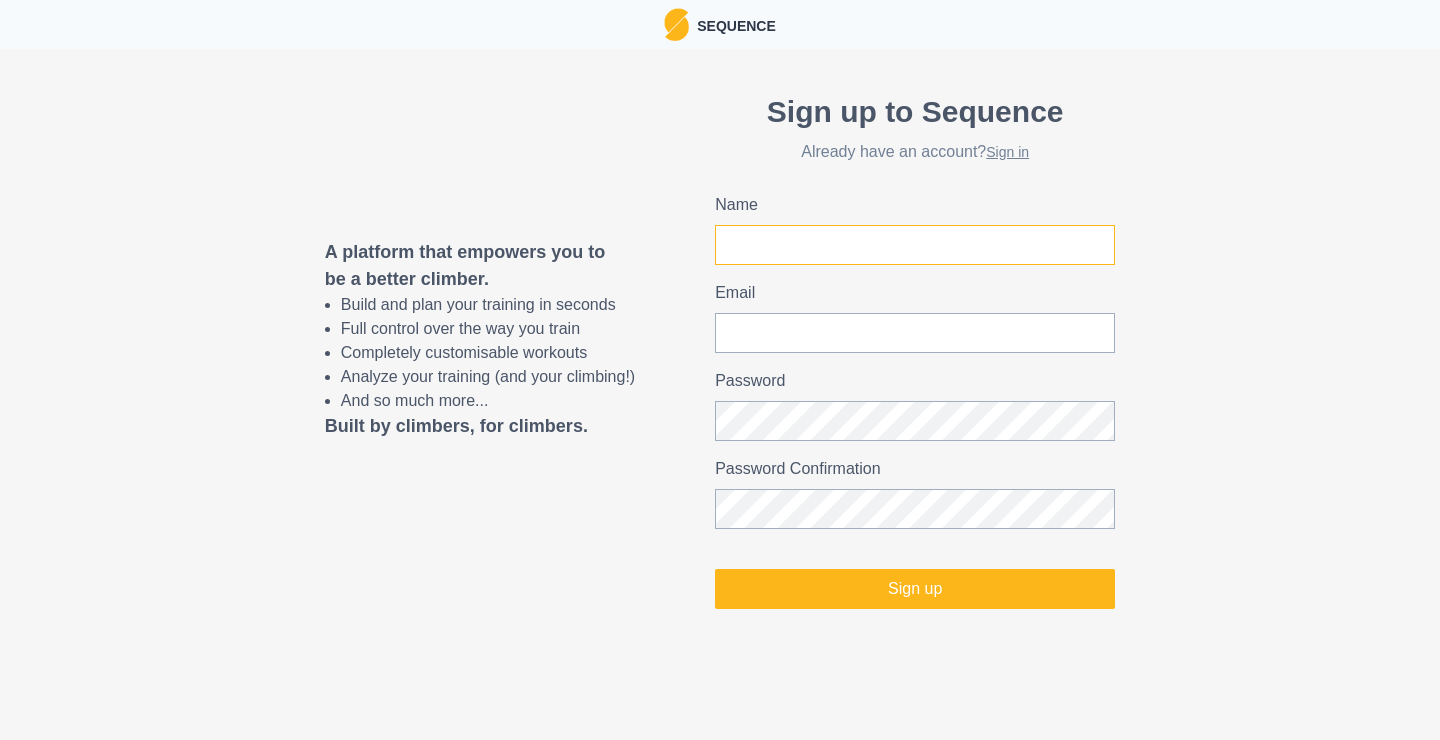 click on "Name" at bounding box center (915, 245) 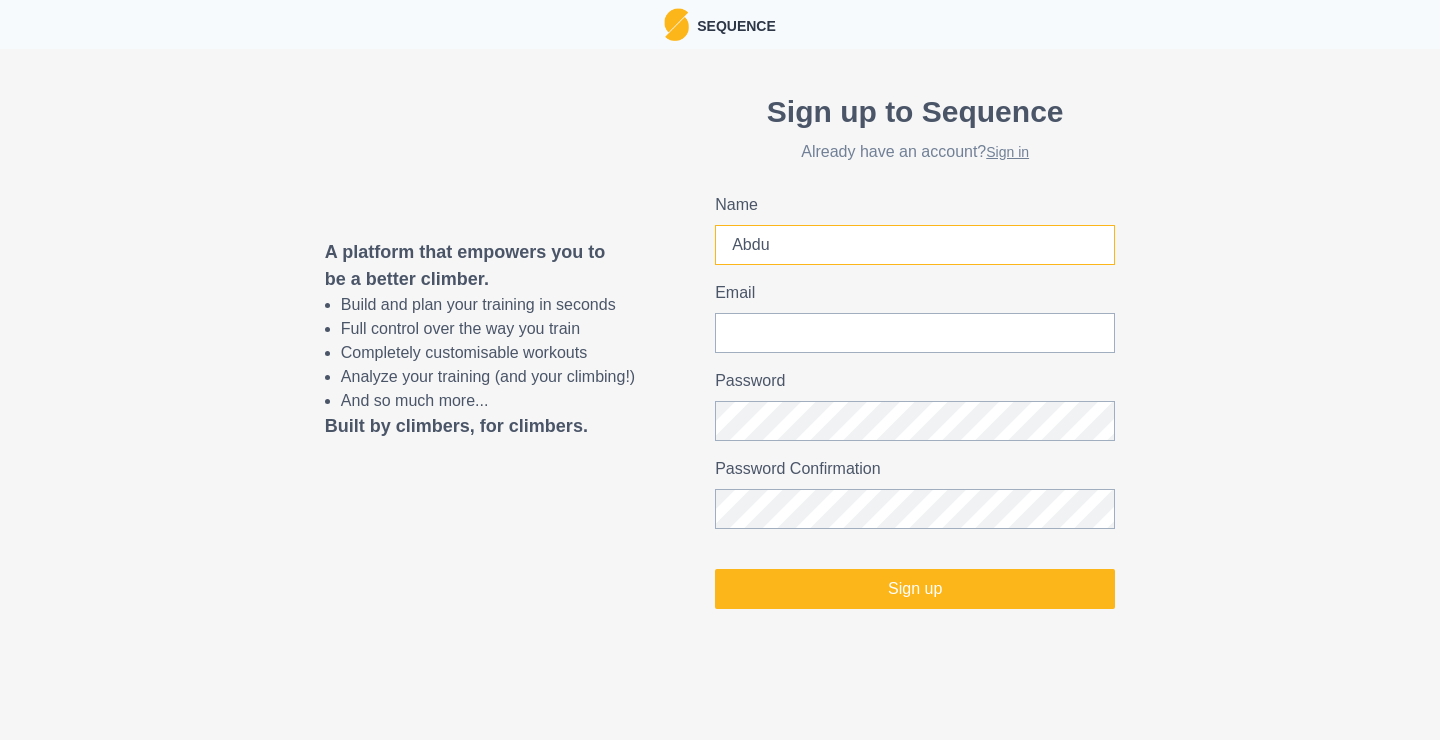 type on "Abdu" 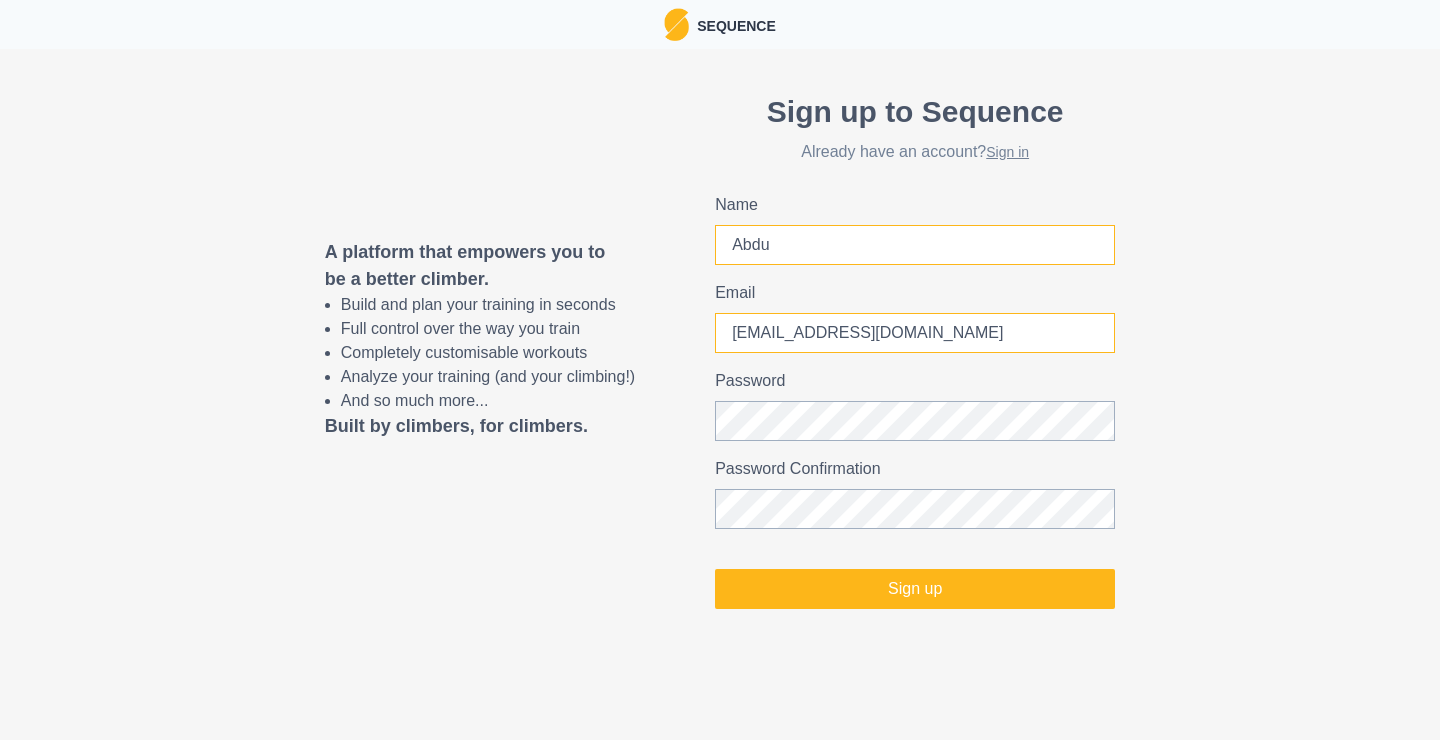 type on "[EMAIL_ADDRESS][DOMAIN_NAME]" 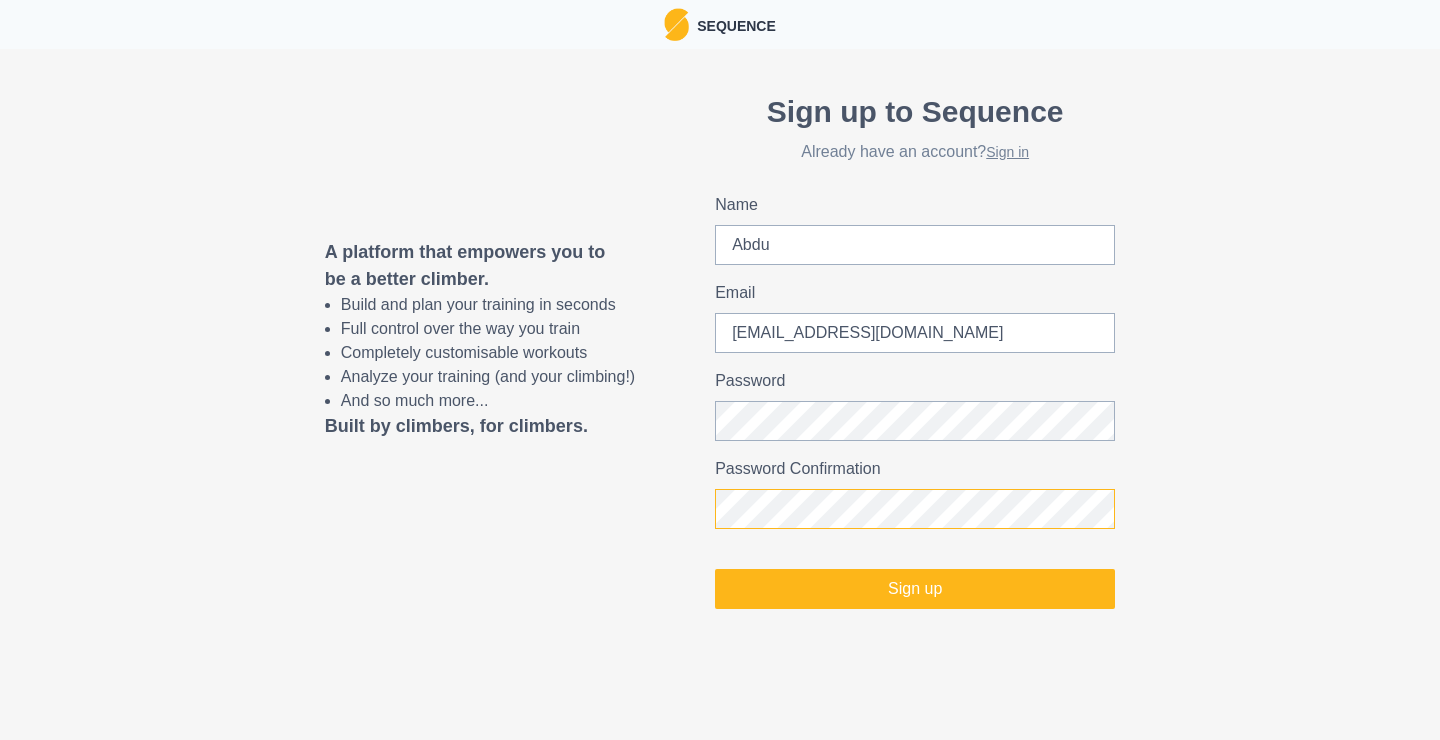 click on "Sign up" at bounding box center (915, 589) 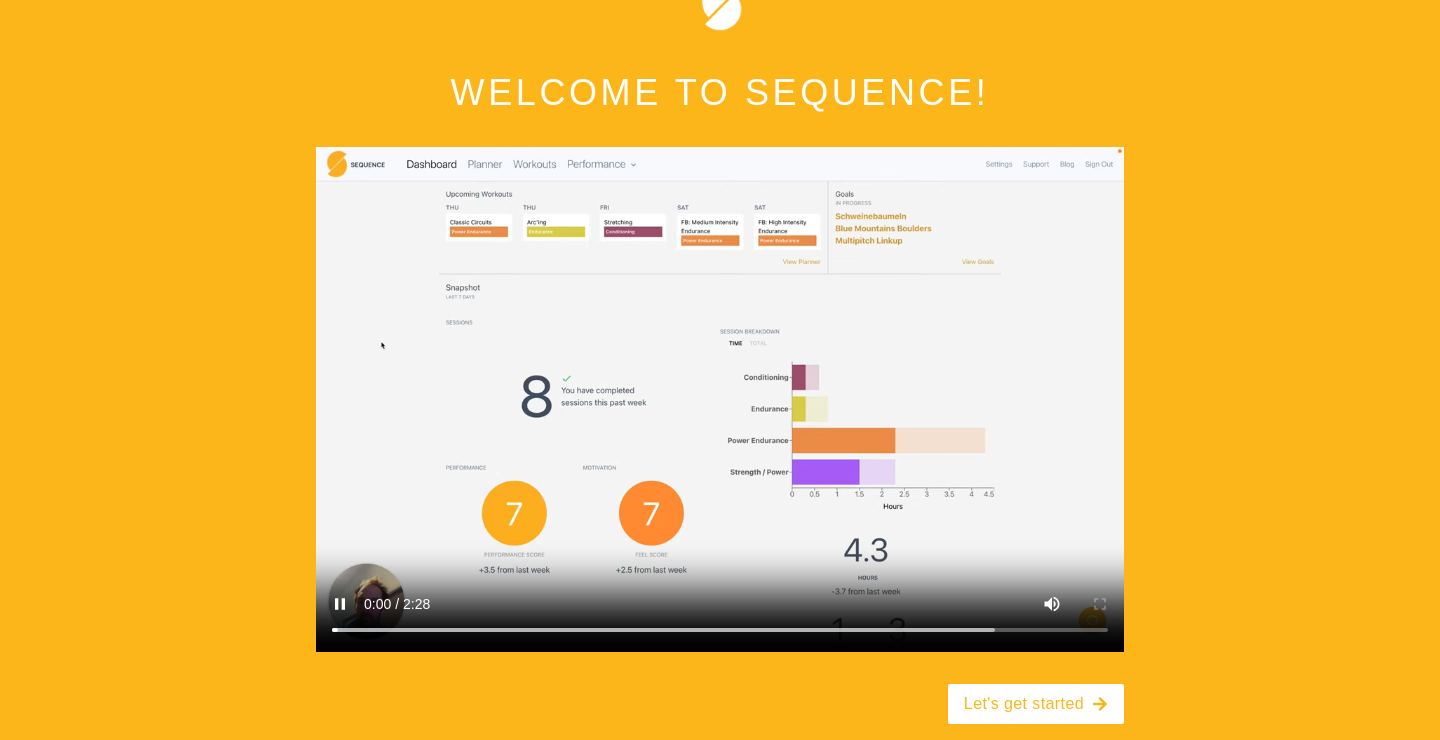 scroll, scrollTop: 107, scrollLeft: 0, axis: vertical 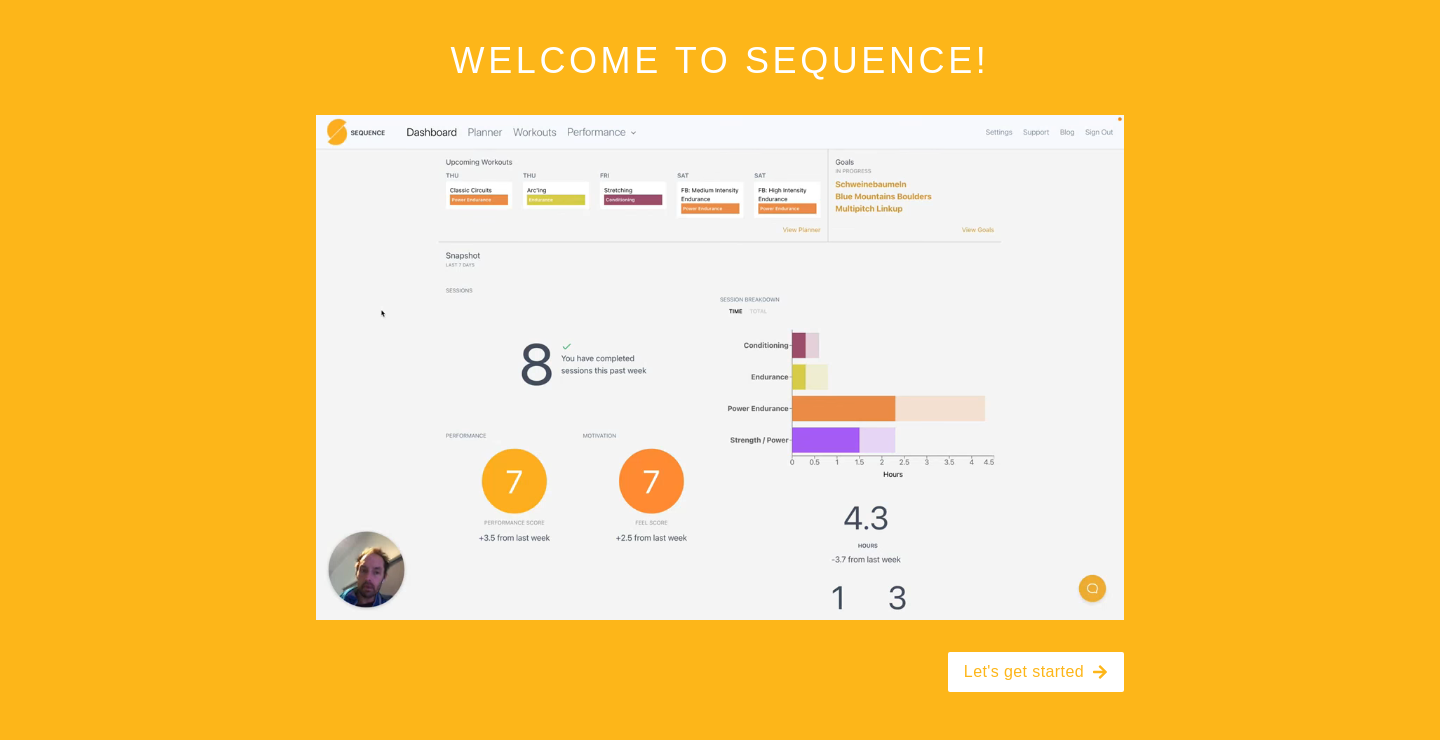 type 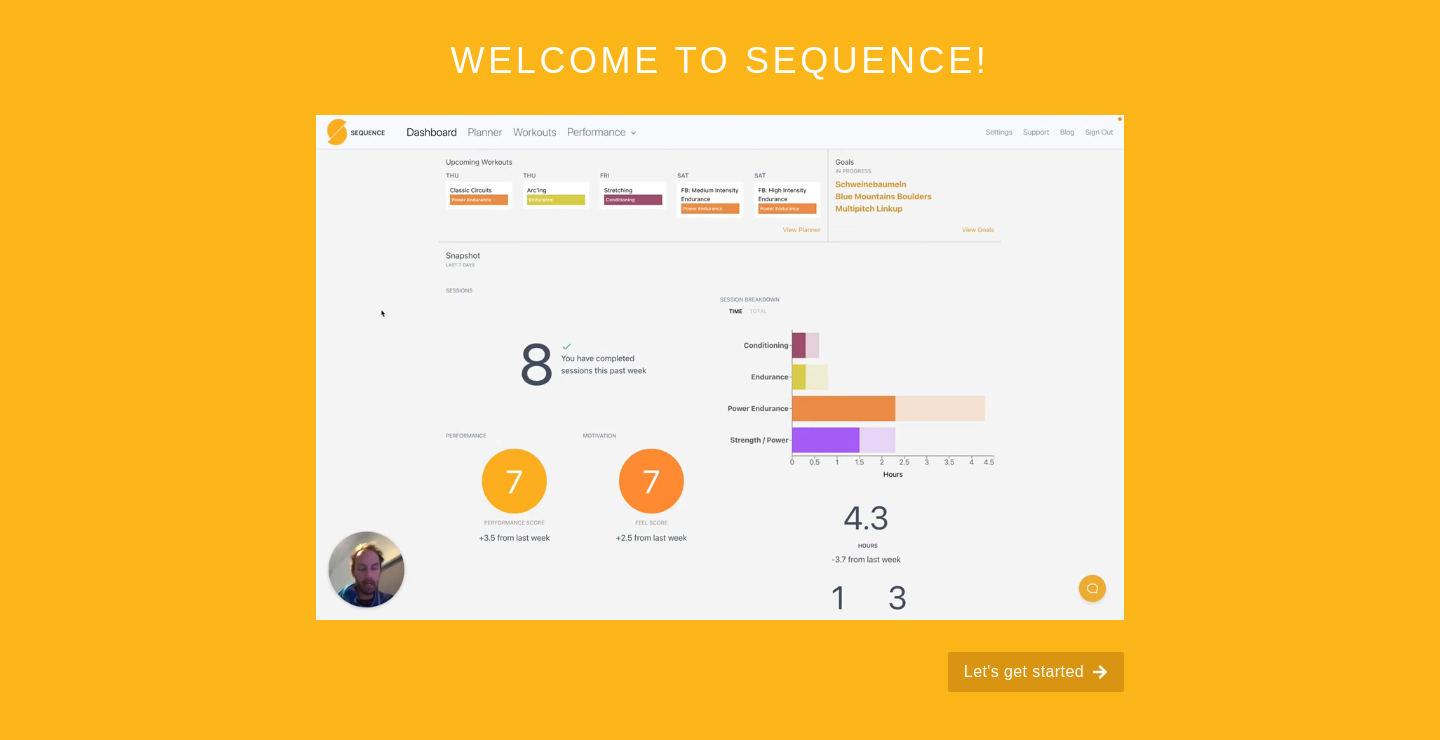 click on "Let's get started" at bounding box center [1036, 672] 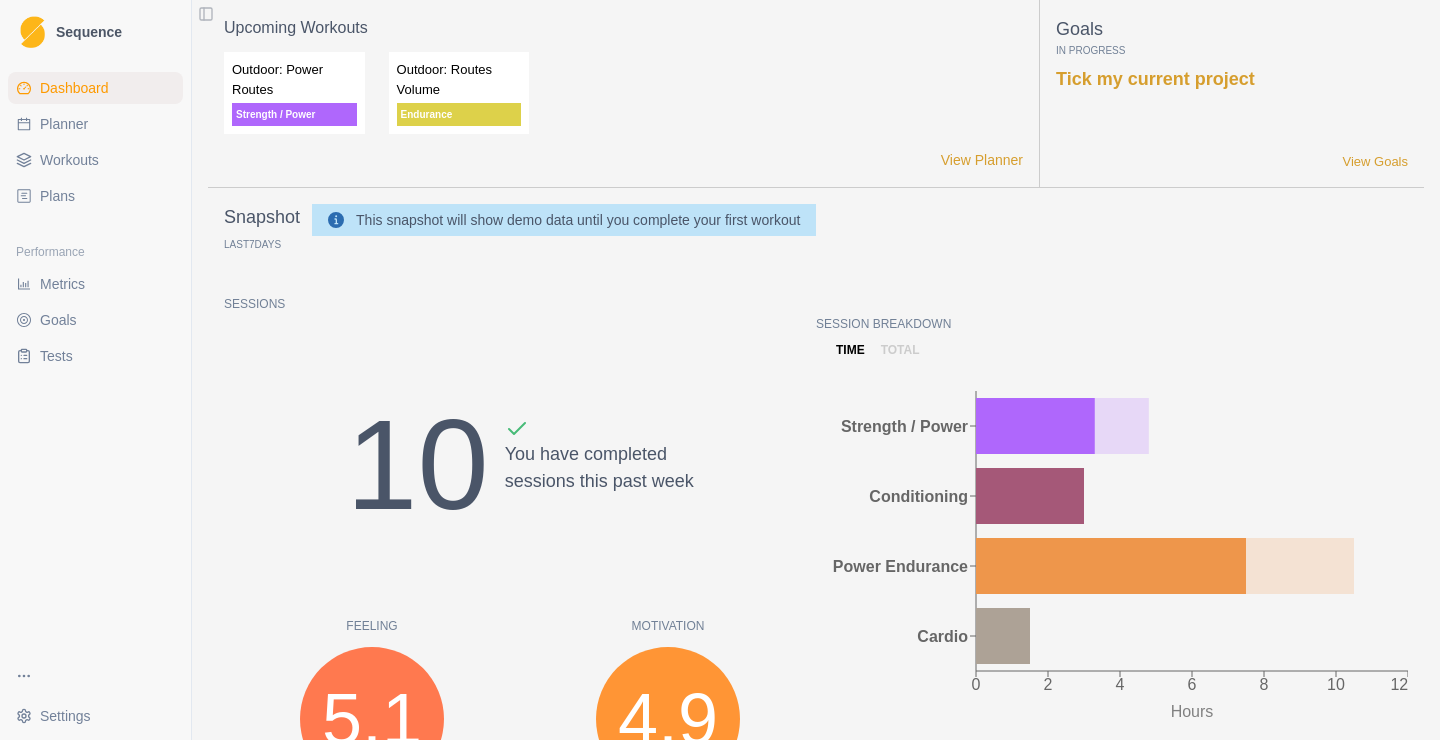 click on "Planner" at bounding box center (64, 124) 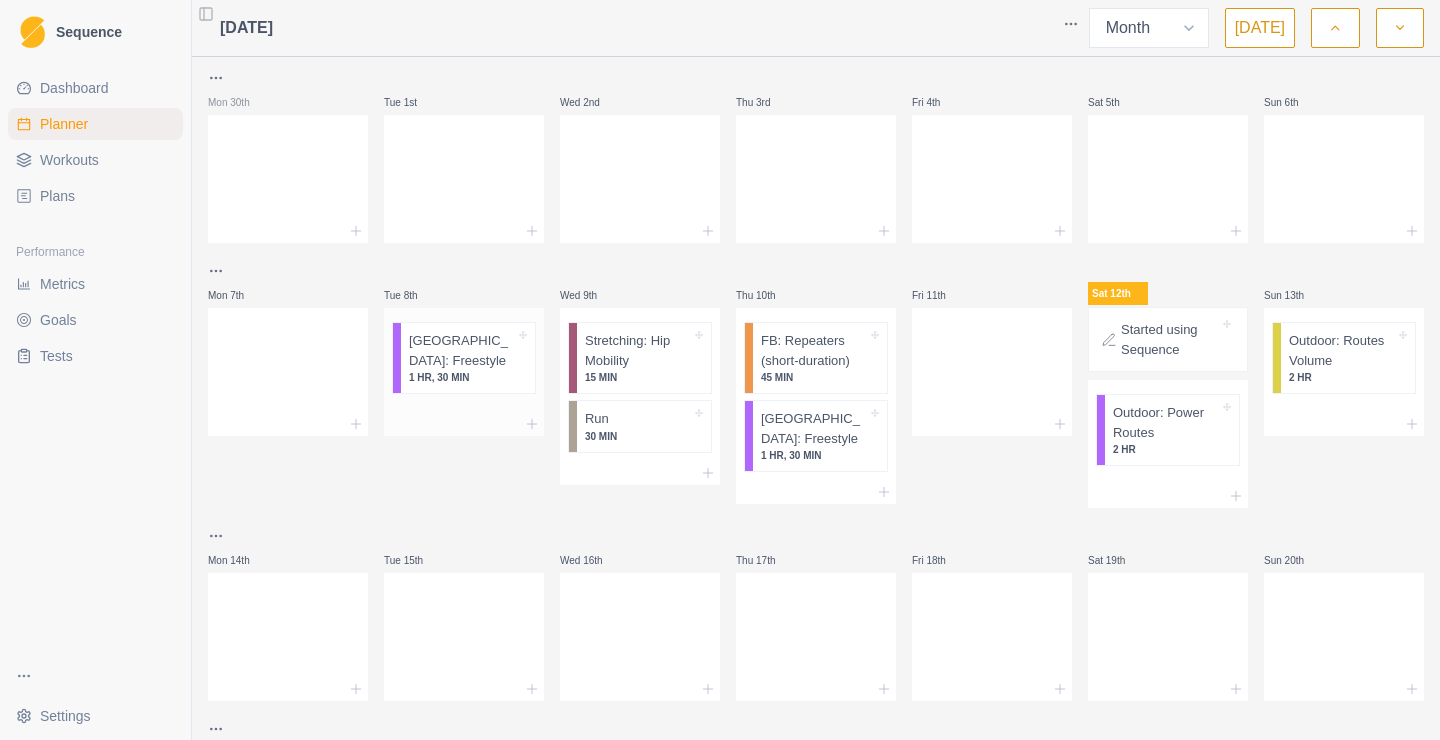 click on "1 HR, 30 MIN" at bounding box center [462, 377] 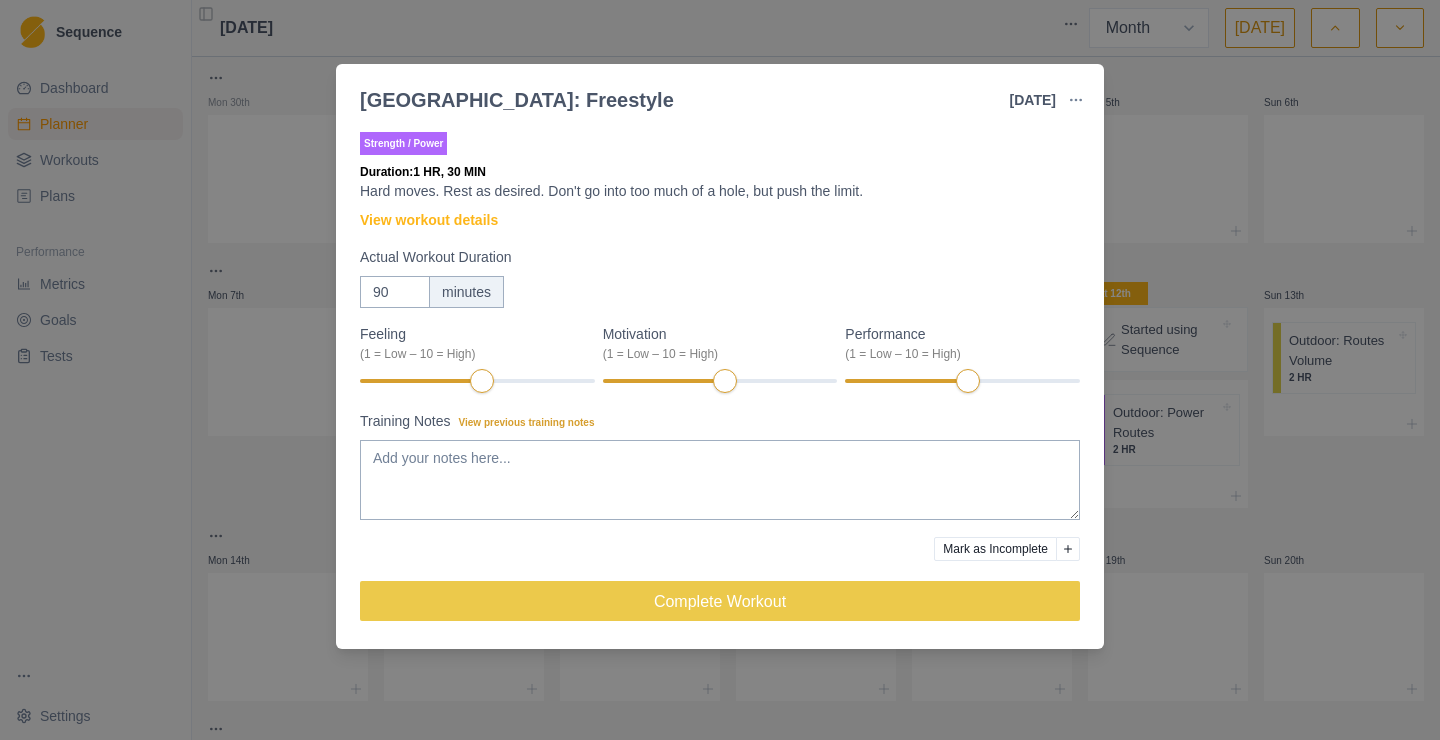 click on "[GEOGRAPHIC_DATA]: Freestyle [DATE] Link To Goal View Workout Metrics Edit Original Workout Reschedule Workout Remove From Schedule Strength / Power Duration:  1 HR, 30 MIN Hard moves. Rest as desired. Don't go into too much of a hole, but push the limit. View workout details Actual Workout Duration 90 minutes Feeling (1 = Low – 10 = High) Motivation (1 = Low – 10 = High) Performance (1 = Low – 10 = High) Training Notes View previous training notes Mark as Incomplete Complete Workout" at bounding box center (720, 370) 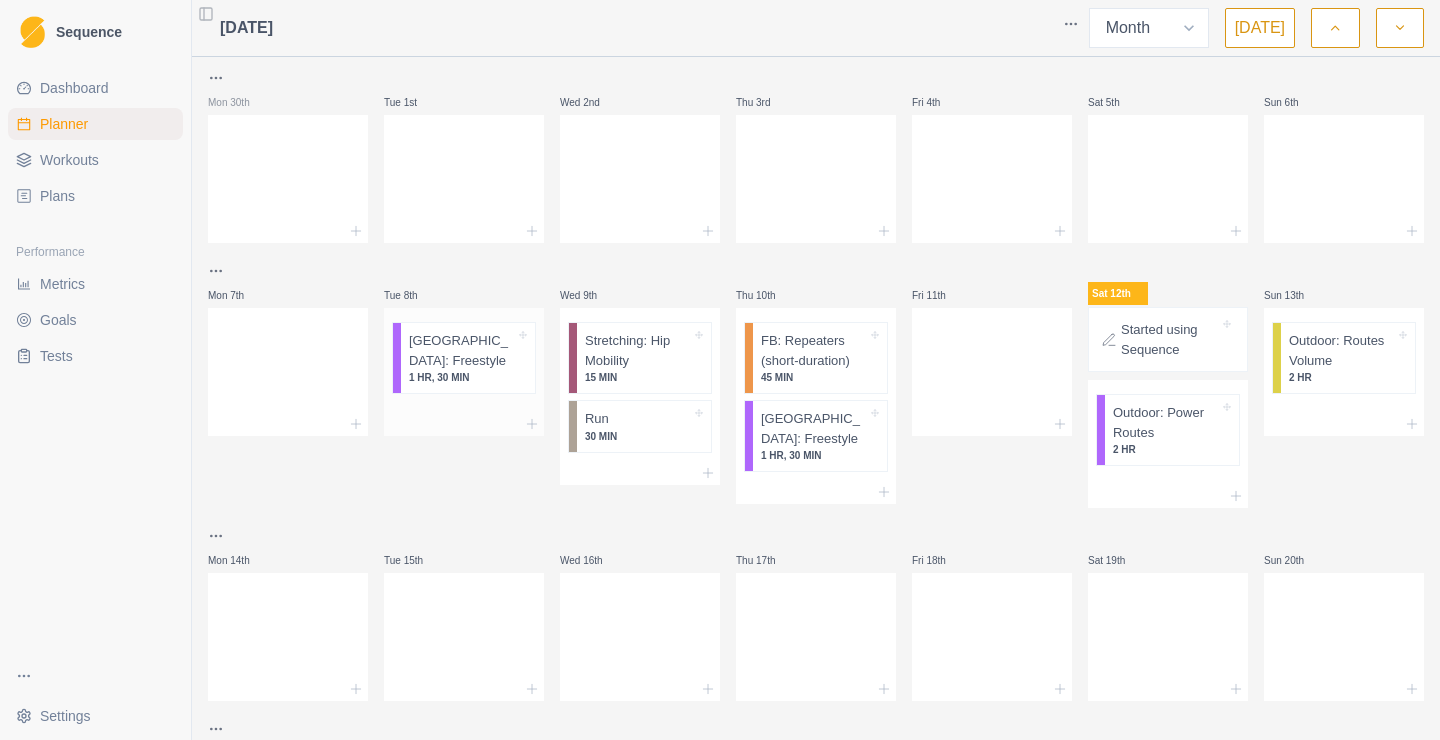 click on "[GEOGRAPHIC_DATA]: Freestyle 1 HR, 30 MIN" at bounding box center (468, 358) 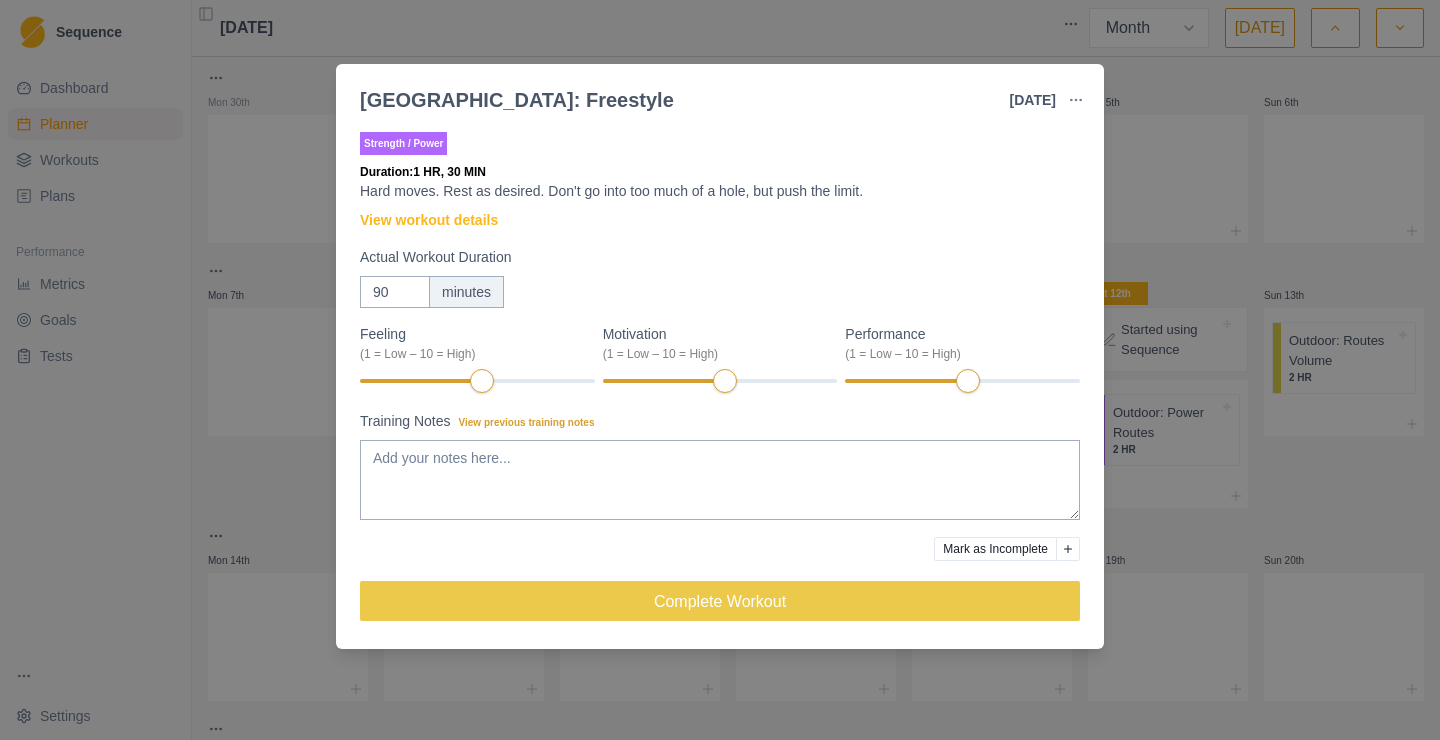 click at bounding box center [1076, 100] 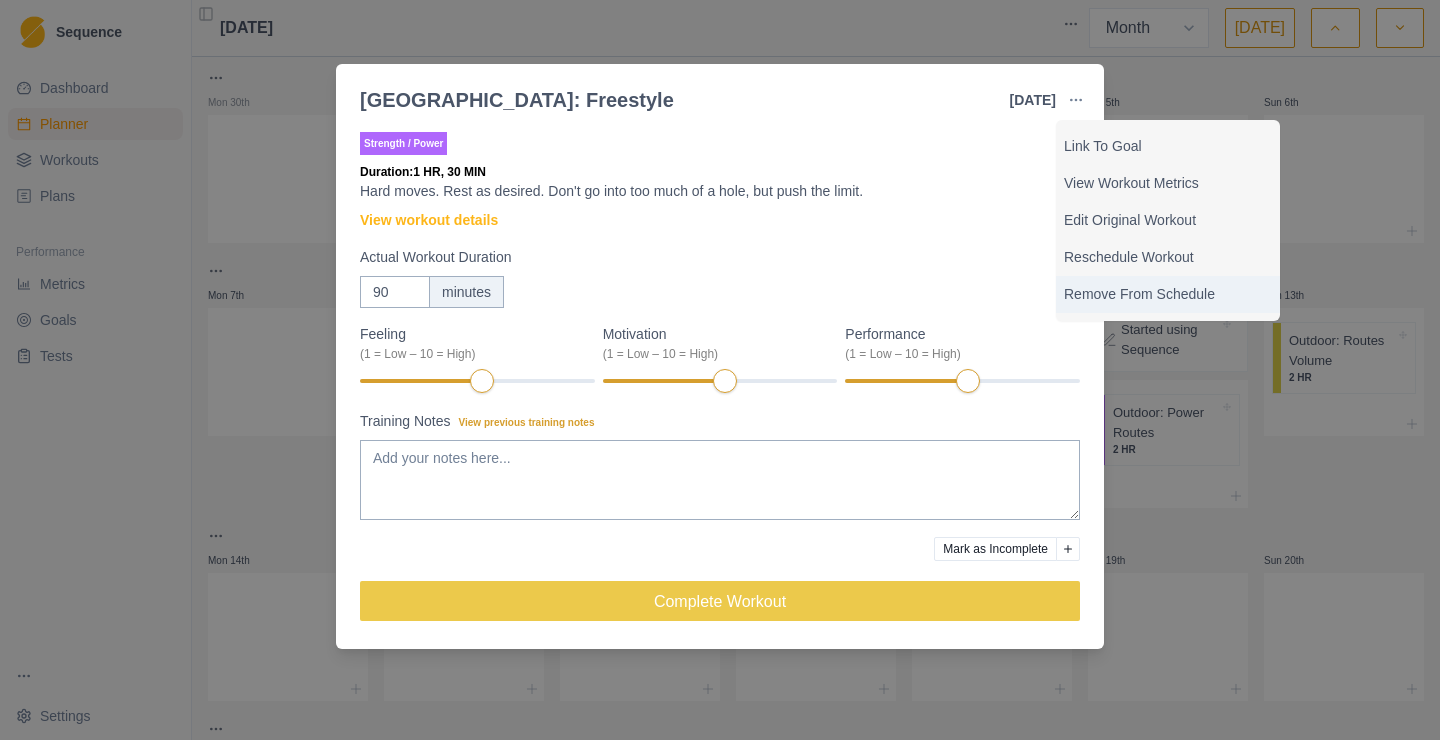 click on "Remove From Schedule" at bounding box center (1168, 294) 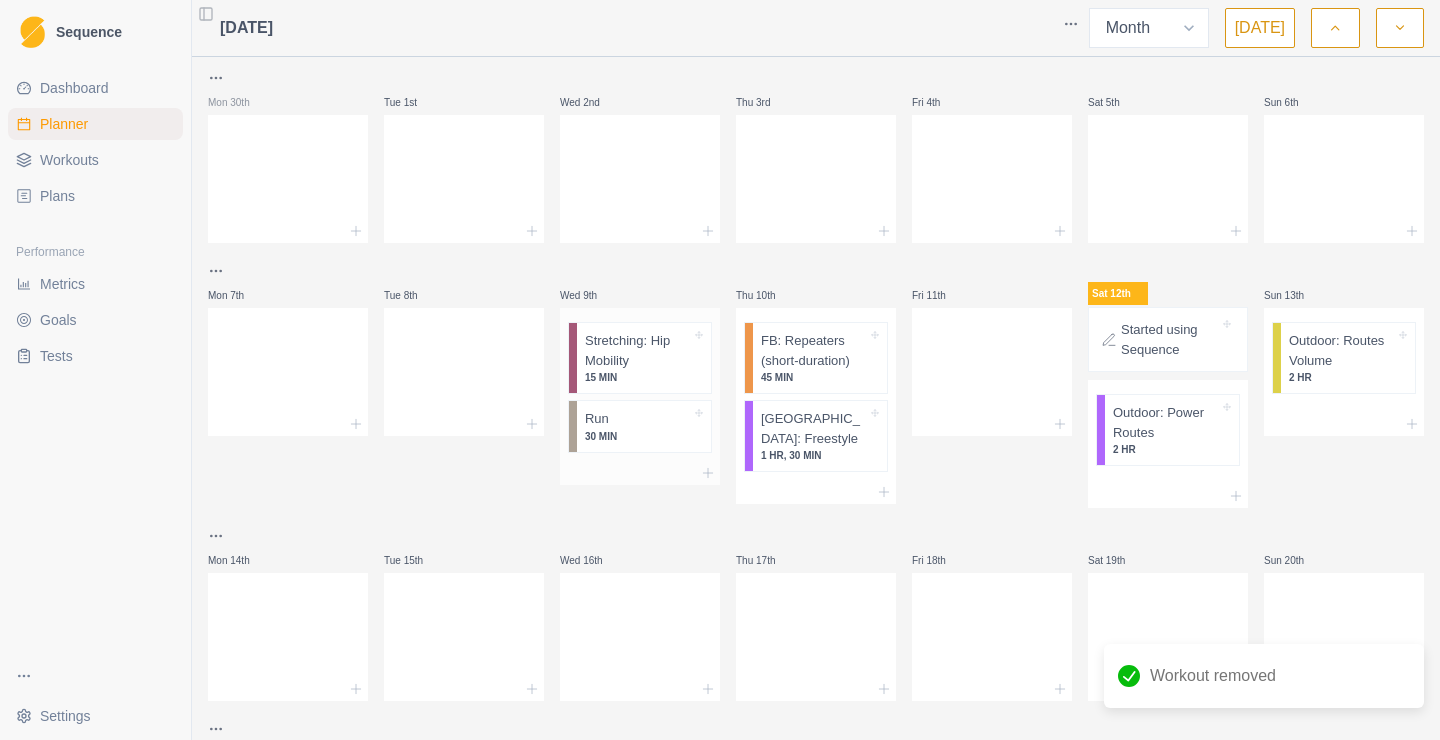click on "Stretching: Hip Mobility" at bounding box center (638, 350) 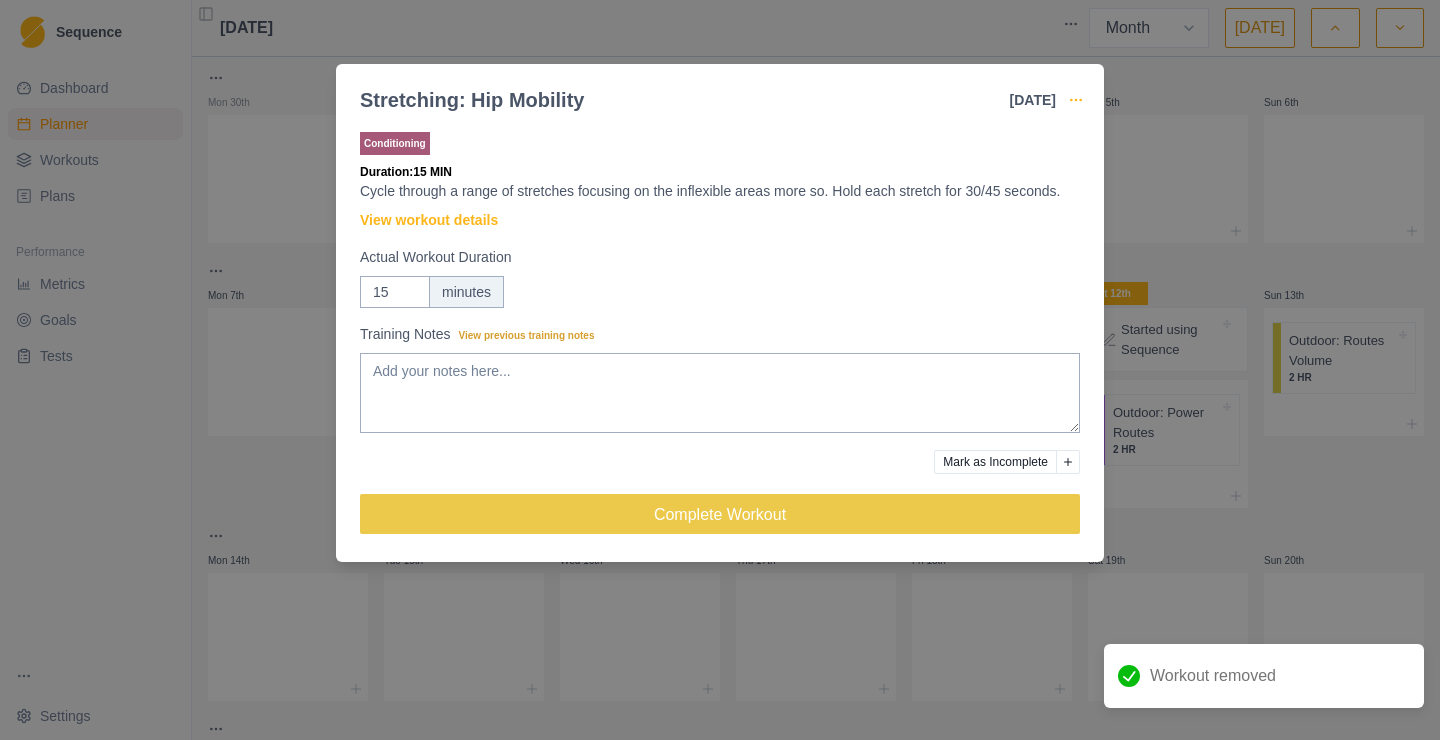 click 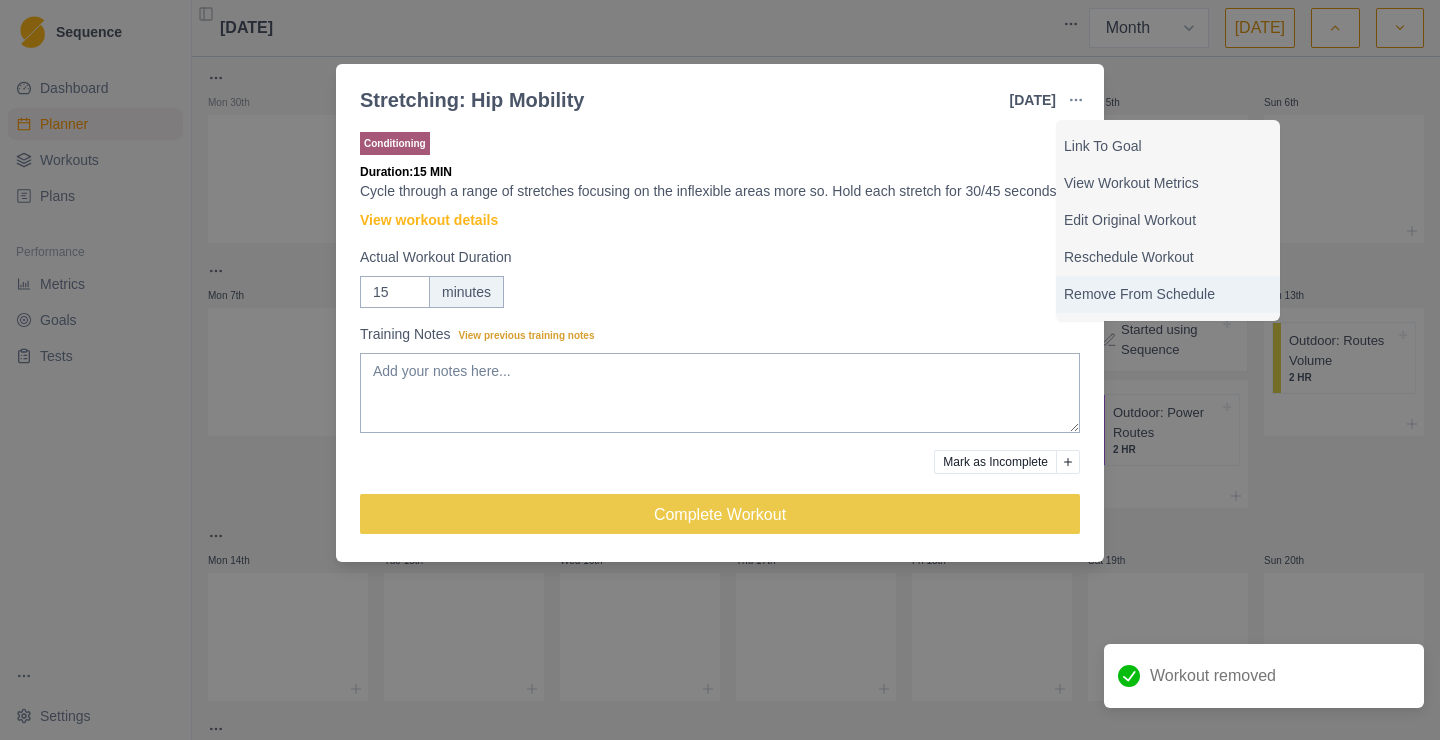 click on "Remove From Schedule" at bounding box center (1168, 294) 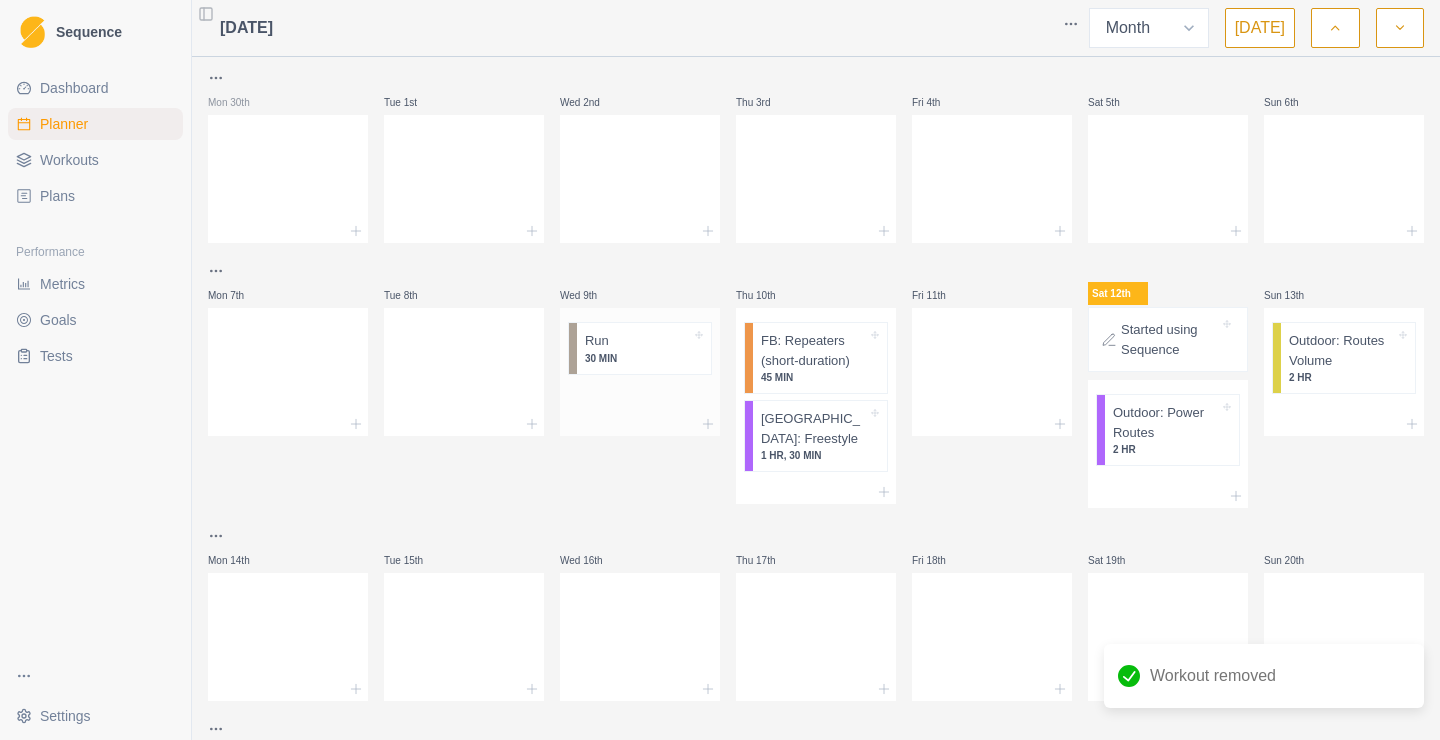 click at bounding box center [650, 341] 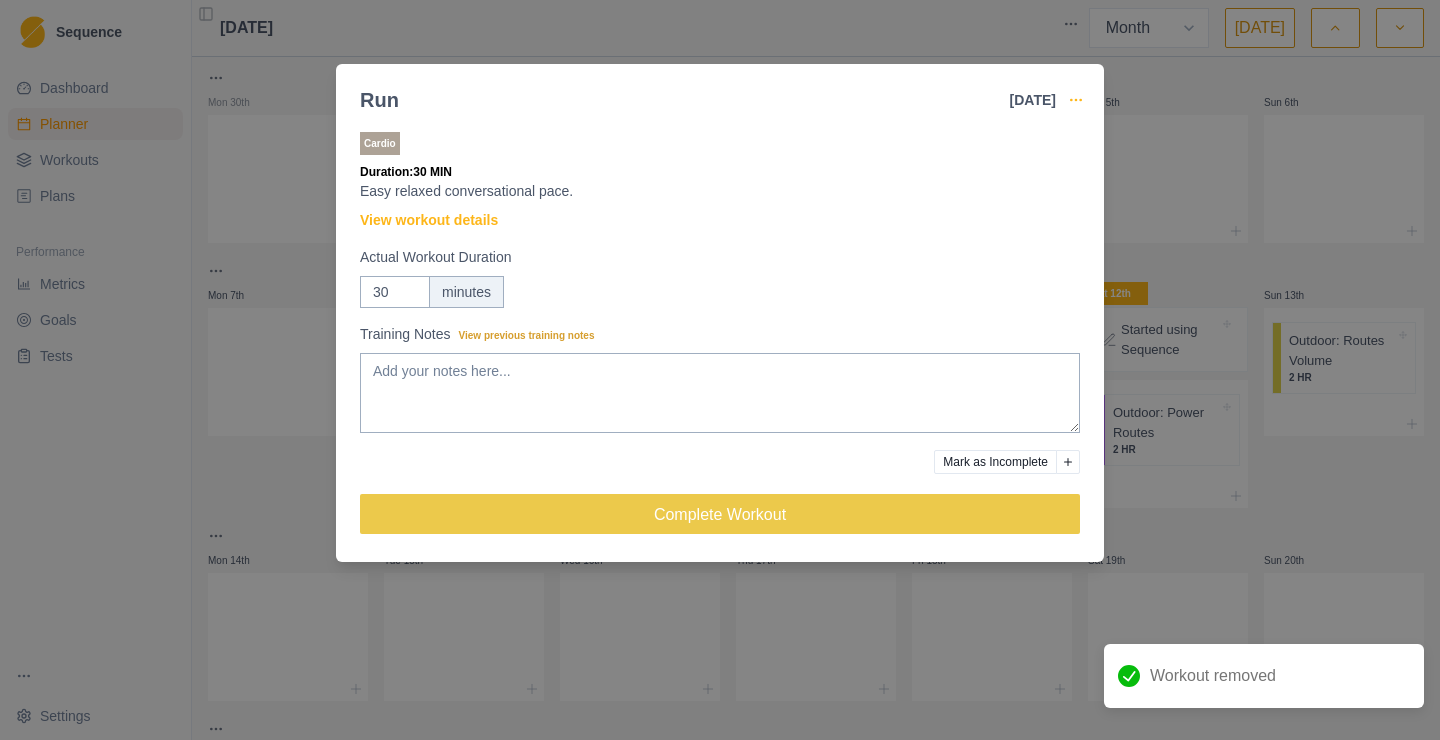 click 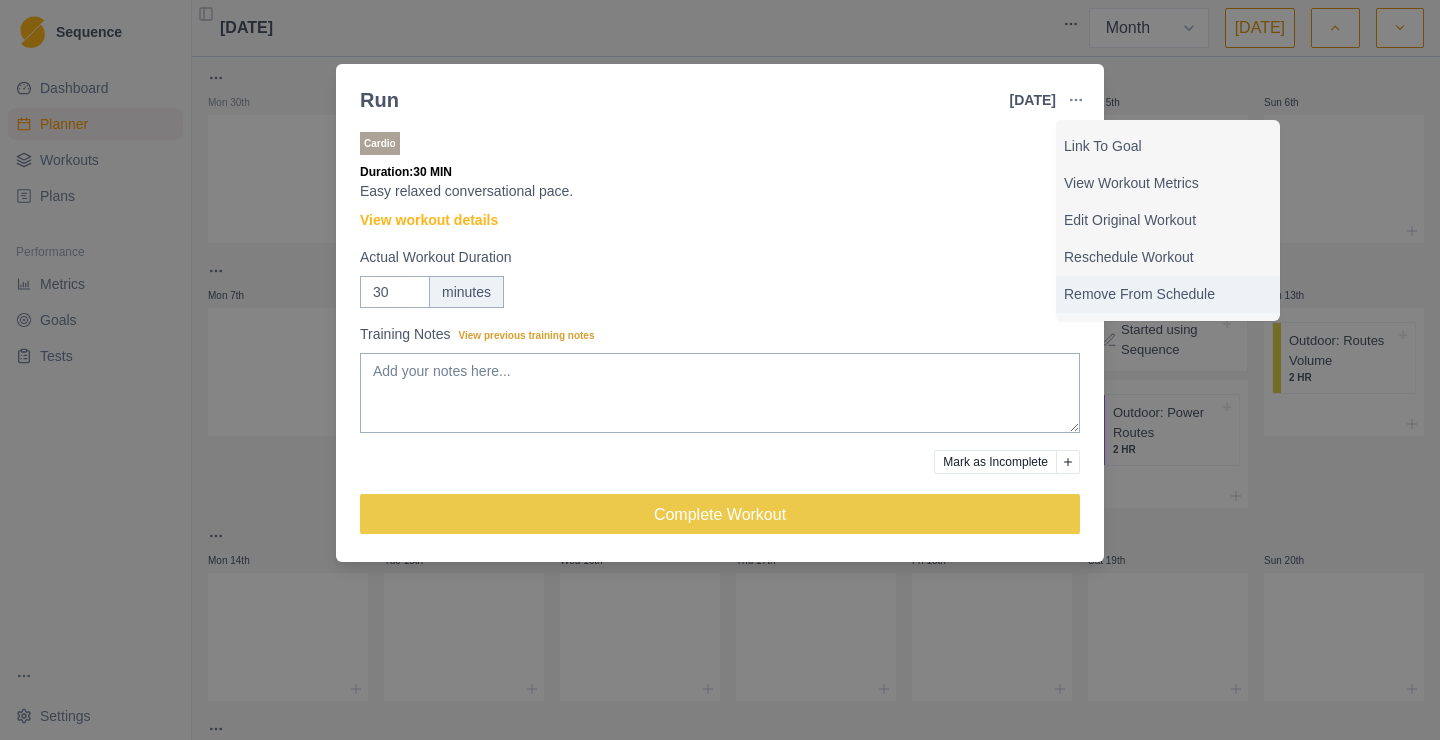 click on "Remove From Schedule" at bounding box center (1168, 294) 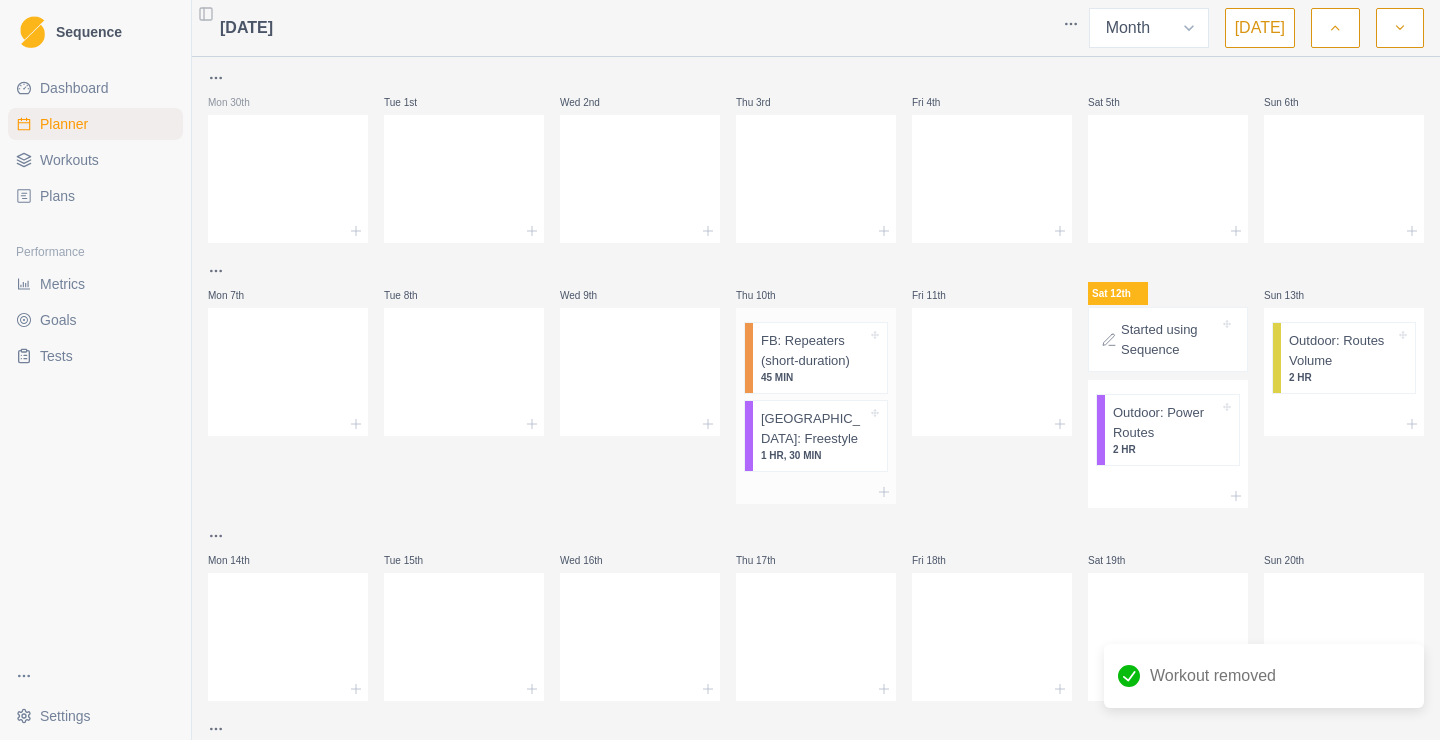 click on "FB: Repeaters (short-duration)" at bounding box center [814, 350] 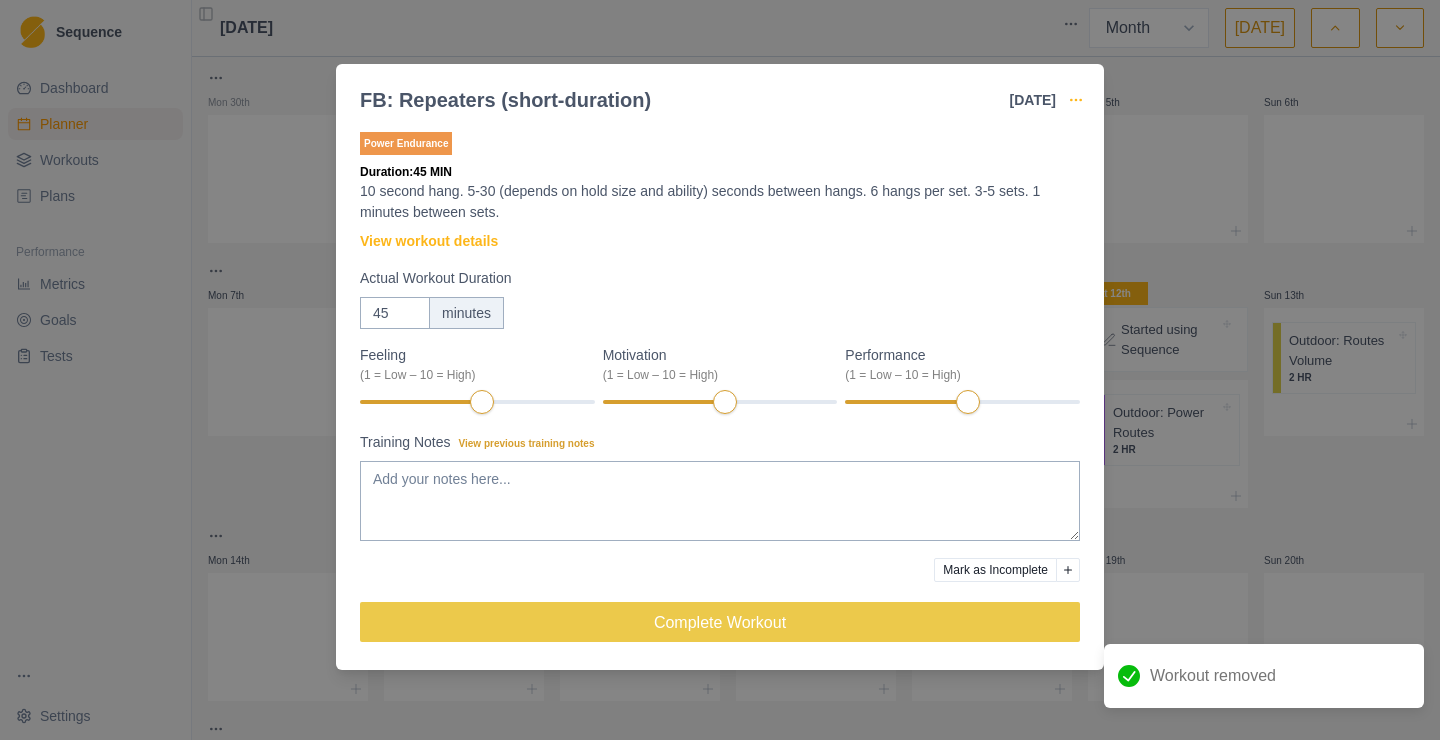 click 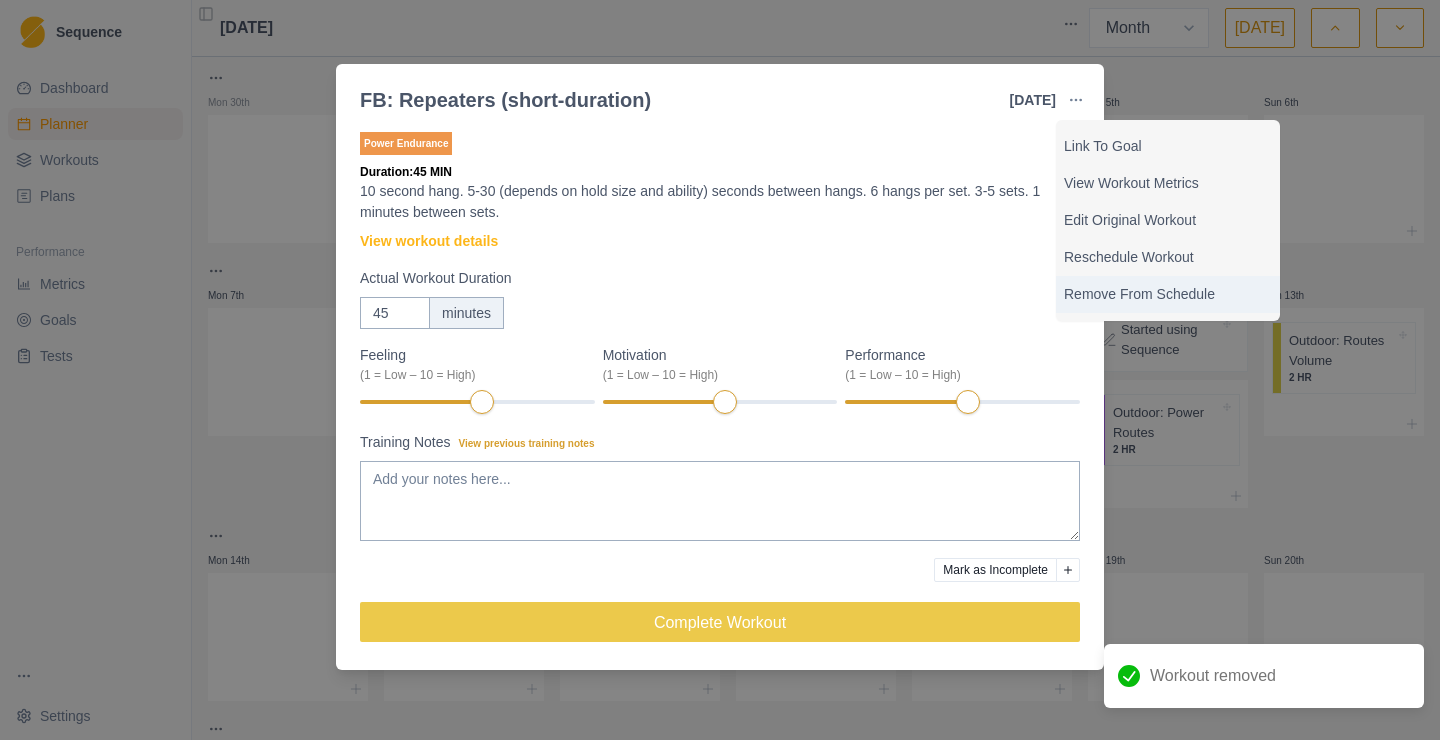 click on "Remove From Schedule" at bounding box center (1168, 294) 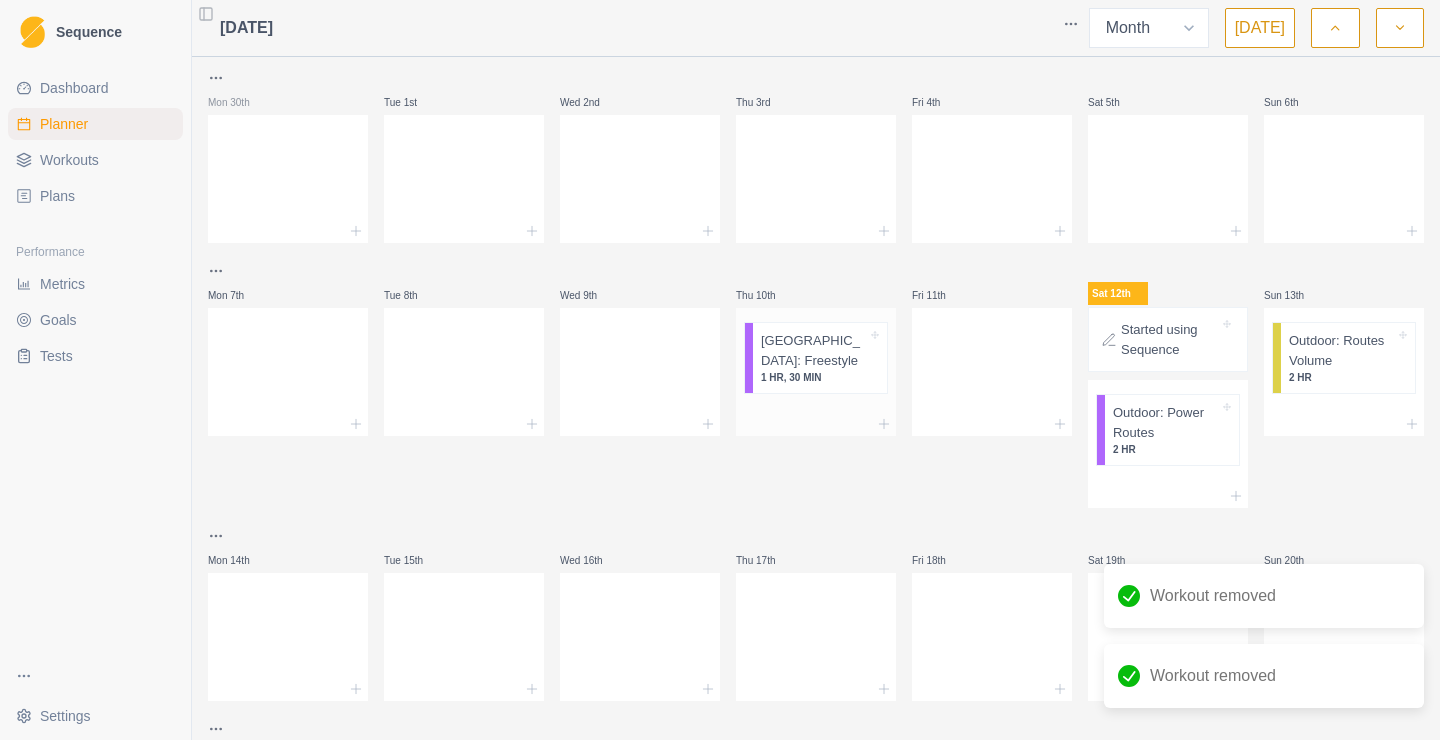 click on "[GEOGRAPHIC_DATA]: Freestyle" at bounding box center (814, 350) 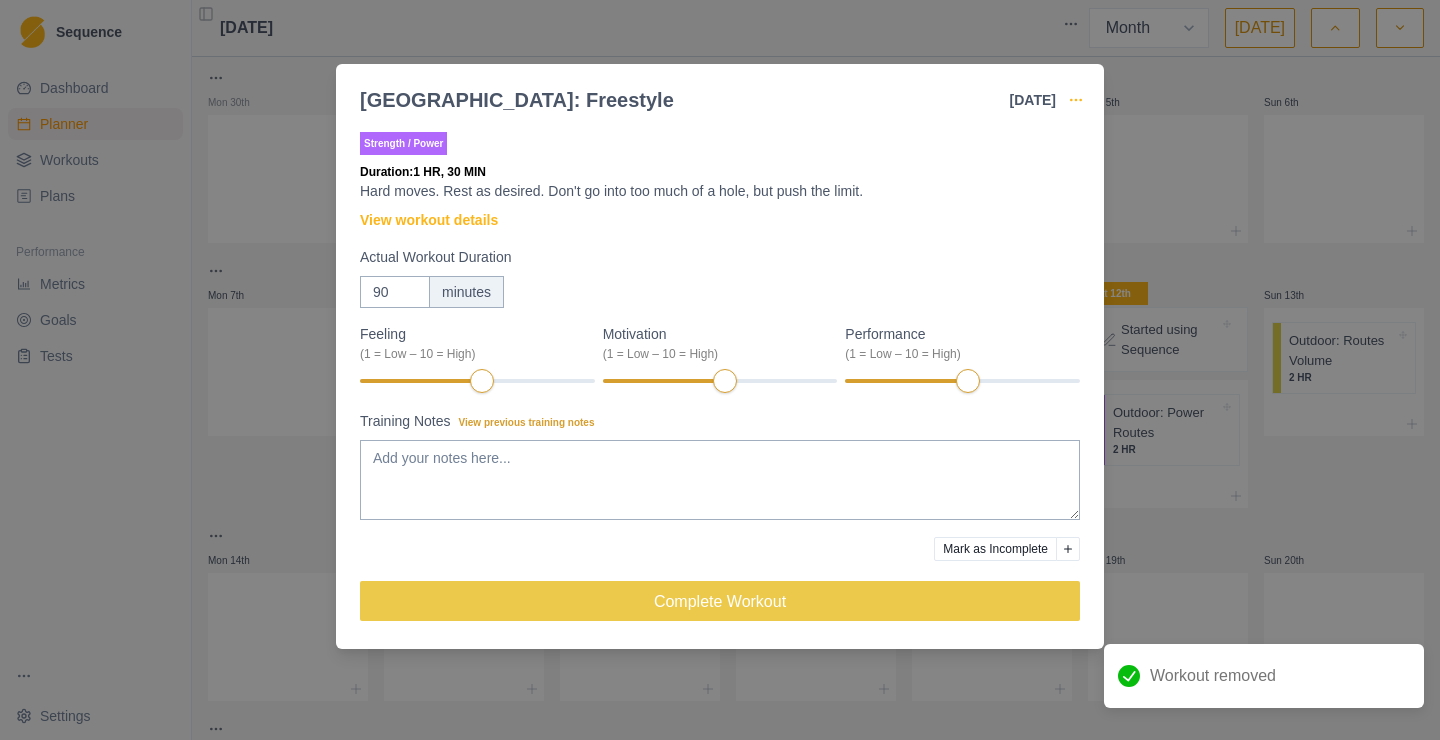 click 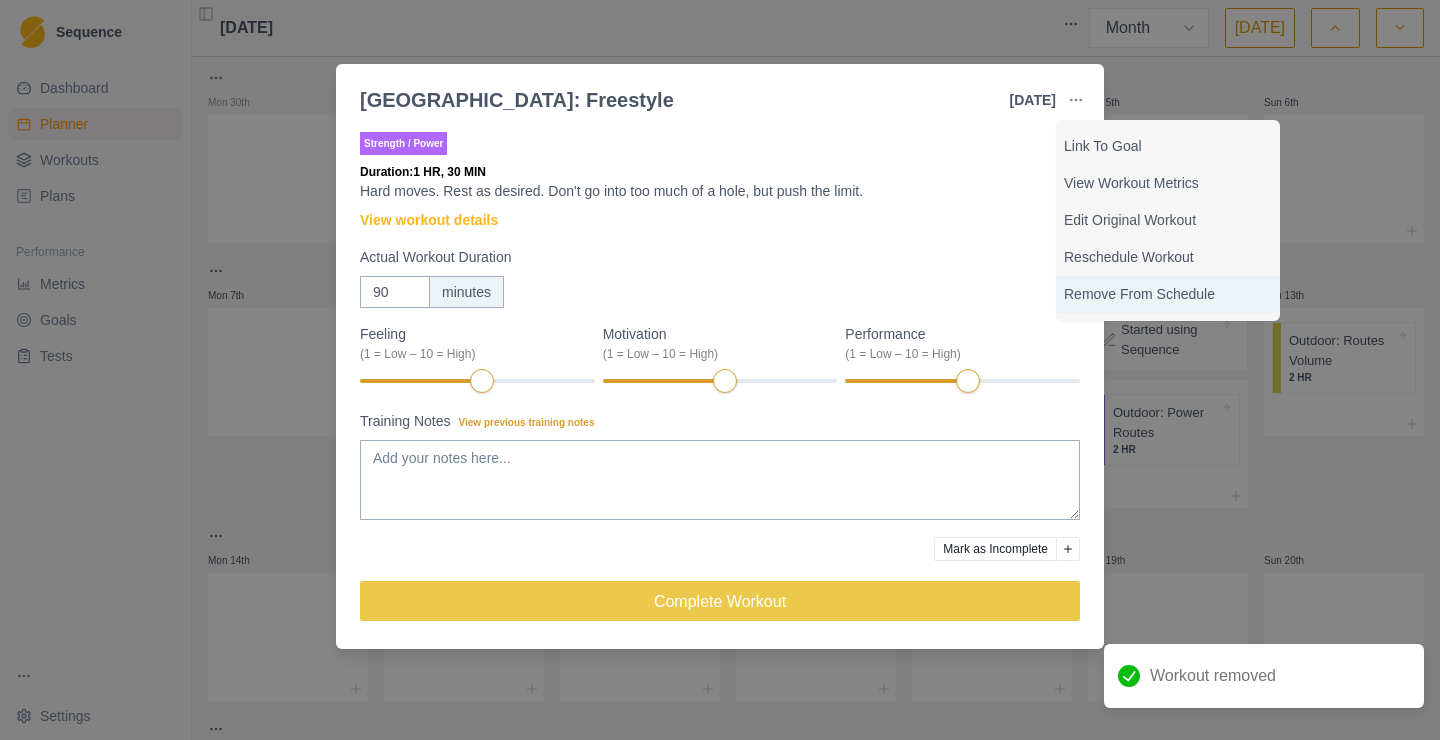 click on "Remove From Schedule" at bounding box center (1168, 294) 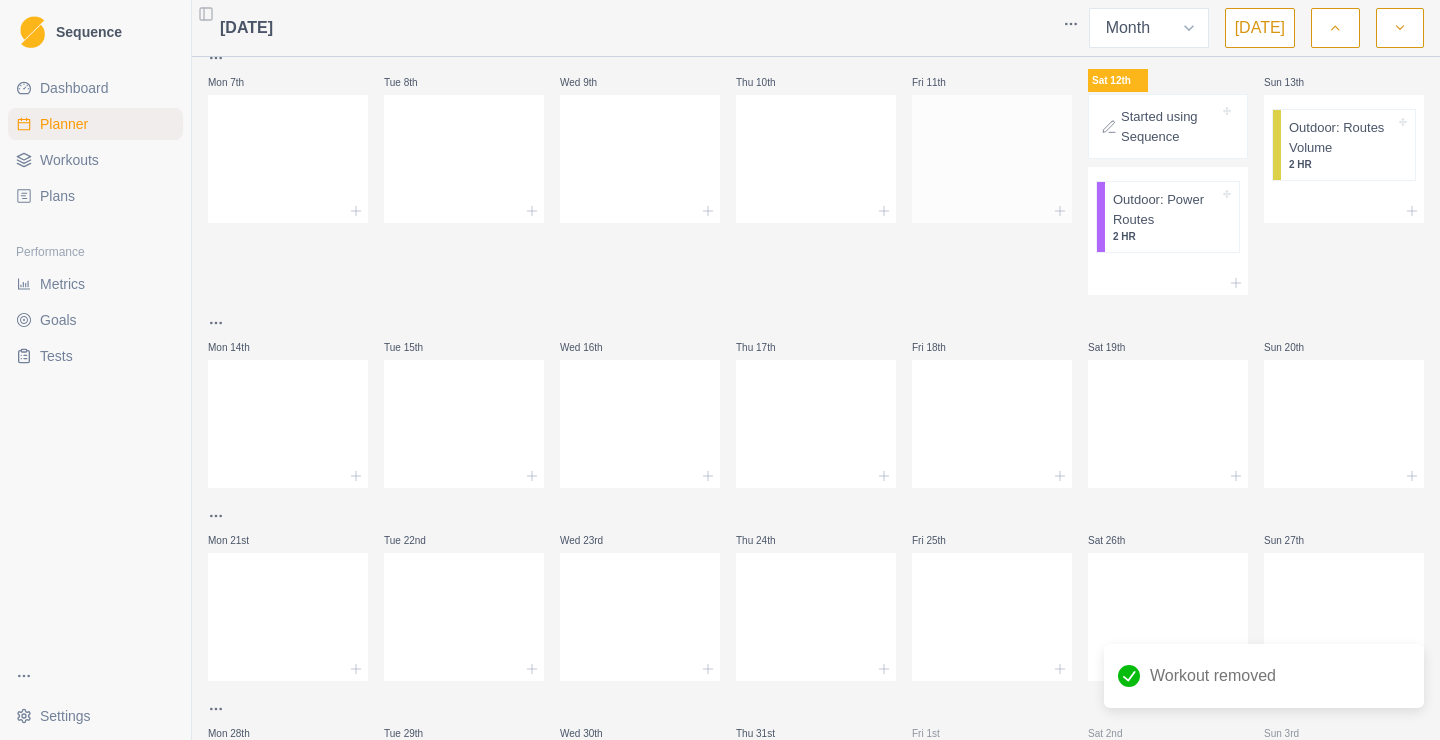 scroll, scrollTop: 0, scrollLeft: 0, axis: both 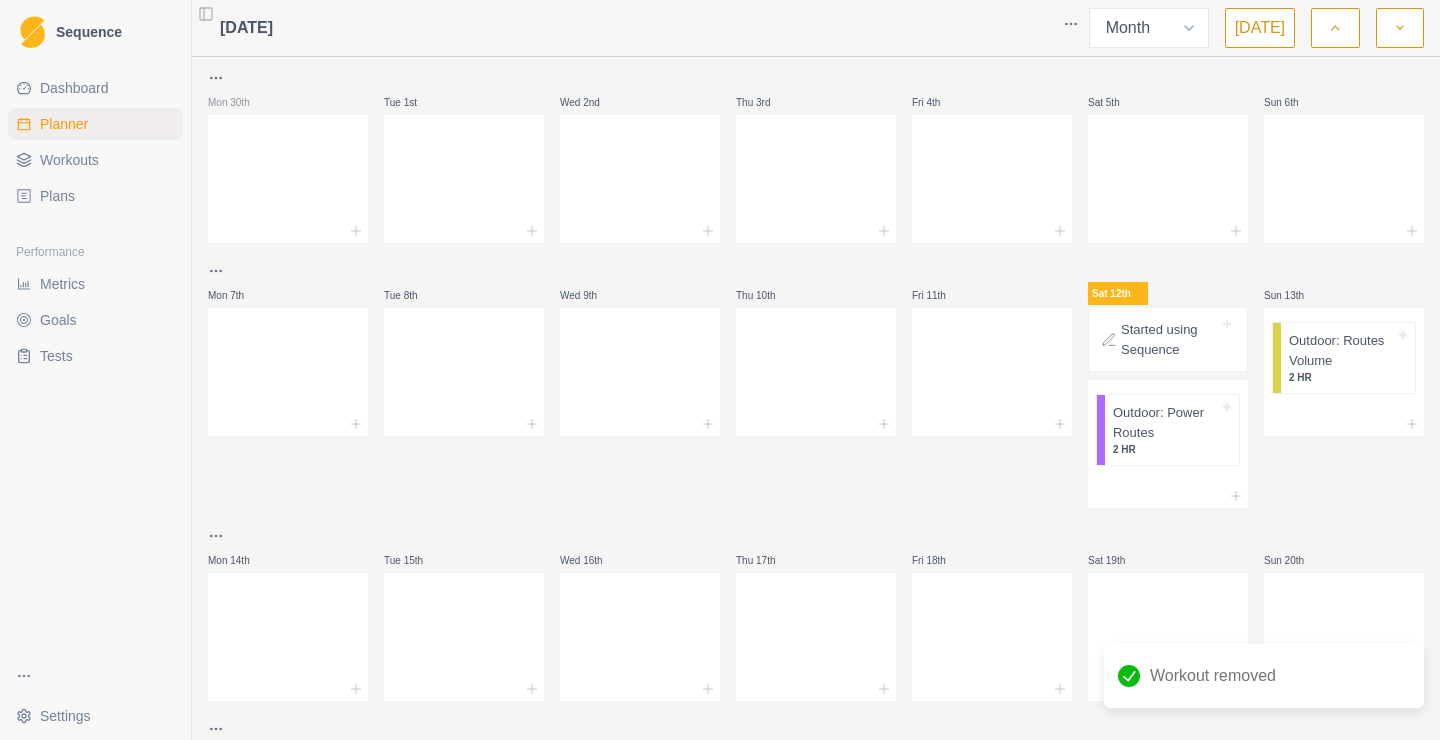 click on "Started using Sequence" at bounding box center [1170, 339] 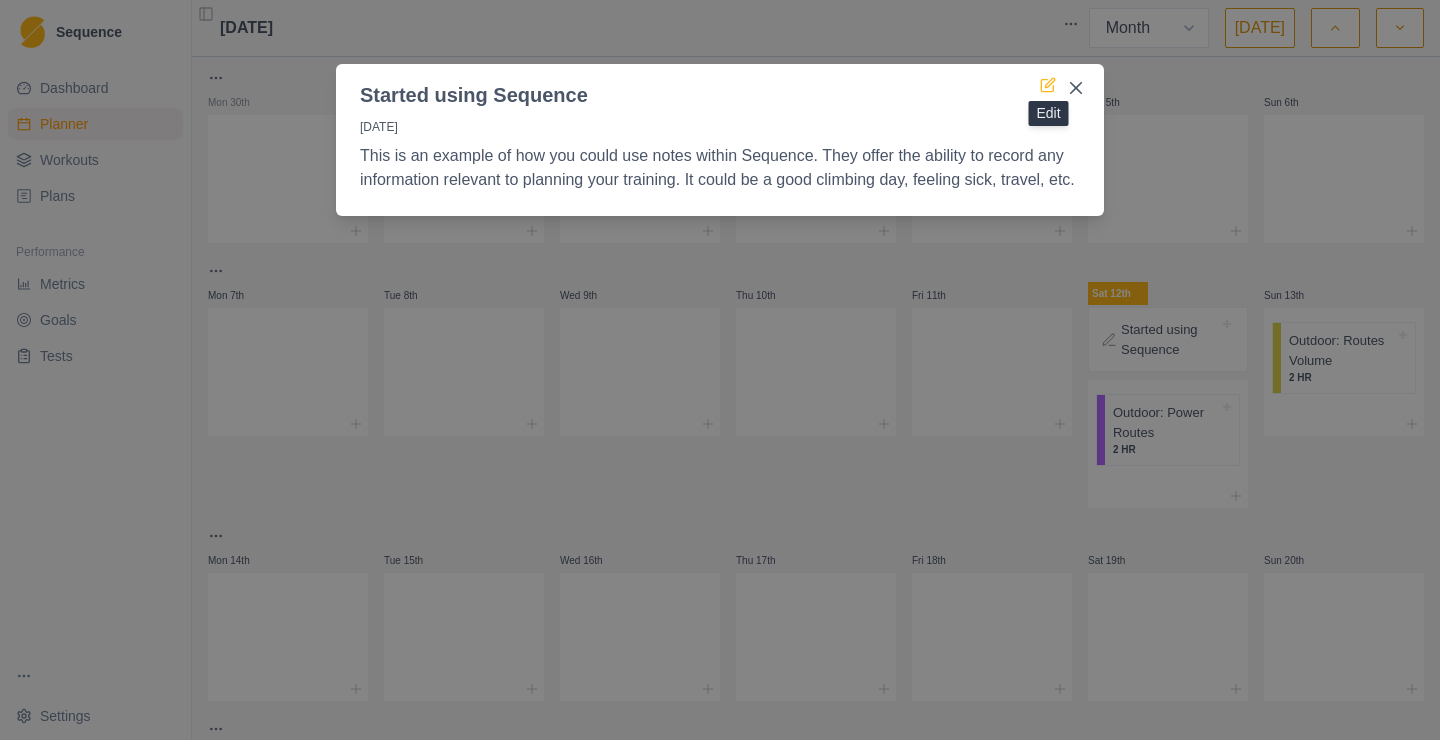 click 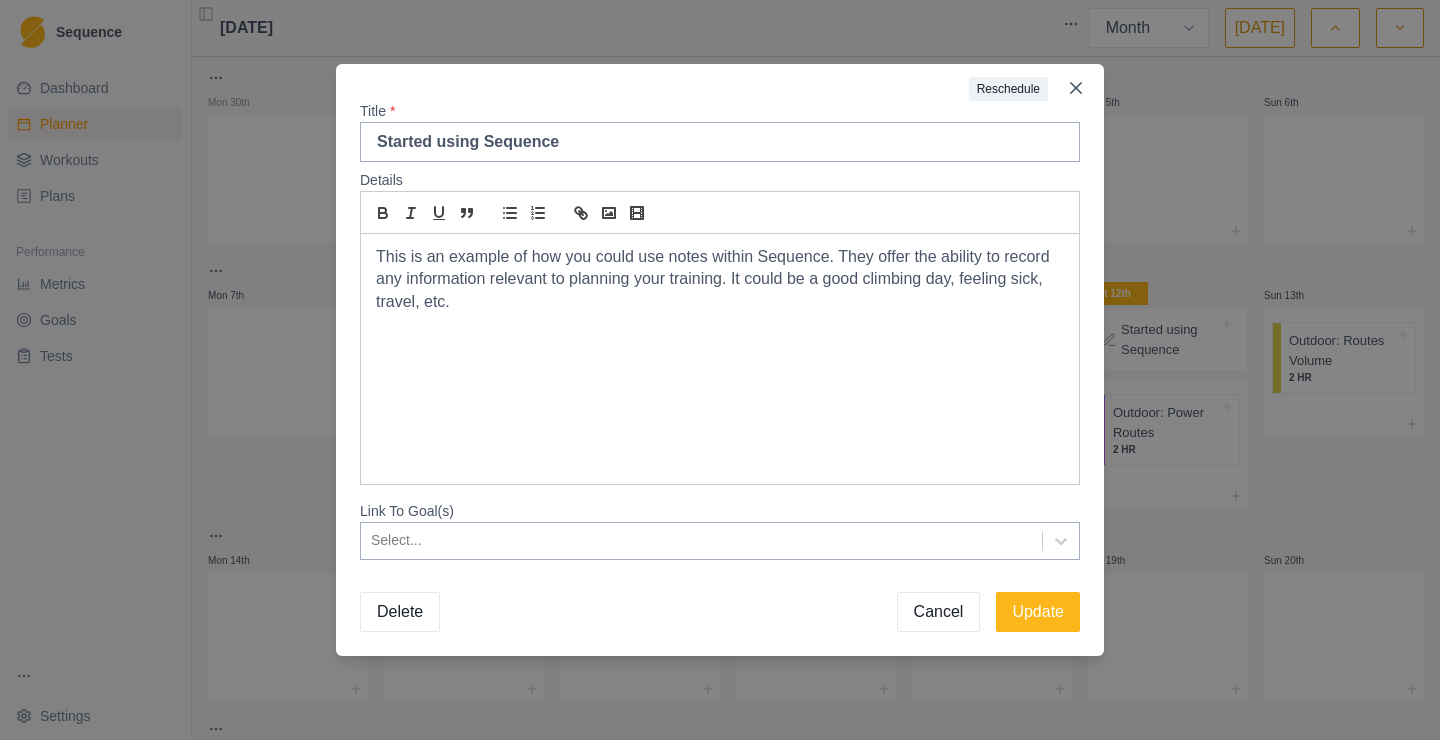 click on "Delete" at bounding box center (400, 612) 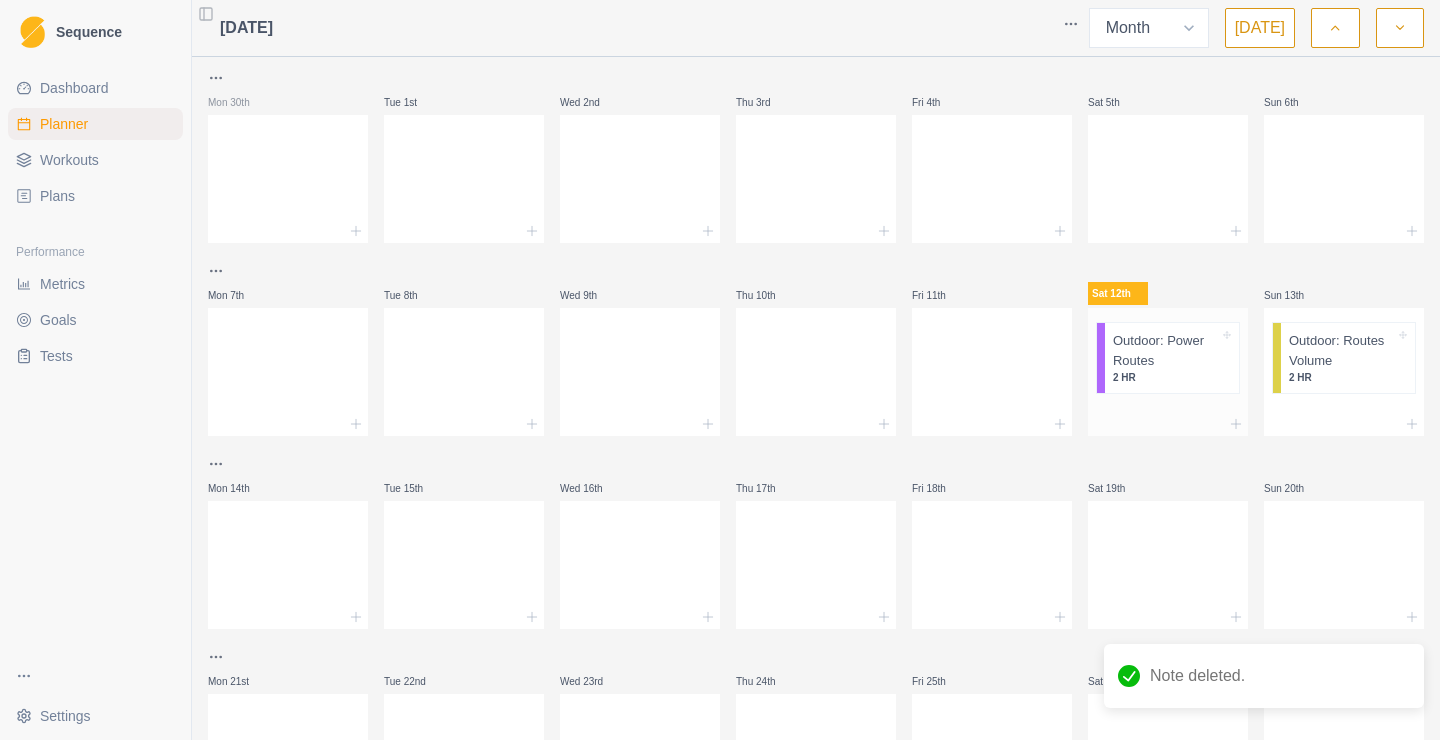 click on "2 HR" at bounding box center [1166, 377] 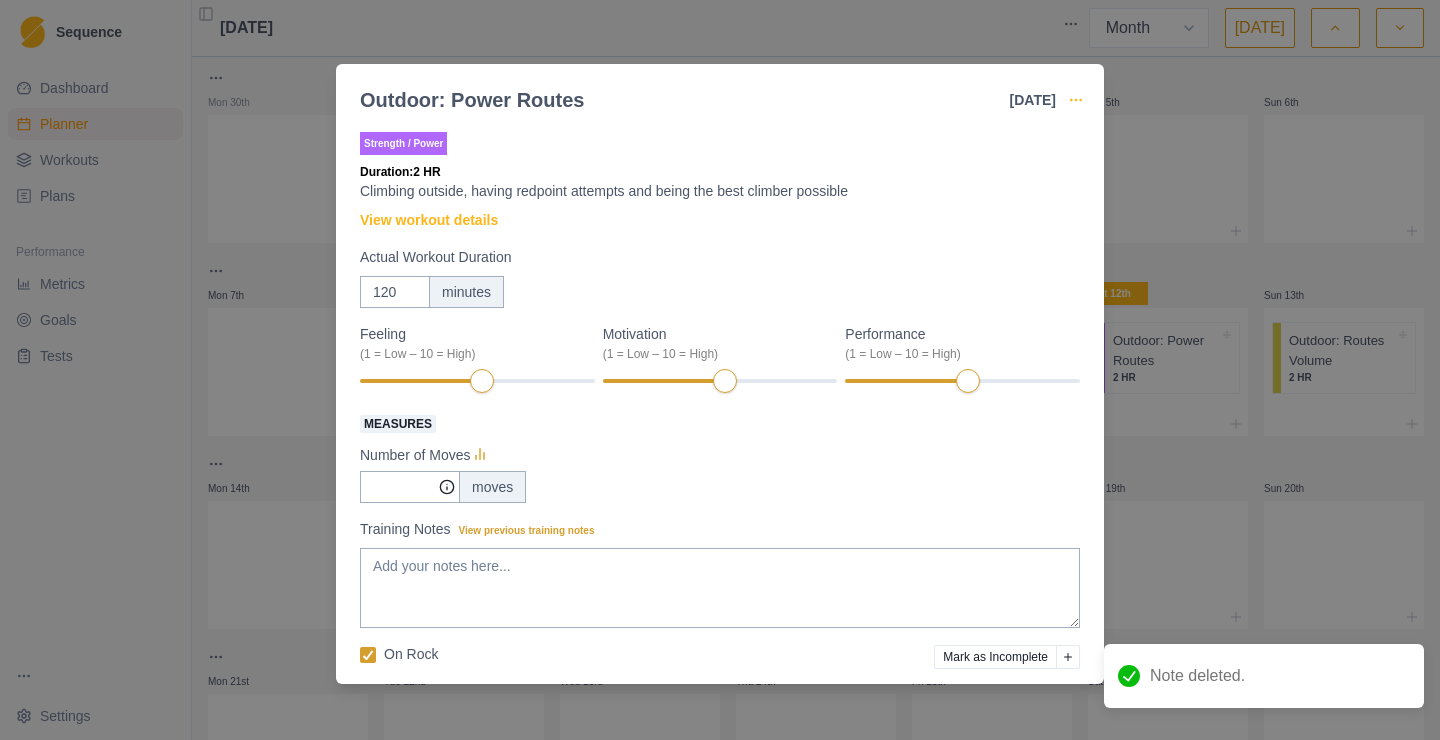 click 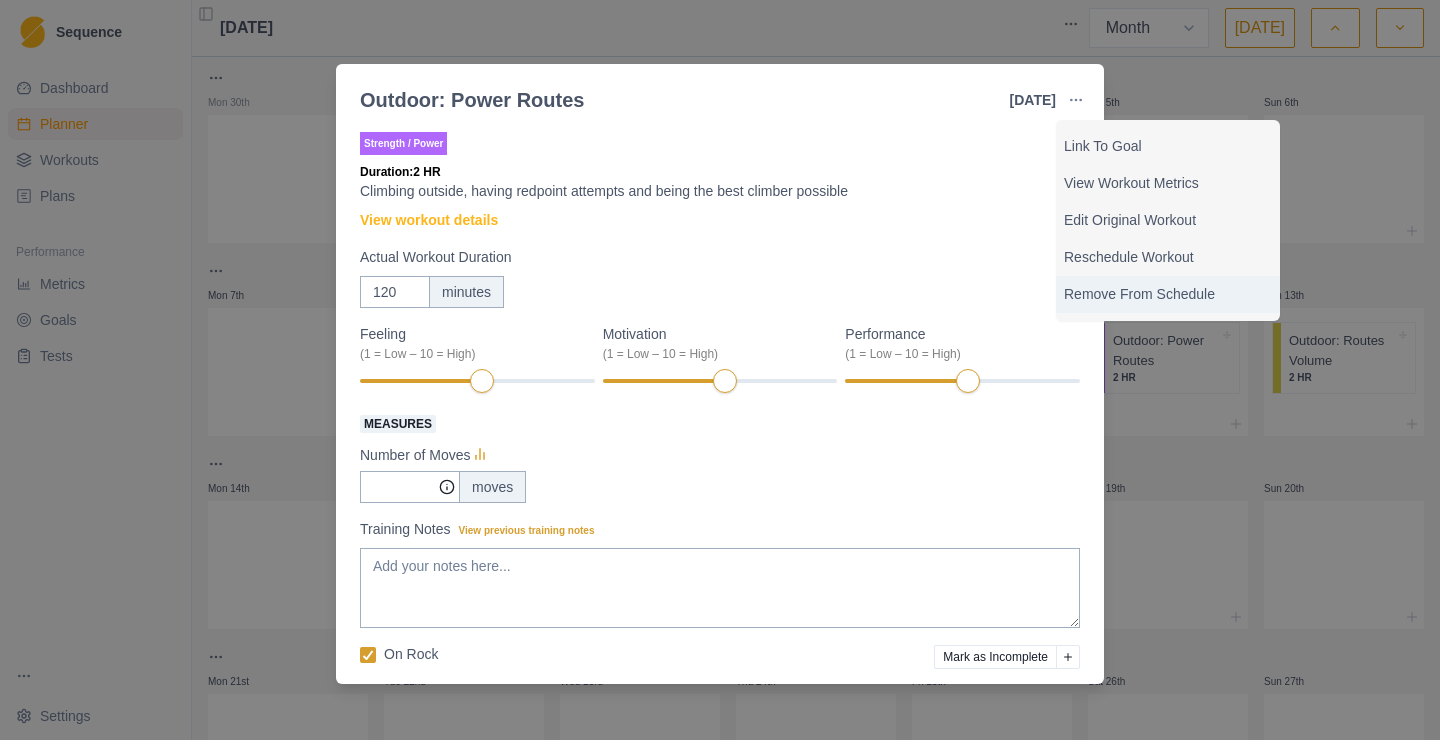click on "Remove From Schedule" at bounding box center [1168, 294] 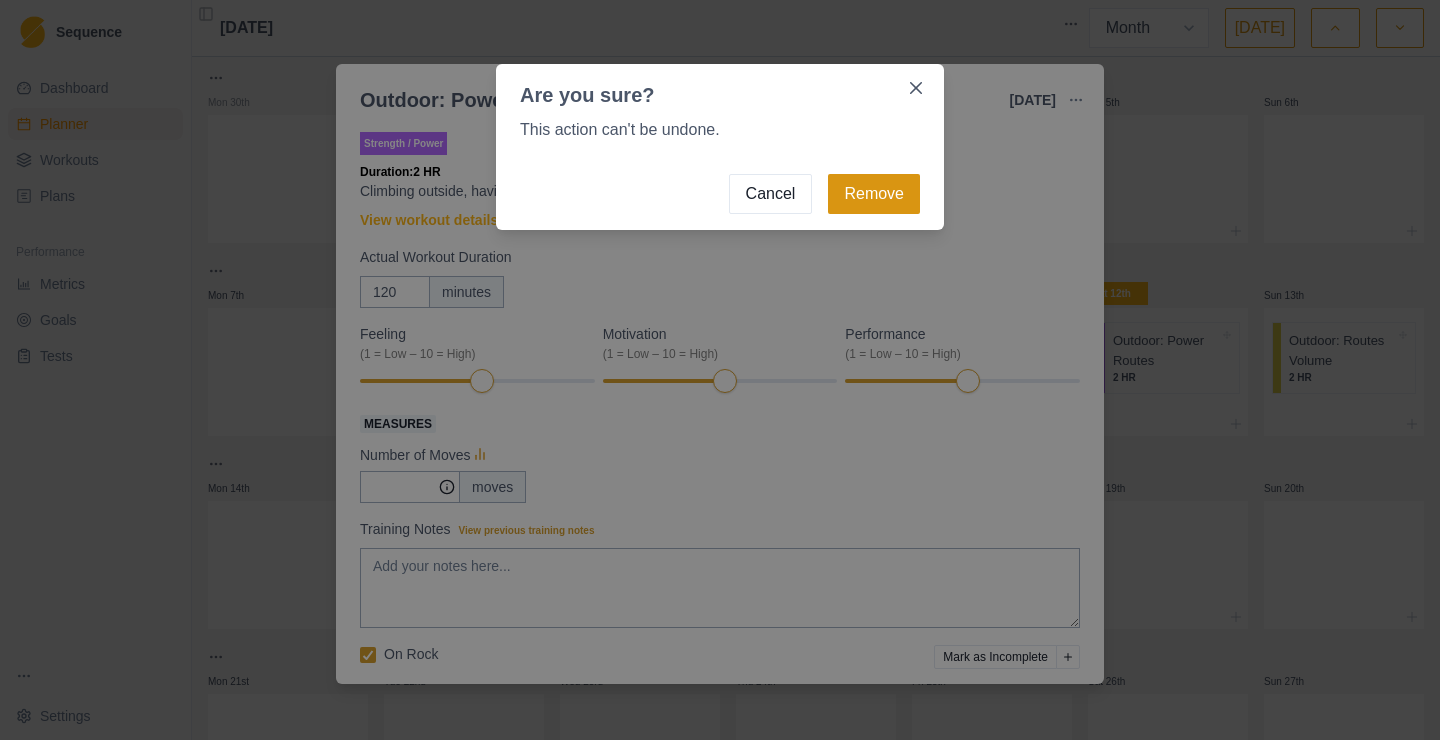 click on "Remove" at bounding box center (874, 194) 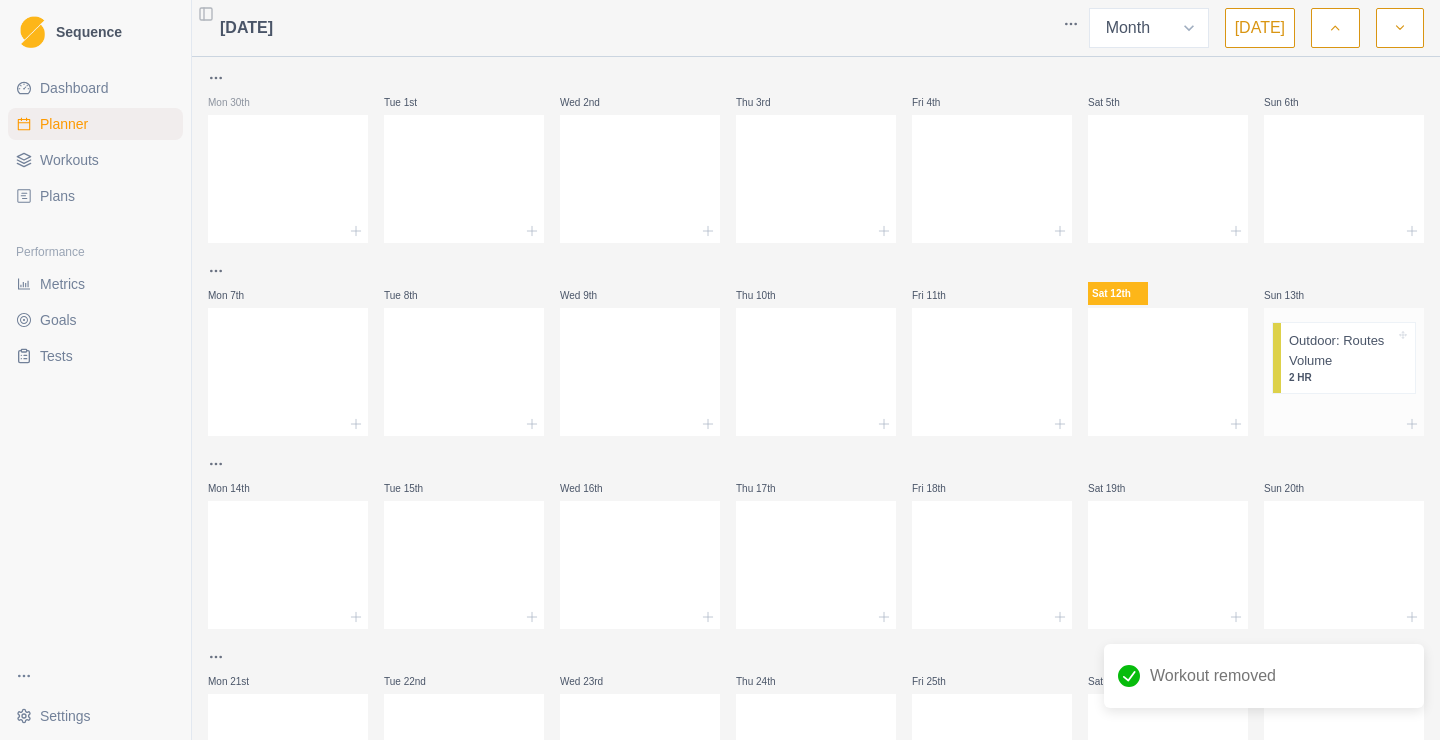 click on "Outdoor: Routes Volume" at bounding box center [1342, 350] 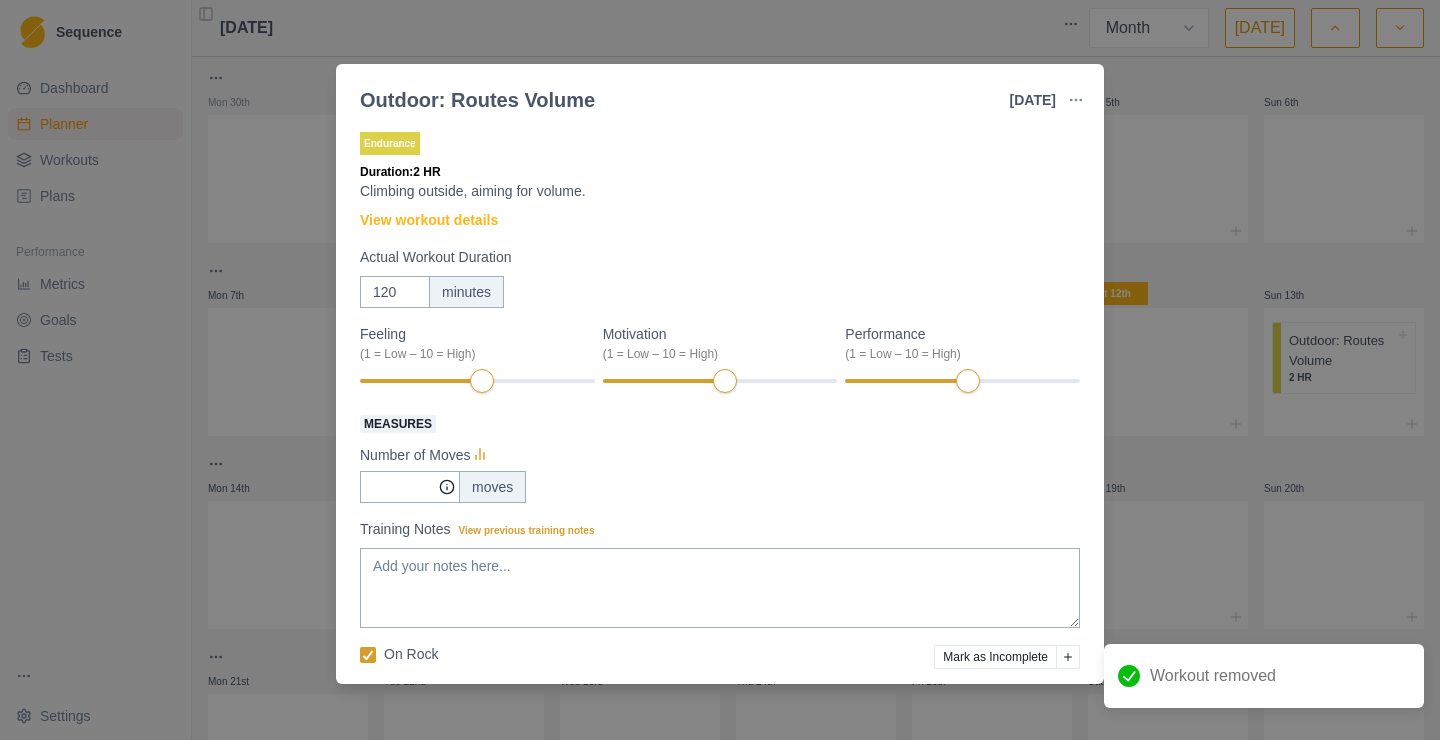 click at bounding box center [1076, 100] 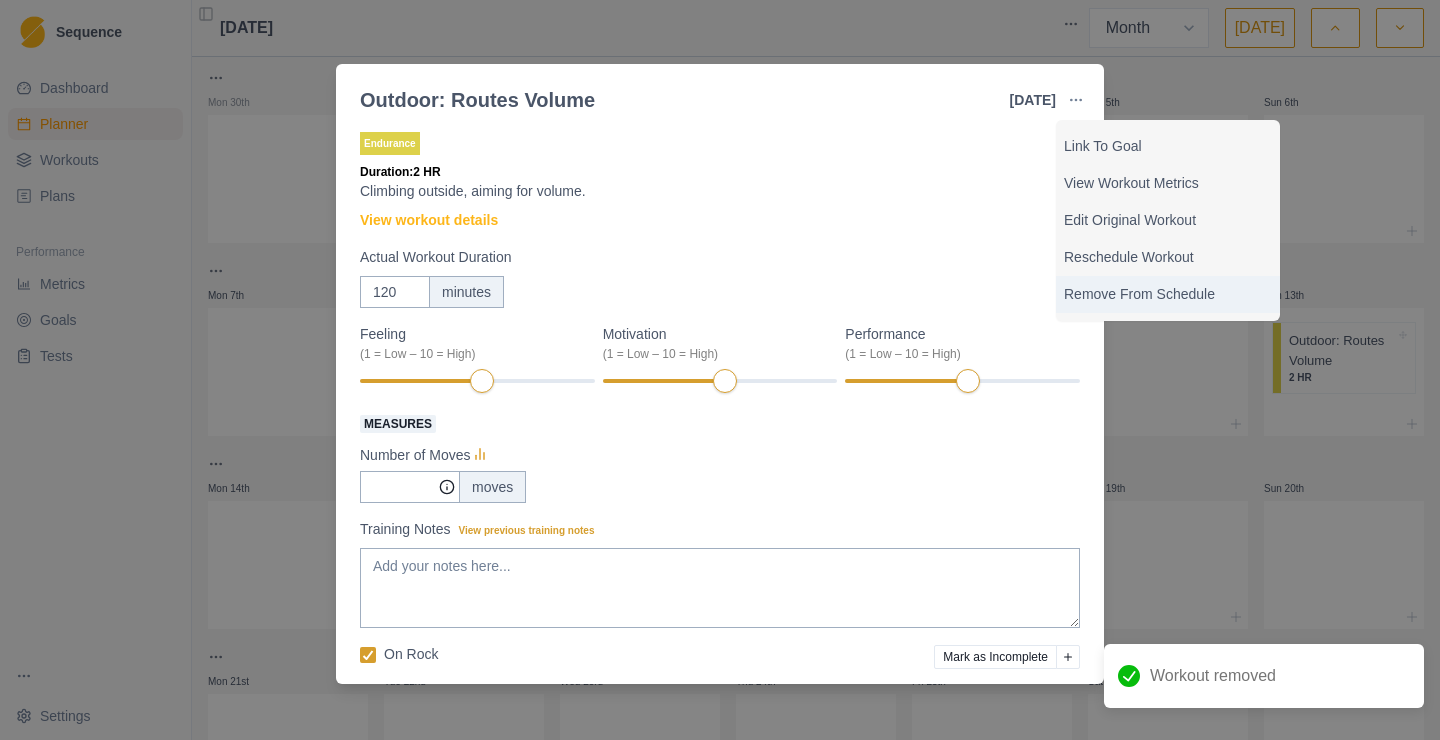 click on "Remove From Schedule" at bounding box center [1168, 294] 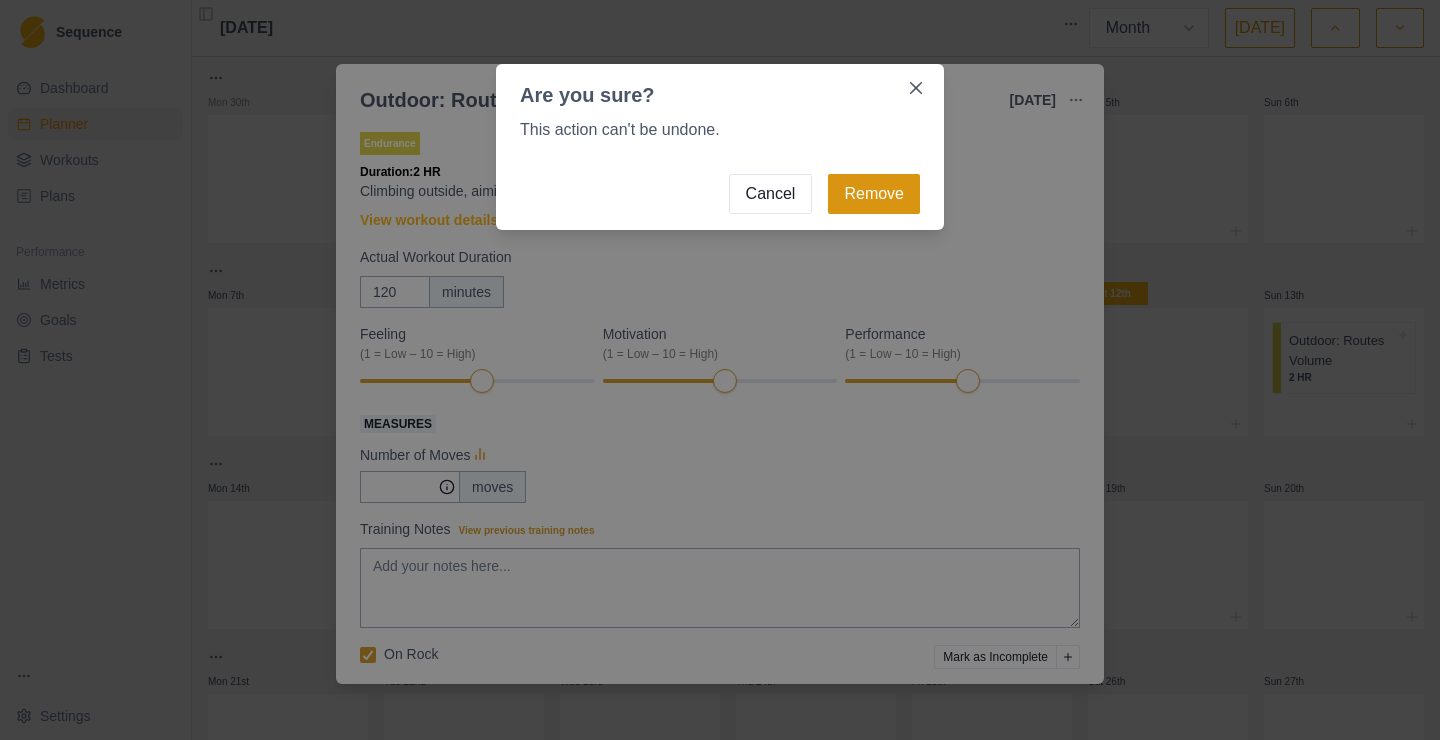 click on "Remove" at bounding box center [874, 194] 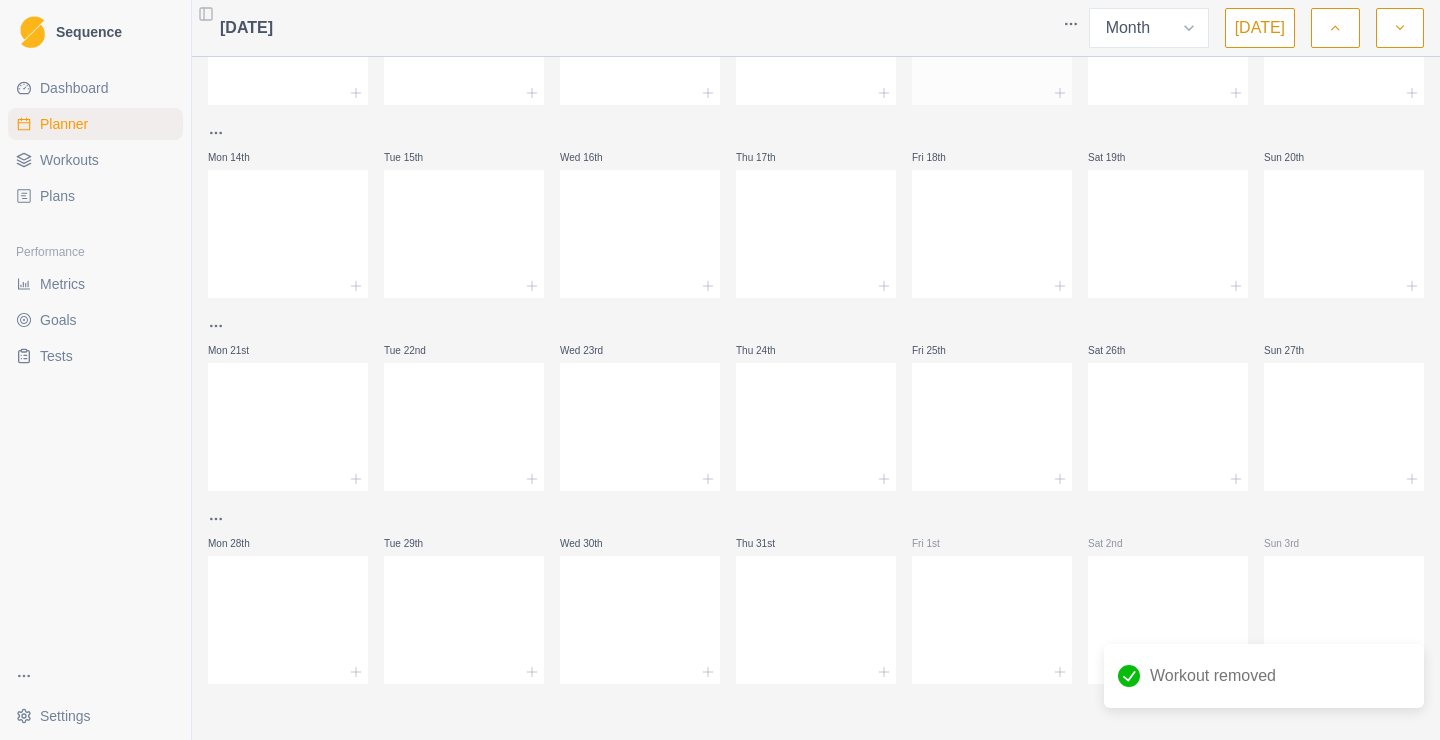 scroll, scrollTop: 0, scrollLeft: 0, axis: both 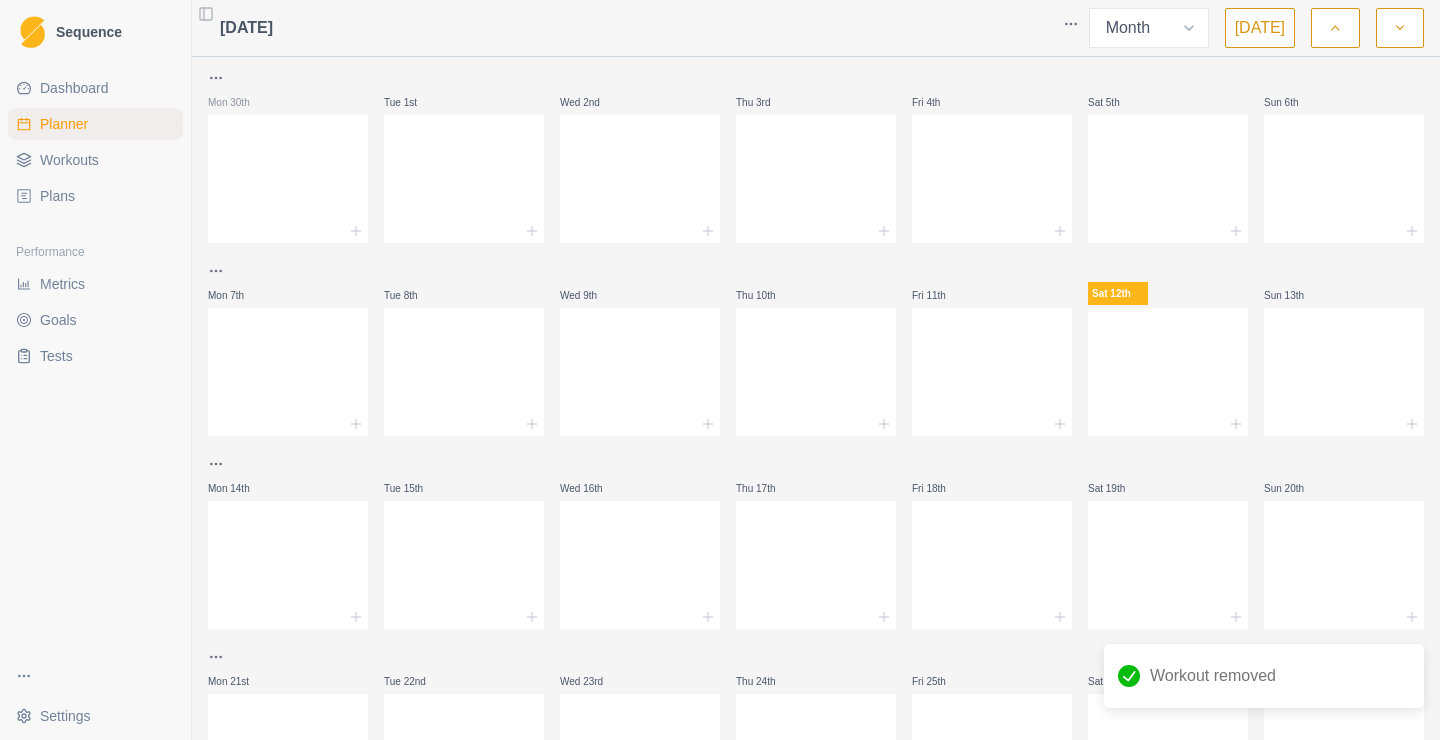 click on "Workouts" at bounding box center (95, 160) 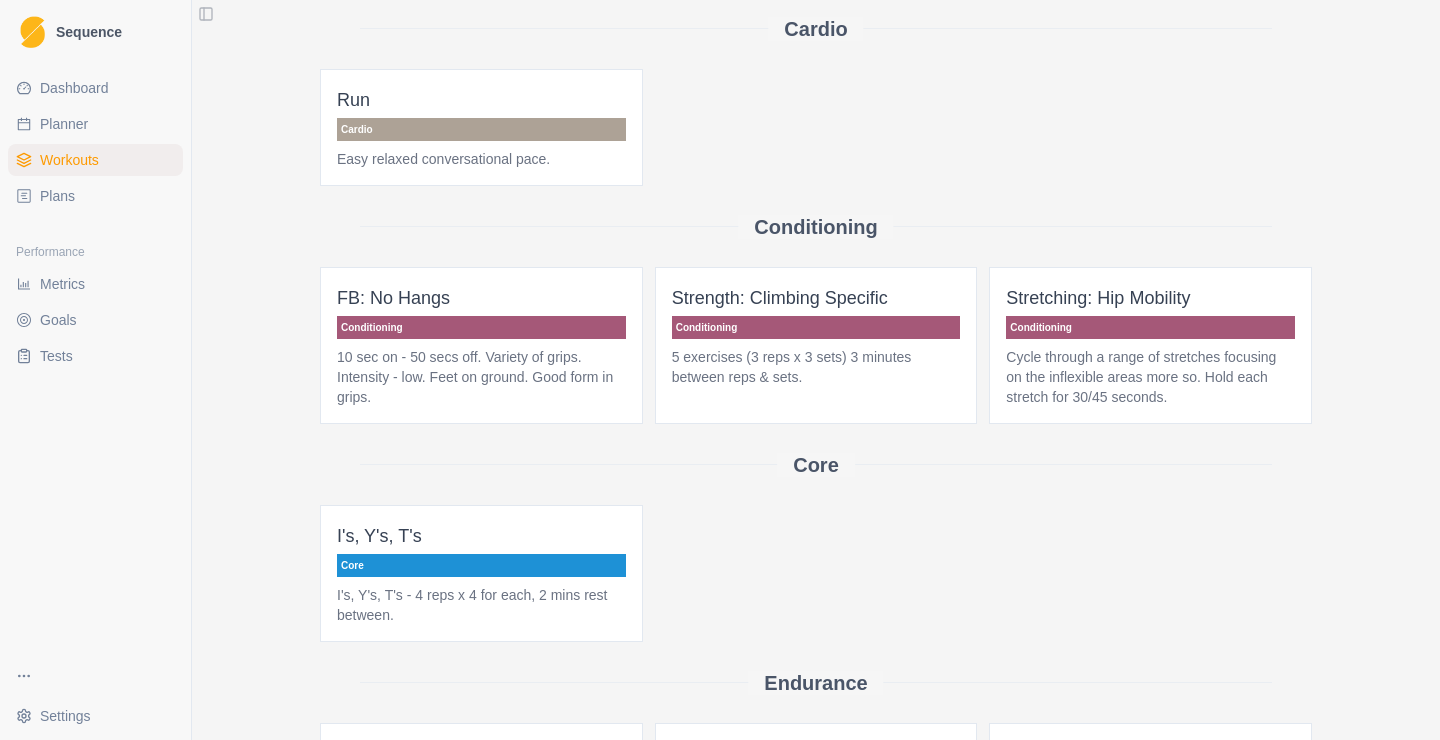 scroll, scrollTop: 0, scrollLeft: 0, axis: both 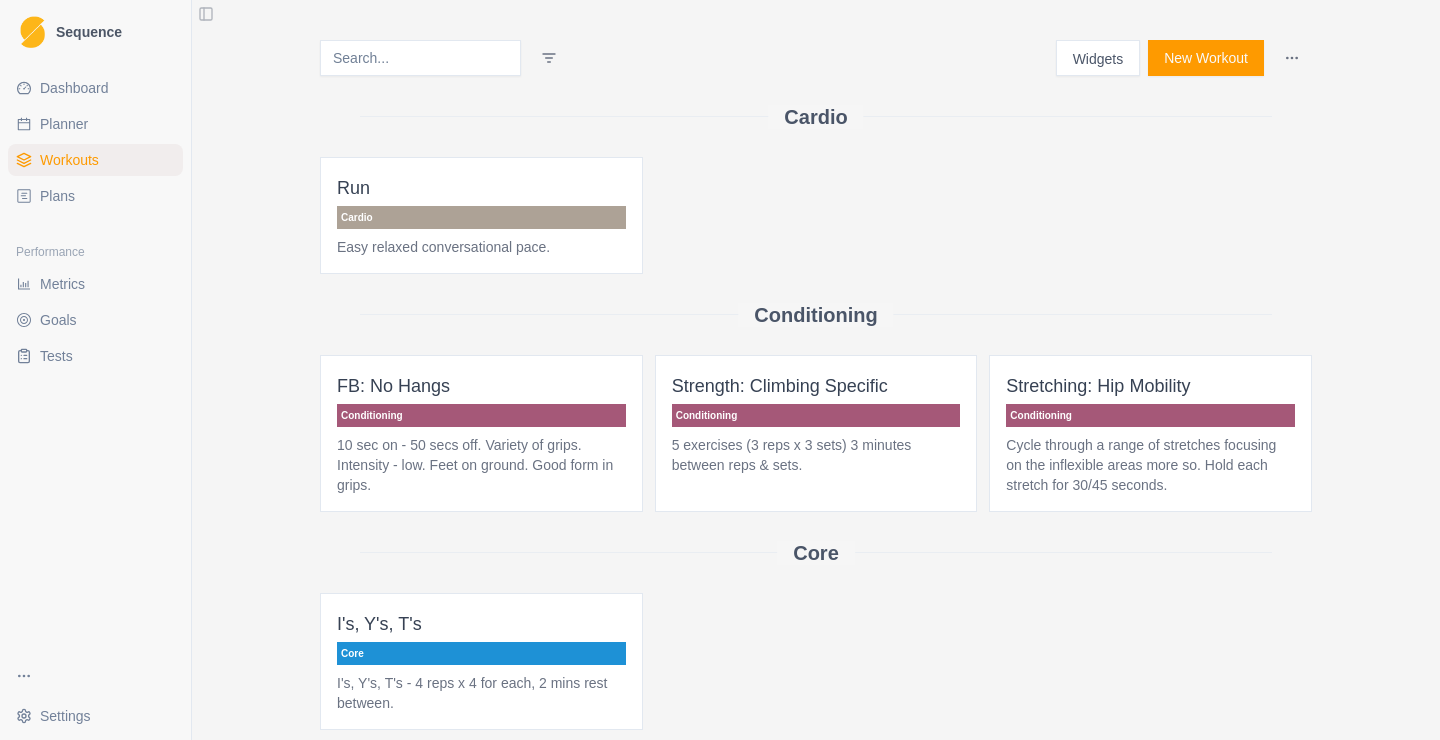 click at bounding box center (420, 58) 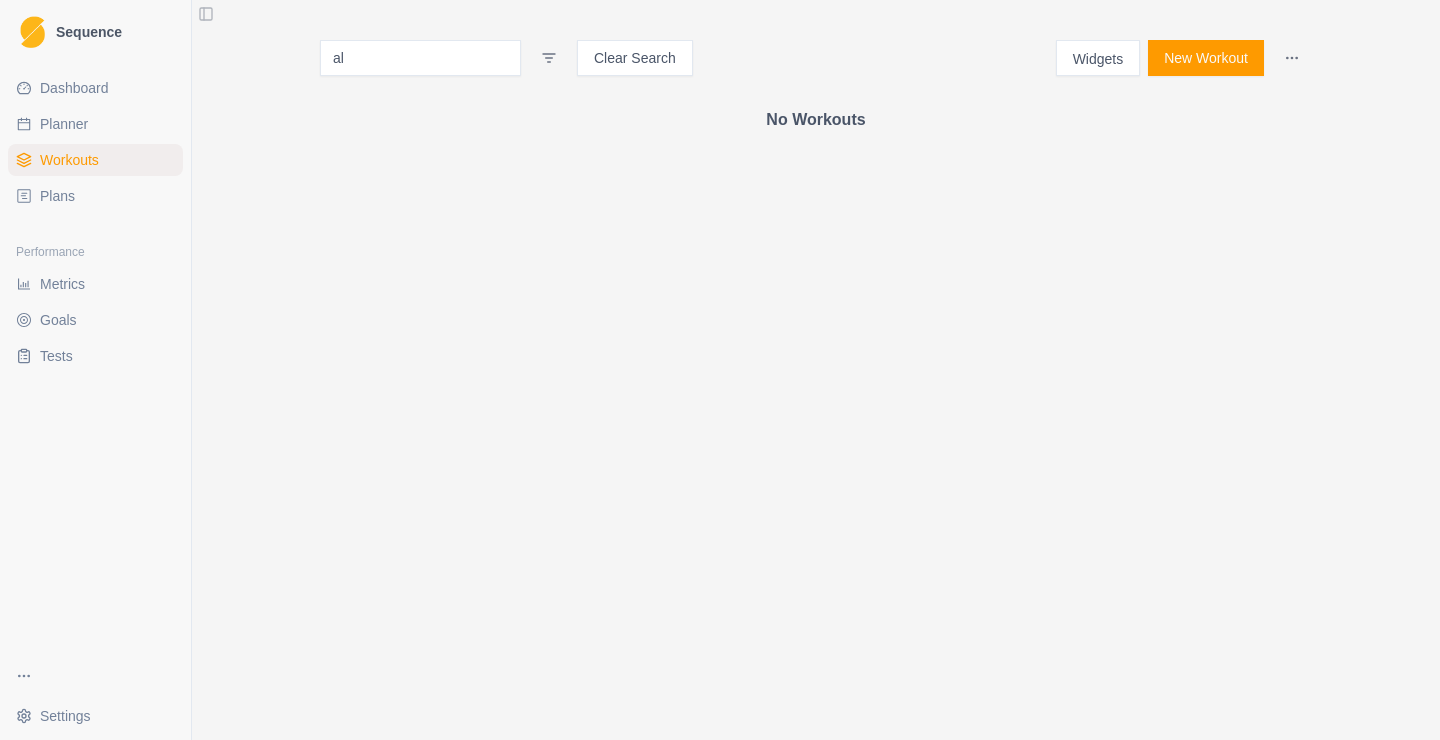 type on "a" 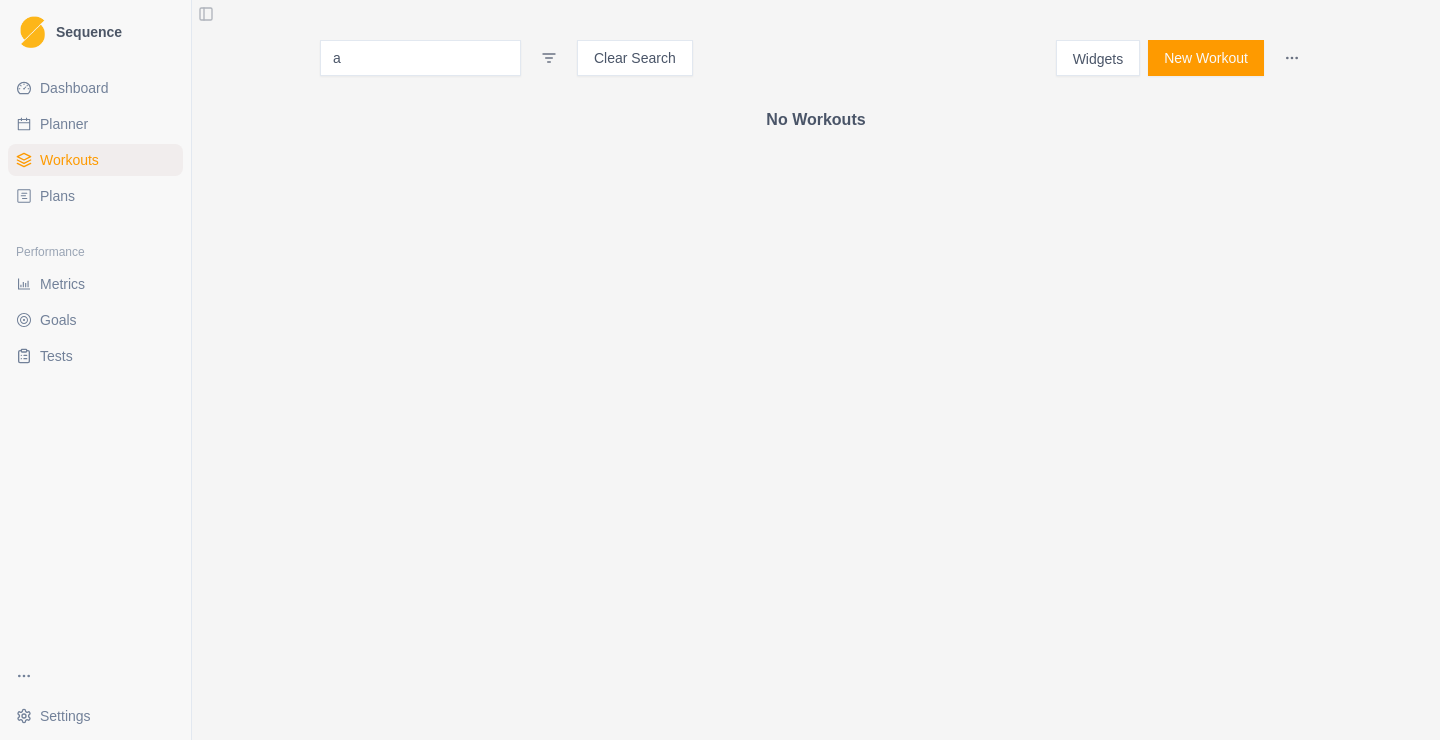 type 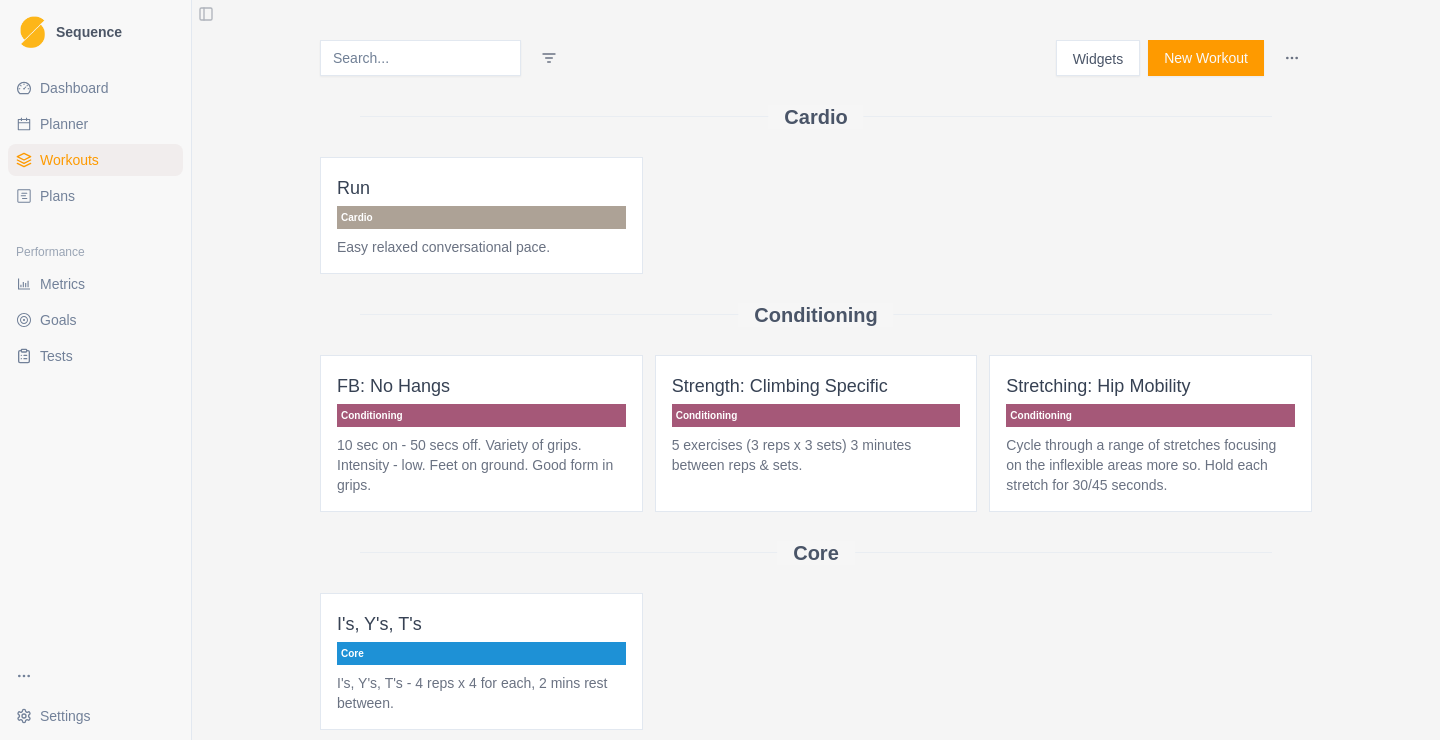 click on "Run Cardio Easy relaxed conversational pace." at bounding box center [816, 215] 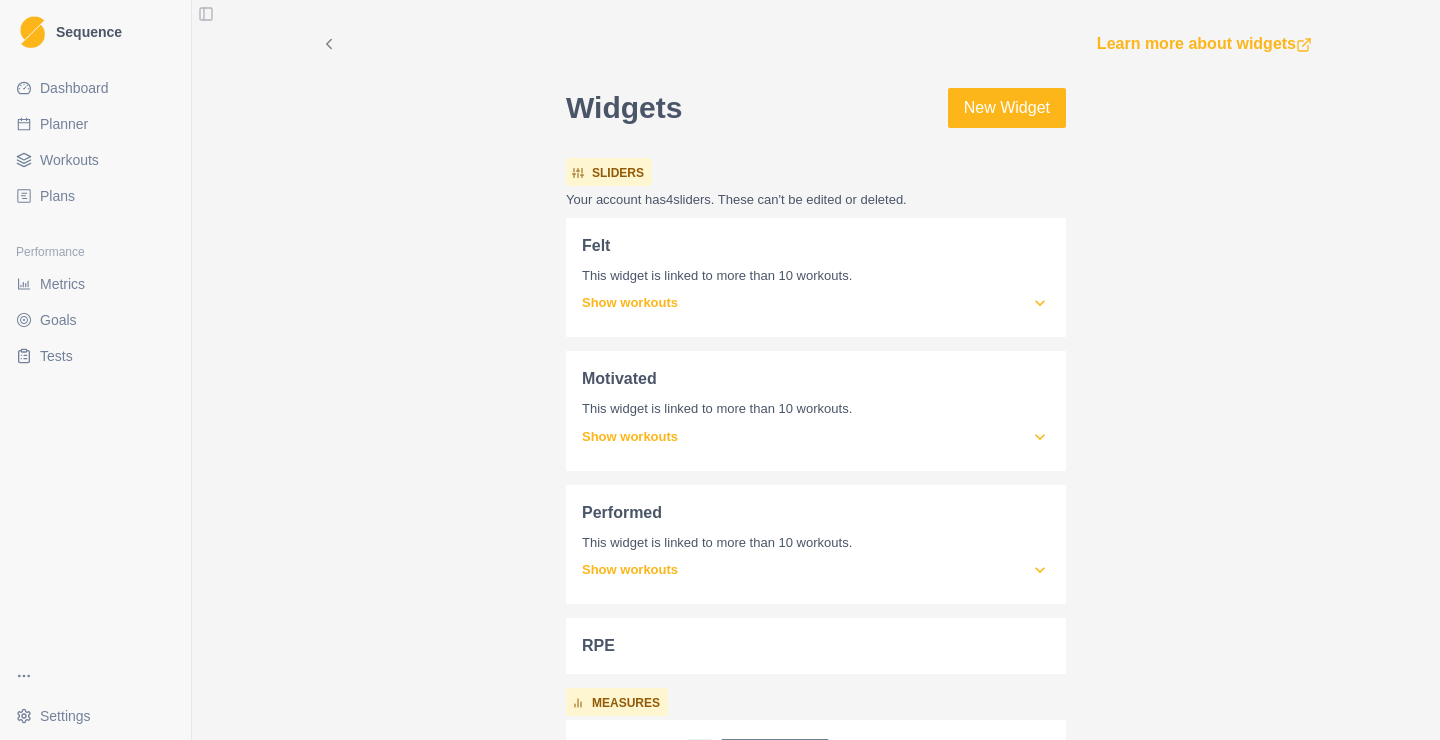 click 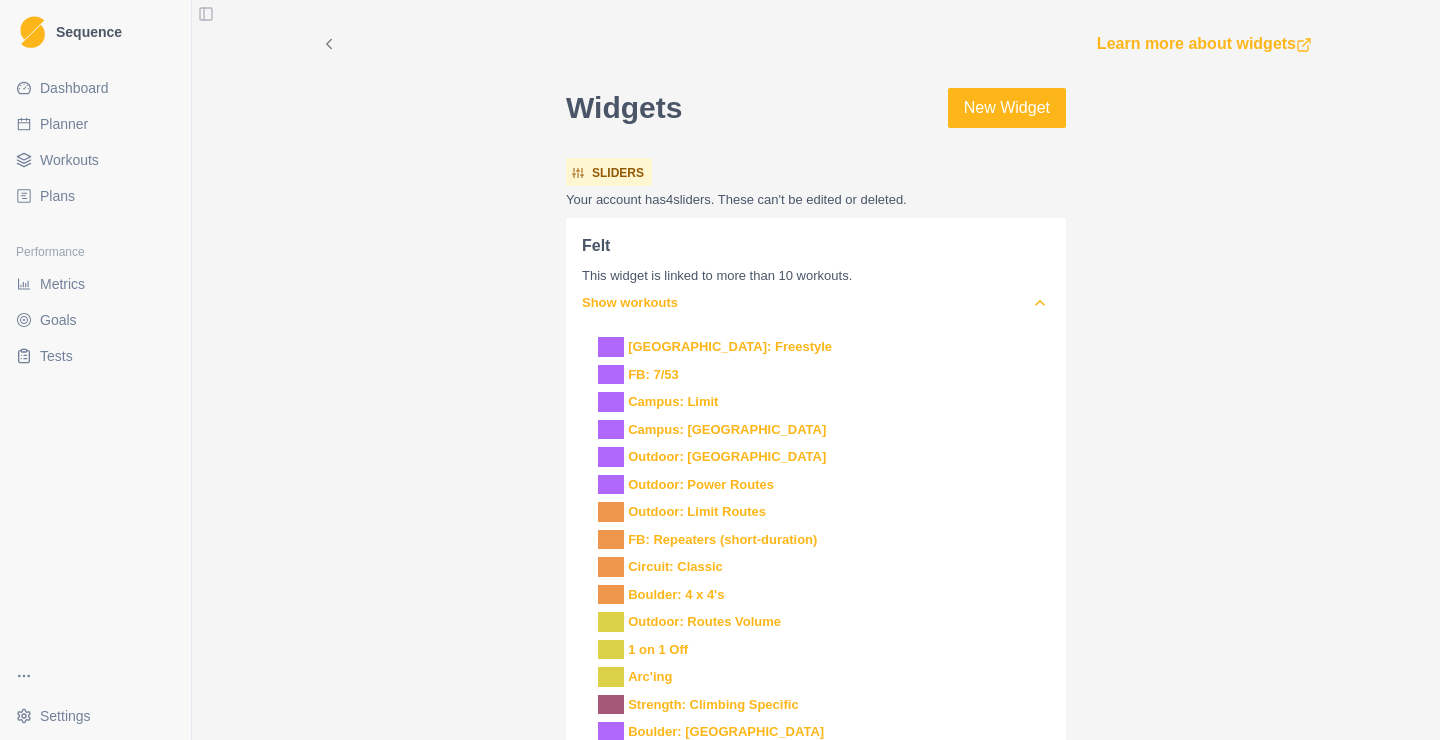 click 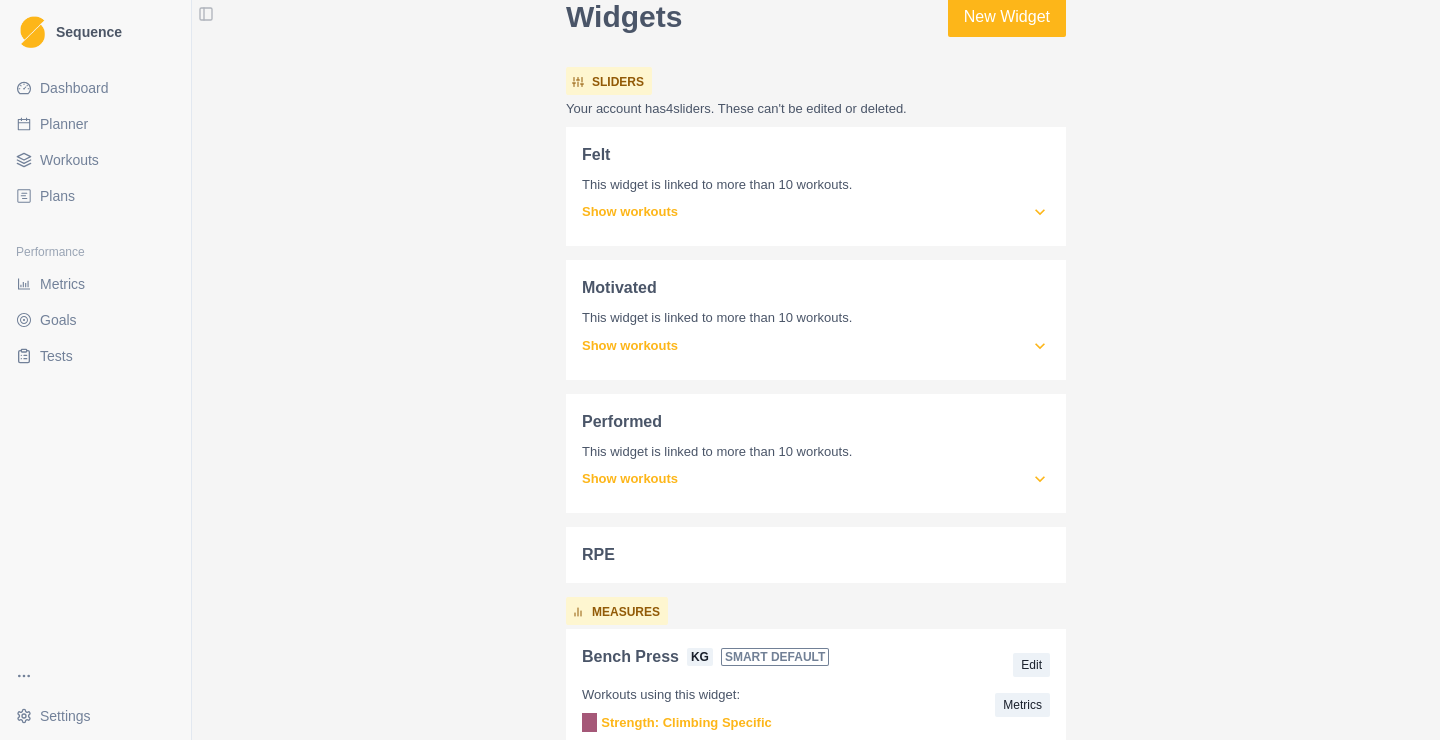scroll, scrollTop: 0, scrollLeft: 0, axis: both 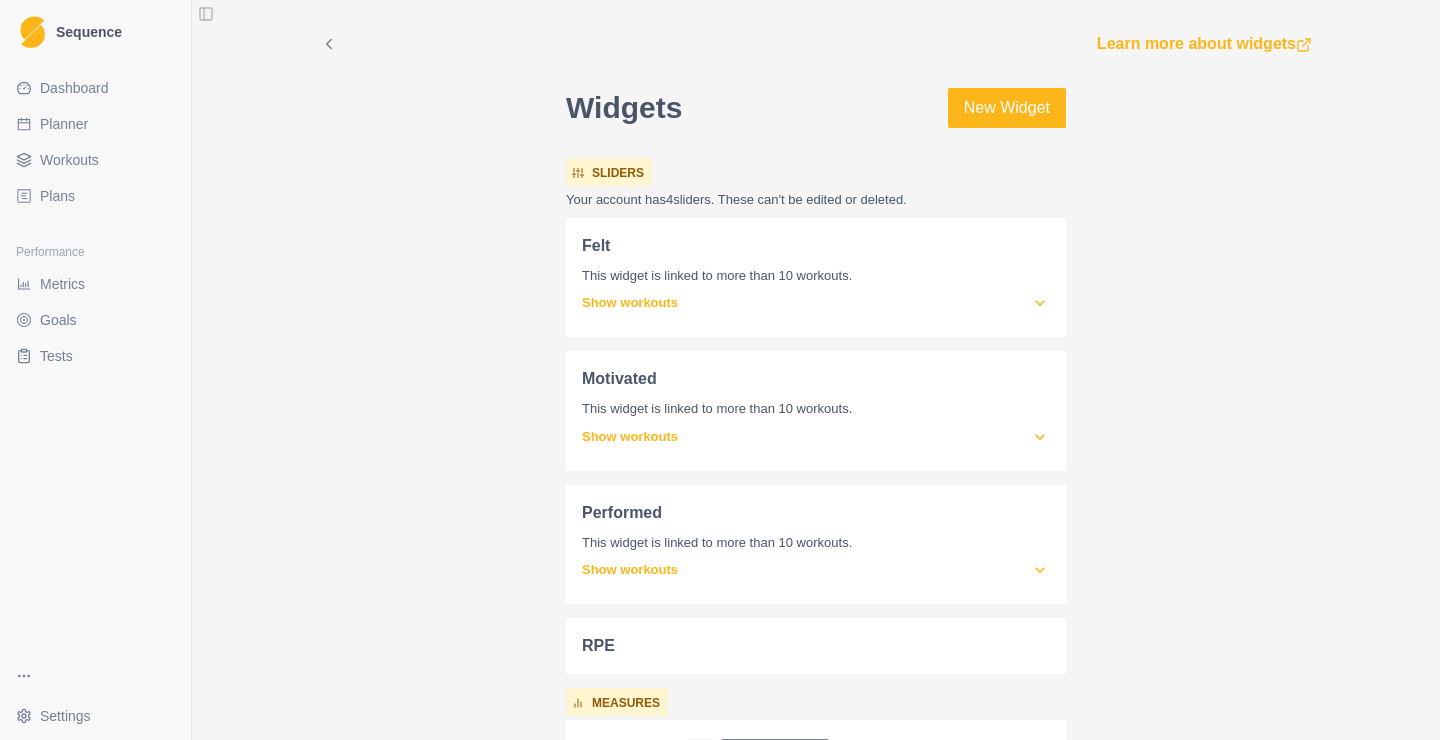 click on "Dashboard" at bounding box center (74, 88) 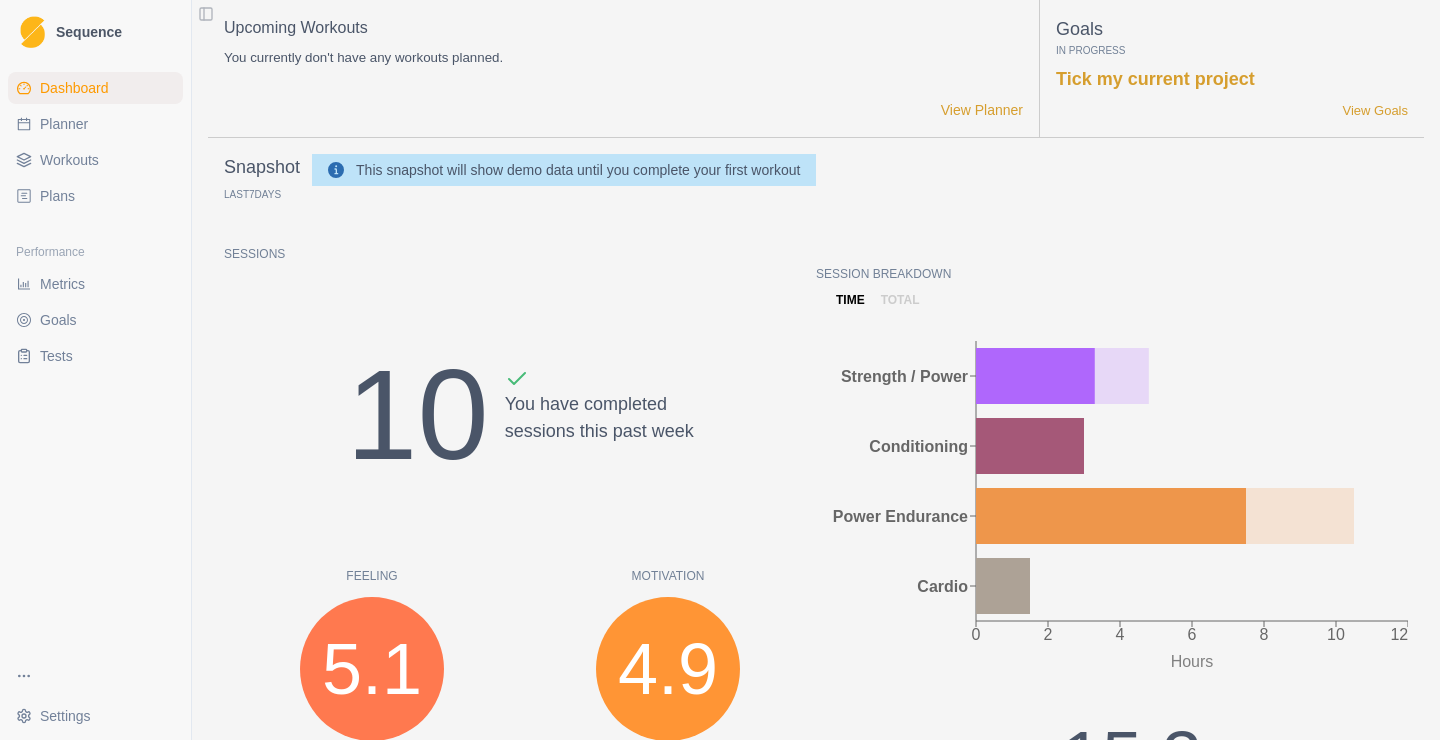 click on "10" at bounding box center (417, 415) 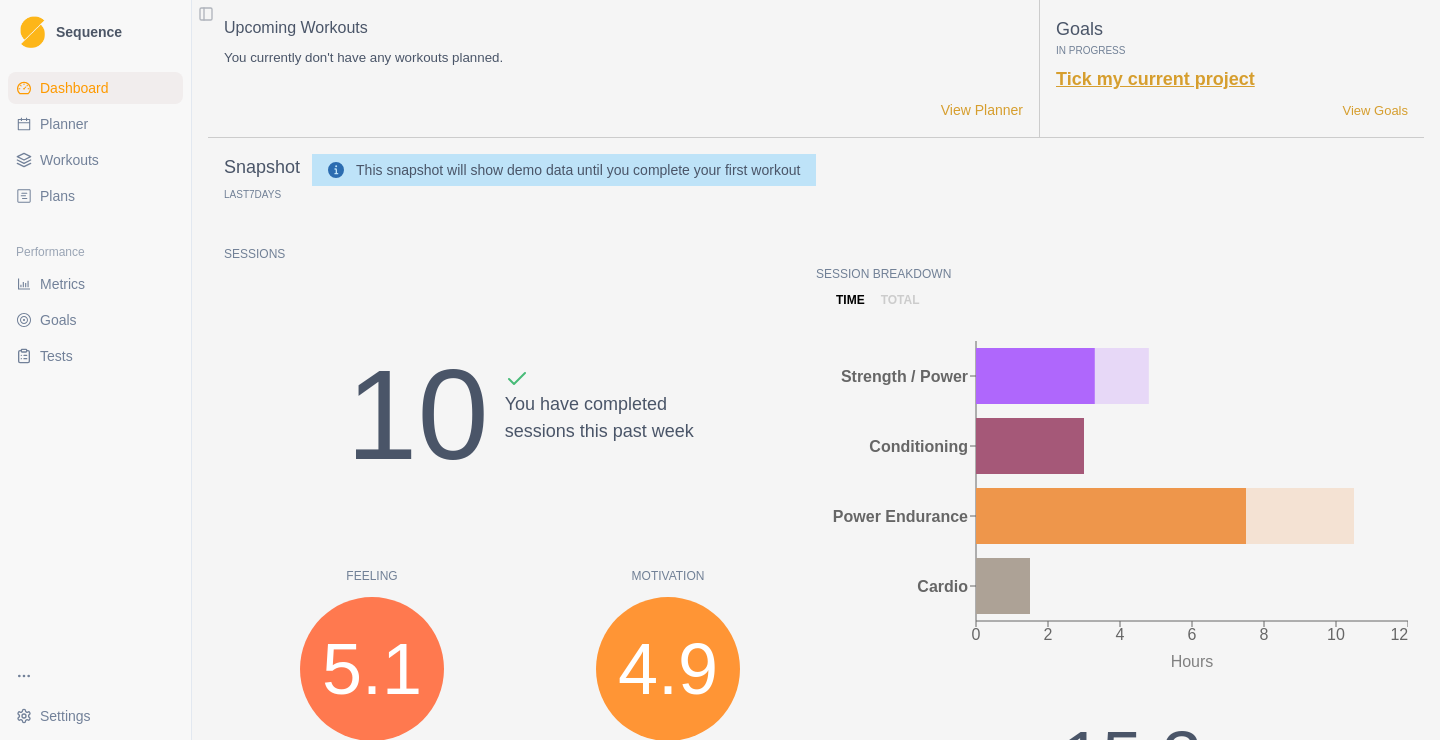 click on "Tick my current project" at bounding box center (1155, 79) 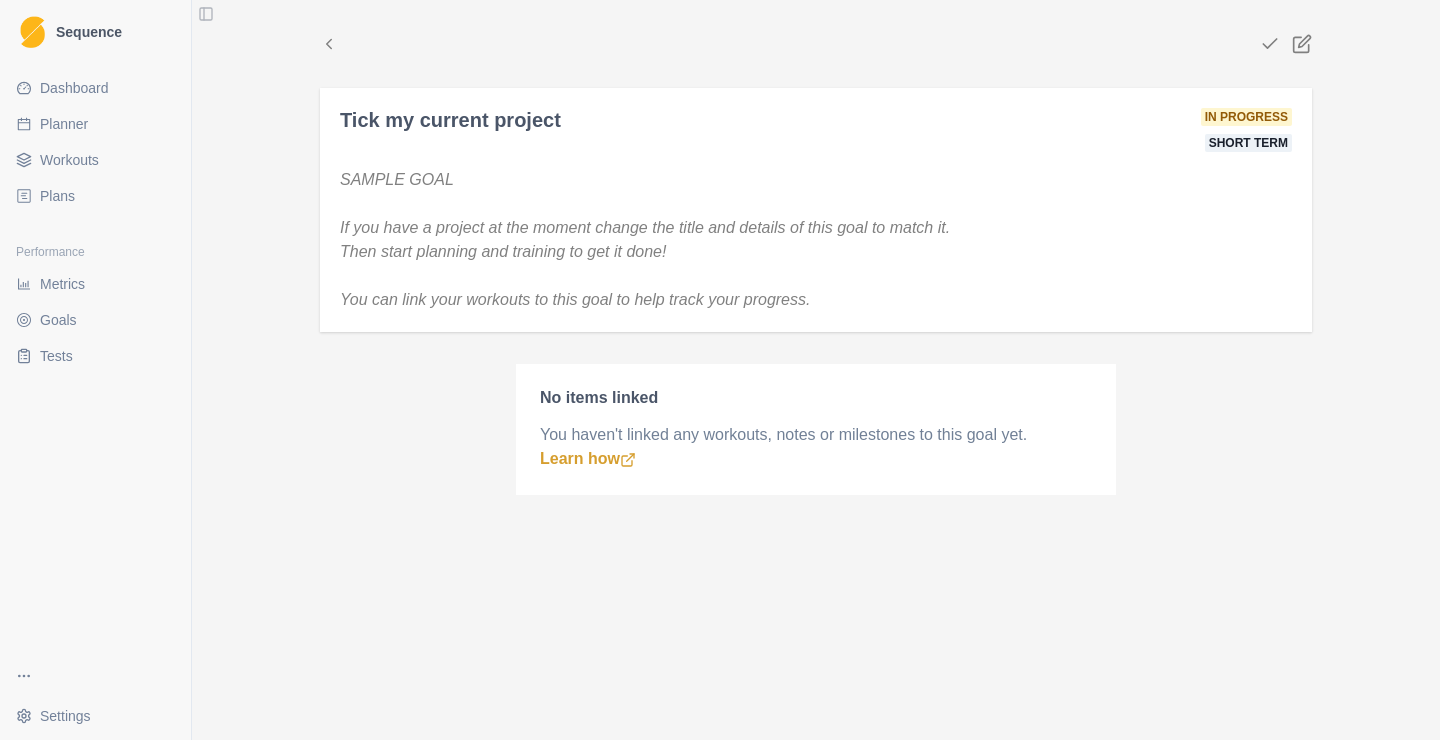 click at bounding box center [1286, 44] 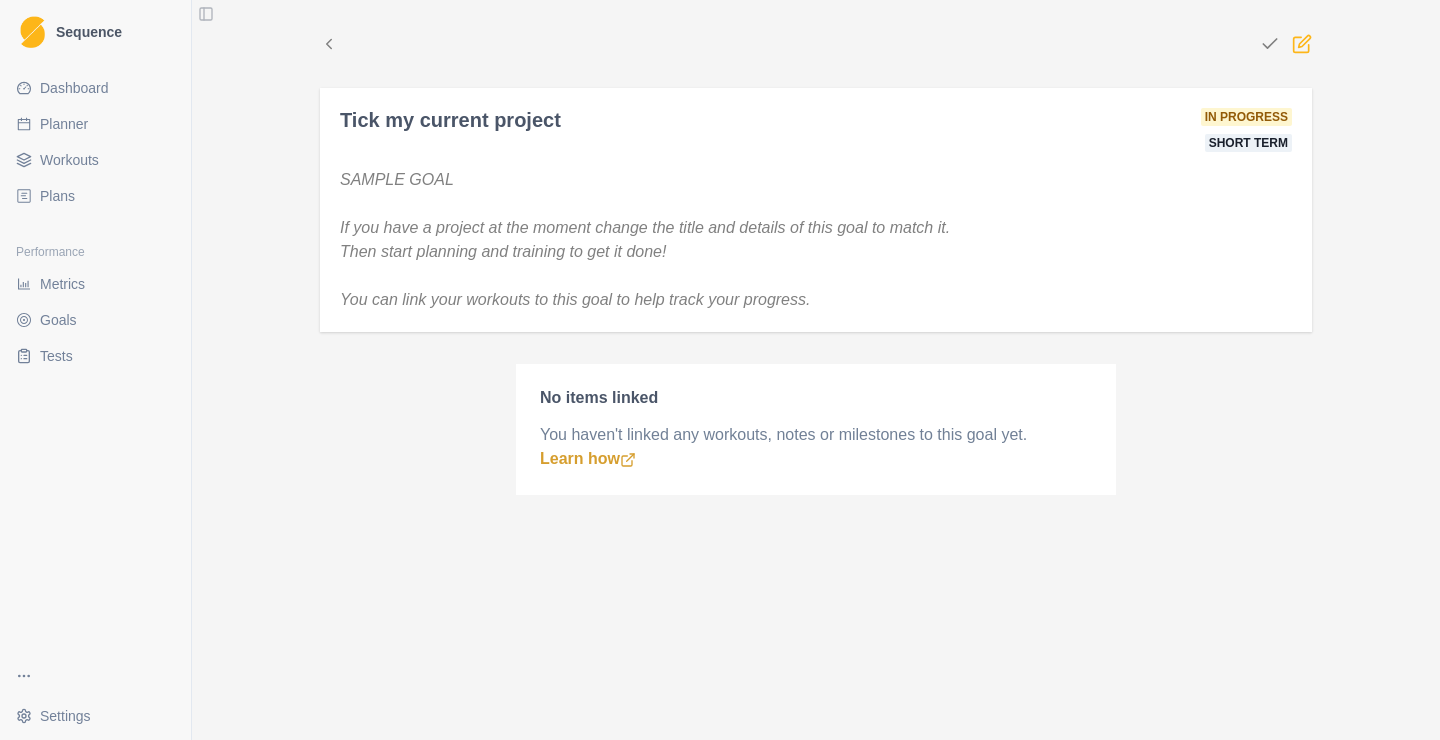 click 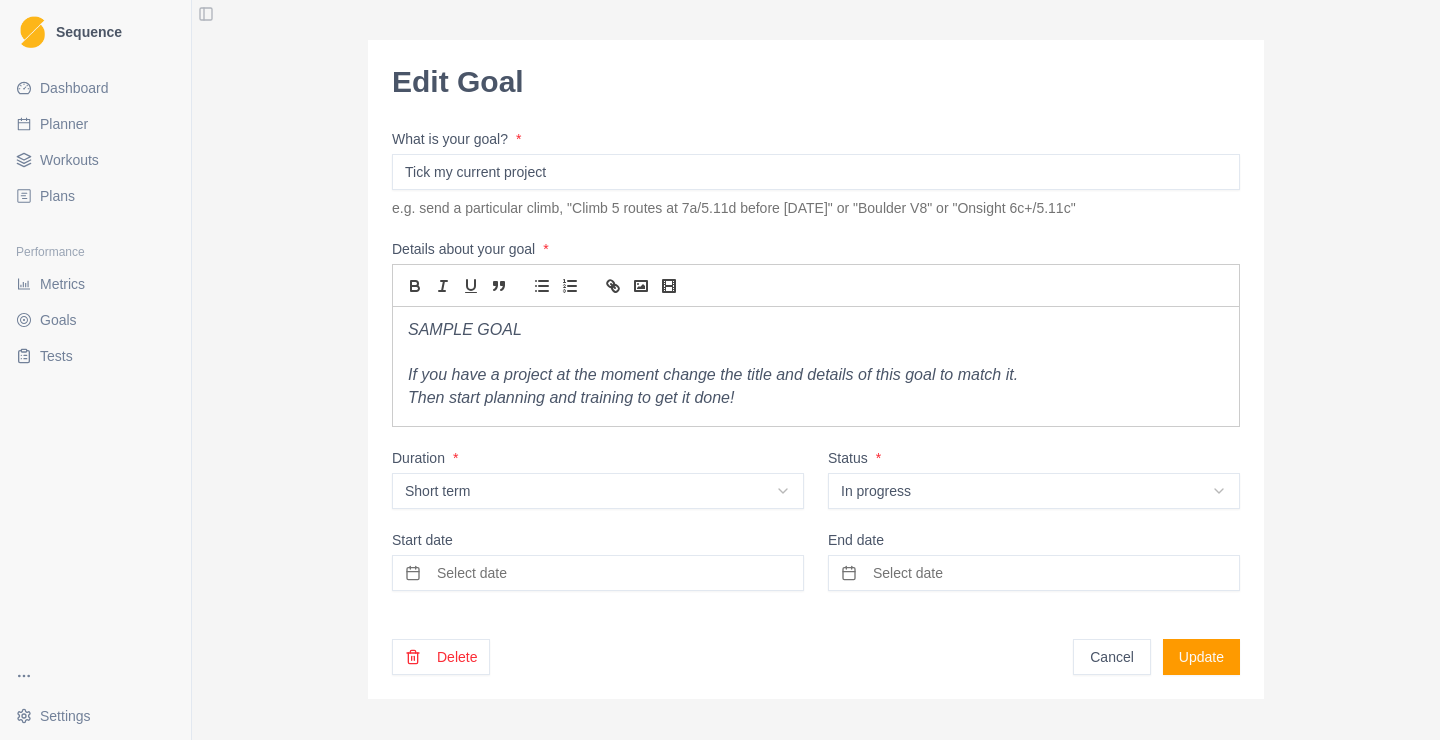 click on "Delete" at bounding box center (441, 657) 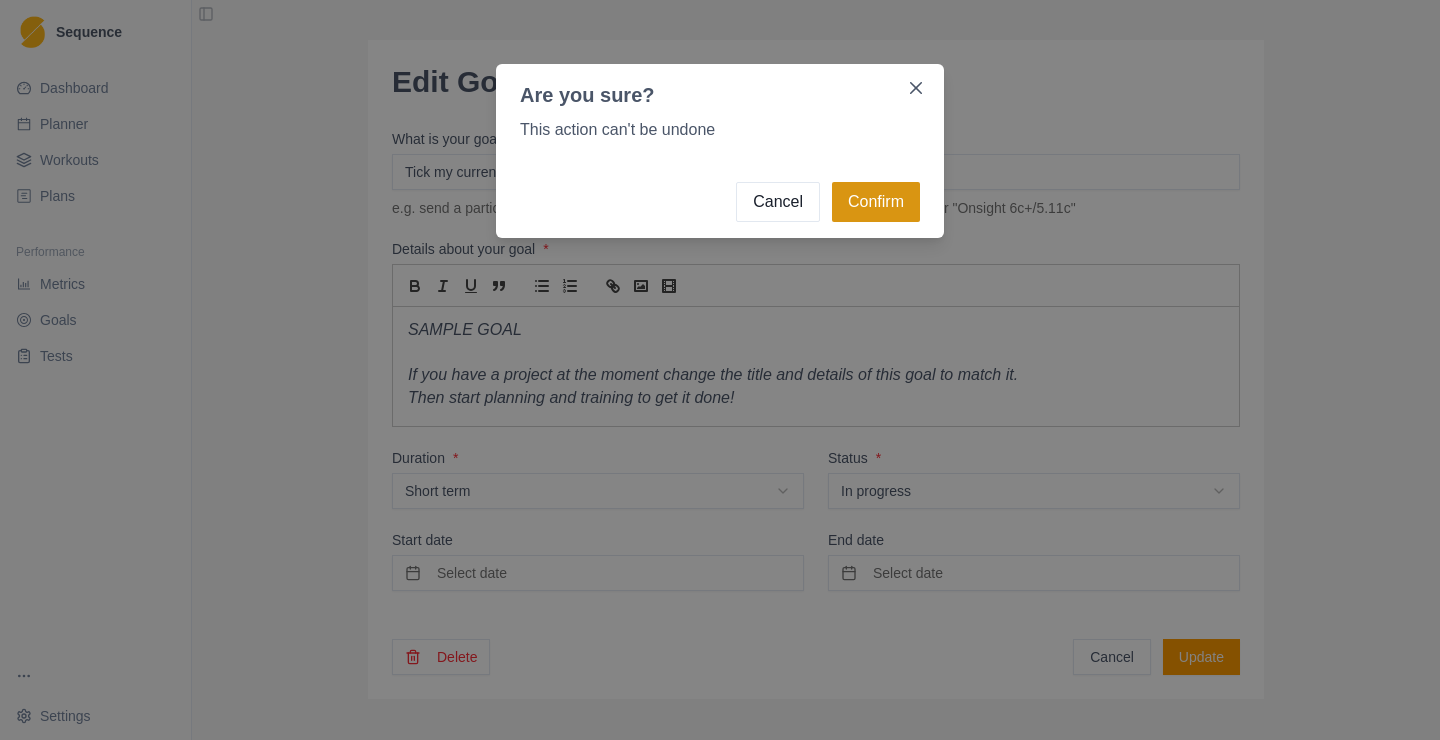 click on "Confirm" at bounding box center [876, 202] 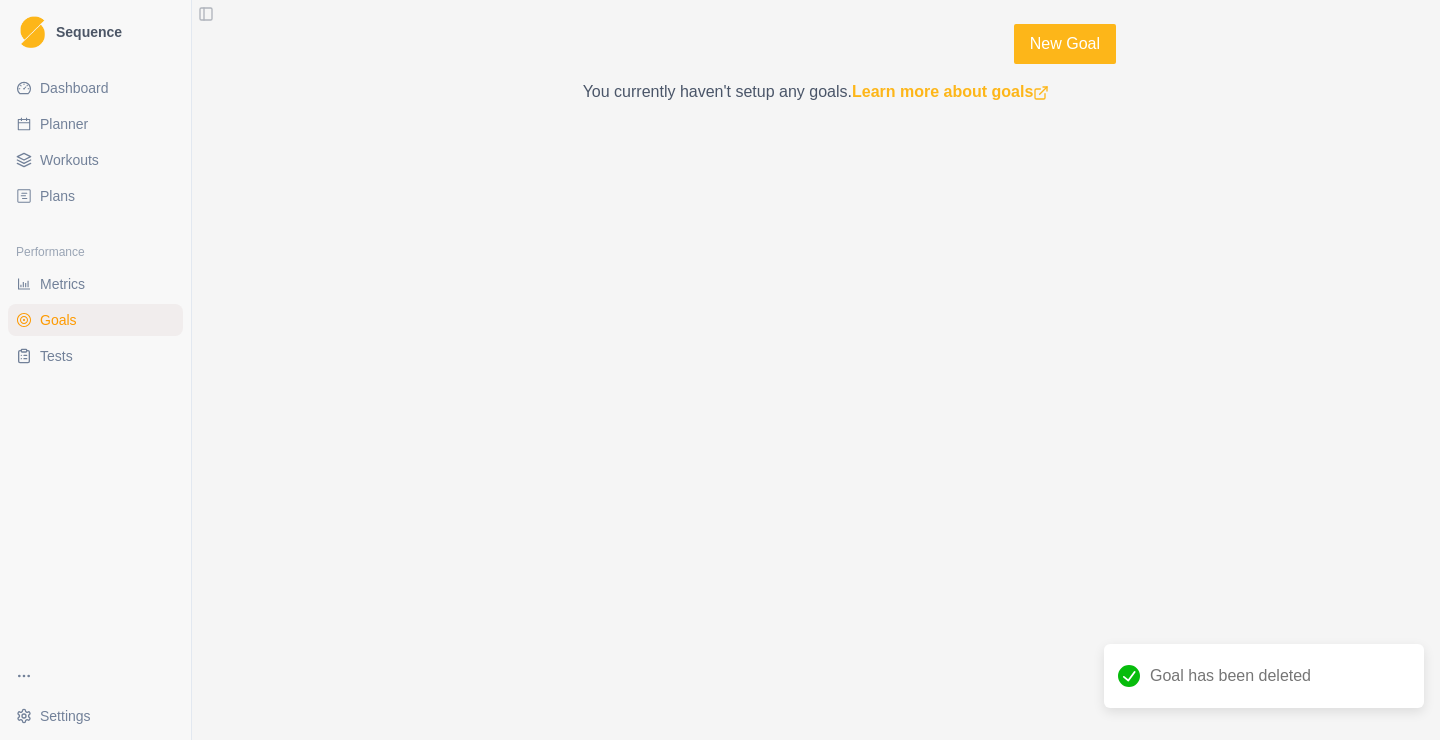 click on "Dashboard" at bounding box center (95, 88) 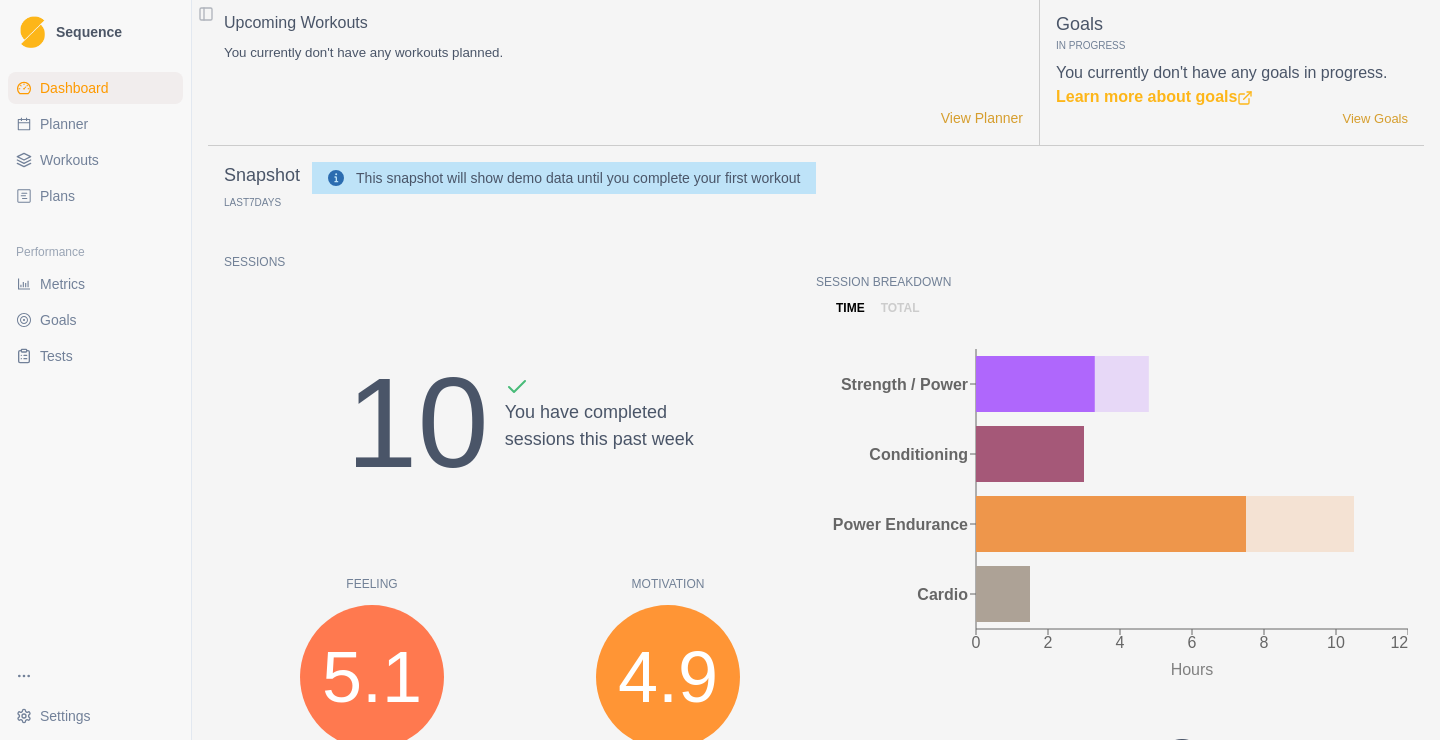 scroll, scrollTop: 0, scrollLeft: 0, axis: both 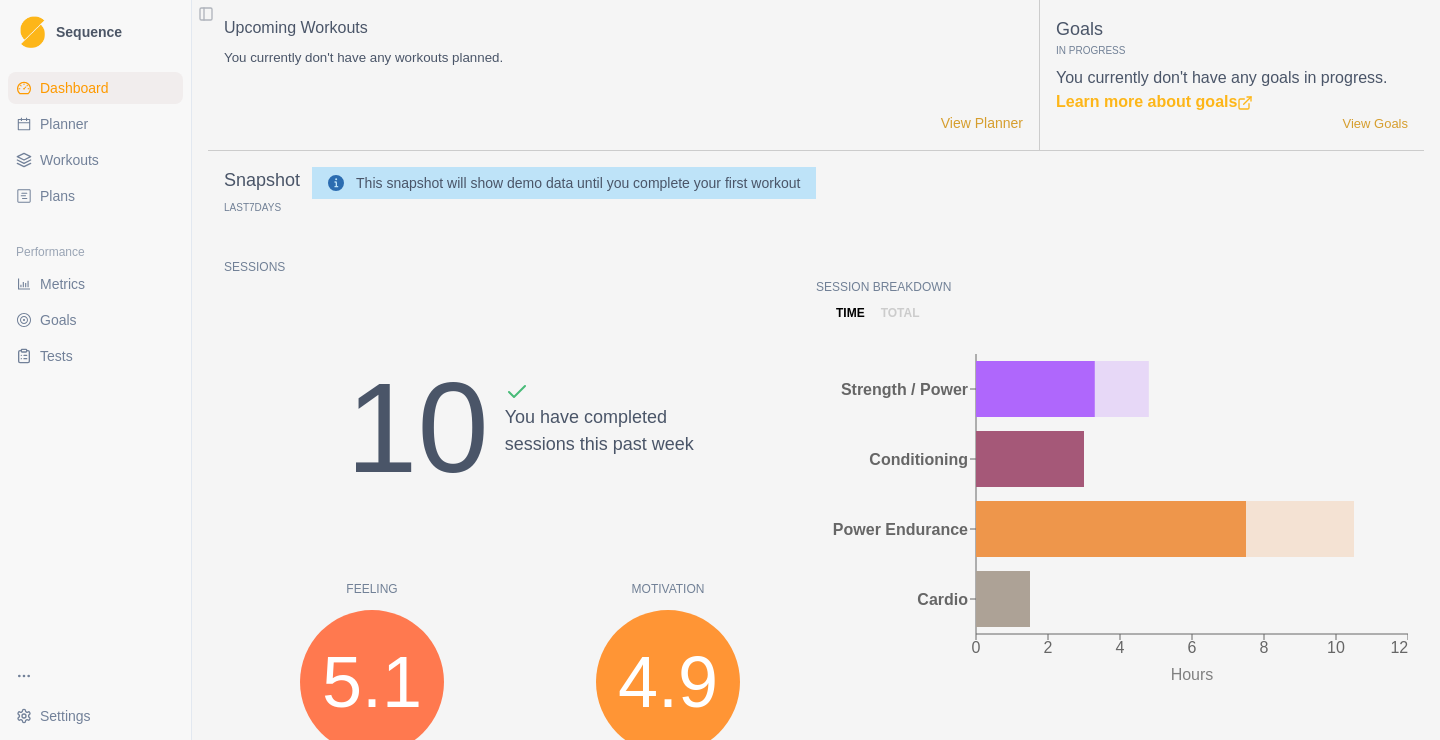 click on "Metrics" at bounding box center (62, 284) 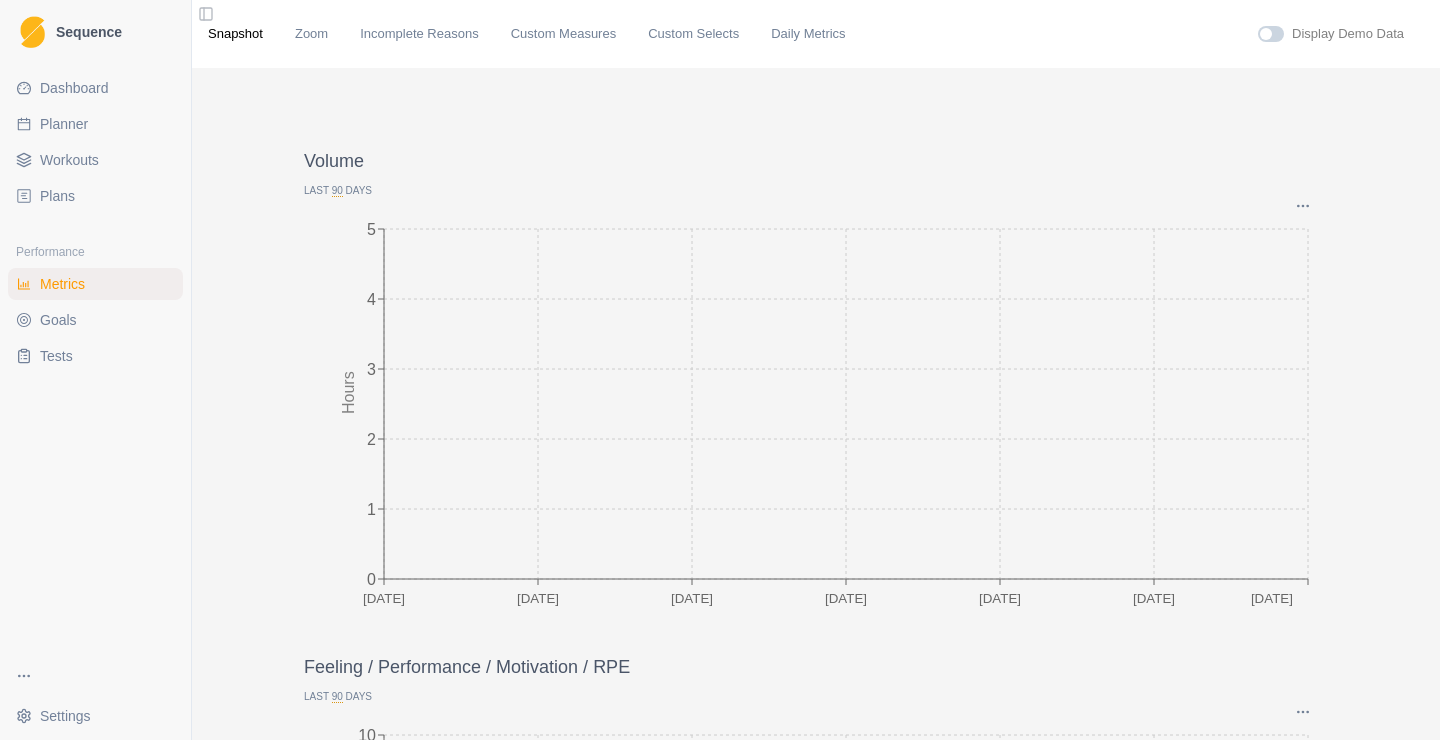 click on "Tests" at bounding box center [95, 356] 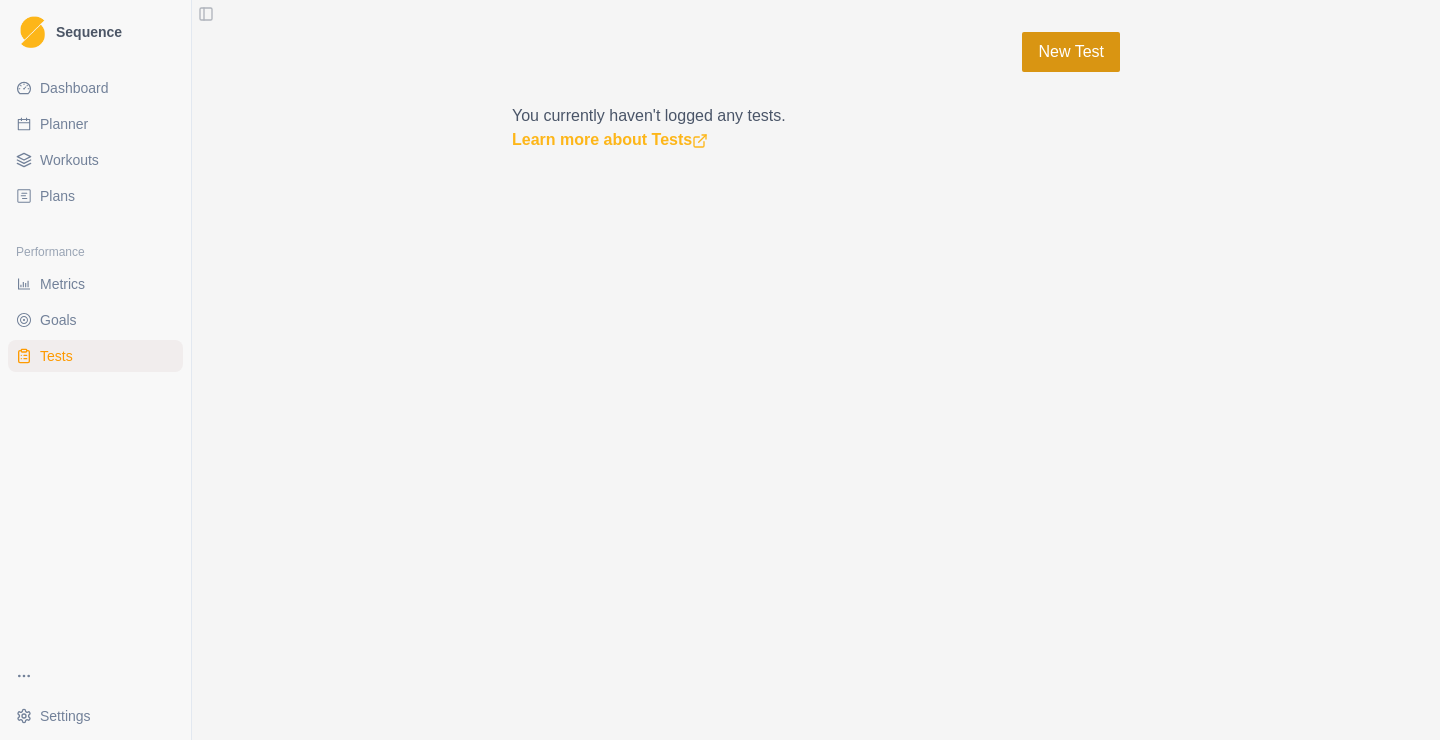 click on "New Test" at bounding box center [1071, 52] 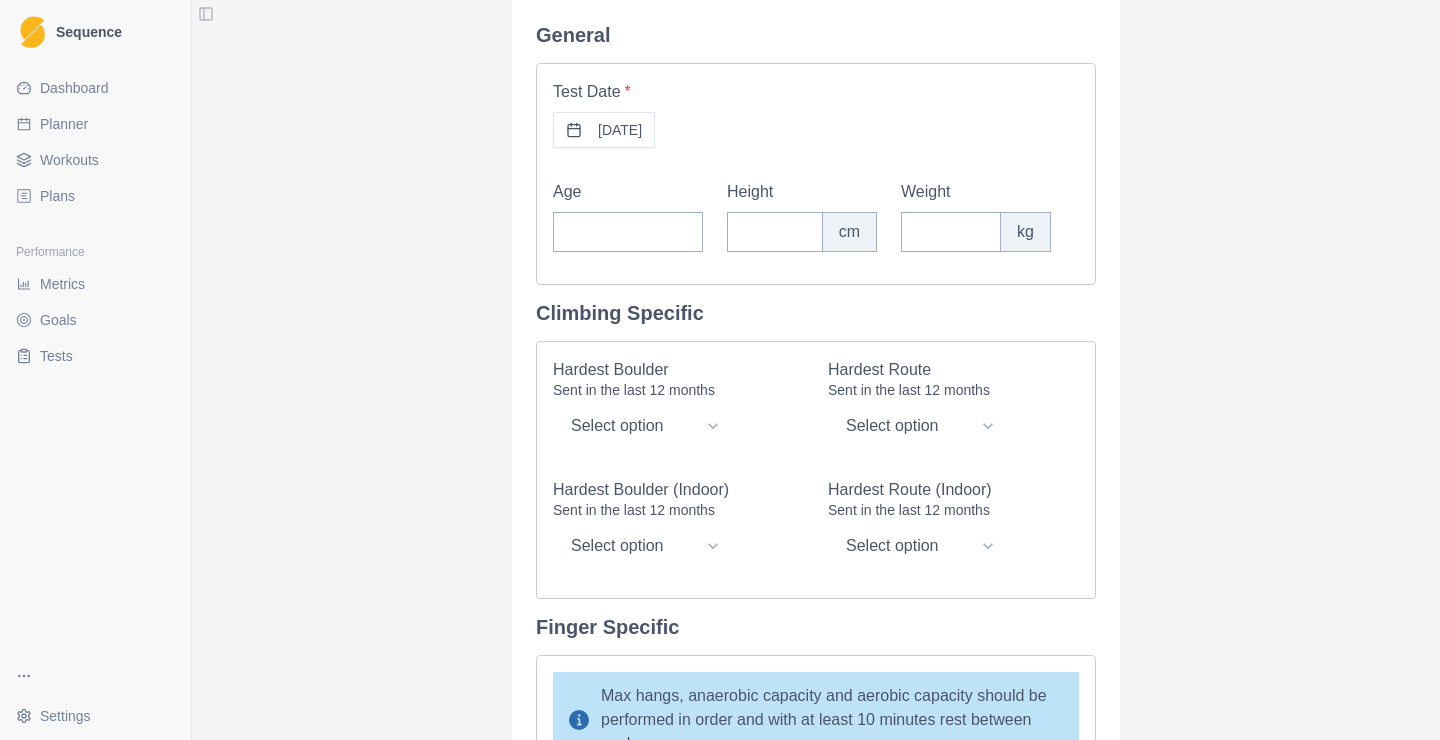 scroll, scrollTop: 0, scrollLeft: 0, axis: both 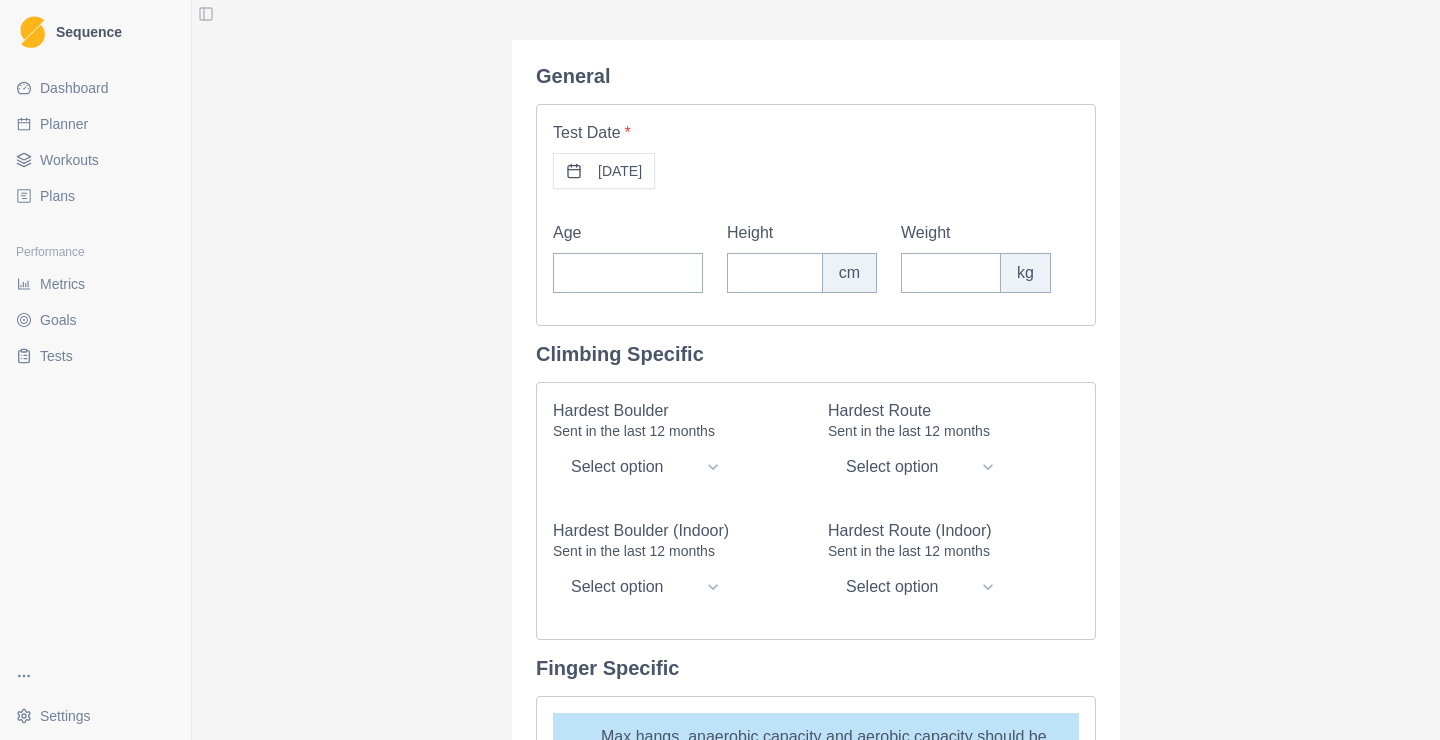 click on "Dashboard" at bounding box center [74, 88] 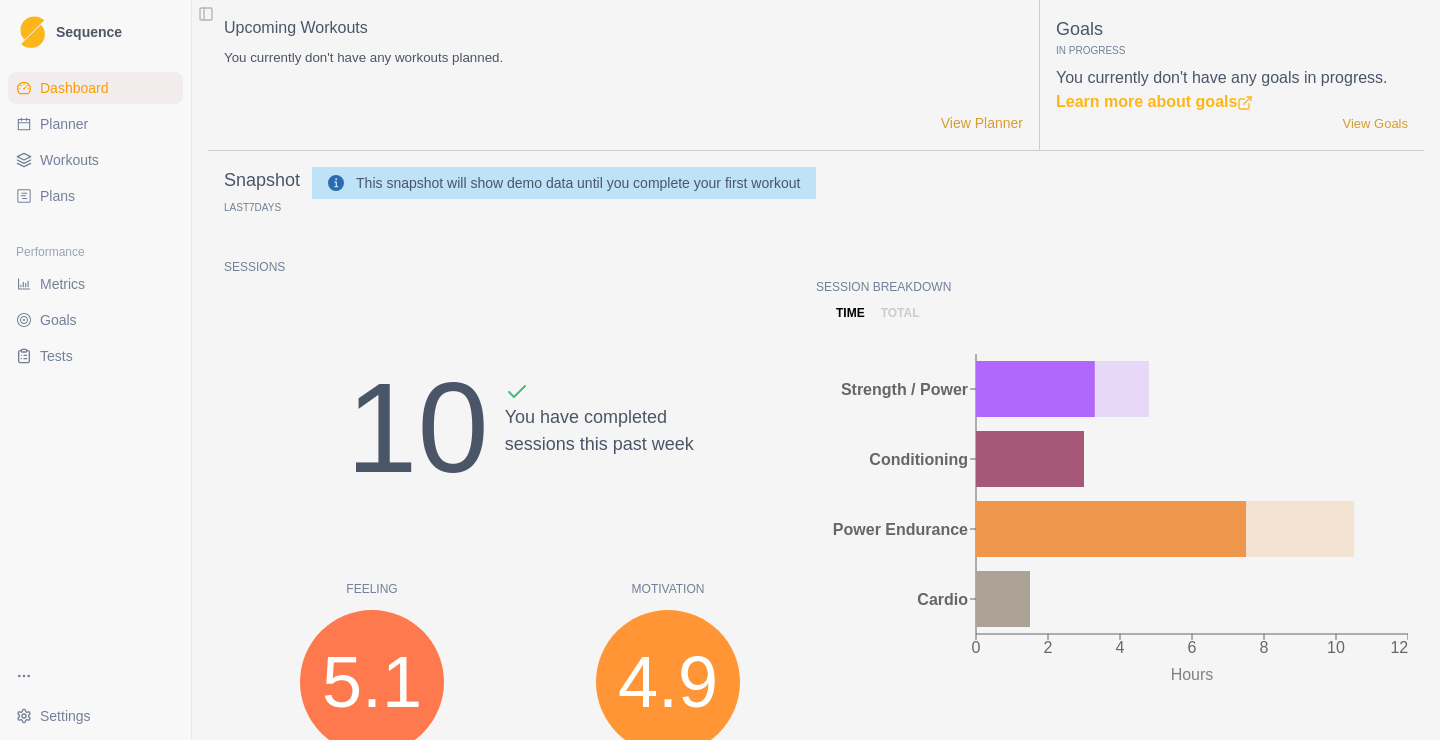 click on "Planner" at bounding box center [95, 124] 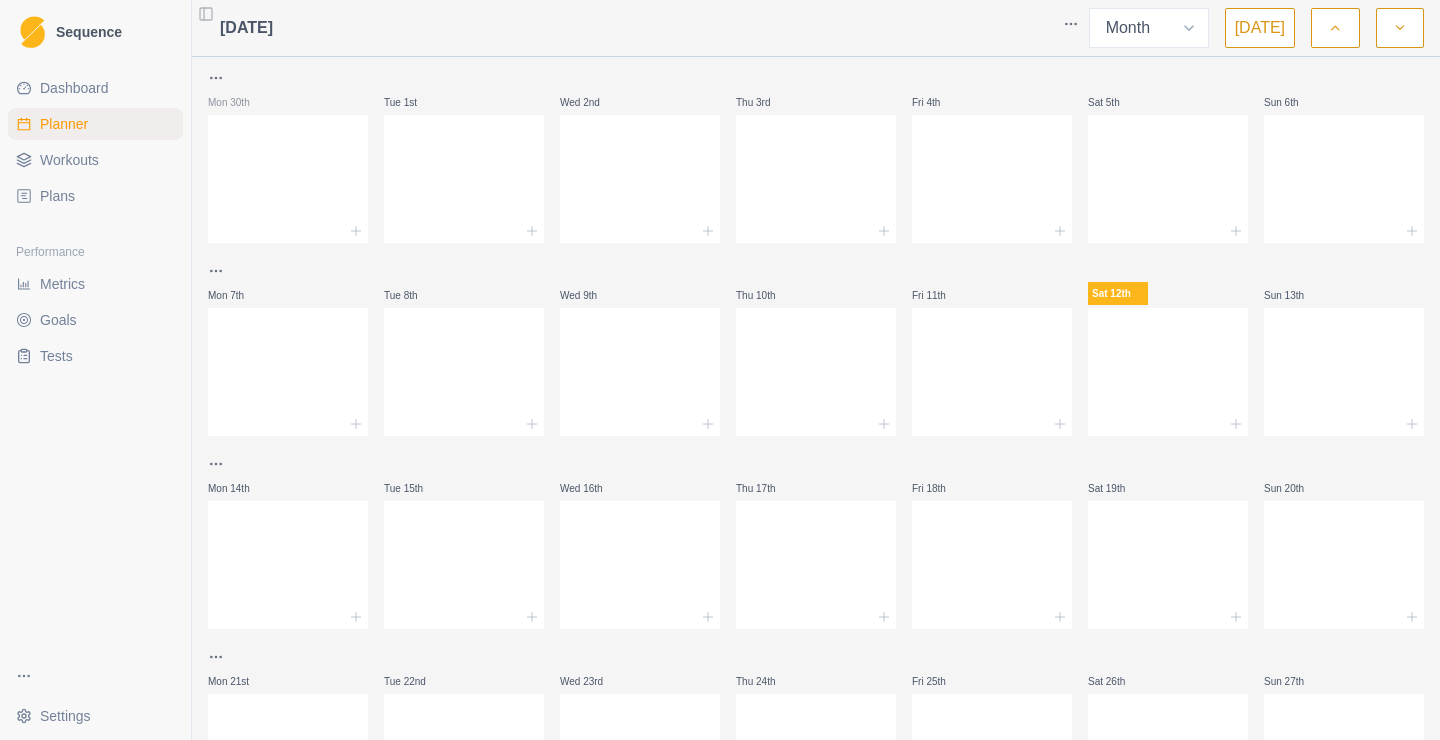click on "Sequence Dashboard Planner Workouts Plans Performance Metrics Goals Tests Settings Toggle Sidebar [DATE] Week Month [DATE] Mon 30th Tue 1st Wed 2nd Thu 3rd Fri 4th Sat 5th Sun 6th Mon 7th Tue 8th Wed 9th Thu 10th Fri 11th Sat 12th Sun 13th Mon 14th Tue 15th Wed 16th Thu 17th Fri 18th Sat 19th Sun 20th Mon 21st Tue 22nd Wed 23rd Thu 24th Fri 25th Sat 26th Sun 27th Mon 28th Tue 29th Wed 30th Thu 31st Fri 1st Sat 2nd Sun 3rd
1
Press space bar to start a drag.
When dragging you can use the arrow keys to move the item around and escape to cancel.
Some screen readers may require you to be in focus mode or to use your pass through key" at bounding box center [720, 370] 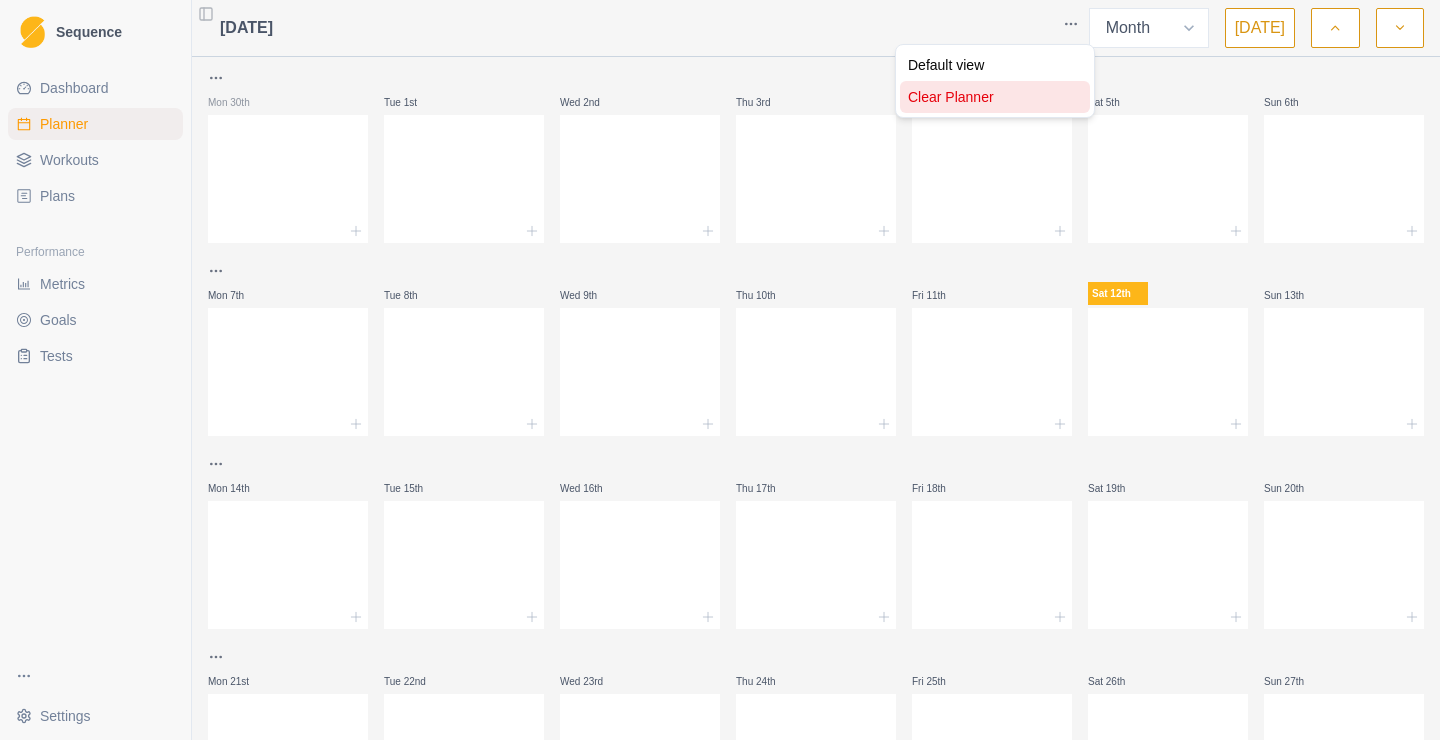 click on "Clear Planner" at bounding box center (995, 97) 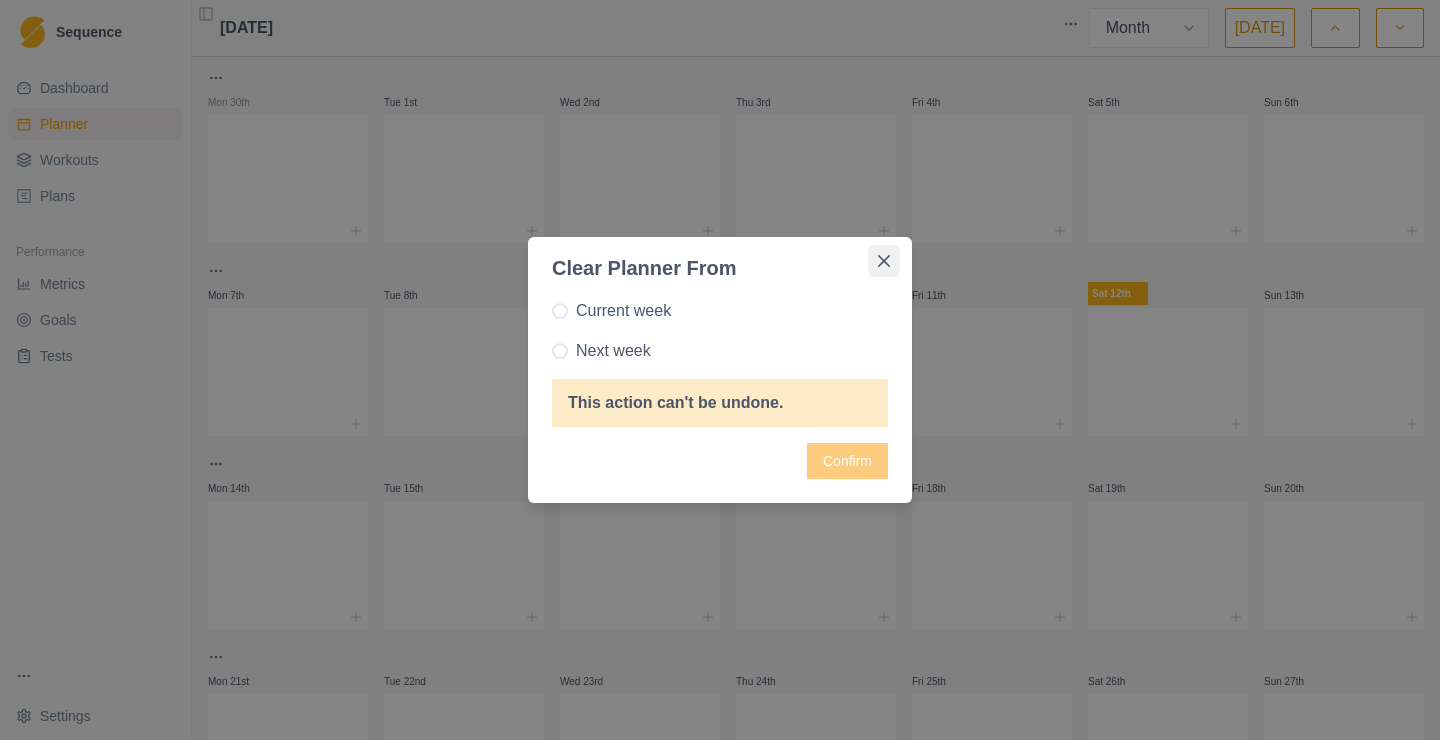 click at bounding box center [884, 261] 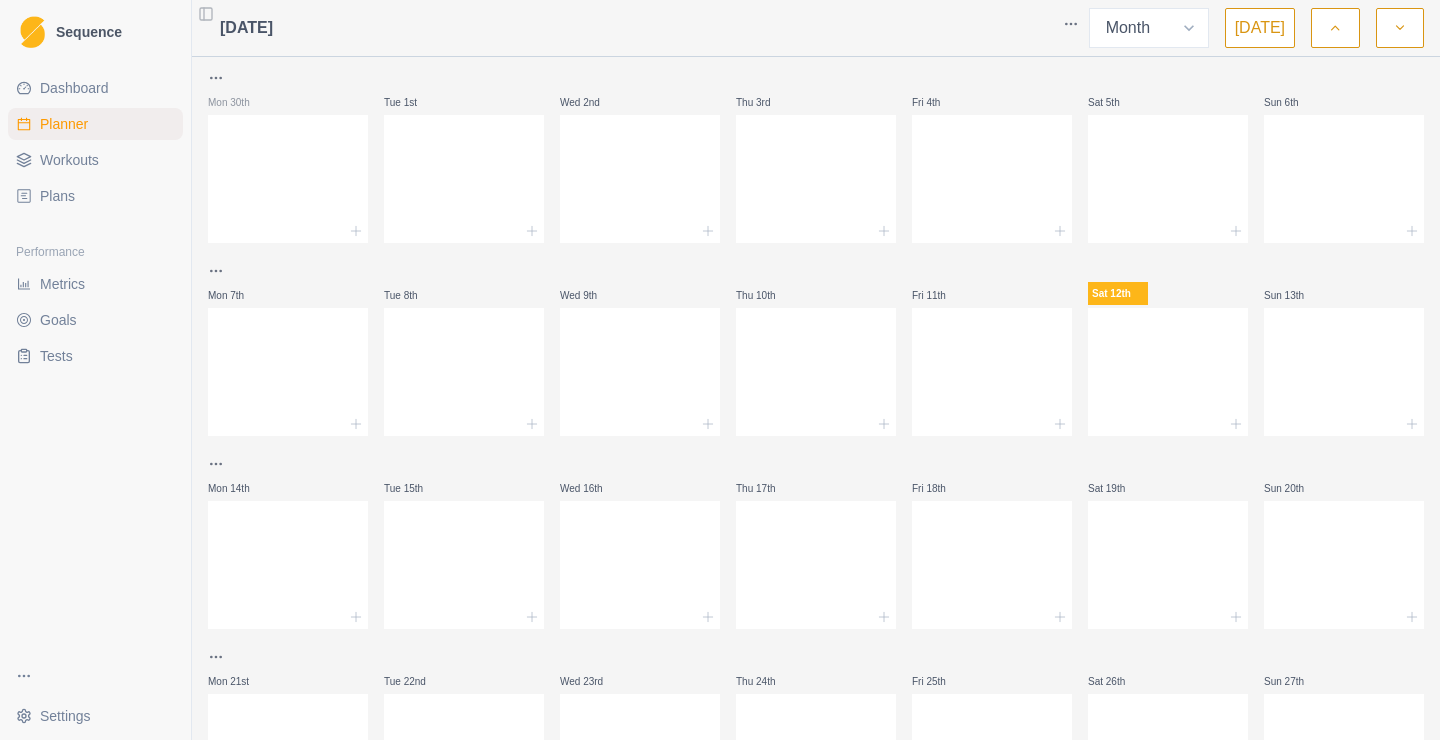 click on "Sequence Dashboard Planner Workouts Plans Performance Metrics Goals Tests Settings Toggle Sidebar [DATE] Week Month [DATE] Mon 30th Tue 1st Wed 2nd Thu 3rd Fri 4th Sat 5th Sun 6th Mon 7th Tue 8th Wed 9th Thu 10th Fri 11th Sat 12th Sun 13th Mon 14th Tue 15th Wed 16th Thu 17th Fri 18th Sat 19th Sun 20th Mon 21st Tue 22nd Wed 23rd Thu 24th Fri 25th Sat 26th Sun 27th Mon 28th Tue 29th Wed 30th Thu 31st Fri 1st Sat 2nd Sun 3rd
1
Press space bar to start a drag.
When dragging you can use the arrow keys to move the item around and escape to cancel.
Some screen readers may require you to be in focus mode or to use your pass through key" at bounding box center (720, 370) 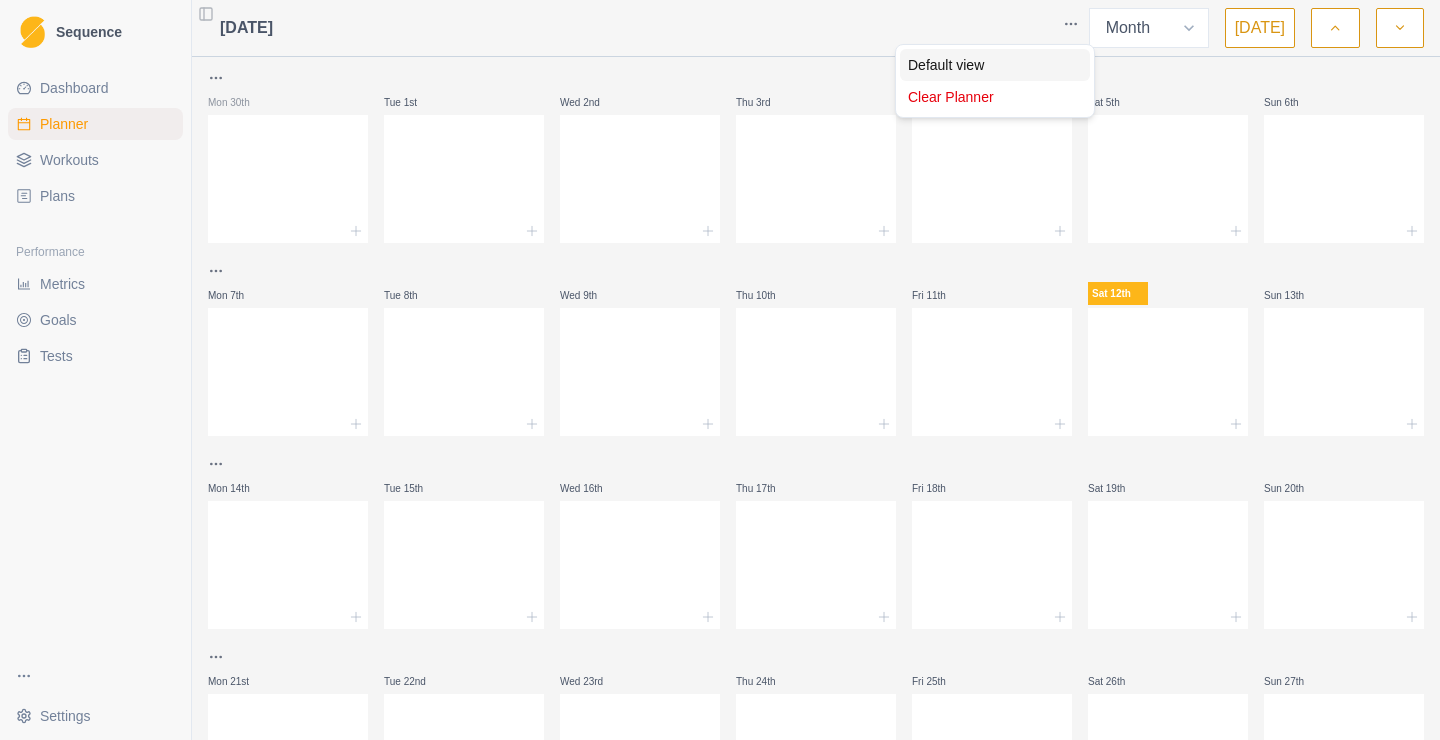 click on "Default view" at bounding box center (995, 65) 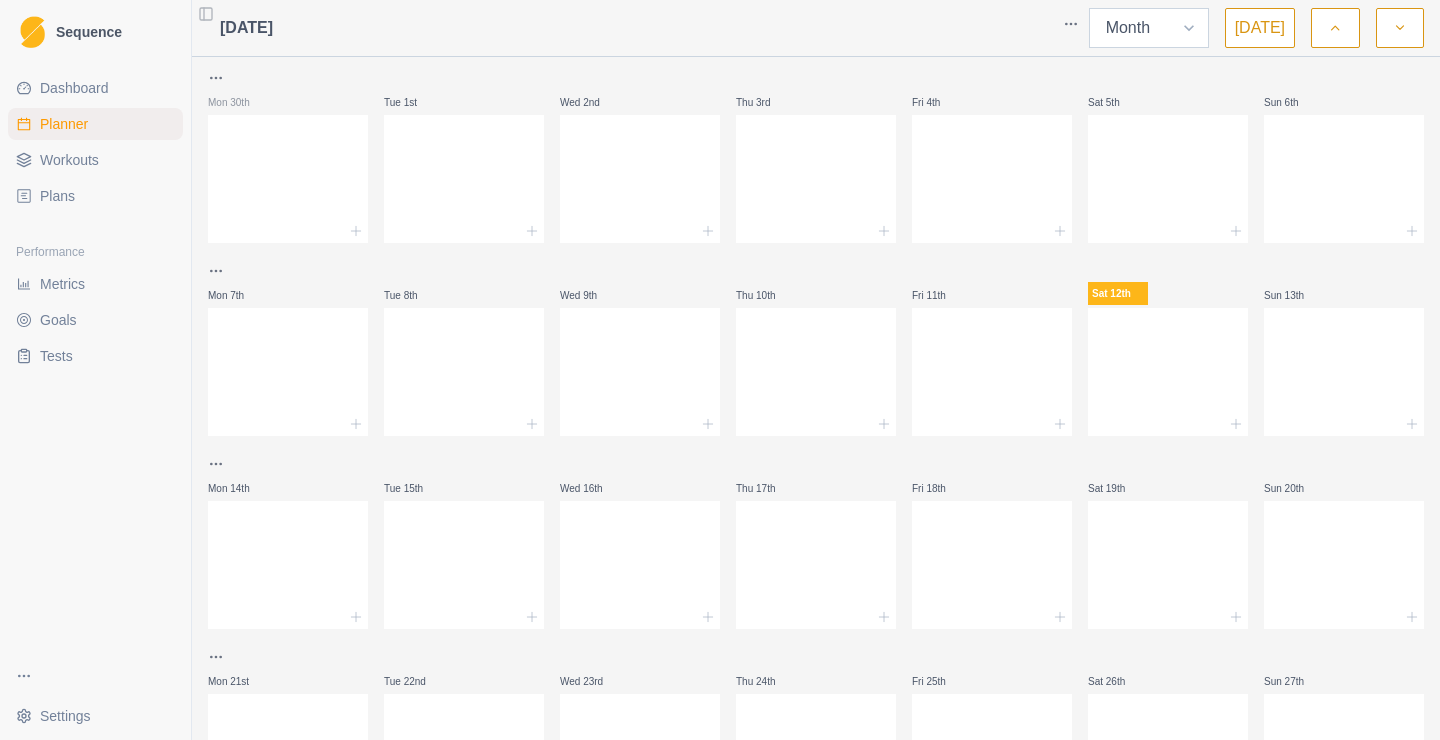 click on "Week Month" at bounding box center [1149, 28] 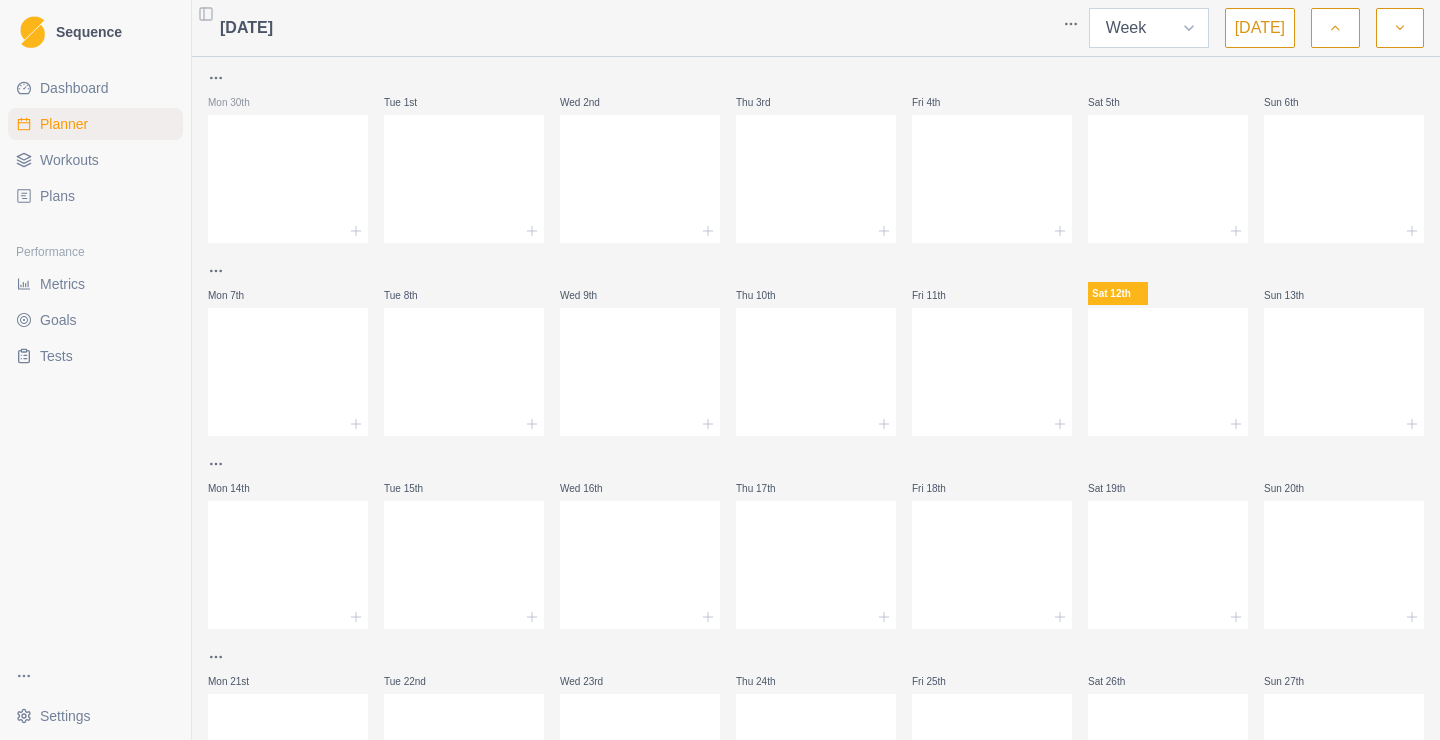 click on "Week" at bounding box center [0, 0] 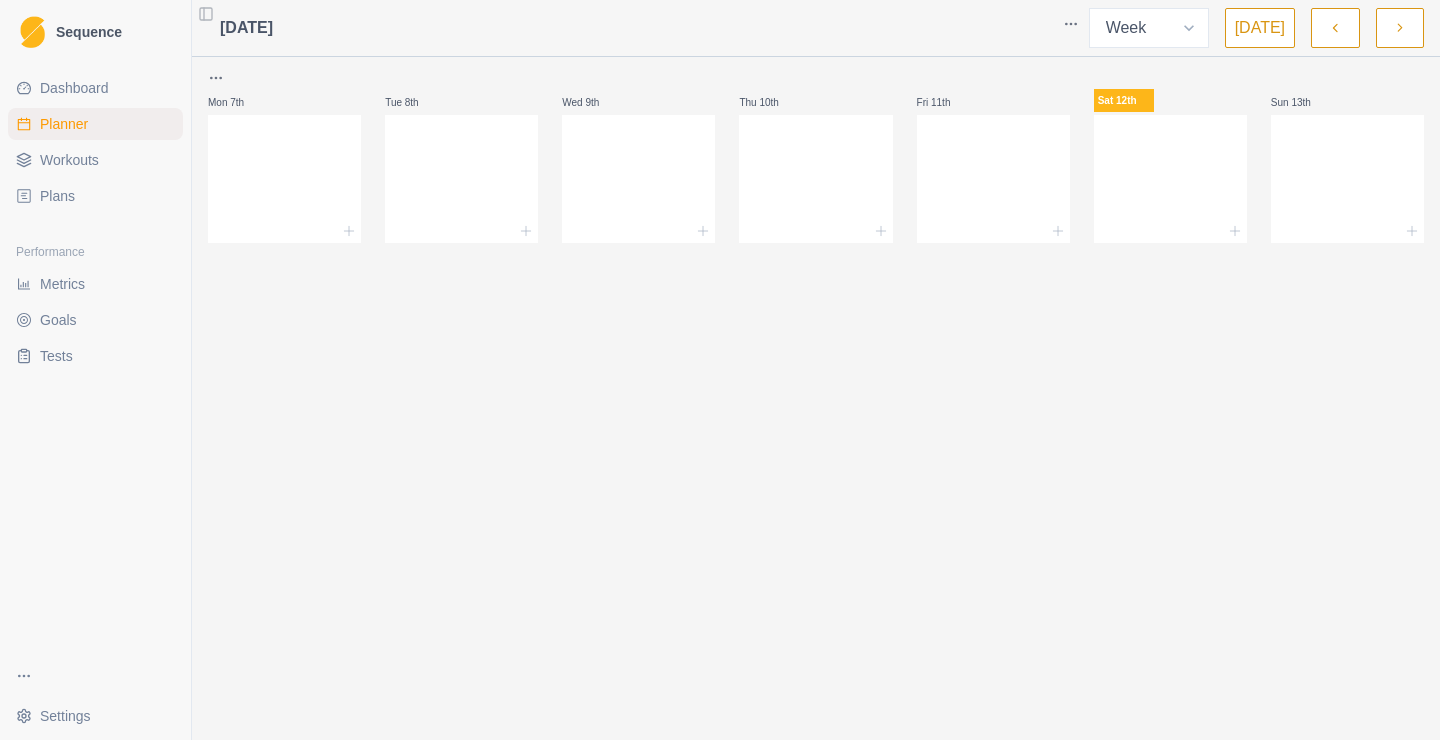 click on "Sequence Dashboard Planner Workouts Plans Performance Metrics Goals Tests Settings Toggle Sidebar [DATE] Week Month [DATE] Mon 7th Tue 8th Wed 9th Thu 10th Fri 11th Sat 12th Sun 13th
1
Press space bar to start a drag.
When dragging you can use the arrow keys to move the item around and escape to cancel.
Some screen readers may require you to be in focus mode or to use your pass through key" at bounding box center (720, 370) 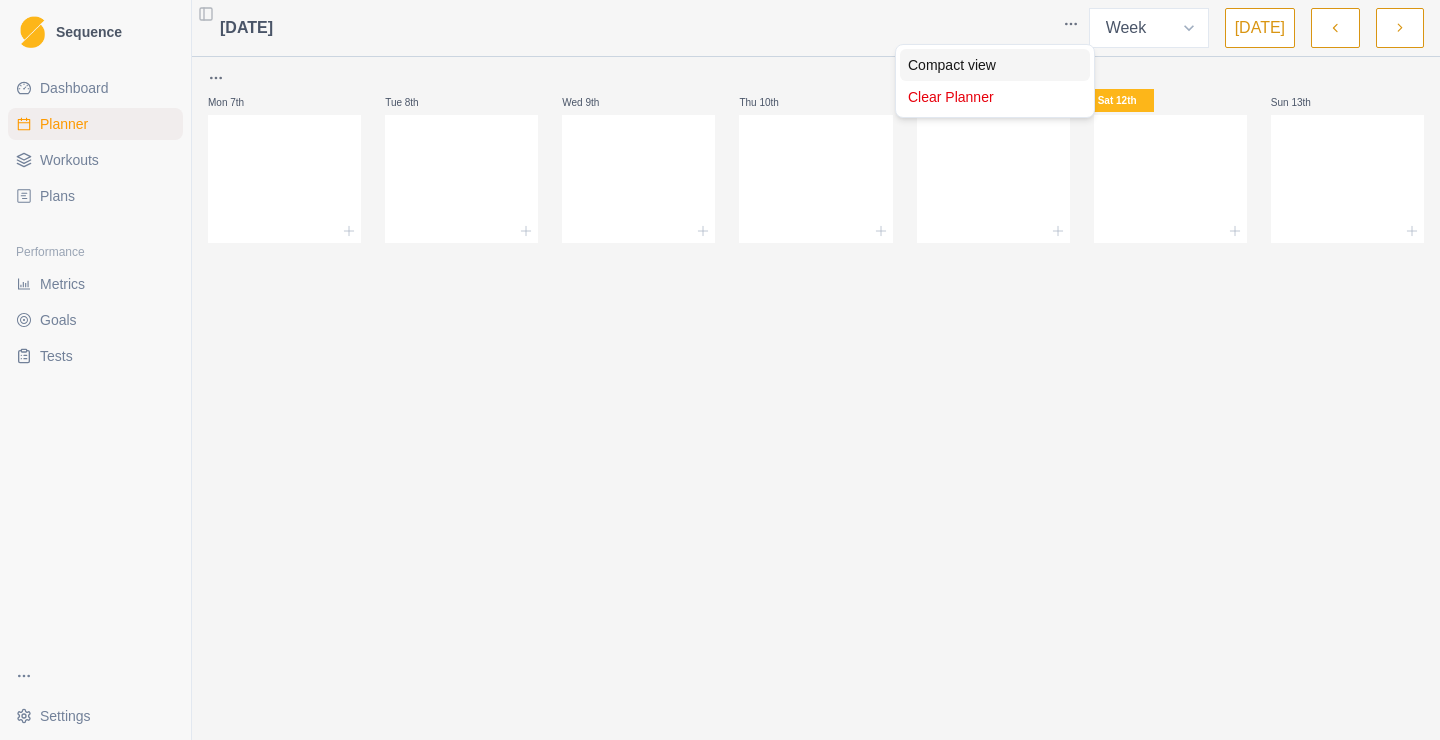 click on "Compact view" at bounding box center [995, 65] 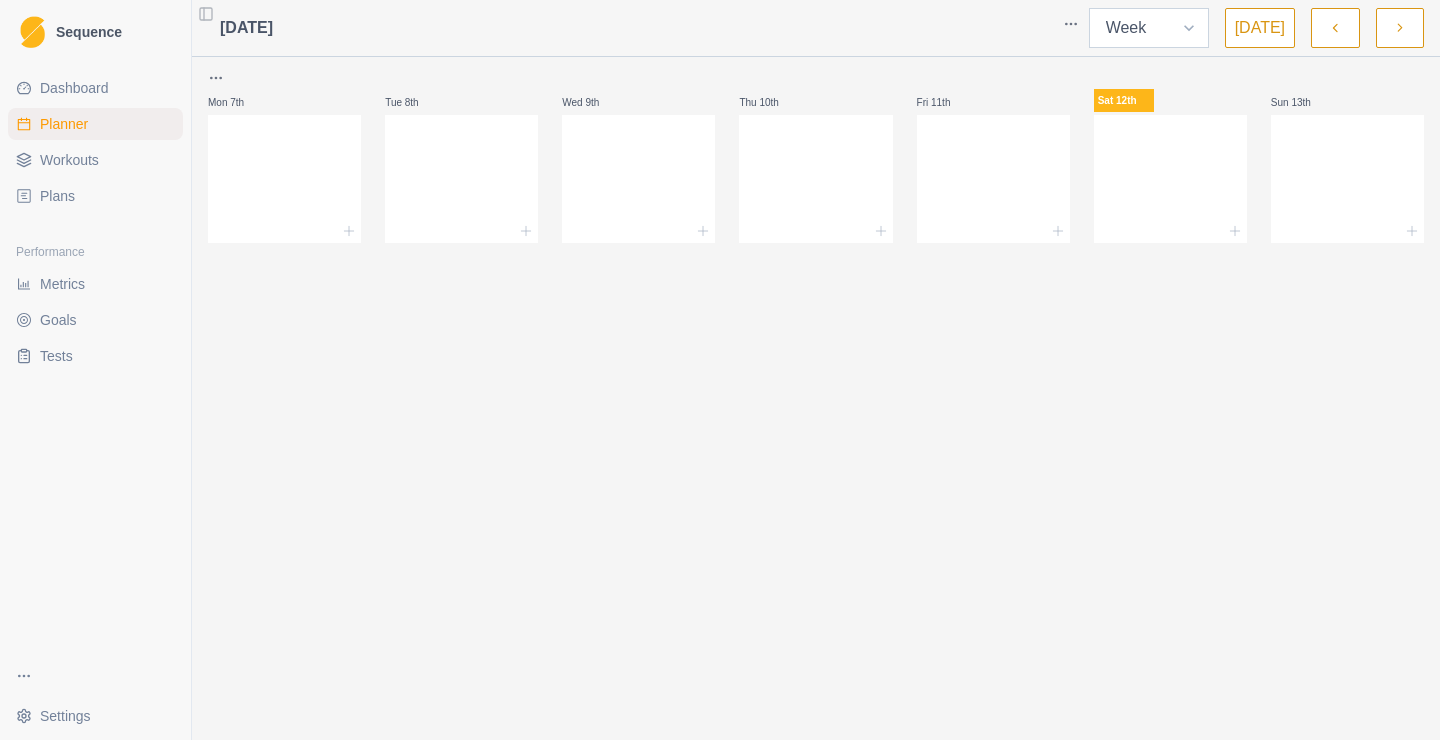 click on "Week Month" at bounding box center [1149, 28] 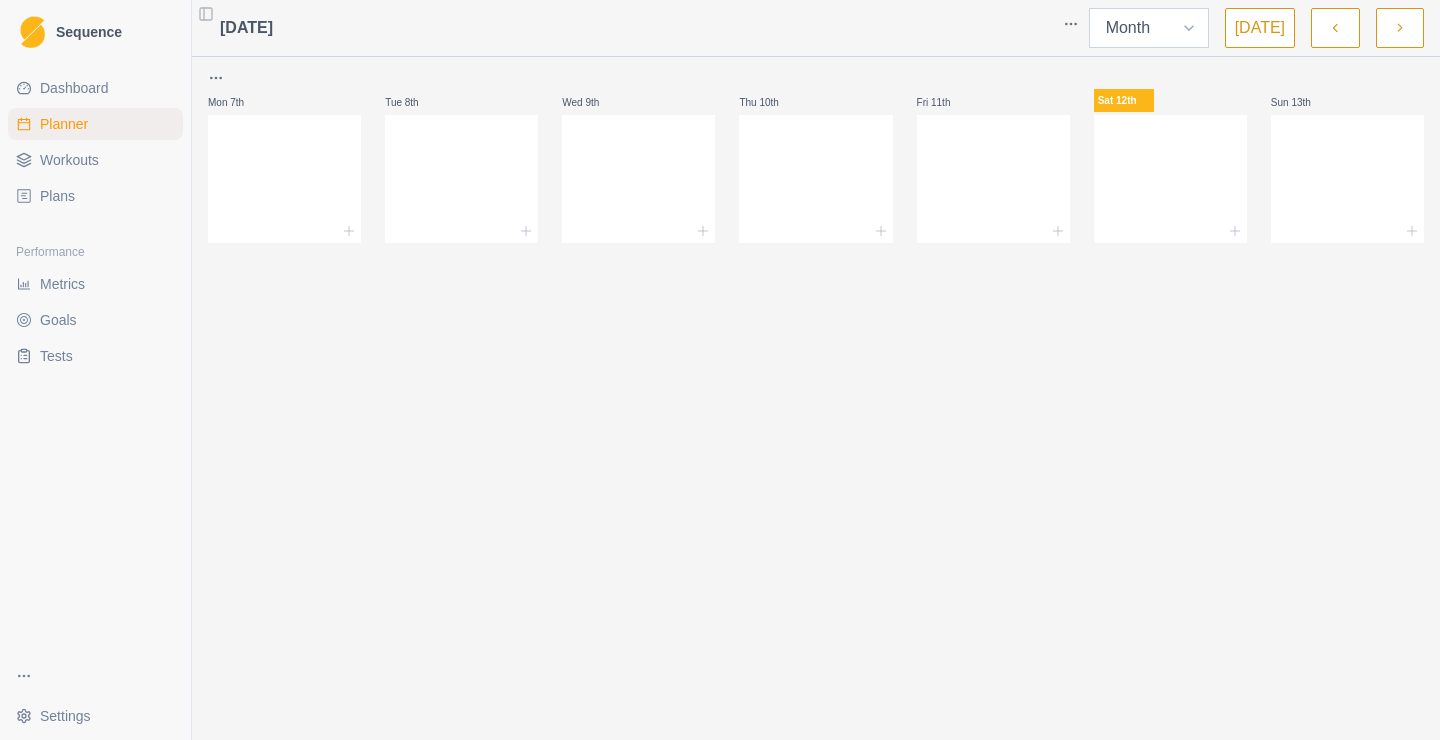 click on "Month" at bounding box center (0, 0) 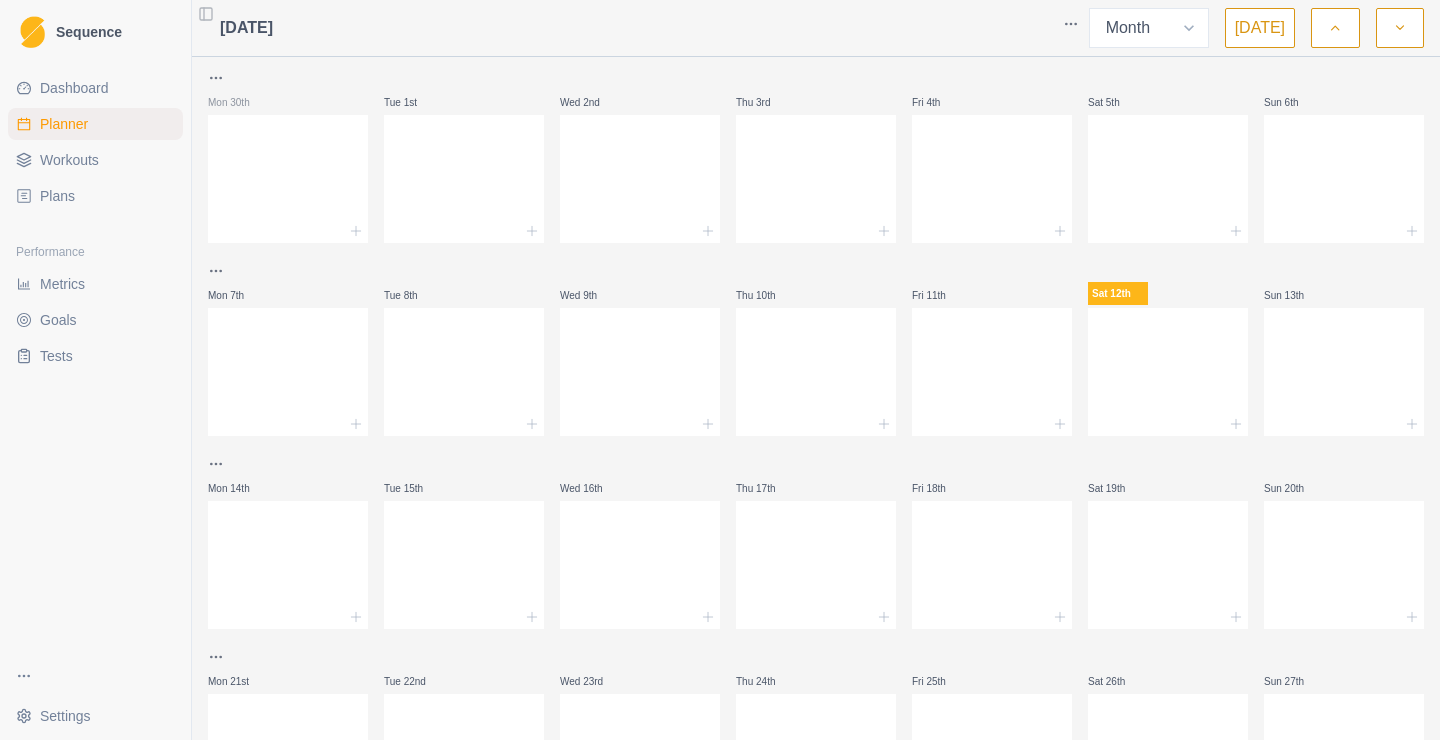 click on "Sequence Dashboard Planner Workouts Plans Performance Metrics Goals Tests Settings Toggle Sidebar [DATE] Week Month [DATE] Mon 30th Tue 1st Wed 2nd Thu 3rd Fri 4th Sat 5th Sun 6th Mon 7th Tue 8th Wed 9th Thu 10th Fri 11th Sat 12th Sun 13th Mon 14th Tue 15th Wed 16th Thu 17th Fri 18th Sat 19th Sun 20th Mon 21st Tue 22nd Wed 23rd Thu 24th Fri 25th Sat 26th Sun 27th Mon 28th Tue 29th Wed 30th Thu 31st Fri 1st Sat 2nd Sun 3rd
1
Press space bar to start a drag.
When dragging you can use the arrow keys to move the item around and escape to cancel.
Some screen readers may require you to be in focus mode or to use your pass through key" at bounding box center (720, 370) 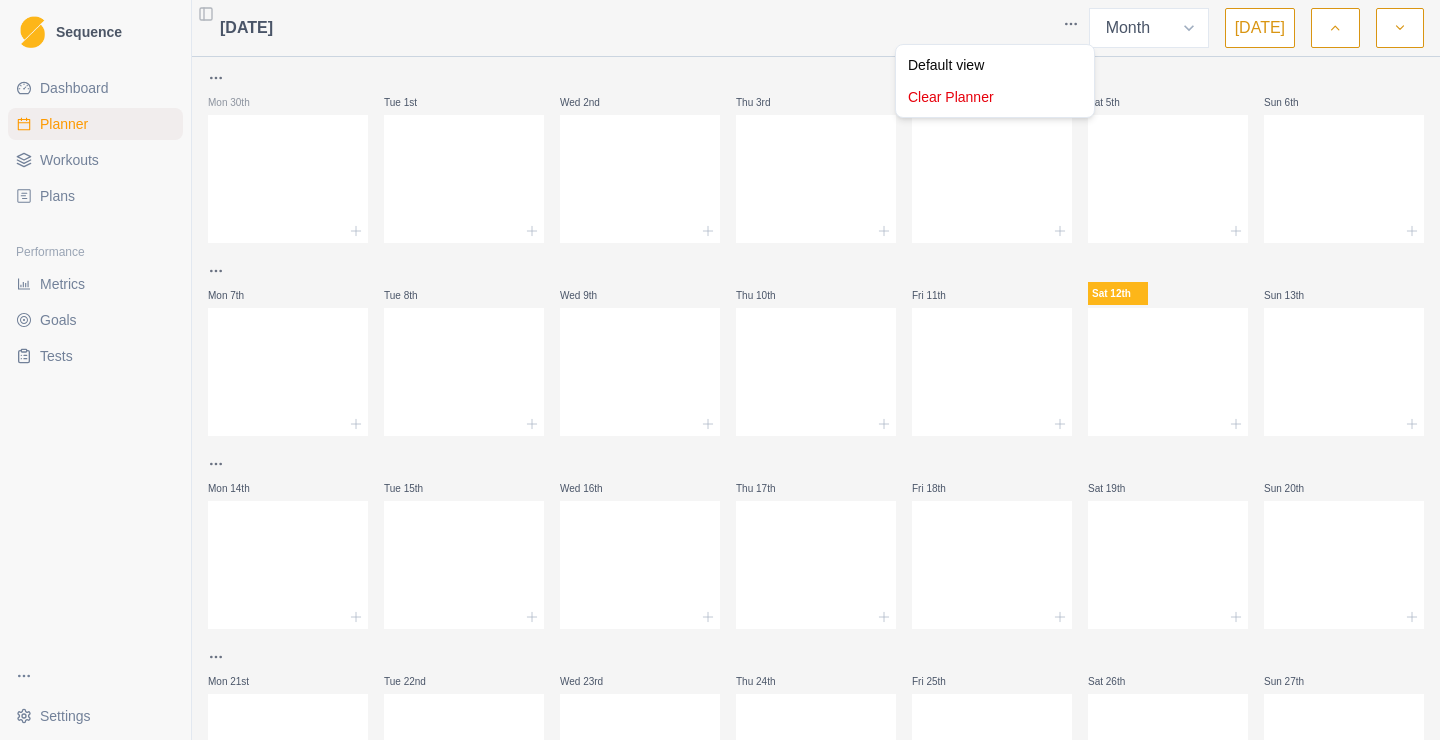 drag, startPoint x: 1054, startPoint y: 56, endPoint x: 1120, endPoint y: 37, distance: 68.68042 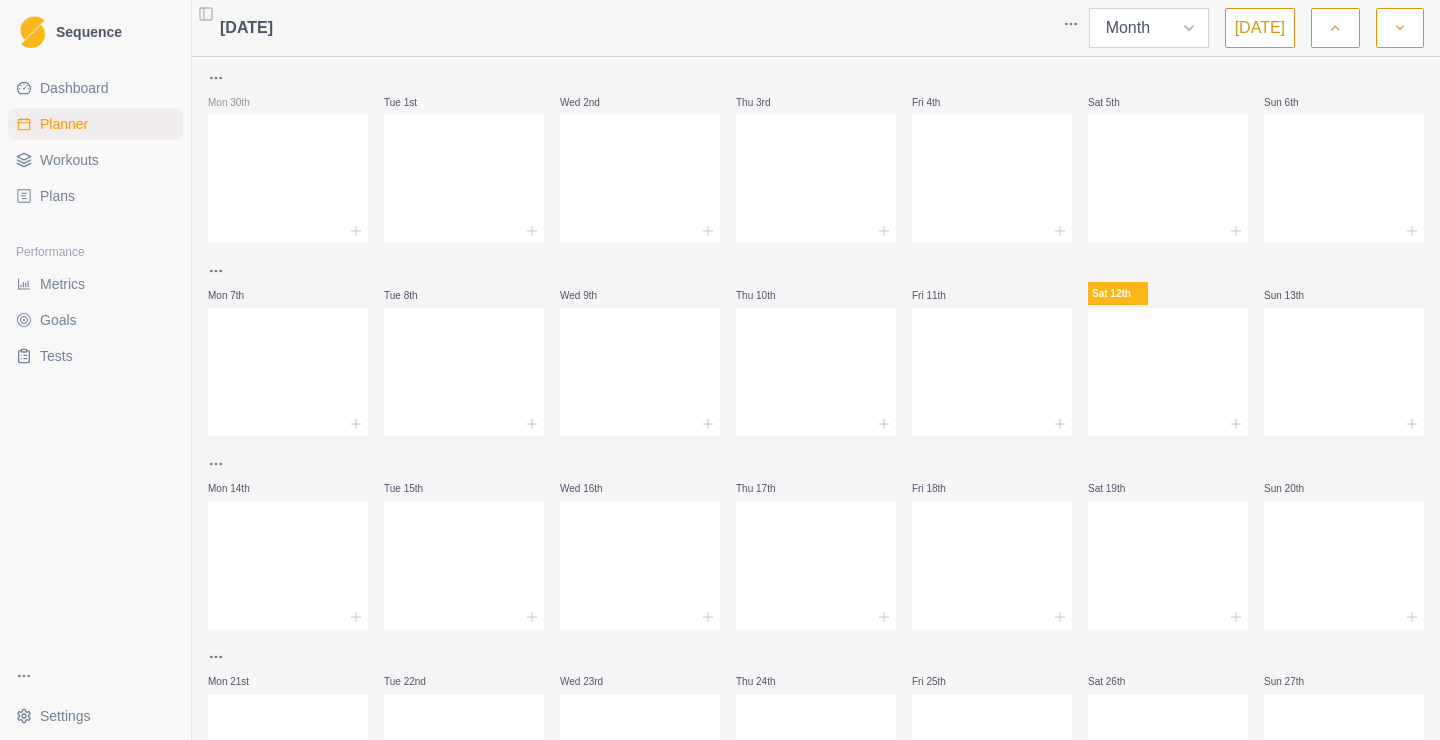 click on "Week Month" at bounding box center (1149, 28) 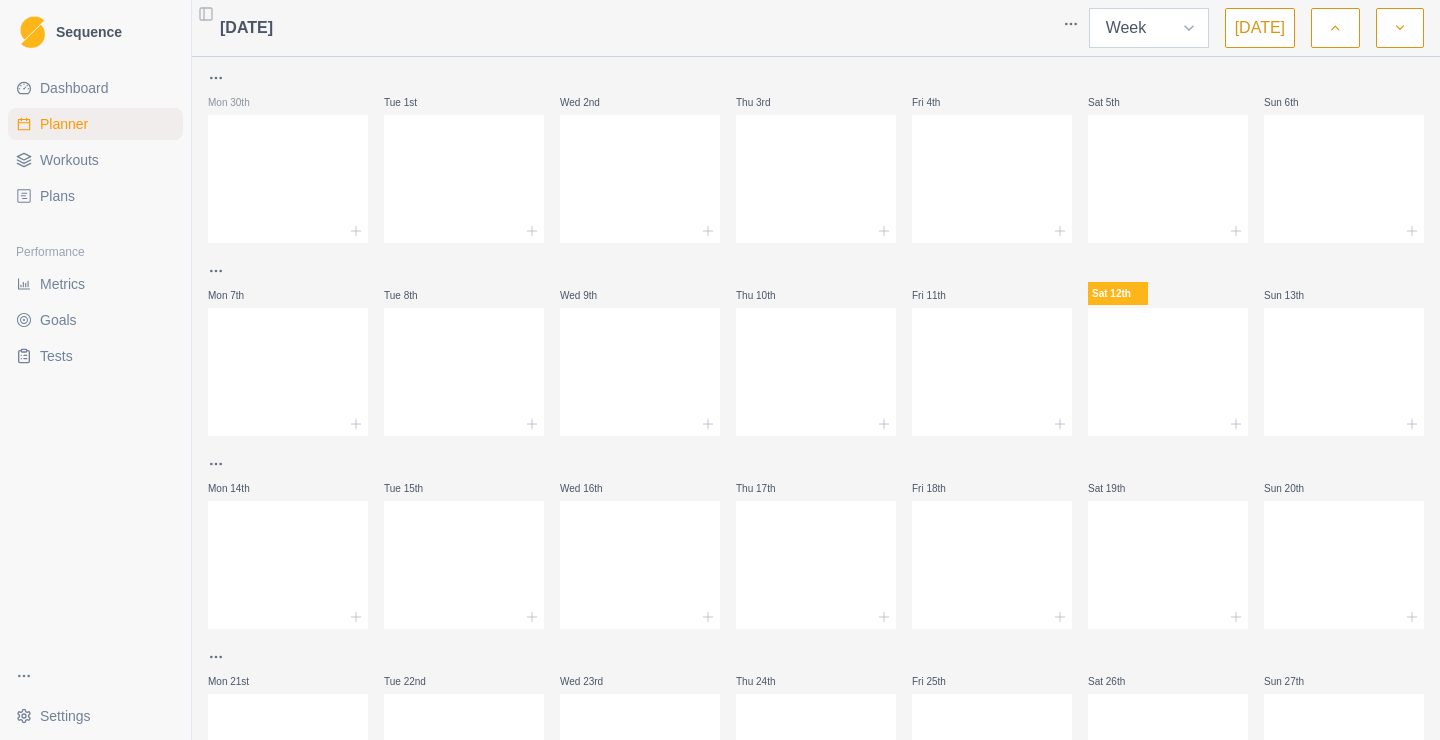 click on "Week" at bounding box center [0, 0] 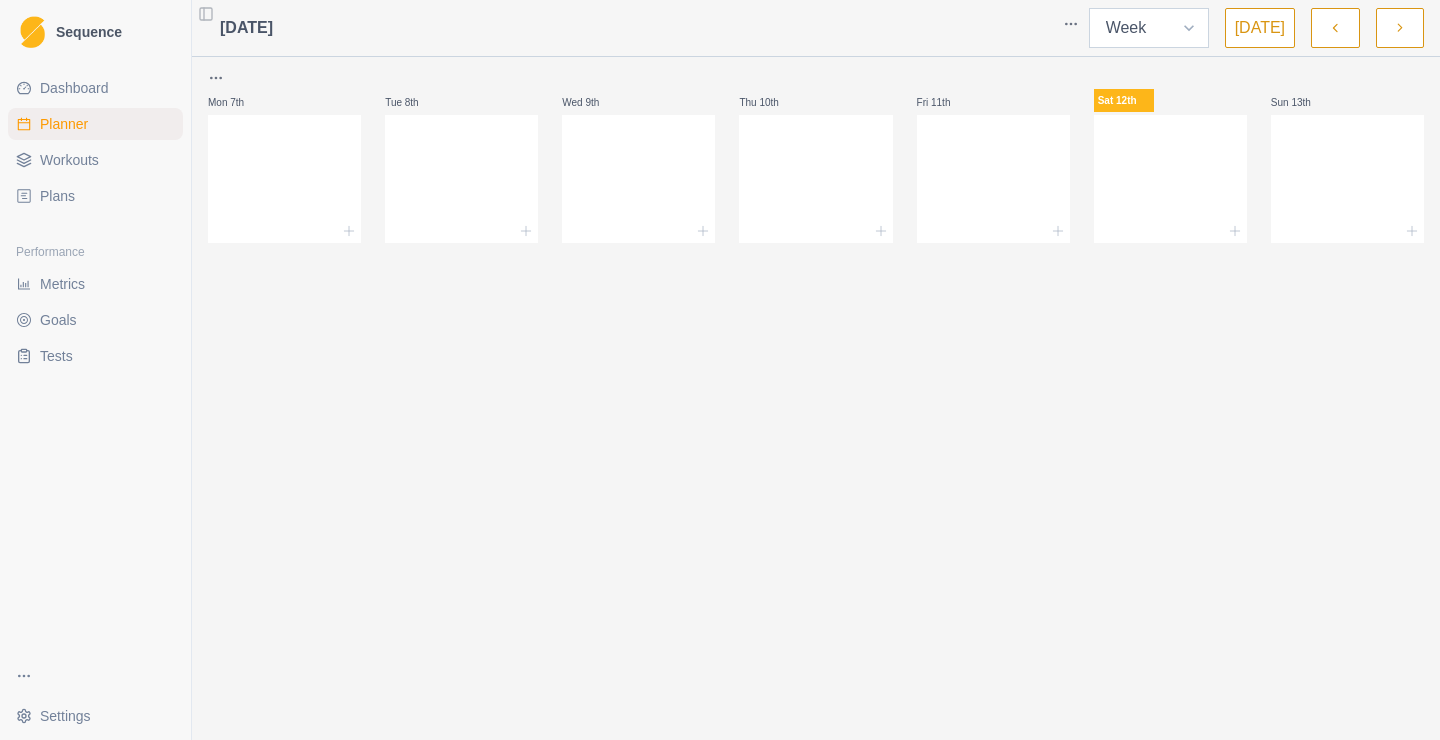 click on "Week Month" at bounding box center [1149, 28] 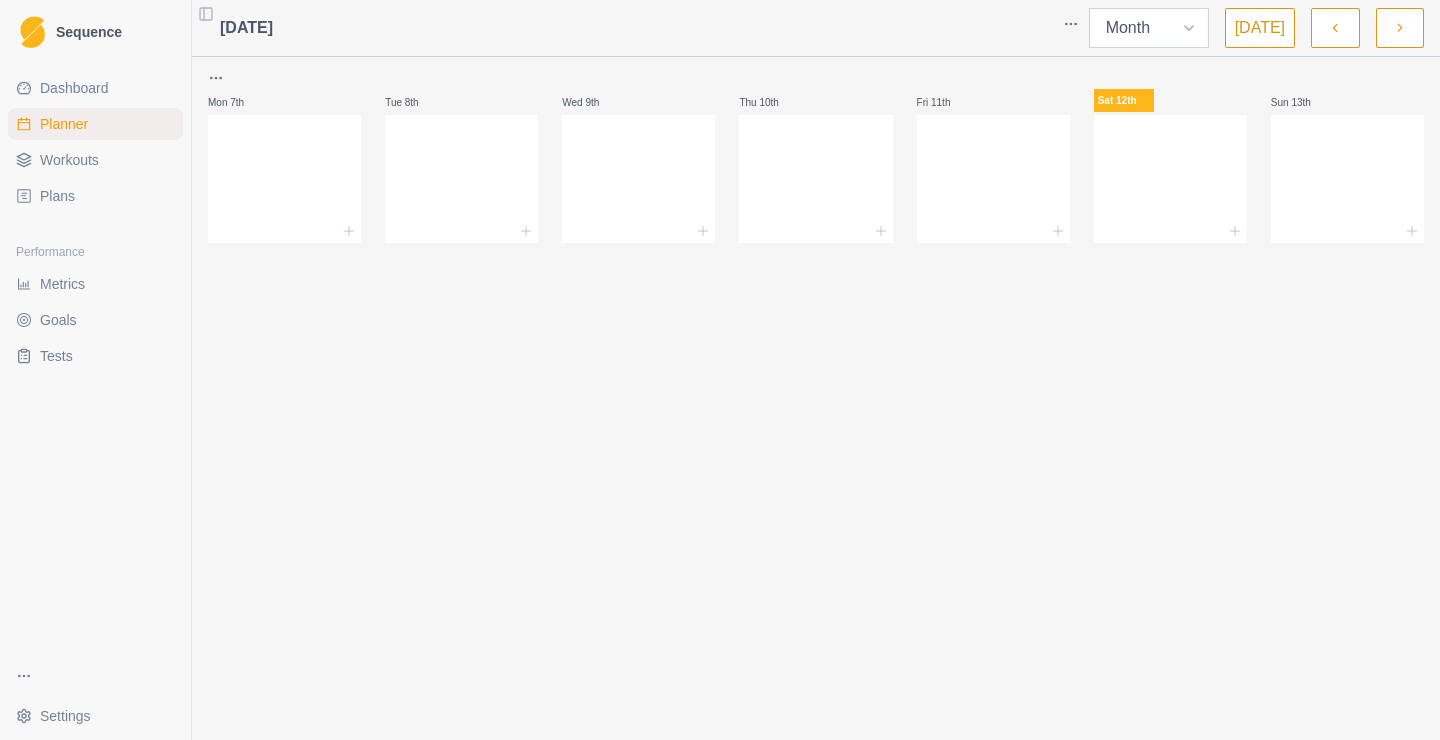 click on "Month" at bounding box center [0, 0] 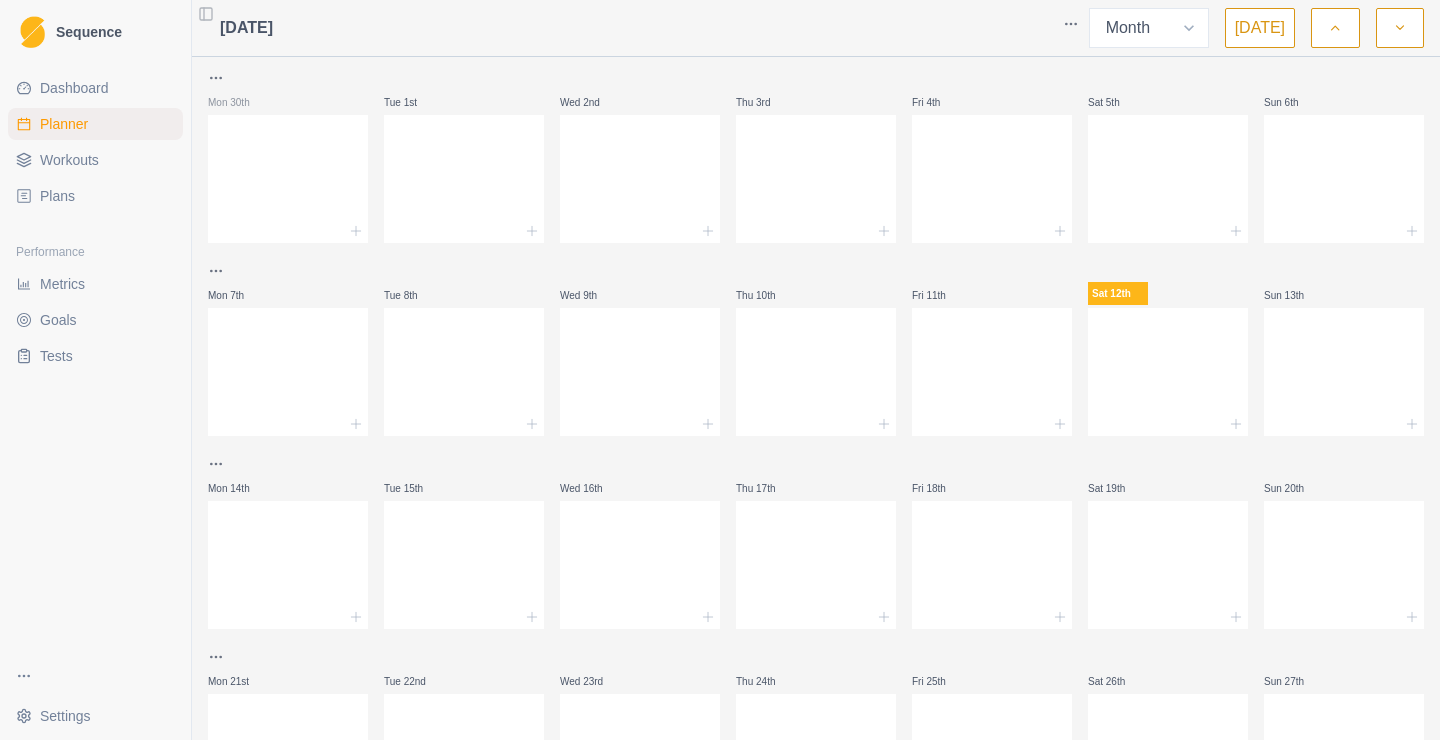 click on "[DATE]" at bounding box center [1260, 28] 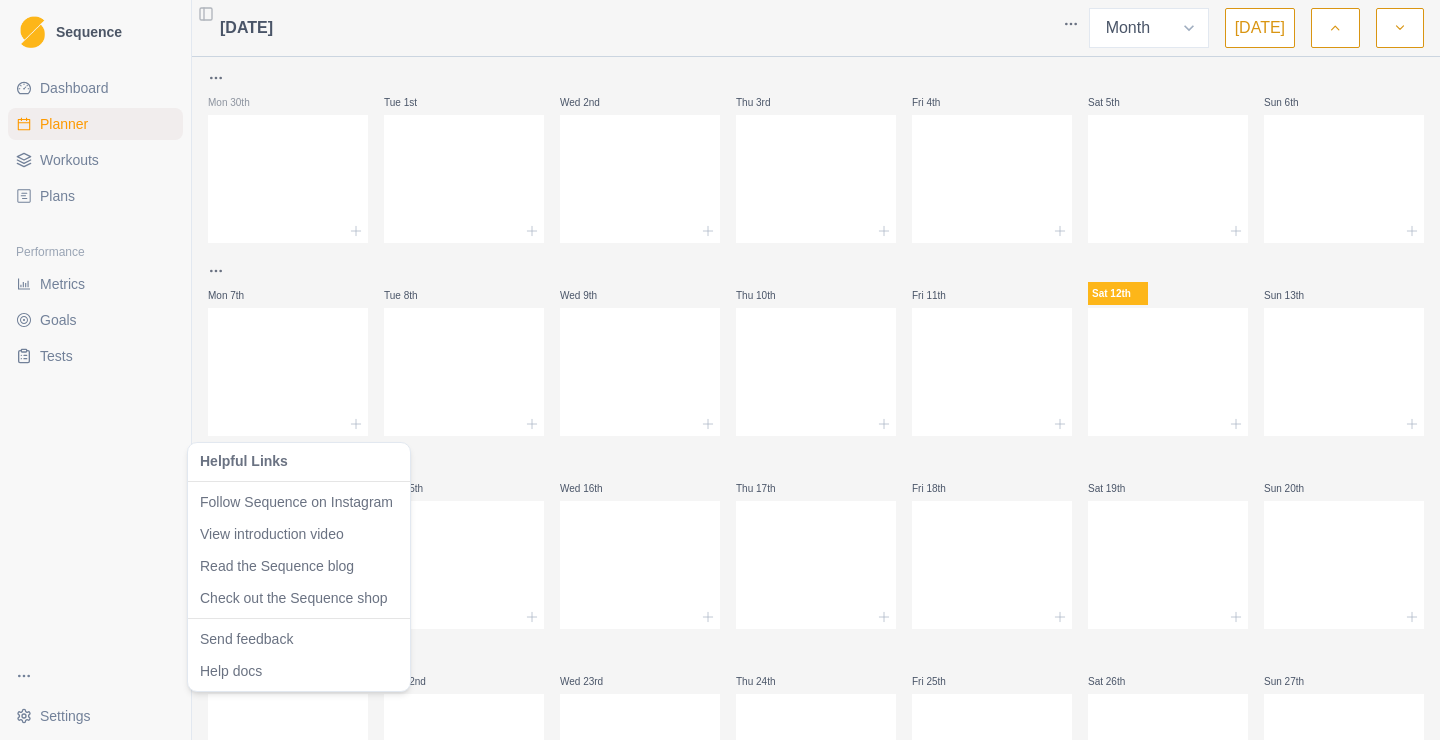 click on "Sequence Dashboard Planner Workouts Plans Performance Metrics Goals Tests Settings Toggle Sidebar [DATE] Week Month [DATE] Mon 30th Tue 1st Wed 2nd Thu 3rd Fri 4th Sat 5th Sun 6th Mon 7th Tue 8th Wed 9th Thu 10th Fri 11th Sat 12th Sun 13th Mon 14th Tue 15th Wed 16th Thu 17th Fri 18th Sat 19th Sun 20th Mon 21st Tue 22nd Wed 23rd Thu 24th Fri 25th Sat 26th Sun 27th Mon 28th Tue 29th Wed 30th Thu 31st Fri 1st Sat 2nd Sun 3rd
1
Press space bar to start a drag.
When dragging you can use the arrow keys to move the item around and escape to cancel.
Some screen readers may require you to be in focus mode or to use your pass through key
Helpful Links Follow Sequence on Instagram View introduction video Read the Sequence blog Check out the Sequence shop Send feedback Help docs" at bounding box center (720, 370) 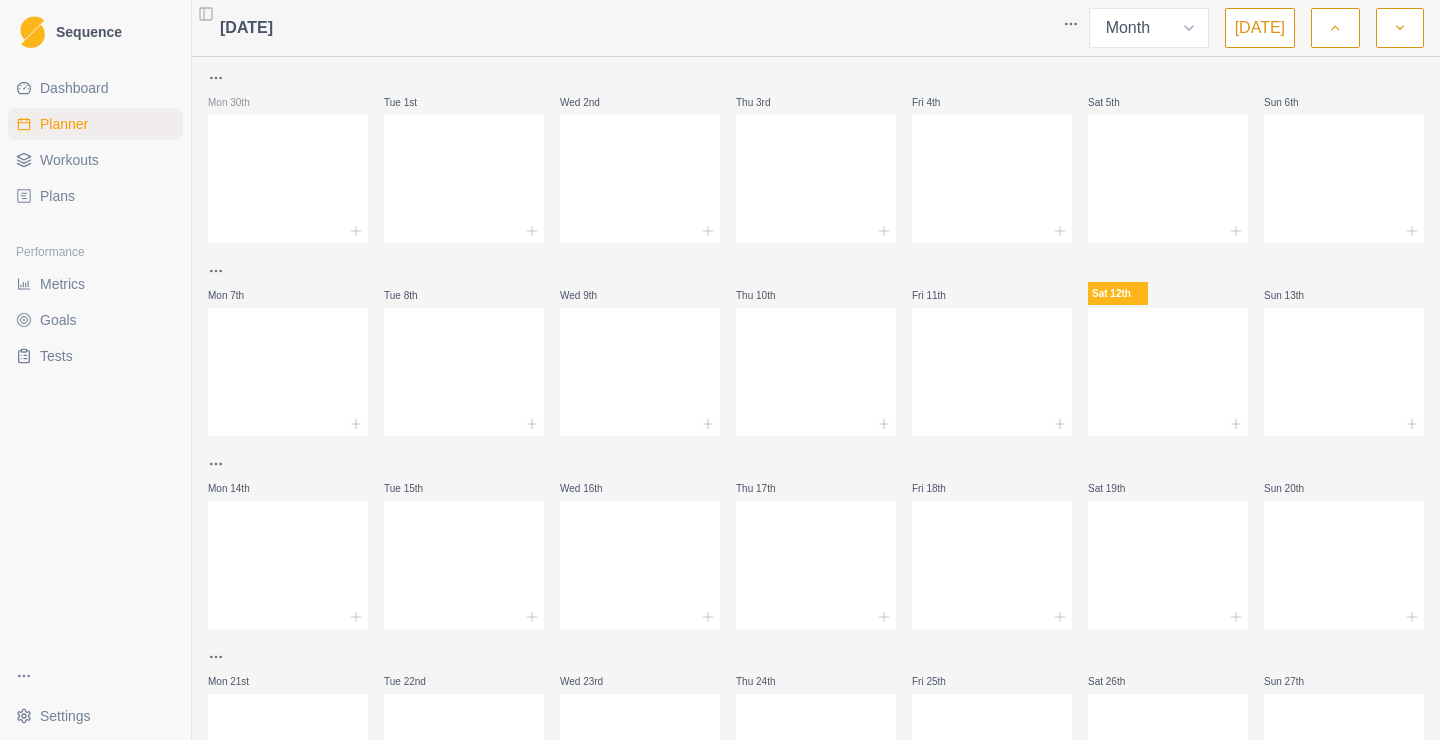 click on "Sequence Dashboard Planner Workouts Plans Performance Metrics Goals Tests Settings Toggle Sidebar [DATE] Week Month [DATE] Mon 30th Tue 1st Wed 2nd Thu 3rd Fri 4th Sat 5th Sun 6th Mon 7th Tue 8th Wed 9th Thu 10th Fri 11th Sat 12th Sun 13th Mon 14th Tue 15th Wed 16th Thu 17th Fri 18th Sat 19th Sun 20th Mon 21st Tue 22nd Wed 23rd Thu 24th Fri 25th Sat 26th Sun 27th Mon 28th Tue 29th Wed 30th Thu 31st Fri 1st Sat 2nd Sun 3rd
1
Press space bar to start a drag.
When dragging you can use the arrow keys to move the item around and escape to cancel.
Some screen readers may require you to be in focus mode or to use your pass through key
Settings Settings" at bounding box center (720, 370) 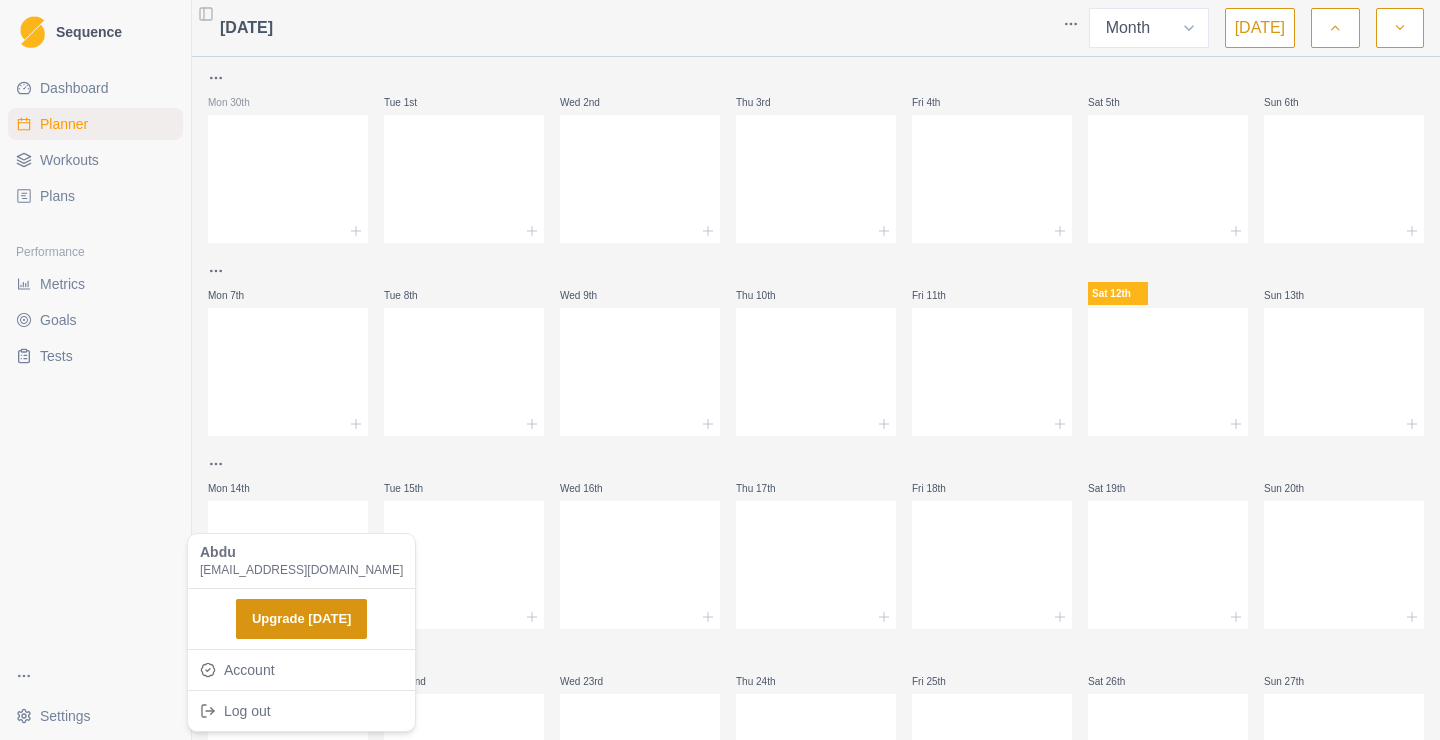 click on "Upgrade [DATE]" at bounding box center [301, 619] 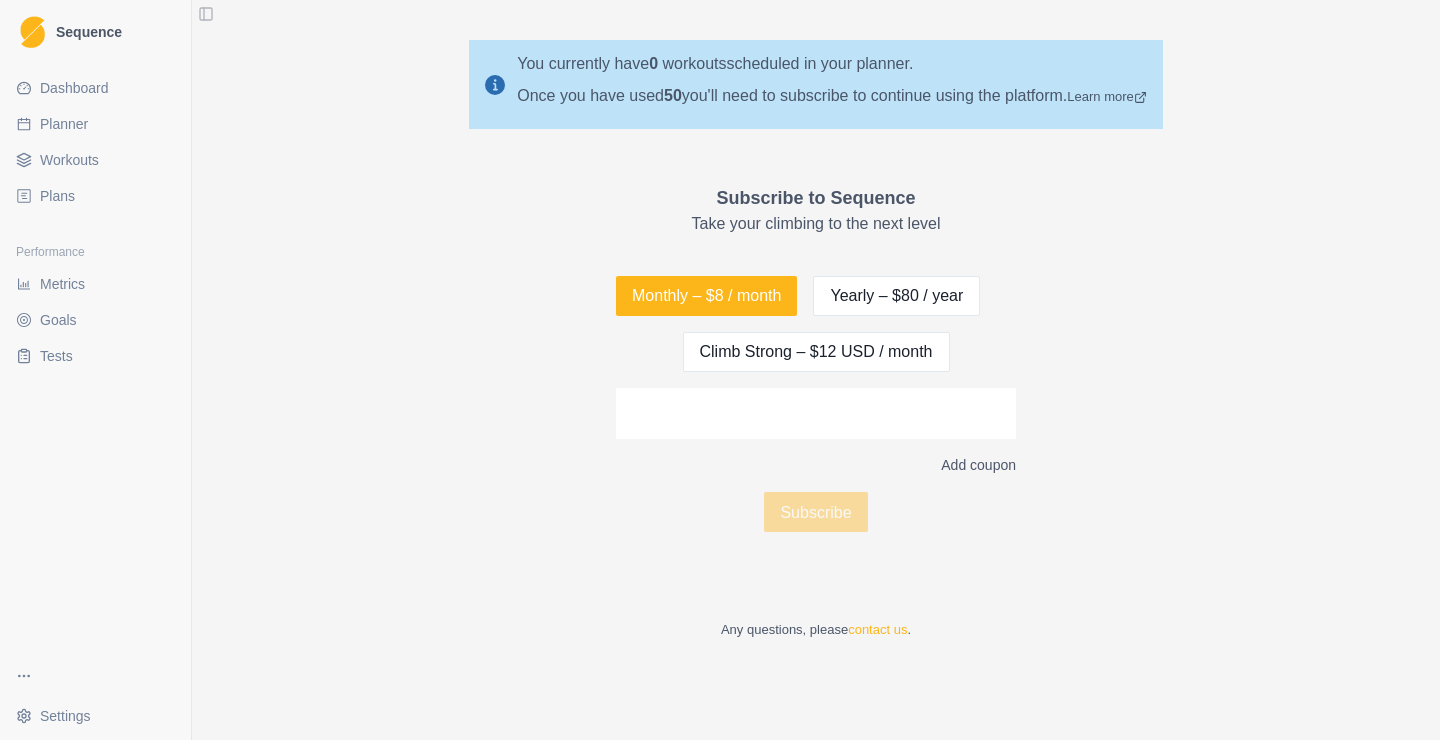 click on "Dashboard" at bounding box center (74, 88) 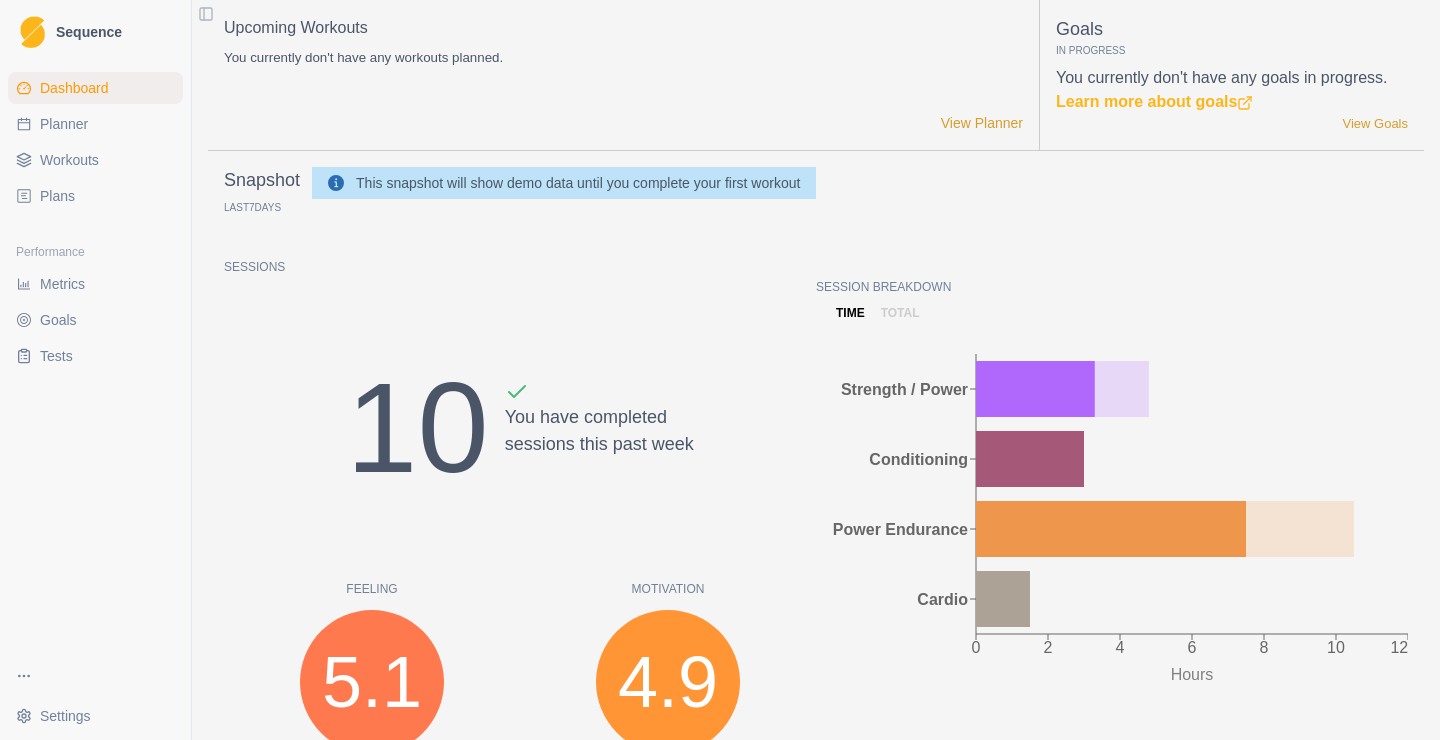 click on "Planner" at bounding box center (95, 124) 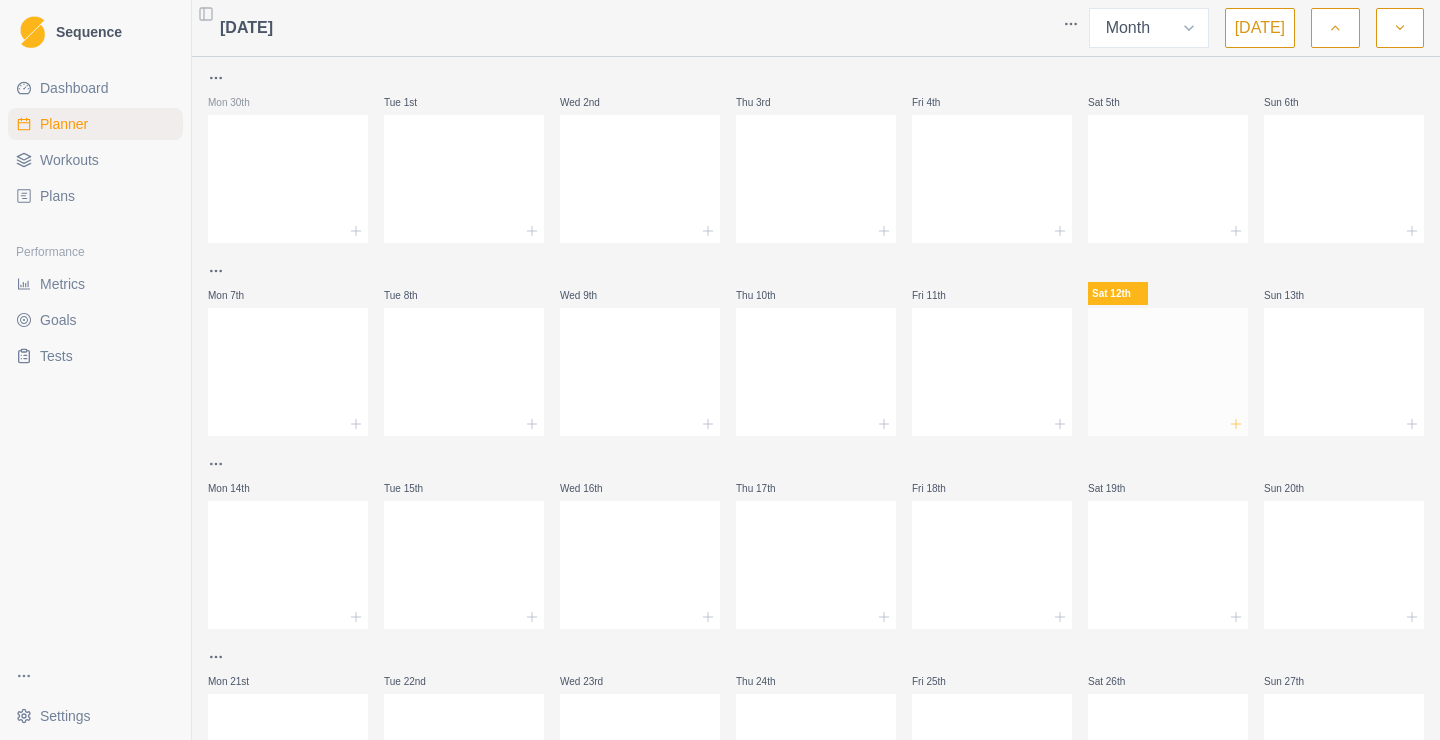 click 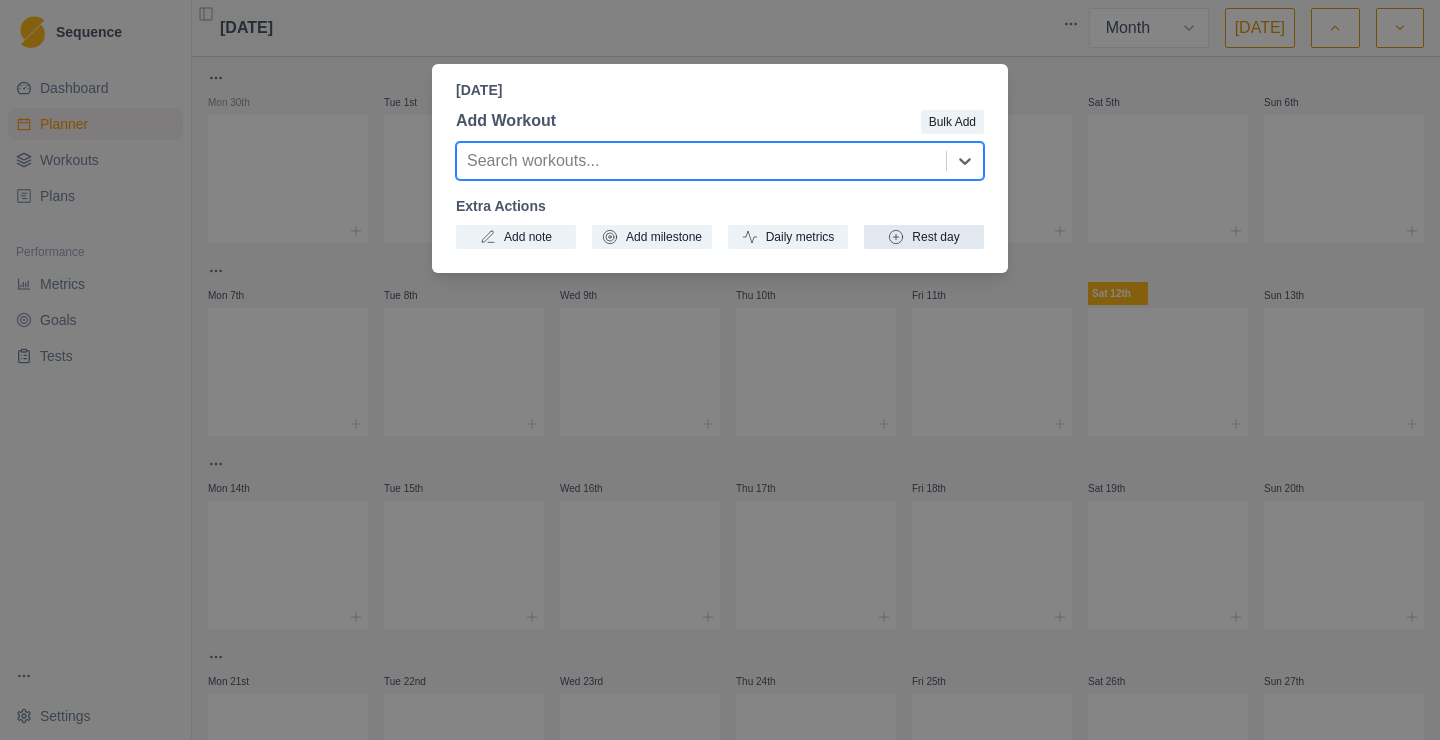 click on "Rest day" at bounding box center (924, 237) 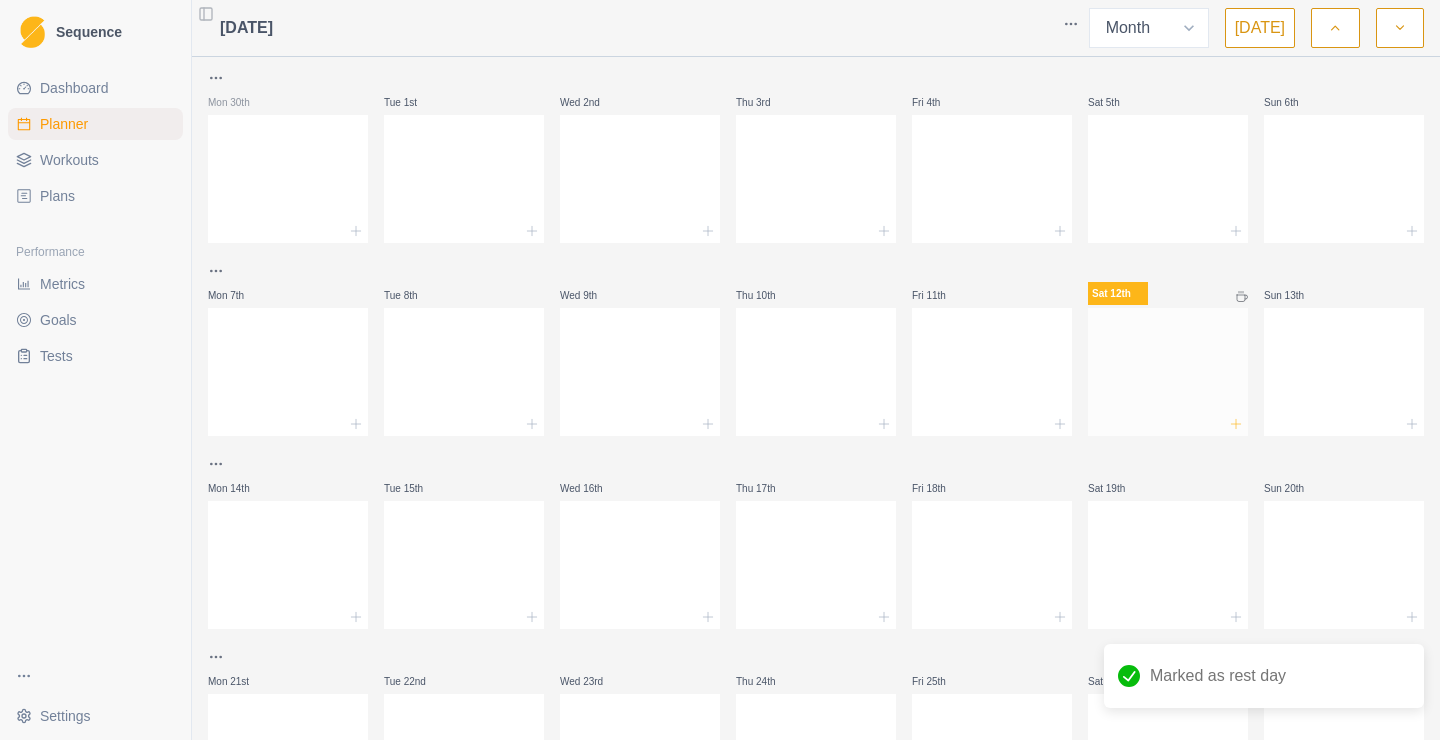click 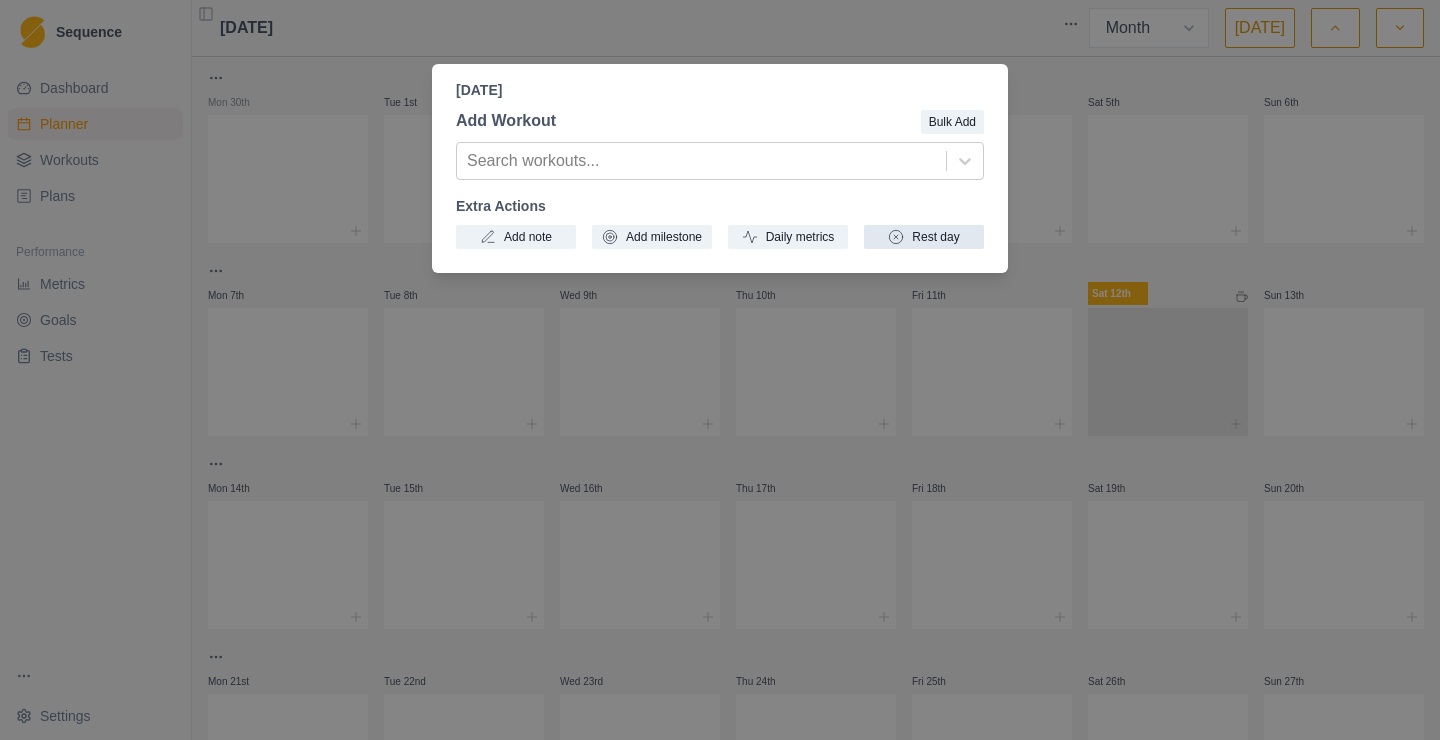 click 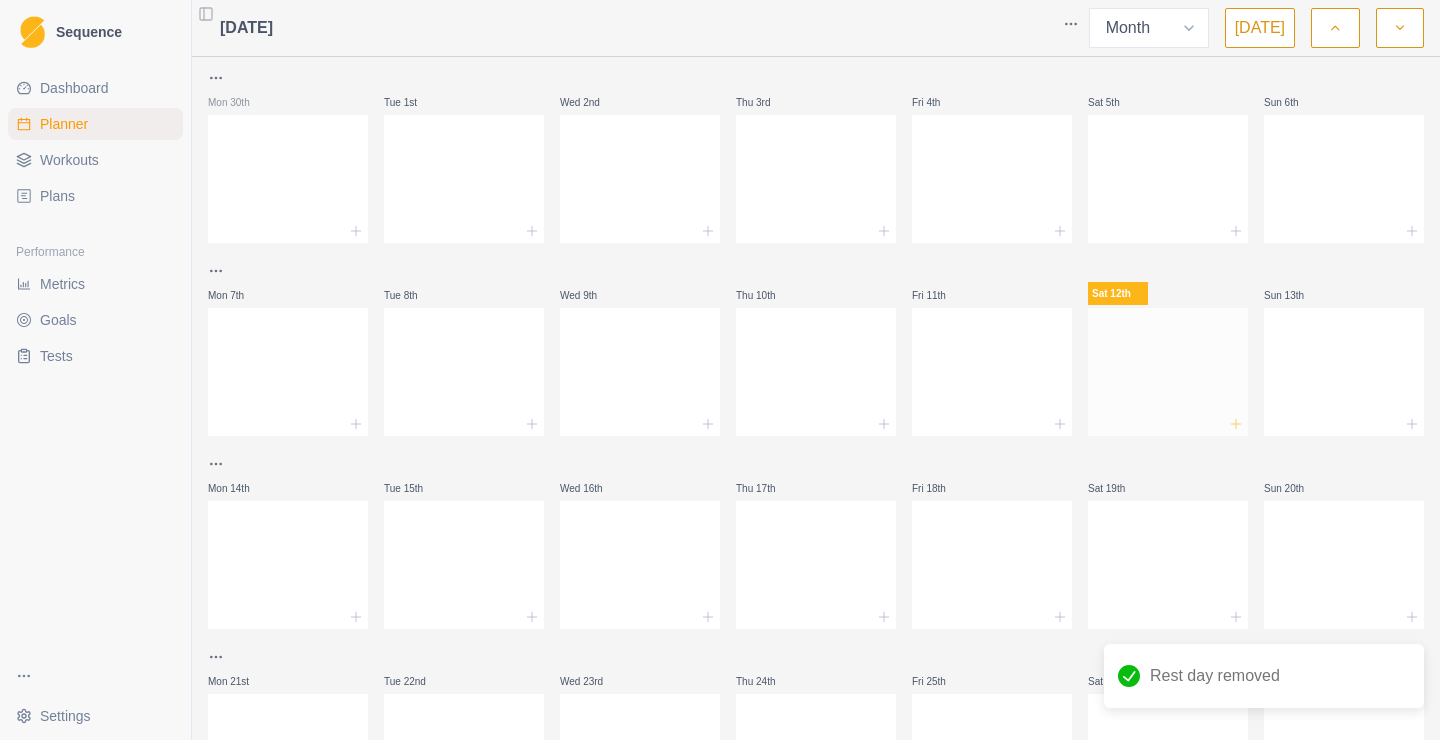 click 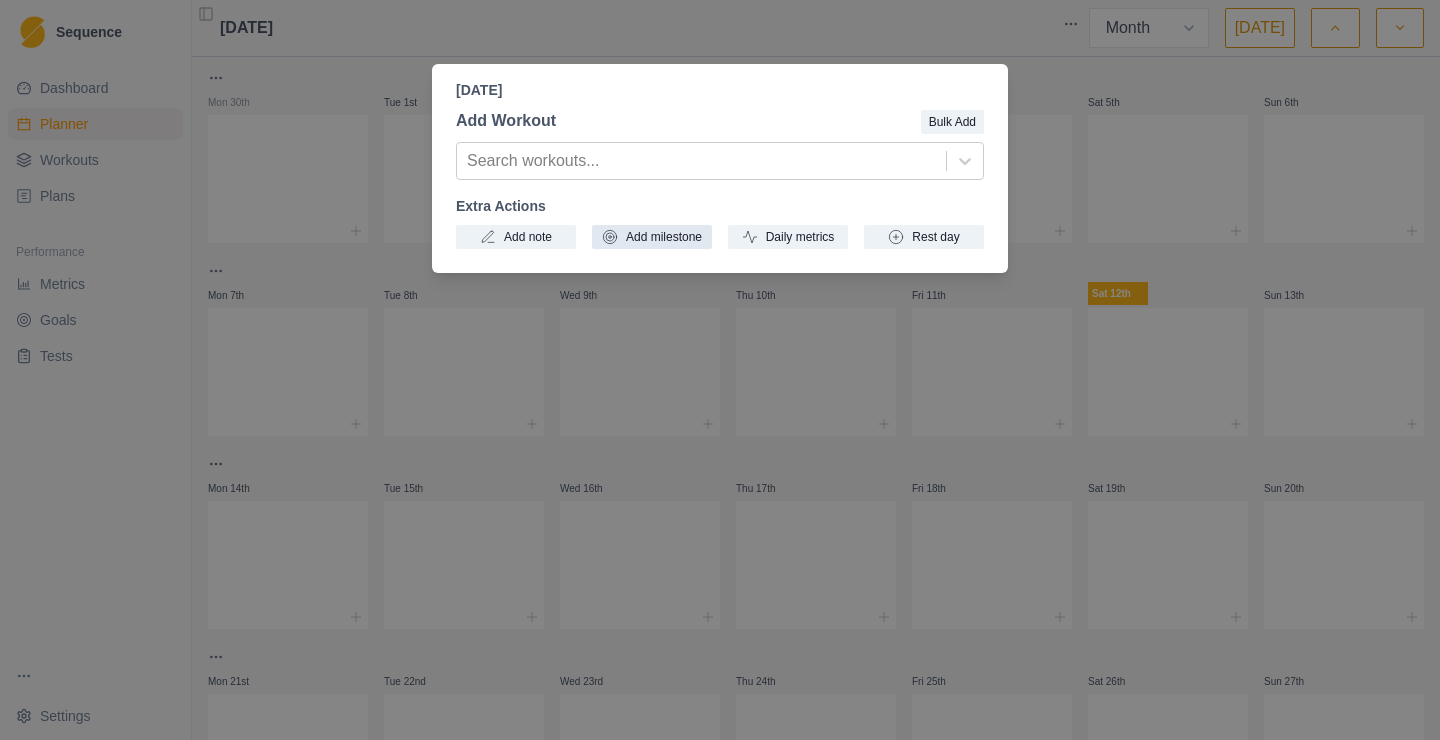 click on "Add milestone" at bounding box center (652, 237) 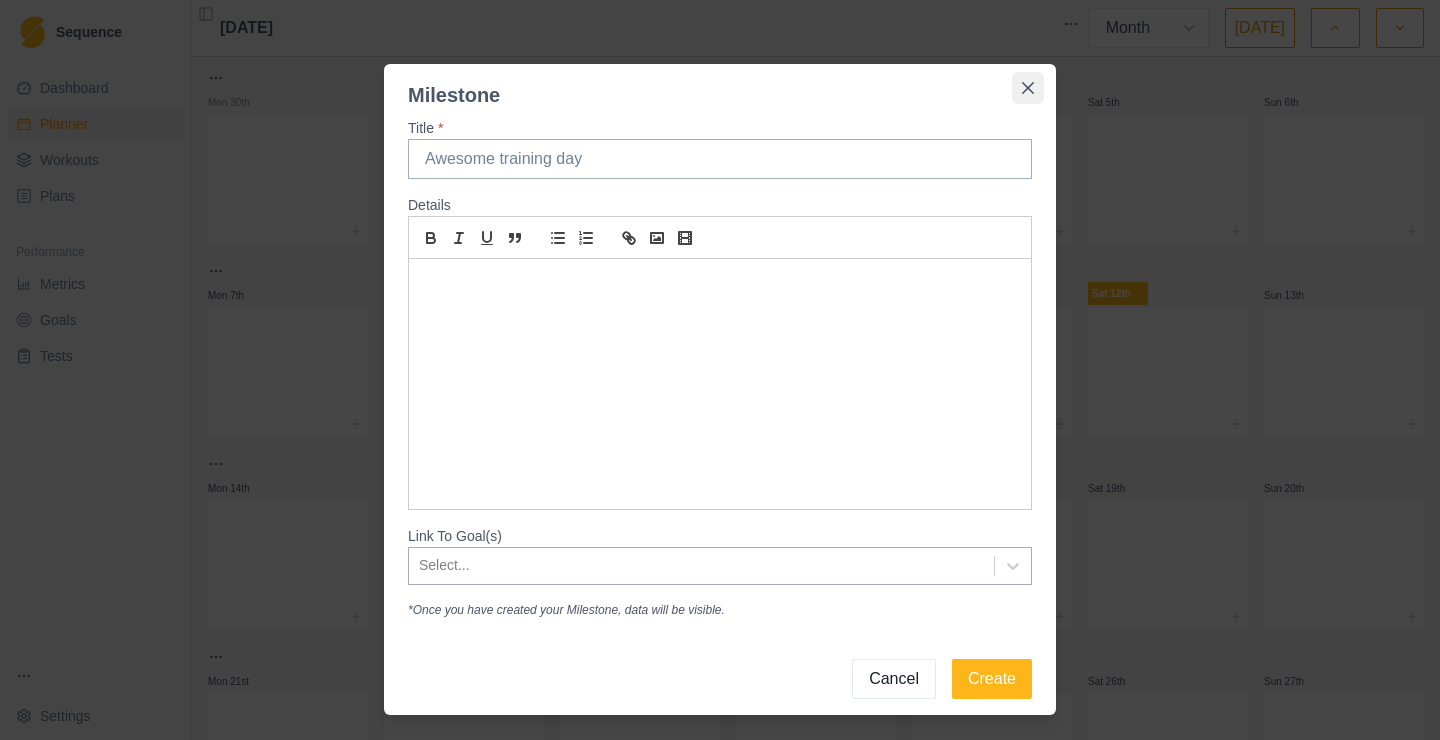 click at bounding box center (1028, 88) 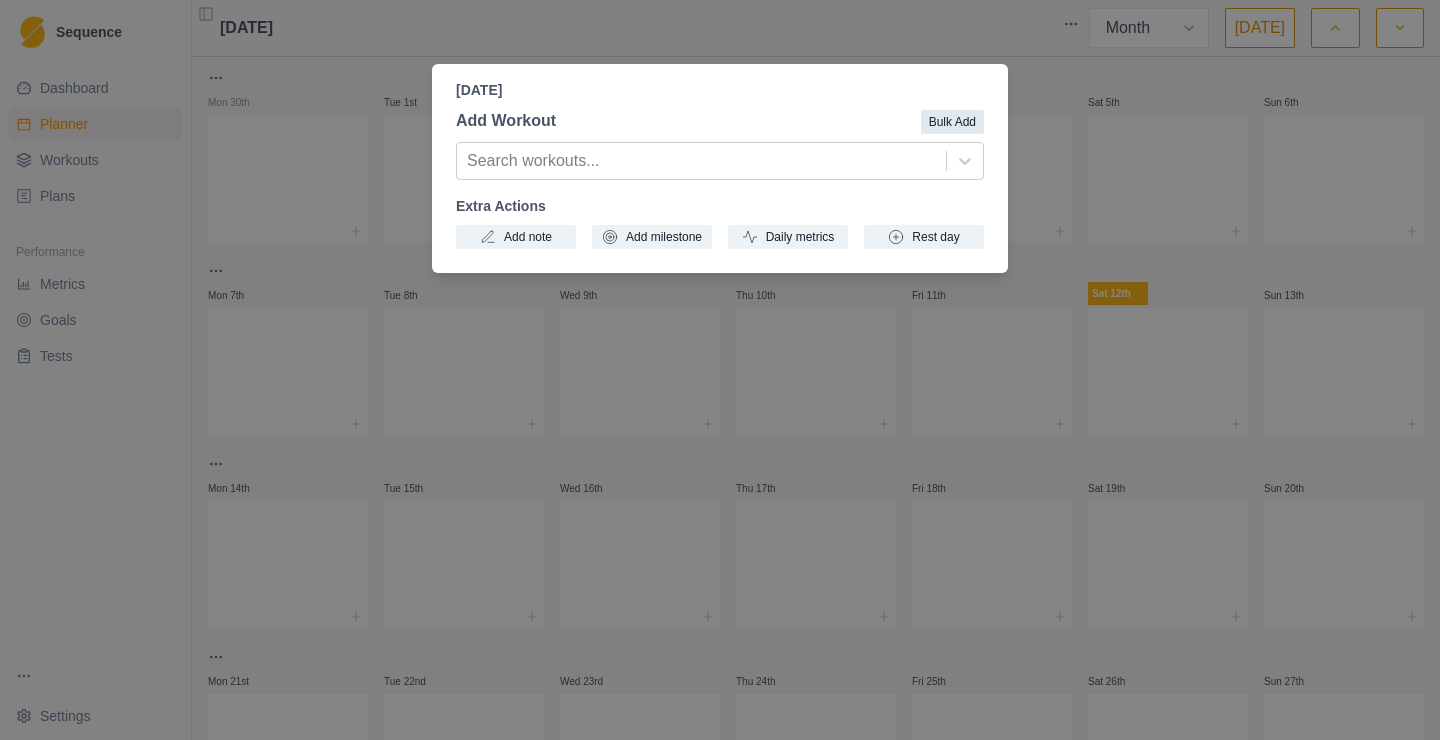click on "Bulk Add" at bounding box center [952, 122] 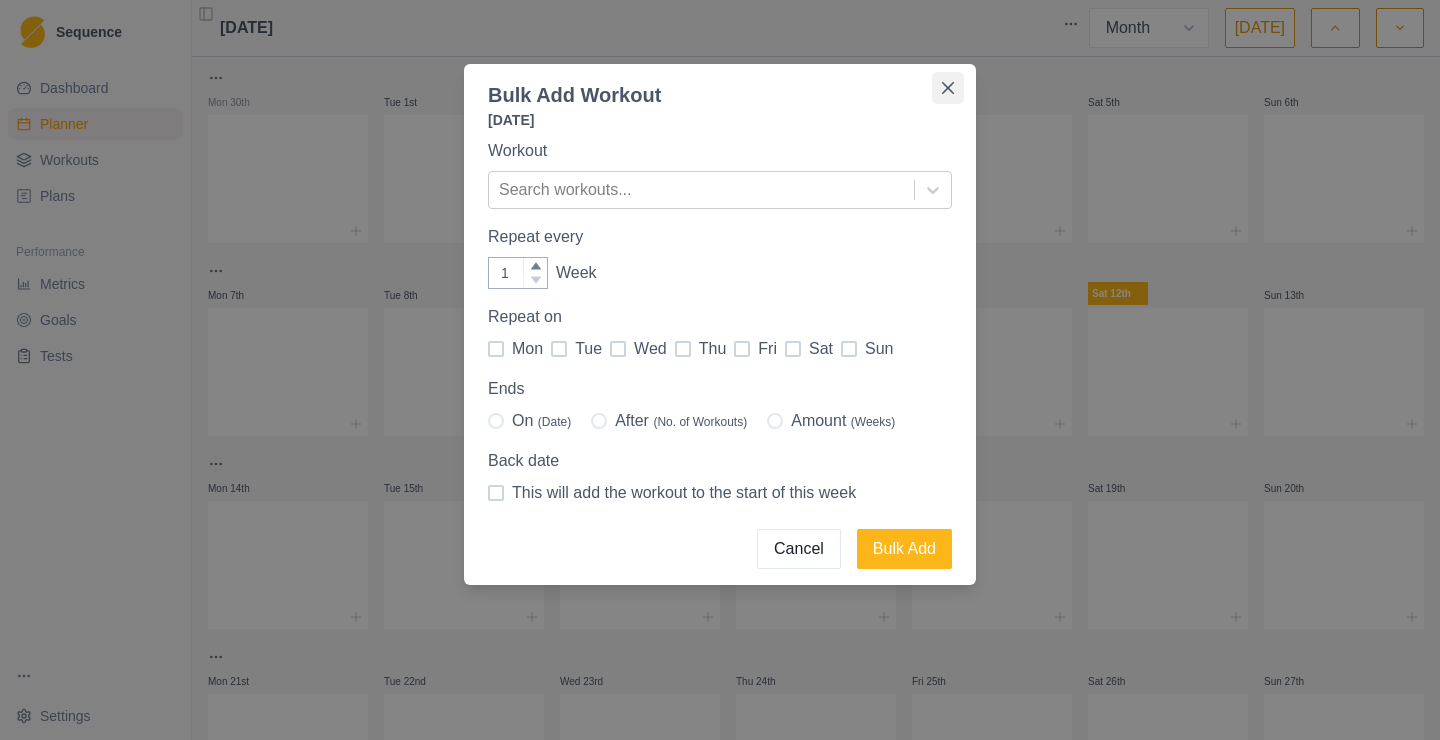 click 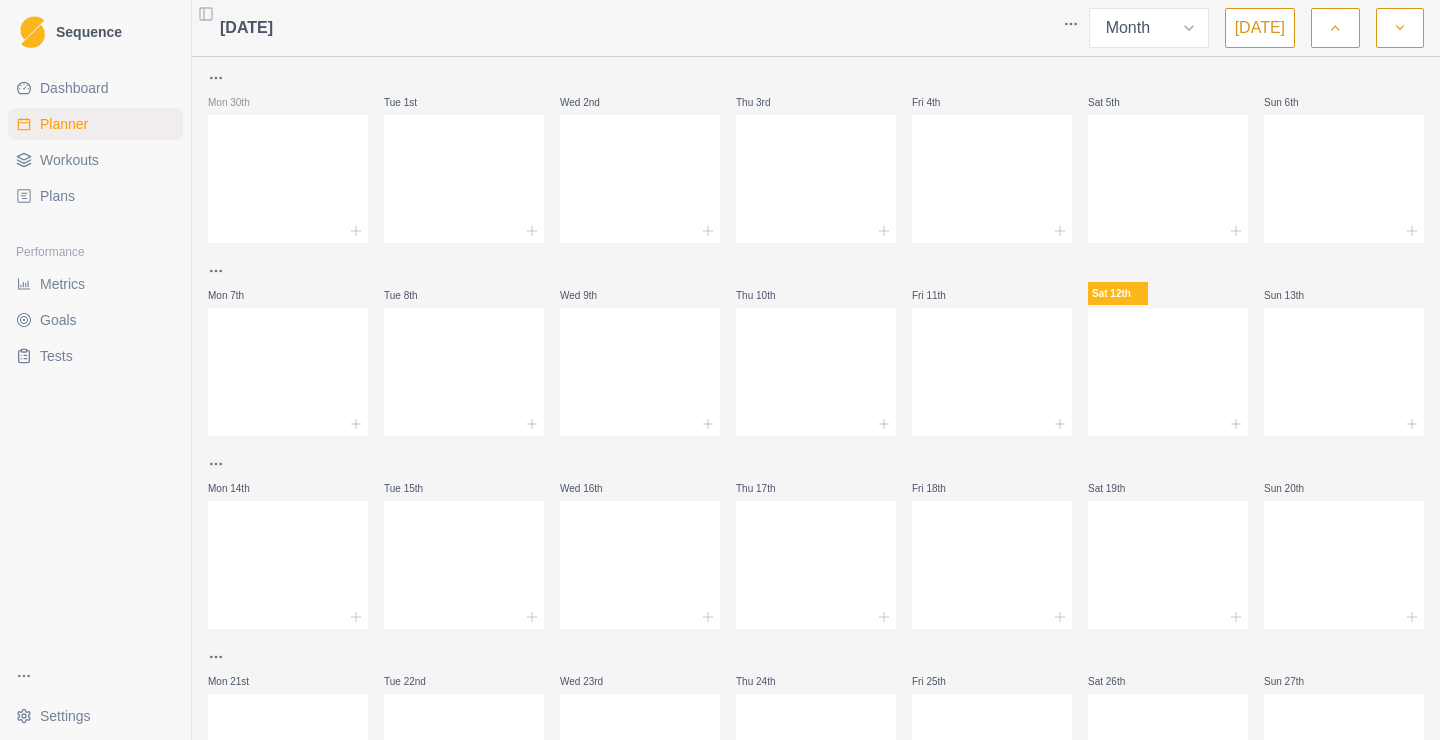 click on "Workouts" at bounding box center [95, 160] 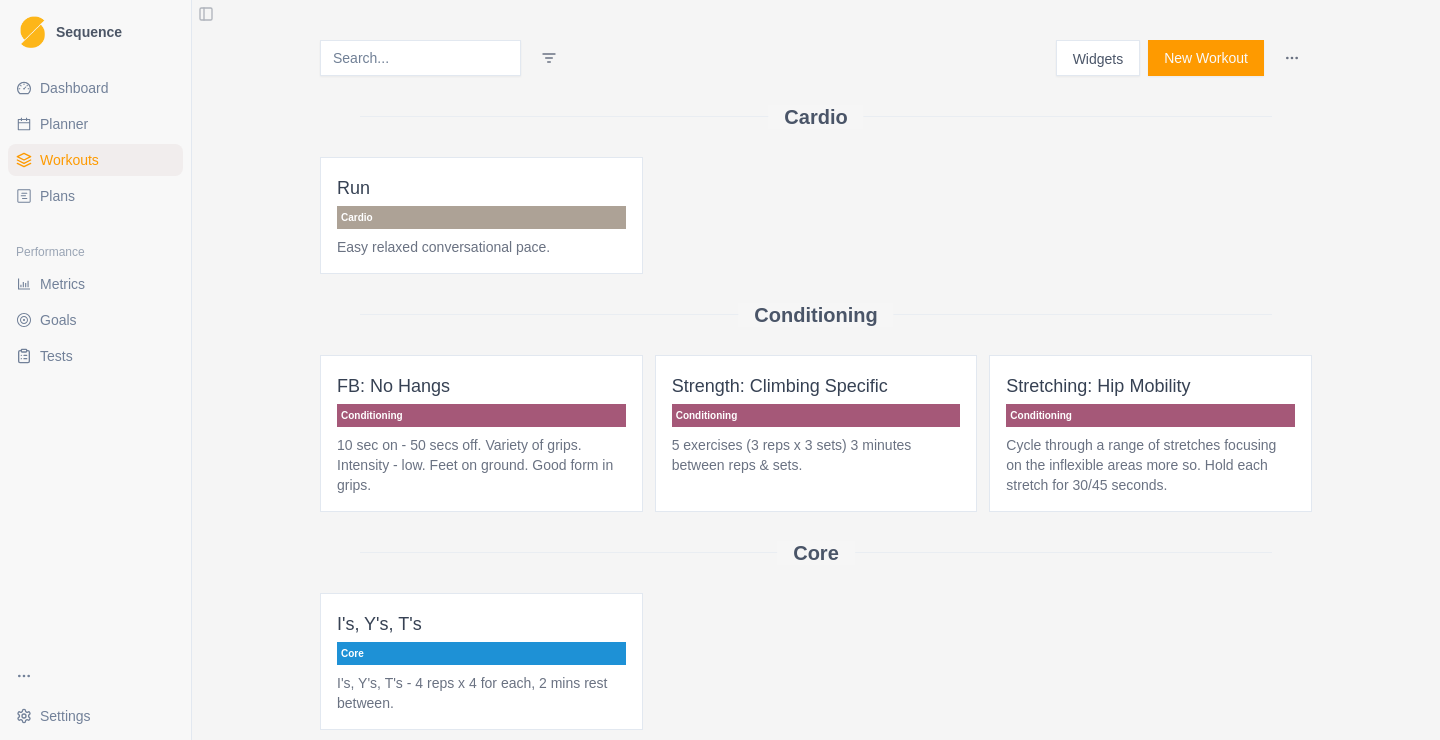 click on "New Workout" at bounding box center [1206, 58] 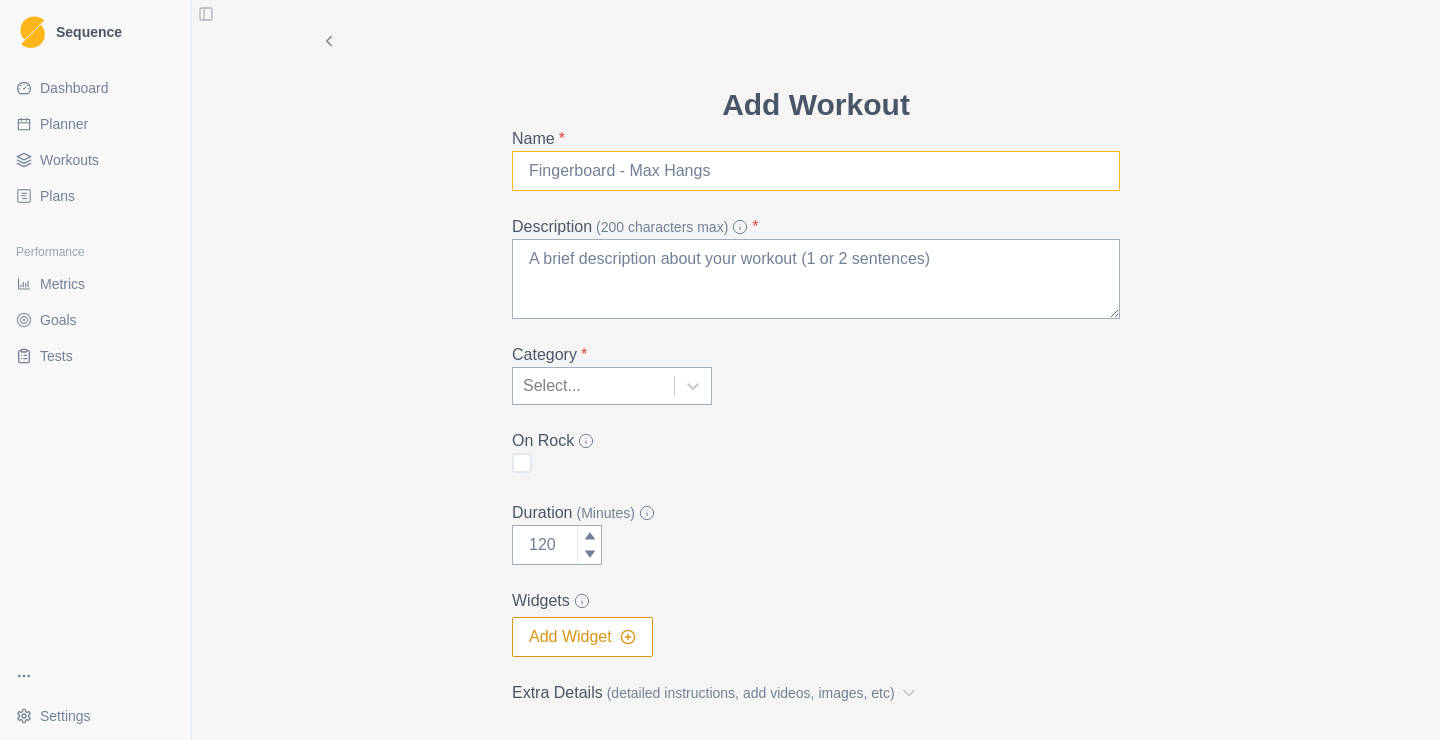 click on "Name *" at bounding box center (816, 171) 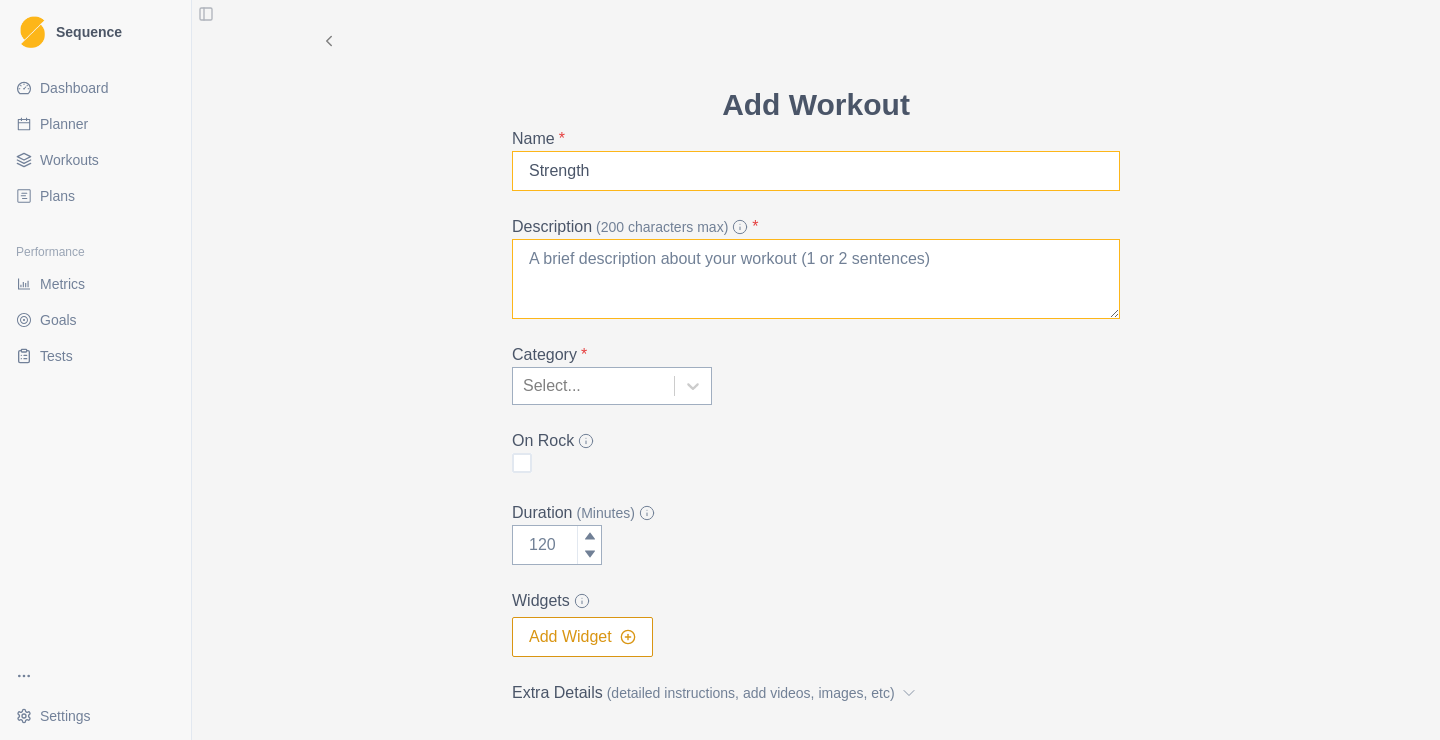 type on "Strength" 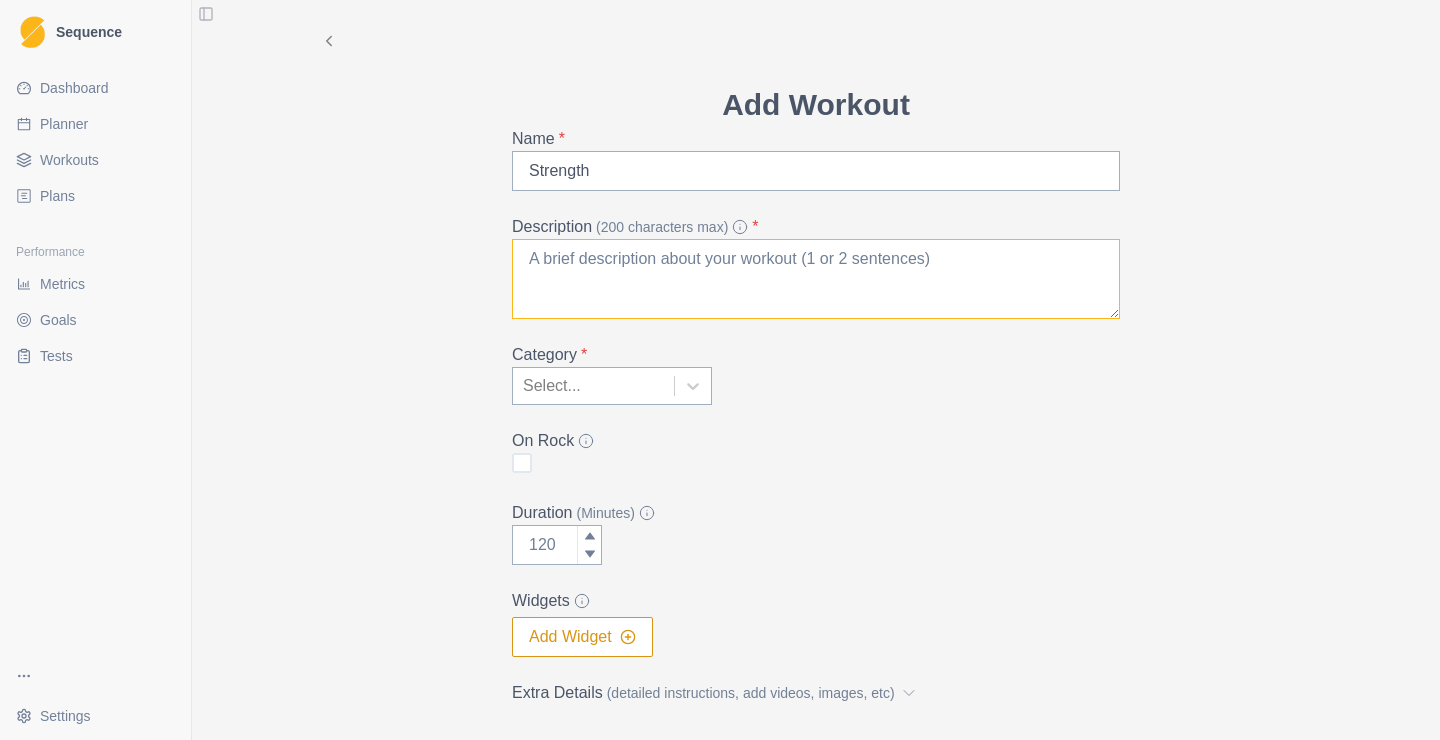 click on "Description   (200 characters max) *" at bounding box center (816, 279) 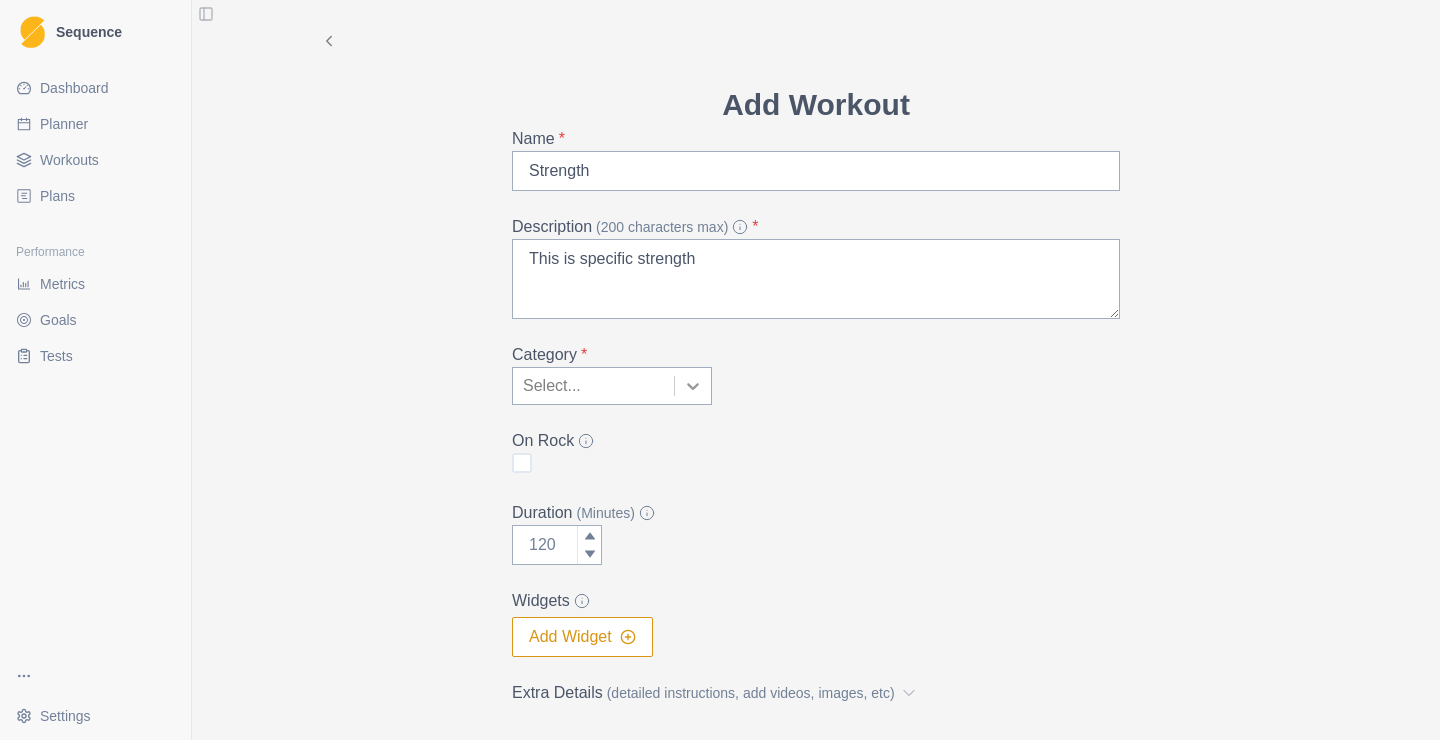 click 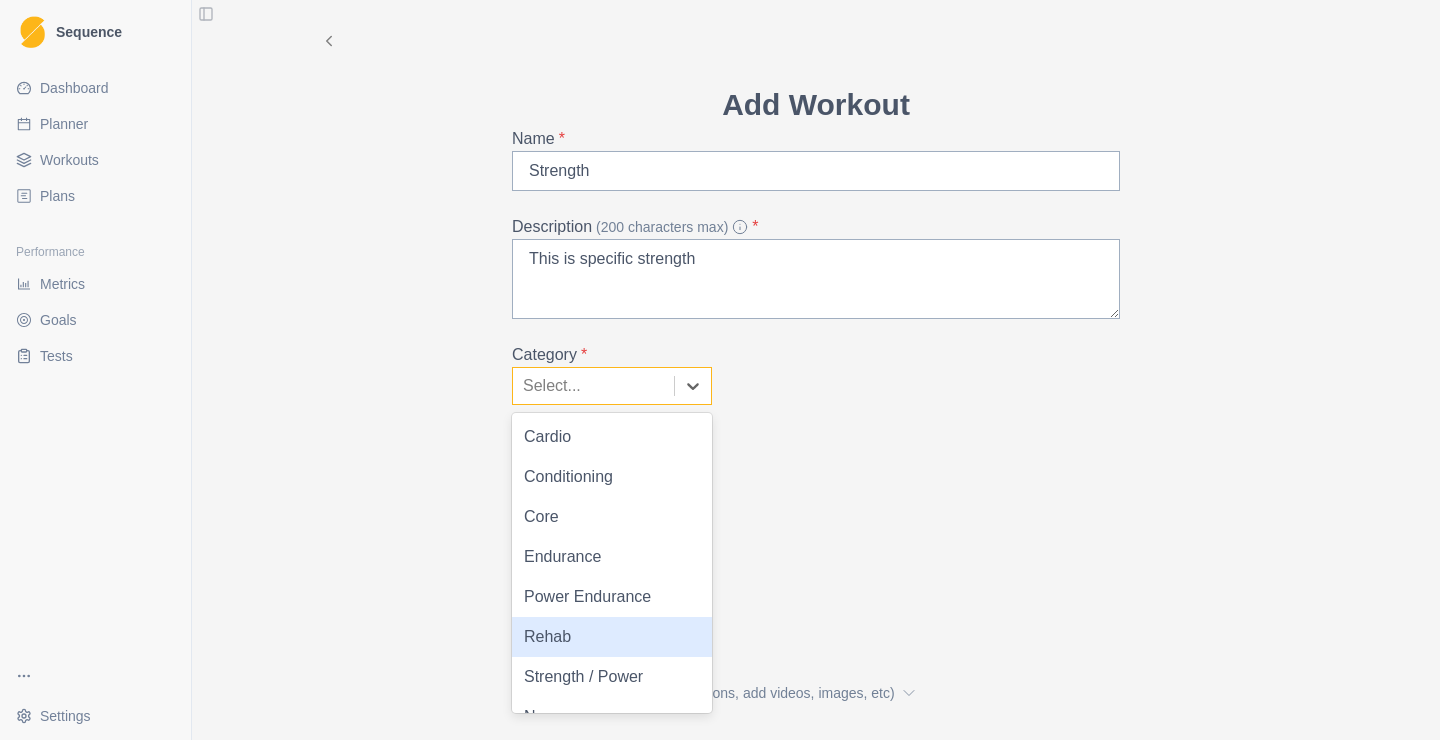 scroll, scrollTop: 28, scrollLeft: 0, axis: vertical 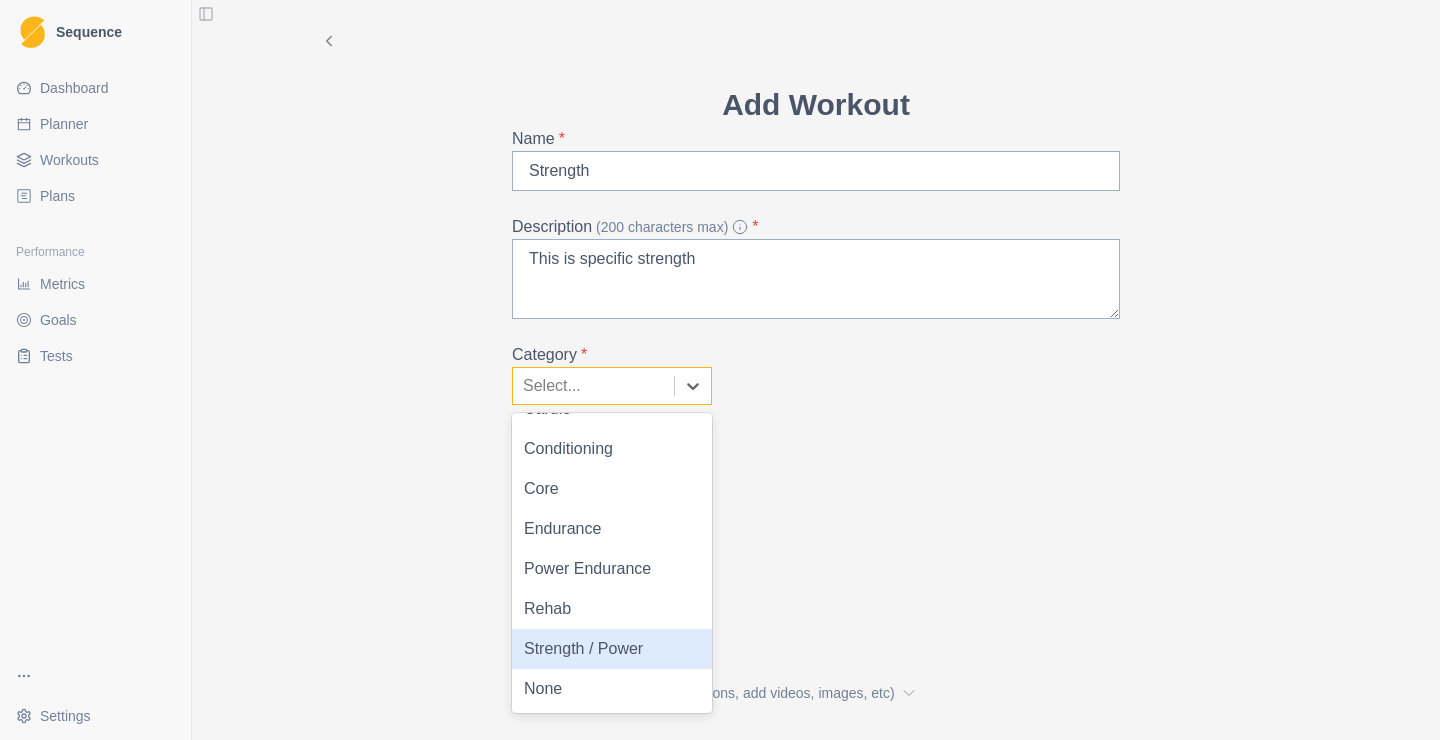 click on "Strength / Power" at bounding box center (612, 649) 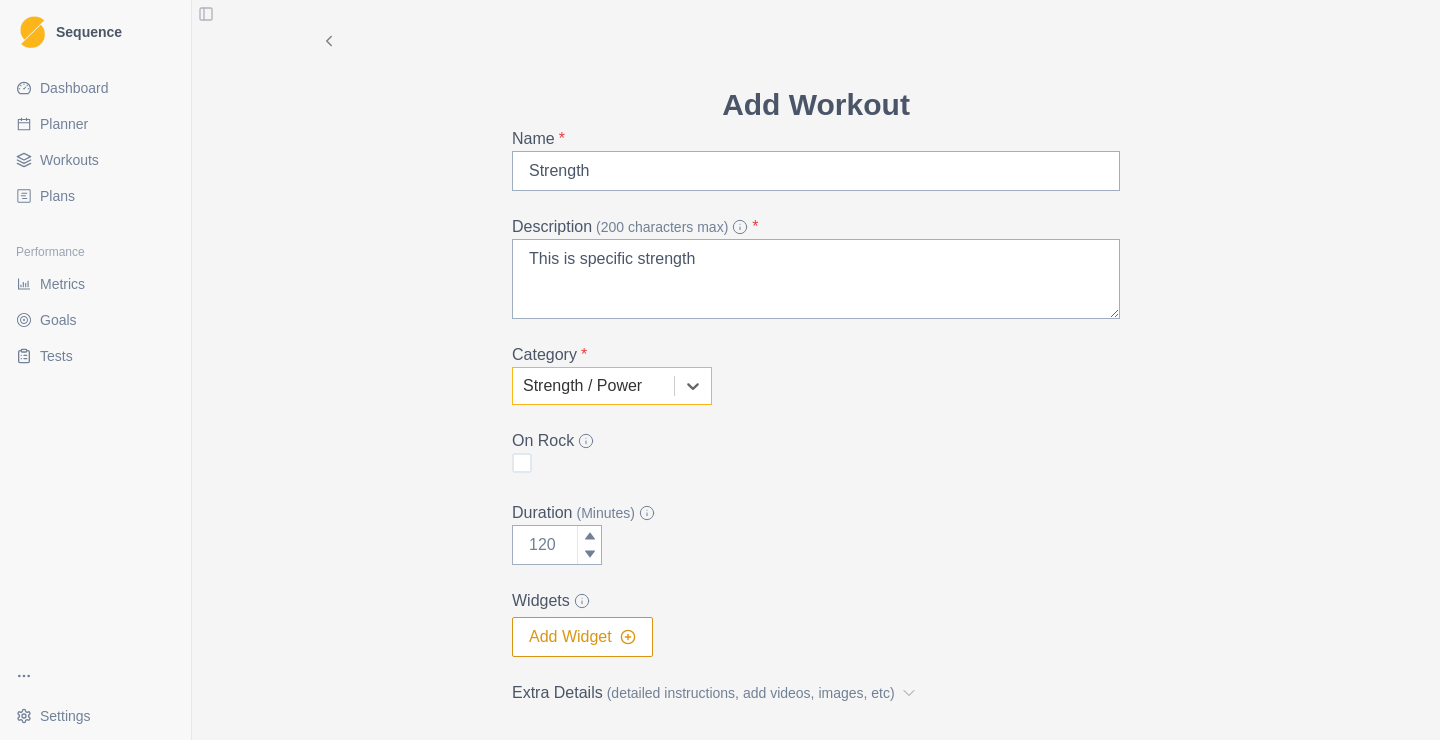 scroll, scrollTop: 129, scrollLeft: 0, axis: vertical 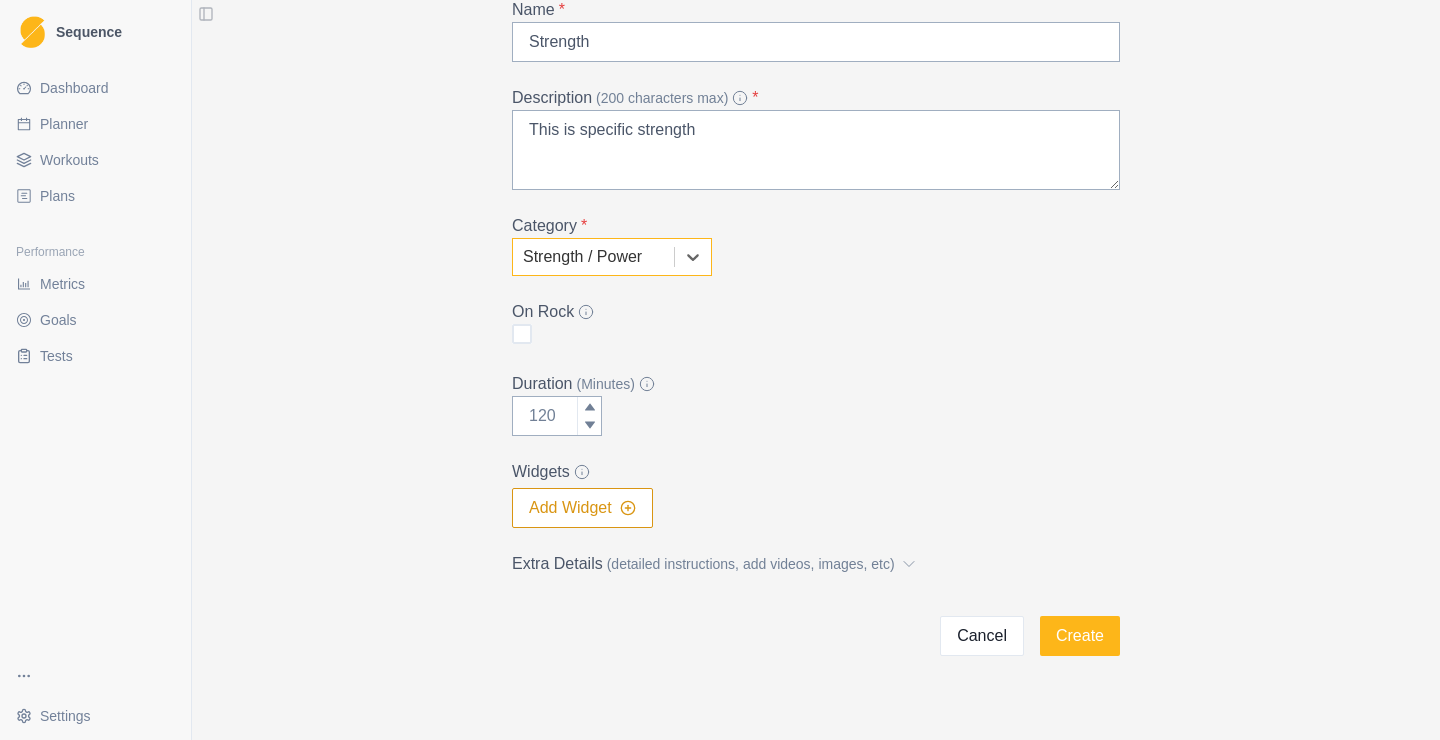 click on "Add Widget" at bounding box center [582, 508] 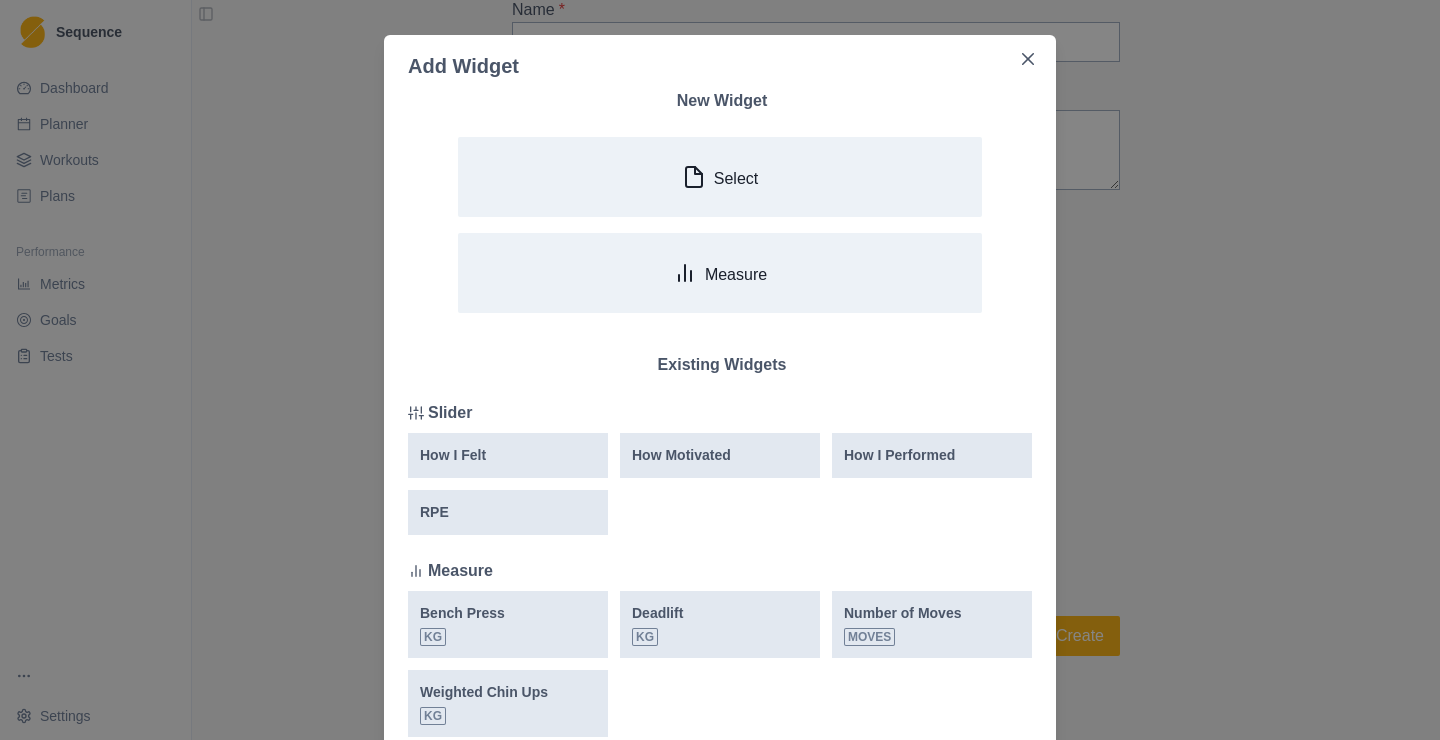scroll, scrollTop: 0, scrollLeft: 0, axis: both 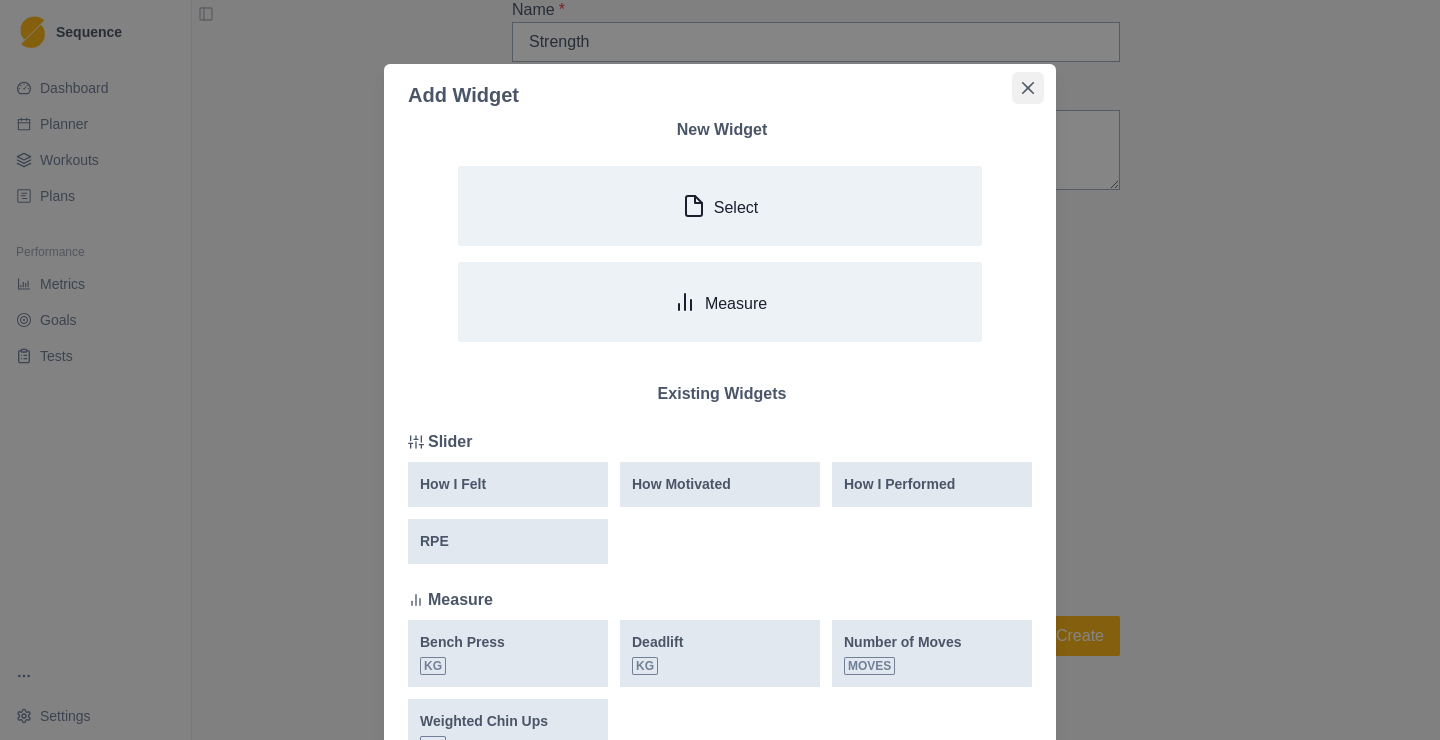 click 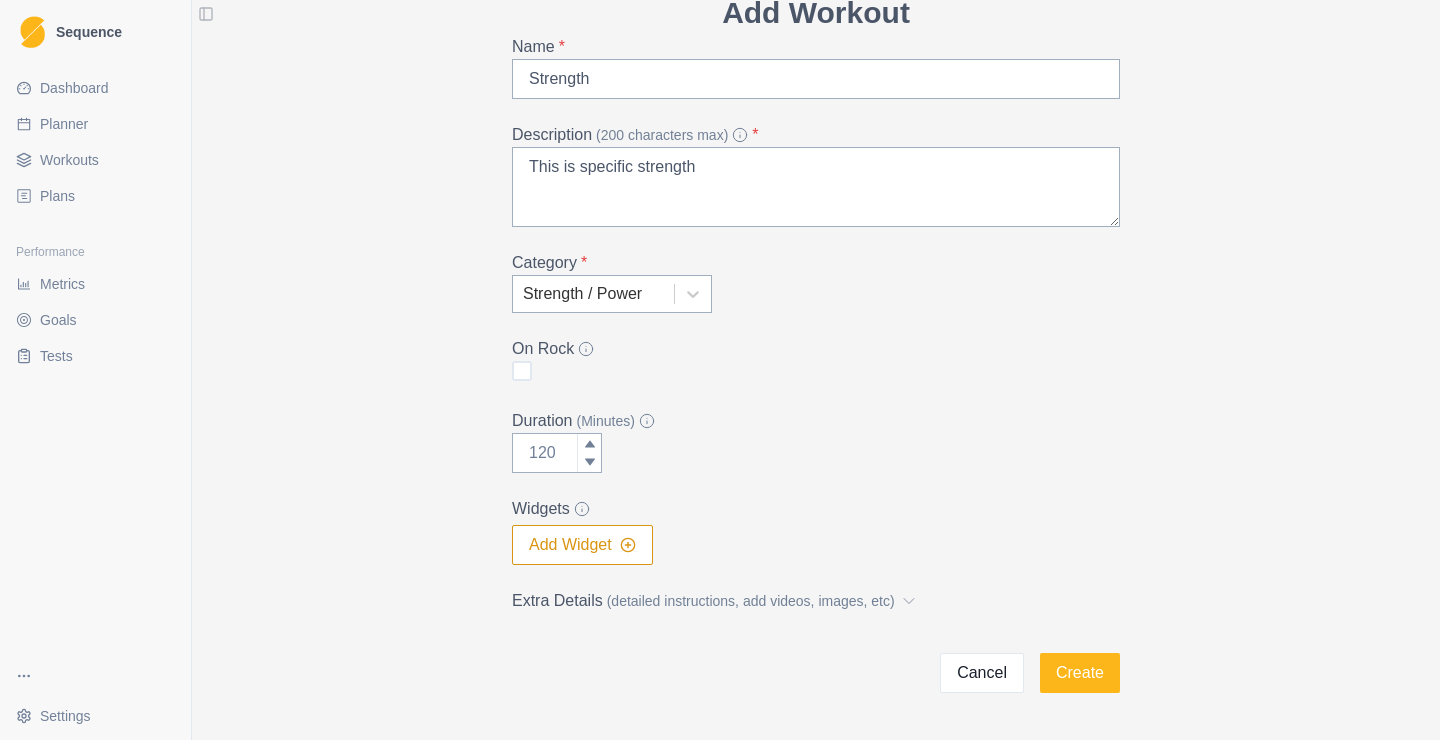 scroll, scrollTop: 158, scrollLeft: 0, axis: vertical 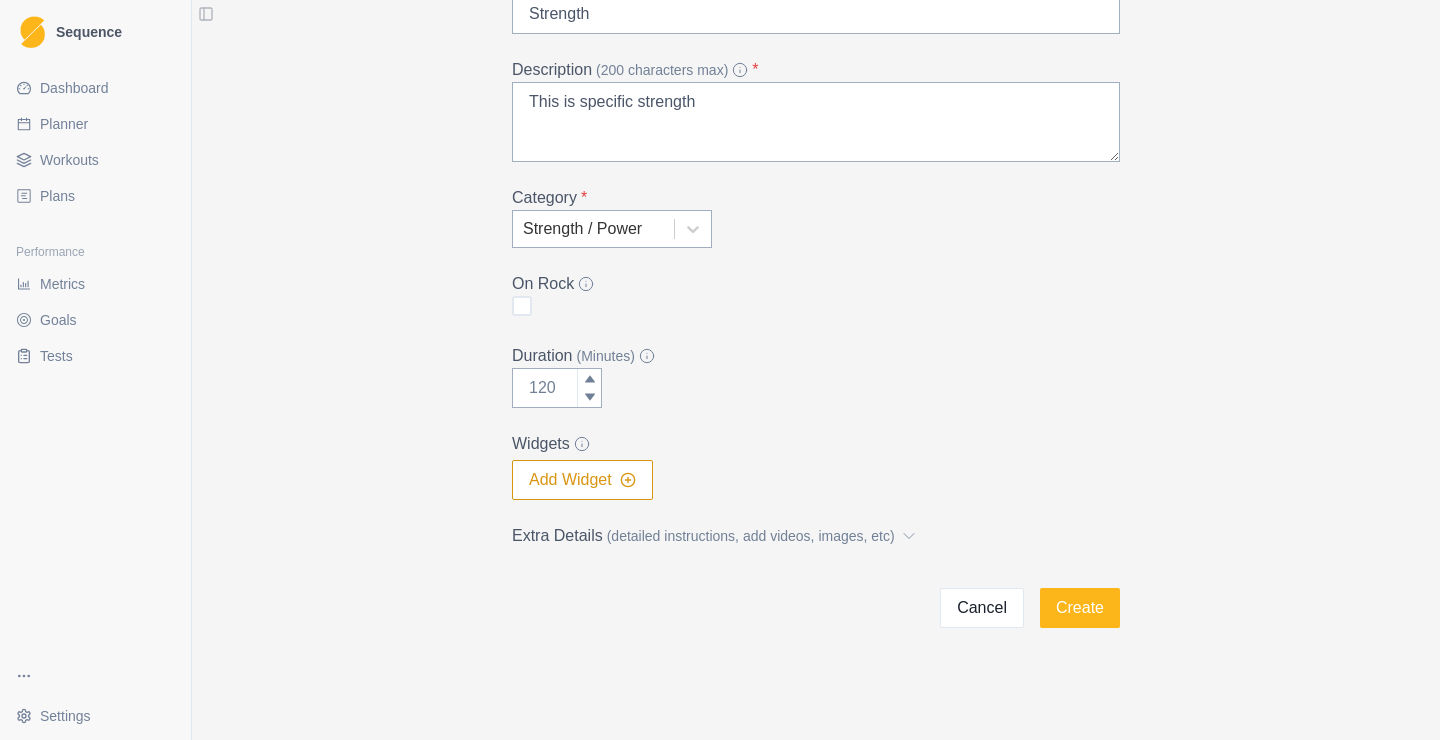 click on "Extra Details (detailed instructions, add videos, images, etc)" at bounding box center (810, 536) 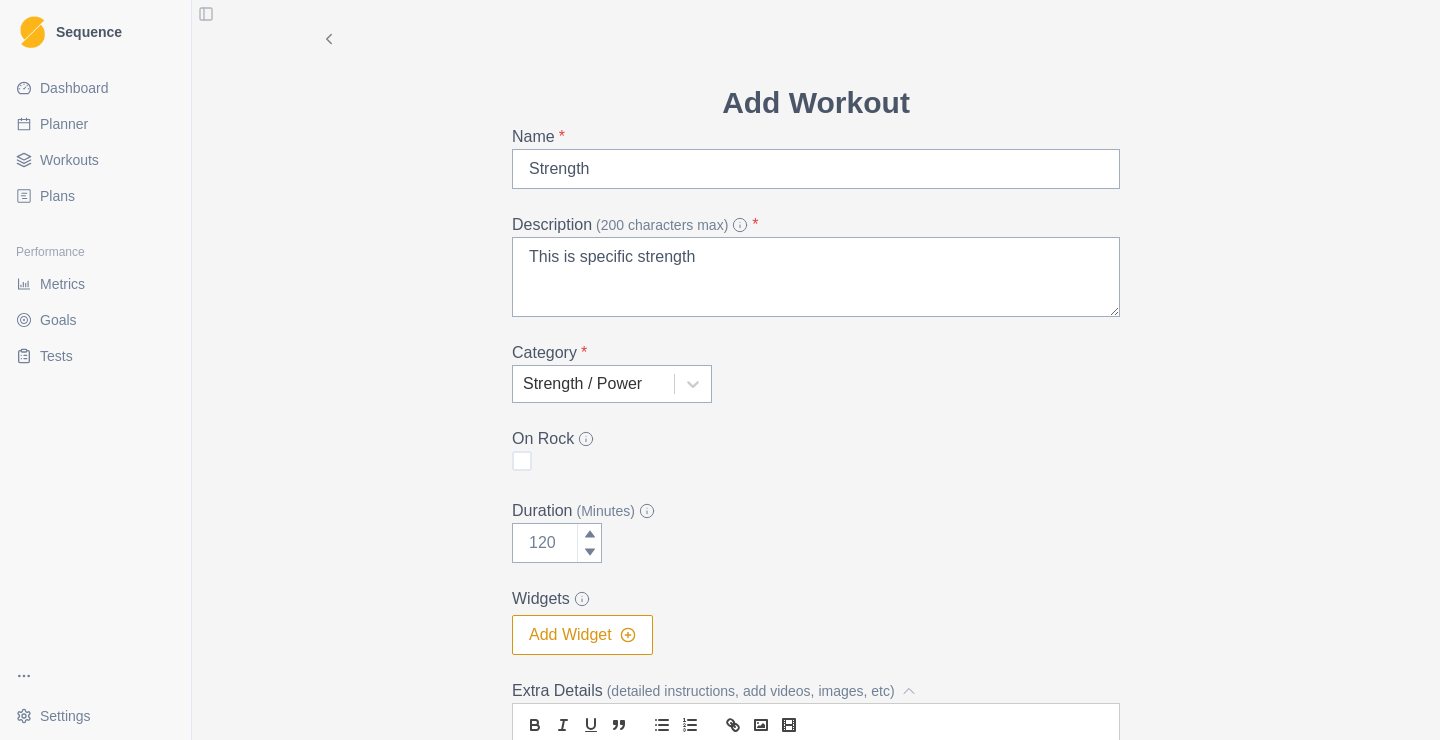scroll, scrollTop: 0, scrollLeft: 0, axis: both 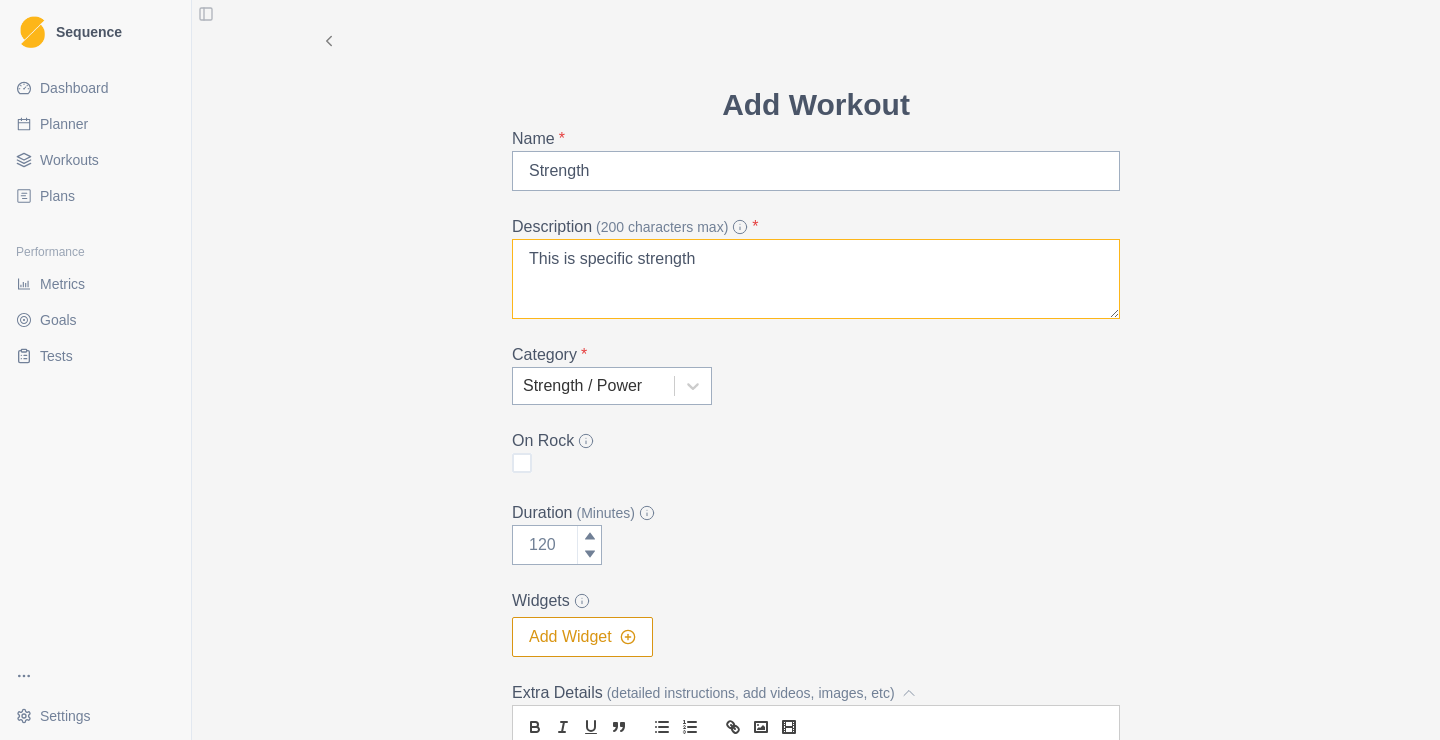 drag, startPoint x: 703, startPoint y: 263, endPoint x: 516, endPoint y: 250, distance: 187.45132 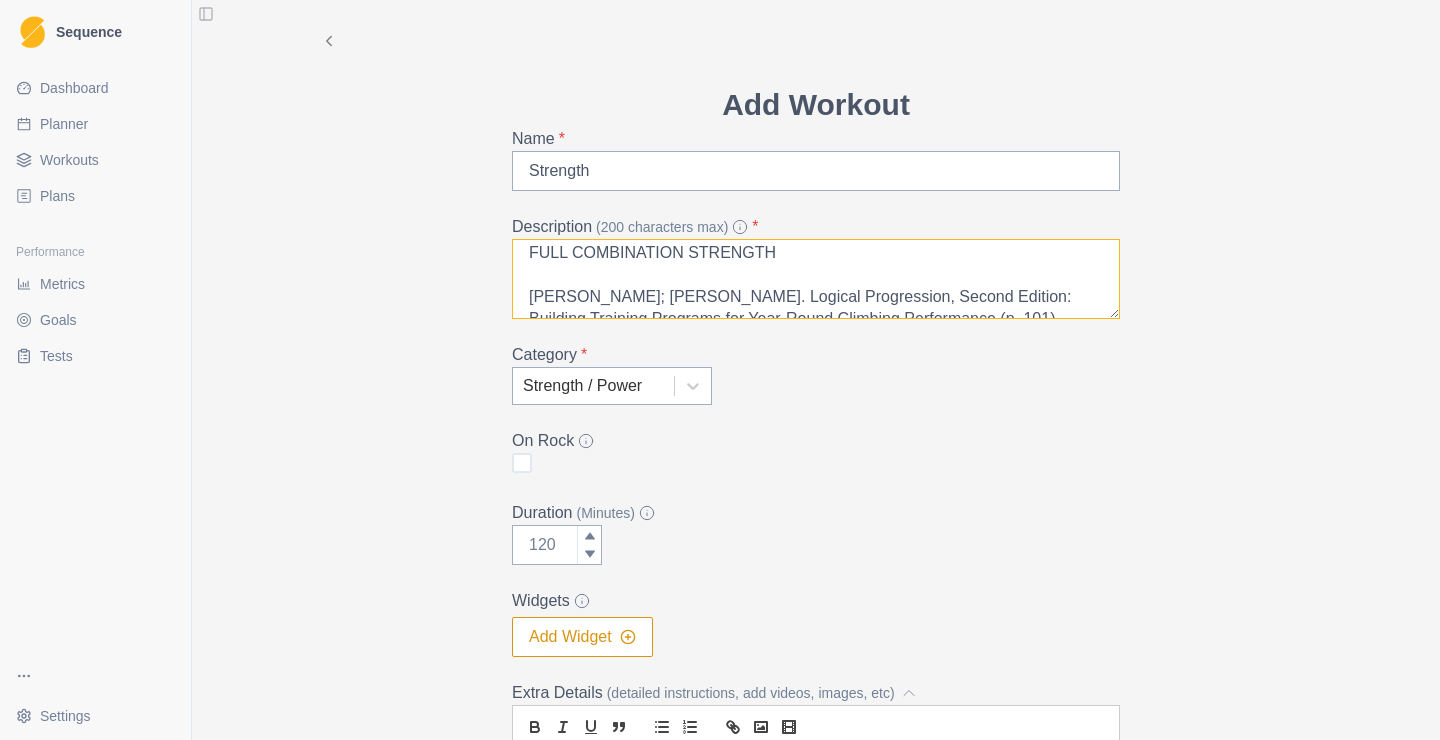 scroll, scrollTop: 0, scrollLeft: 0, axis: both 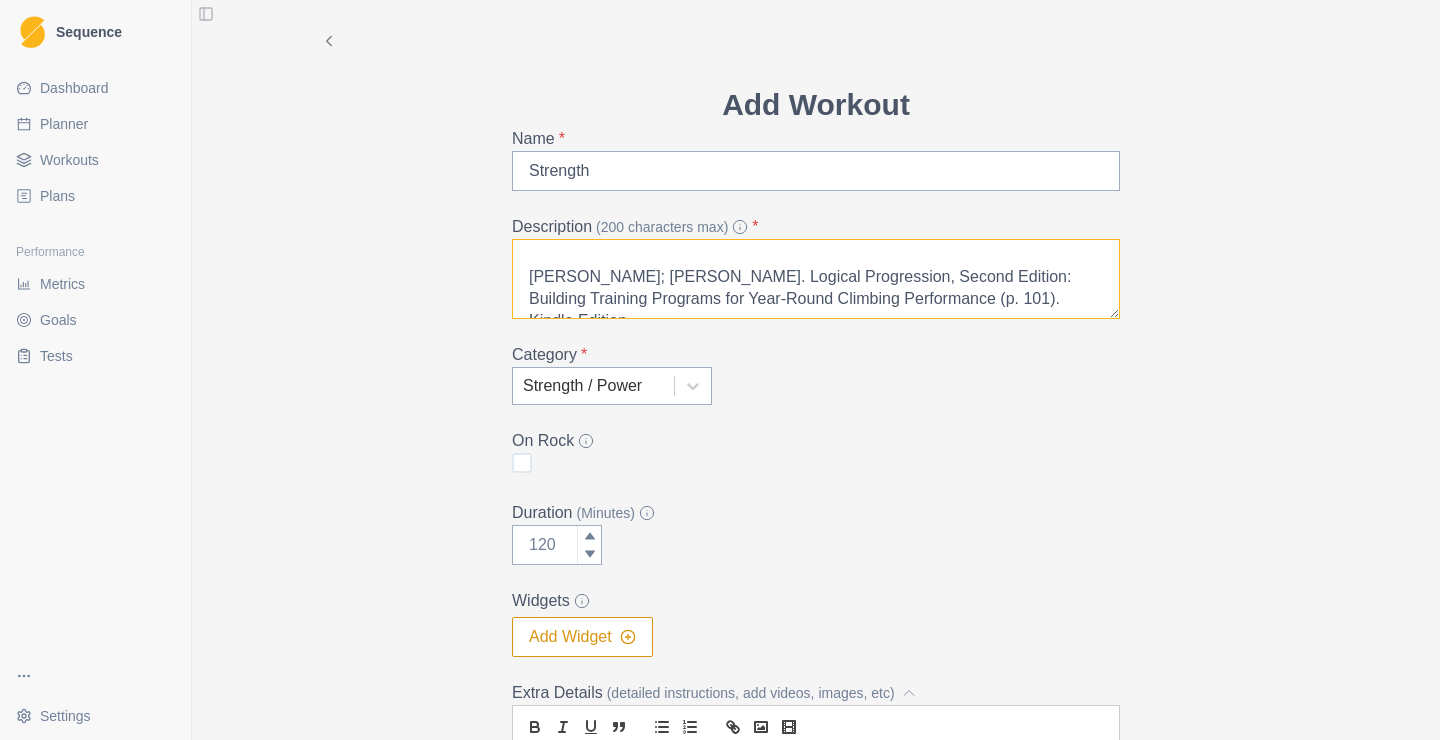 drag, startPoint x: 767, startPoint y: 265, endPoint x: 1146, endPoint y: 417, distance: 408.3442 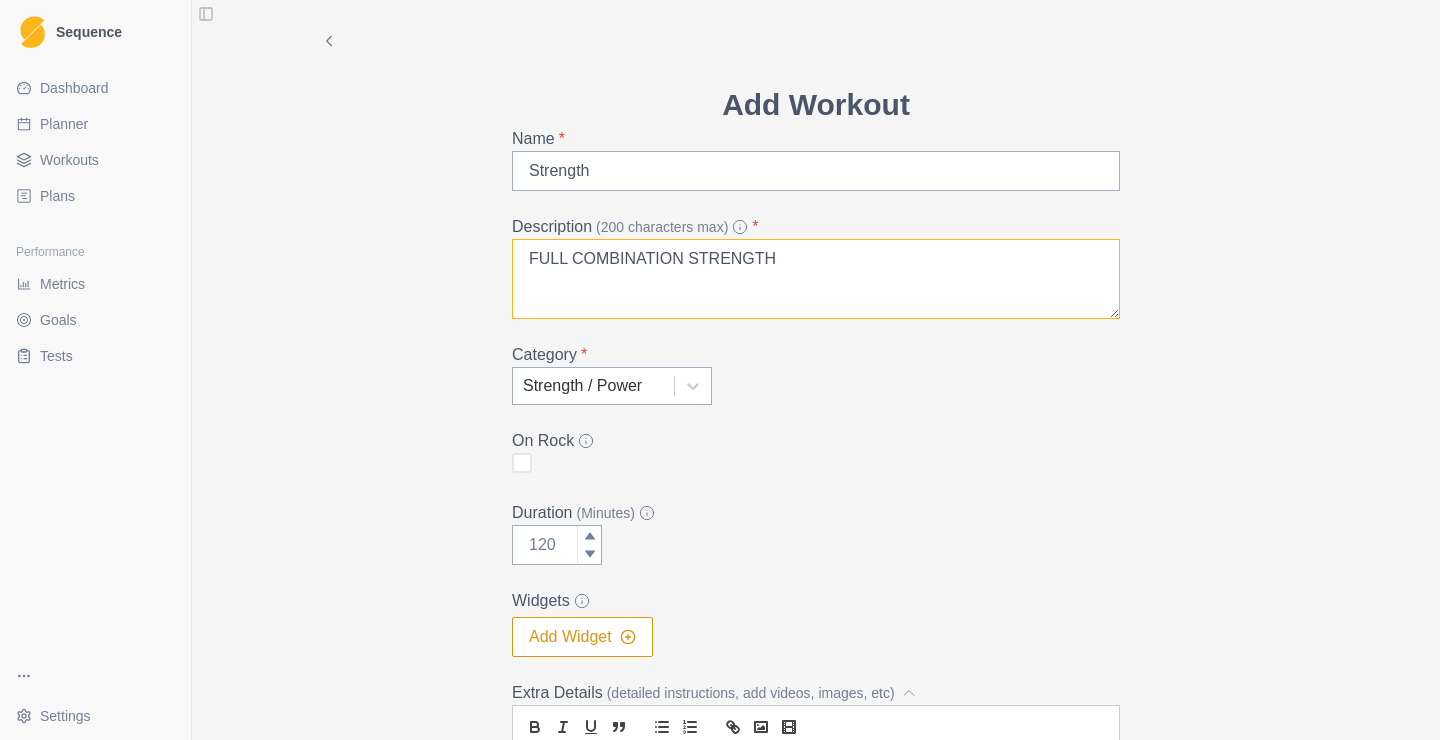 scroll, scrollTop: 0, scrollLeft: 0, axis: both 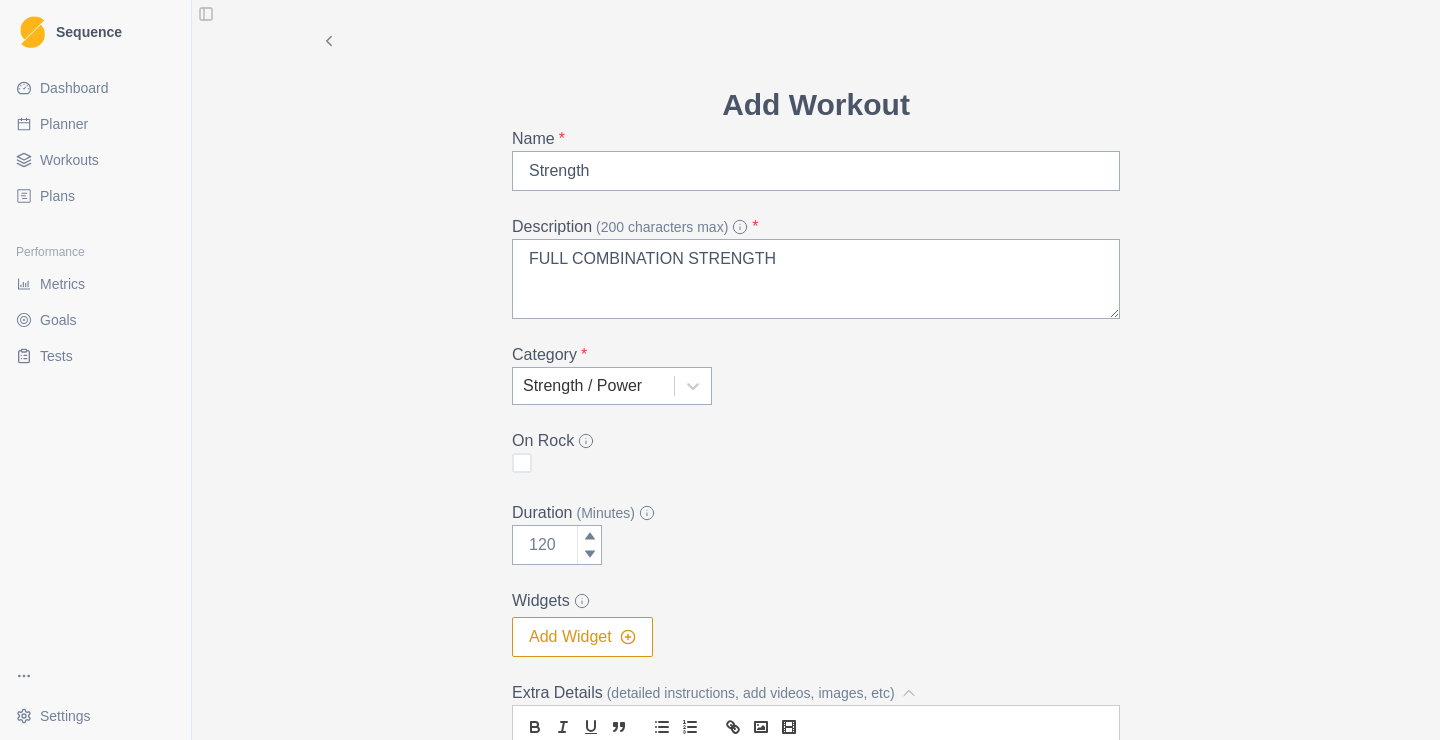 click on "Category * Strength / Power" at bounding box center (816, 374) 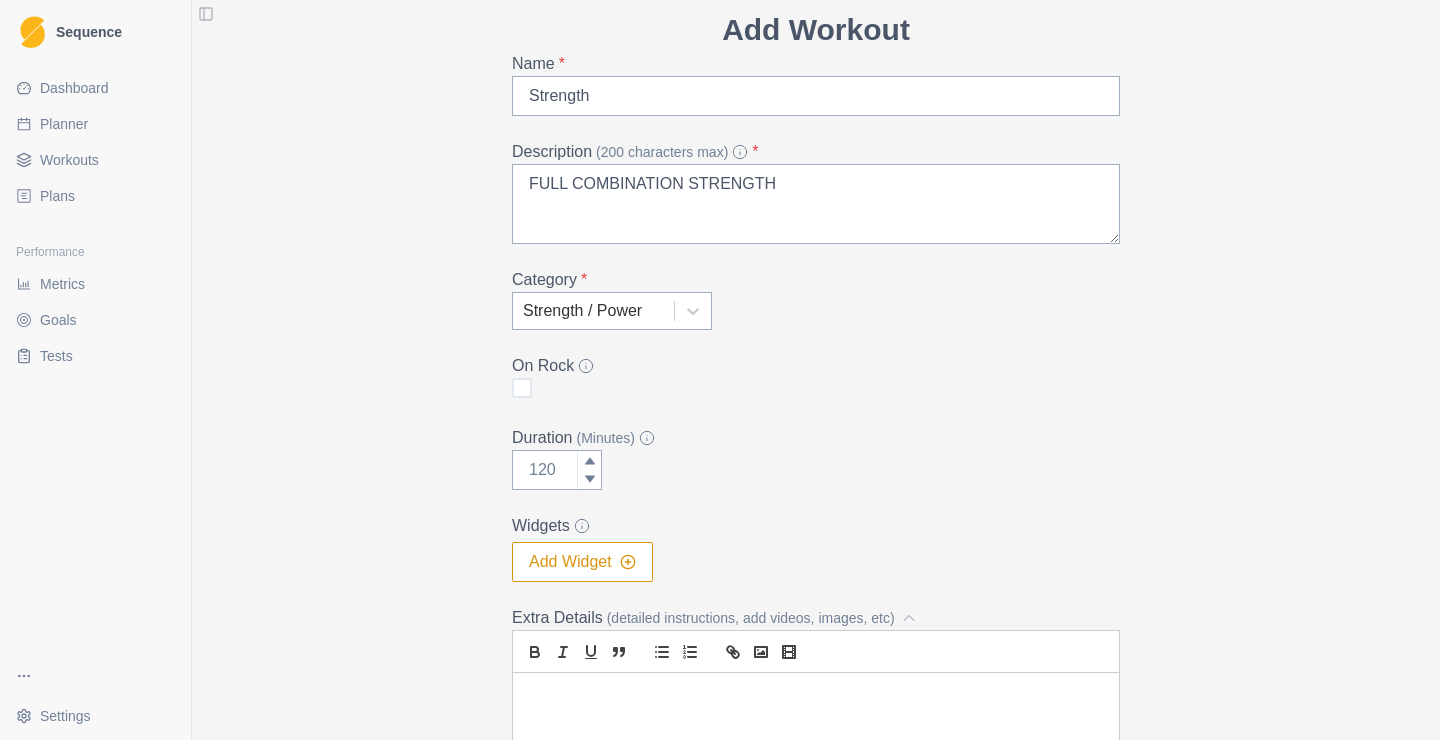 scroll, scrollTop: 129, scrollLeft: 0, axis: vertical 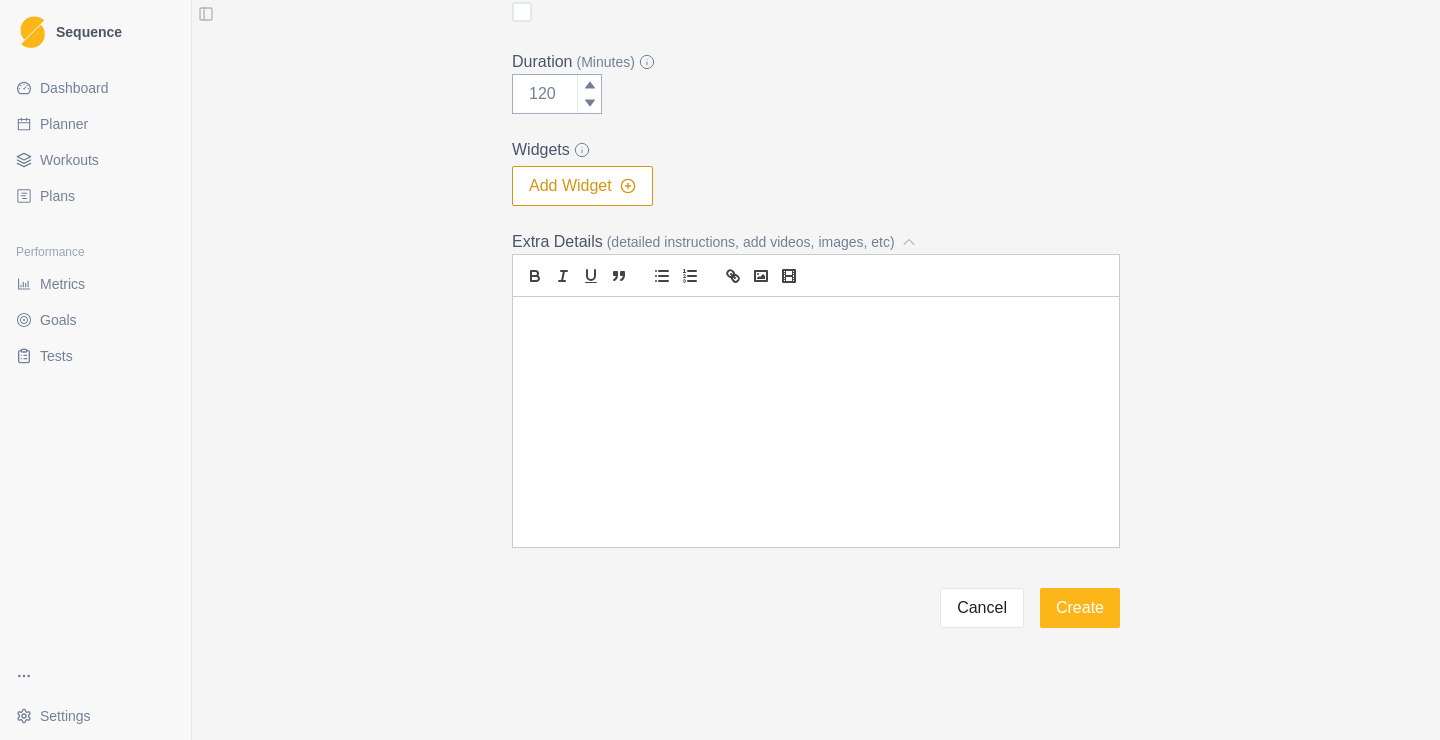 click at bounding box center [816, 422] 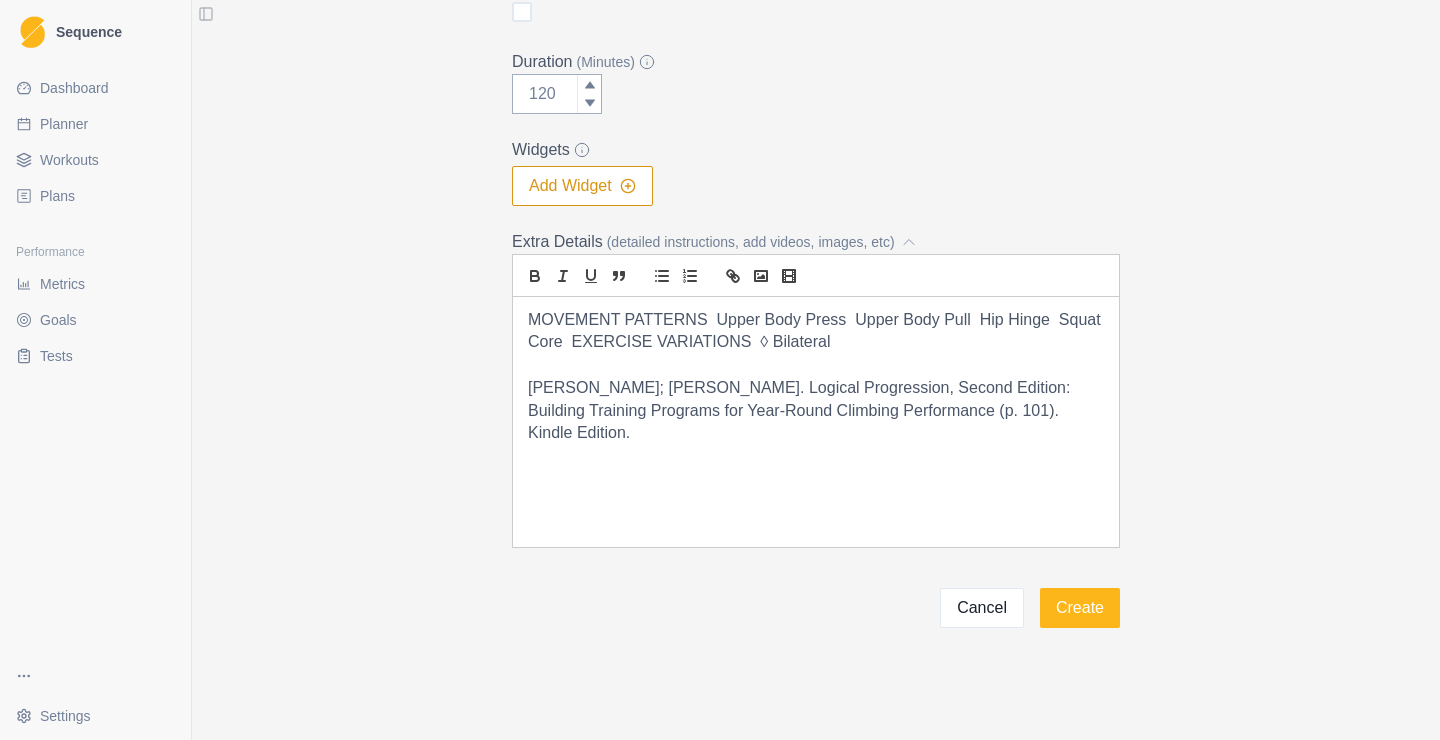 drag, startPoint x: 661, startPoint y: 437, endPoint x: 746, endPoint y: 372, distance: 107.00467 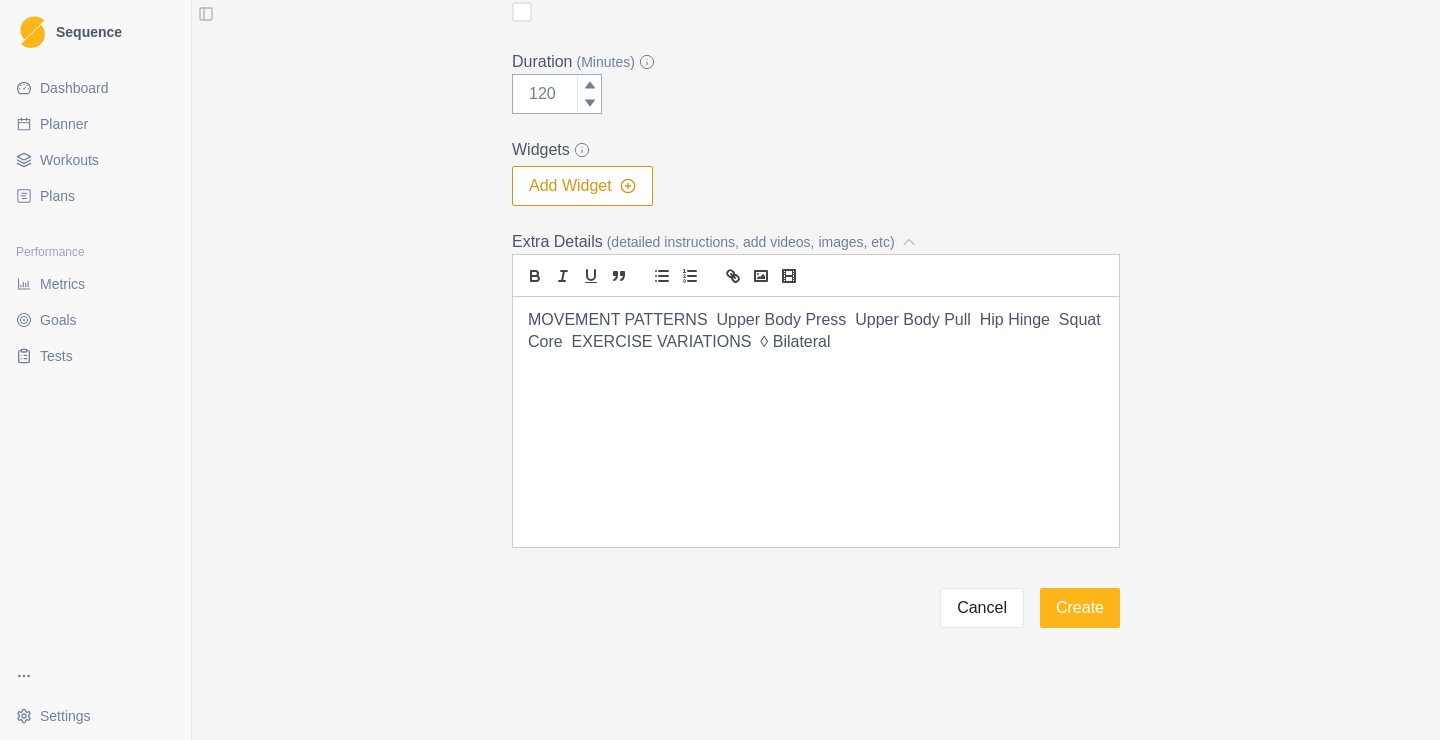 click on "MOVEMENT PATTERNS  Upper Body Press  Upper Body Pull  Hip Hinge  Squat  Core  EXERCISE VARIATIONS  ◊ Bilateral" at bounding box center [816, 331] 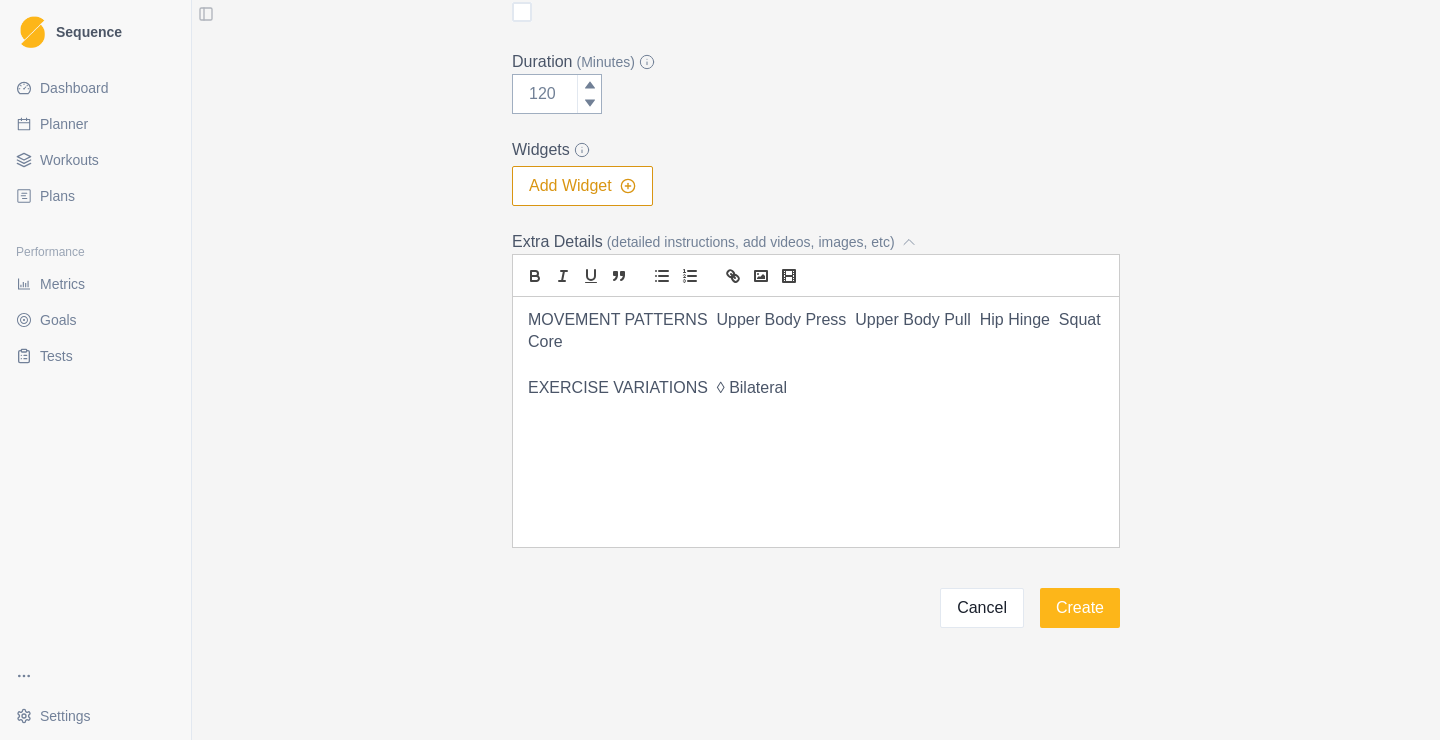 click on "MOVEMENT PATTERNS  Upper Body Press  Upper Body Pull  Hip Hinge  Squat  Core" at bounding box center (816, 331) 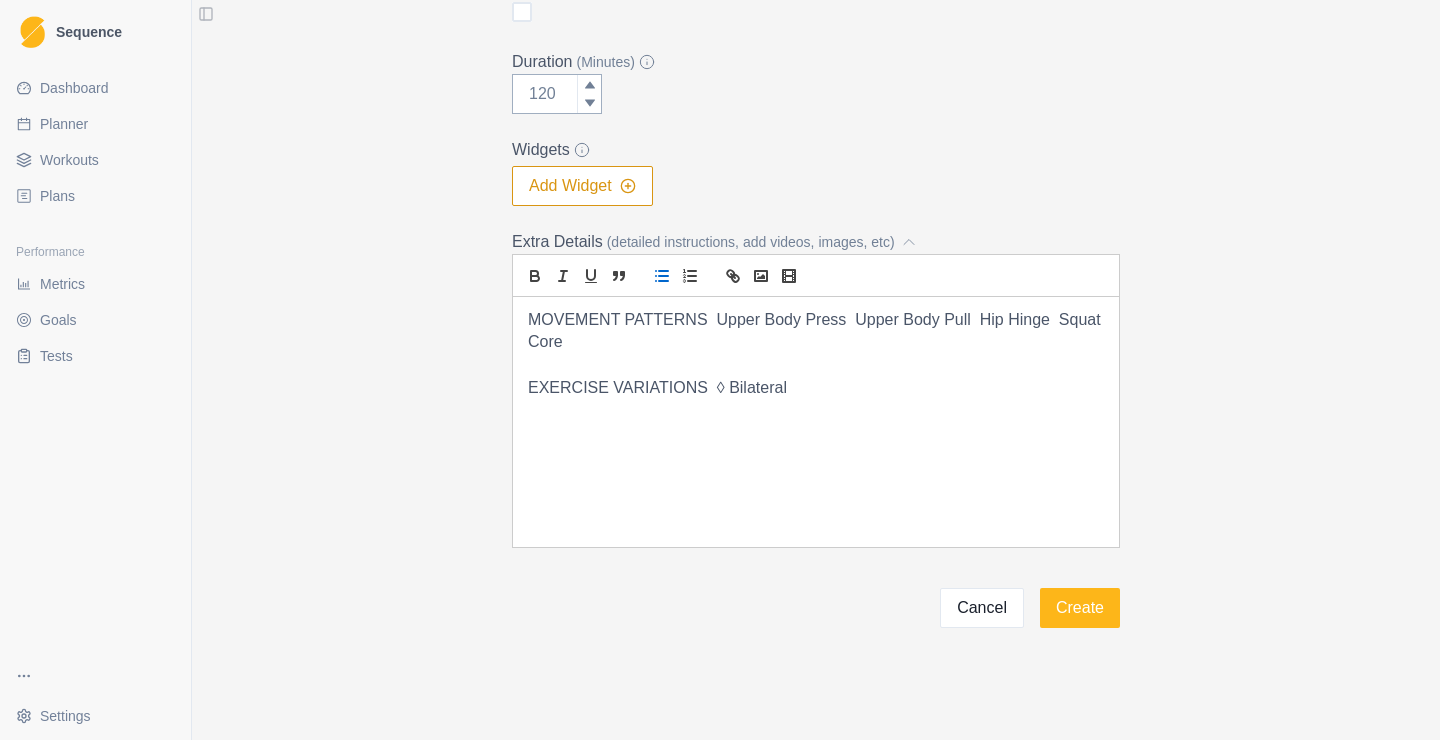 click 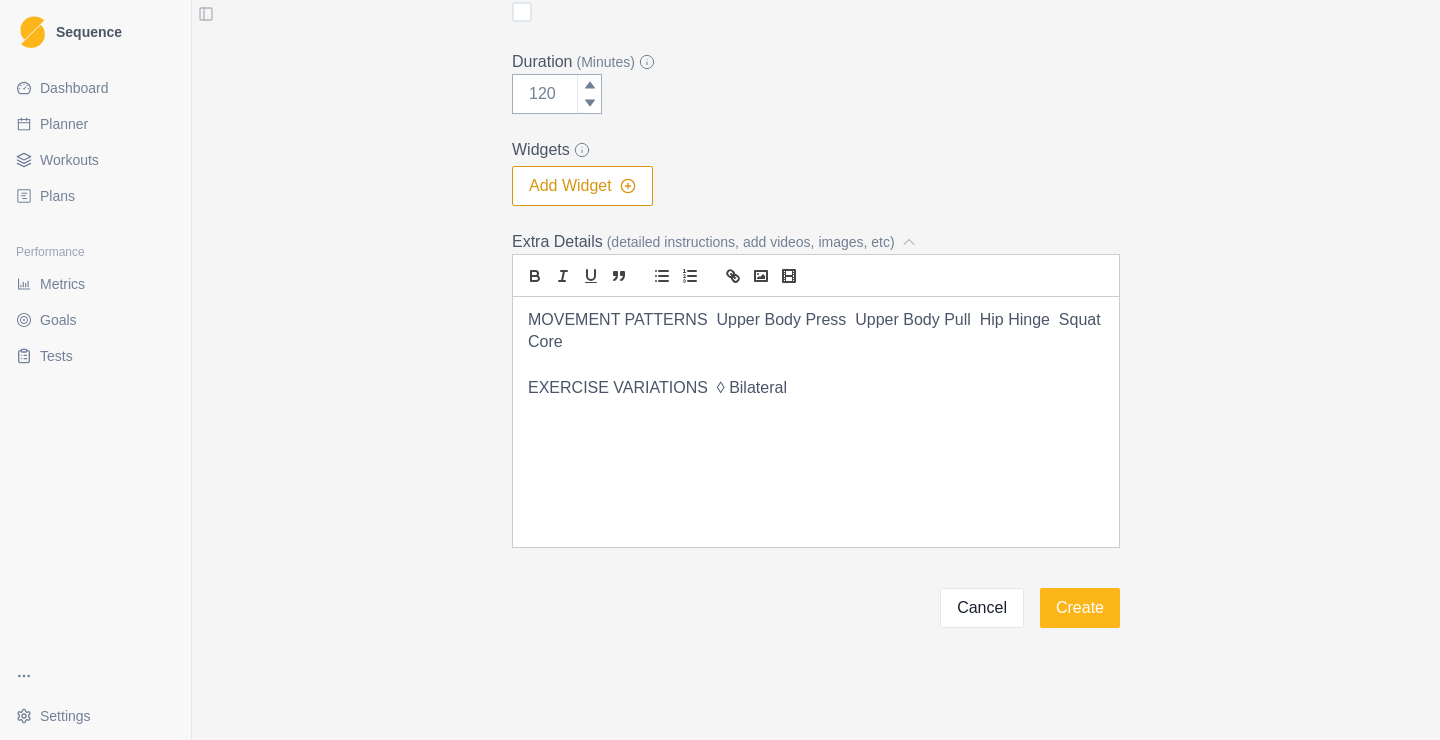 click on "MOVEMENT PATTERNS  Upper Body Press  Upper Body Pull  Hip Hinge  Squat  Core" at bounding box center [816, 331] 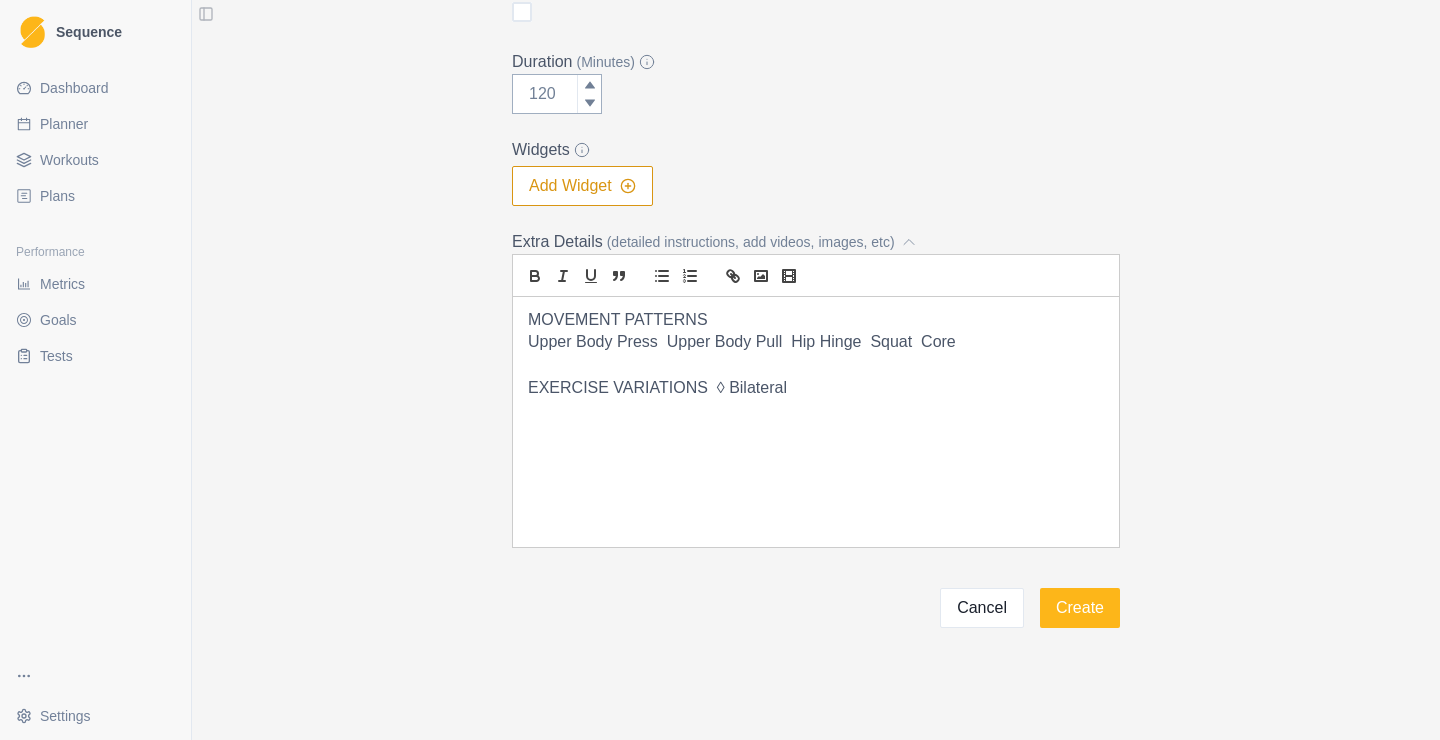 drag, startPoint x: 524, startPoint y: 345, endPoint x: 963, endPoint y: 337, distance: 439.07288 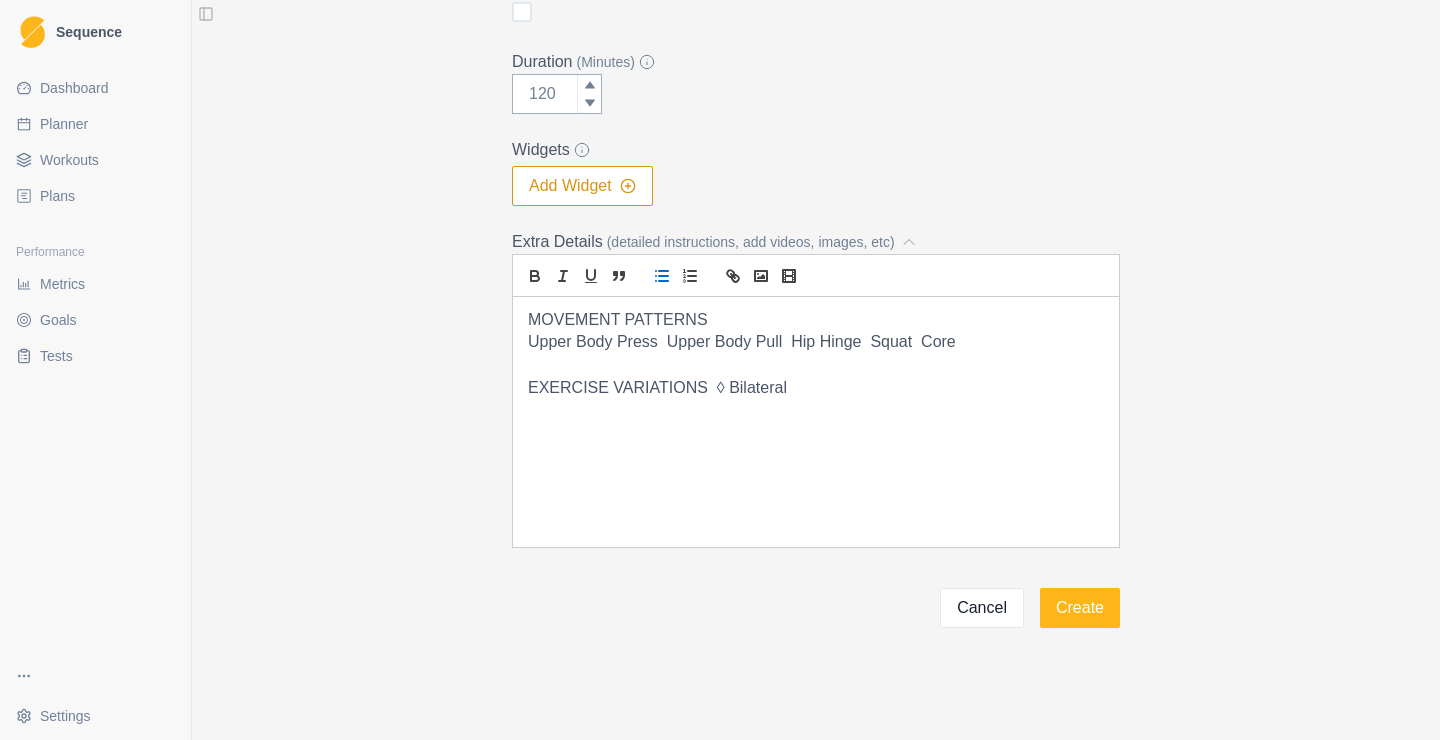 click 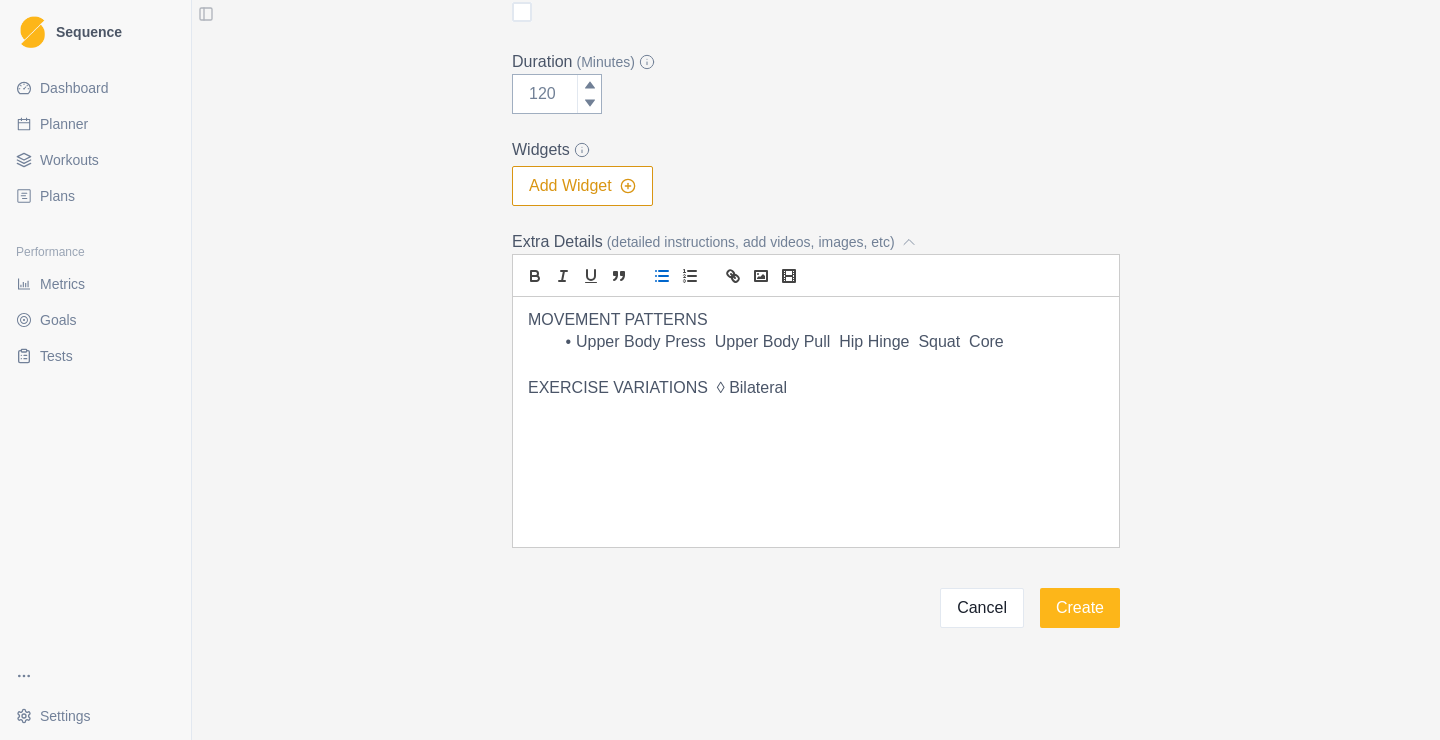 click on "Upper Body Press  Upper Body Pull  Hip Hinge  Squat  Core" at bounding box center (828, 342) 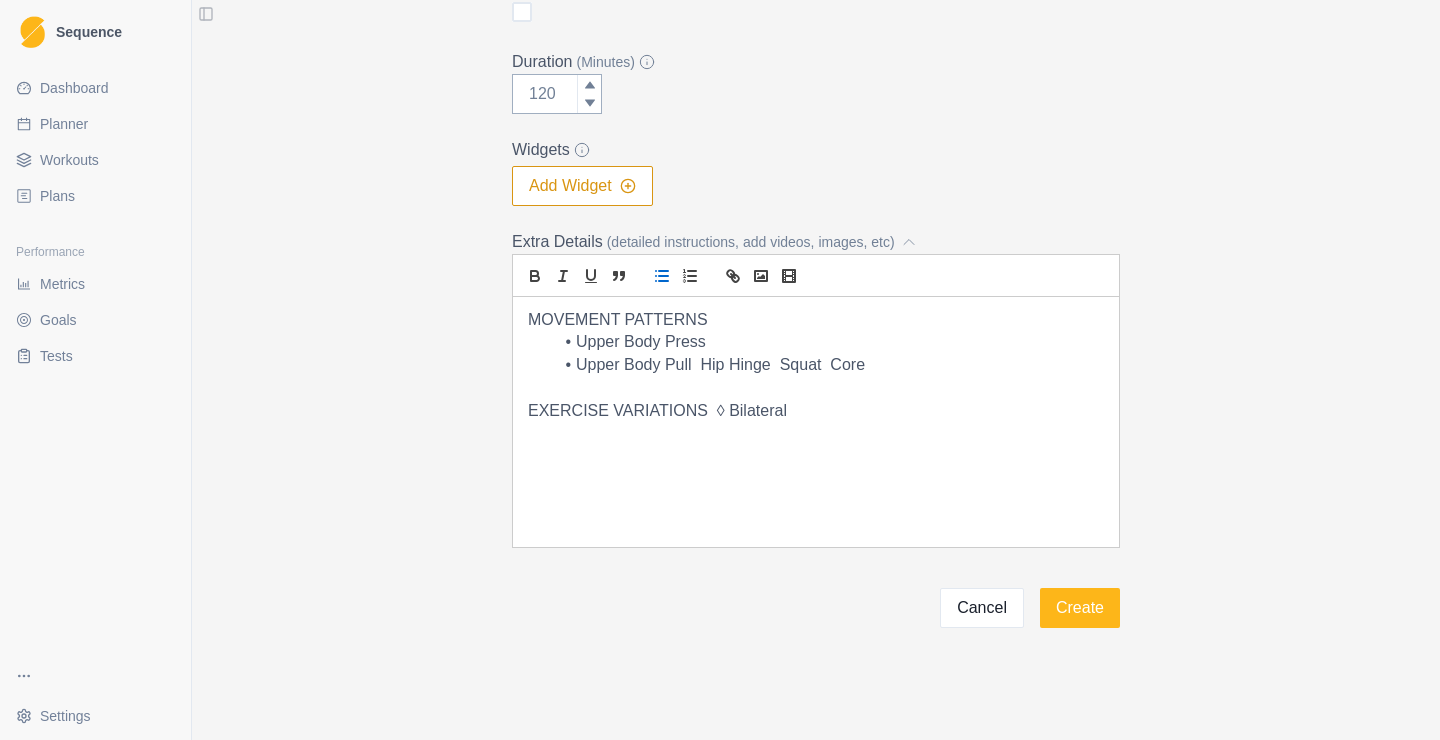 click on "Upper Body Pull  Hip Hinge  Squat  Core" at bounding box center [828, 365] 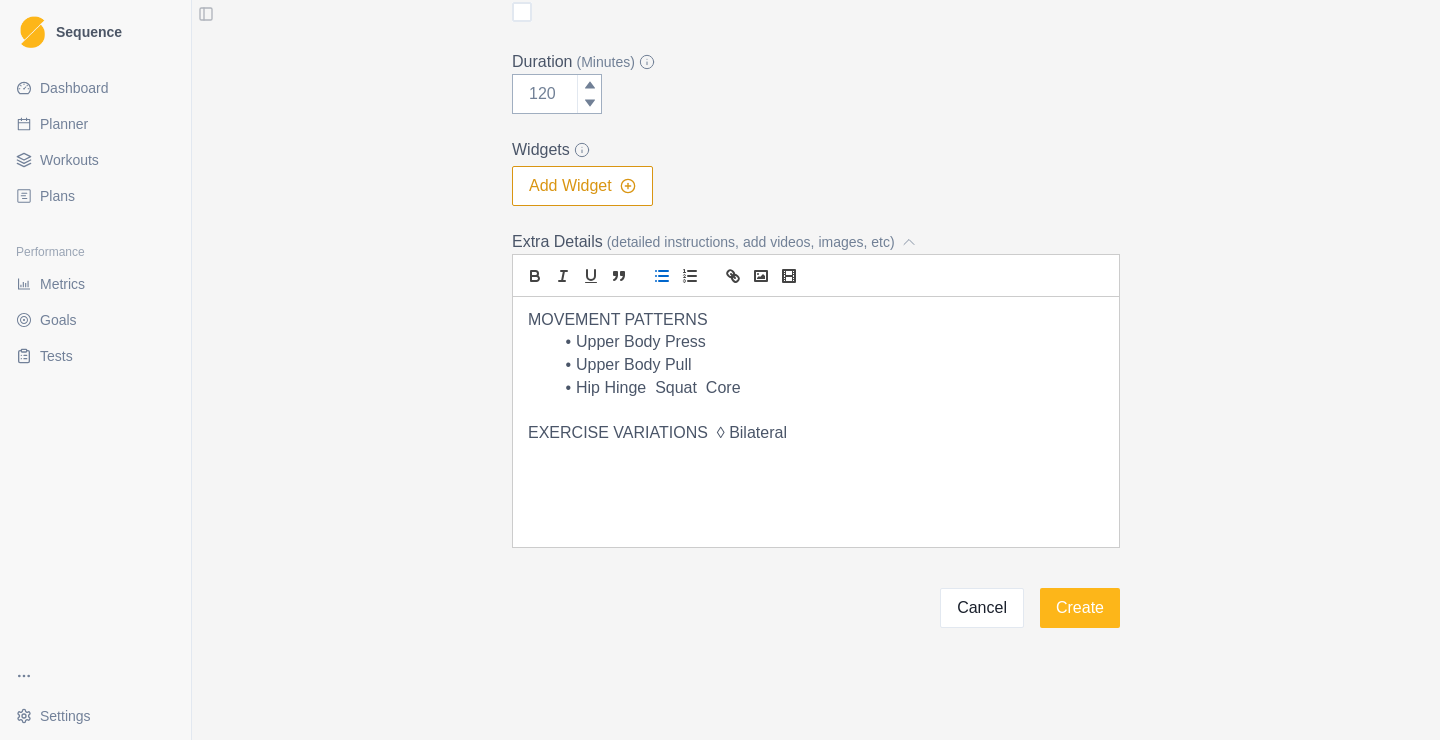 click on "Hip Hinge  Squat  Core" at bounding box center (828, 388) 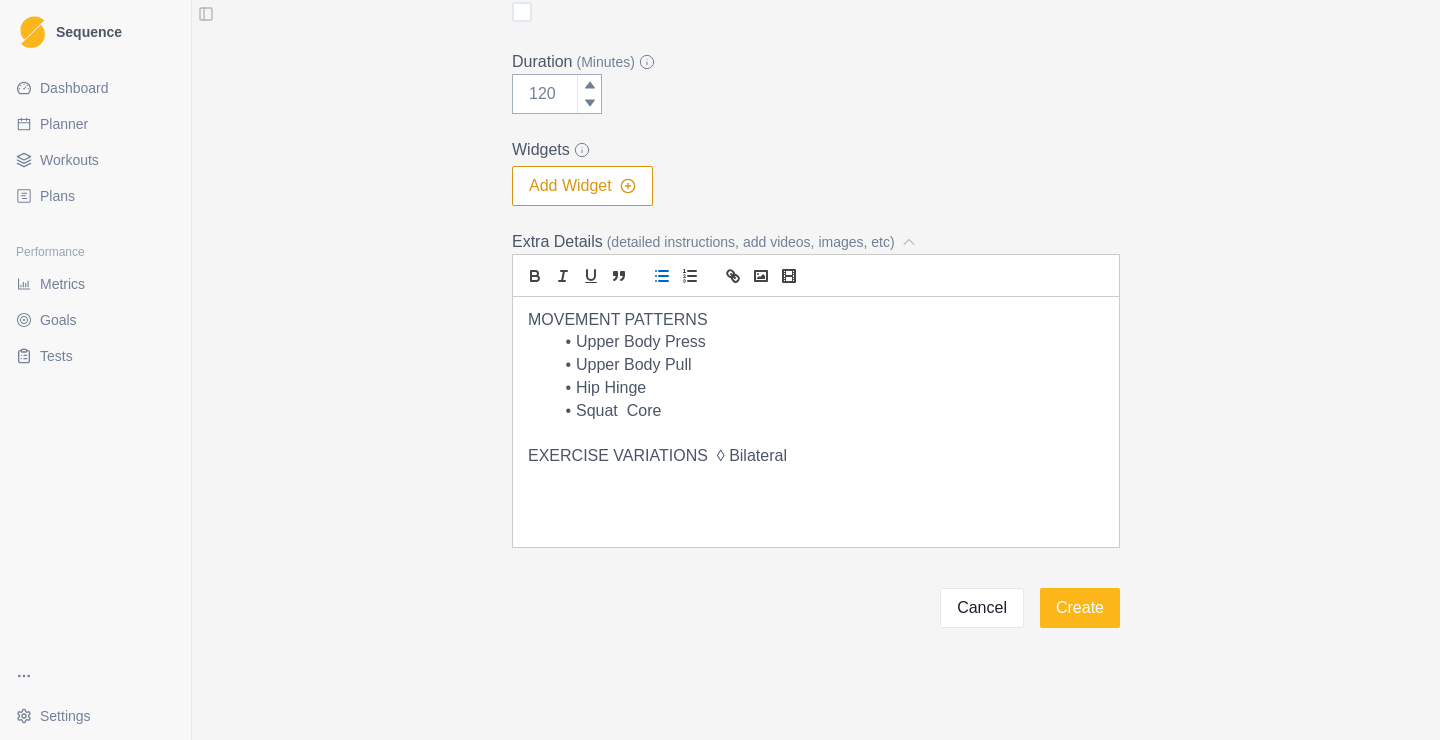 click on "Squat  Core" at bounding box center [828, 411] 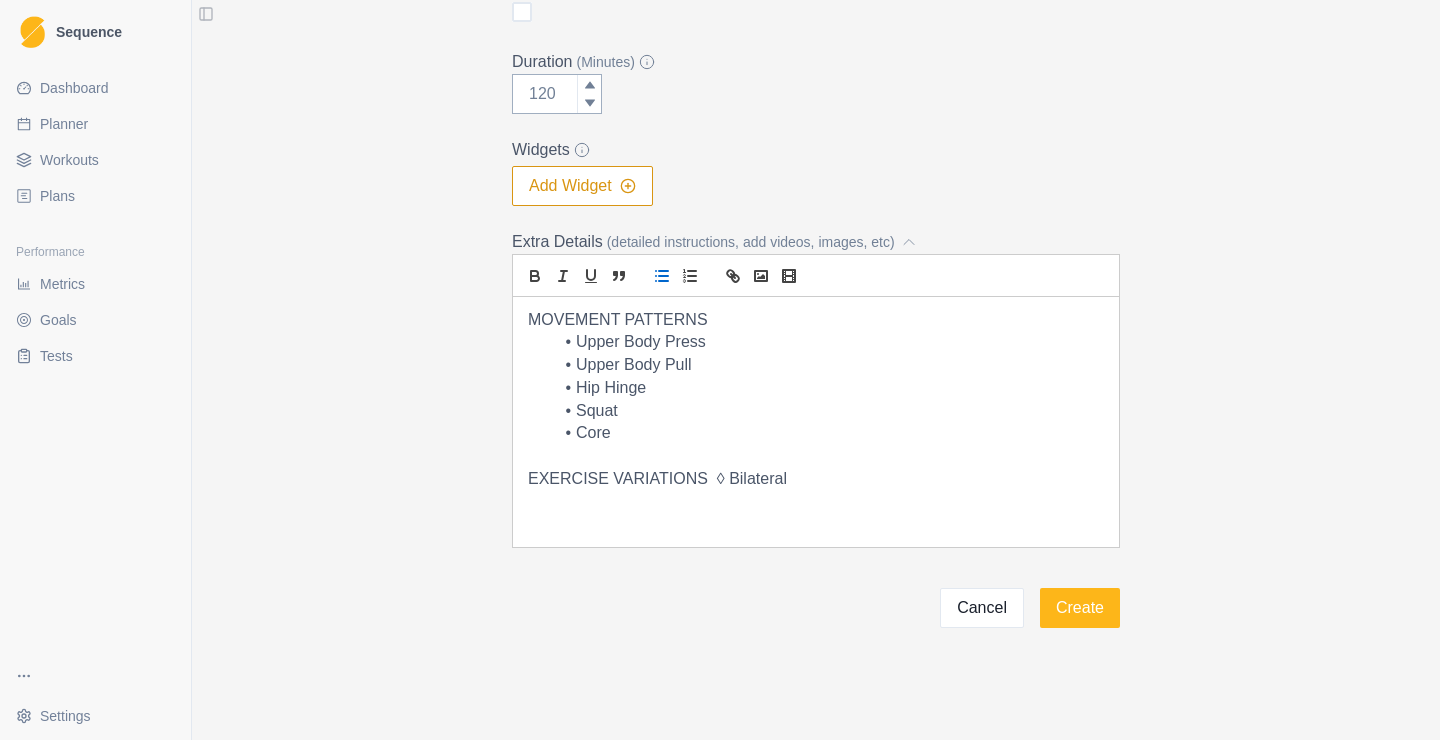scroll, scrollTop: 0, scrollLeft: 0, axis: both 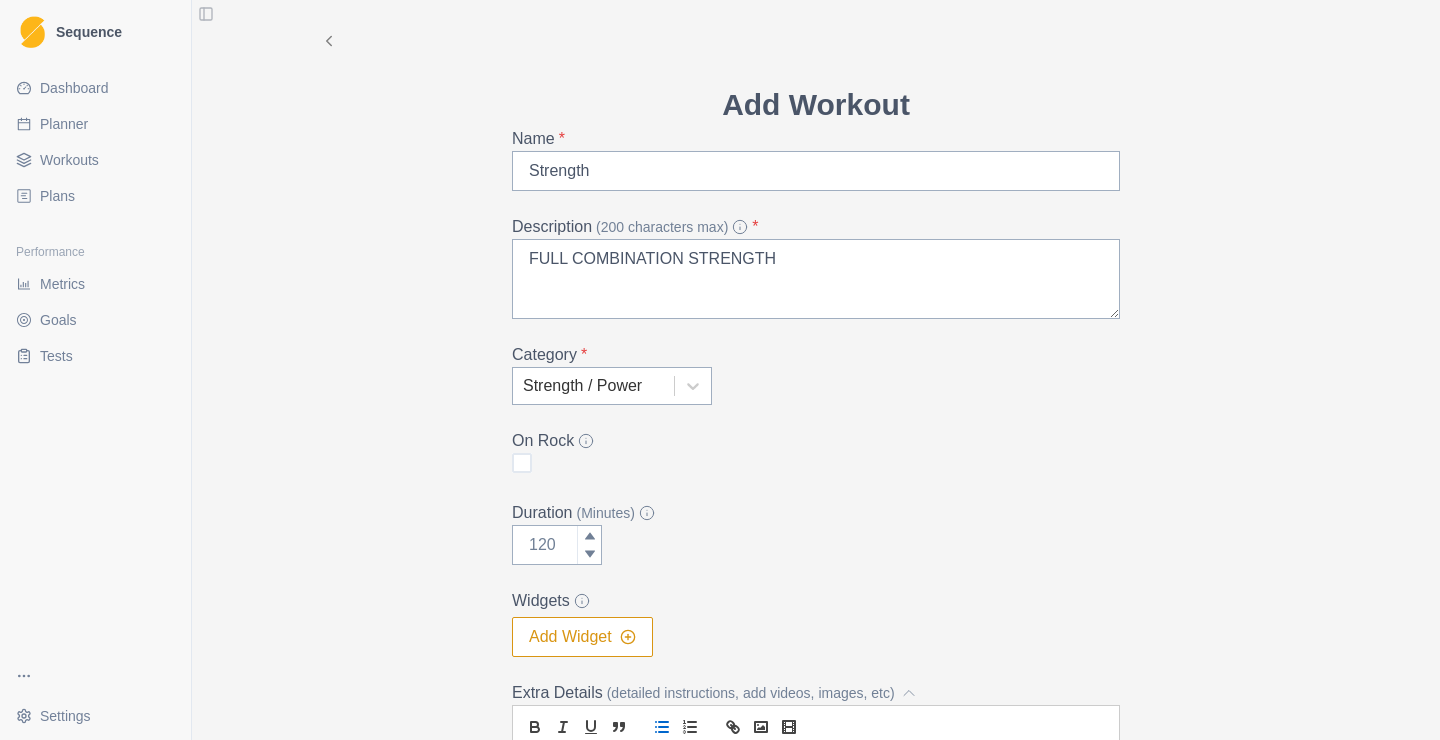 click on "Workouts" at bounding box center (95, 160) 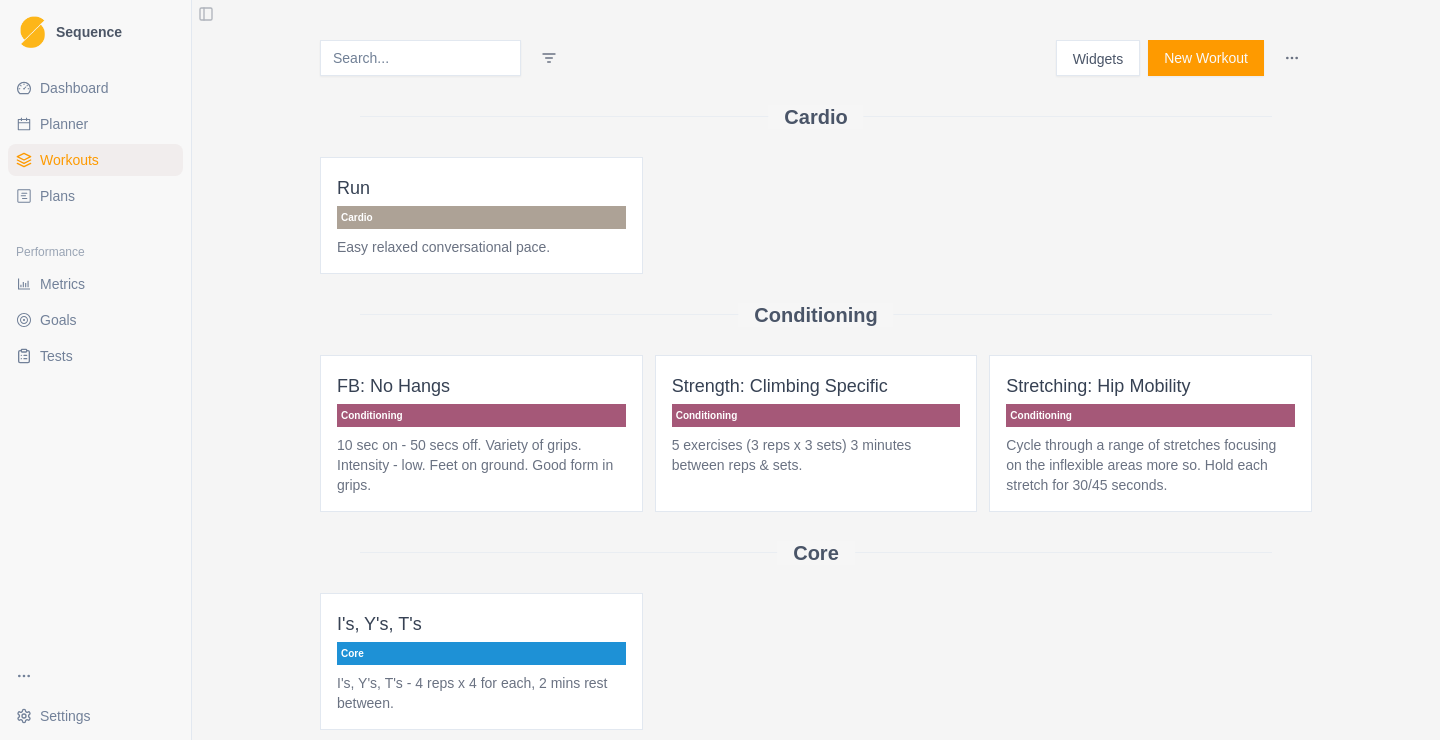 click on "10 sec on - 50 secs off. Variety of grips. Intensity - low. Feet on ground. Good form in grips." at bounding box center [481, 465] 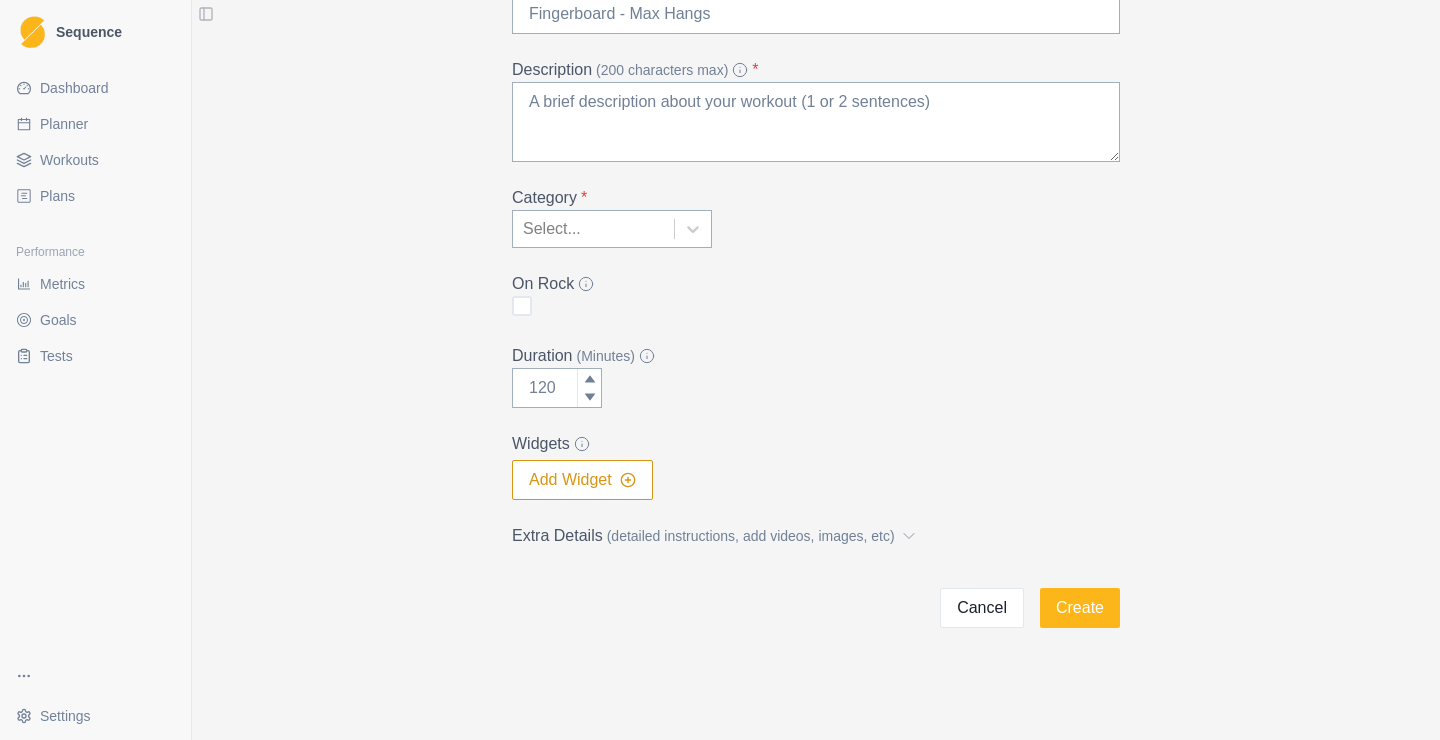 scroll, scrollTop: 0, scrollLeft: 0, axis: both 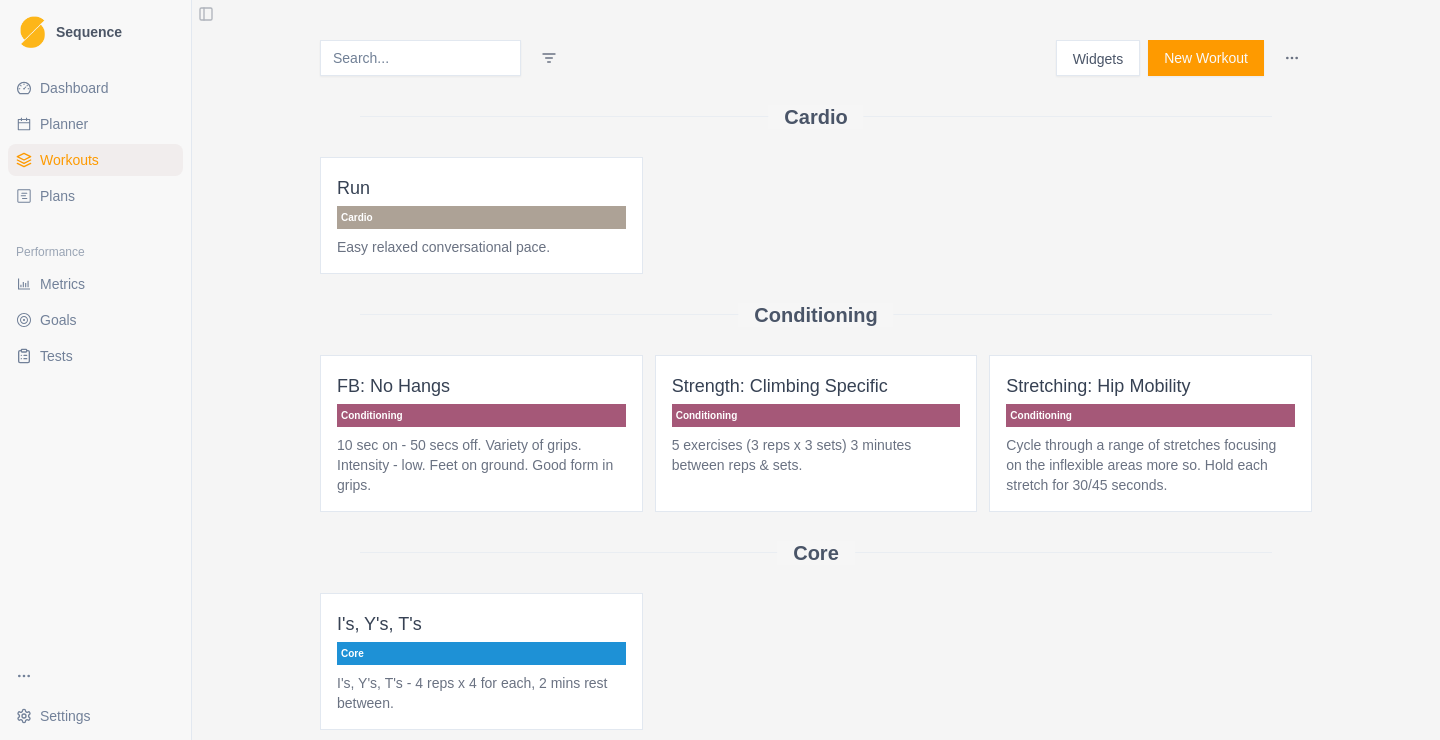 select on "month" 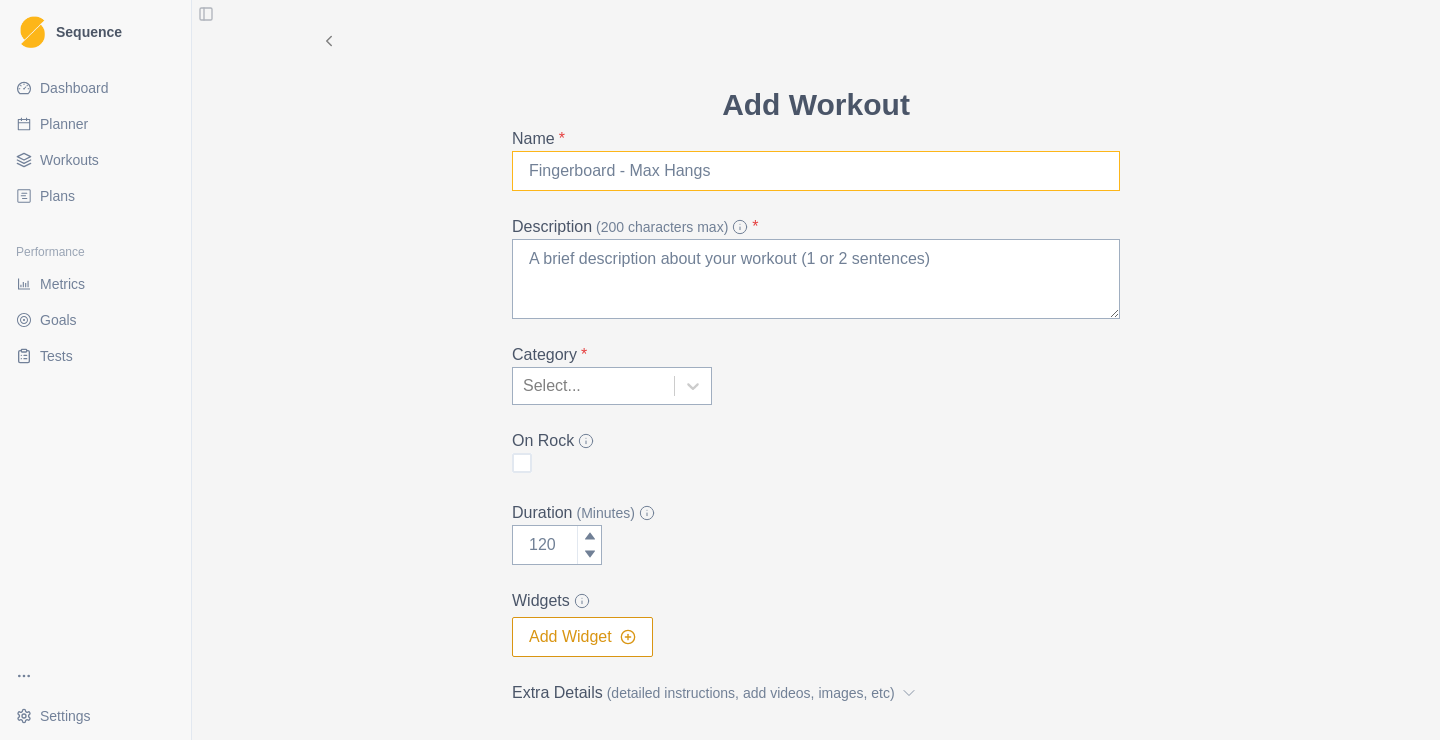 click on "Name *" at bounding box center [816, 171] 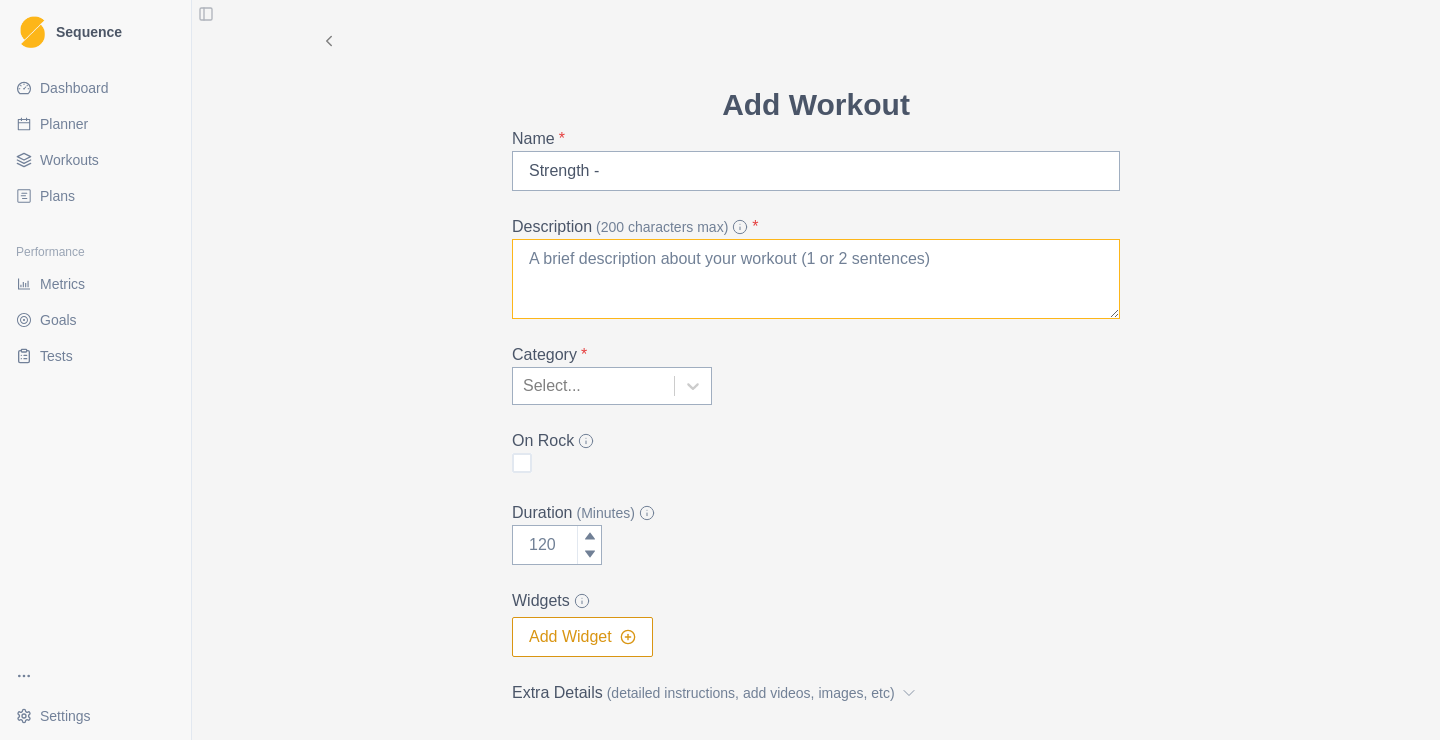 click on "Description   (200 characters max) *" at bounding box center [816, 279] 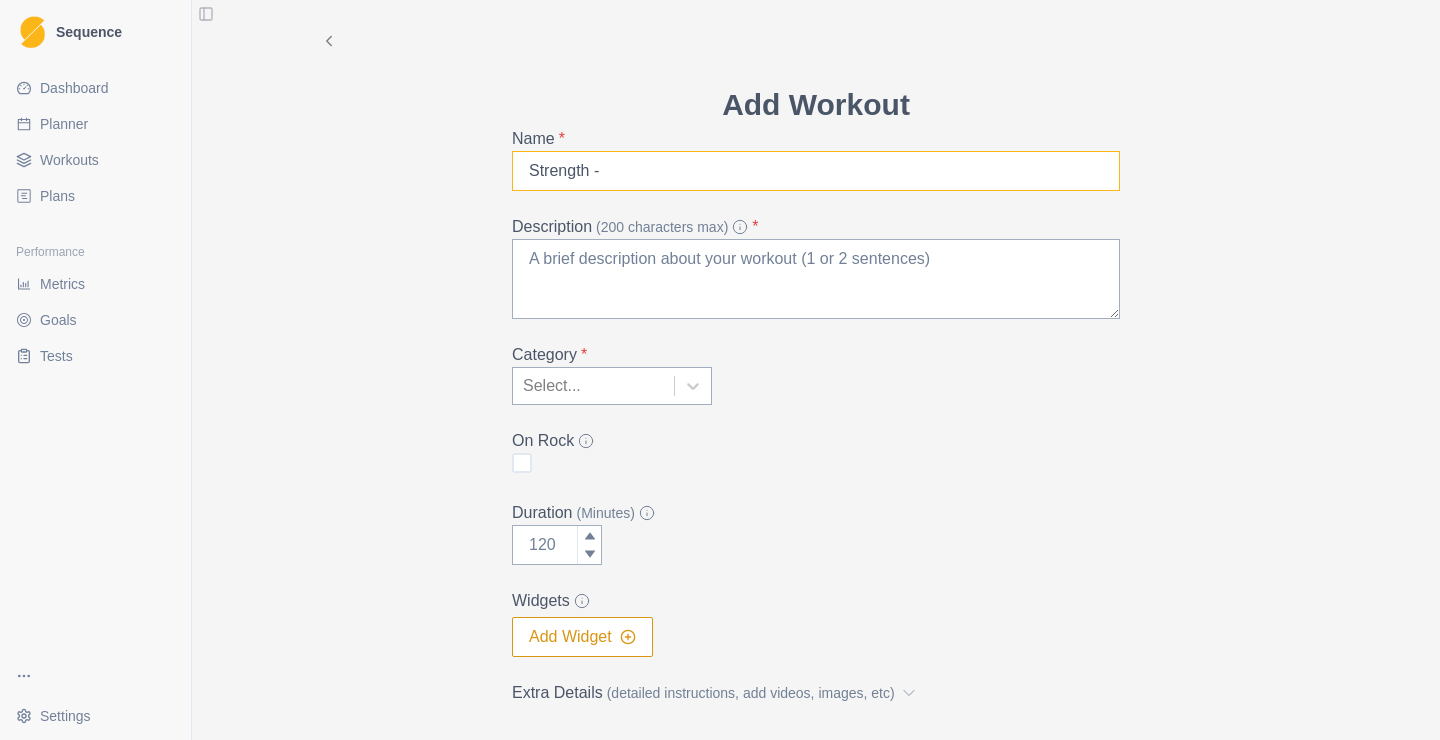 click on "Strength -" at bounding box center (816, 171) 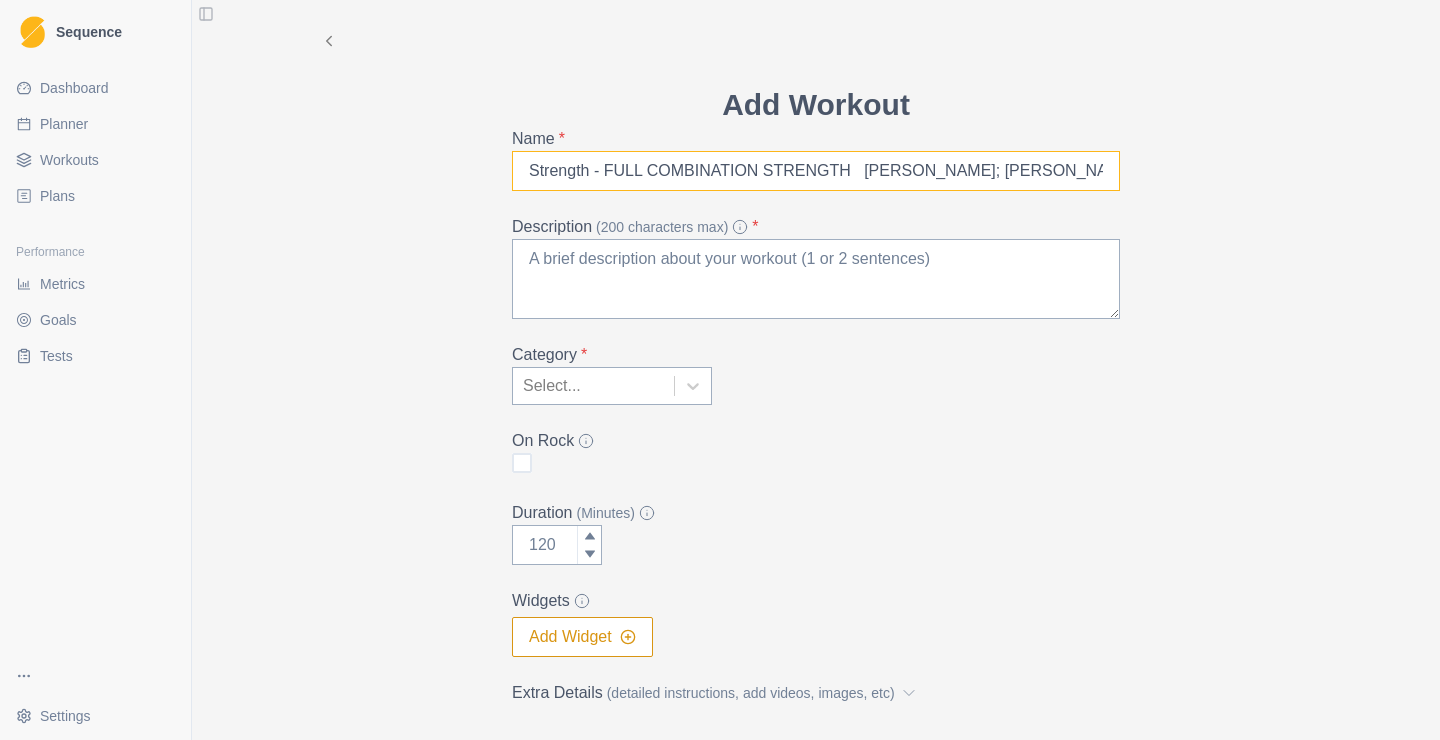 scroll, scrollTop: 0, scrollLeft: 836, axis: horizontal 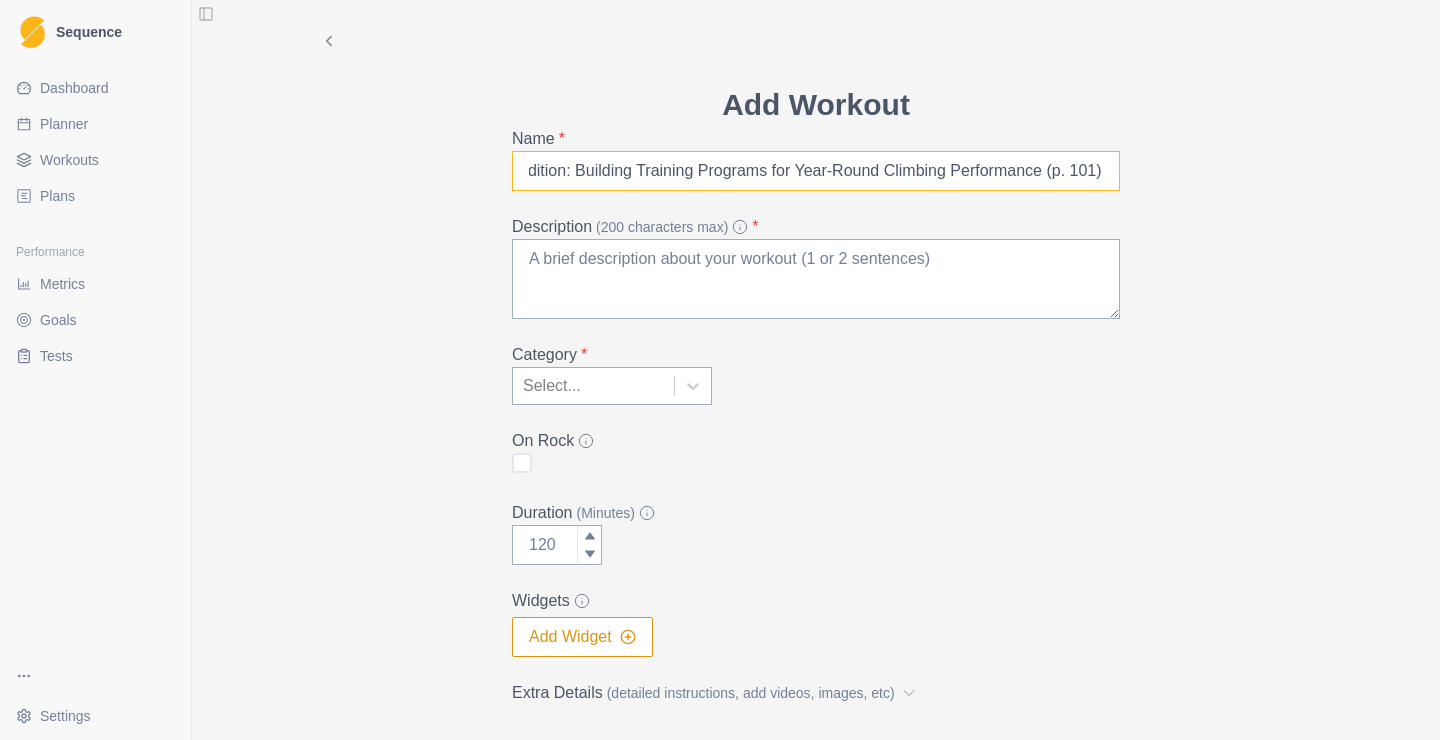 drag, startPoint x: 831, startPoint y: 179, endPoint x: 1440, endPoint y: 211, distance: 609.84015 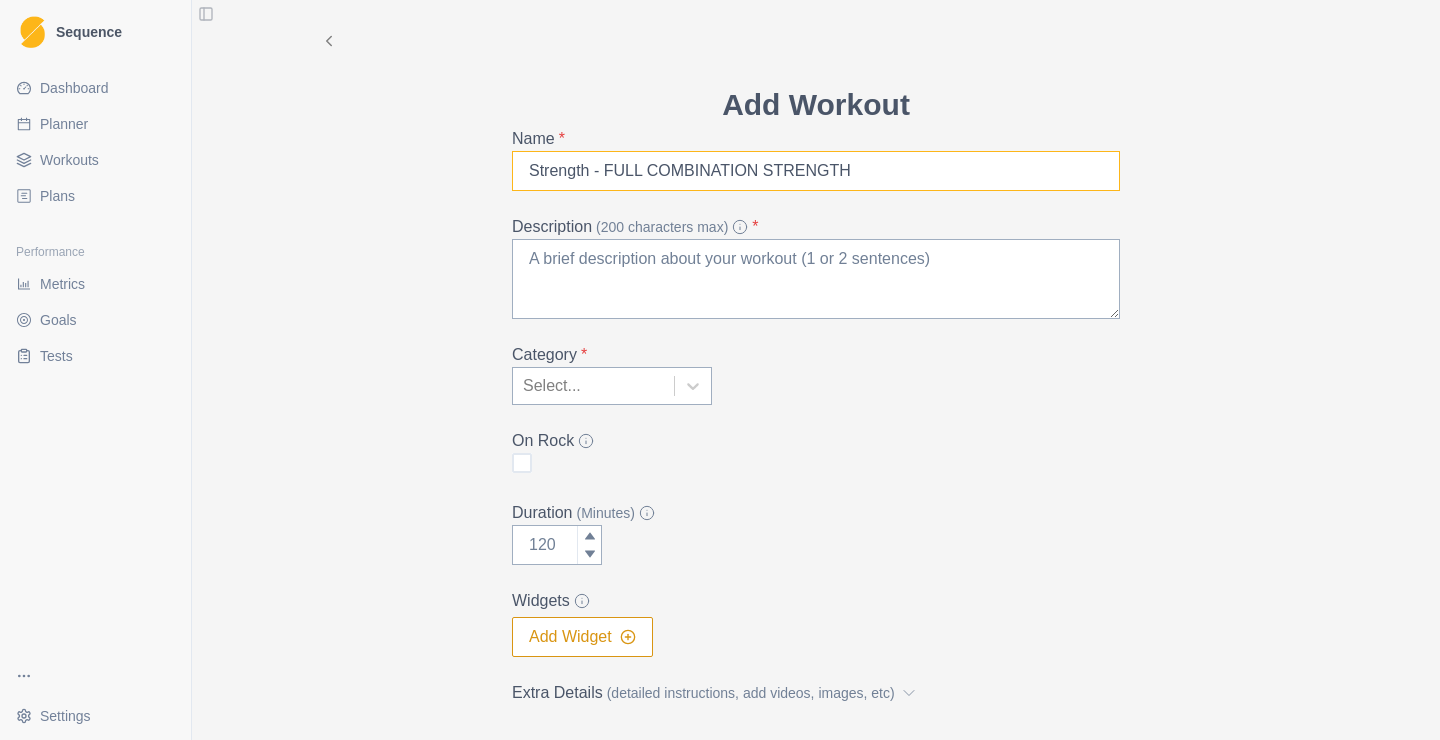 scroll, scrollTop: 0, scrollLeft: 0, axis: both 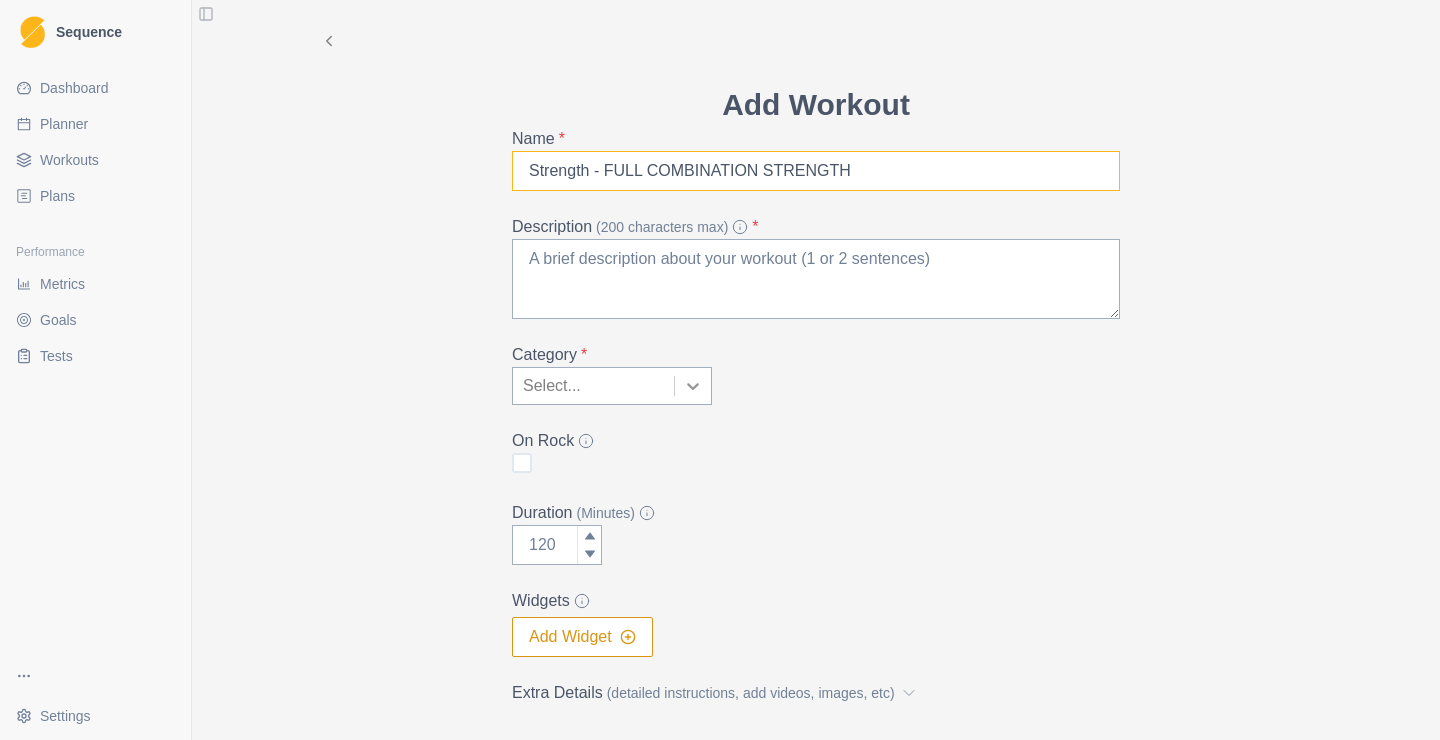 type on "Strength - FULL COMBINATION STRENGTH" 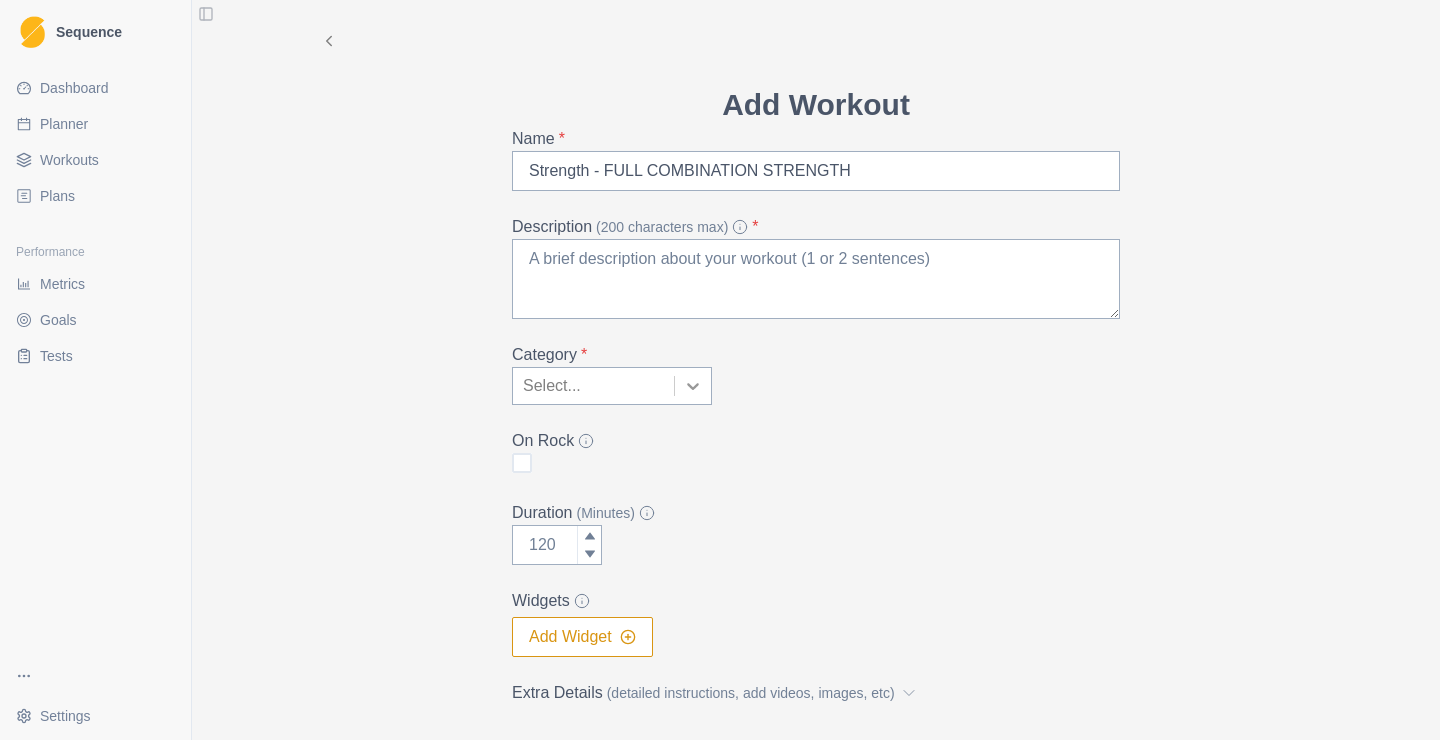 click 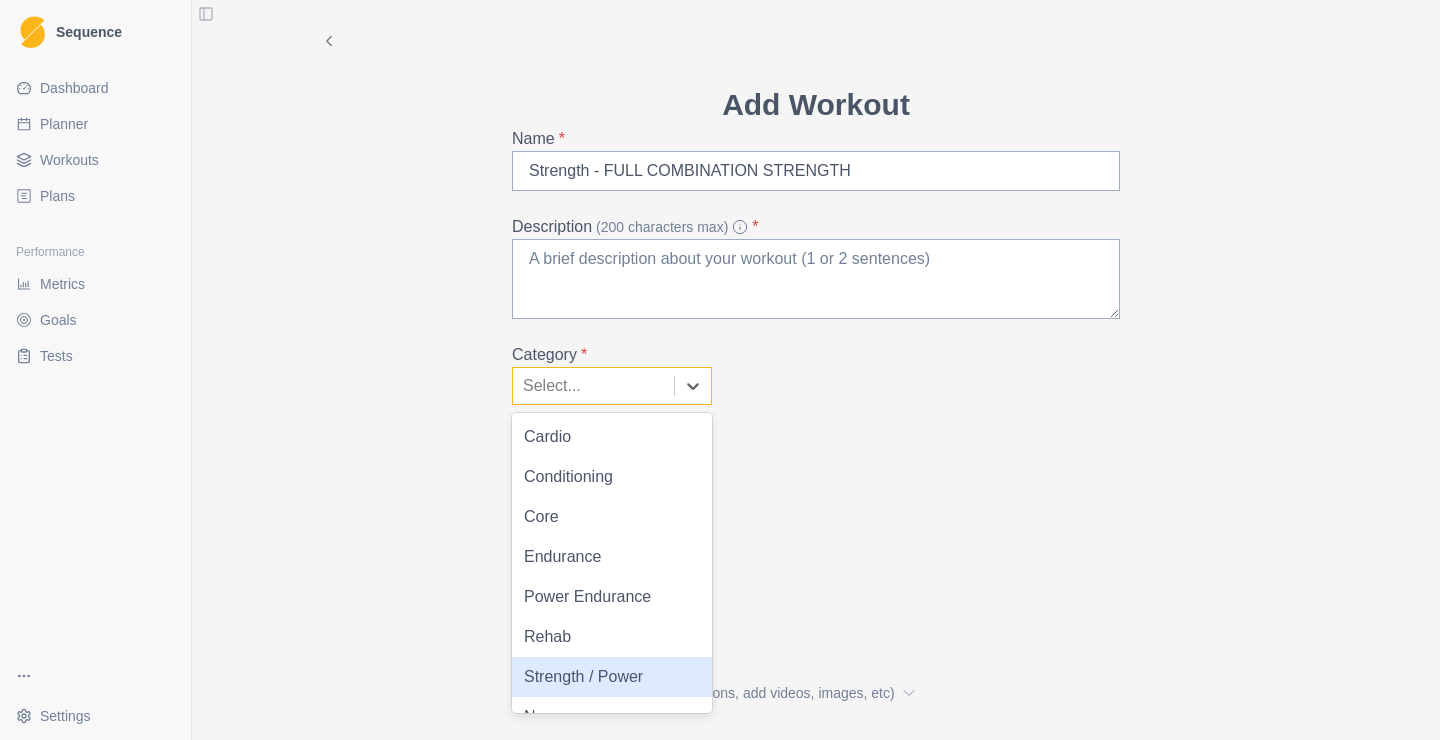 click on "Strength / Power" at bounding box center [612, 677] 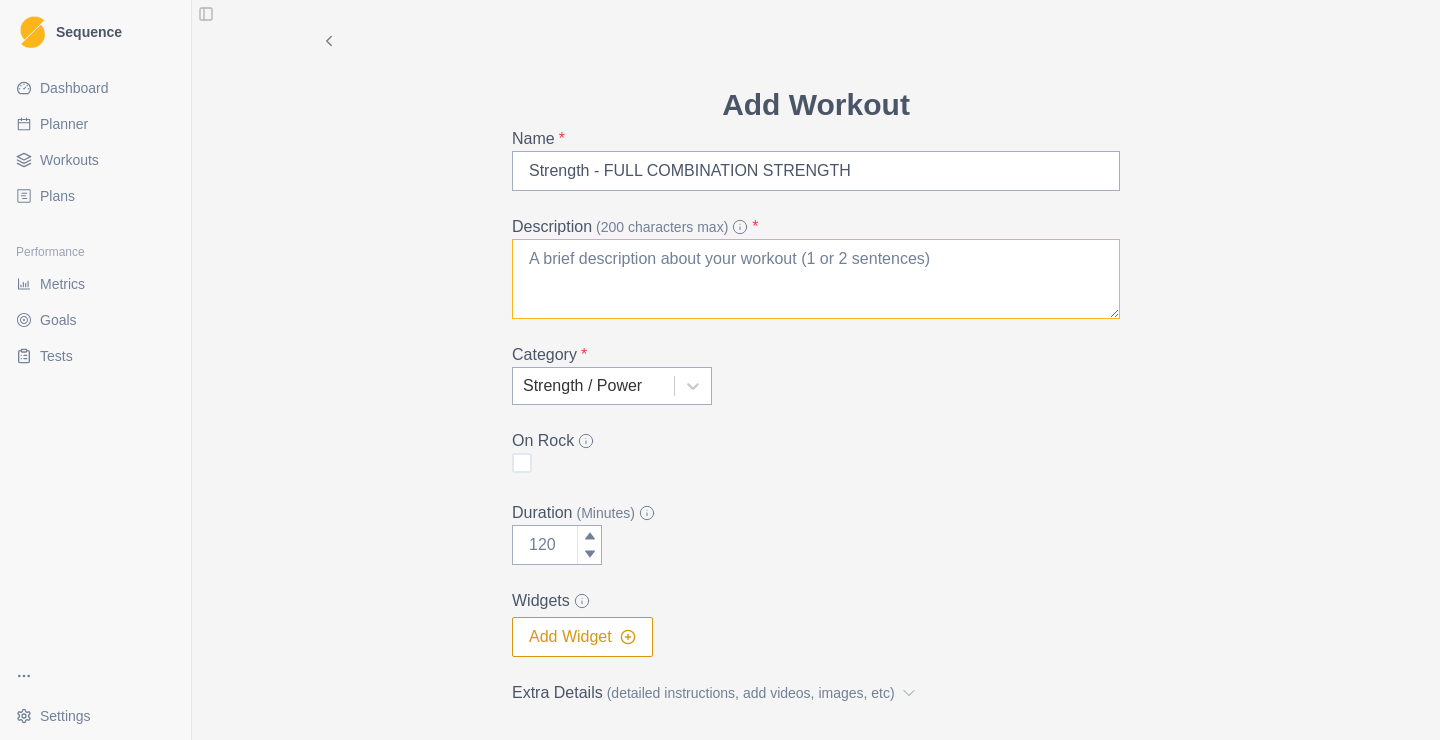 click on "Description   (200 characters max) *" at bounding box center [816, 279] 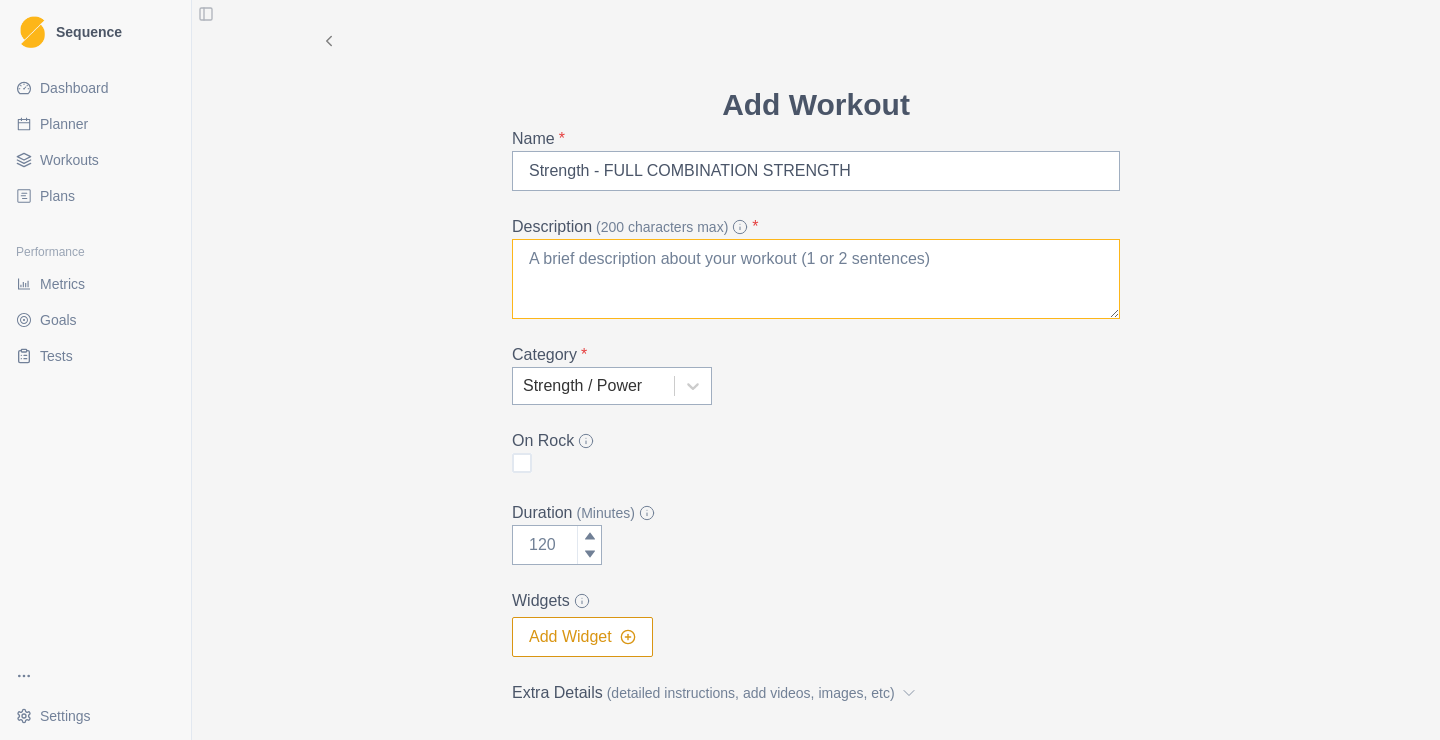 scroll, scrollTop: 0, scrollLeft: 0, axis: both 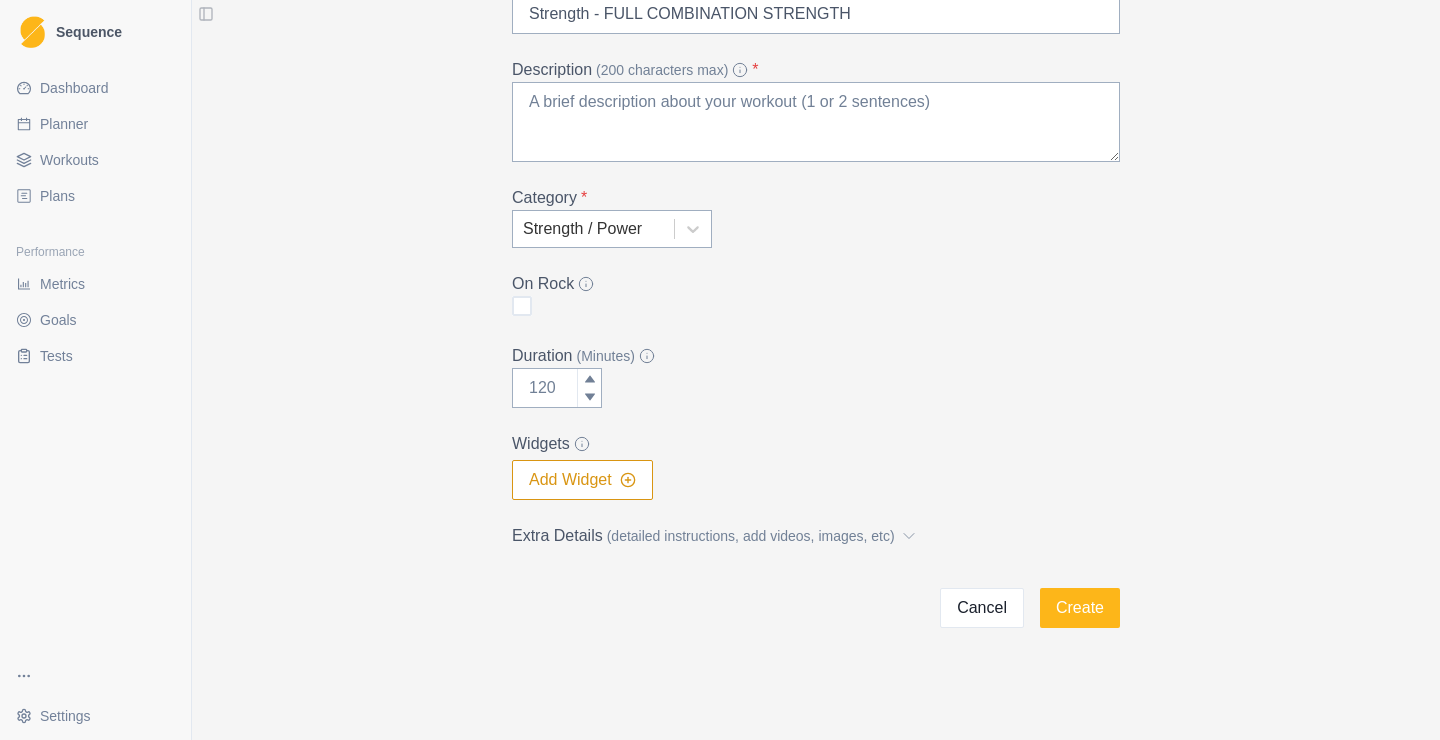click on "(detailed instructions, add videos, images, etc)" at bounding box center (751, 536) 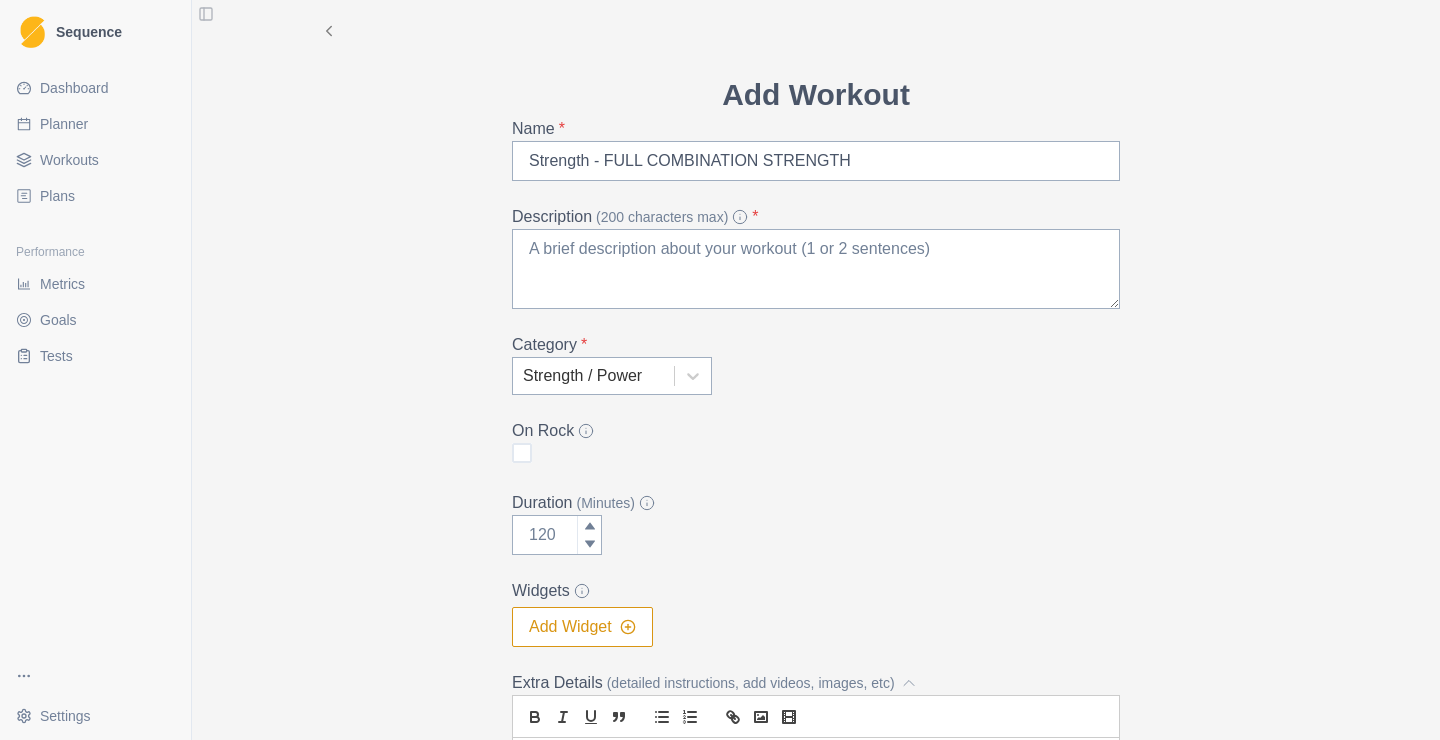 scroll, scrollTop: 0, scrollLeft: 0, axis: both 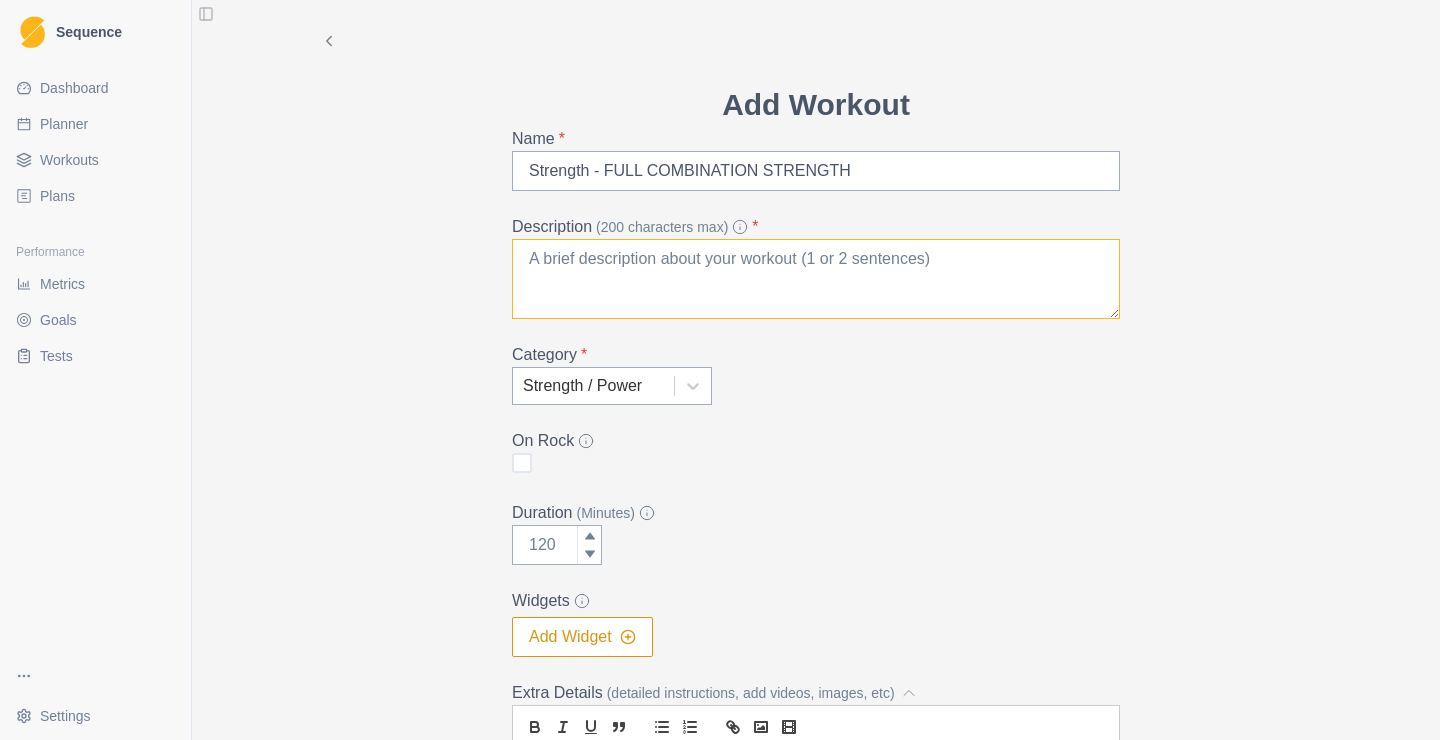 click on "Description   (200 characters max) *" at bounding box center (816, 279) 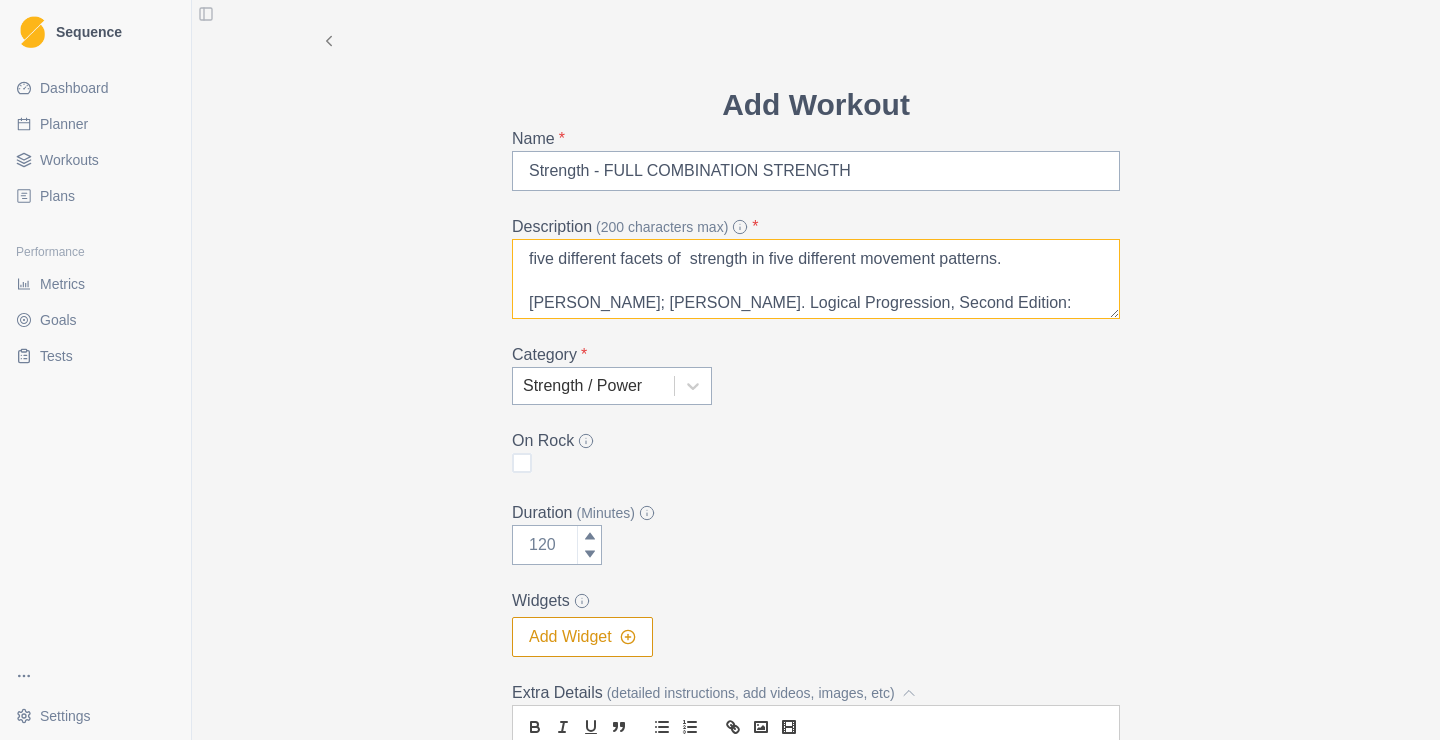 scroll, scrollTop: 18, scrollLeft: 0, axis: vertical 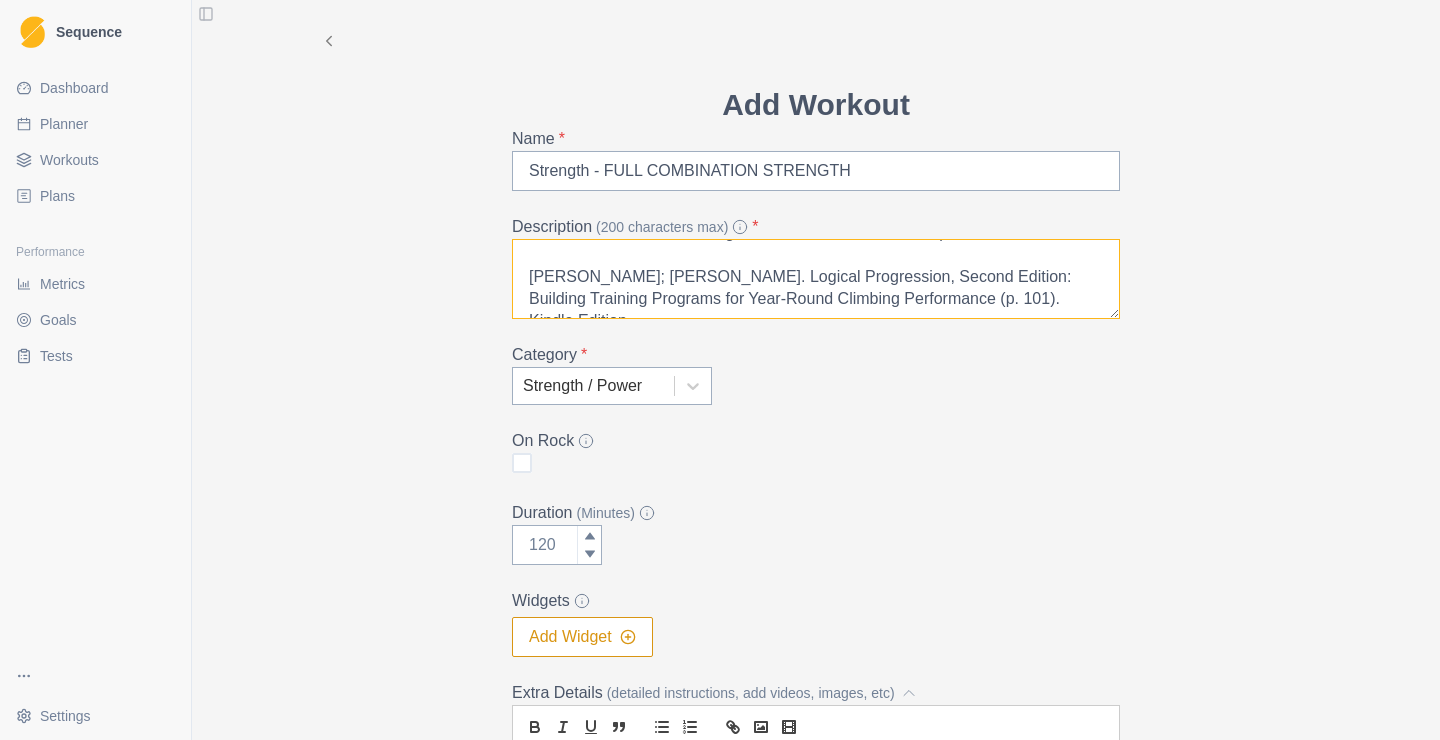 drag, startPoint x: 654, startPoint y: 266, endPoint x: 1440, endPoint y: 478, distance: 814.08844 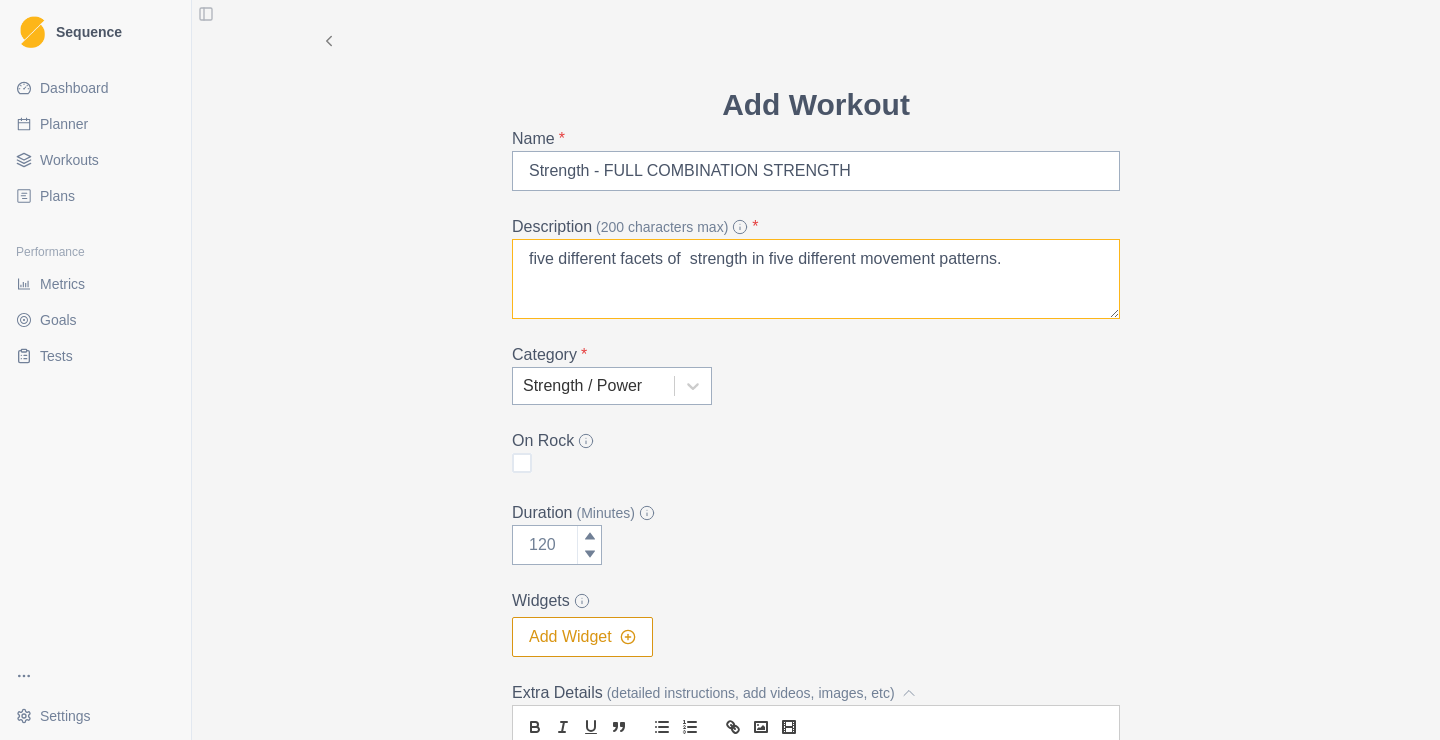 scroll, scrollTop: 0, scrollLeft: 0, axis: both 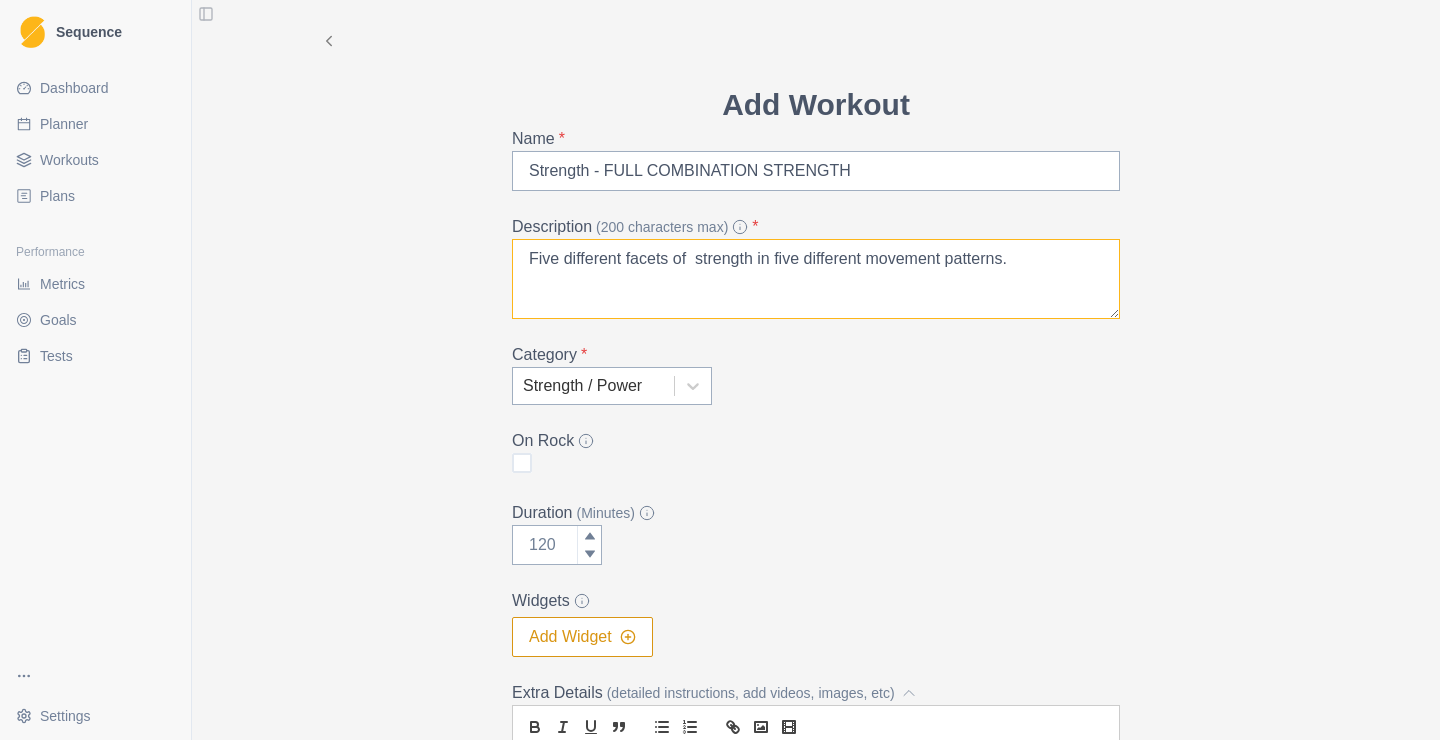 click on "Five different facets of  strength in five different movement patterns." at bounding box center [816, 279] 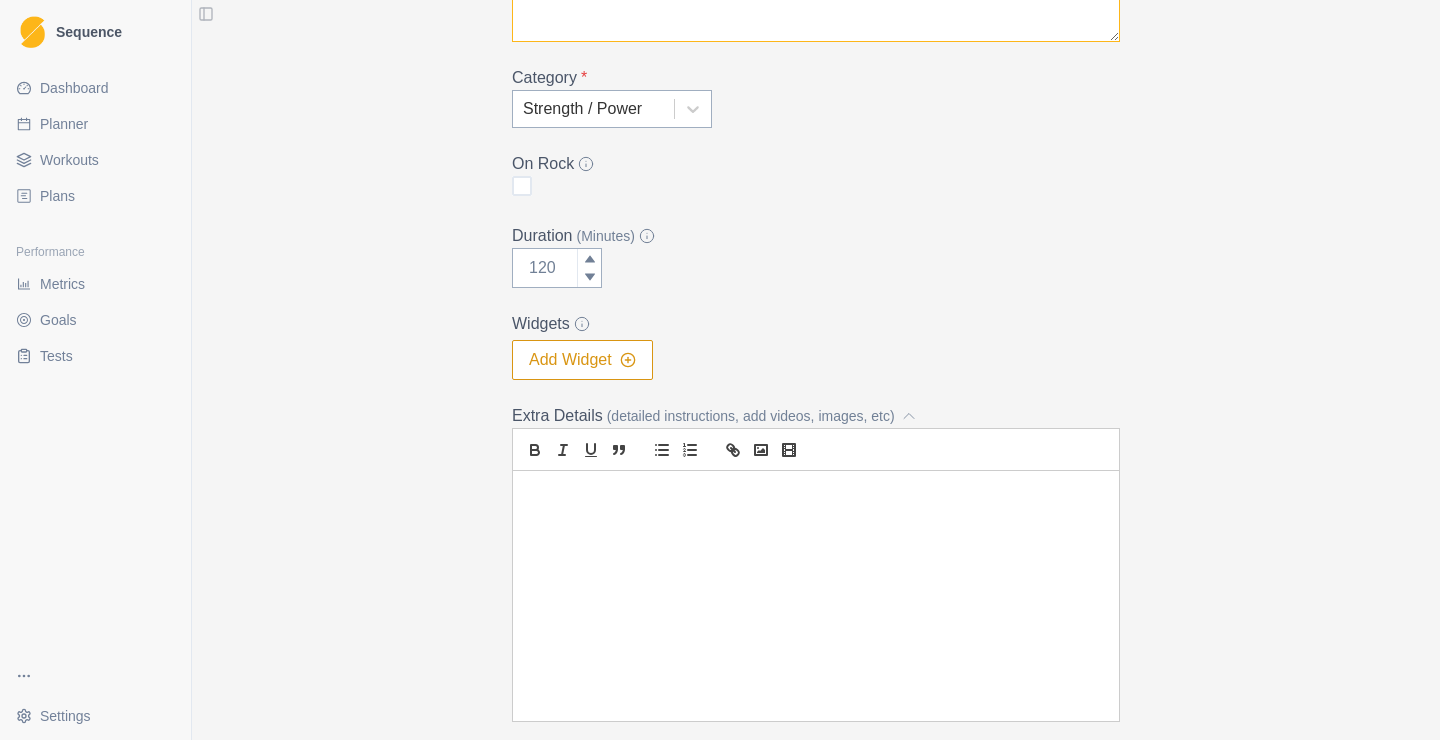 scroll, scrollTop: 387, scrollLeft: 0, axis: vertical 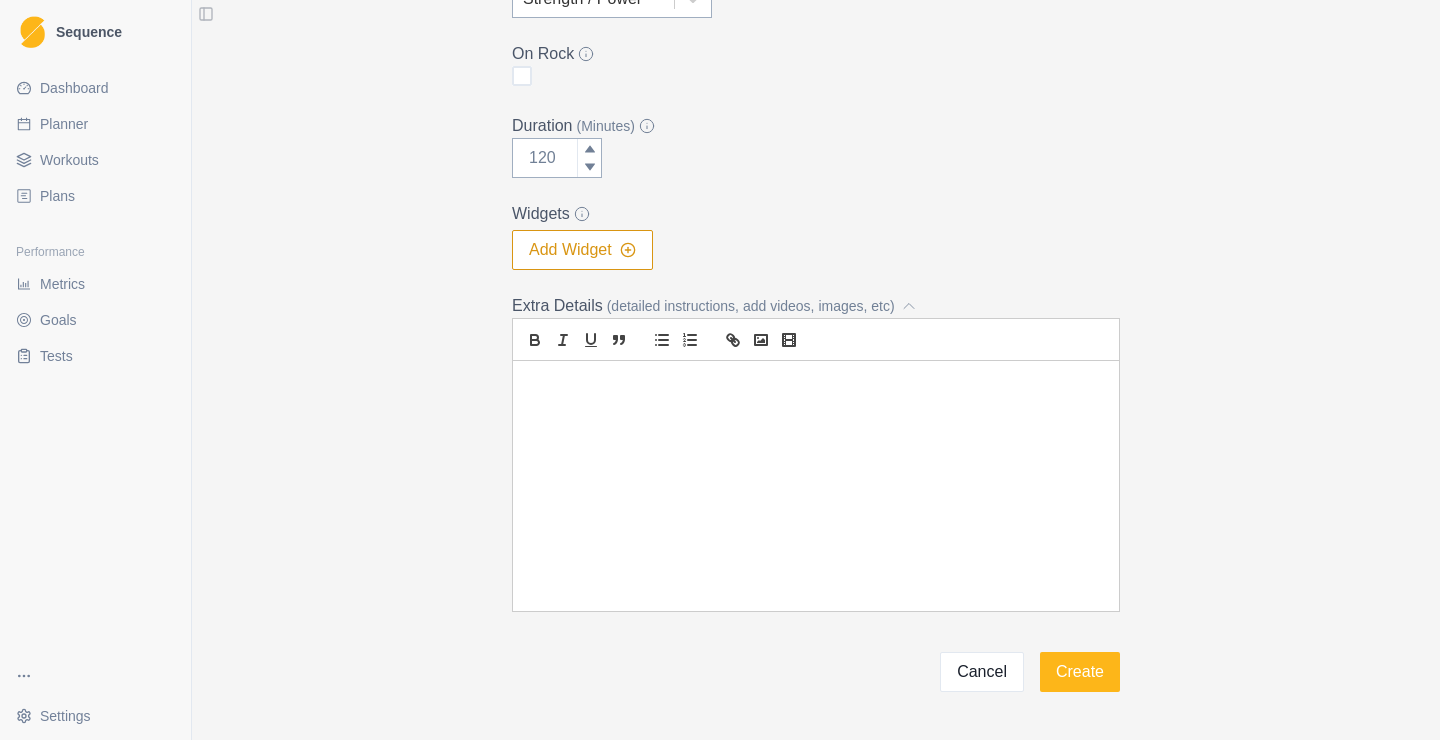 type on "Five different facets of strength in five different movement patterns." 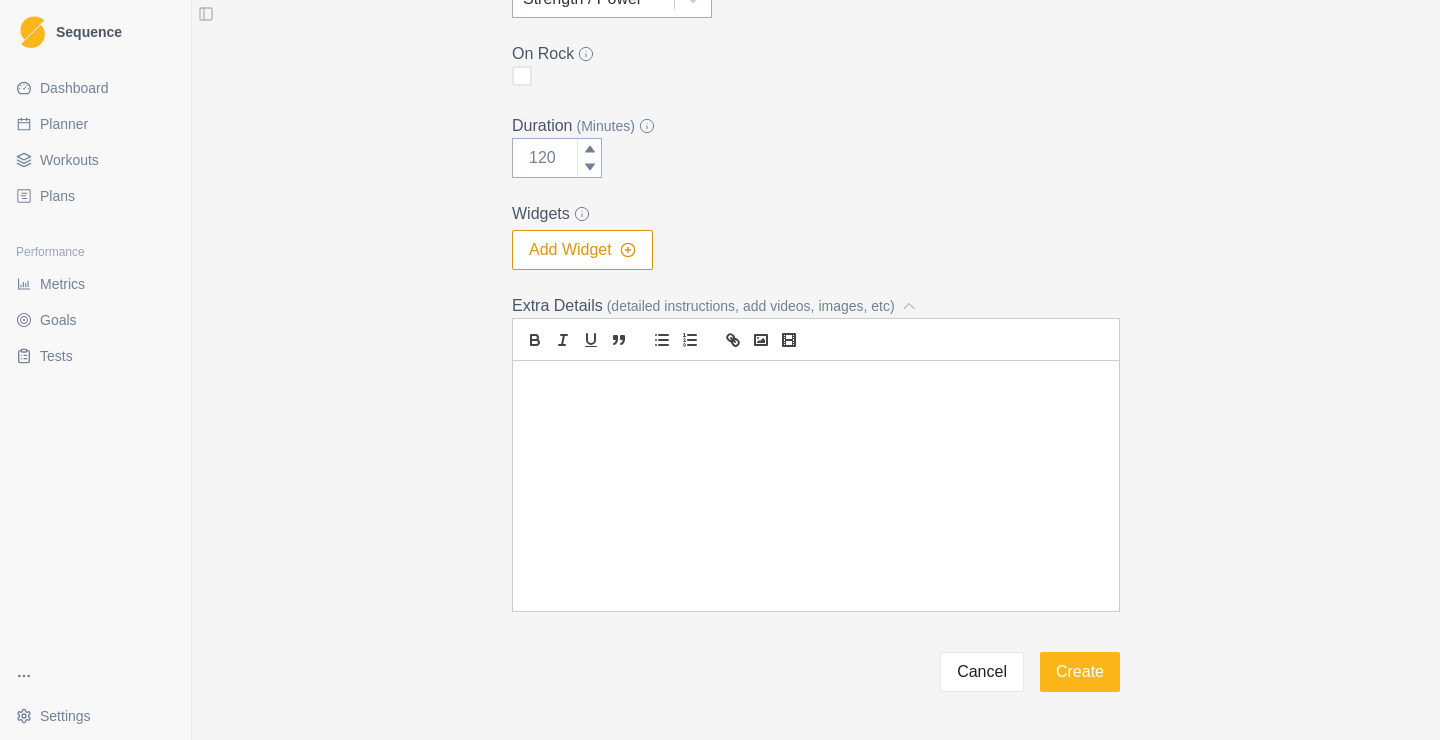 click at bounding box center [816, 384] 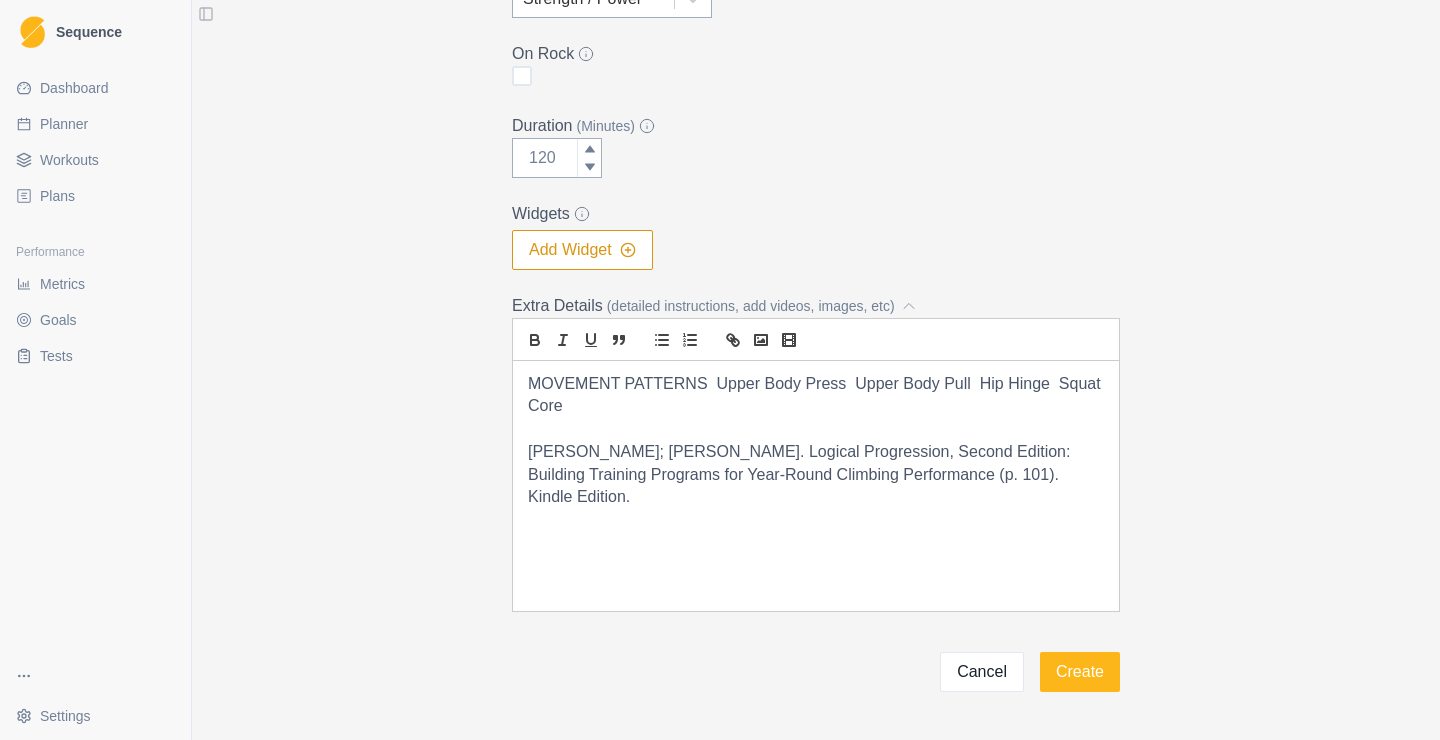 drag, startPoint x: 617, startPoint y: 505, endPoint x: 577, endPoint y: 406, distance: 106.77547 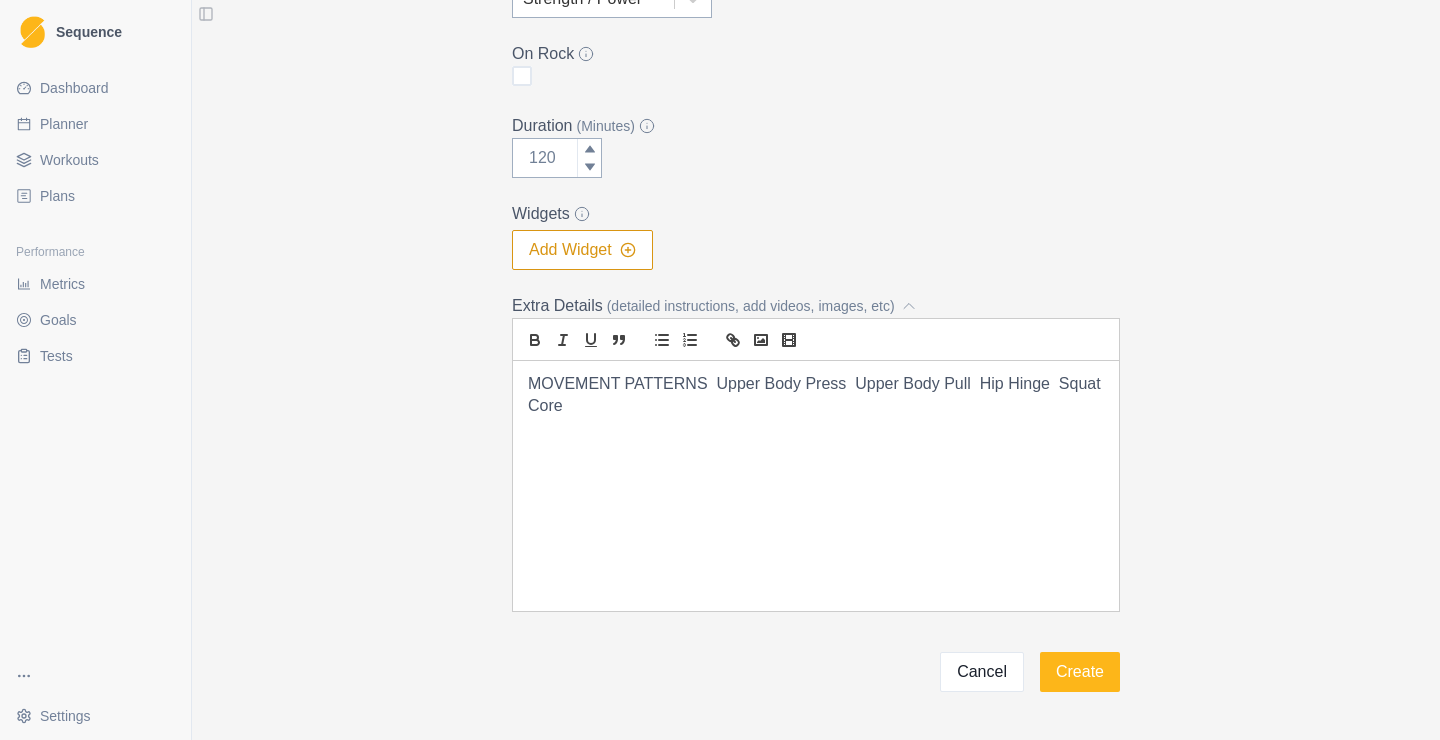 click on "MOVEMENT PATTERNS  Upper Body Press  Upper Body Pull  Hip Hinge  Squat  Core" at bounding box center [816, 395] 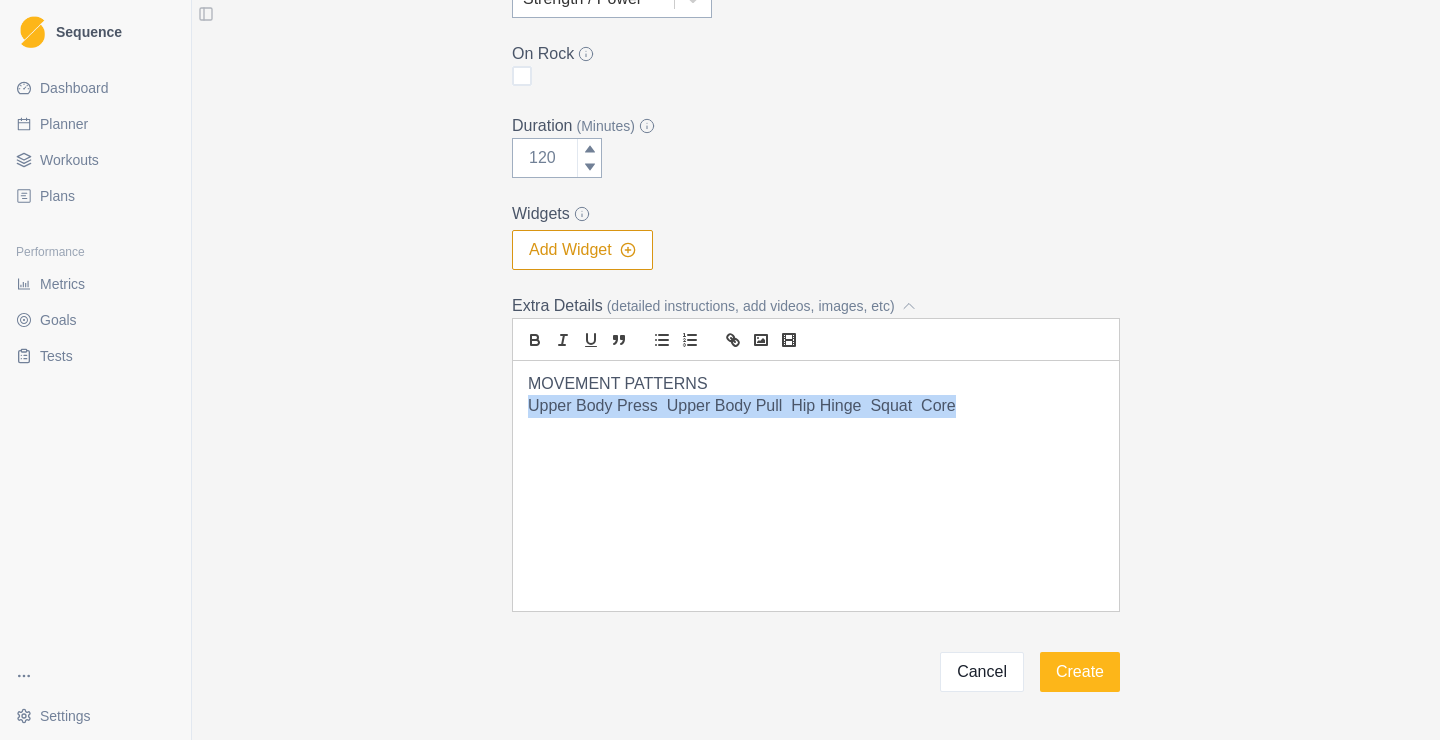drag, startPoint x: 921, startPoint y: 416, endPoint x: 529, endPoint y: 425, distance: 392.1033 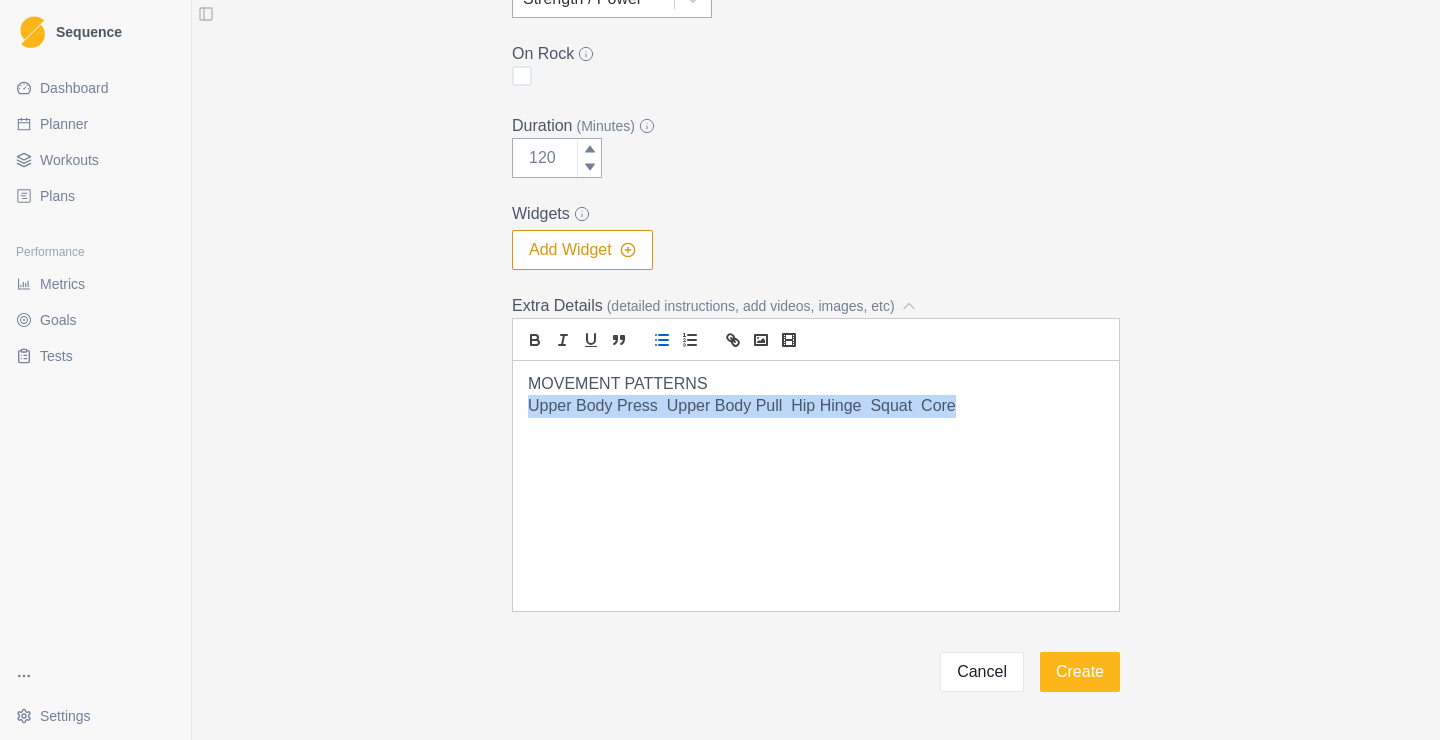 click at bounding box center [662, 340] 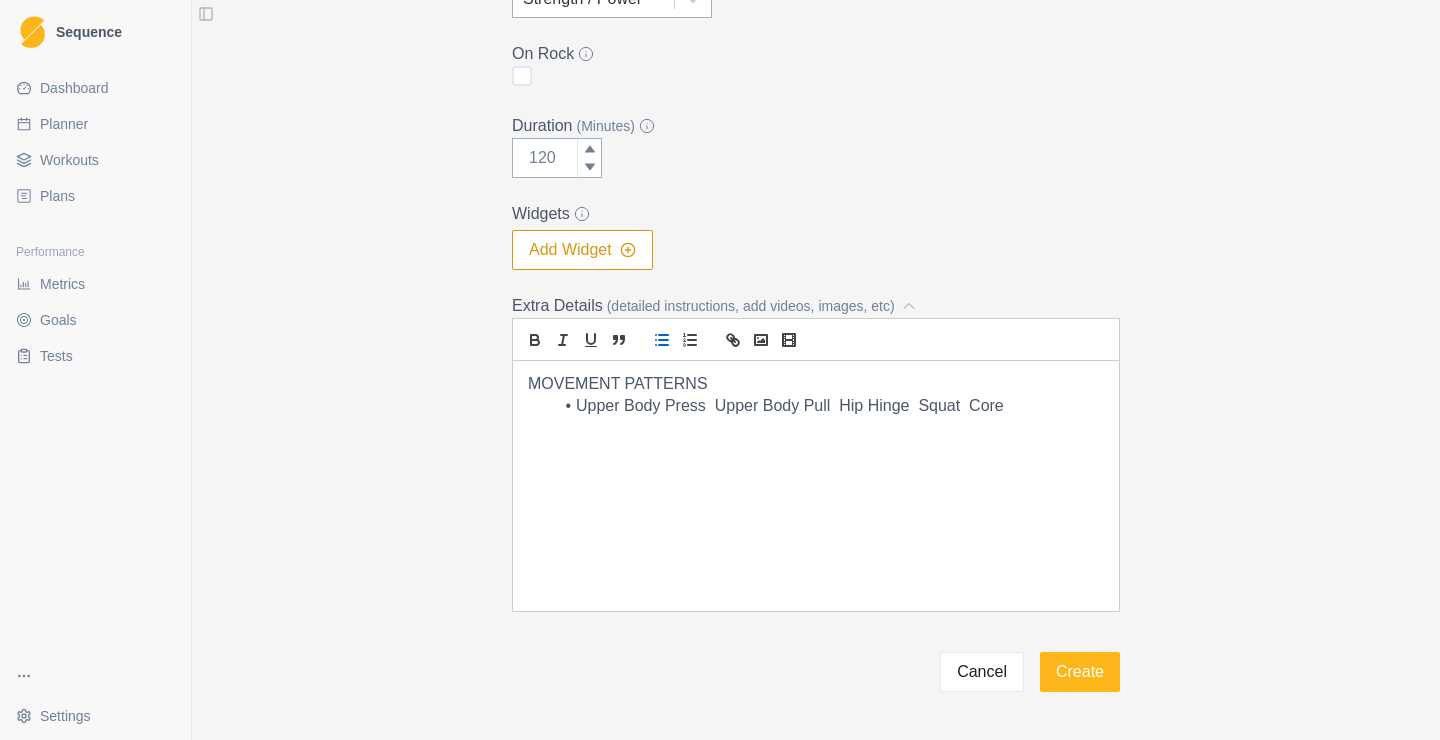 click on "Upper Body Press  Upper Body Pull  Hip Hinge  Squat  Core" at bounding box center [828, 406] 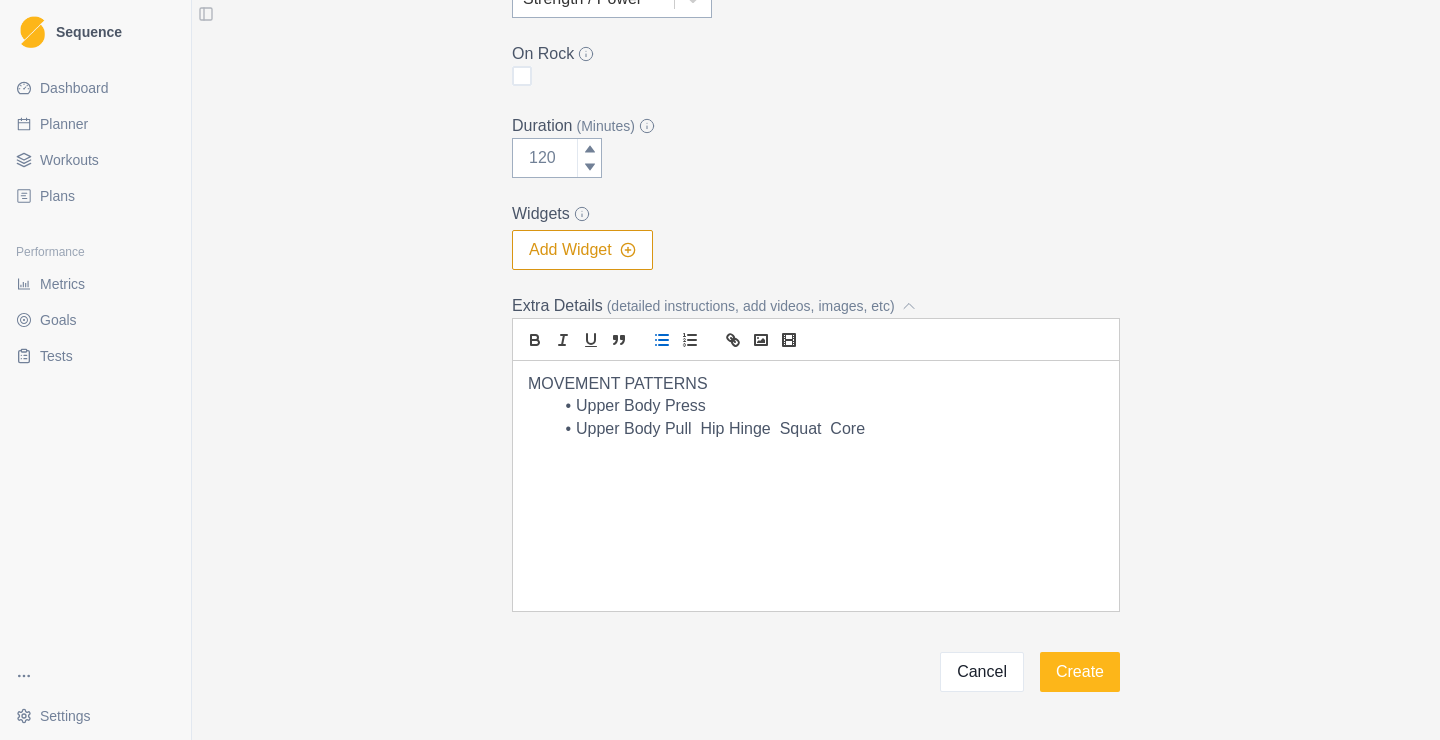 click on "Upper Body Pull  Hip Hinge  Squat  Core" at bounding box center [828, 429] 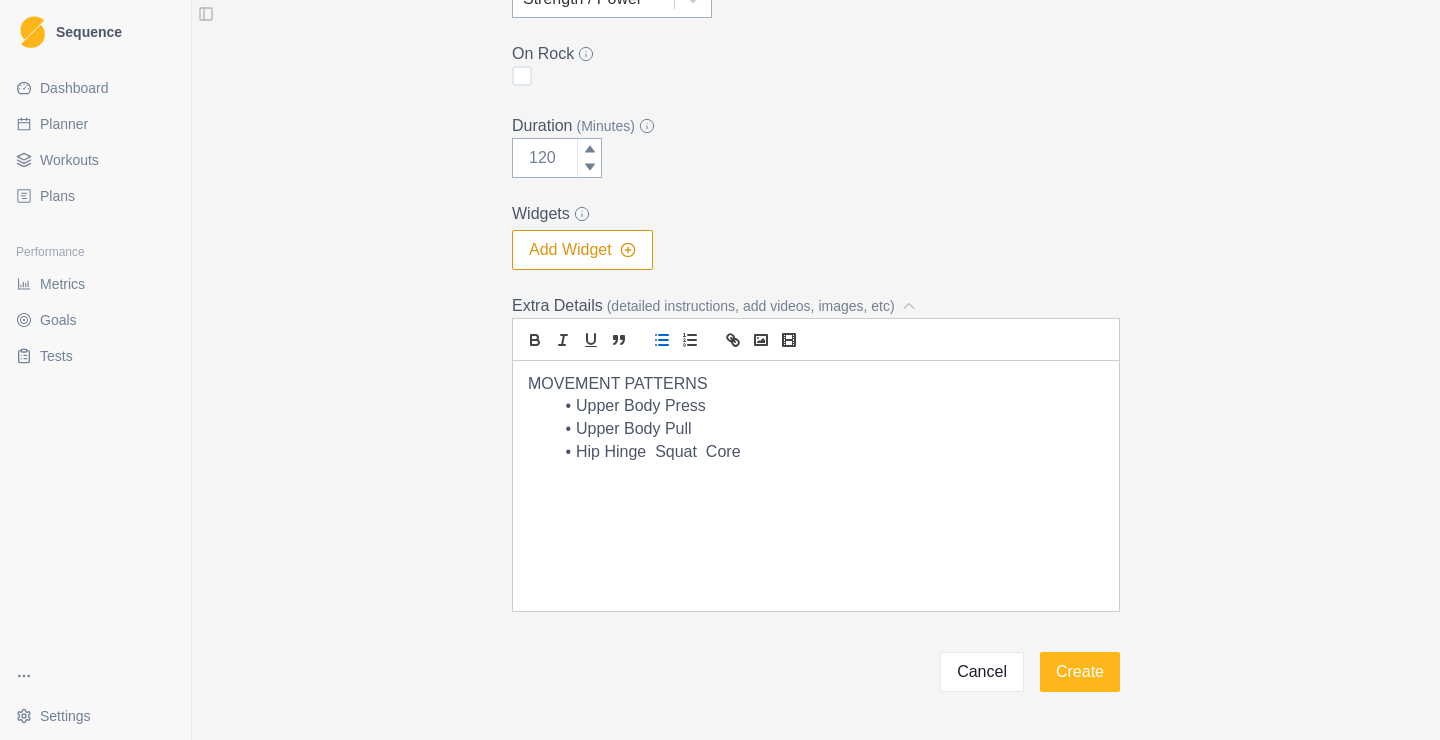 click on "Hip Hinge  Squat  Core" at bounding box center (828, 452) 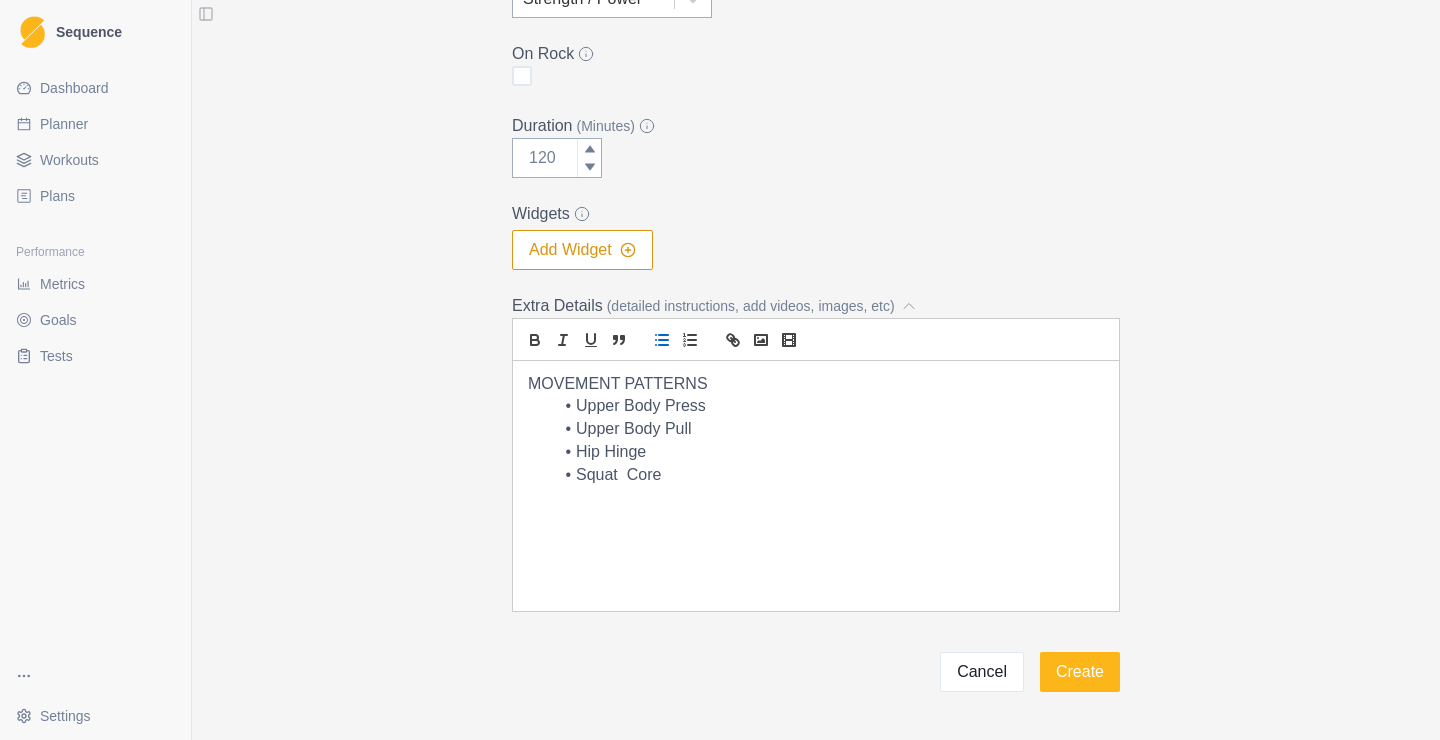 click on "Squat  Core" at bounding box center (828, 475) 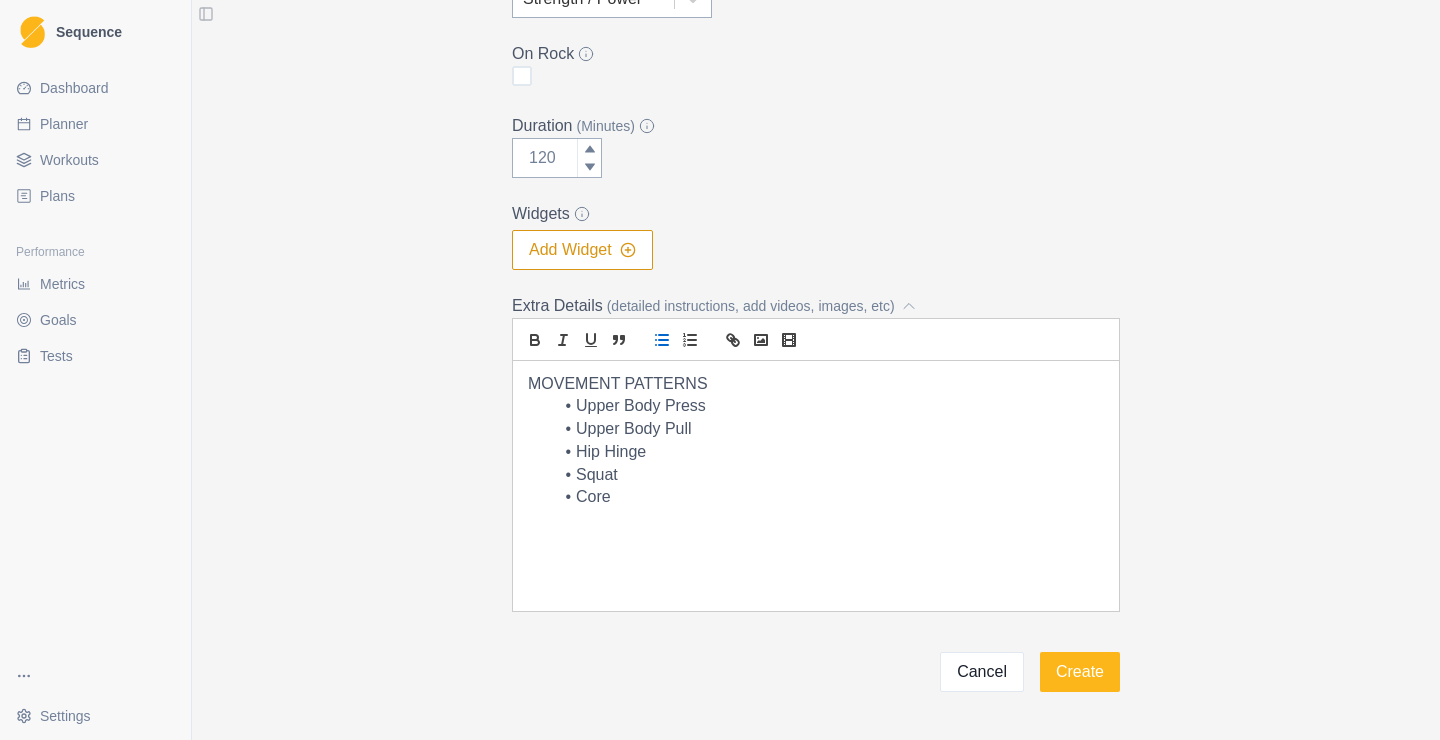 click on "MOVEMENT PATTERNS Upper Body Press Upper Body Pull Hip Hinge  Squat Core" at bounding box center (816, 486) 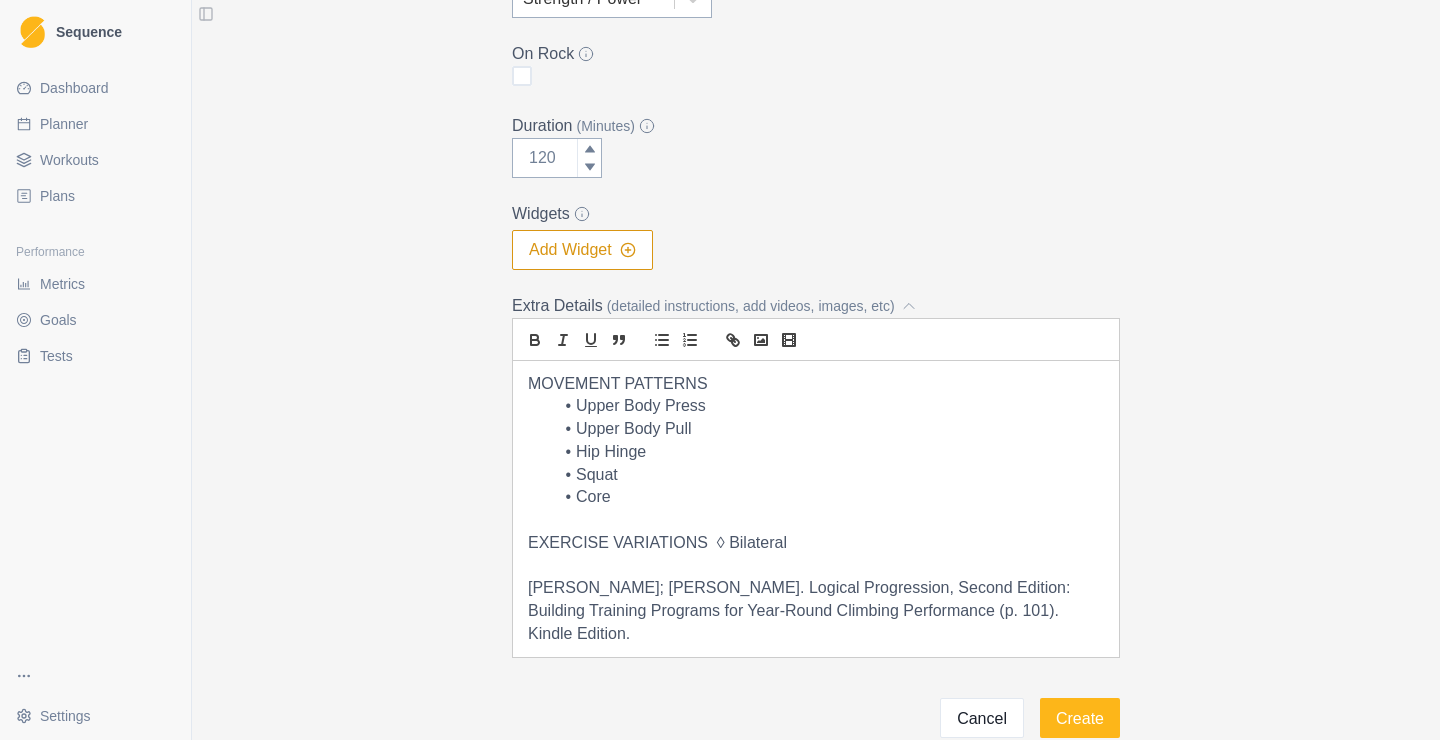 click on "EXERCISE VARIATIONS  ◊ Bilateral" at bounding box center [816, 543] 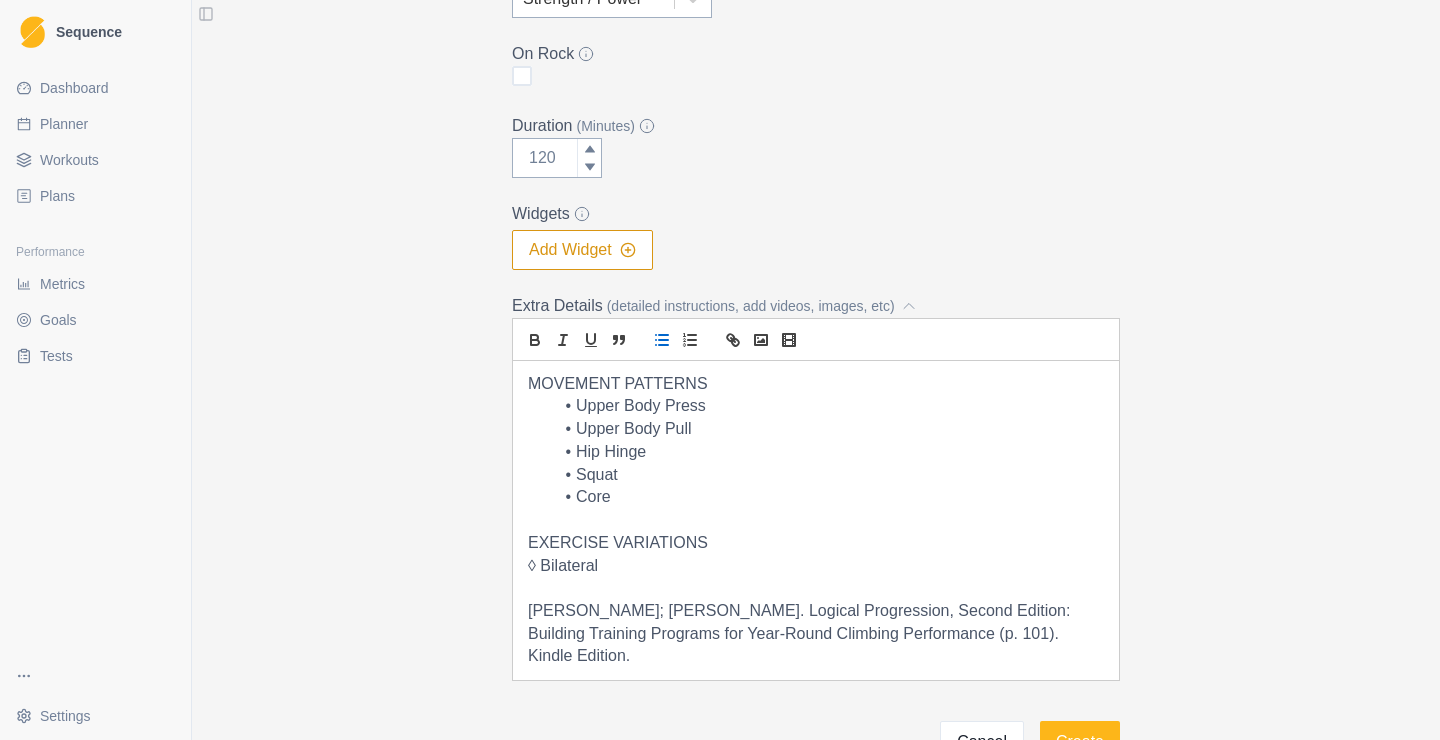 click at bounding box center (662, 340) 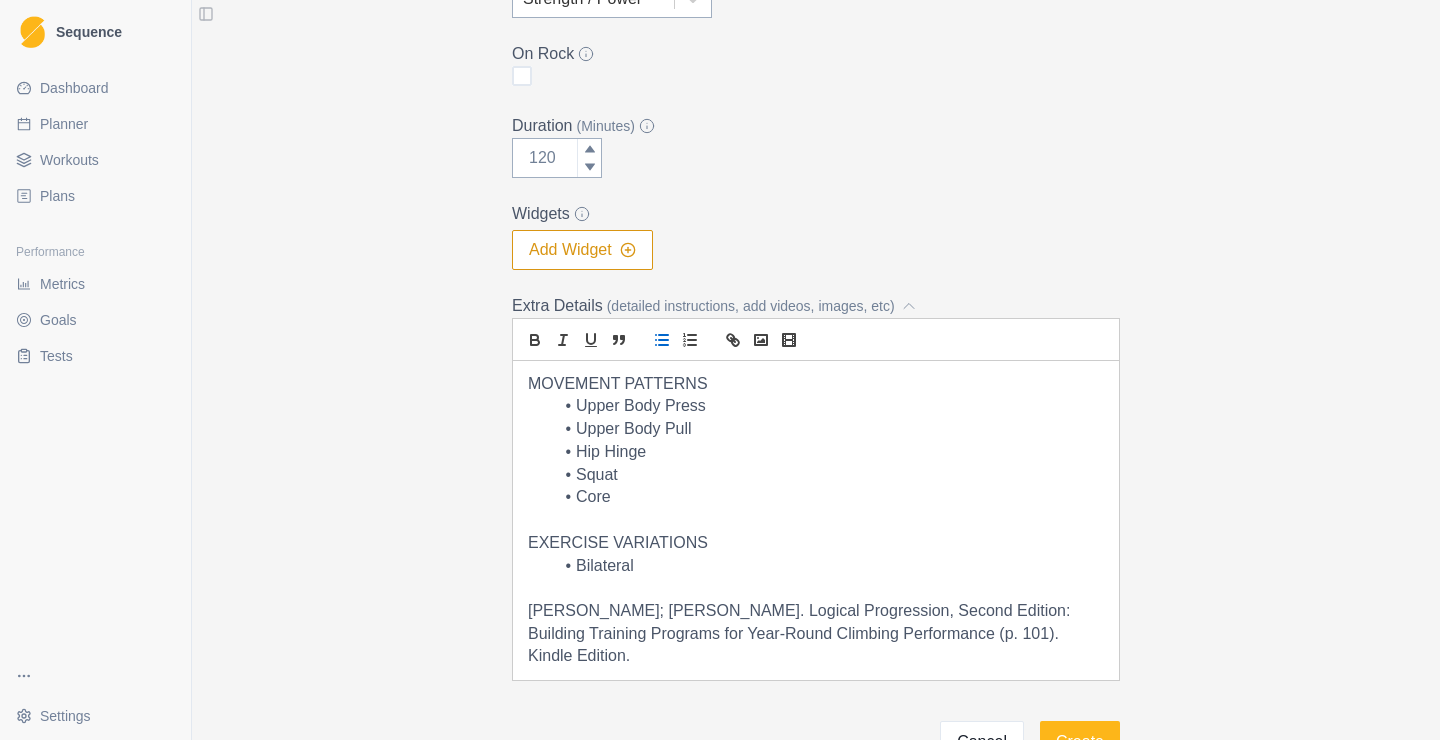 drag, startPoint x: 599, startPoint y: 658, endPoint x: 511, endPoint y: 617, distance: 97.082436 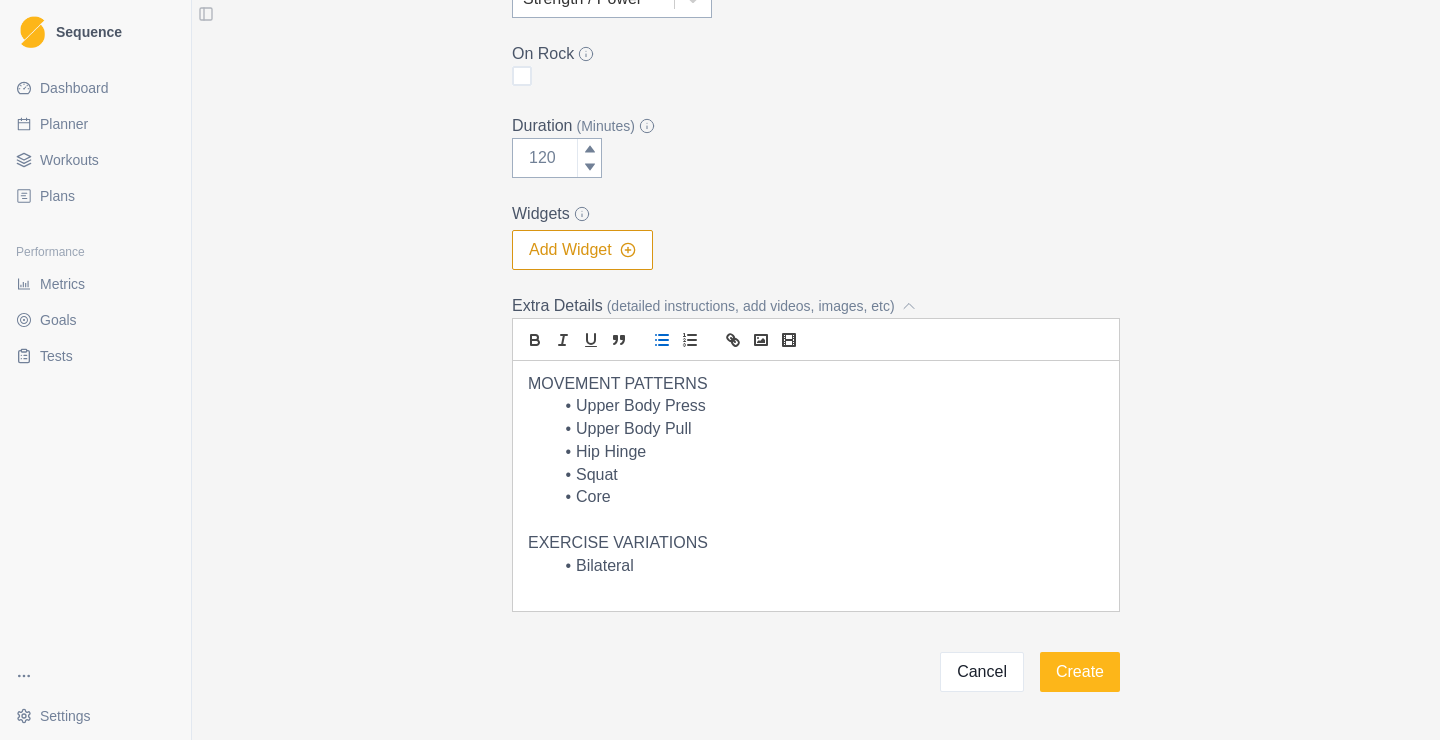 click on "Bilateral" at bounding box center (828, 566) 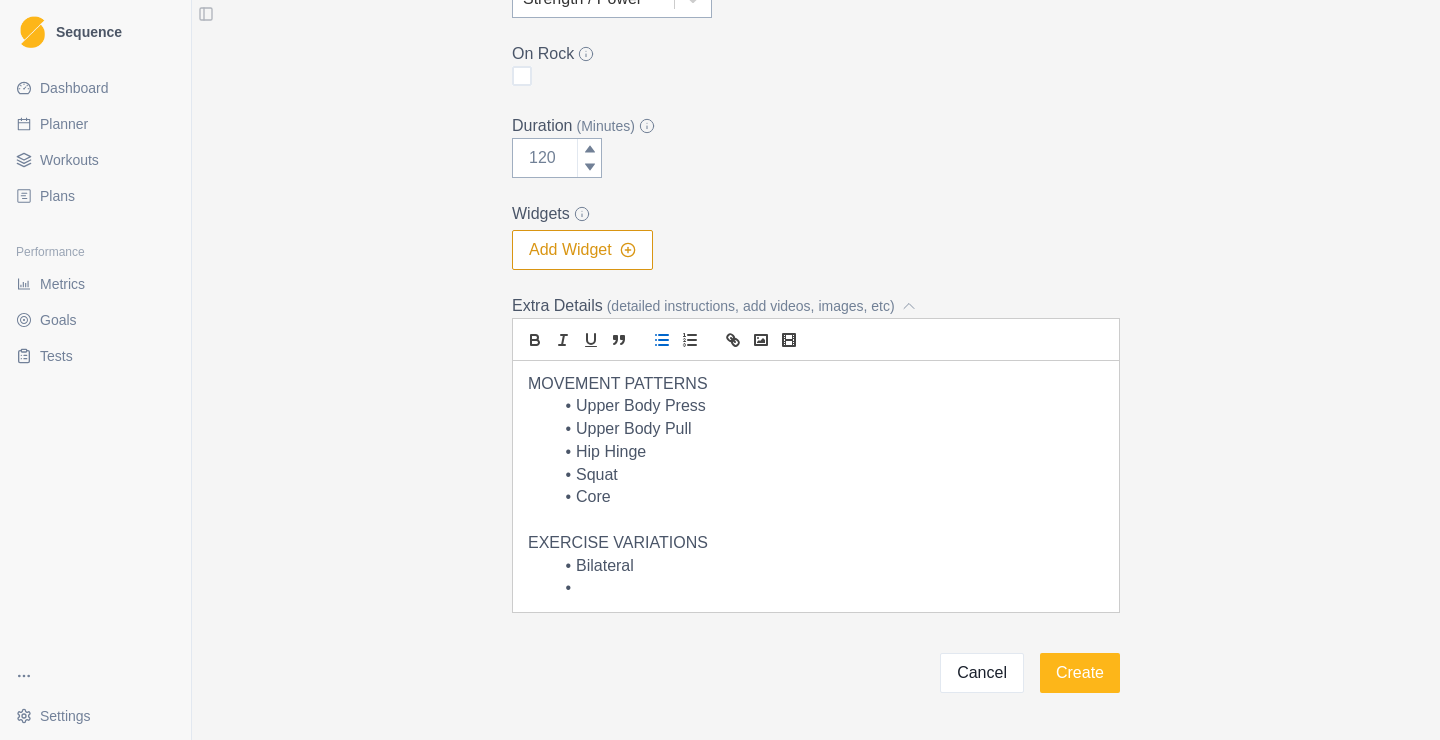 scroll, scrollTop: 32, scrollLeft: 0, axis: vertical 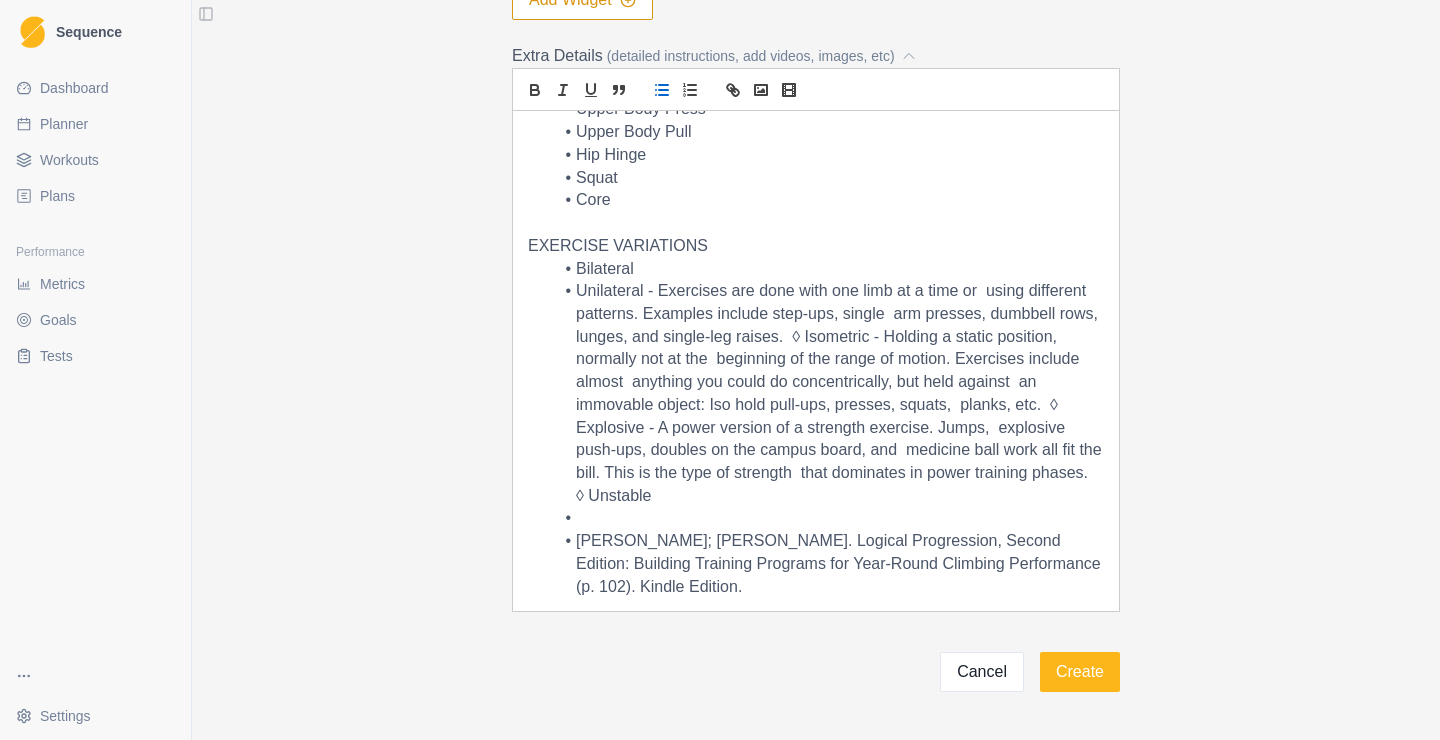 drag, startPoint x: 737, startPoint y: 592, endPoint x: 566, endPoint y: 515, distance: 187.53667 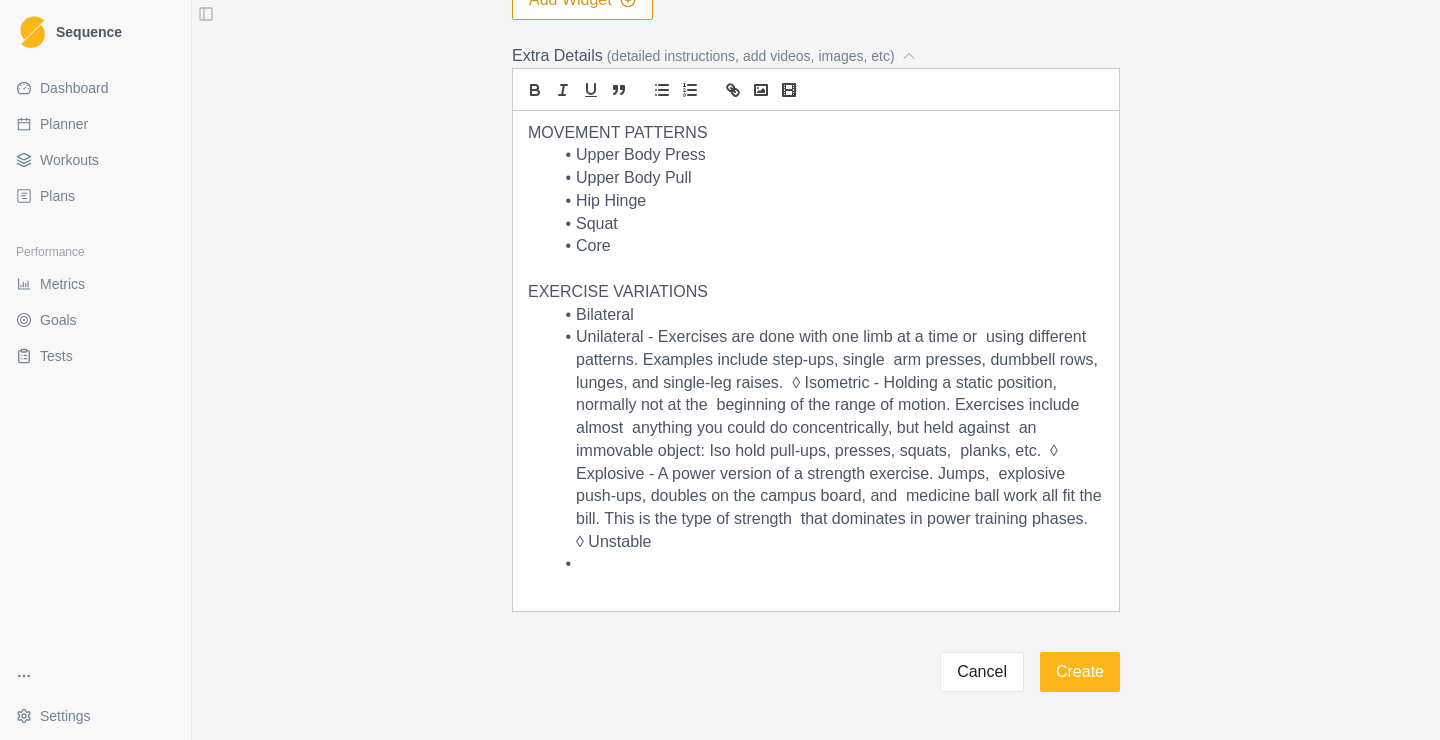 scroll, scrollTop: 0, scrollLeft: 0, axis: both 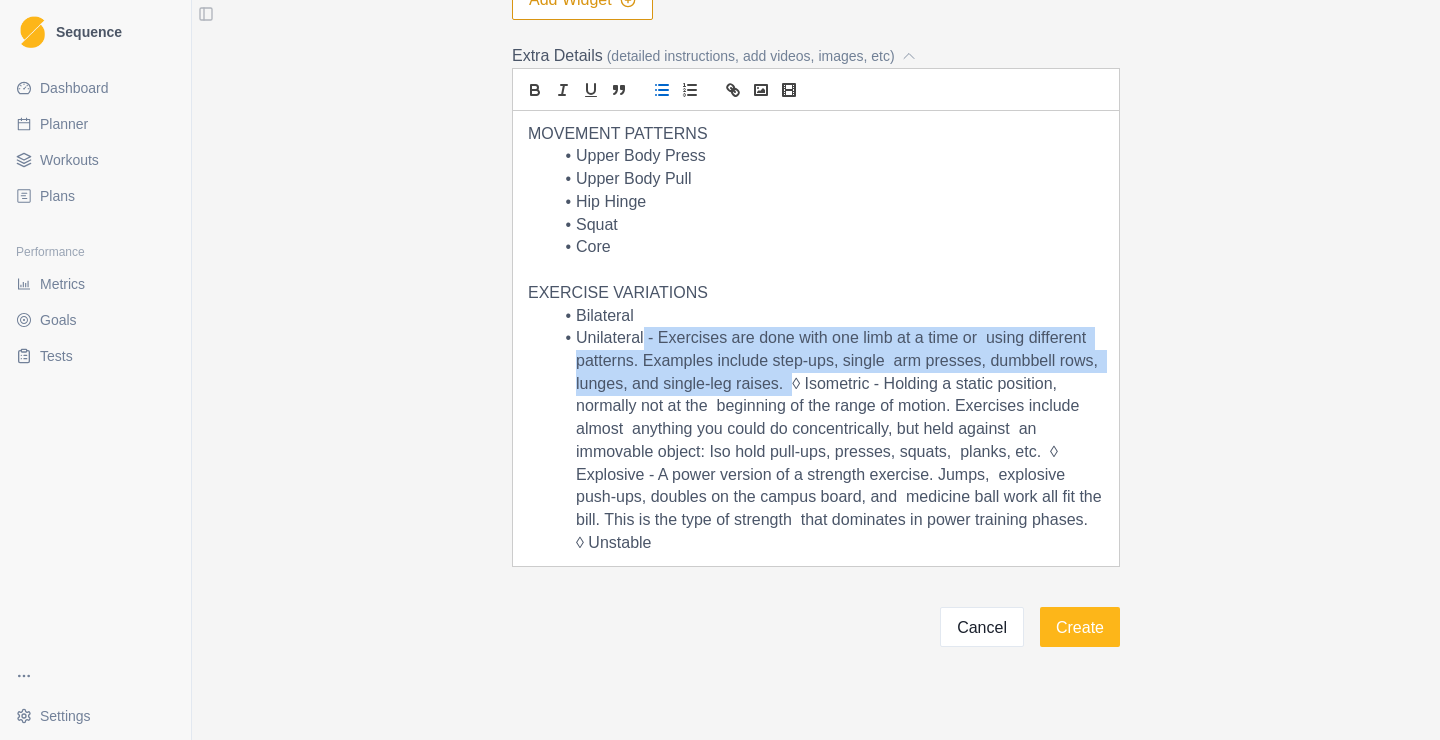drag, startPoint x: 646, startPoint y: 343, endPoint x: 795, endPoint y: 383, distance: 154.27573 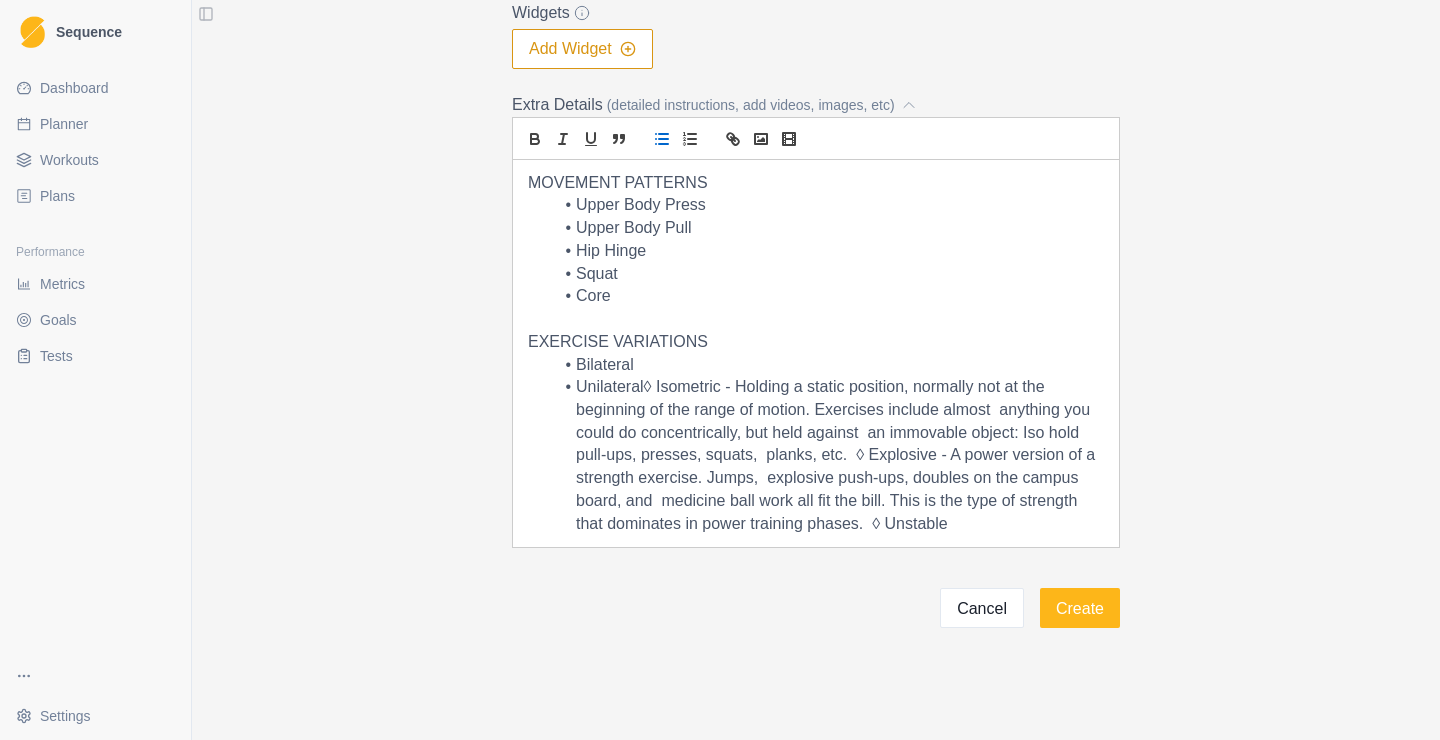 scroll, scrollTop: 590, scrollLeft: 0, axis: vertical 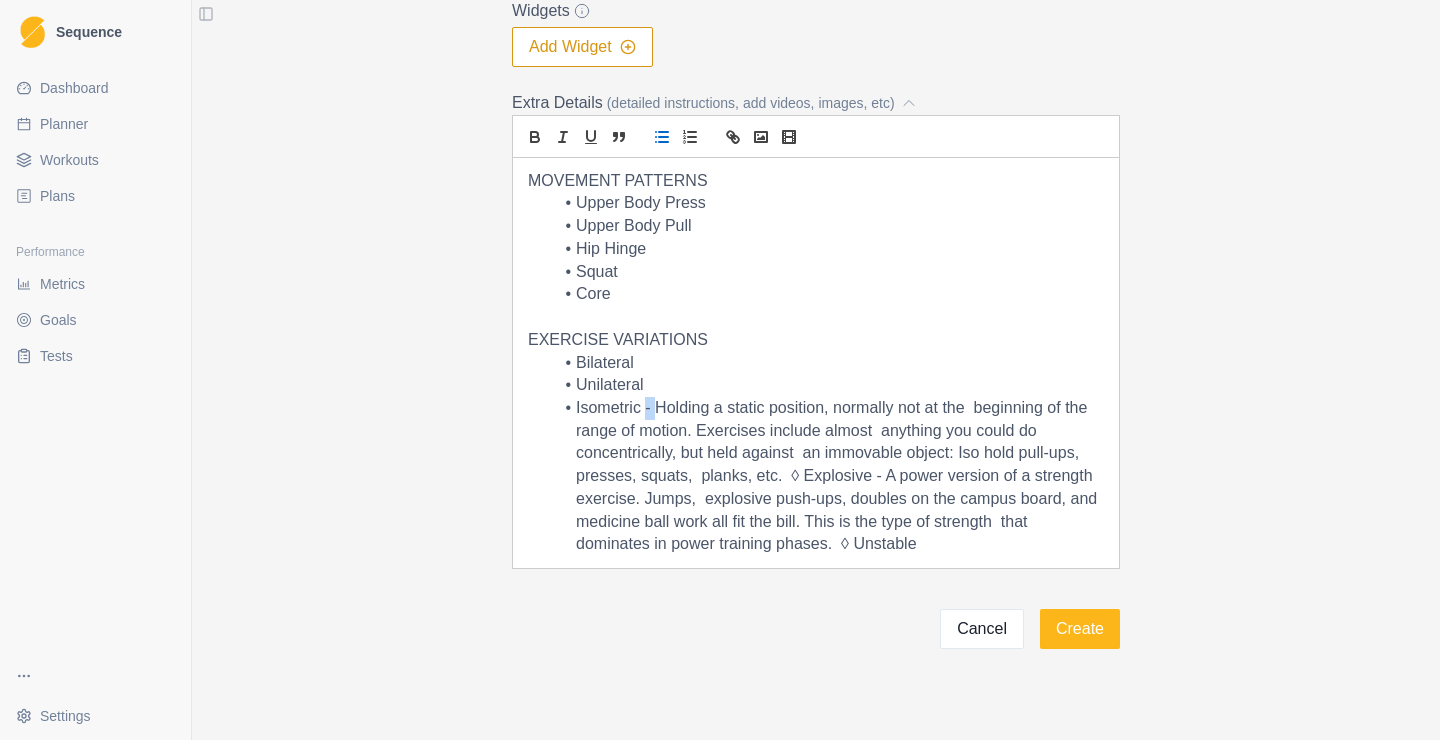drag, startPoint x: 646, startPoint y: 412, endPoint x: 656, endPoint y: 416, distance: 10.770329 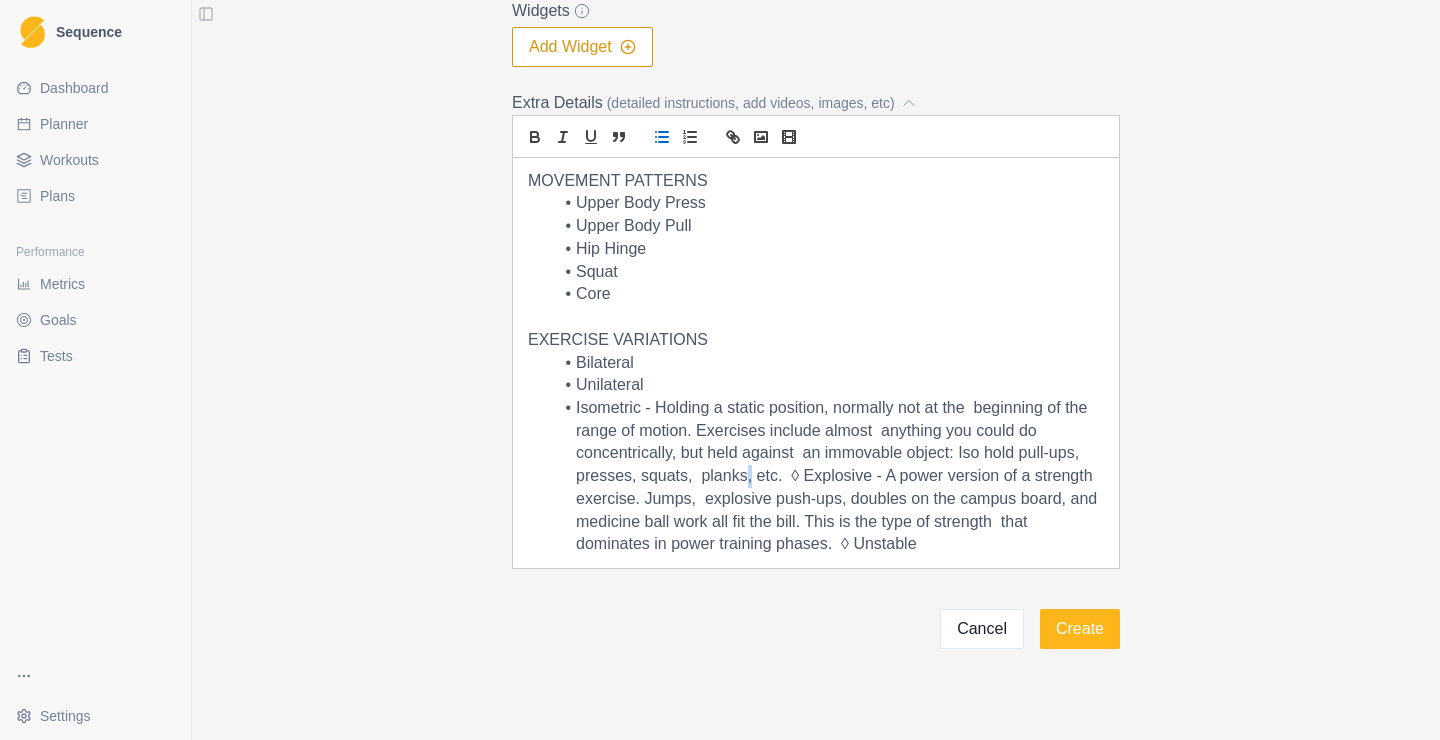 click on "Isometric - Holding a static position, normally not at the  beginning of the range of motion. Exercises include almost  anything you could do concentrically, but held against  an immovable object: Iso hold pull-ups, presses, squats,  planks, etc.  ◊ Explosive - A power version of a strength exercise. Jumps,  explosive push-ups, doubles on the campus board, and  medicine ball work all fit the bill. This is the type of strength  that dominates in power training phases.  ◊ Unstable" at bounding box center (828, 476) 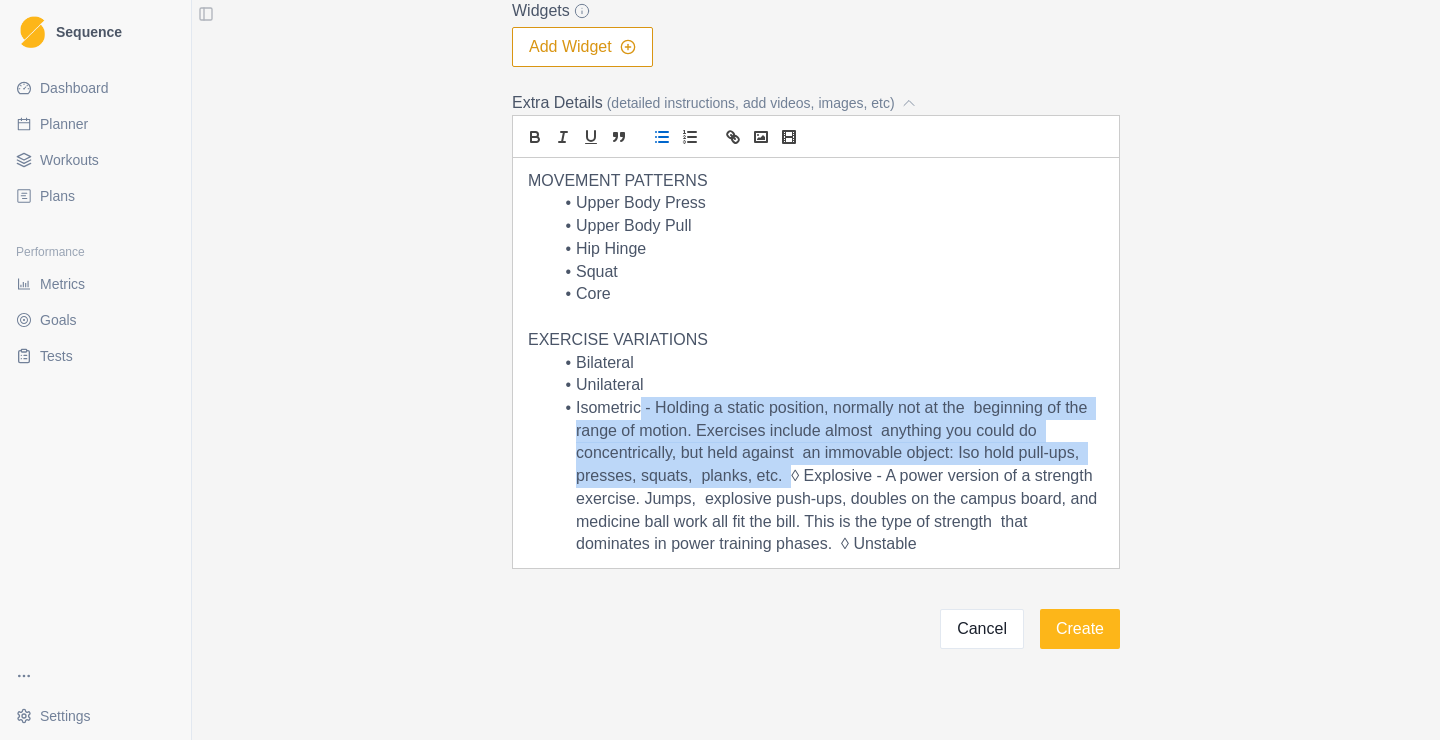 drag, startPoint x: 790, startPoint y: 477, endPoint x: 643, endPoint y: 414, distance: 159.93123 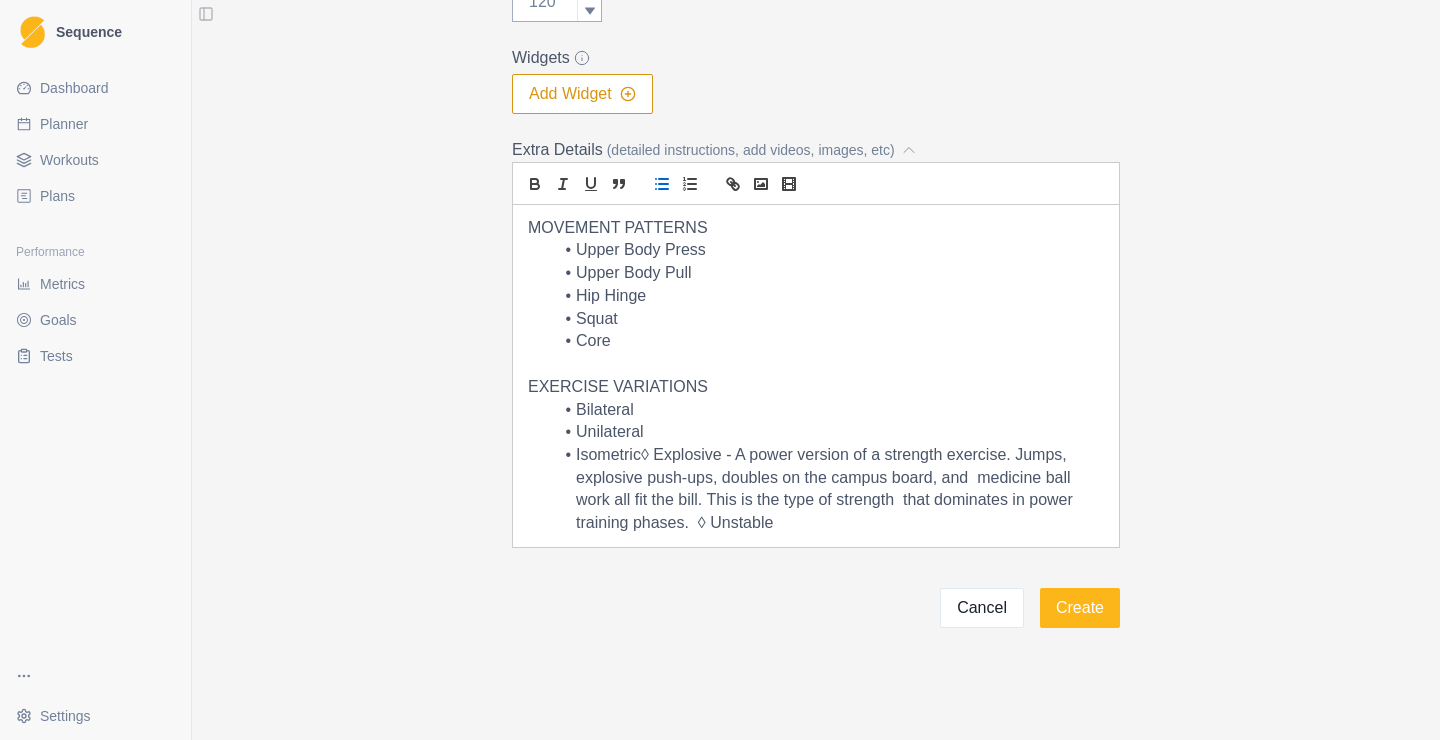 scroll, scrollTop: 544, scrollLeft: 0, axis: vertical 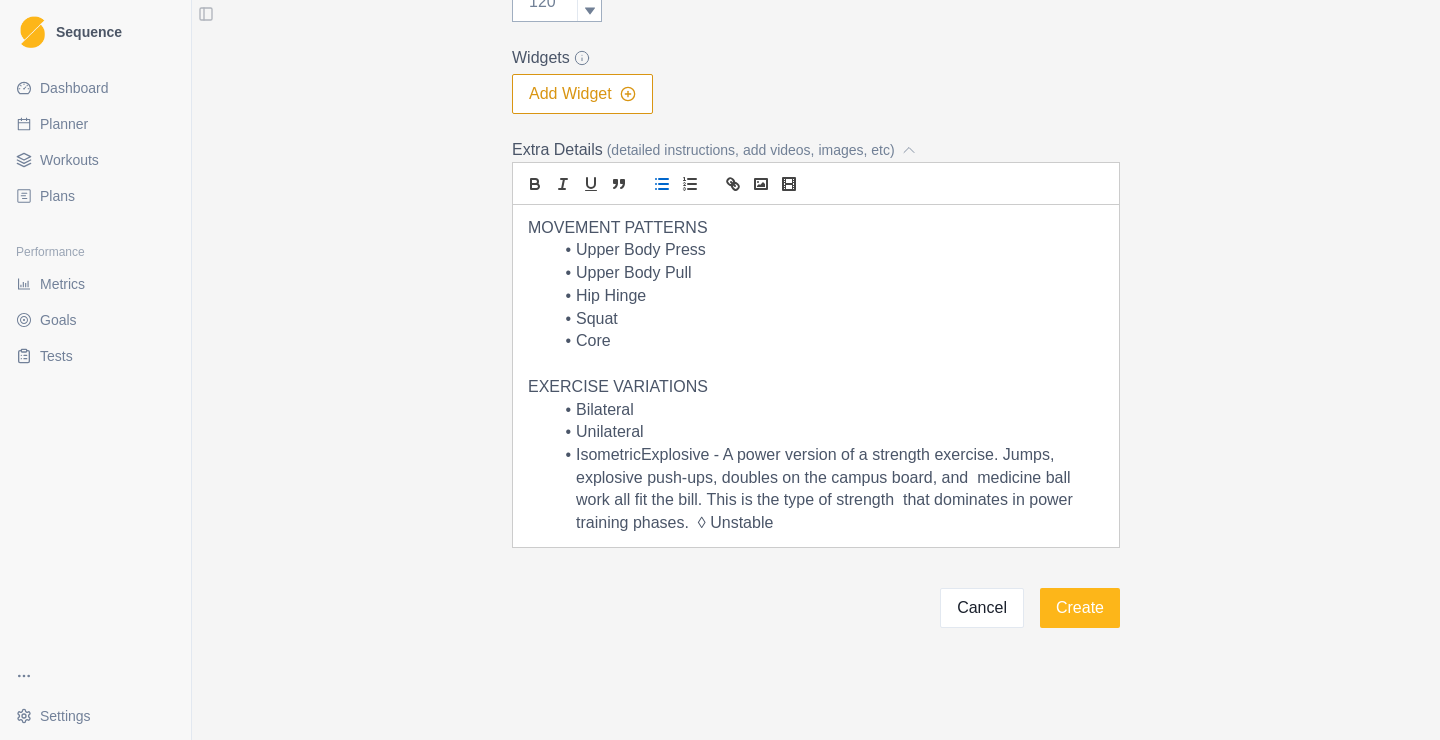 type 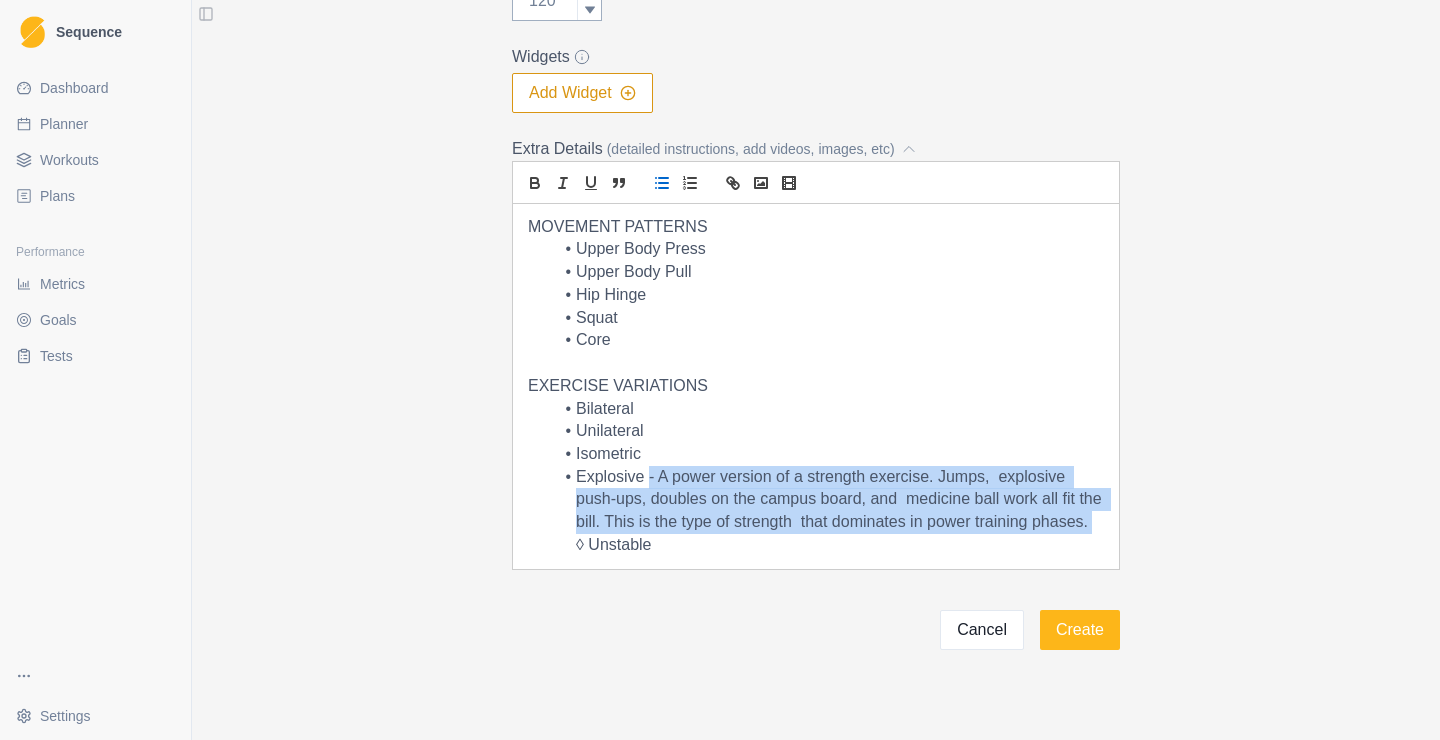 drag, startPoint x: 650, startPoint y: 480, endPoint x: 1093, endPoint y: 532, distance: 446.04147 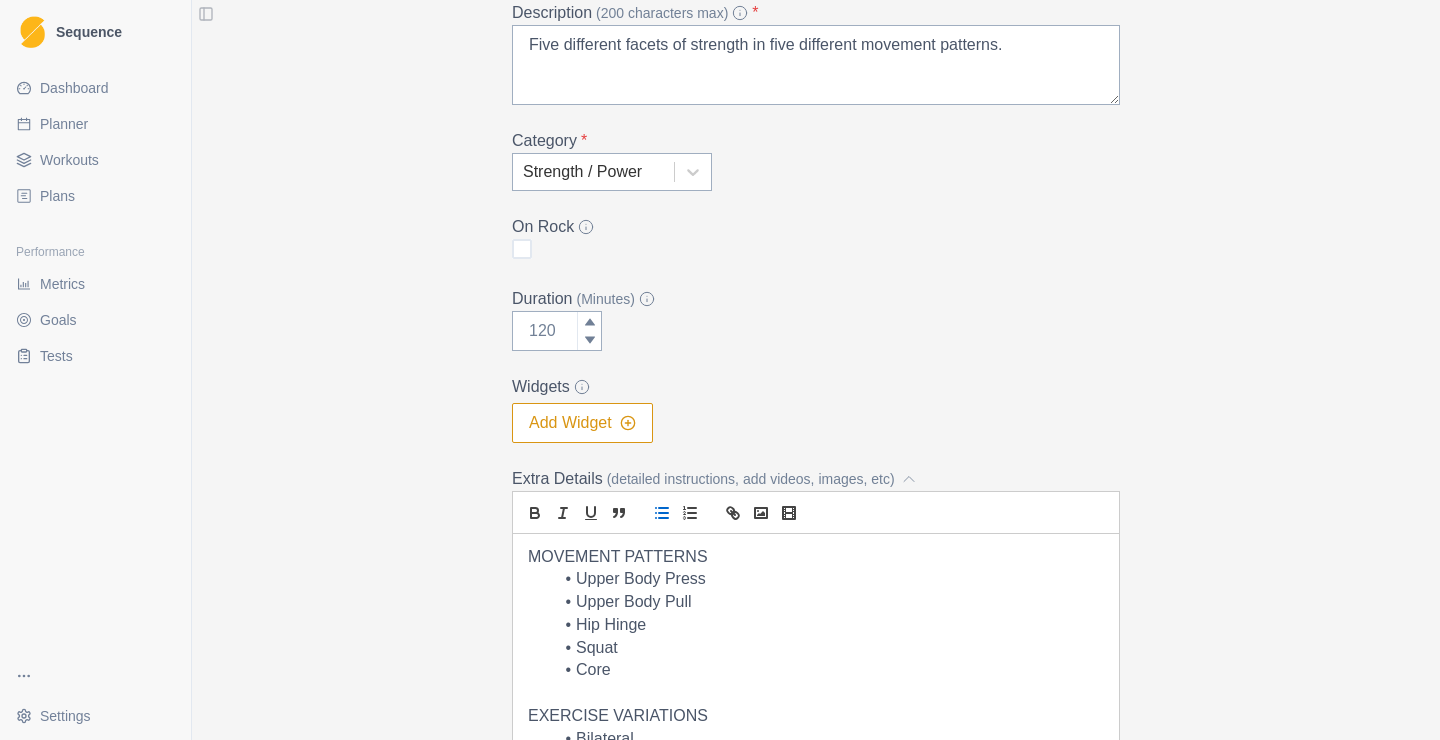 scroll, scrollTop: 112, scrollLeft: 0, axis: vertical 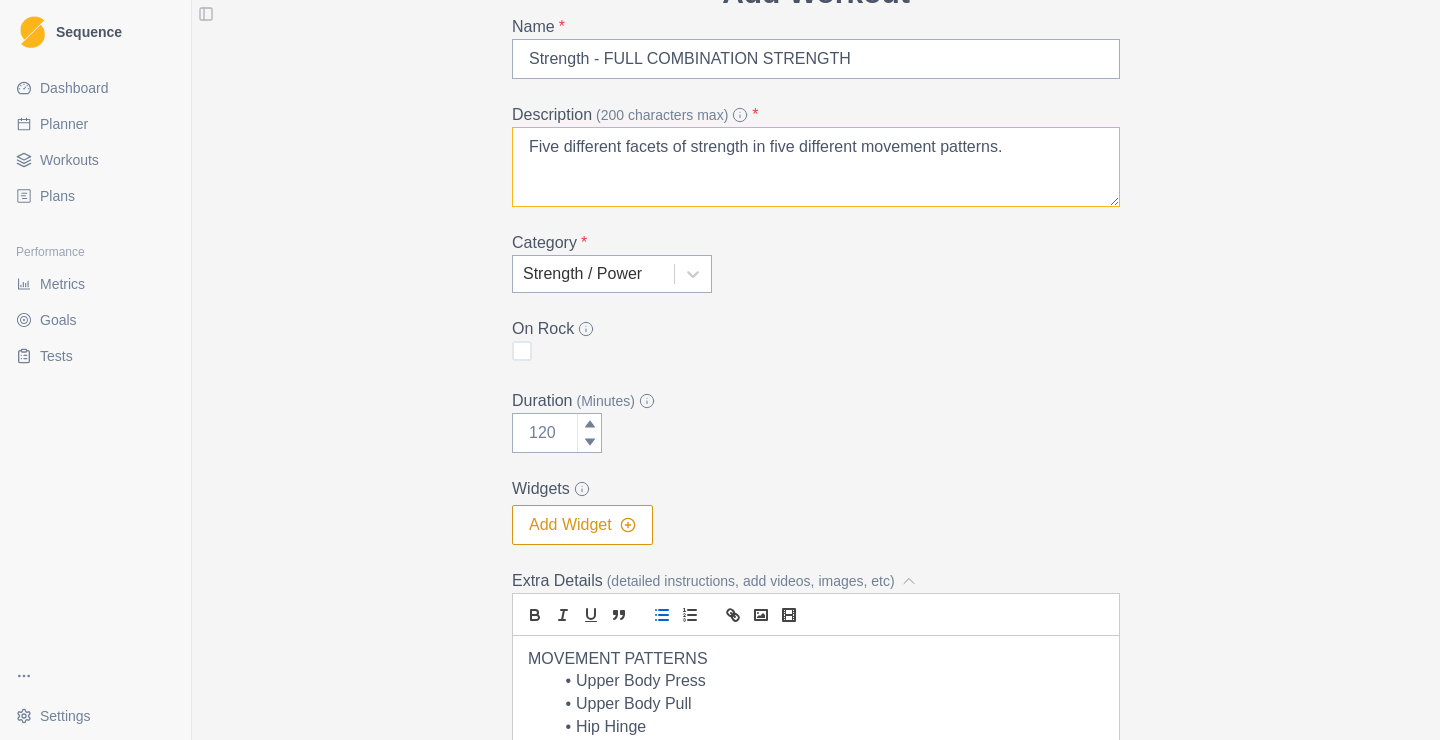 click on "Five different facets of strength in five different movement patterns." at bounding box center [816, 167] 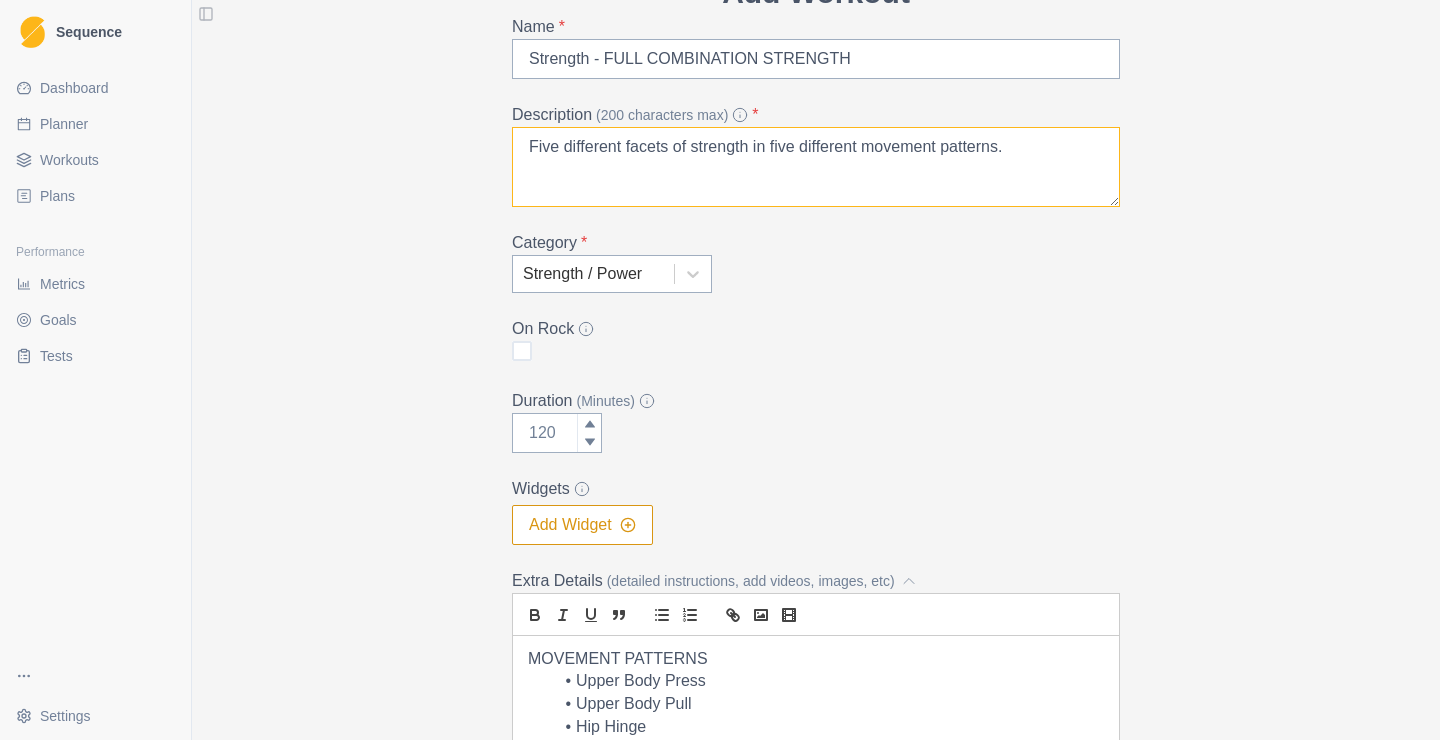 paste on "This is still strength training. Keep the intensity high, and  rest enough between sets to be fresh for the next set.  • Do 2-3 sets per exercise, and 4-6 reps per set. [MEDICAL_DATA]  should be held for 5-10 seconds.
[PERSON_NAME]; [PERSON_NAME]. Logical Progression, Second Edition: Building Training Programs for Year-Round Climbing Performance (p. 102). Kindle Edition." 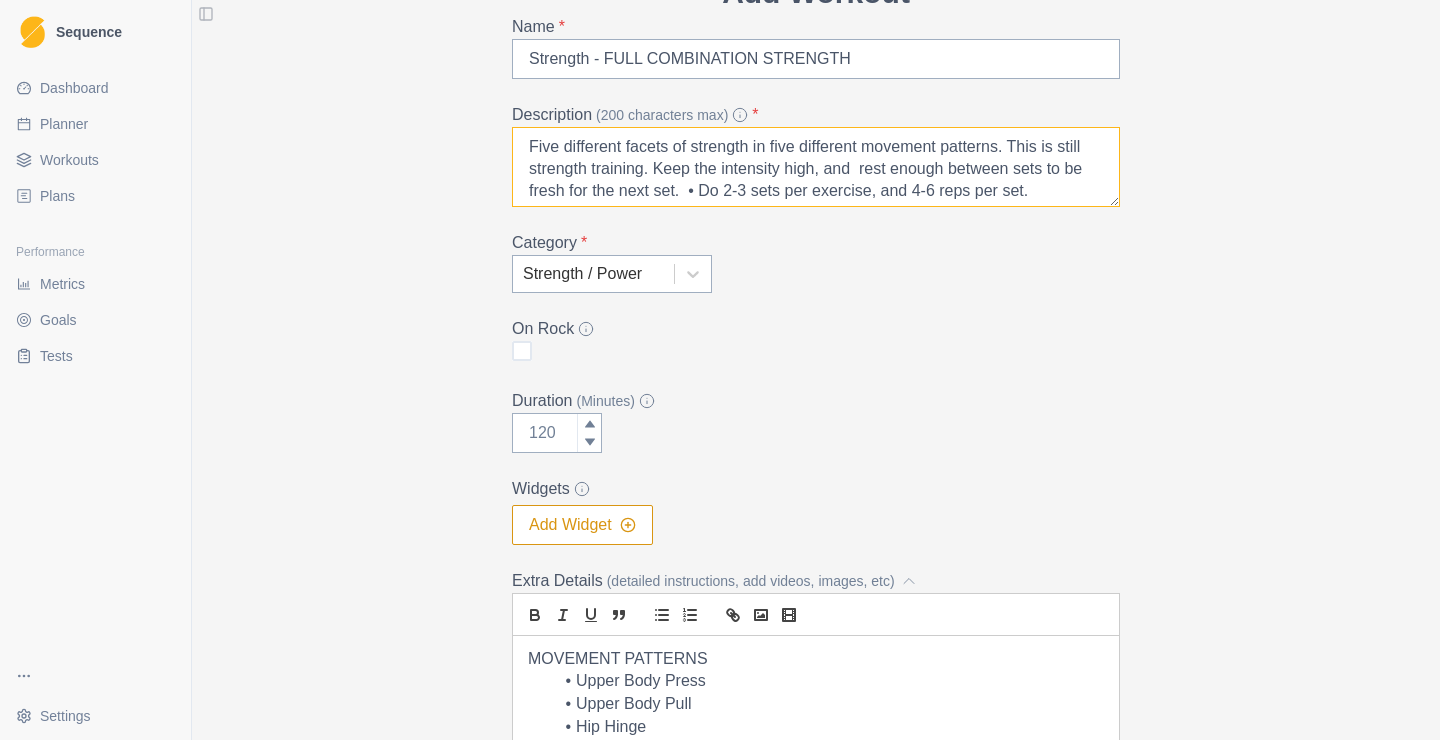 scroll, scrollTop: 84, scrollLeft: 0, axis: vertical 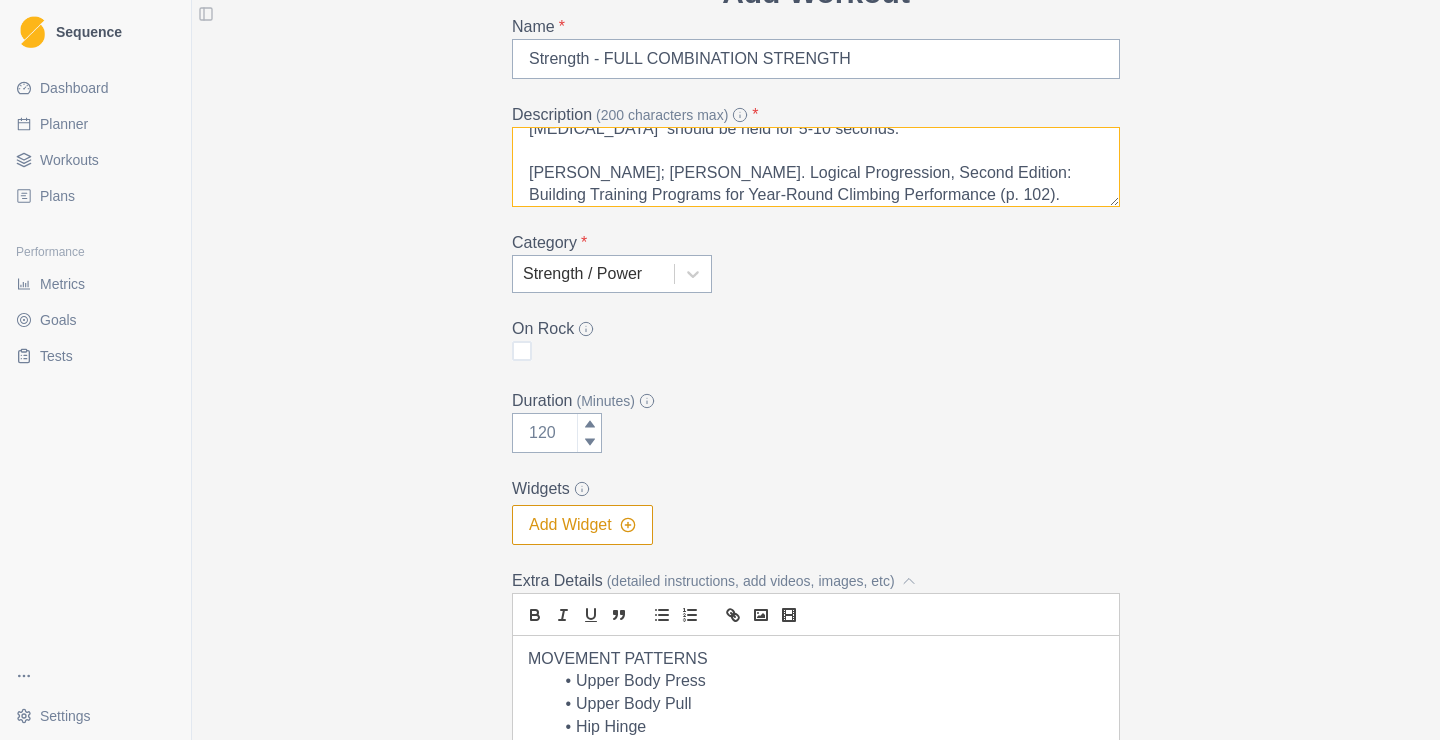 drag, startPoint x: 1099, startPoint y: 198, endPoint x: 473, endPoint y: 160, distance: 627.1523 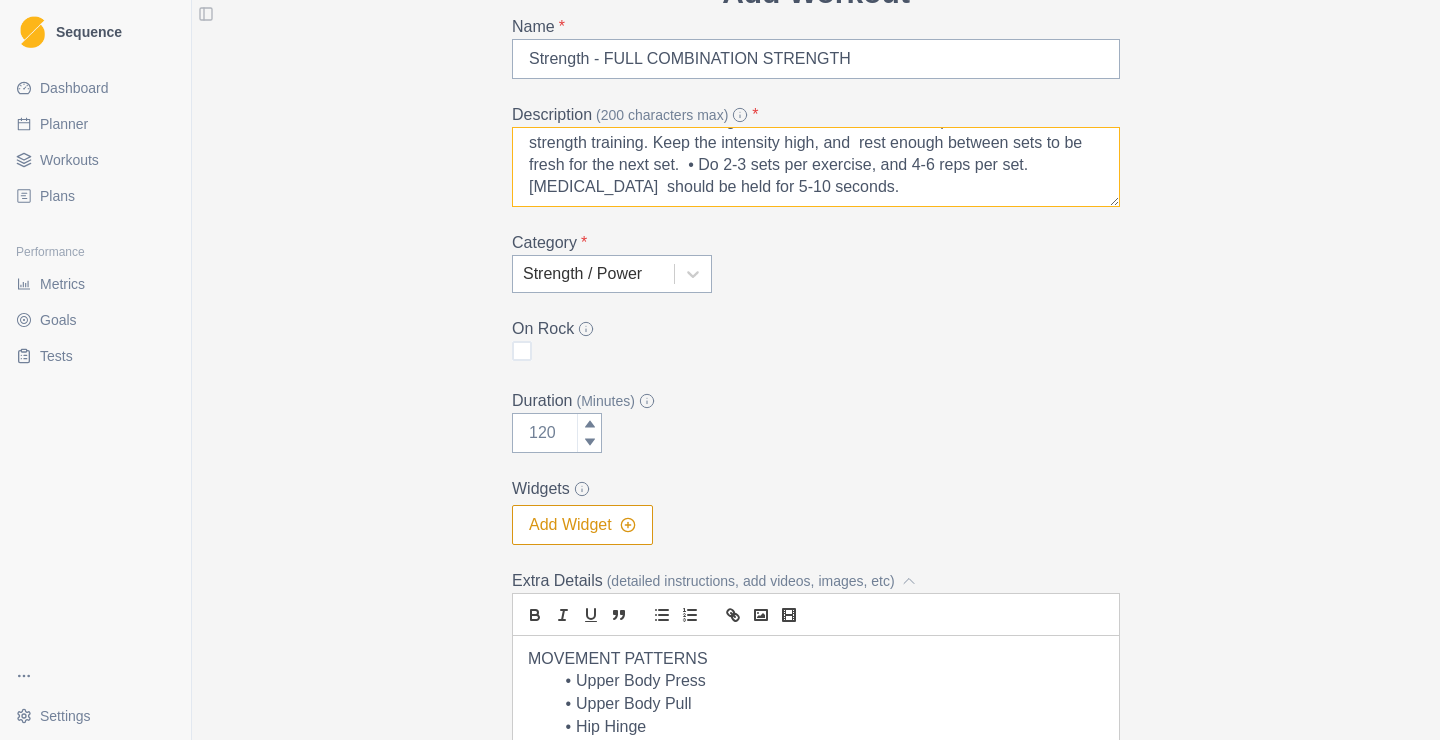 scroll, scrollTop: 26, scrollLeft: 0, axis: vertical 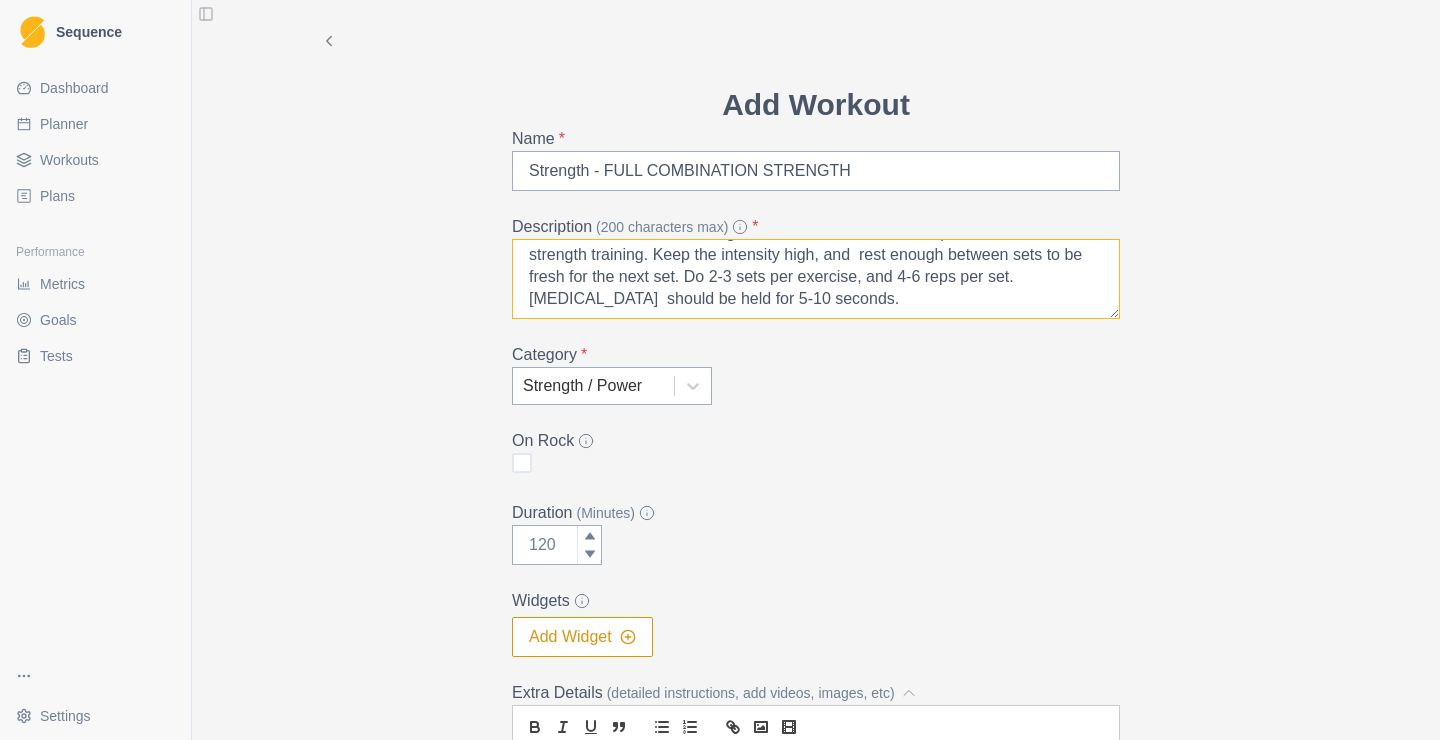 drag, startPoint x: 726, startPoint y: 282, endPoint x: 705, endPoint y: 282, distance: 21 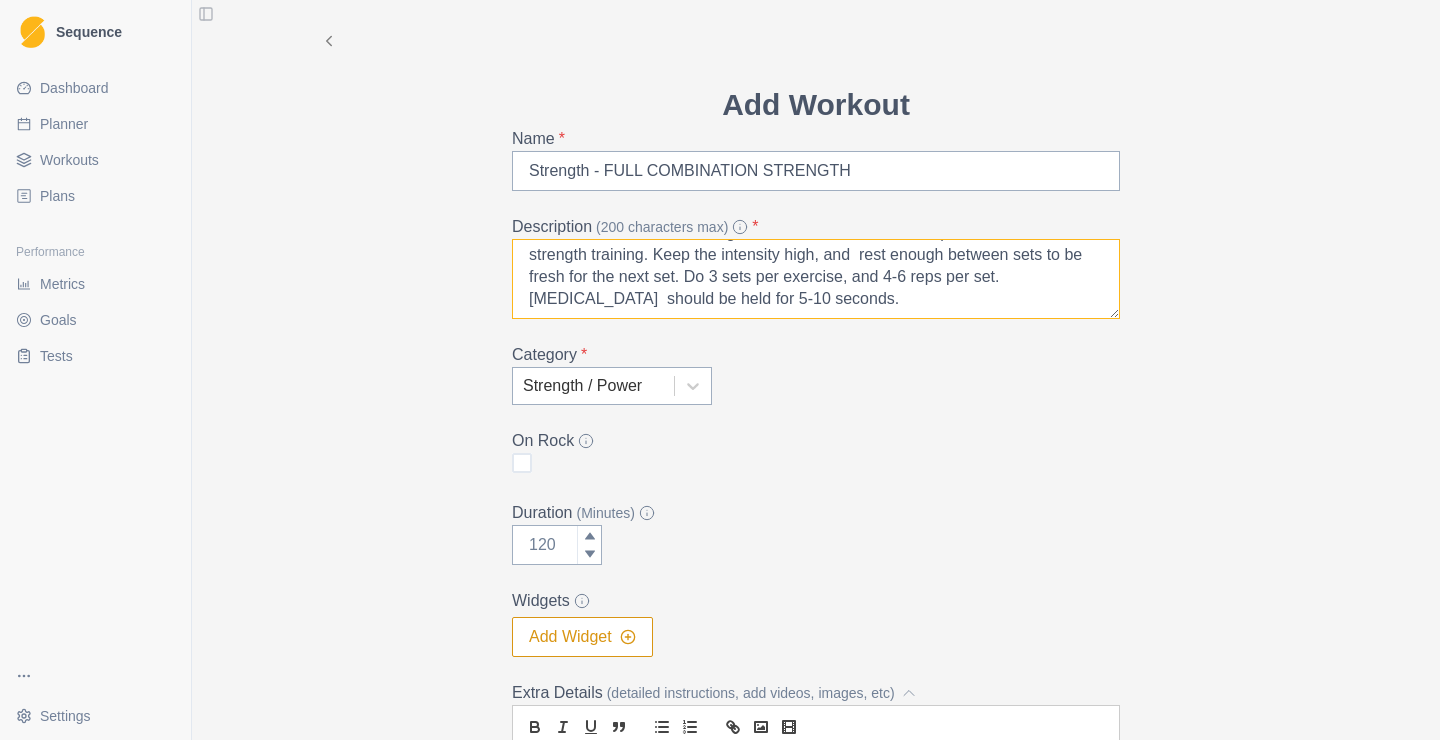 drag, startPoint x: 889, startPoint y: 282, endPoint x: 877, endPoint y: 282, distance: 12 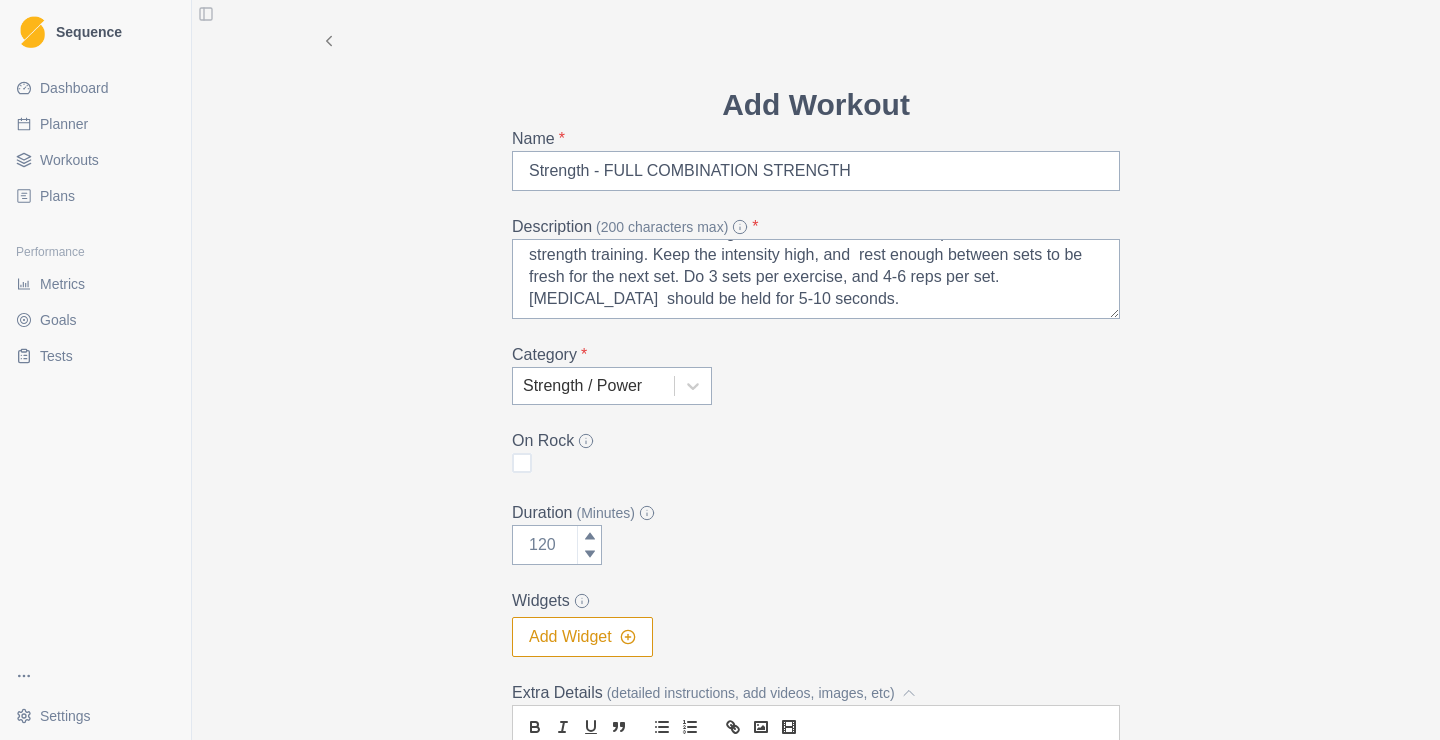 click on "Category *" at bounding box center [810, 355] 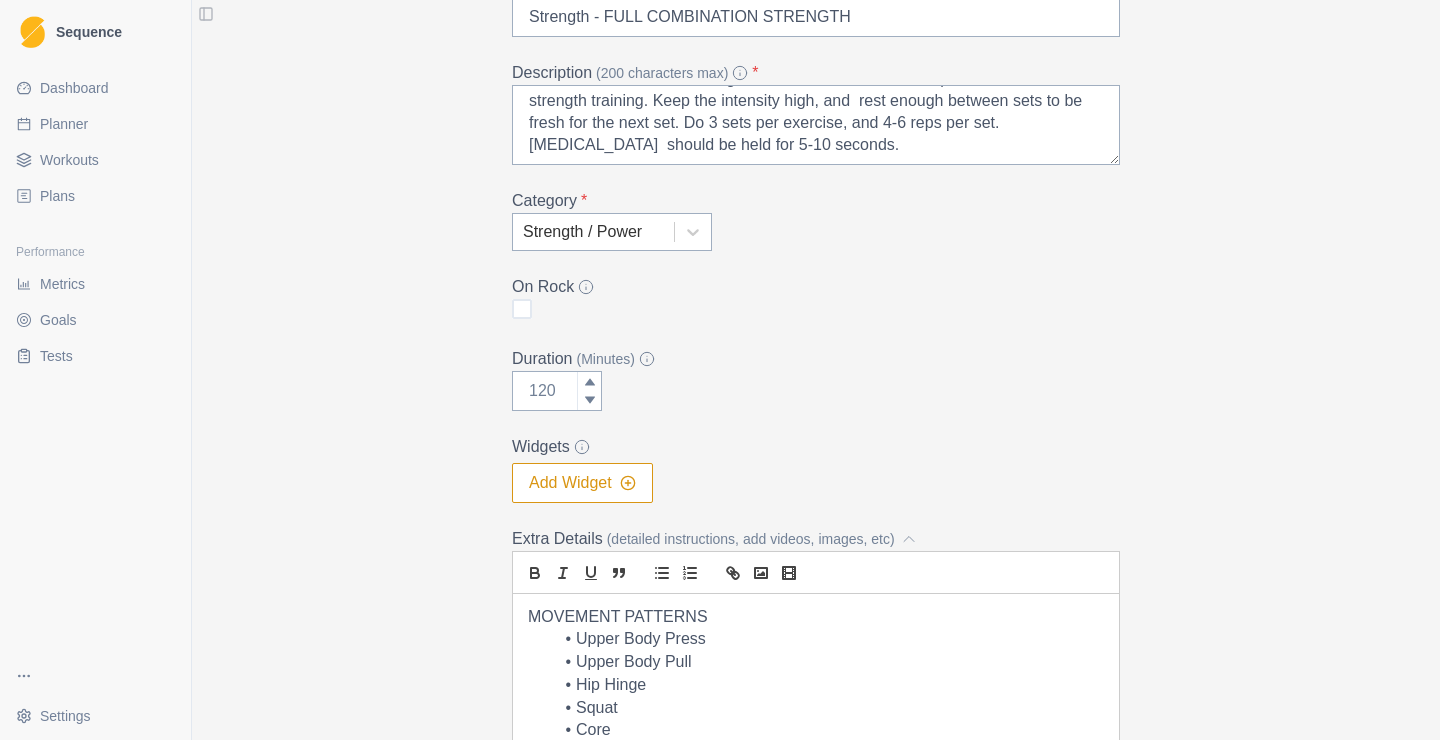 scroll, scrollTop: 129, scrollLeft: 0, axis: vertical 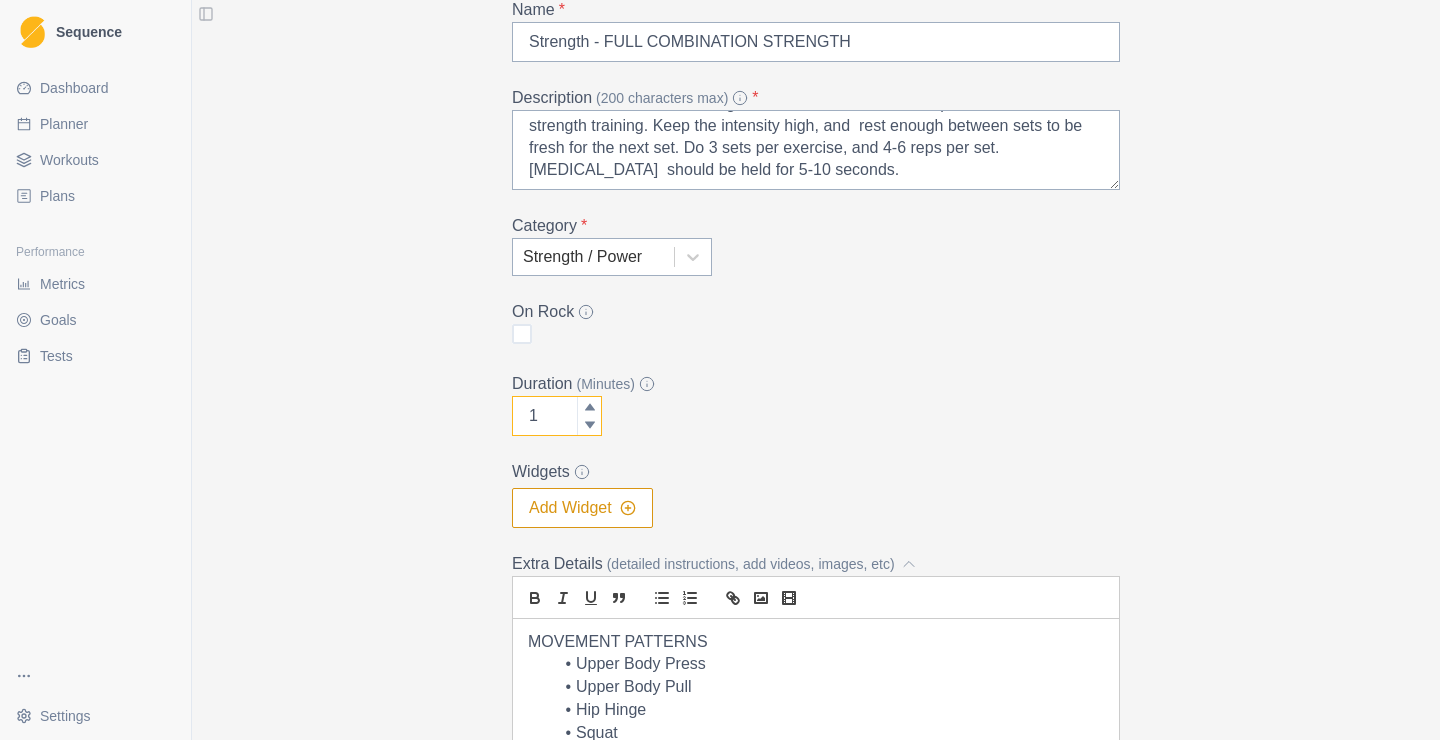 click 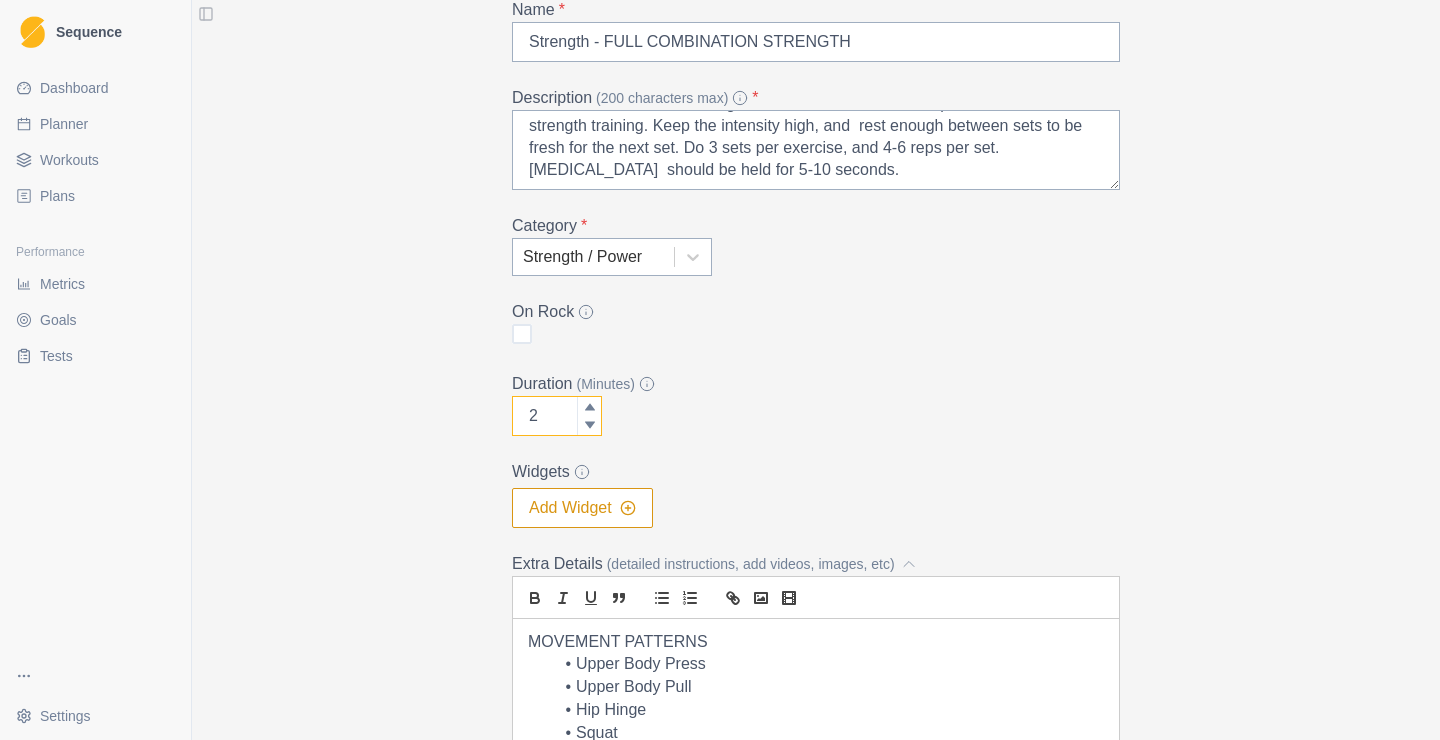 click 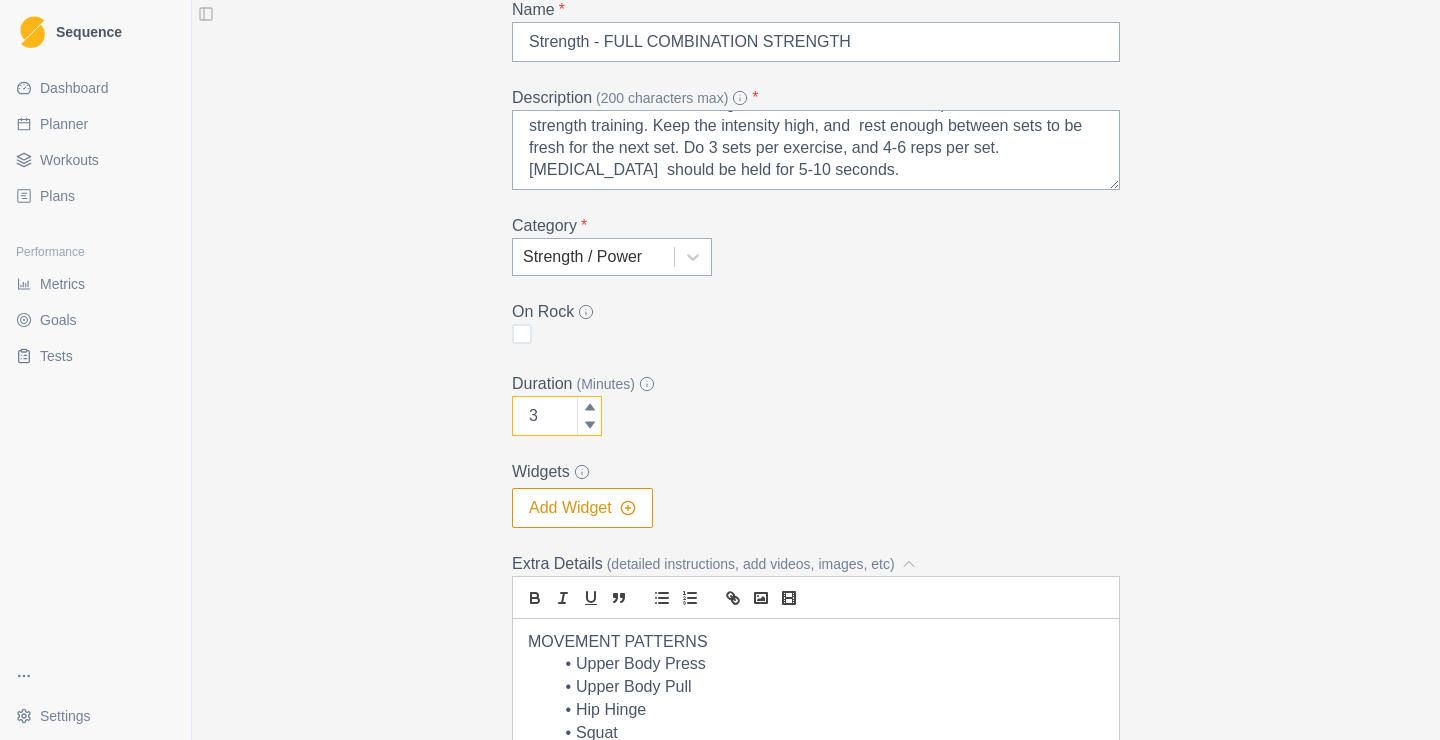 click 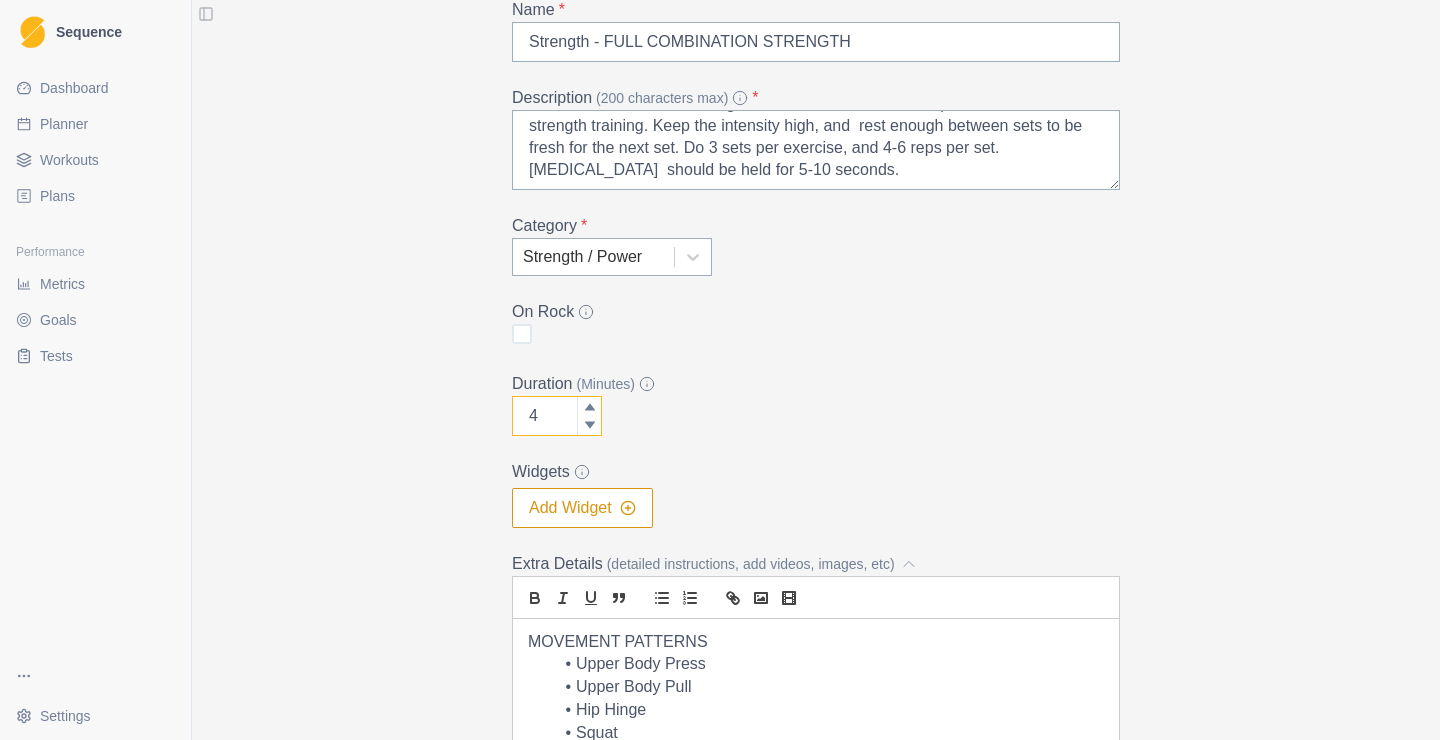 click 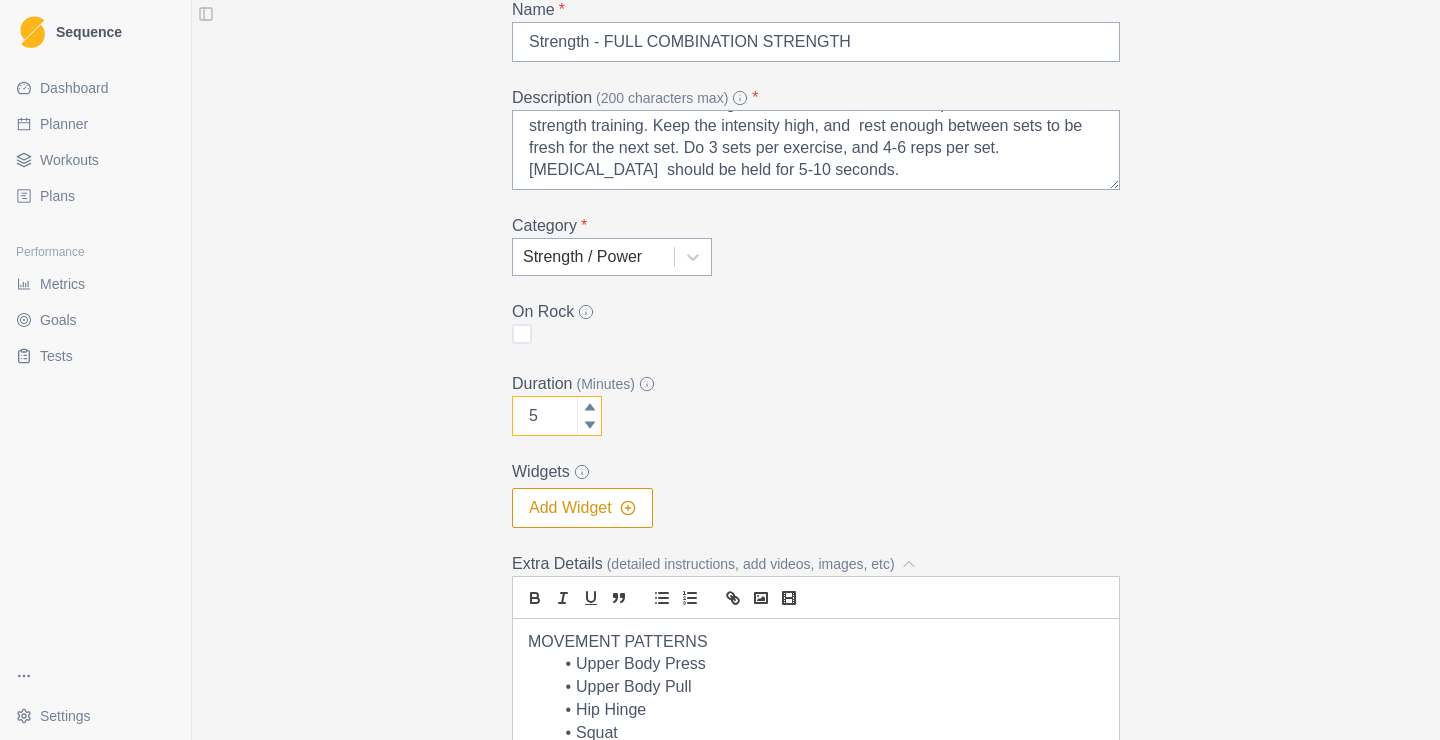 click 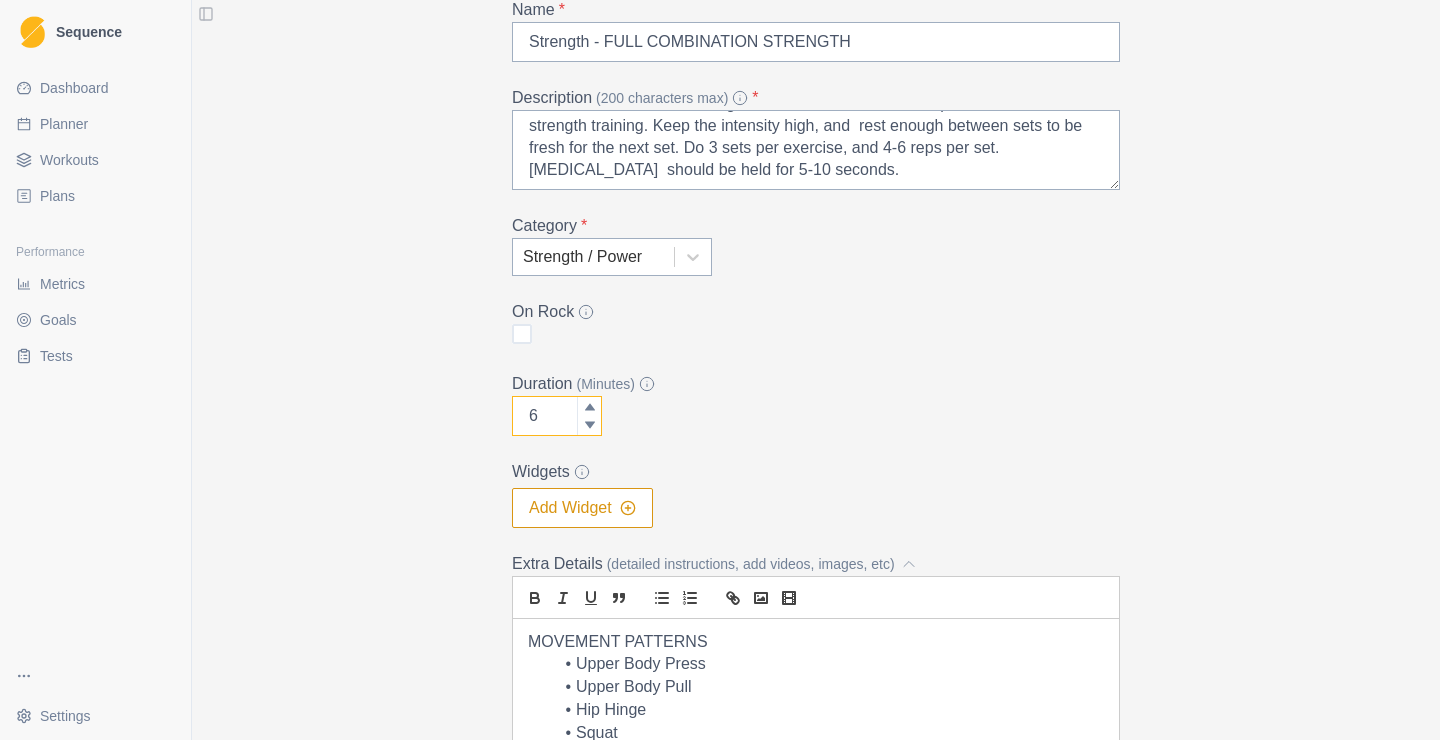 click 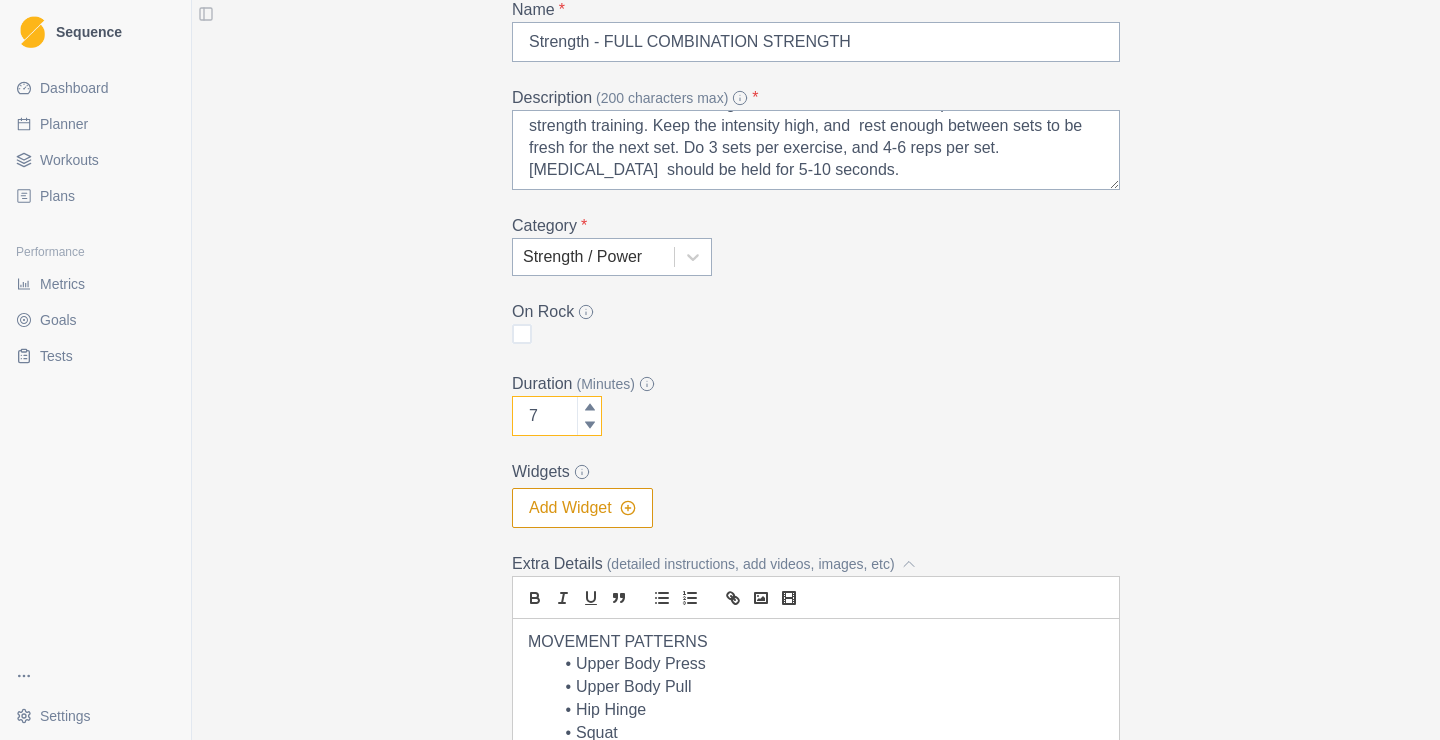 click 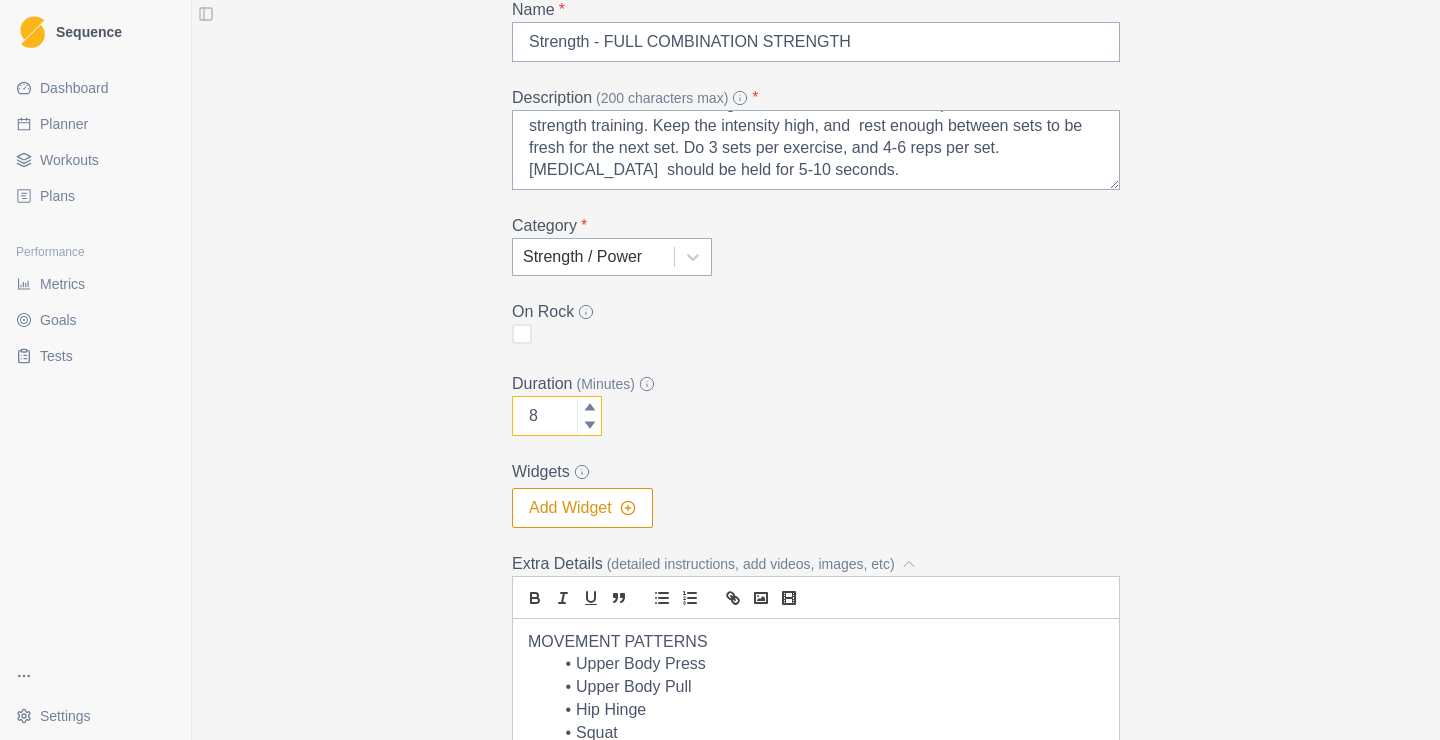 click 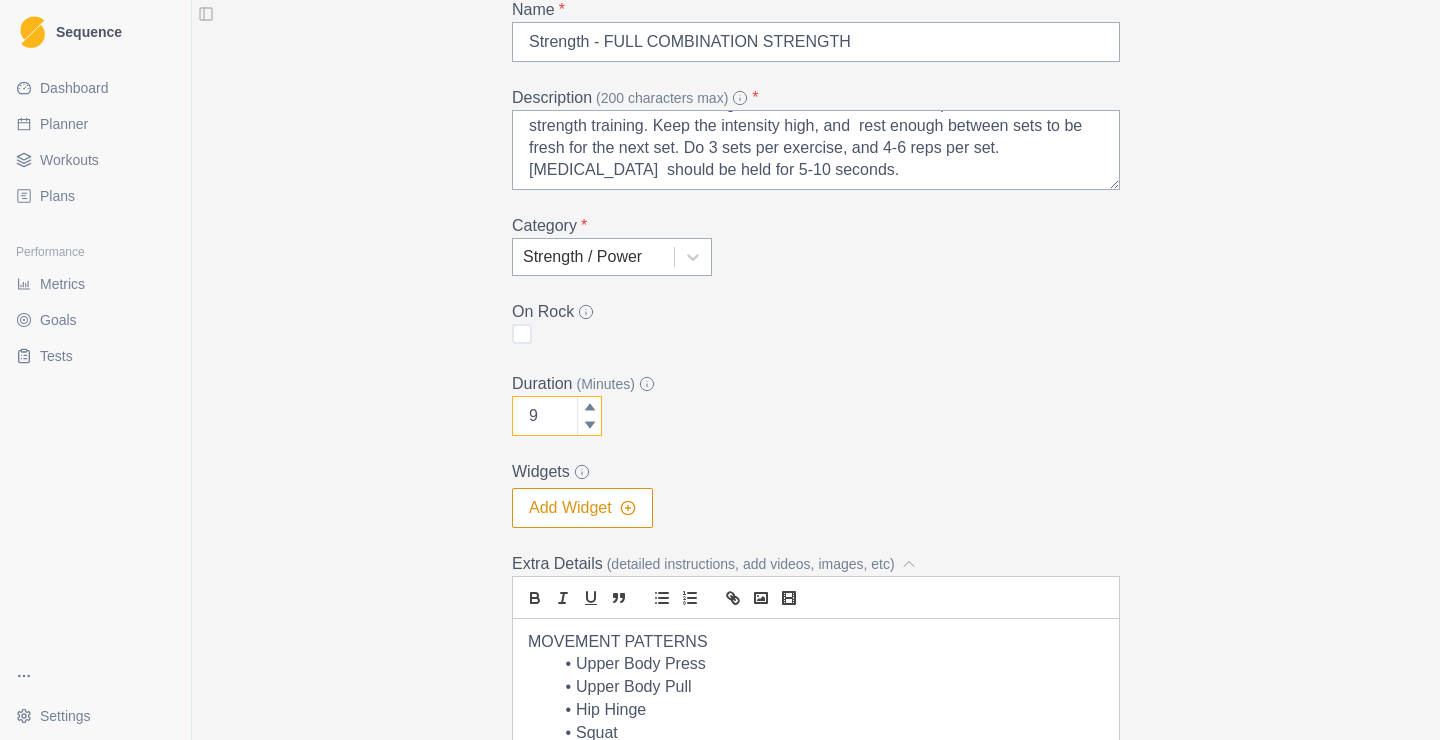click 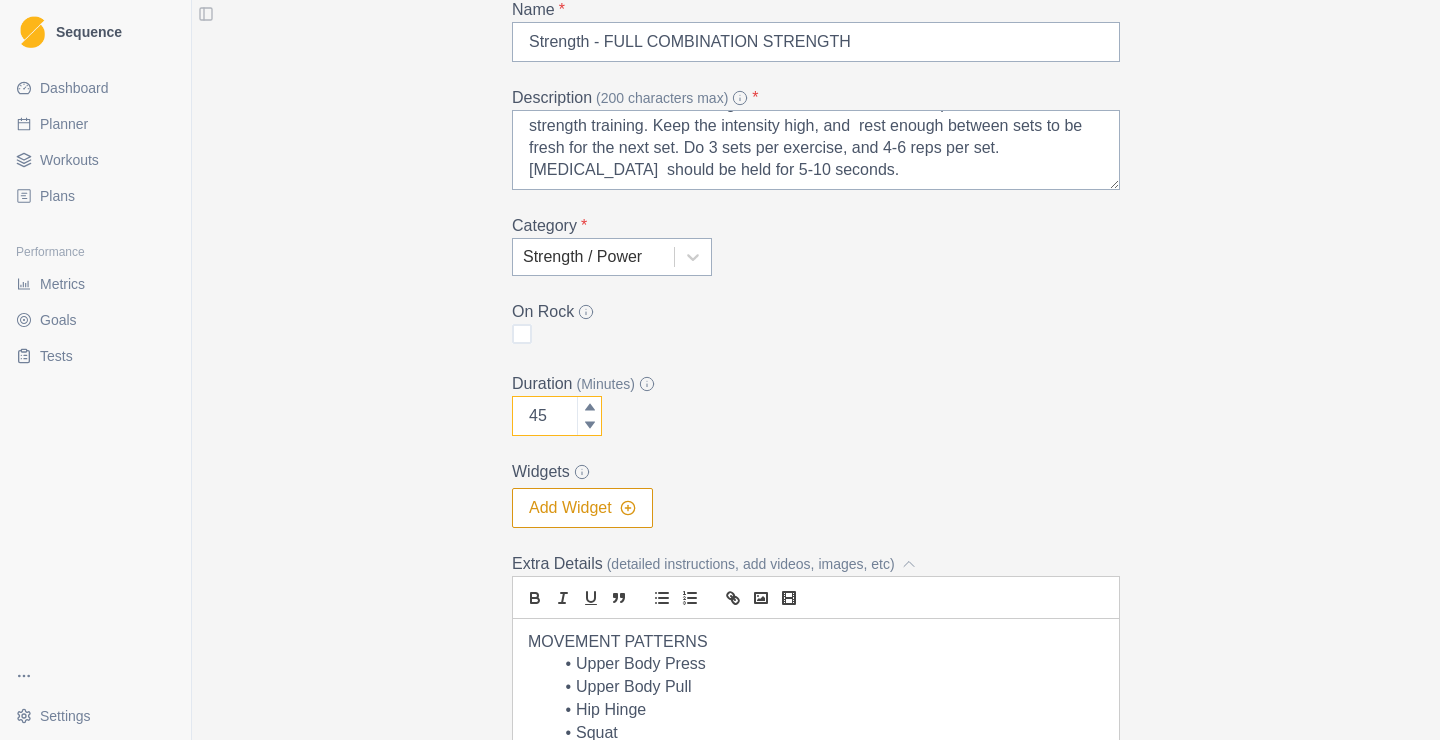 type on "45" 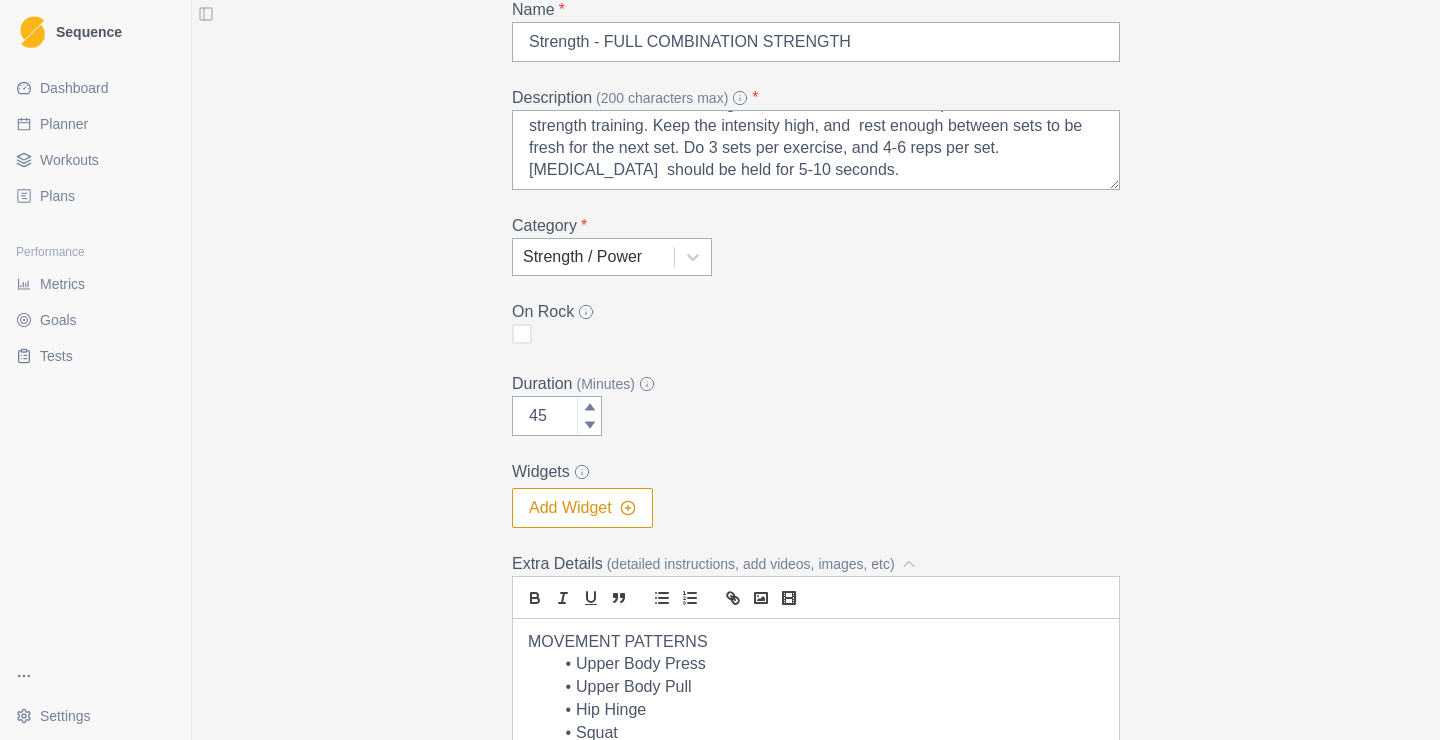 click on "Add Workout Name * Strength - FULL COMBINATION STRENGTH Description   (200 characters max) * Five different facets of strength in five different movement patterns. This is still strength training. Keep the intensity high, and  rest enough between sets to be fresh for the next set. Do 3 sets per exercise, and 4-6 reps per set. [MEDICAL_DATA]  should be held for 5-10 seconds. Category * Strength / Power On Rock Duration   (Minutes) 45 Widgets Add Widget Extra Details (detailed instructions, add videos, images, etc) MOVEMENT PATTERNS Upper Body Press Upper Body Pull Hip Hinge  Squat Core EXERCISE VARIATIONS  Bilateral Unilateral Isometric Explosive Unstable Cancel Create" at bounding box center [816, 486] 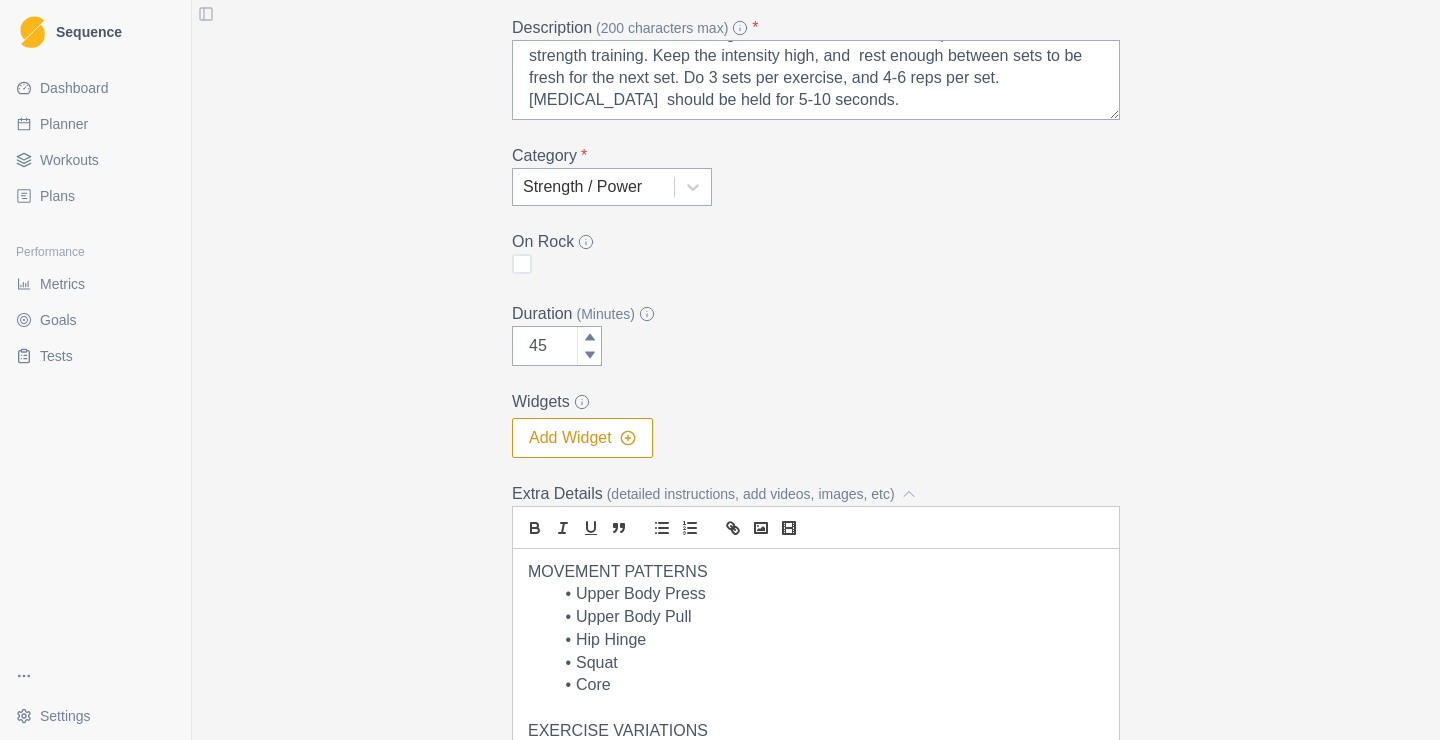 scroll, scrollTop: 258, scrollLeft: 0, axis: vertical 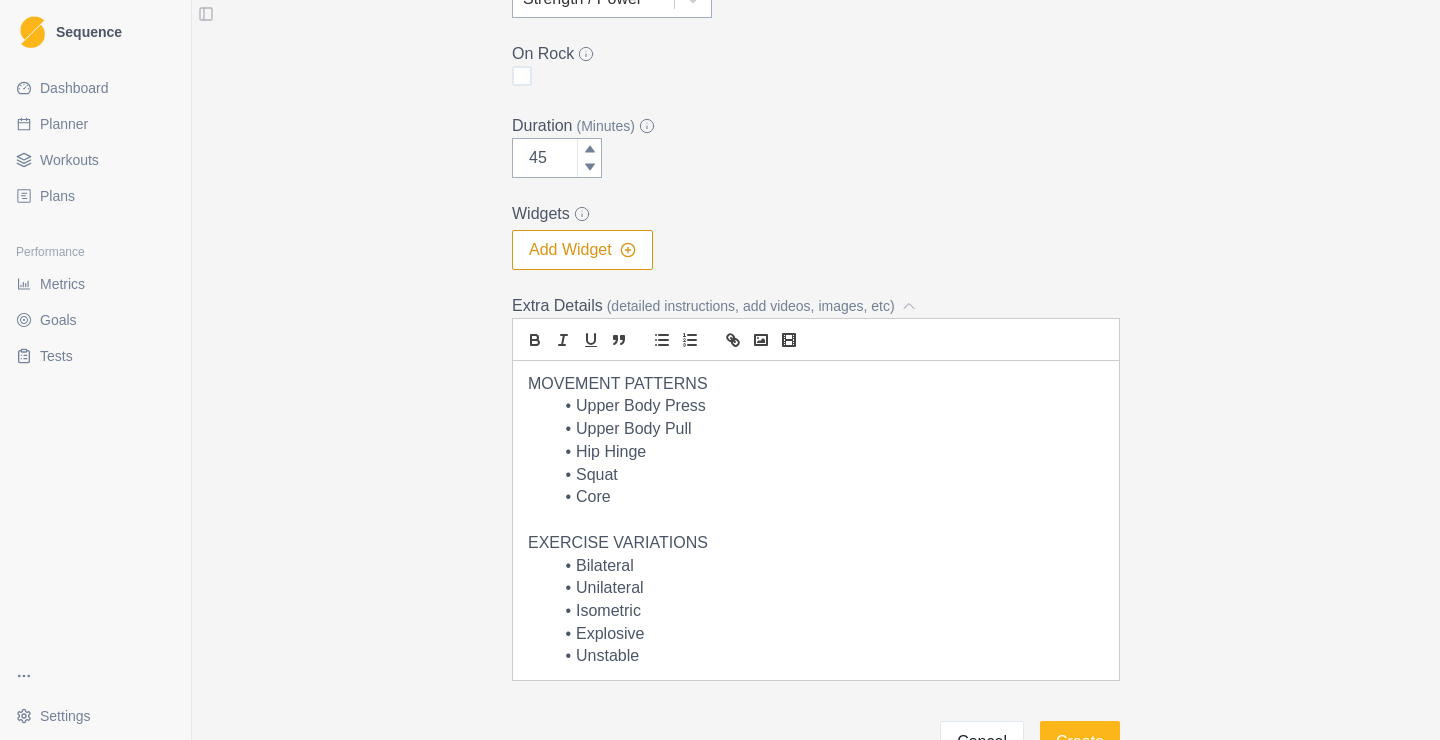 click on "MOVEMENT PATTERNS" at bounding box center (816, 384) 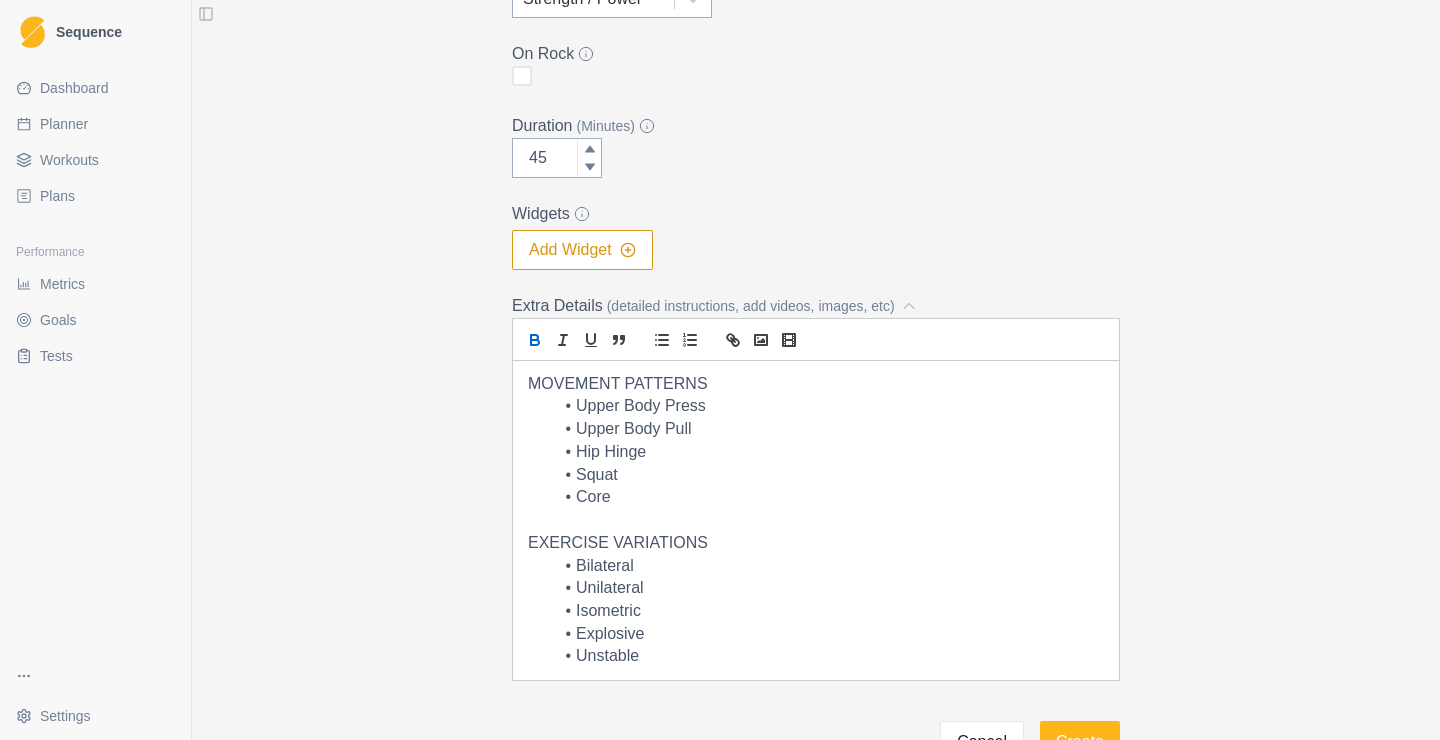click 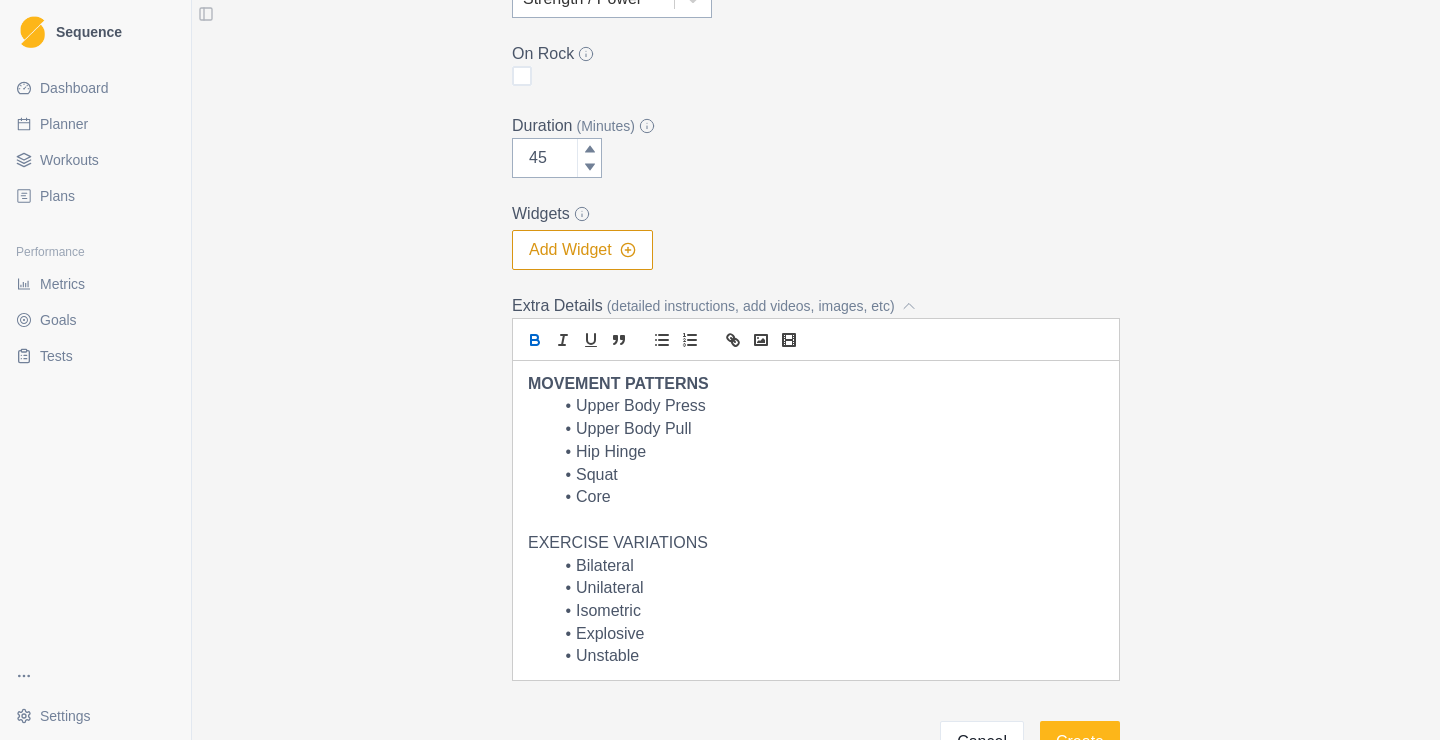 click on "Upper Body Pull" at bounding box center (828, 429) 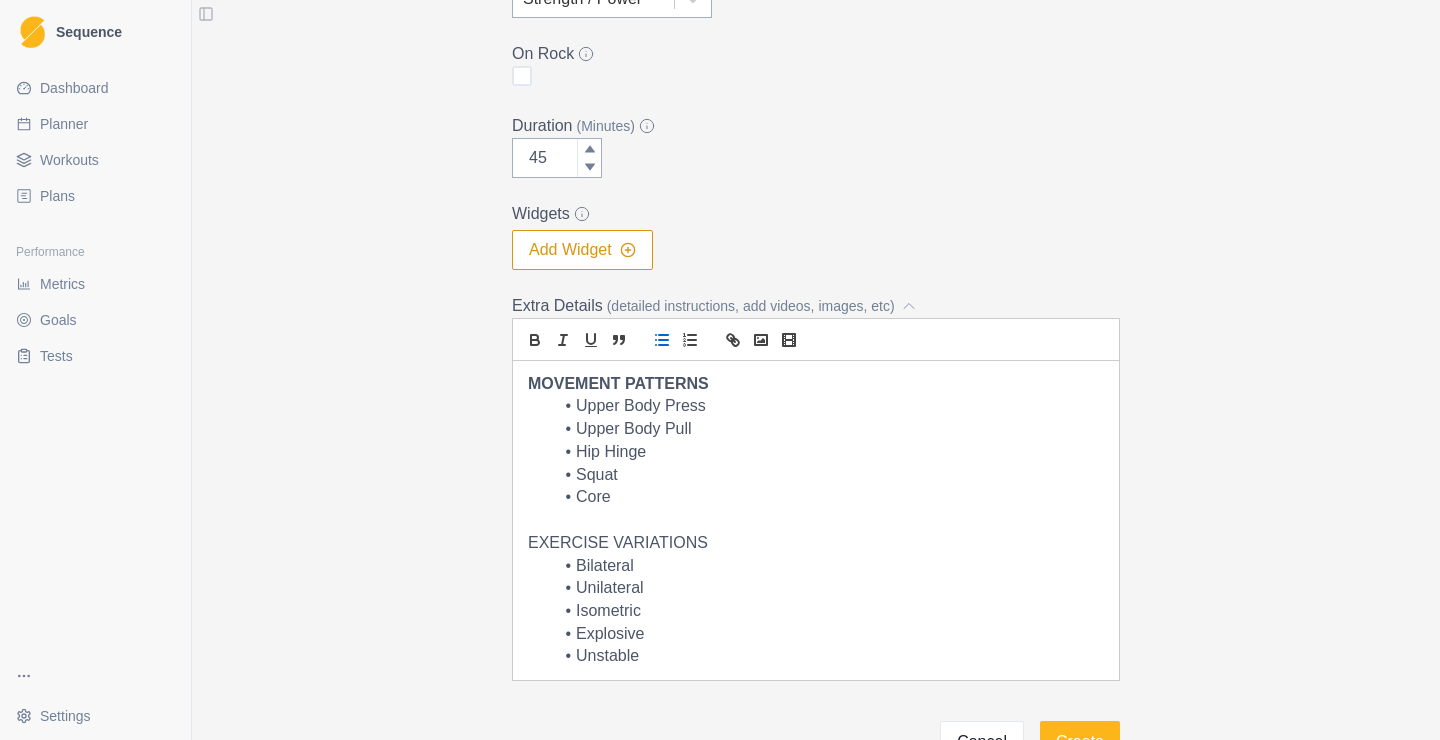 click on "EXERCISE VARIATIONS" at bounding box center [816, 543] 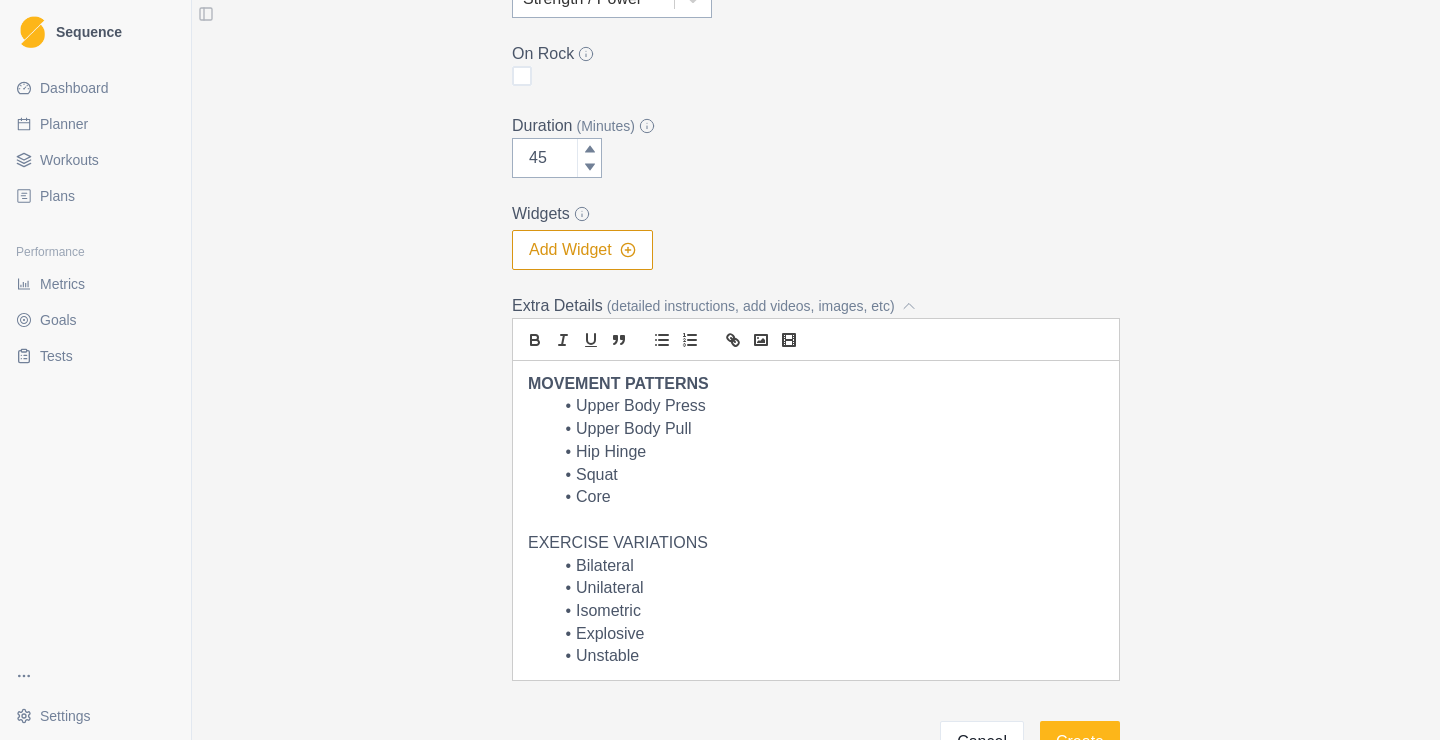 click on "EXERCISE VARIATIONS" at bounding box center [816, 543] 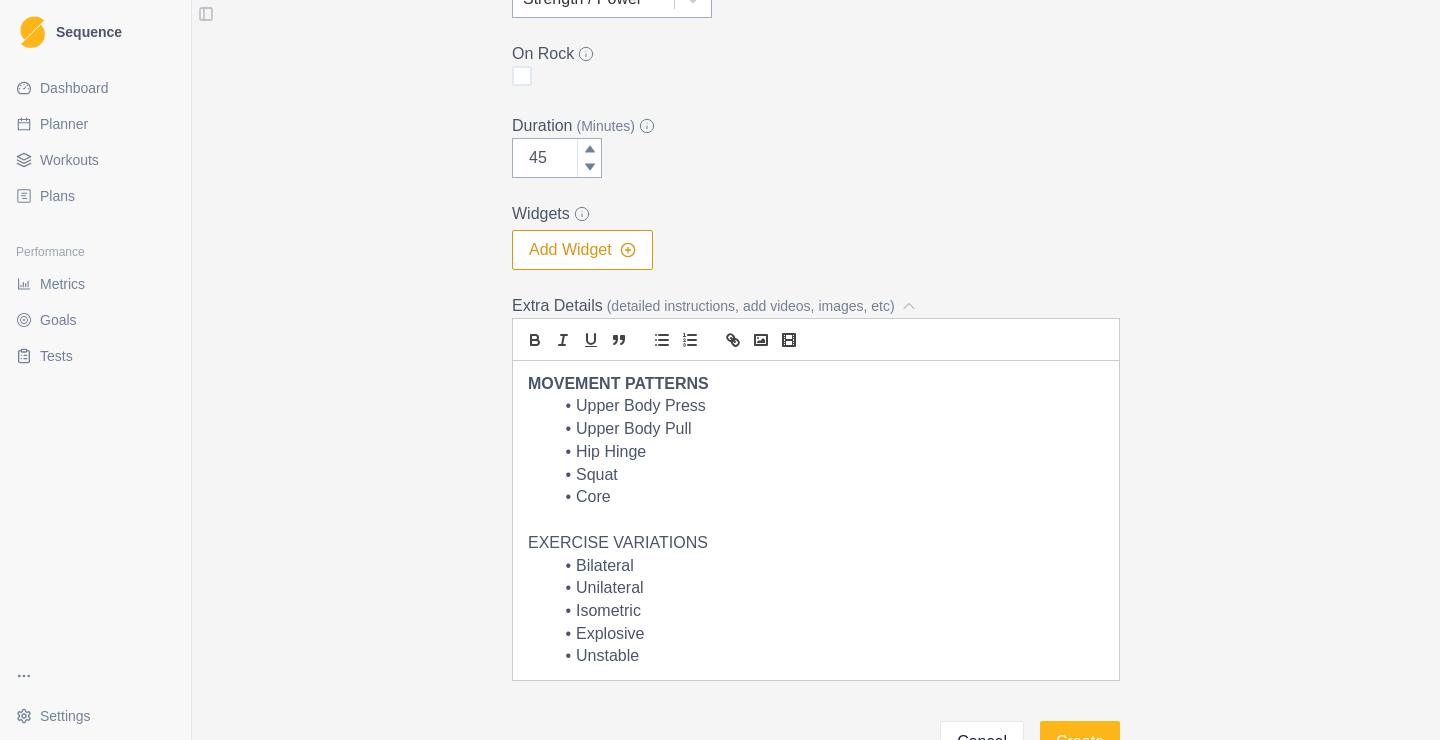 click at bounding box center (816, 339) 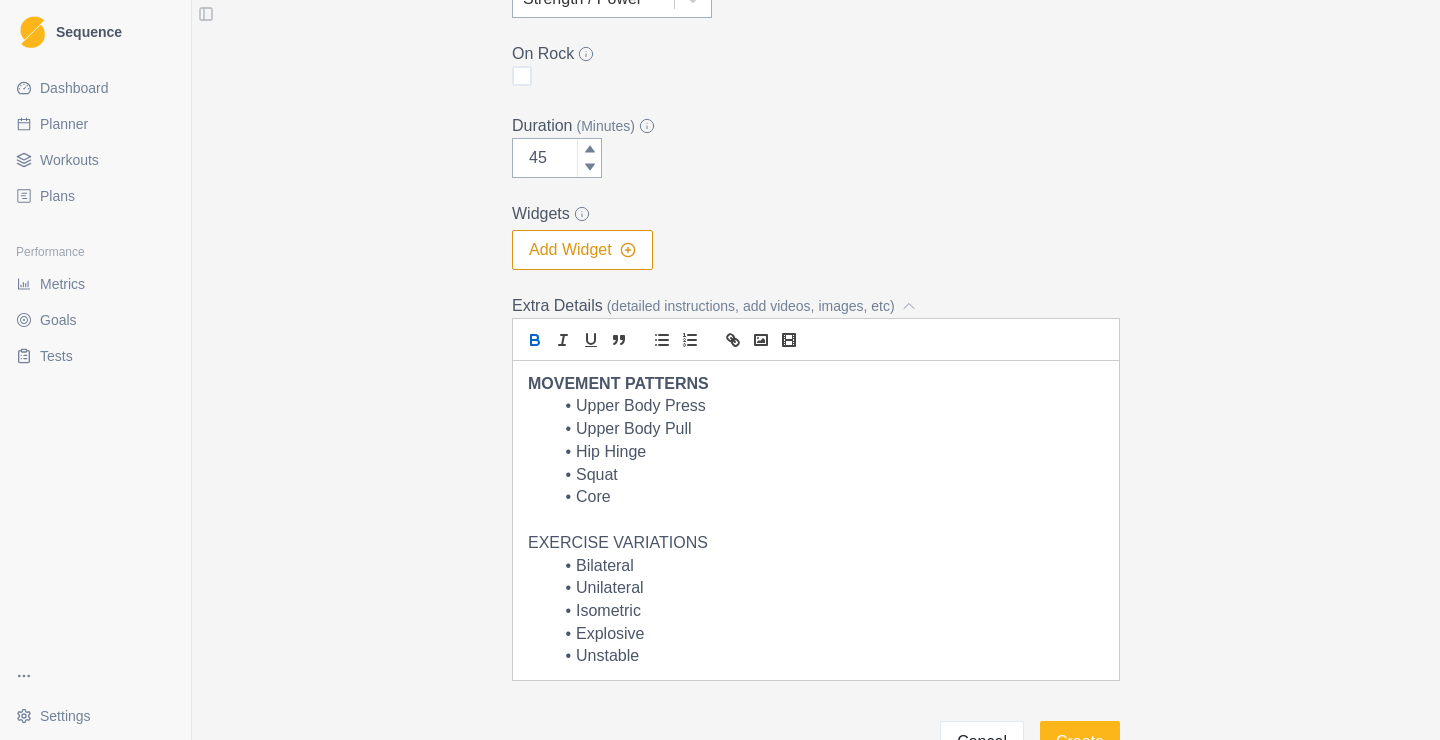 click 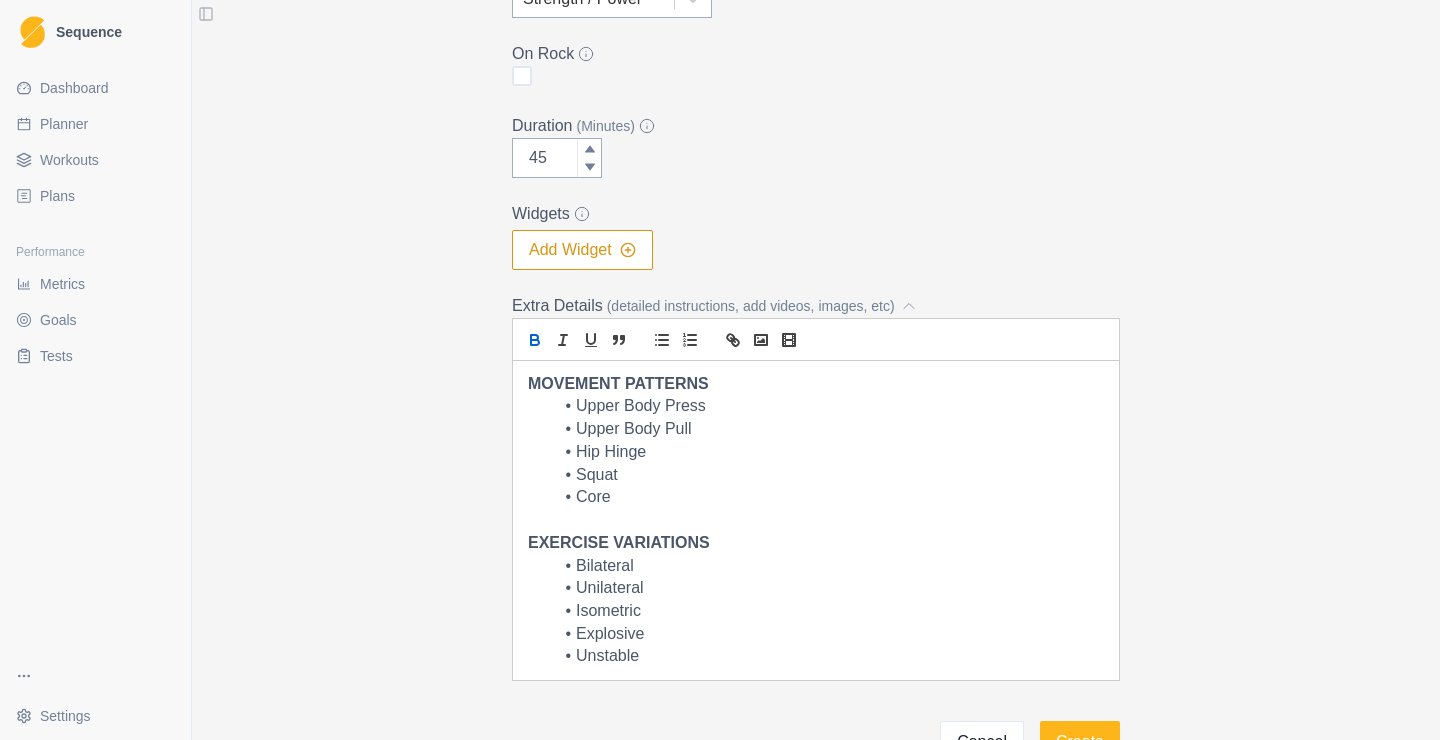 click on "Add Workout Name * Strength - FULL COMBINATION STRENGTH Description   (200 characters max) * Five different facets of strength in five different movement patterns. This is still strength training. Keep the intensity high, and  rest enough between sets to be fresh for the next set. Do 3 sets per exercise, and 4-6 reps per set. [MEDICAL_DATA]  should be held for 5-10 seconds. Category * Strength / Power On Rock Duration   (Minutes) 45 Widgets Add Widget Extra Details (detailed instructions, add videos, images, etc) MOVEMENT PATTERNS Upper Body Press Upper Body Pull Hip Hinge  Squat Core EXERCISE VARIATIONS  Bilateral Unilateral Isometric Explosive Unstable Cancel Create" at bounding box center [816, 187] 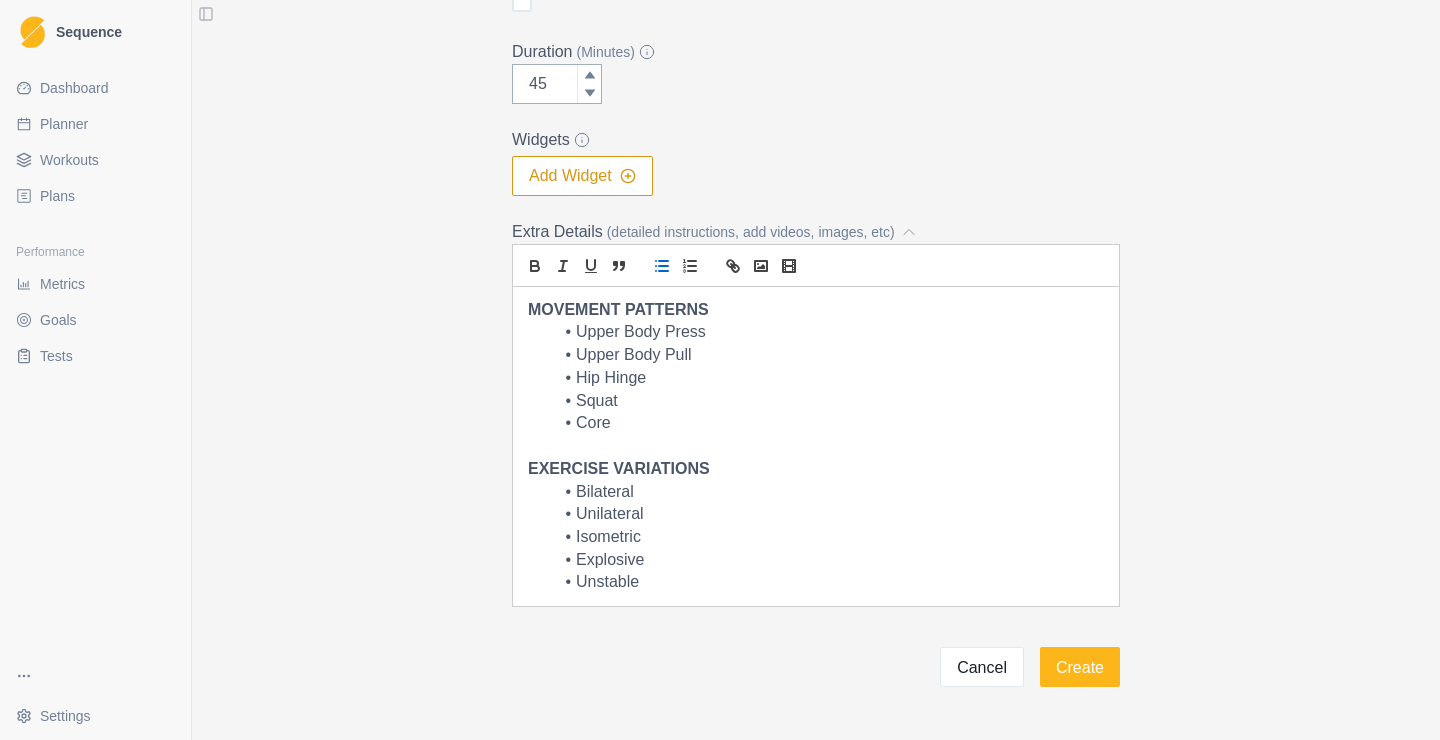 scroll, scrollTop: 516, scrollLeft: 0, axis: vertical 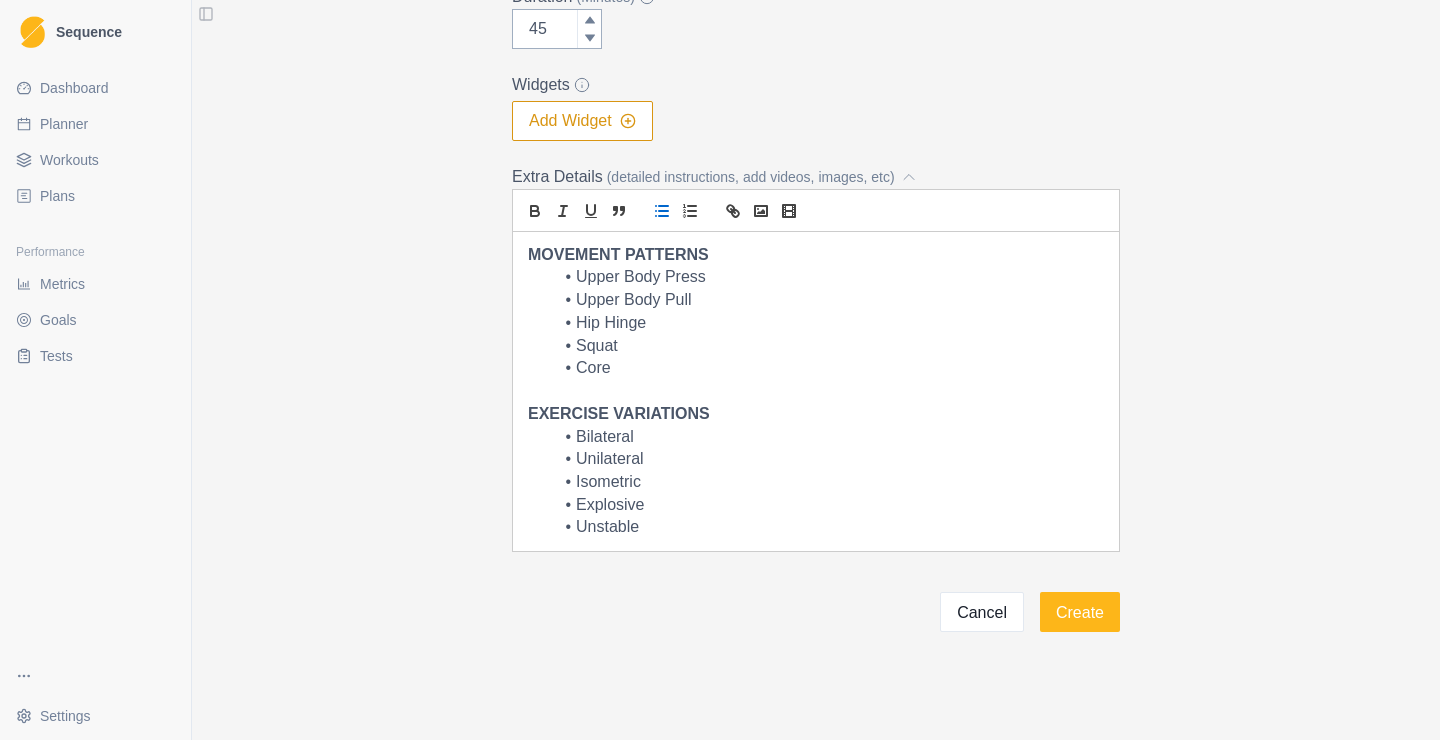 click on "Hip Hinge" at bounding box center [828, 323] 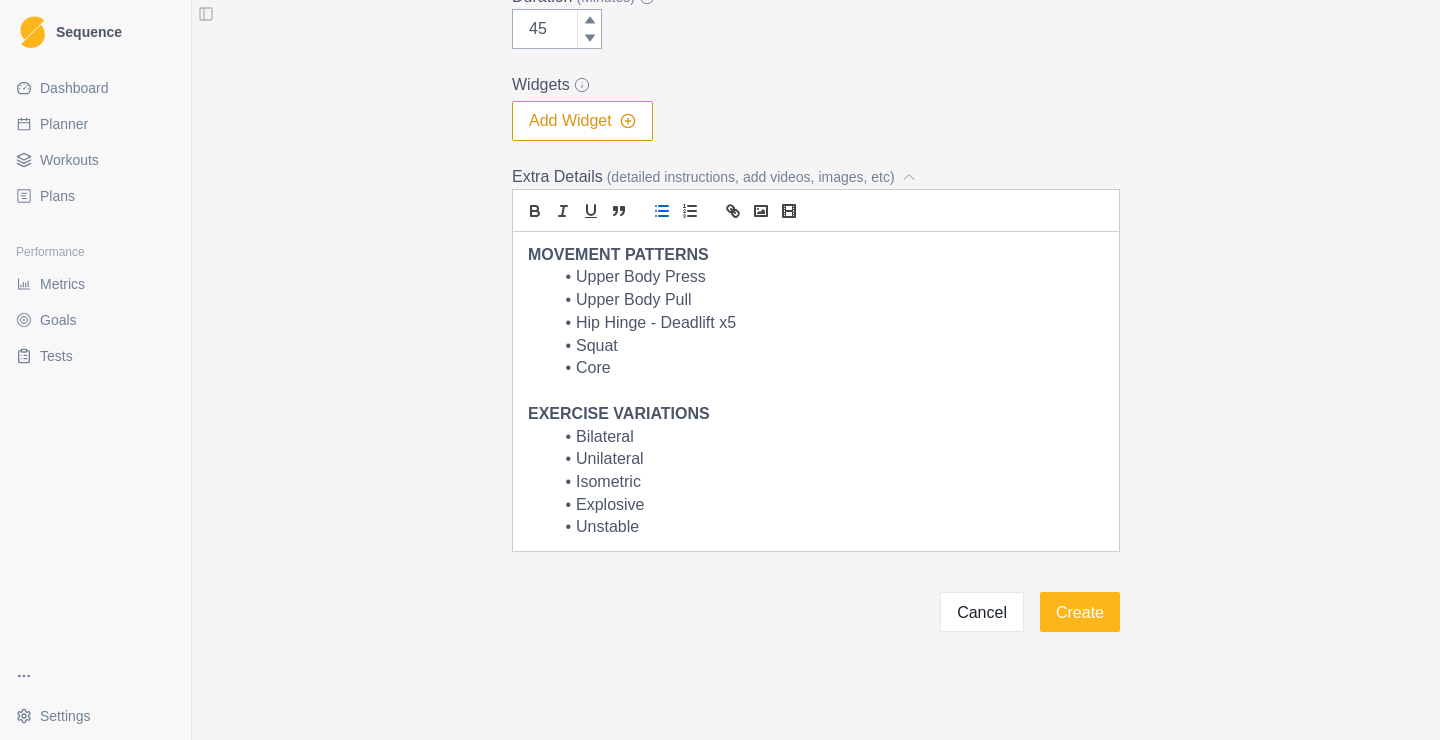 click on "Bilateral" at bounding box center (828, 437) 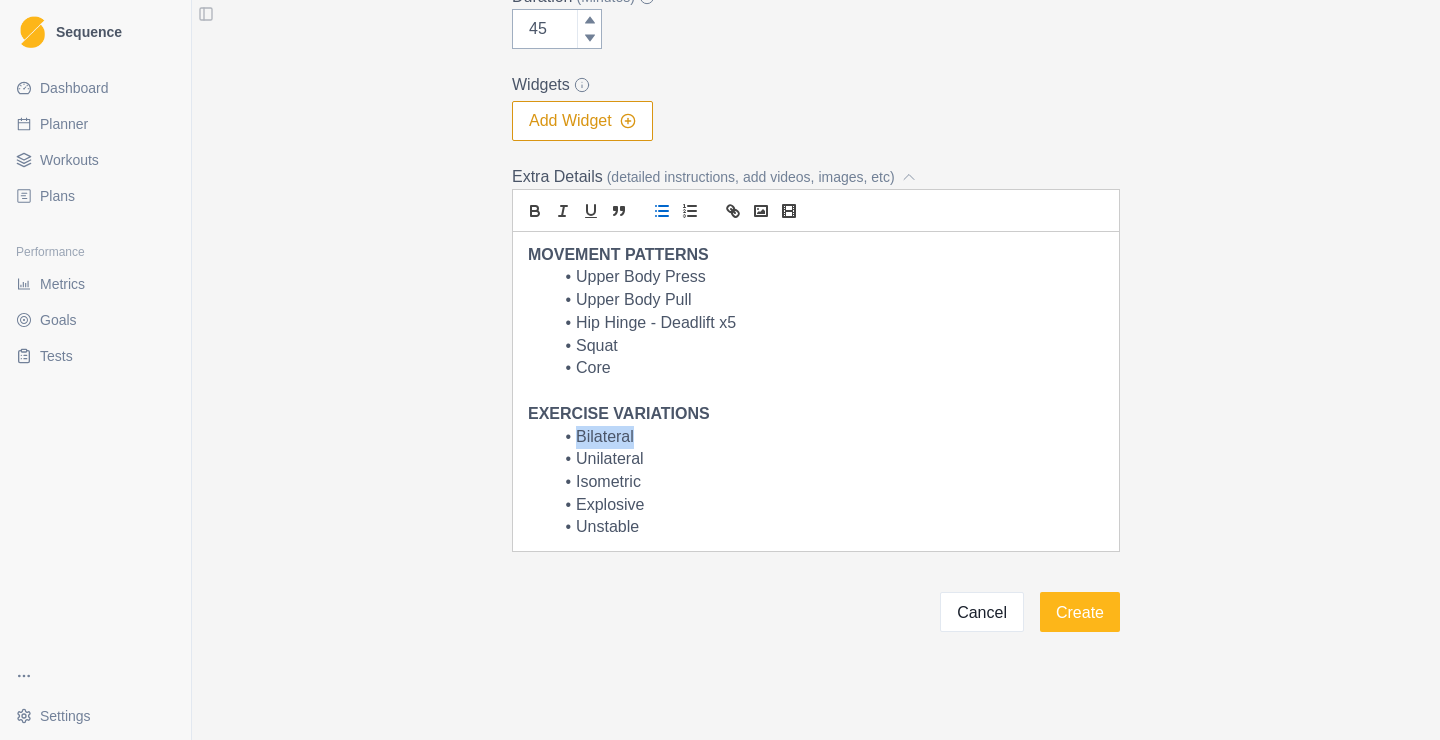 click on "Bilateral" at bounding box center [828, 437] 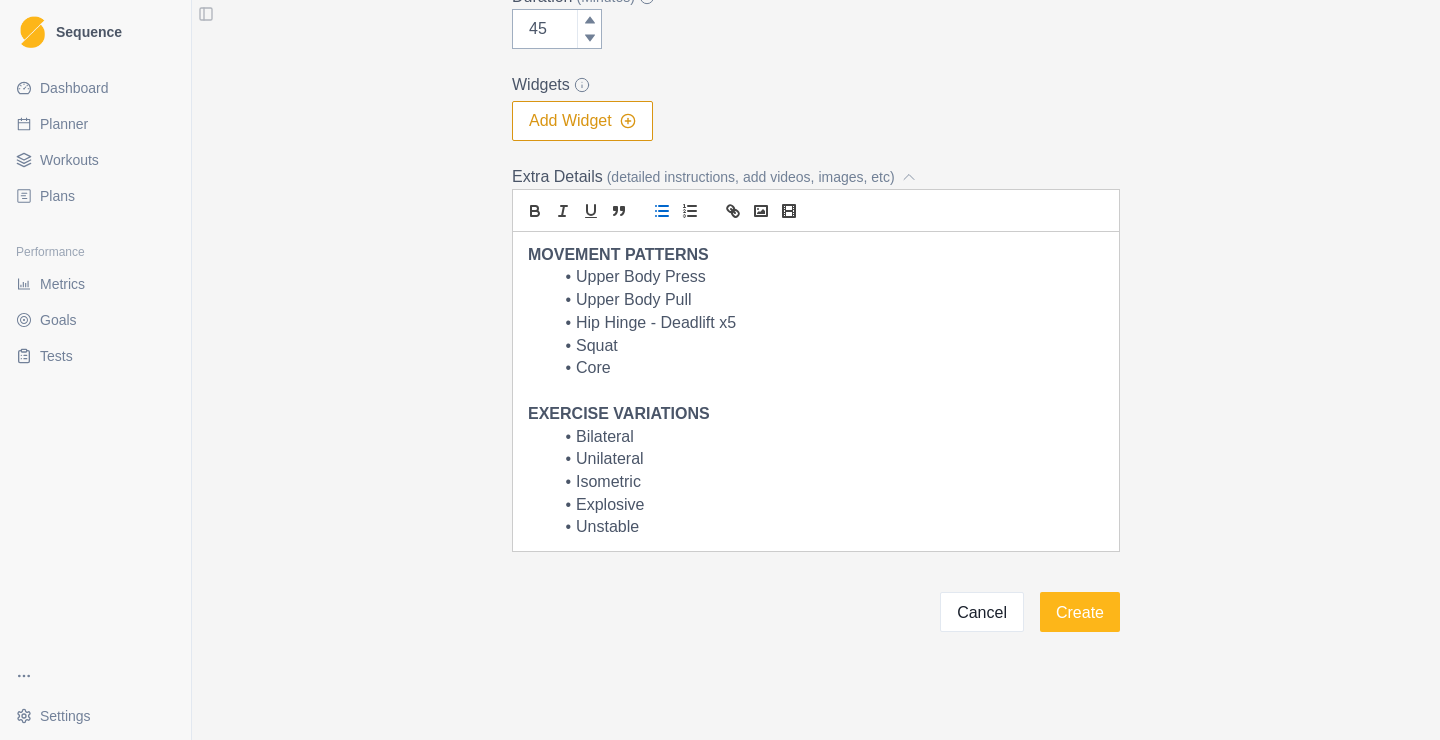 click on "Hip Hinge - Deadlift x5" at bounding box center [828, 323] 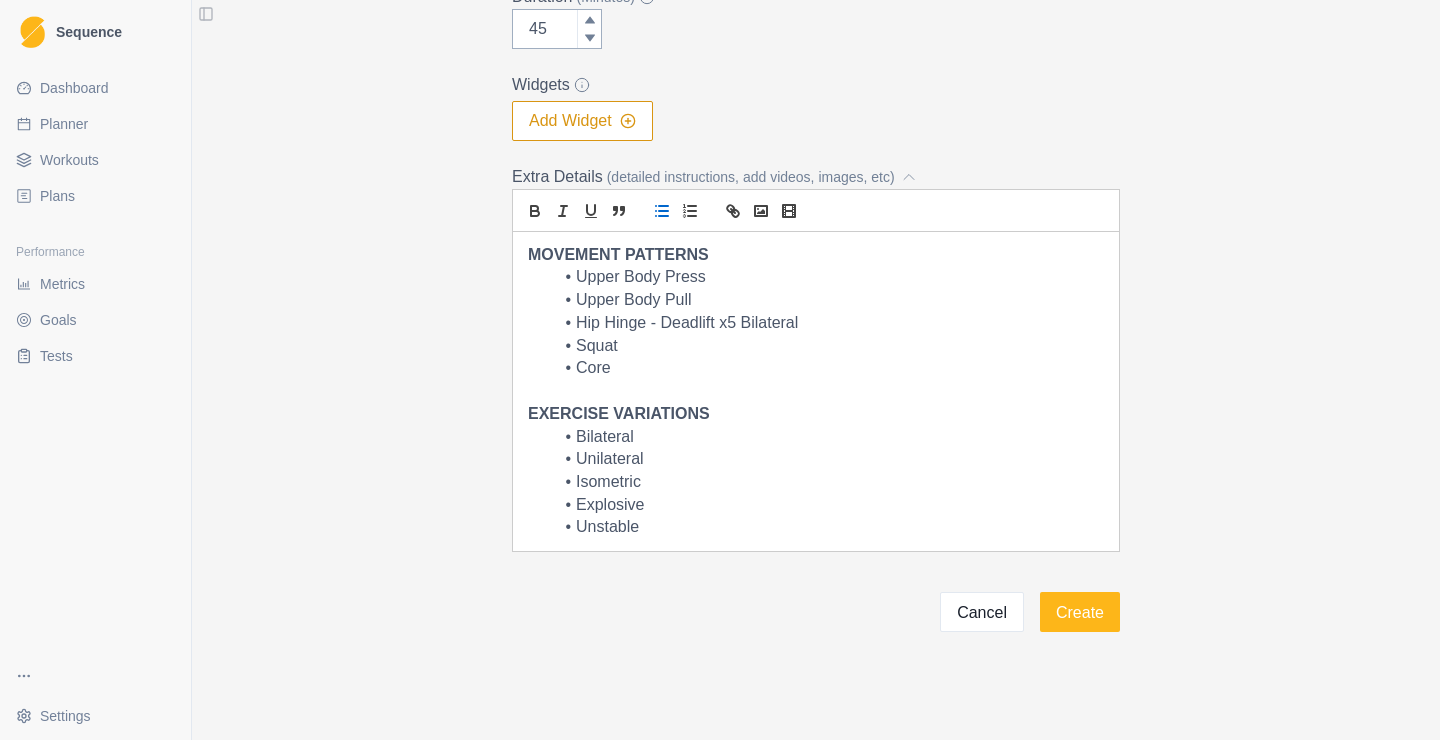 click on "Squat" at bounding box center [828, 346] 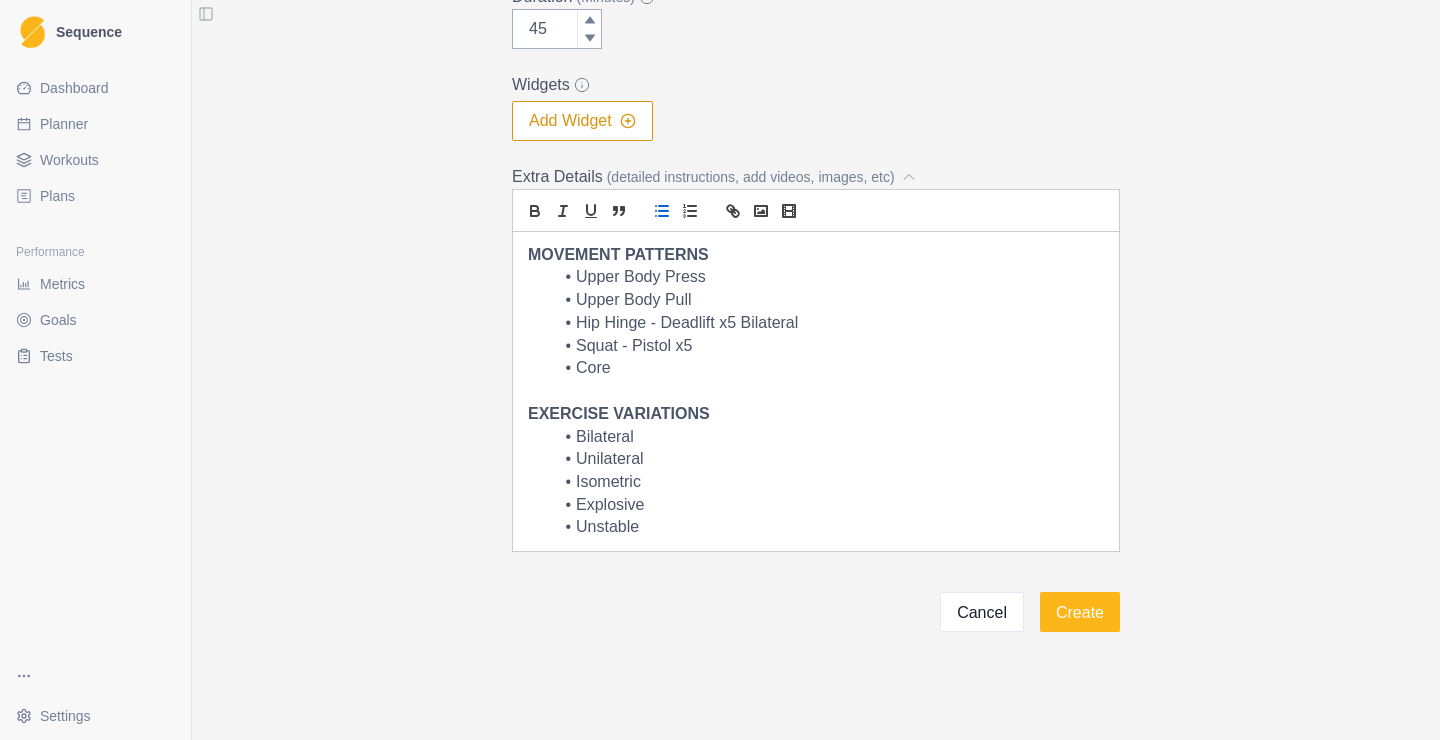 click on "Unilateral" at bounding box center (828, 459) 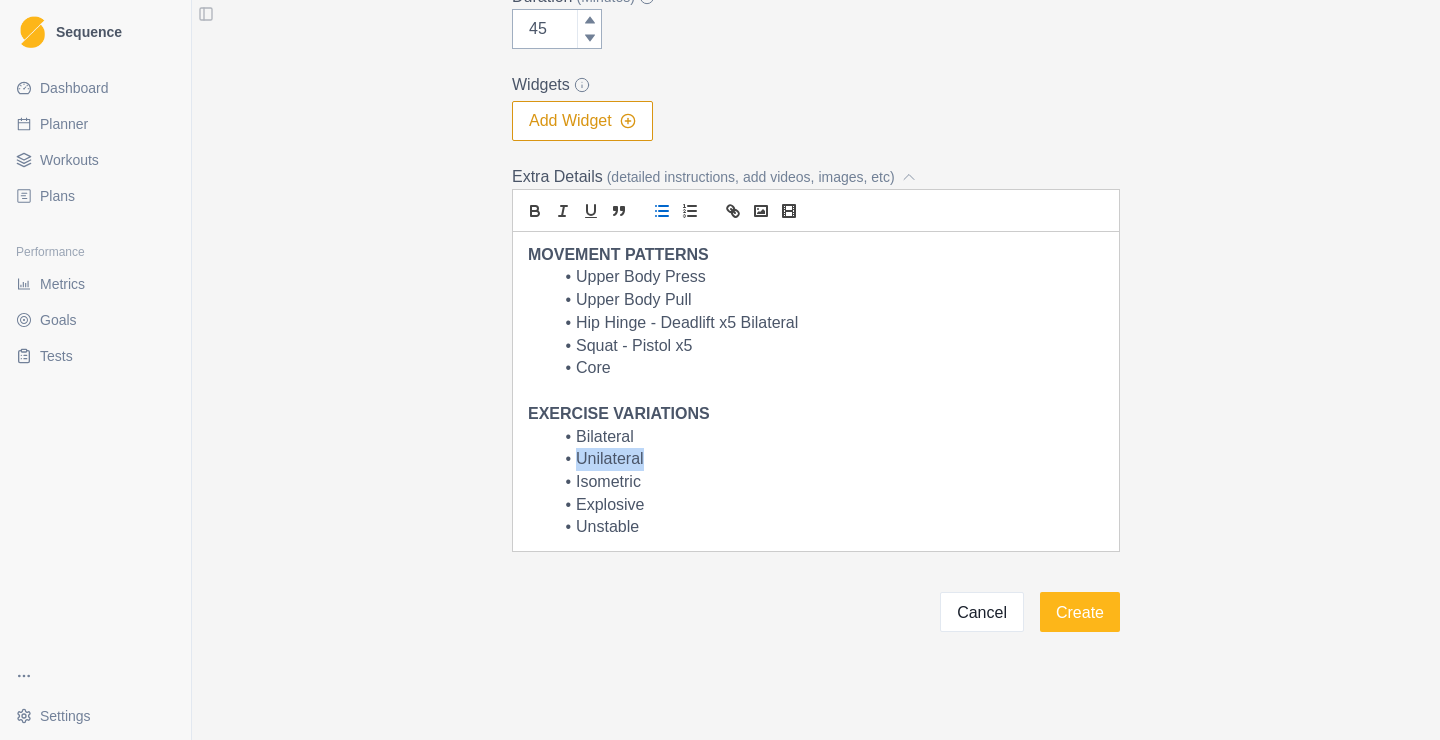 click on "Unilateral" at bounding box center (828, 459) 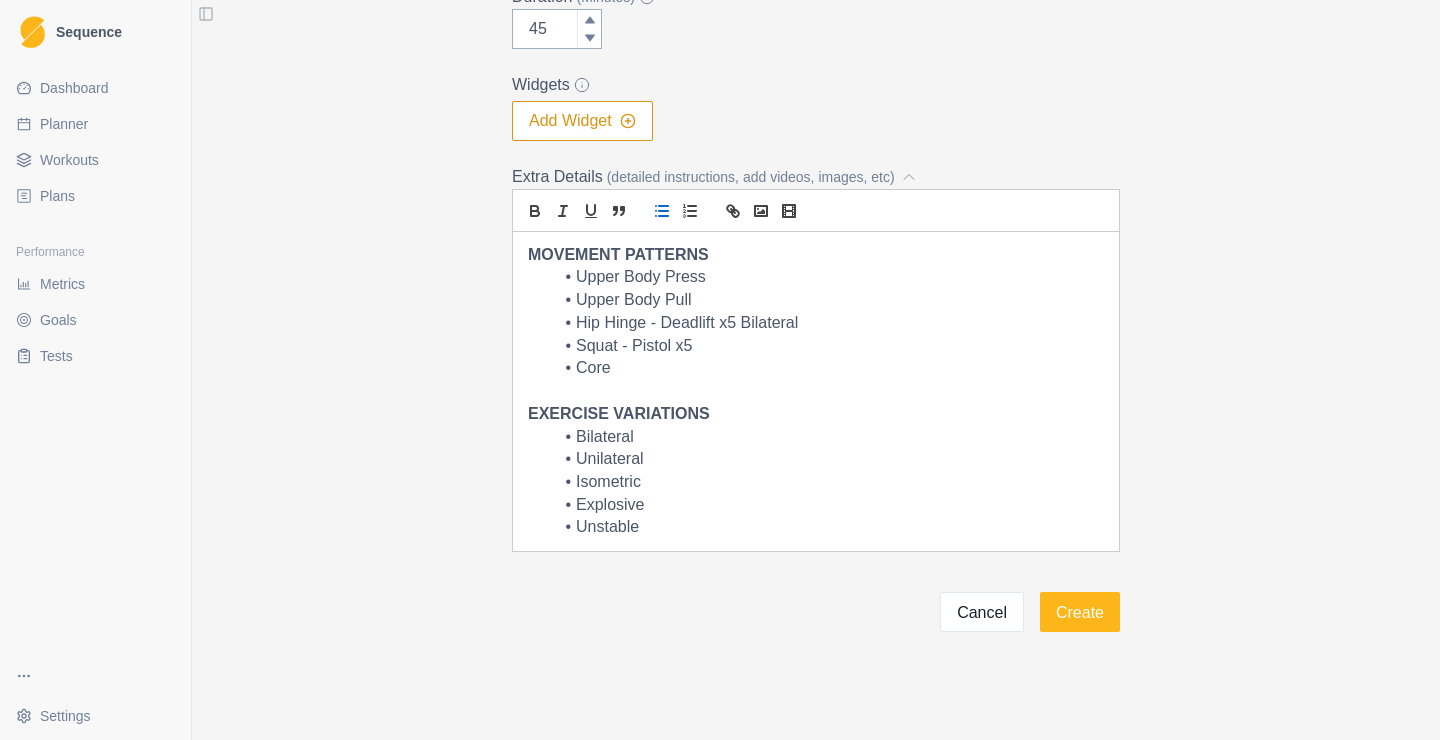 click on "Squat - Pistol x5" at bounding box center (828, 346) 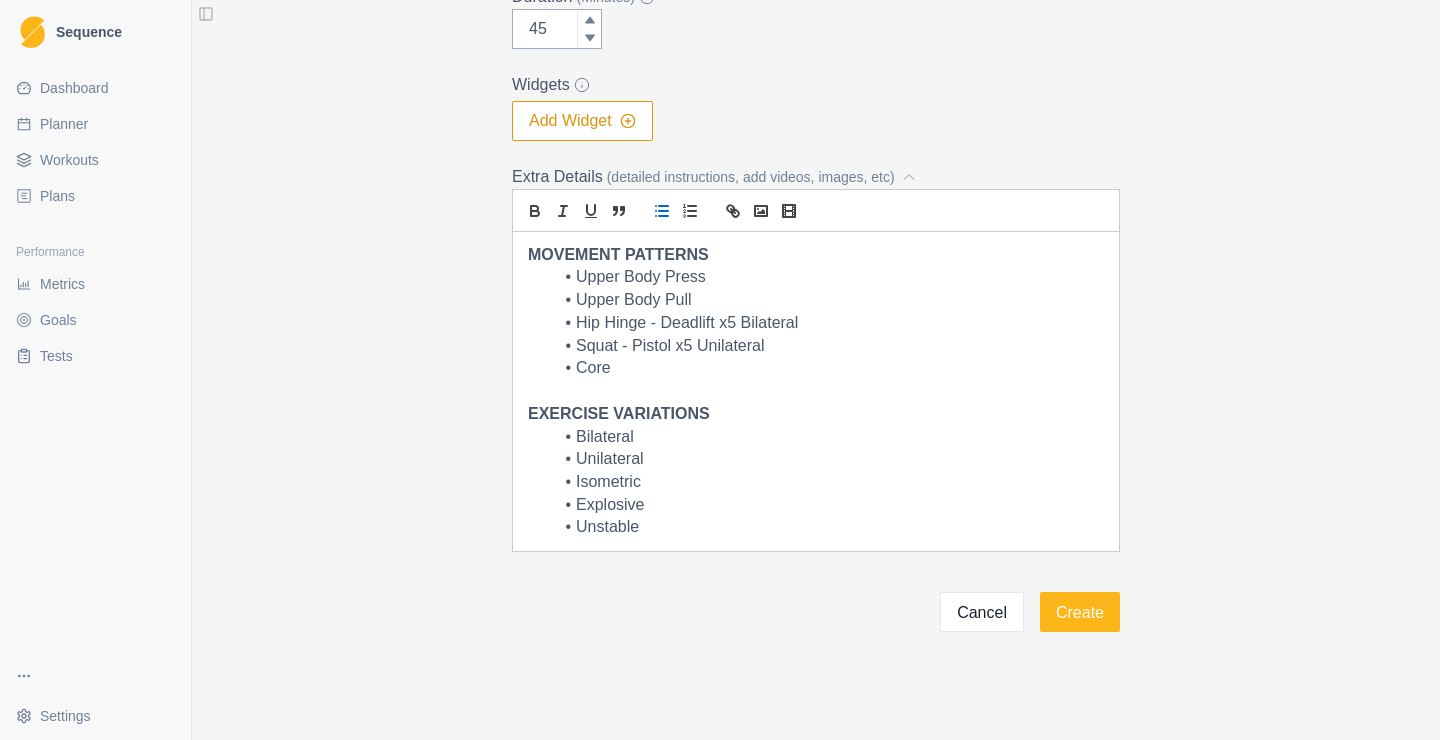 click on "Bilateral" at bounding box center (828, 437) 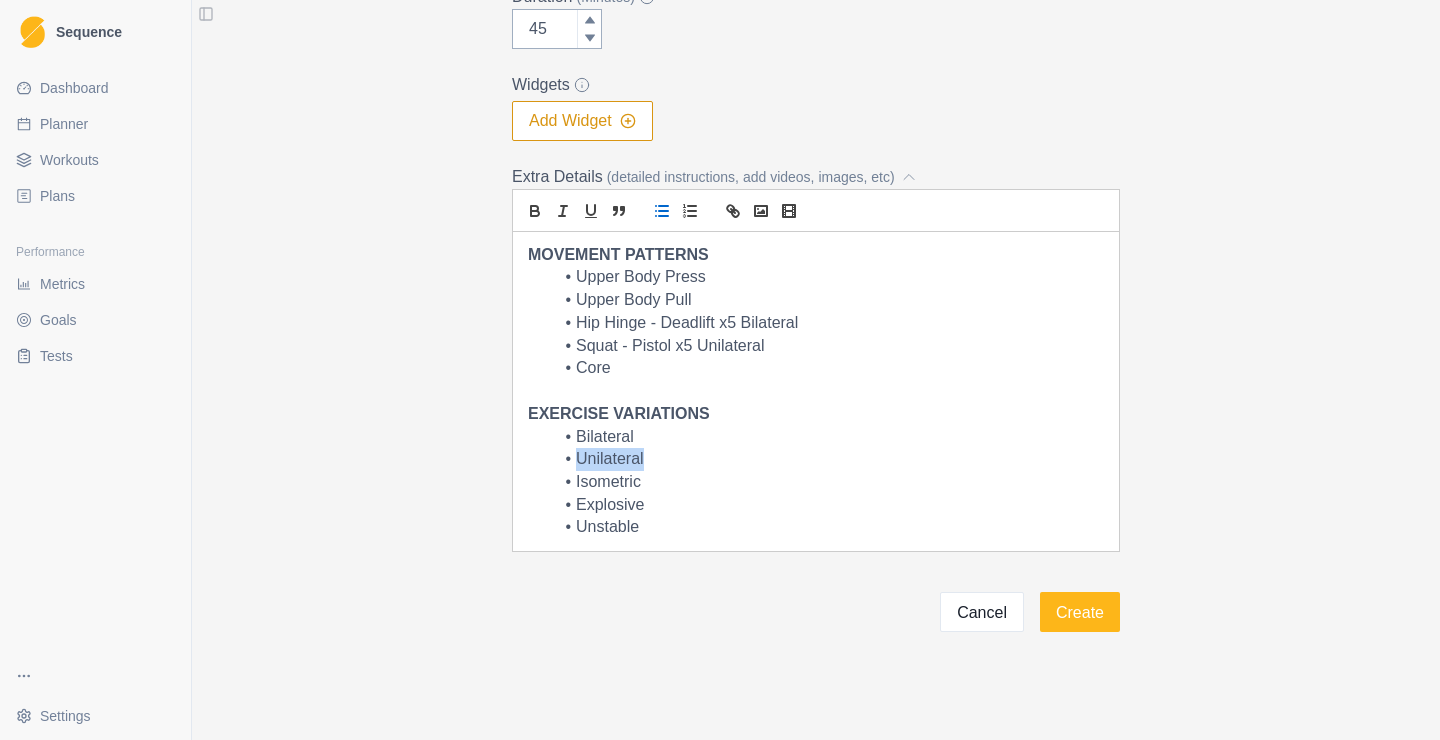 click on "Unilateral" at bounding box center [828, 459] 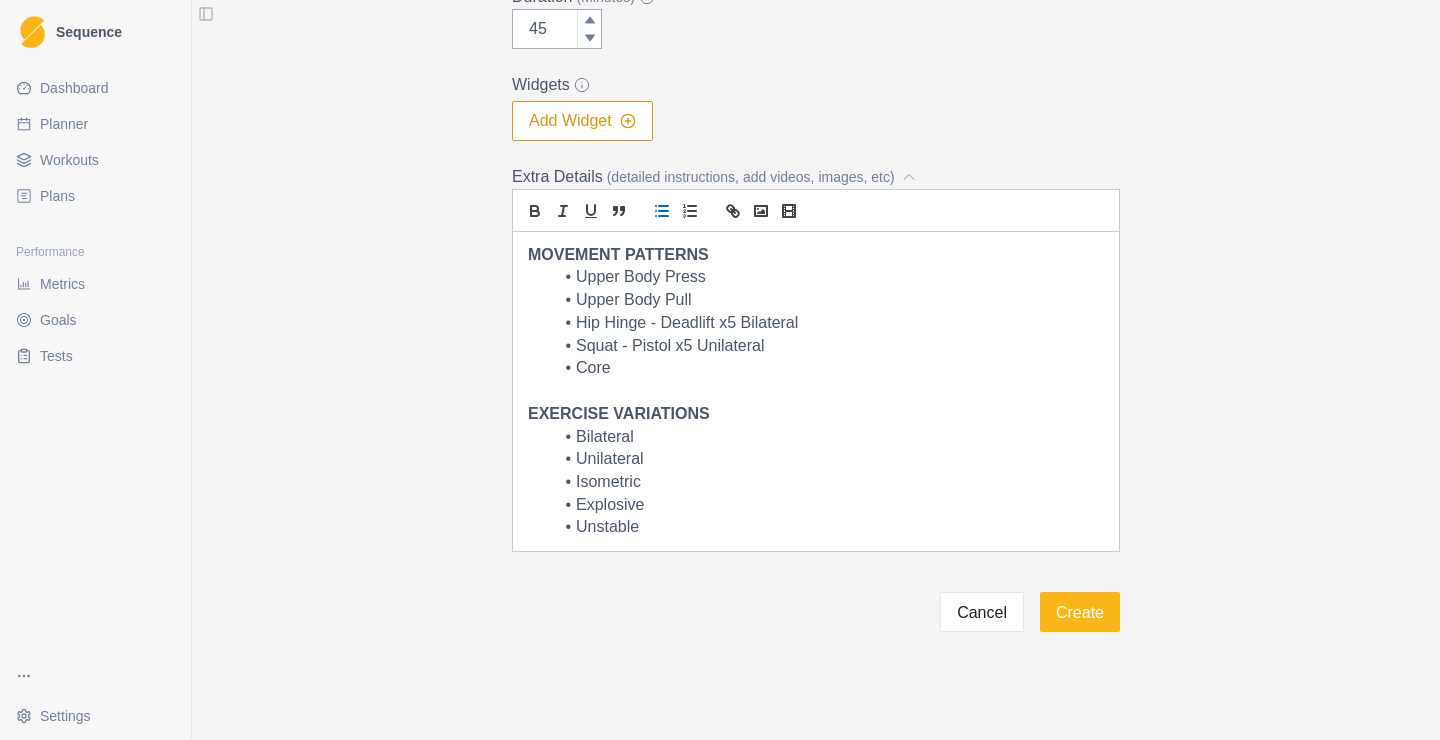 click on "Upper Body Press" at bounding box center (828, 277) 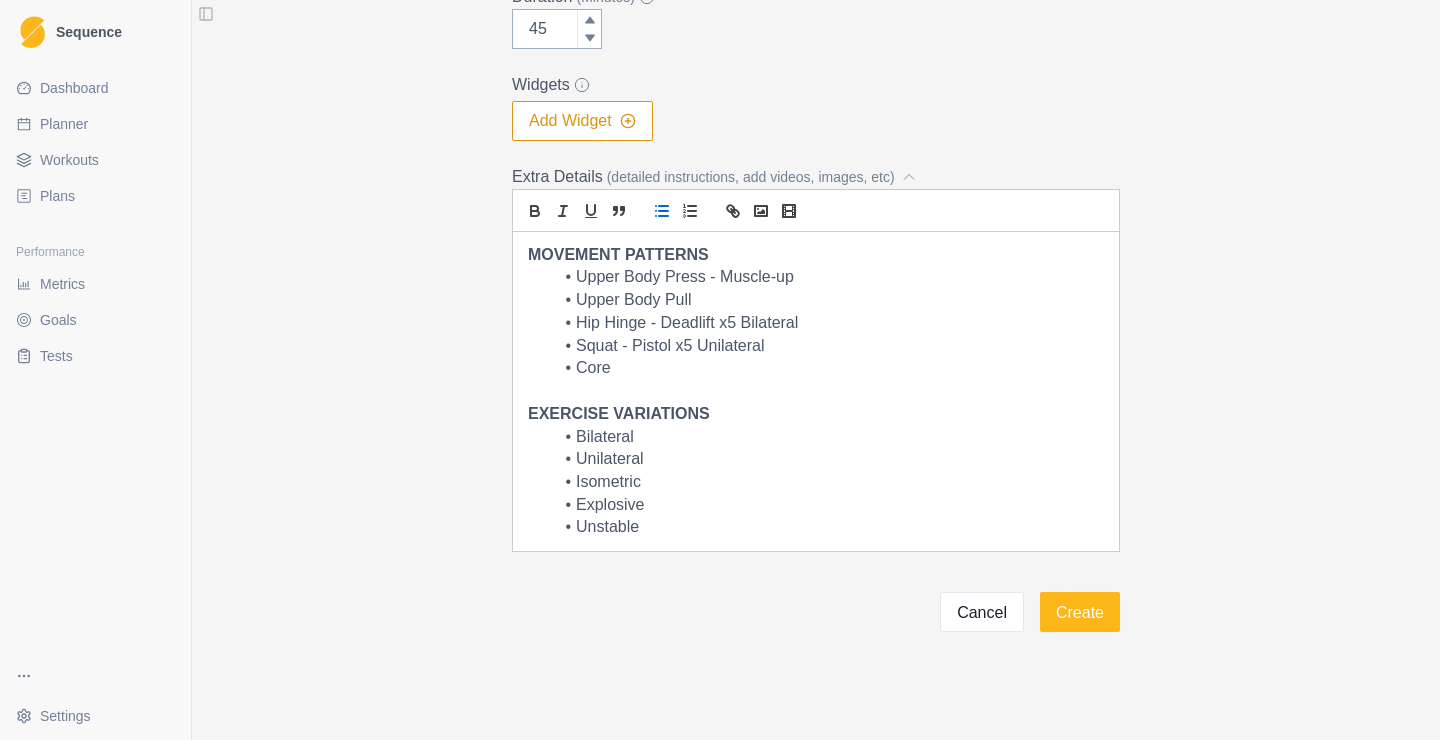 click on "Upper Body Press - Muscle-up" at bounding box center (828, 277) 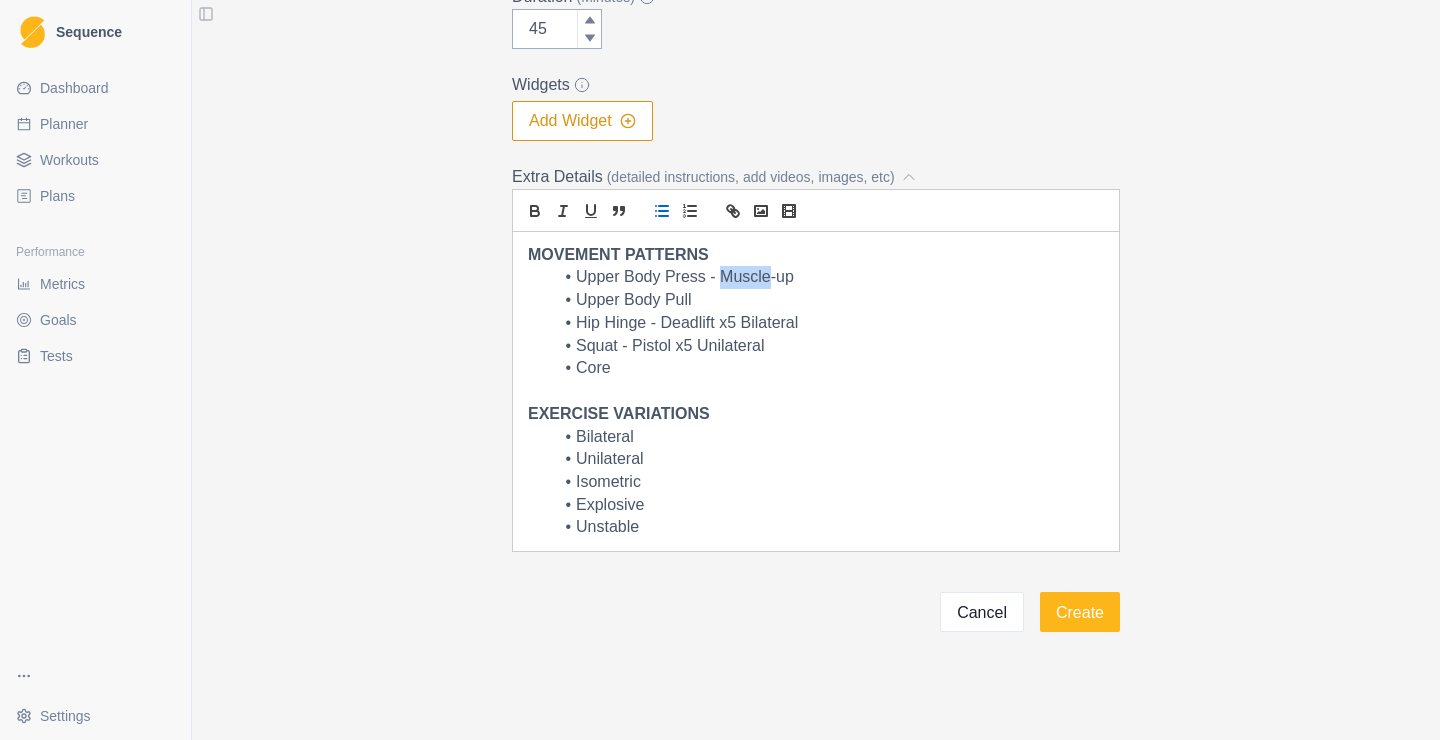 click on "Upper Body Press - Muscle-up" at bounding box center (828, 277) 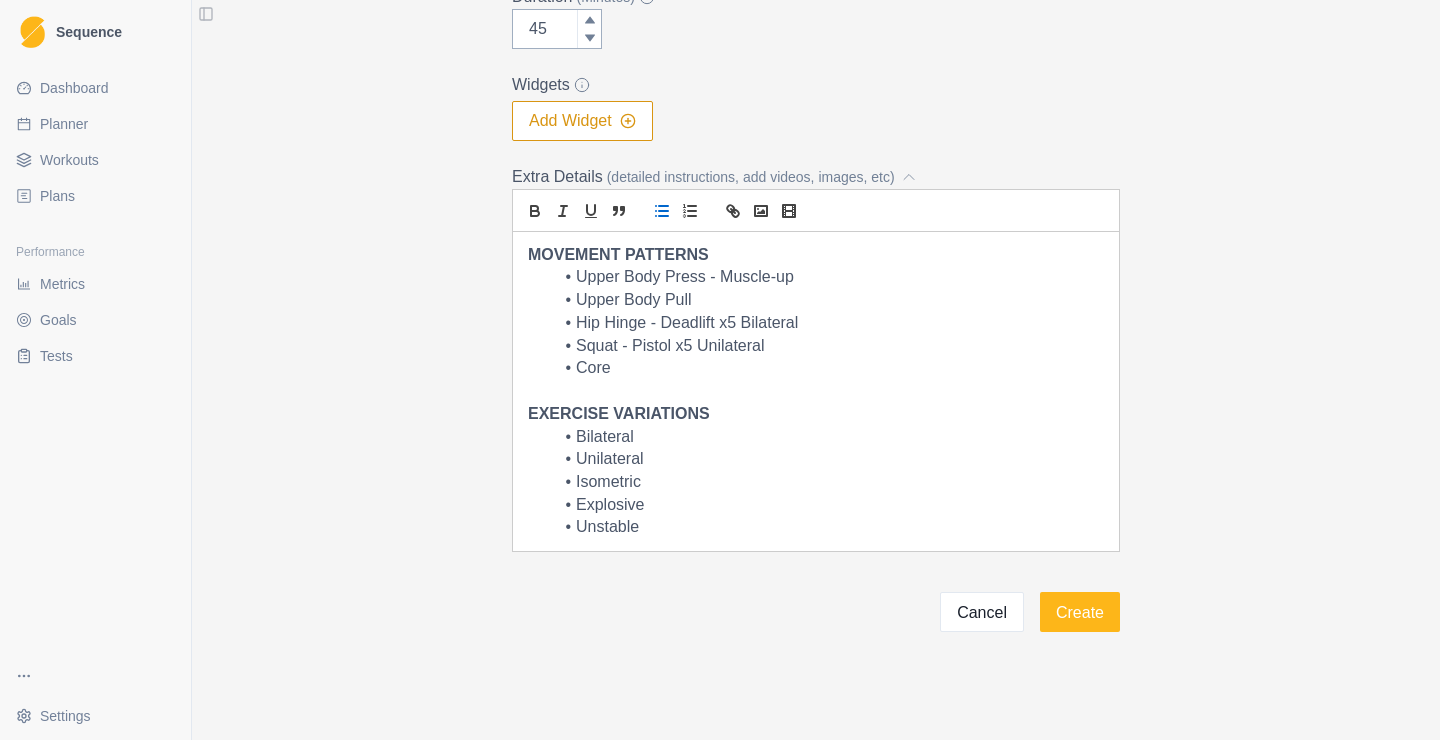 click on "Upper Body Press - Muscle-up" at bounding box center (828, 277) 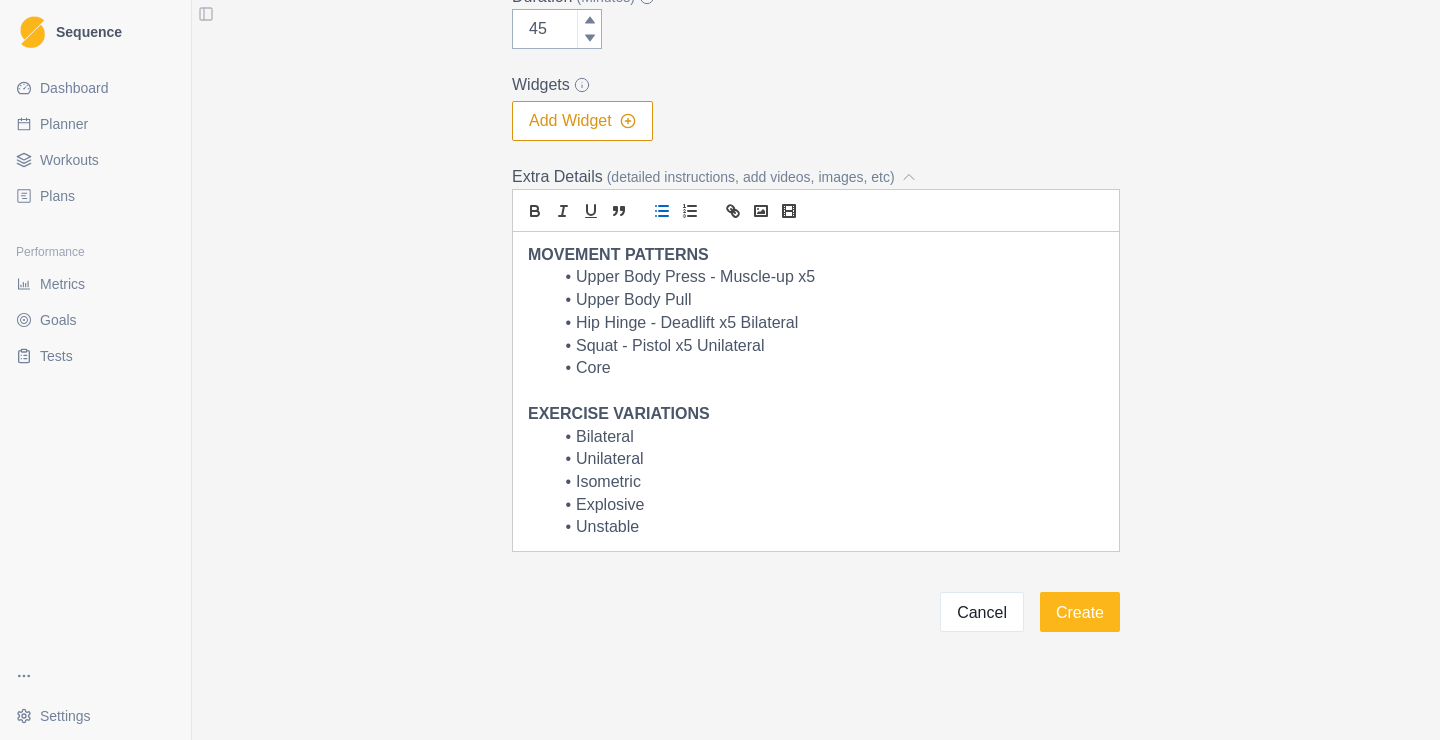 click on "Explosive" at bounding box center (828, 505) 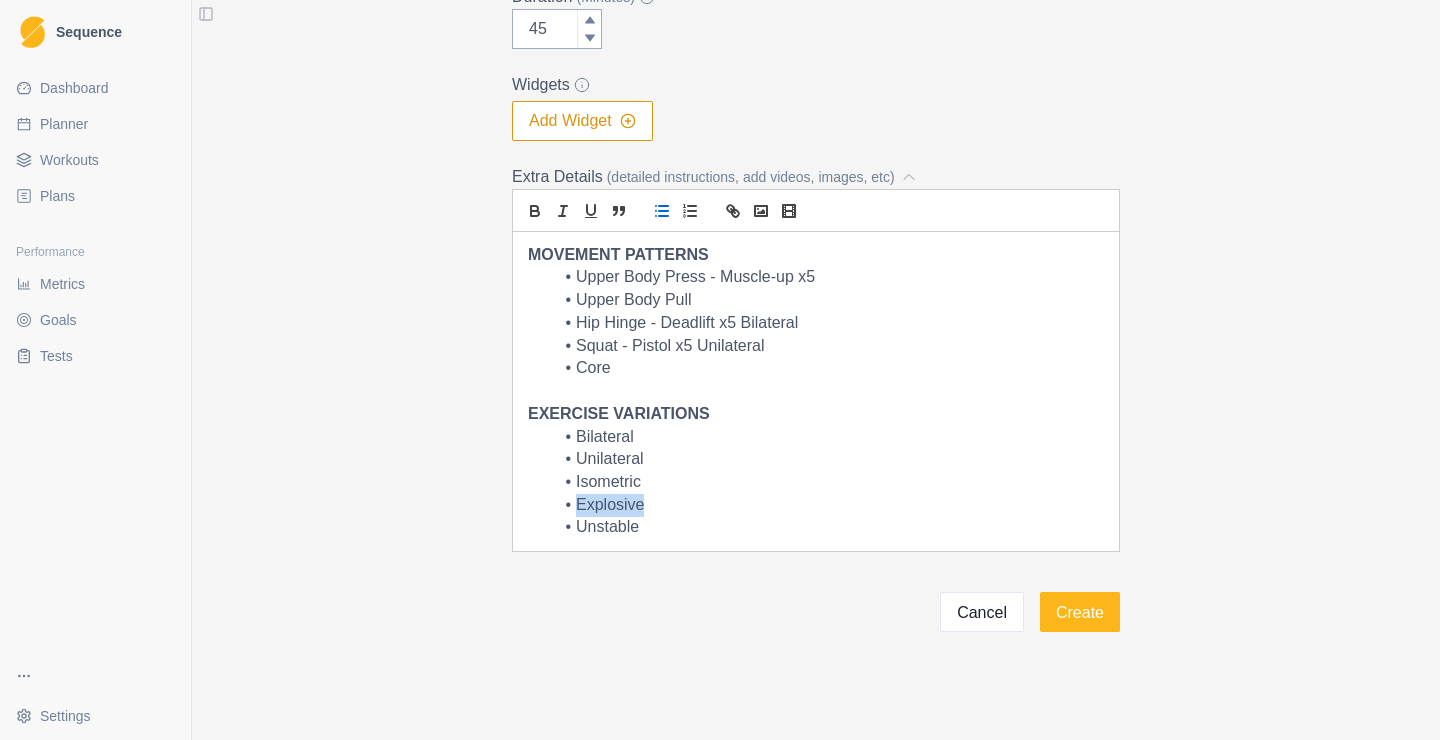 click on "Explosive" at bounding box center (828, 505) 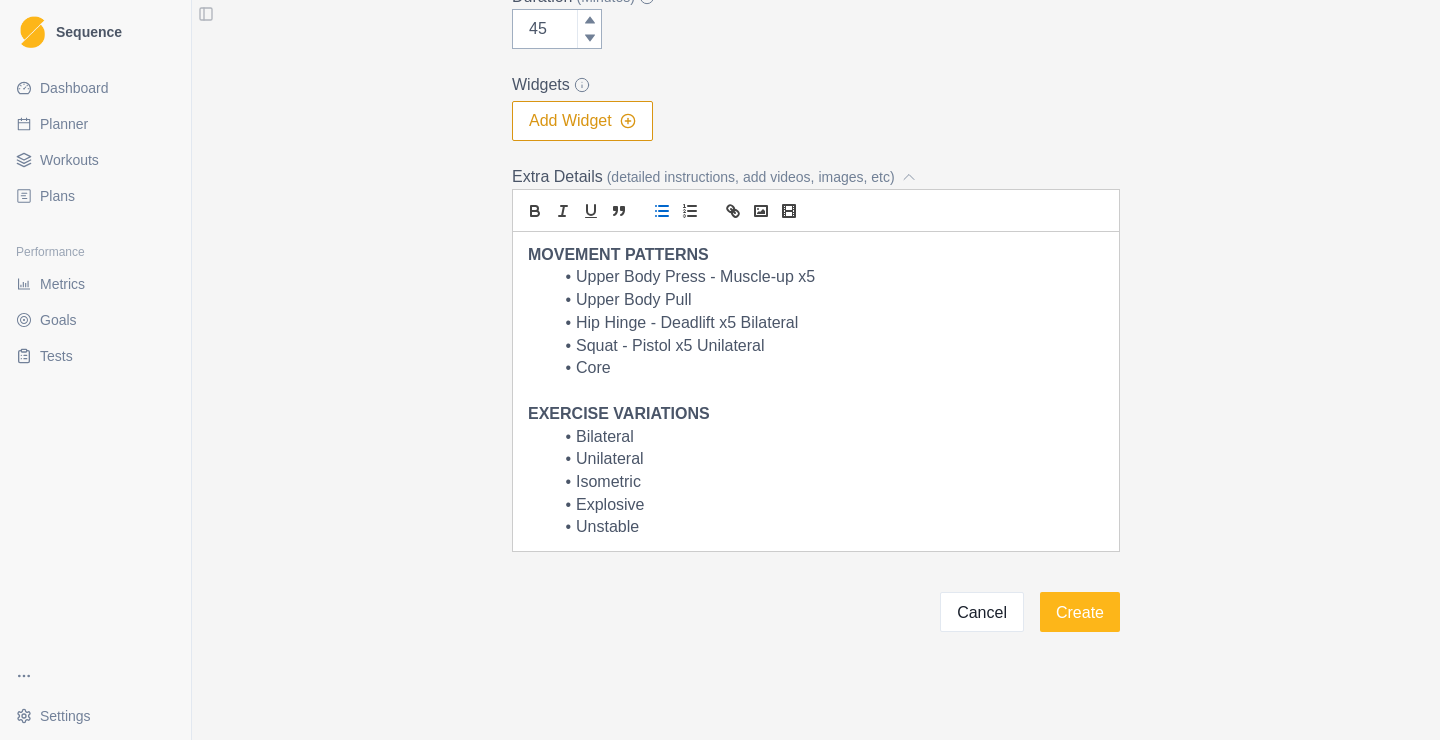 click on "Upper Body Press - Muscle-up x5" at bounding box center (828, 277) 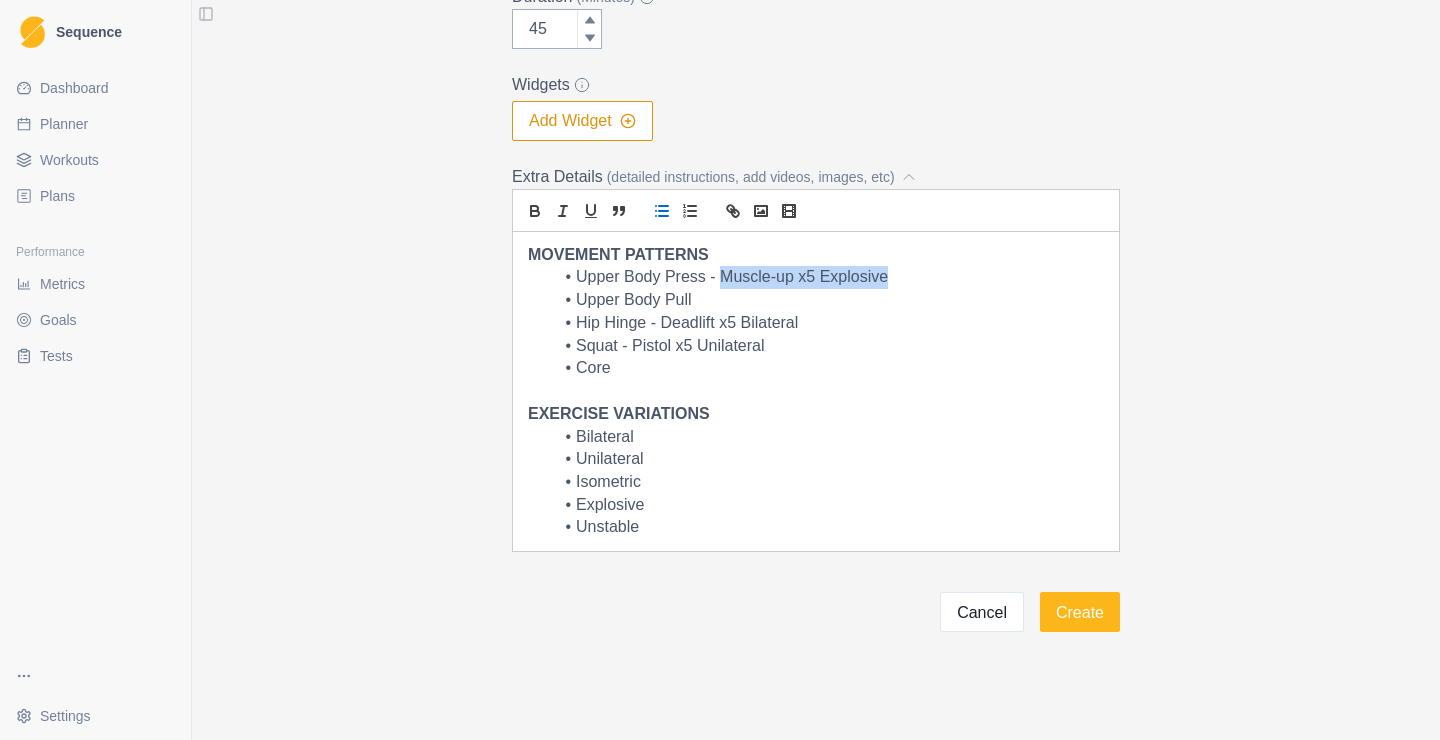 drag, startPoint x: 904, startPoint y: 282, endPoint x: 725, endPoint y: 276, distance: 179.10052 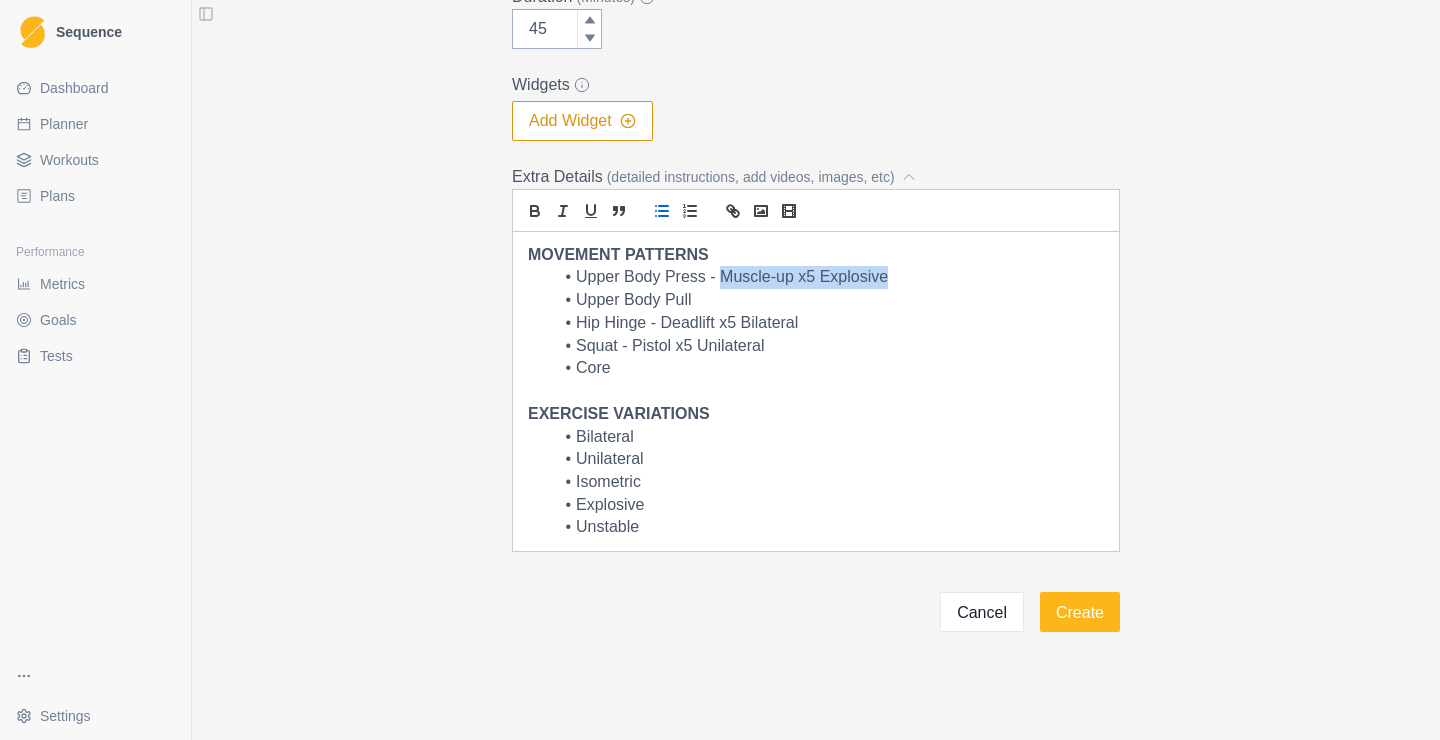 click on "Upper Body Press - Muscle-up x5 Explosive" at bounding box center [828, 277] 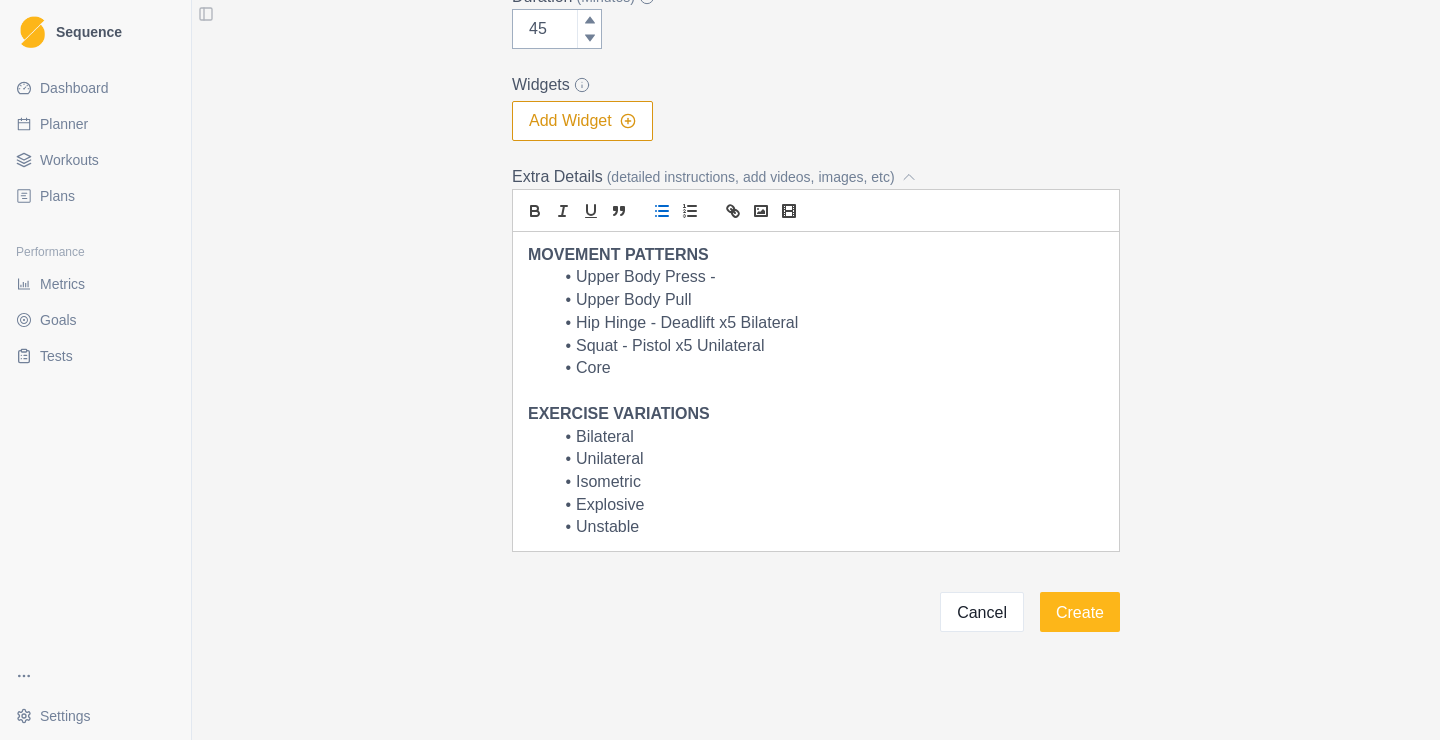 click on "Upper Body Pull" at bounding box center (828, 300) 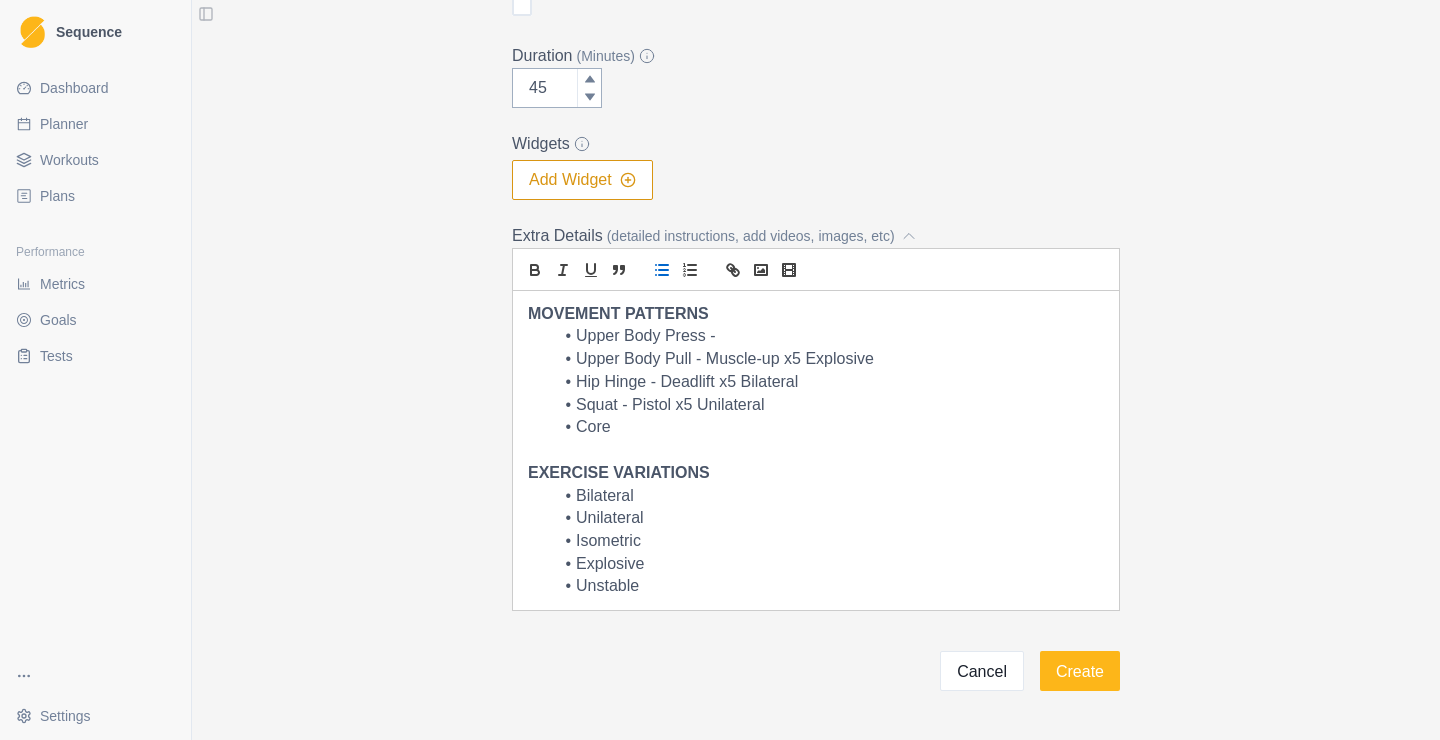scroll, scrollTop: 516, scrollLeft: 0, axis: vertical 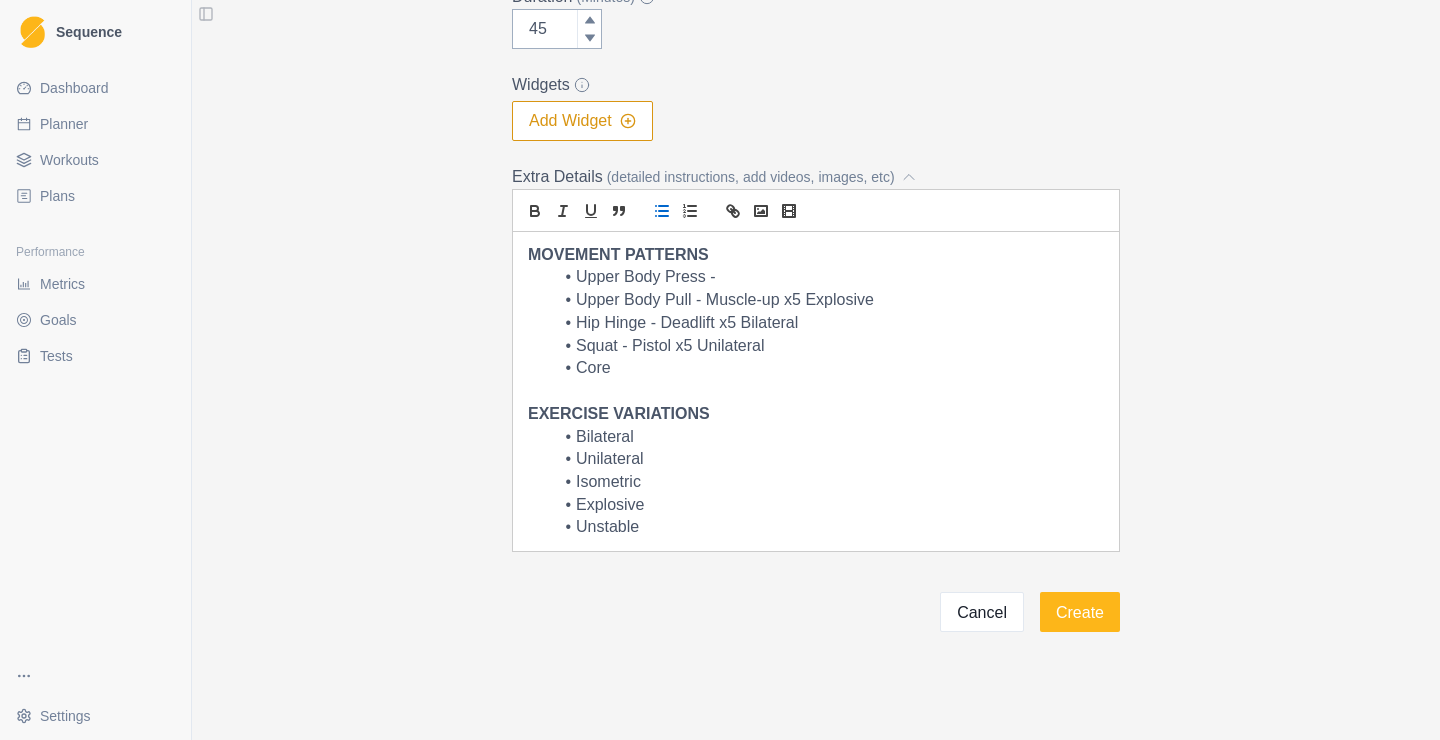 click on "Core" at bounding box center (828, 368) 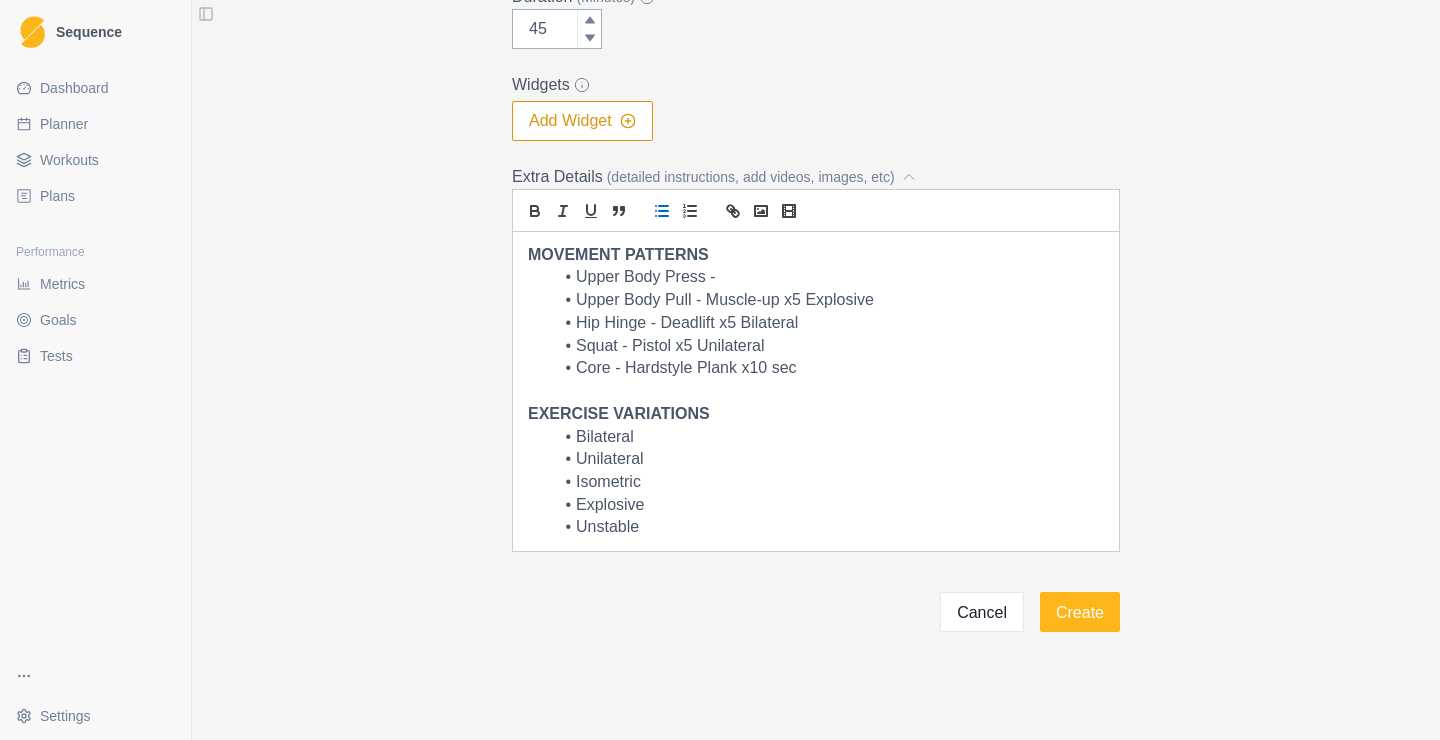 click on "EXERCISE VARIATIONS" at bounding box center [816, 414] 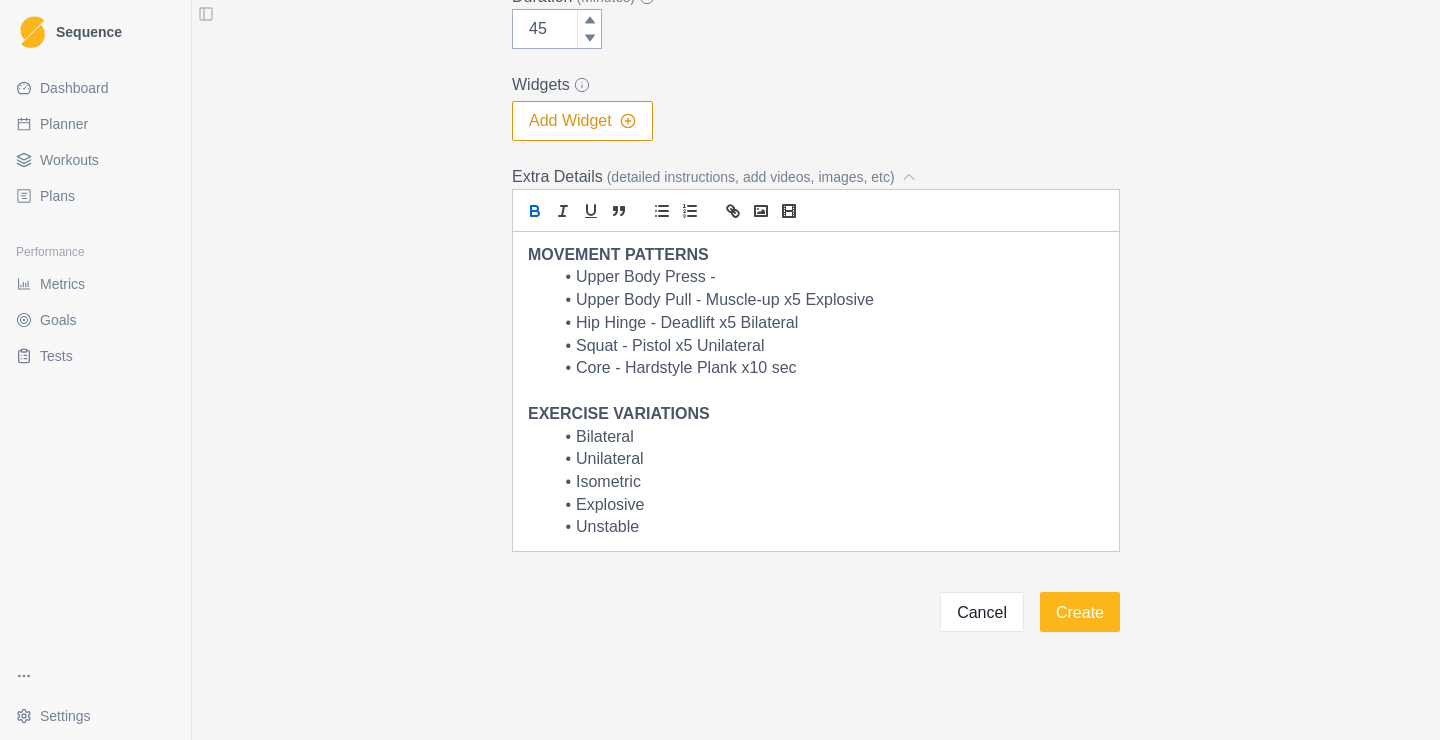 click on "Core - Hardstyle Plank x10 sec" at bounding box center [828, 368] 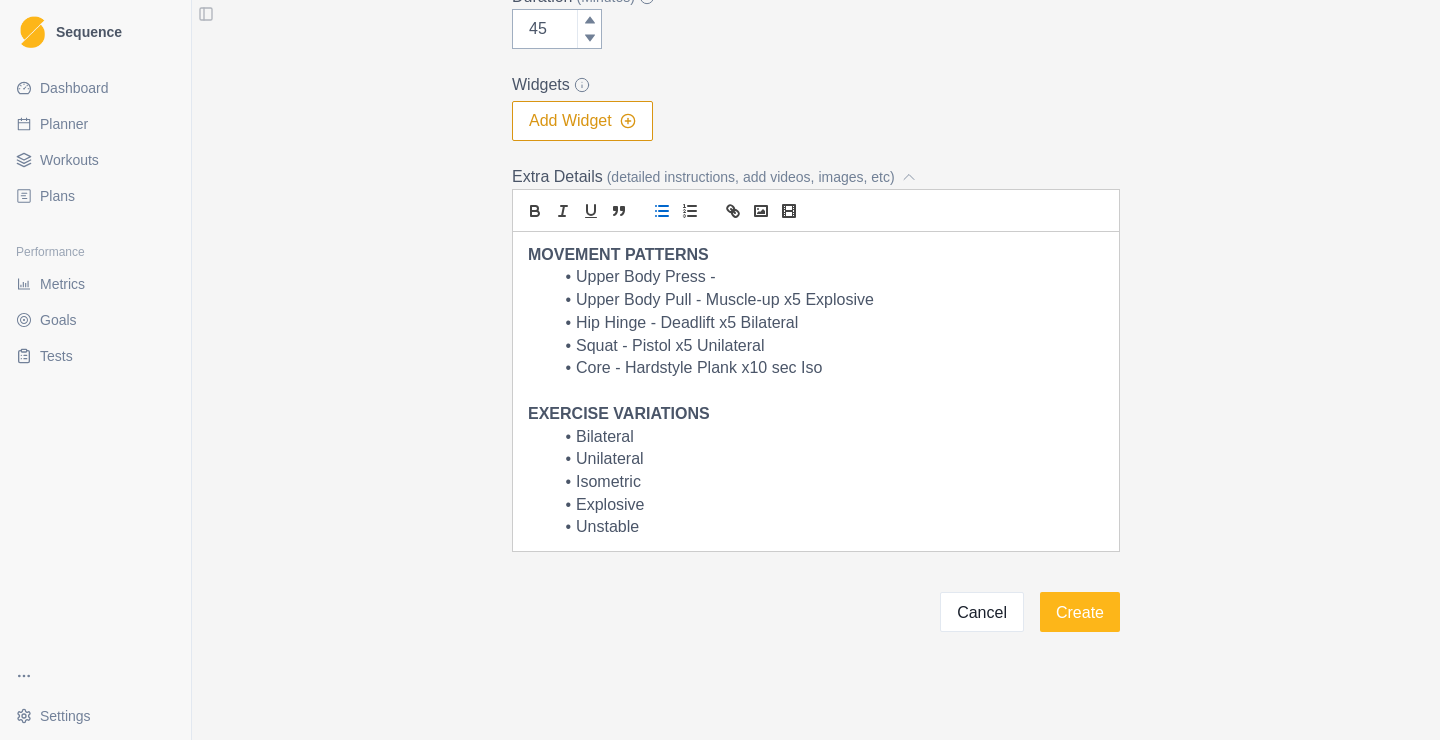 click on "Upper Body Press -" at bounding box center [828, 277] 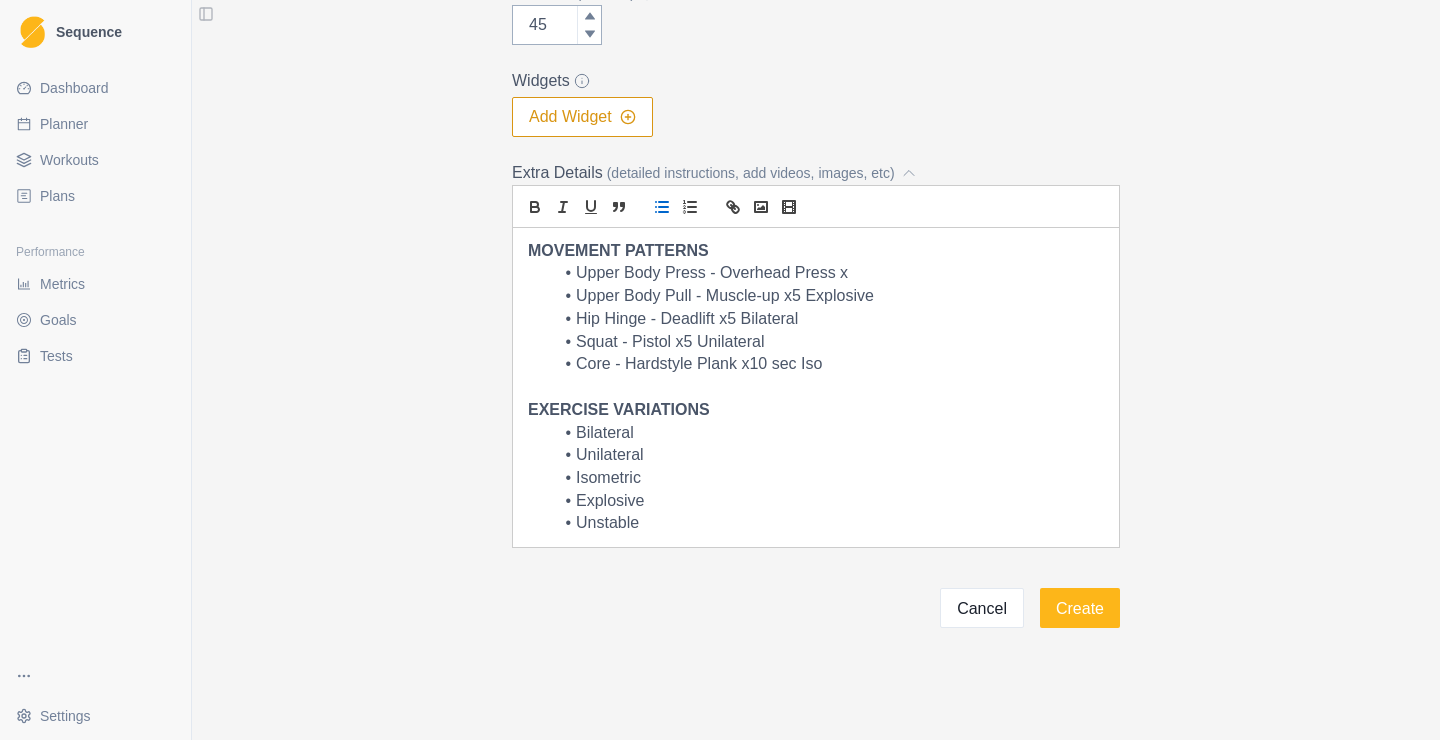scroll, scrollTop: 521, scrollLeft: 0, axis: vertical 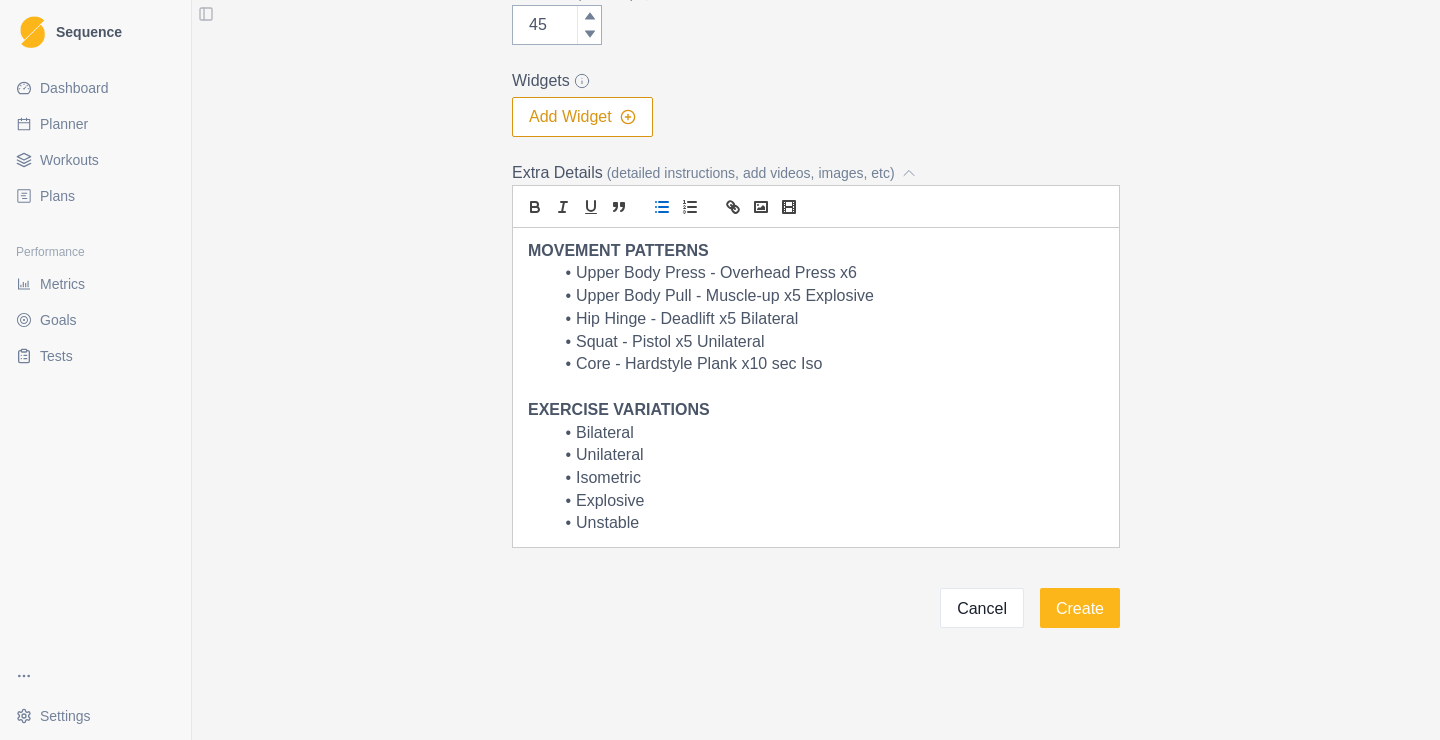 click on "Hip Hinge - Deadlift x5 Bilateral" at bounding box center (828, 319) 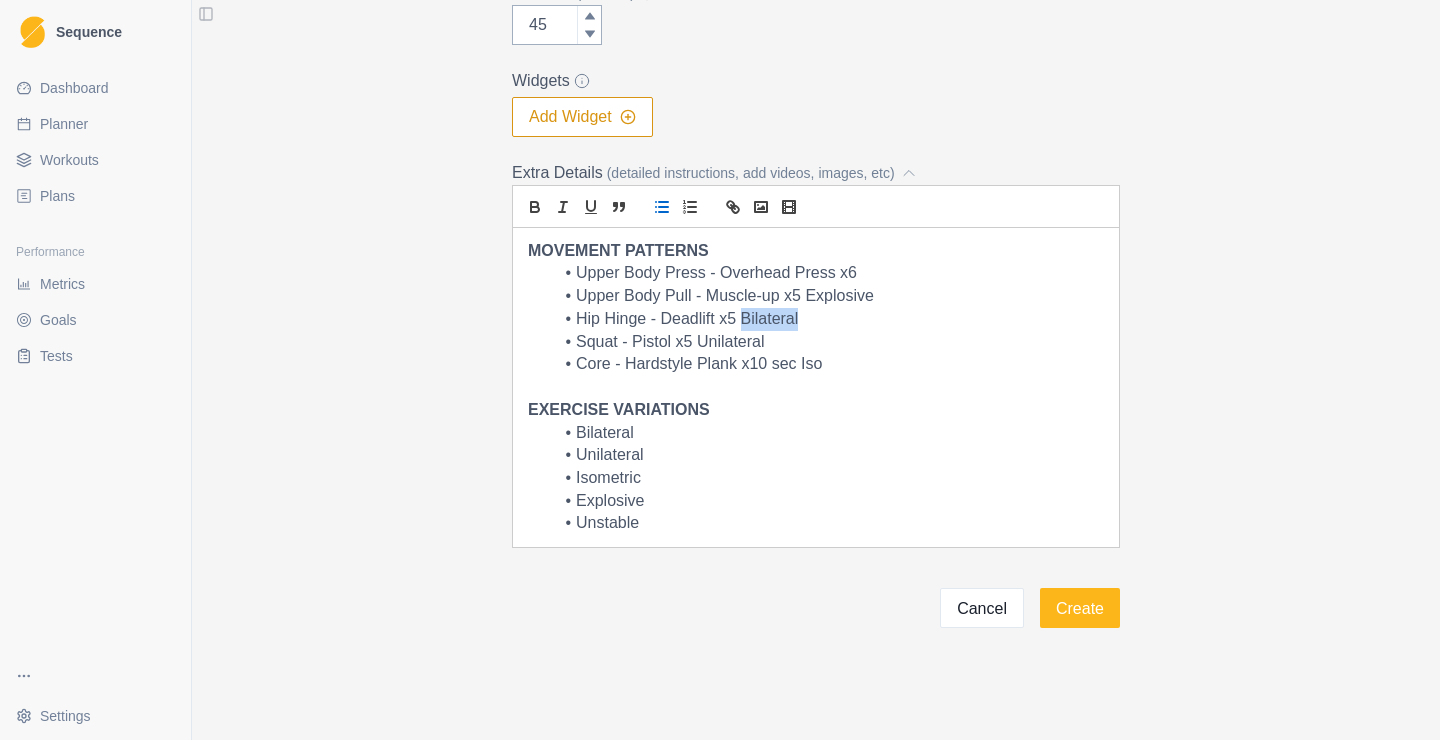 click on "Hip Hinge - Deadlift x5 Bilateral" at bounding box center (828, 319) 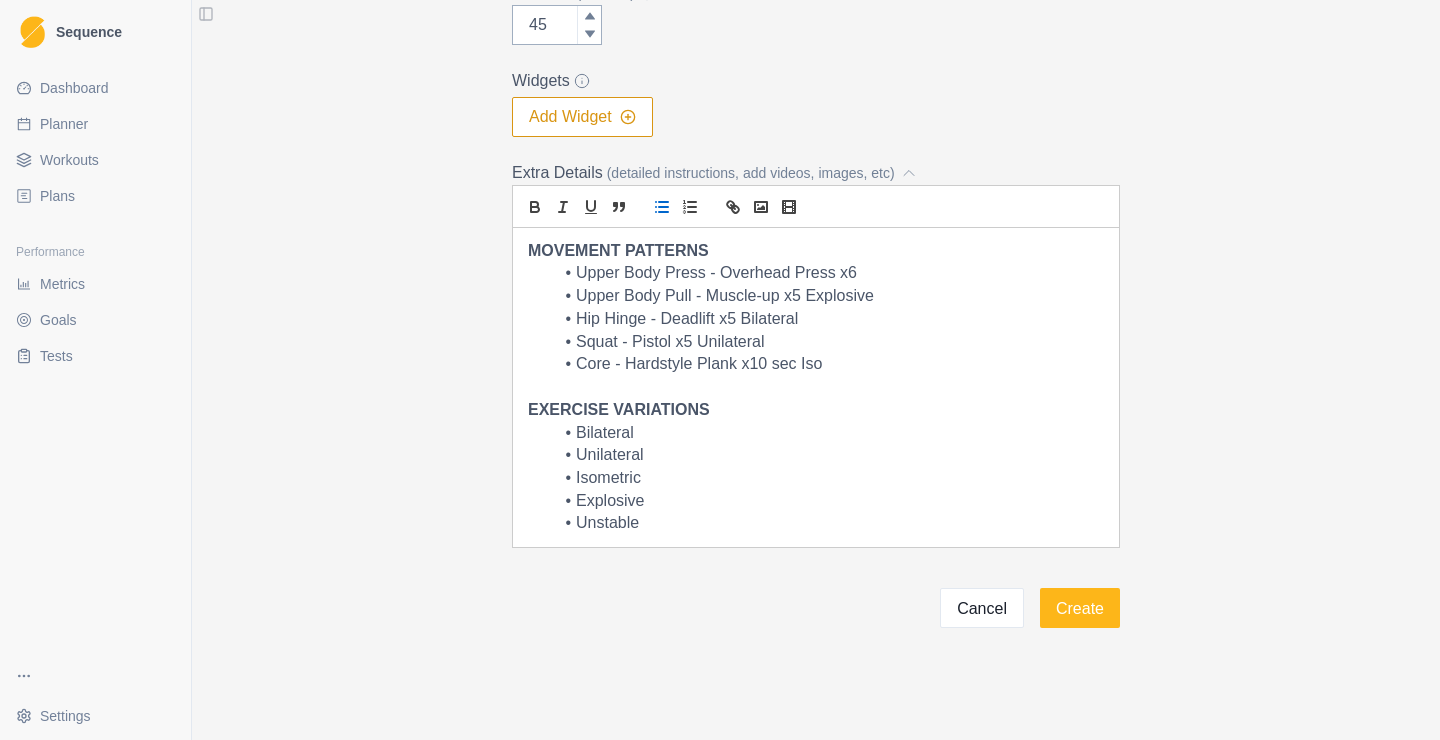 click on "Upper Body Press - Overhead Press x6" at bounding box center [828, 273] 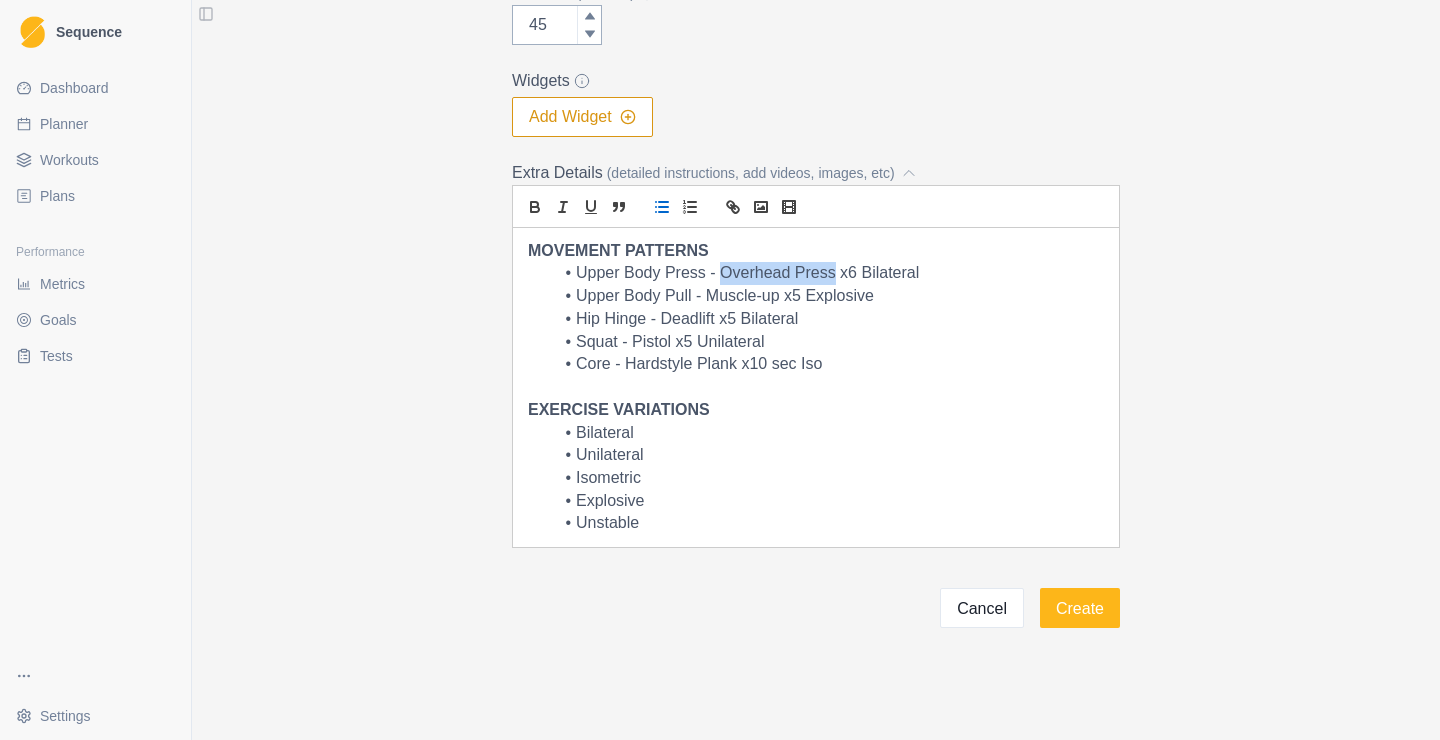 drag, startPoint x: 722, startPoint y: 279, endPoint x: 835, endPoint y: 278, distance: 113.004425 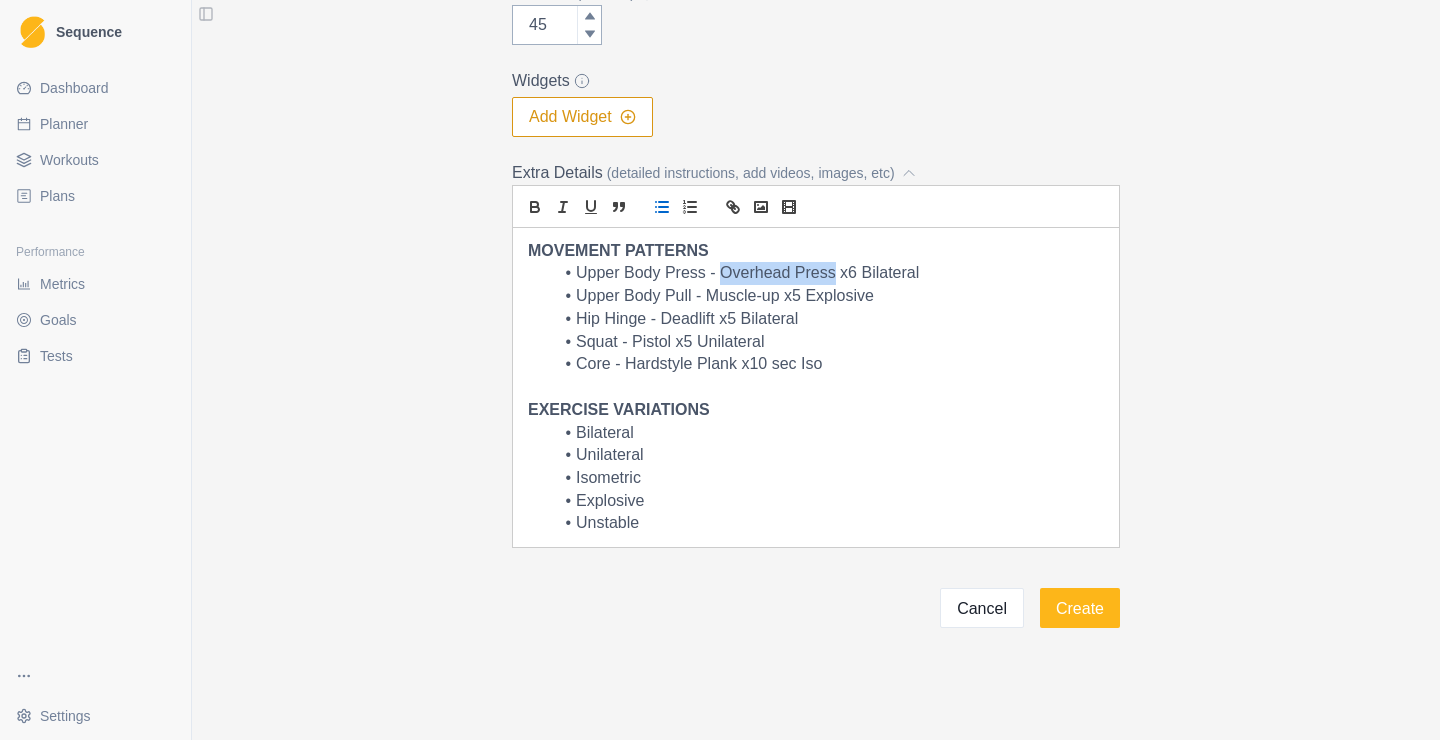 click on "Upper Body Press - Overhead Press x6 Bilateral" at bounding box center (828, 273) 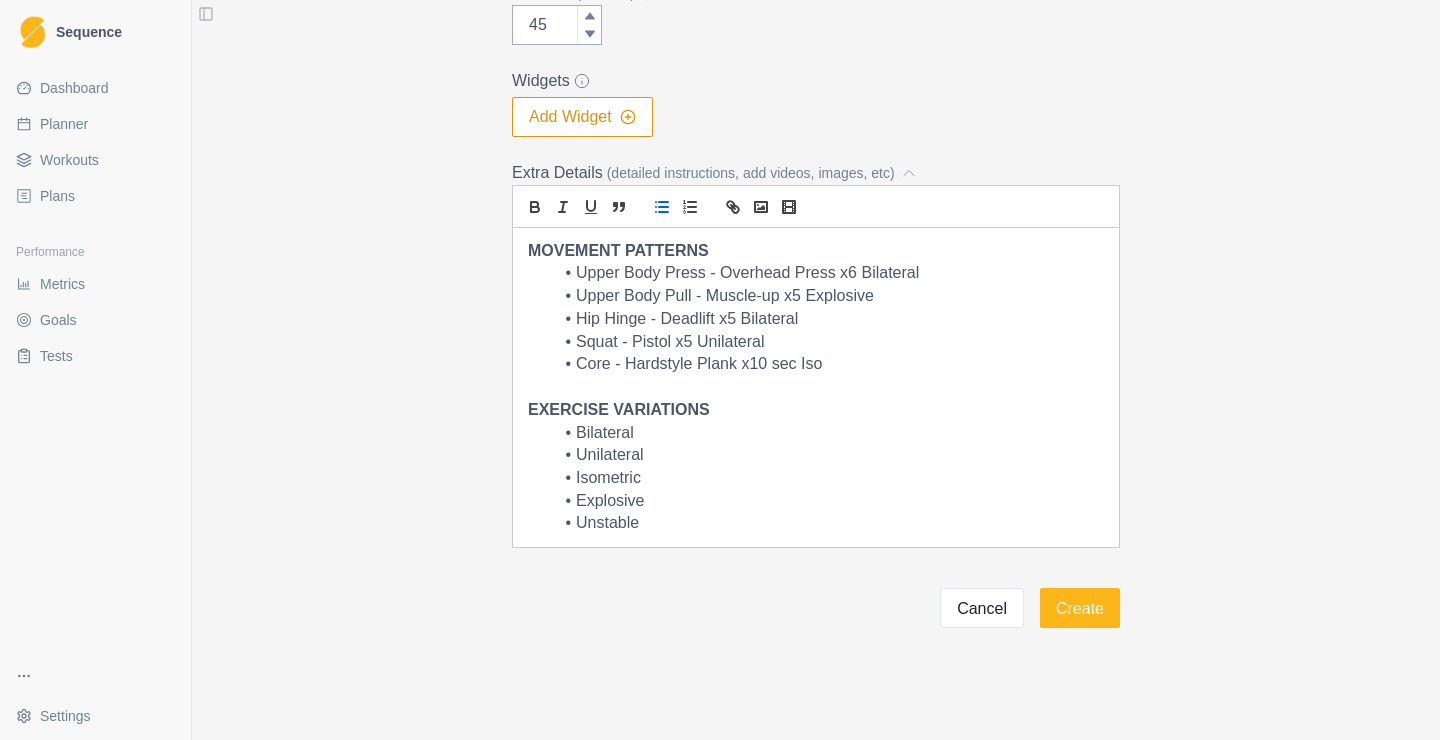 click on "Add Workout Name * Strength - FULL COMBINATION STRENGTH Description   (200 characters max) * Five different facets of strength in five different movement patterns. This is still strength training. Keep the intensity high, and  rest enough between sets to be fresh for the next set. Do 3 sets per exercise, and 4-6 reps per set. [MEDICAL_DATA]  should be held for 5-10 seconds. Category * Strength / Power On Rock Duration   (Minutes) 45 Widgets Add Widget Extra Details (detailed instructions, add videos, images, etc) MOVEMENT PATTERNS Upper Body Press - Overhead Press x6 Bilateral Upper Body Pull - Muscle-up x5 Explosive Hip Hinge - Deadlift x5 Bilateral Squat - Pistol x5 Unilateral Core - Hardstyle Plank x10 sec Iso EXERCISE VARIATIONS  Bilateral Unilateral Isometric Explosive Unstable Cancel Create" at bounding box center [816, 54] 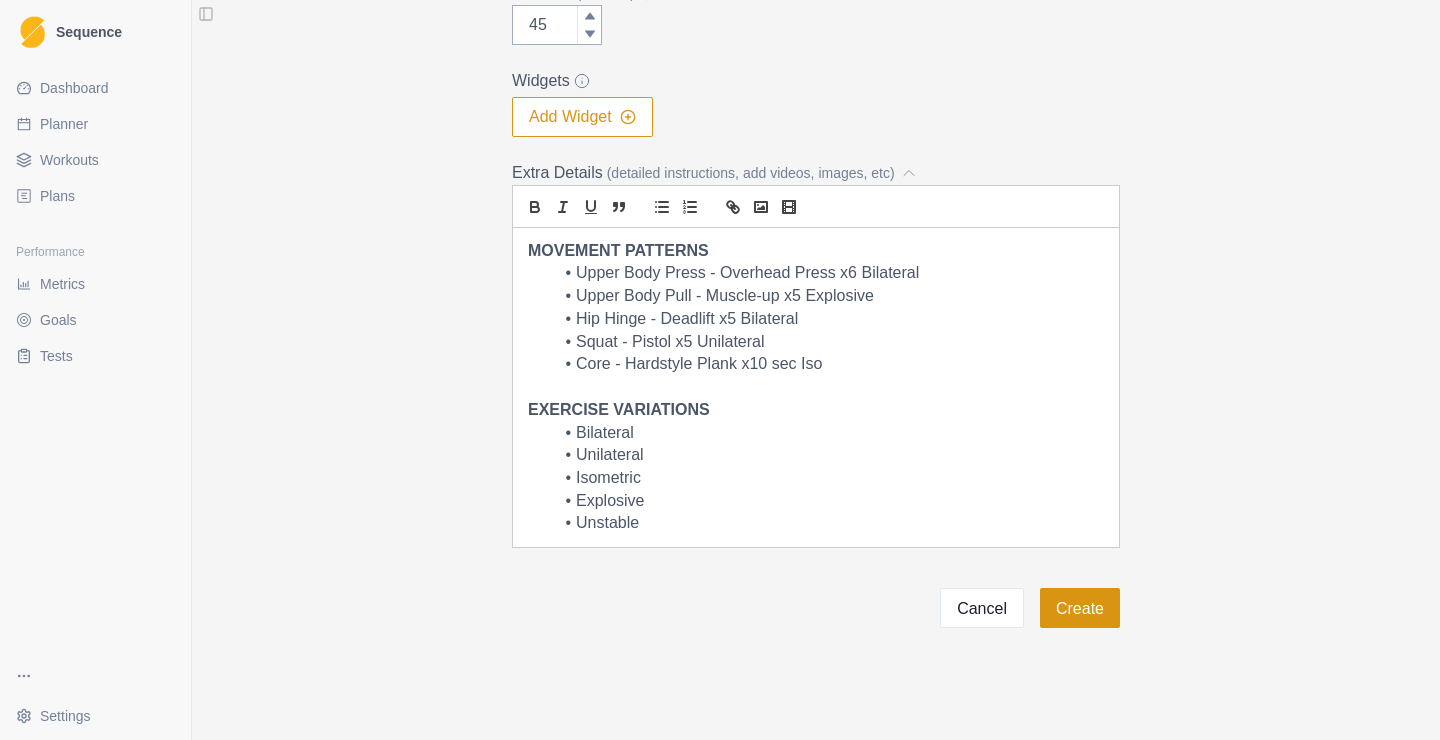 click on "Create" at bounding box center [1080, 608] 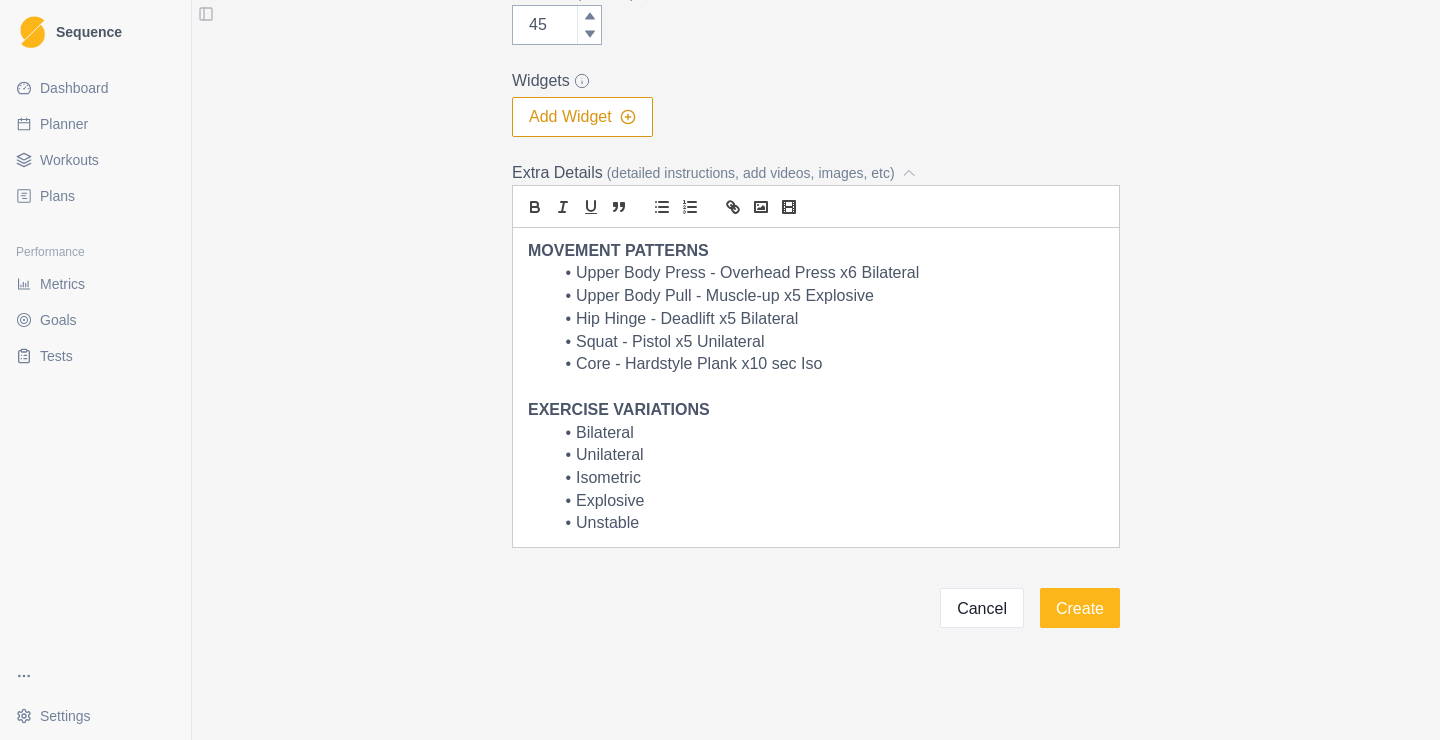 scroll, scrollTop: 0, scrollLeft: 0, axis: both 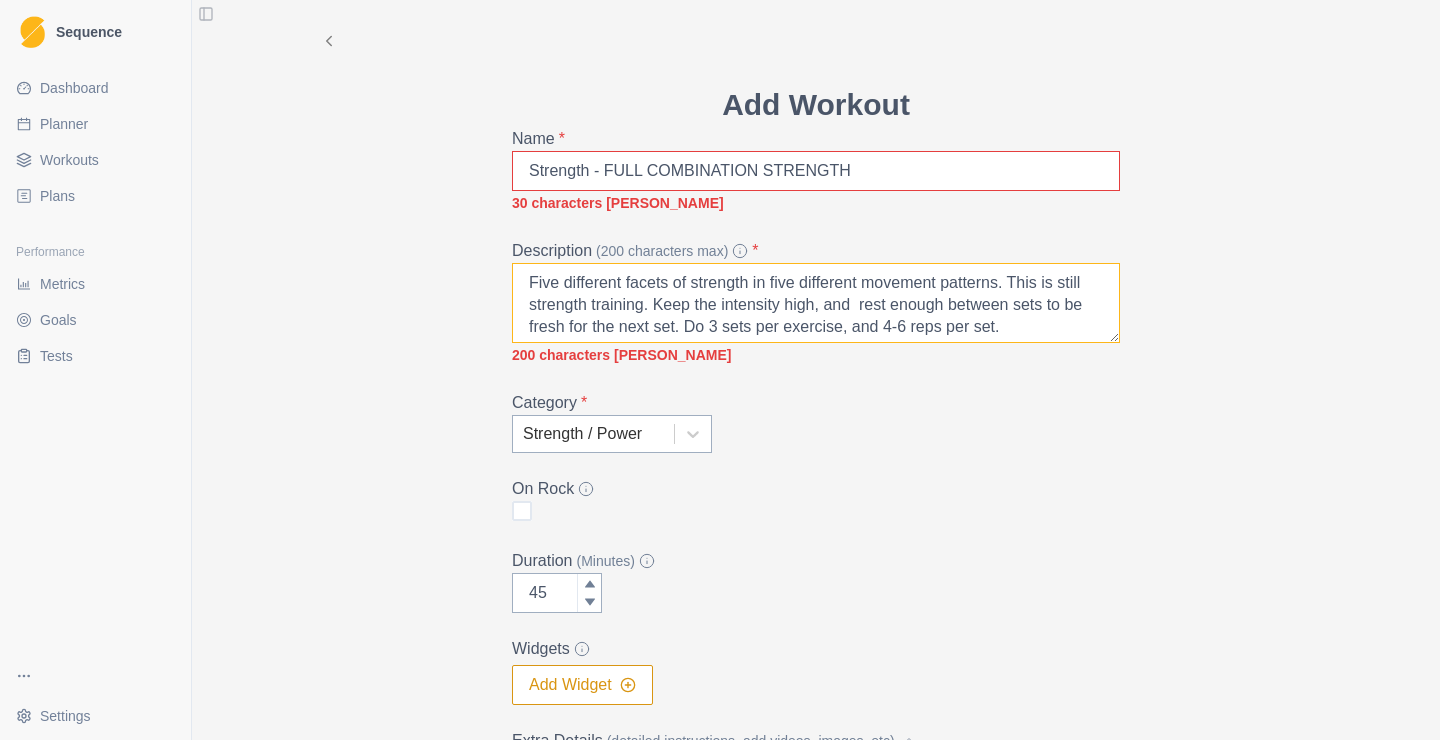 drag, startPoint x: 676, startPoint y: 331, endPoint x: 1011, endPoint y: 275, distance: 339.64835 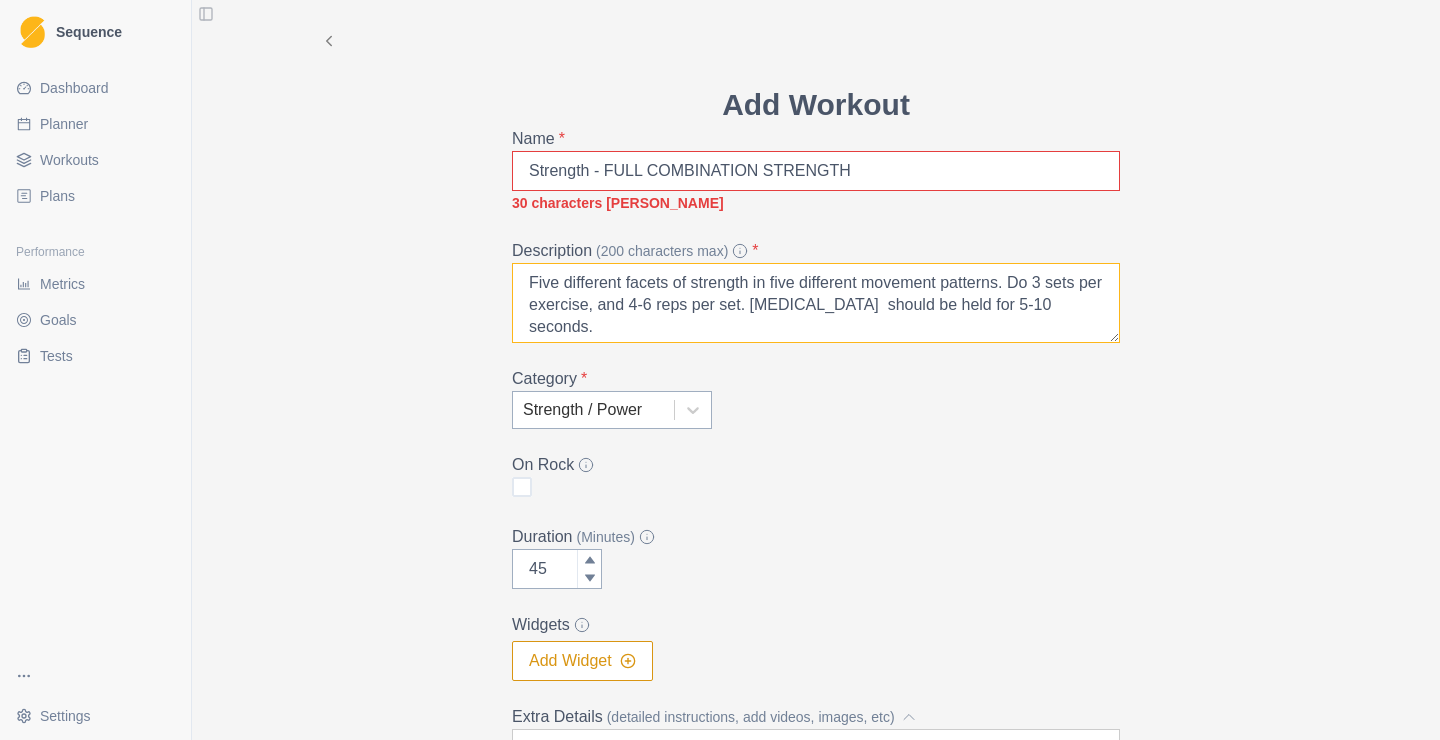 type on "Five different facets of strength in five different movement patterns. Do 3 sets per exercise, and 4-6 reps per set. [MEDICAL_DATA]  should be held for 5-10 seconds." 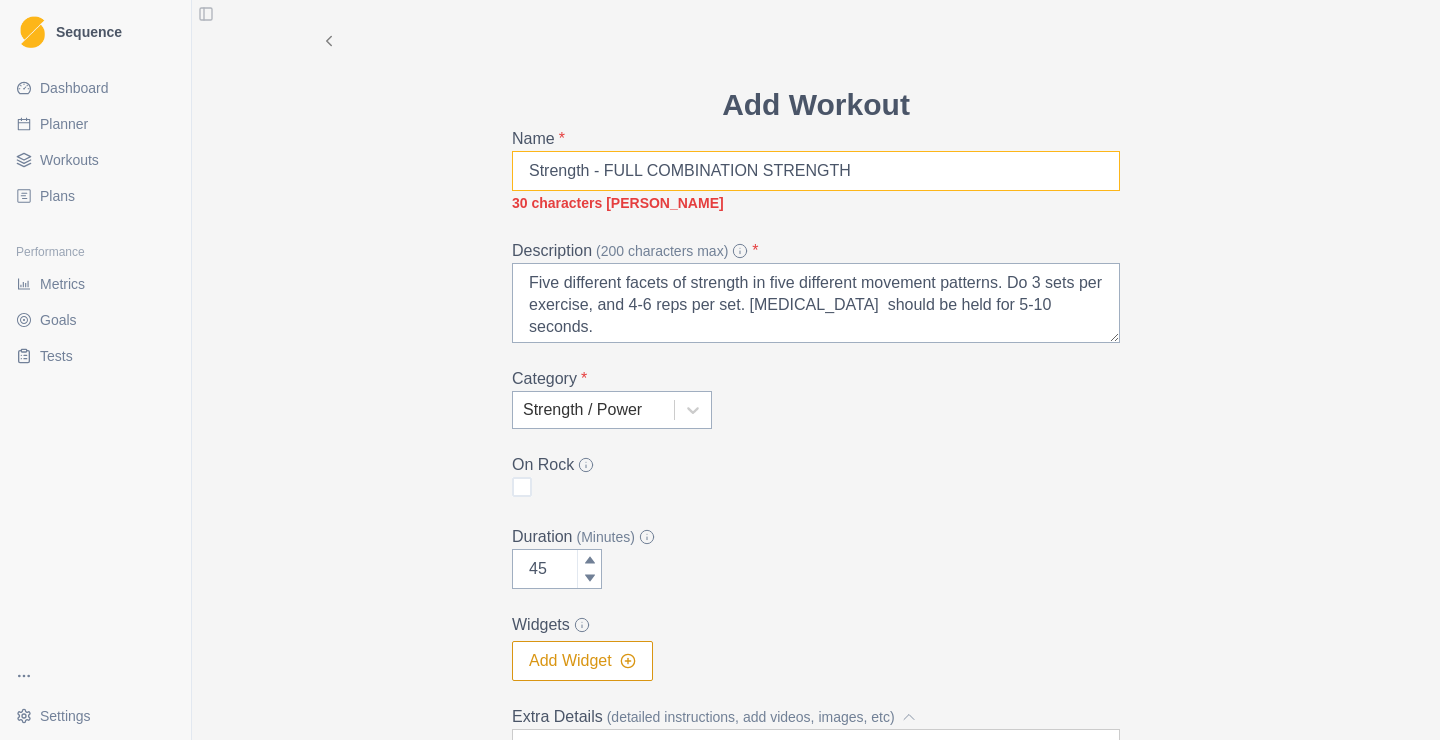 click on "Strength - FULL COMBINATION STRENGTH" at bounding box center (816, 171) 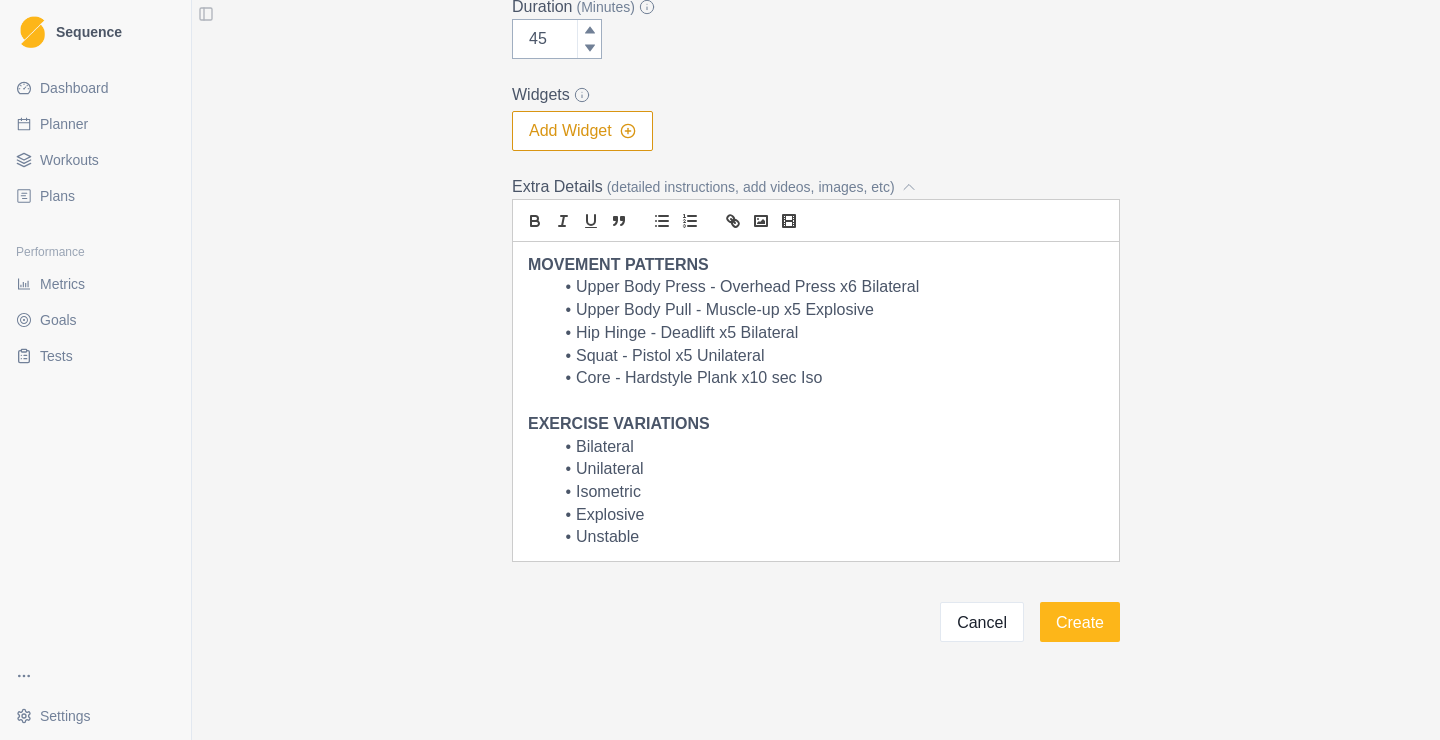 scroll, scrollTop: 521, scrollLeft: 0, axis: vertical 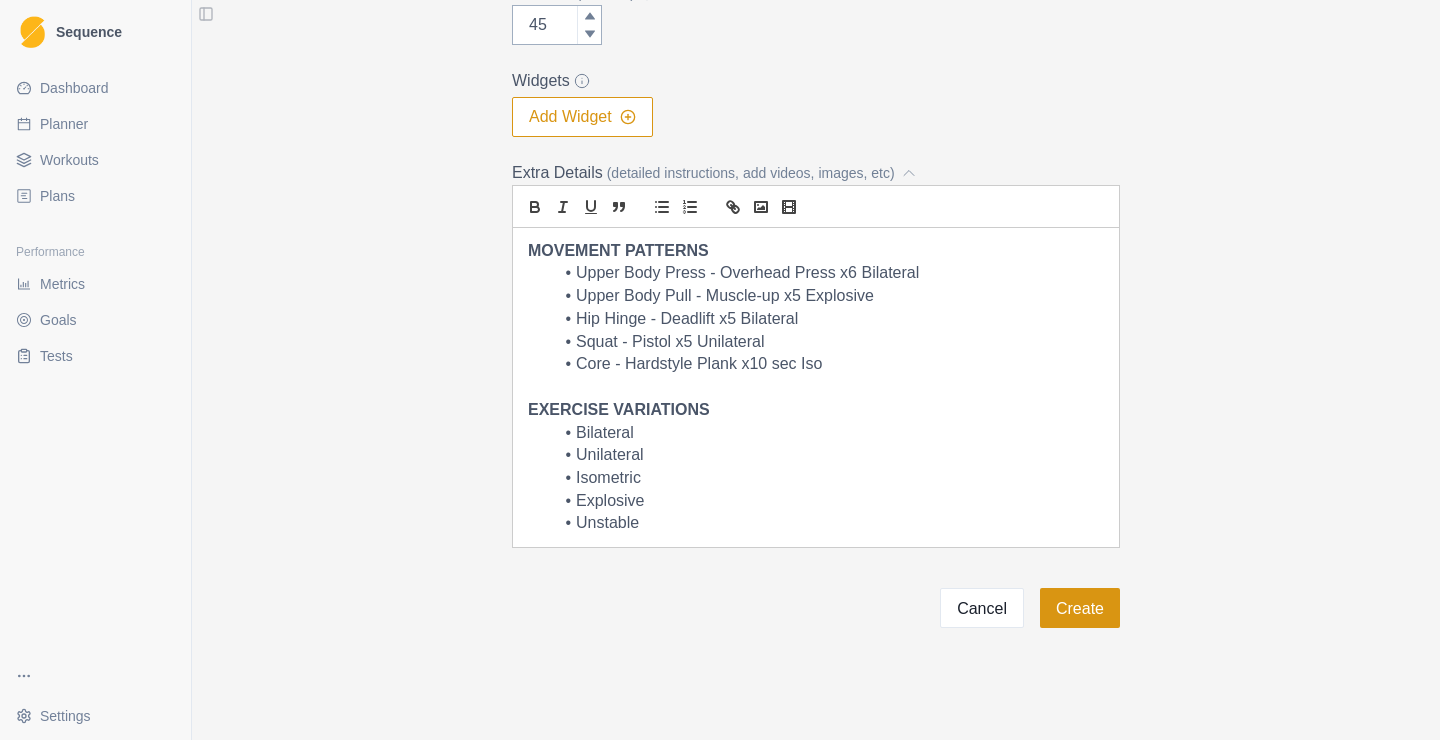 type on "FULL COMBINATION STRENGTH" 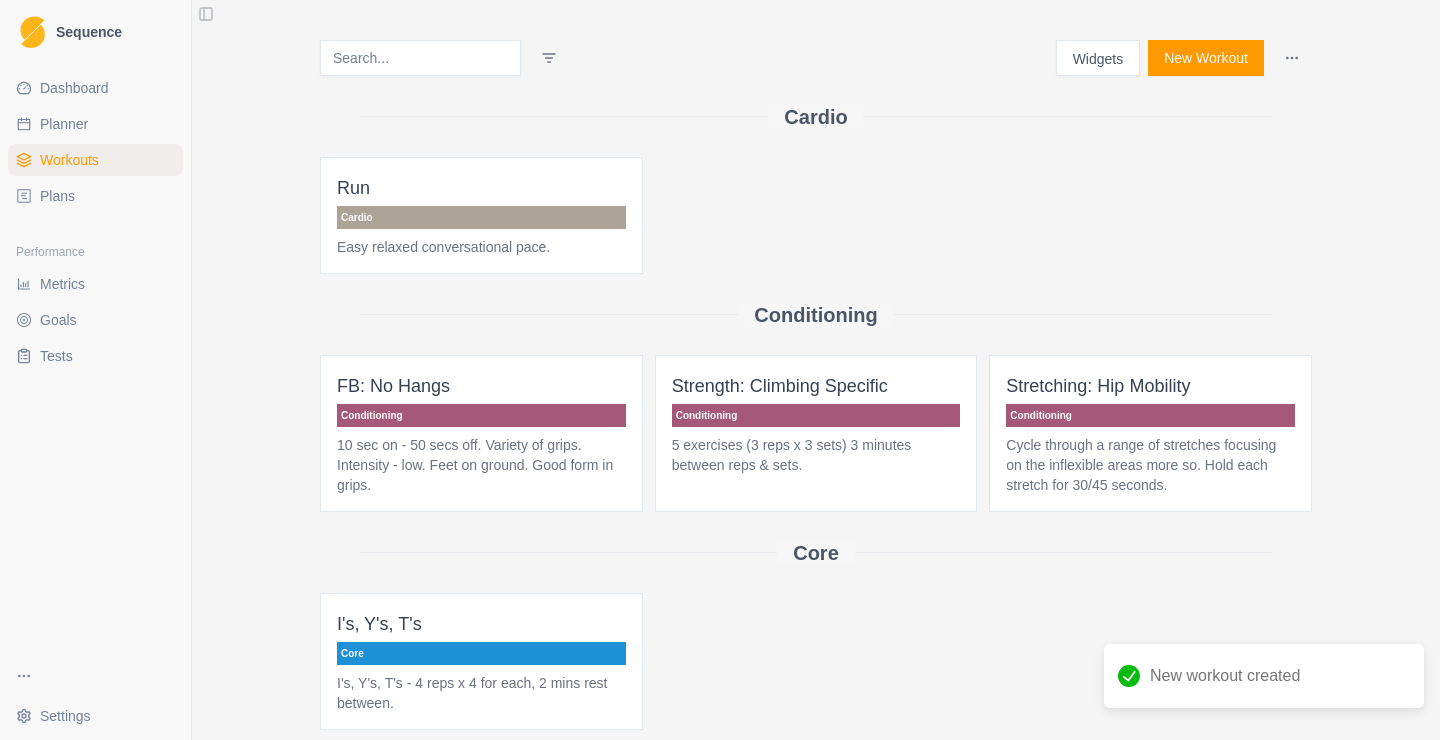 click on "Planner" at bounding box center (64, 124) 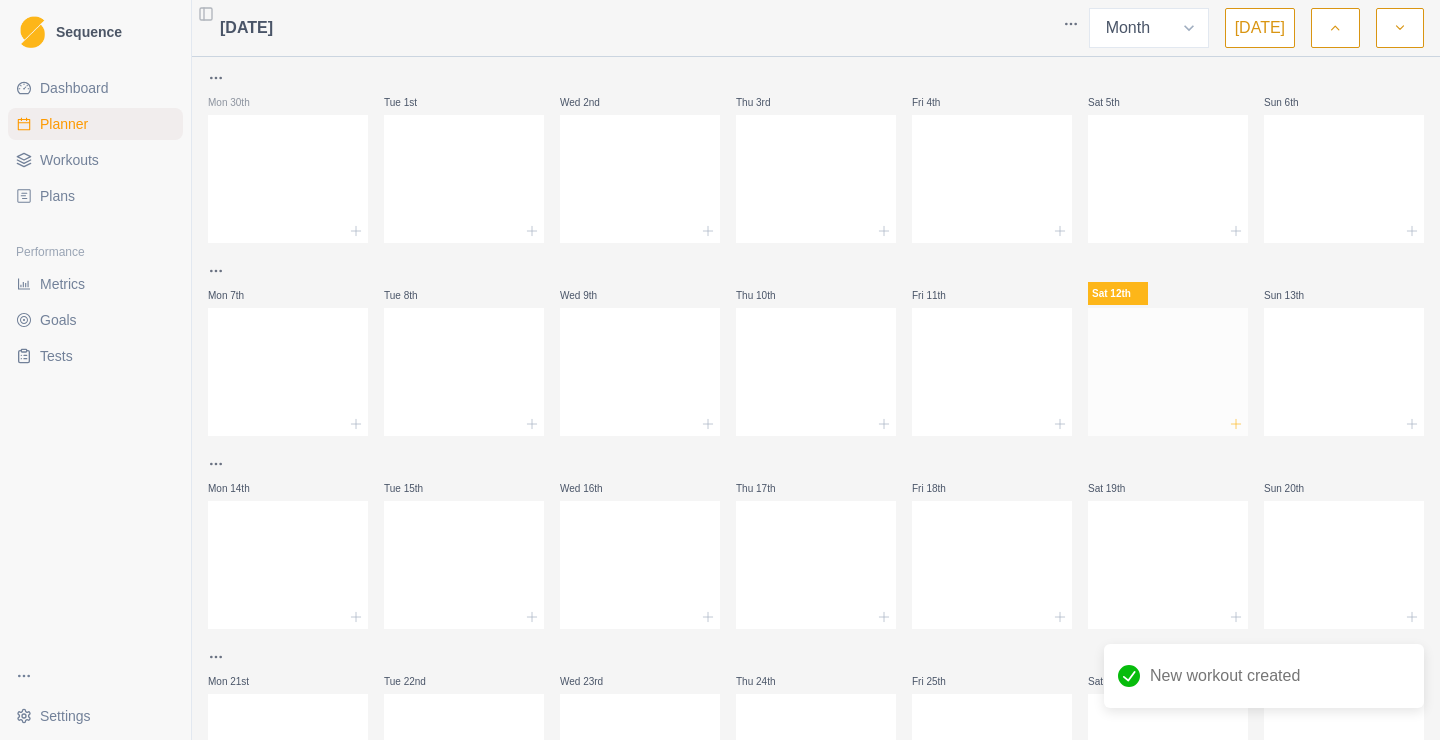 click 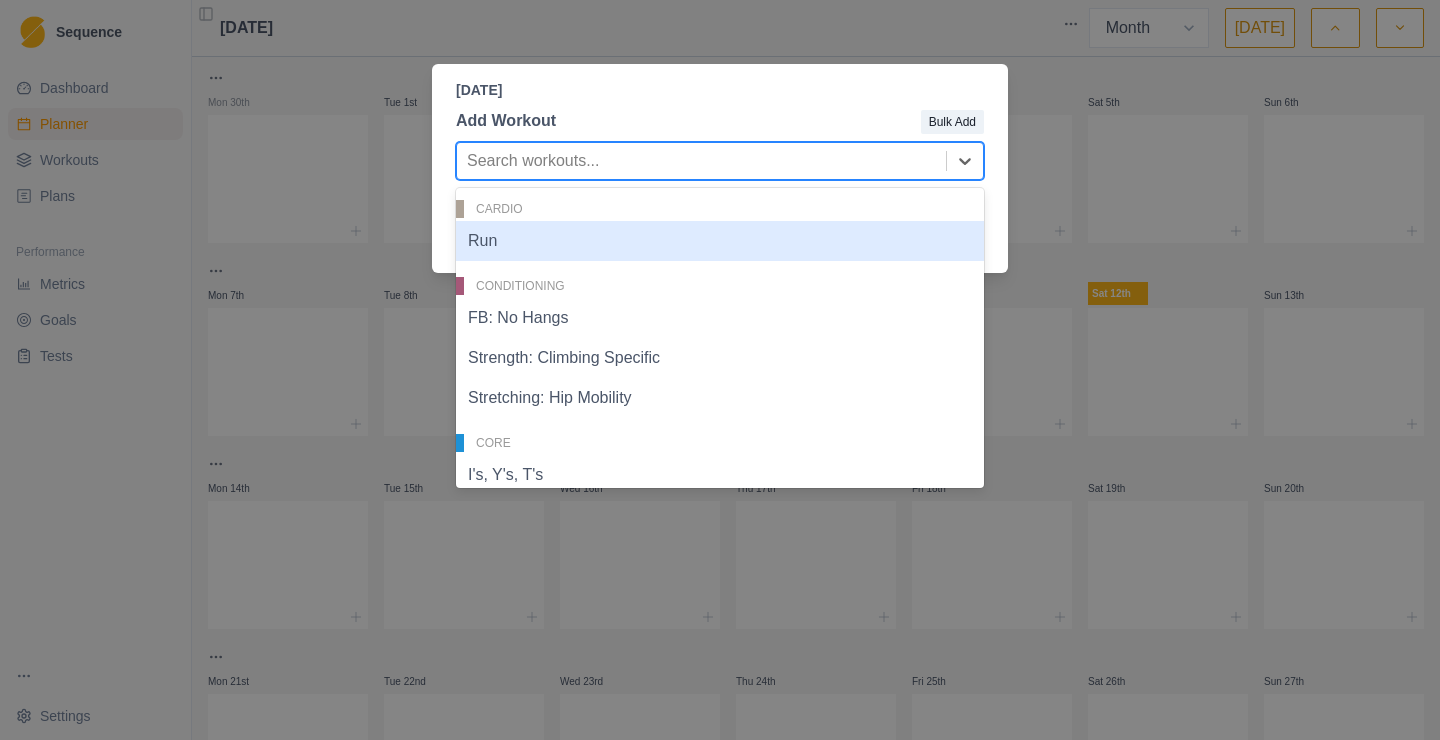 click at bounding box center [701, 161] 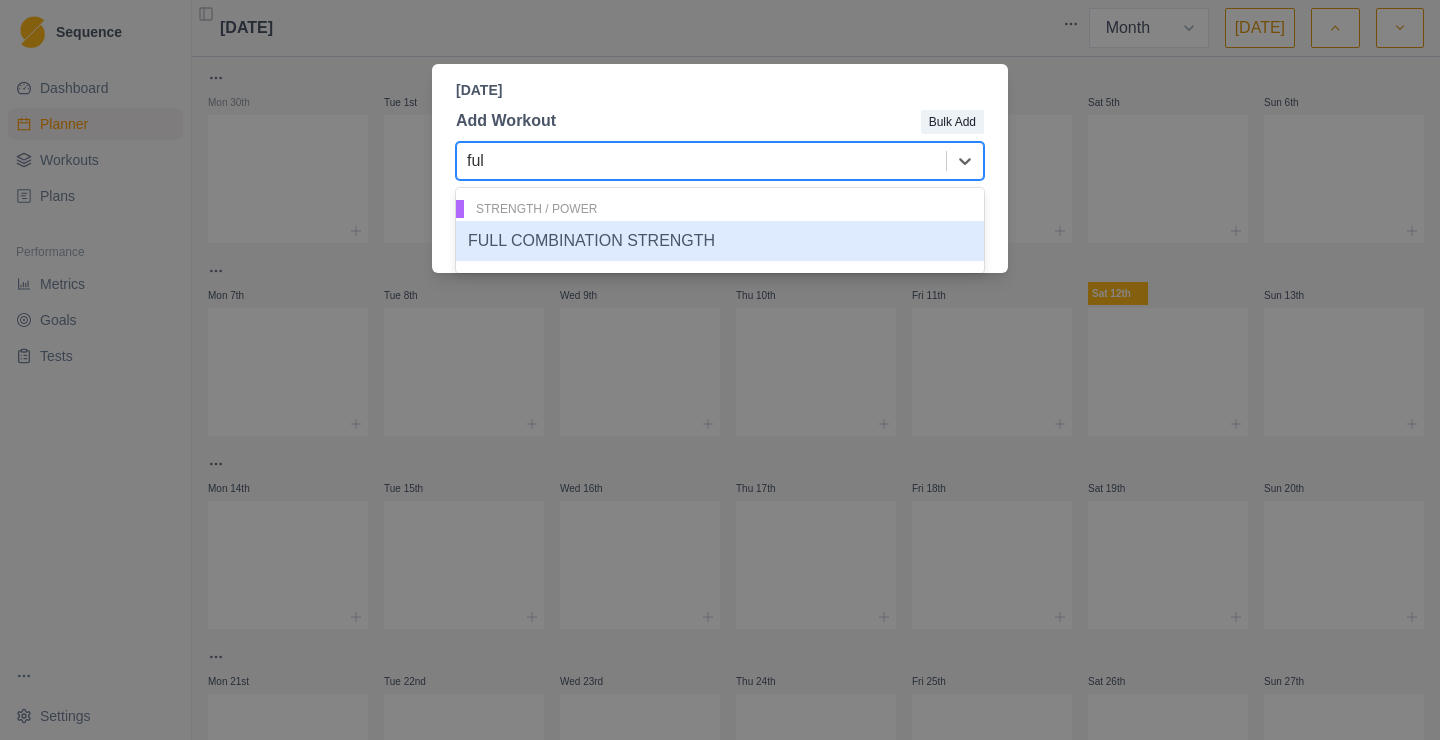 type on "full" 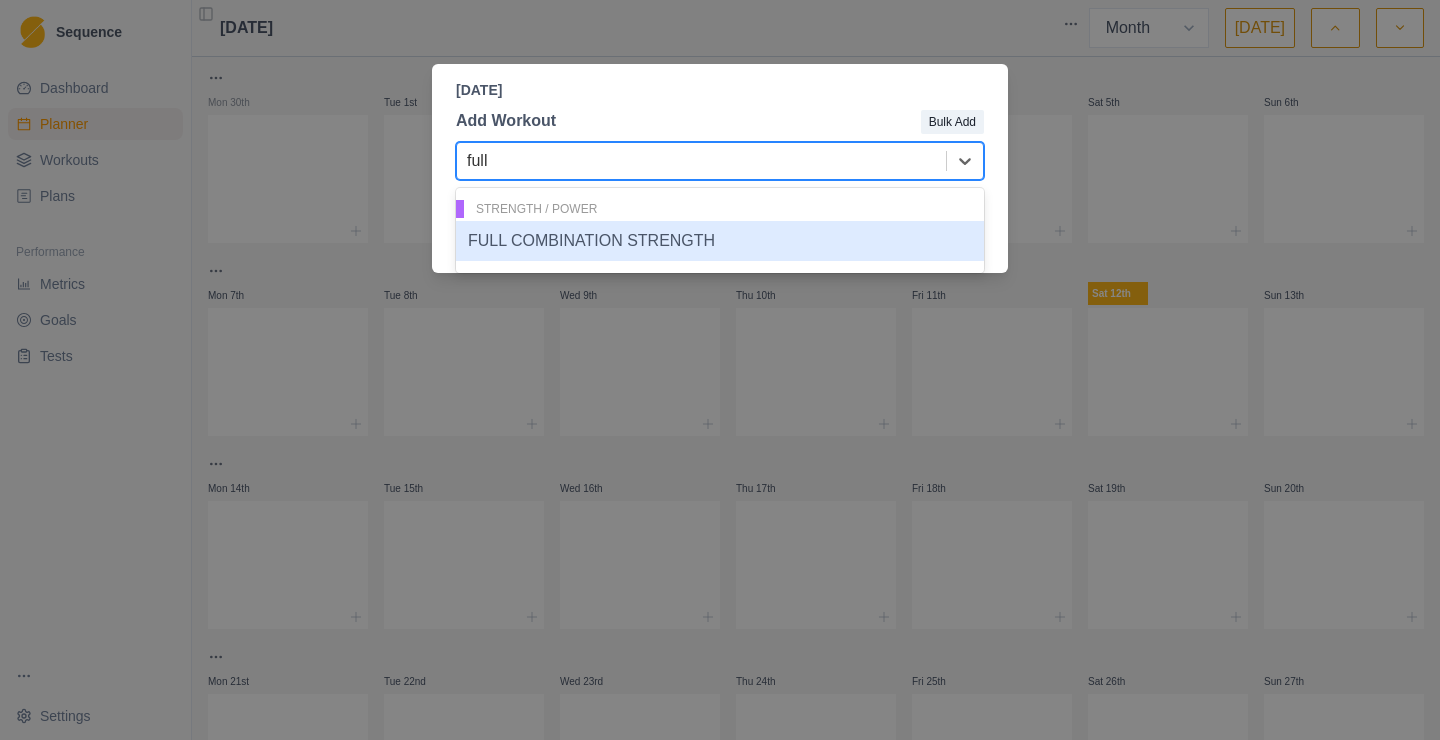 click on "FULL COMBINATION STRENGTH" at bounding box center [720, 241] 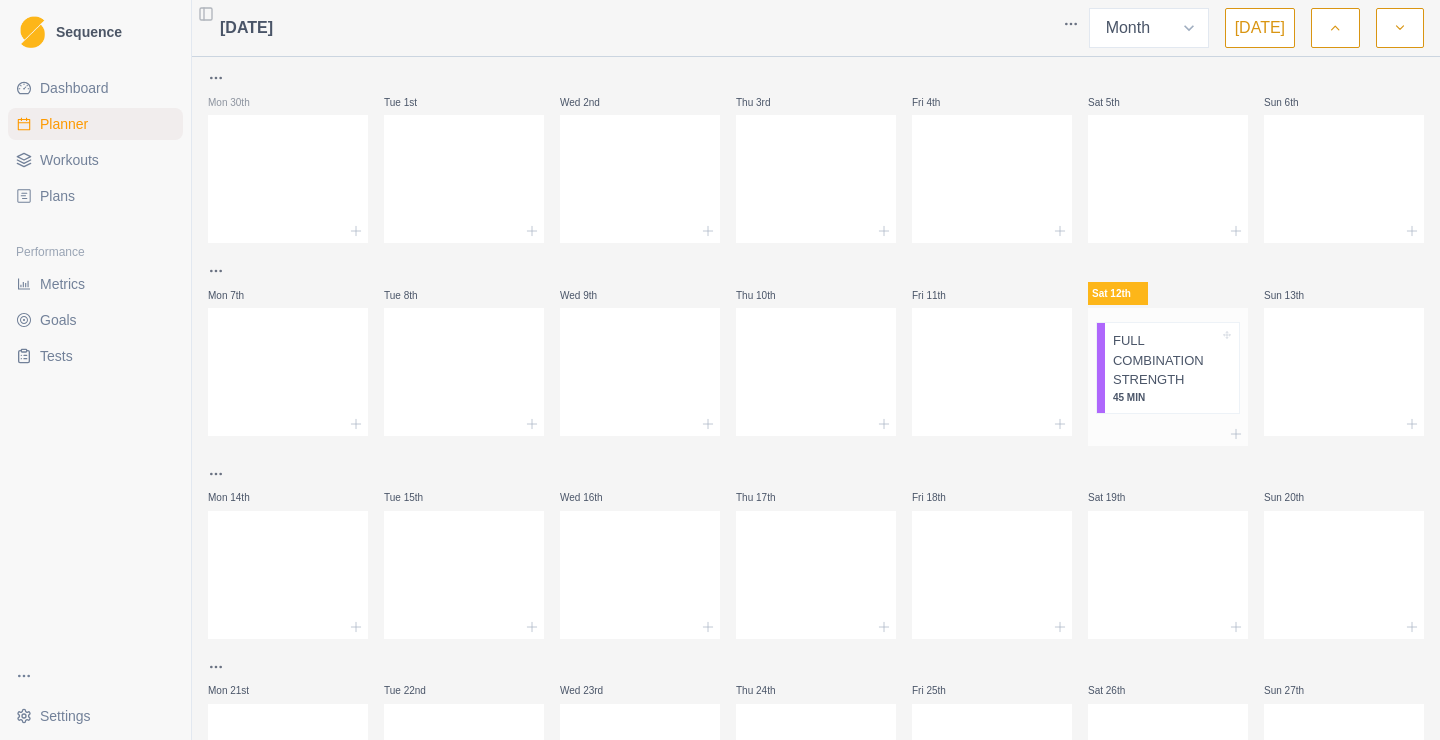 click on "45 MIN" at bounding box center [1166, 397] 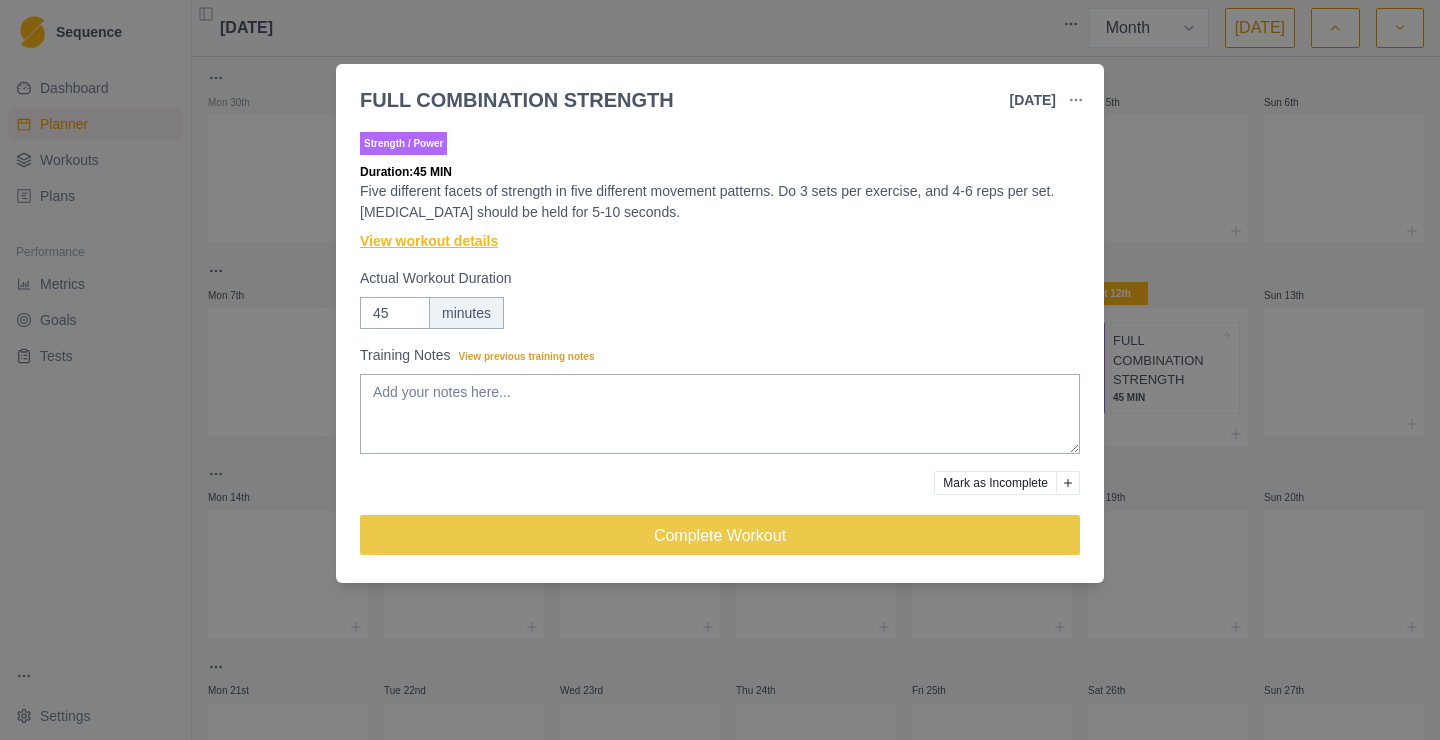 click on "View workout details" at bounding box center [429, 241] 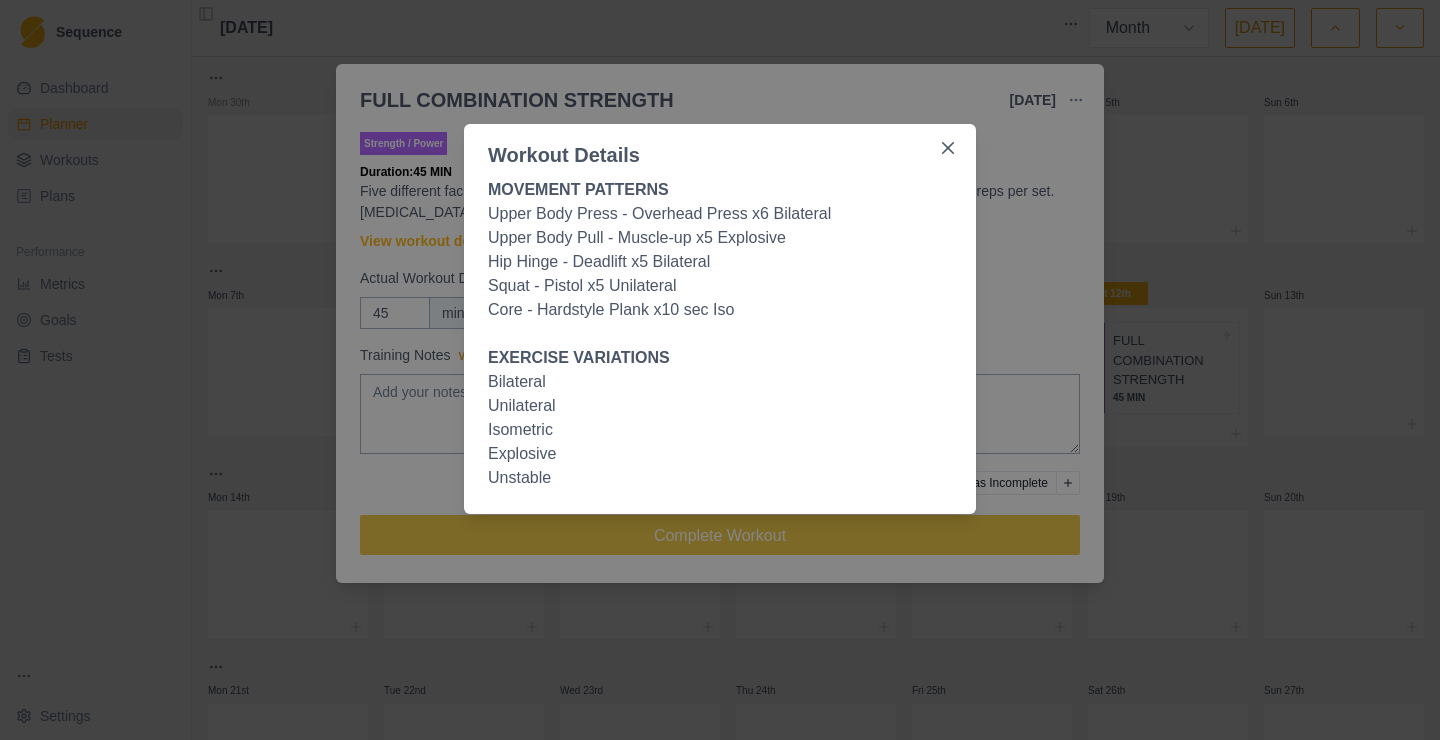 click on "Workout Details MOVEMENT PATTERNS Upper Body Press - Overhead Press x6 Bilateral Upper Body Pull - Muscle-up x5 Explosive Hip Hinge - Deadlift x5 Bilateral Squat - Pistol x5 Unilateral Core - Hardstyle Plank x10 sec Iso EXERCISE VARIATIONS  Bilateral Unilateral Isometric Explosive Unstable" at bounding box center [720, 370] 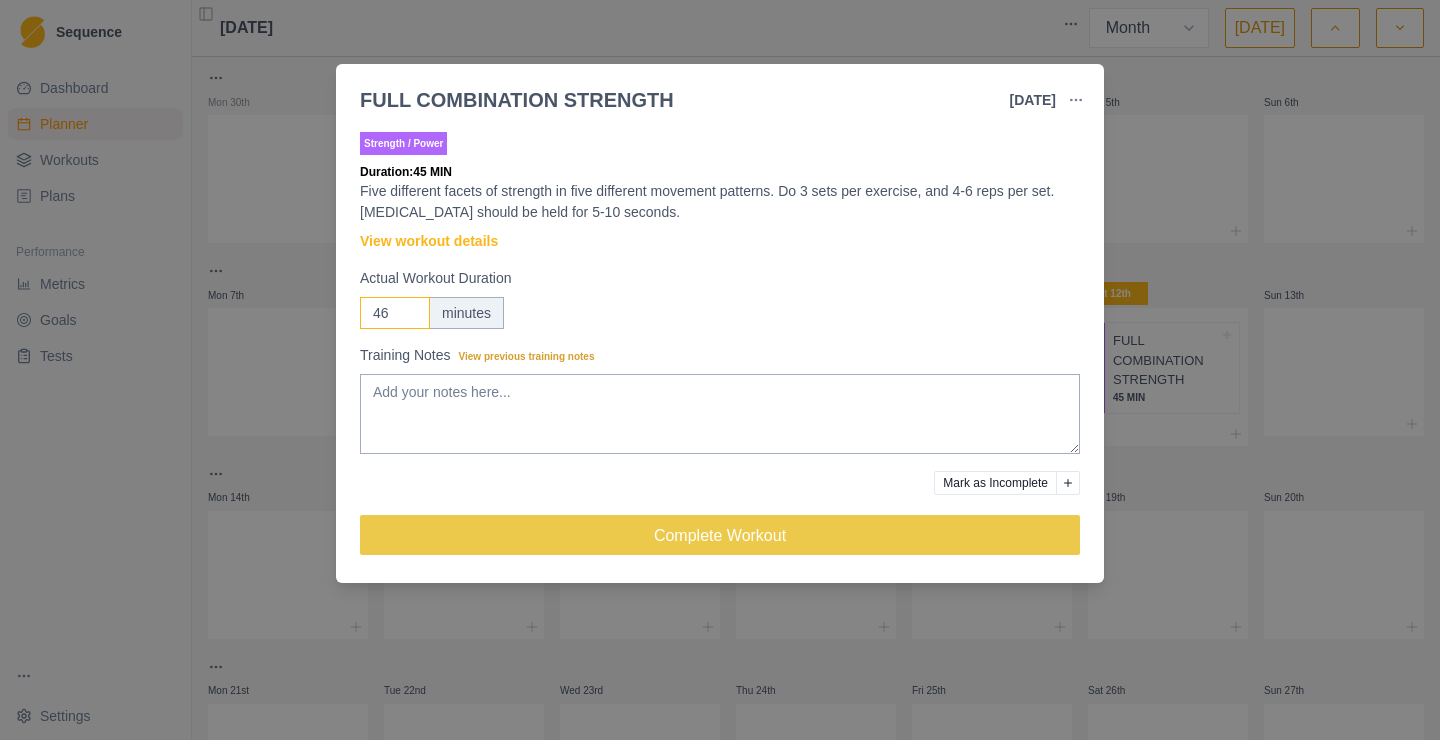 click on "46" at bounding box center (395, 313) 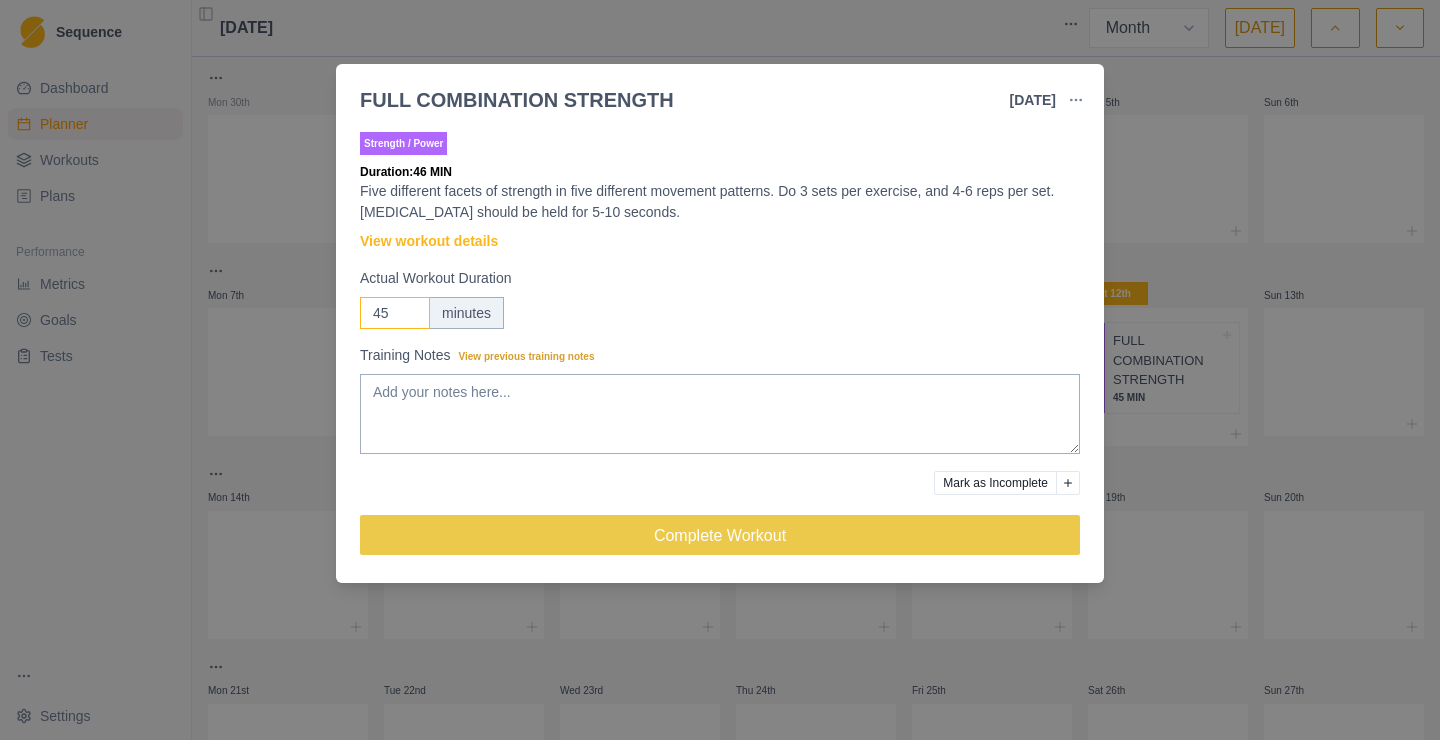type on "45" 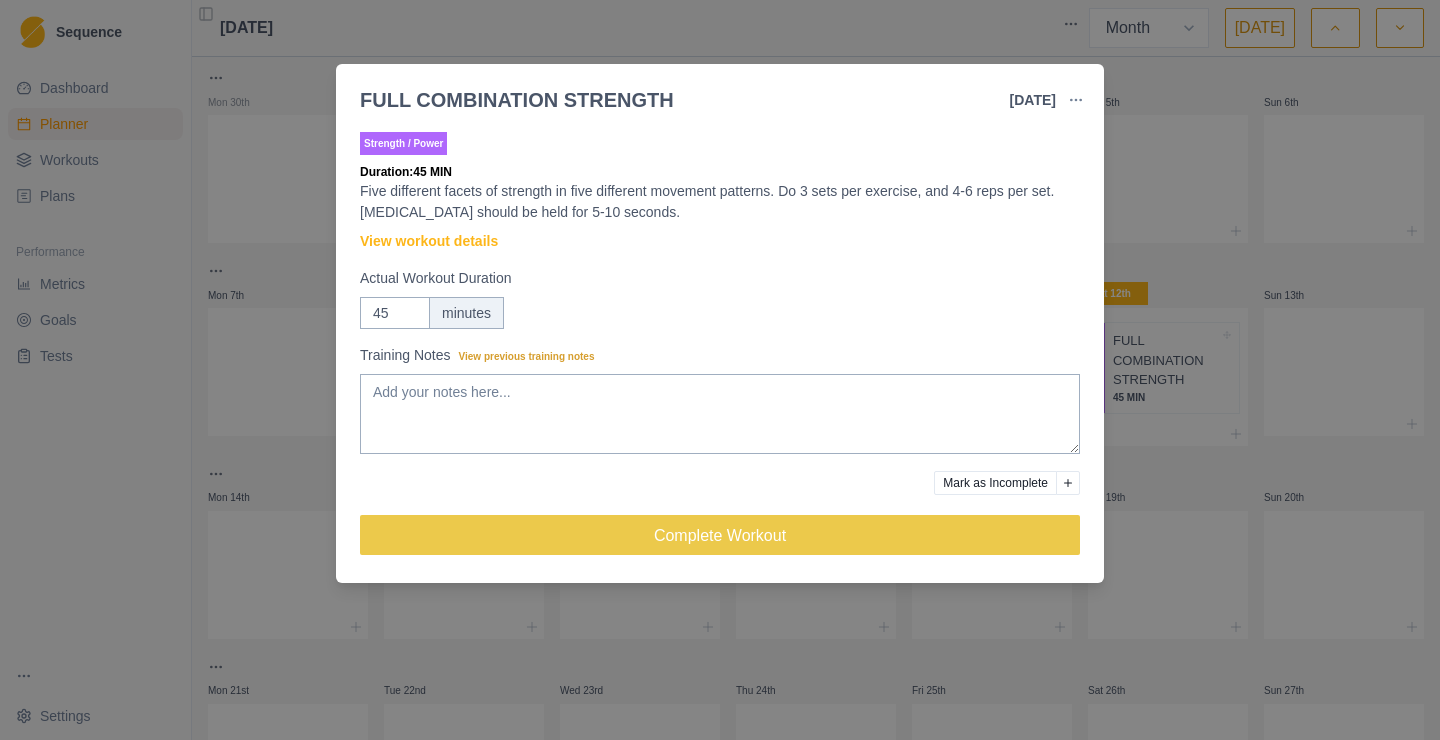 click on "FULL COMBINATION STRENGTH [DATE] Link To Goal View Workout Metrics Edit Original Workout Reschedule Workout Remove From Schedule Strength / Power Duration:  45 MIN Five different facets of strength in five different movement patterns. Do 3 sets per exercise, and 4-6 reps per set. [MEDICAL_DATA]  should be held for 5-10 seconds.  View workout details Actual Workout Duration 45 minutes Training Notes View previous training notes Mark as Incomplete Complete Workout" at bounding box center (720, 370) 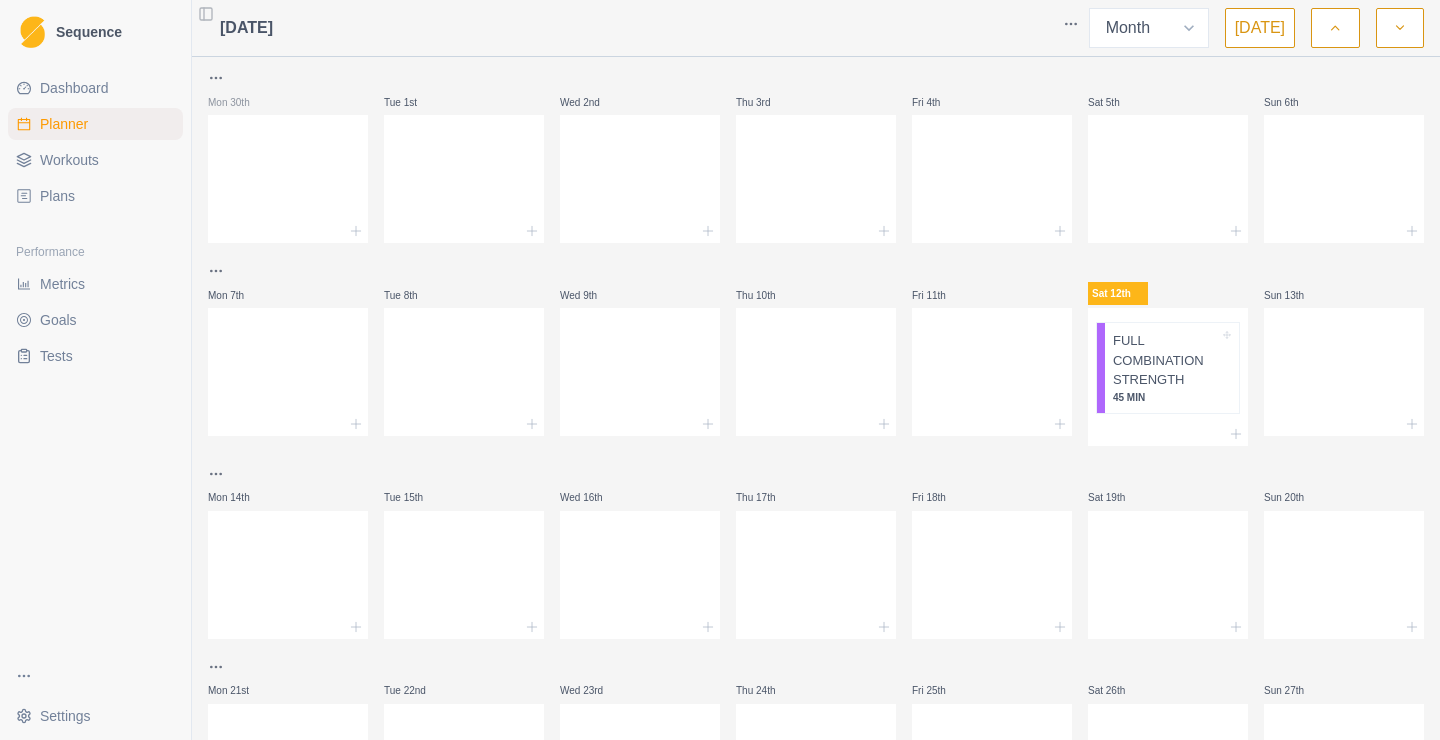 click on "Workouts" at bounding box center [69, 160] 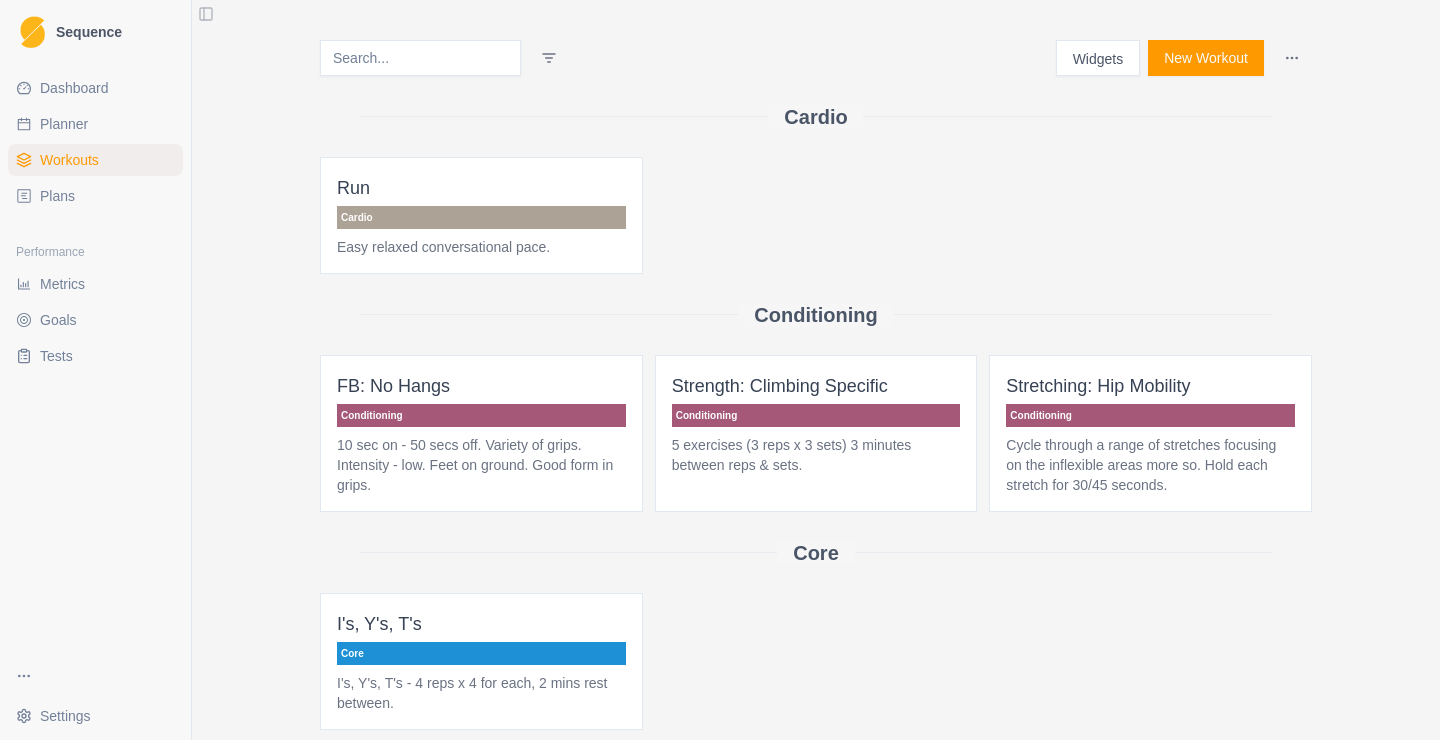 click on "FB: No Hangs" at bounding box center (481, 386) 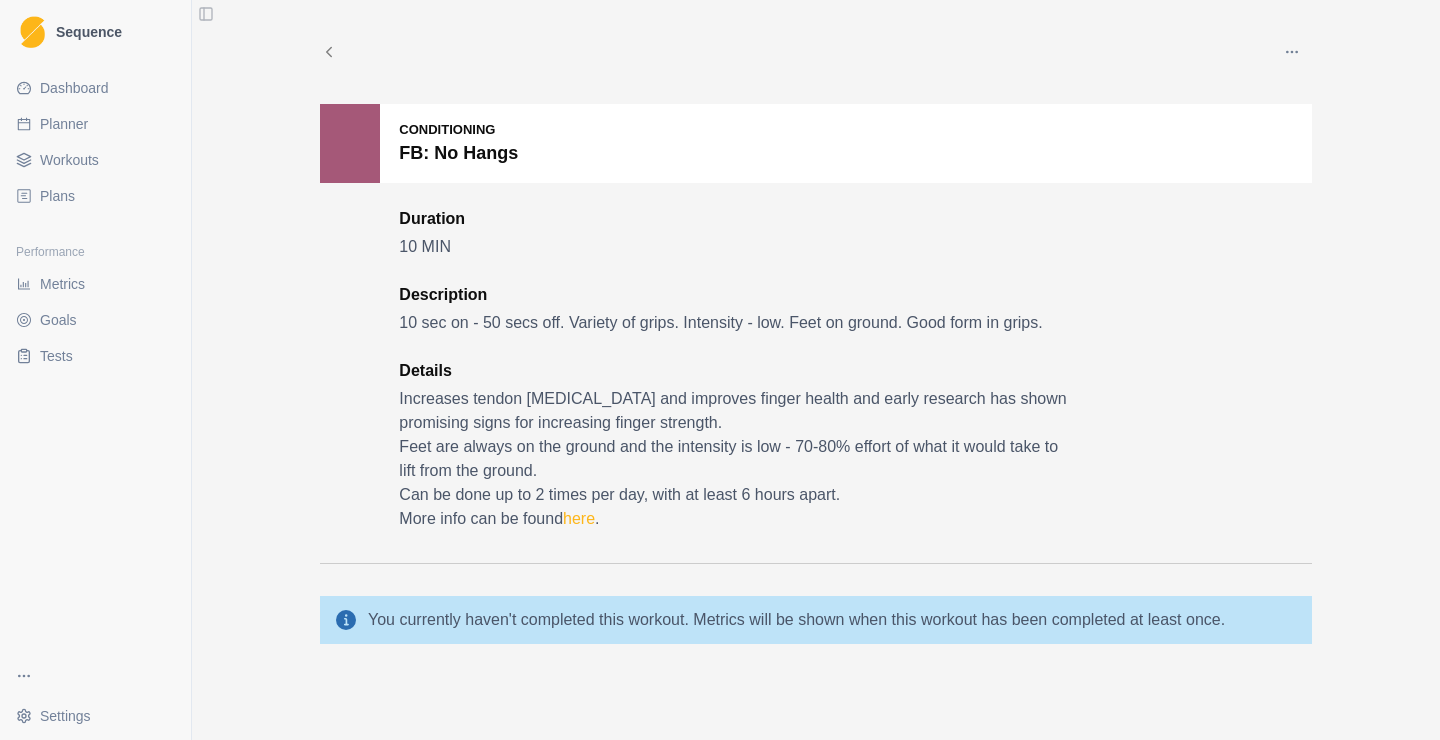 click 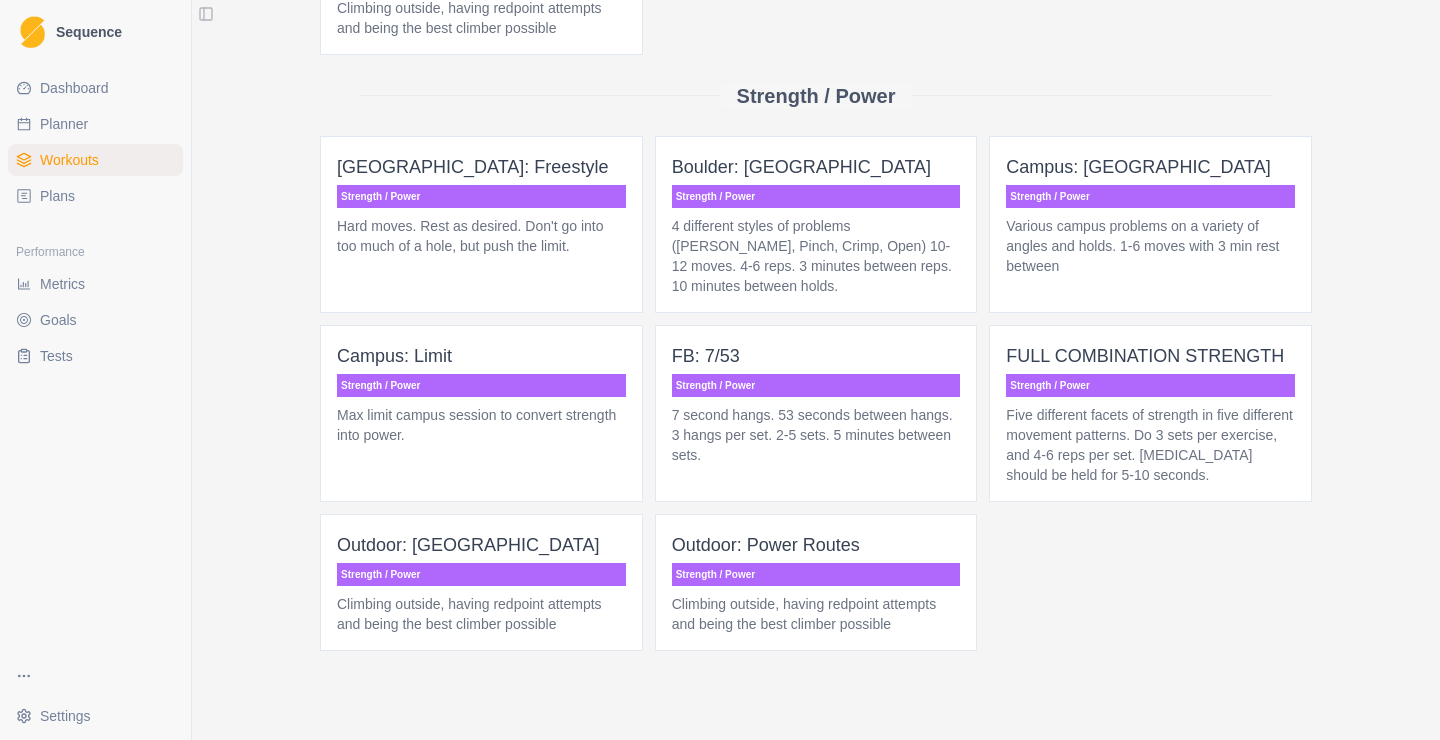 scroll, scrollTop: 1304, scrollLeft: 0, axis: vertical 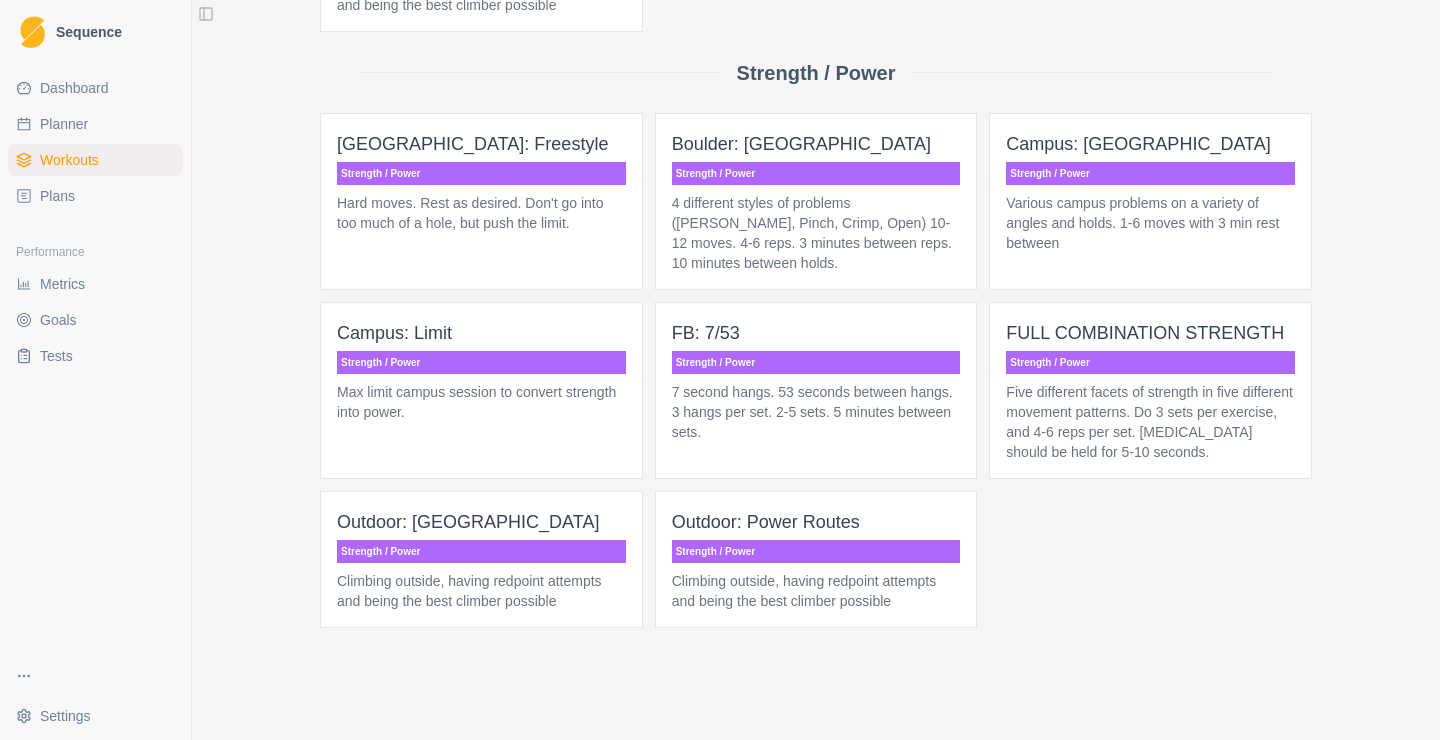 click on "FULL COMBINATION STRENGTH" at bounding box center [1150, 333] 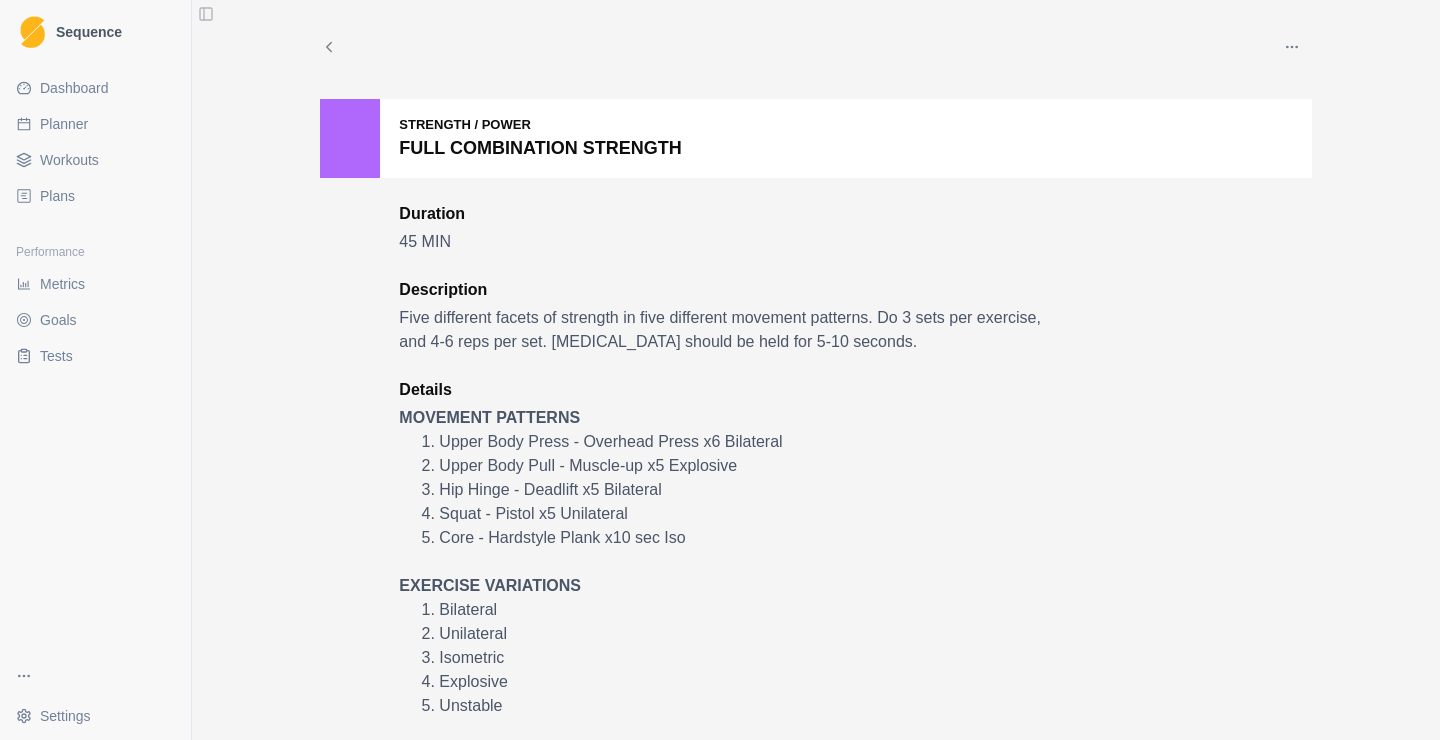 scroll, scrollTop: 0, scrollLeft: 0, axis: both 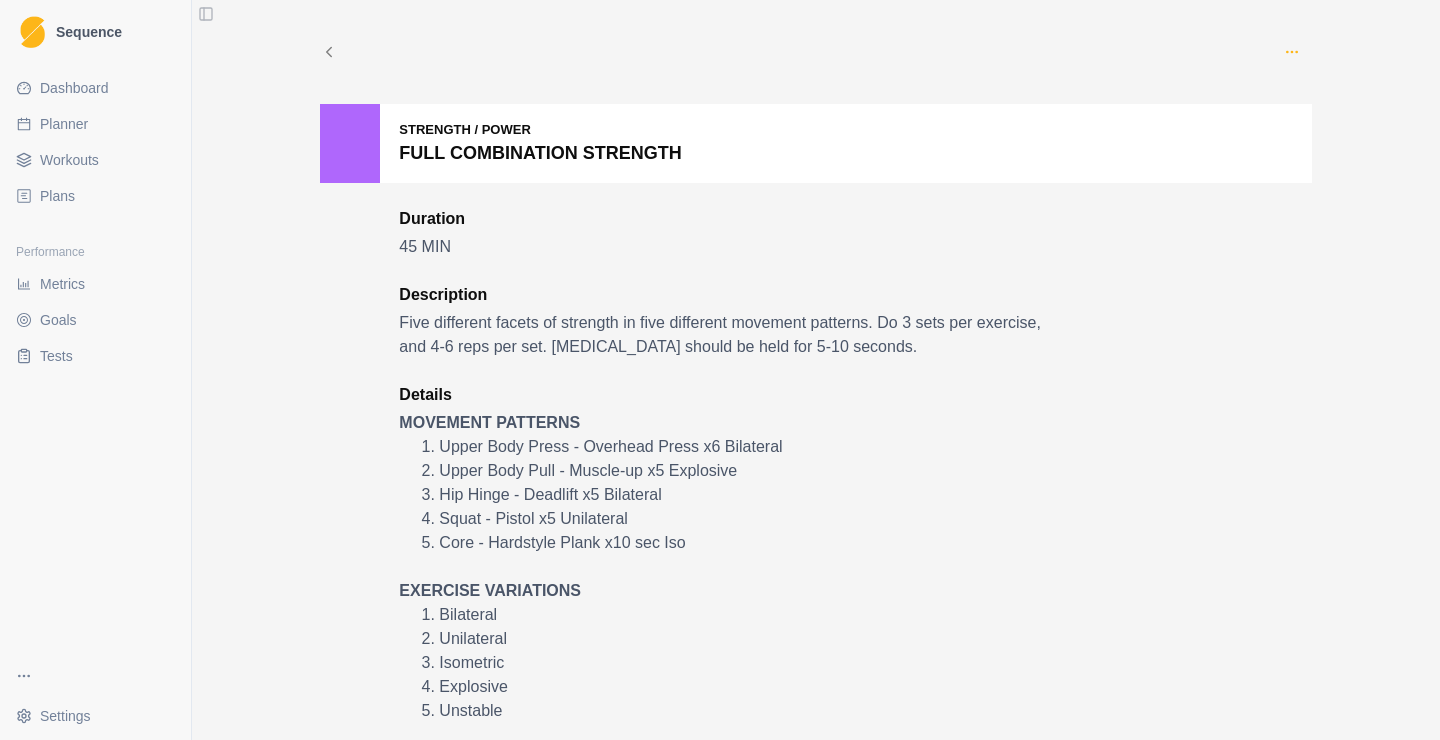 click 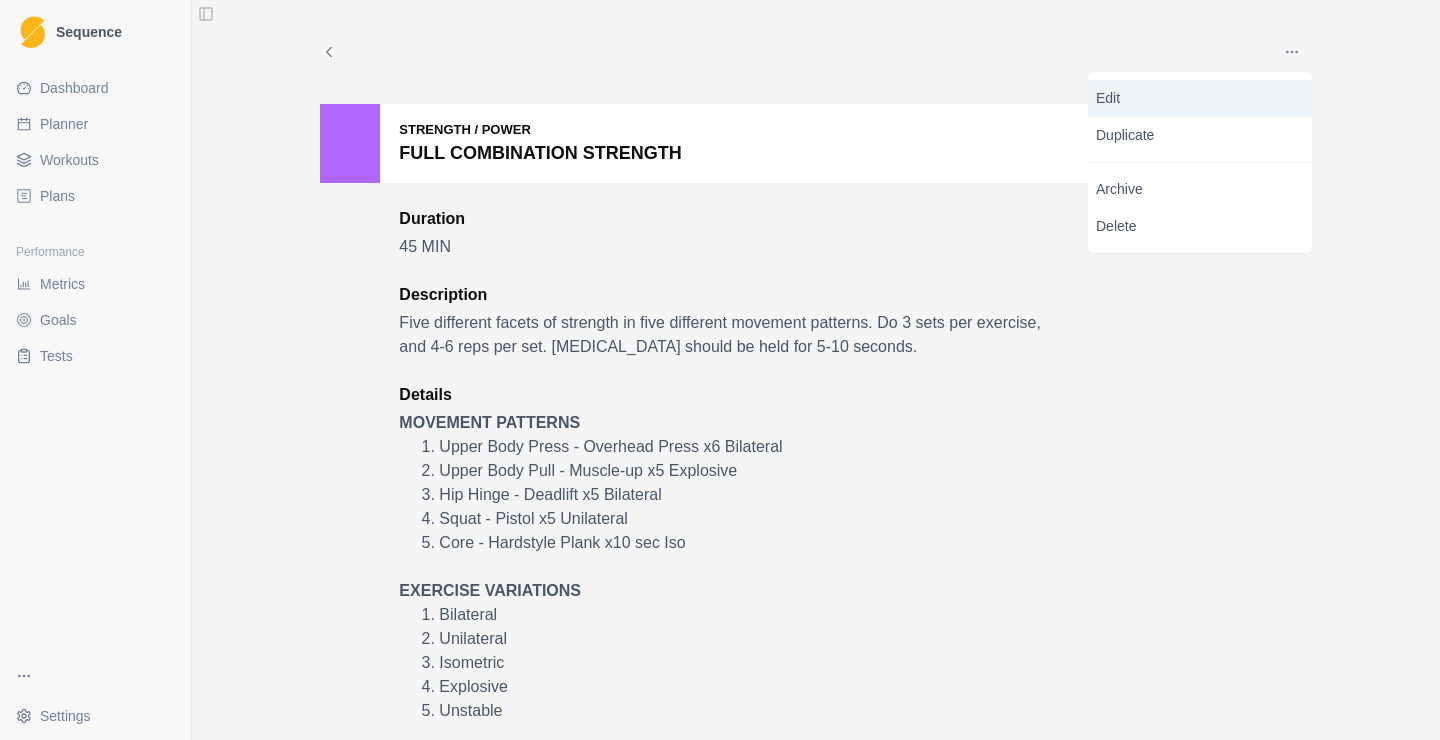 click on "Edit" at bounding box center [1200, 98] 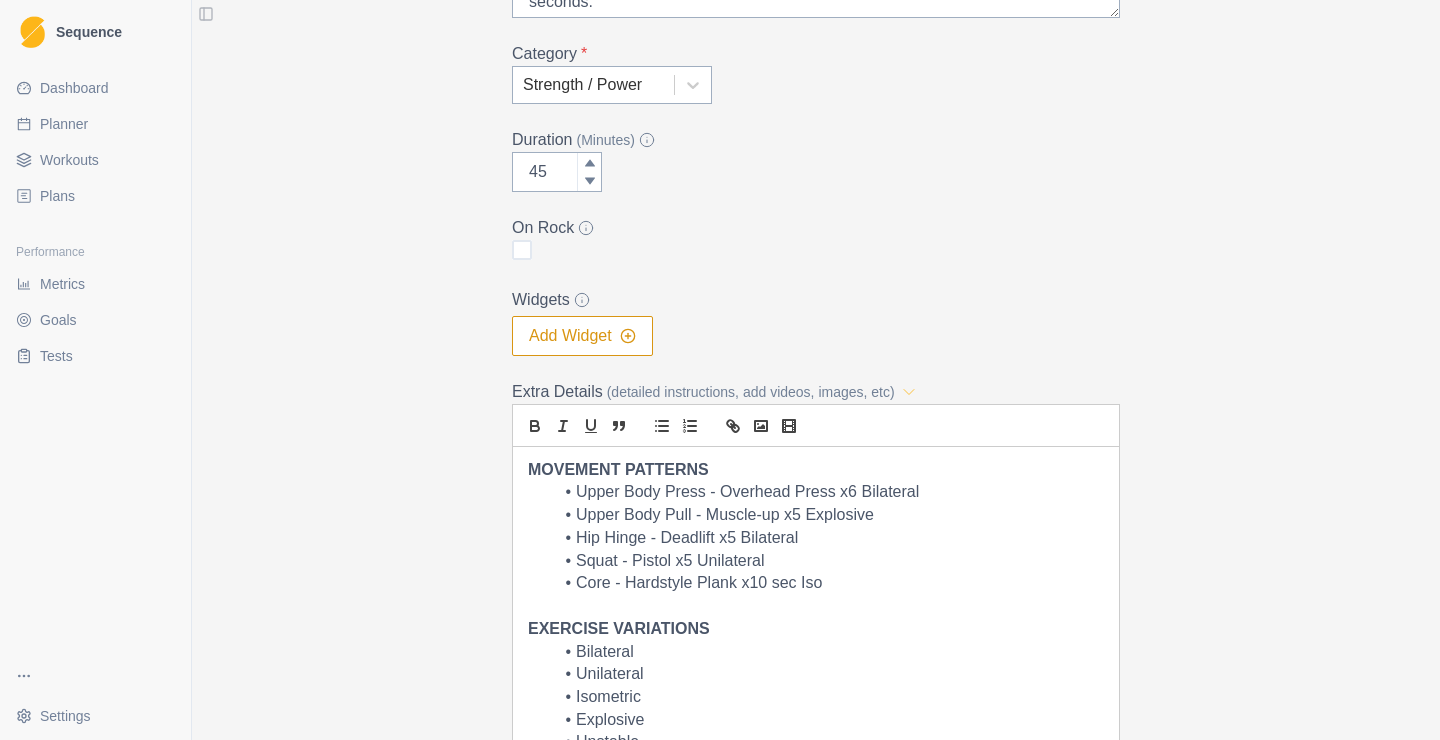 scroll, scrollTop: 387, scrollLeft: 0, axis: vertical 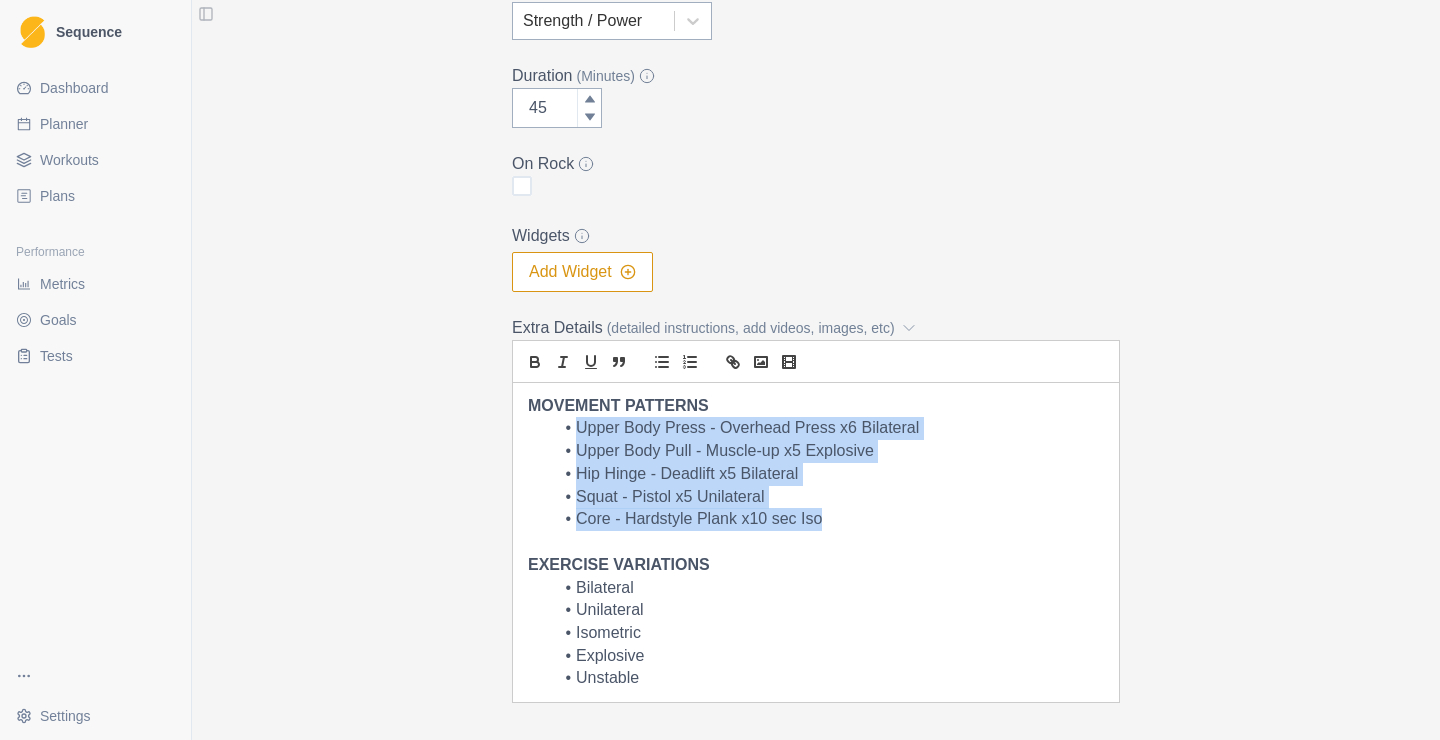 drag, startPoint x: 841, startPoint y: 521, endPoint x: 557, endPoint y: 434, distance: 297.02695 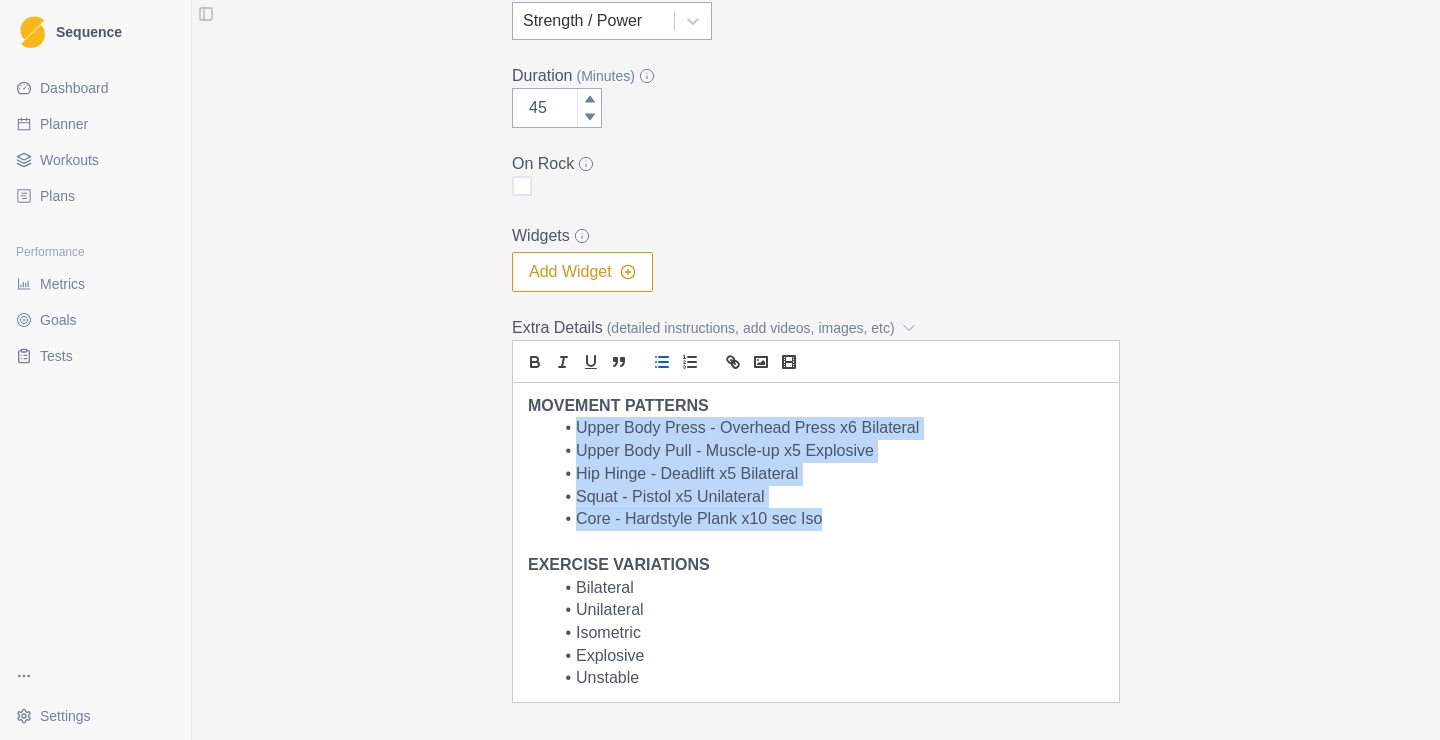 copy on "Upper Body Press - Overhead Press x6 Bilateral Upper Body Pull - Muscle-up x5 Explosive Hip Hinge - Deadlift x5 Bilateral Squat - Pistol x5 Unilateral Core - Hardstyle Plank x10 sec Iso" 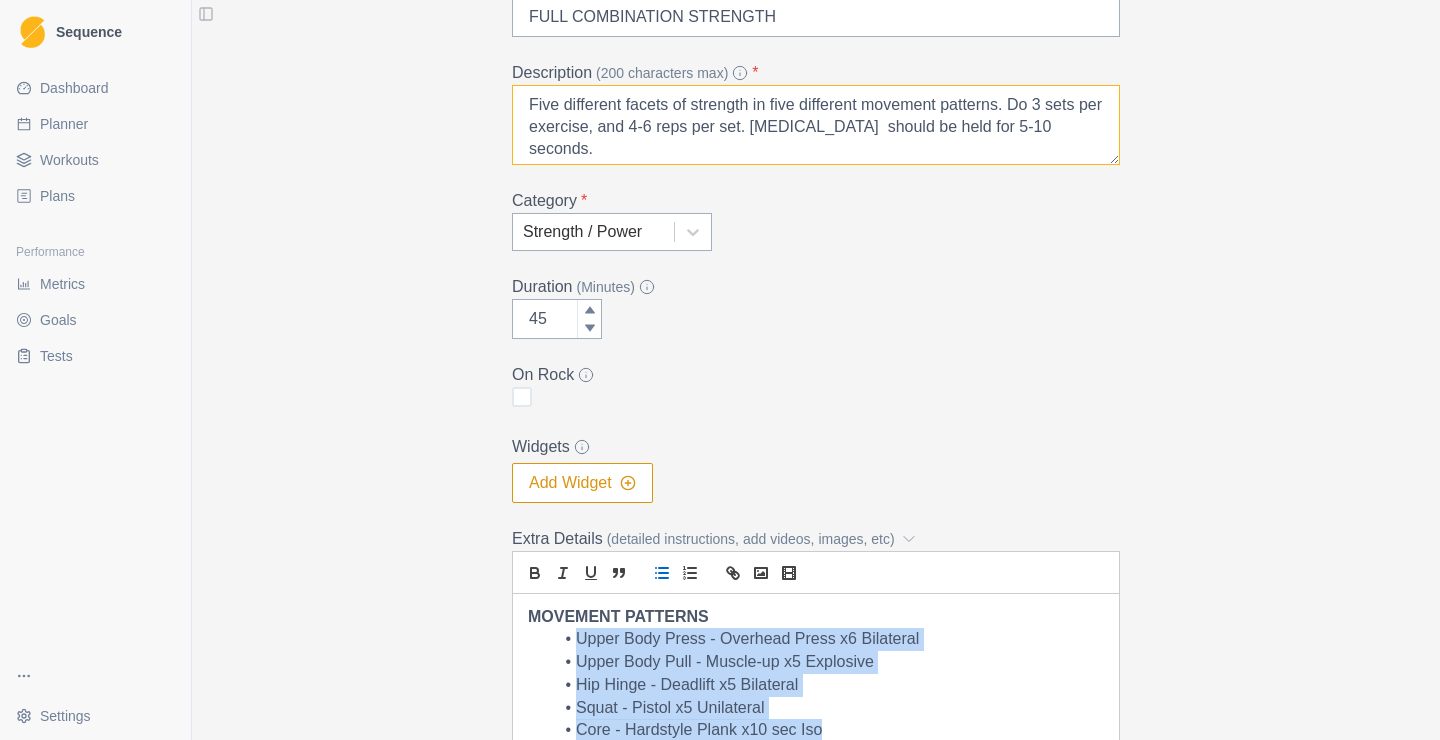 scroll, scrollTop: 0, scrollLeft: 0, axis: both 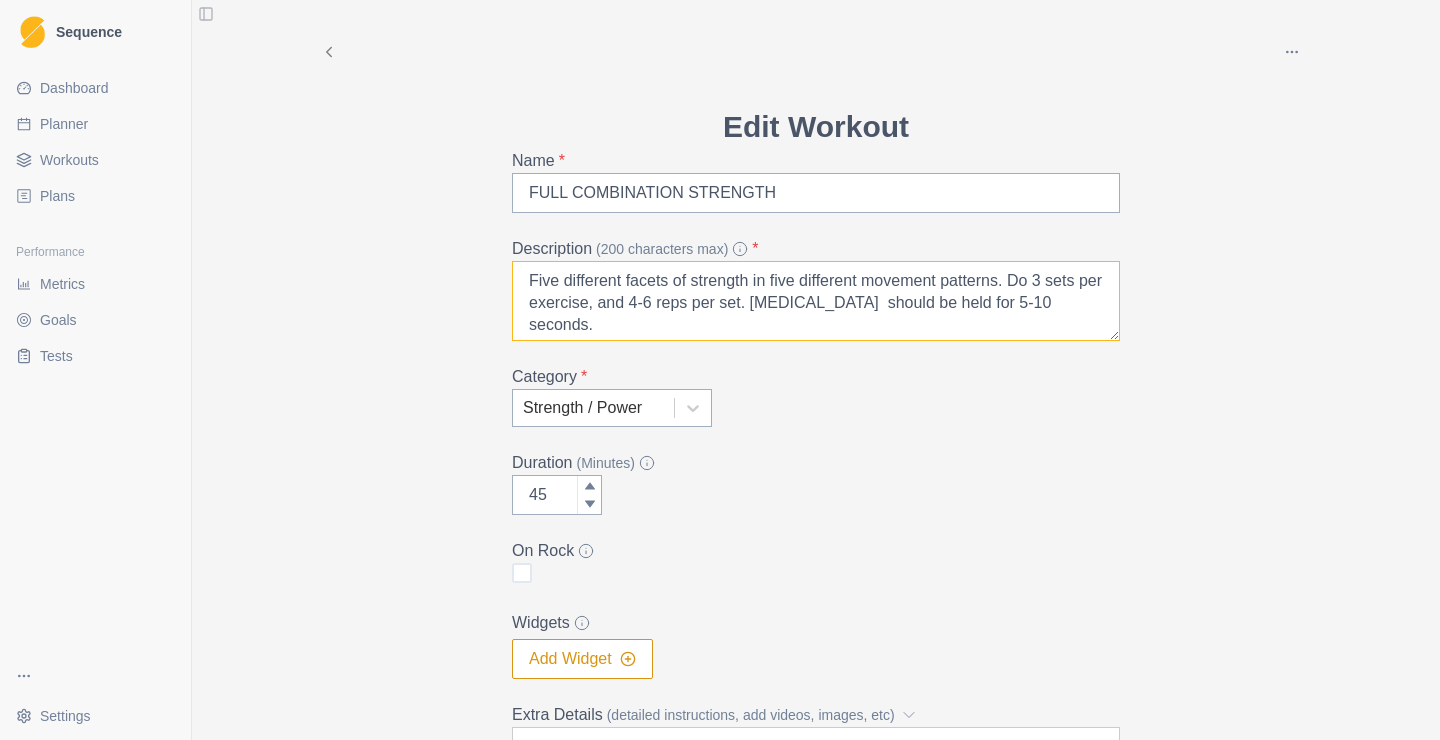drag, startPoint x: 1097, startPoint y: 314, endPoint x: 490, endPoint y: 253, distance: 610.0574 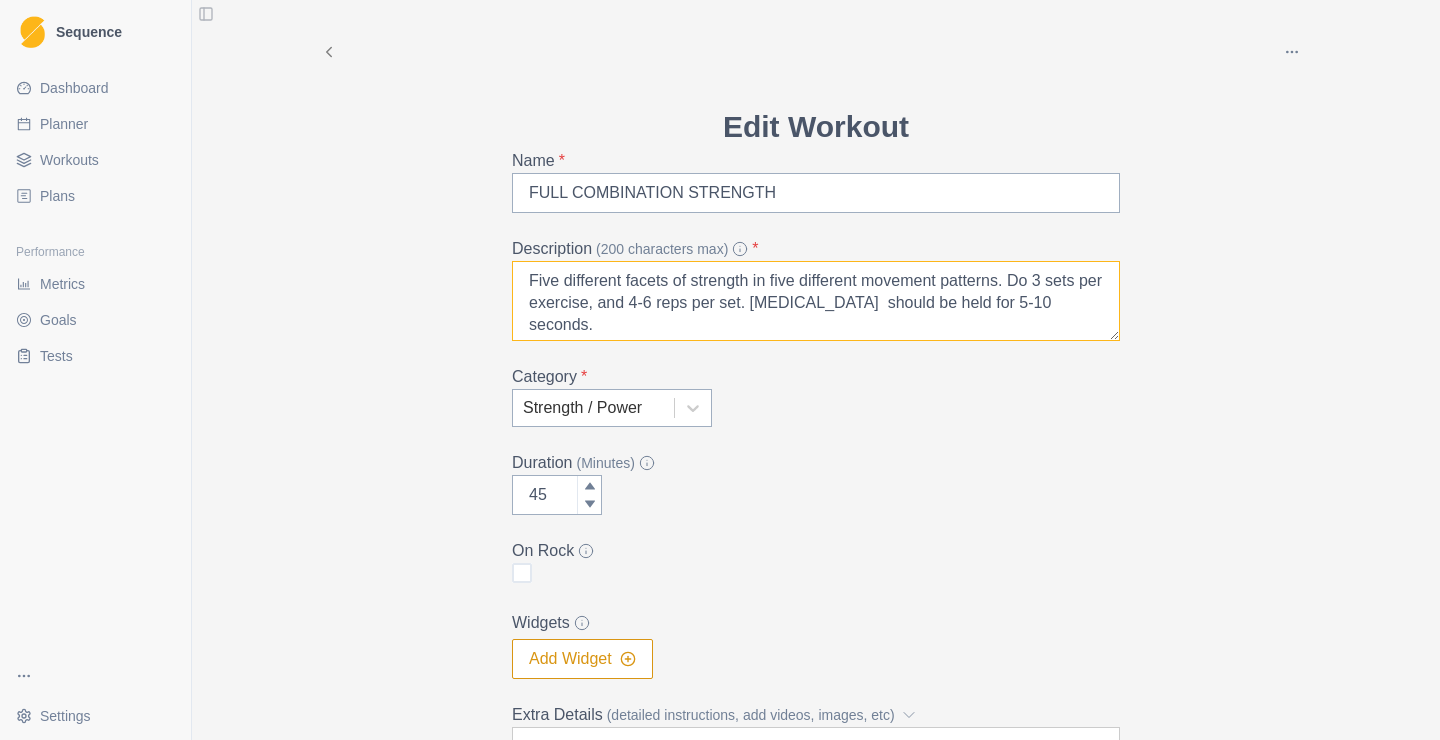 paste on "Upper Body Press - Overhead Press x6 Bilateral
Upper Body Pull - Muscle-up x5 Explosive
Hip Hinge - Deadlift x5 Bilateral
Squat - Pistol x5 Unilateral
Core - Hardstyle Plank x10 sec Iso" 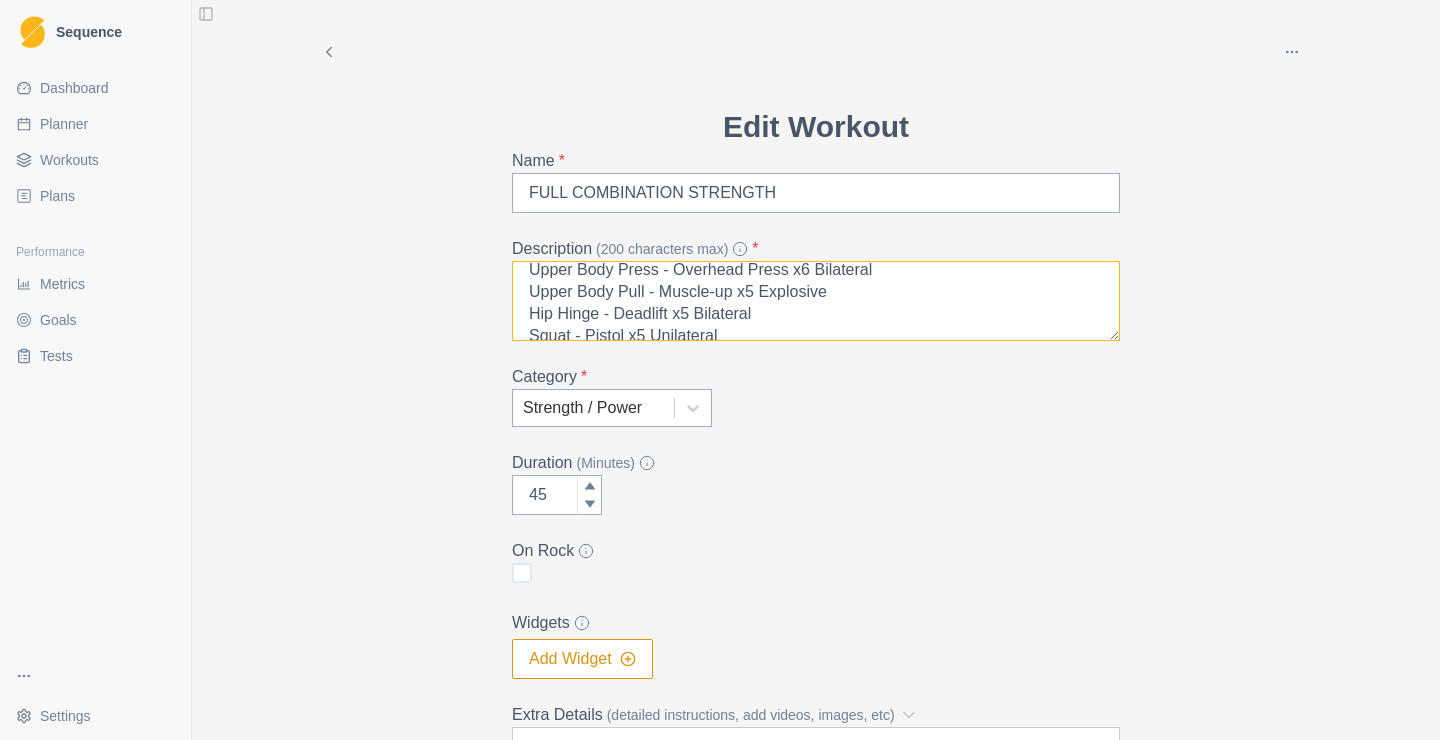 scroll, scrollTop: 0, scrollLeft: 0, axis: both 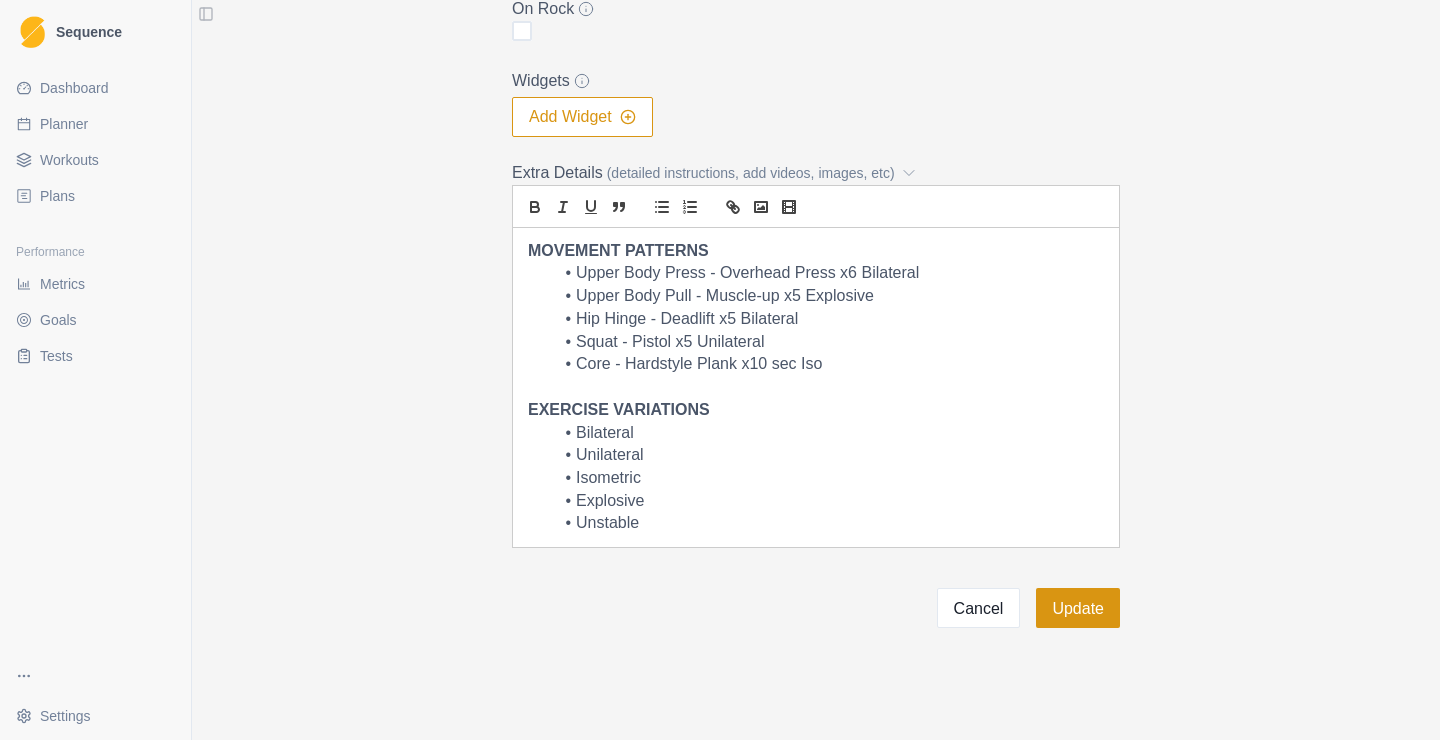 type on "Upper Body Press - Overhead Press x6 Bilateral
Upper Body Pull - Muscle-up x5 Explosive
Hip Hinge - Deadlift x5 Bilateral
Squat - Pistol x5 Unilateral
Core - Hardstyle Plank x10 sec Iso" 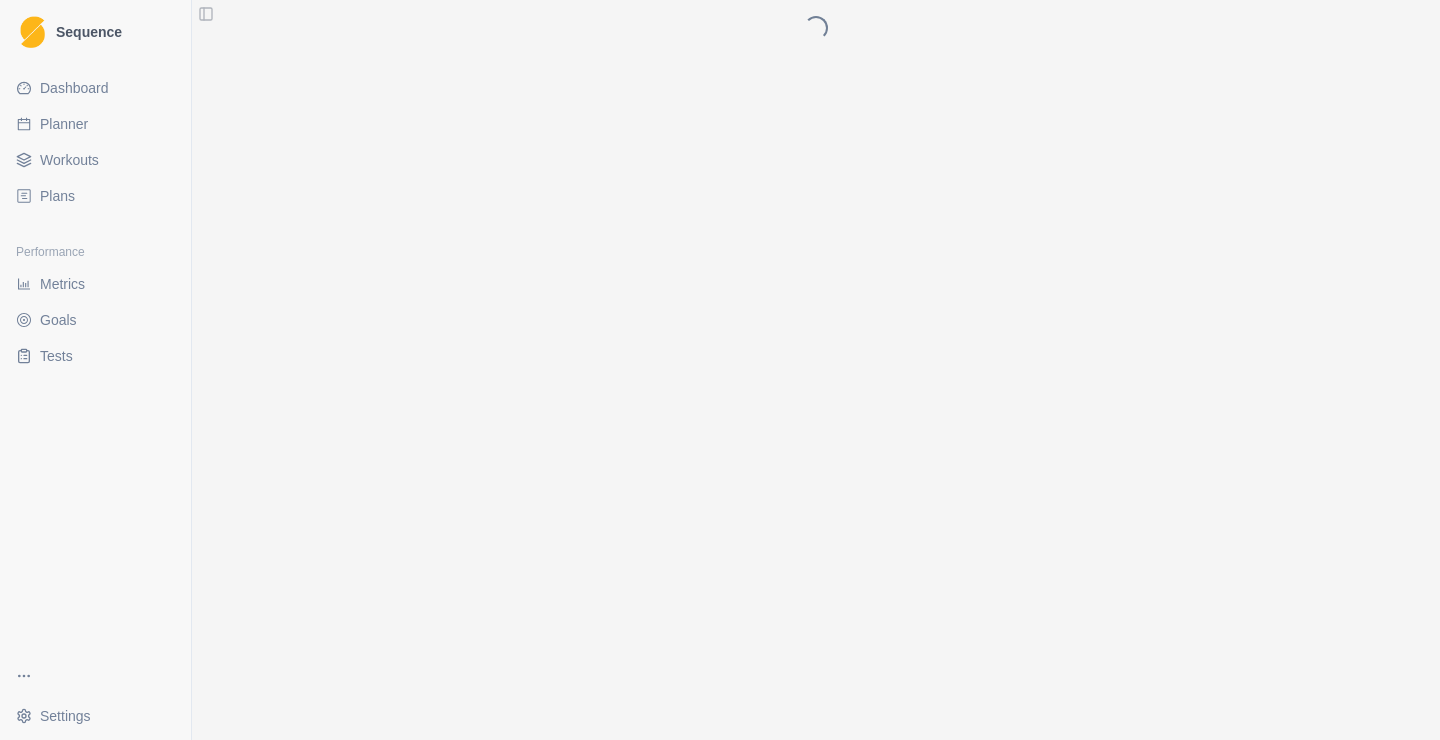 scroll, scrollTop: 0, scrollLeft: 0, axis: both 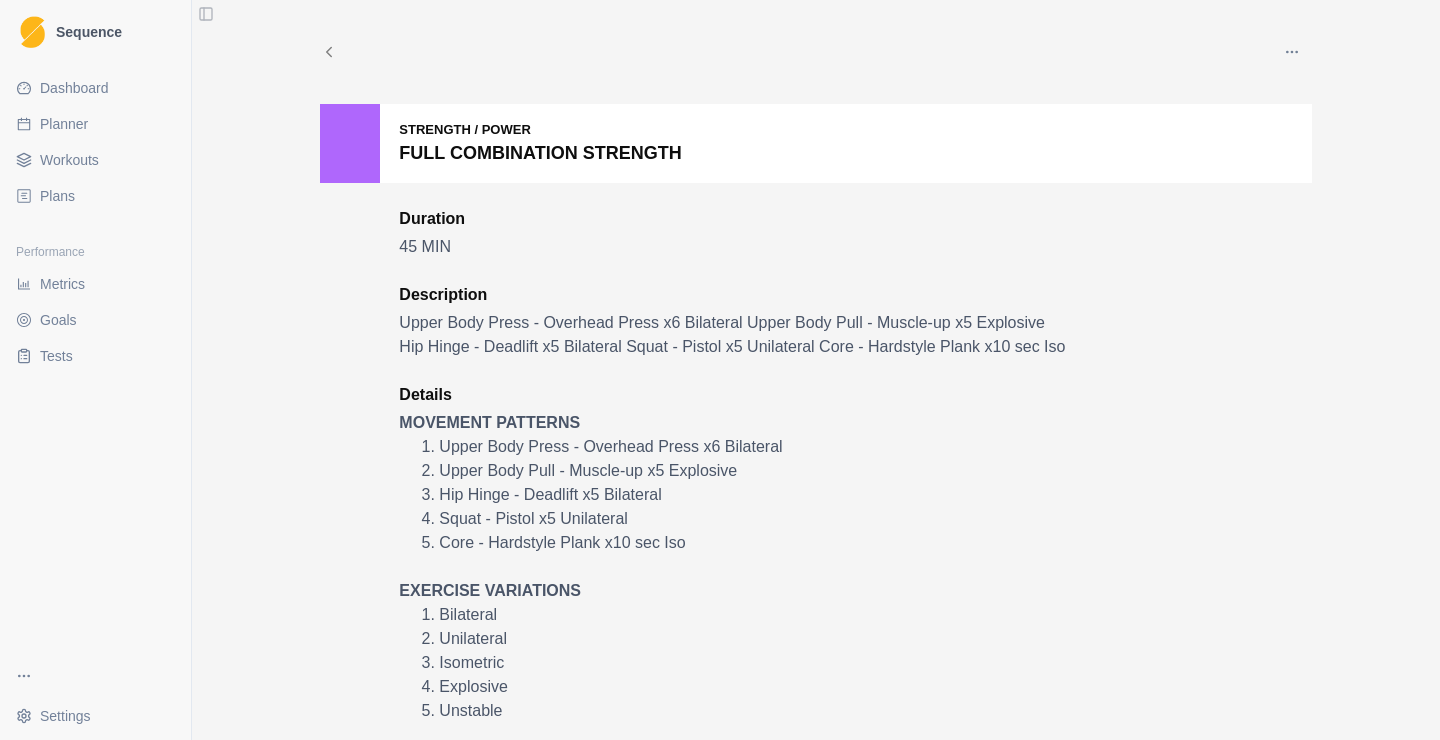 click at bounding box center (1292, 52) 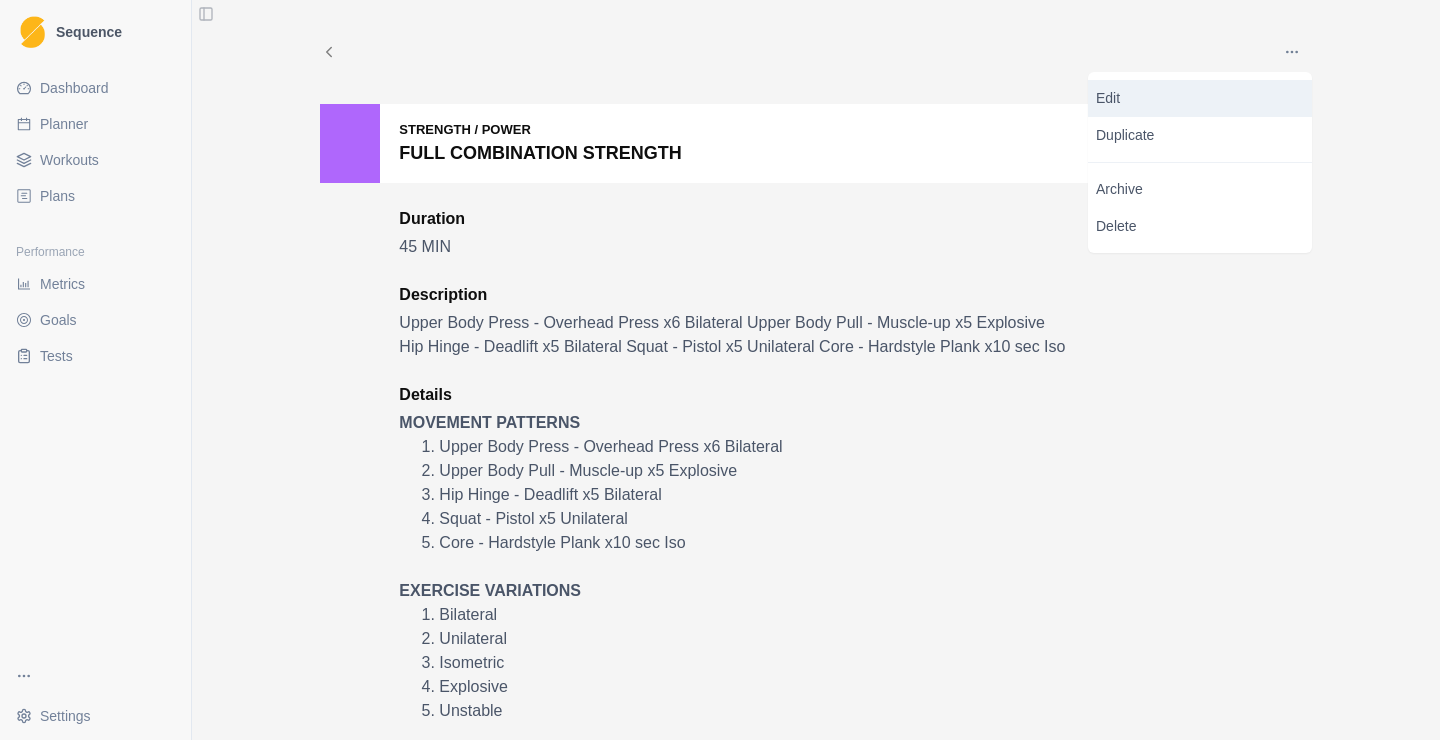 click on "Edit" at bounding box center (1200, 98) 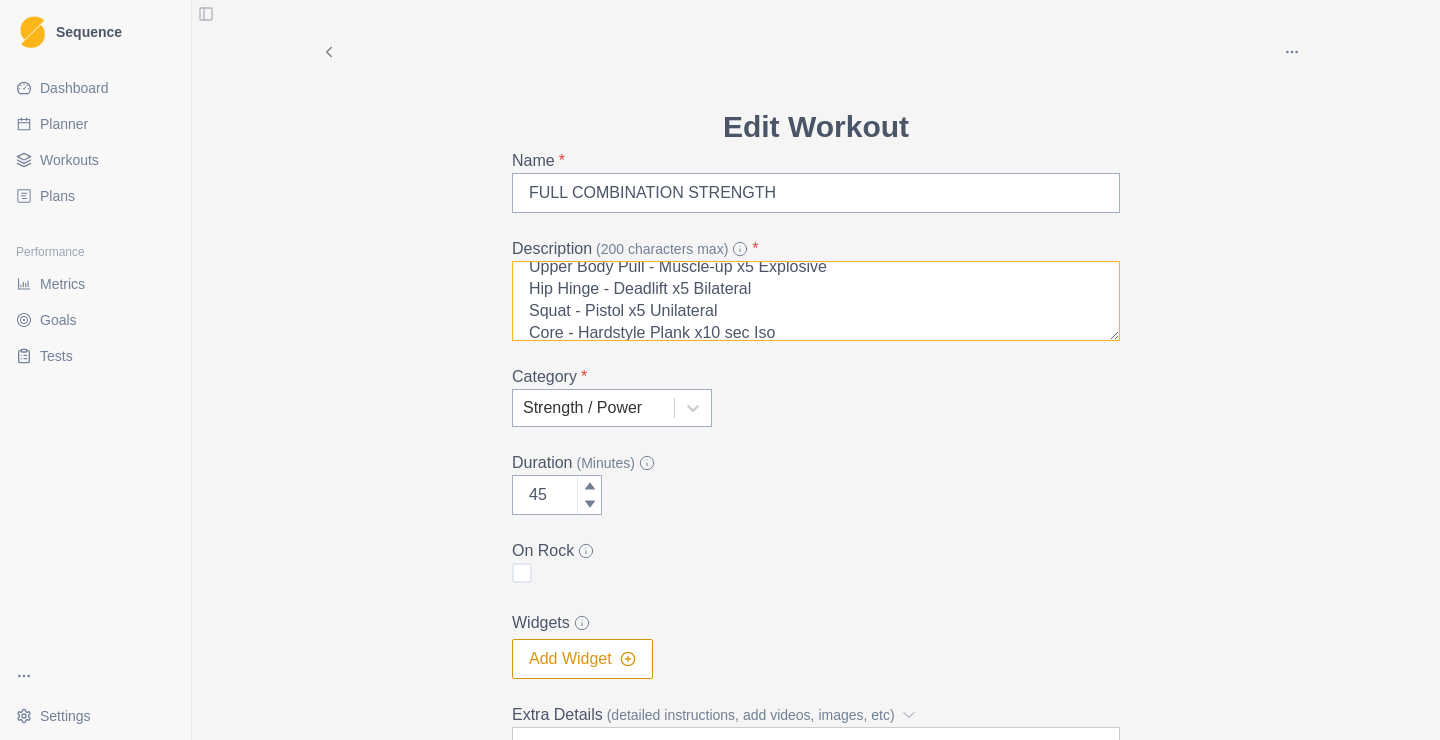 scroll, scrollTop: 48, scrollLeft: 0, axis: vertical 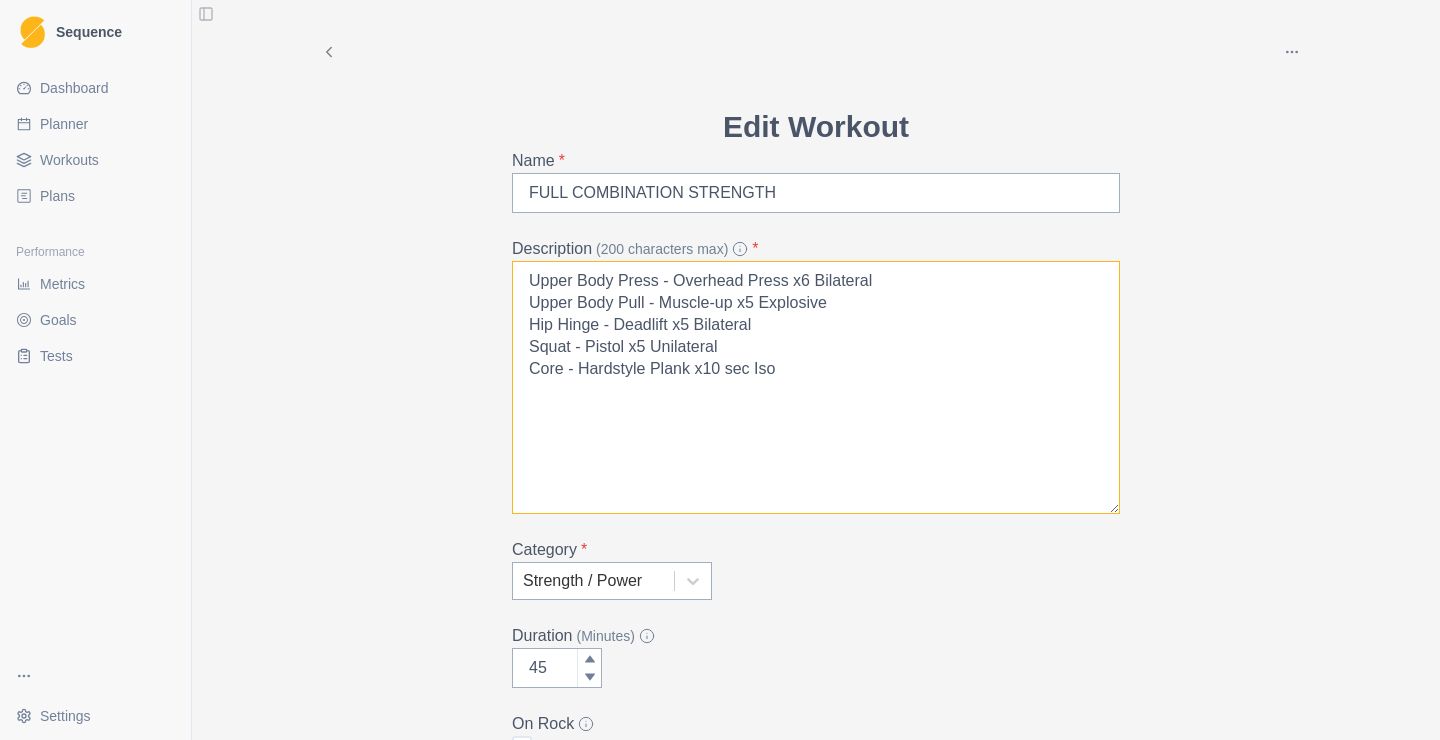 drag, startPoint x: 1112, startPoint y: 330, endPoint x: 1142, endPoint y: 477, distance: 150.03 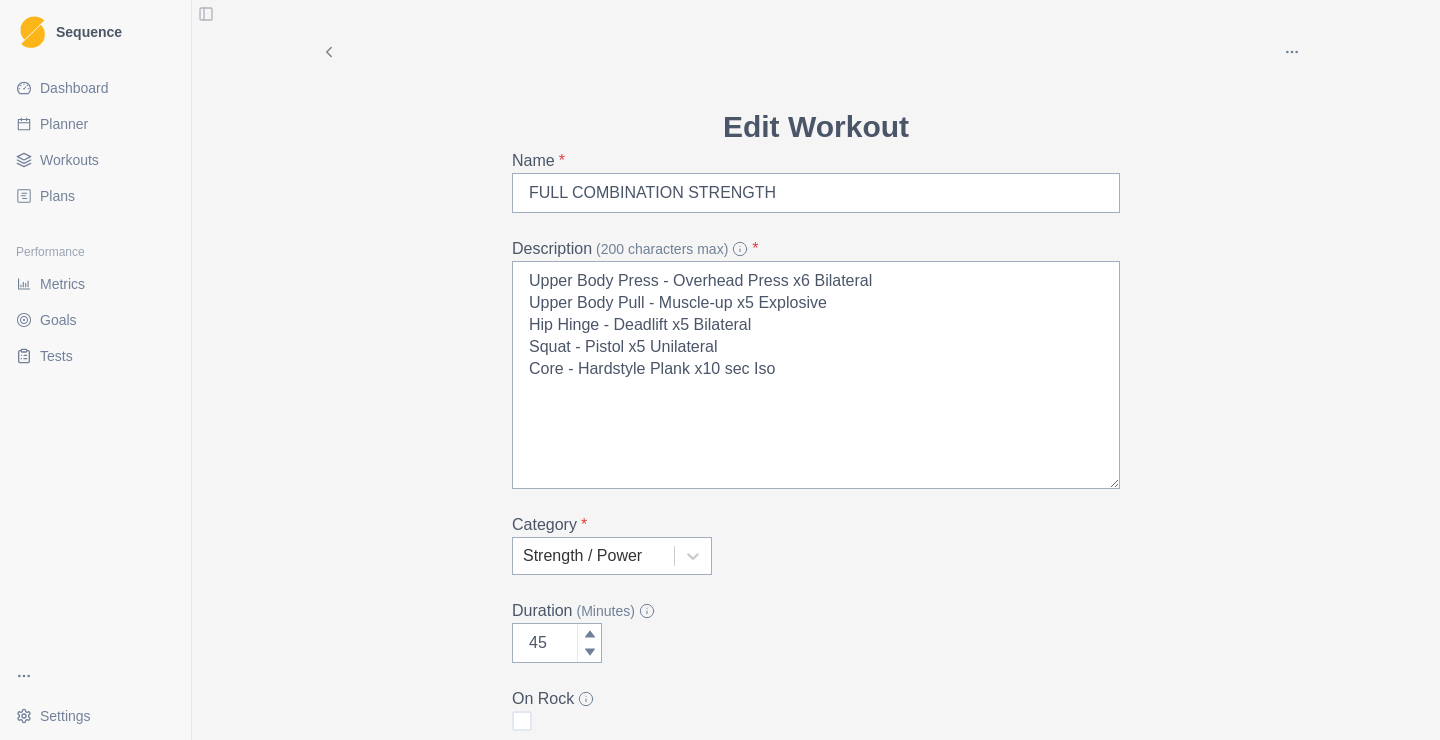 click 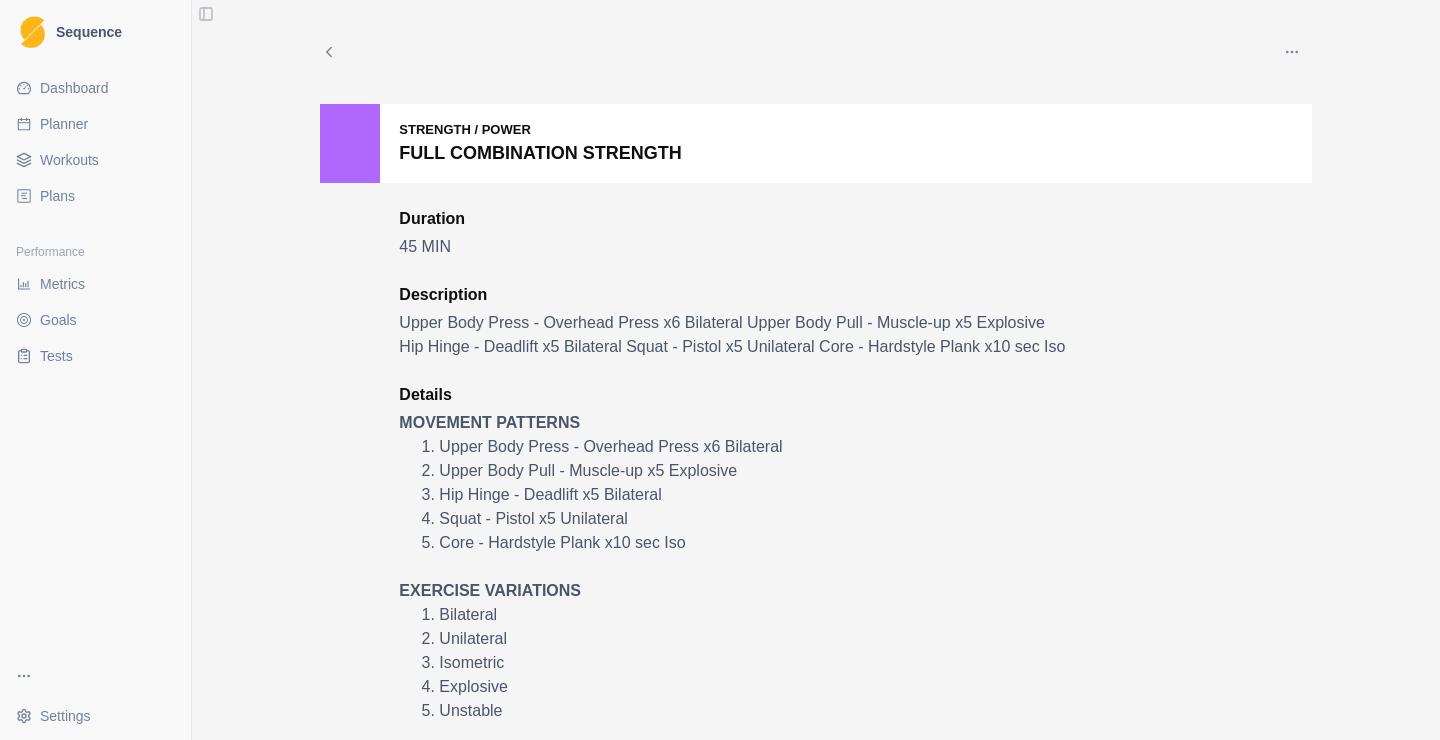 click 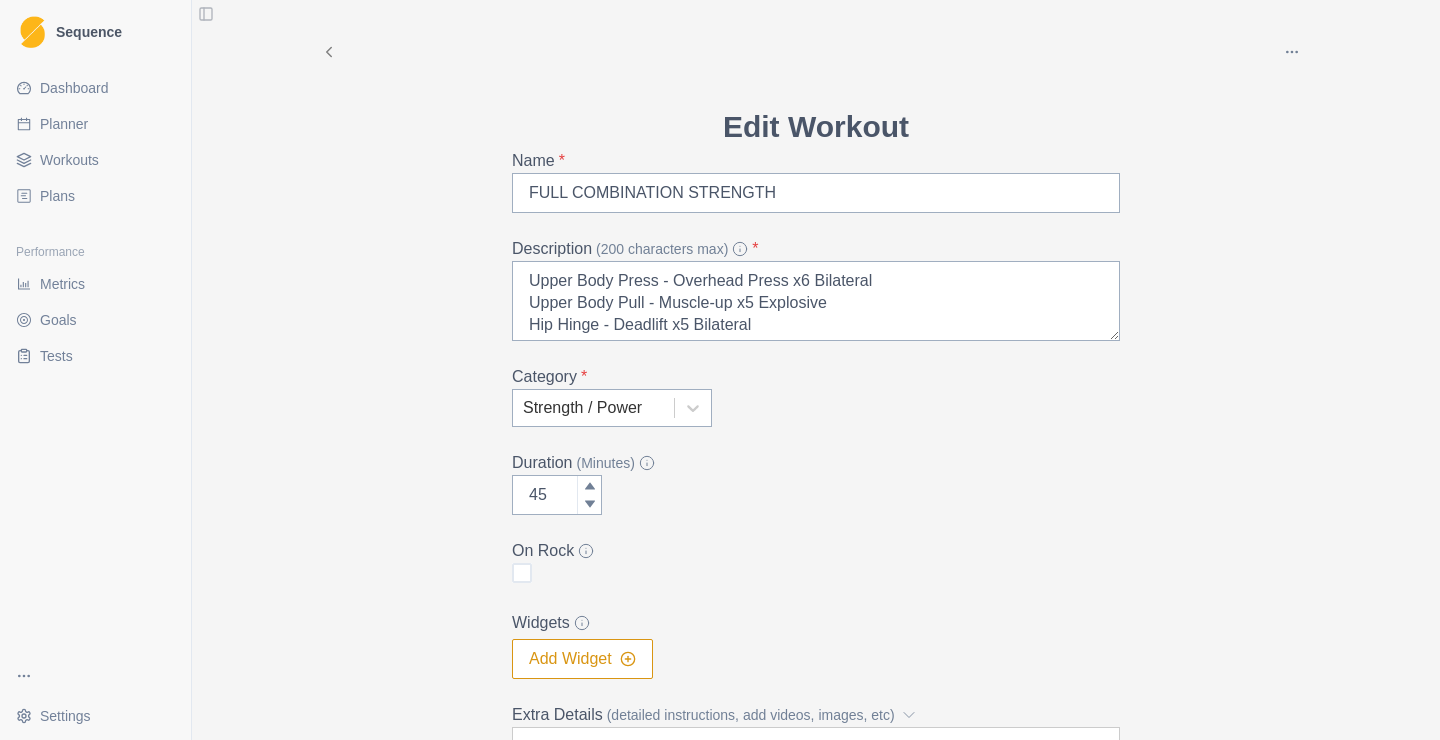 click on "Workouts" at bounding box center (95, 160) 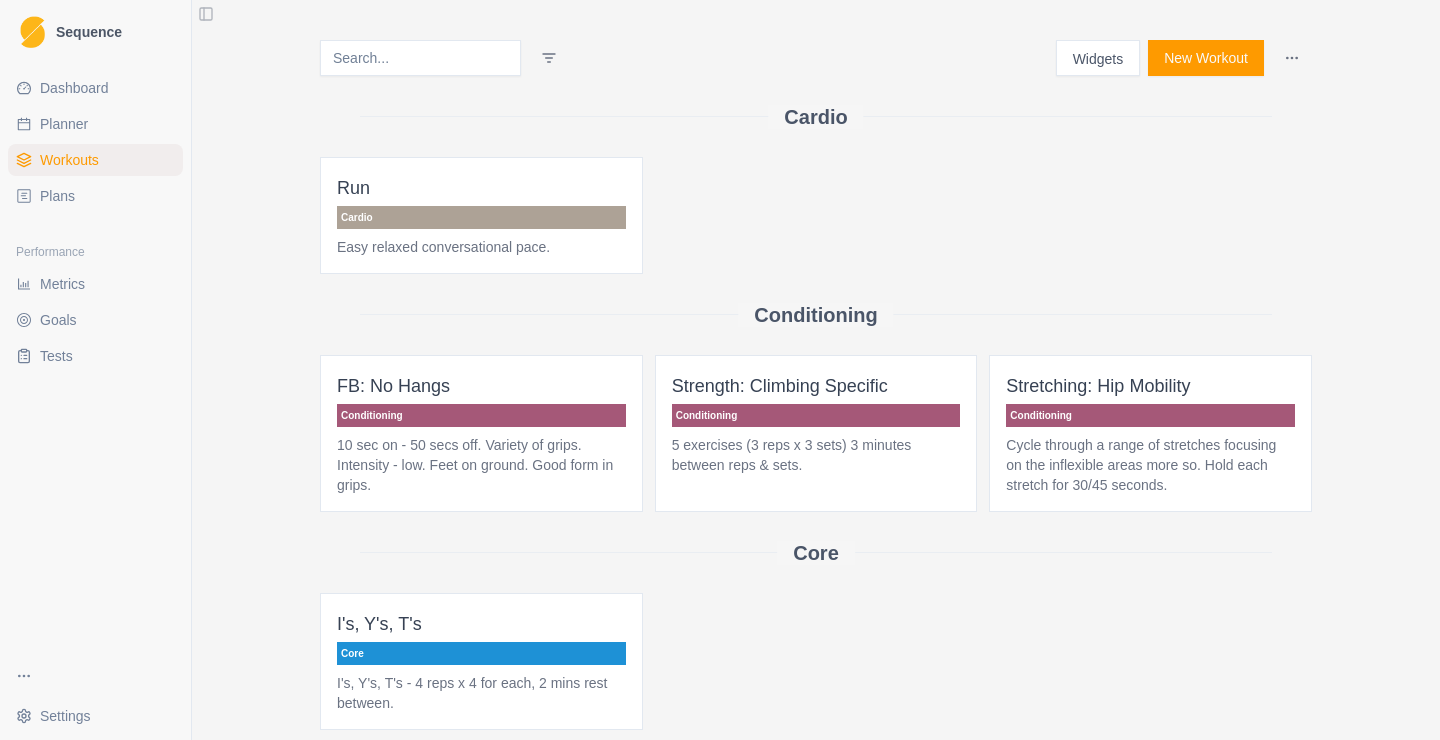 click on "Planner" at bounding box center (95, 124) 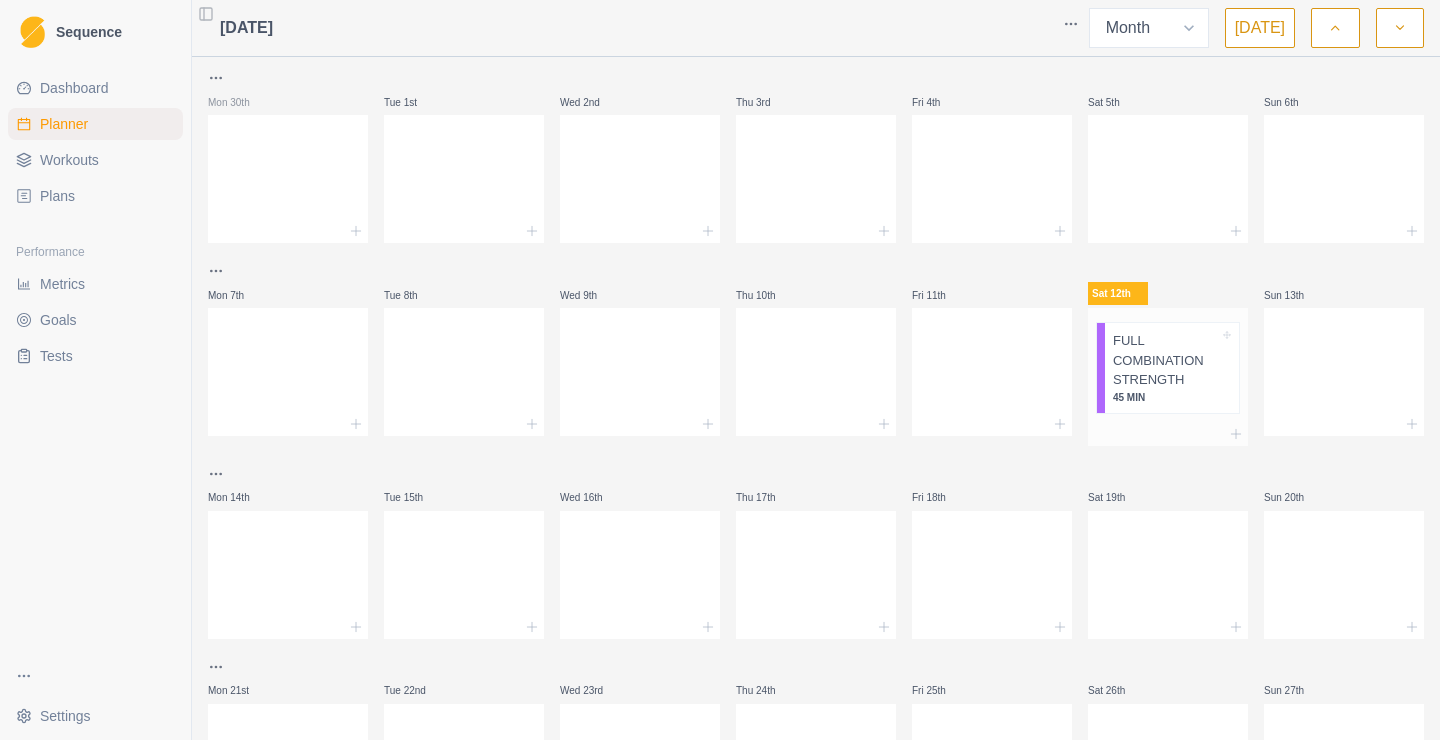 click on "FULL COMBINATION STRENGTH" at bounding box center [1166, 360] 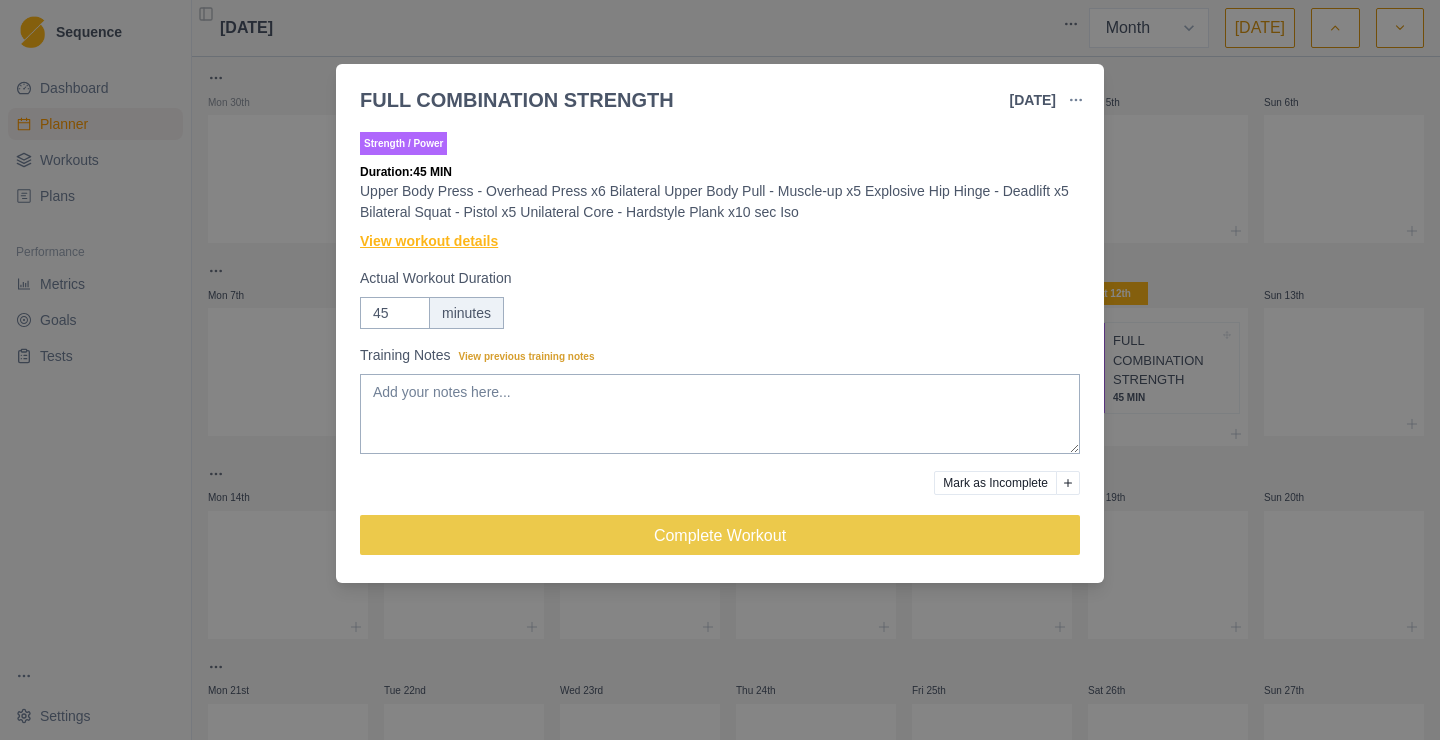 click on "View workout details" at bounding box center (429, 241) 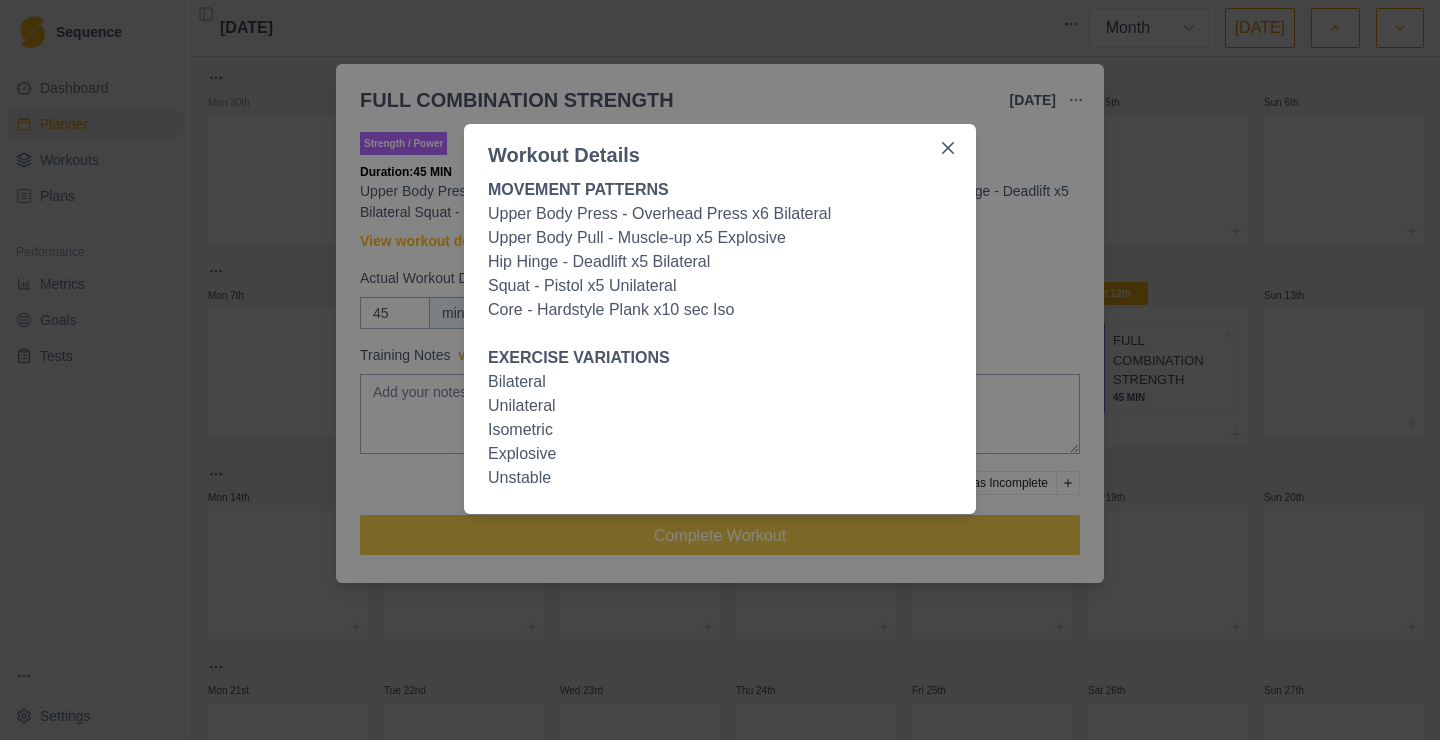 click on "Workout Details MOVEMENT PATTERNS Upper Body Press - Overhead Press x6 Bilateral Upper Body Pull - Muscle-up x5 Explosive Hip Hinge - Deadlift x5 Bilateral Squat - Pistol x5 Unilateral Core - Hardstyle Plank x10 sec Iso EXERCISE VARIATIONS  Bilateral Unilateral Isometric Explosive Unstable" at bounding box center [720, 370] 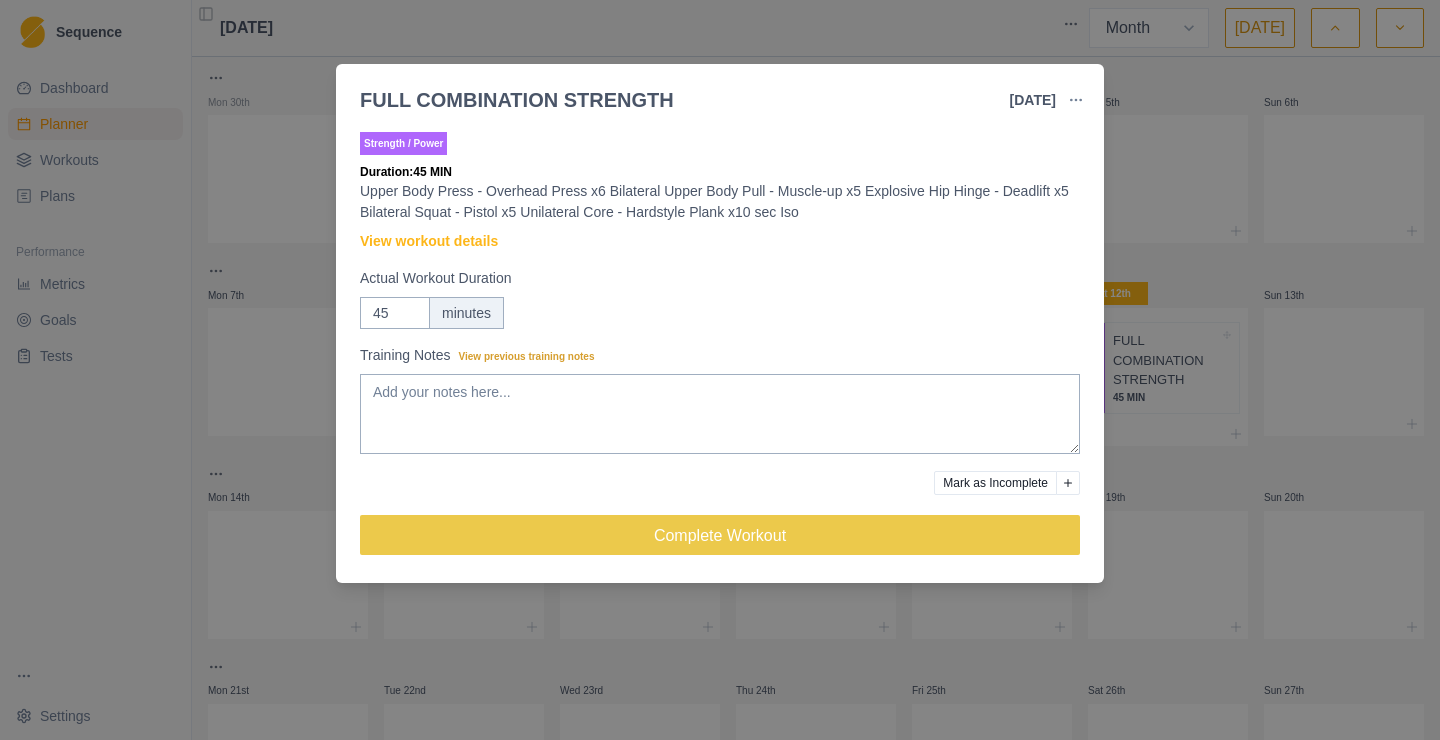 click at bounding box center (1076, 100) 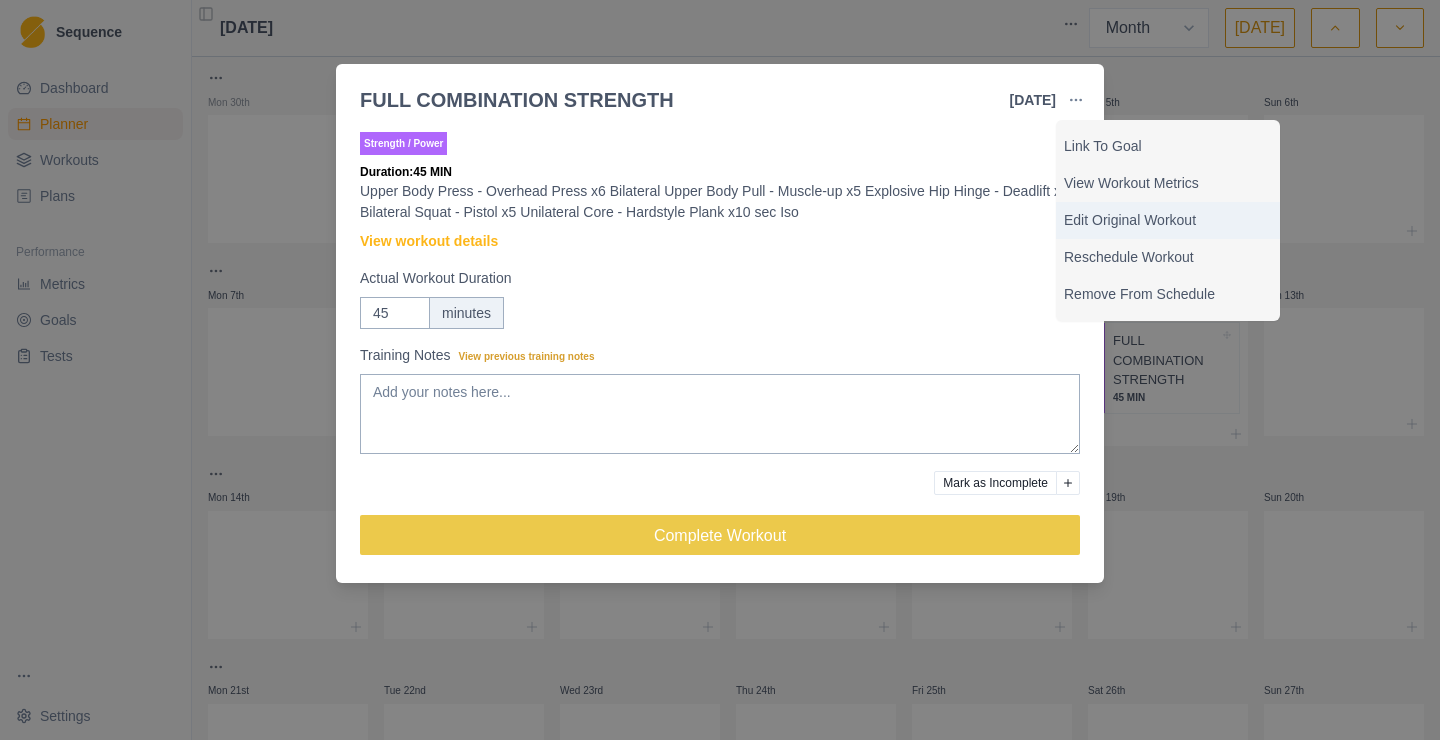 click on "Edit Original Workout" at bounding box center [1168, 220] 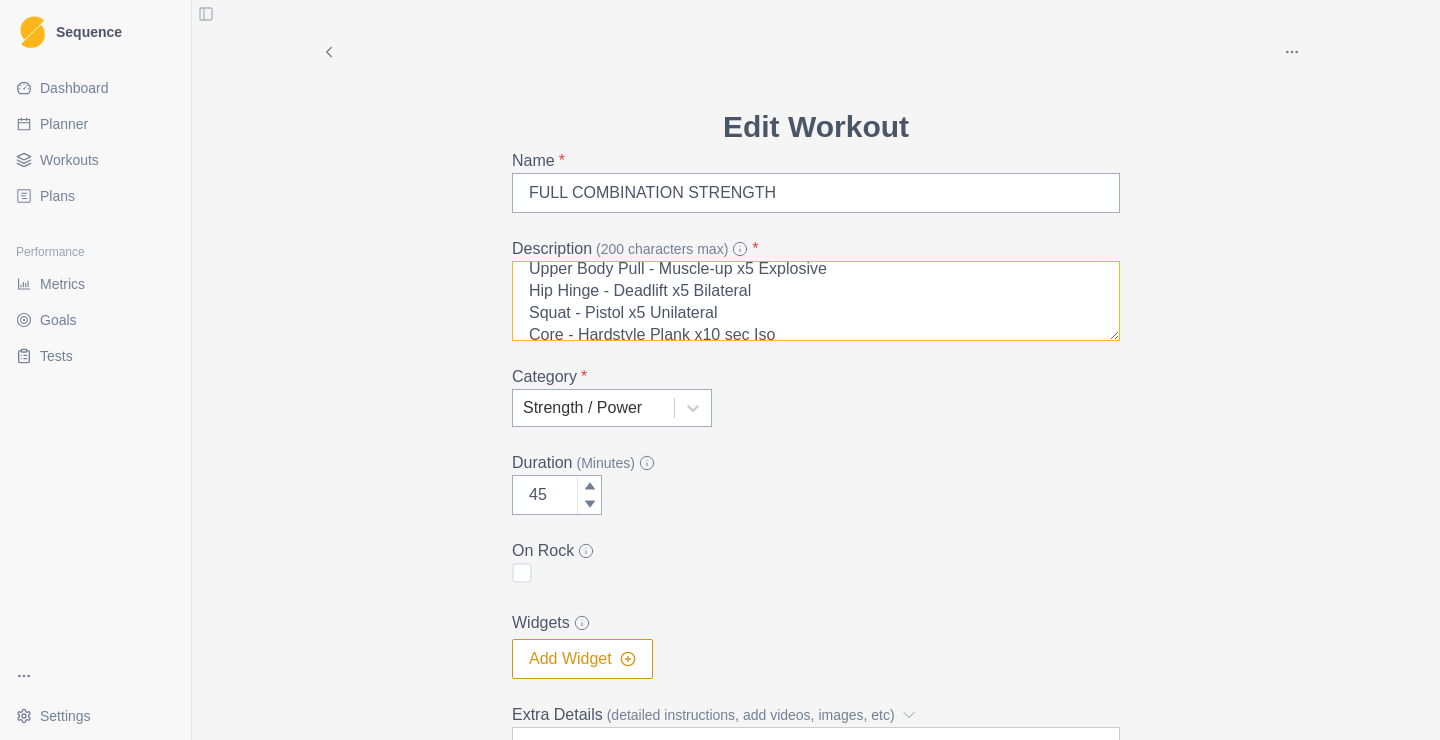 scroll, scrollTop: 48, scrollLeft: 0, axis: vertical 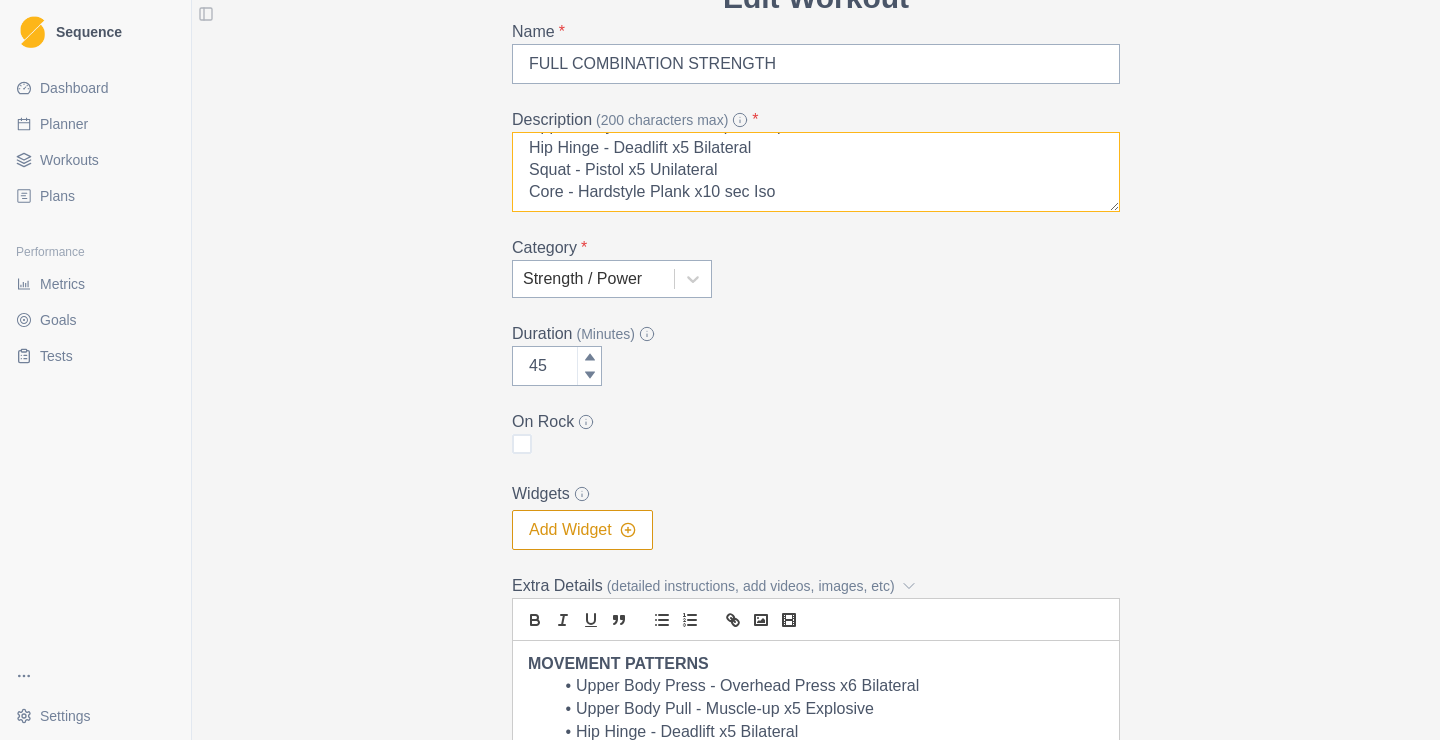 click on "Upper Body Press - Overhead Press x6 Bilateral
Upper Body Pull - Muscle-up x5 Explosive
Hip Hinge - Deadlift x5 Bilateral
Squat - Pistol x5 Unilateral
Core - Hardstyle Plank x10 sec Iso" at bounding box center (816, 172) 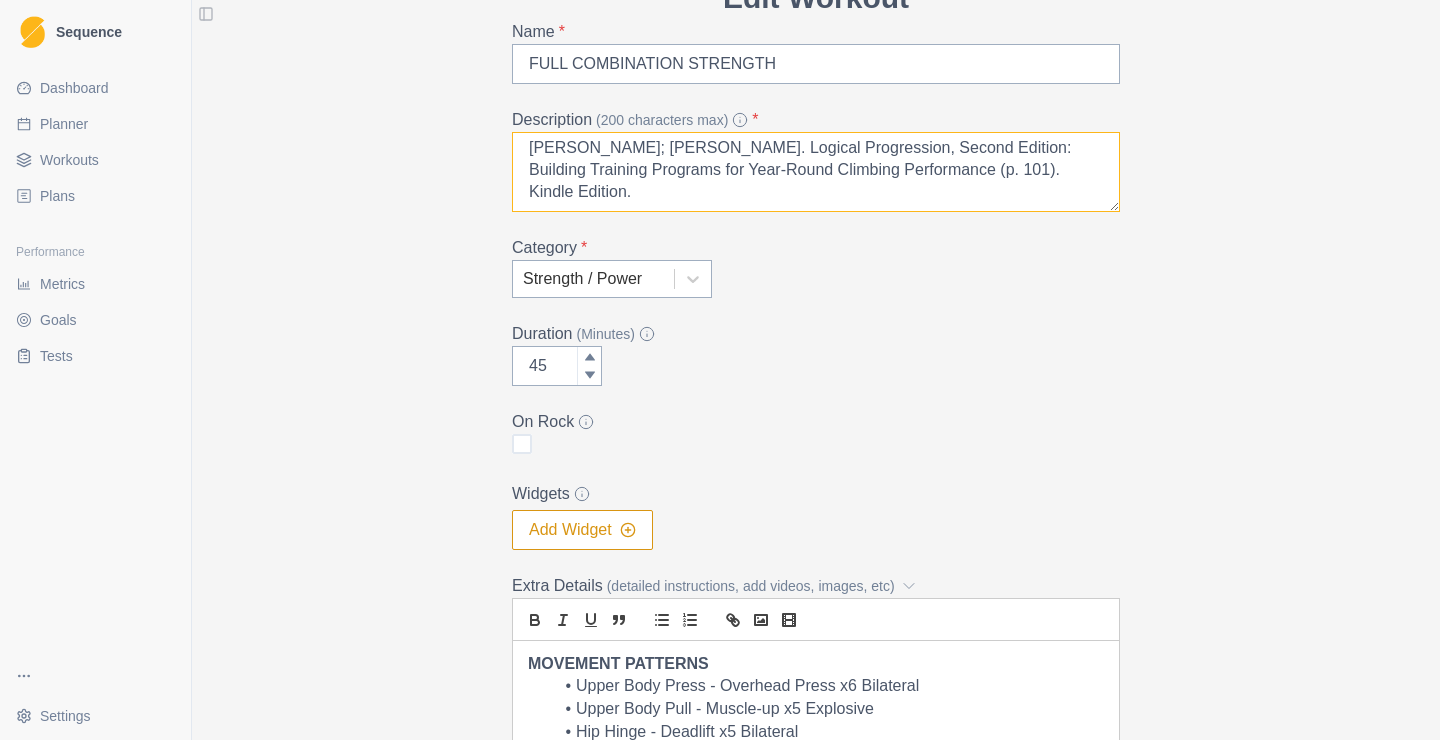 scroll, scrollTop: 26, scrollLeft: 0, axis: vertical 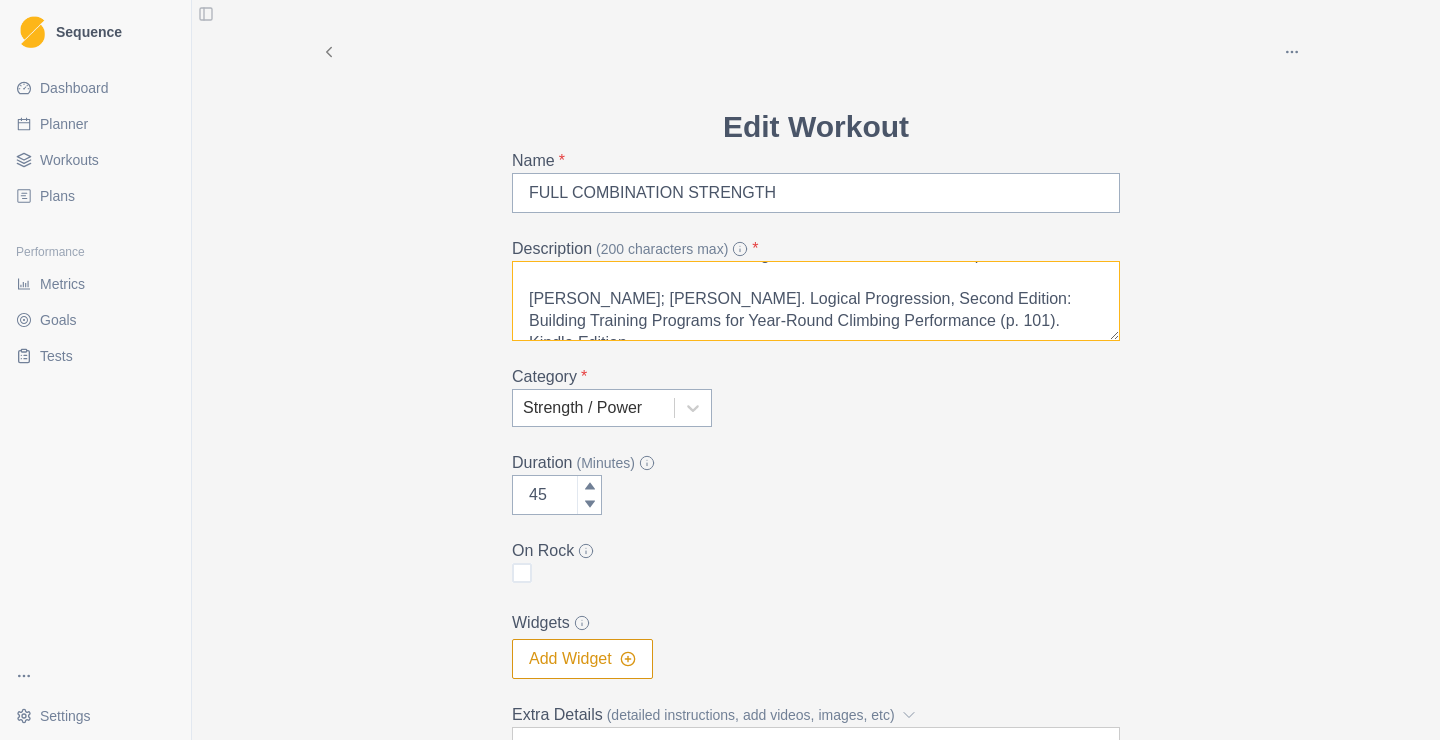 drag, startPoint x: 1077, startPoint y: 322, endPoint x: 1174, endPoint y: 455, distance: 164.6147 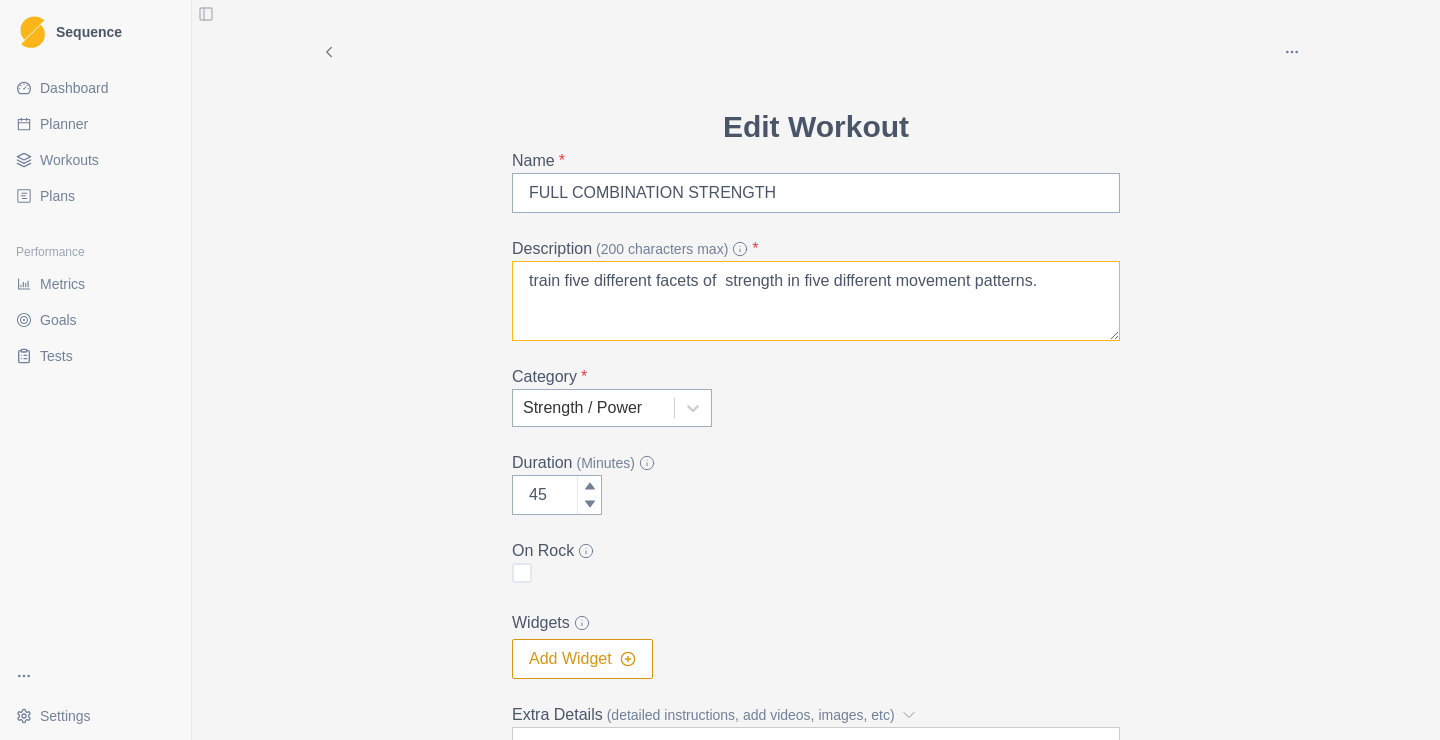 scroll, scrollTop: 0, scrollLeft: 0, axis: both 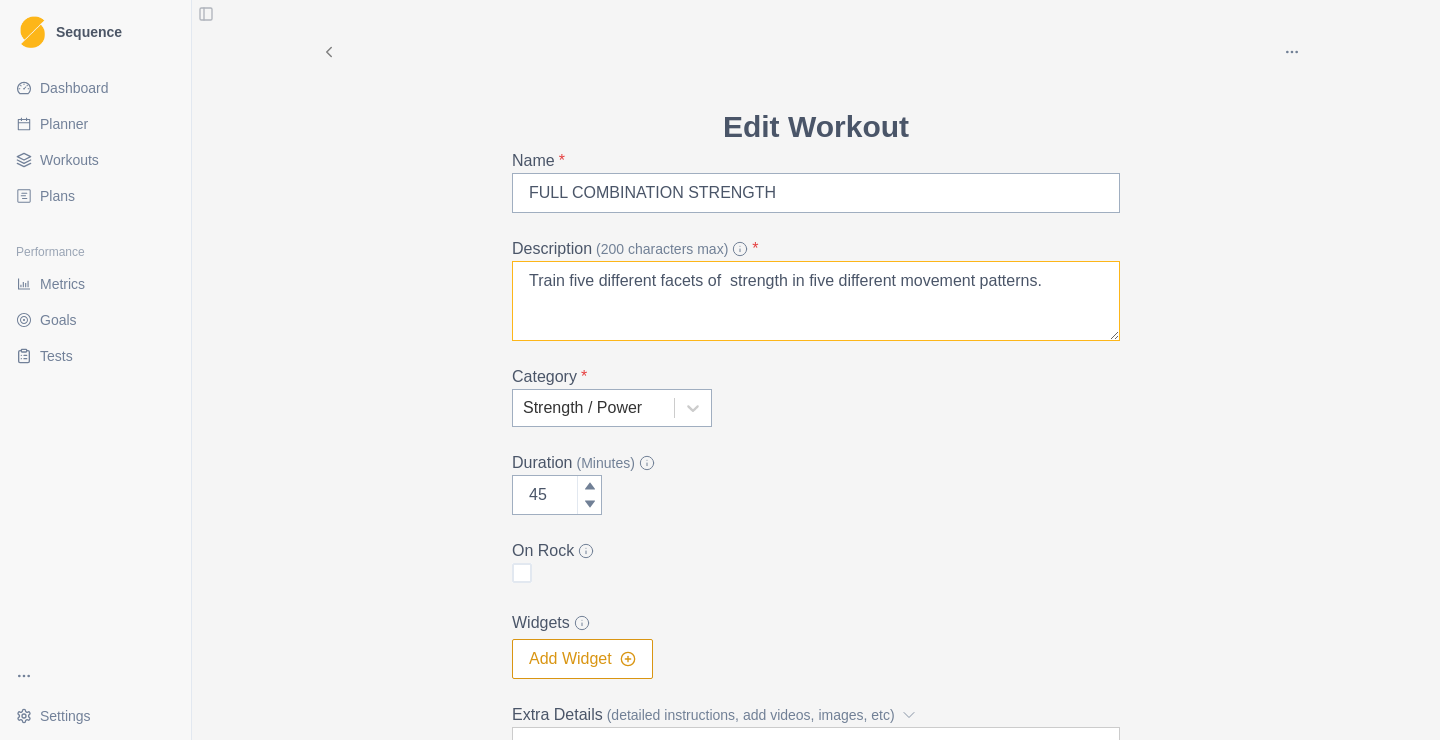 type on "Train five different facets of  strength in five different movement patterns." 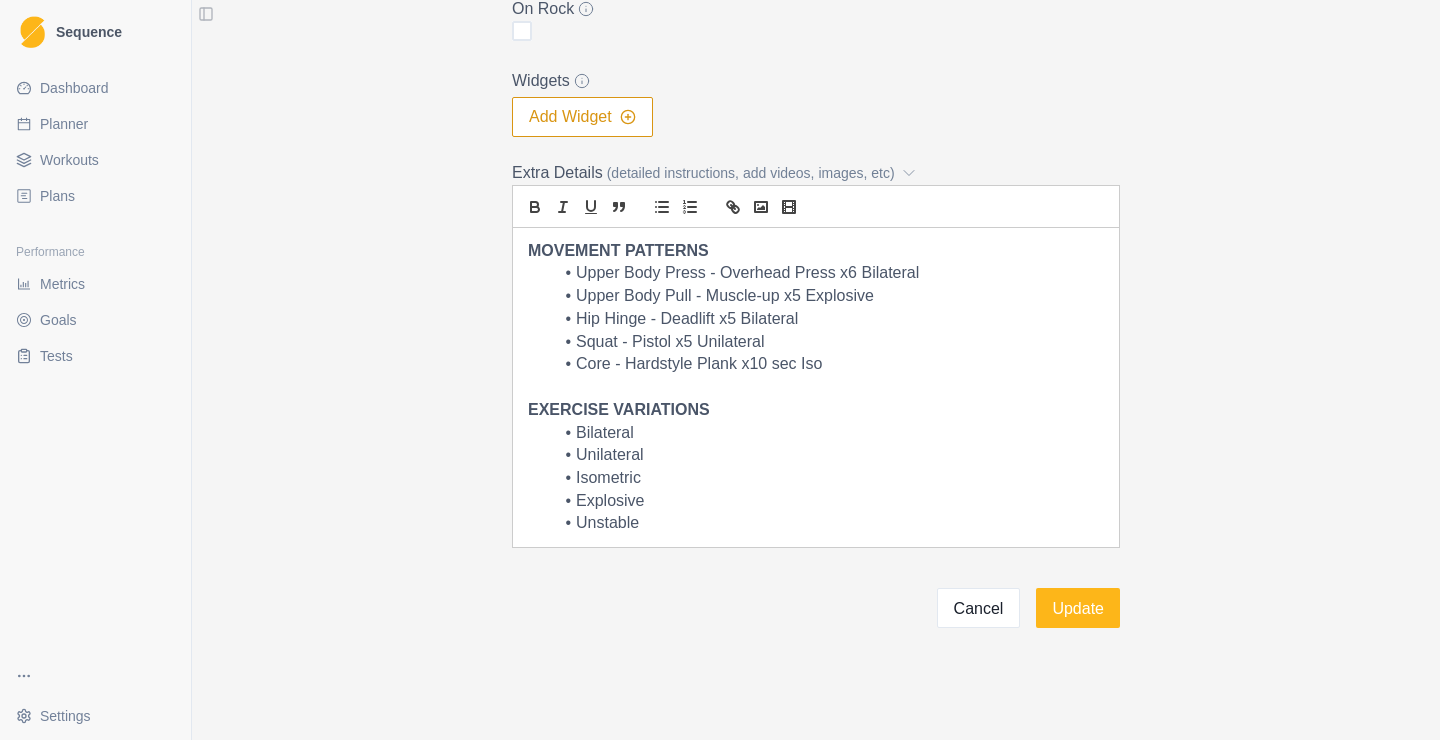 scroll, scrollTop: 543, scrollLeft: 0, axis: vertical 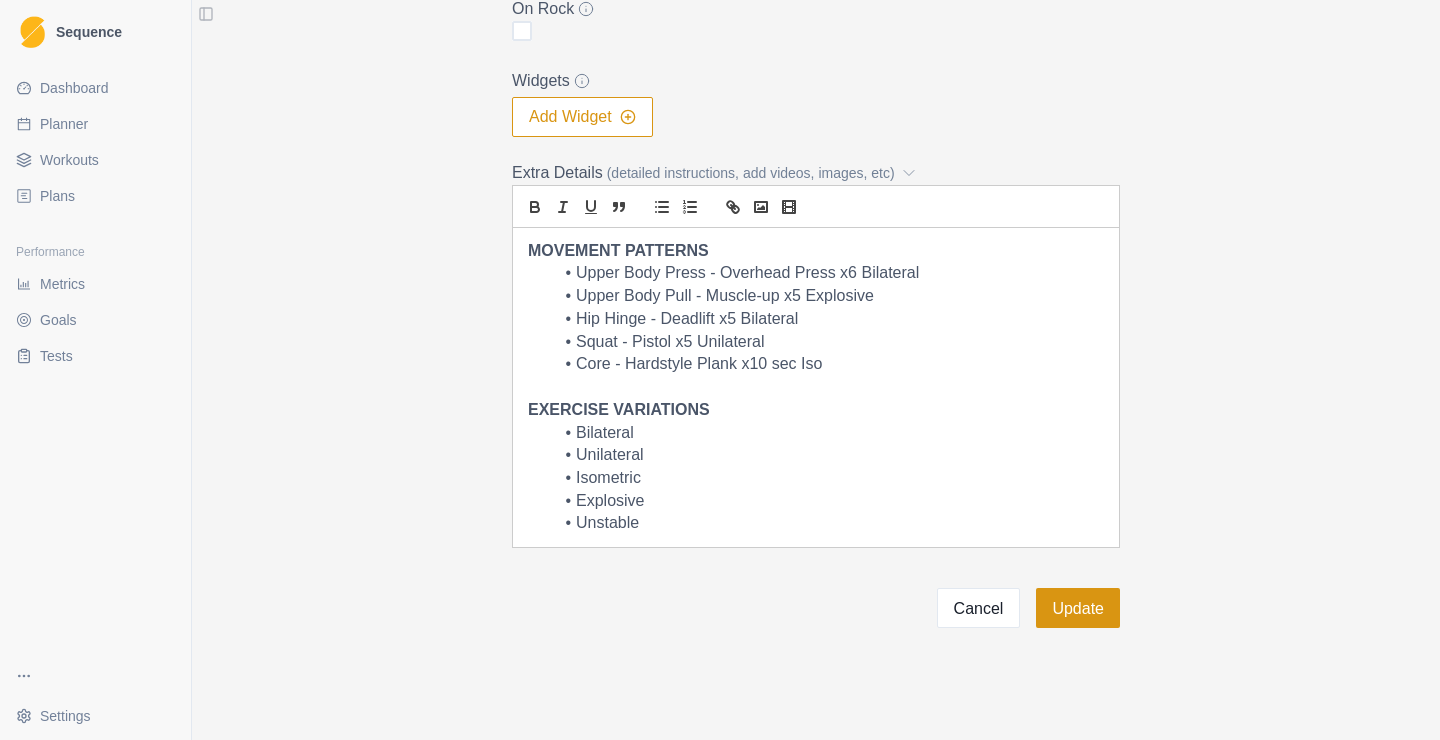 click on "Update" at bounding box center (1078, 608) 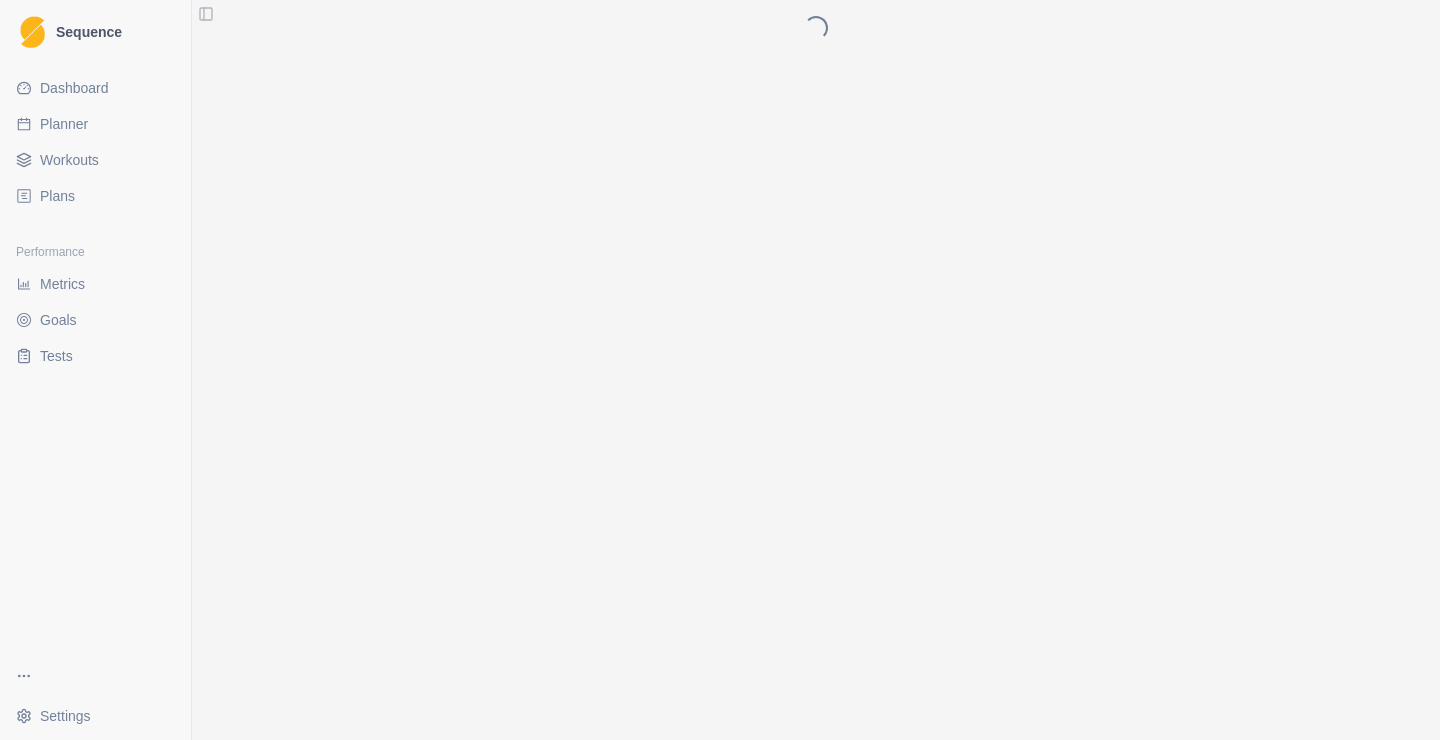 scroll, scrollTop: 0, scrollLeft: 0, axis: both 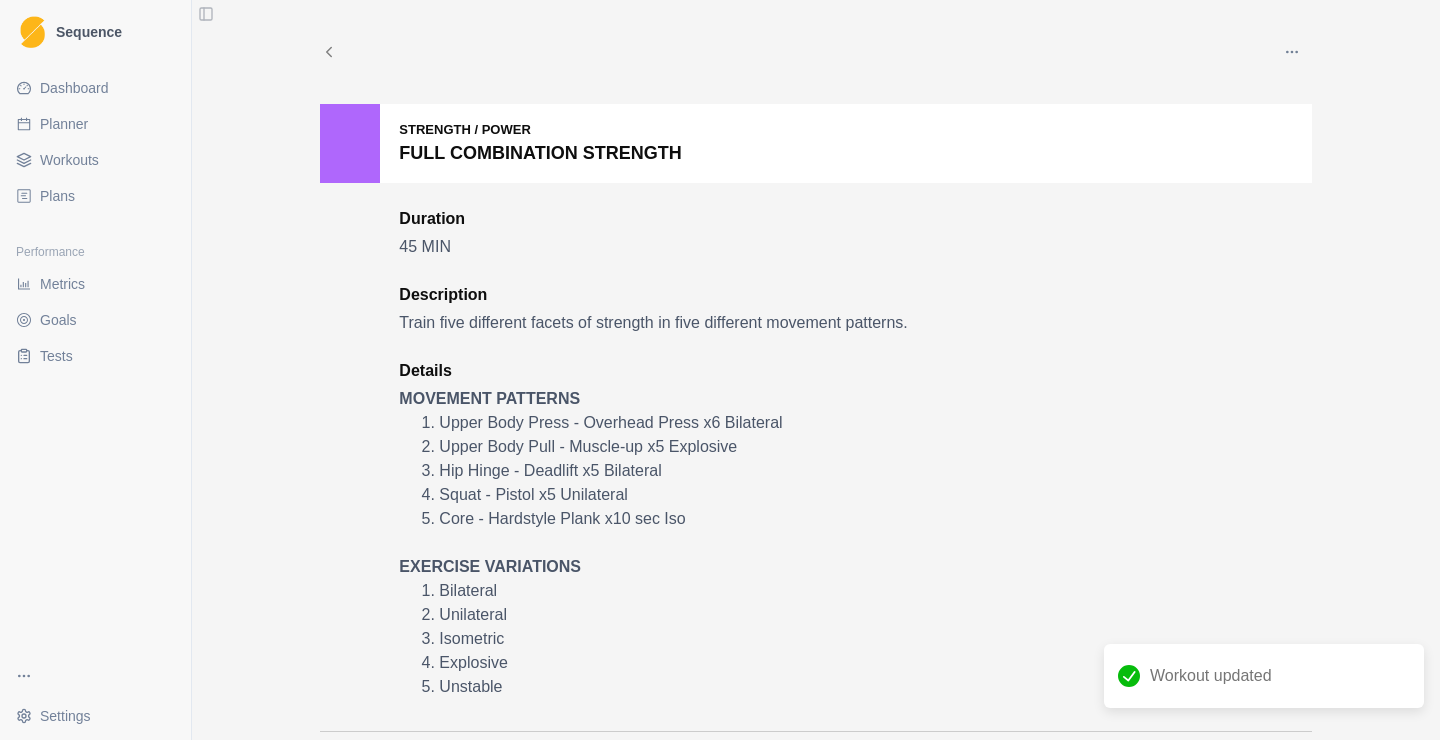 drag, startPoint x: 343, startPoint y: 49, endPoint x: 333, endPoint y: 50, distance: 10.049875 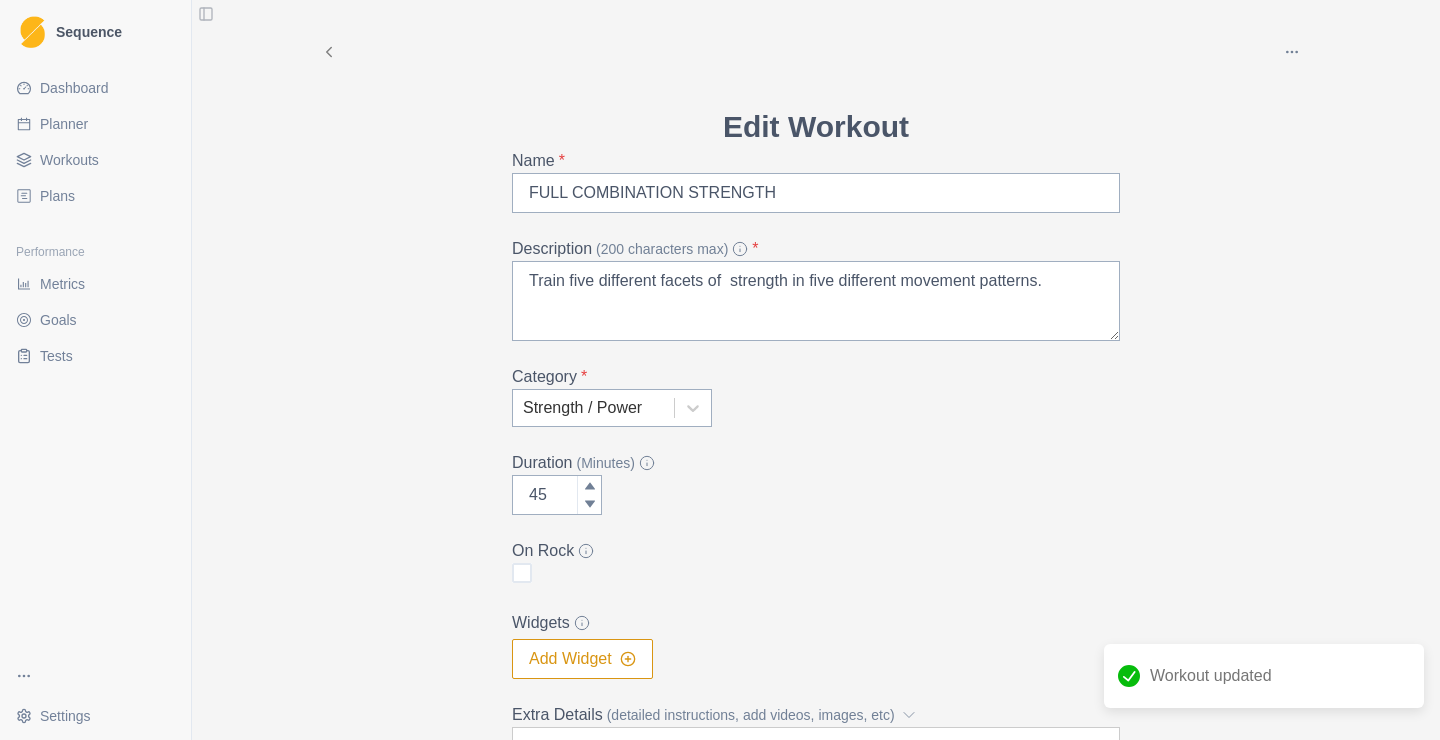 click on "Workouts" at bounding box center (95, 160) 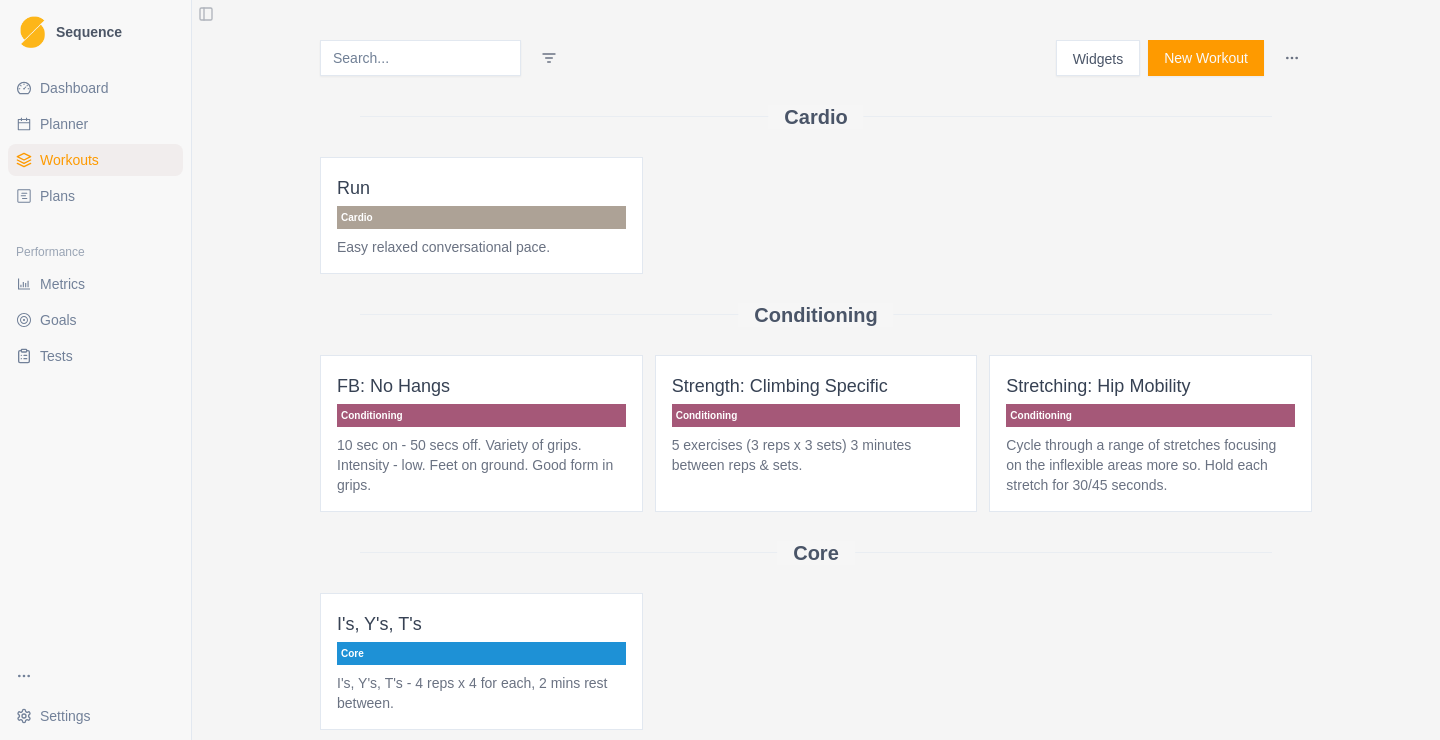 click on "Dashboard Planner Workouts Plans" at bounding box center [95, 142] 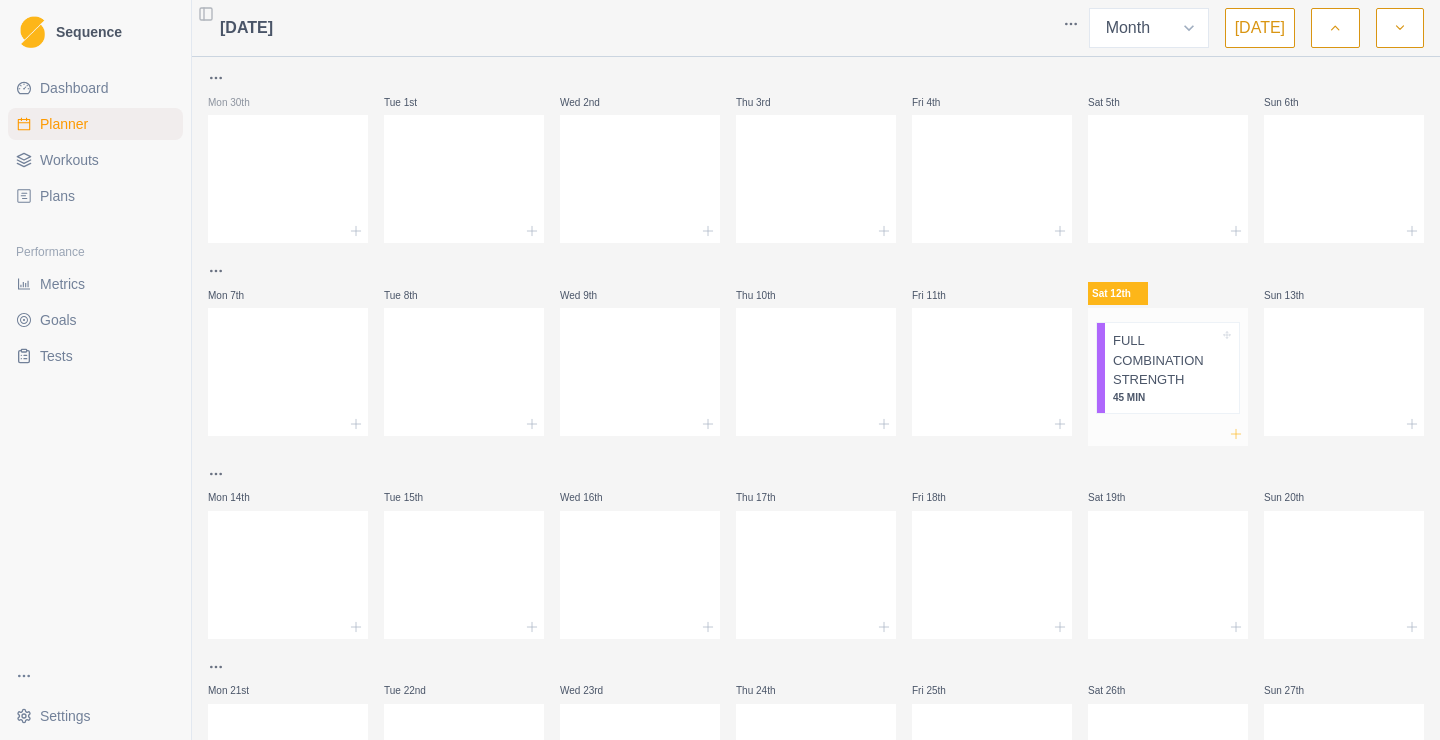 click 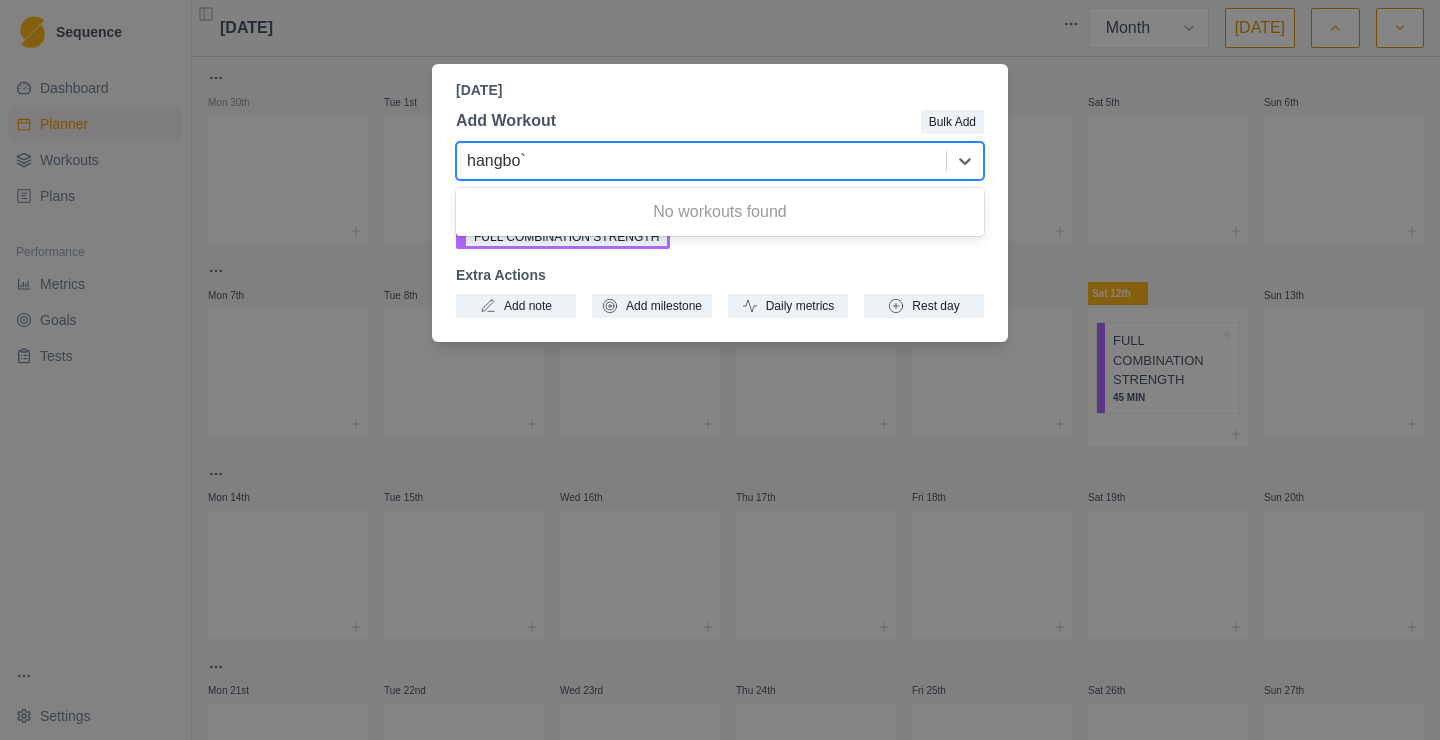 type on "hangbo`" 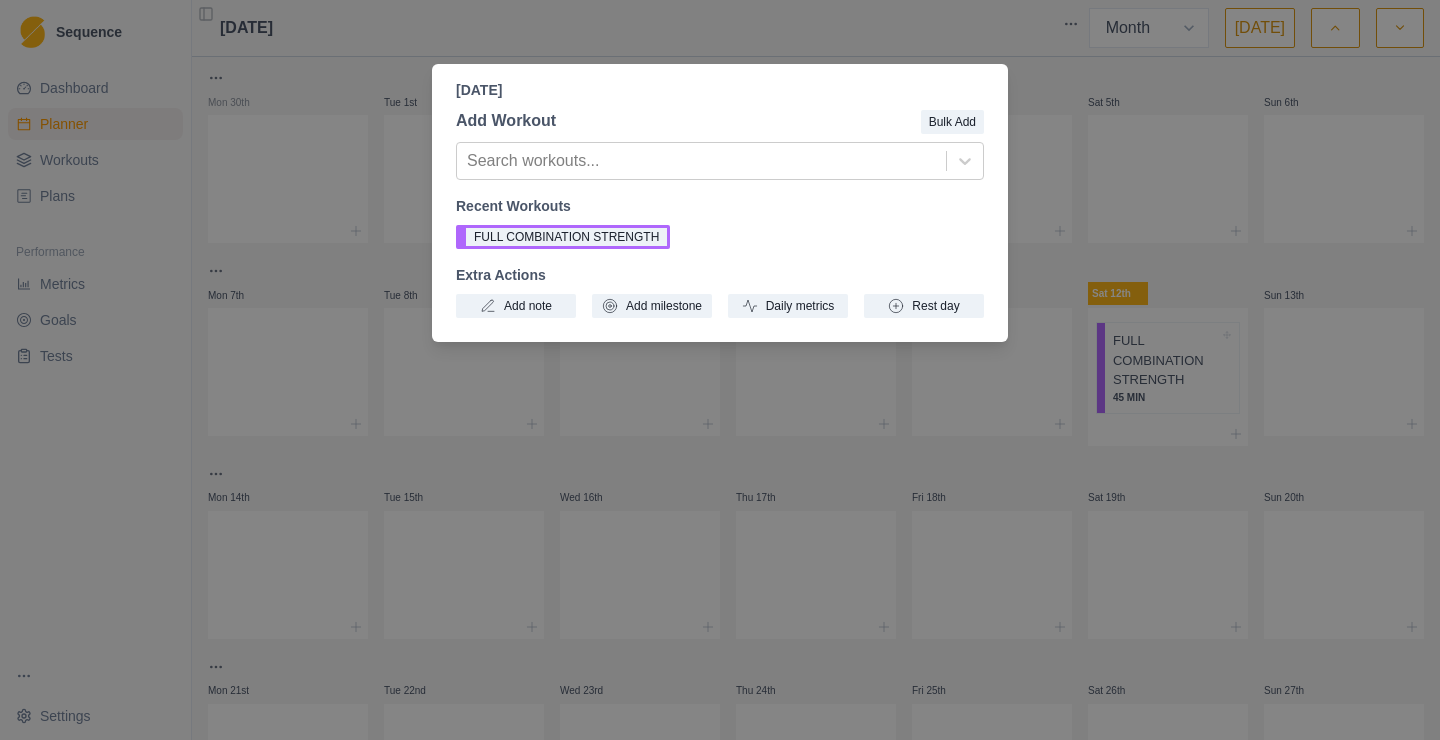 click on "[DATE] Add Workout Bulk Add Search workouts... Recent Workouts FULL COMBINATION STRENGTH Extra Actions Add note Add milestone Daily metrics Rest day" at bounding box center (720, 370) 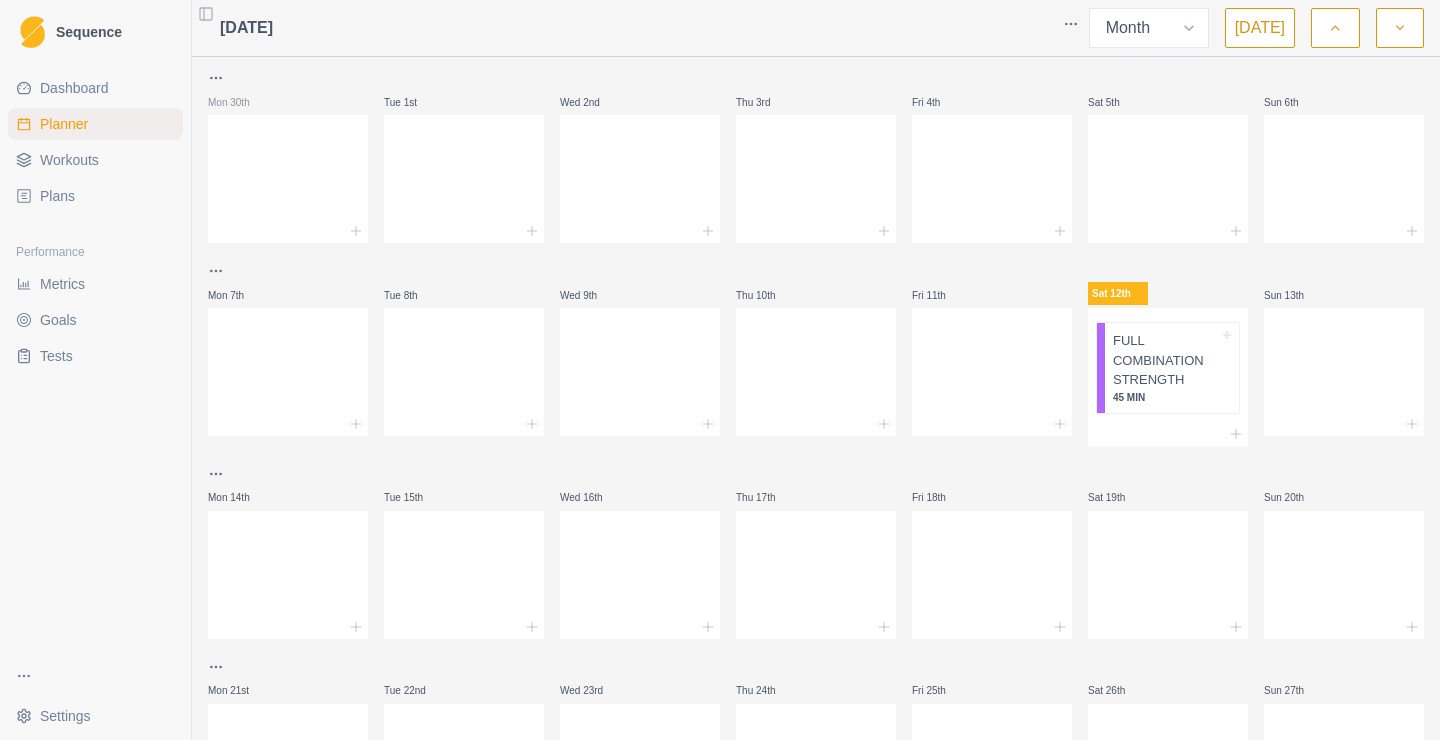 click on "Workouts" at bounding box center [95, 160] 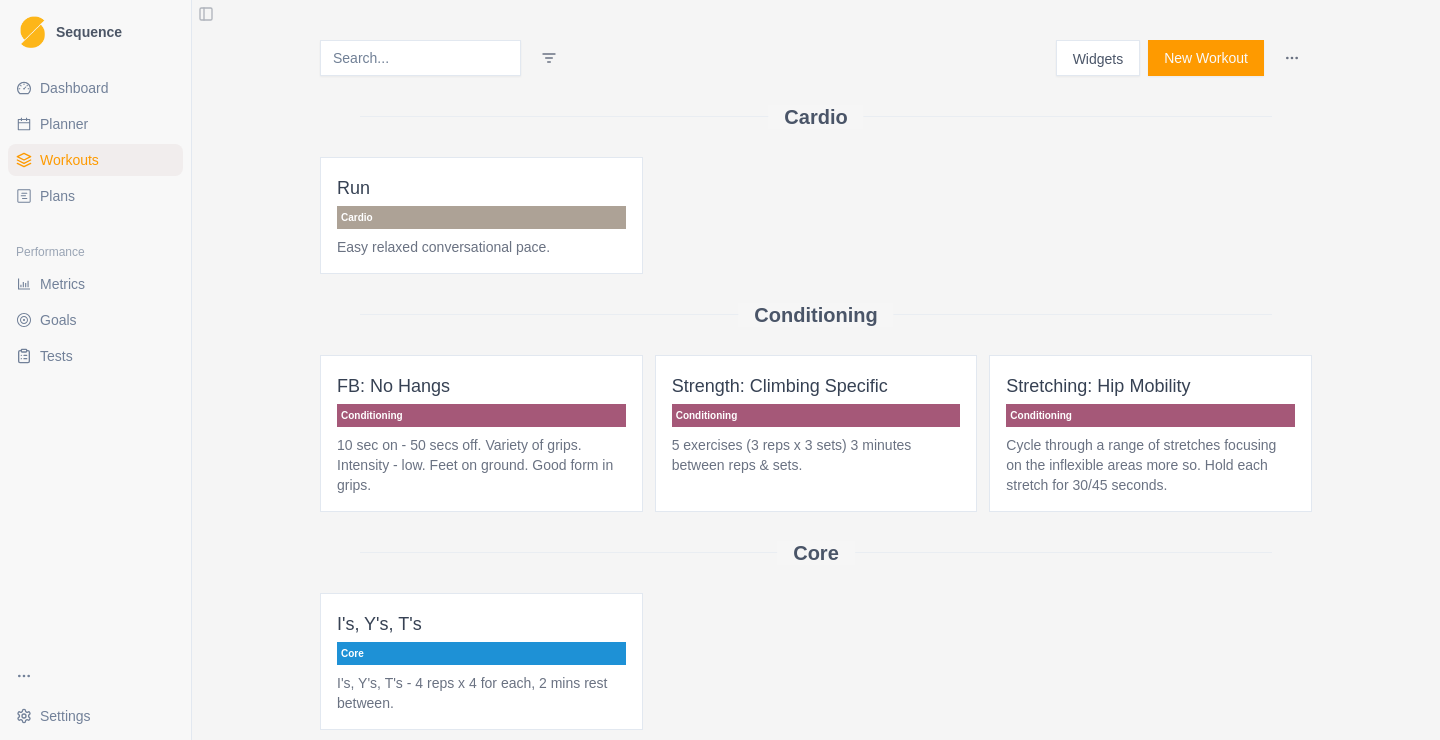 click on "New Workout" at bounding box center [1206, 58] 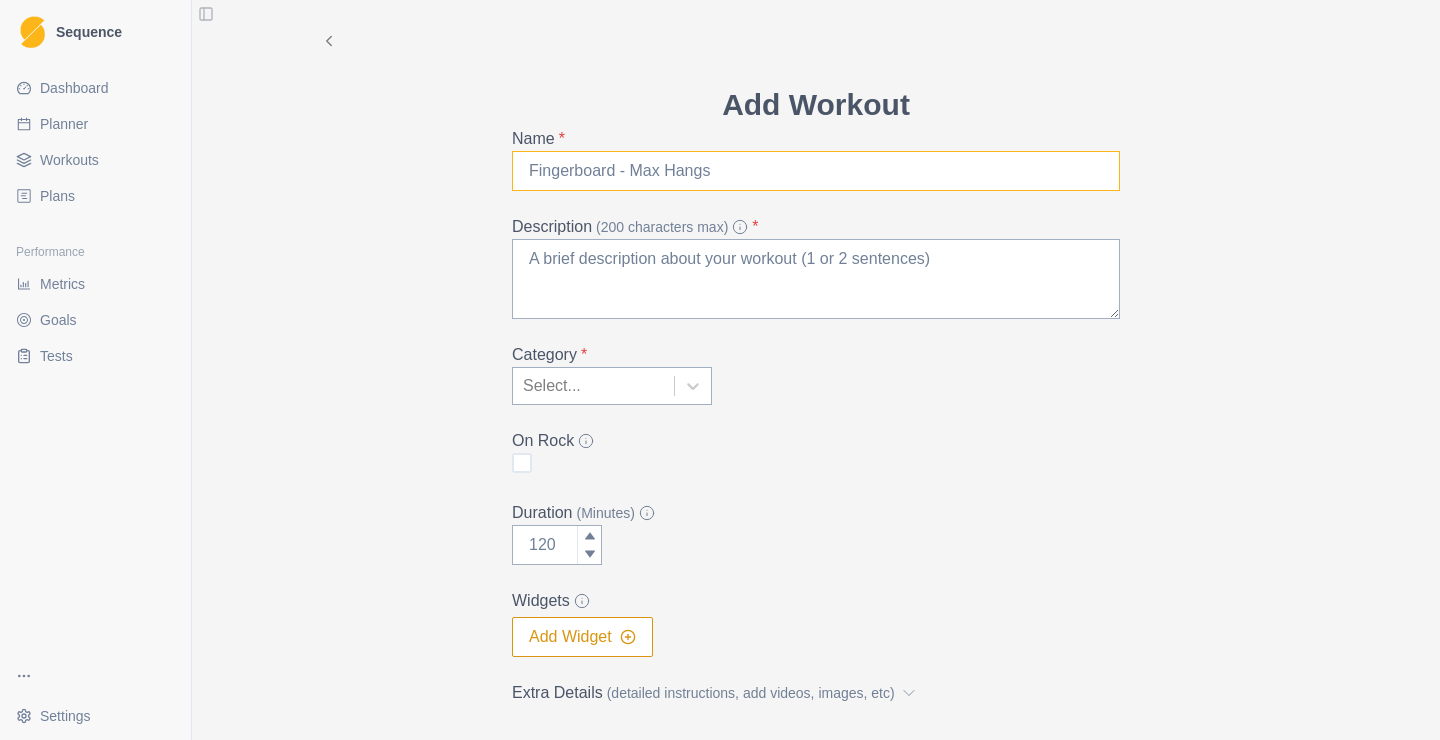 click on "Name *" at bounding box center [816, 171] 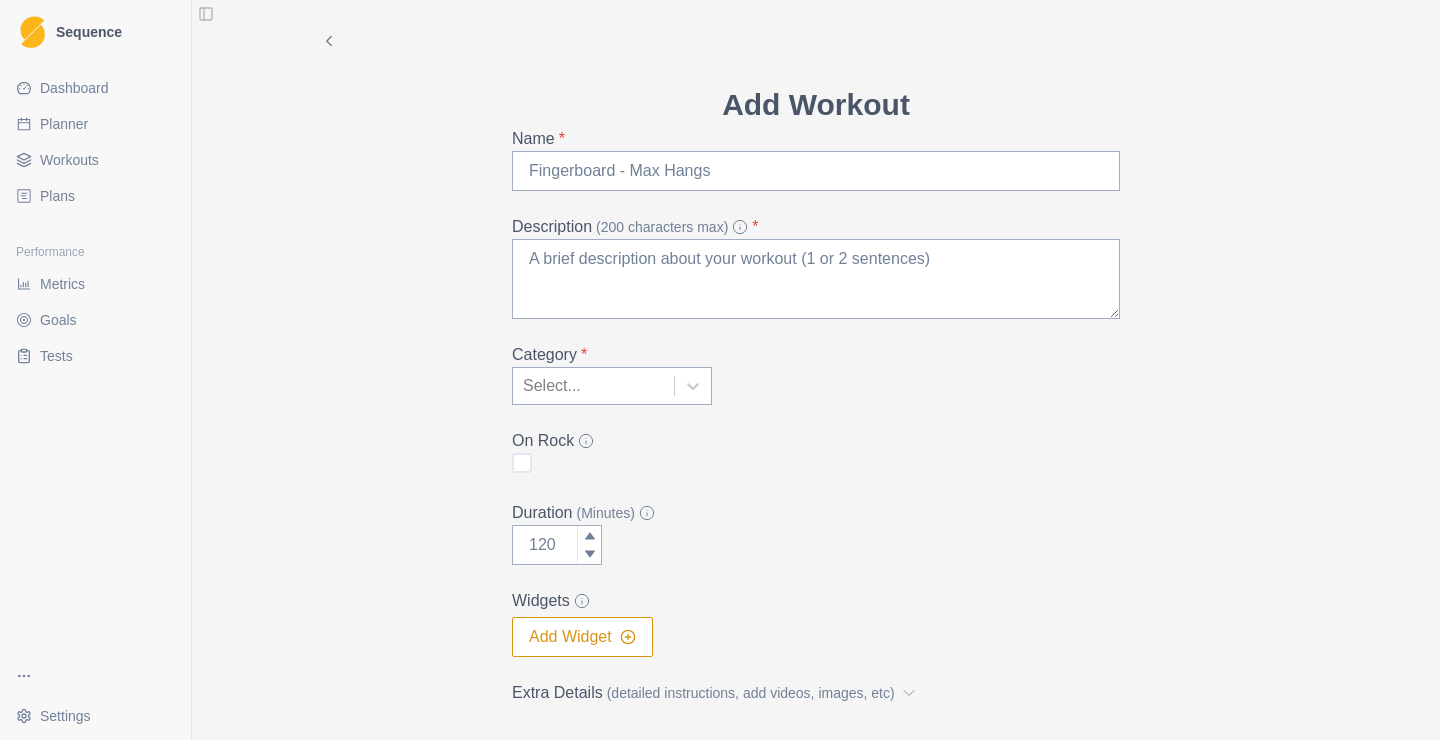 click on "Workouts" at bounding box center (95, 160) 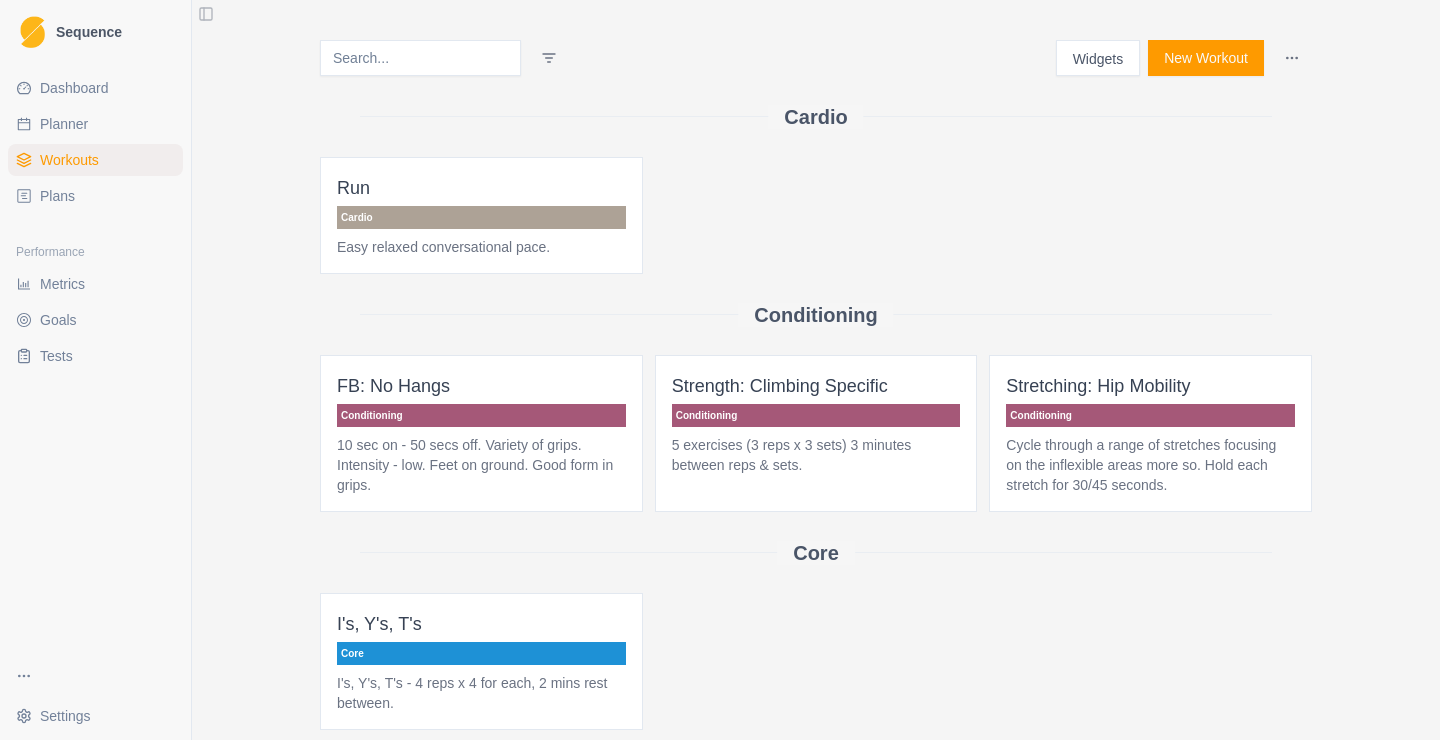 click at bounding box center (420, 58) 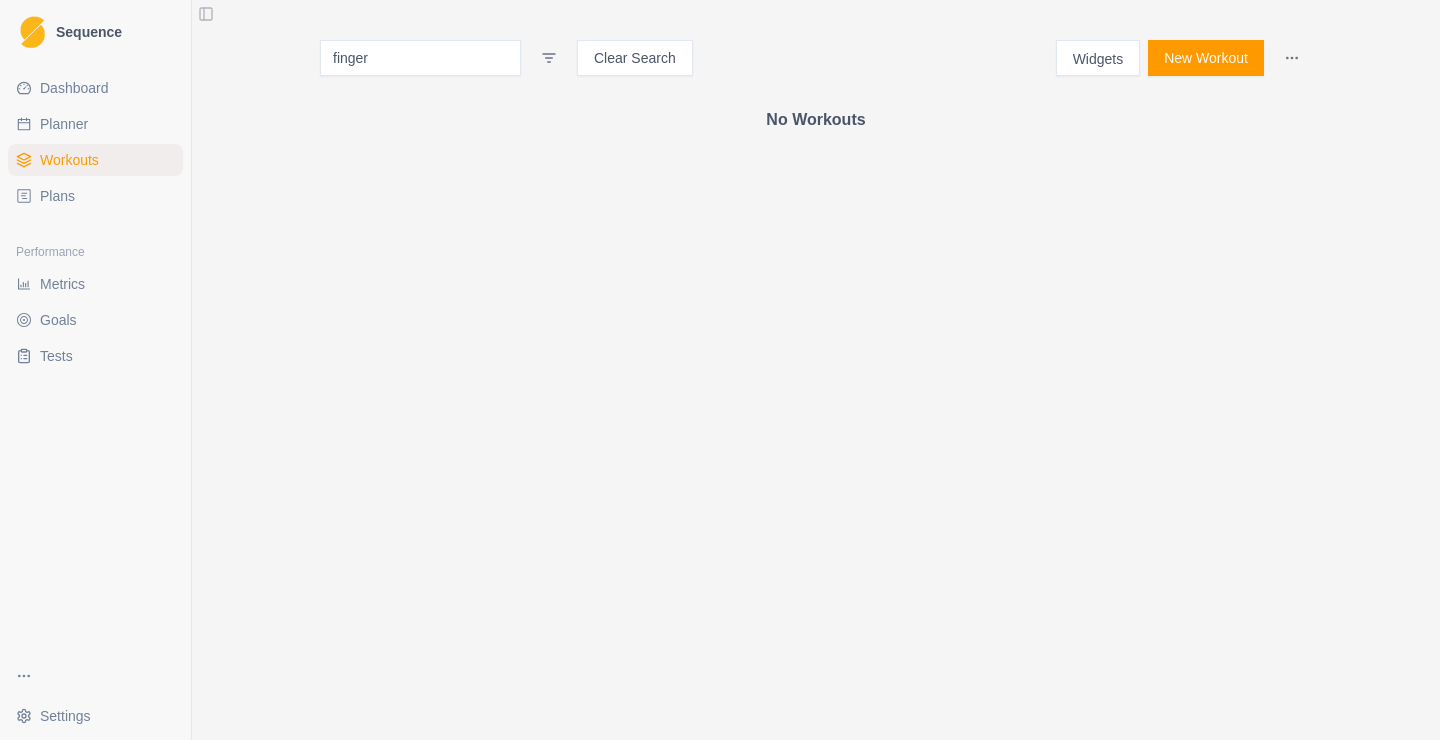 type on "finger" 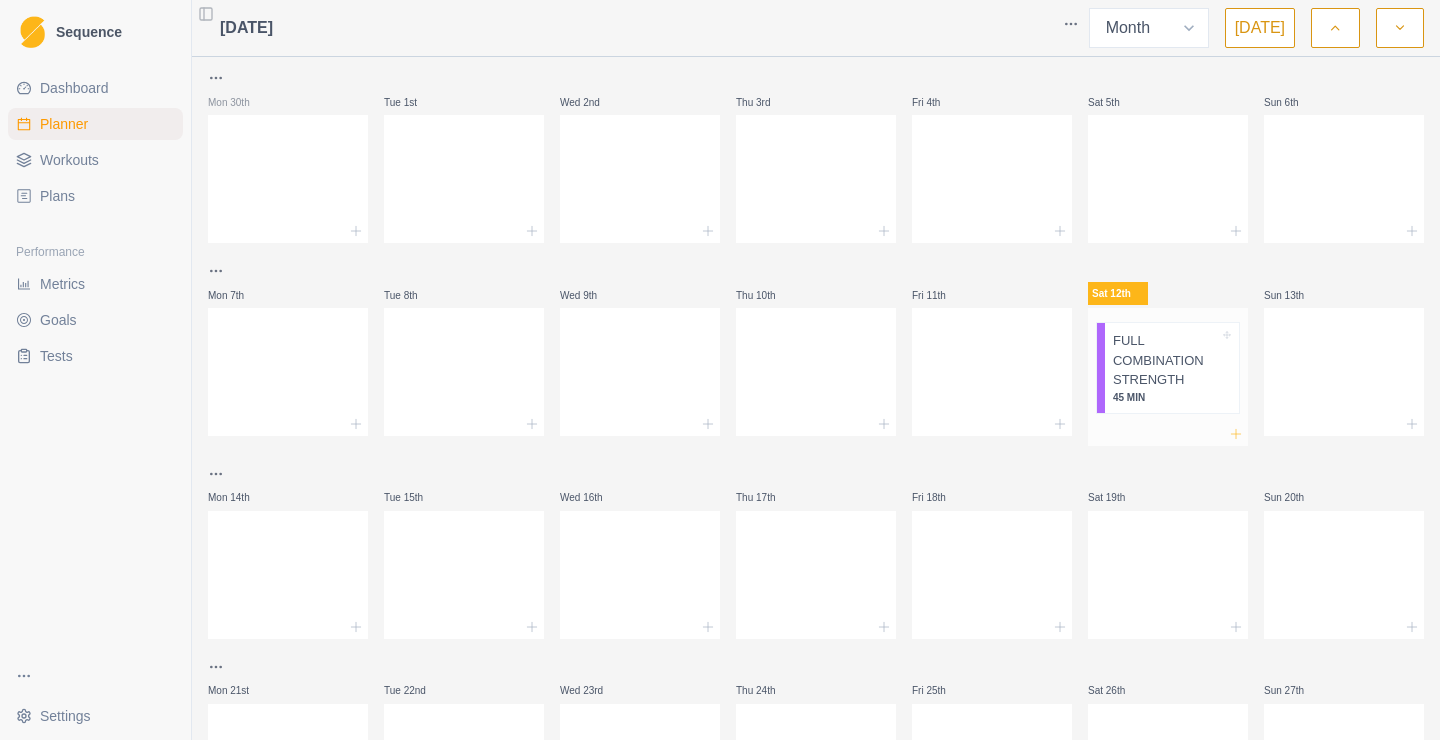 click 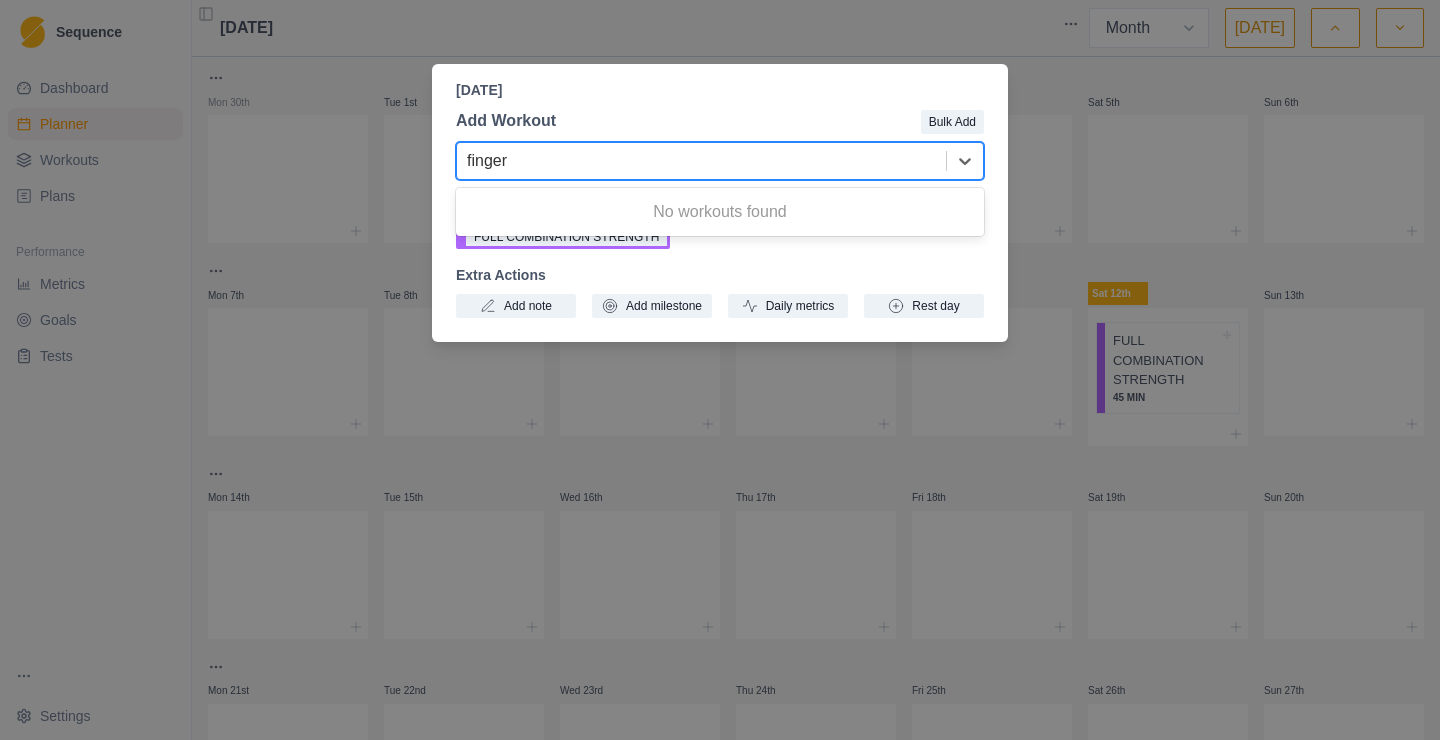 type on "finger" 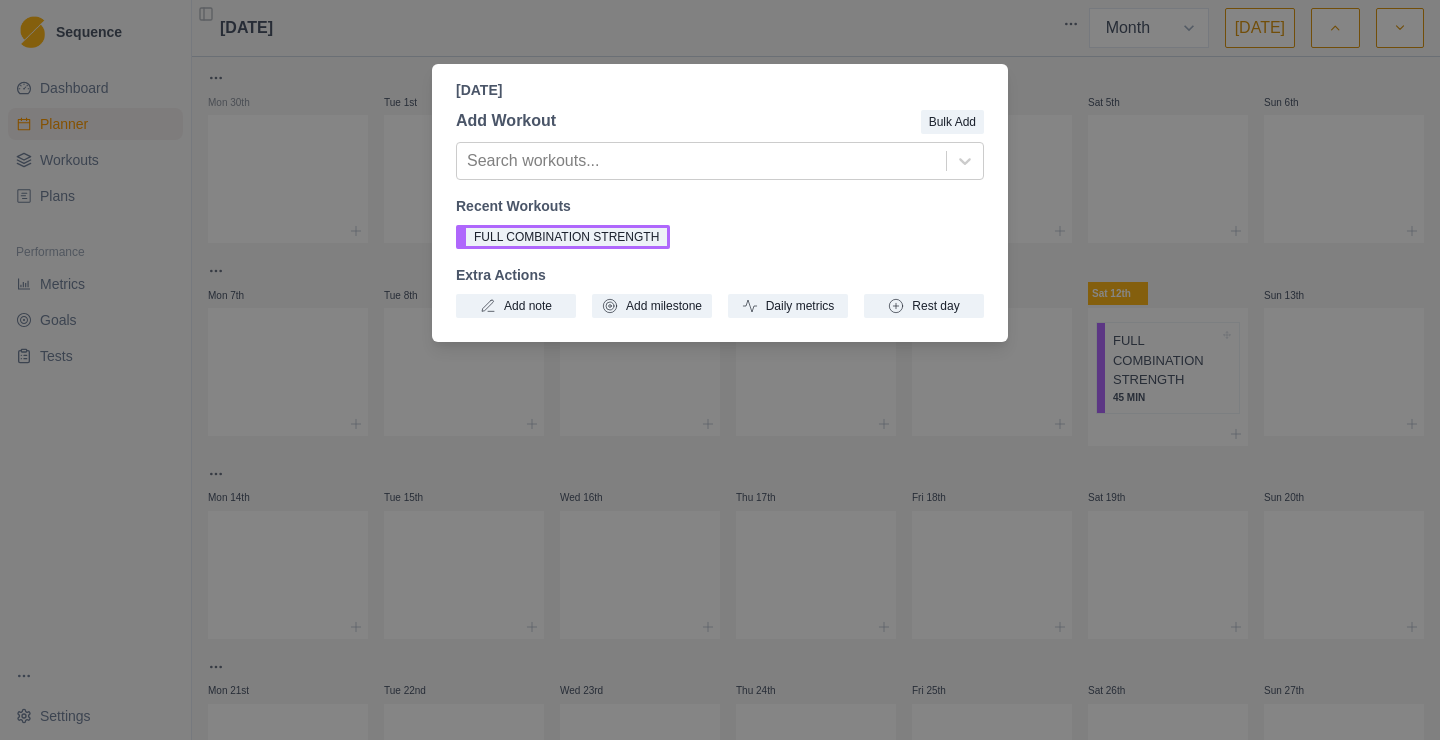 drag, startPoint x: 320, startPoint y: 362, endPoint x: 229, endPoint y: 248, distance: 145.86638 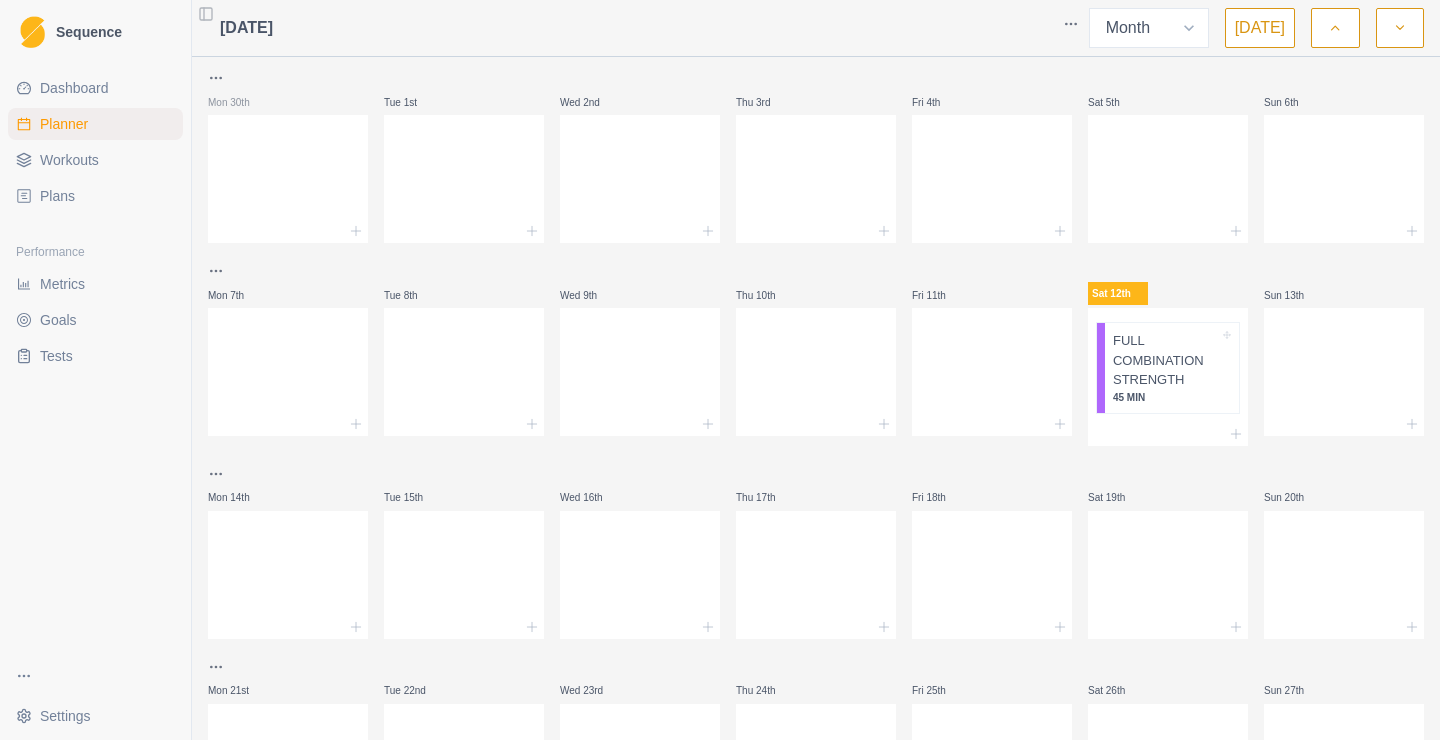 click on "Workouts" at bounding box center [95, 160] 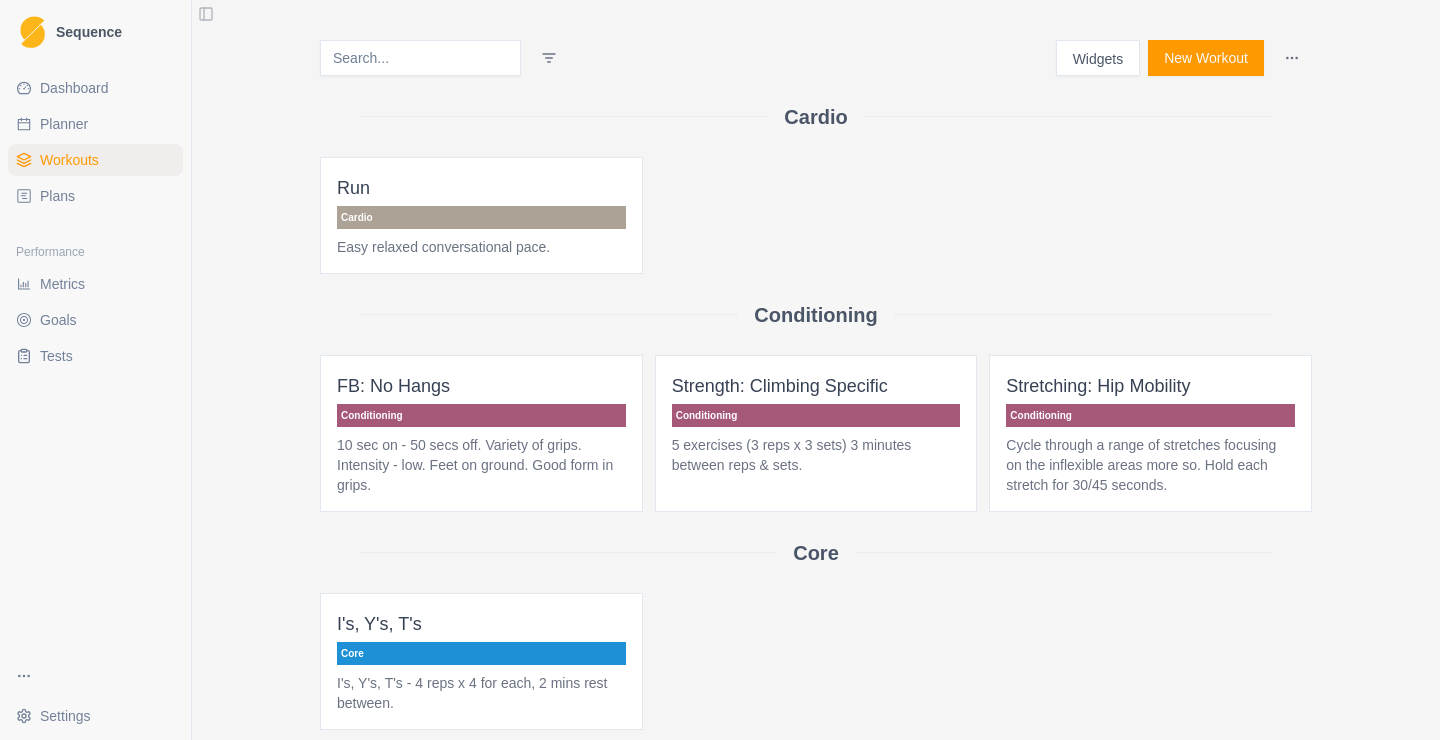 click on "New Workout" at bounding box center [1206, 58] 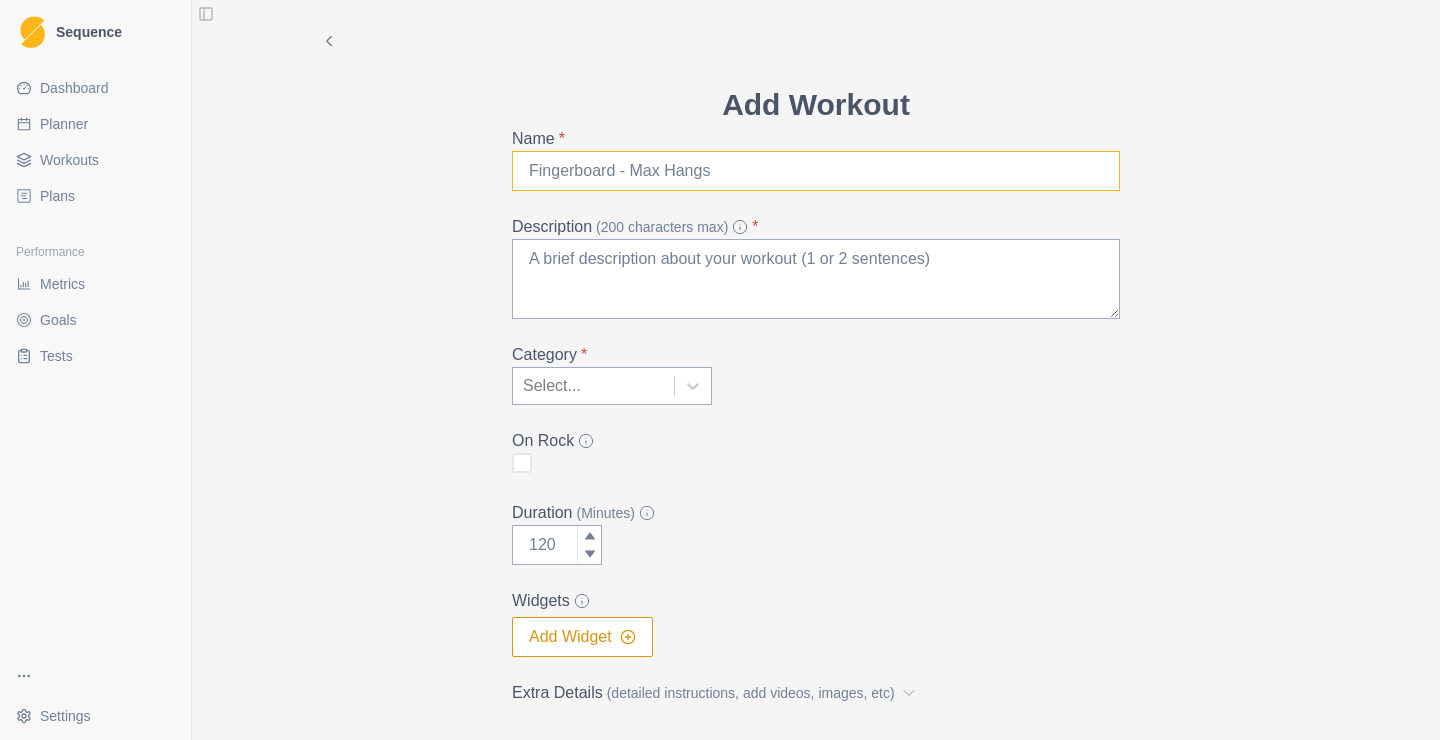 click on "Name *" at bounding box center [816, 171] 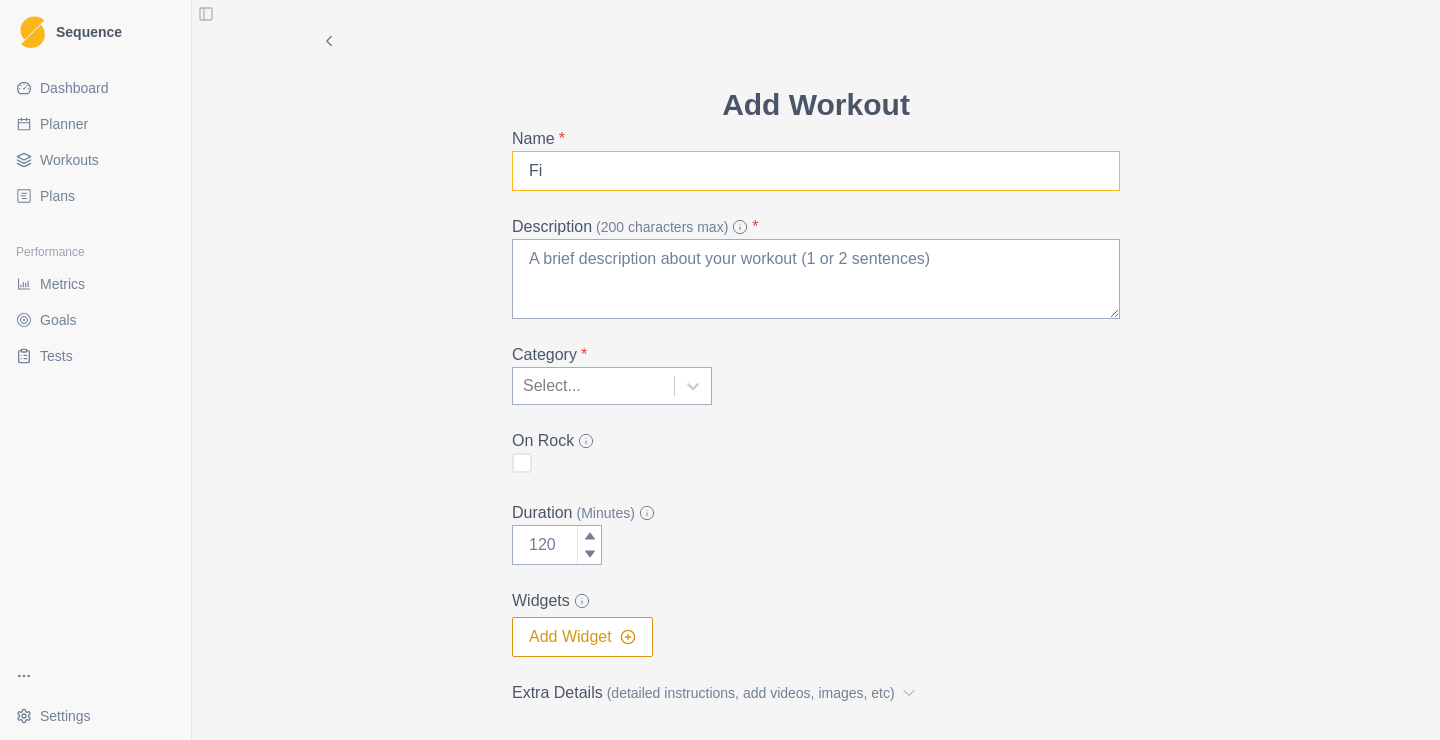 type on "F" 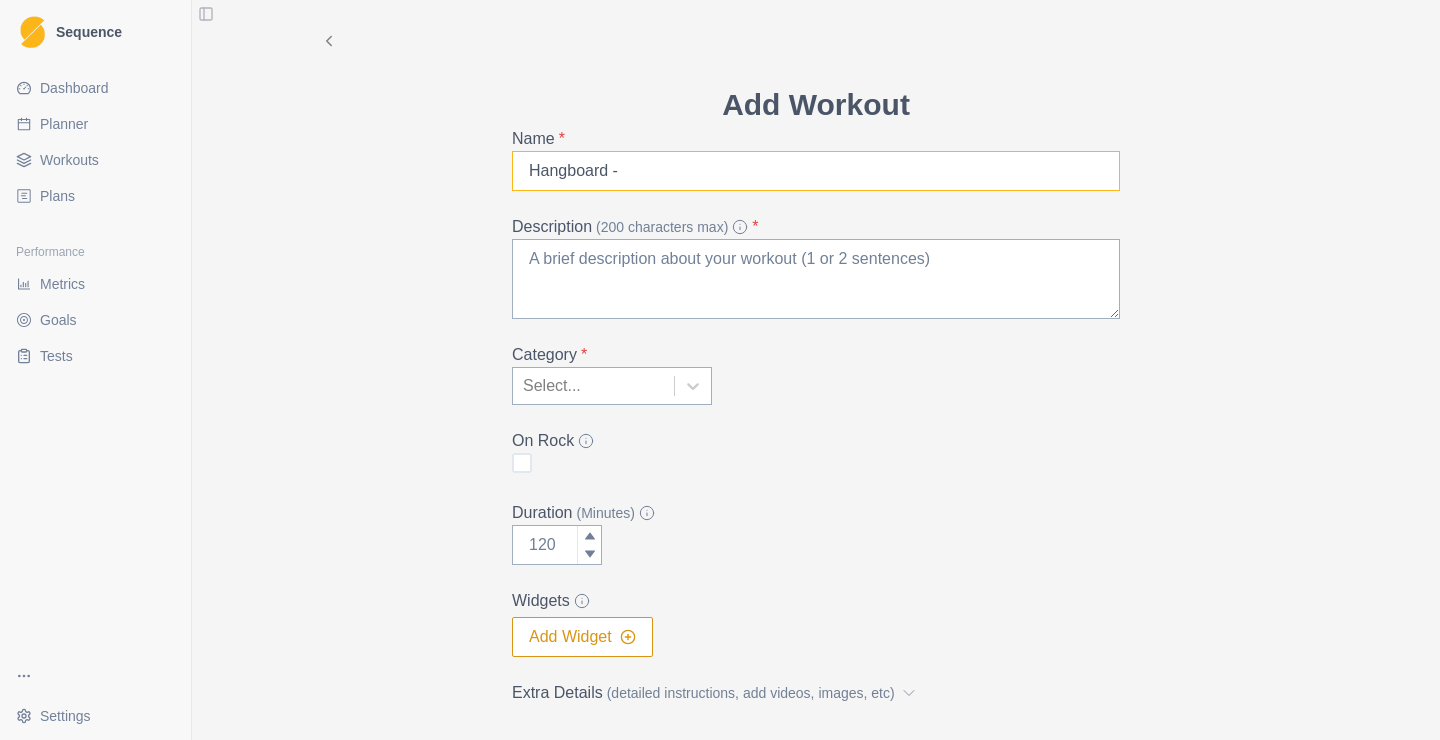 paste on "Minimum Edge" 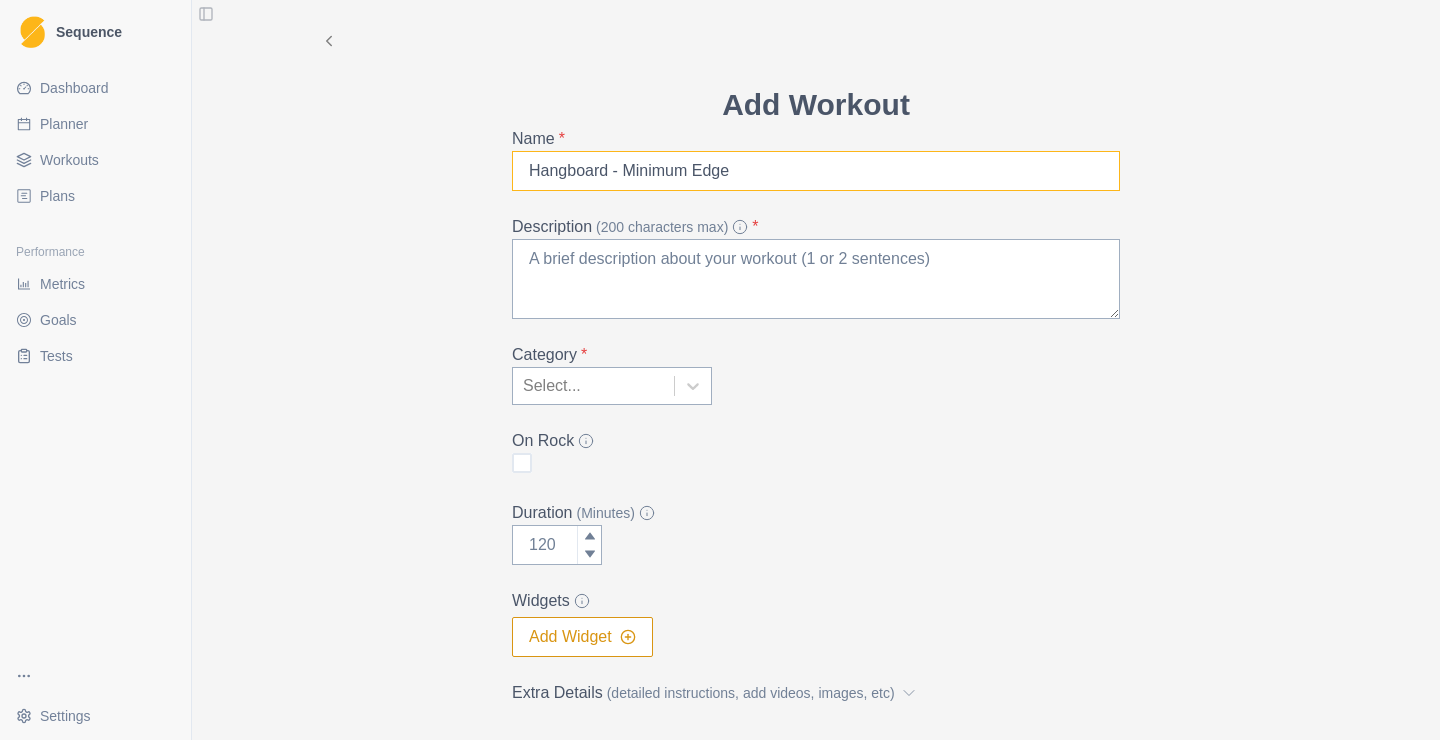 type on "Hangboard - Minimum Edge" 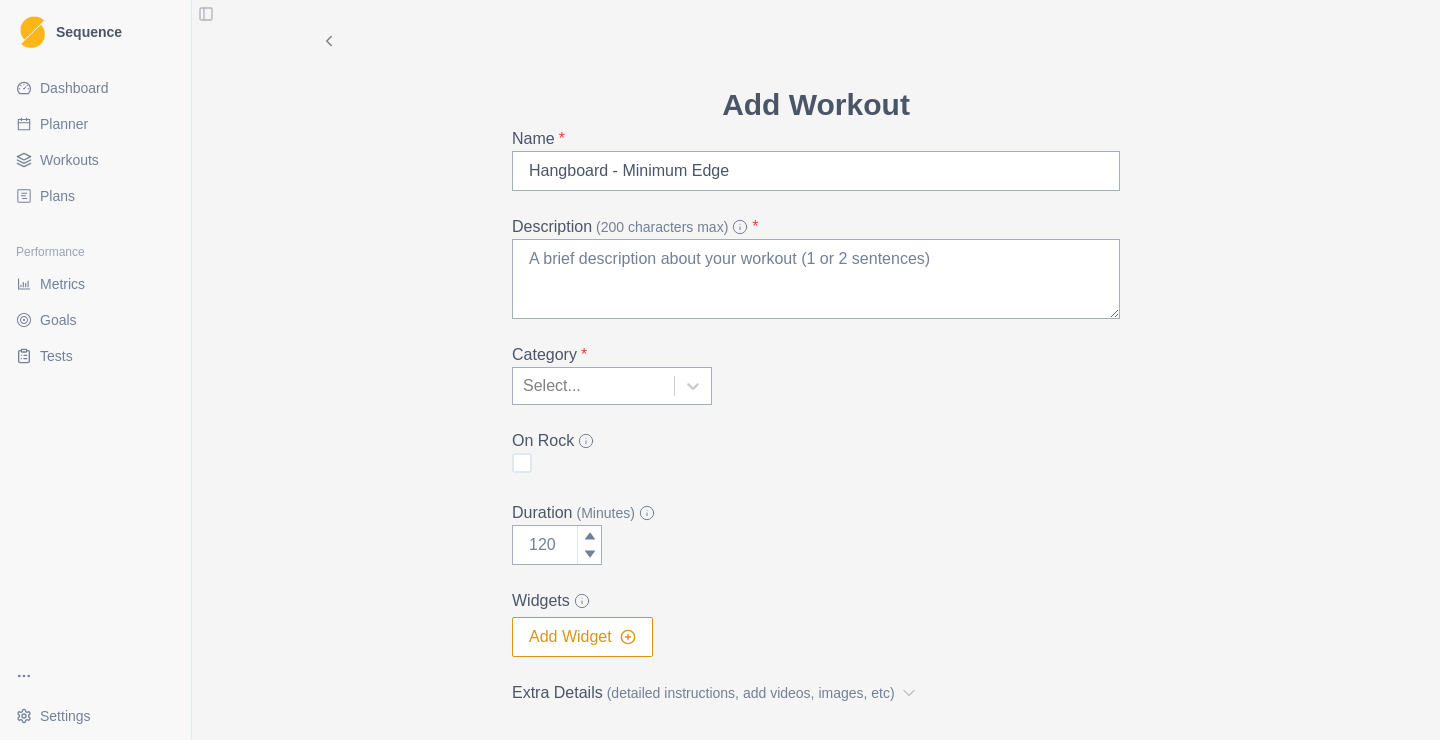 click at bounding box center [593, 386] 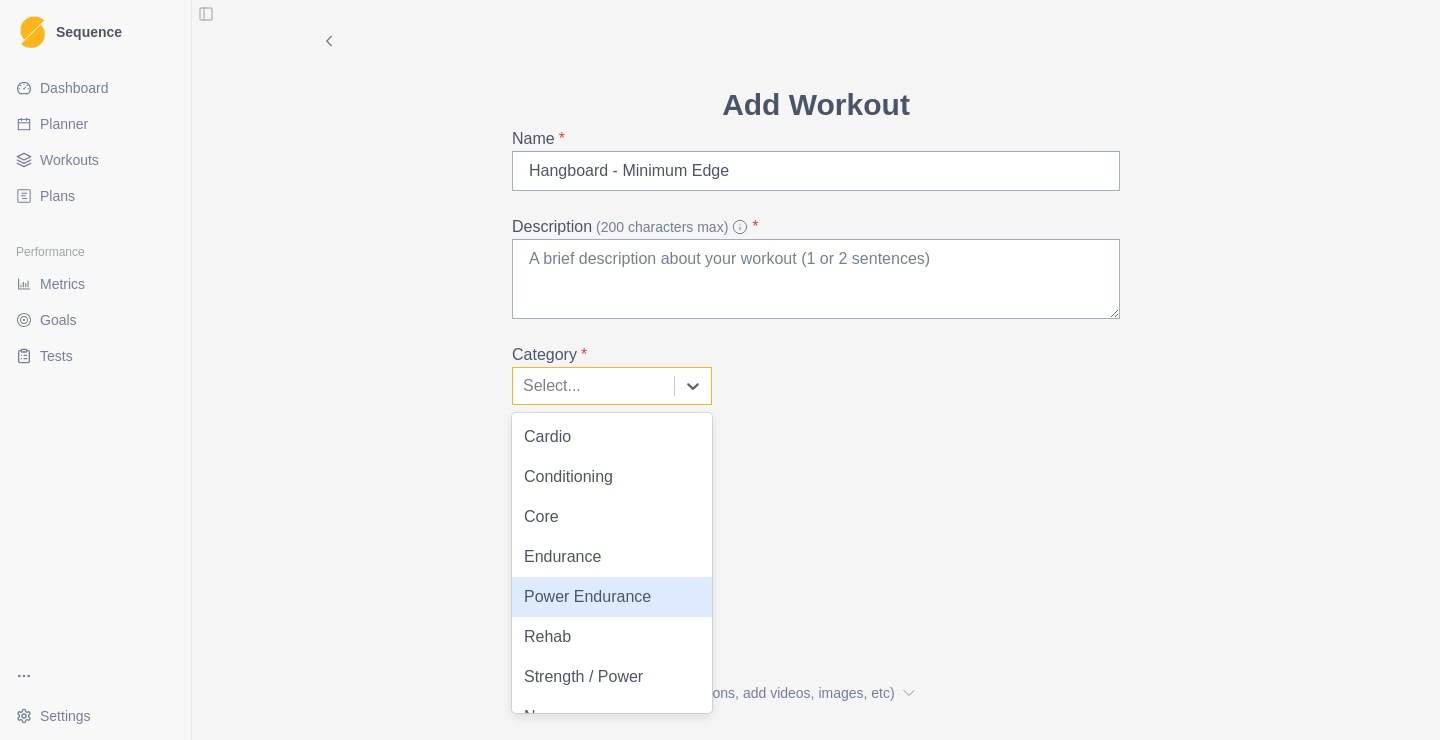 scroll, scrollTop: 28, scrollLeft: 0, axis: vertical 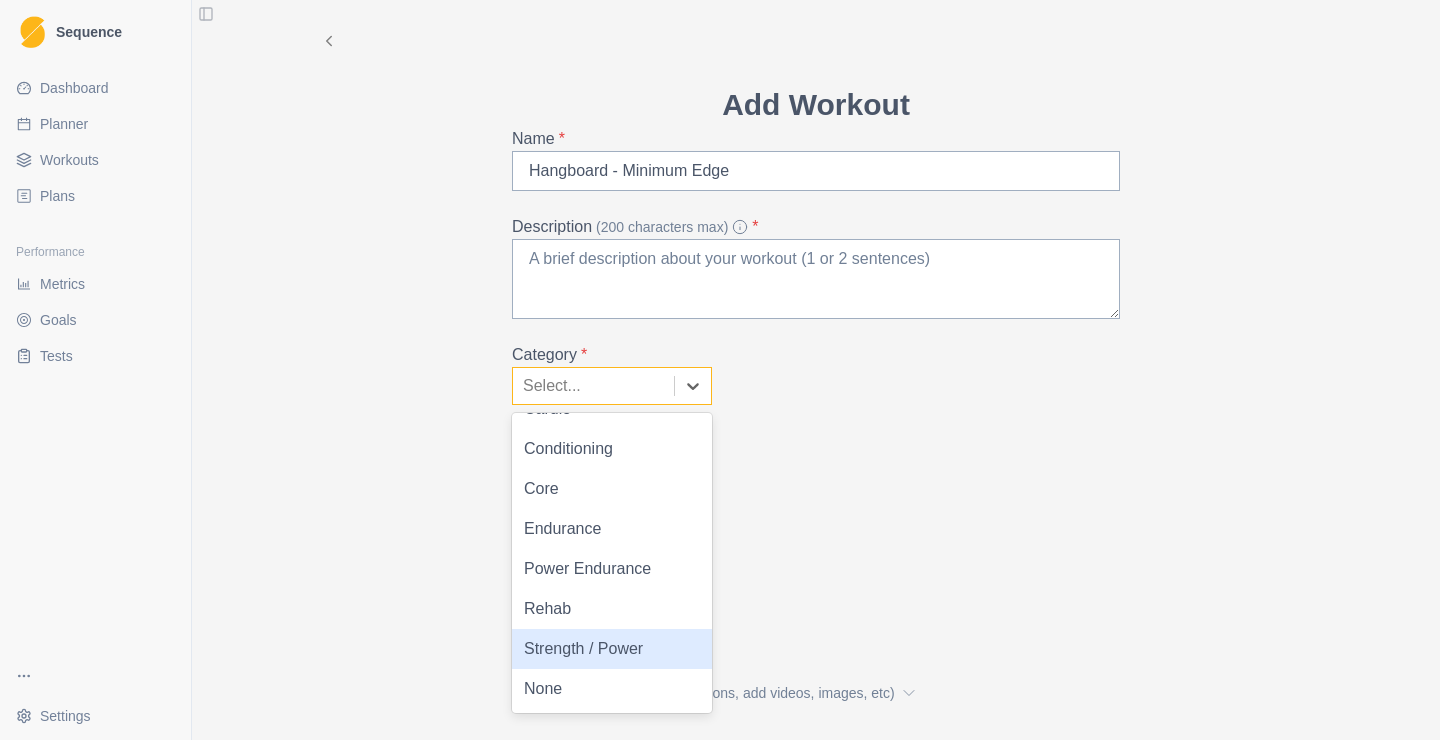 click on "Strength / Power" at bounding box center [612, 649] 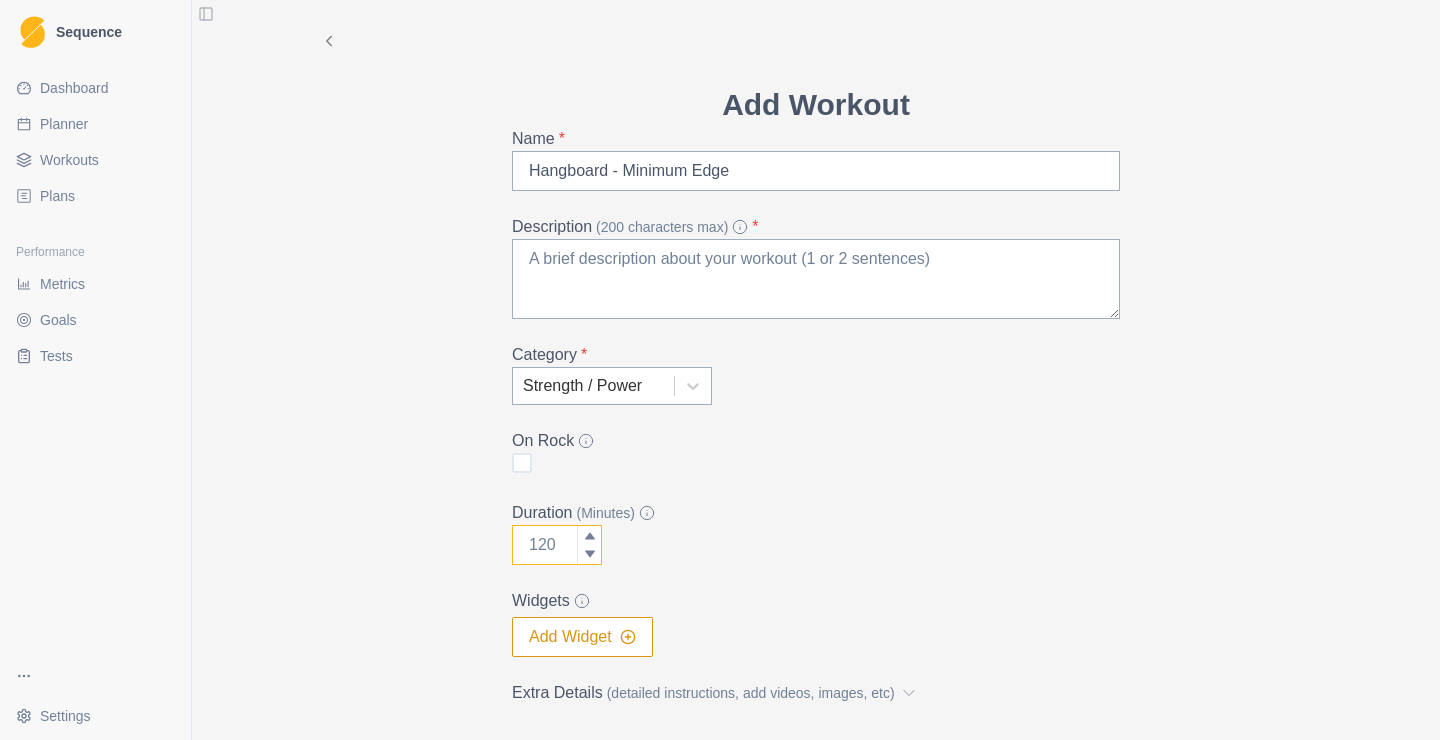 drag, startPoint x: 568, startPoint y: 546, endPoint x: 517, endPoint y: 553, distance: 51.47815 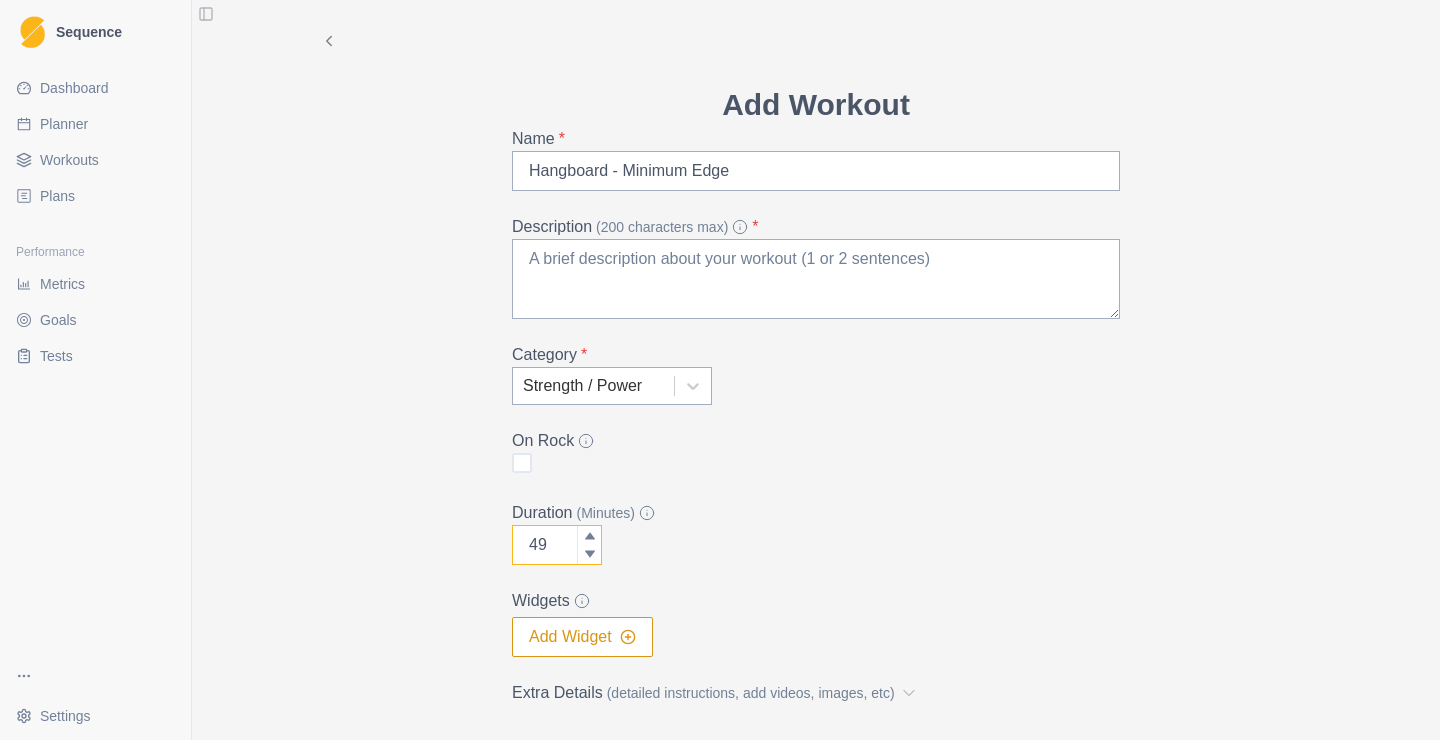 drag, startPoint x: 560, startPoint y: 546, endPoint x: 527, endPoint y: 549, distance: 33.13608 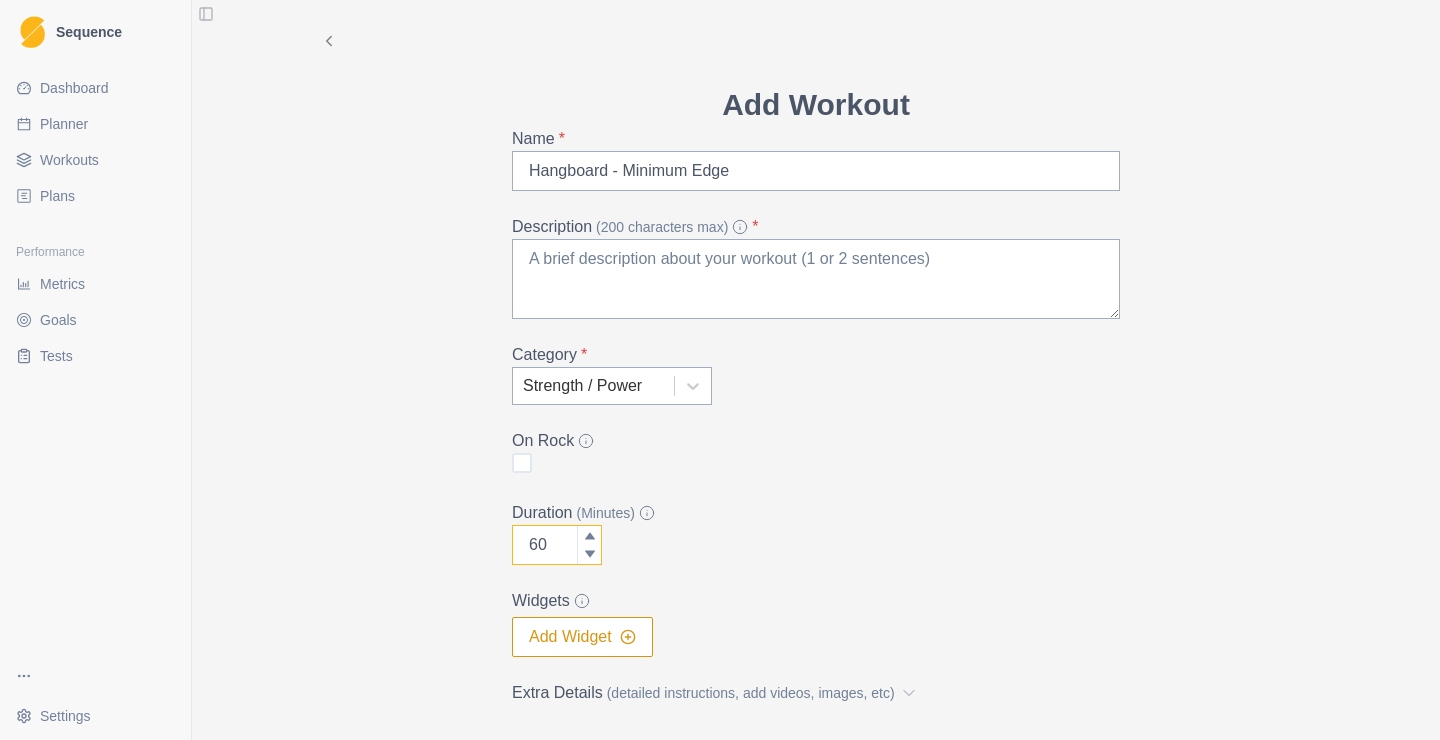 type on "60" 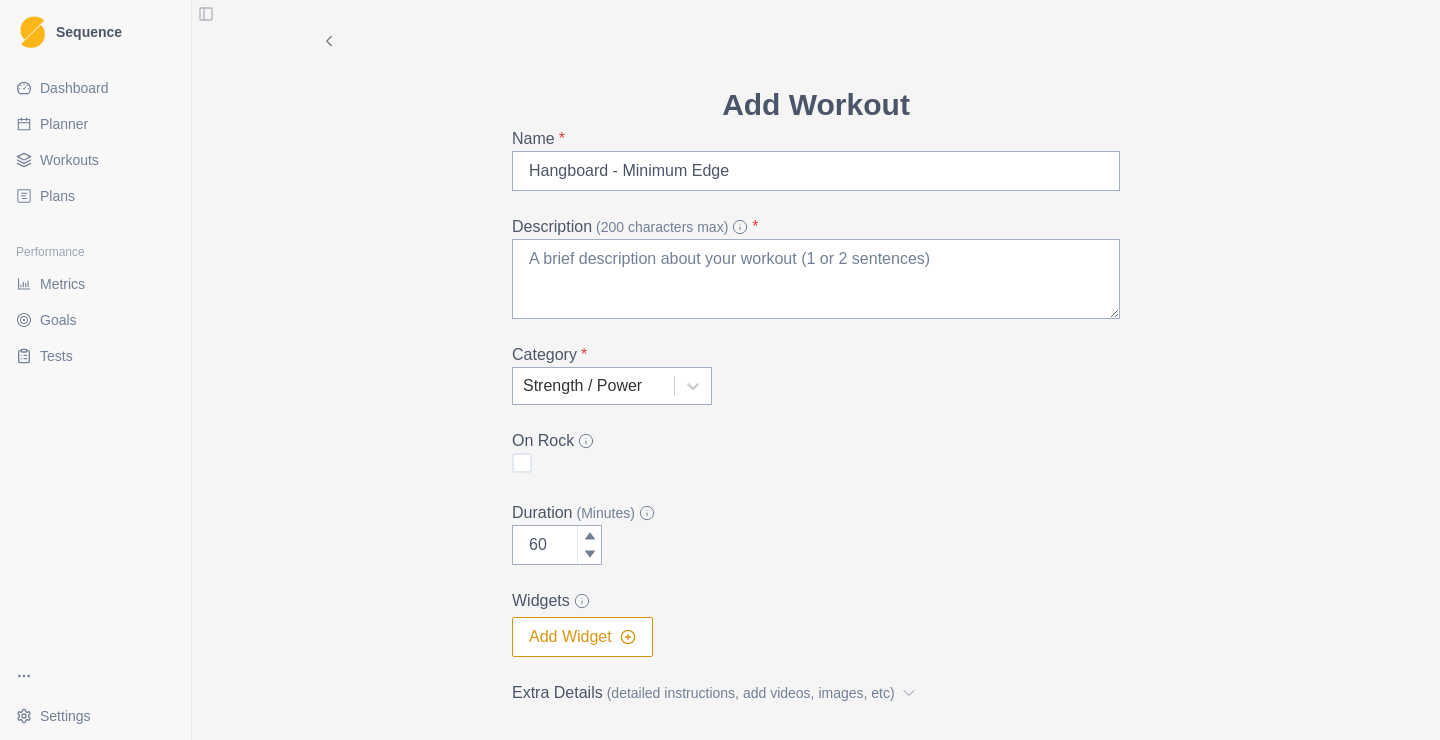click on "On Rock" at bounding box center (816, 453) 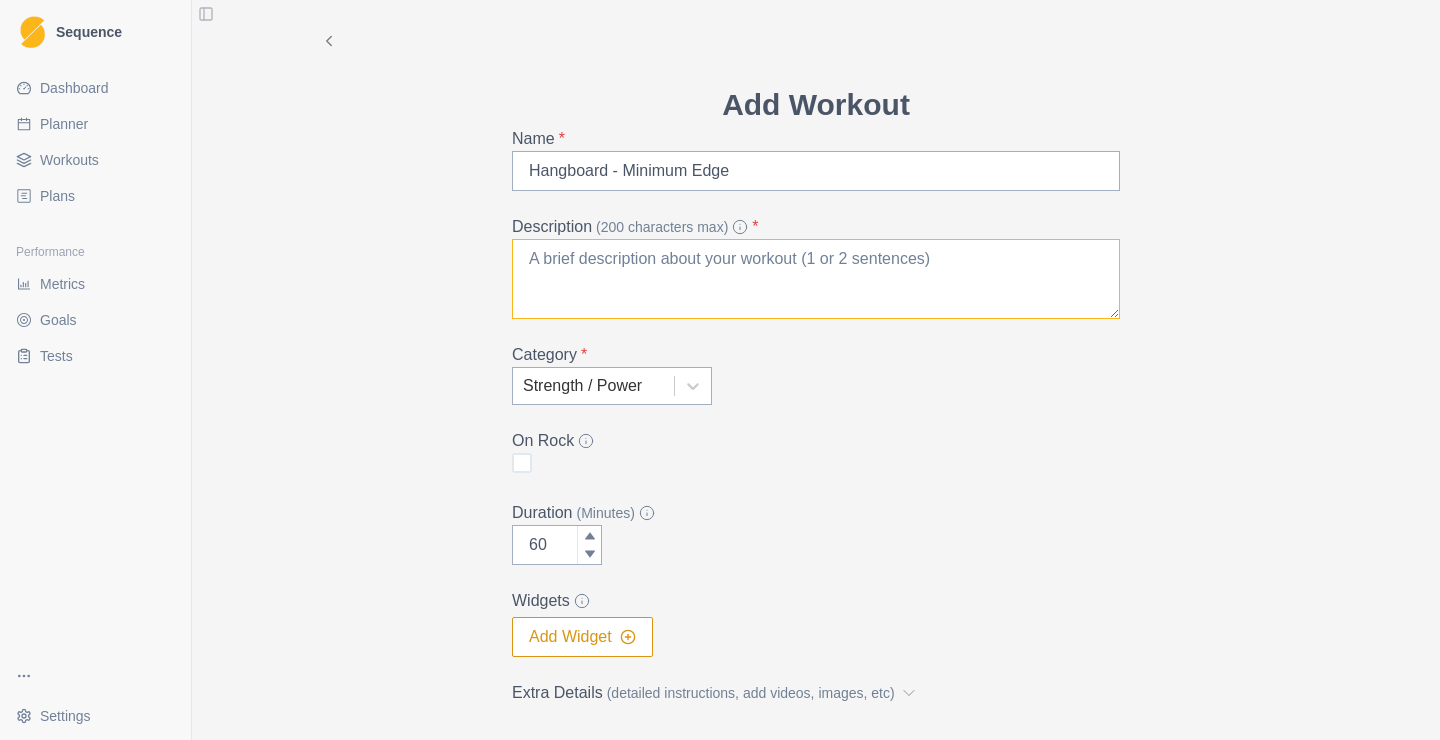click on "Description   (200 characters max) *" at bounding box center (816, 279) 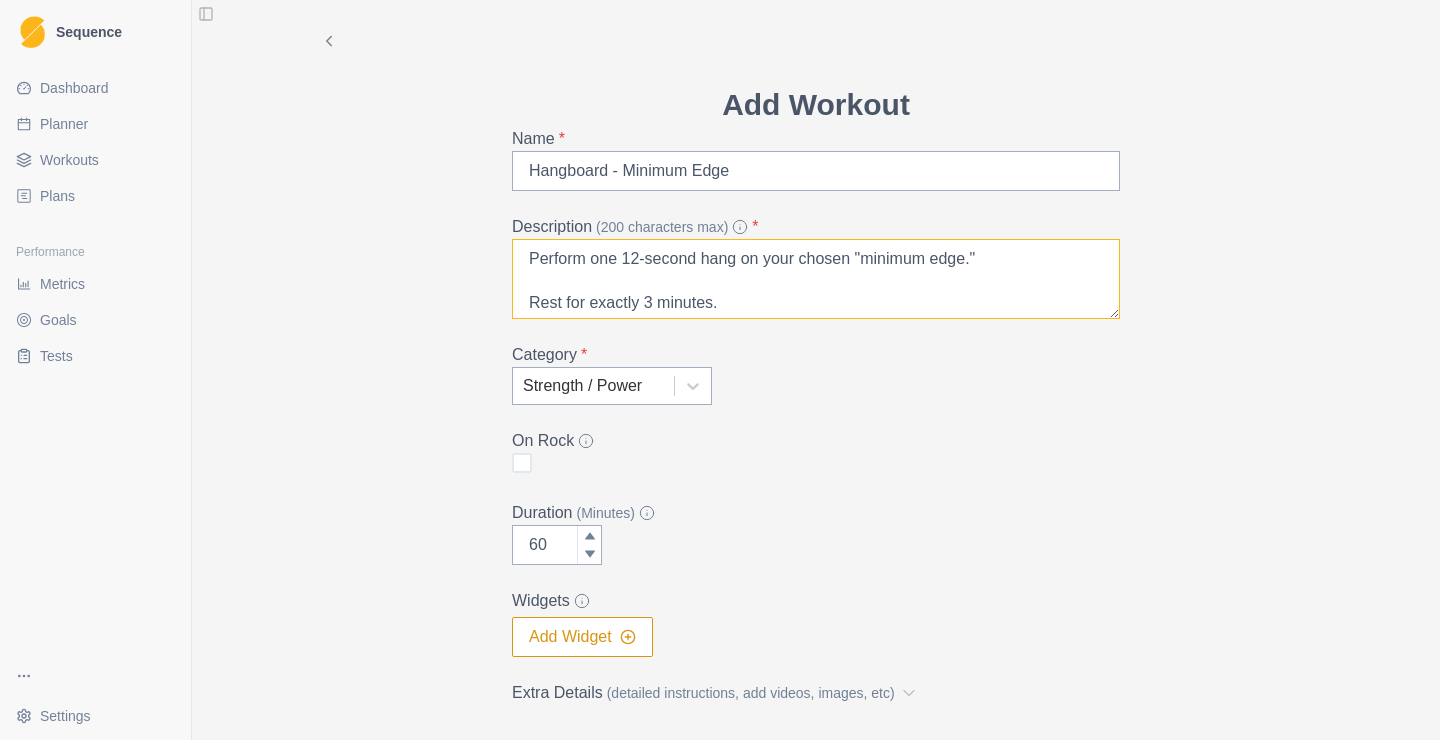scroll, scrollTop: 62, scrollLeft: 0, axis: vertical 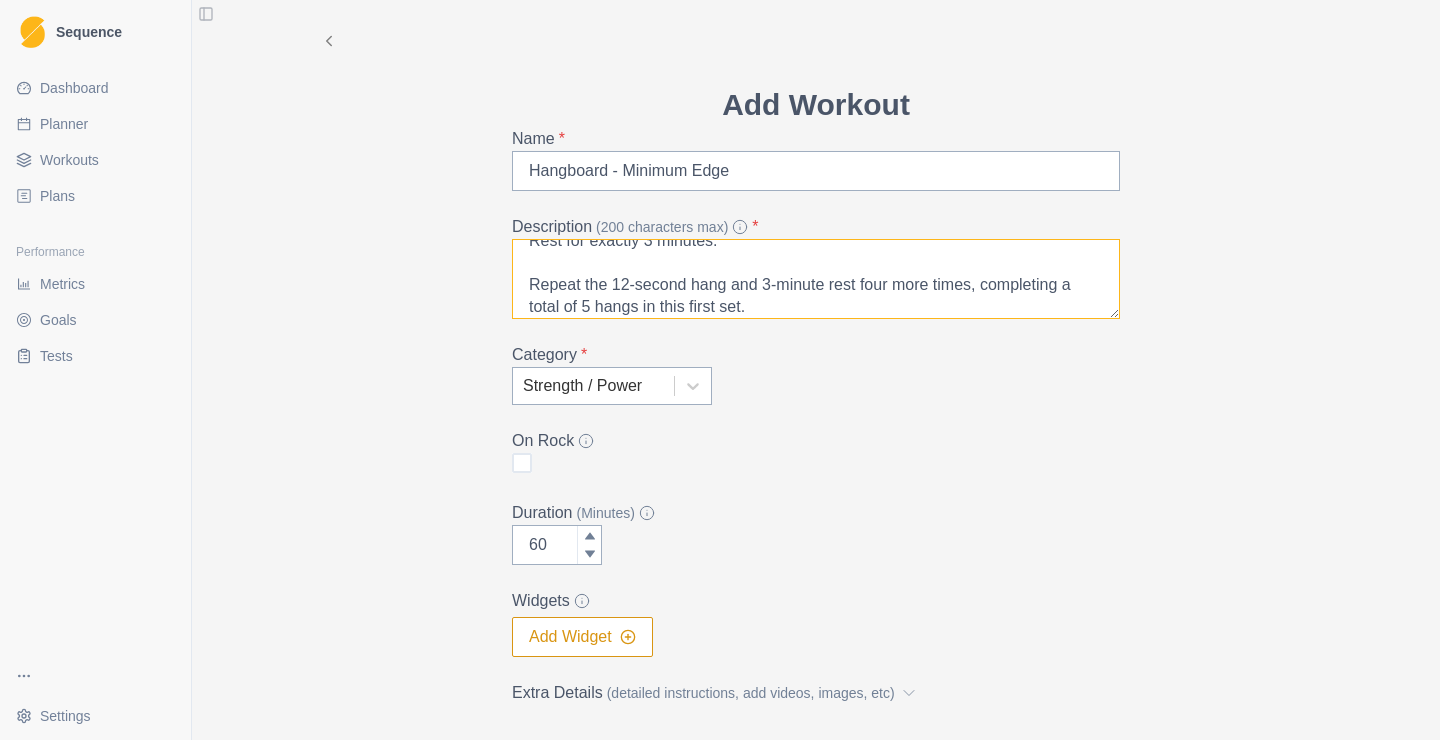 click on "Perform one 12-second hang on your chosen "minimum edge."
Rest for exactly 3 minutes.
Repeat the 12-second hang and 3-minute rest four more times, completing a total of 5 hangs in this first set." at bounding box center (816, 279) 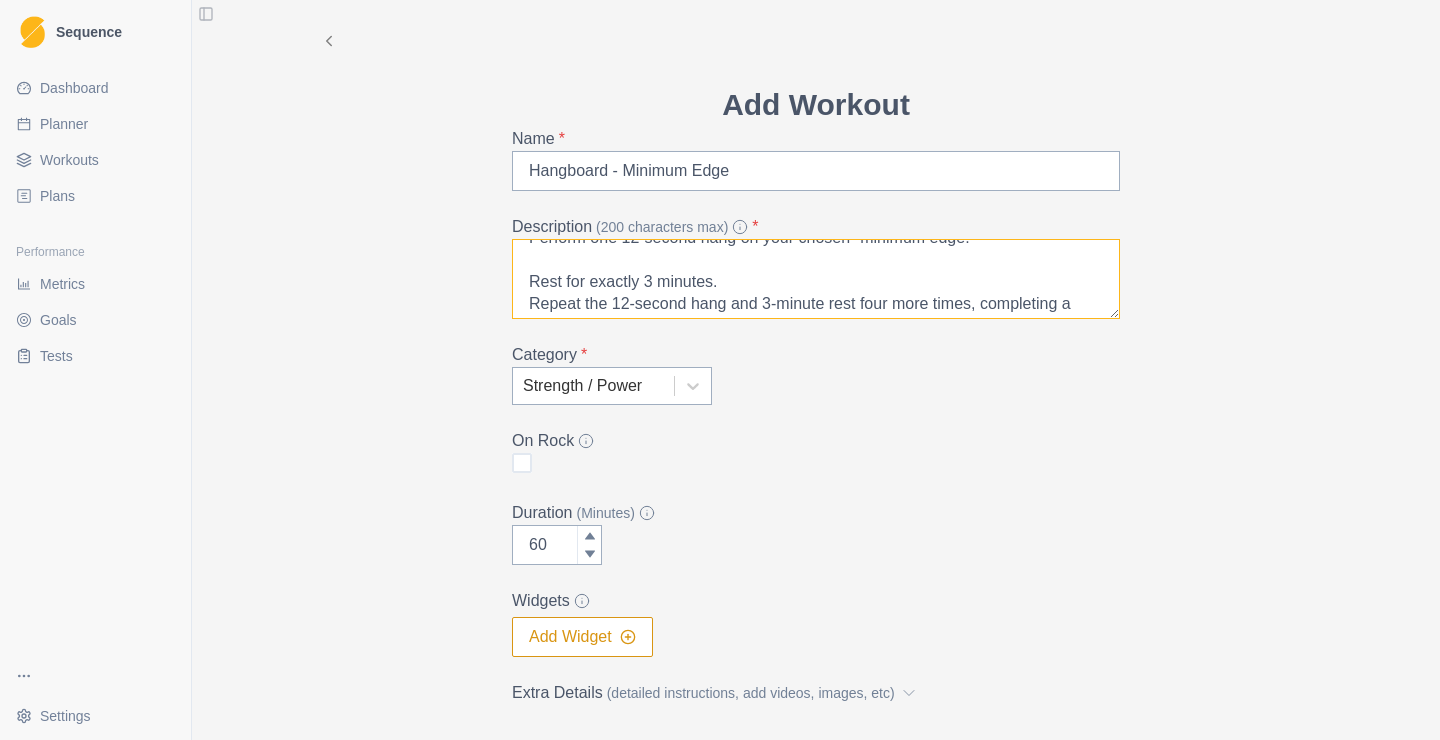 scroll, scrollTop: 0, scrollLeft: 0, axis: both 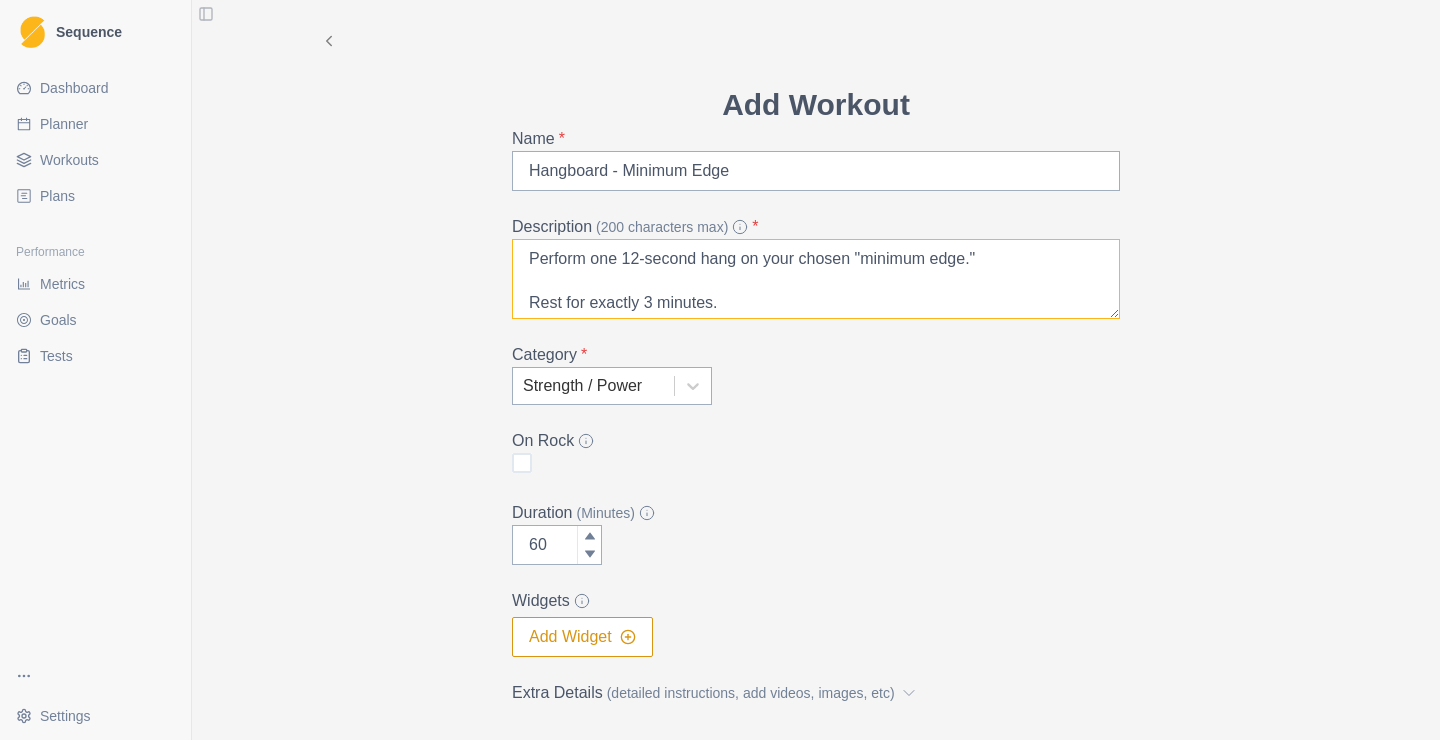 click on "Perform one 12-second hang on your chosen "minimum edge."
Rest for exactly 3 minutes.
Repeat the 12-second hang and 3-minute rest four more times, completing a total of 5 hangs in this first set." at bounding box center (816, 279) 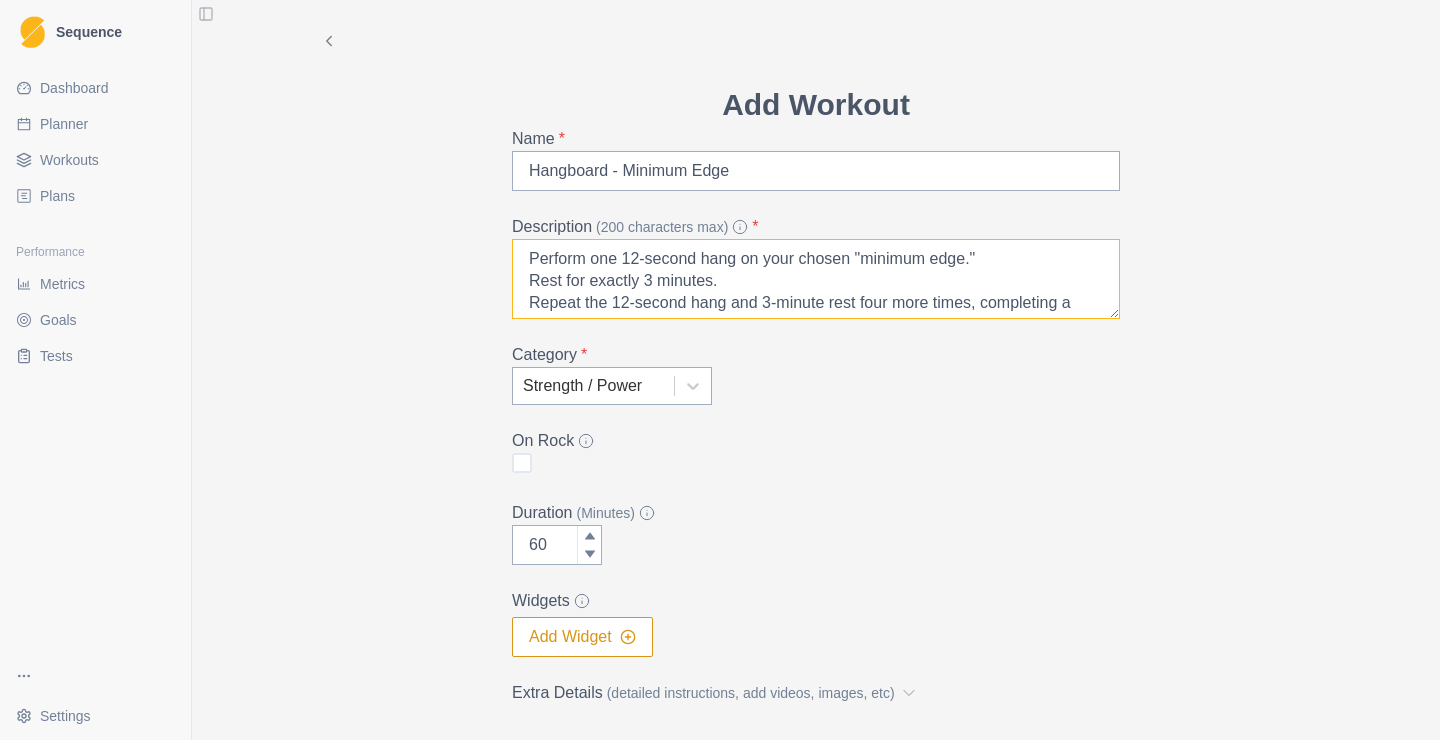 scroll, scrollTop: 26, scrollLeft: 0, axis: vertical 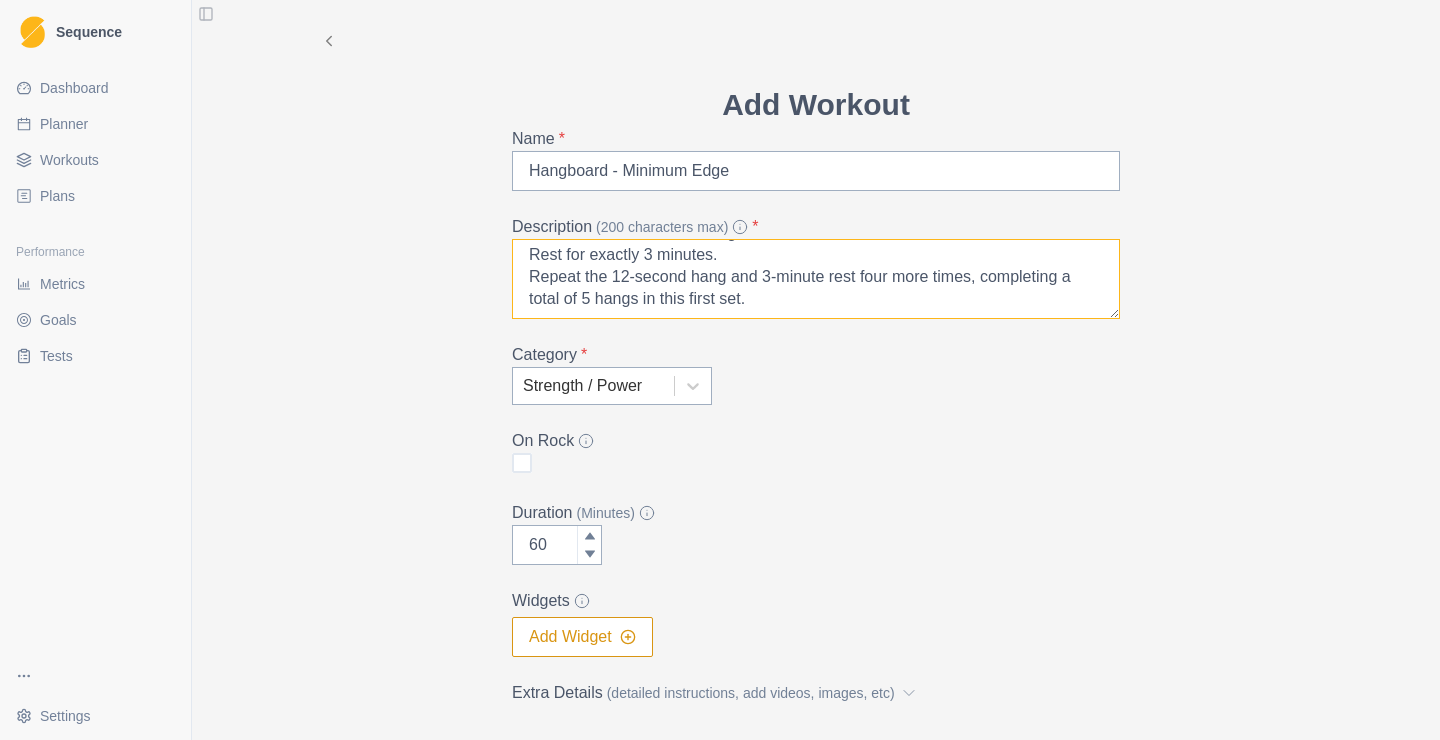 drag, startPoint x: 588, startPoint y: 278, endPoint x: 974, endPoint y: 283, distance: 386.03238 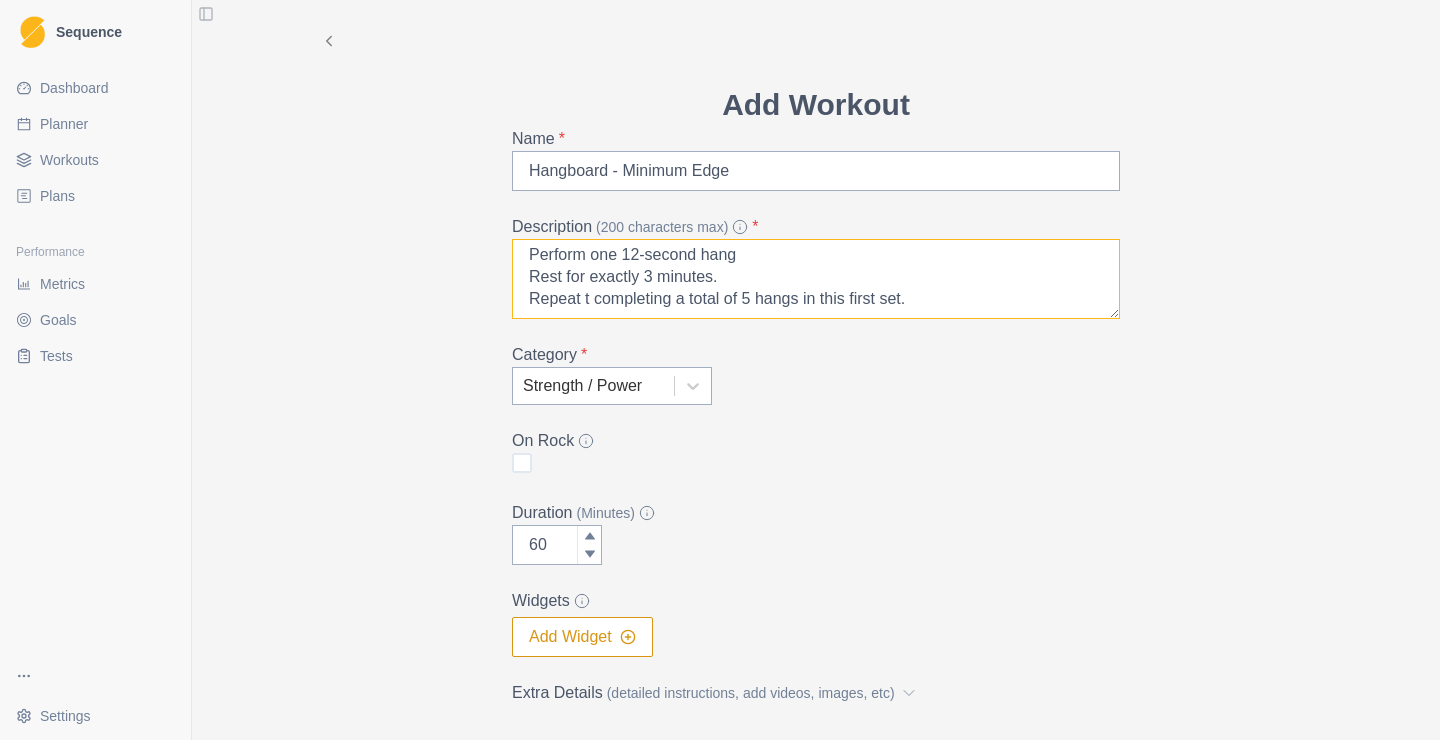 scroll, scrollTop: 4, scrollLeft: 0, axis: vertical 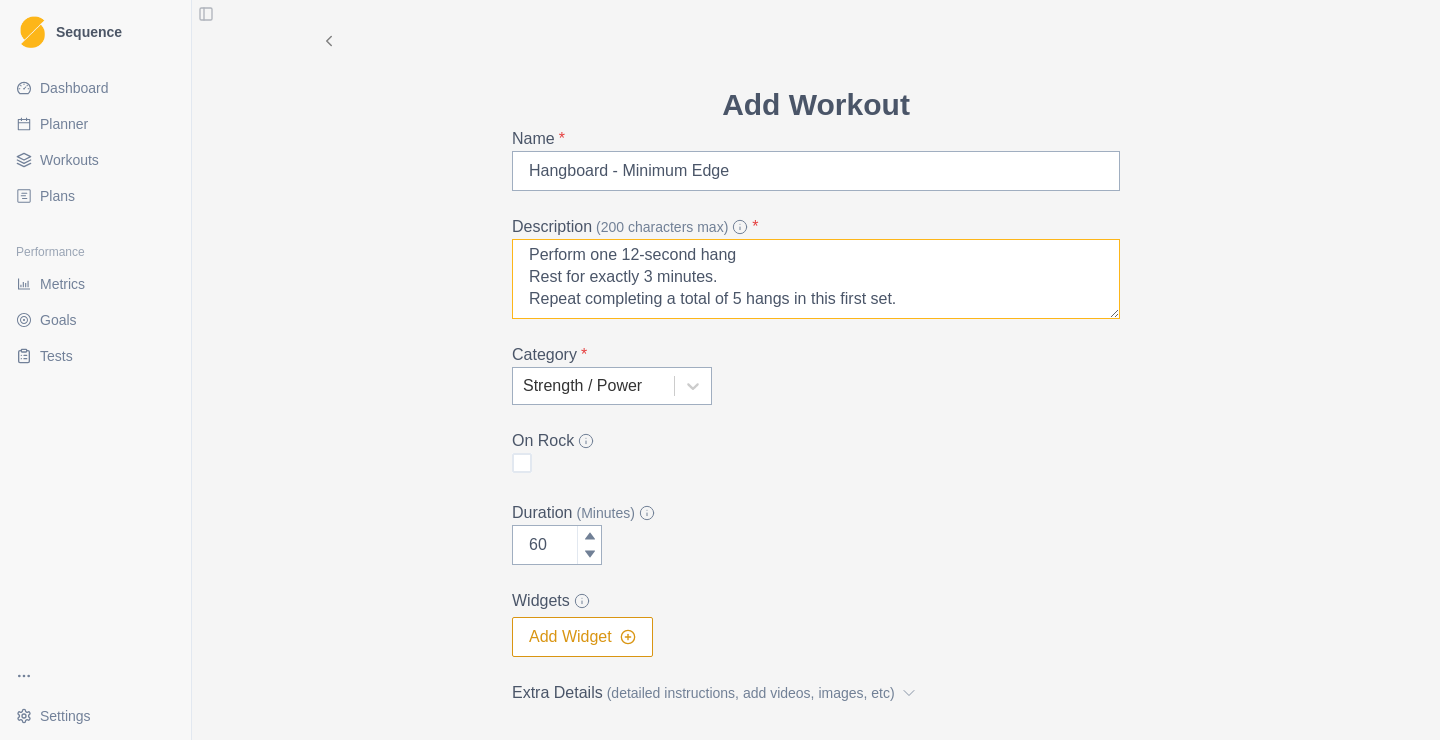 click on "Perform one 12-second hang
Rest for exactly 3 minutes.
Repeat completing a total of 5 hangs in this first set." at bounding box center [816, 279] 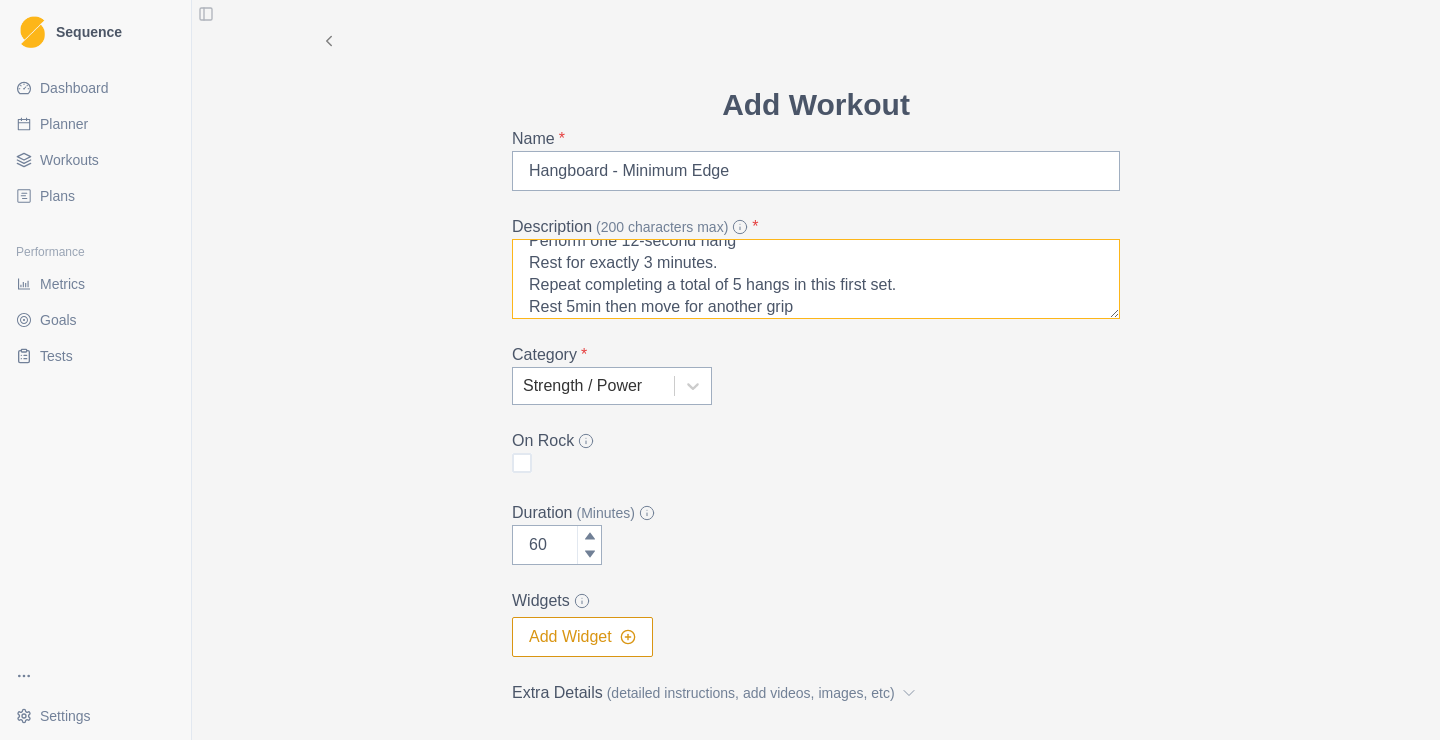 click on "Perform one 12-second hang
Rest for exactly 3 minutes.
Repeat completing a total of 5 hangs in this first set.
Rest 5min then move for another grip" at bounding box center (816, 279) 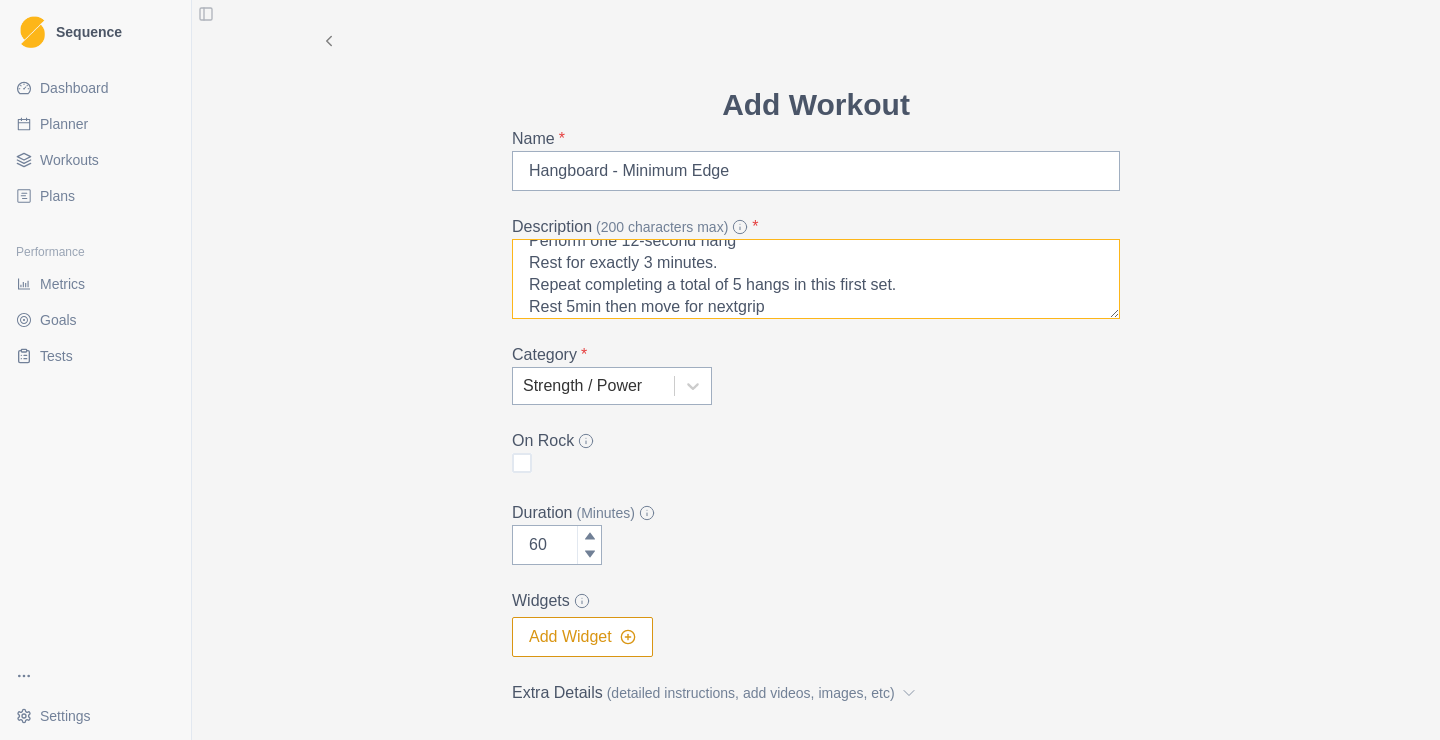 type on "Perform one 12-second hang
Rest for exactly 3 minutes.
Repeat completing a total of 5 hangs in this first set.
Rest 5min then move for next grip" 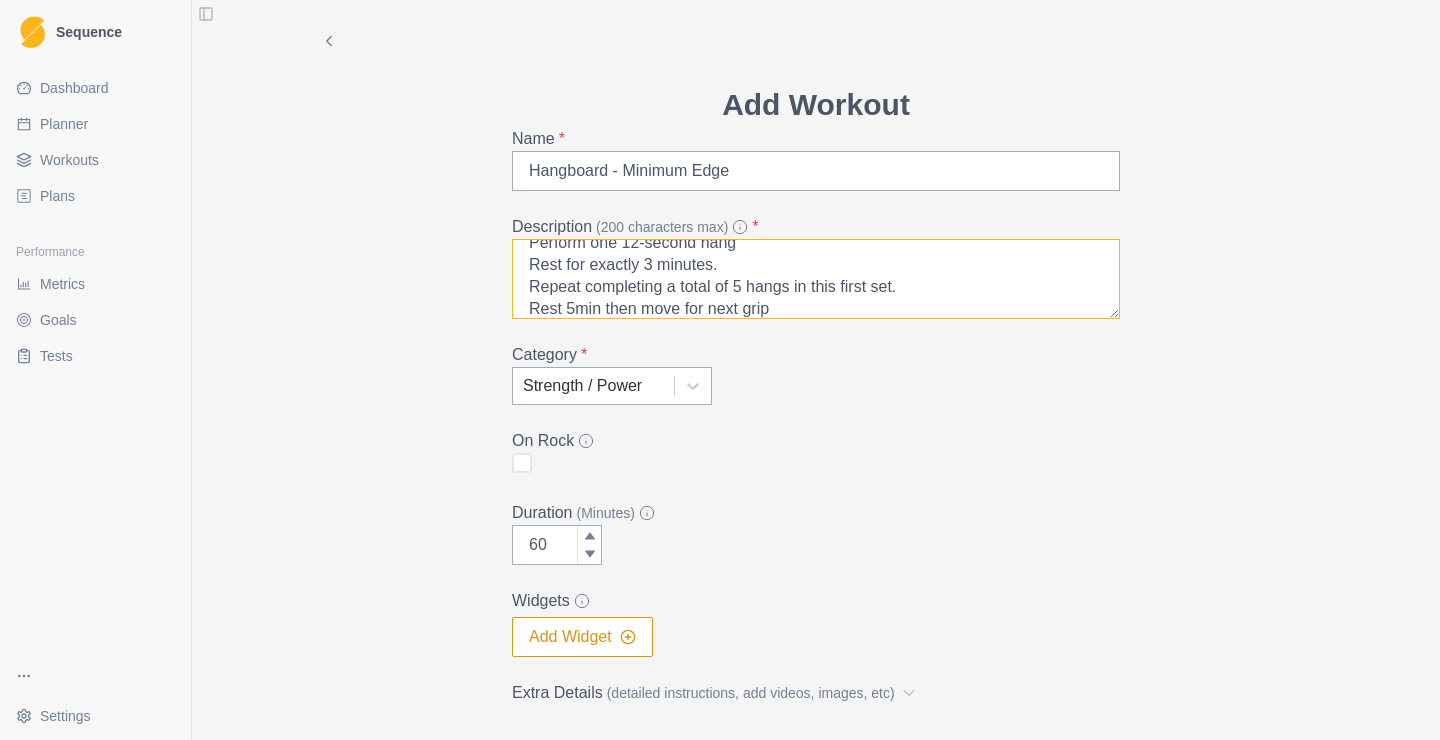scroll, scrollTop: 26, scrollLeft: 0, axis: vertical 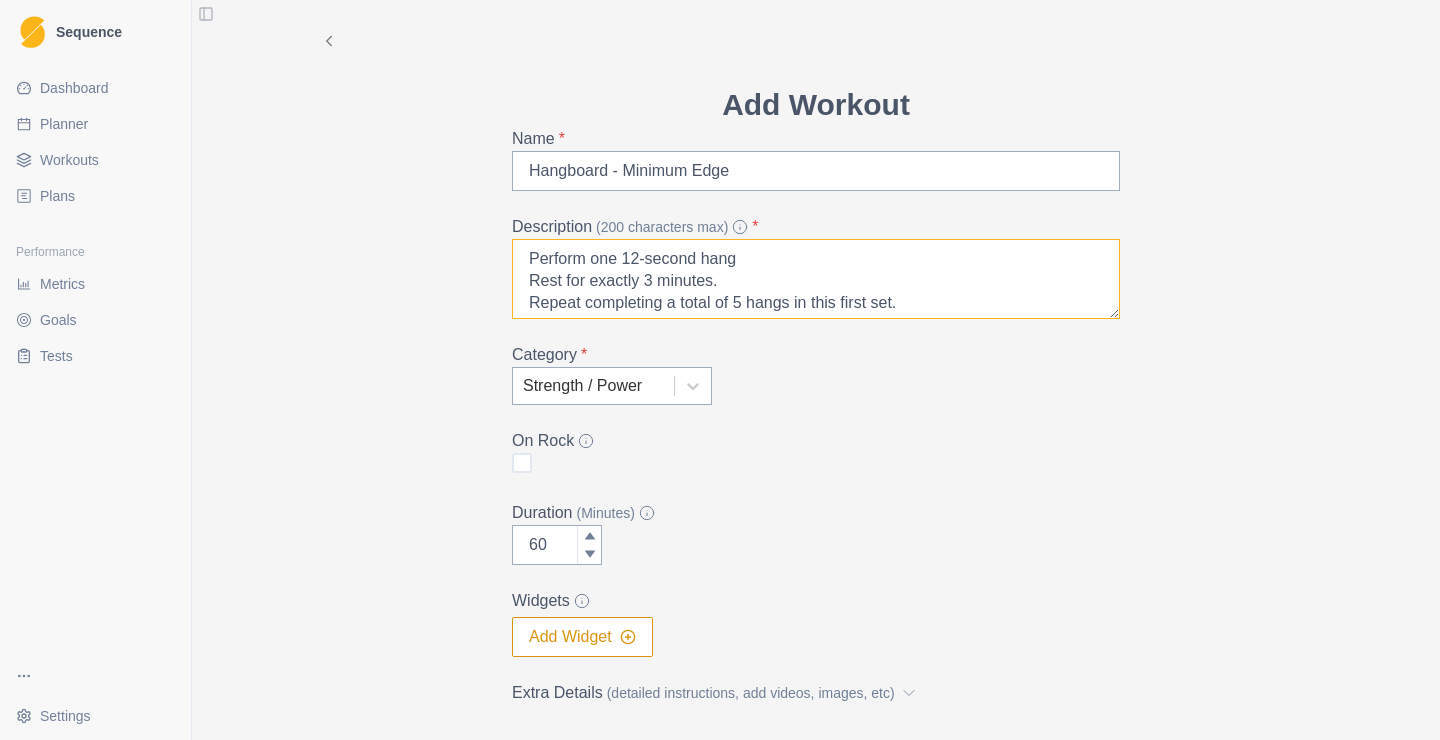 drag, startPoint x: 784, startPoint y: 304, endPoint x: 484, endPoint y: 214, distance: 313.2092 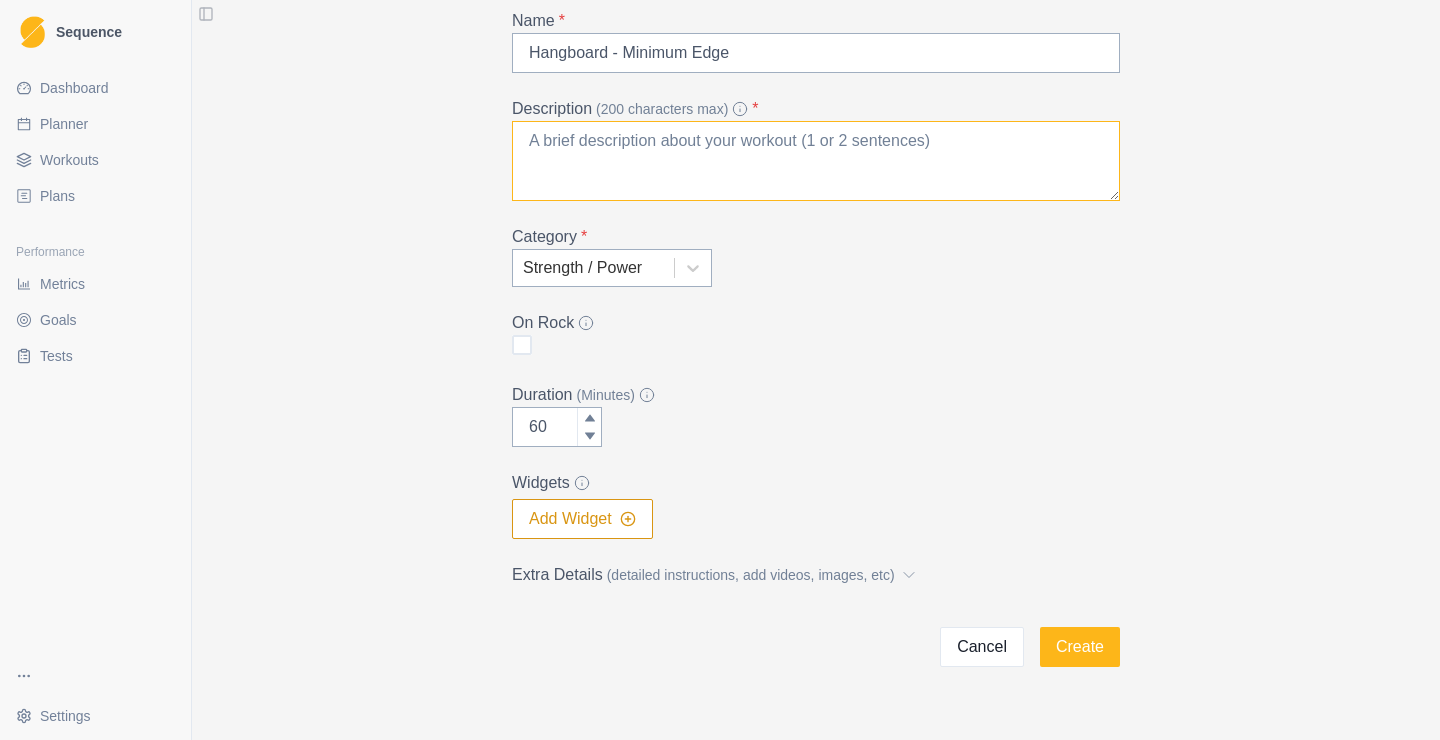 scroll, scrollTop: 158, scrollLeft: 0, axis: vertical 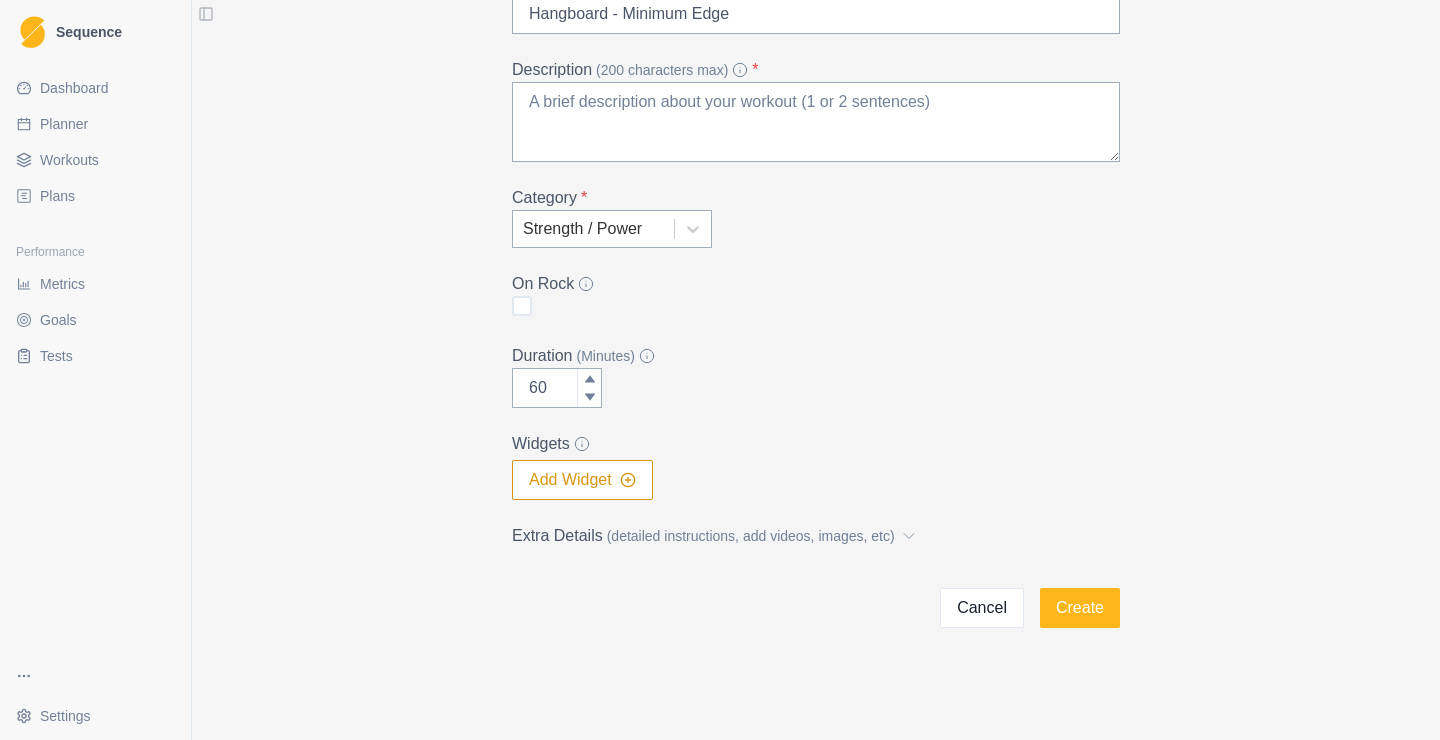 click on "(detailed instructions, add videos, images, etc)" at bounding box center (751, 536) 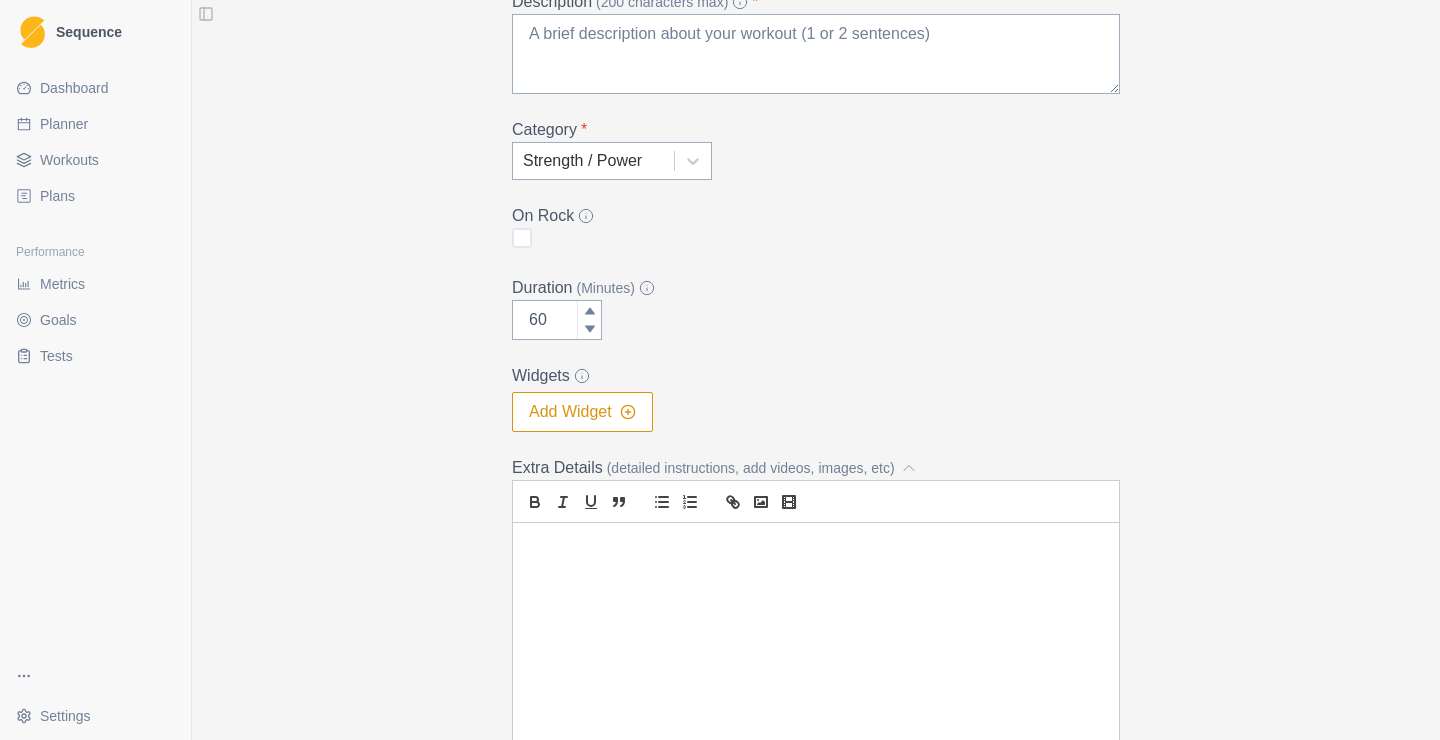 scroll, scrollTop: 287, scrollLeft: 0, axis: vertical 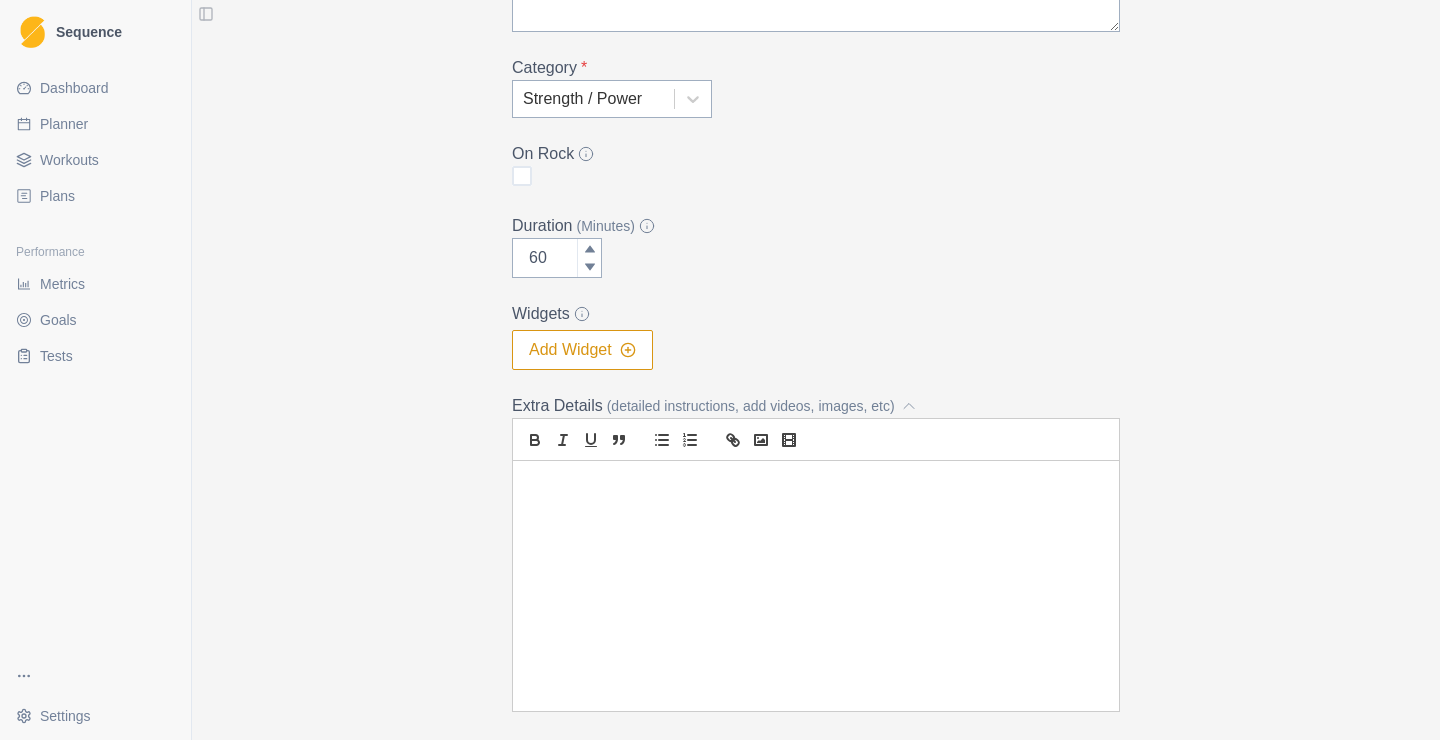 click at bounding box center [816, 586] 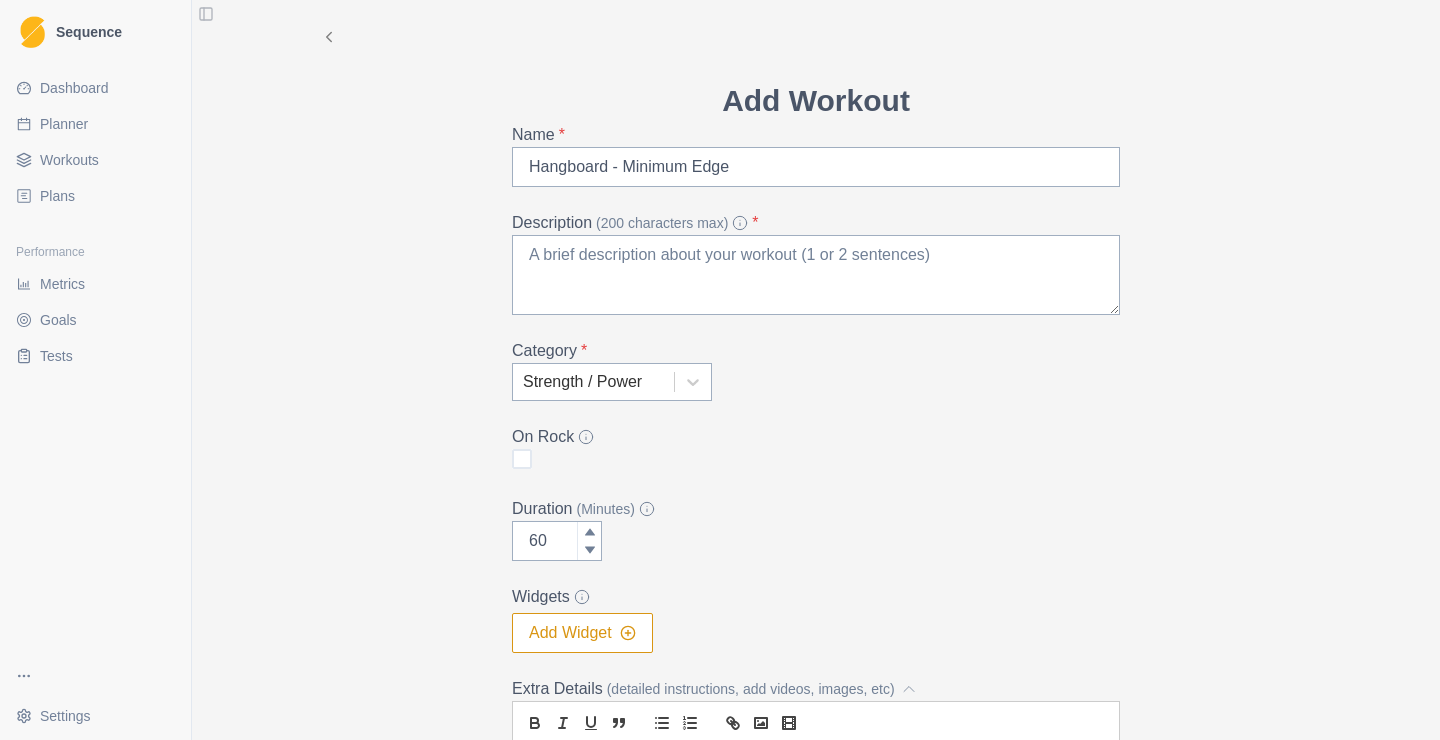 scroll, scrollTop: 0, scrollLeft: 0, axis: both 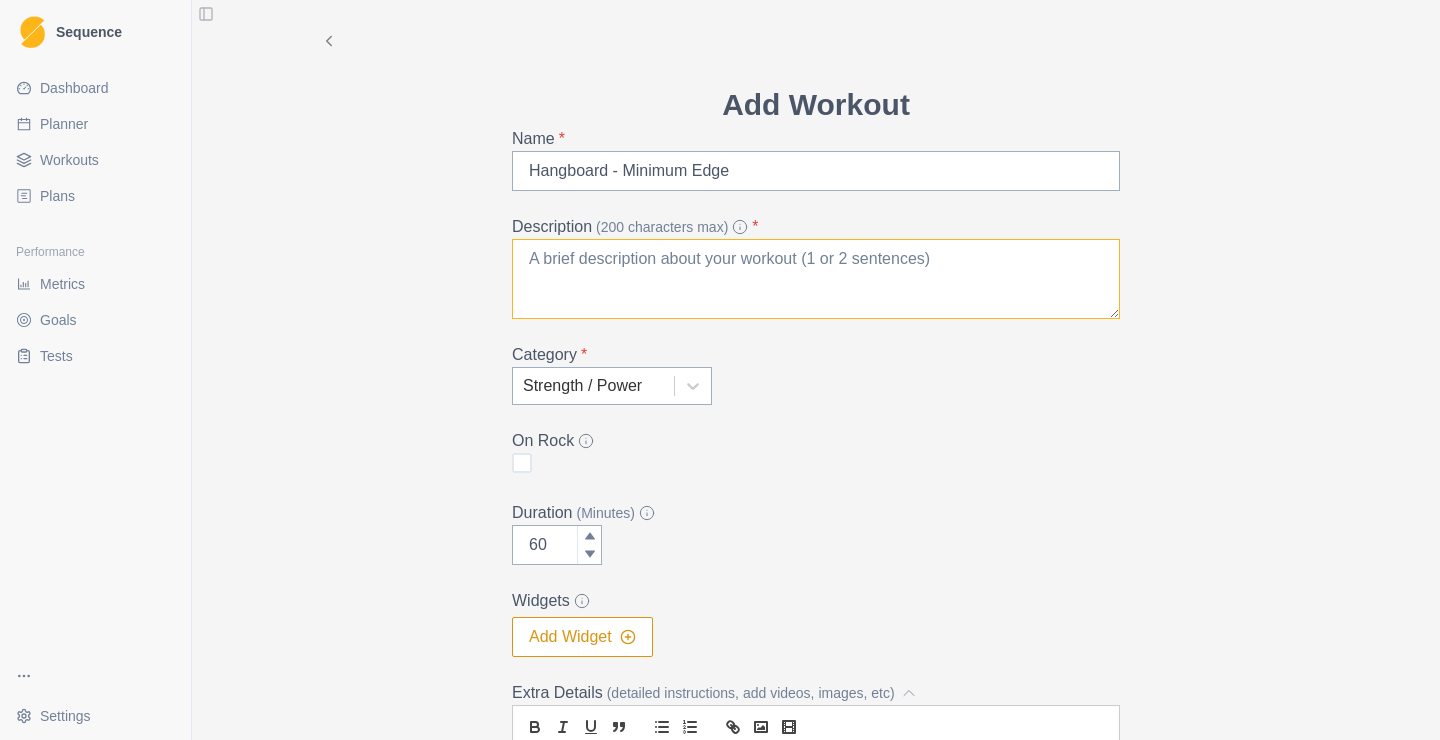 click on "Description   (200 characters max) *" at bounding box center [816, 279] 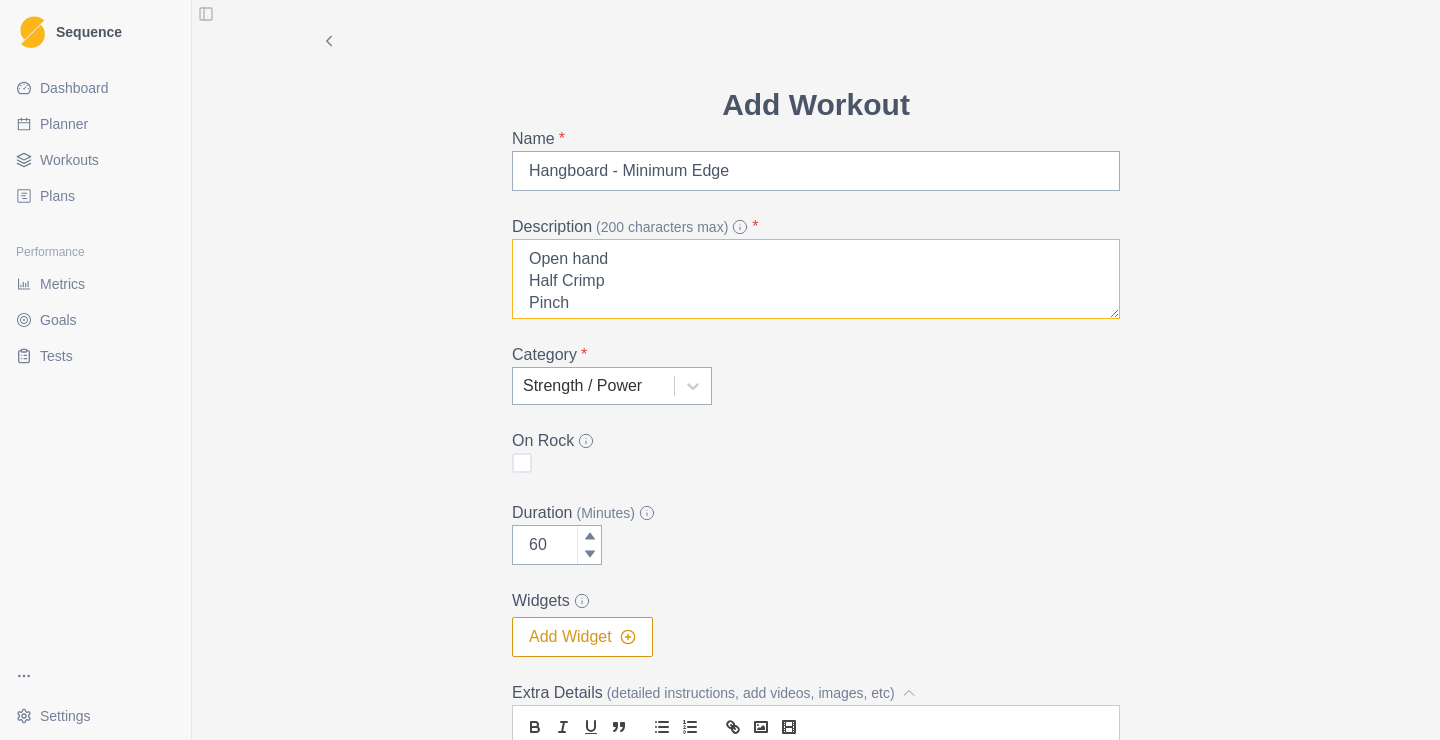 type on "Open hand
Half Crimp
Pinch" 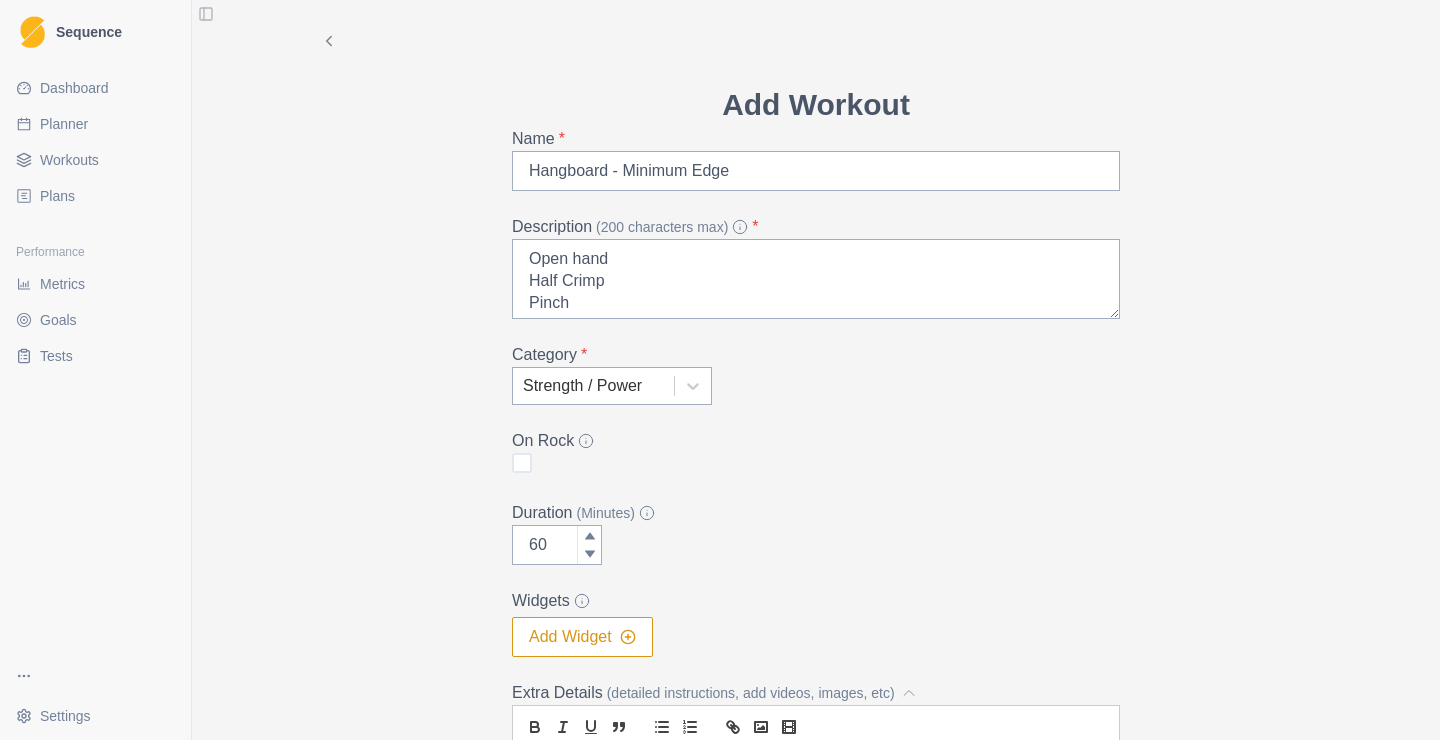 click on "Category * Strength / Power" at bounding box center [816, 374] 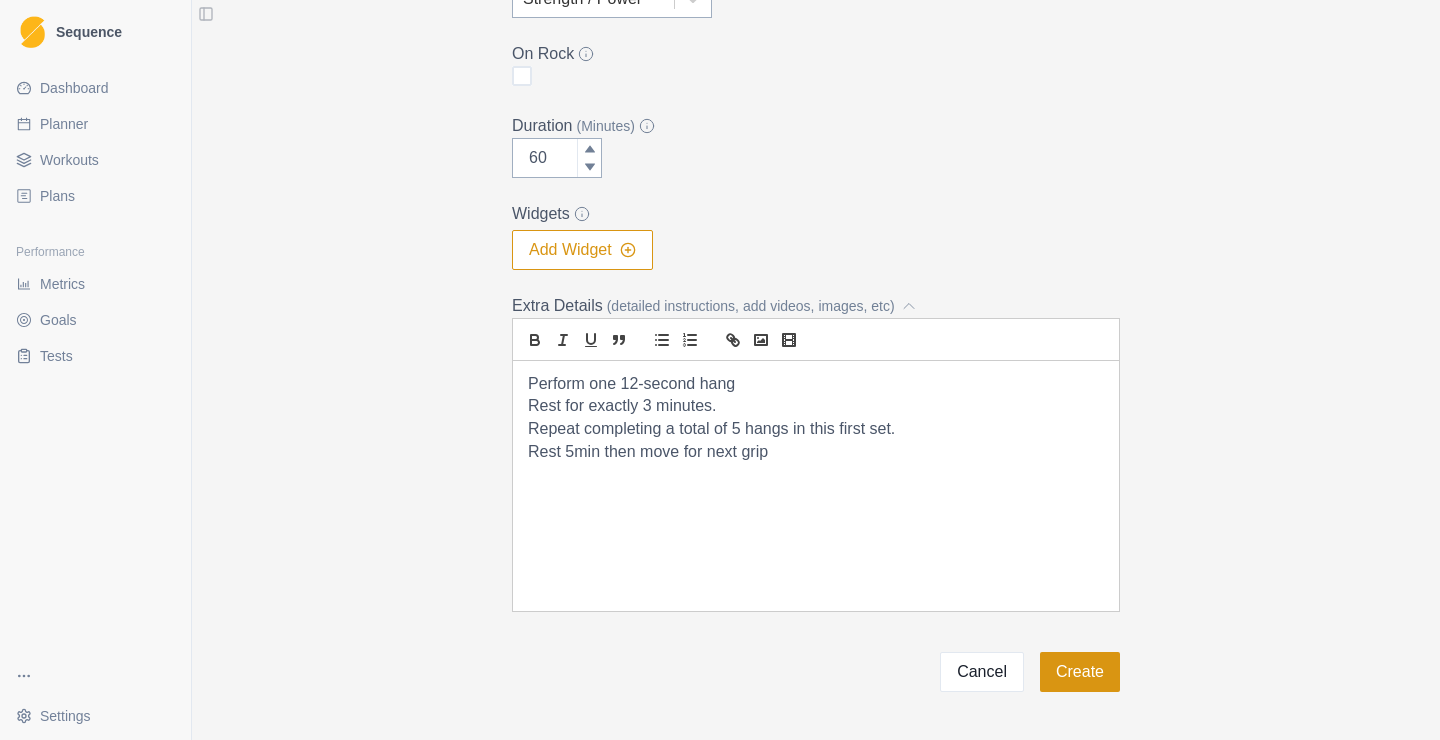 click on "Create" at bounding box center (1080, 672) 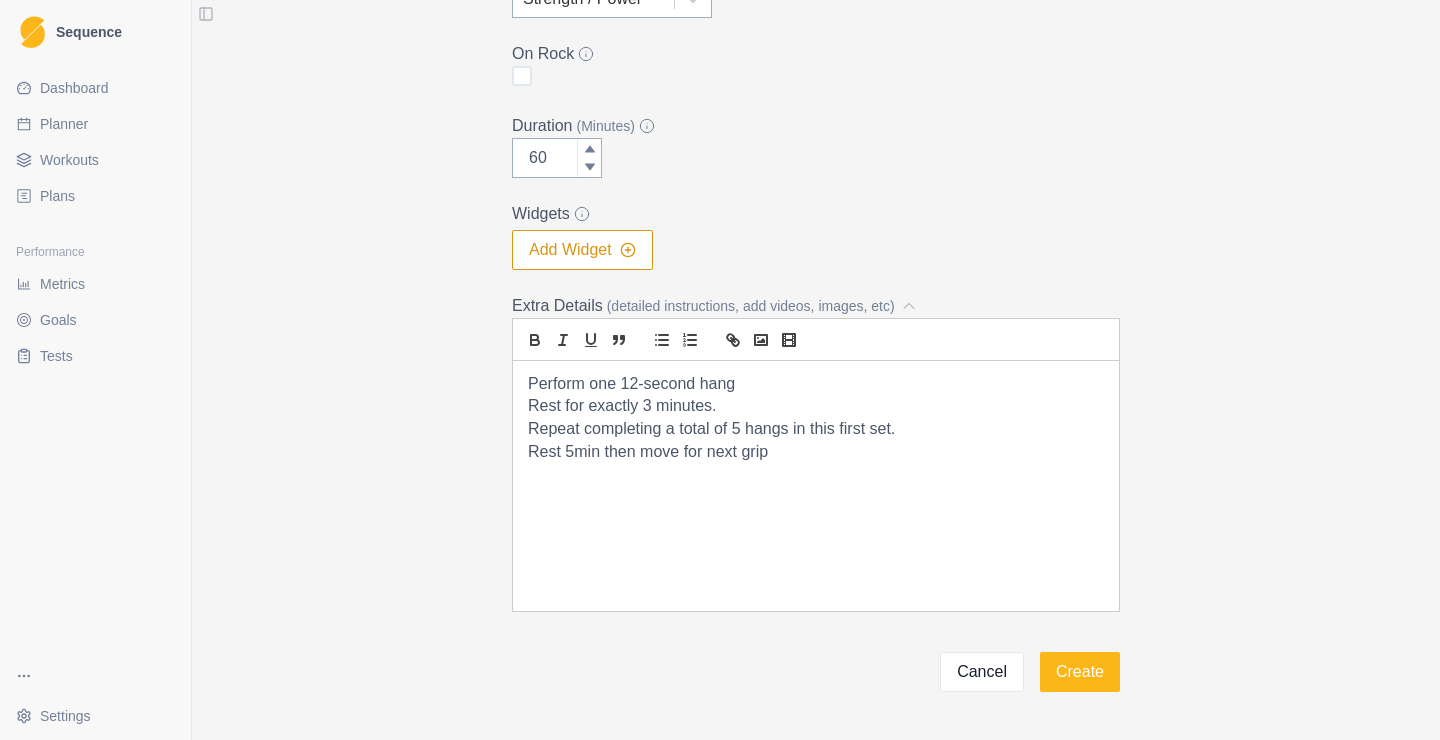 scroll, scrollTop: 0, scrollLeft: 0, axis: both 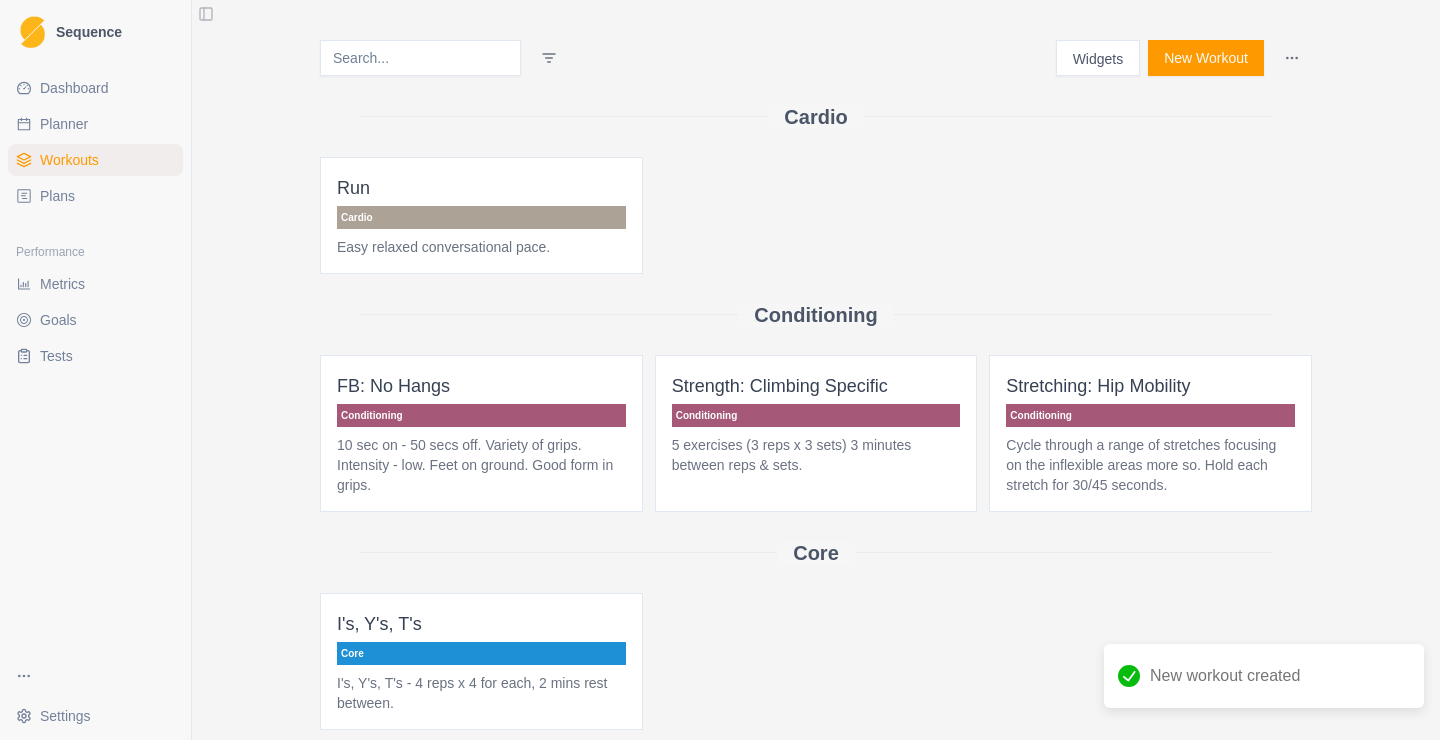 click on "Planner" at bounding box center [64, 124] 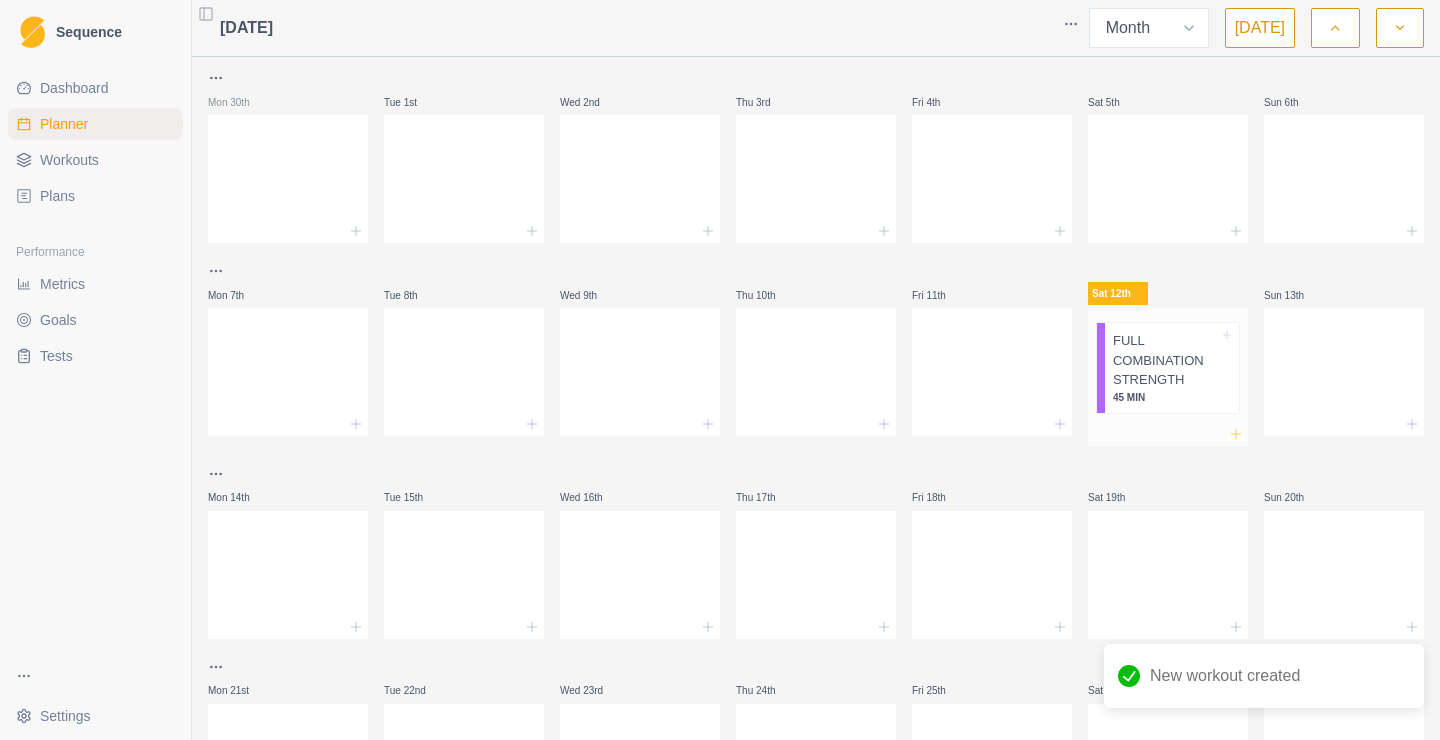 click 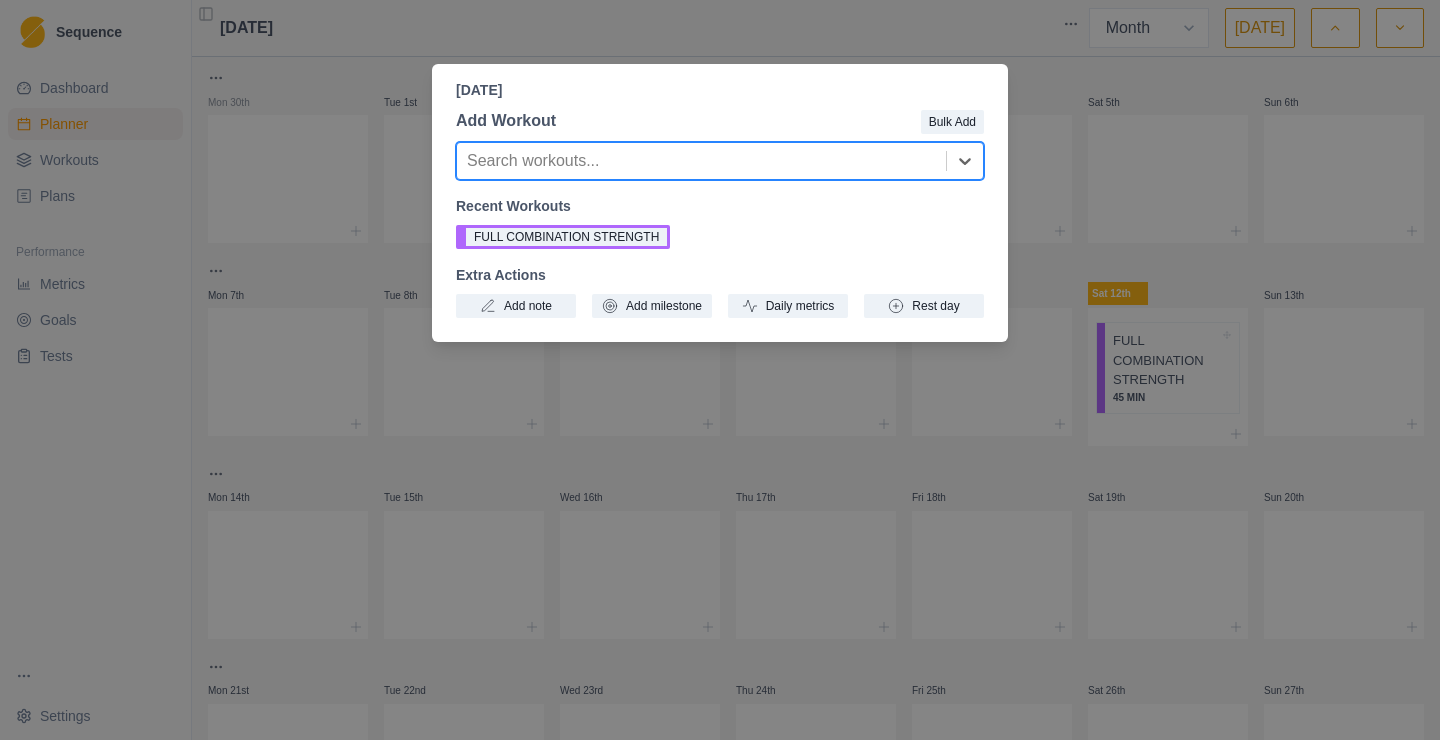 type on "f" 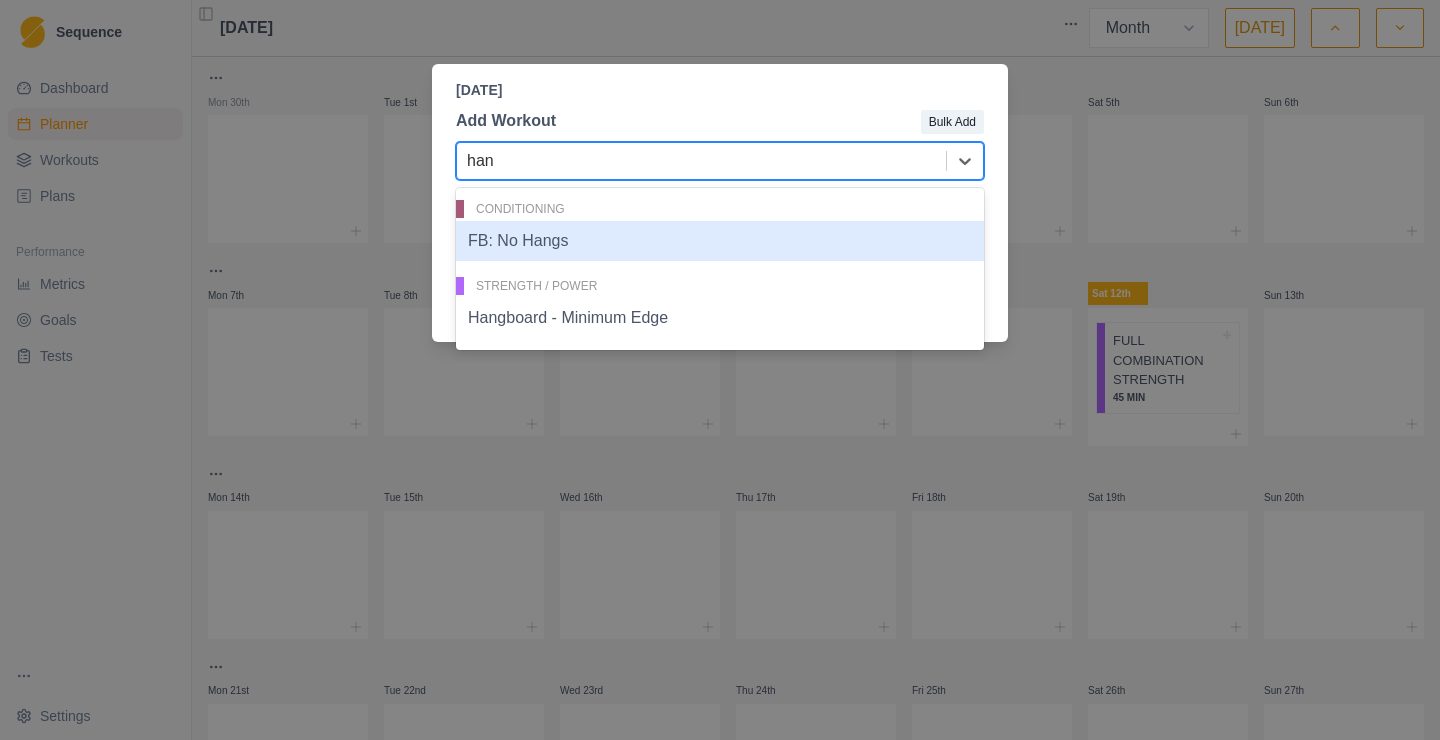 type on "hang" 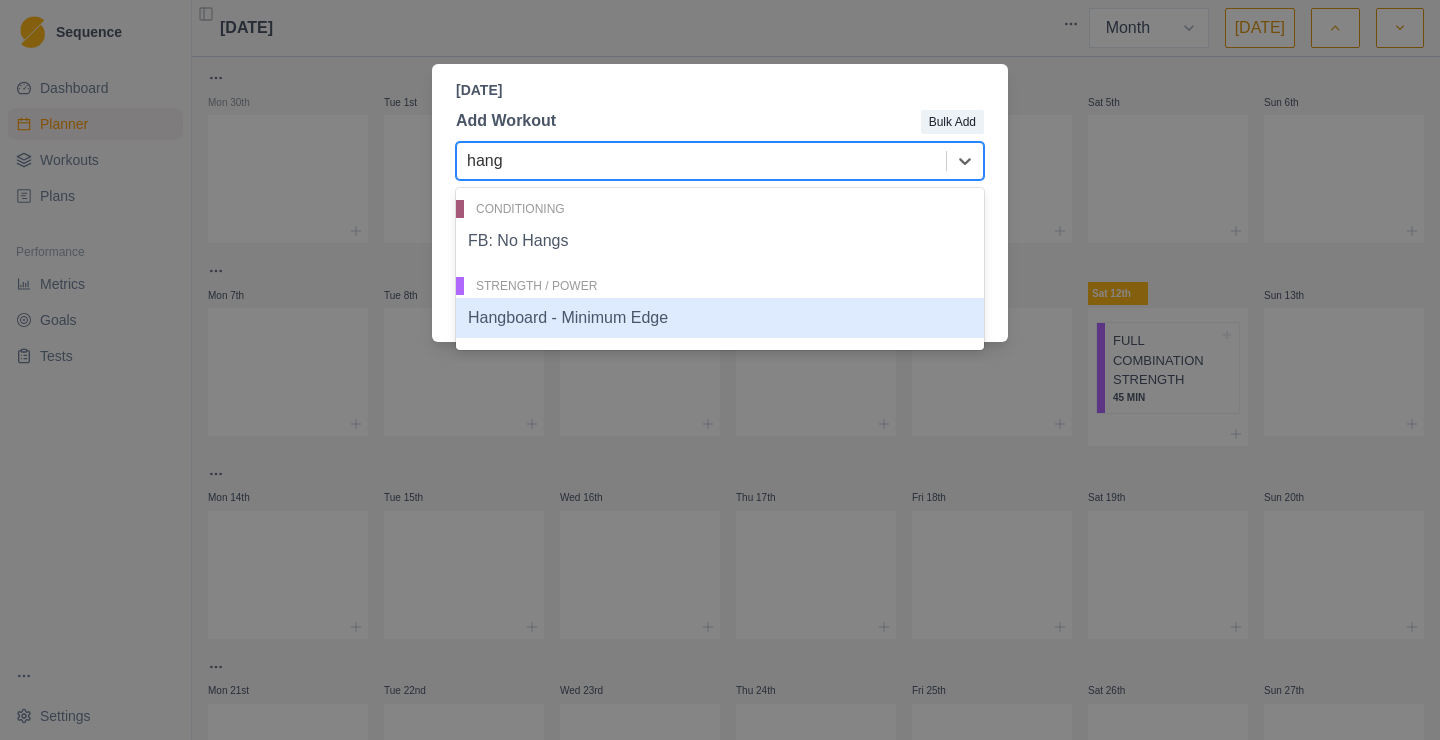 click on "Hangboard - Minimum Edge" at bounding box center (720, 318) 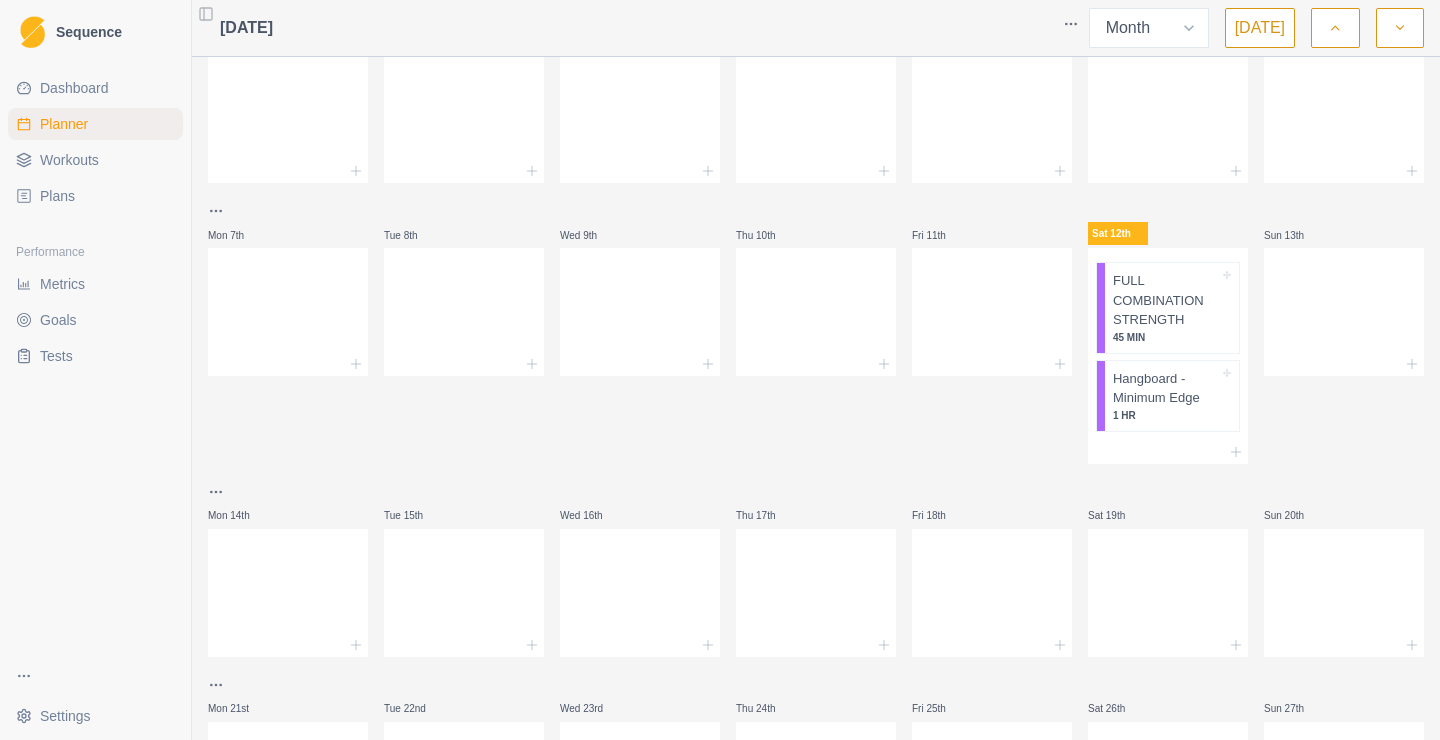 scroll, scrollTop: 0, scrollLeft: 0, axis: both 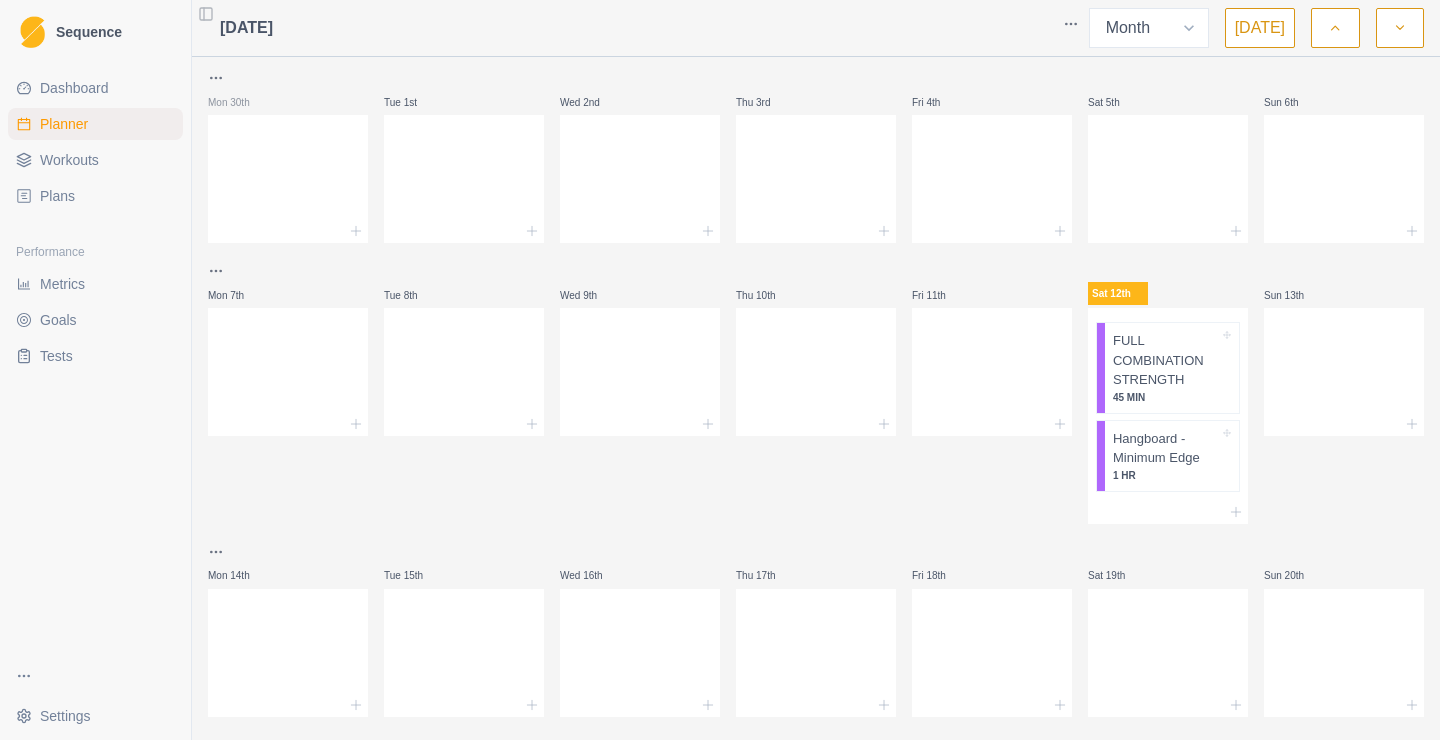click on "Workouts" at bounding box center (69, 160) 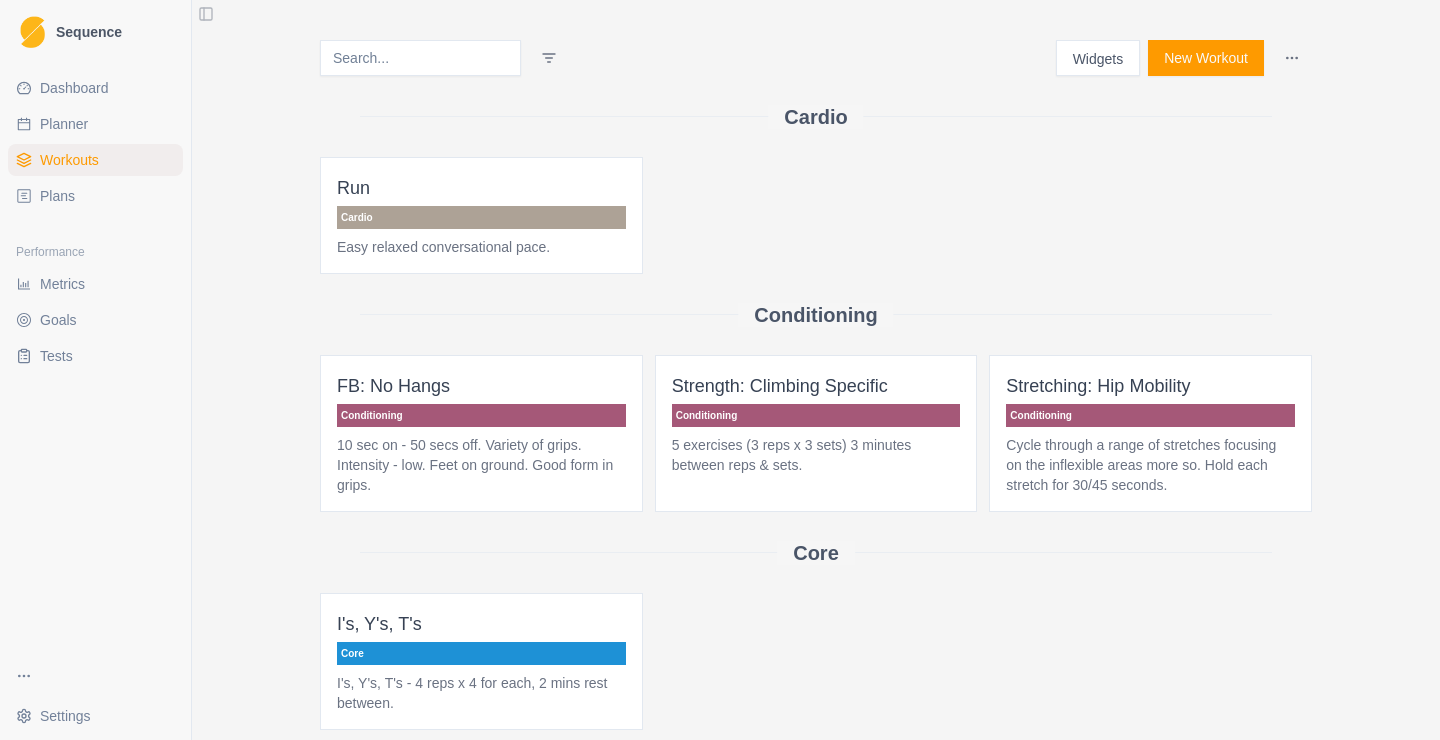 click on "New Workout" at bounding box center (1206, 58) 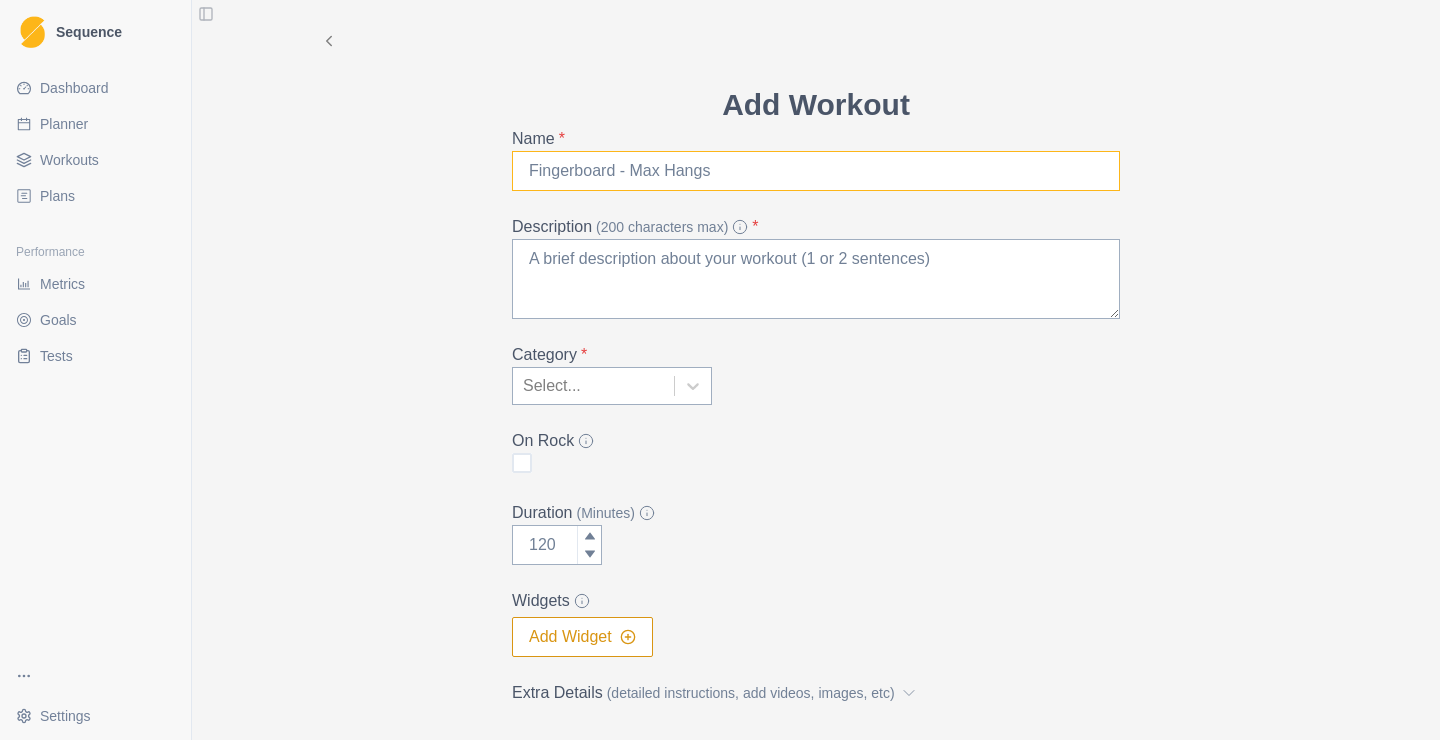 click on "Name *" at bounding box center [816, 171] 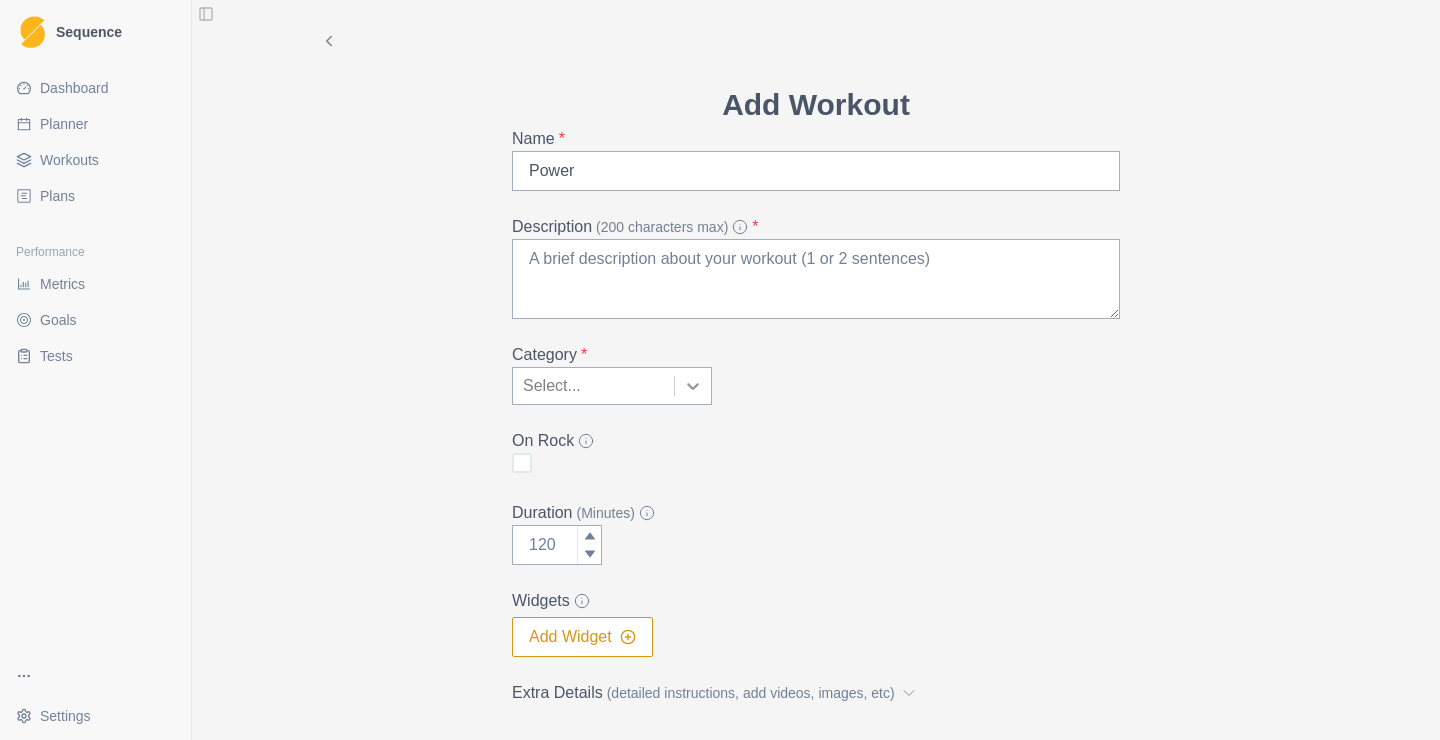 click 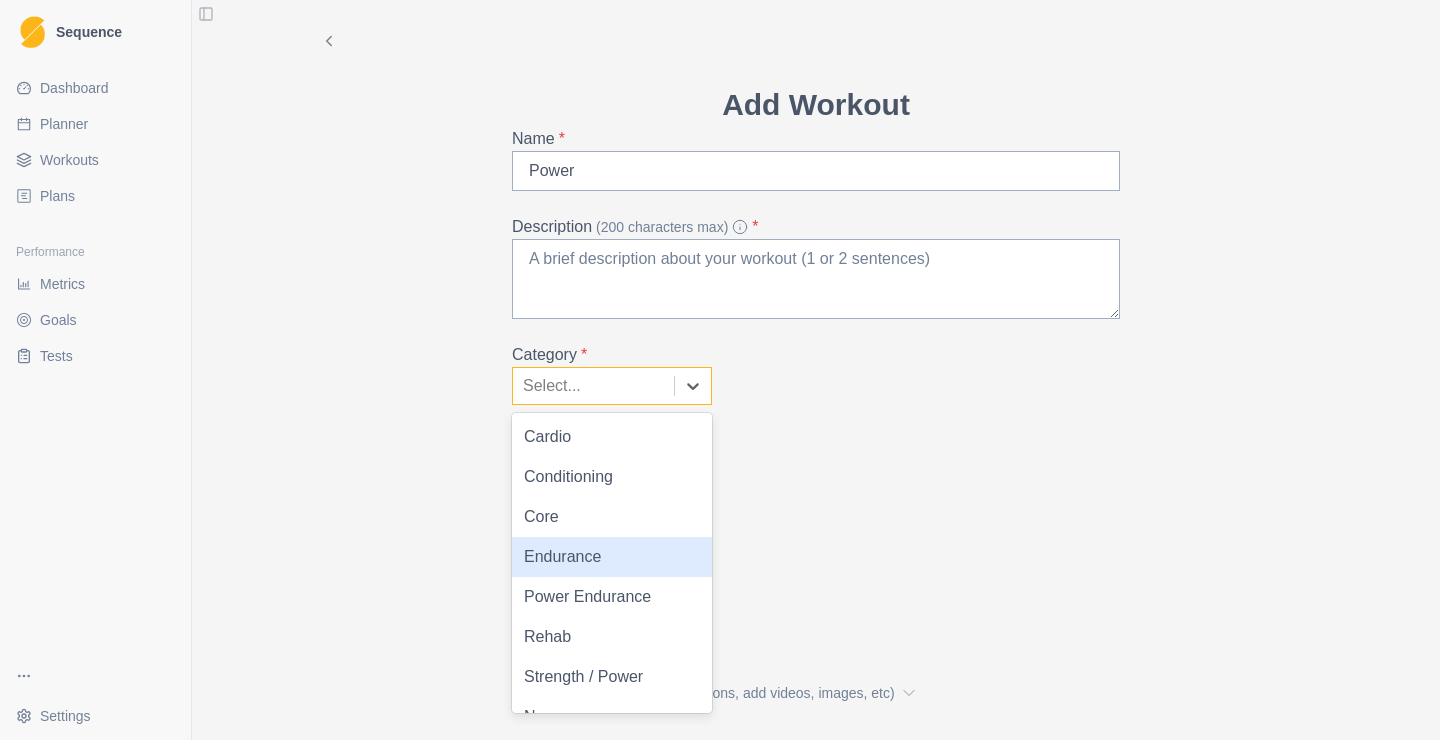 scroll, scrollTop: 28, scrollLeft: 0, axis: vertical 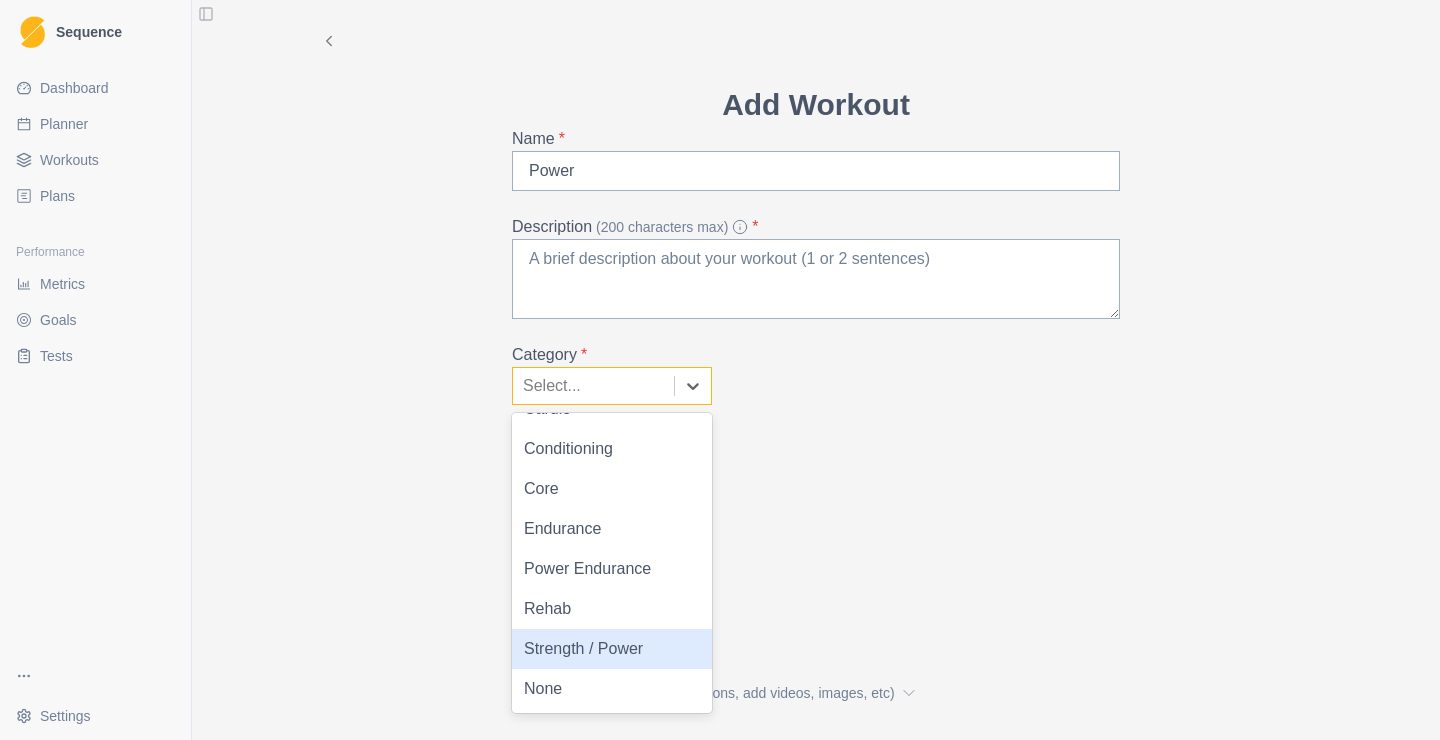 click on "Strength / Power" at bounding box center (612, 649) 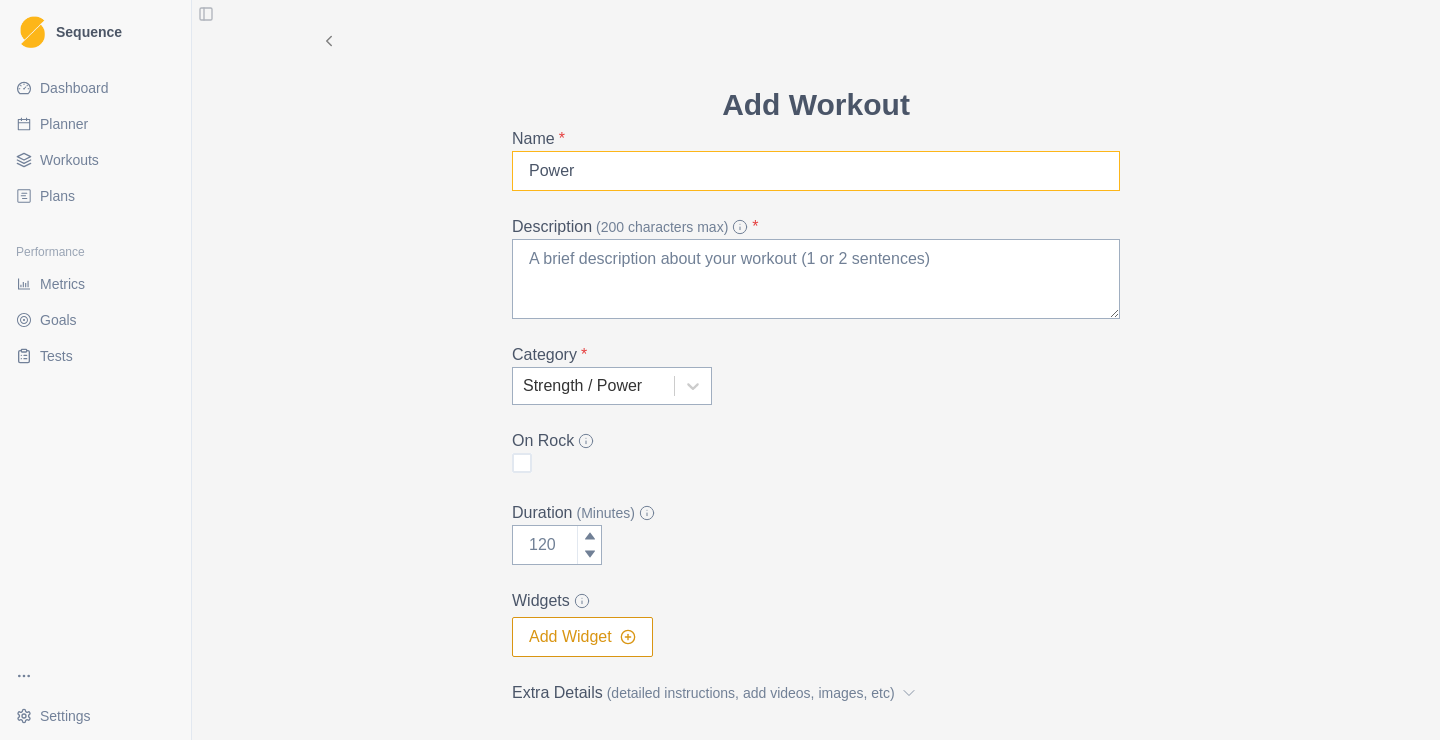 click on "Power" at bounding box center (816, 171) 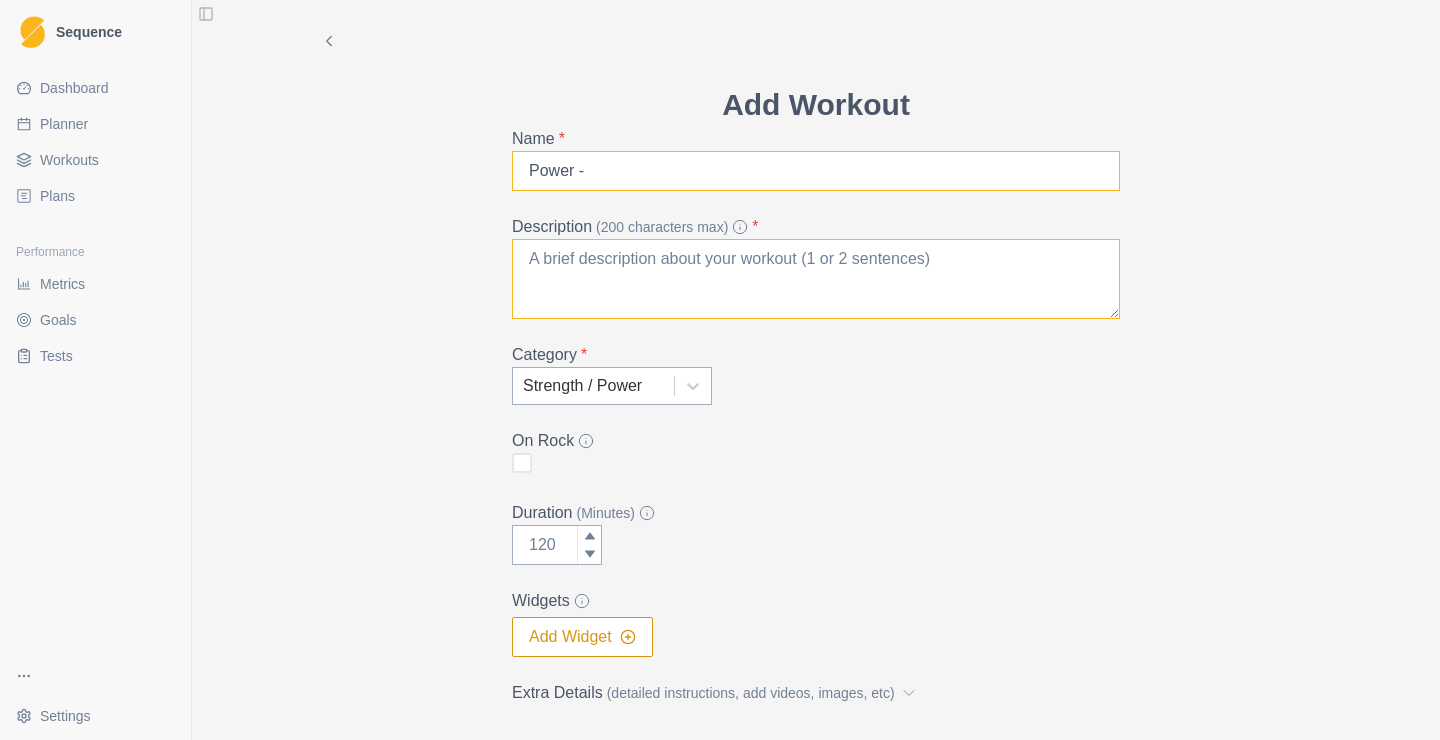 paste on "The Complex Method  [PERSON_NAME]; [PERSON_NAME]. Logical Progression, Second Edition: Building Training Programs for Year-Round Climbing Performance (p. 120). Kindle Edition." 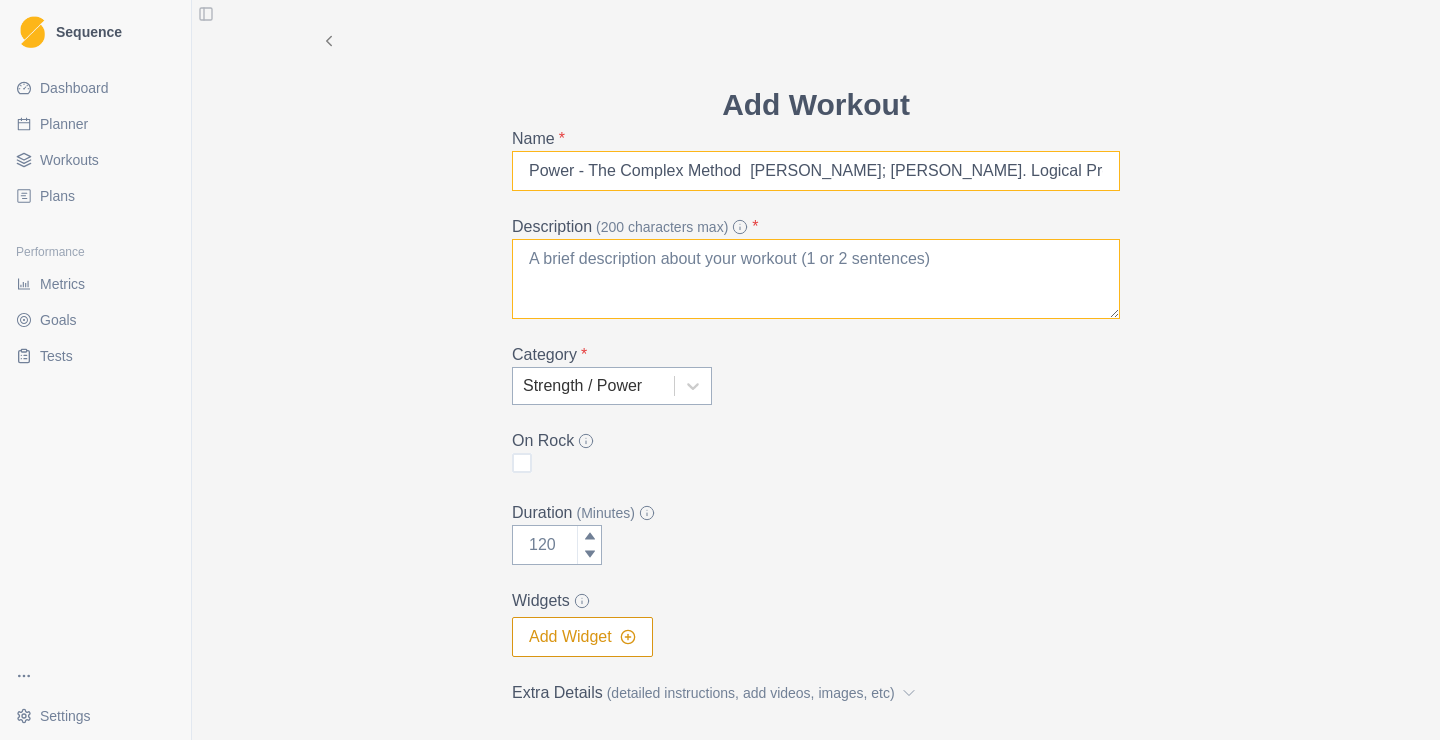 scroll, scrollTop: 0, scrollLeft: 740, axis: horizontal 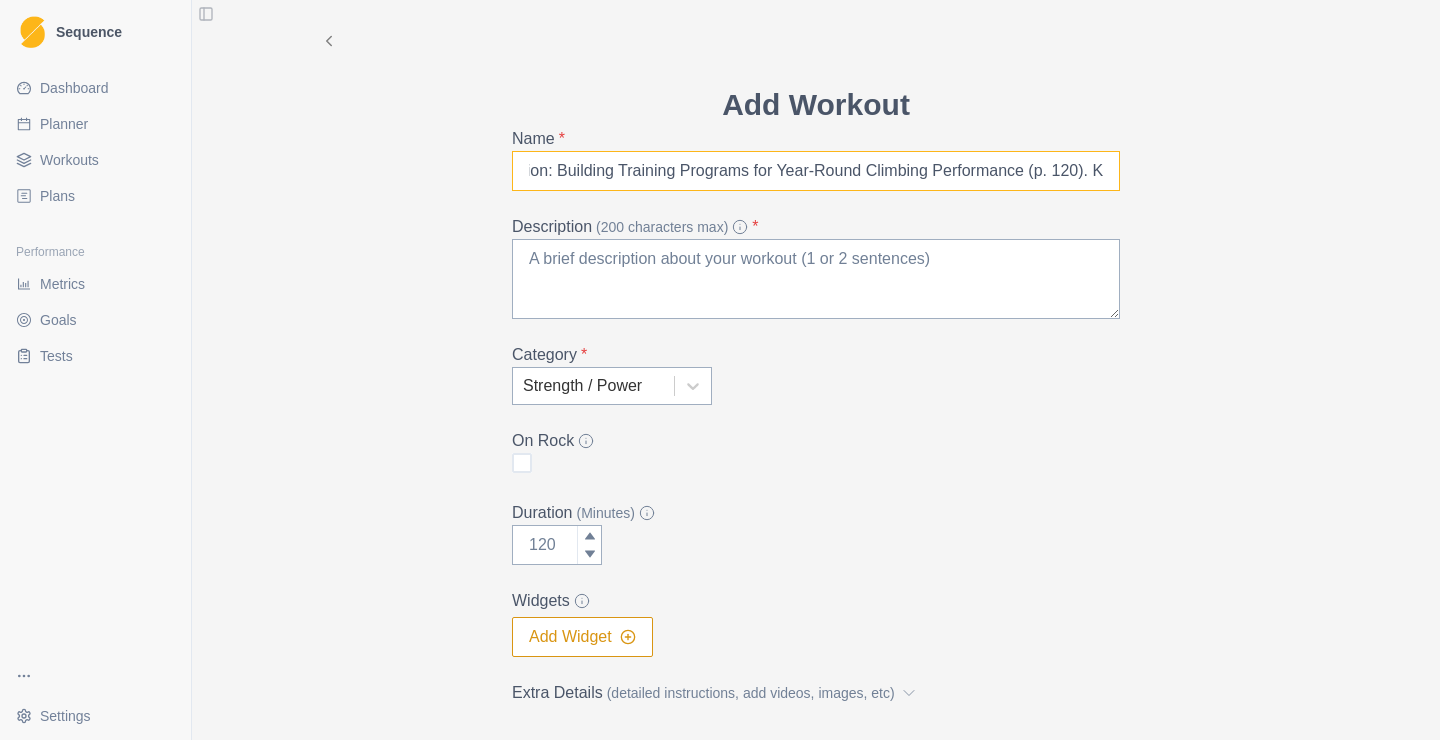 drag, startPoint x: 532, startPoint y: 167, endPoint x: 1440, endPoint y: 273, distance: 914.16626 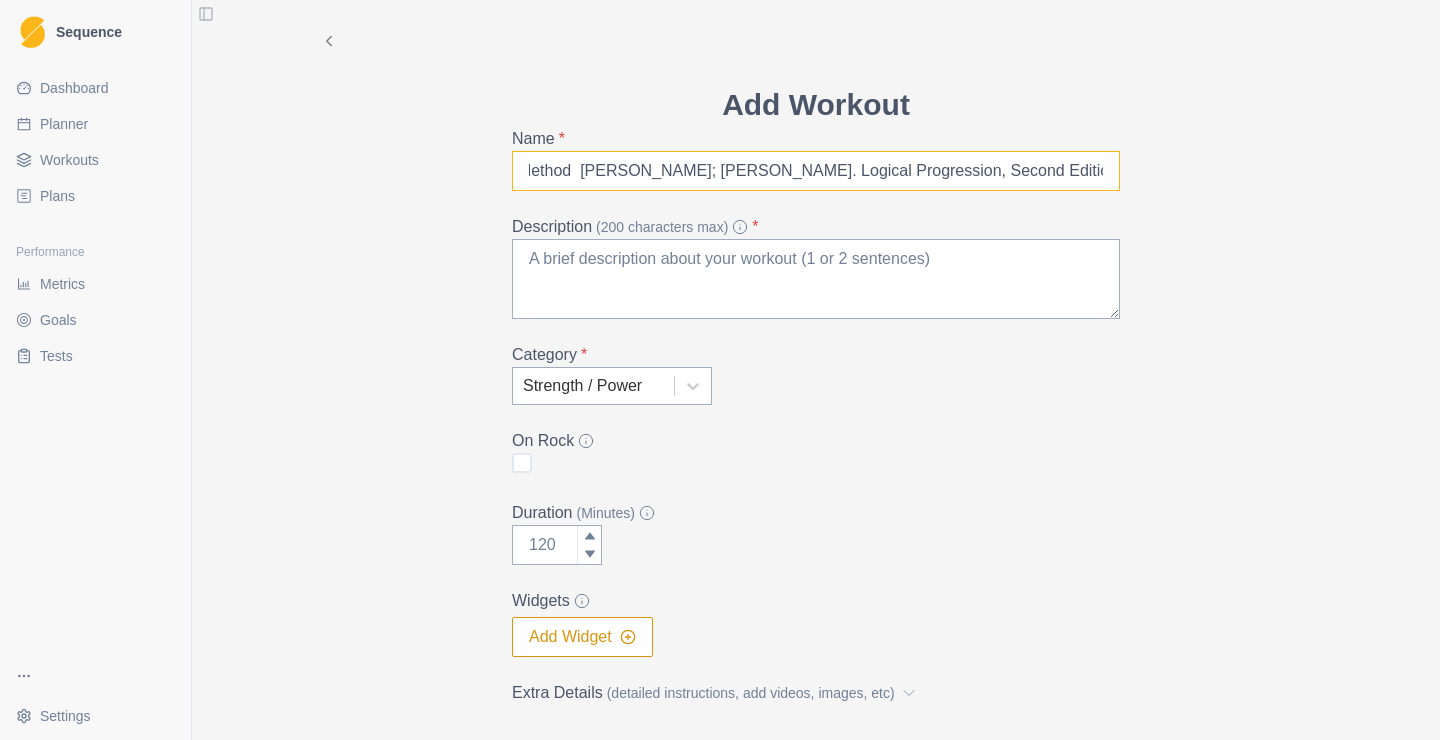 scroll, scrollTop: 0, scrollLeft: 166, axis: horizontal 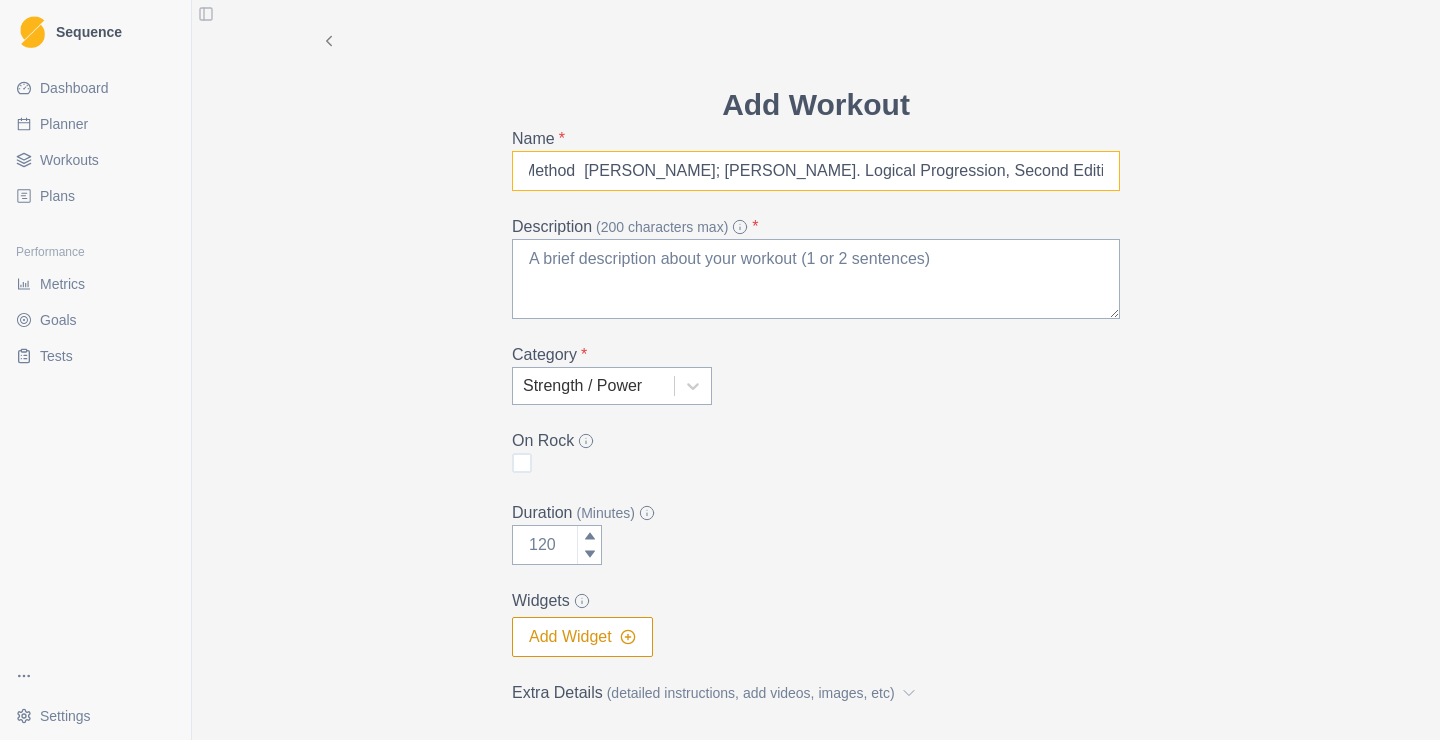 drag, startPoint x: 581, startPoint y: 172, endPoint x: 1440, endPoint y: 360, distance: 879.33215 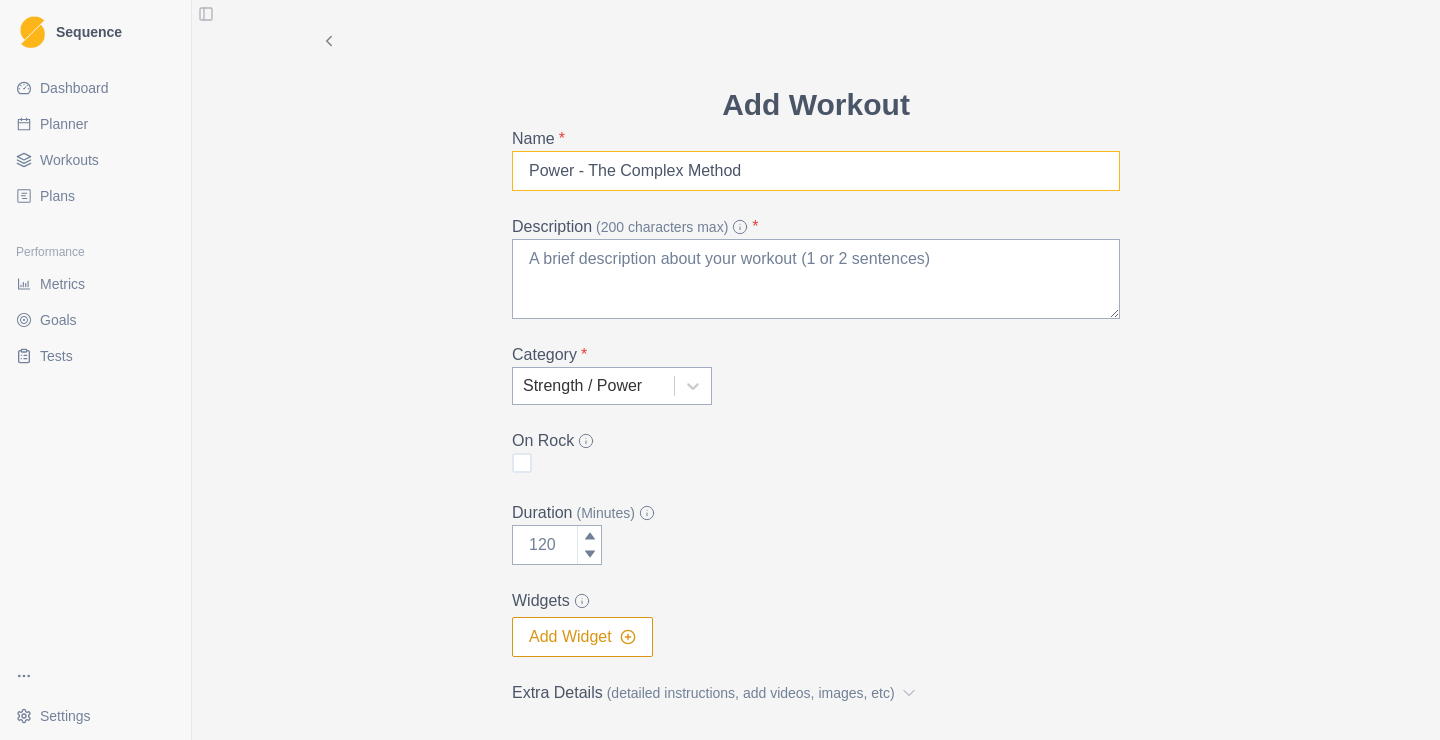 scroll, scrollTop: 0, scrollLeft: 0, axis: both 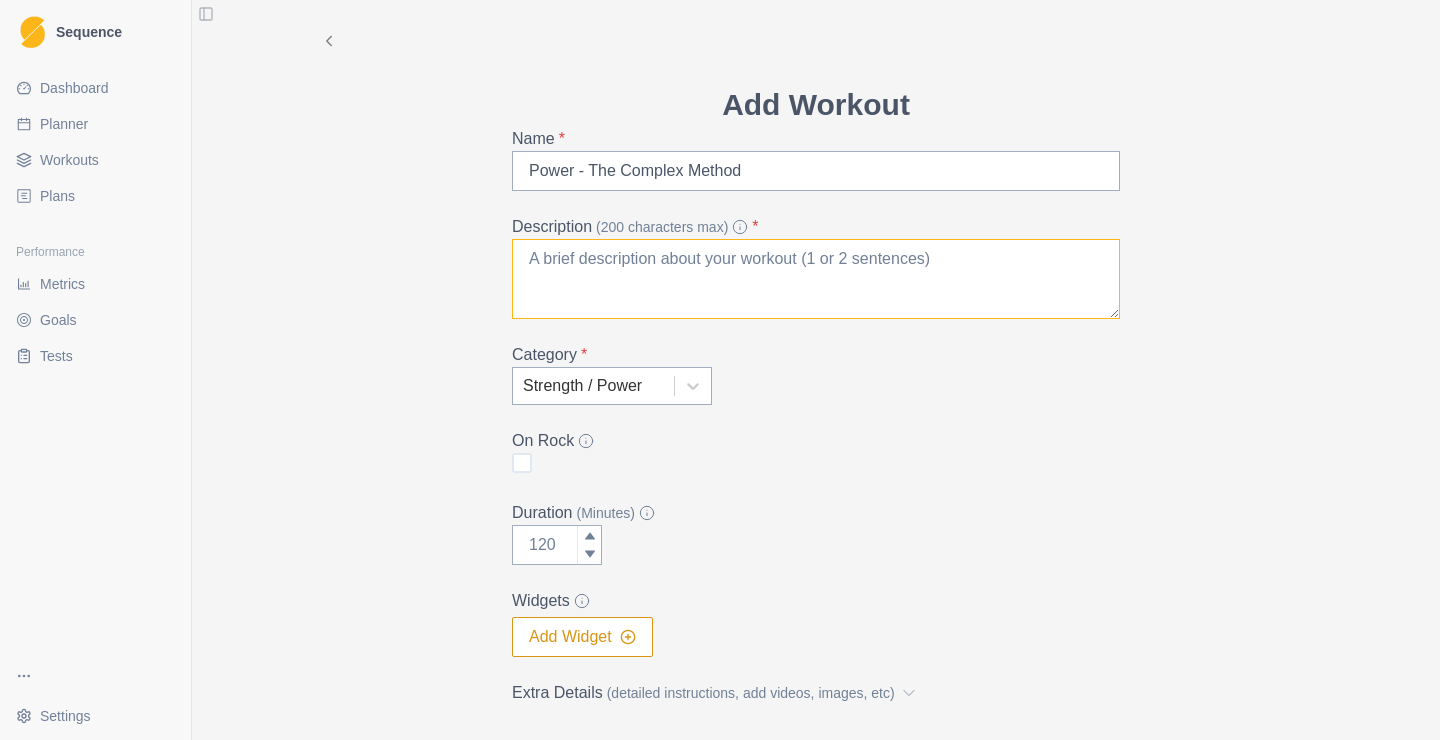 click on "Description   (200 characters max) *" at bounding box center [816, 279] 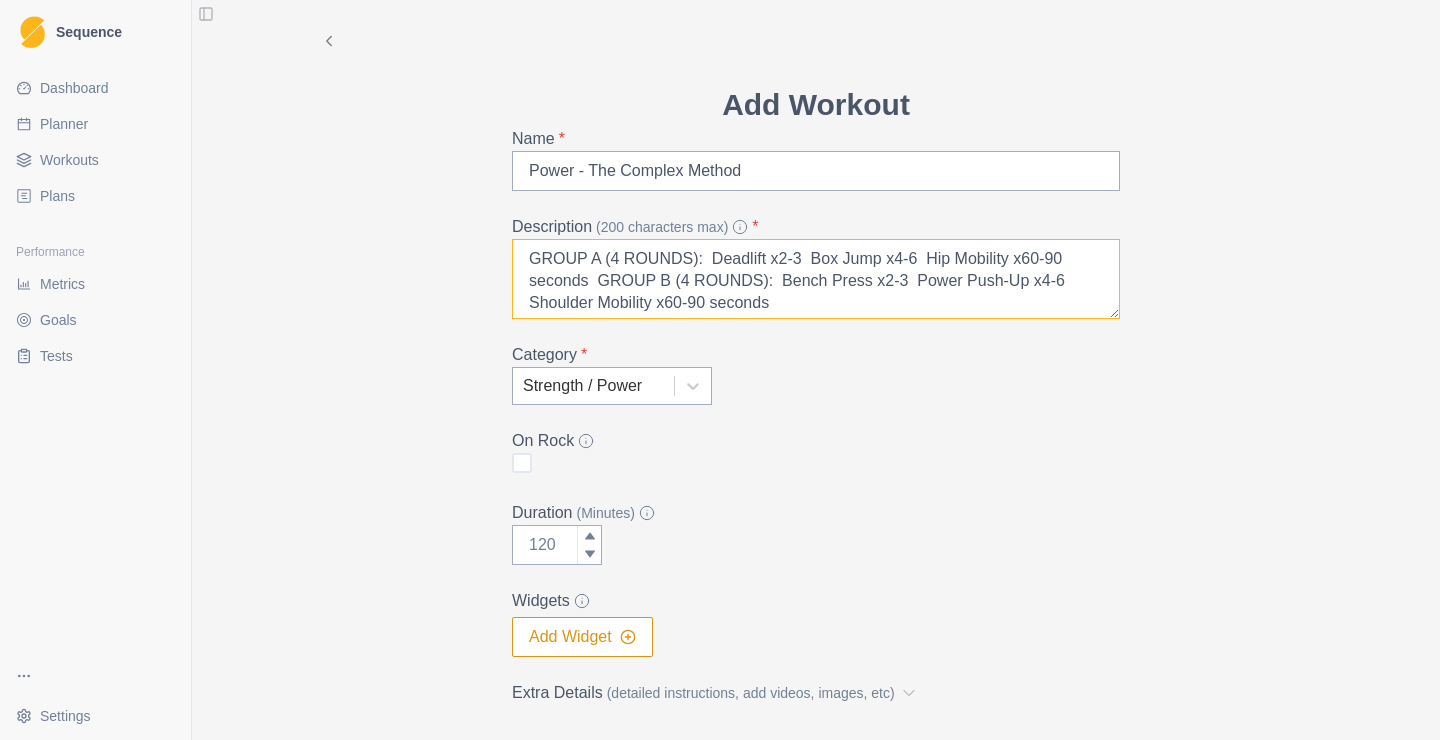 scroll, scrollTop: 62, scrollLeft: 0, axis: vertical 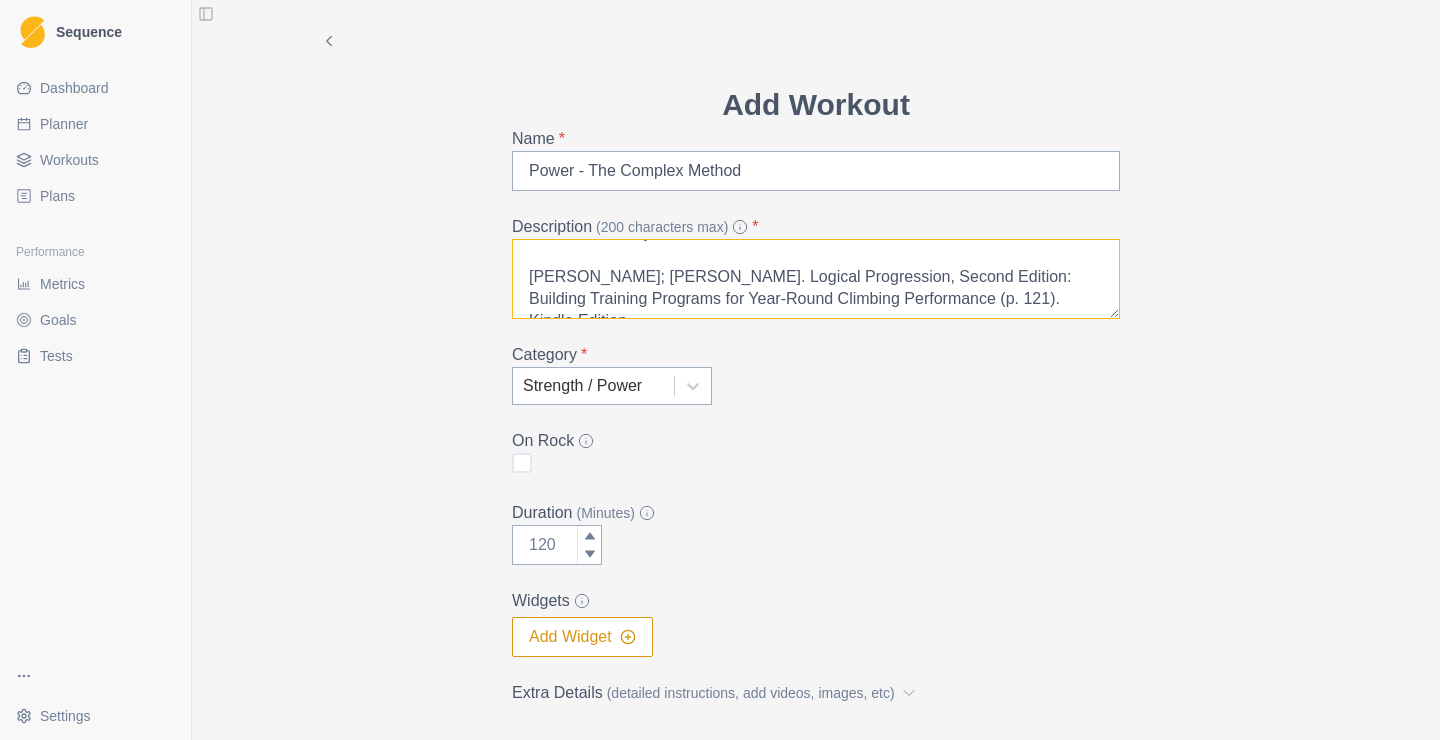 drag, startPoint x: 887, startPoint y: 257, endPoint x: 1400, endPoint y: 490, distance: 563.43414 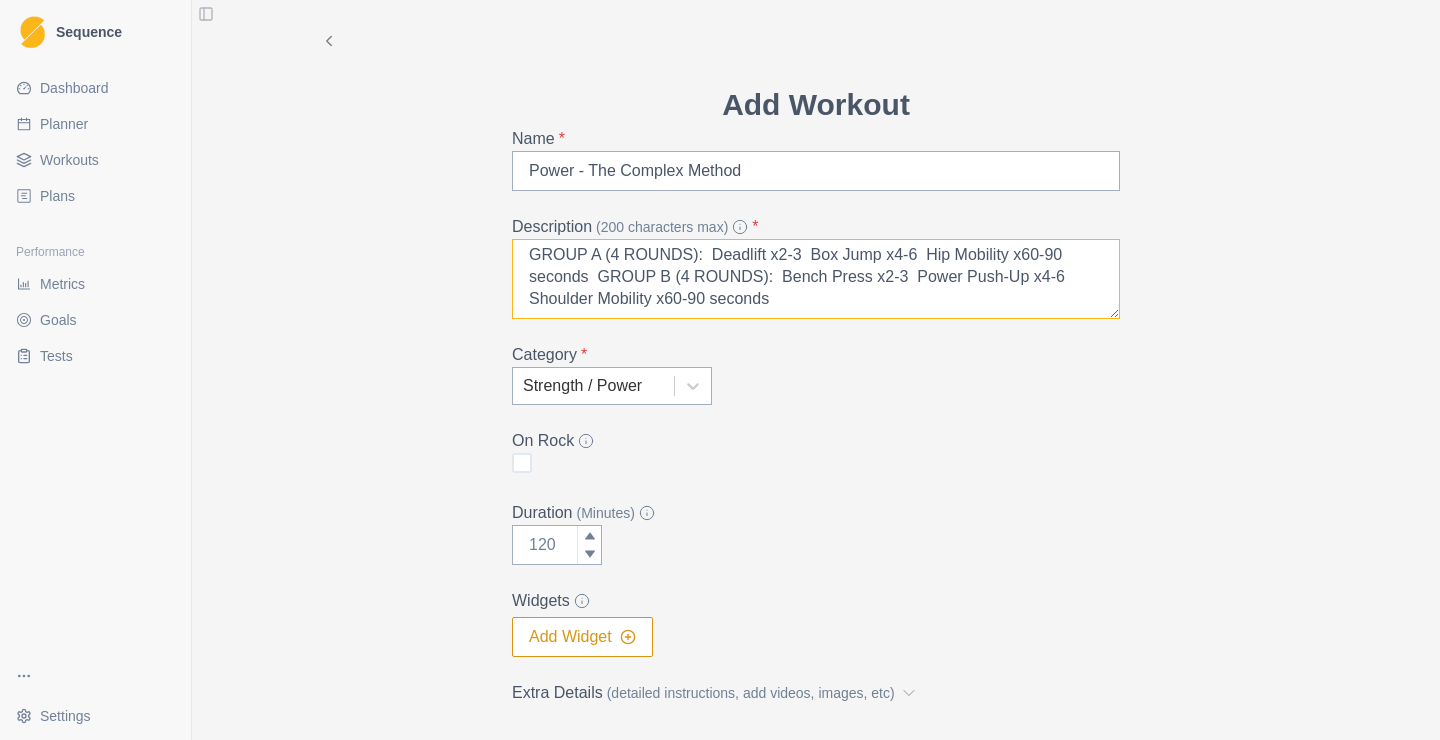 scroll, scrollTop: 4, scrollLeft: 0, axis: vertical 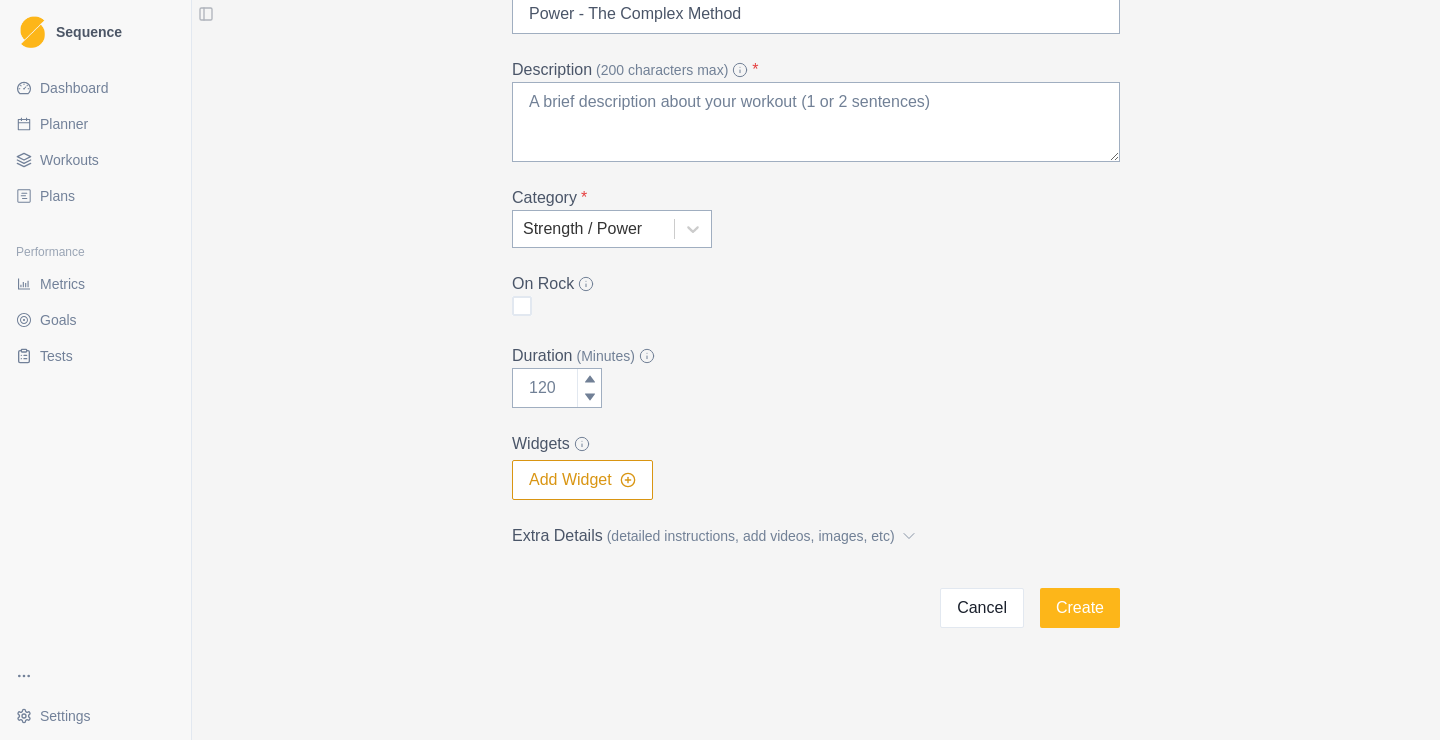 click on "(detailed instructions, add videos, images, etc)" at bounding box center (751, 536) 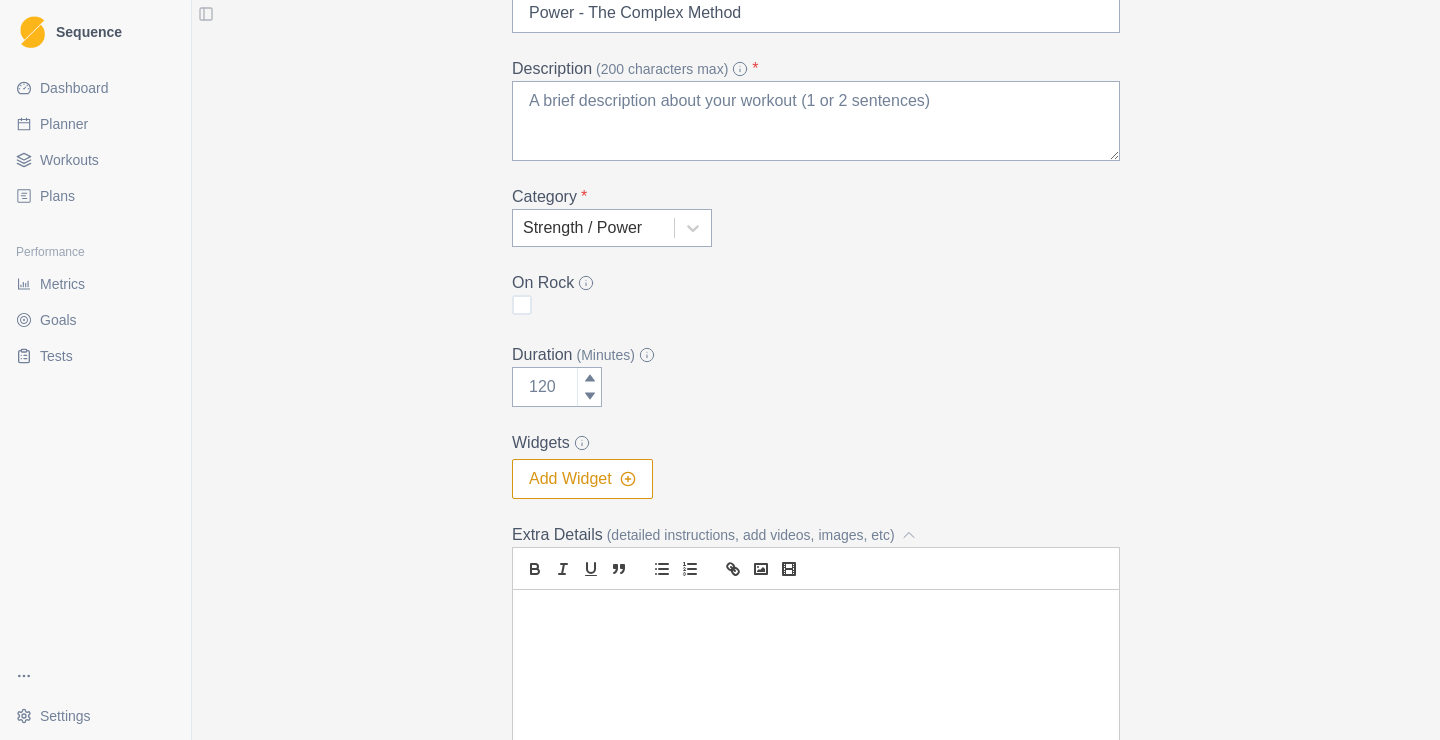 click at bounding box center (816, 613) 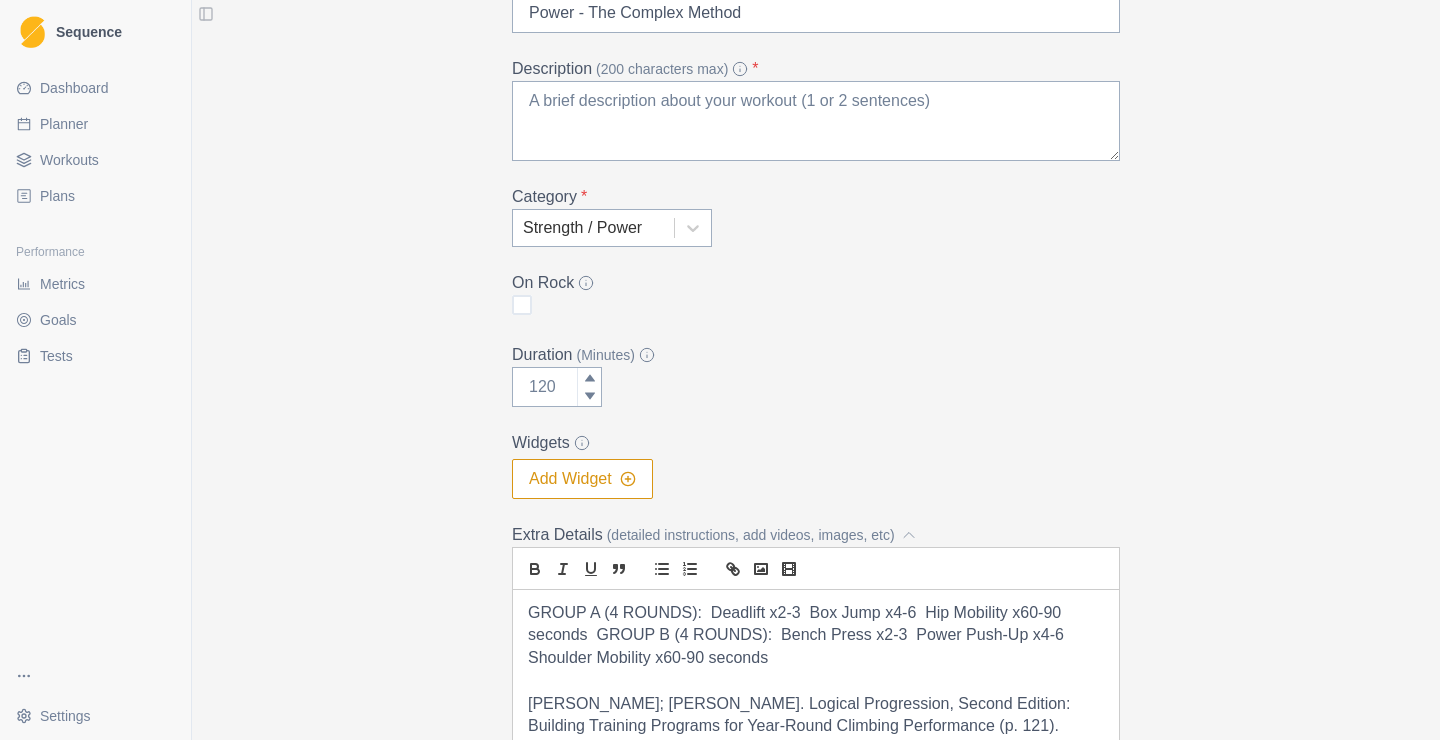scroll, scrollTop: 178, scrollLeft: 0, axis: vertical 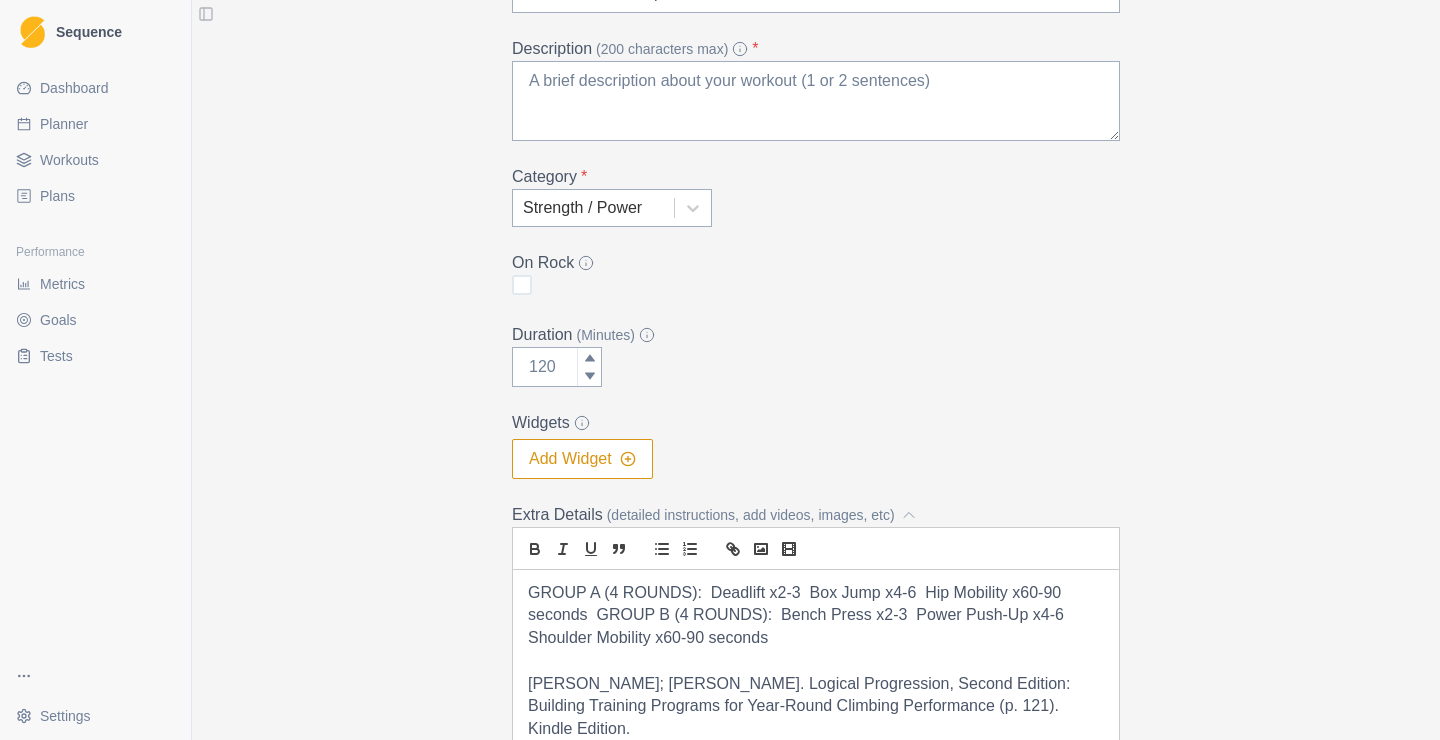click on "GROUP A (4 ROUNDS):  Deadlift x2-3  Box Jump x4-6  Hip Mobility x60-90 seconds  GROUP B (4 ROUNDS):  Bench Press x2-3  Power Push-Up x4-6  Shoulder Mobility x60-90 seconds" at bounding box center (816, 616) 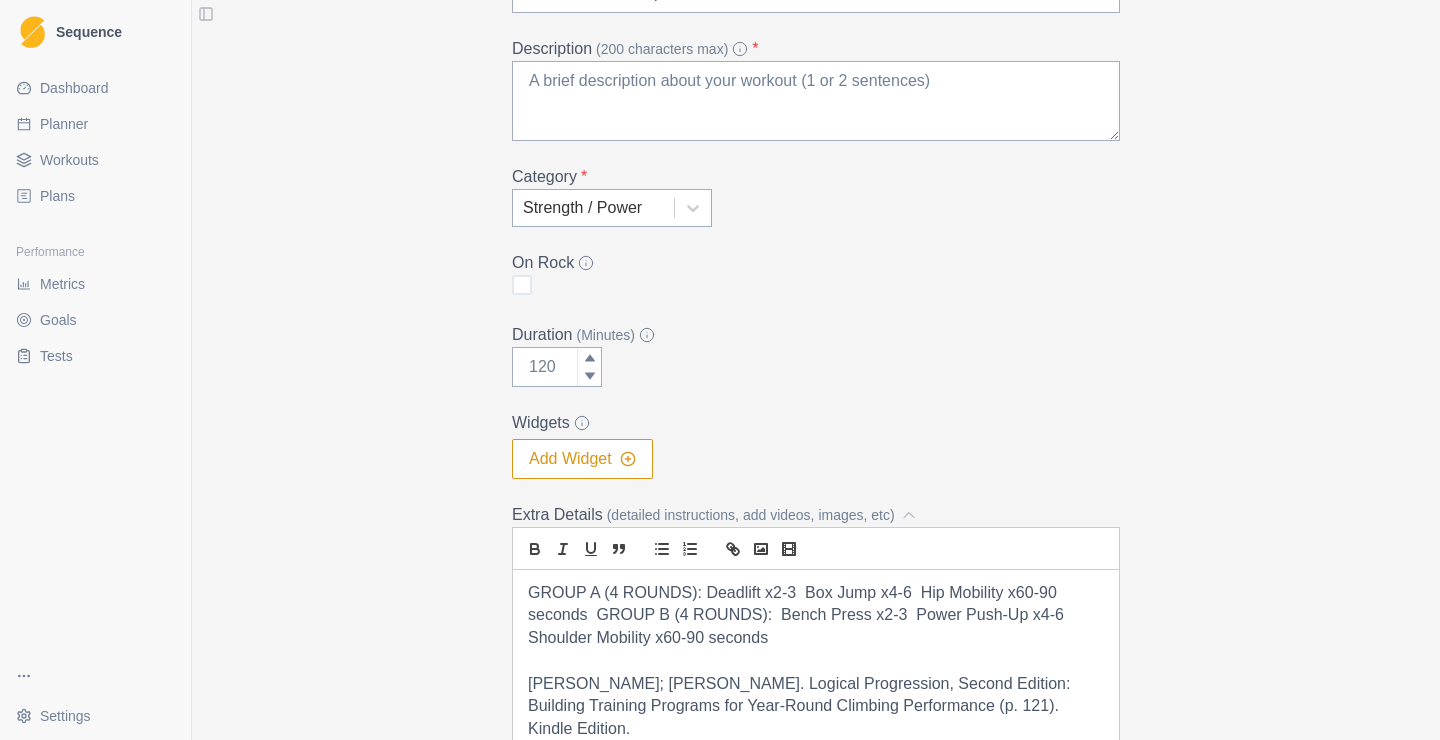 type 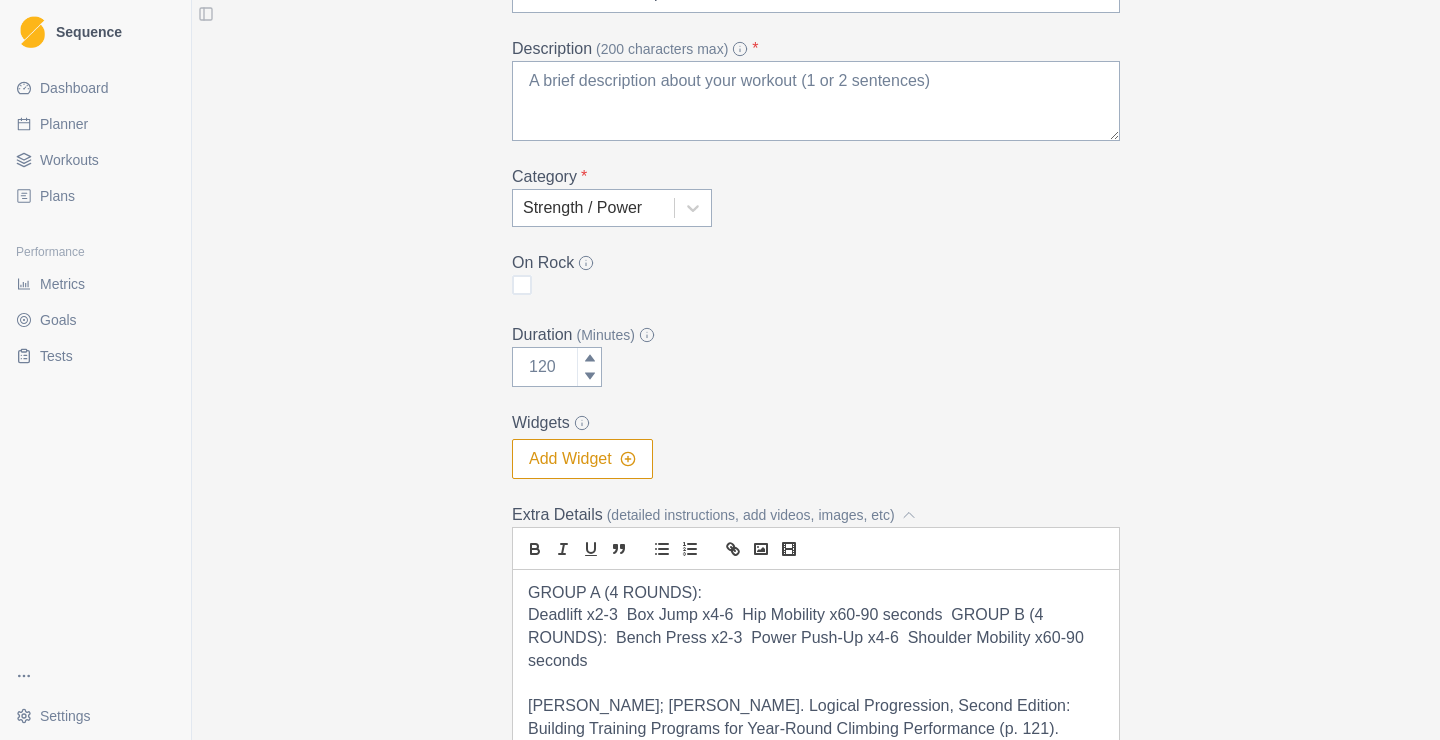 click on "Deadlift x2-3  Box Jump x4-6  Hip Mobility x60-90 seconds  GROUP B (4 ROUNDS):  Bench Press x2-3  Power Push-Up x4-6  Shoulder Mobility x60-90 seconds" at bounding box center [816, 638] 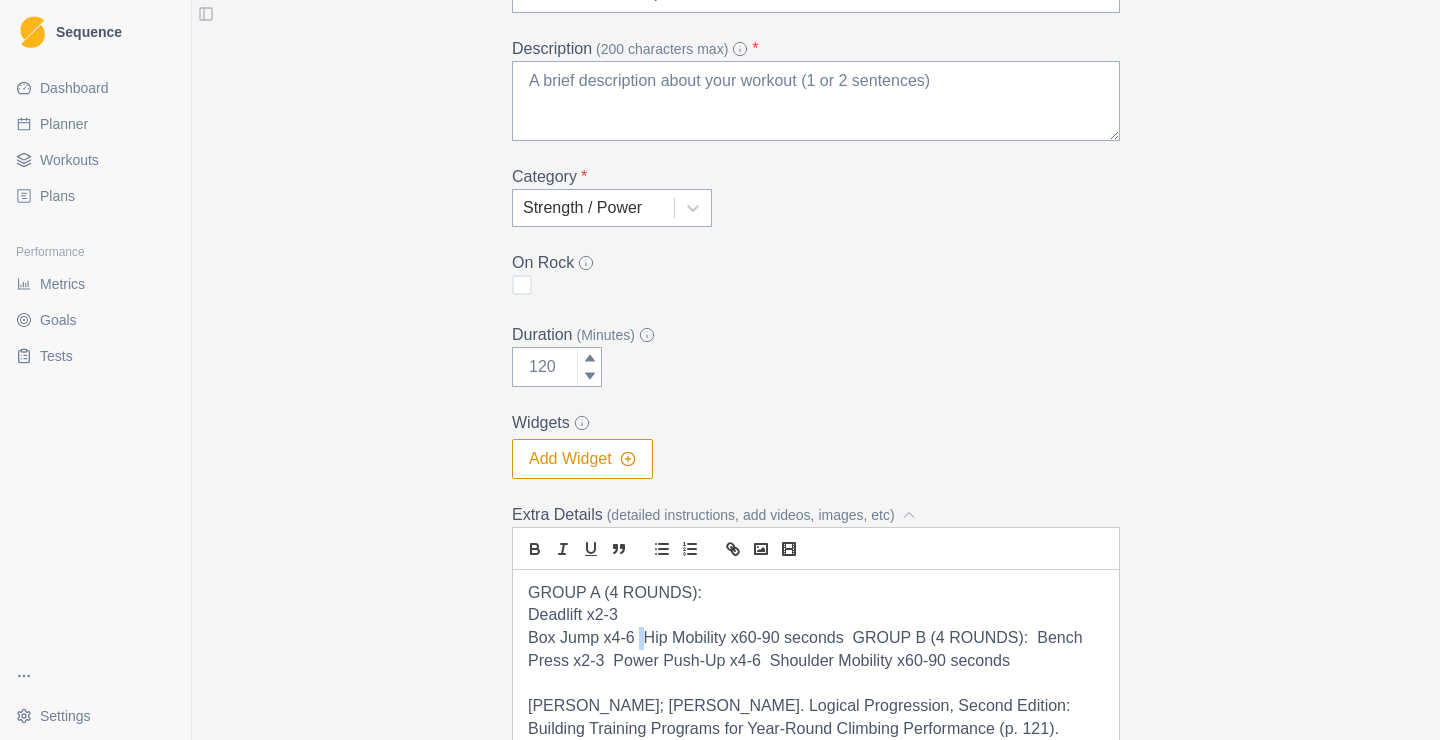 click on "Box Jump x4-6  Hip Mobility x60-90 seconds  GROUP B (4 ROUNDS):  Bench Press x2-3  Power Push-Up x4-6  Shoulder Mobility x60-90 seconds" at bounding box center [816, 649] 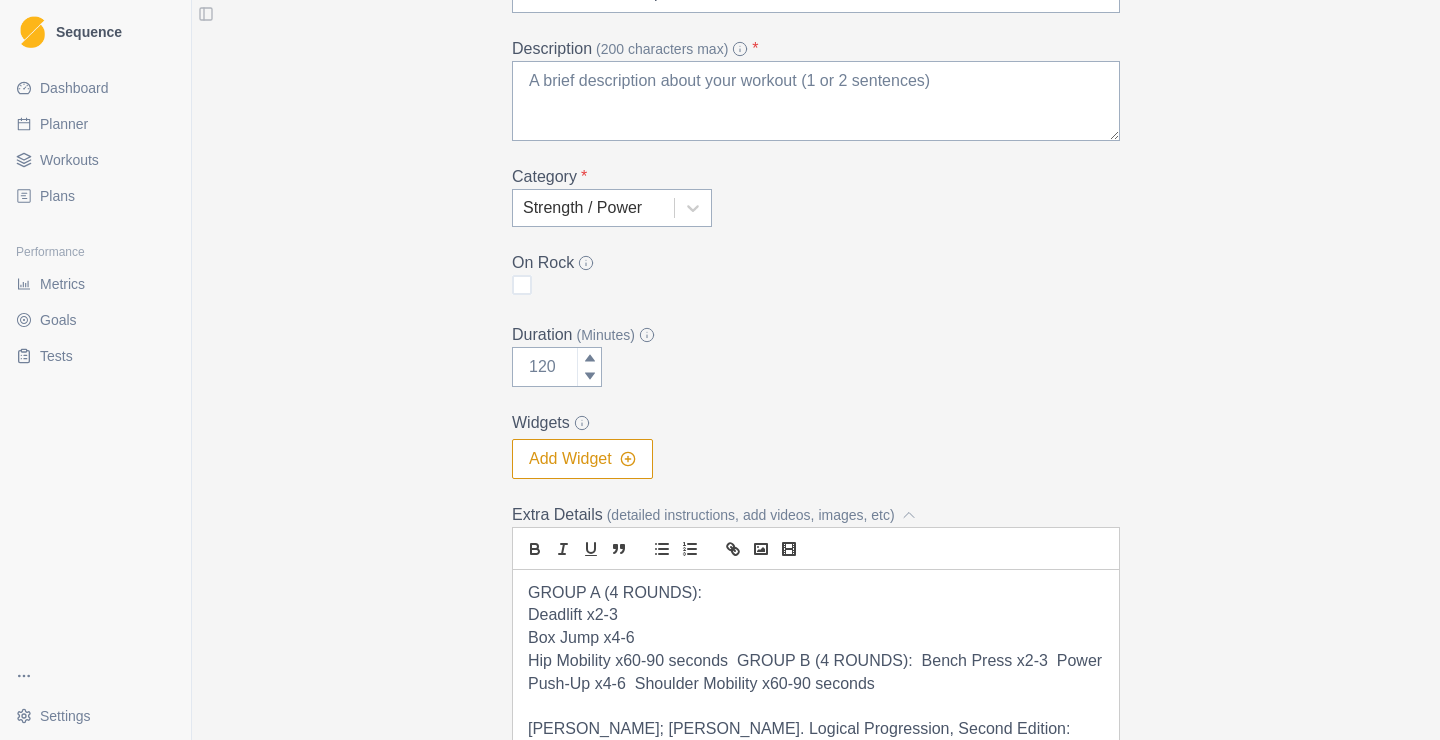 click on "Hip Mobility x60-90 seconds  GROUP B (4 ROUNDS):  Bench Press x2-3  Power Push-Up x4-6  Shoulder Mobility x60-90 seconds" at bounding box center (816, 672) 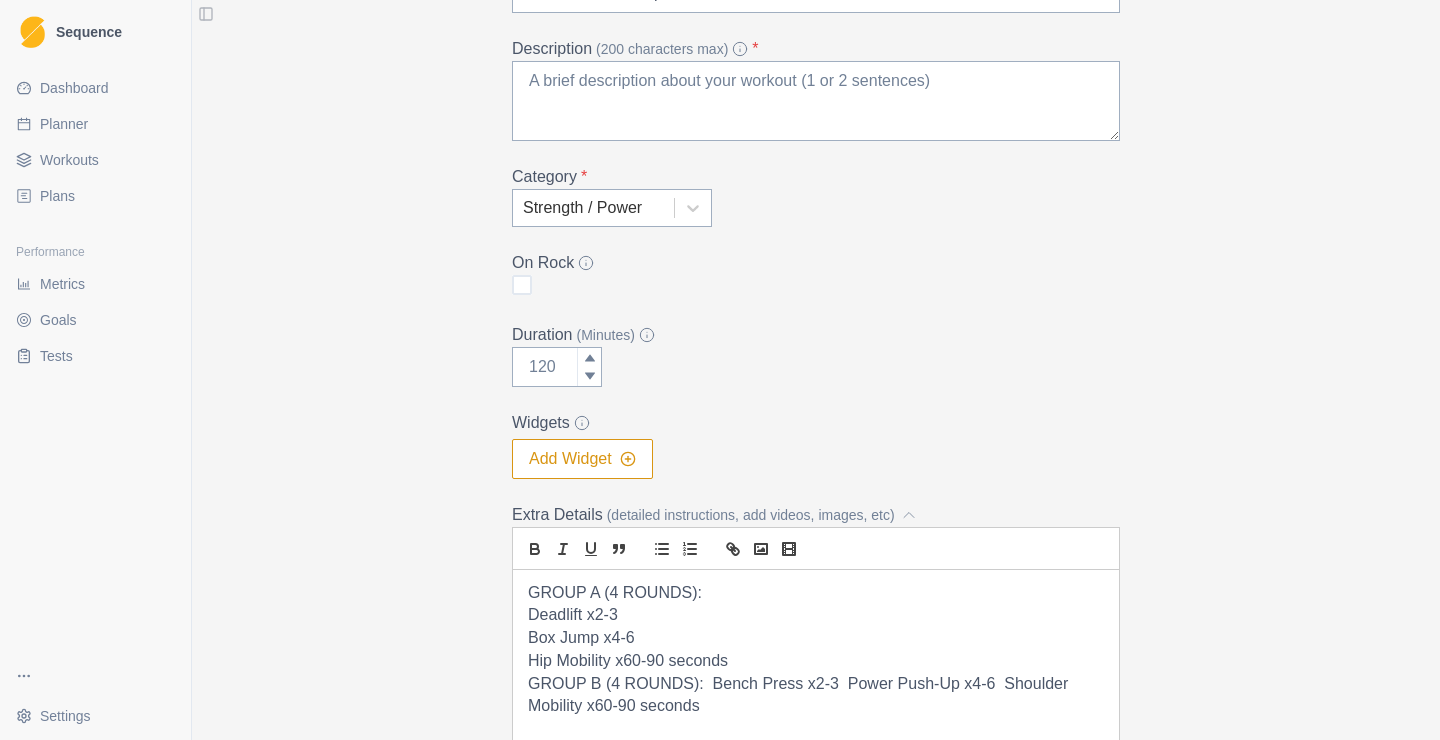 click on "GROUP B (4 ROUNDS):  Bench Press x2-3  Power Push-Up x4-6  Shoulder Mobility x60-90 seconds" at bounding box center (816, 695) 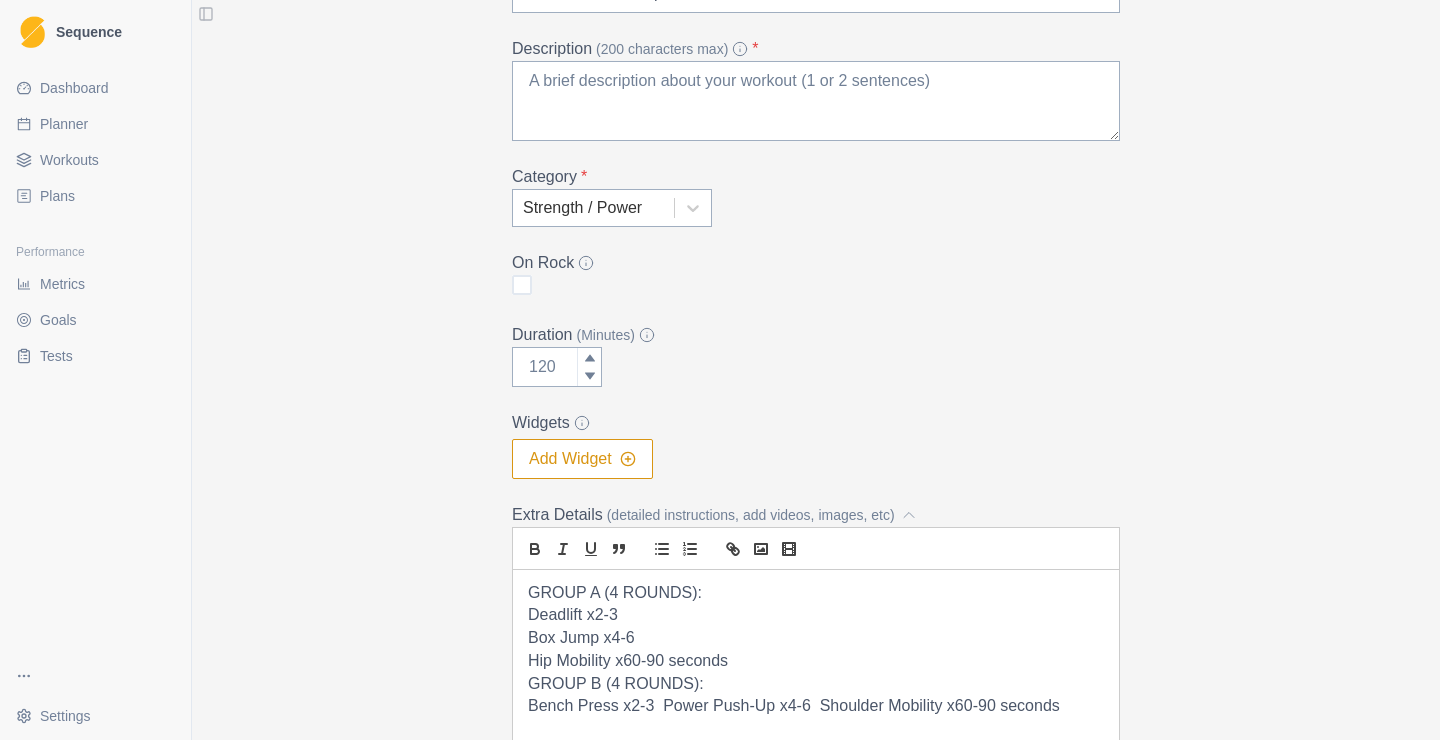 click on "Bench Press x2-3  Power Push-Up x4-6  Shoulder Mobility x60-90 seconds" at bounding box center (816, 706) 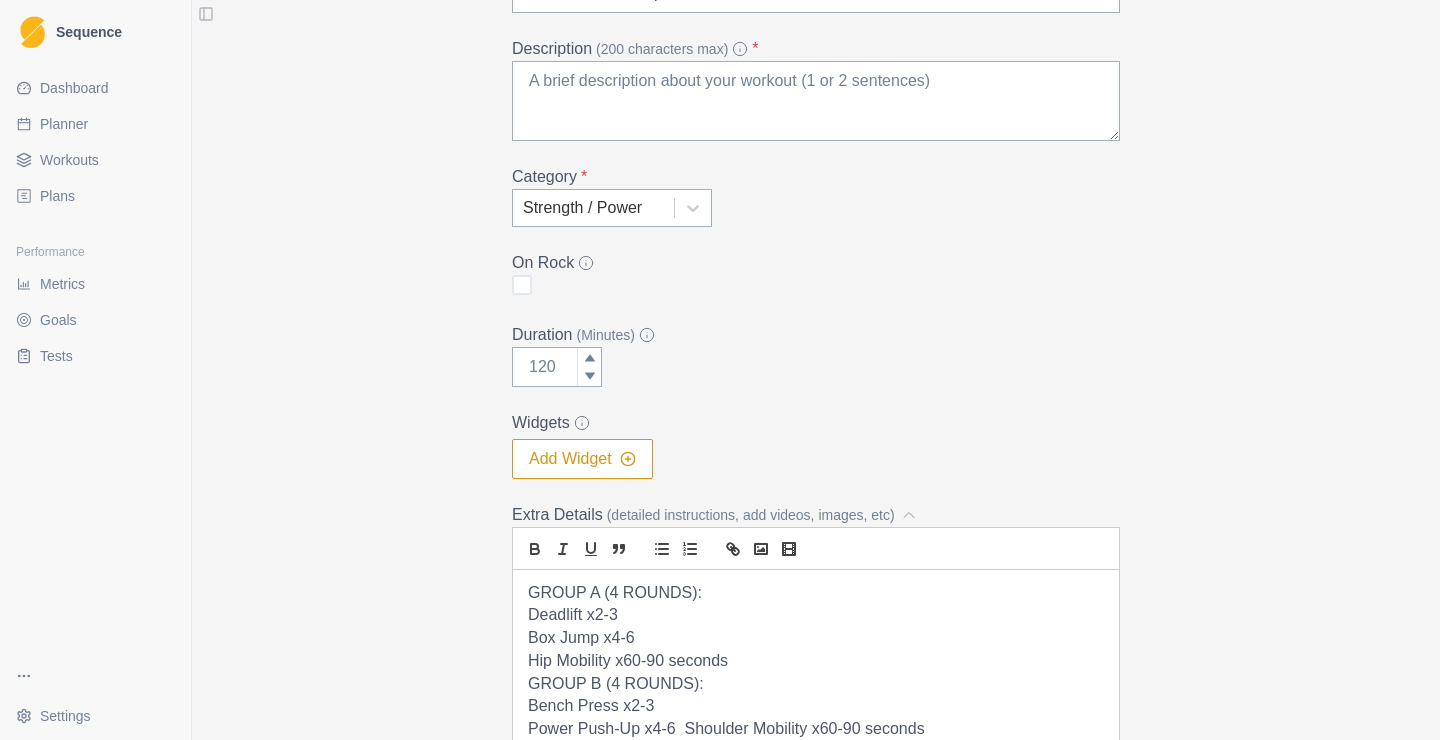 click on "Power Push-Up x4-6  Shoulder Mobility x60-90 seconds" at bounding box center (816, 729) 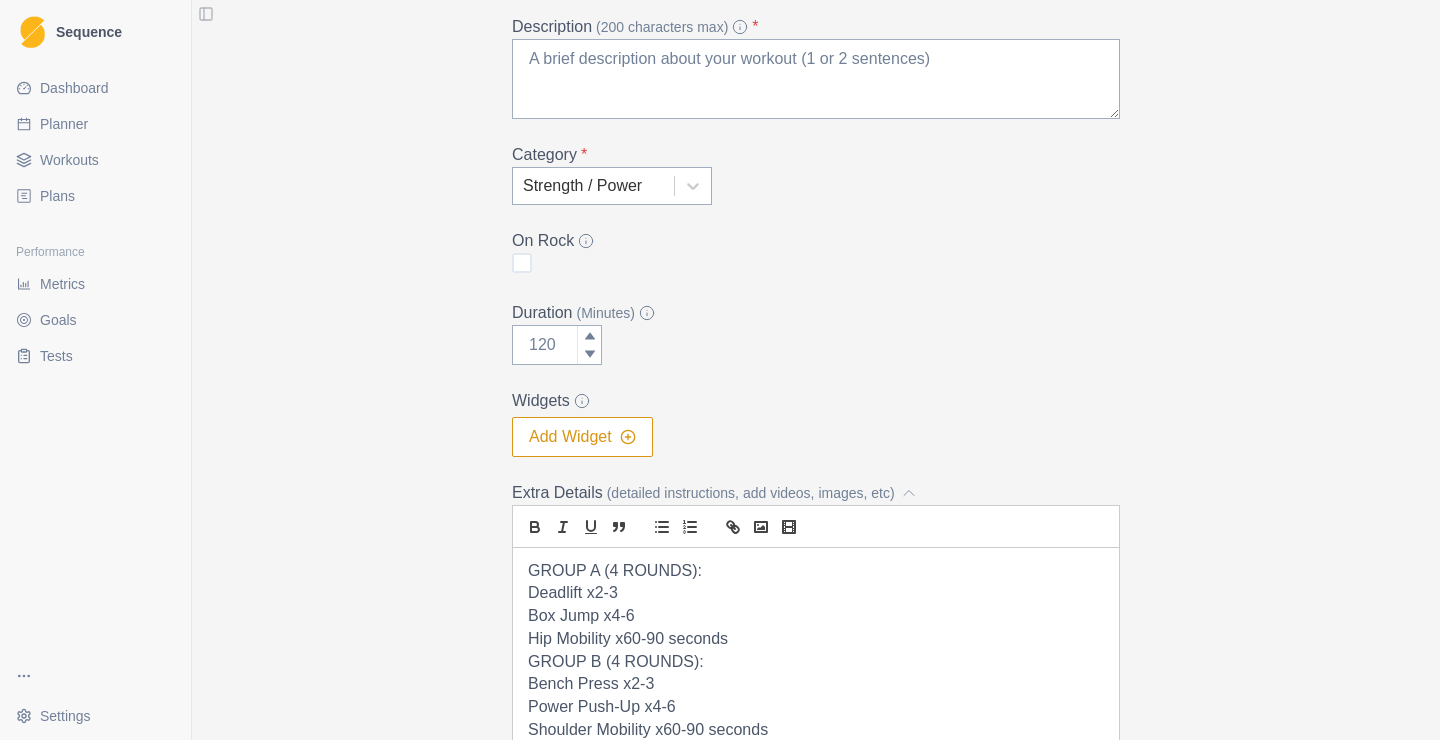 scroll, scrollTop: 329, scrollLeft: 0, axis: vertical 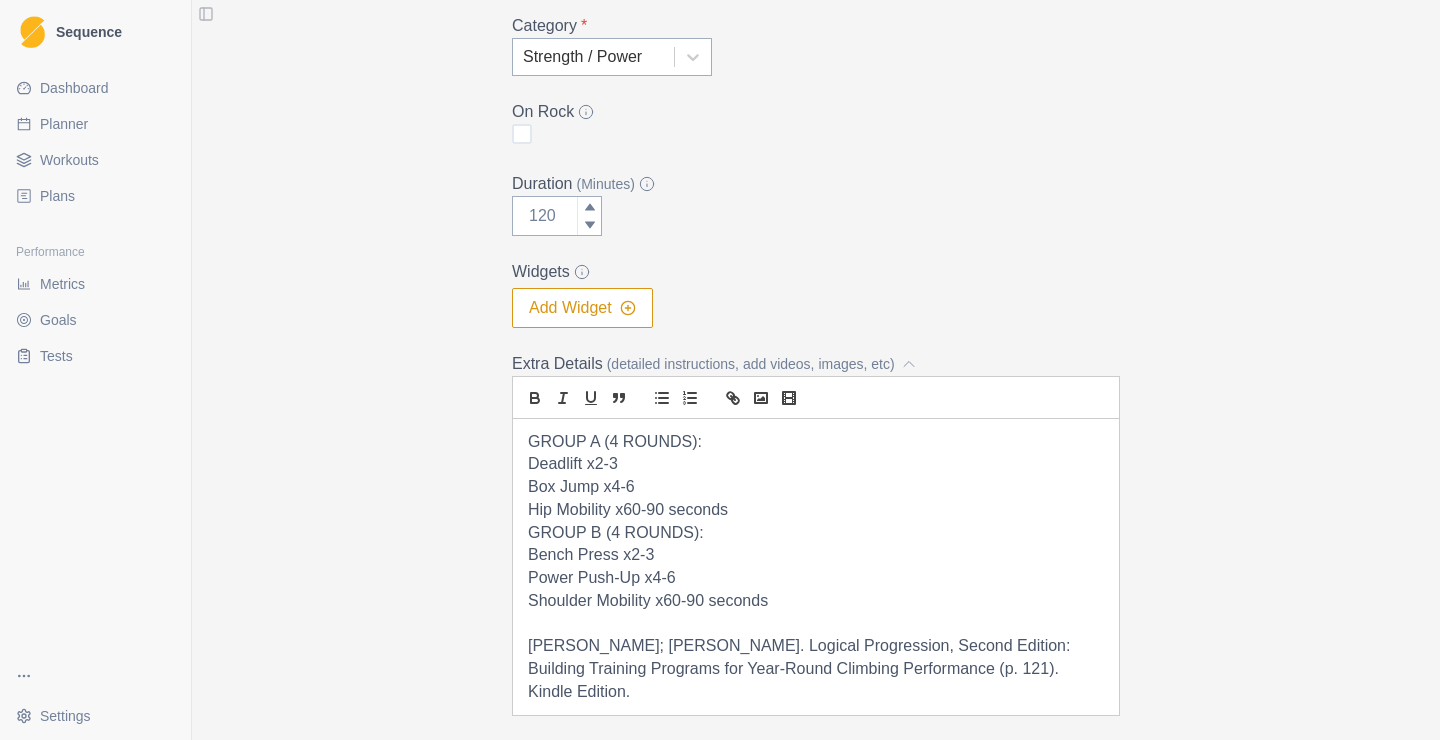 drag, startPoint x: 640, startPoint y: 691, endPoint x: 521, endPoint y: 615, distance: 141.19844 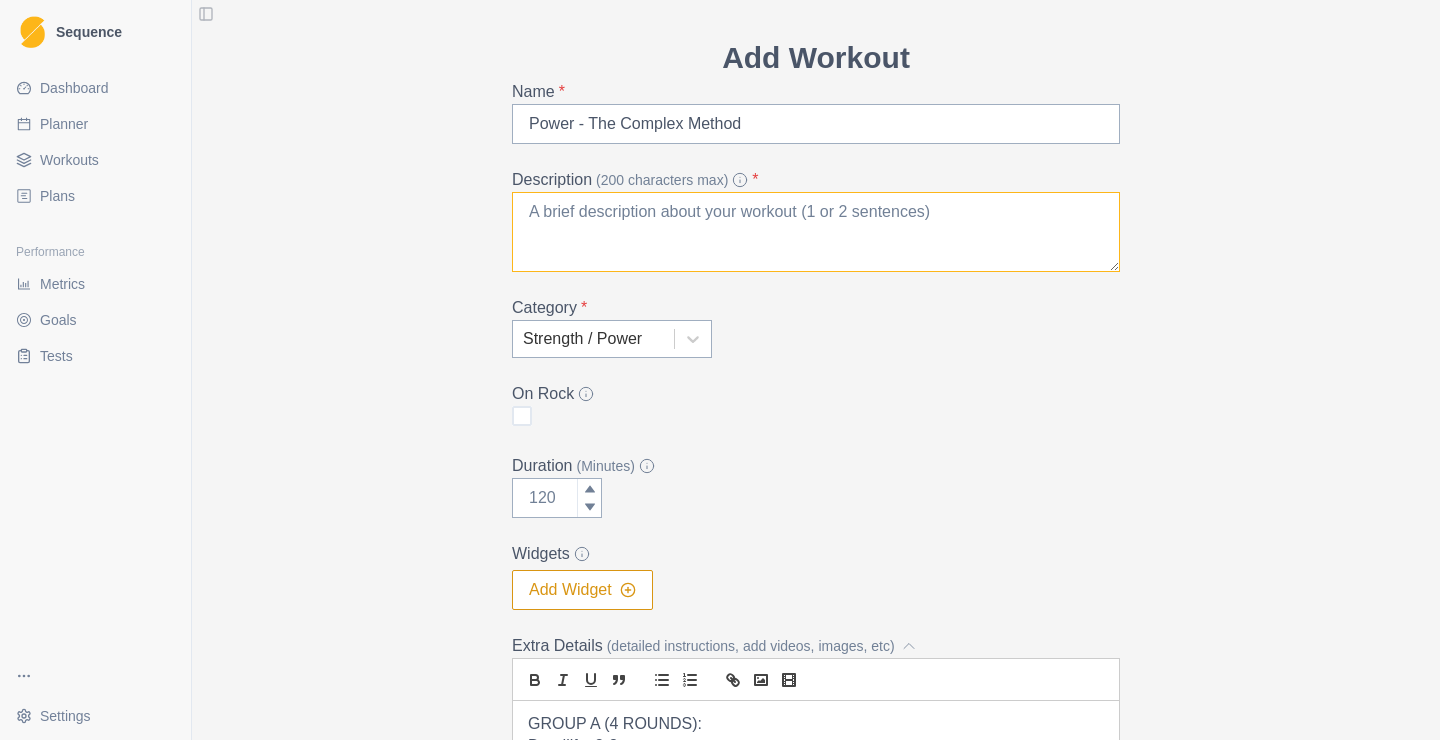 scroll, scrollTop: 0, scrollLeft: 0, axis: both 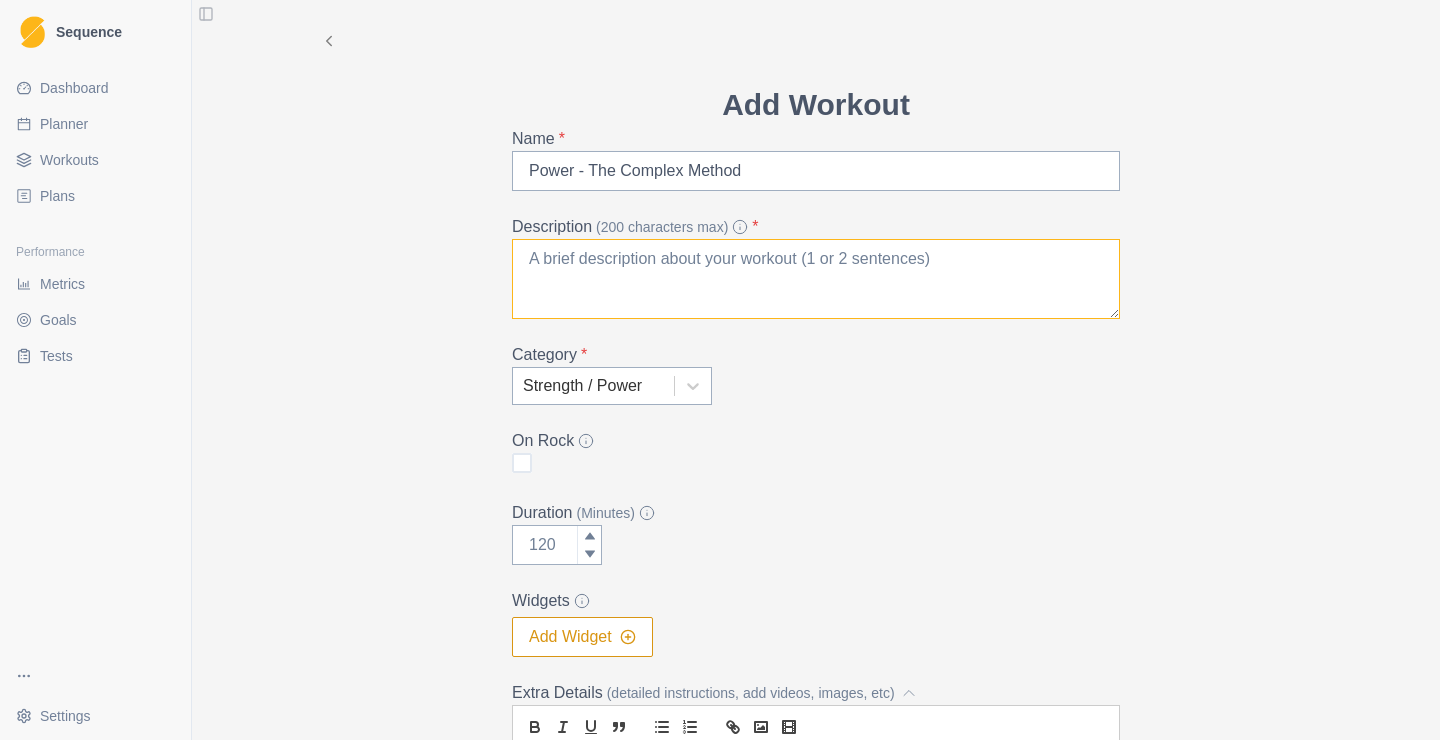 paste on "the power exercises were preceded by a strength
[PERSON_NAME]; [PERSON_NAME]. Logical Progression, Second Edition: Building Training Programs for Year-Round Climbing Performance (p. 120). Kindle Edition." 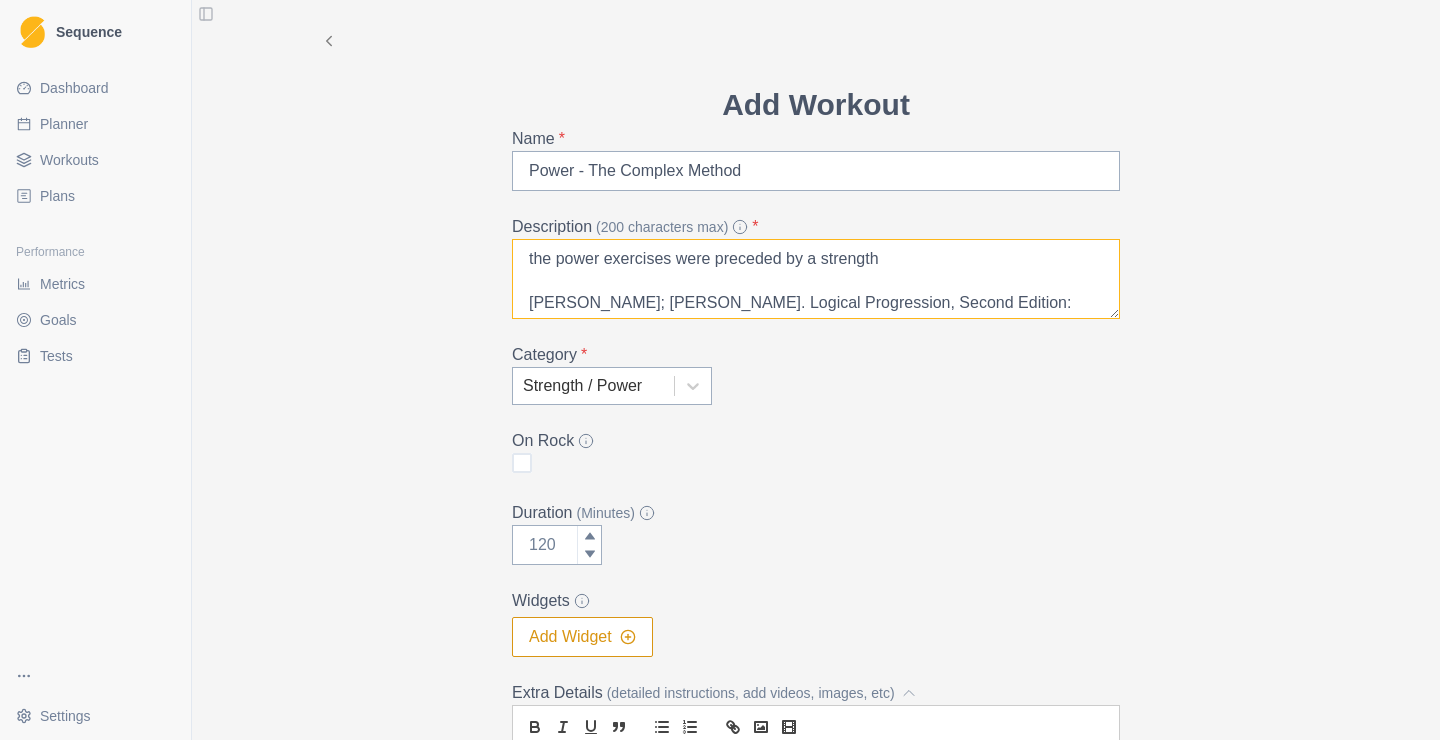 scroll, scrollTop: 18, scrollLeft: 0, axis: vertical 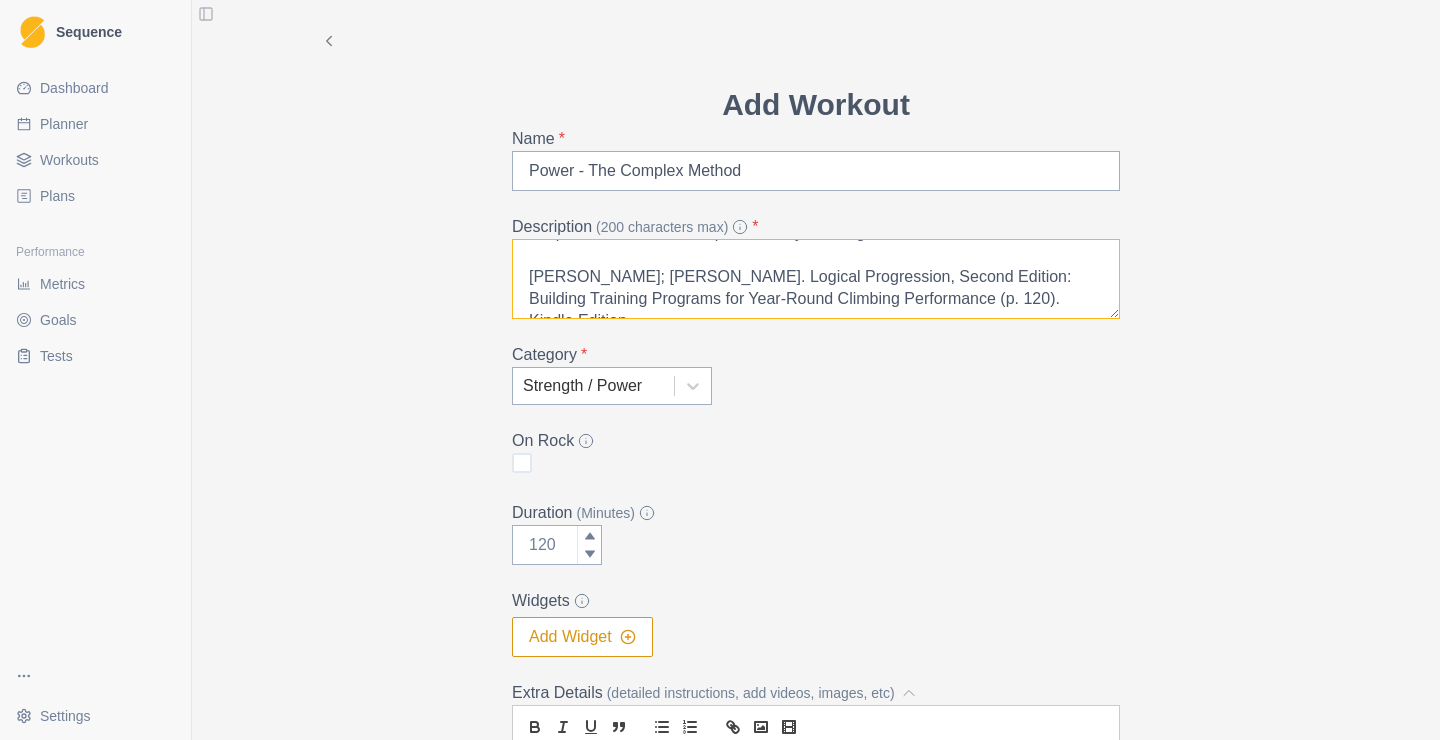 drag, startPoint x: 790, startPoint y: 270, endPoint x: 1440, endPoint y: 557, distance: 710.5413 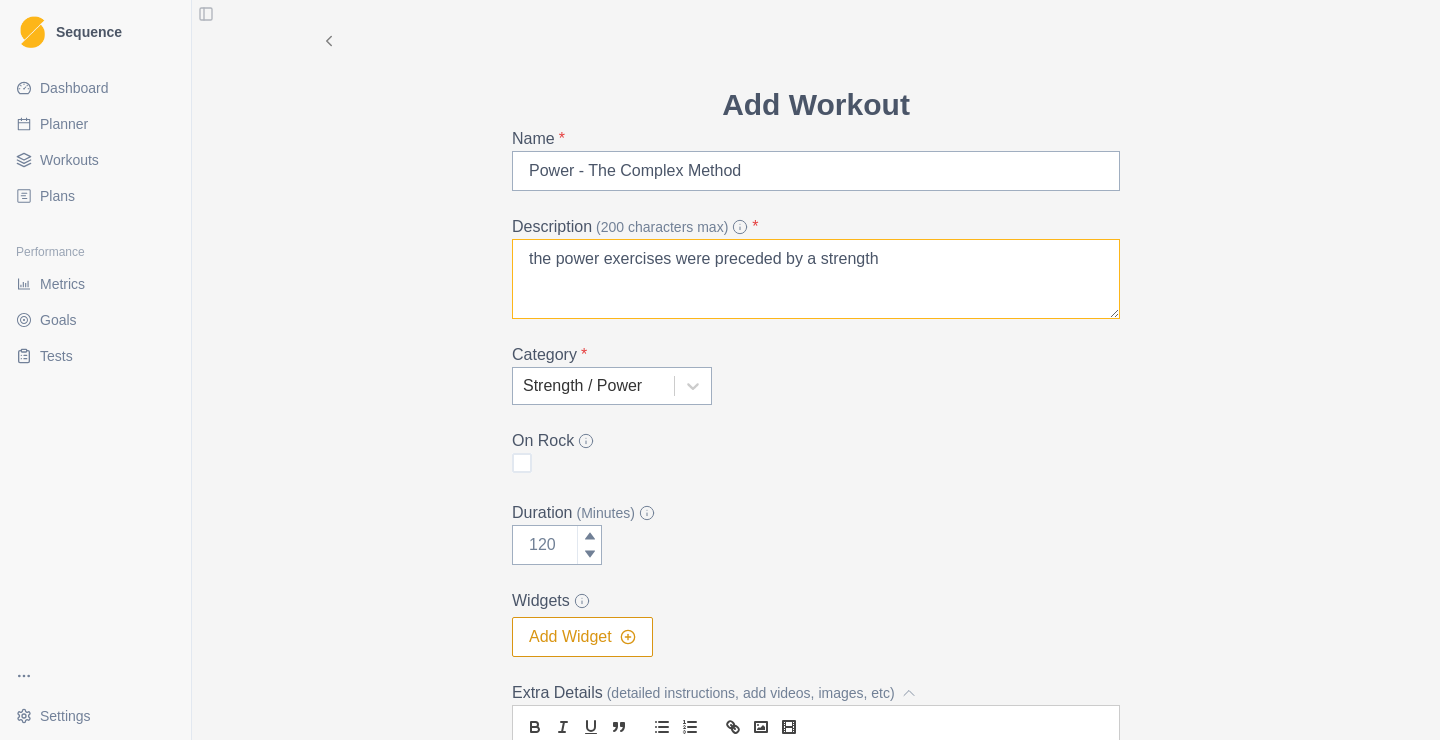scroll, scrollTop: 0, scrollLeft: 0, axis: both 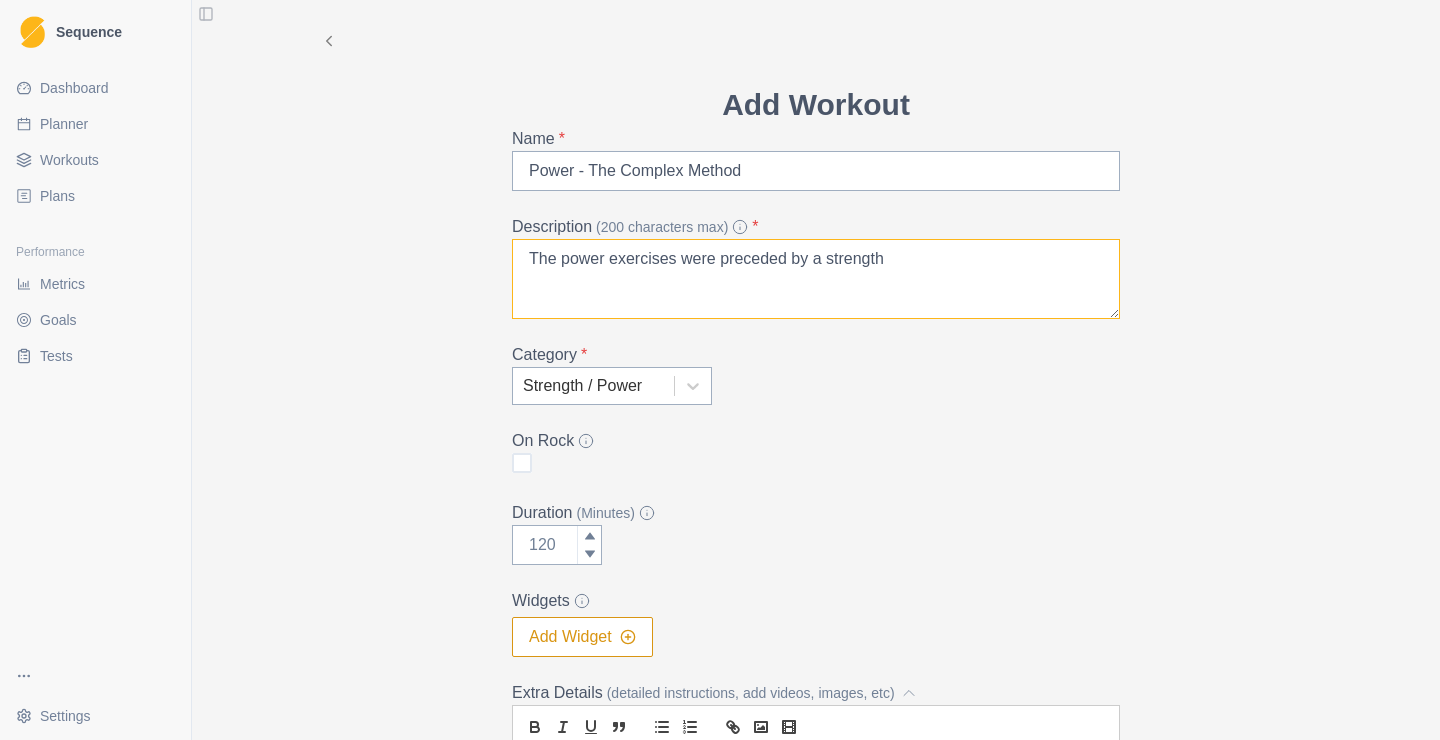 click on "The power exercises were preceded by a strength" at bounding box center [816, 279] 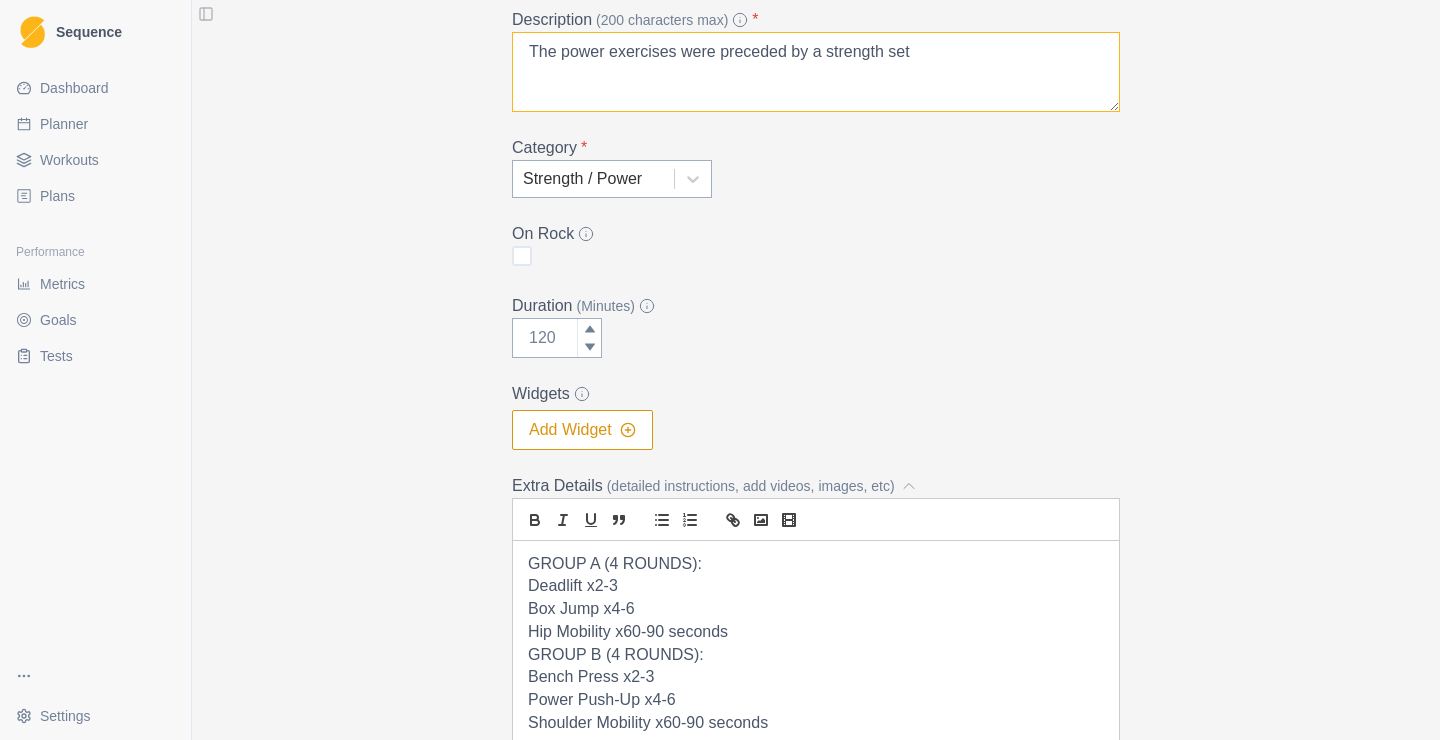 scroll, scrollTop: 387, scrollLeft: 0, axis: vertical 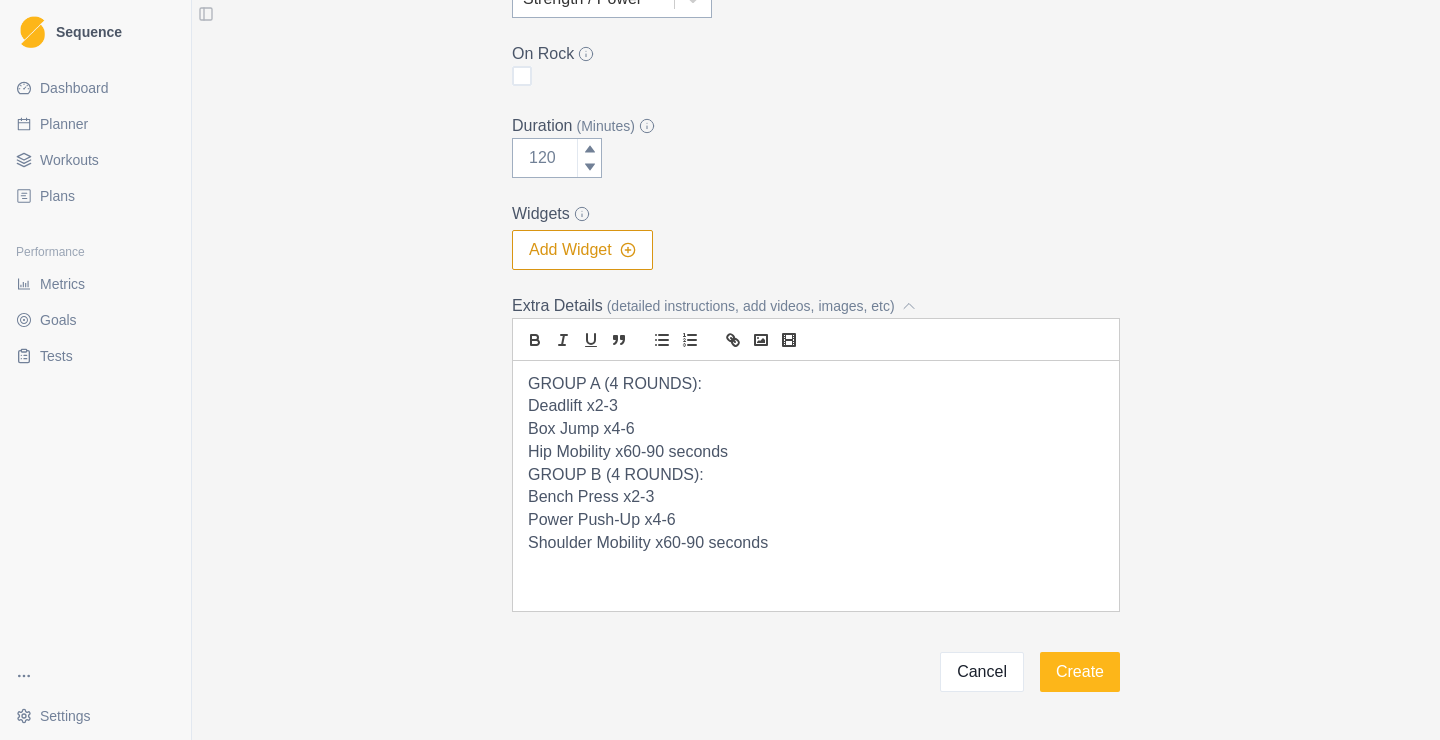 type on "The power exercises were preceded by a strength set" 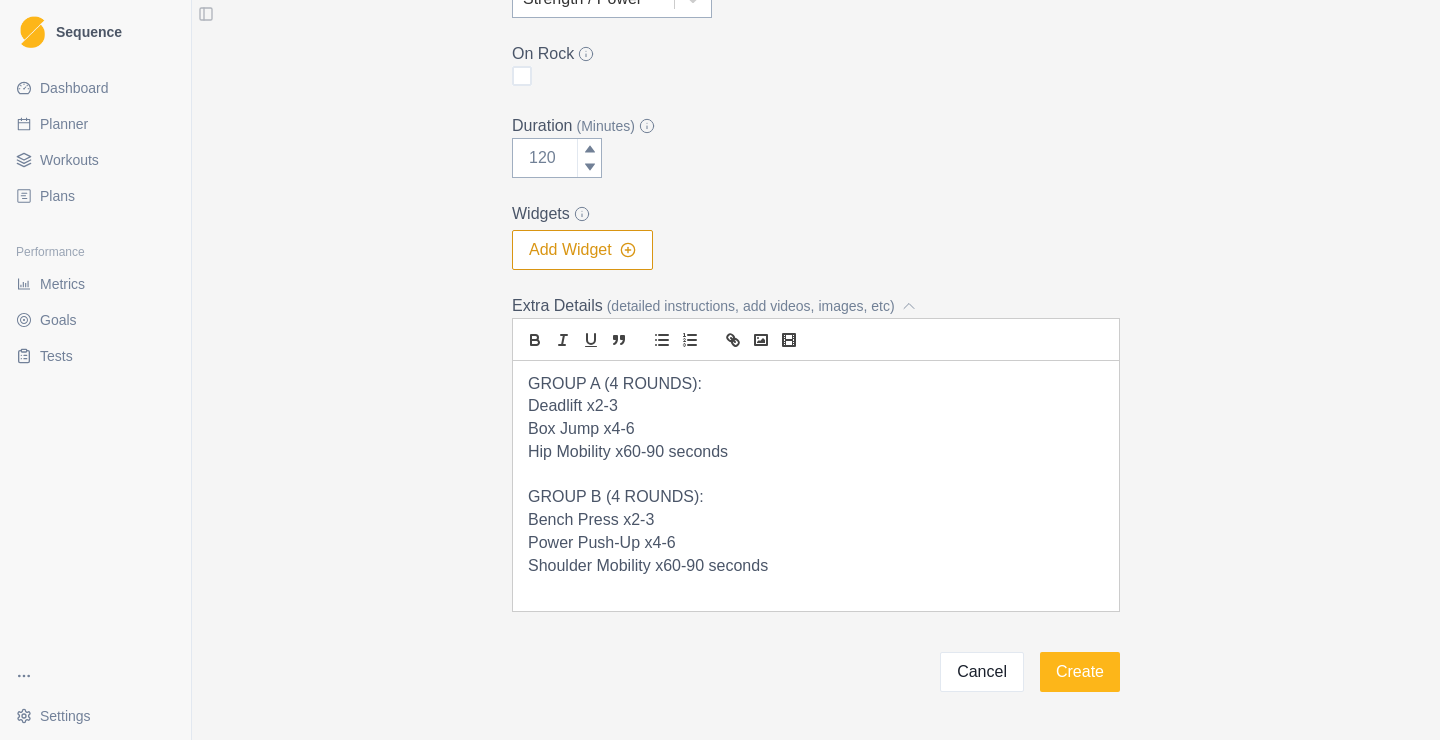 click on "GROUP B (4 ROUNDS):" at bounding box center (816, 497) 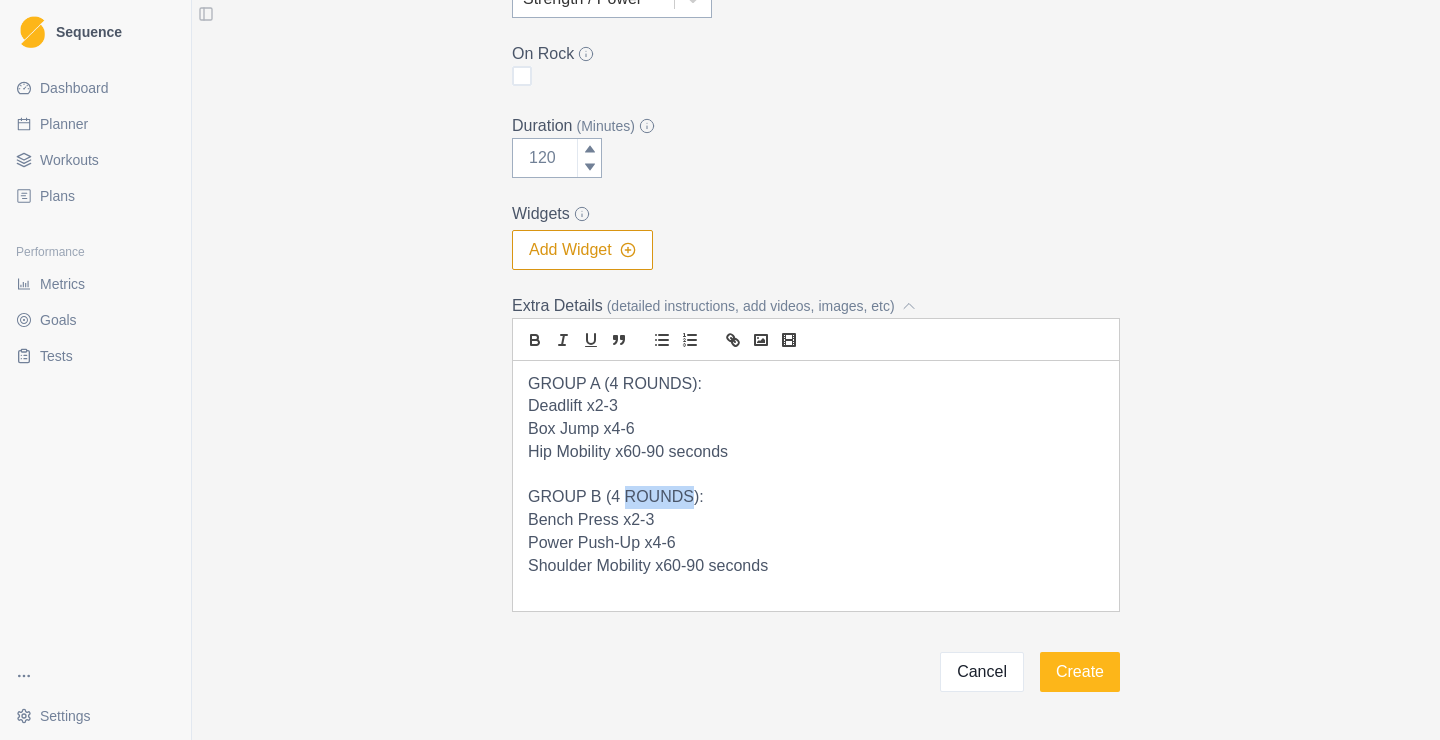 click on "GROUP B (4 ROUNDS):" at bounding box center [816, 497] 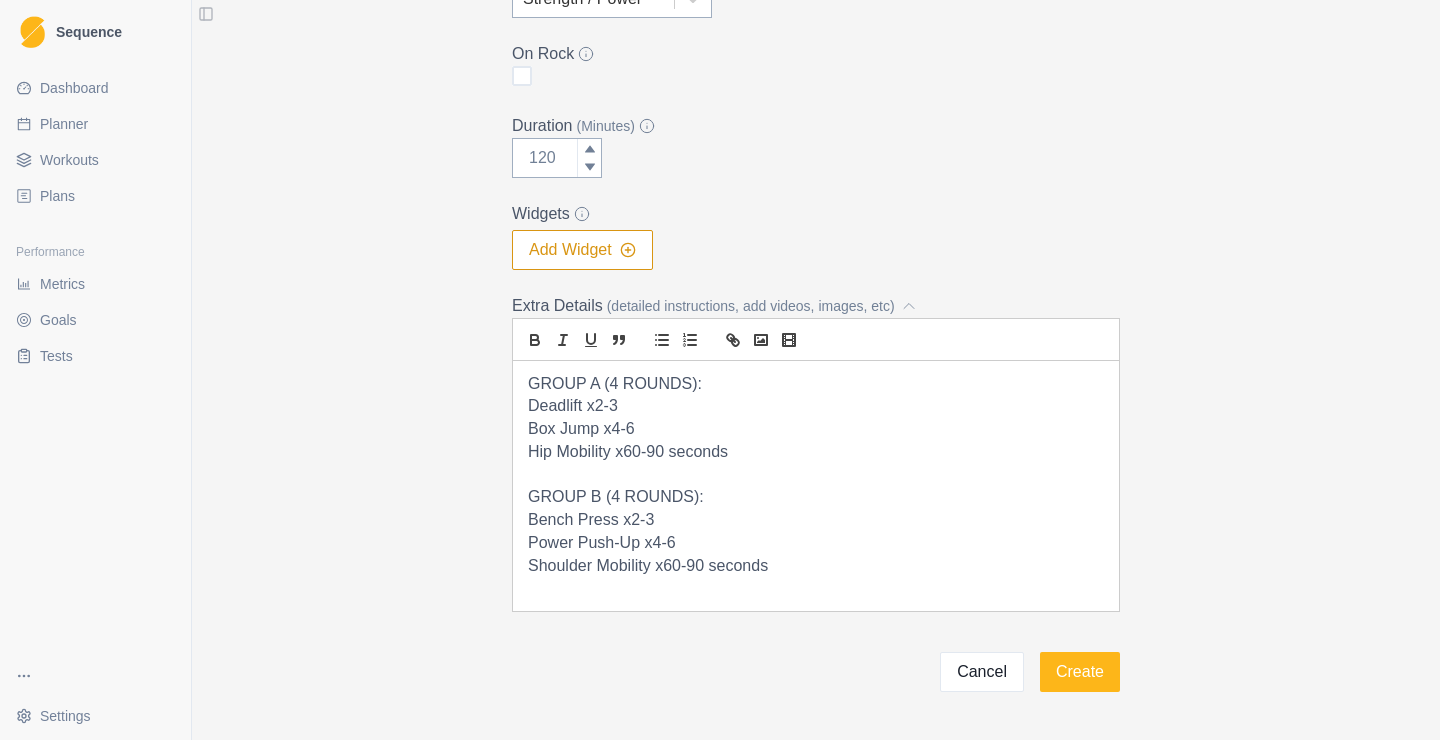 click on "GROUP B (4 ROUNDS):" at bounding box center (816, 497) 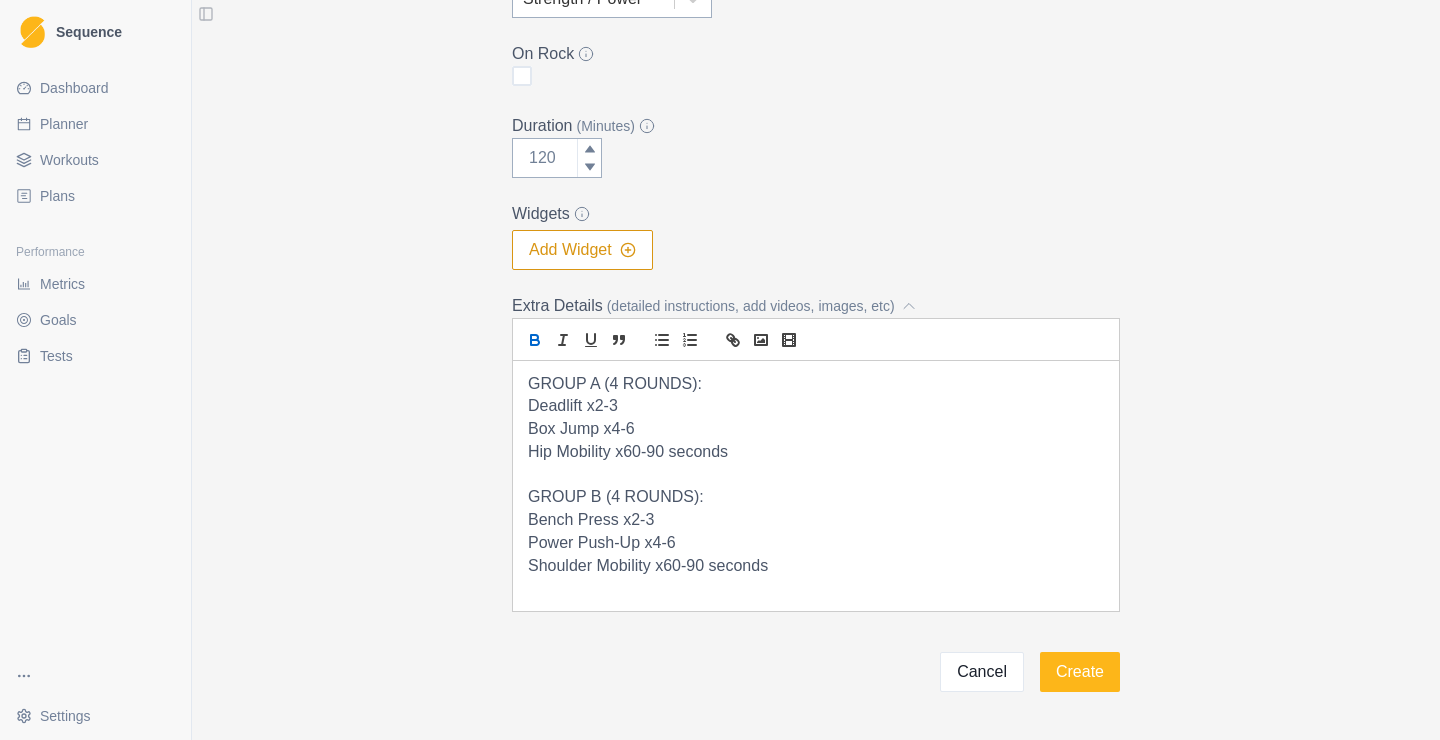 click 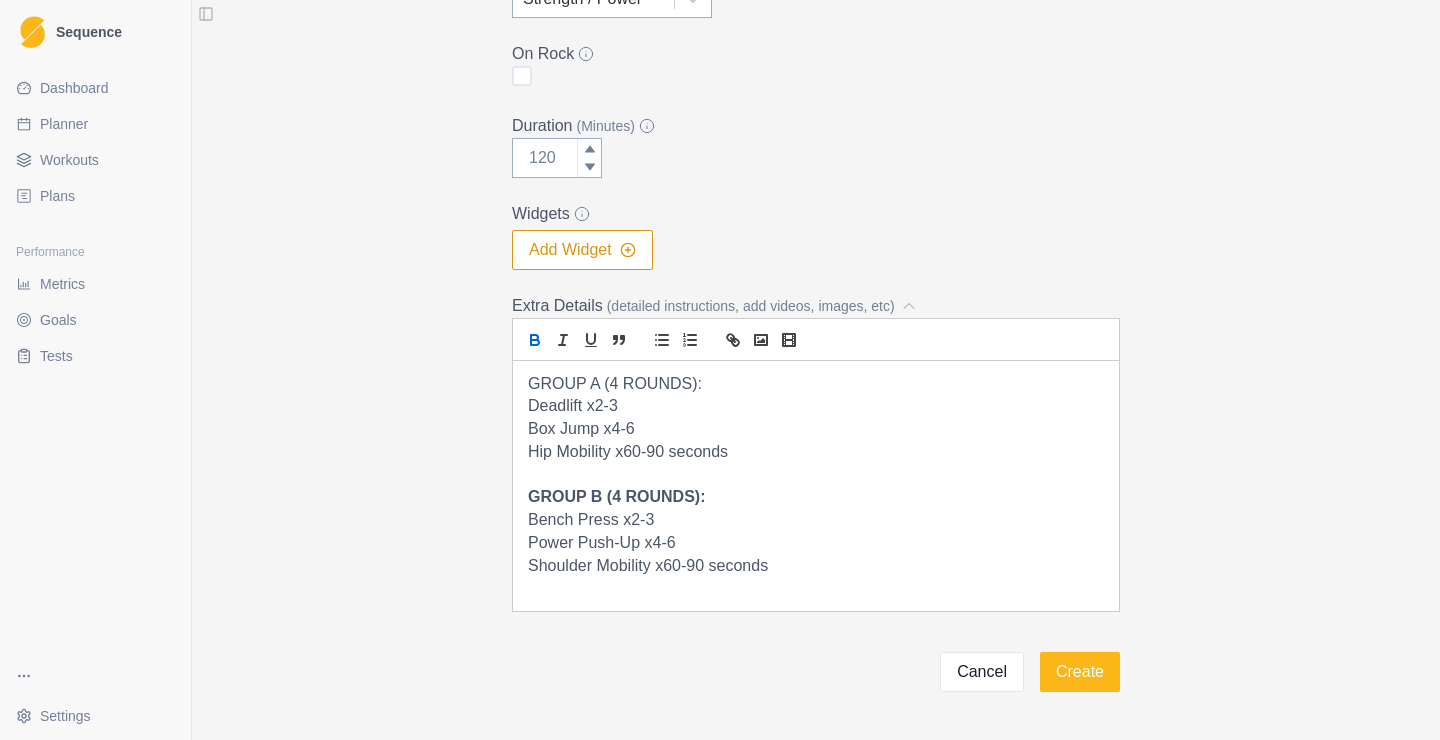 click on "GROUP A (4 ROUNDS):" at bounding box center (816, 384) 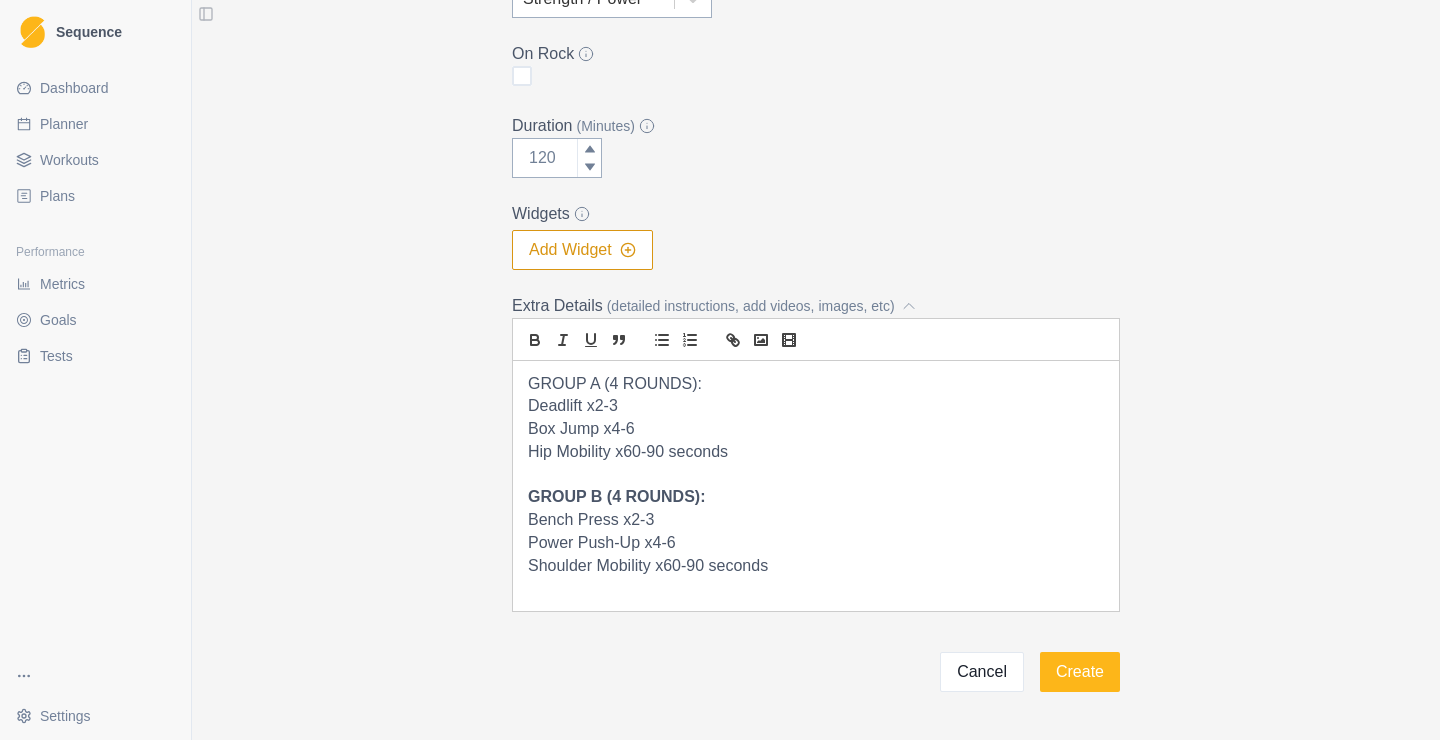 click on "GROUP A (4 ROUNDS):" at bounding box center [816, 384] 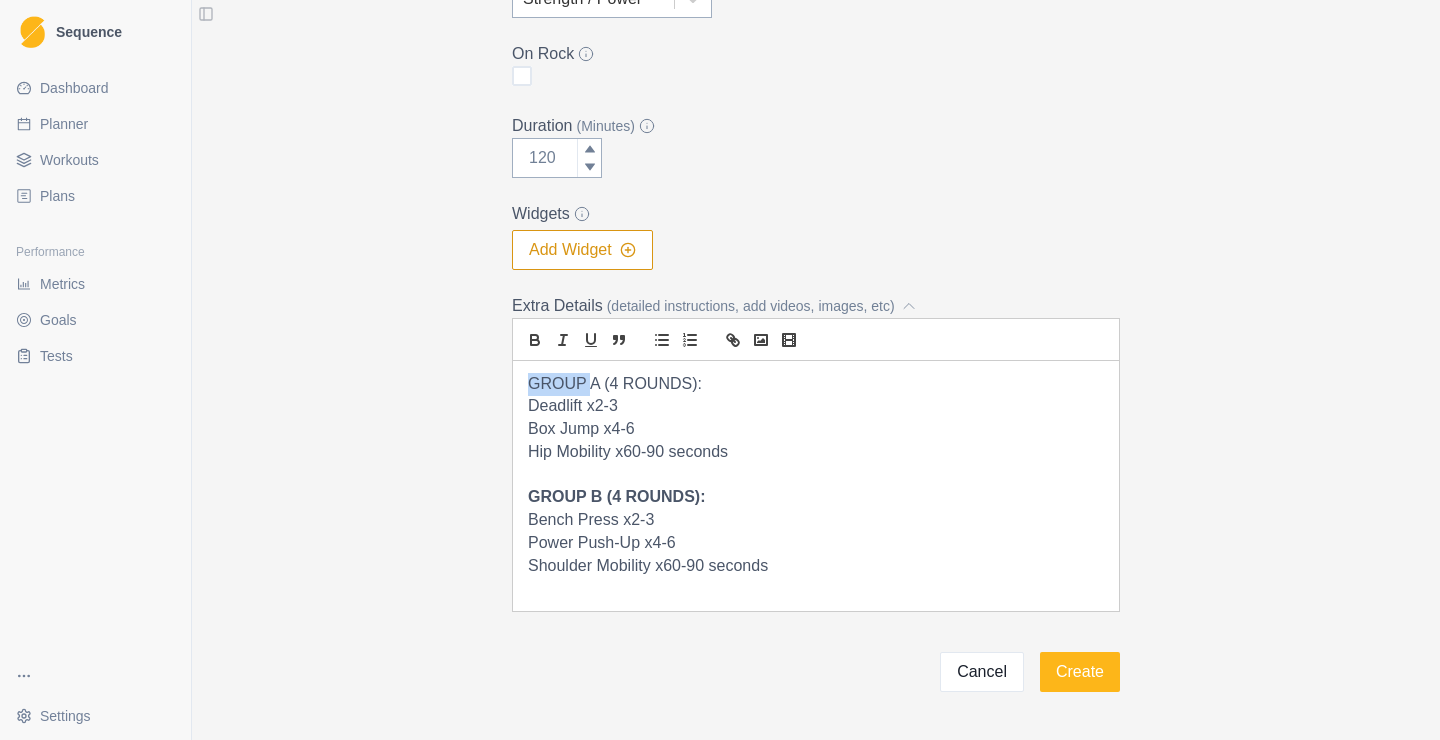 click on "GROUP A (4 ROUNDS):" at bounding box center (816, 384) 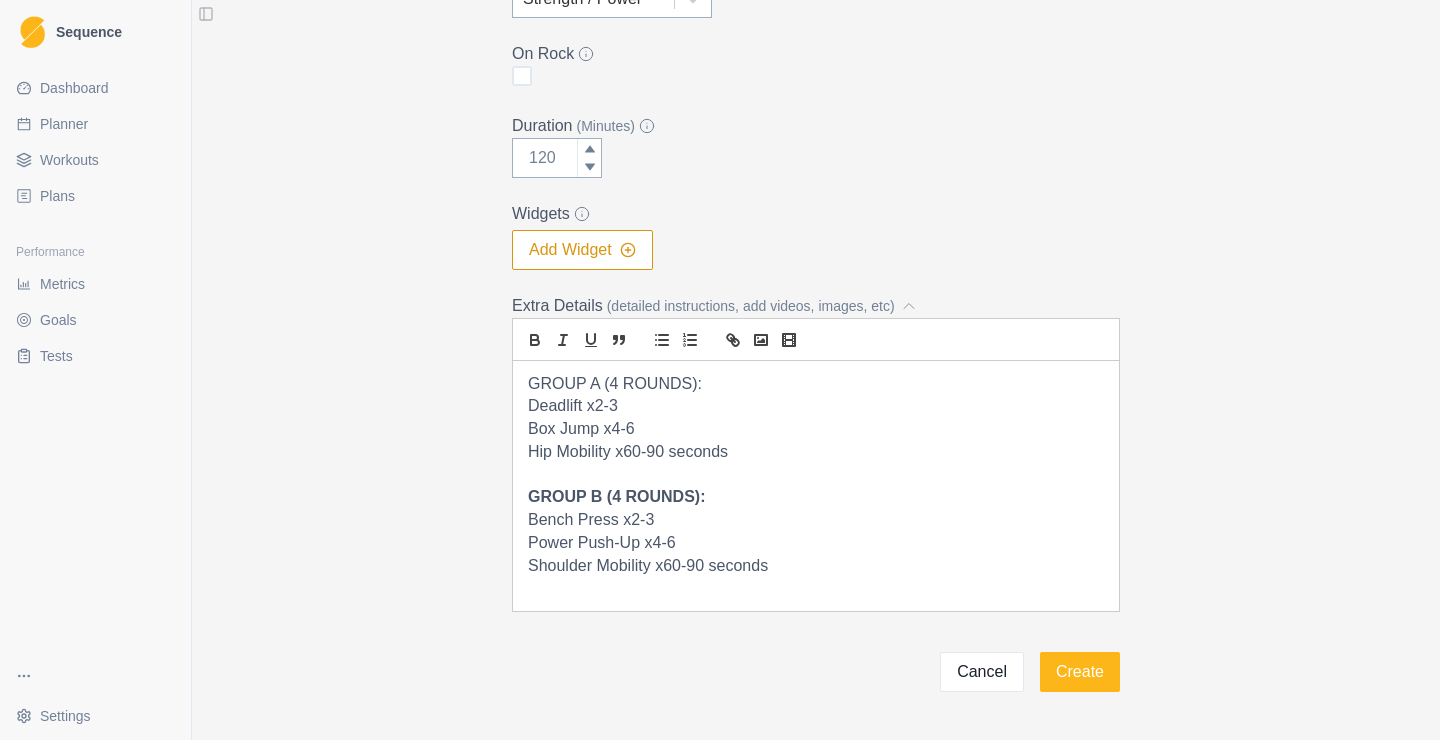click on "GROUP A (4 ROUNDS):" at bounding box center (816, 384) 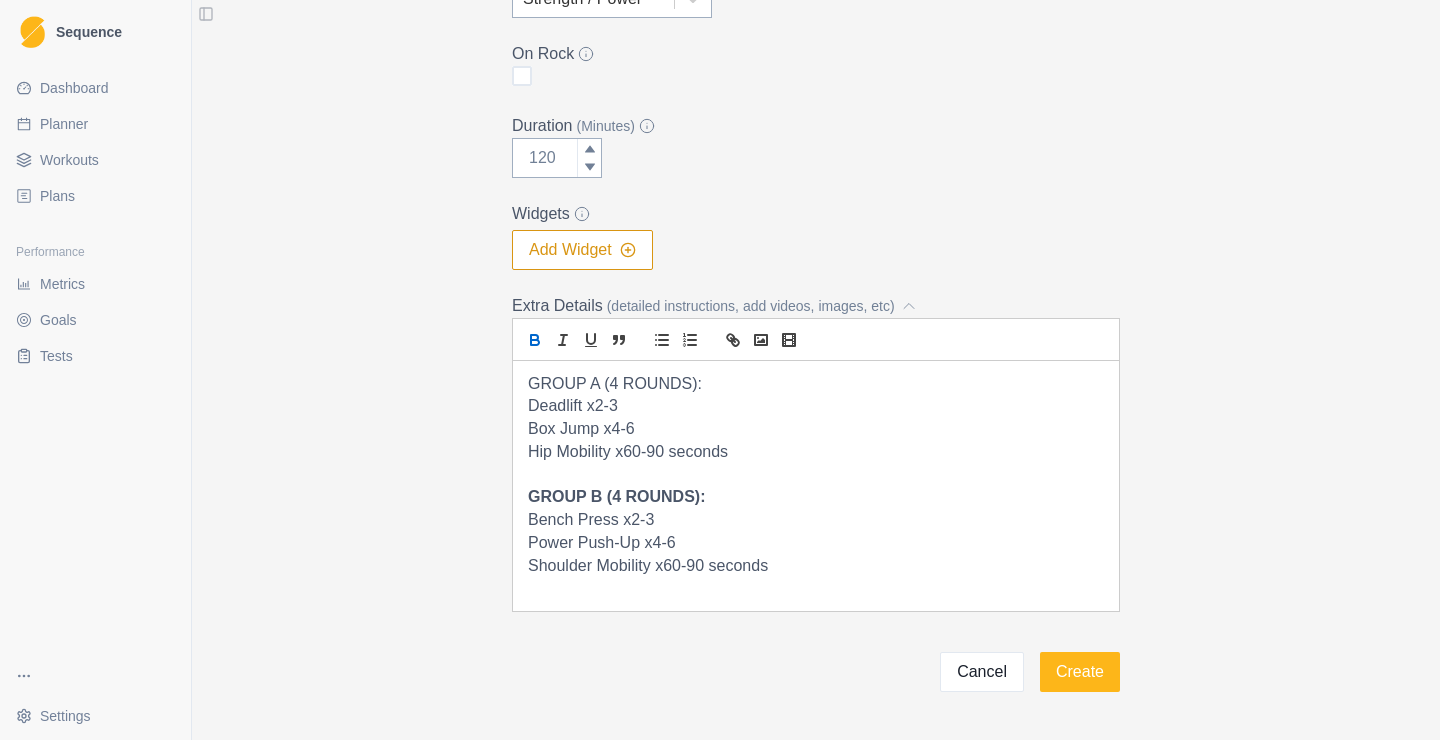 click 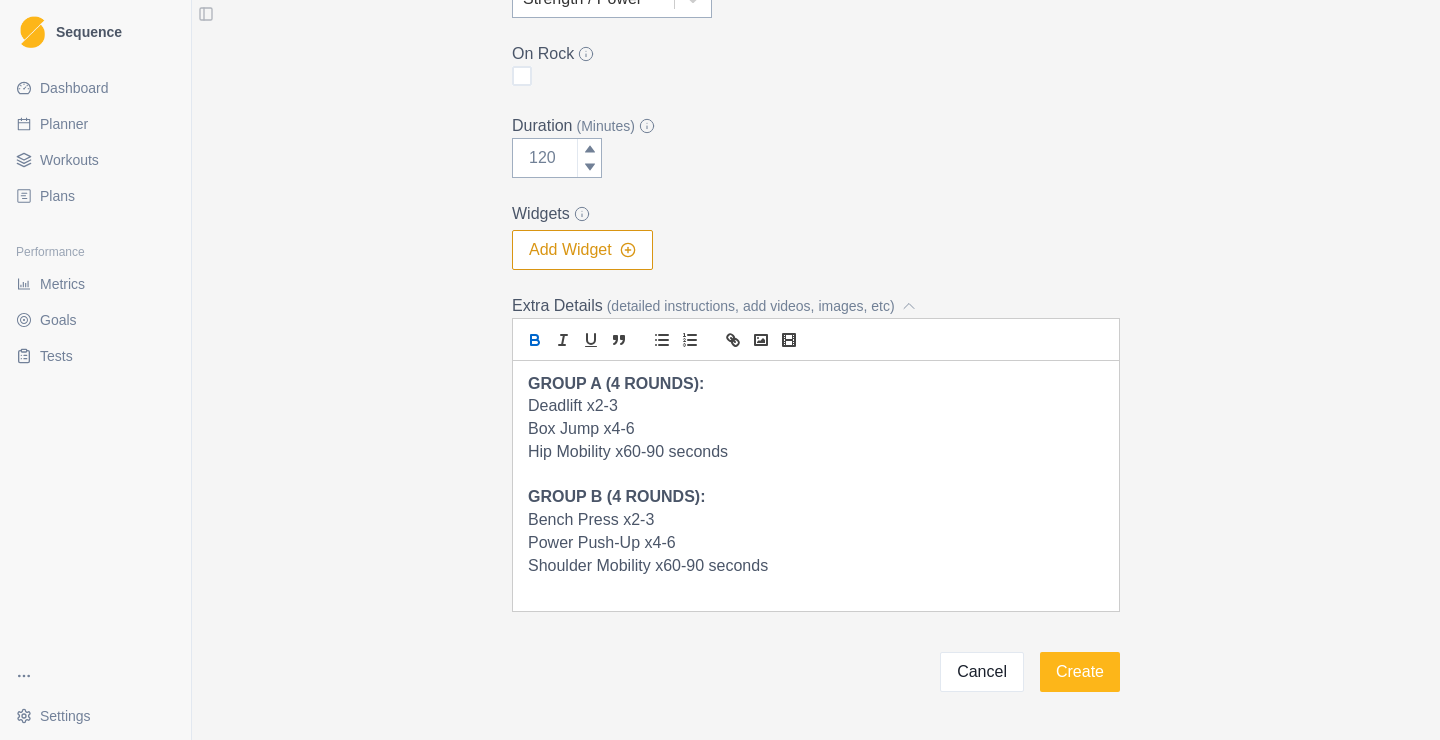 click on "Add Workout Name * Power - The Complex Method Description   (200 characters max) * The power exercises were preceded by a strength set Category * Strength / Power On Rock Duration   (Minutes) Widgets Add Widget Extra Details (detailed instructions, add videos, images, etc) GROUP A (4 ROUNDS):  Deadlift x2-3 Box Jump x4-6 Hip Mobility x60-90 seconds GROUP B (4 ROUNDS): Bench Press x2-3 Power Push-Up x4-6 Shoulder Mobility x60-90 seconds  Cancel Create" at bounding box center [816, 152] 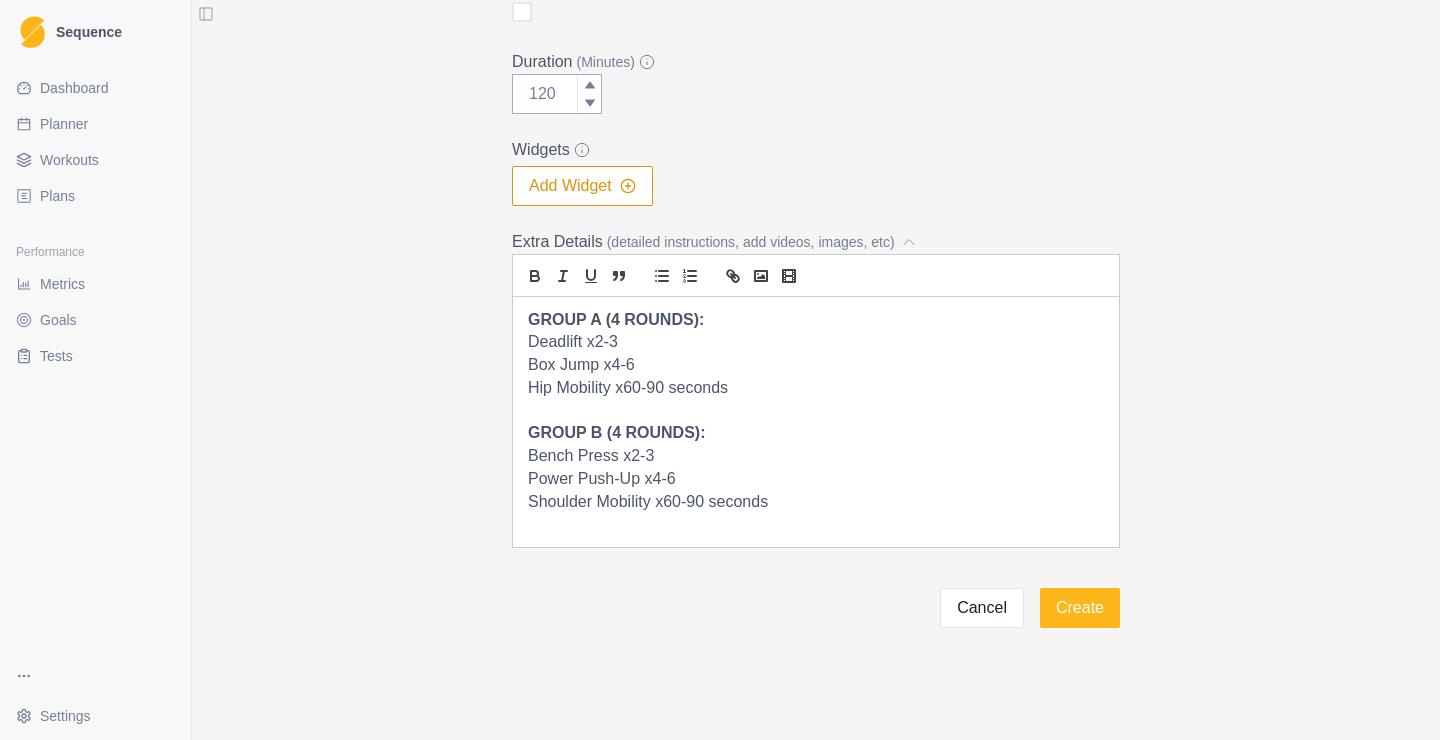 scroll, scrollTop: 65, scrollLeft: 0, axis: vertical 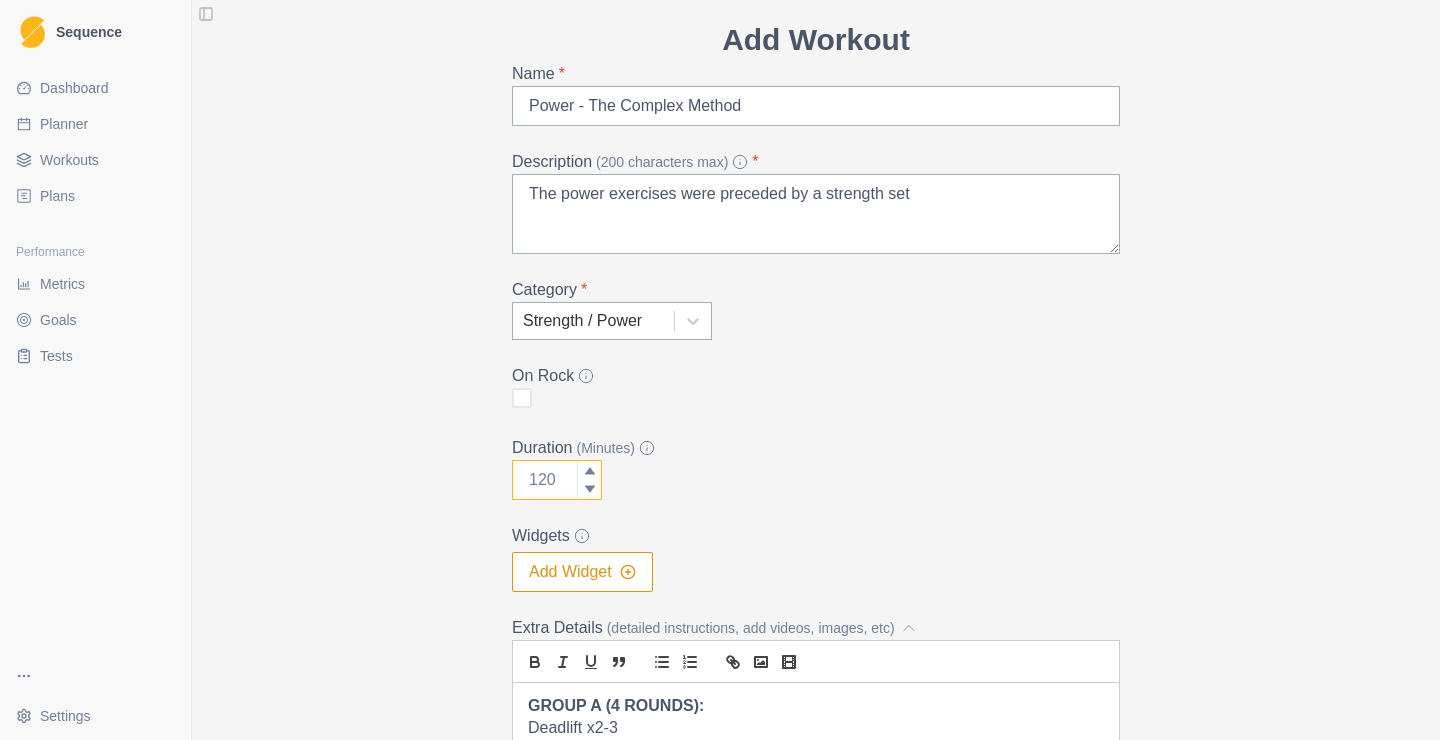 drag, startPoint x: 563, startPoint y: 484, endPoint x: 513, endPoint y: 489, distance: 50.24938 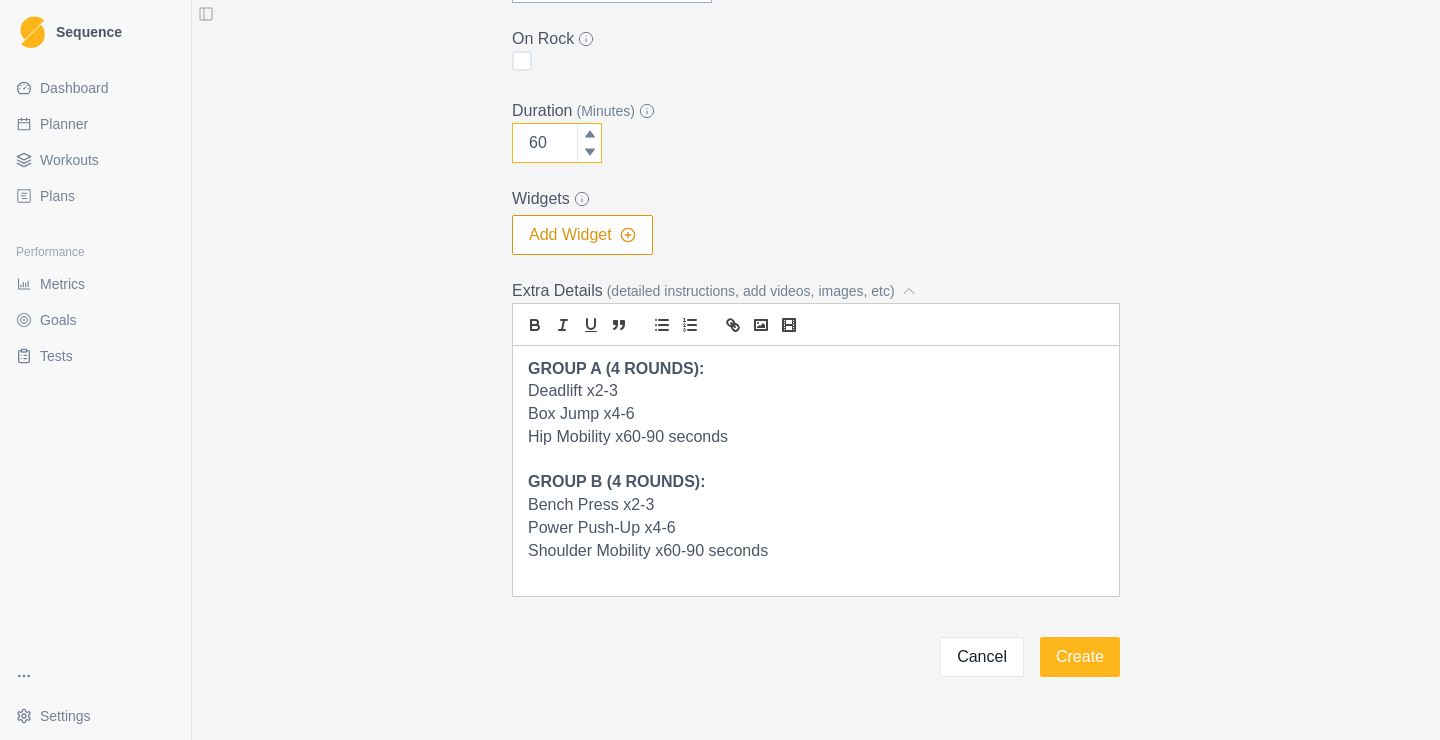 scroll, scrollTop: 452, scrollLeft: 0, axis: vertical 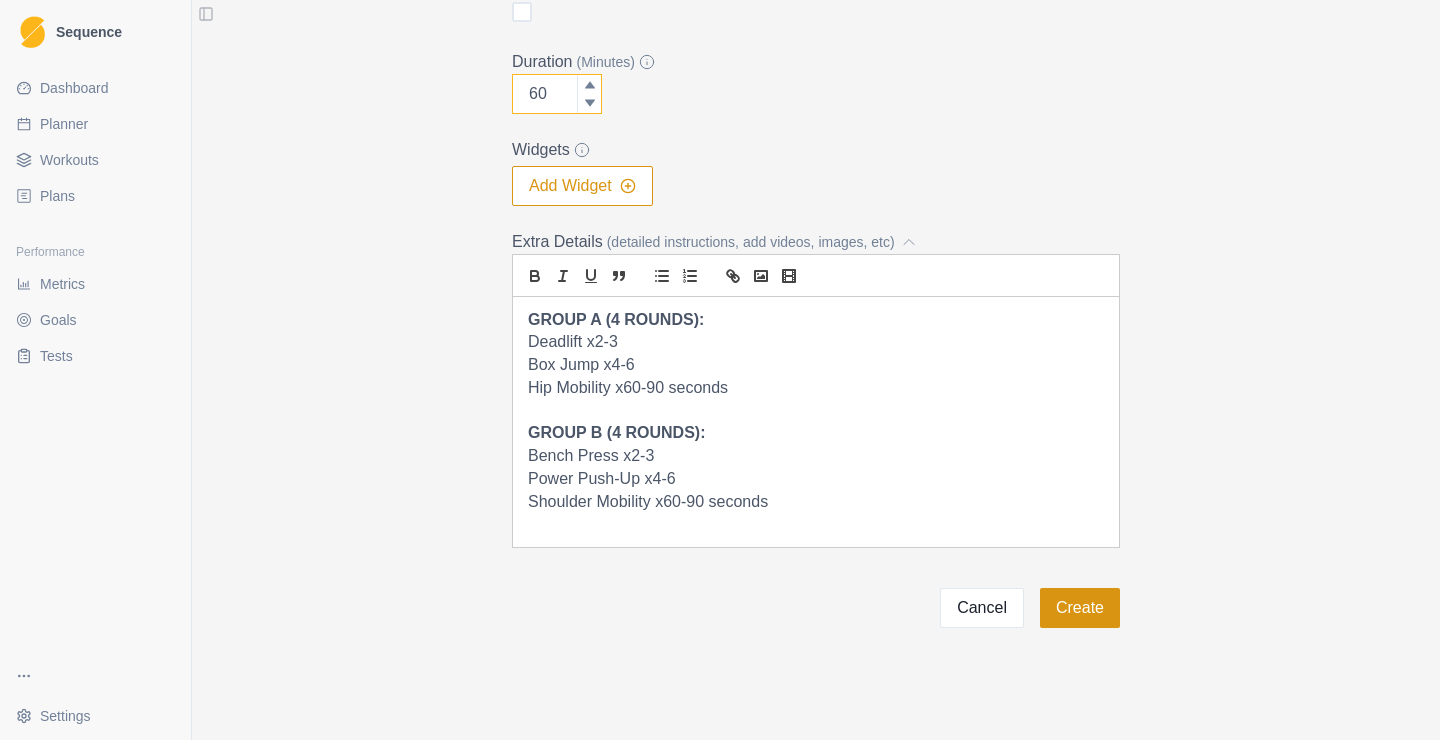 type on "60" 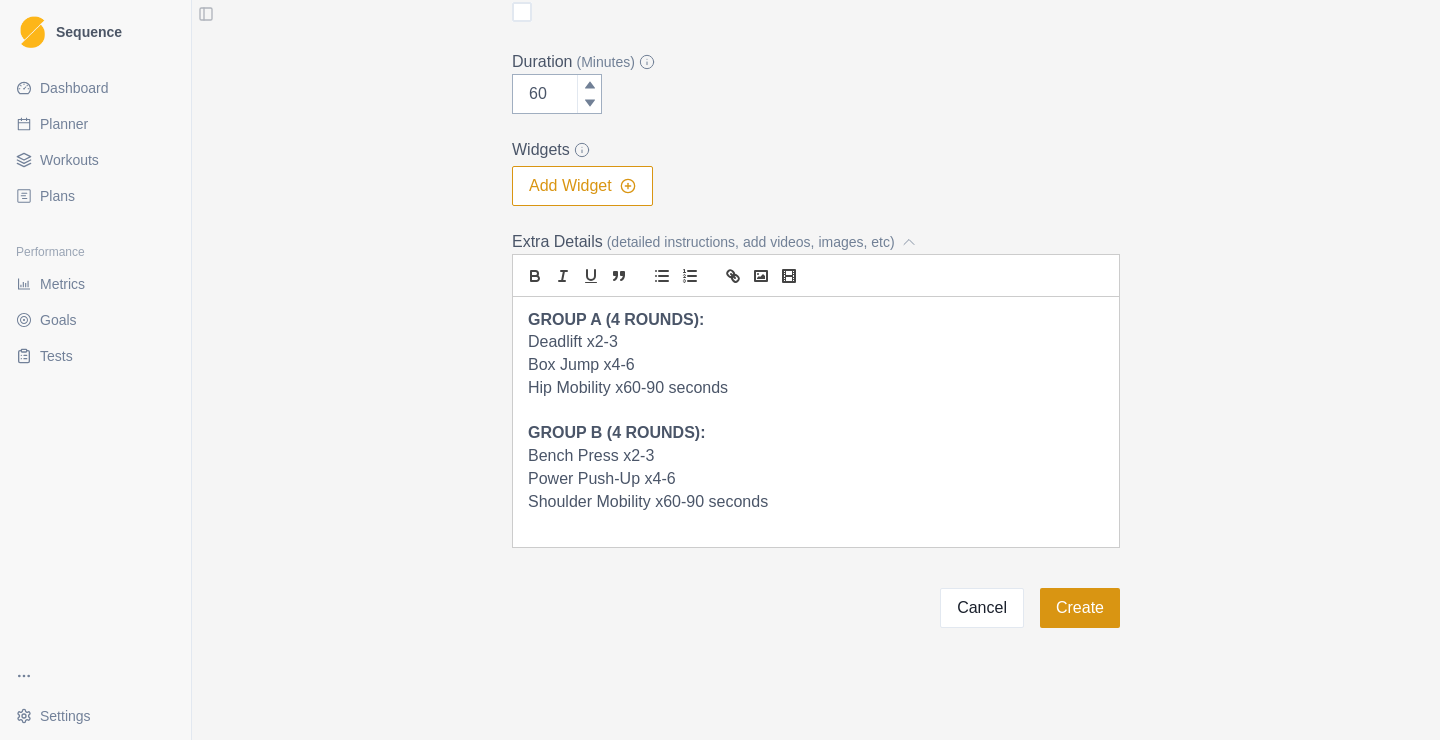 click on "Create" at bounding box center [1080, 608] 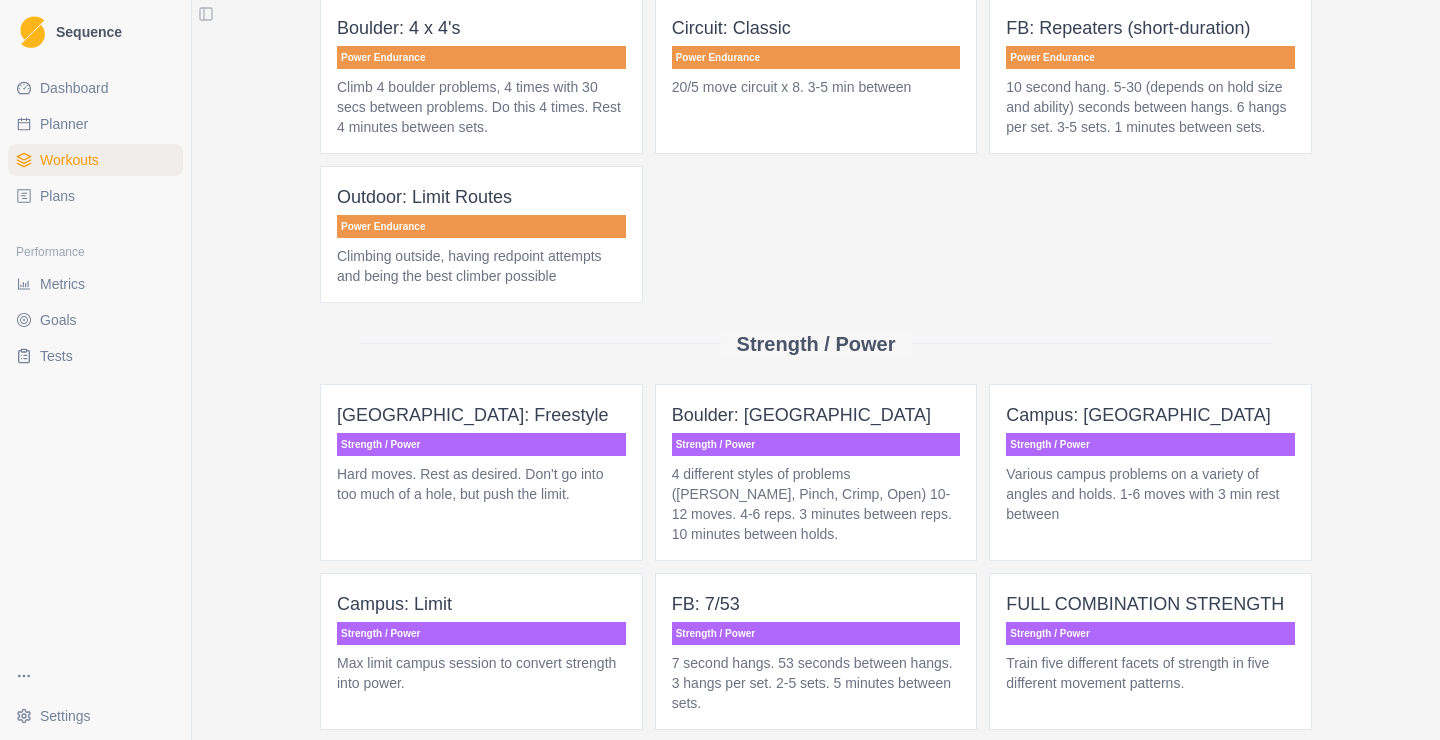 scroll, scrollTop: 1433, scrollLeft: 0, axis: vertical 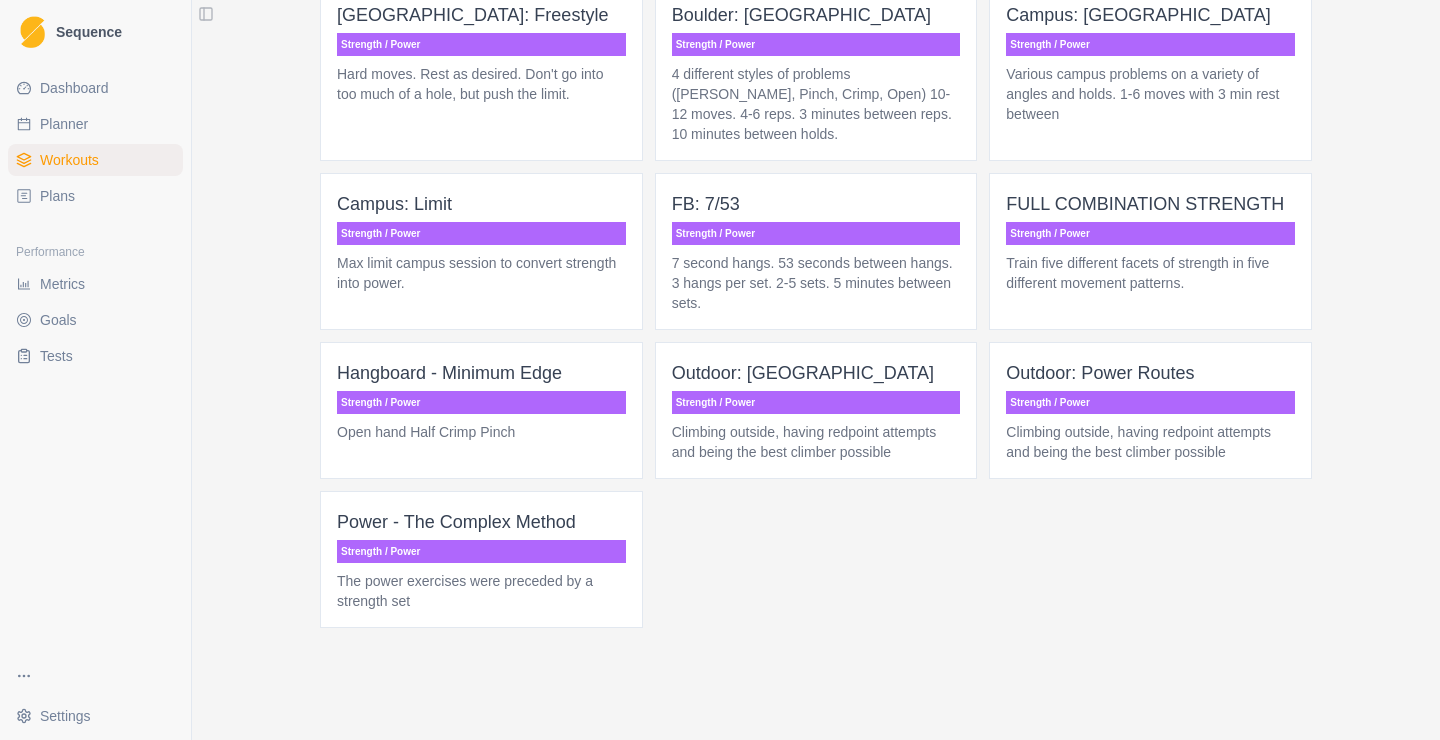 click on "FULL COMBINATION STRENGTH" at bounding box center (1150, 204) 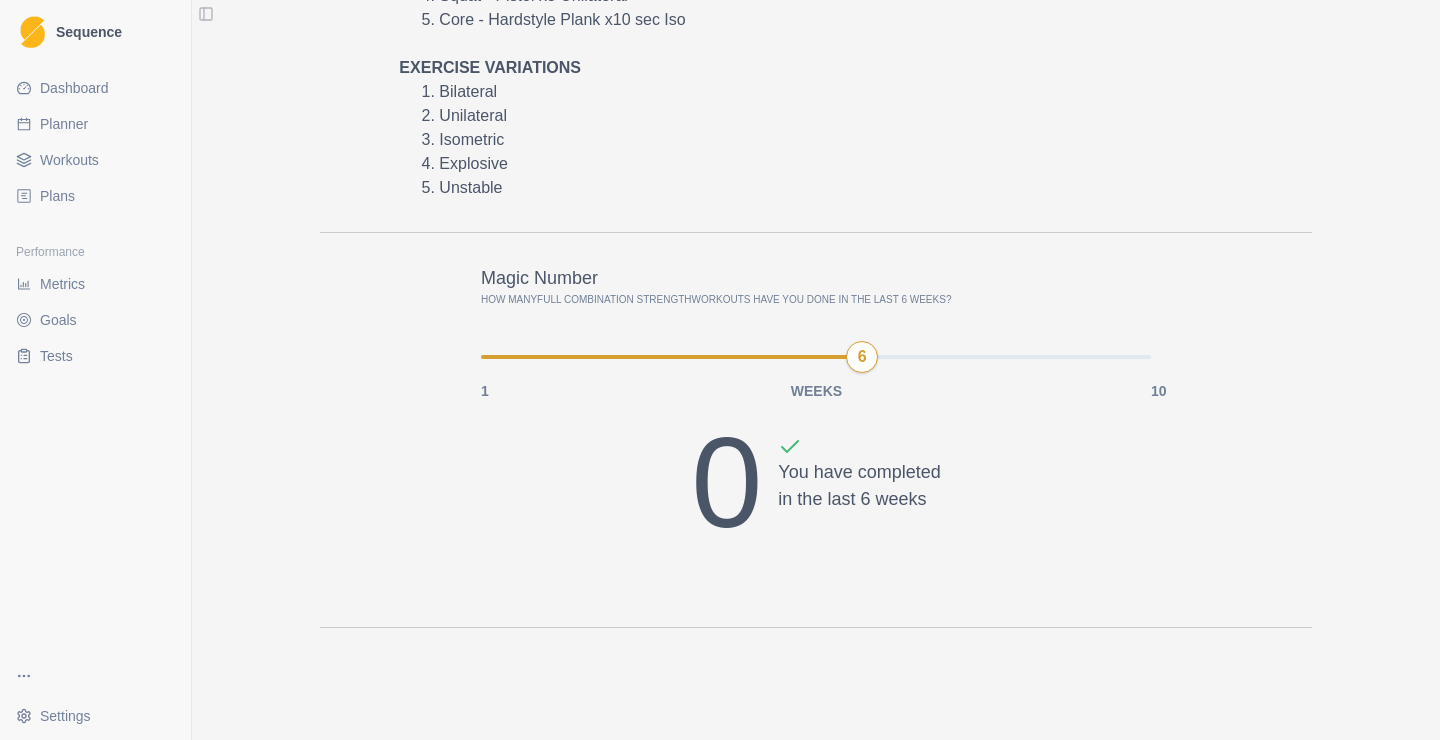 scroll, scrollTop: 0, scrollLeft: 0, axis: both 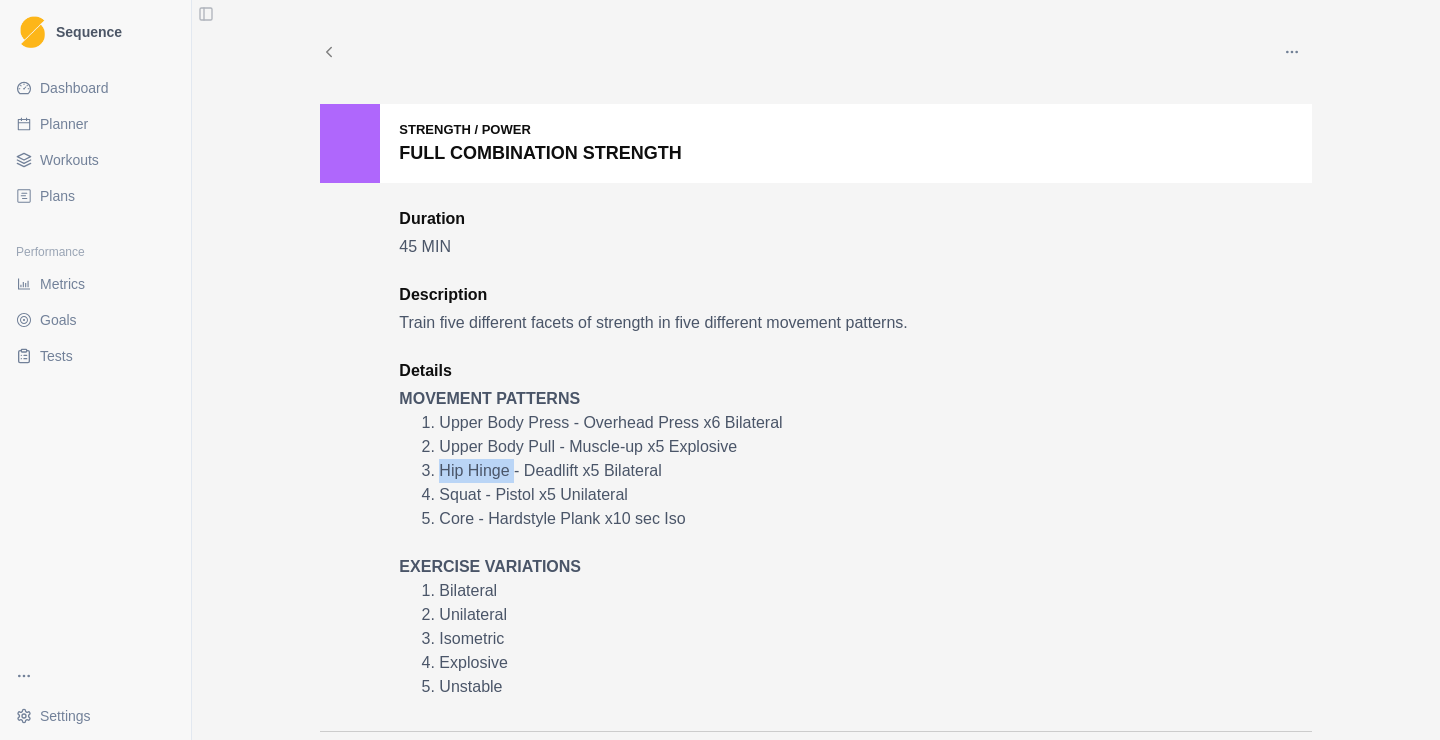 drag, startPoint x: 443, startPoint y: 470, endPoint x: 513, endPoint y: 471, distance: 70.00714 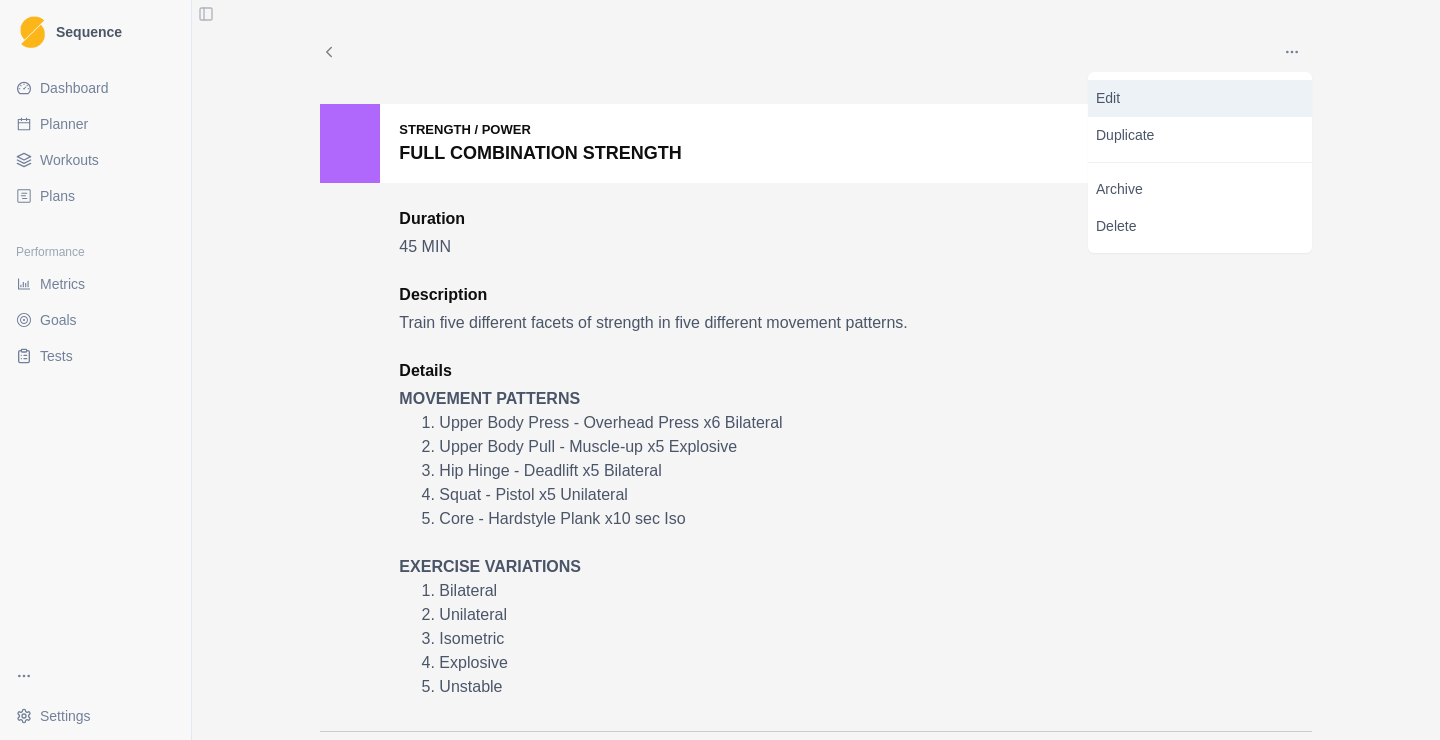click on "Edit" at bounding box center [1200, 98] 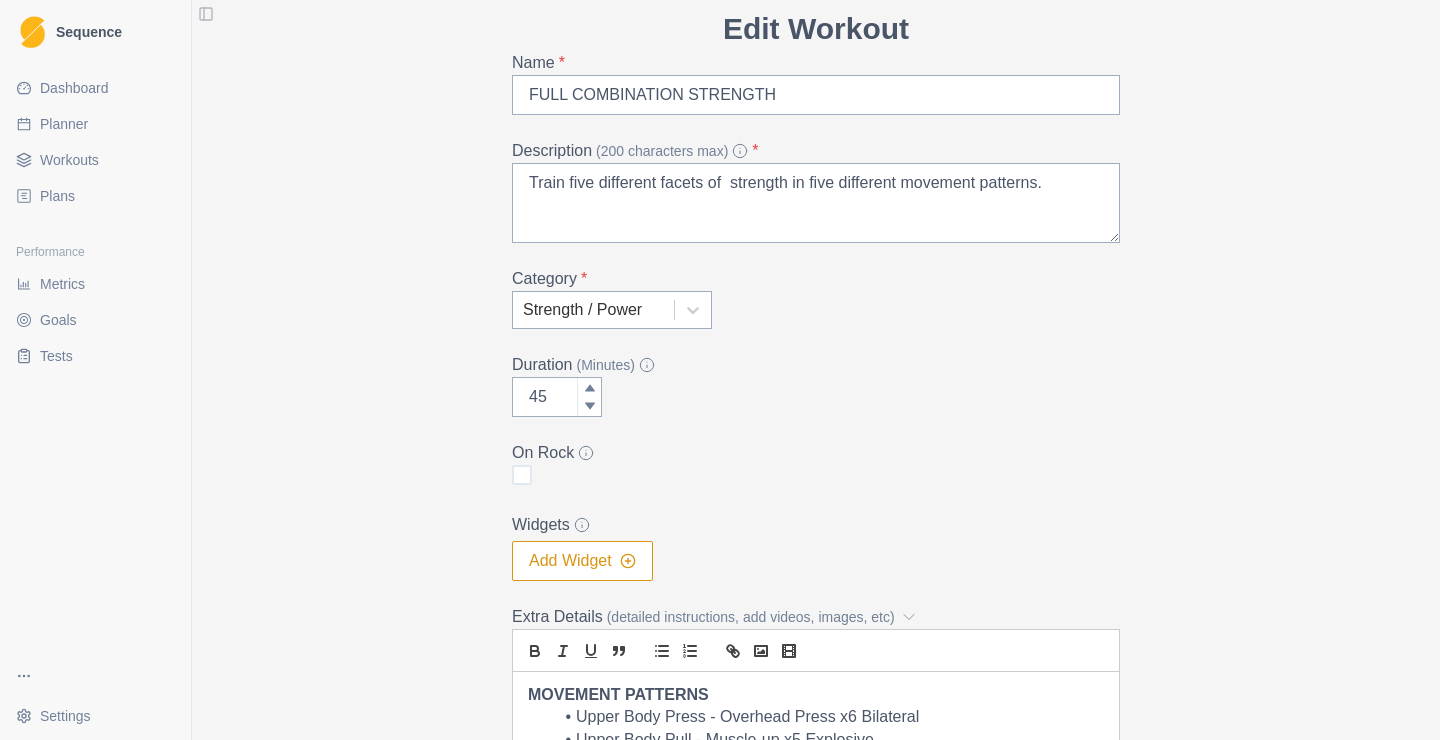 scroll, scrollTop: 516, scrollLeft: 0, axis: vertical 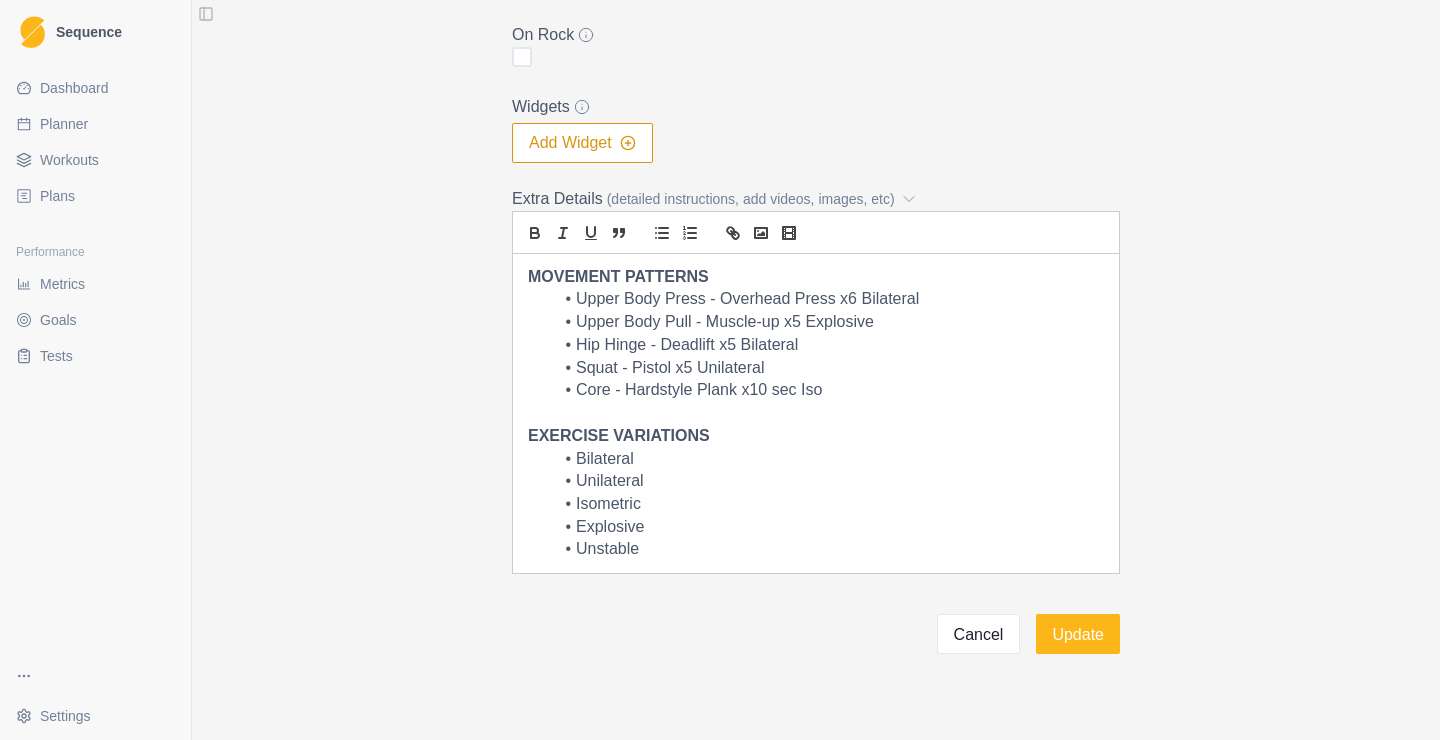 click on "Hip Hinge - Deadlift x5 Bilateral" at bounding box center (828, 345) 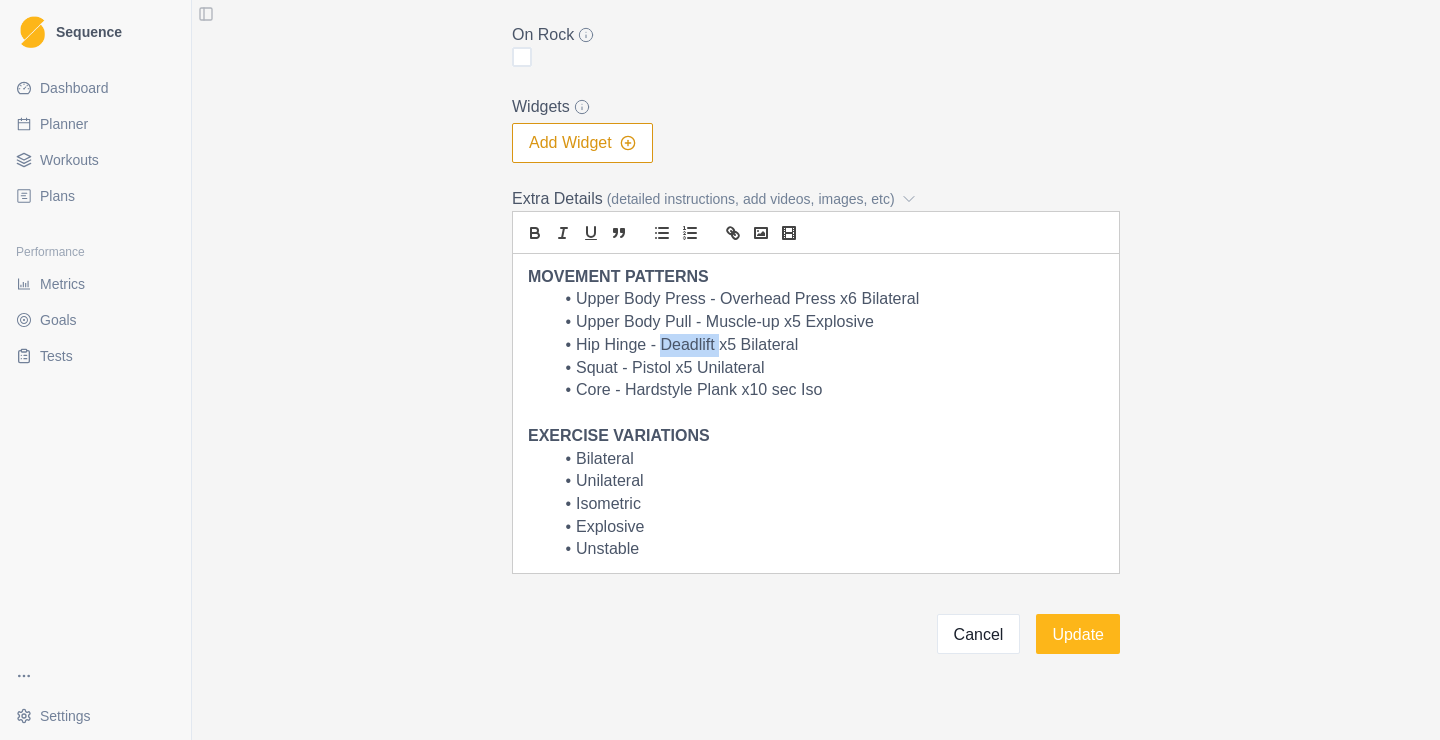 click on "Hip Hinge - Deadlift x5 Bilateral" at bounding box center (828, 345) 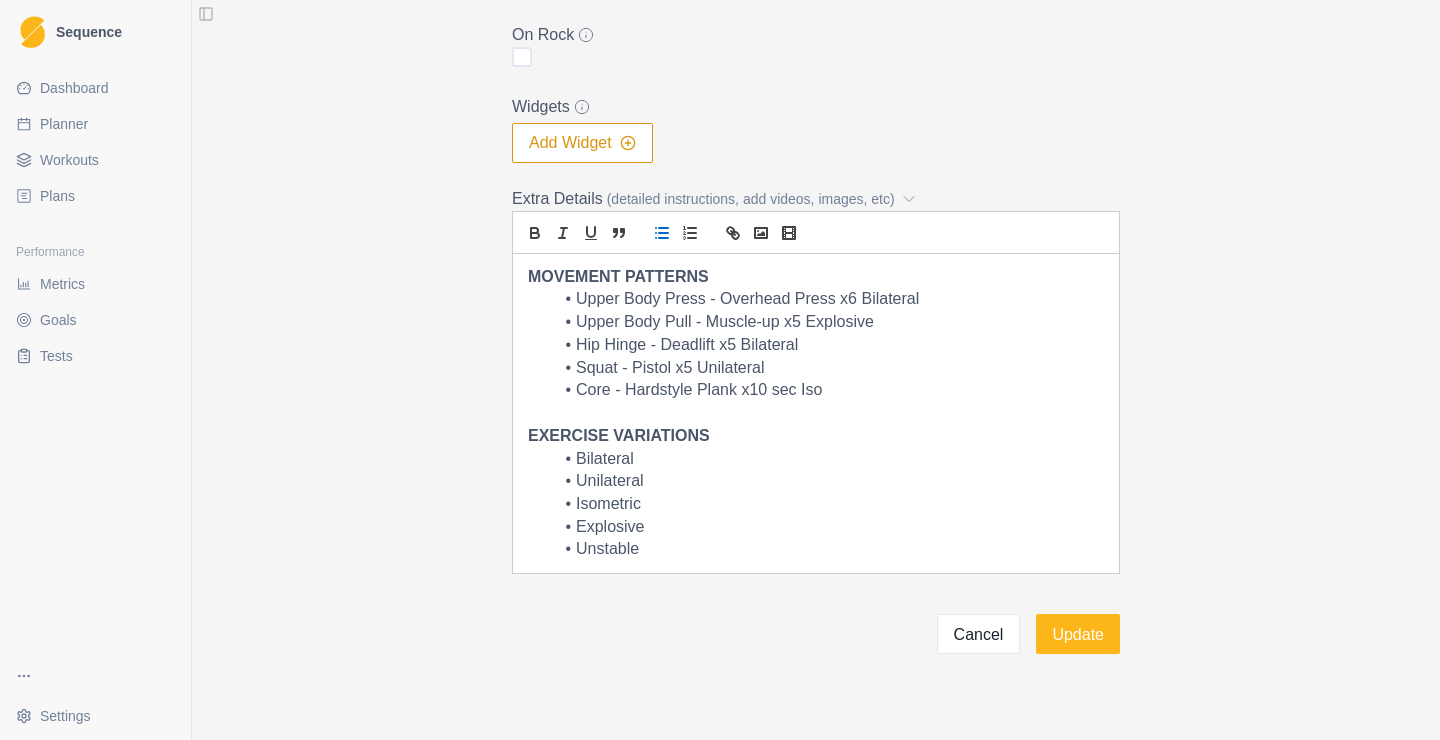 click on "Squat - Pistol x5 Unilateral" at bounding box center (828, 368) 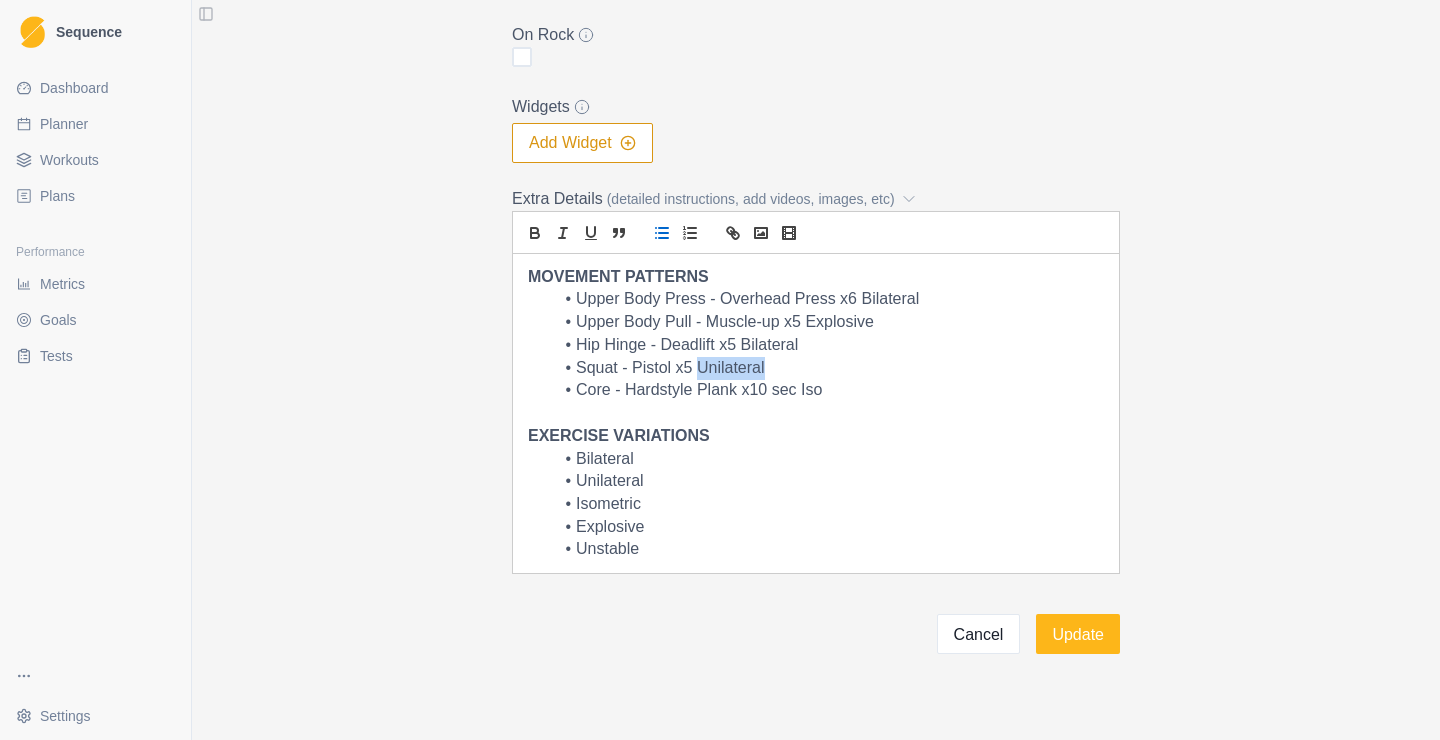 click on "Squat - Pistol x5 Unilateral" at bounding box center [828, 368] 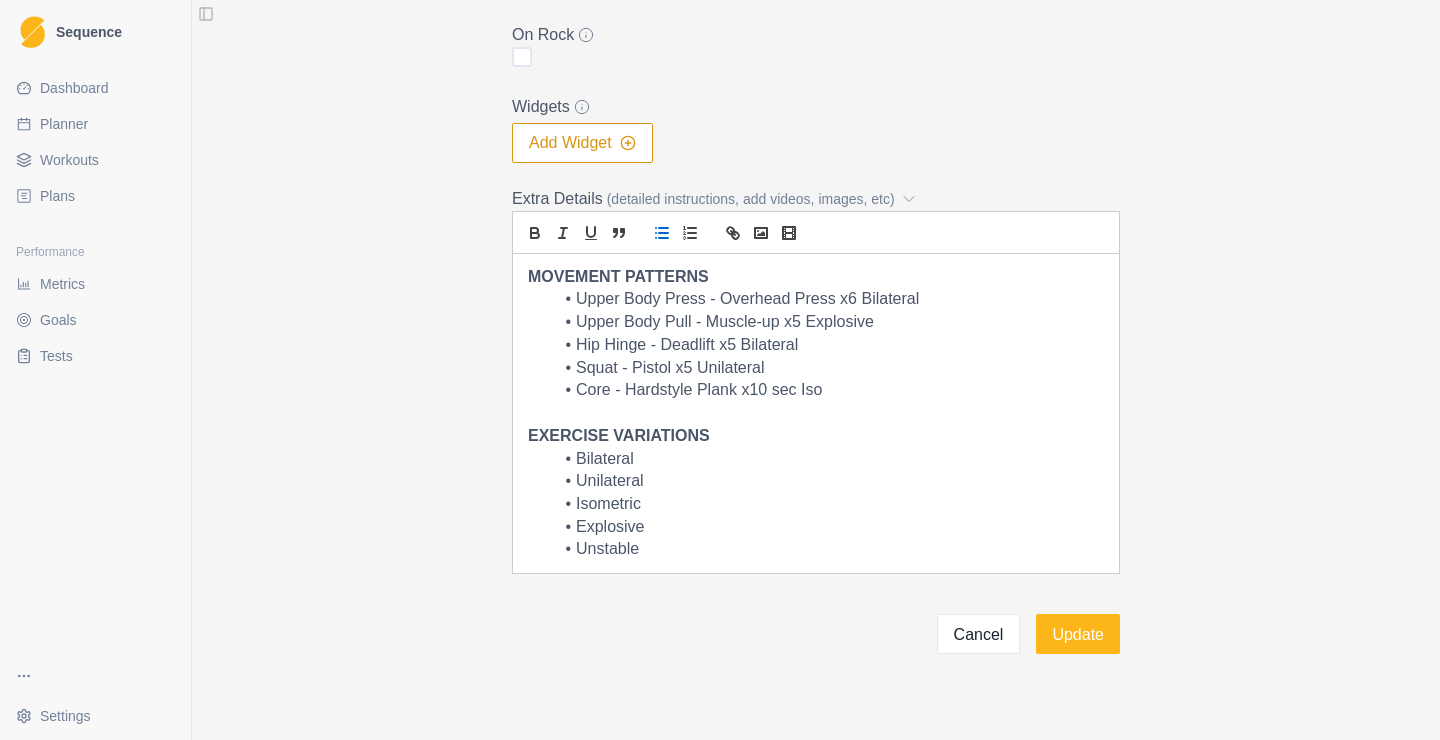 click on "Hip Hinge - Deadlift x5 Bilateral" at bounding box center (828, 345) 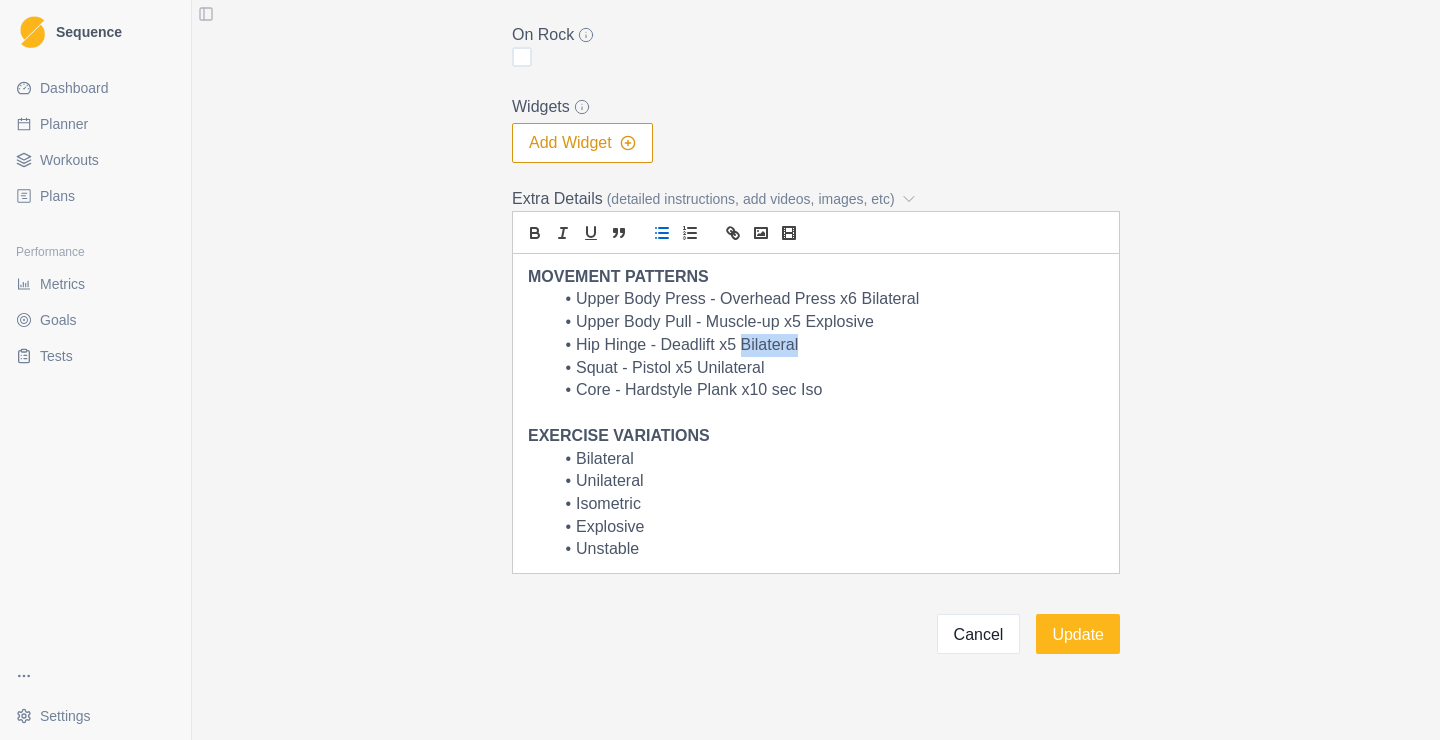 click on "Hip Hinge - Deadlift x5 Bilateral" at bounding box center [828, 345] 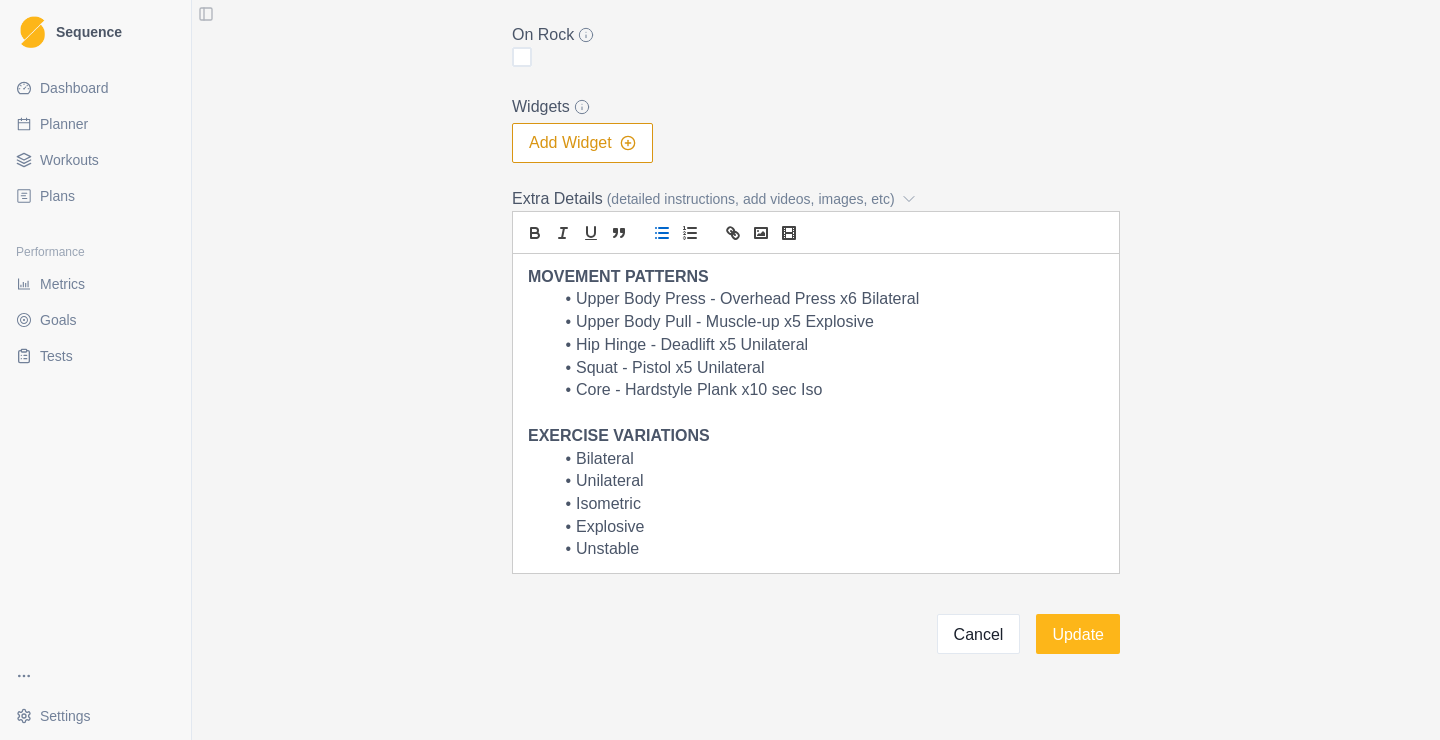 click on "Hip Hinge - Deadlift x5 Unilateral" at bounding box center (828, 345) 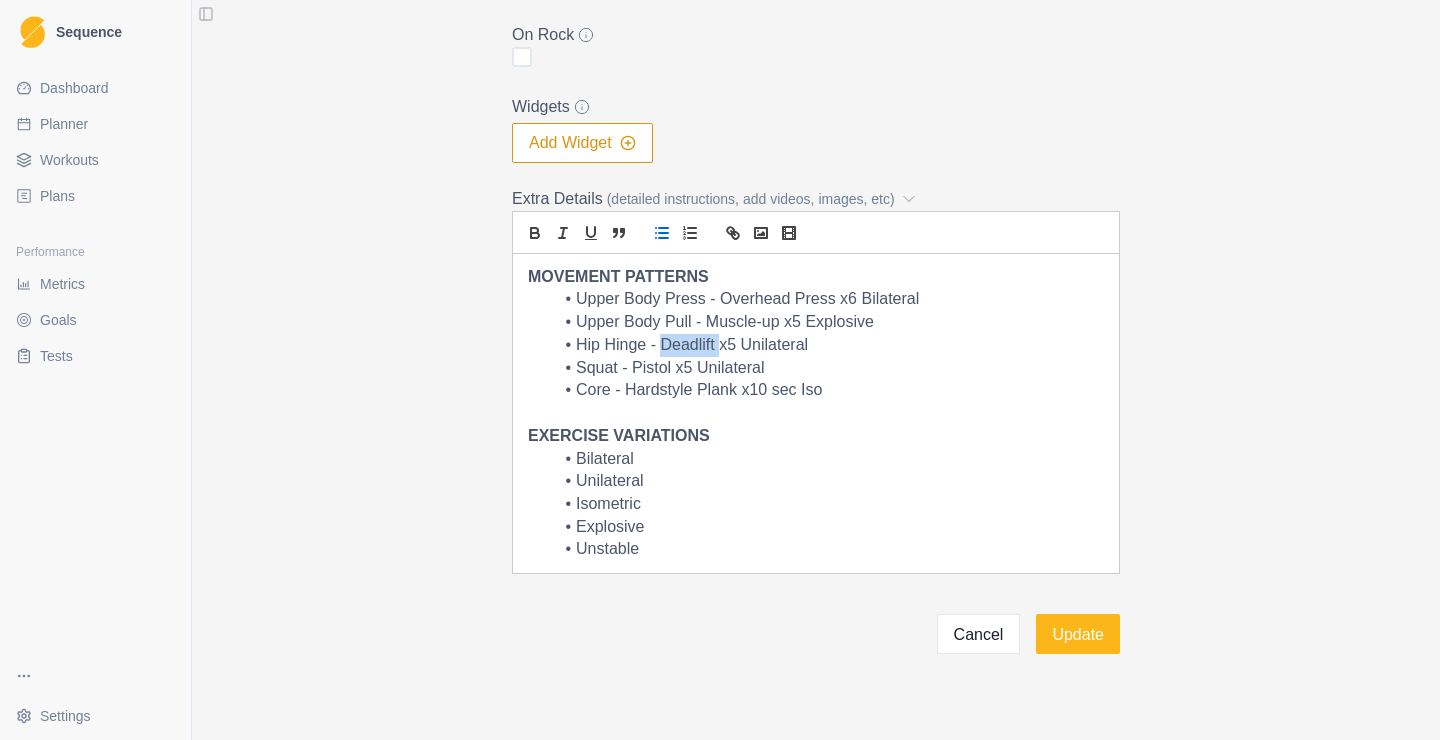 click on "Hip Hinge - Deadlift x5 Unilateral" at bounding box center [828, 345] 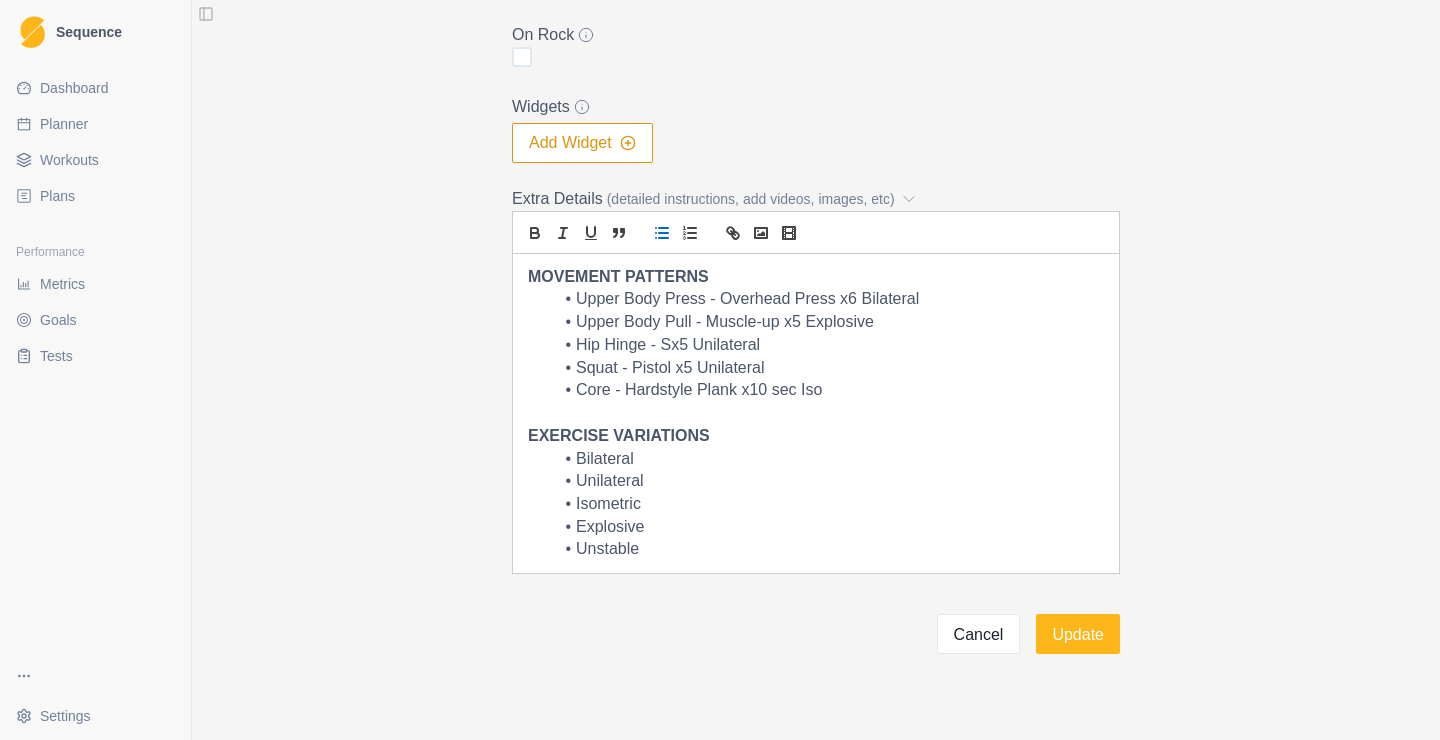 type 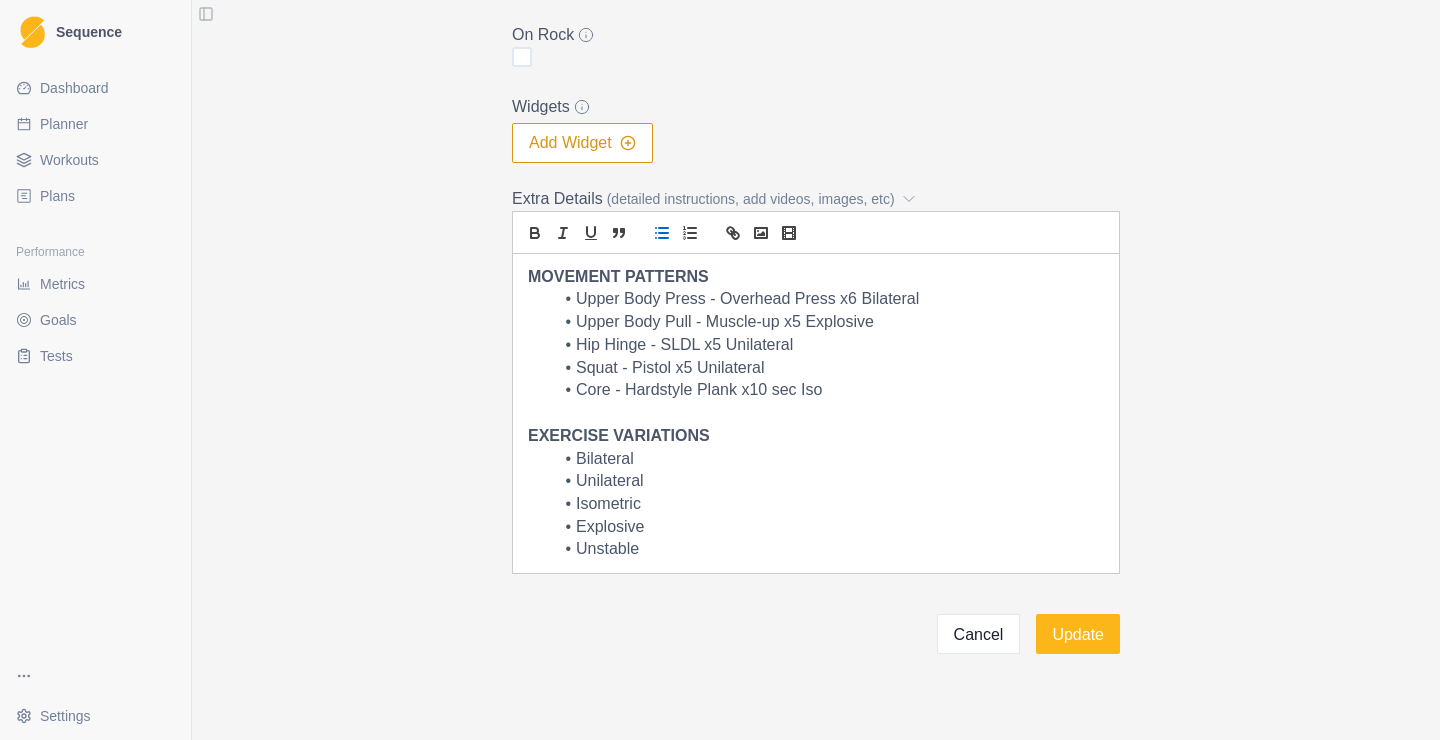click on "Hip Hinge - SLDL x5 Unilateral" at bounding box center (828, 345) 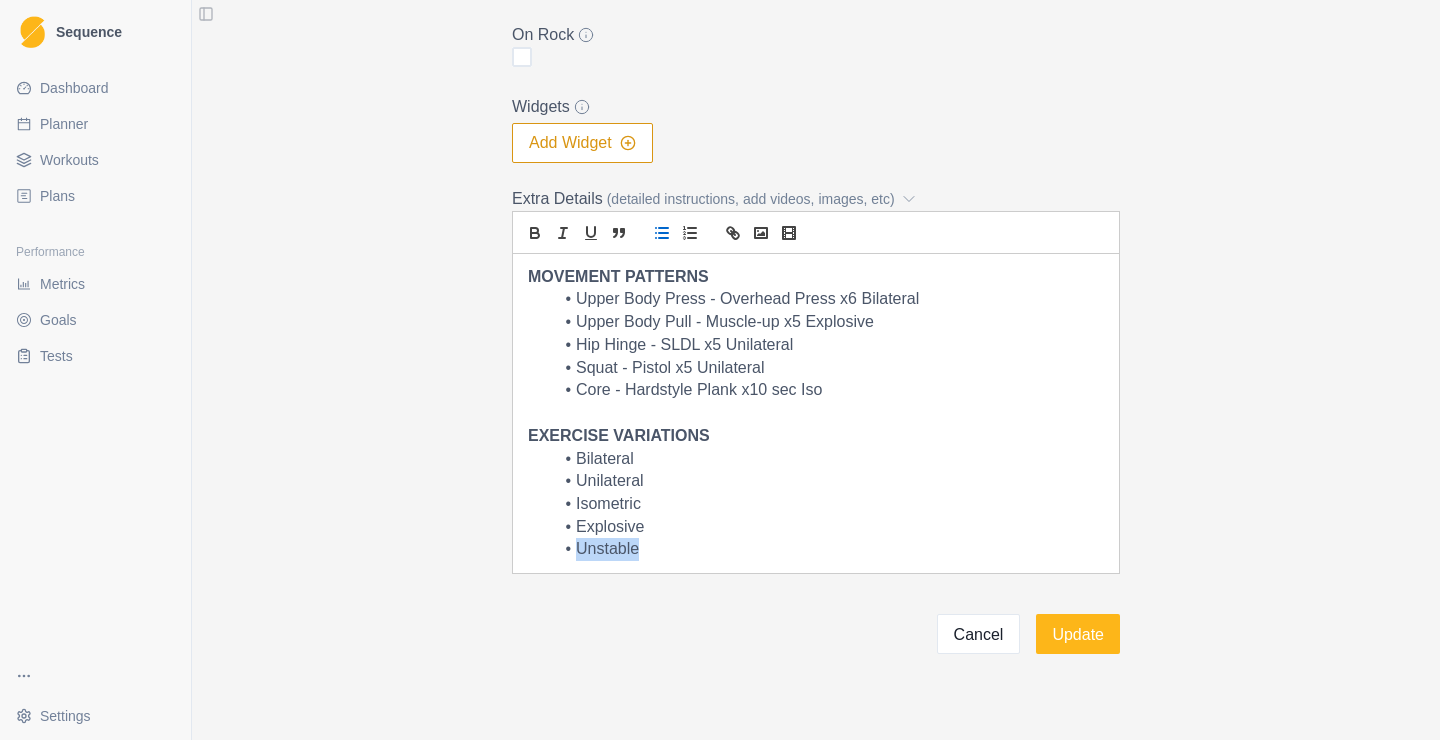 click on "Unstable" at bounding box center [828, 549] 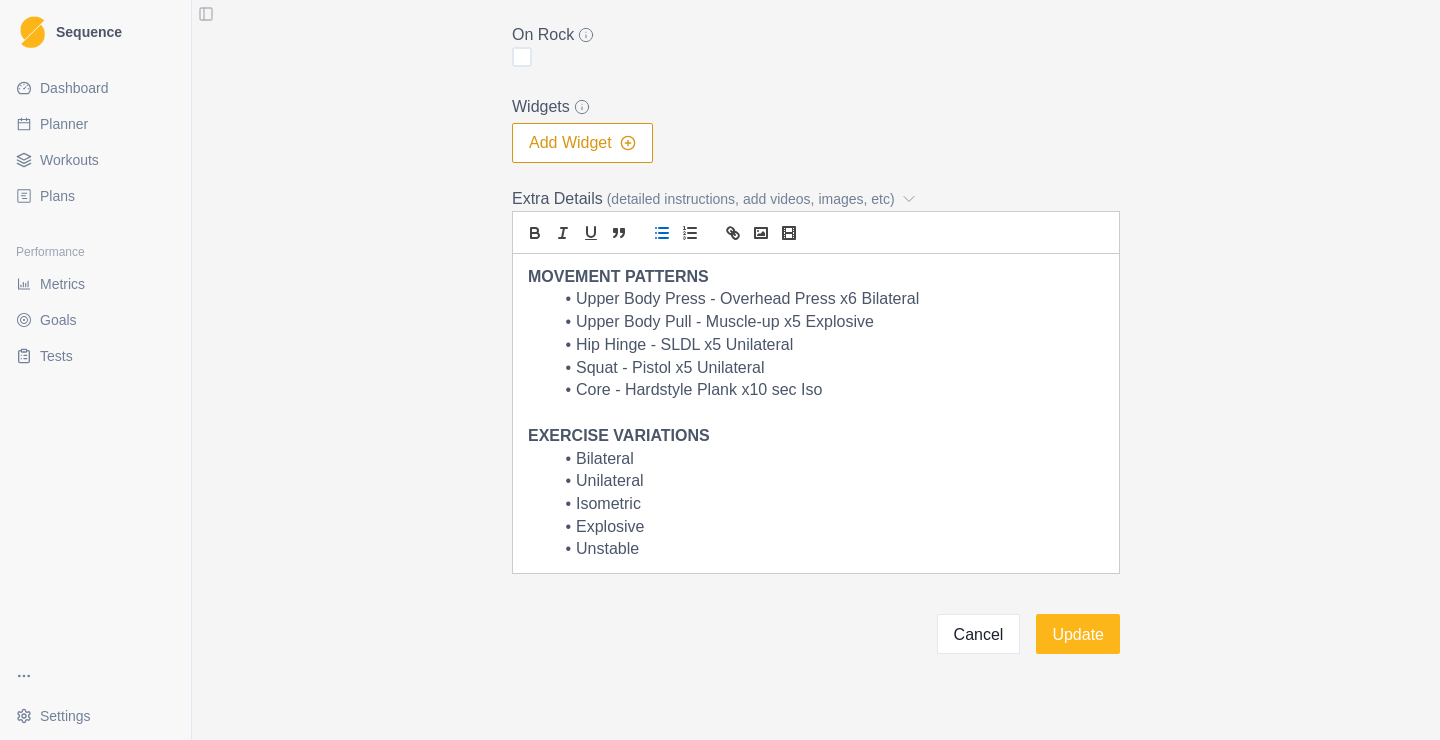 click on "Hip Hinge - SLDL x5 Unilateral" at bounding box center [828, 345] 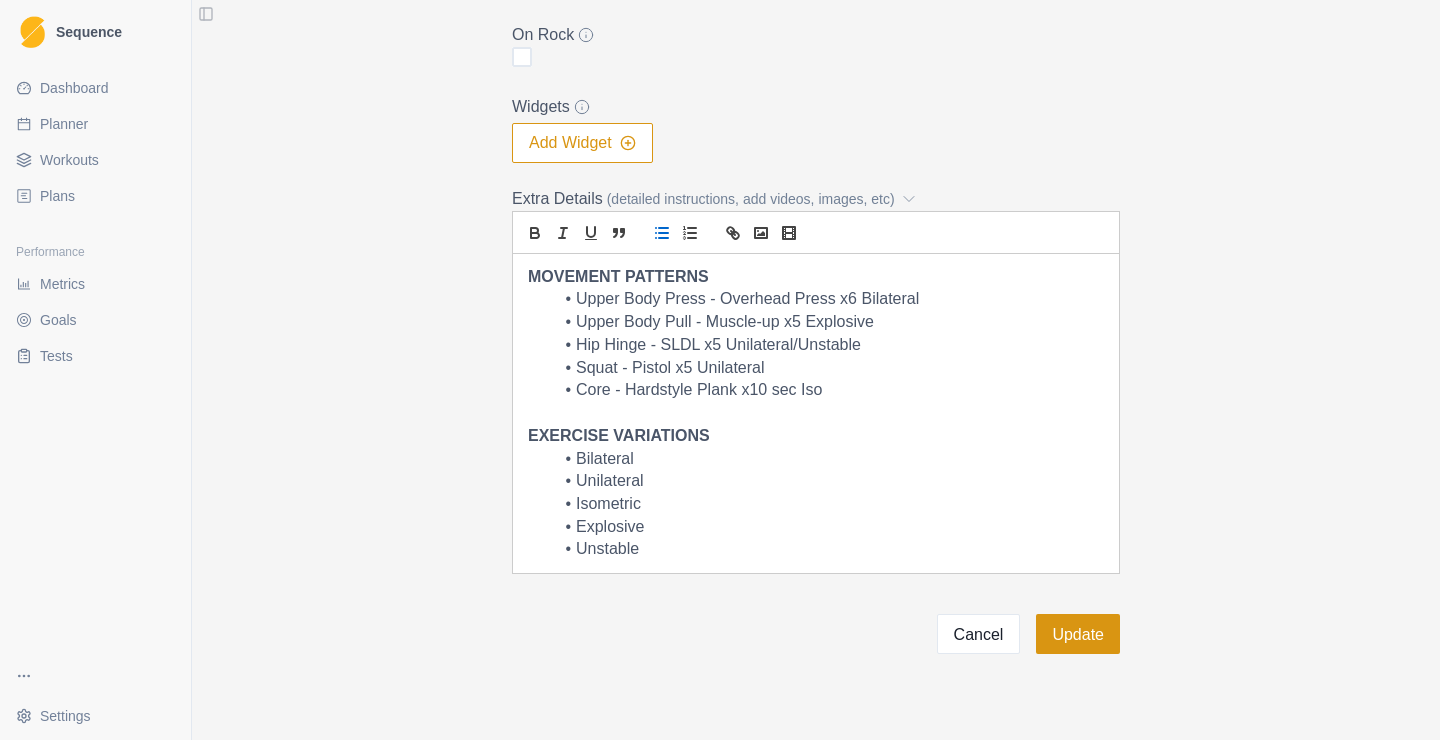 click on "Update" at bounding box center (1078, 634) 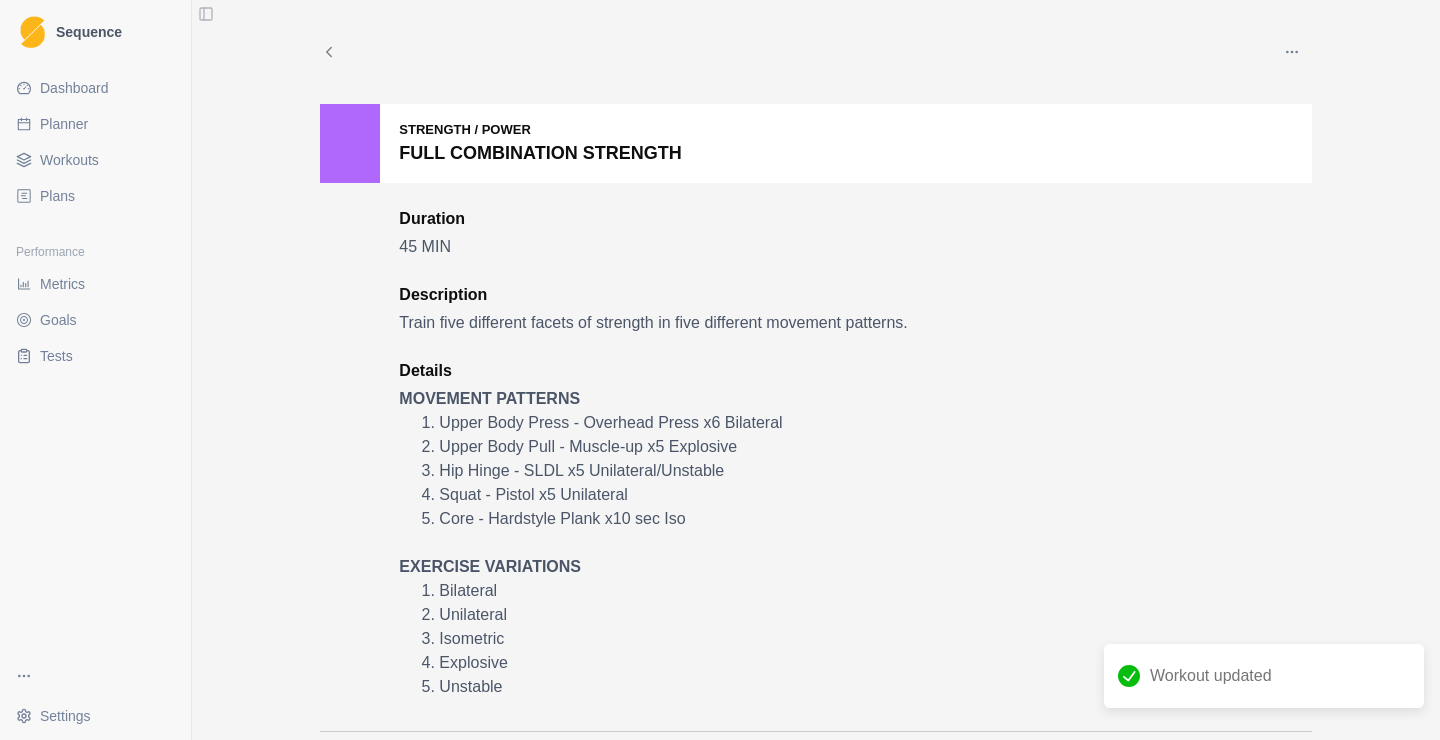 click on "Workouts" at bounding box center [69, 160] 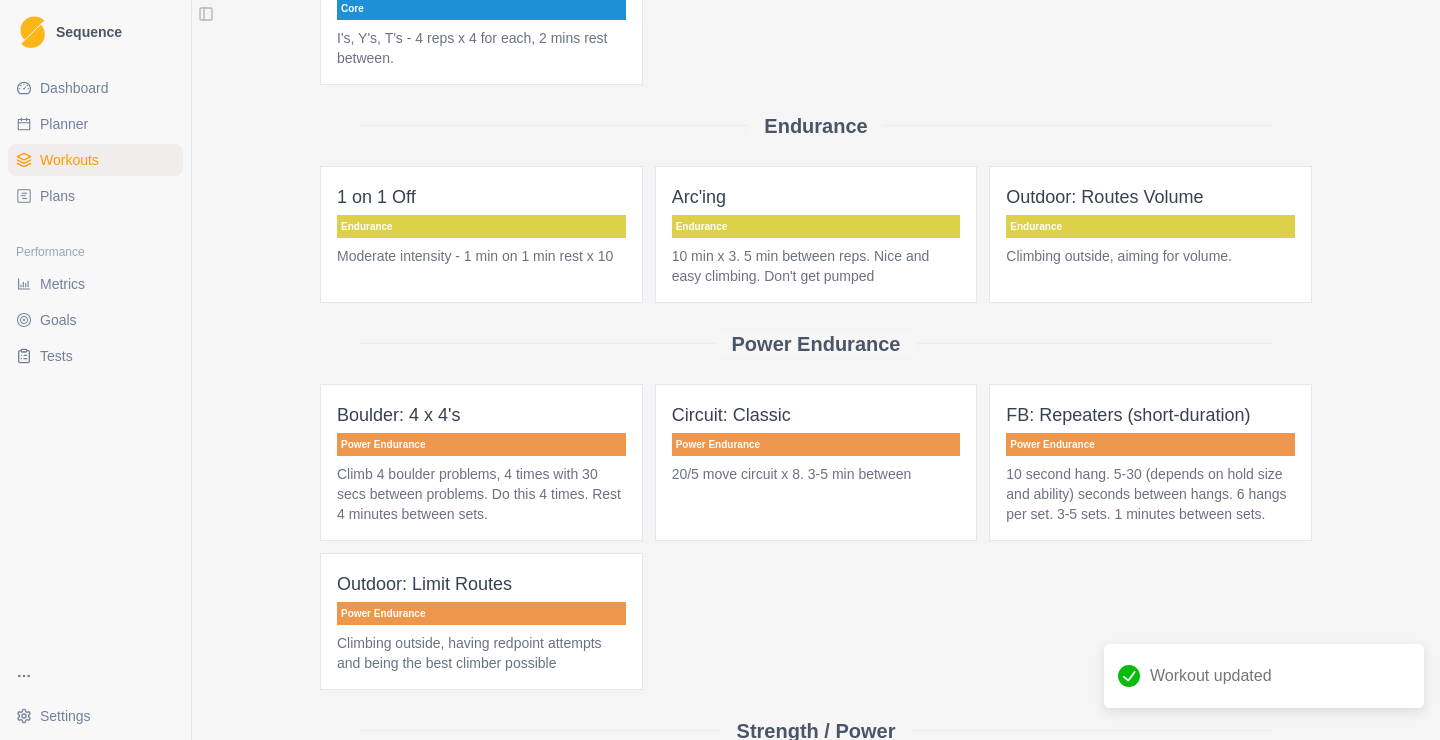 scroll, scrollTop: 1433, scrollLeft: 0, axis: vertical 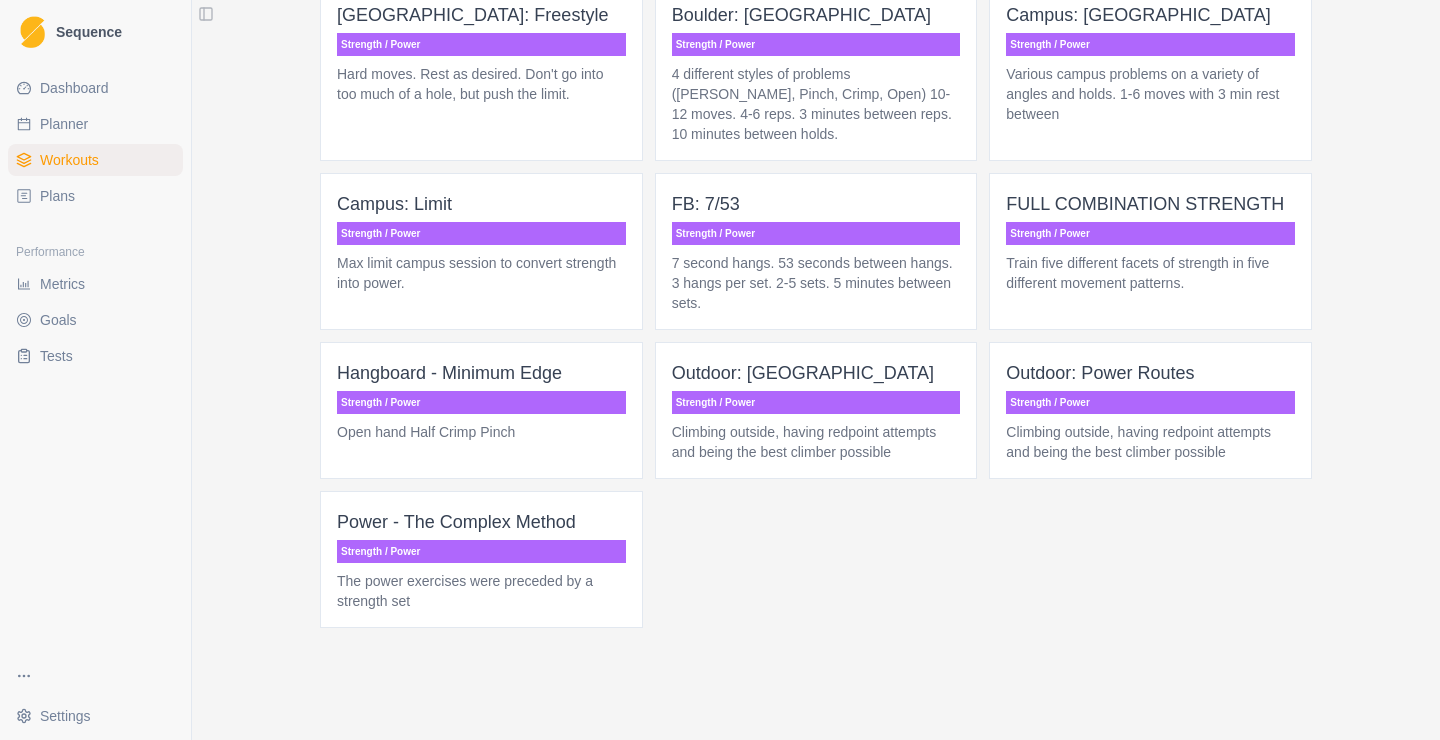 click on "Power - The Complex Method" at bounding box center [481, 522] 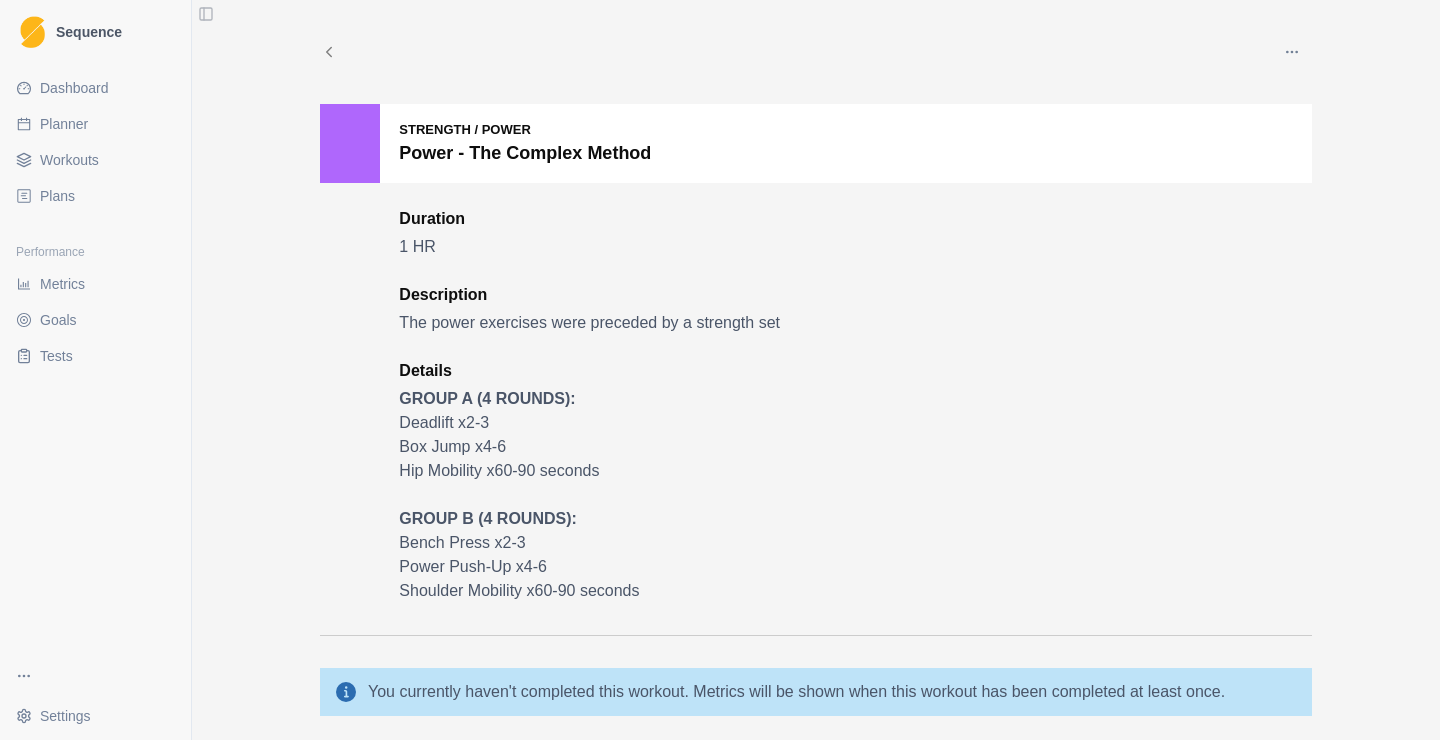 click on "Workouts" at bounding box center [69, 160] 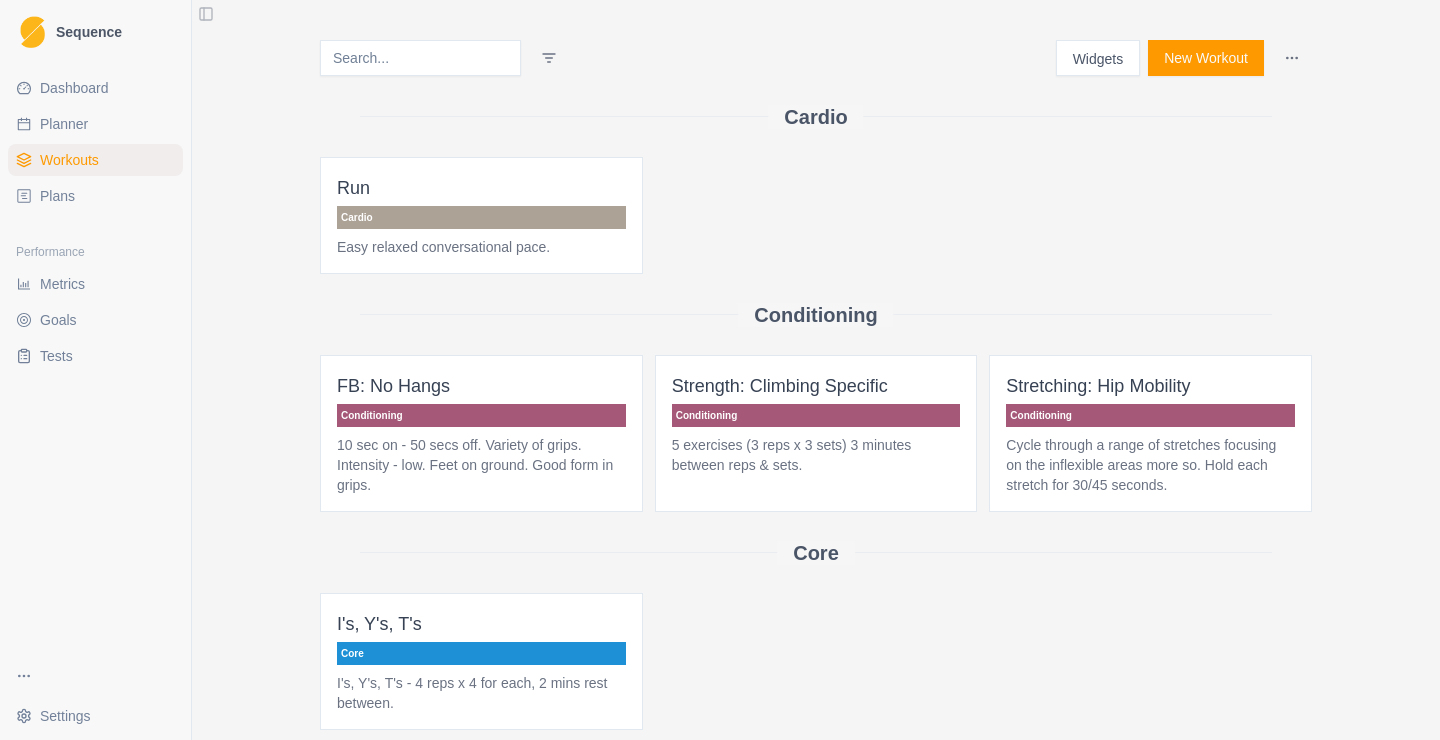 click on "New Workout" at bounding box center [1206, 58] 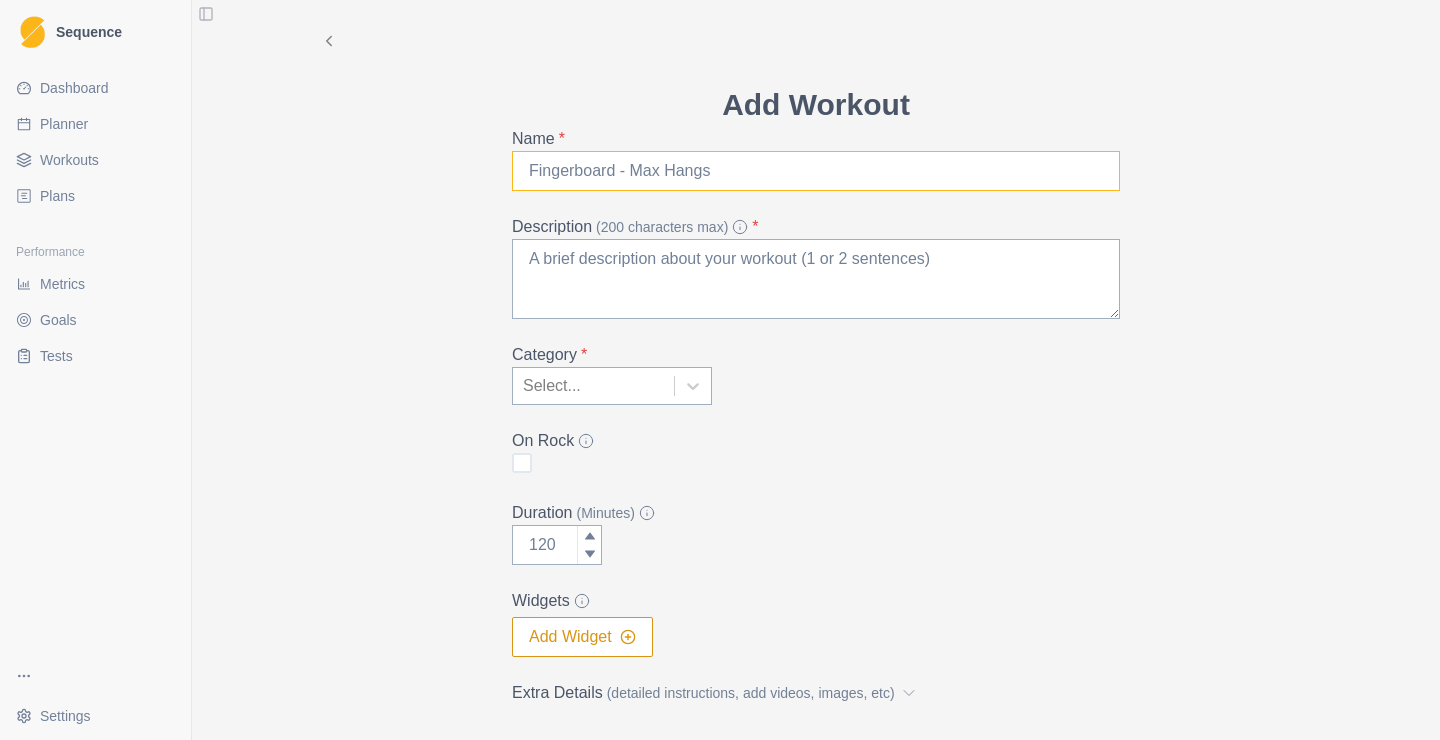 click on "Name *" at bounding box center (816, 171) 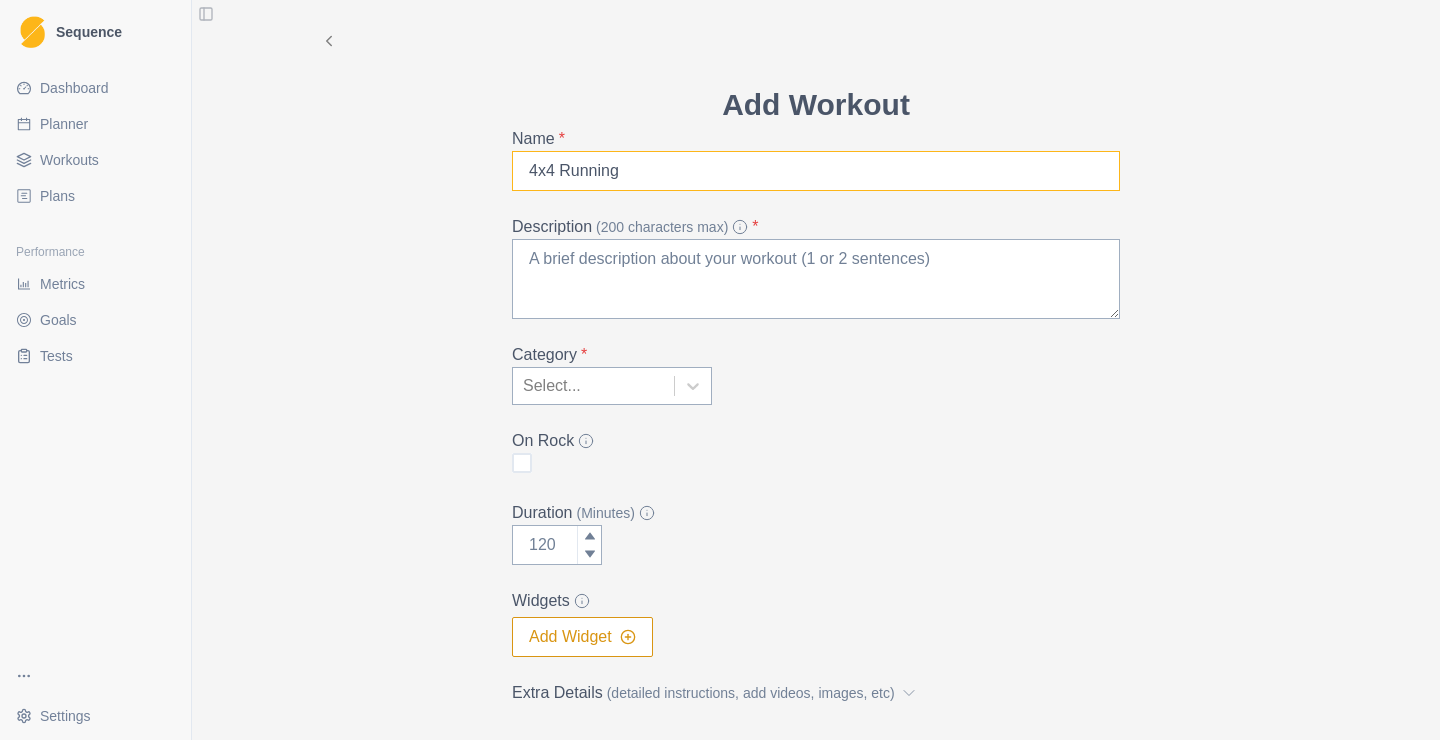 click on "4x4 Running" at bounding box center (816, 171) 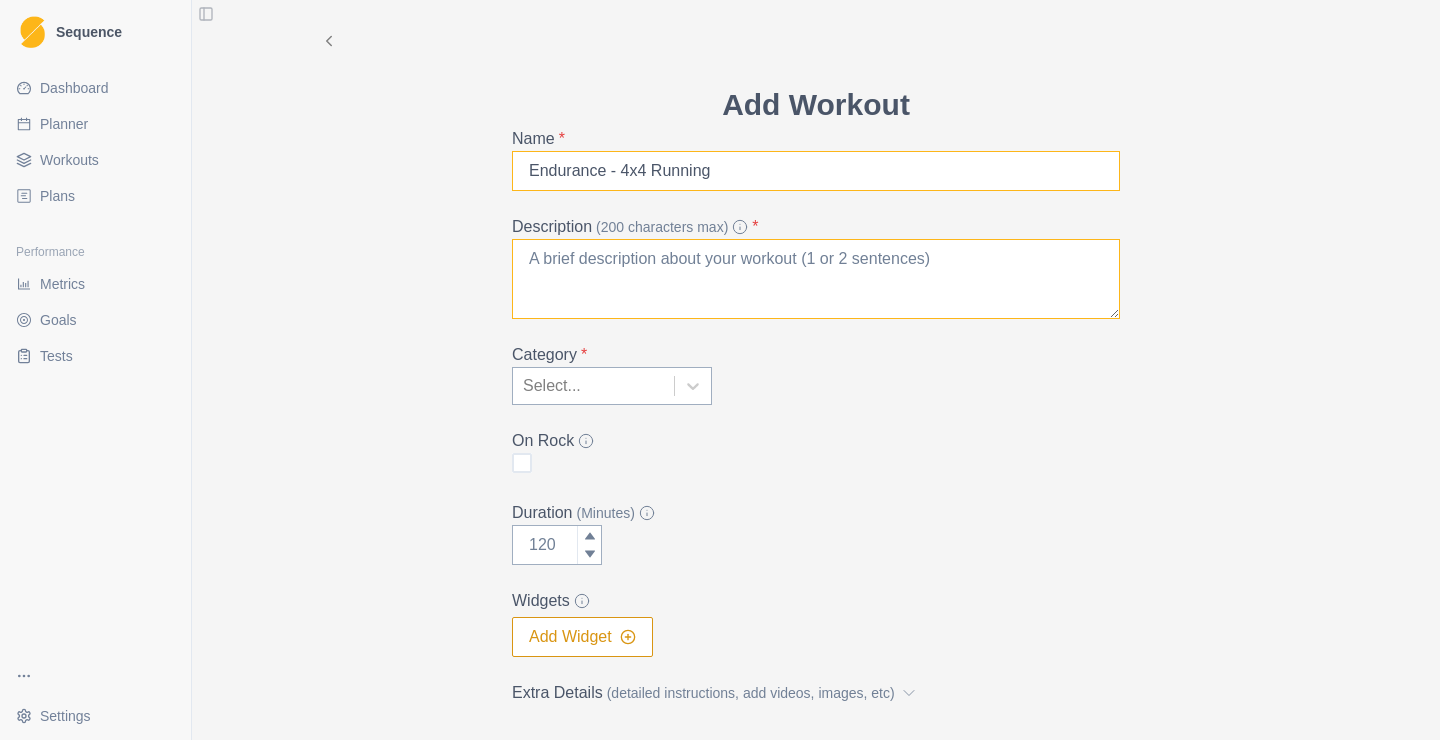 type on "Endurance - 4x4 Running" 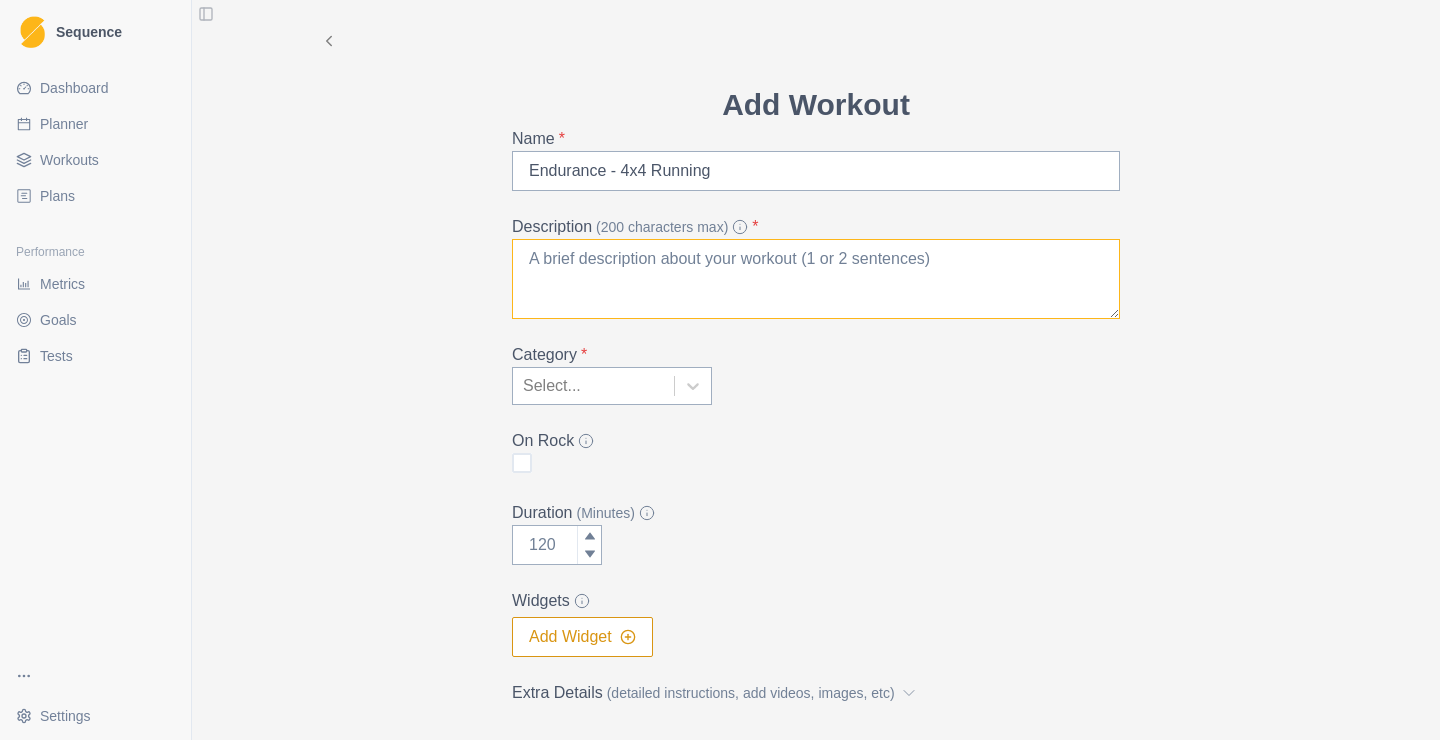 click on "Description   (200 characters max) *" at bounding box center (816, 279) 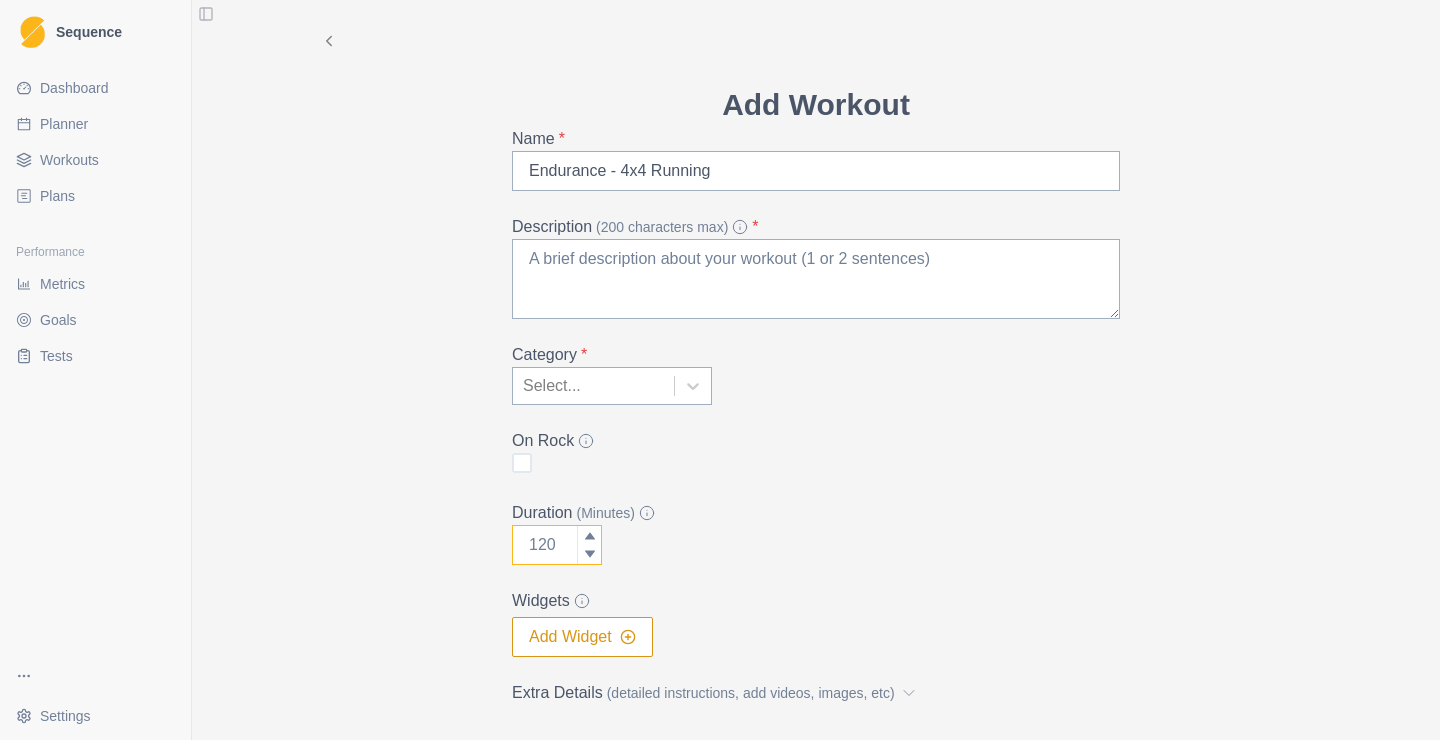 click on "Duration   (Minutes)" at bounding box center (557, 545) 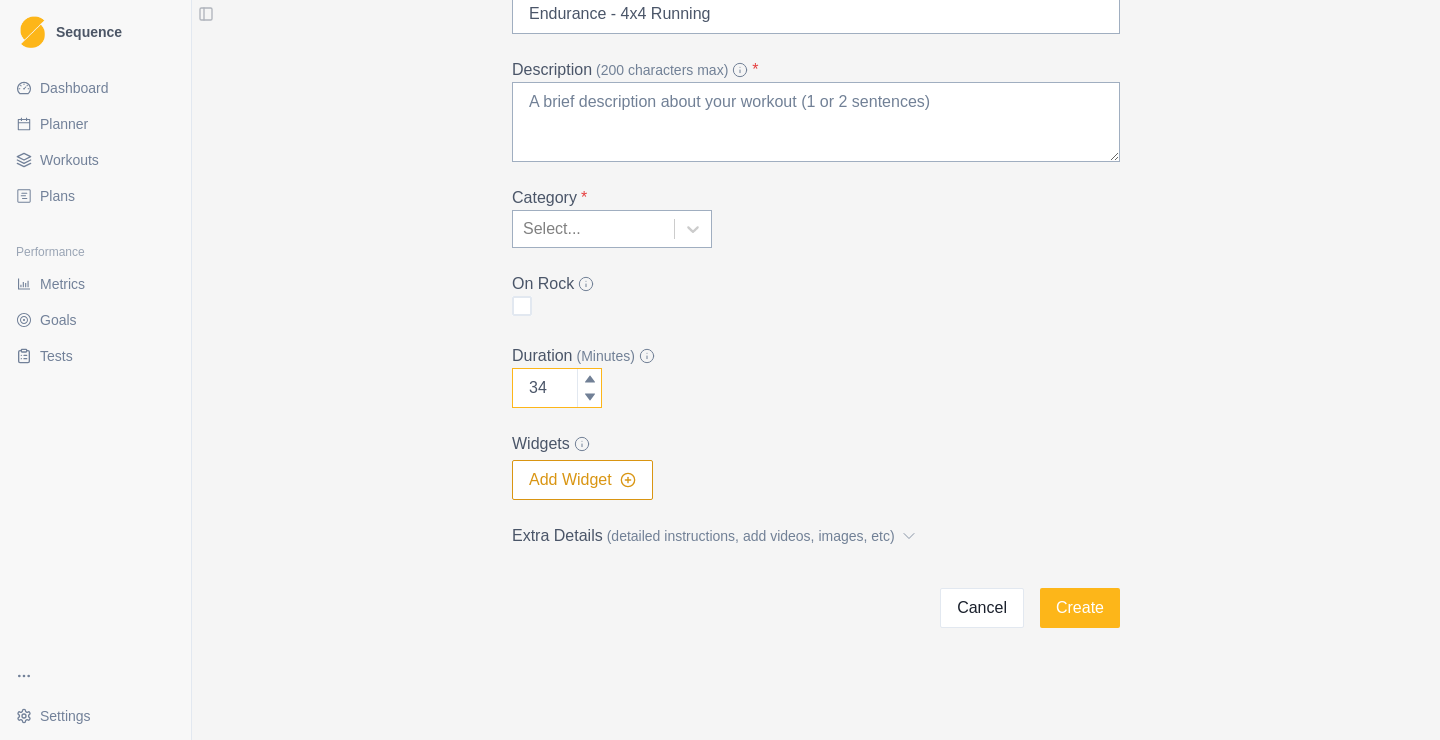 scroll, scrollTop: 158, scrollLeft: 0, axis: vertical 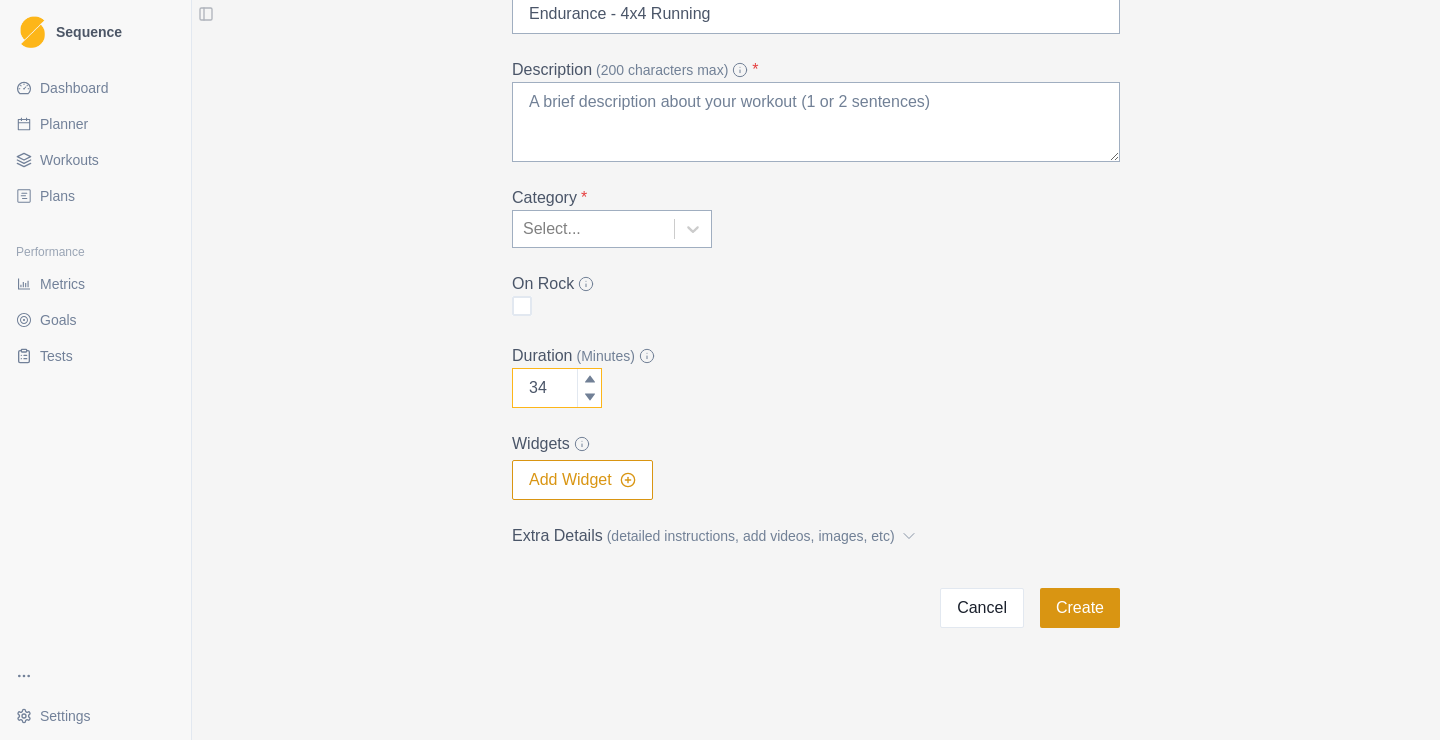 type on "34" 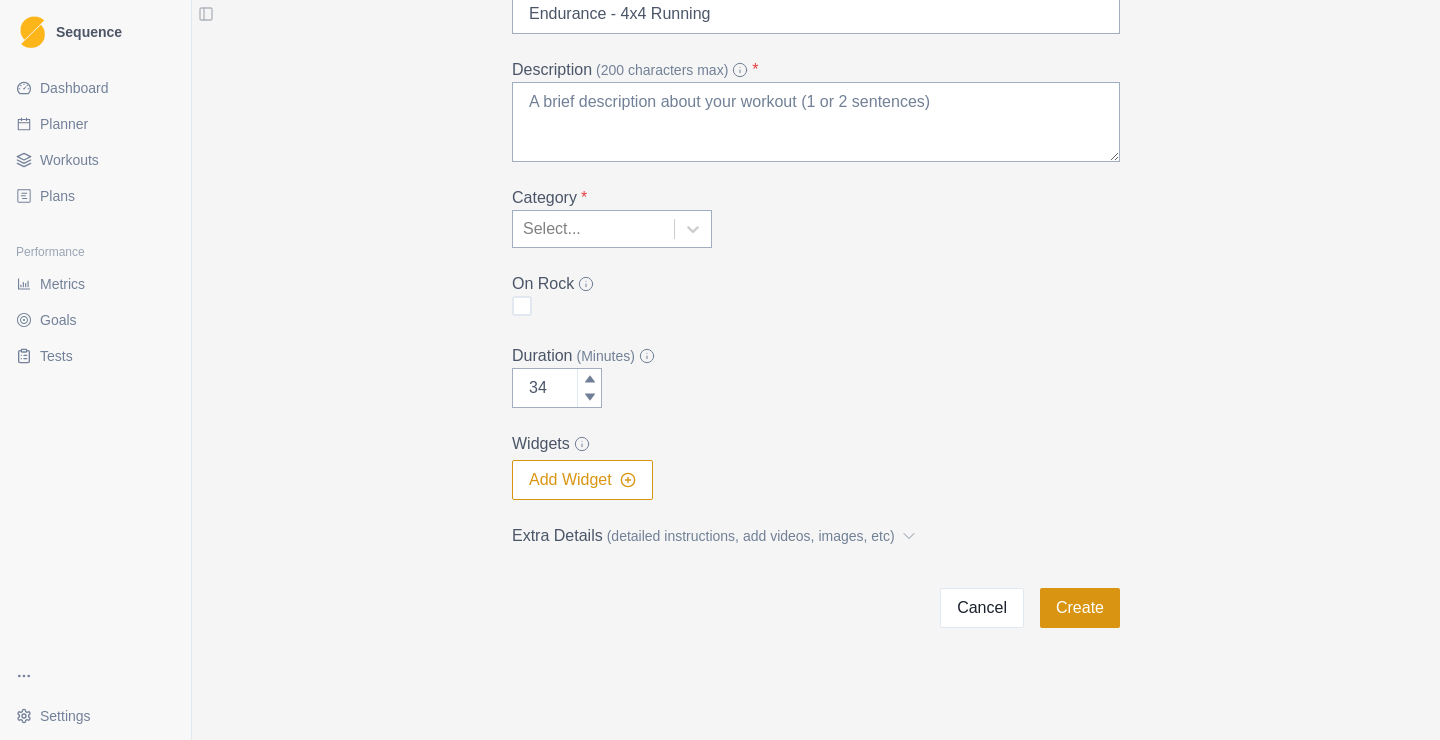 click on "Create" at bounding box center [1080, 608] 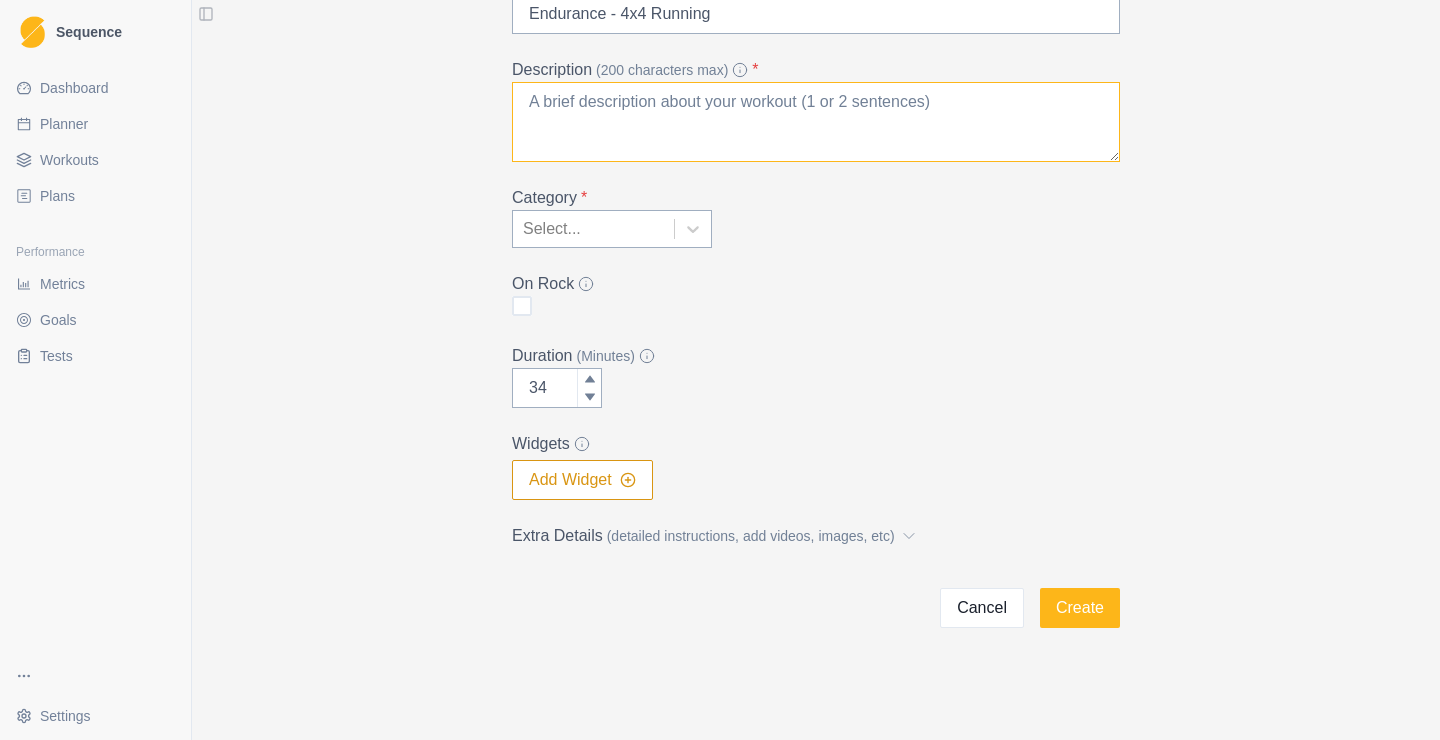 scroll, scrollTop: 0, scrollLeft: 0, axis: both 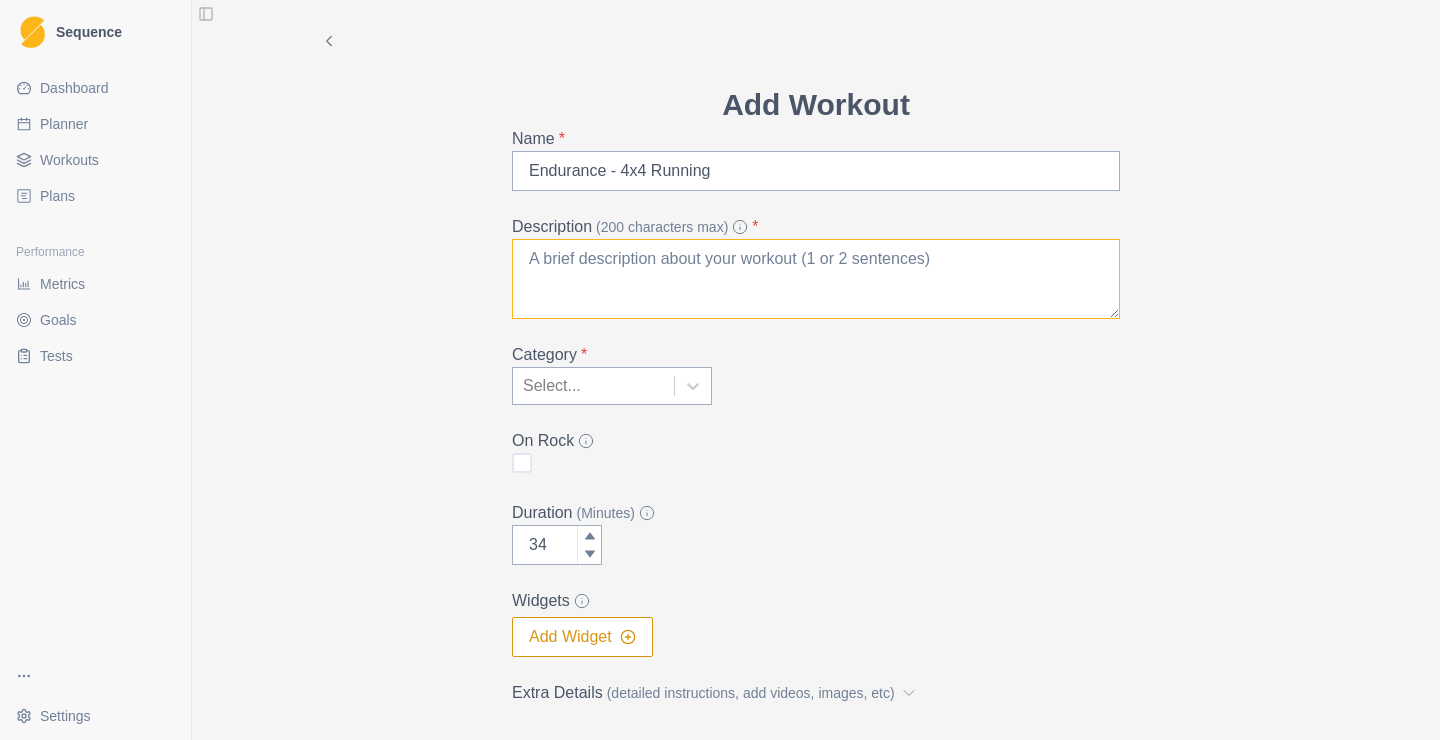 paste on "improves cardiovascular endurance by increasing VO2 max and boosting overall fitness" 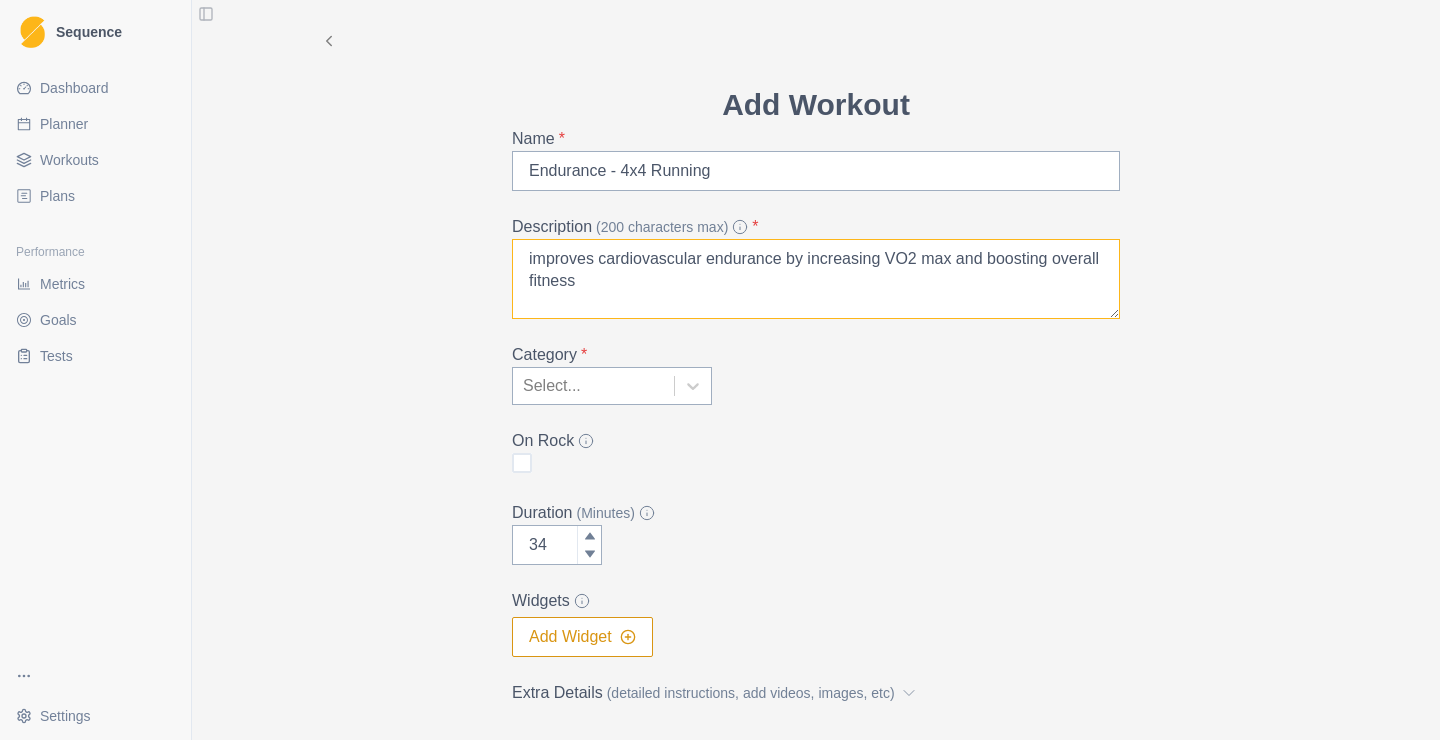drag, startPoint x: 533, startPoint y: 262, endPoint x: 517, endPoint y: 266, distance: 16.492422 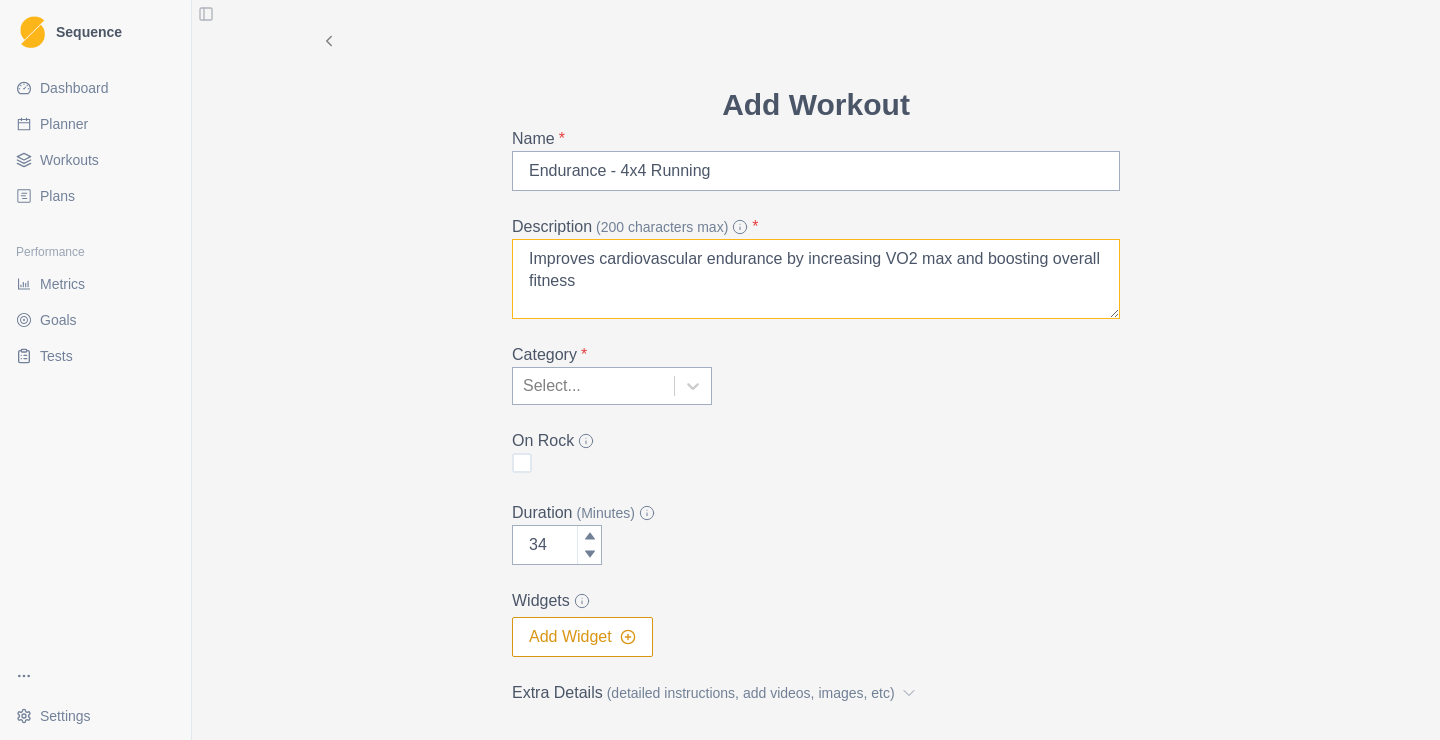 type on "Improves cardiovascular endurance by increasing VO2 max and boosting overall fitness" 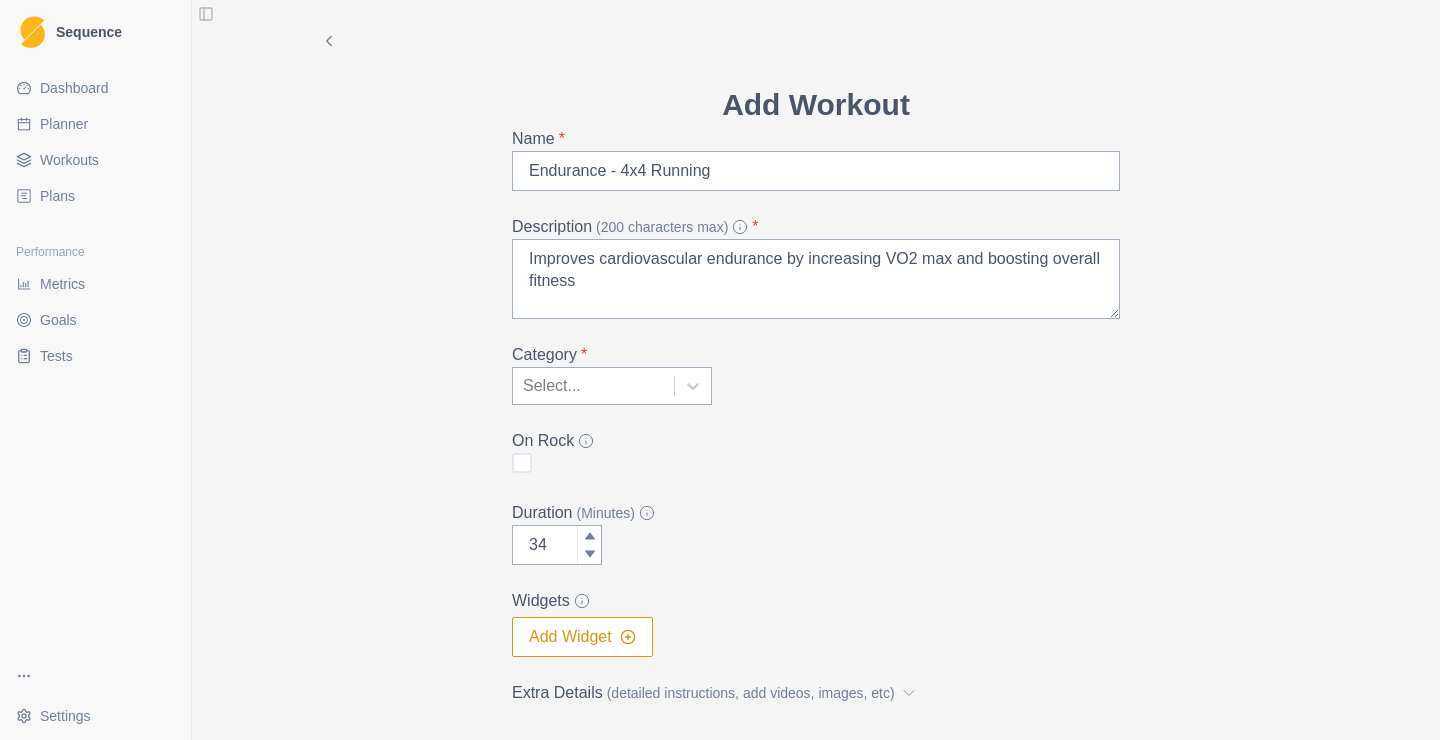 click at bounding box center [593, 386] 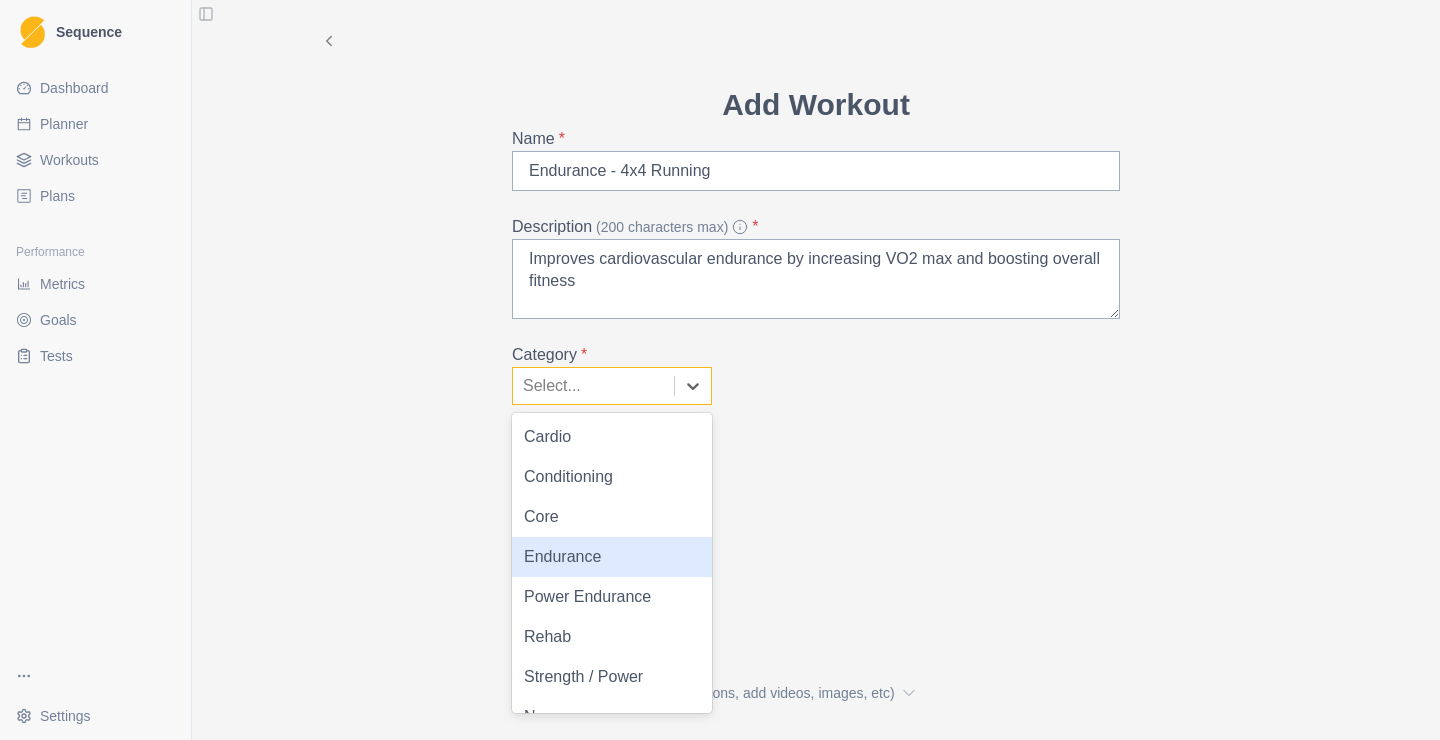 click on "Endurance" at bounding box center [612, 557] 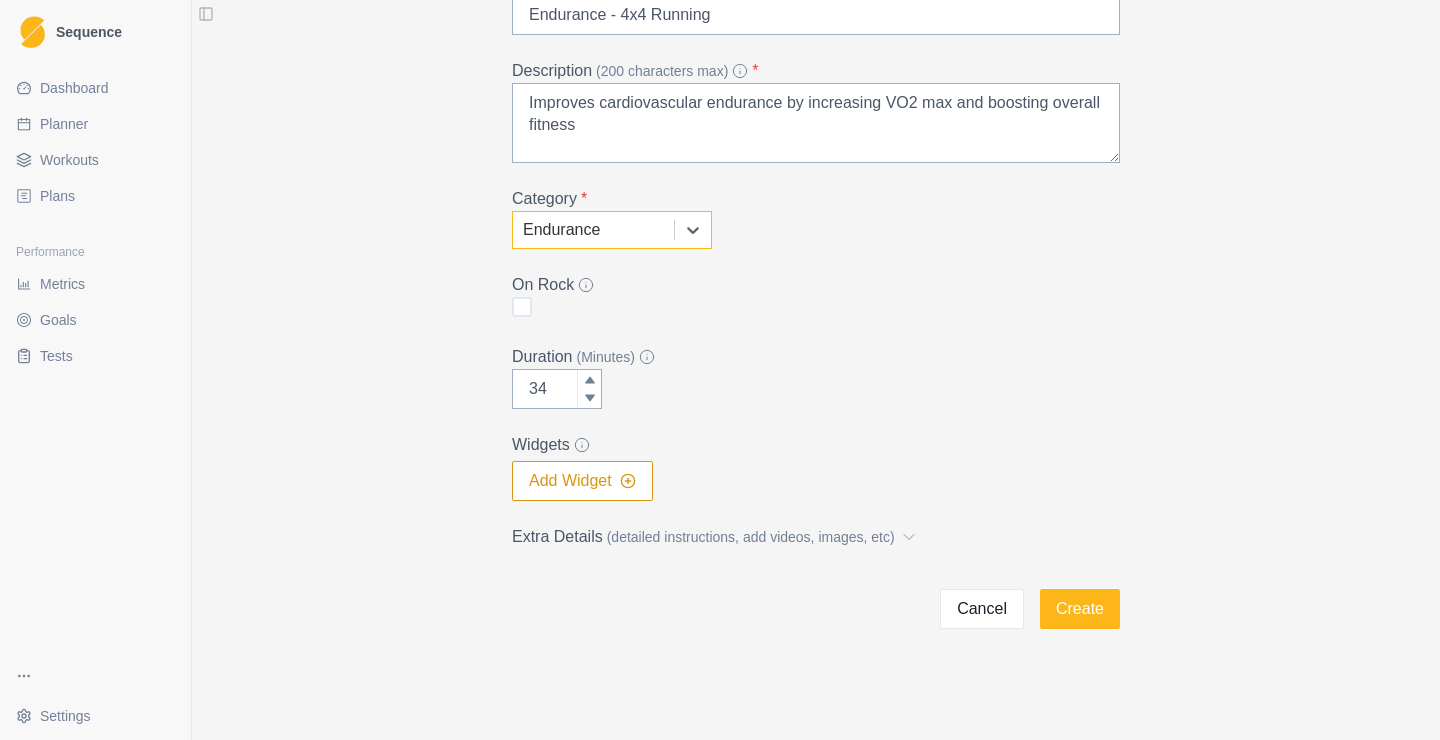 scroll, scrollTop: 158, scrollLeft: 0, axis: vertical 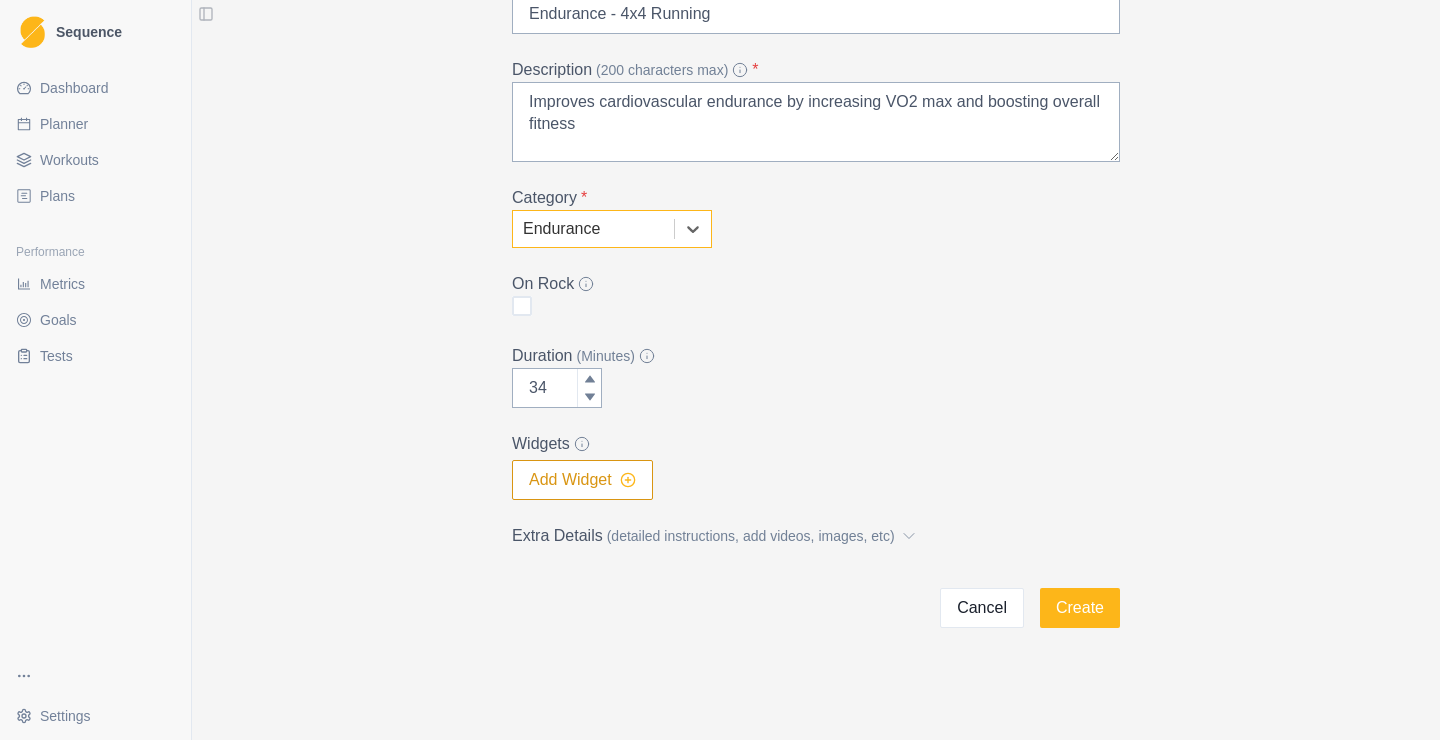 click 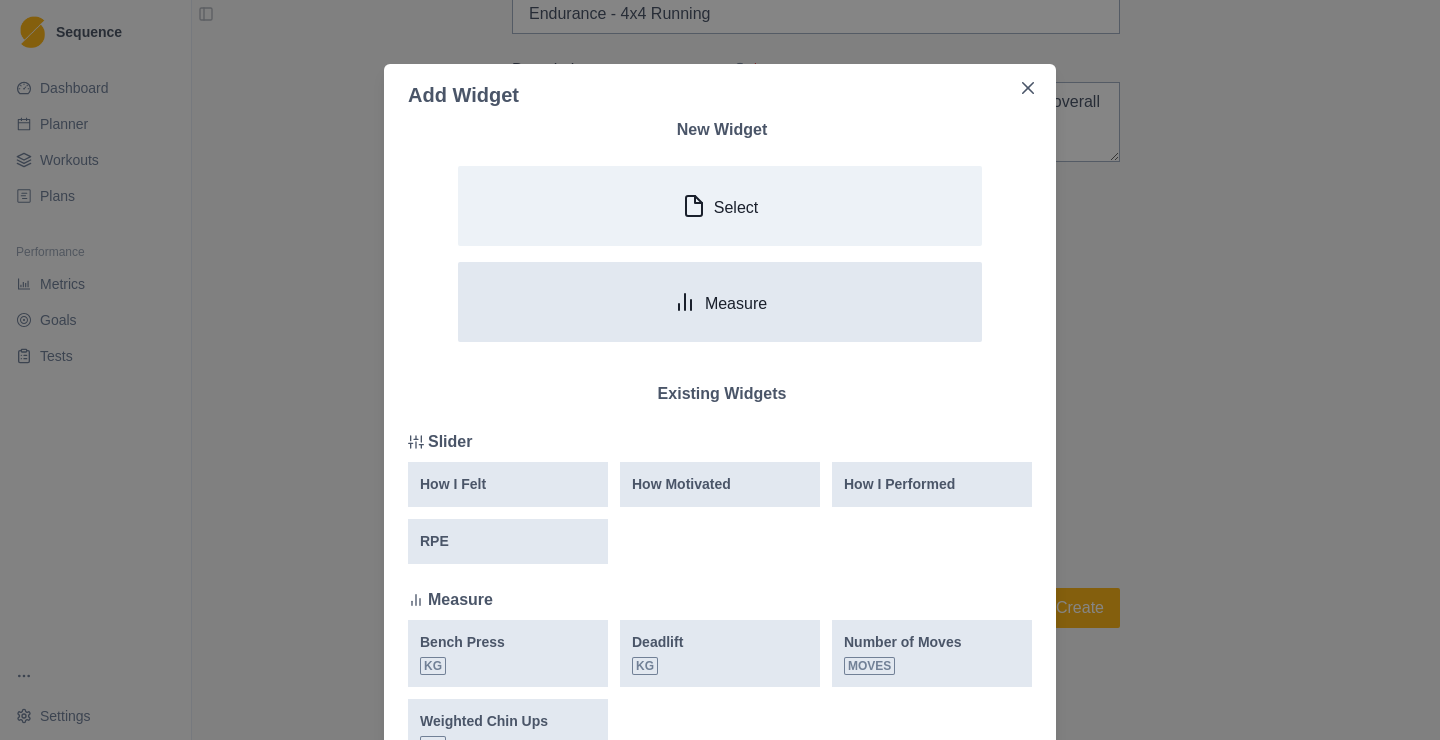 click 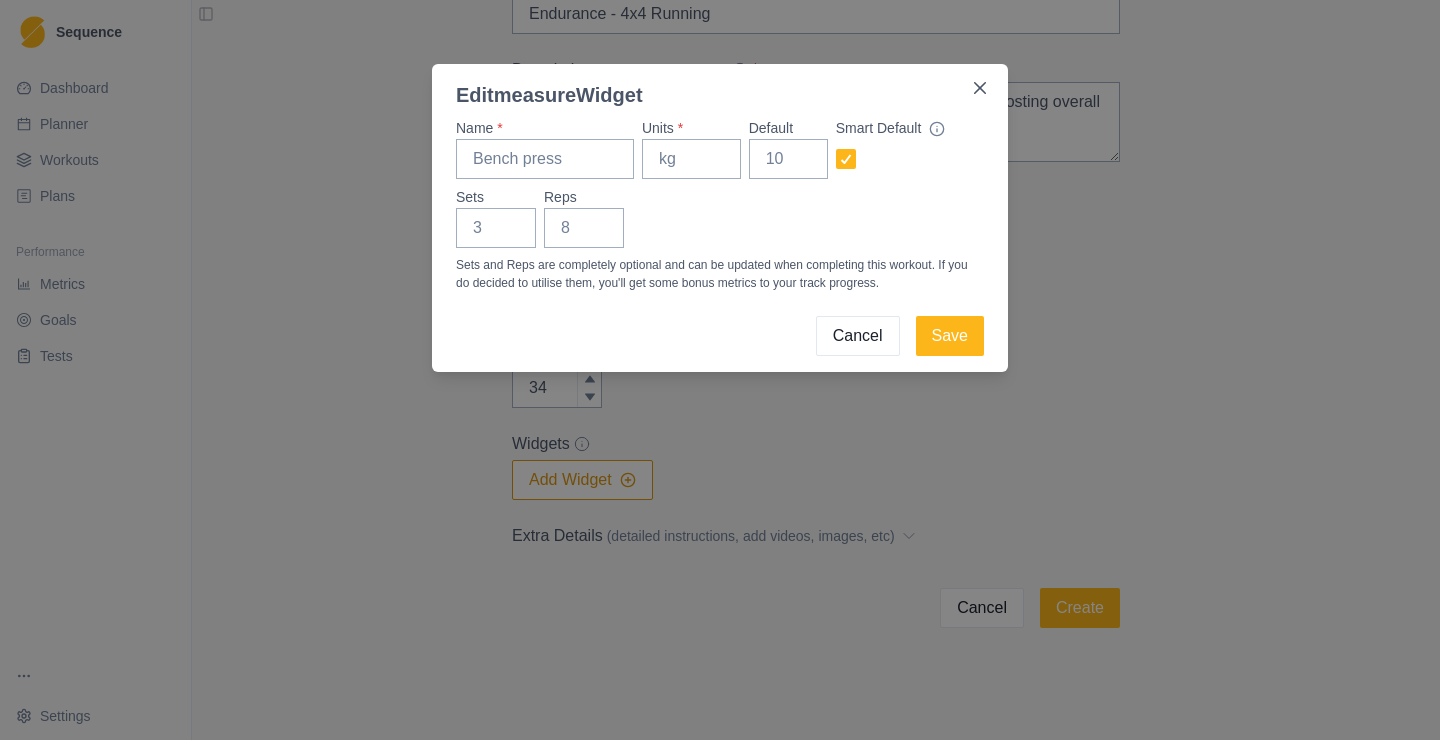click on "Cancel" at bounding box center [858, 336] 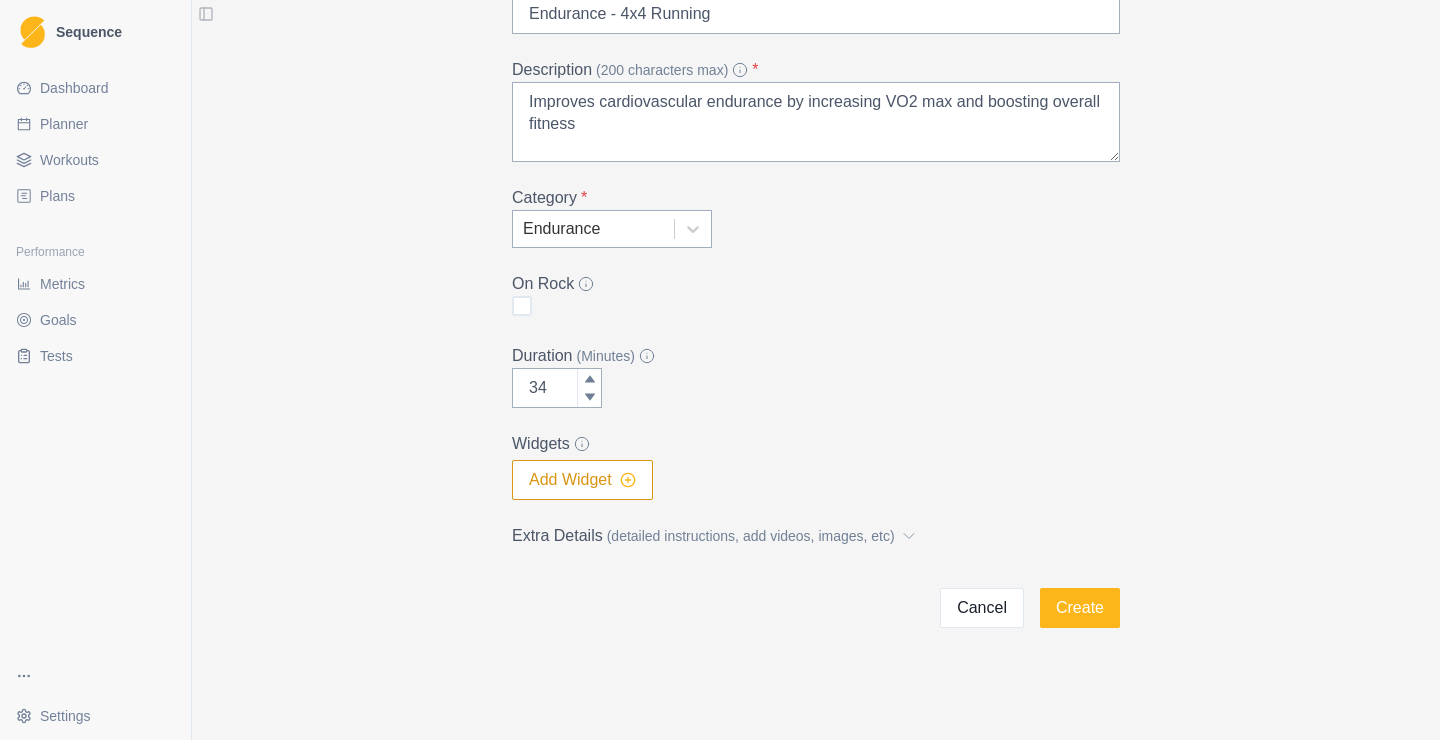 click 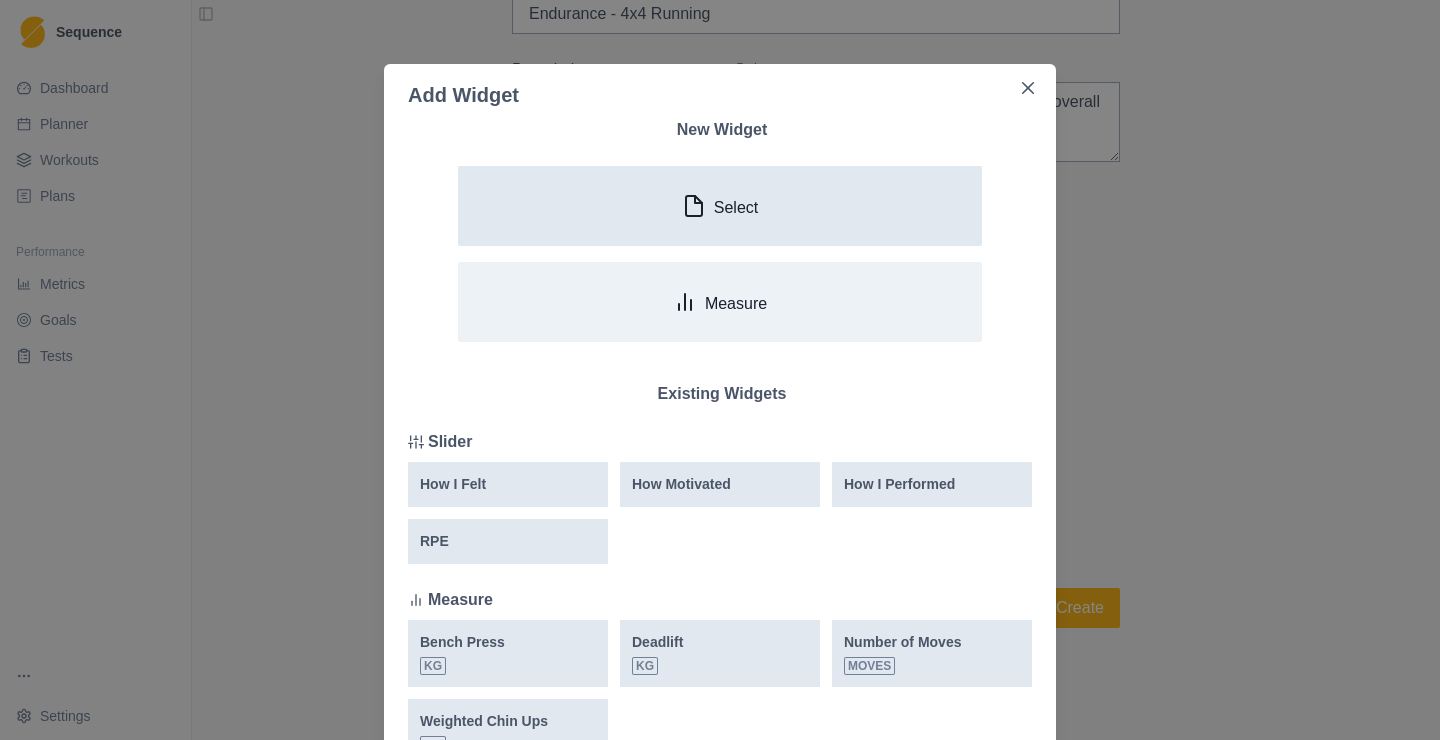 click on "Select" at bounding box center [736, 207] 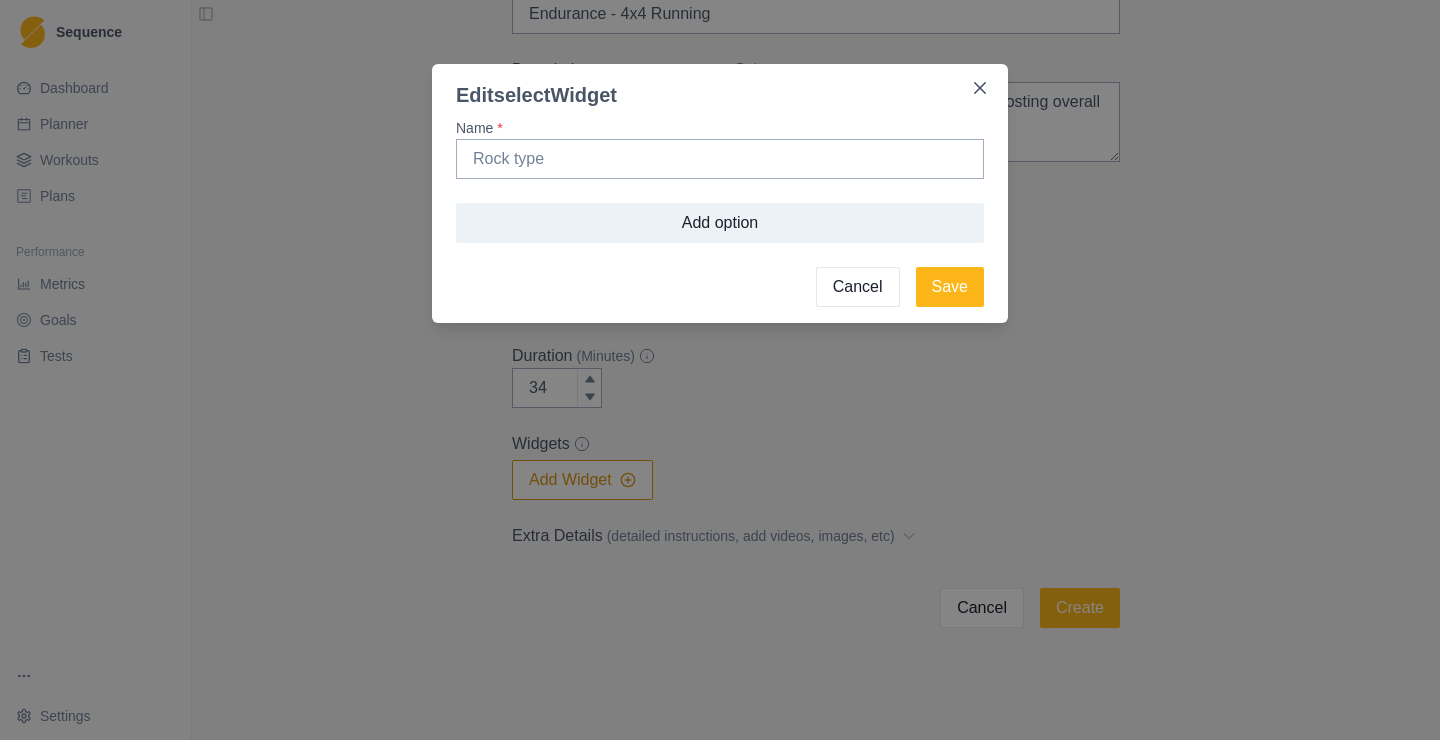 click on "Cancel" at bounding box center (858, 287) 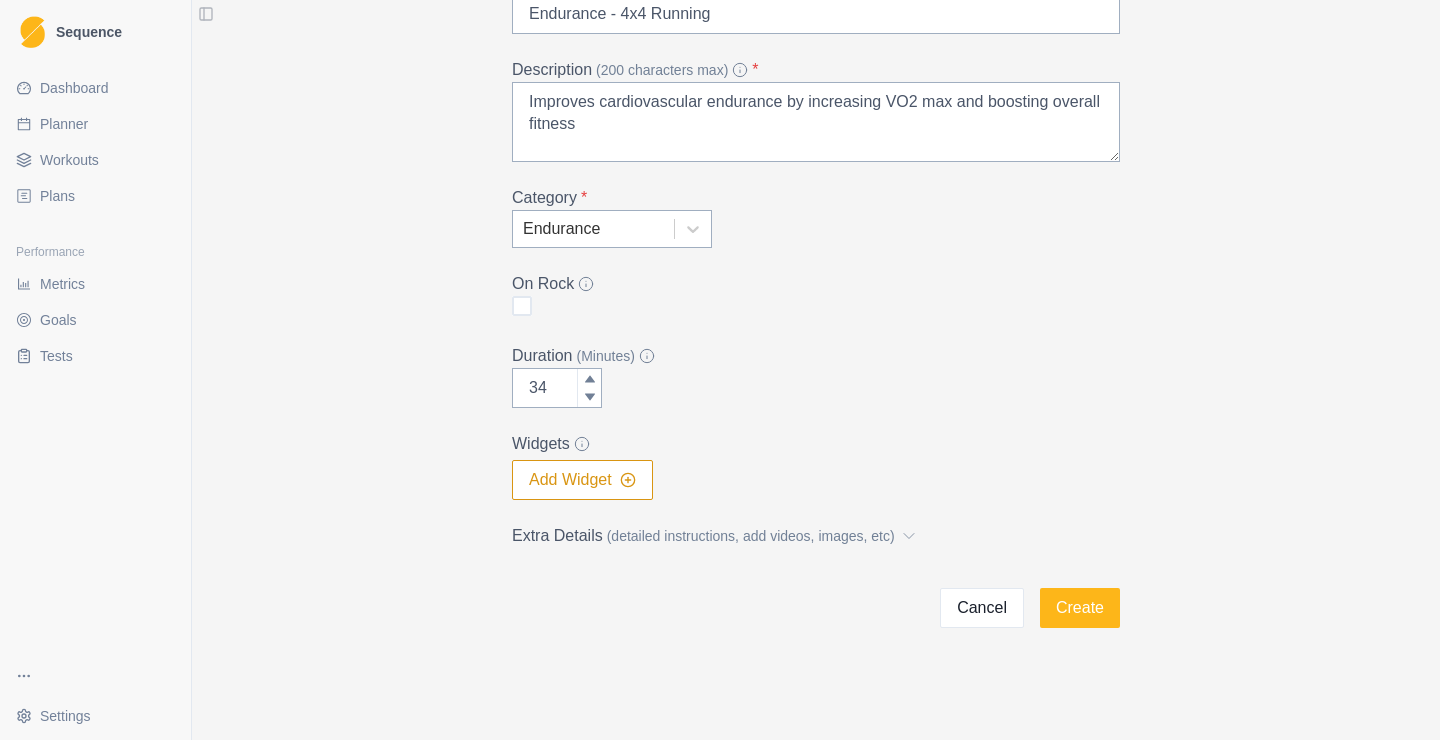 click on "Add Widget" at bounding box center (582, 480) 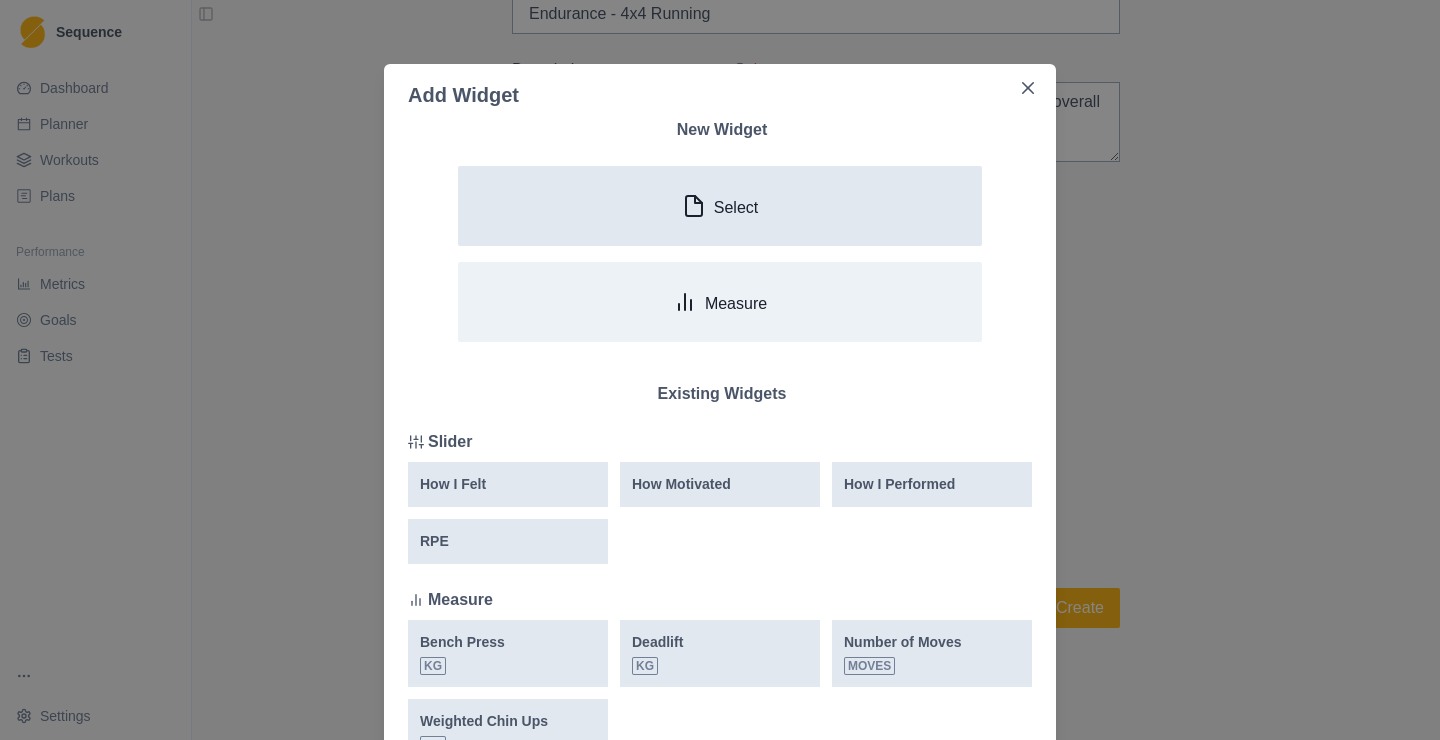 click on "Select" at bounding box center [720, 206] 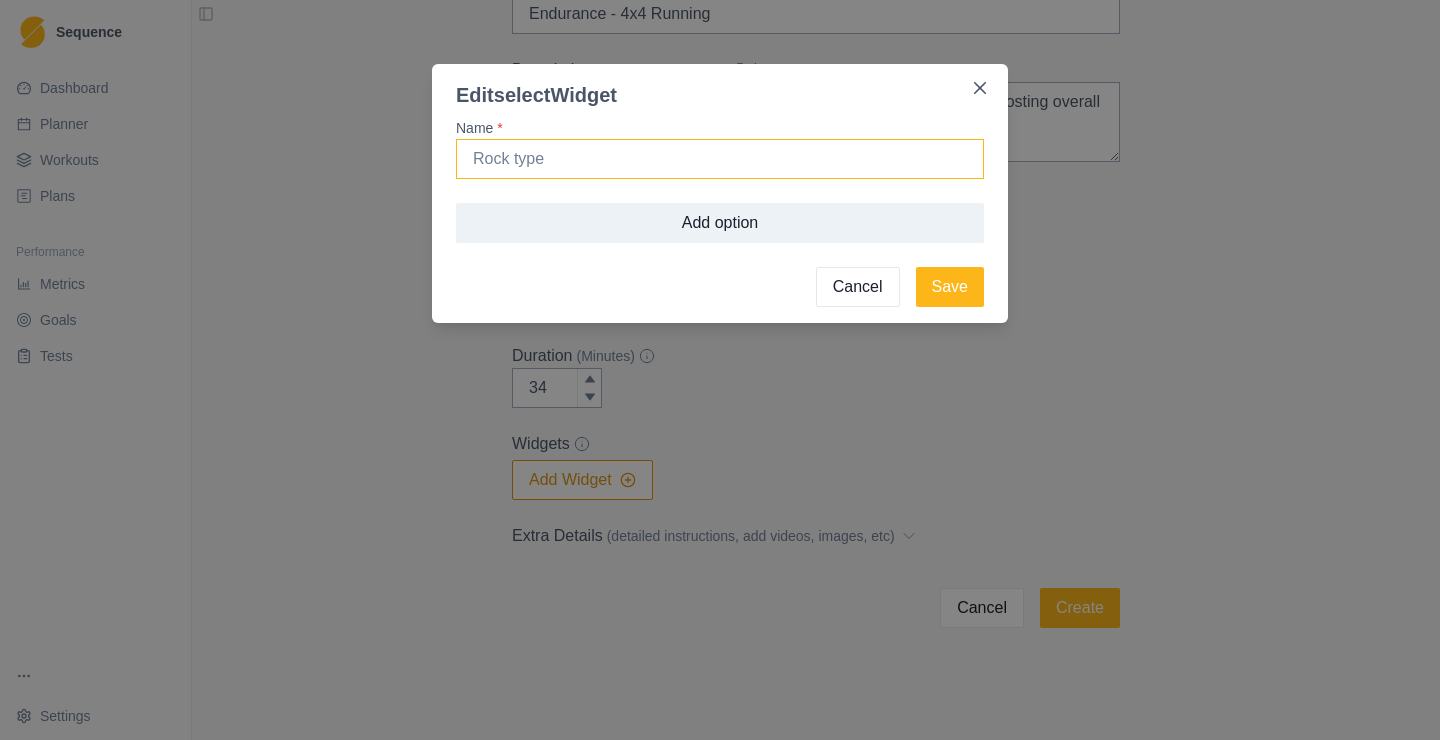 click on "Name *" at bounding box center (720, 159) 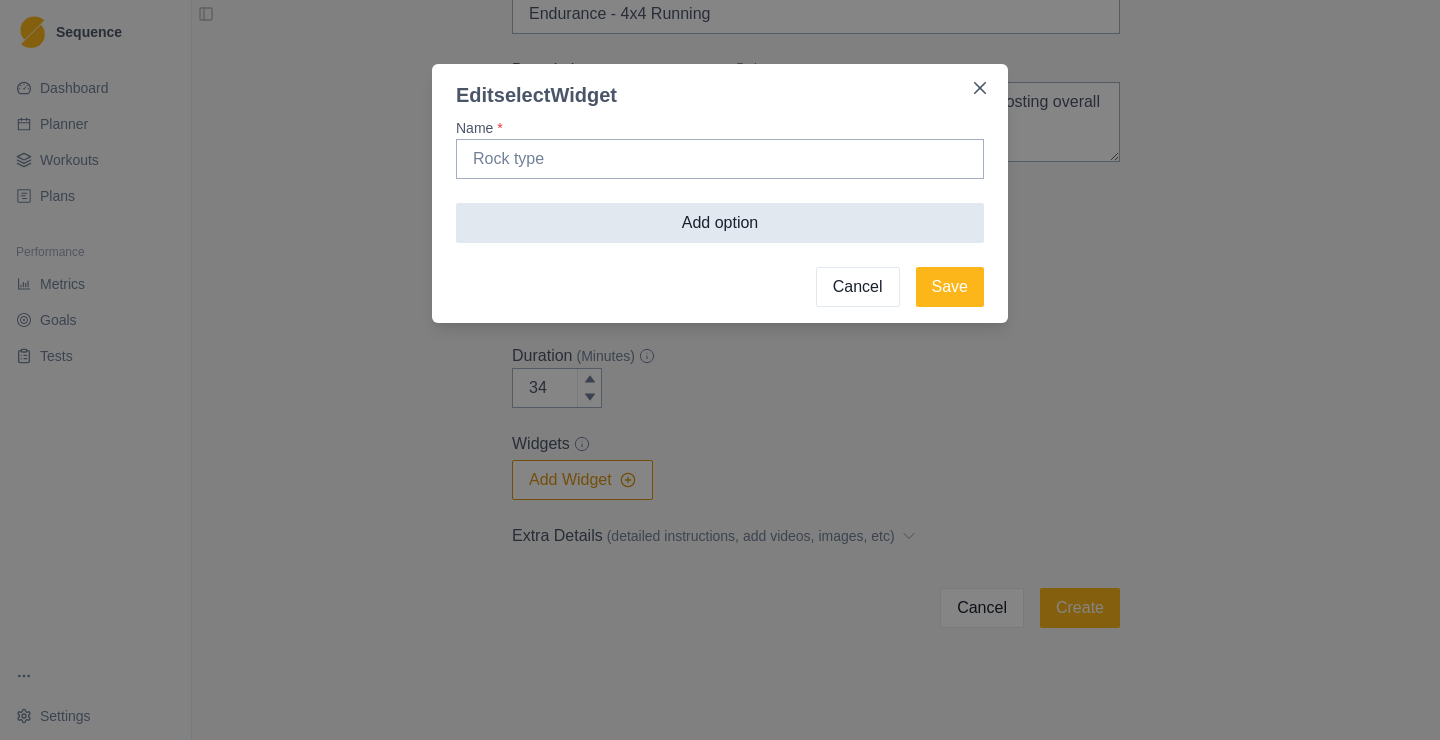 click on "Add option" at bounding box center [720, 223] 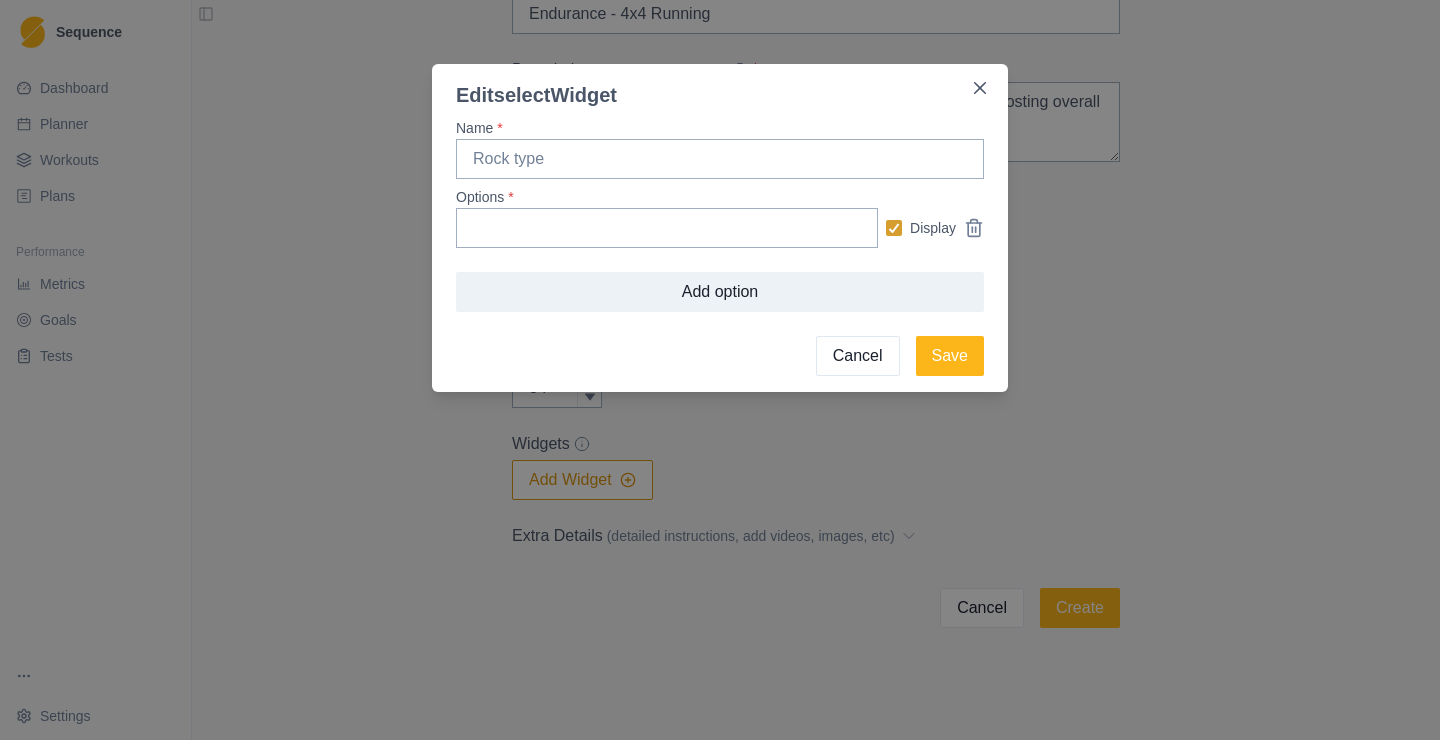 click on "Cancel" at bounding box center [858, 356] 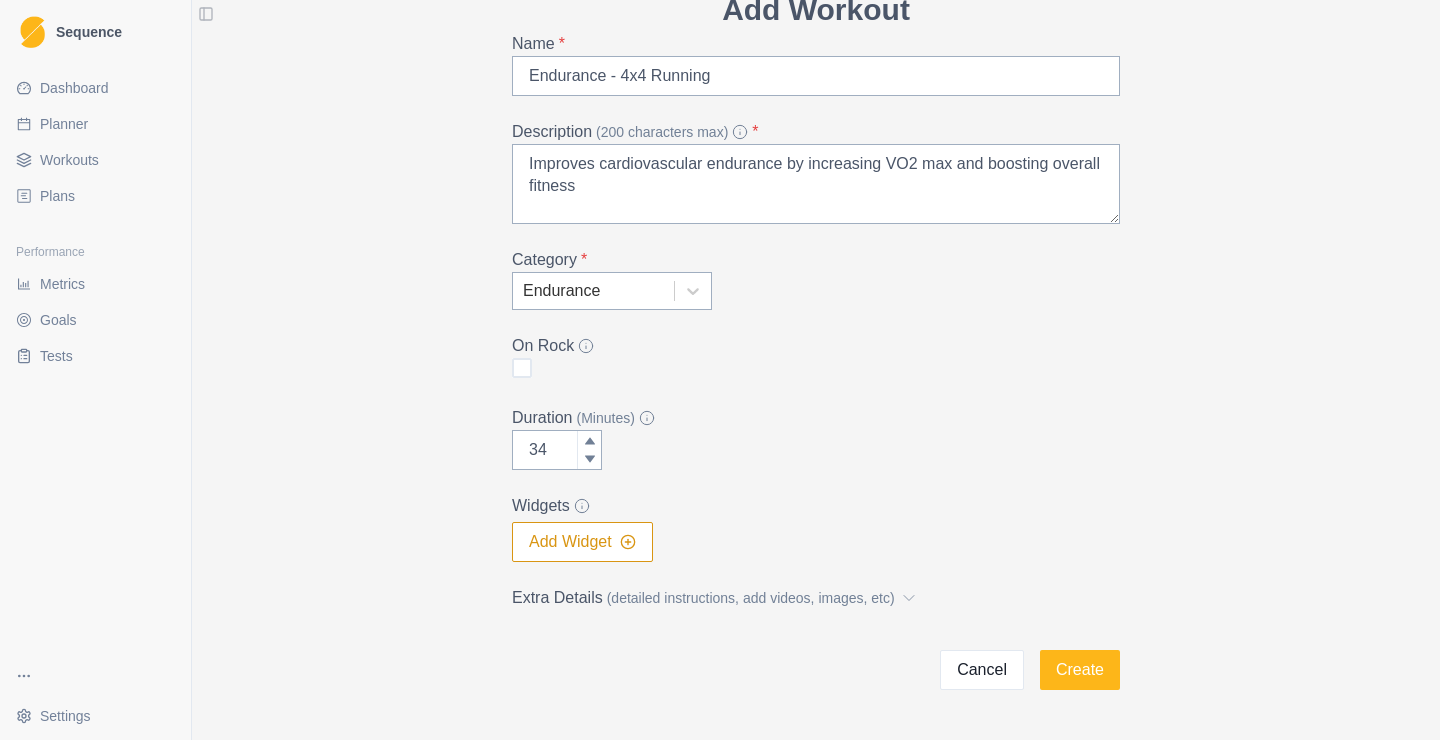 scroll, scrollTop: 158, scrollLeft: 0, axis: vertical 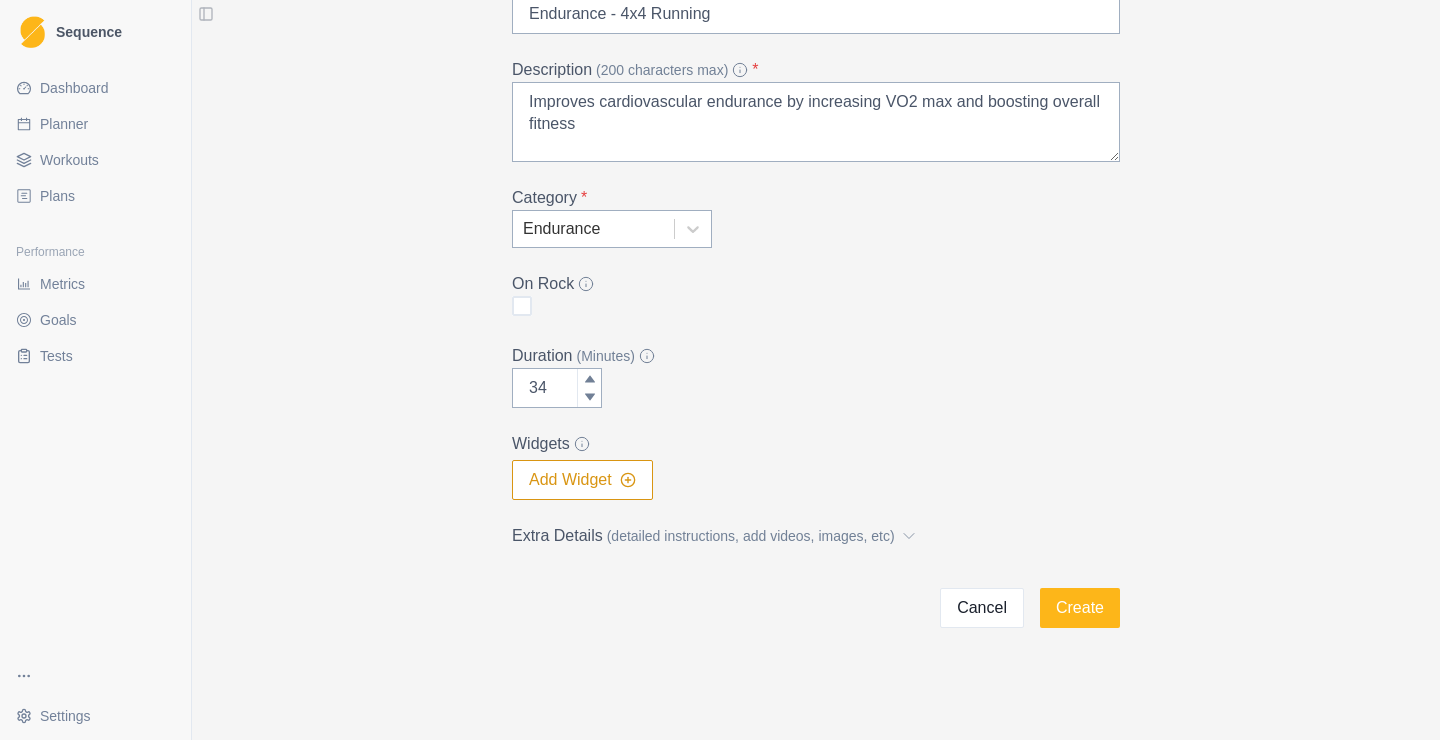 click on "Add Widget" at bounding box center [582, 480] 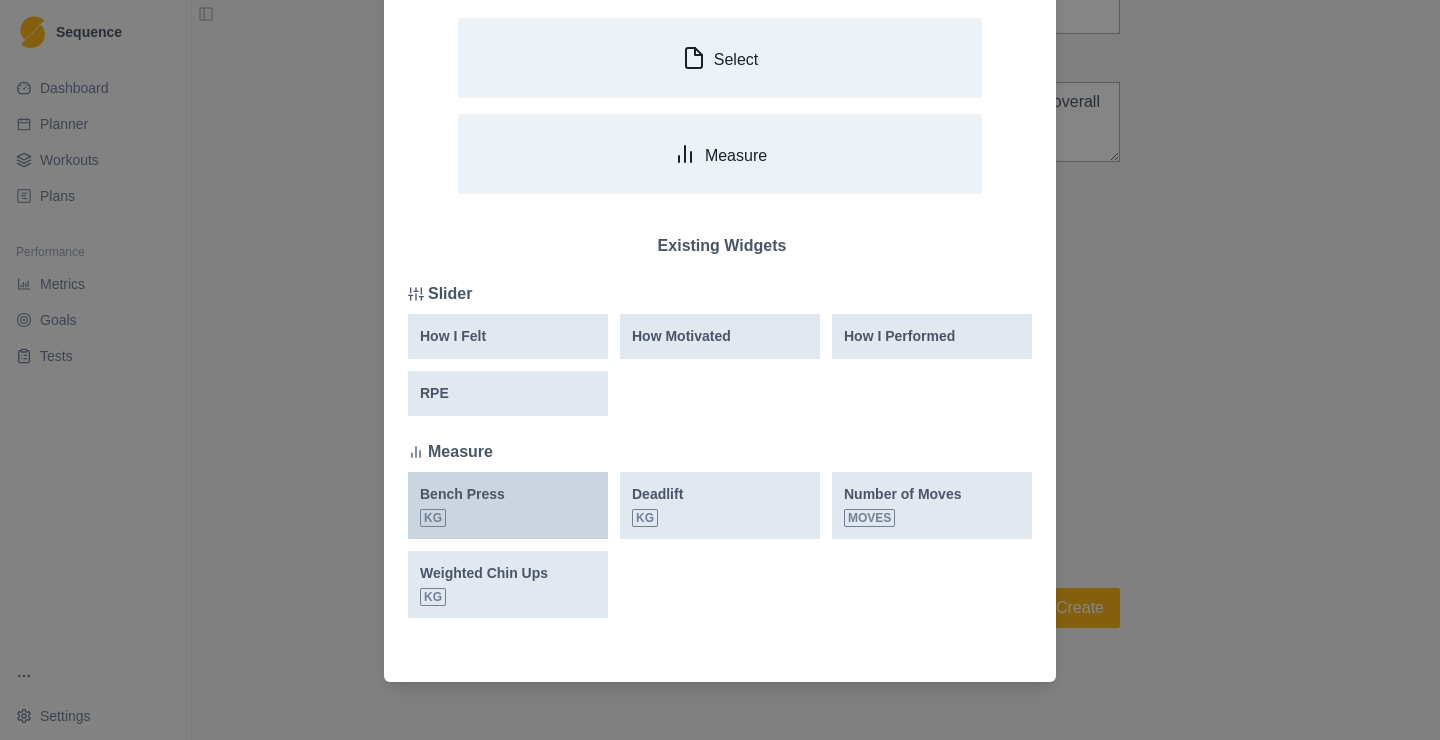scroll, scrollTop: 155, scrollLeft: 0, axis: vertical 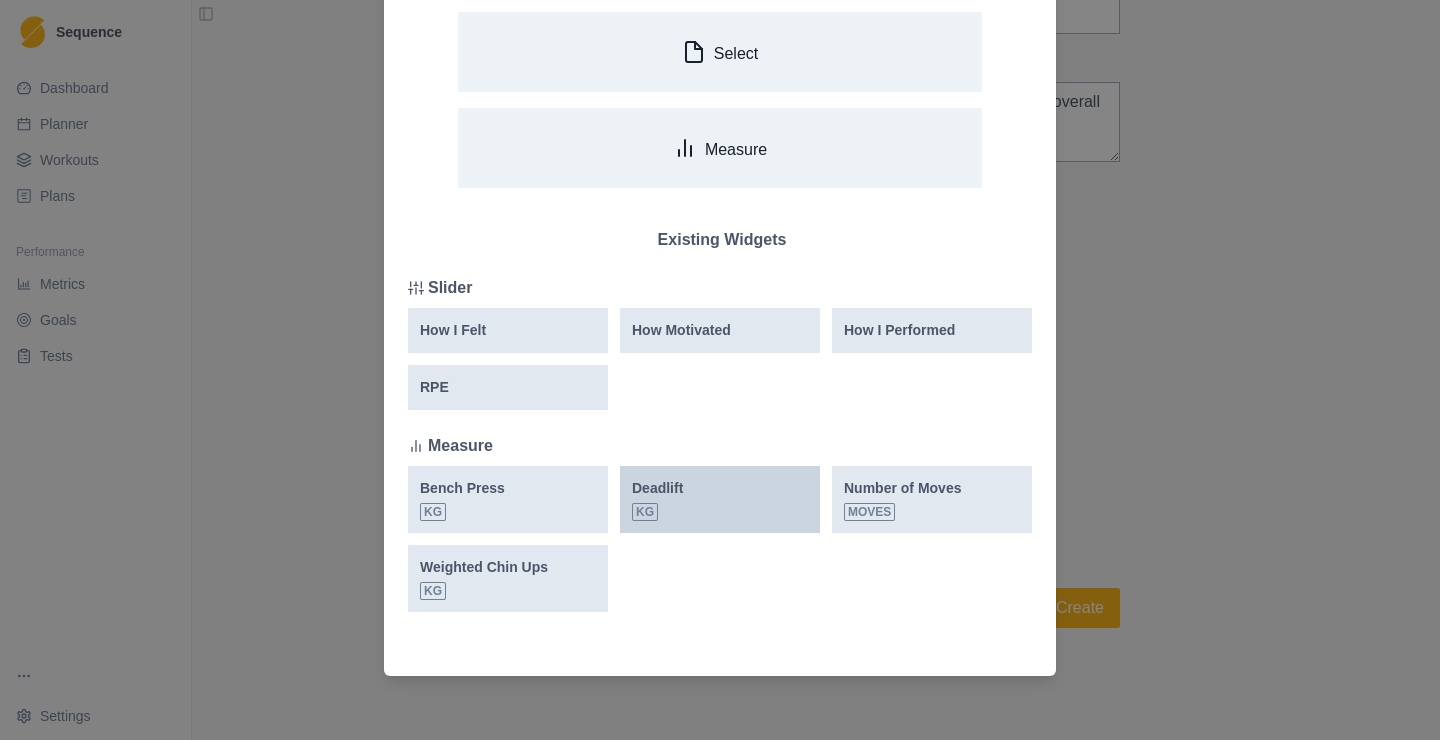 click on "Deadlift kg" at bounding box center [720, 499] 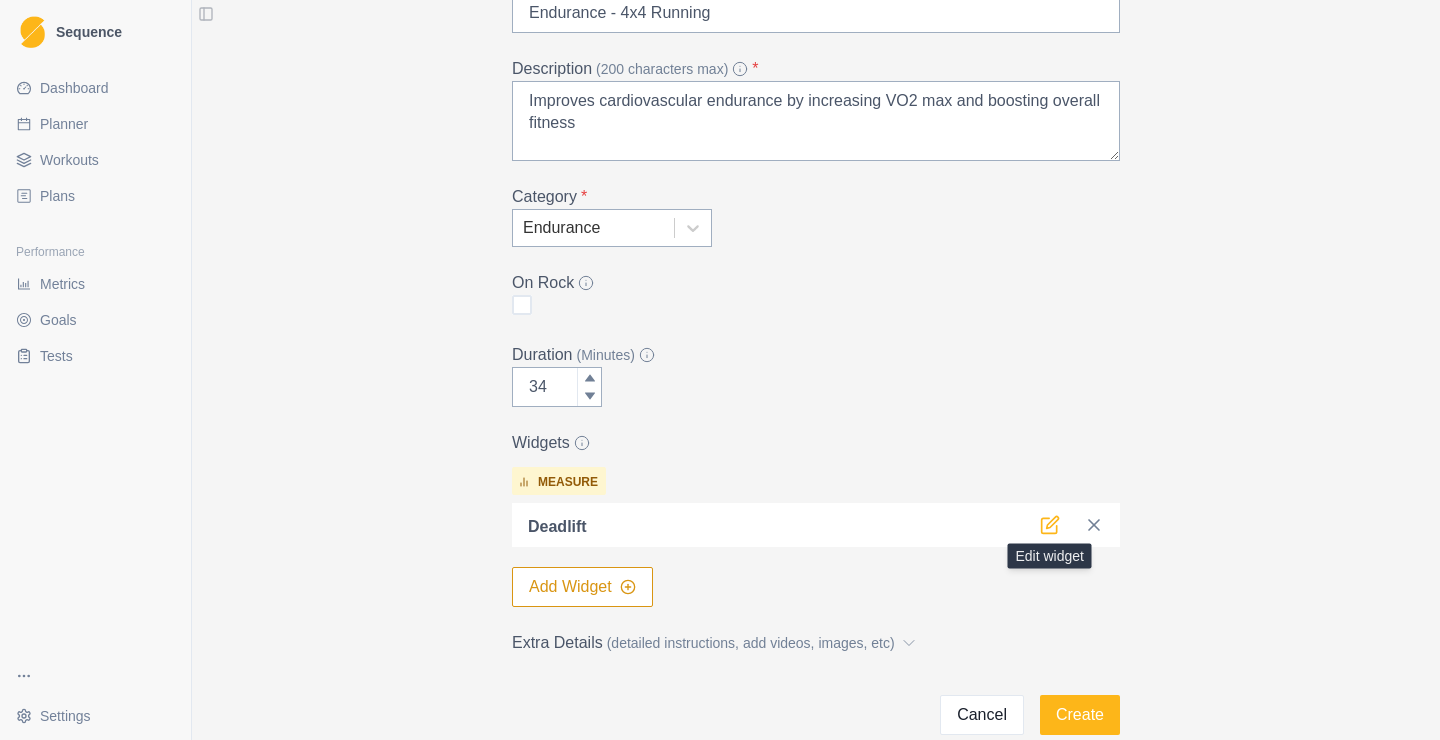 click 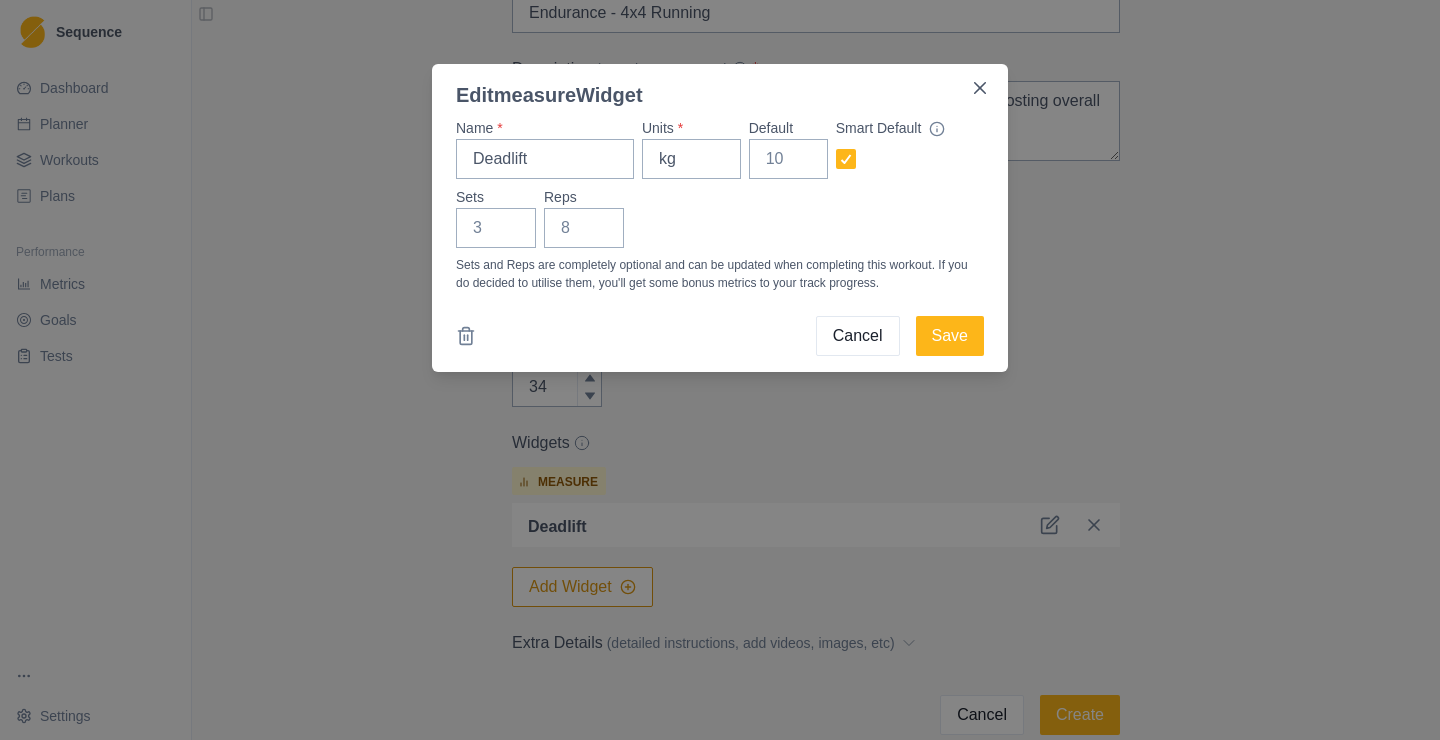click on "Cancel" at bounding box center (858, 336) 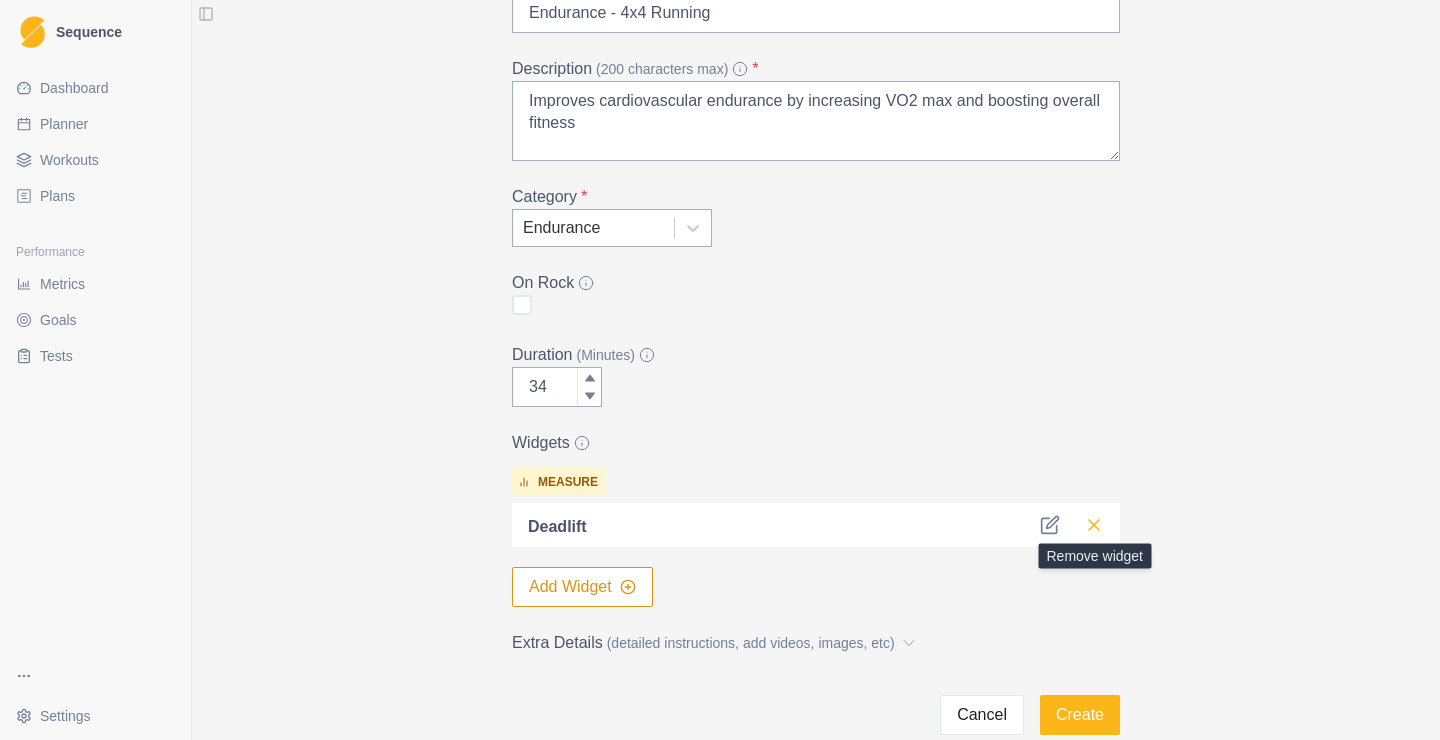 click 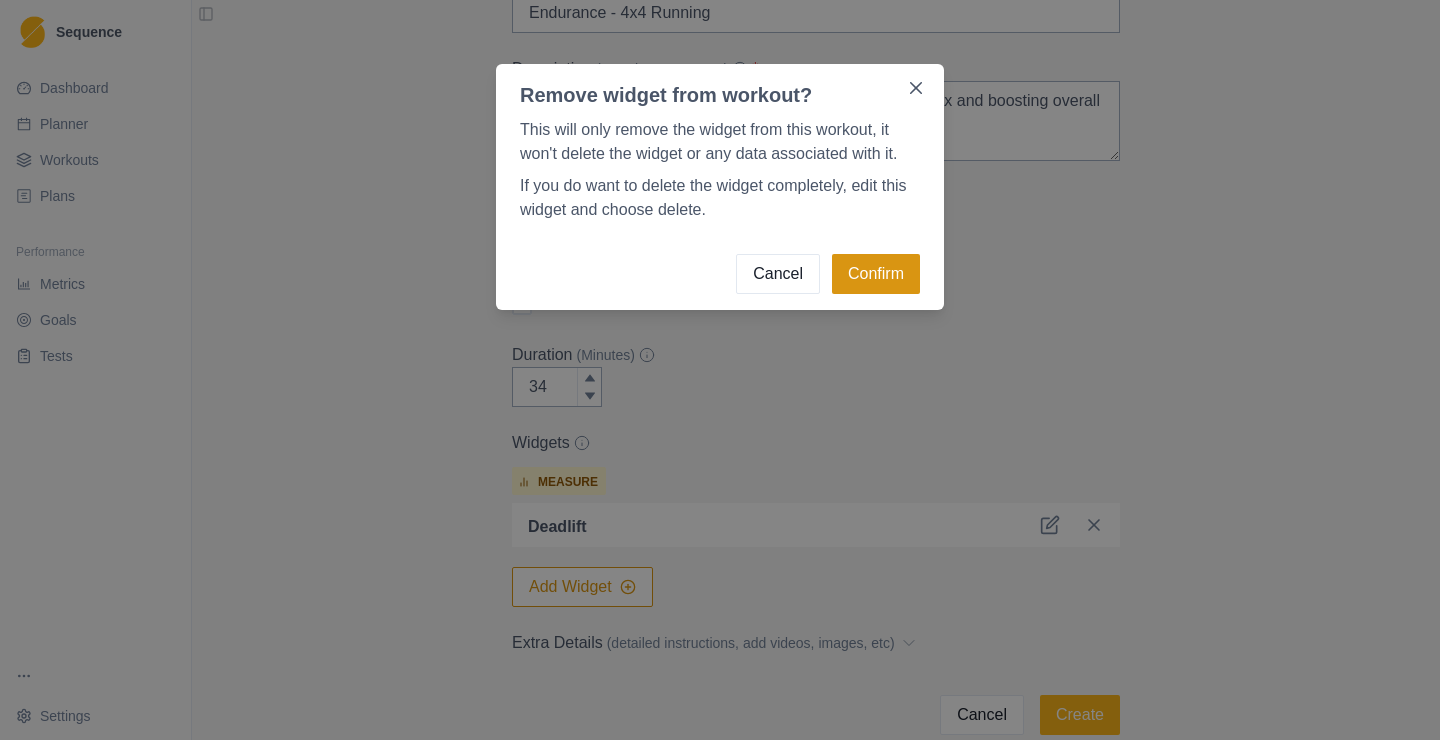 click on "Confirm" at bounding box center [876, 274] 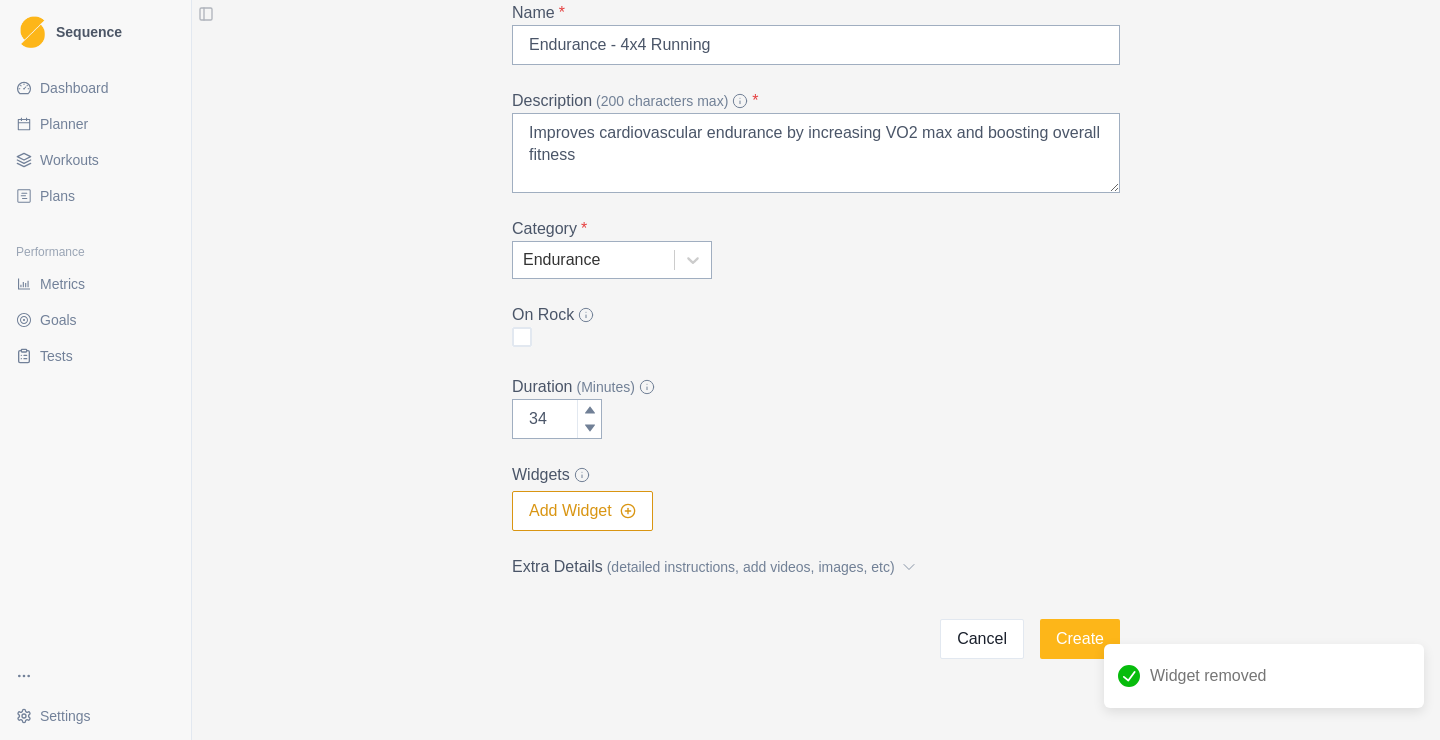 scroll, scrollTop: 158, scrollLeft: 0, axis: vertical 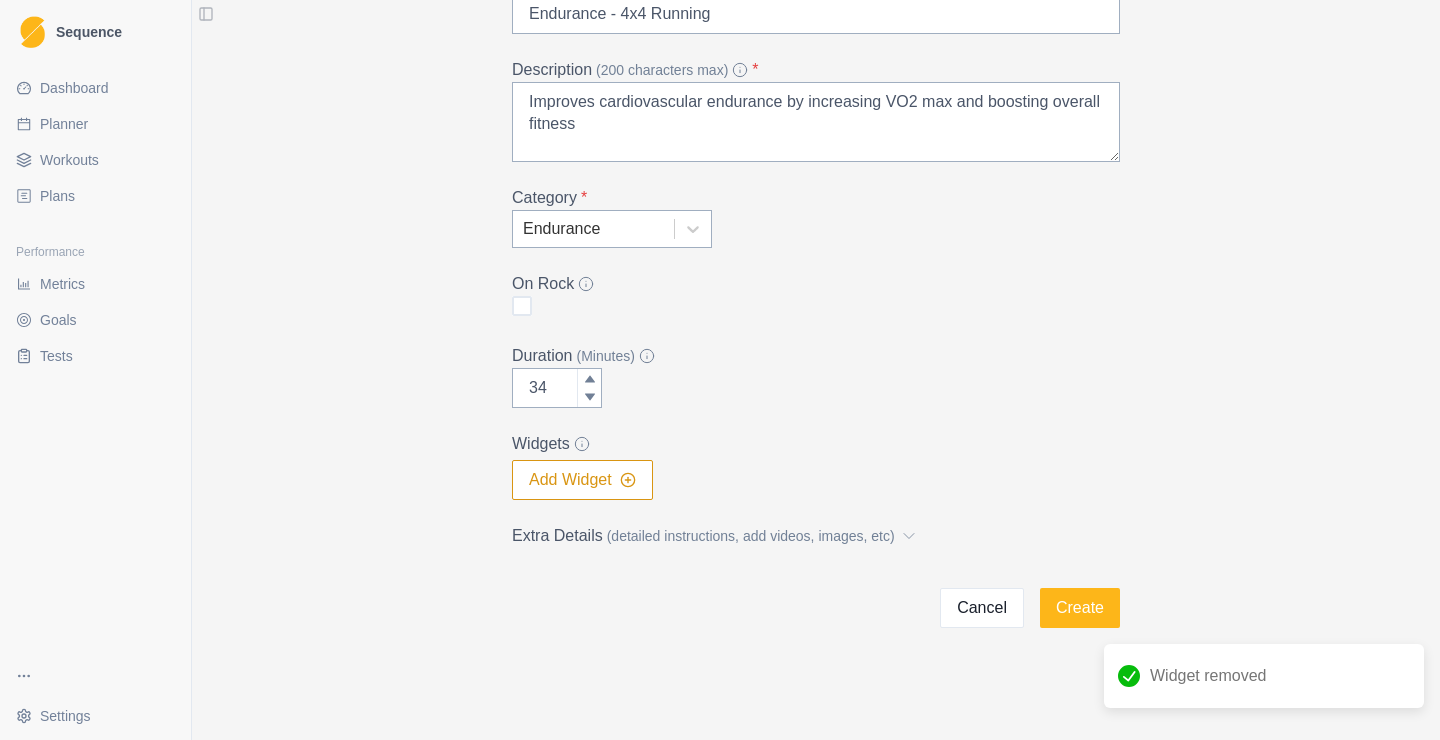 click on "Add Widget" at bounding box center (582, 480) 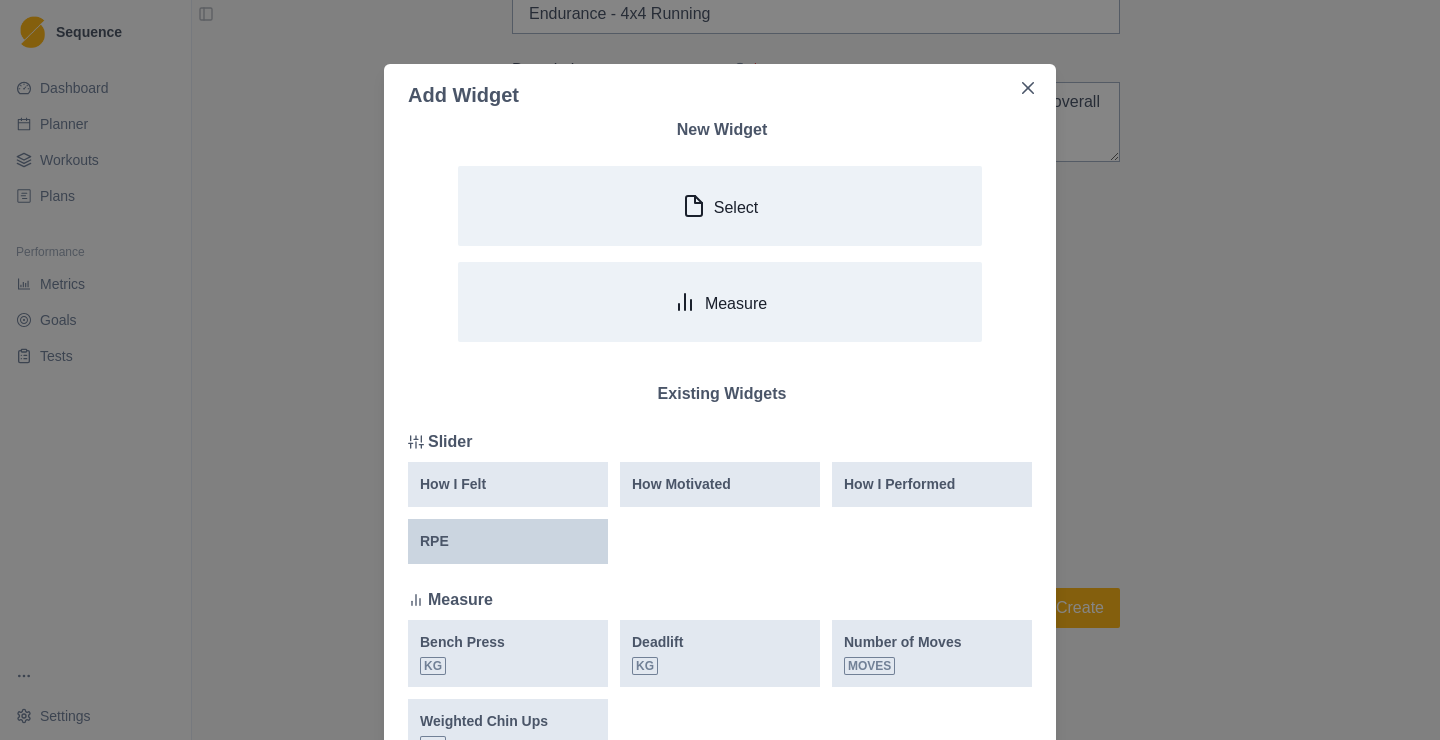 click on "RPE" at bounding box center (508, 541) 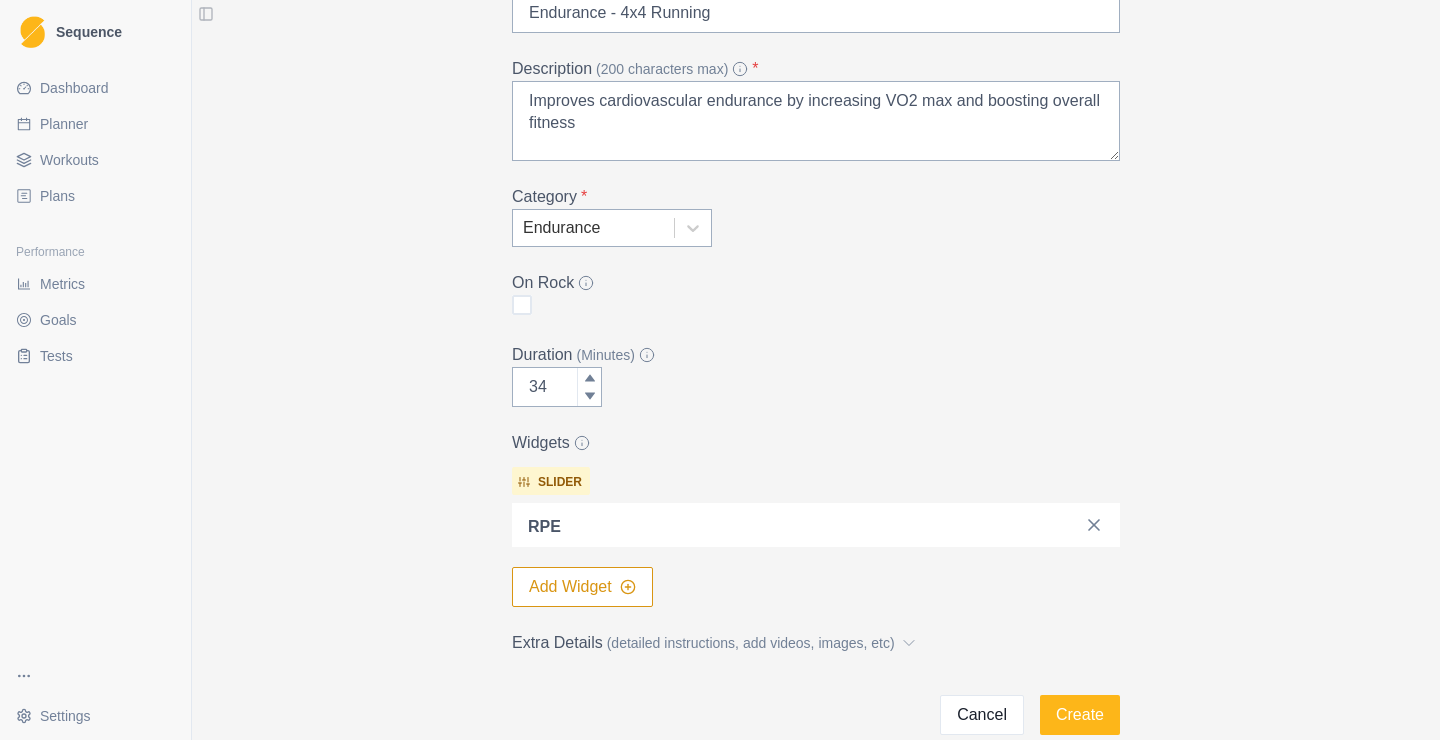 click on "RPE" at bounding box center (544, 527) 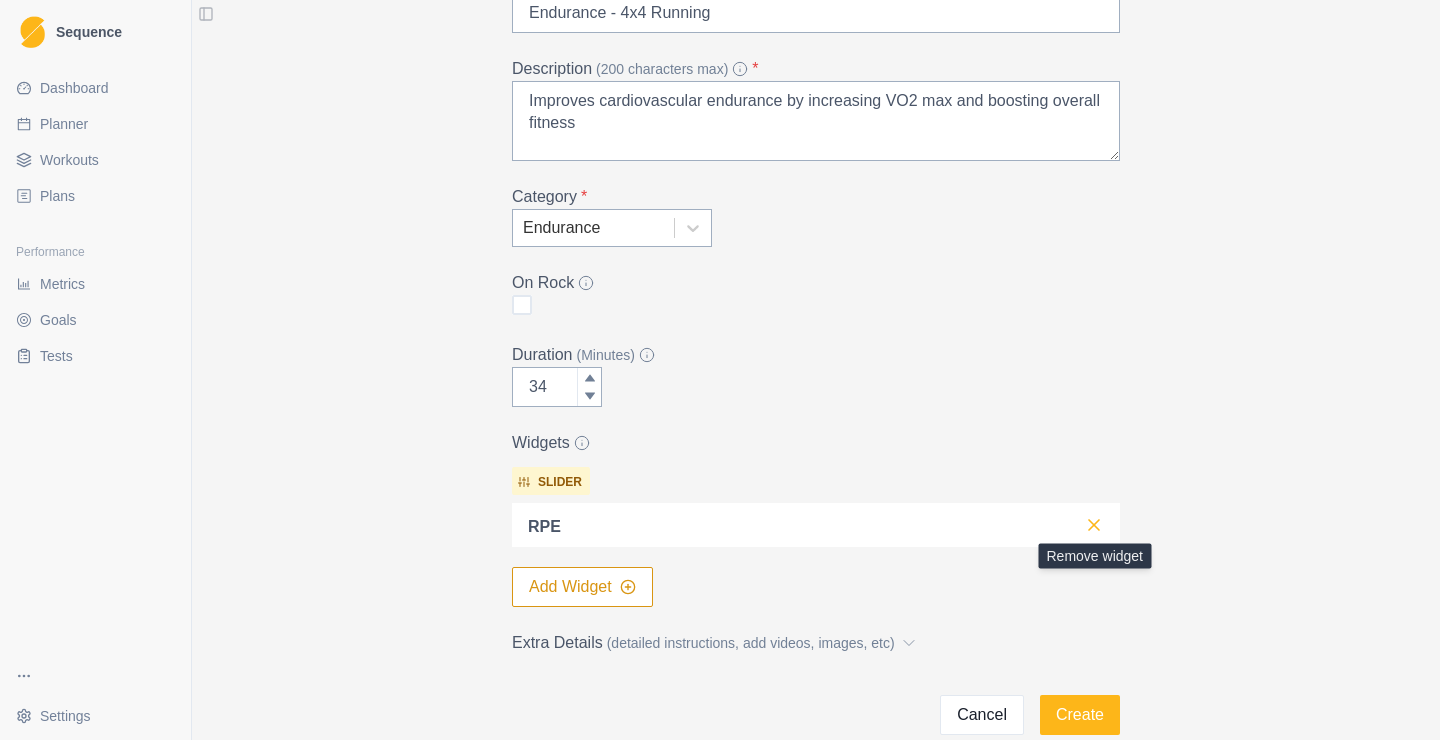 click 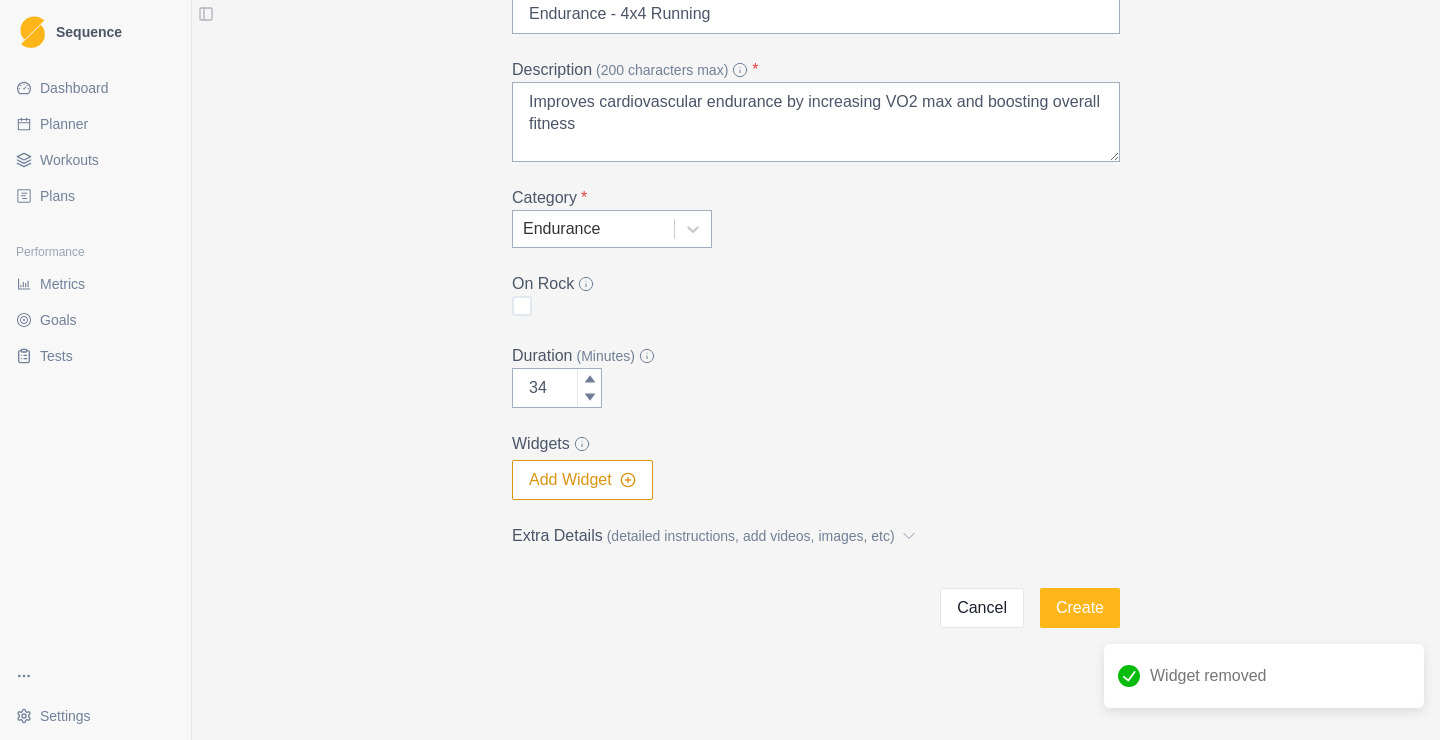 click on "Add Widget" at bounding box center (582, 480) 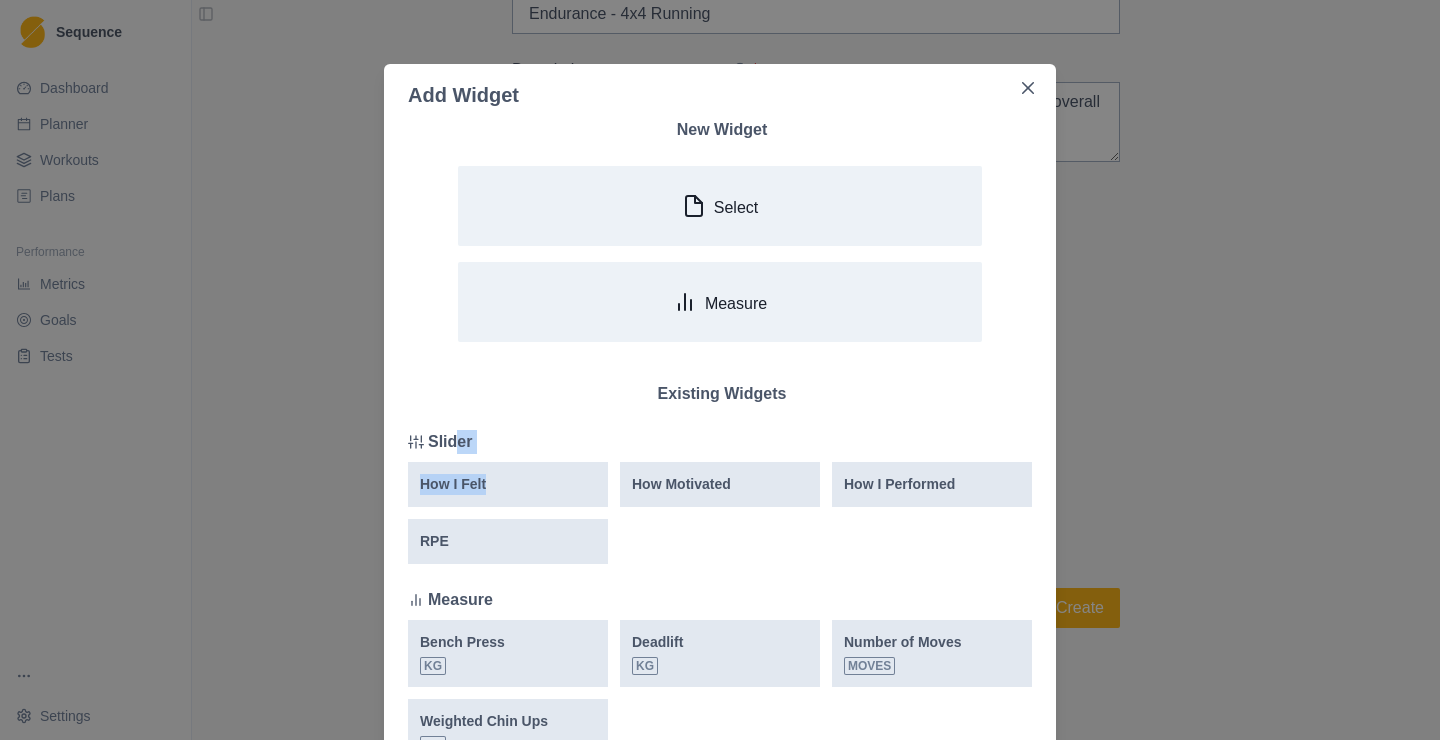 drag, startPoint x: 527, startPoint y: 490, endPoint x: 454, endPoint y: 440, distance: 88.481636 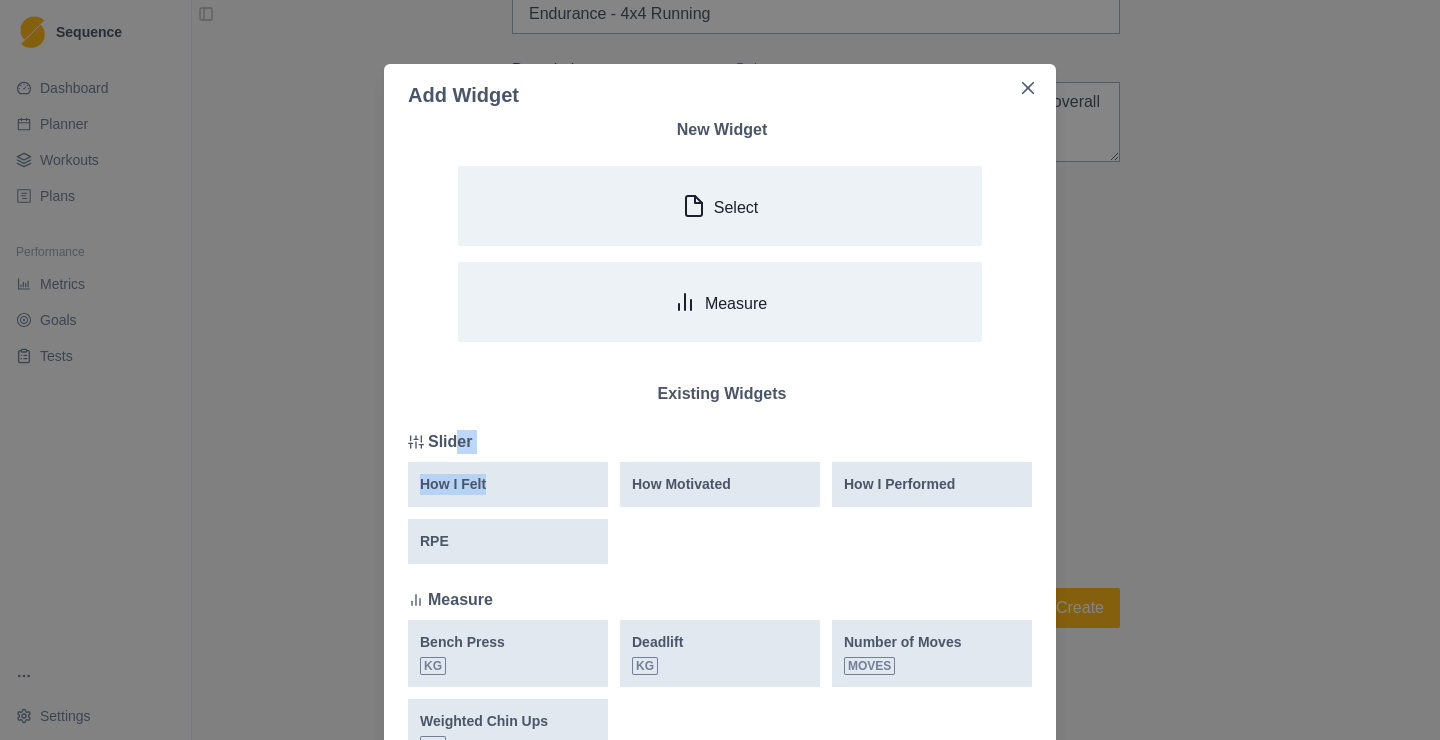 click on "Slider How I Felt How Motivated How I Performed RPE" at bounding box center (720, 497) 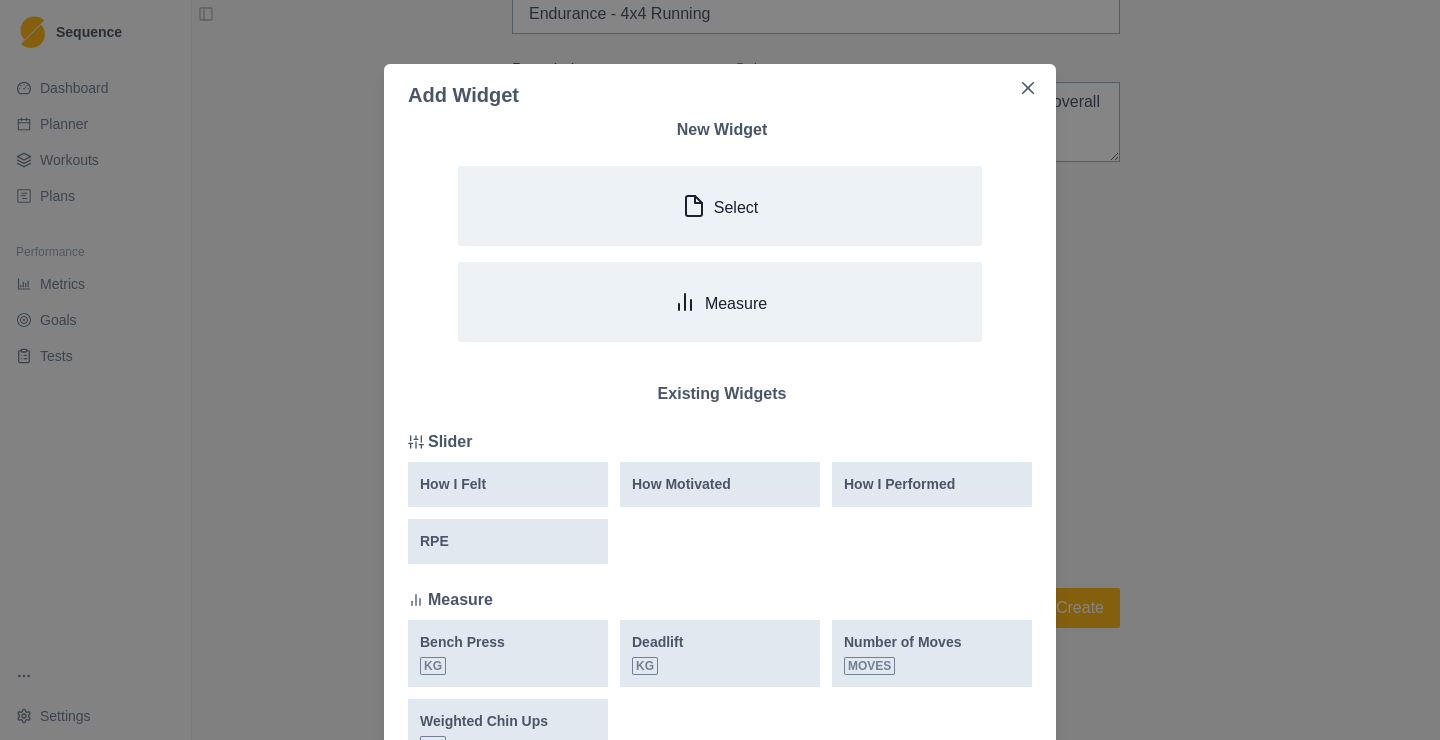 click on "Slider" at bounding box center (450, 442) 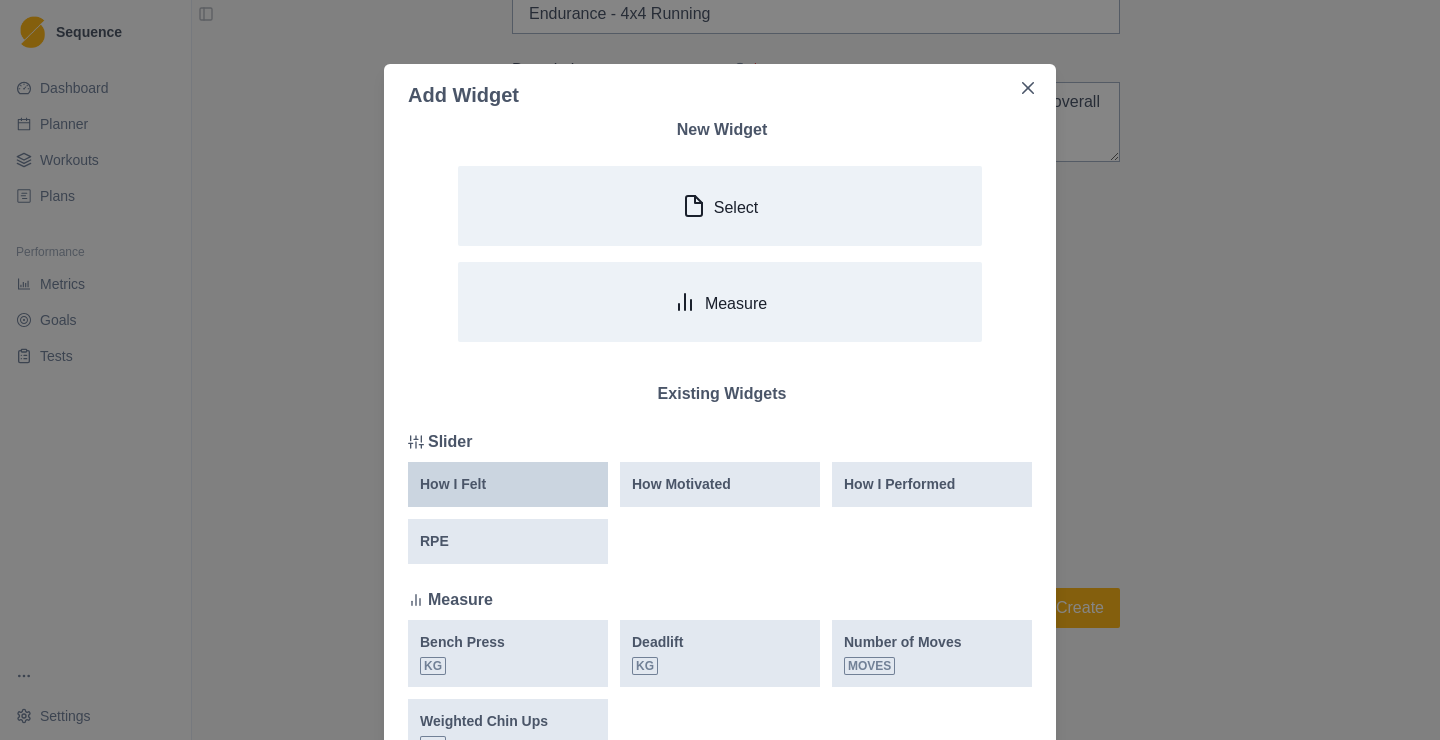 click on "How I Felt" at bounding box center [508, 484] 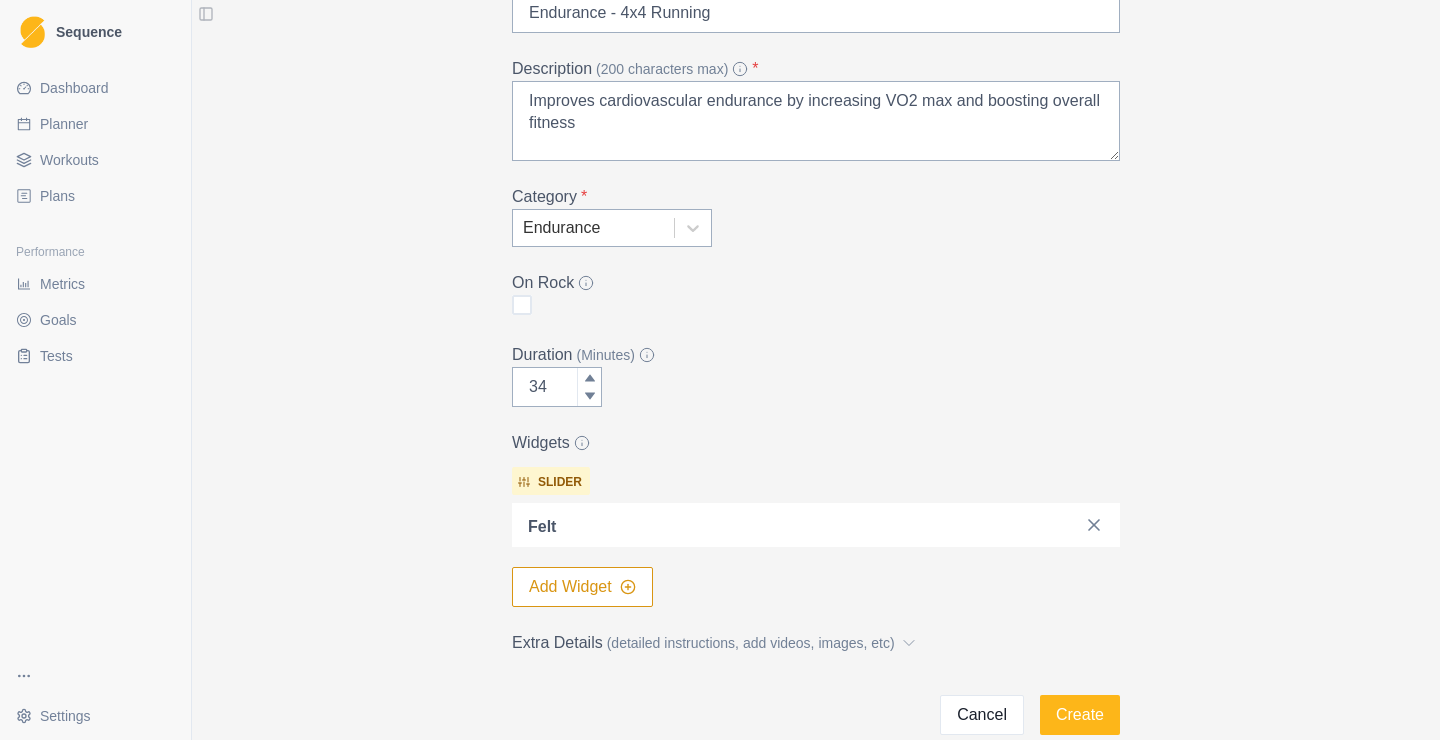 click on "Add Widget" at bounding box center [582, 587] 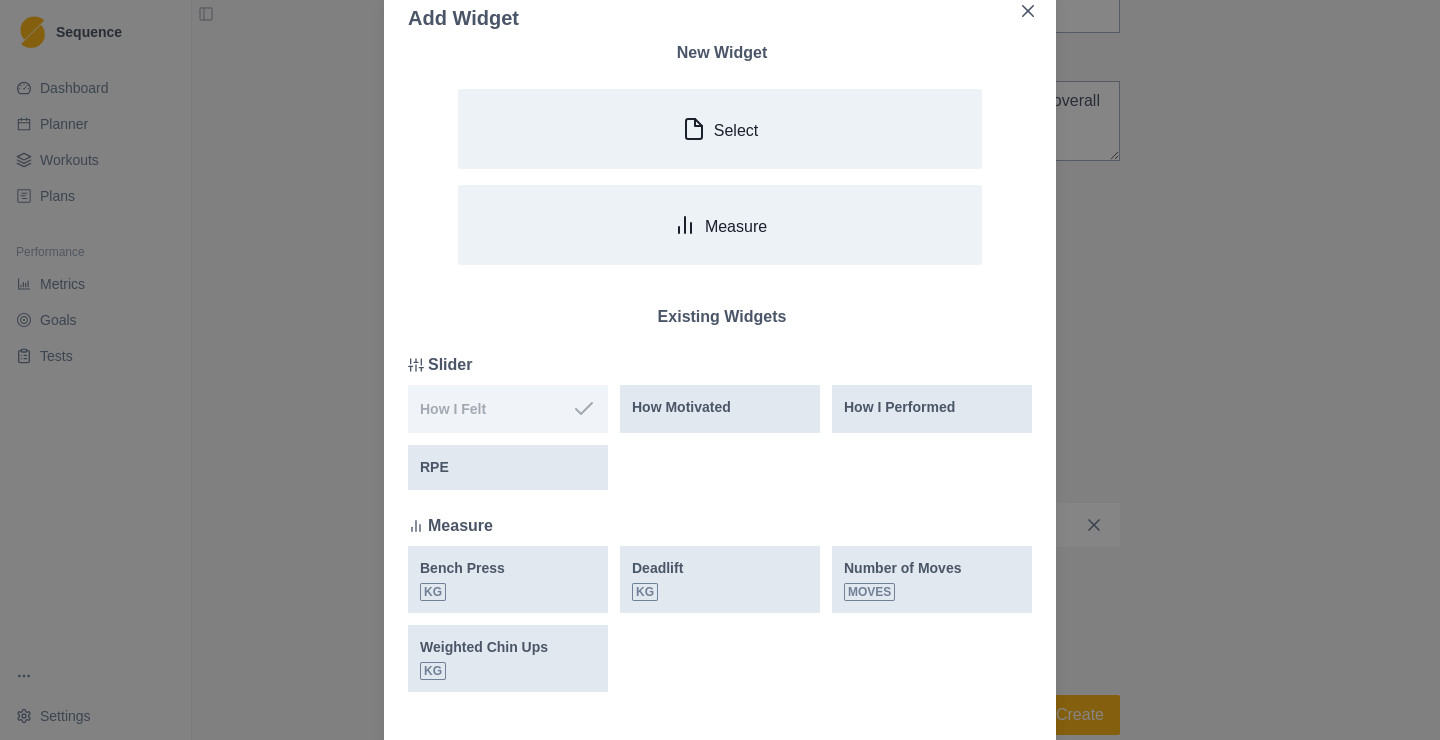 scroll, scrollTop: 29, scrollLeft: 0, axis: vertical 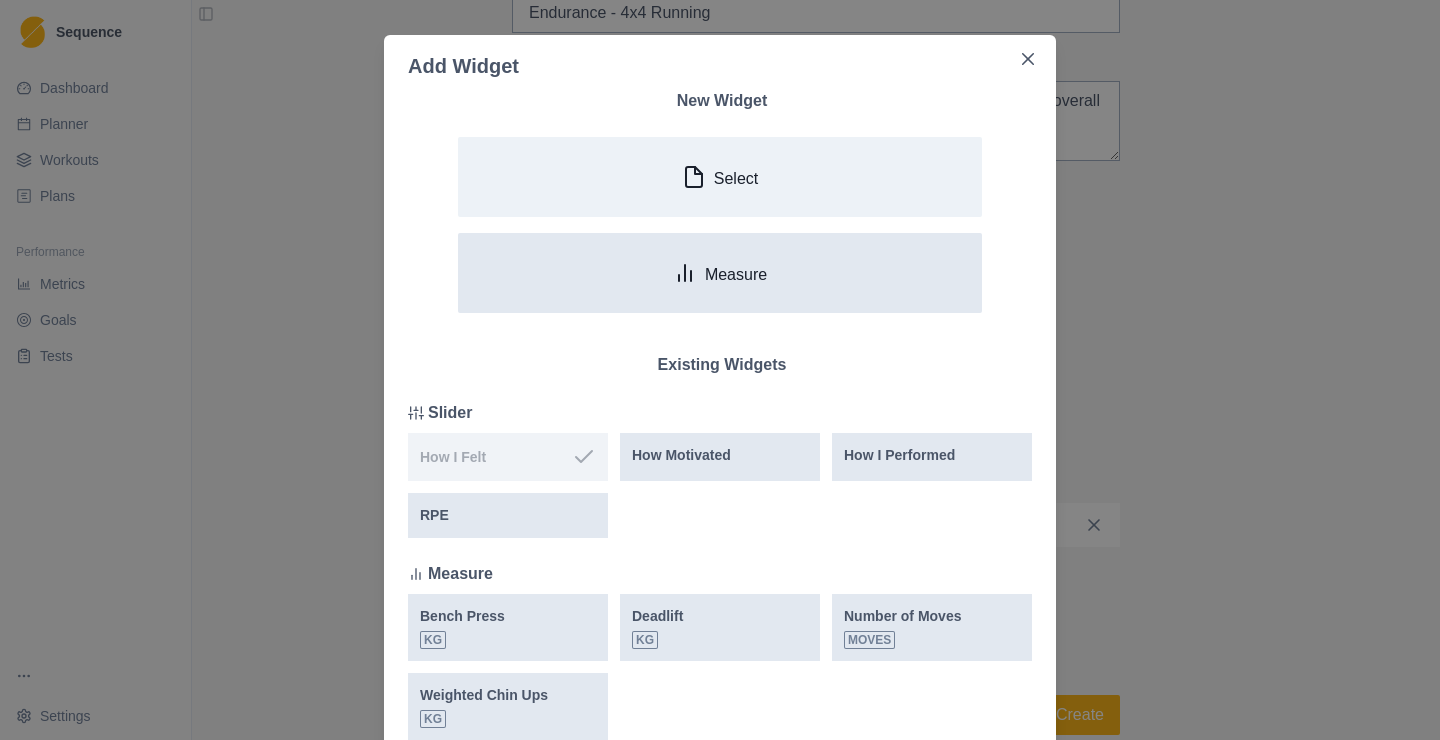 click on "Measure" at bounding box center [720, 273] 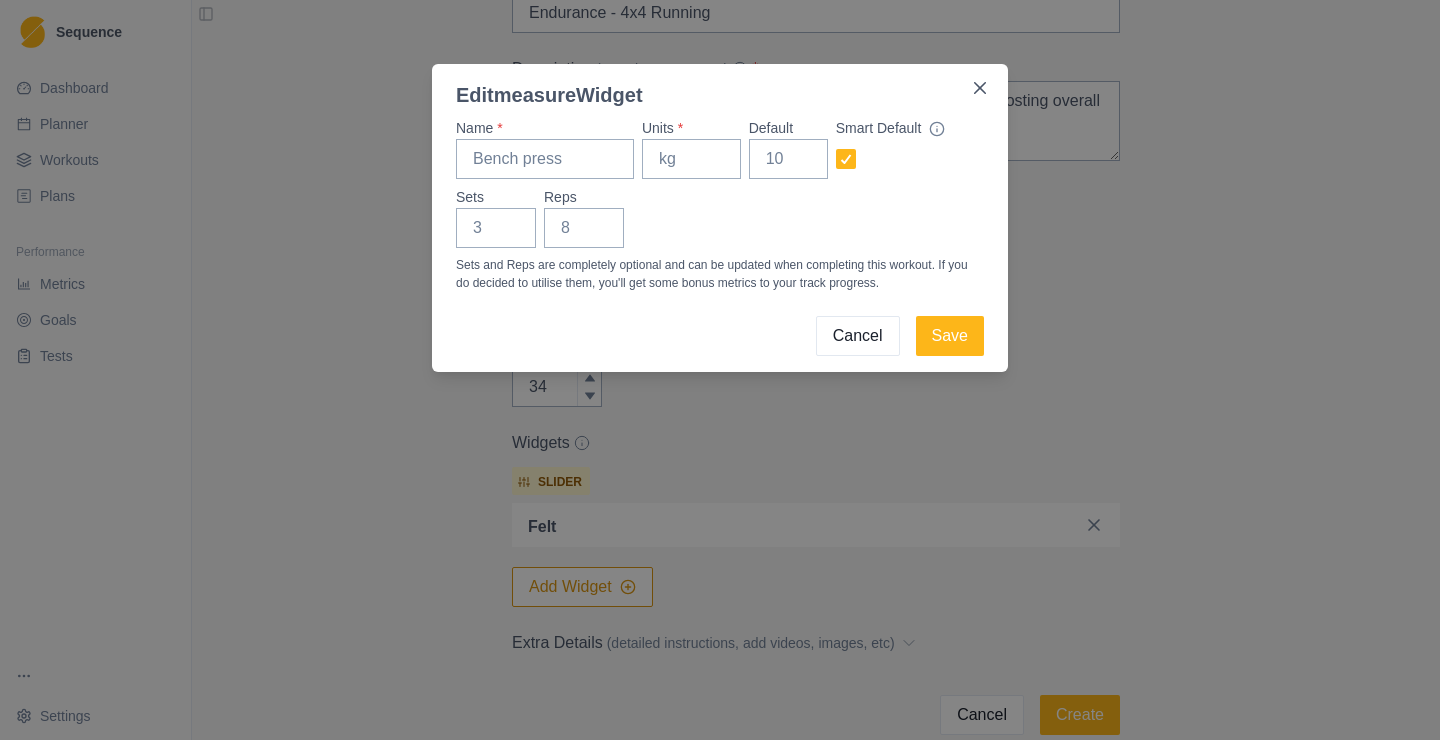 click on "Cancel" at bounding box center (858, 336) 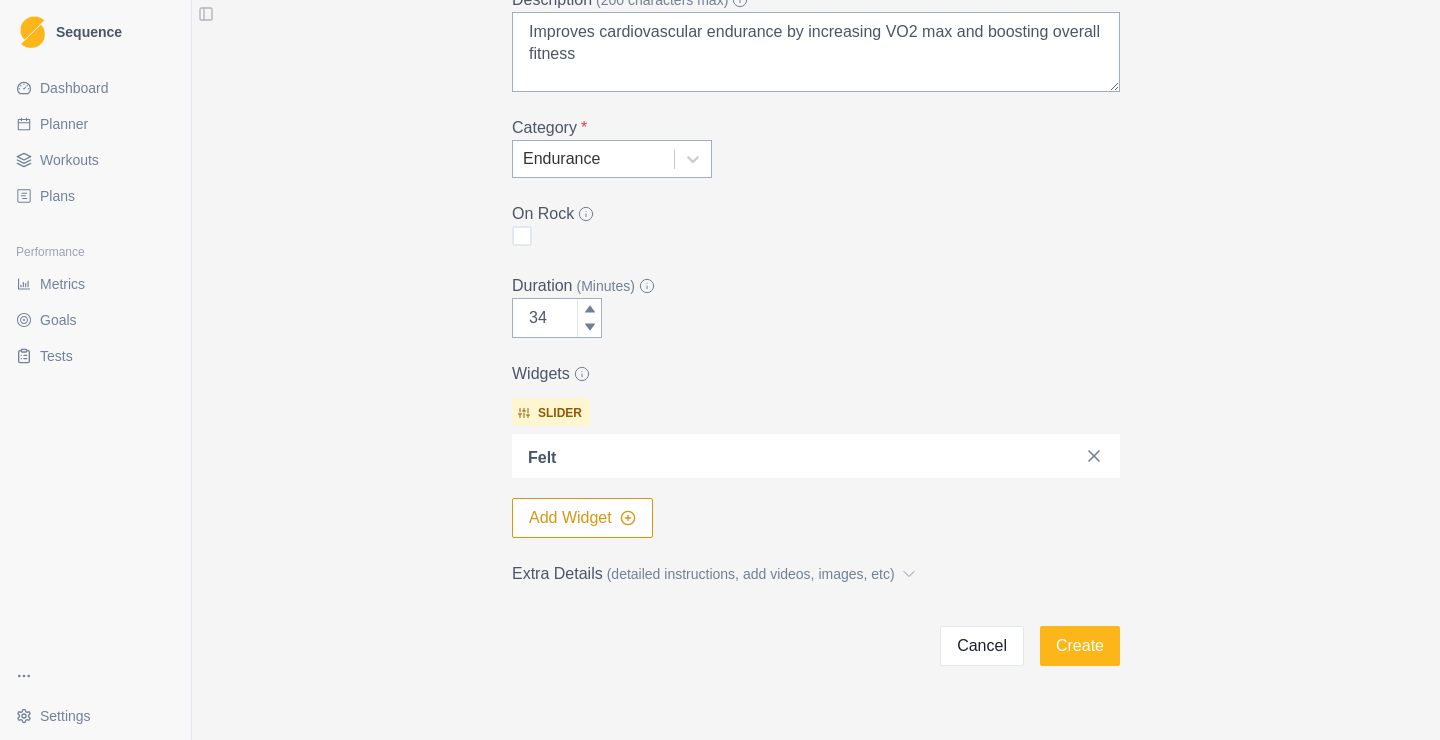 scroll, scrollTop: 266, scrollLeft: 0, axis: vertical 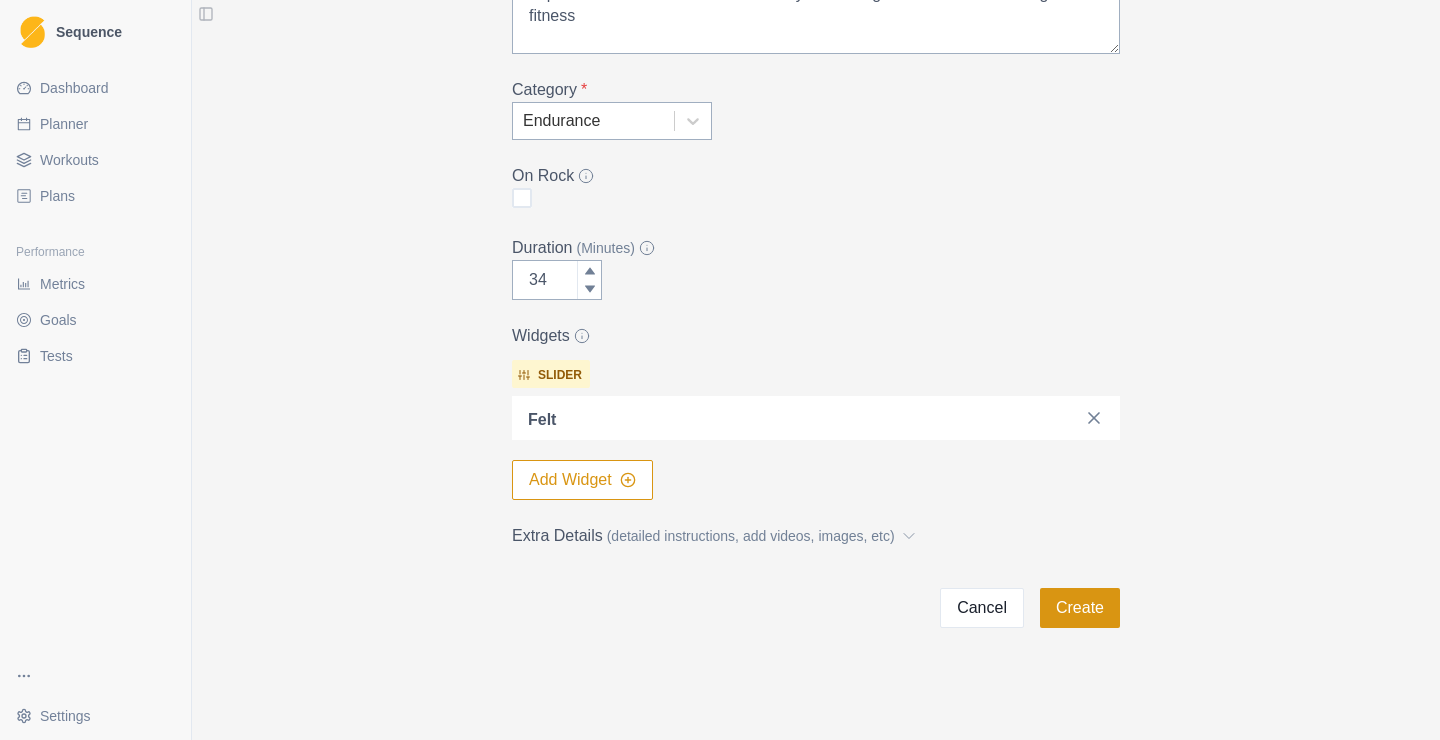click on "Create" at bounding box center [1080, 608] 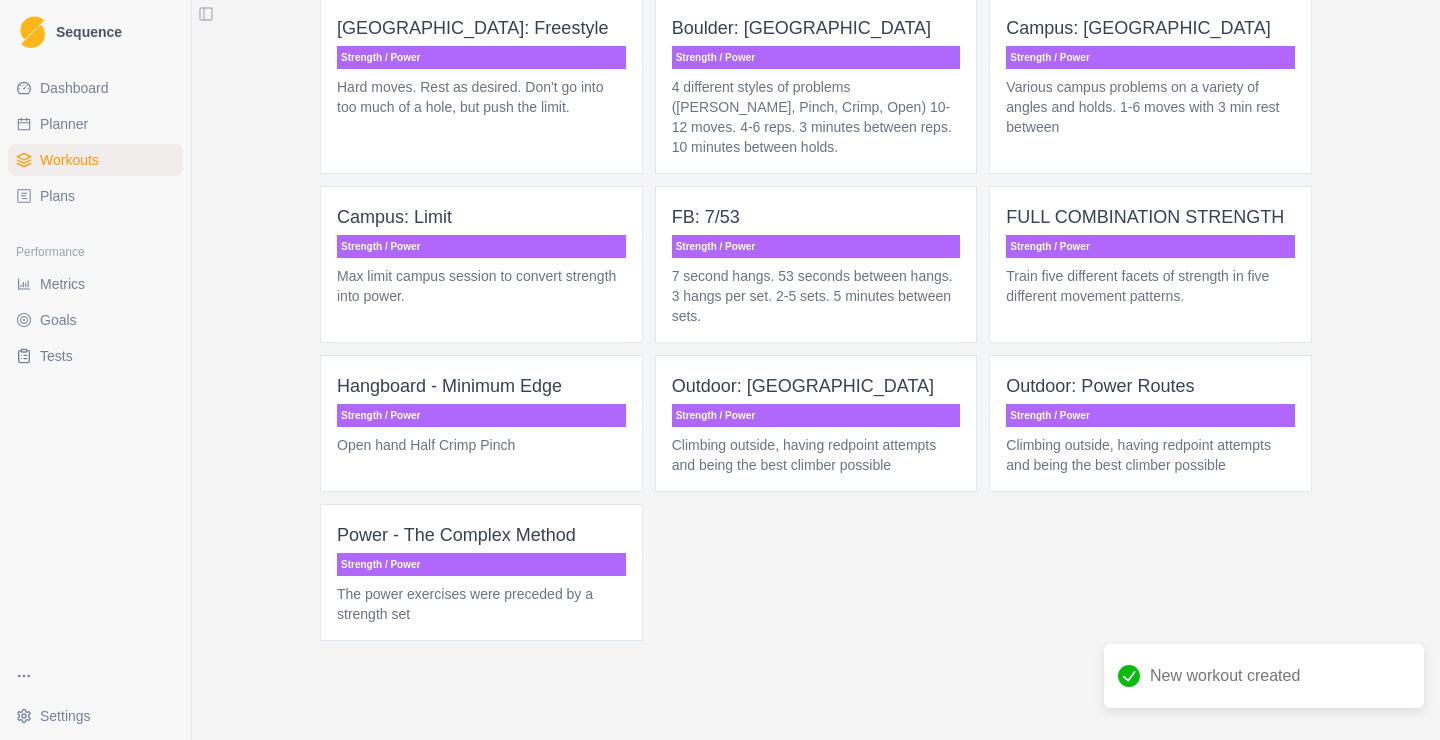 scroll, scrollTop: 1582, scrollLeft: 0, axis: vertical 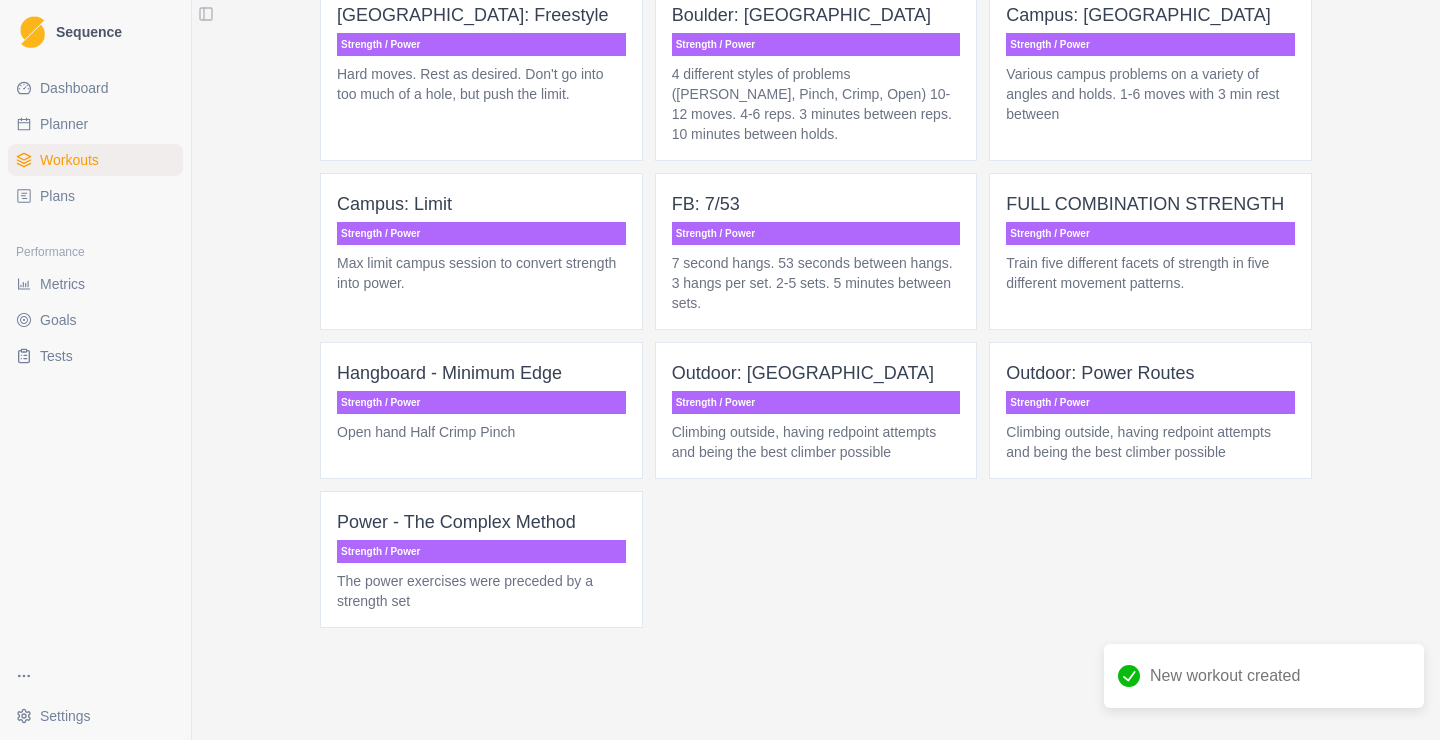 click on "Strength / Power" at bounding box center [1150, 233] 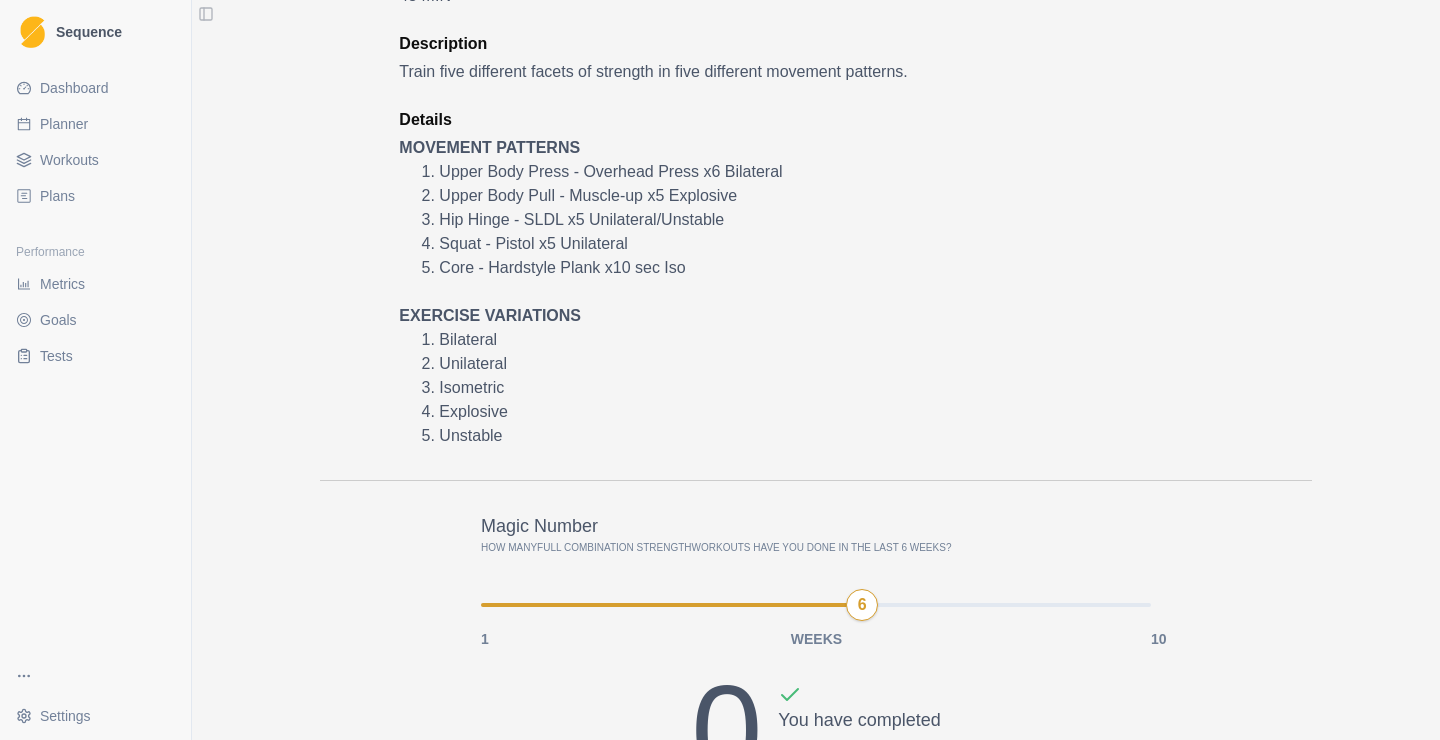scroll, scrollTop: 387, scrollLeft: 0, axis: vertical 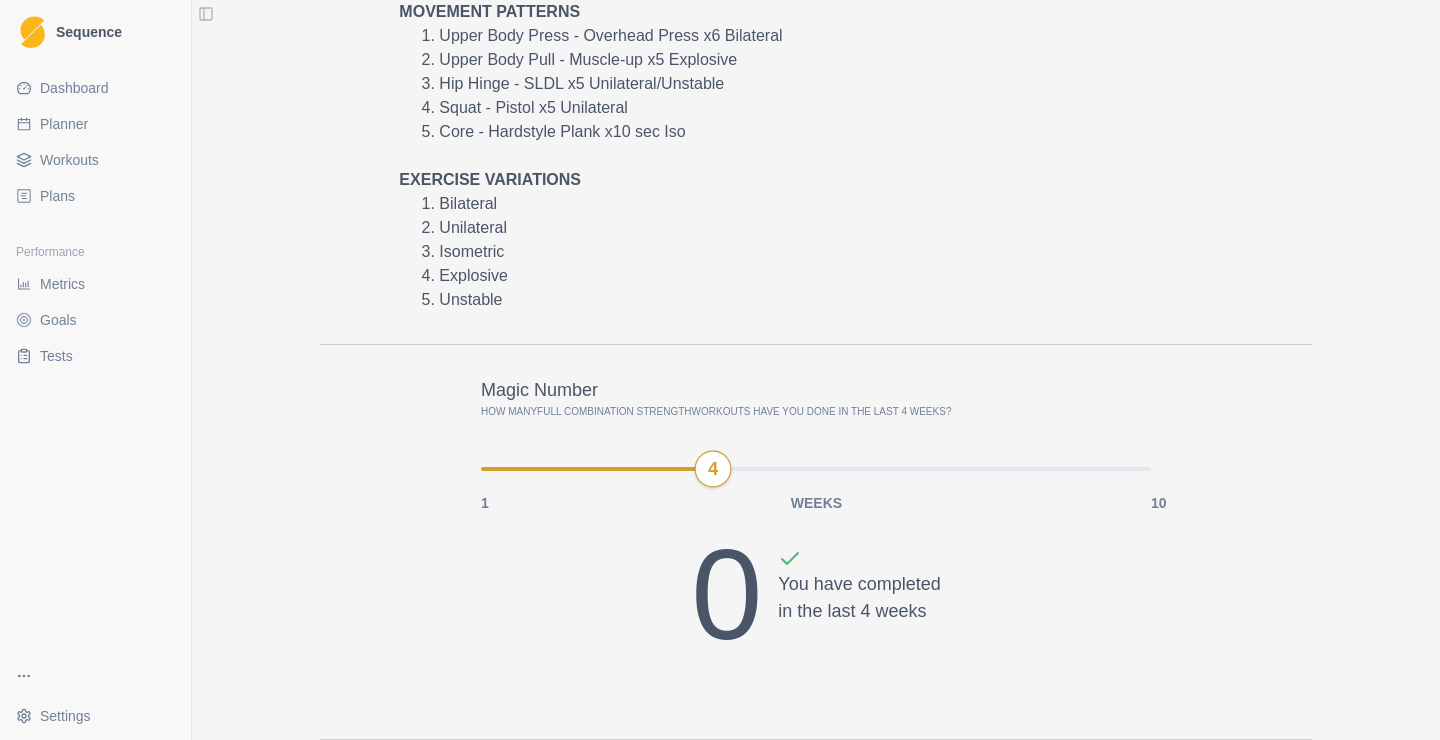 click on "4" at bounding box center (713, 469) 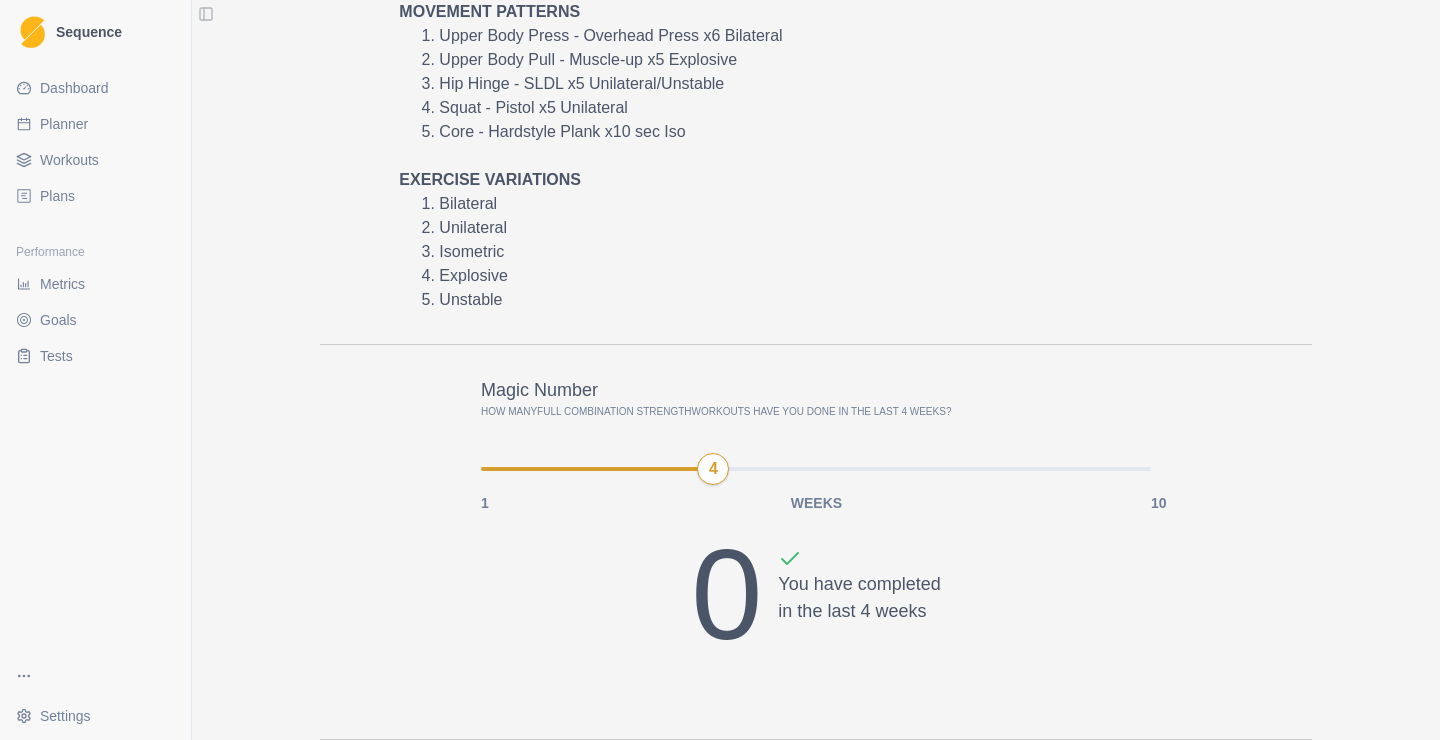 scroll, scrollTop: 0, scrollLeft: 0, axis: both 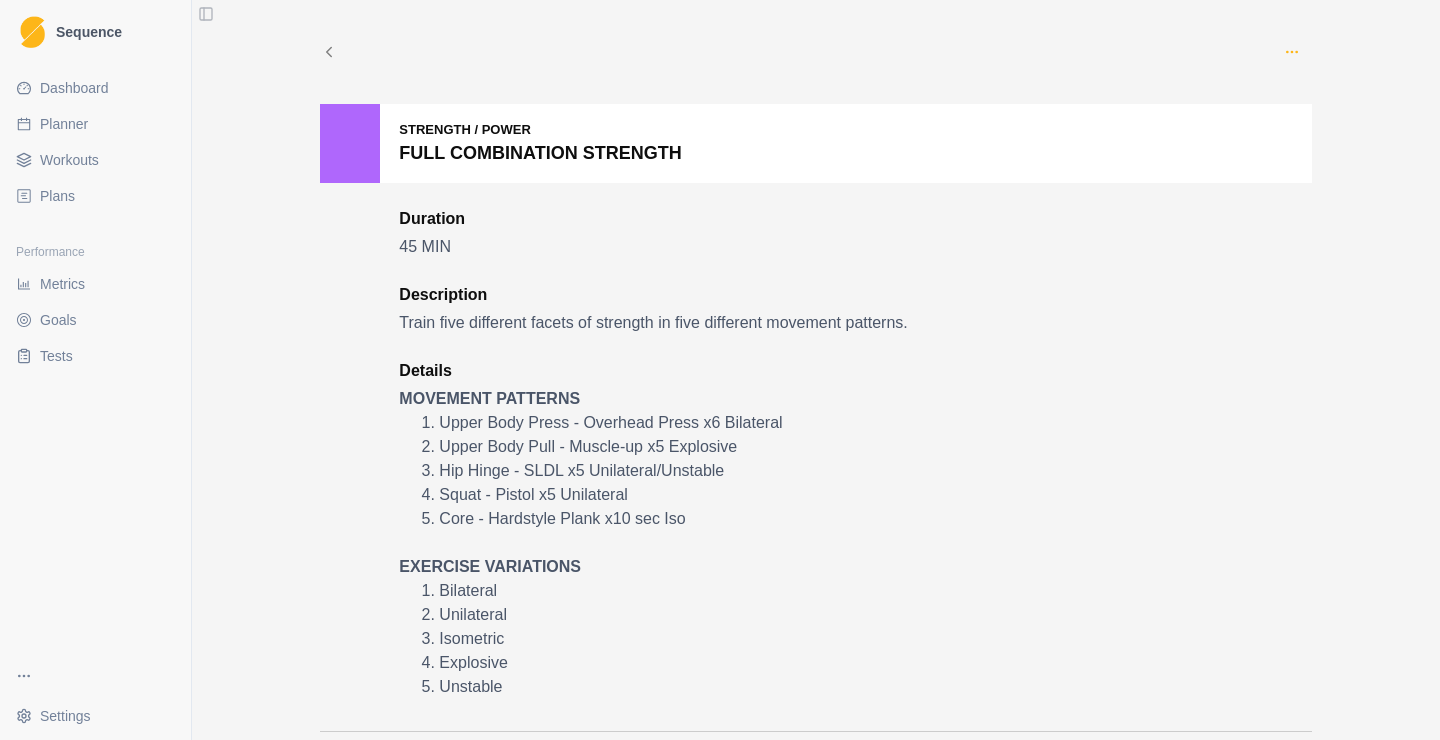 click 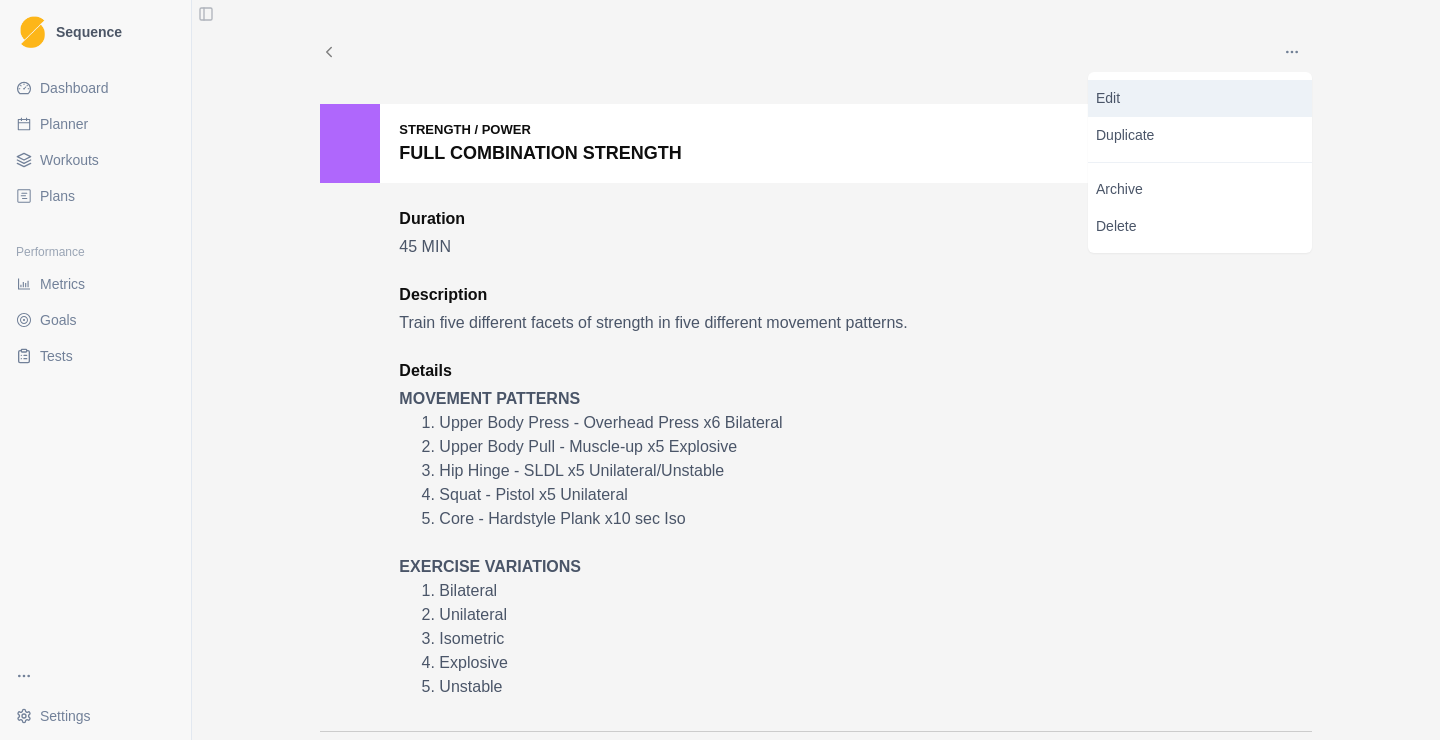 click on "Edit" at bounding box center [1200, 98] 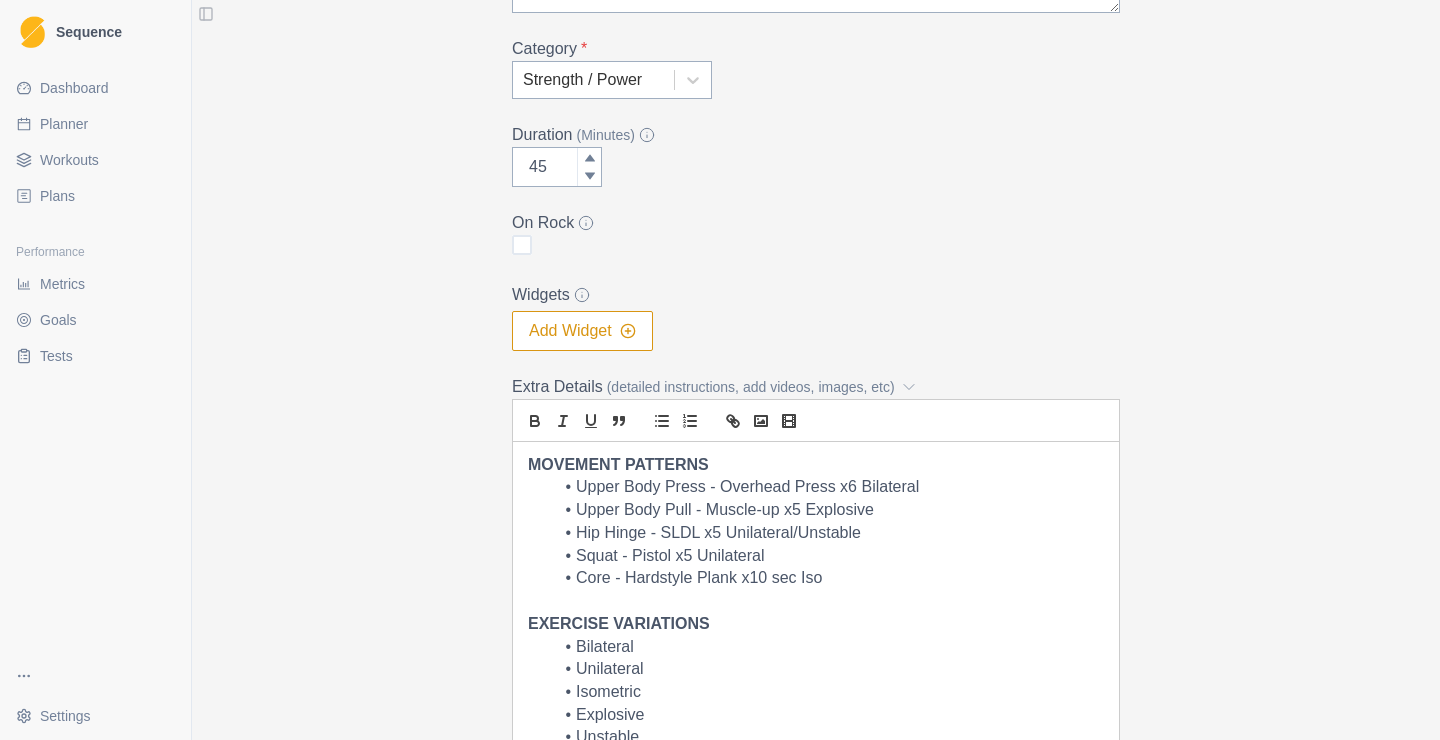scroll, scrollTop: 516, scrollLeft: 0, axis: vertical 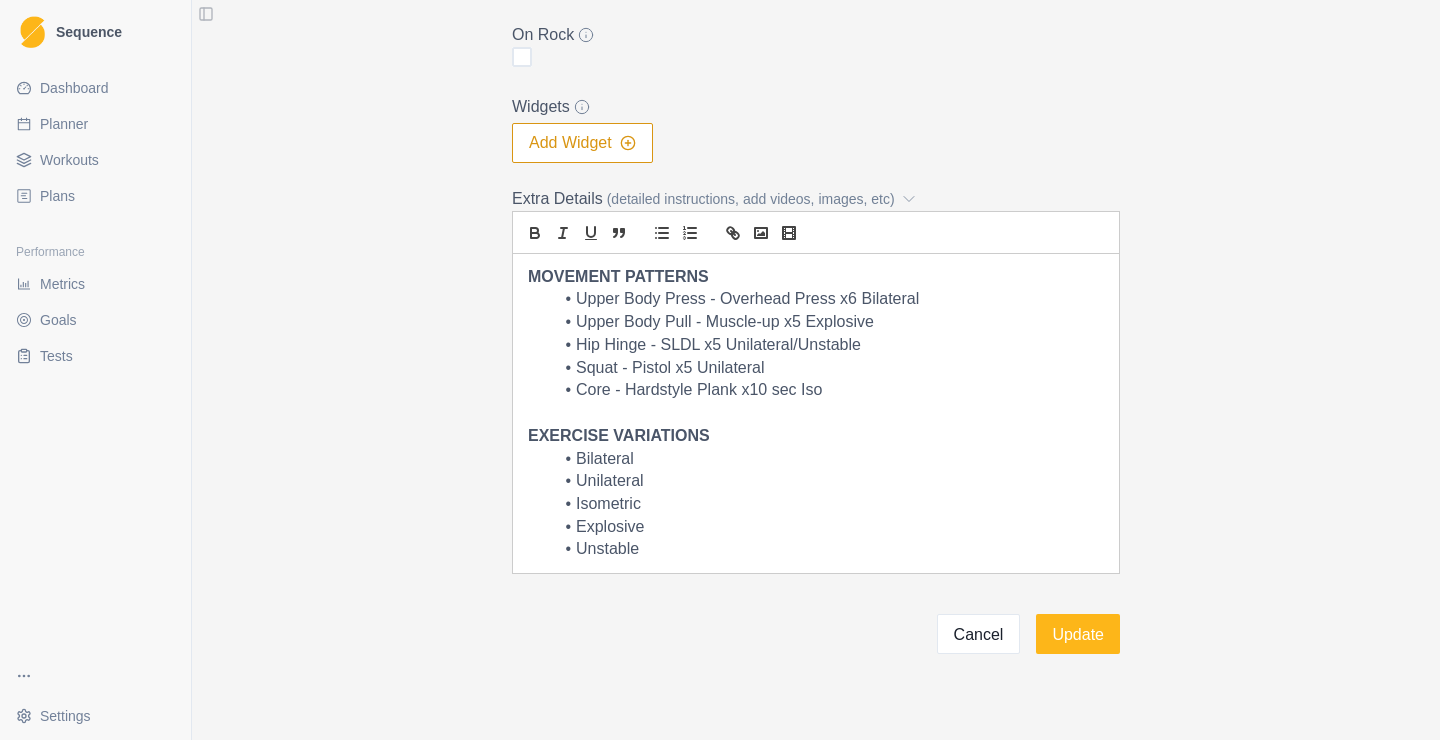 click on "Add Widget" at bounding box center (582, 143) 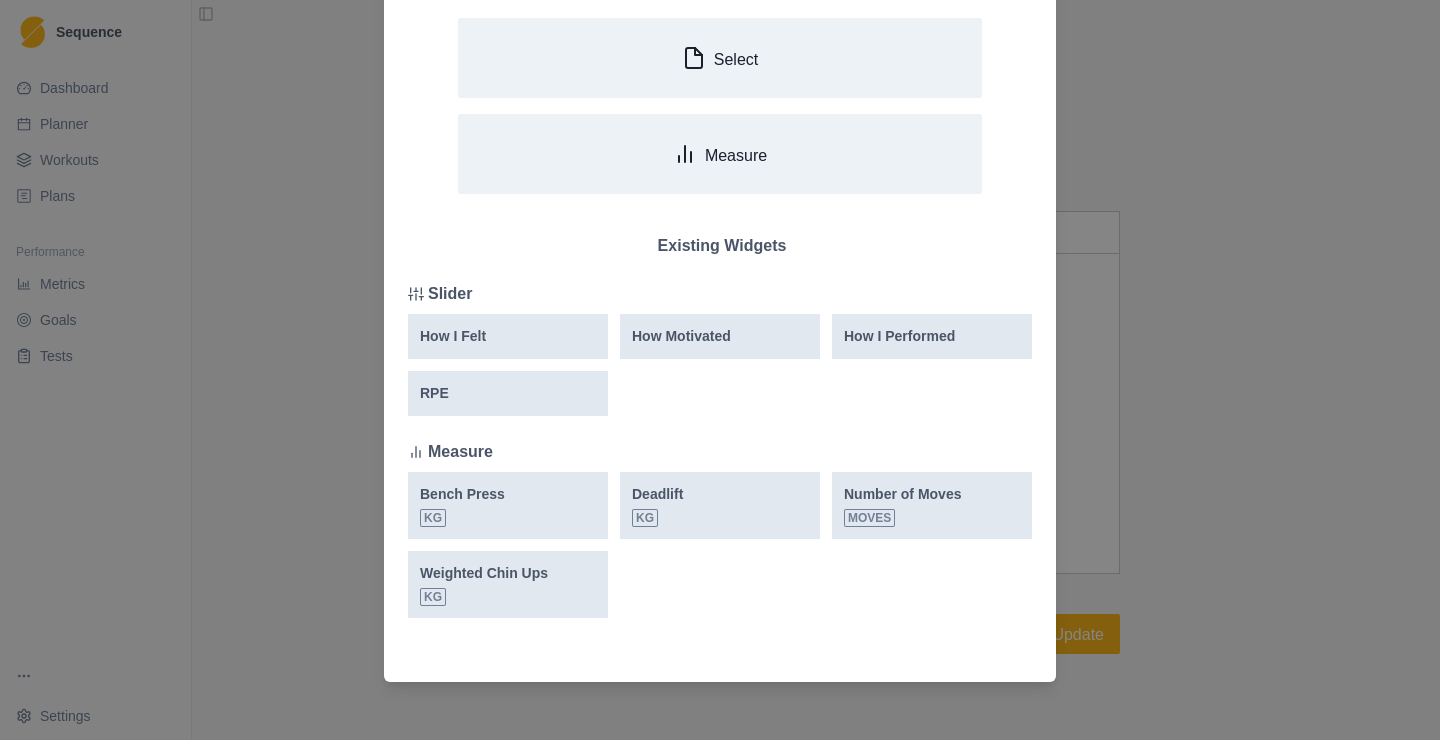 scroll, scrollTop: 155, scrollLeft: 0, axis: vertical 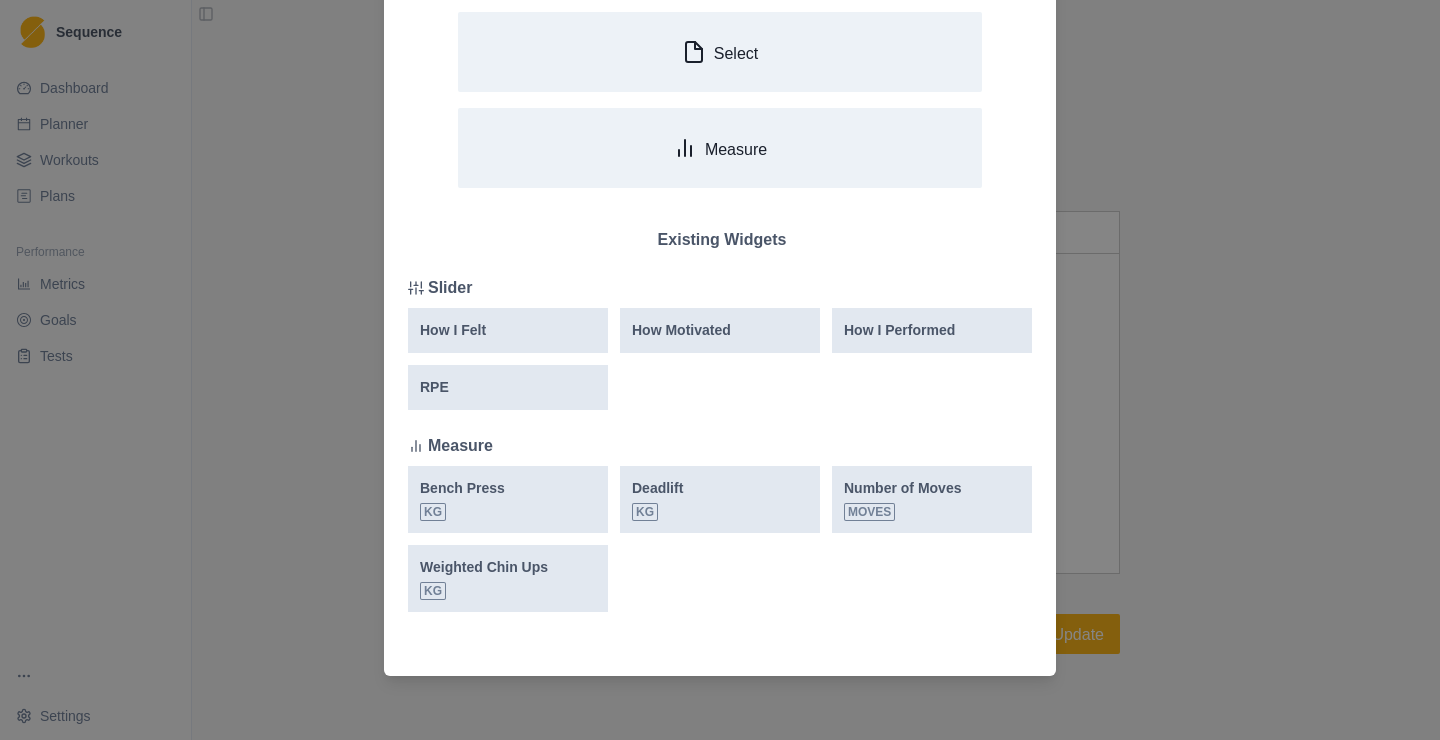 click on "Add Widget New Widget Select Measure Existing Widgets Slider How I Felt How Motivated How I Performed RPE Measure Bench Press kg Deadlift kg Number of Moves moves Weighted Chin Ups kg" at bounding box center (720, 370) 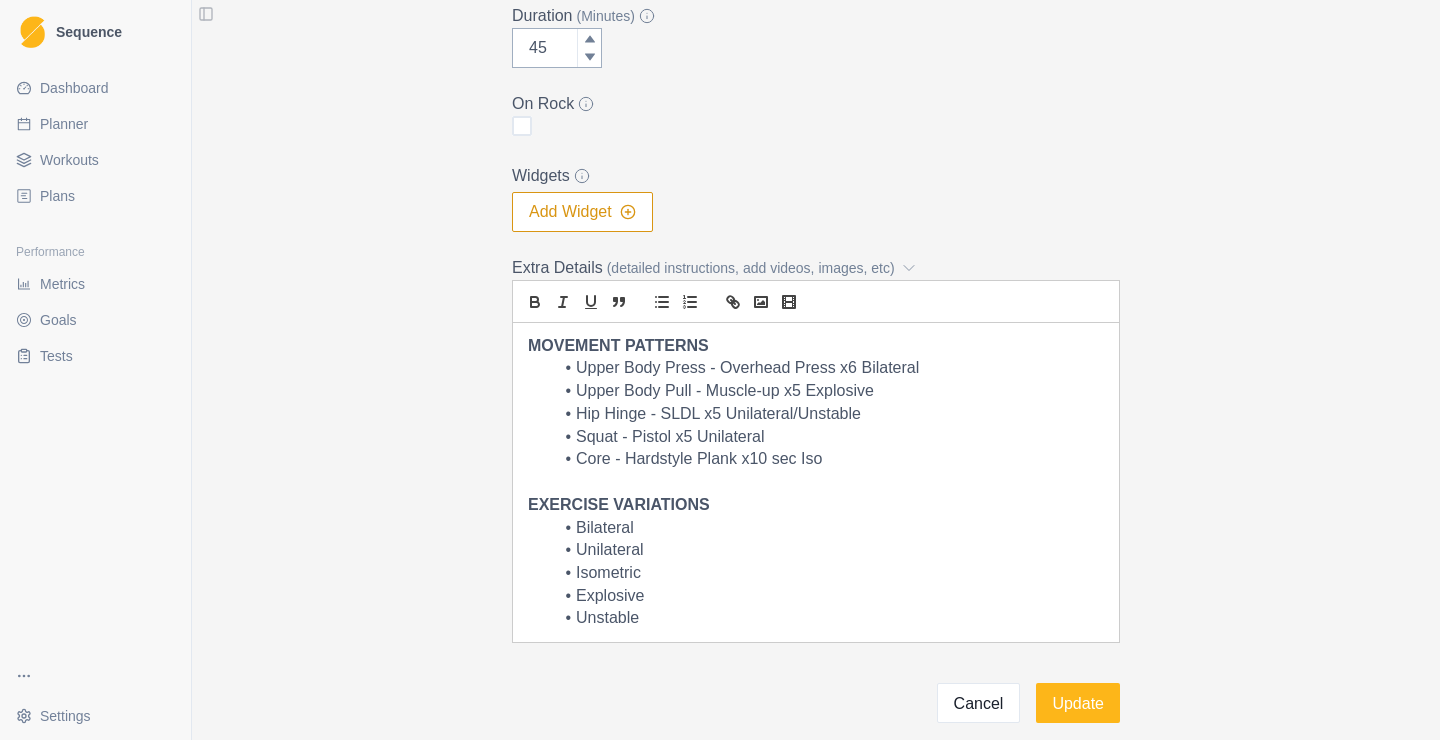 scroll, scrollTop: 387, scrollLeft: 0, axis: vertical 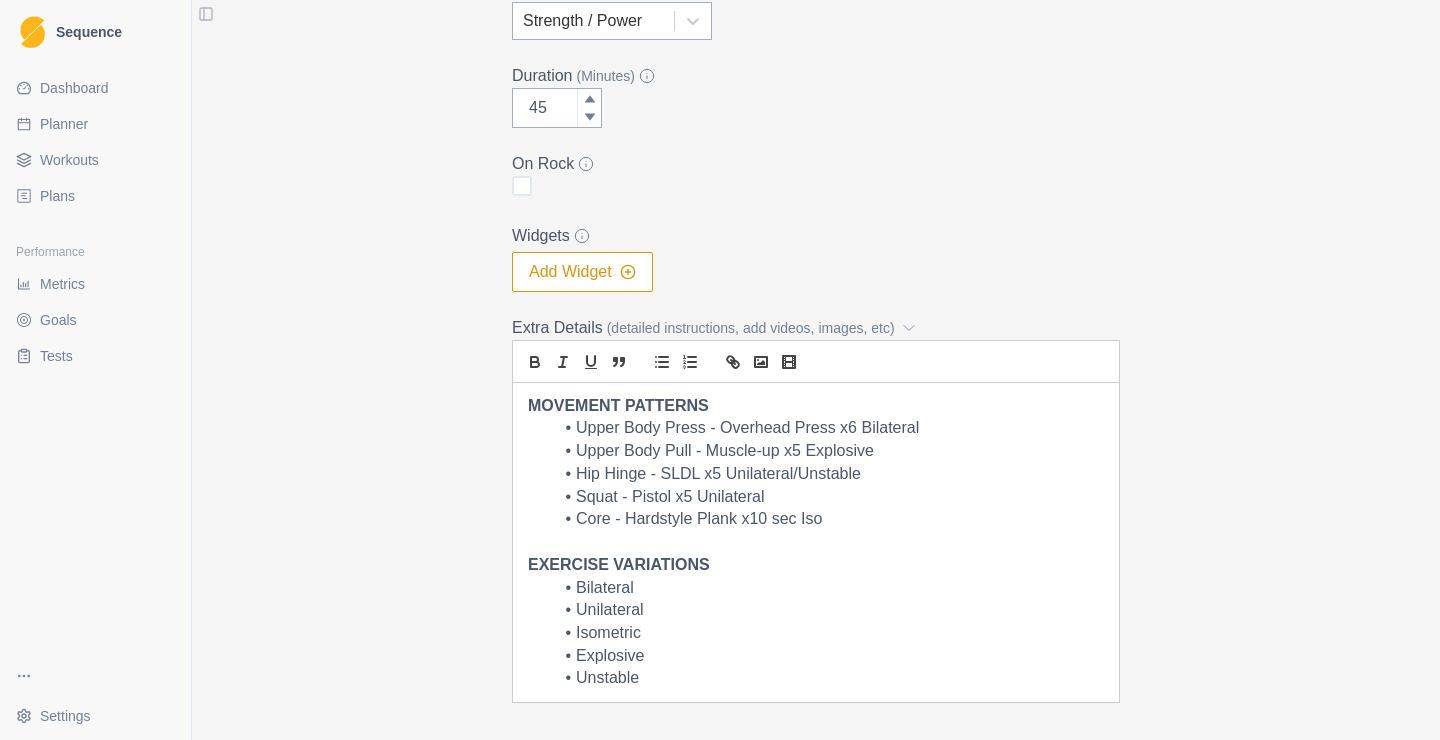 click on "Add Widget" at bounding box center (582, 272) 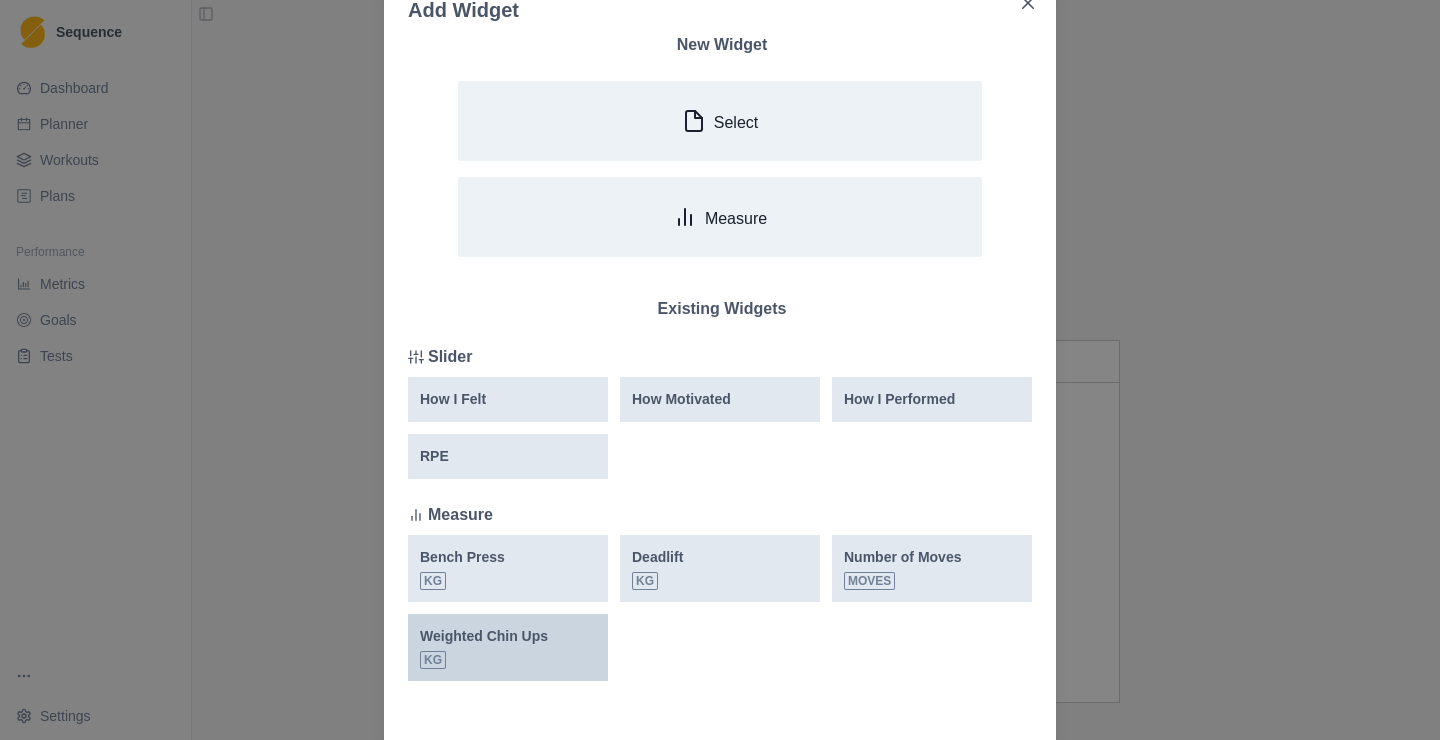 scroll, scrollTop: 129, scrollLeft: 0, axis: vertical 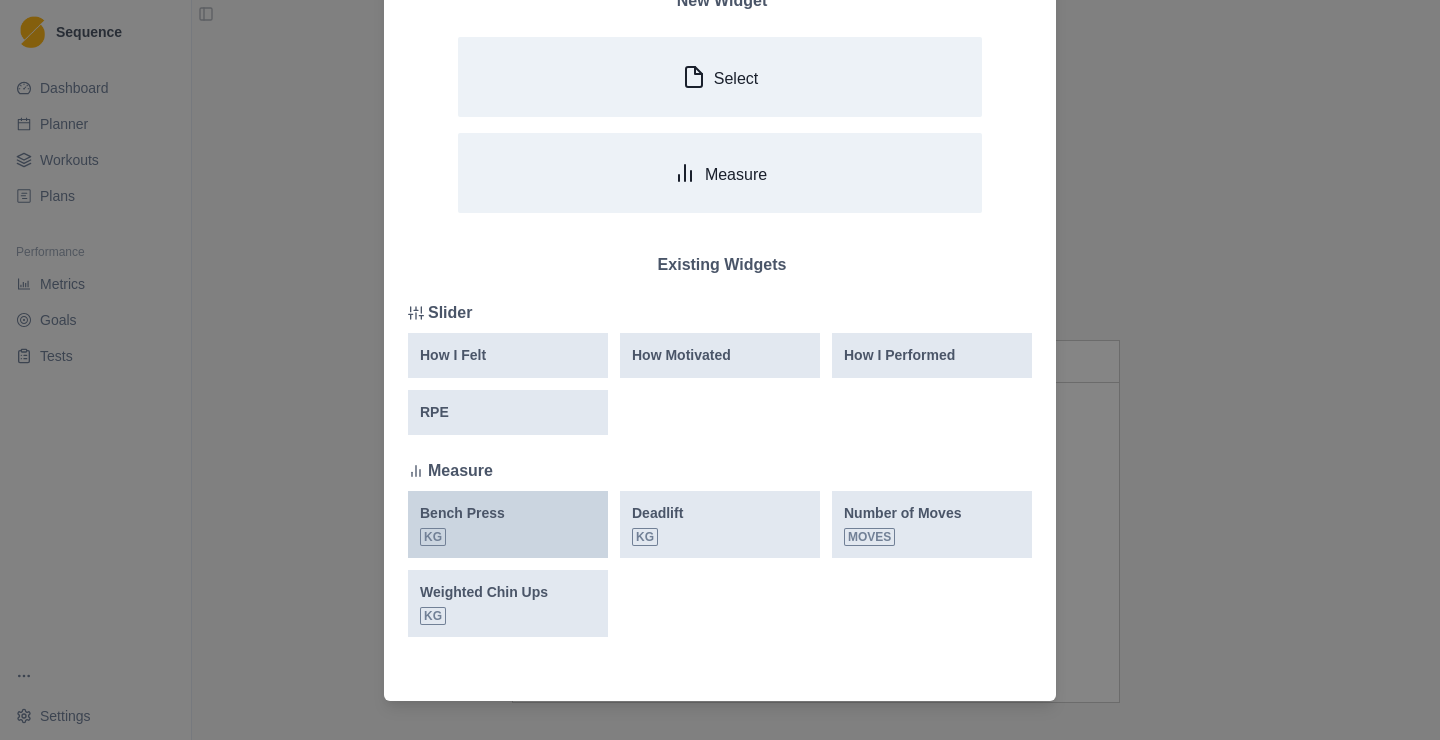 click on "Bench Press kg" at bounding box center [462, 524] 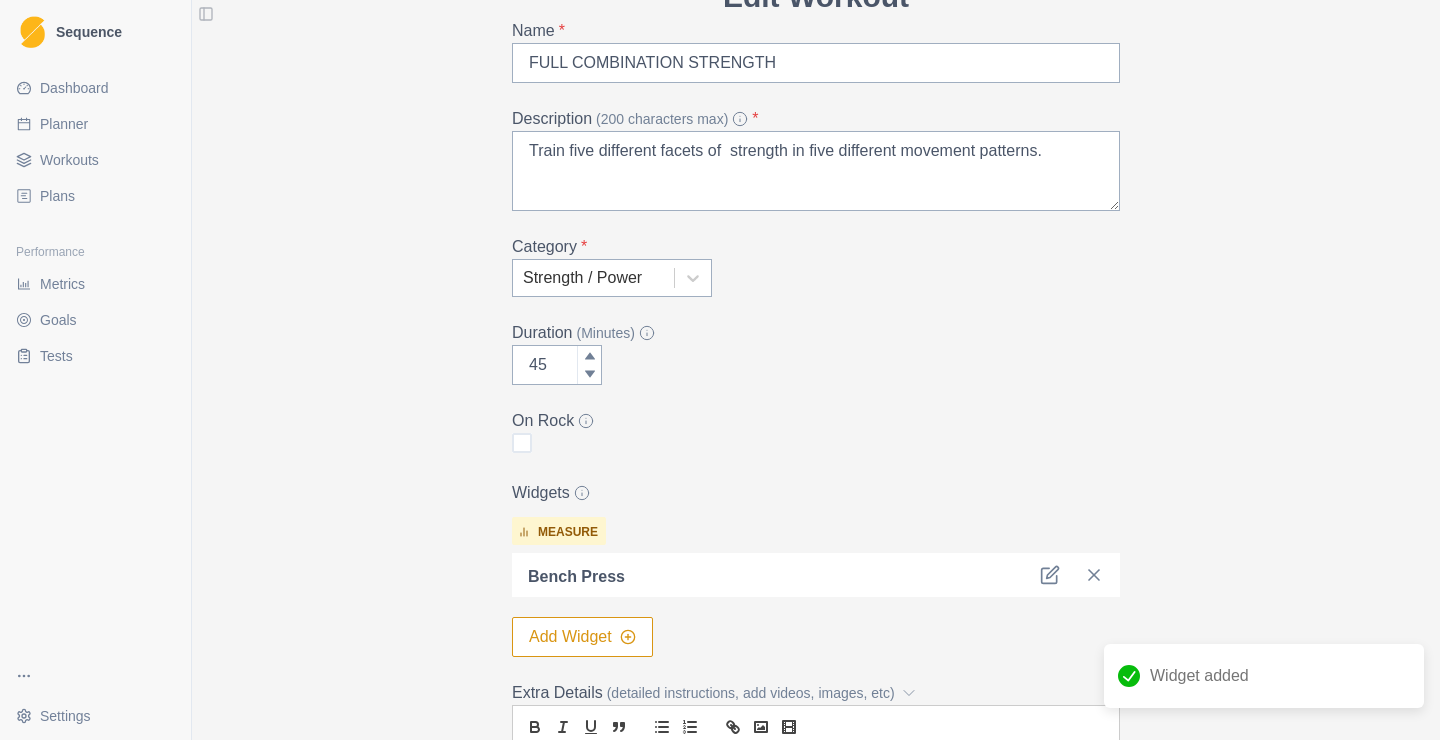 scroll, scrollTop: 129, scrollLeft: 0, axis: vertical 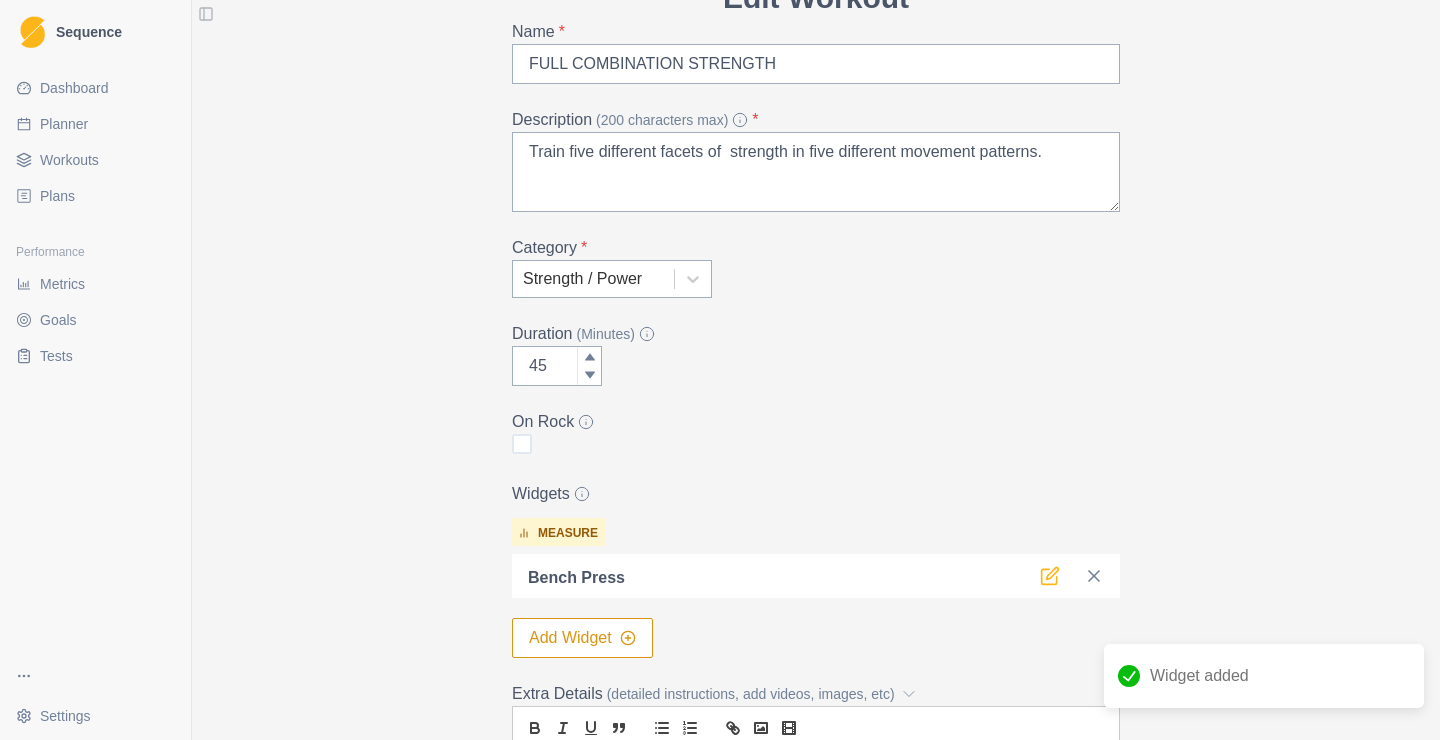 click 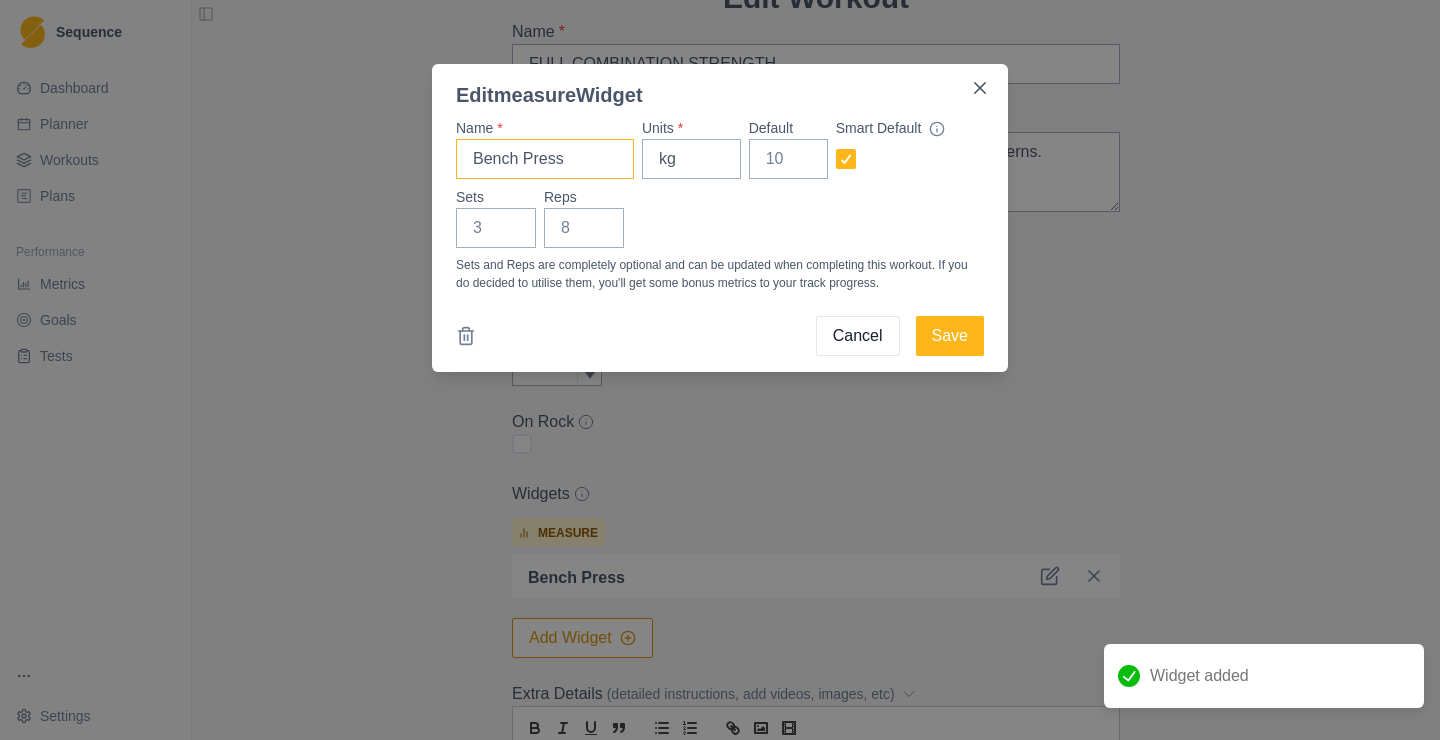 click on "Bench Press" at bounding box center [545, 159] 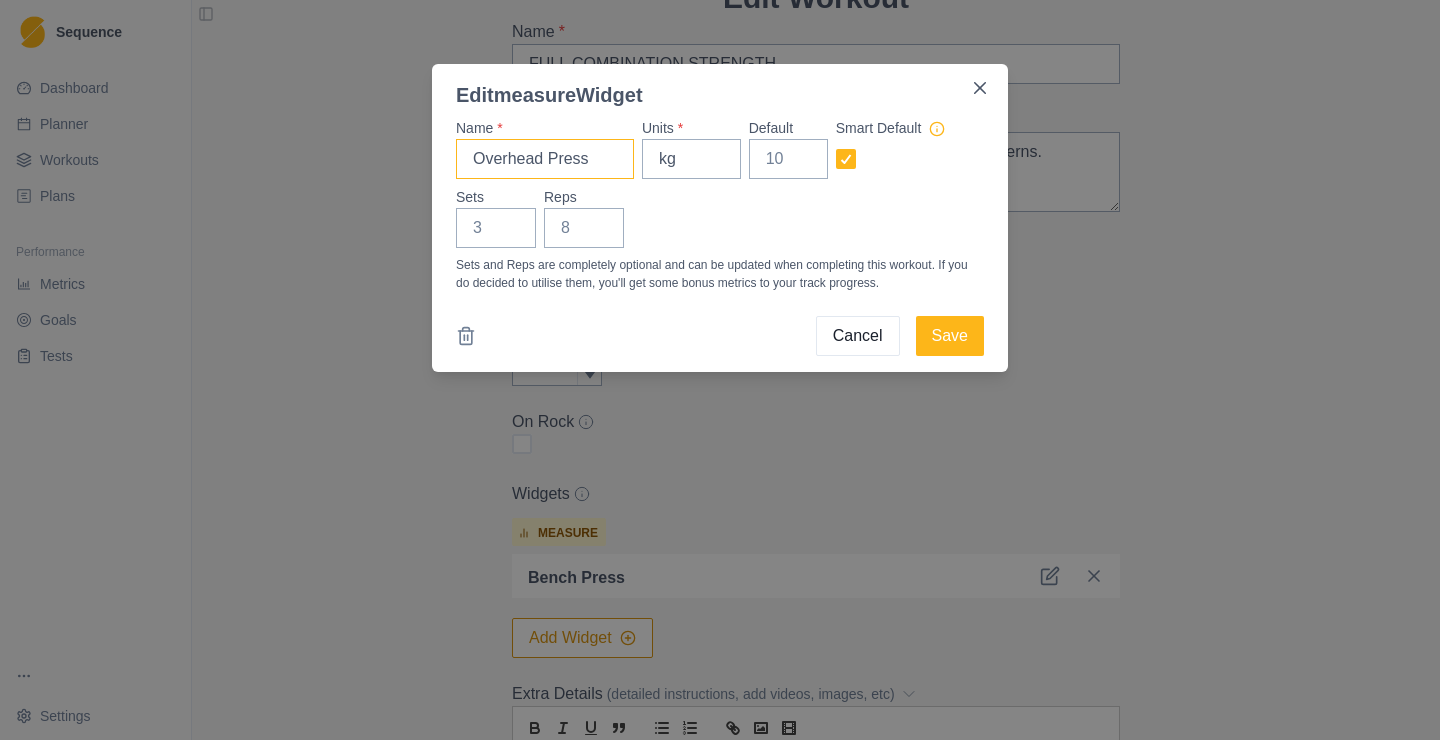 type on "Overhead Press" 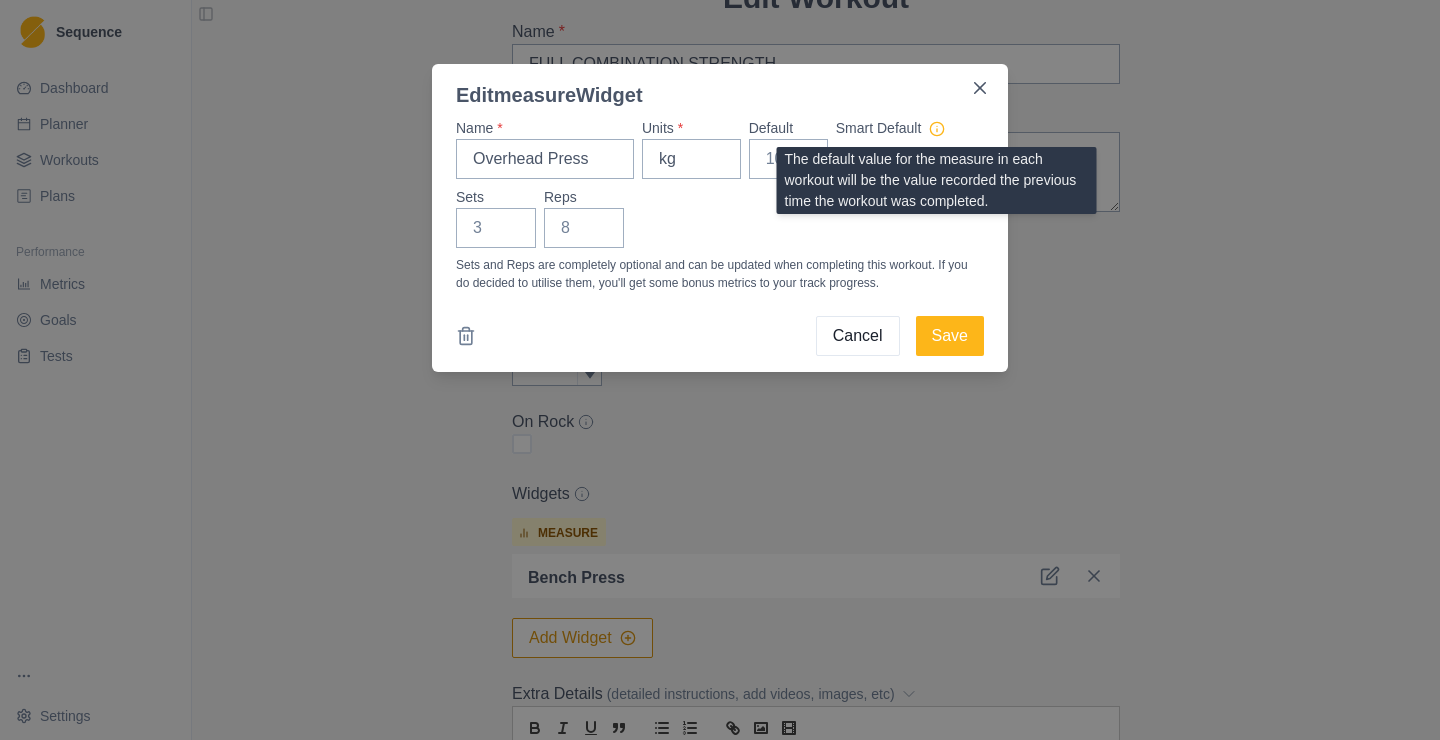 click 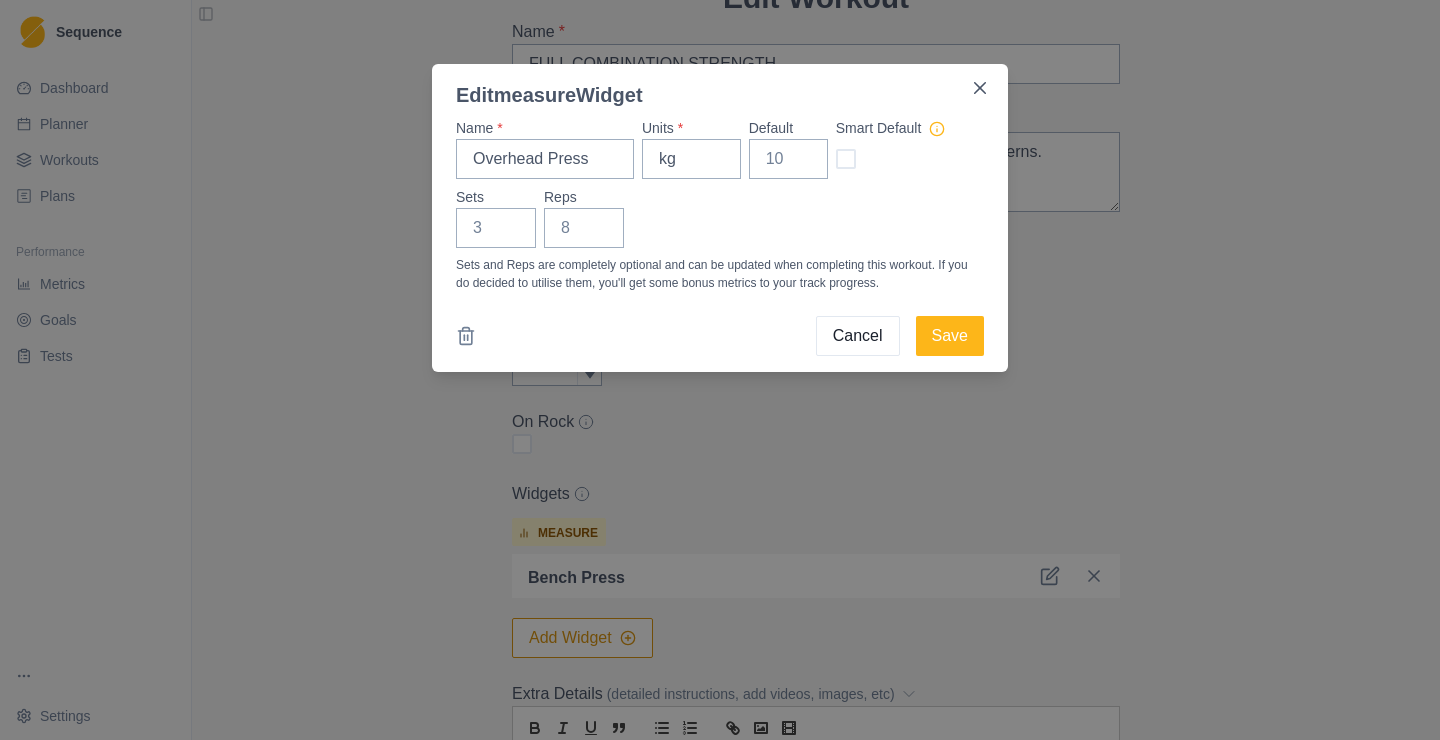click 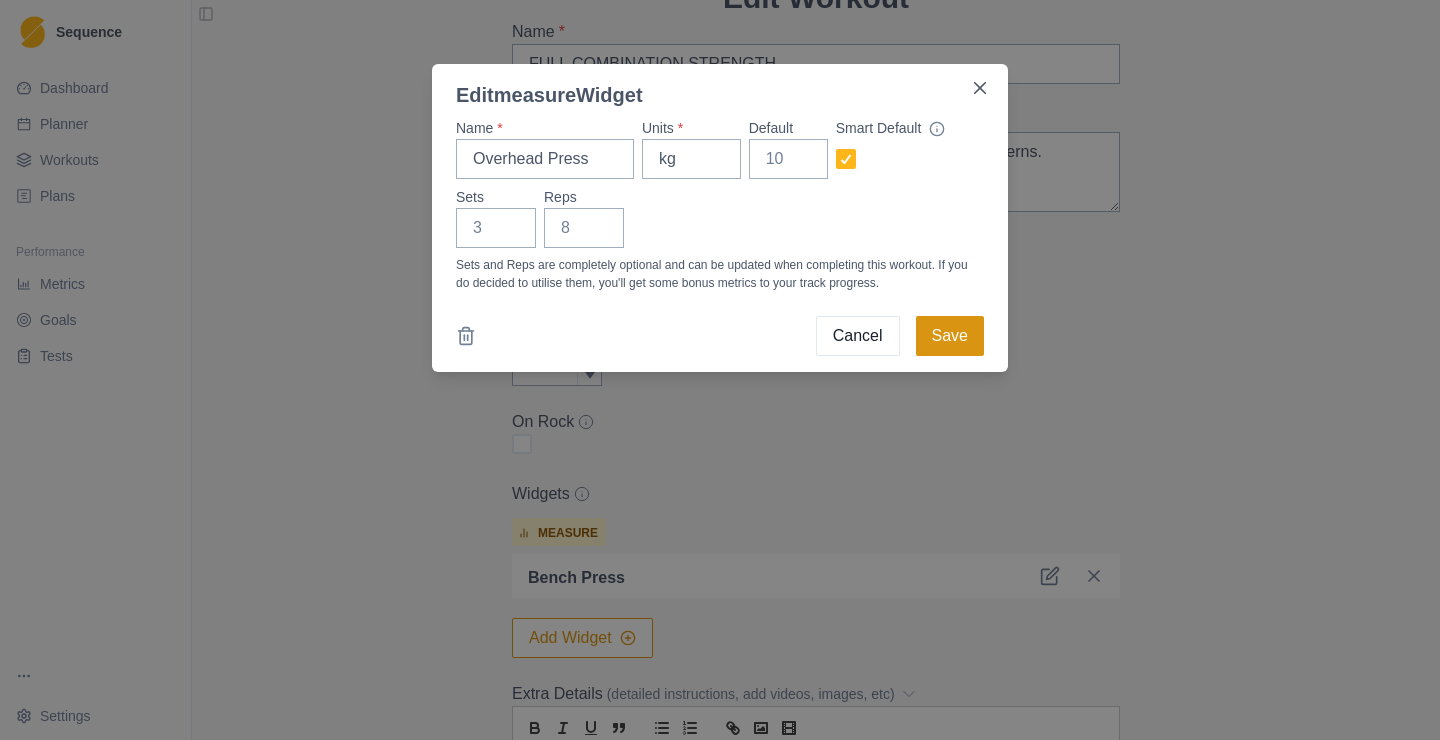 click on "Save" at bounding box center [950, 336] 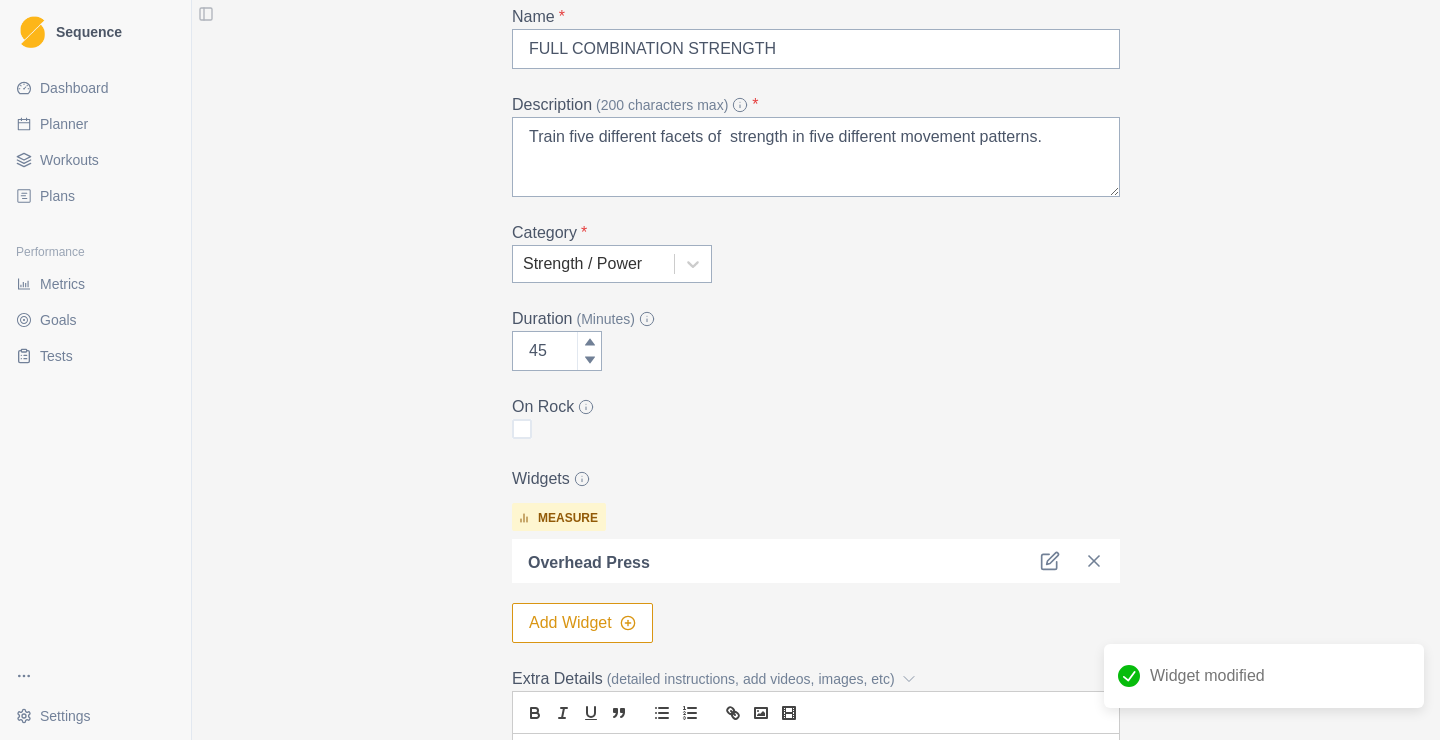 scroll, scrollTop: 387, scrollLeft: 0, axis: vertical 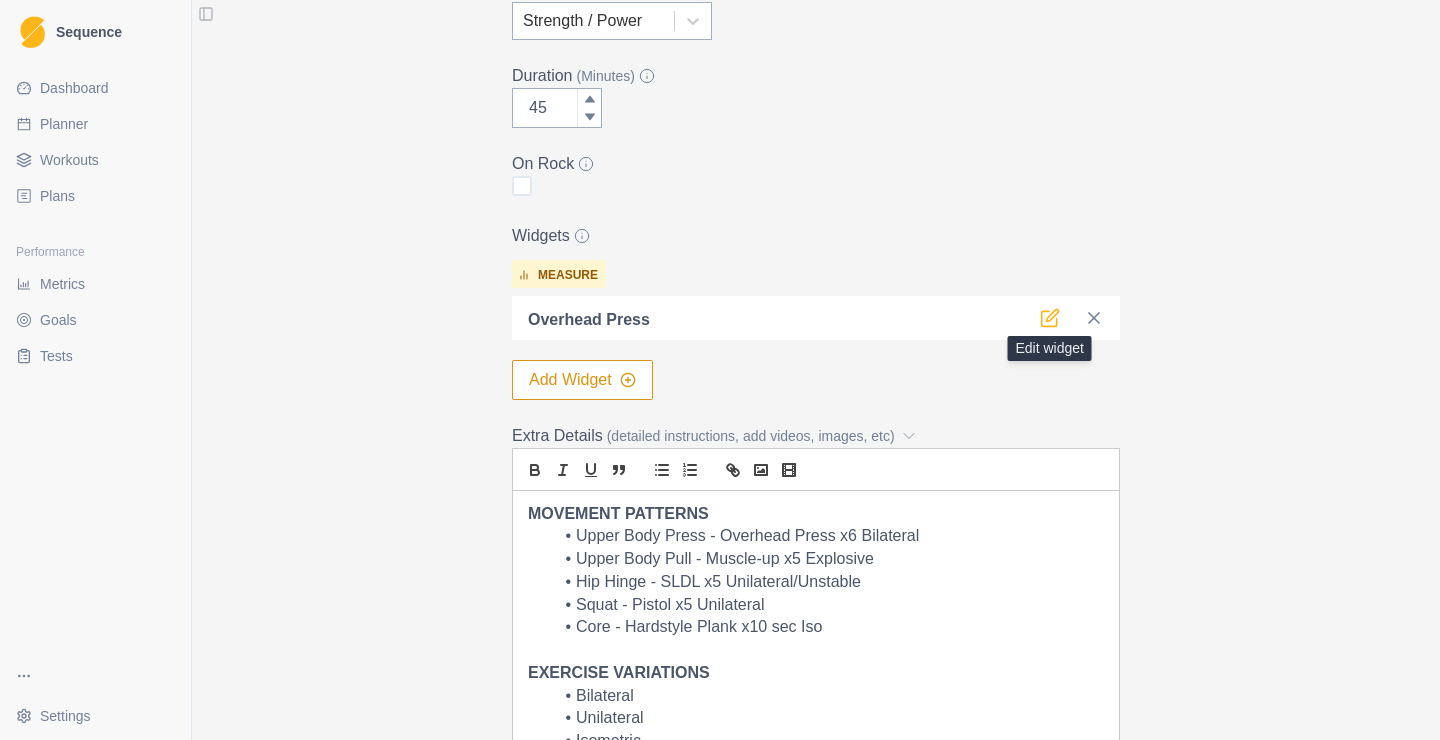 click 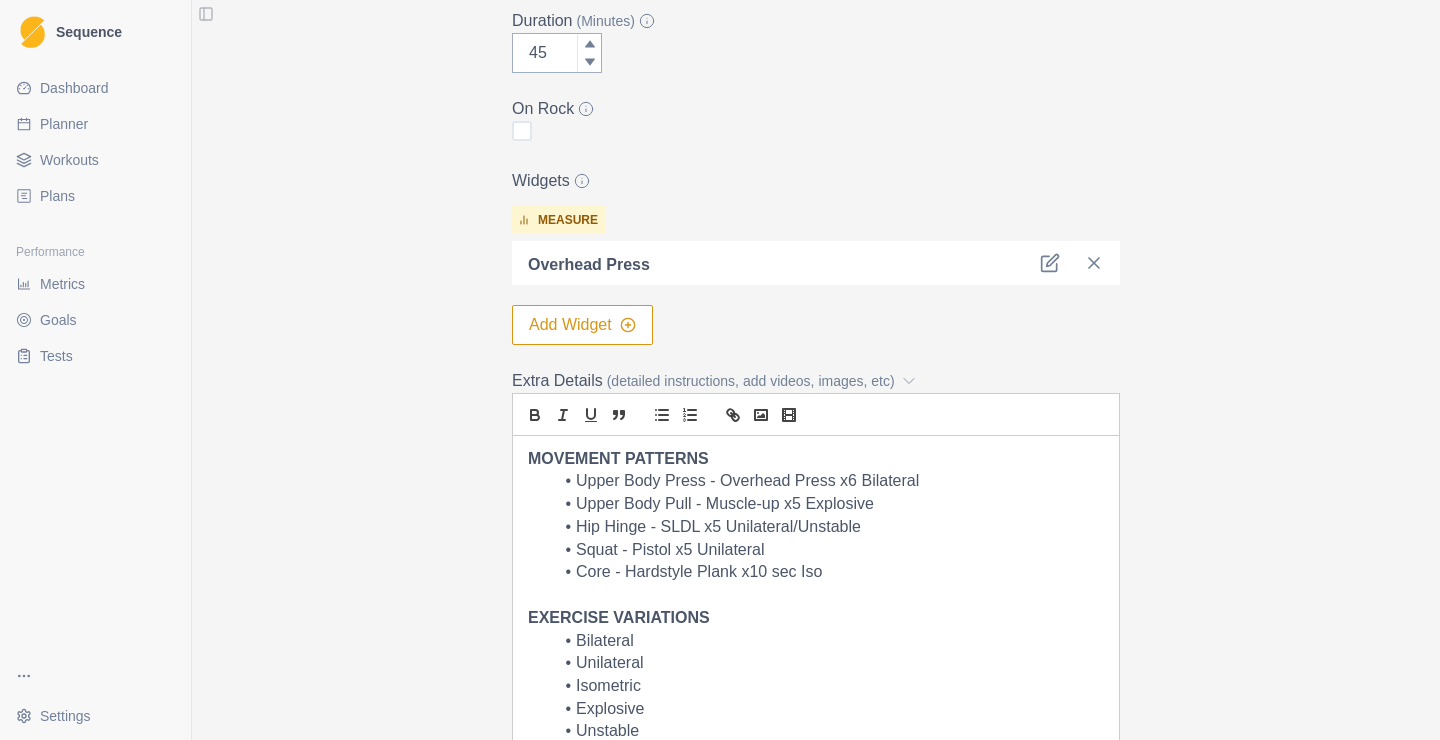 scroll, scrollTop: 329, scrollLeft: 0, axis: vertical 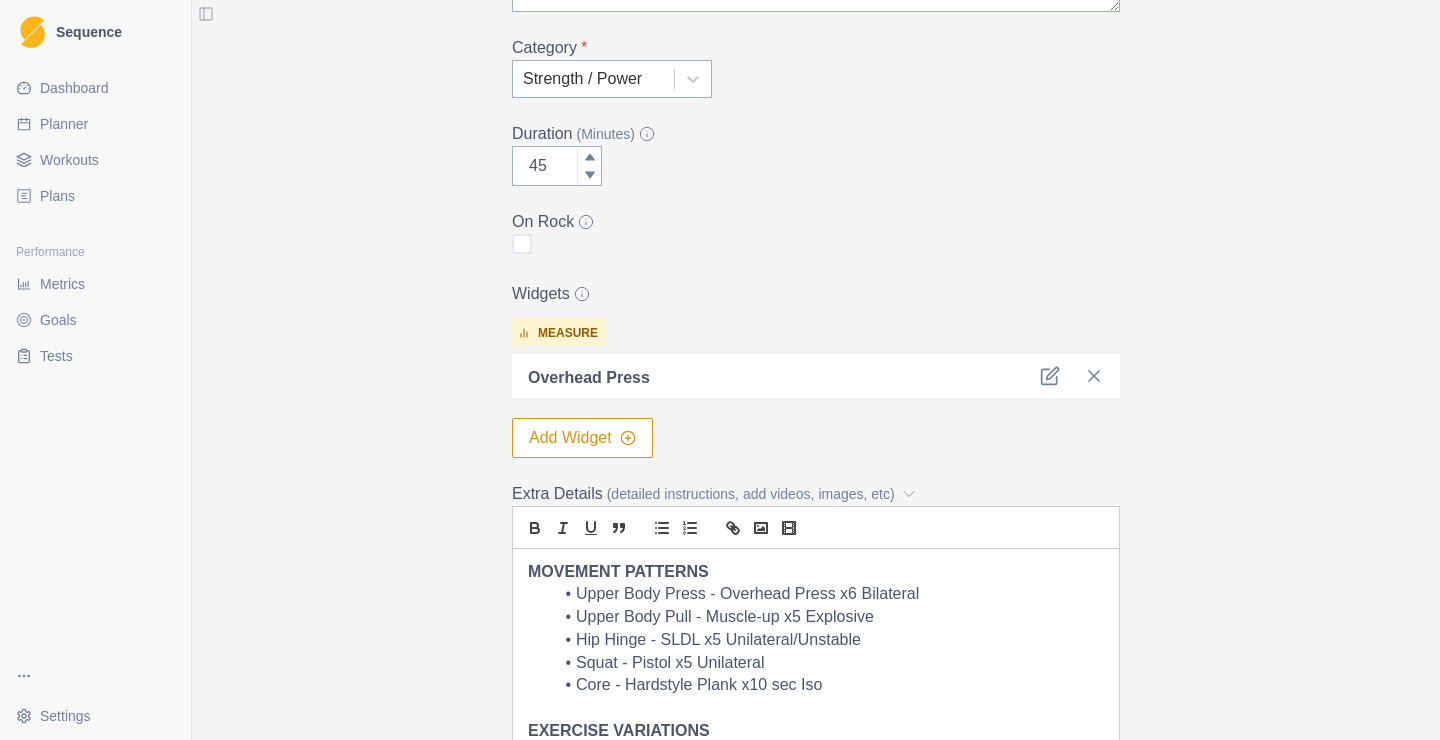 click on "MOVEMENT PATTERNS" at bounding box center (816, 572) 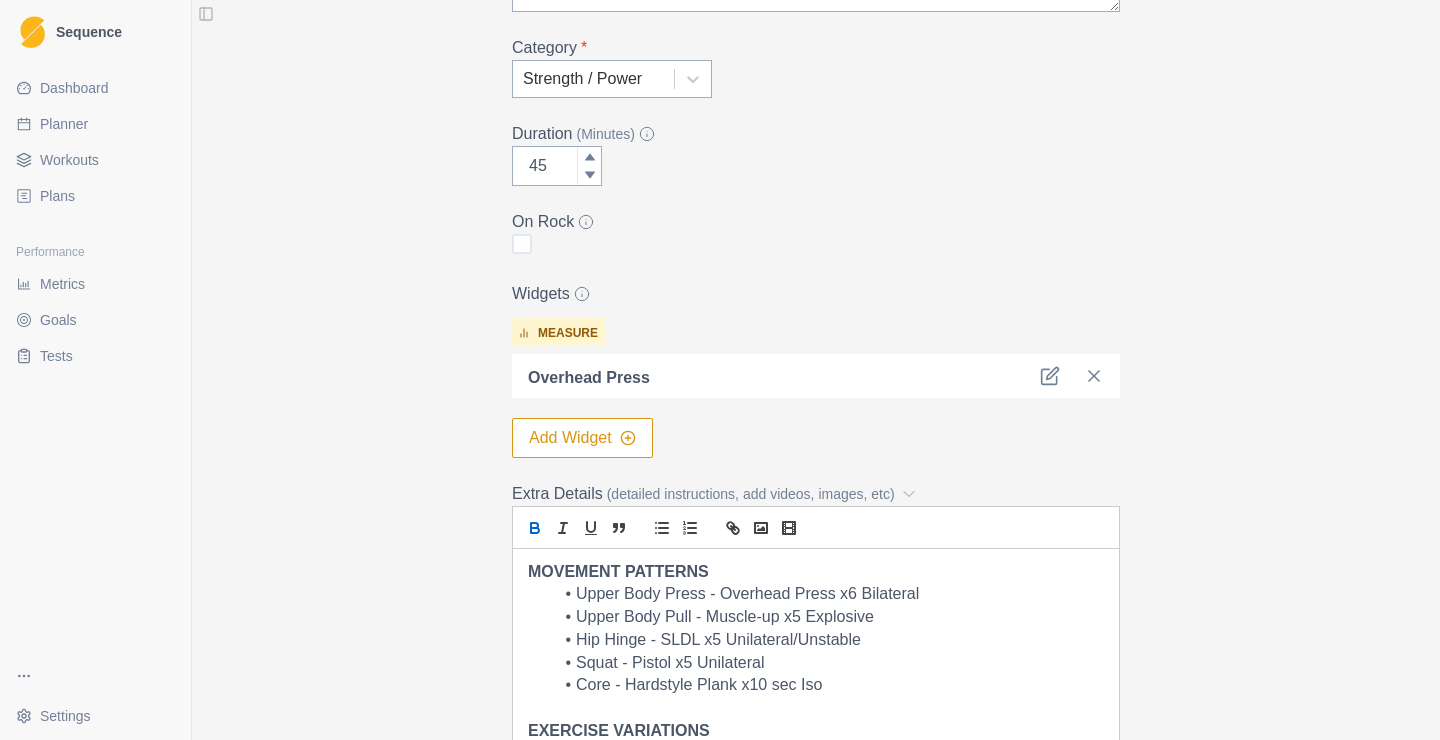 type 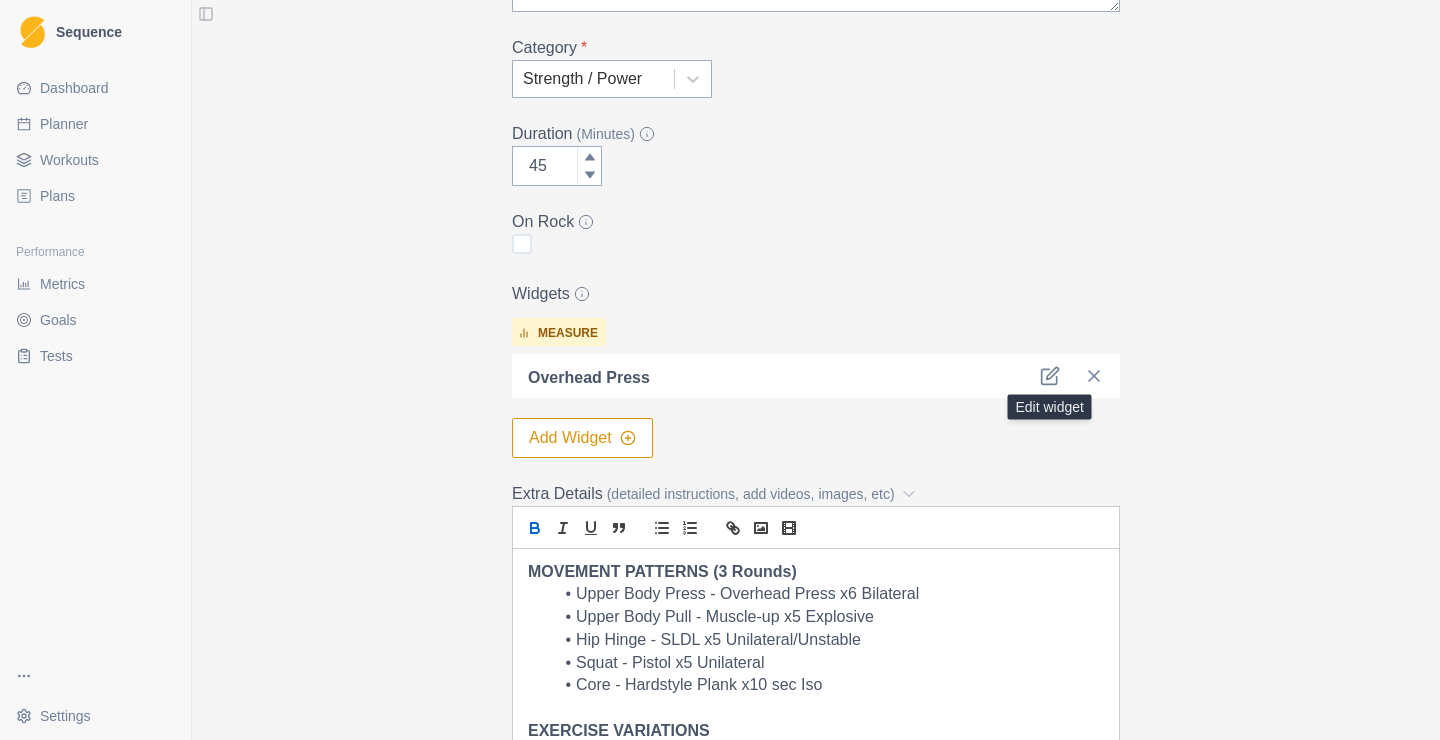 click on "Overhead Press" at bounding box center (816, 376) 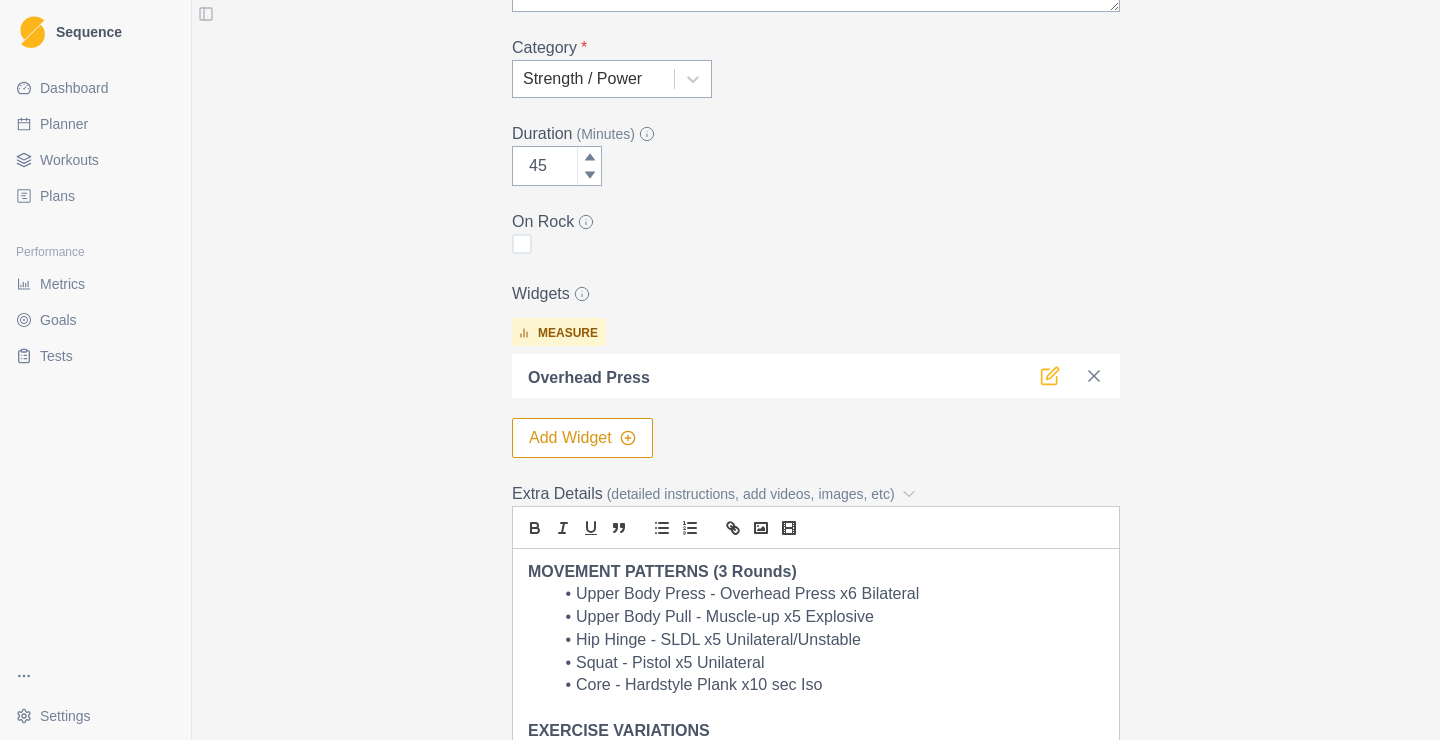 click 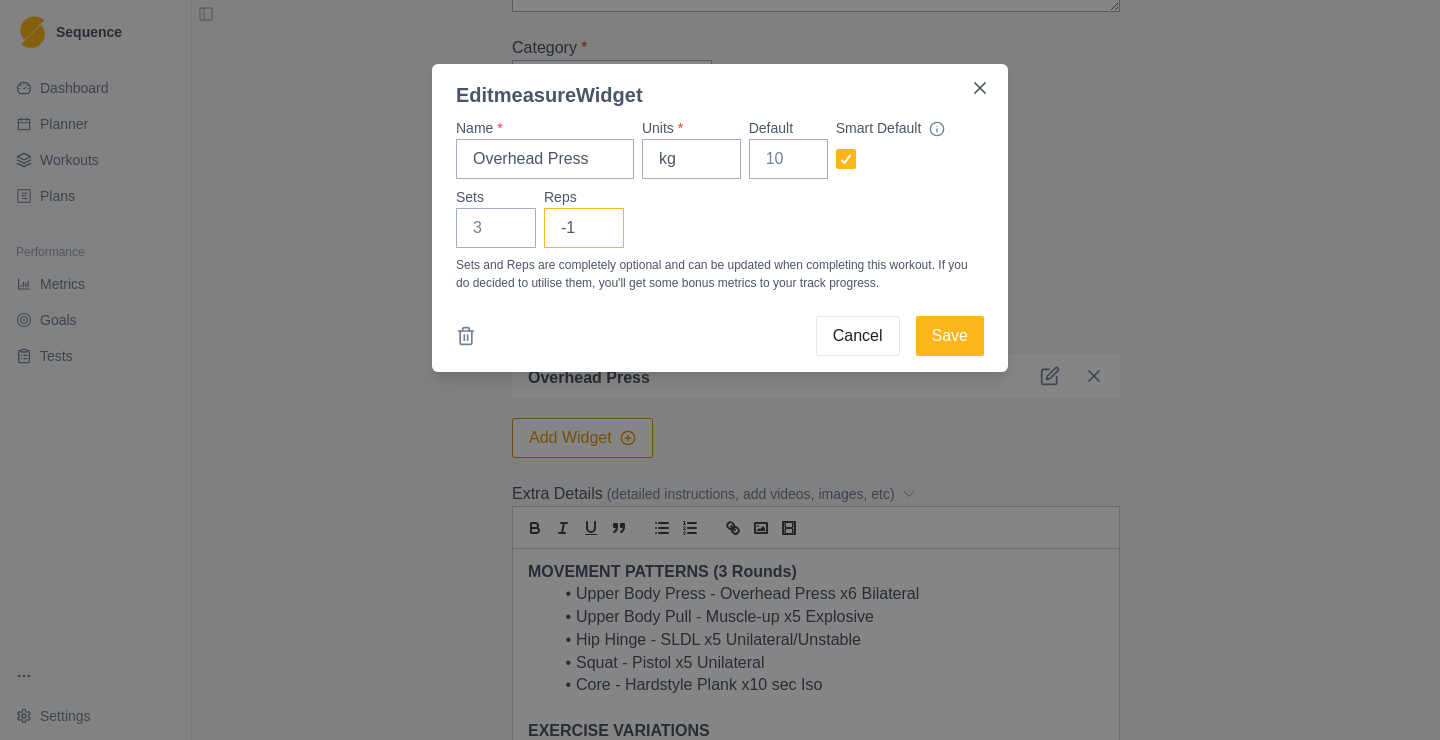 click on "-1" at bounding box center [584, 228] 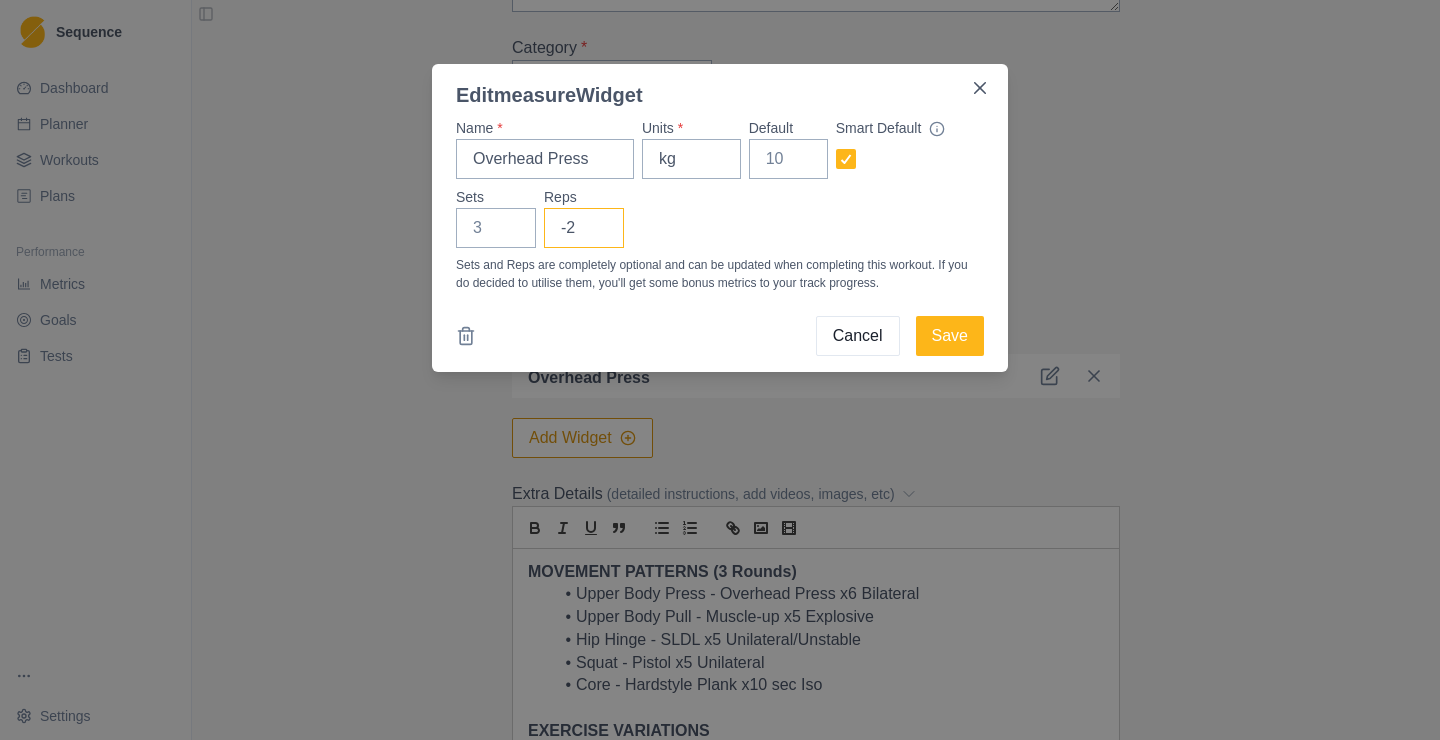 click on "-2" at bounding box center [584, 228] 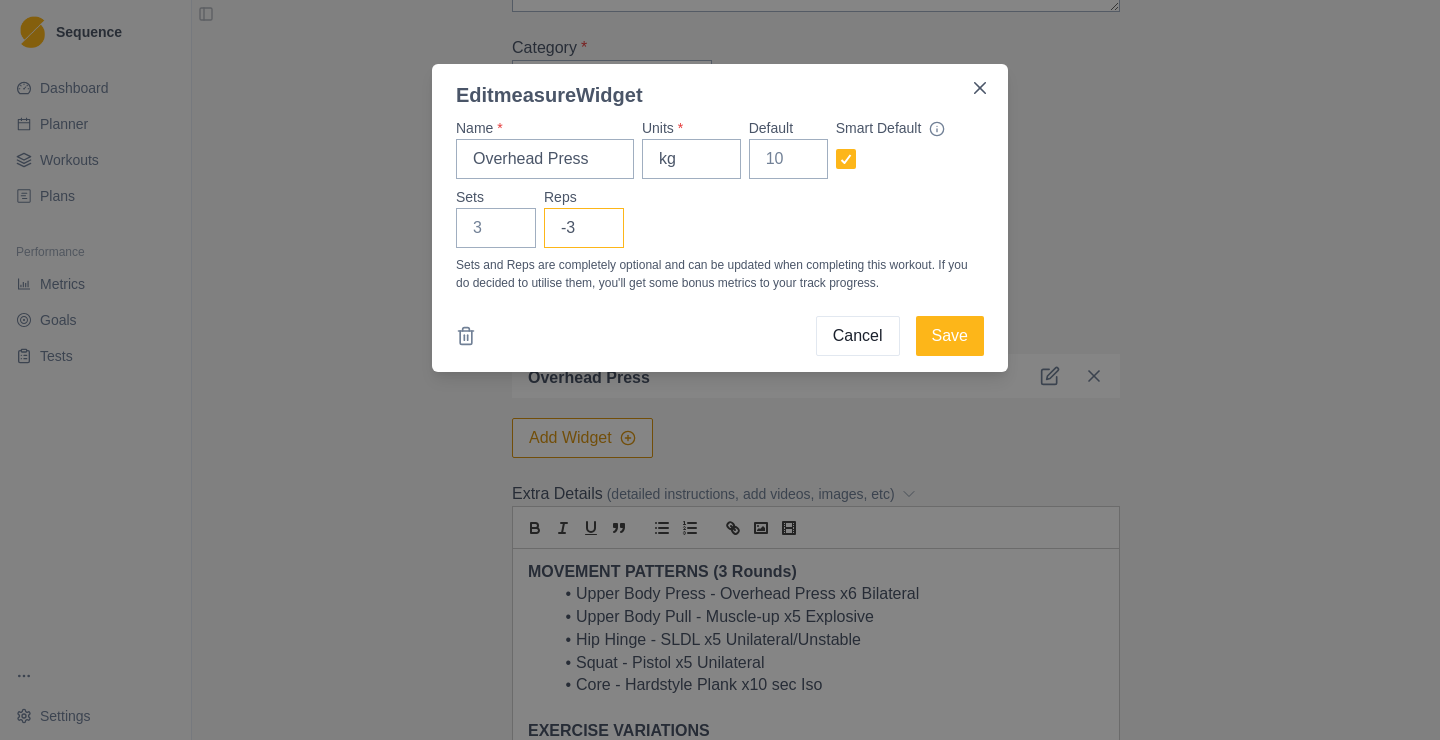 click on "-3" at bounding box center [584, 228] 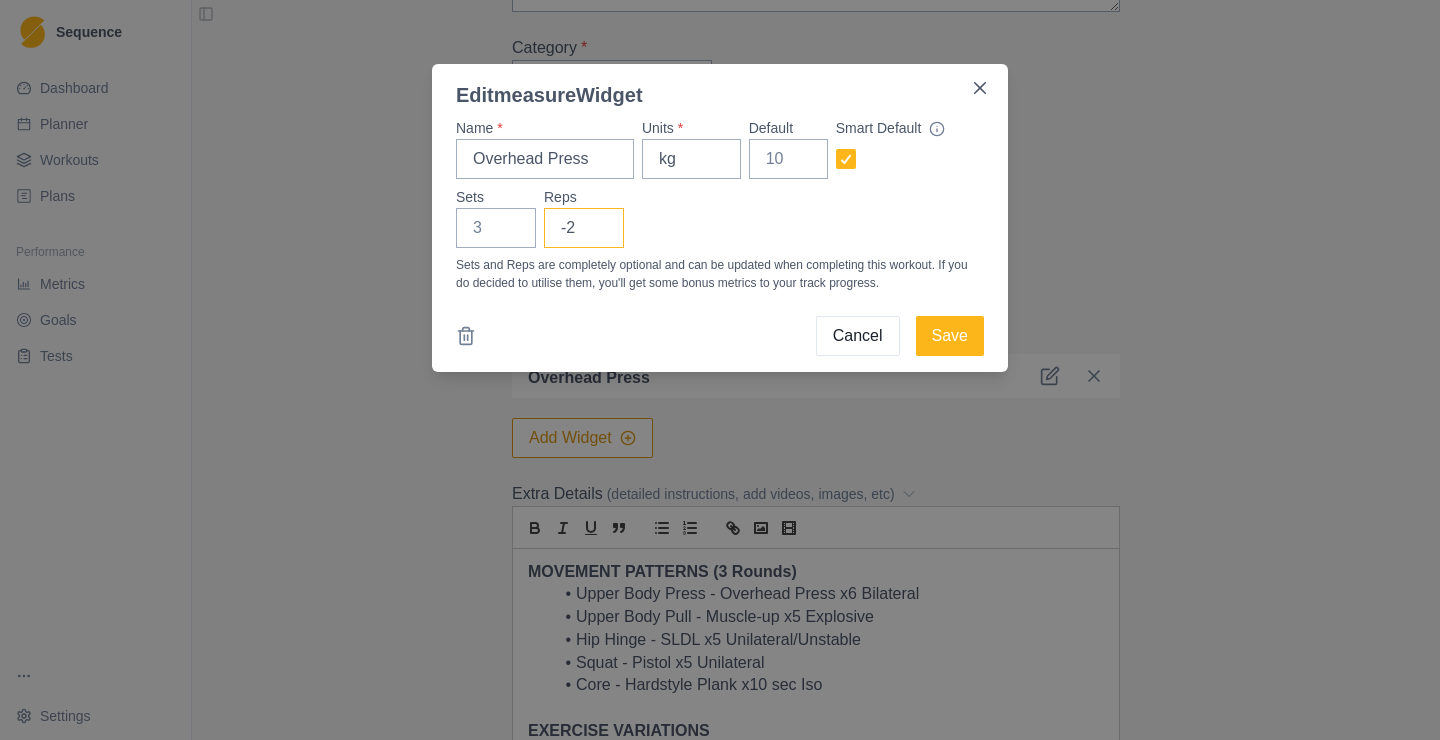 click on "-2" at bounding box center [584, 228] 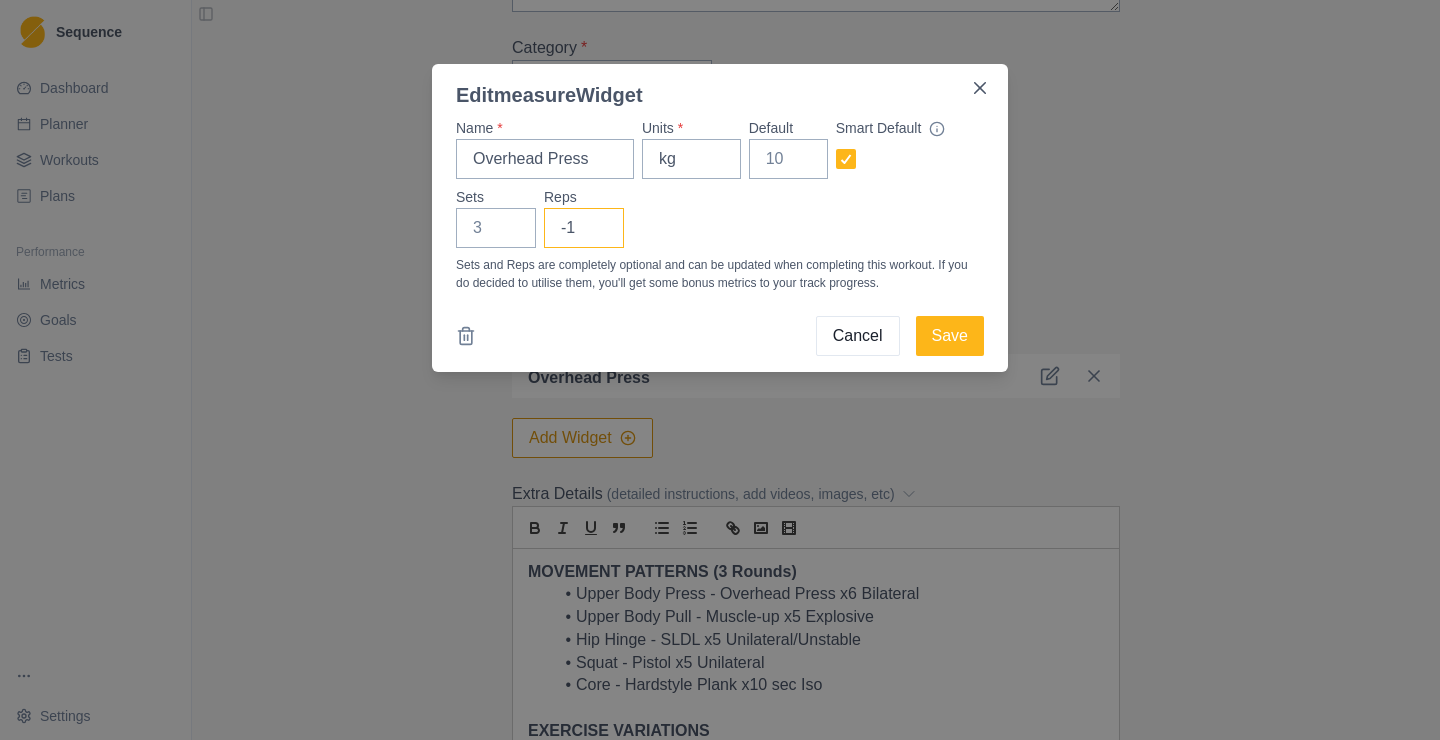click on "-1" at bounding box center [584, 228] 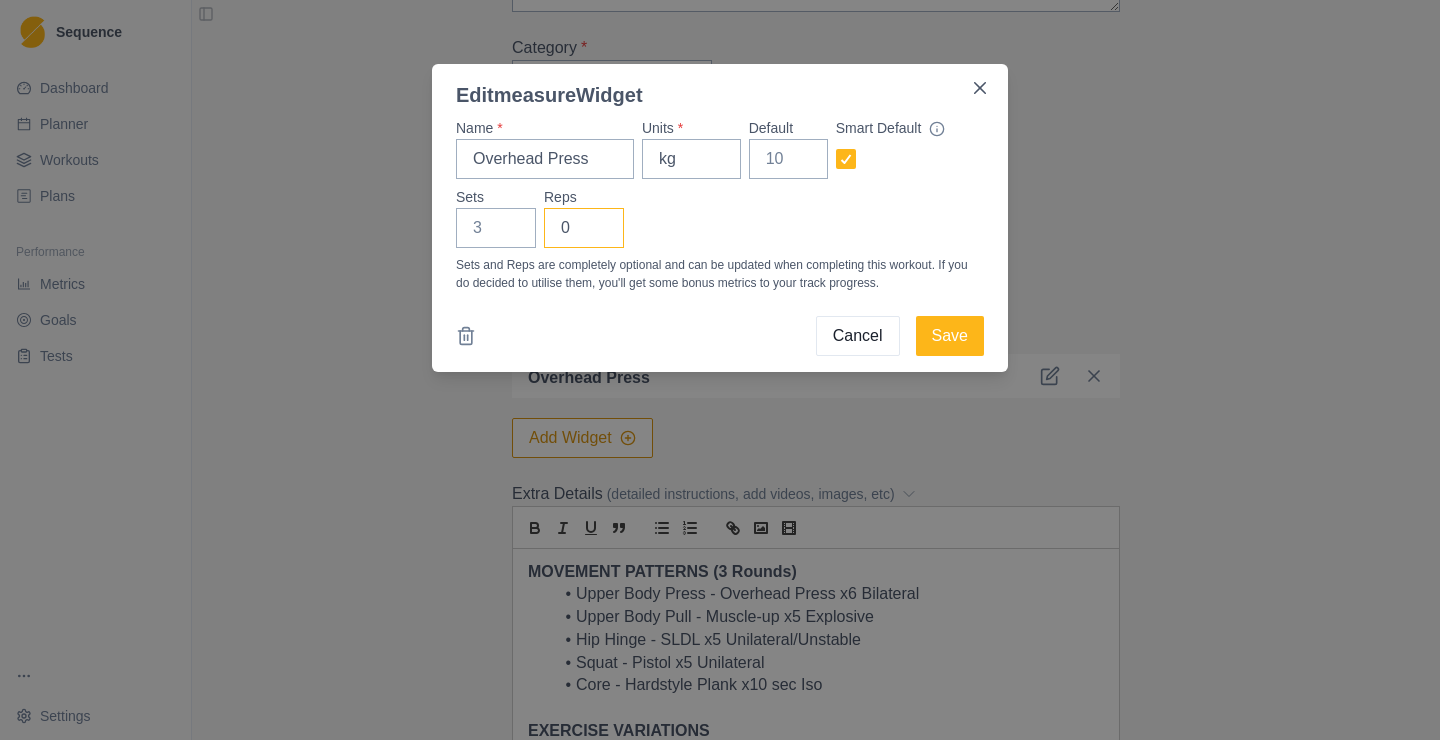 click on "0" at bounding box center (584, 228) 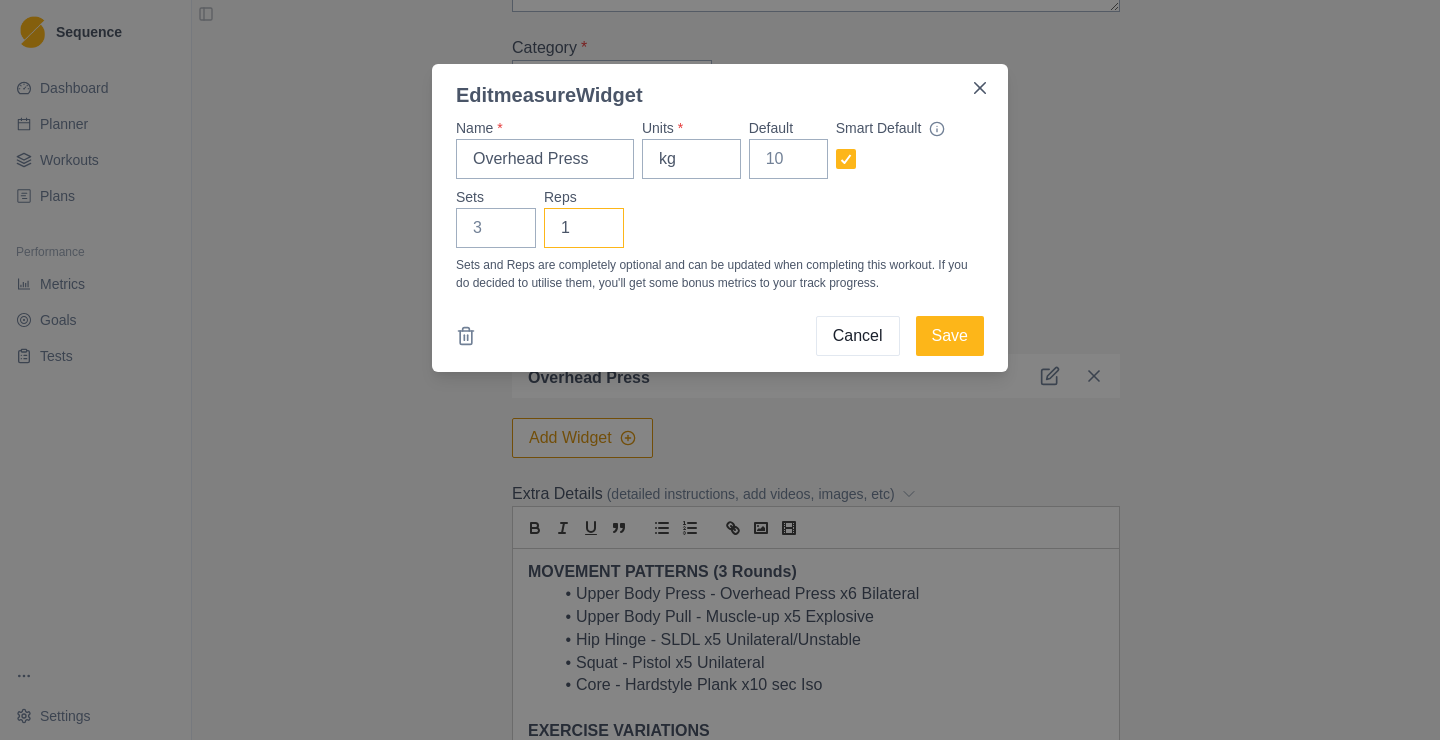 click on "1" at bounding box center (584, 228) 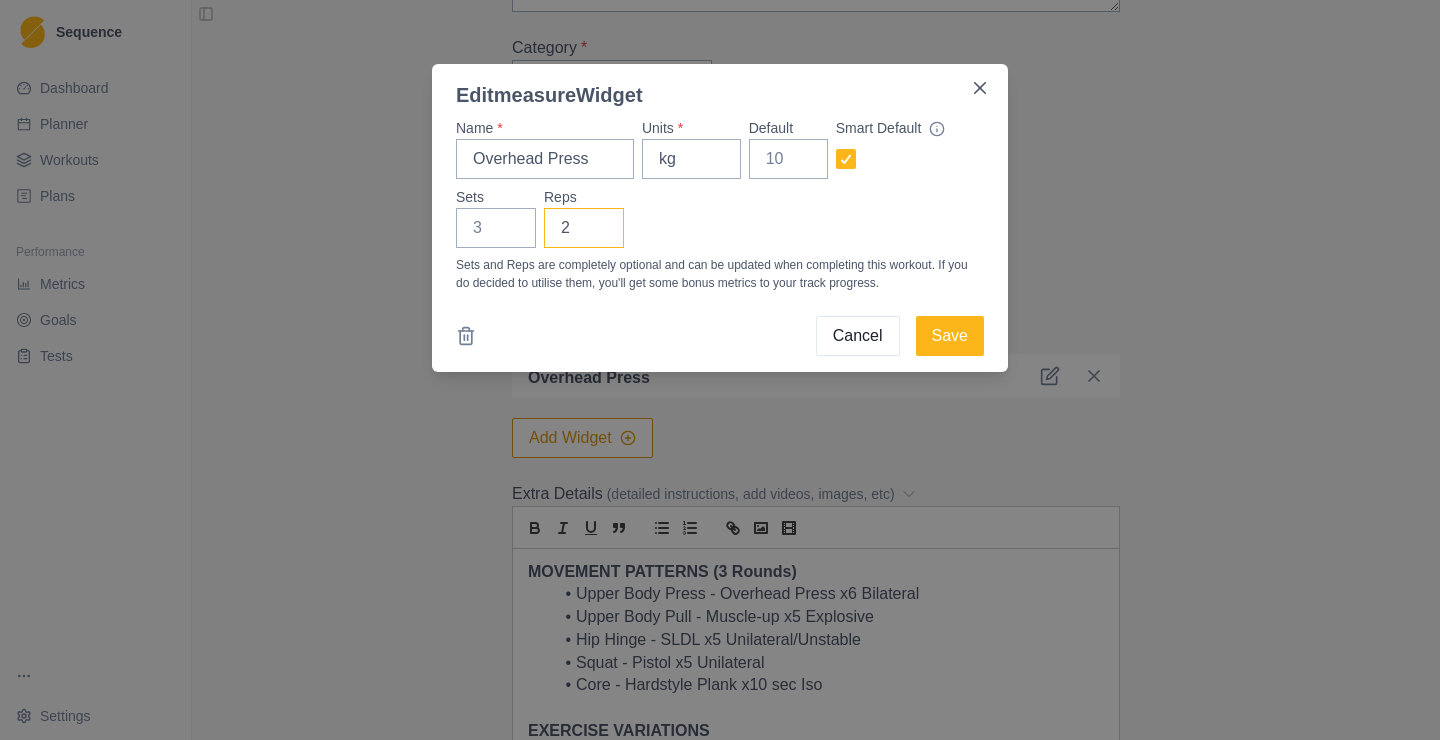 click on "2" at bounding box center (584, 228) 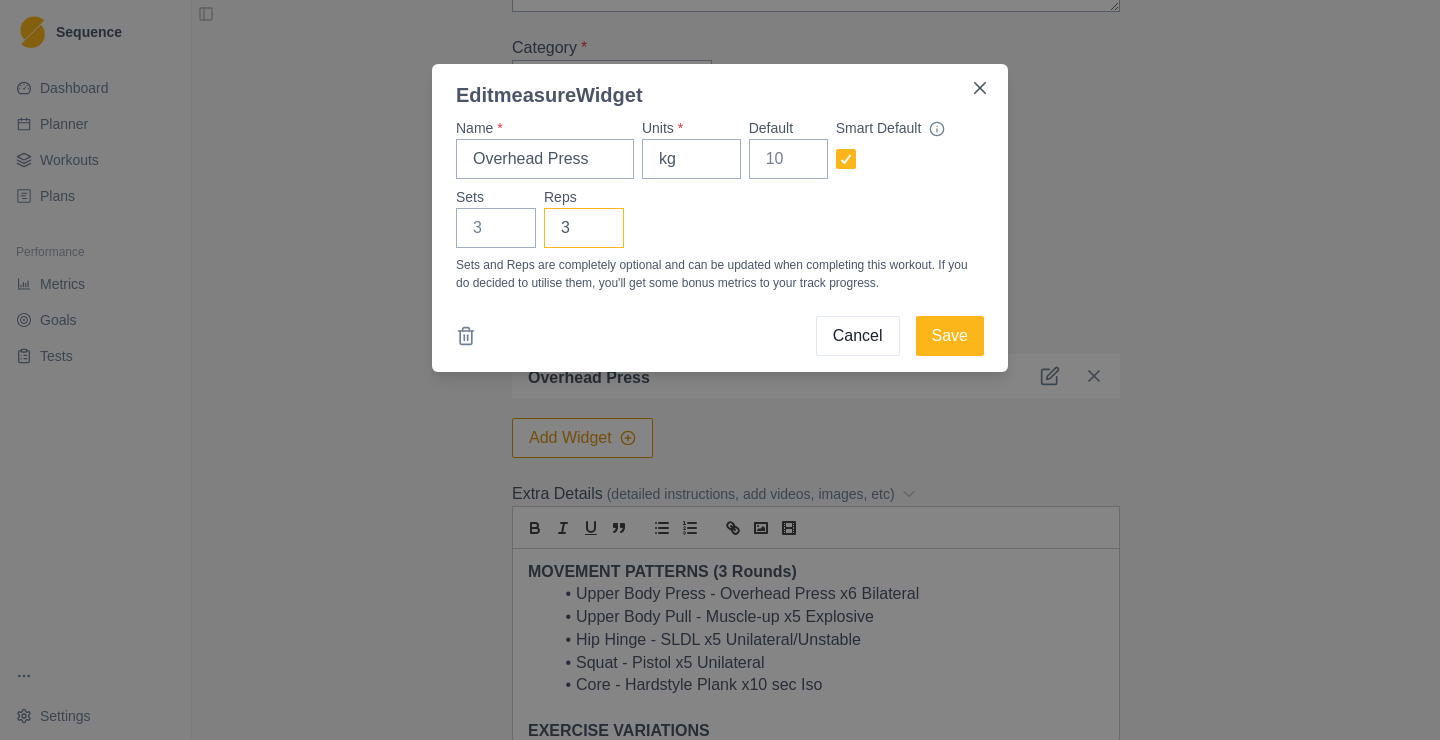 click on "3" at bounding box center [584, 228] 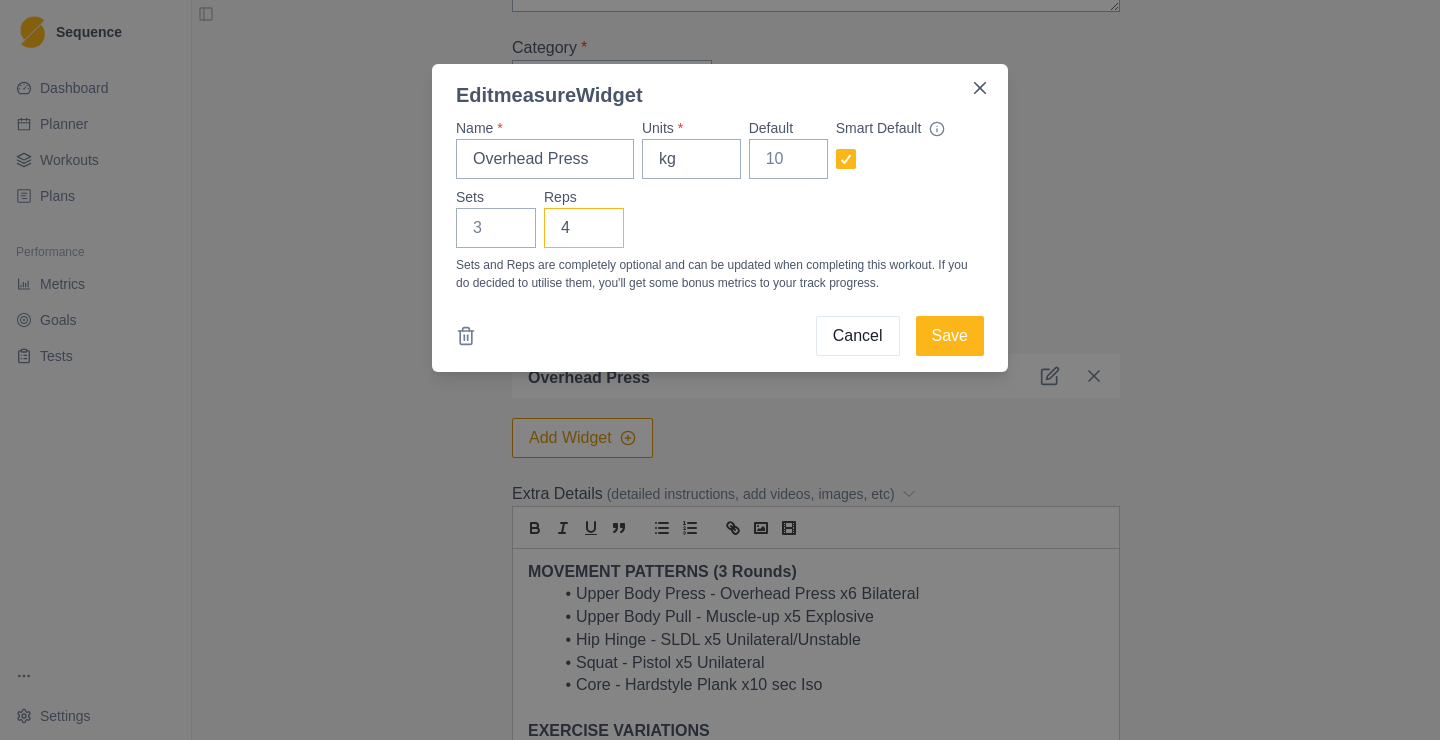 click on "4" at bounding box center (584, 228) 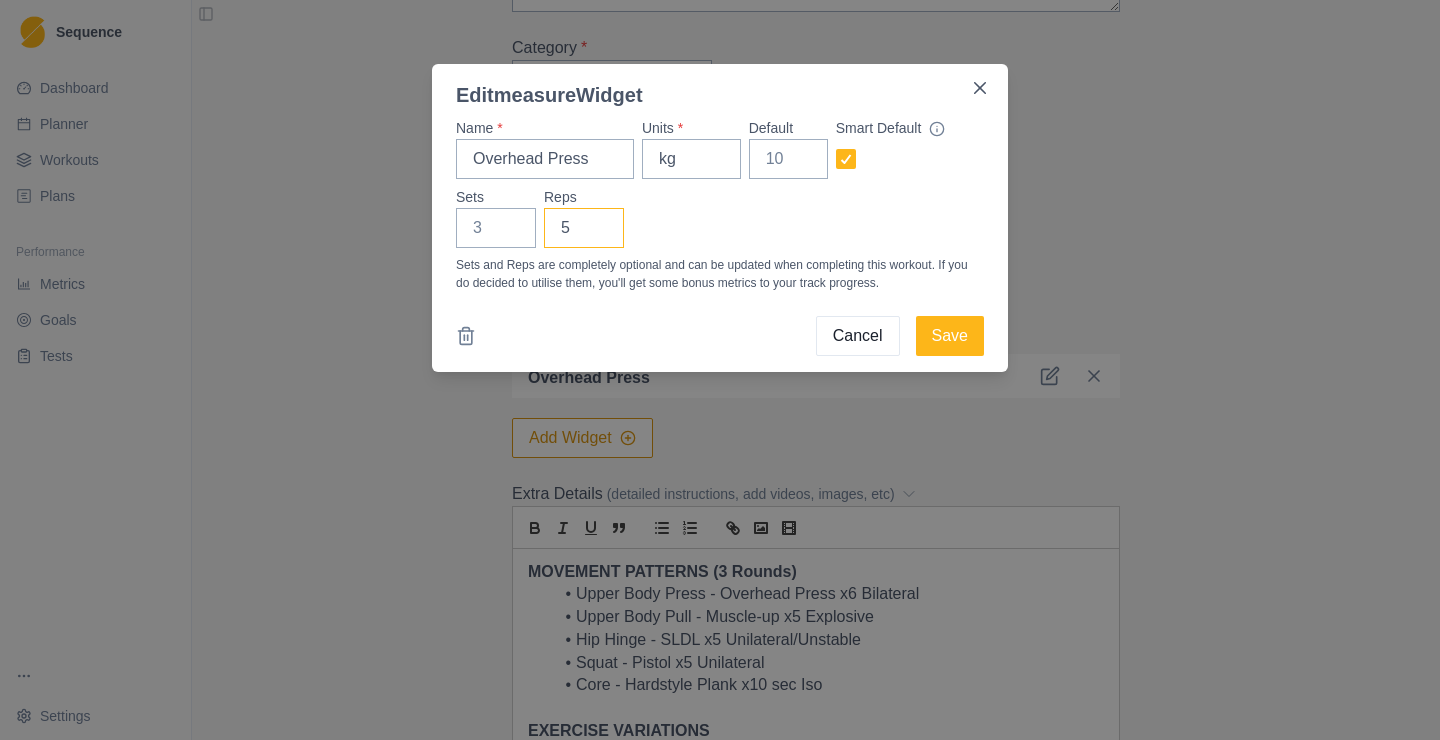 click on "5" at bounding box center [584, 228] 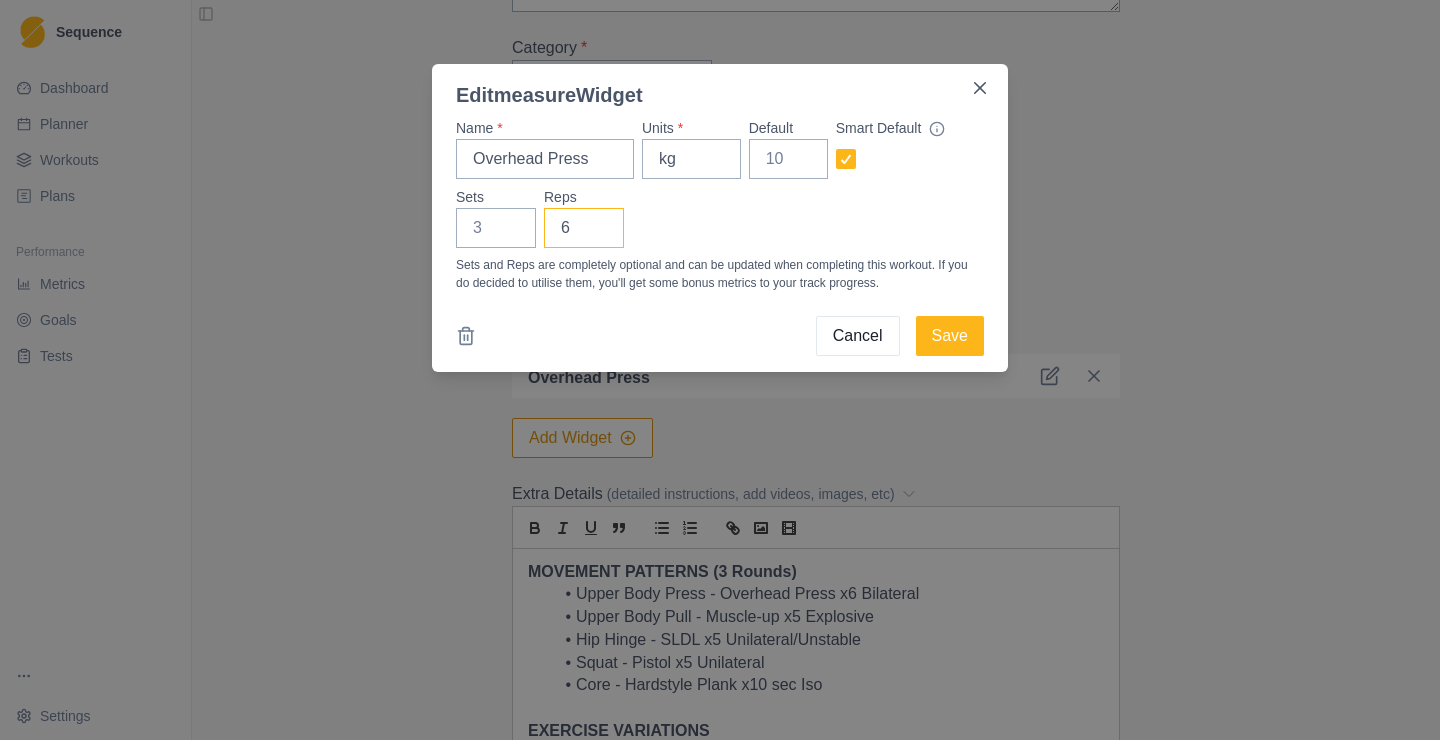 type on "6" 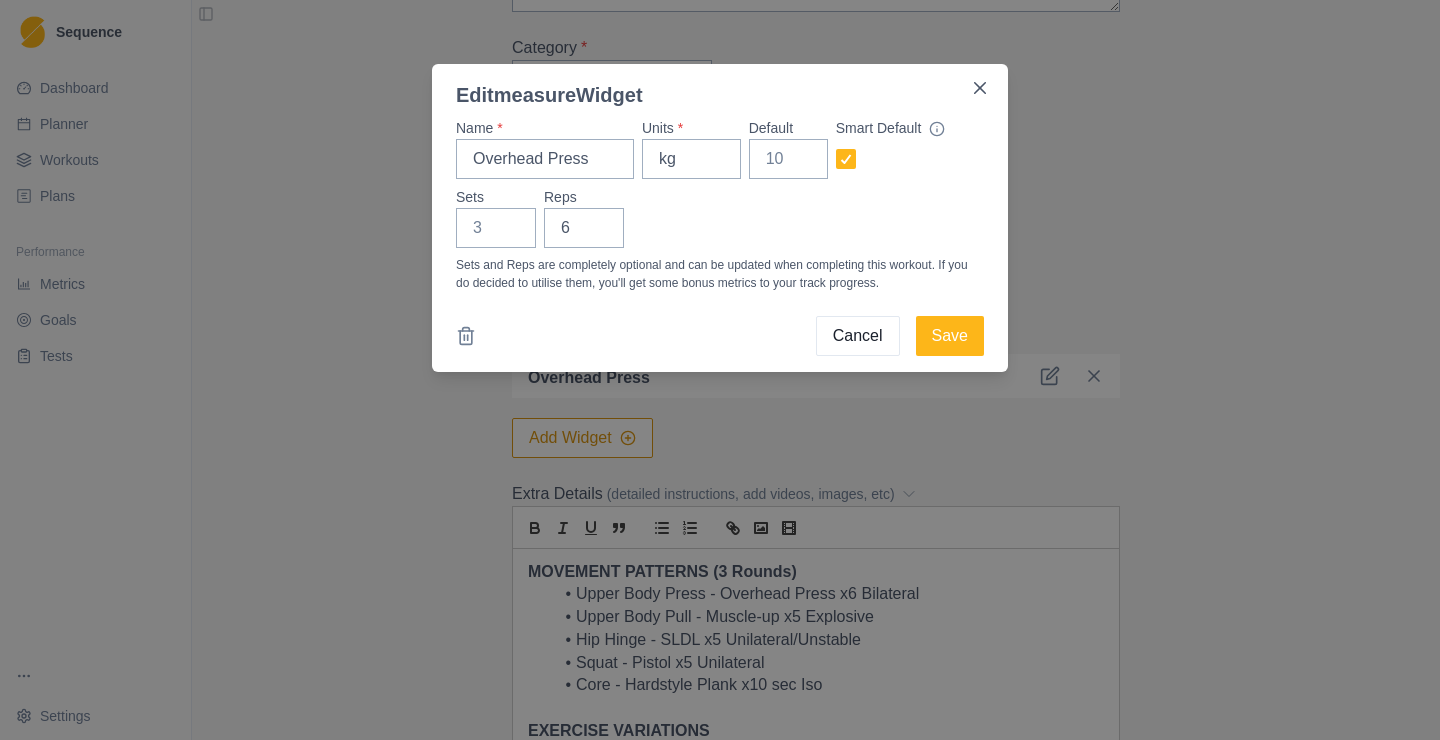 drag, startPoint x: 945, startPoint y: 341, endPoint x: 840, endPoint y: 221, distance: 159.4522 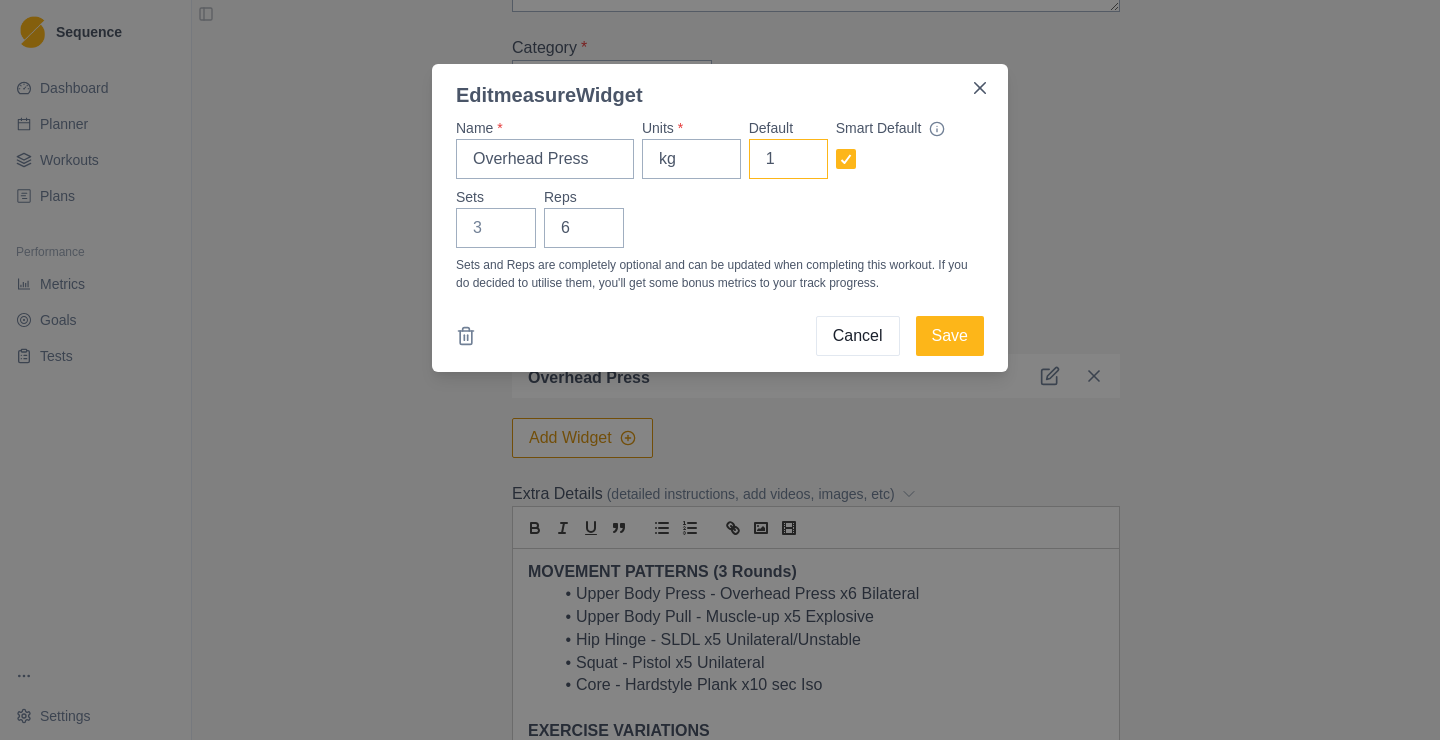 click on "1" at bounding box center [788, 159] 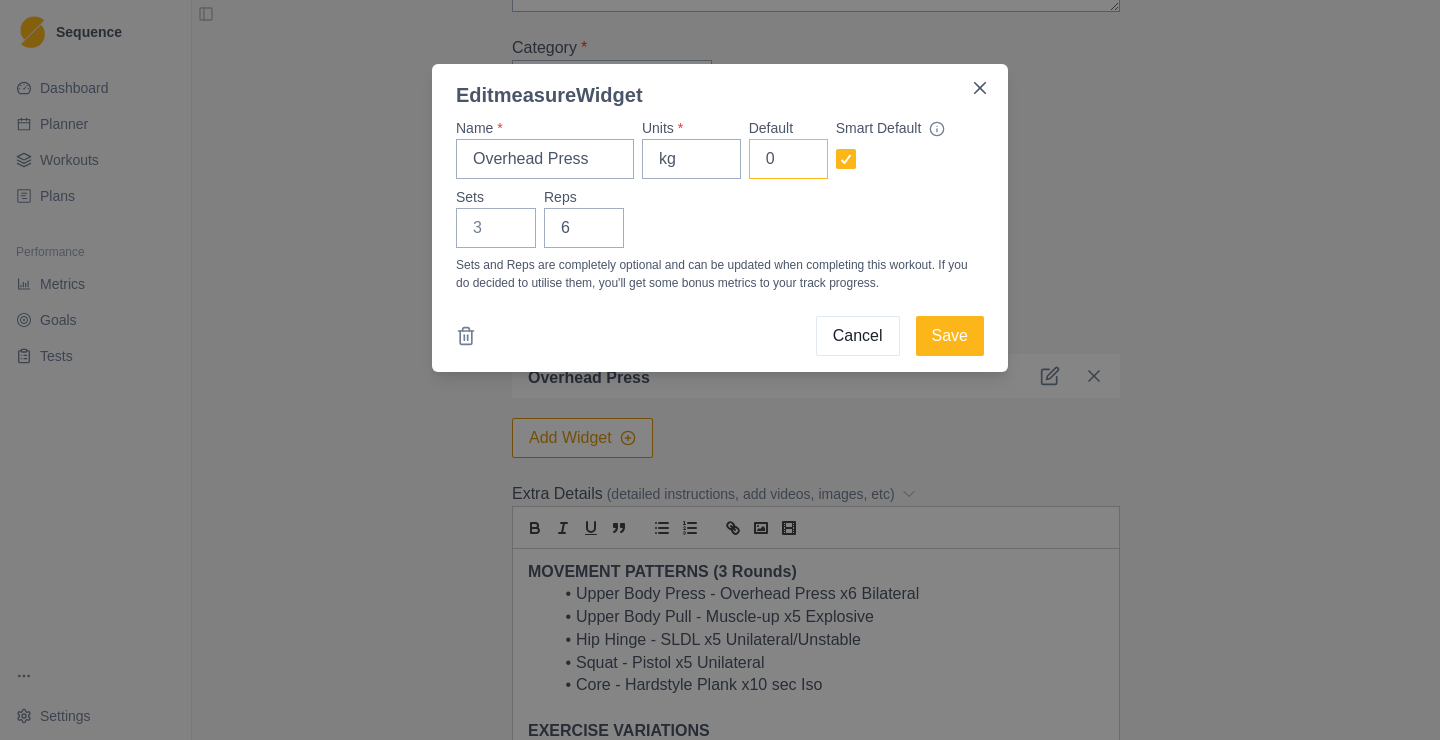 click on "0" at bounding box center (788, 159) 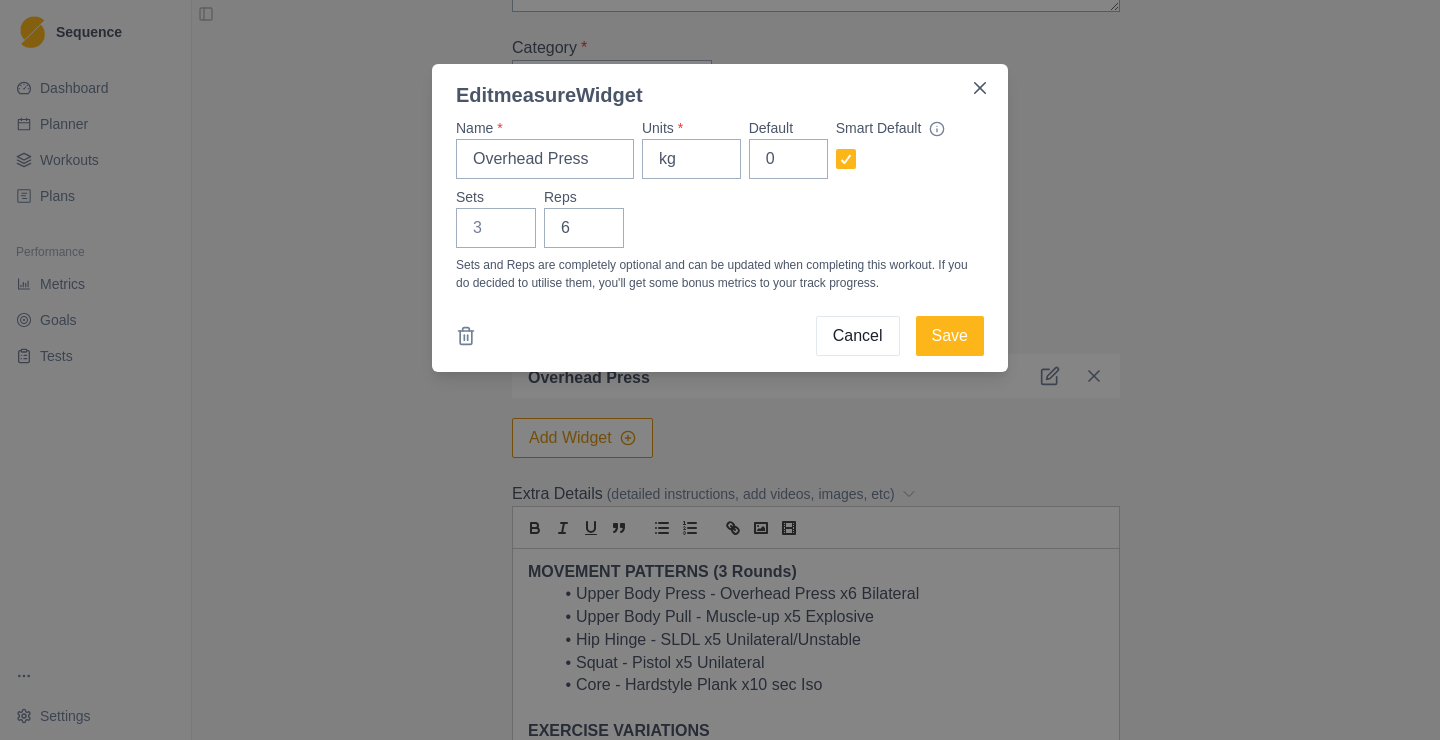 click on "Sets Reps 6" at bounding box center (720, 217) 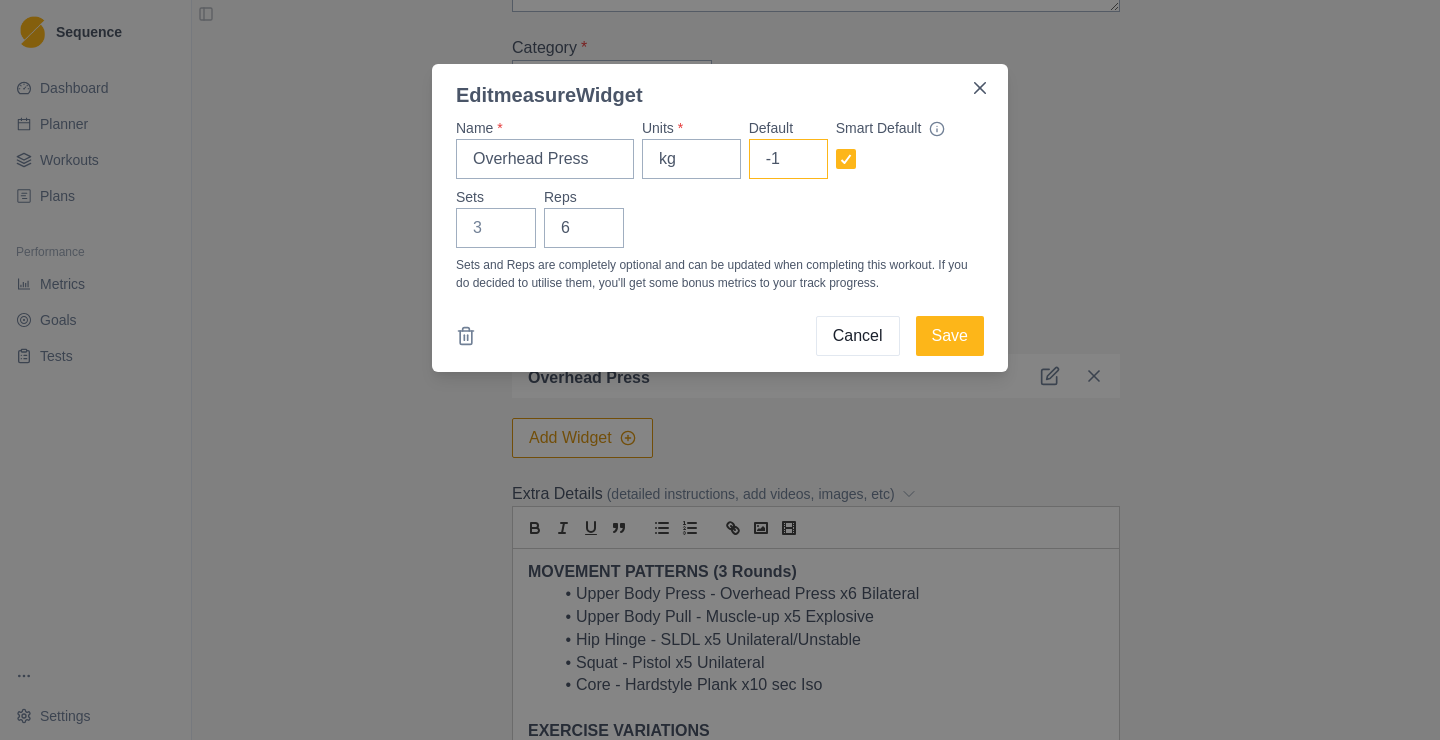 type on "-1" 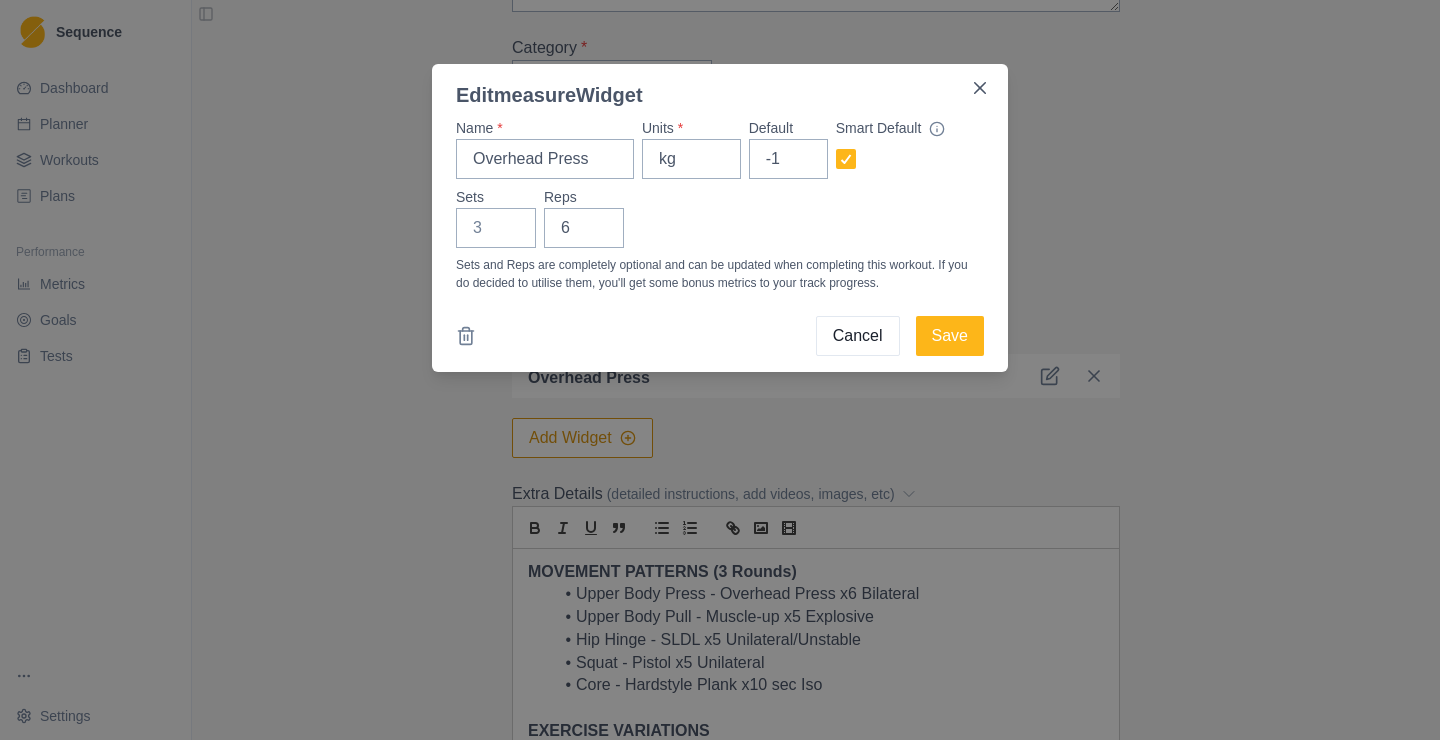 click on "Cancel" at bounding box center (858, 336) 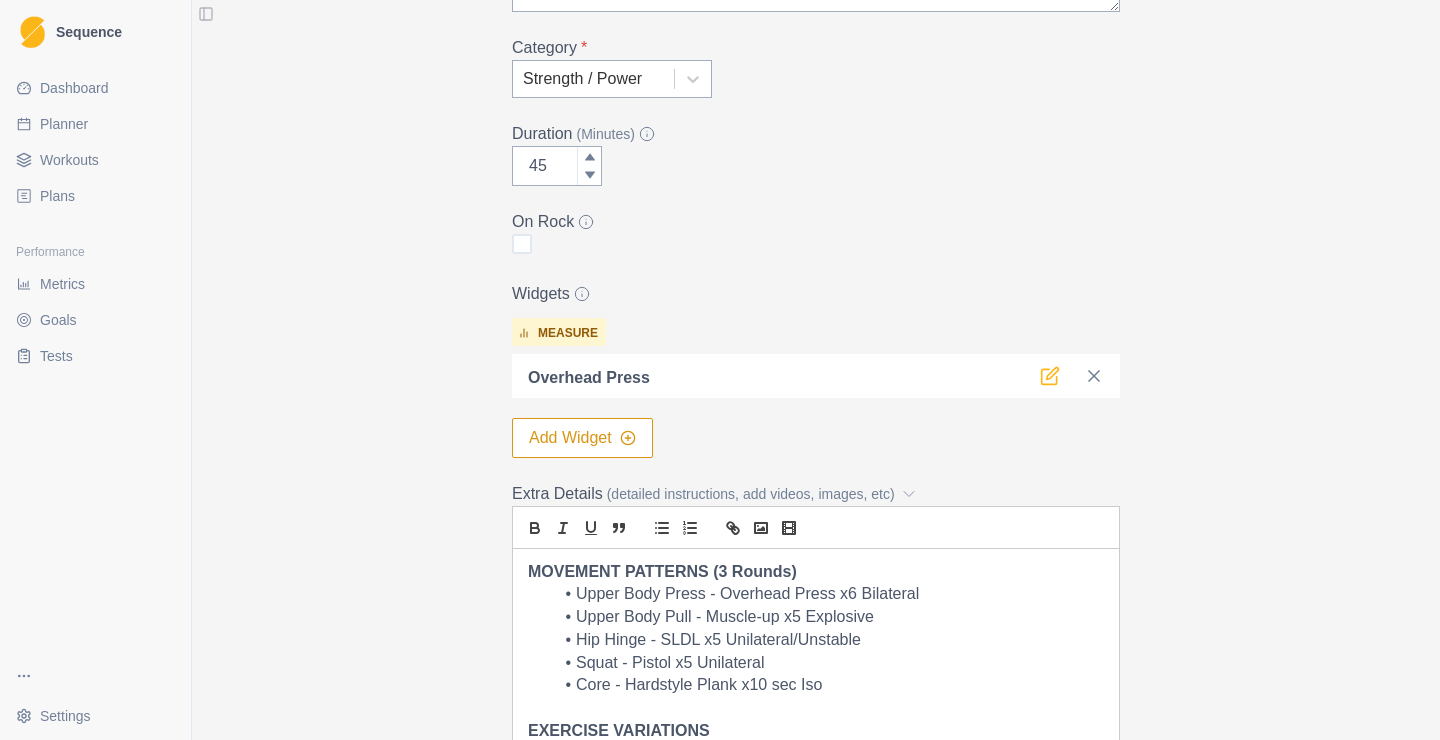 click 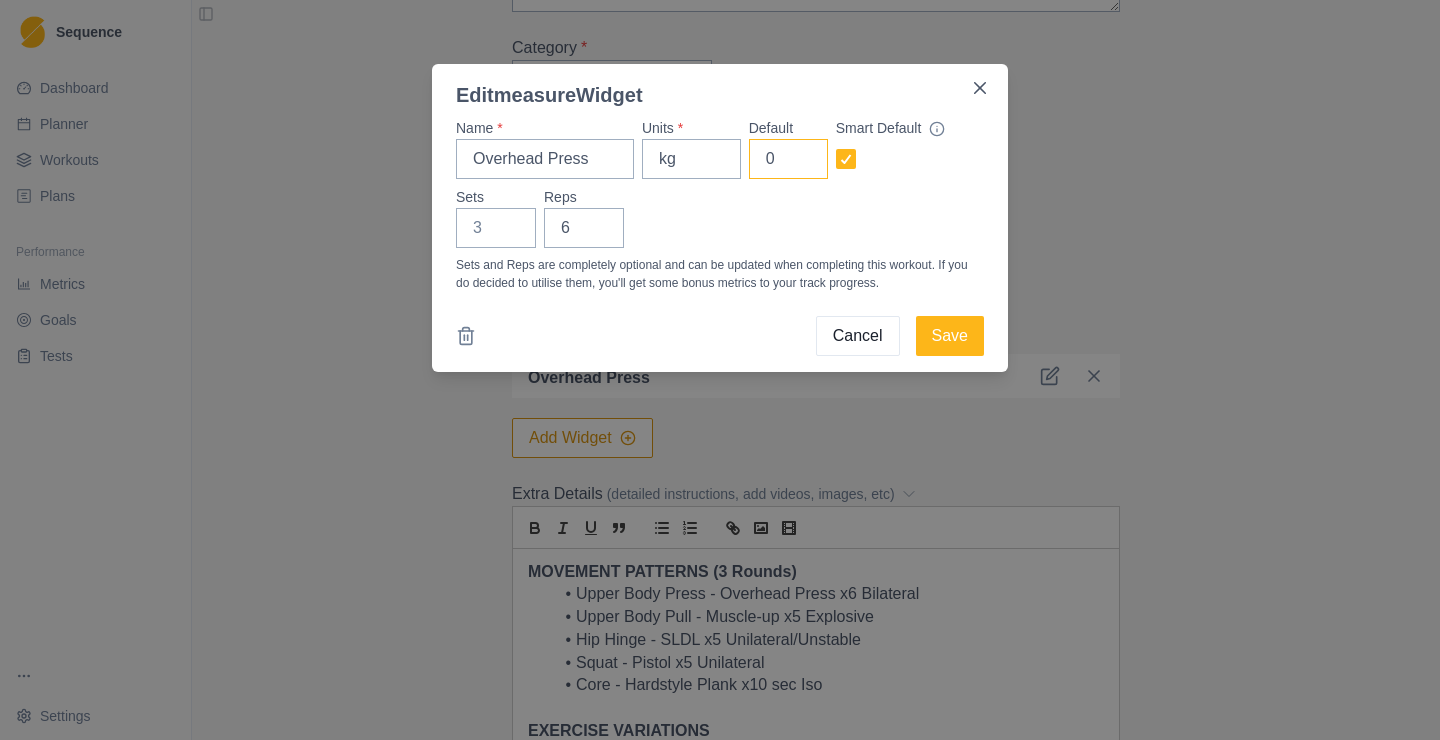 type on "0" 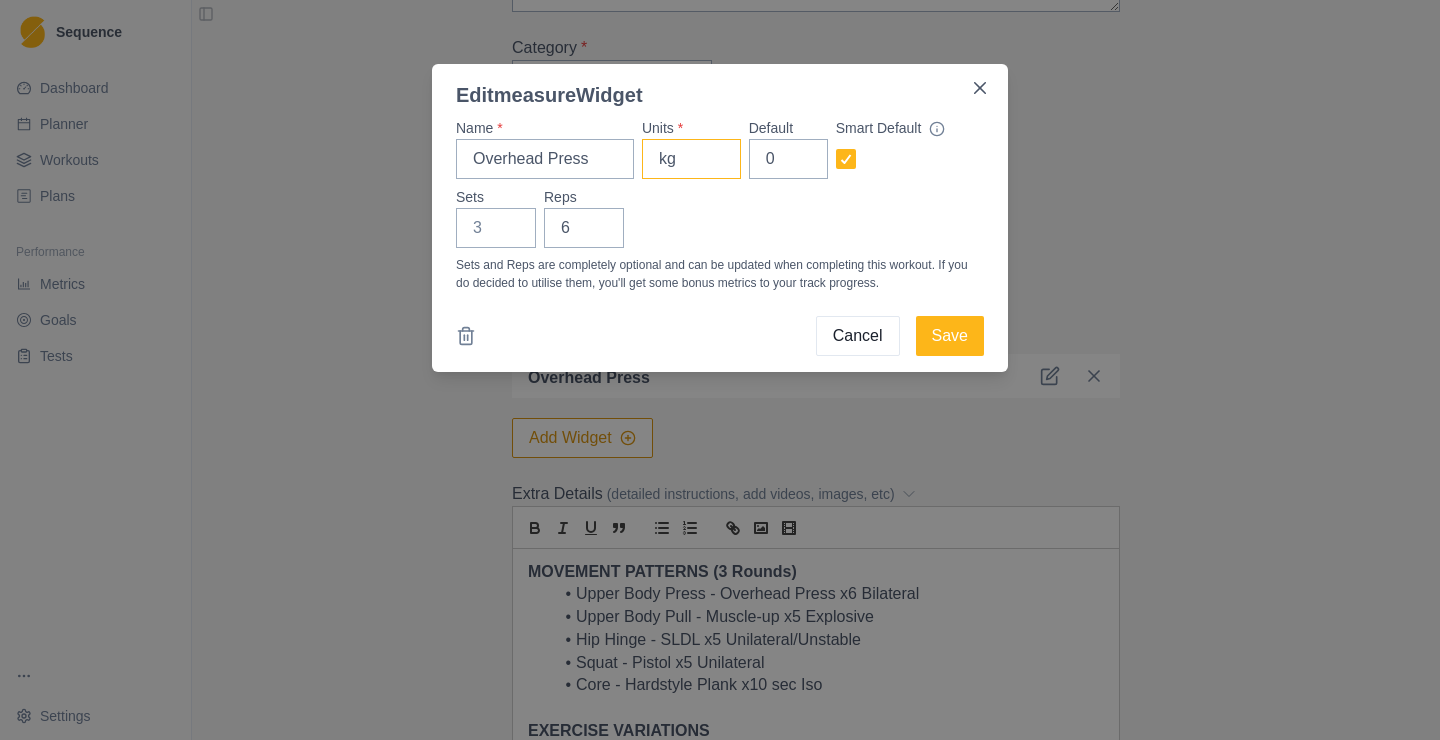 click on "kg" at bounding box center [691, 159] 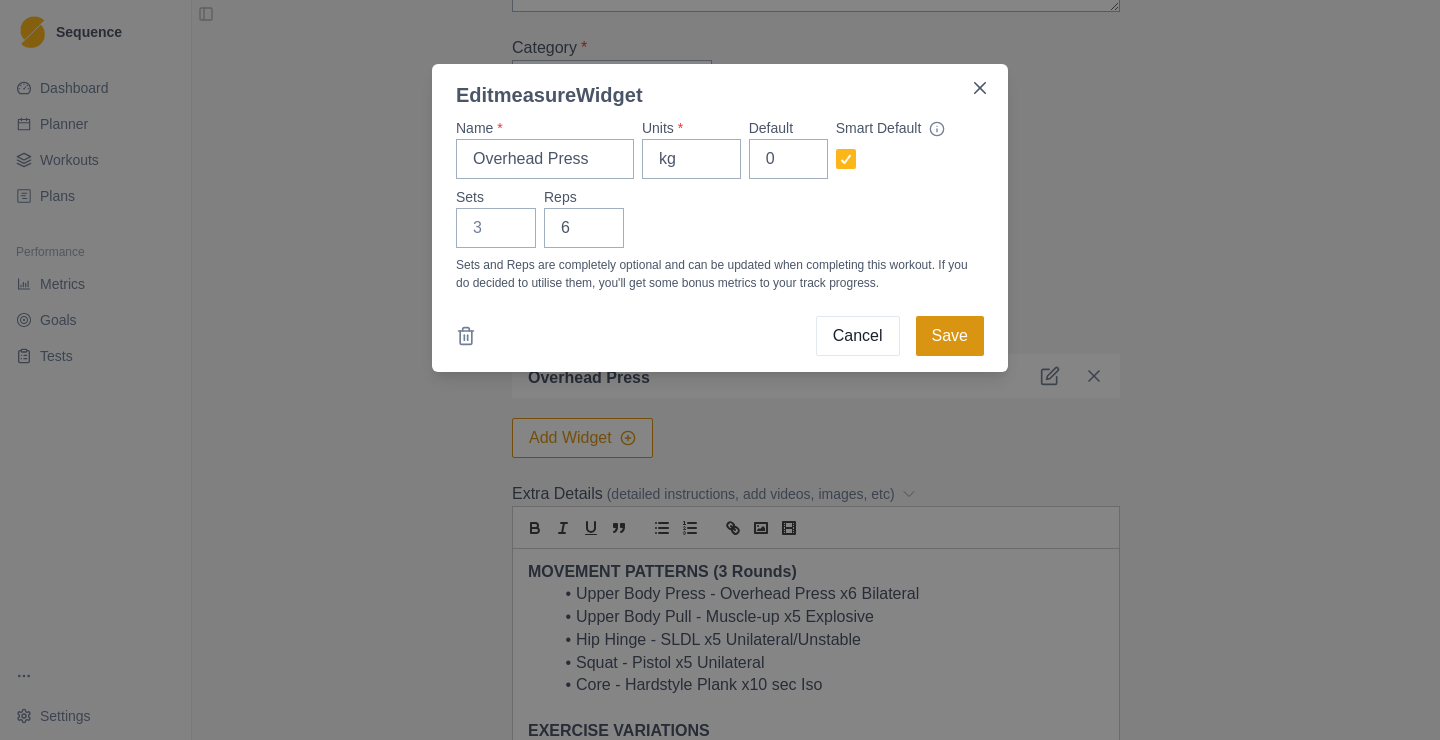 click on "Save" at bounding box center [950, 336] 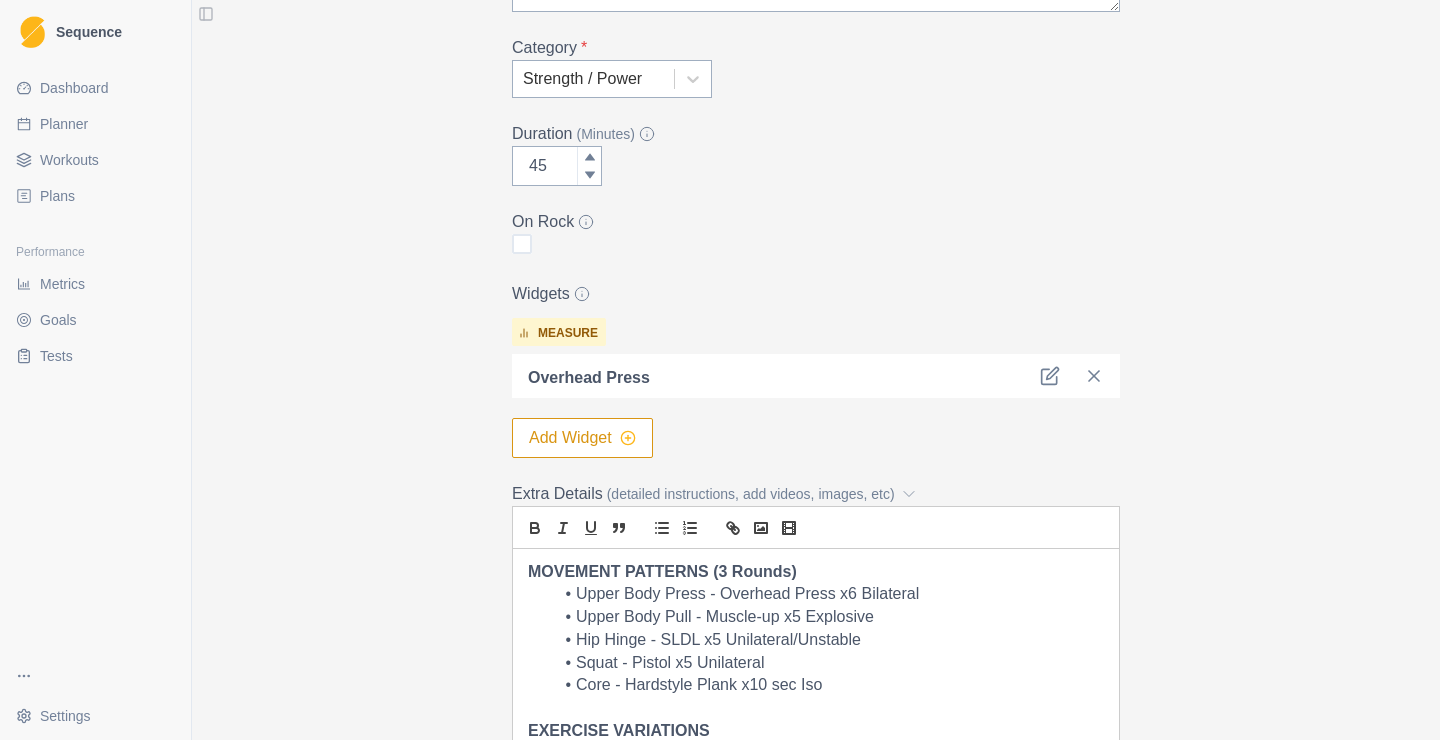 click 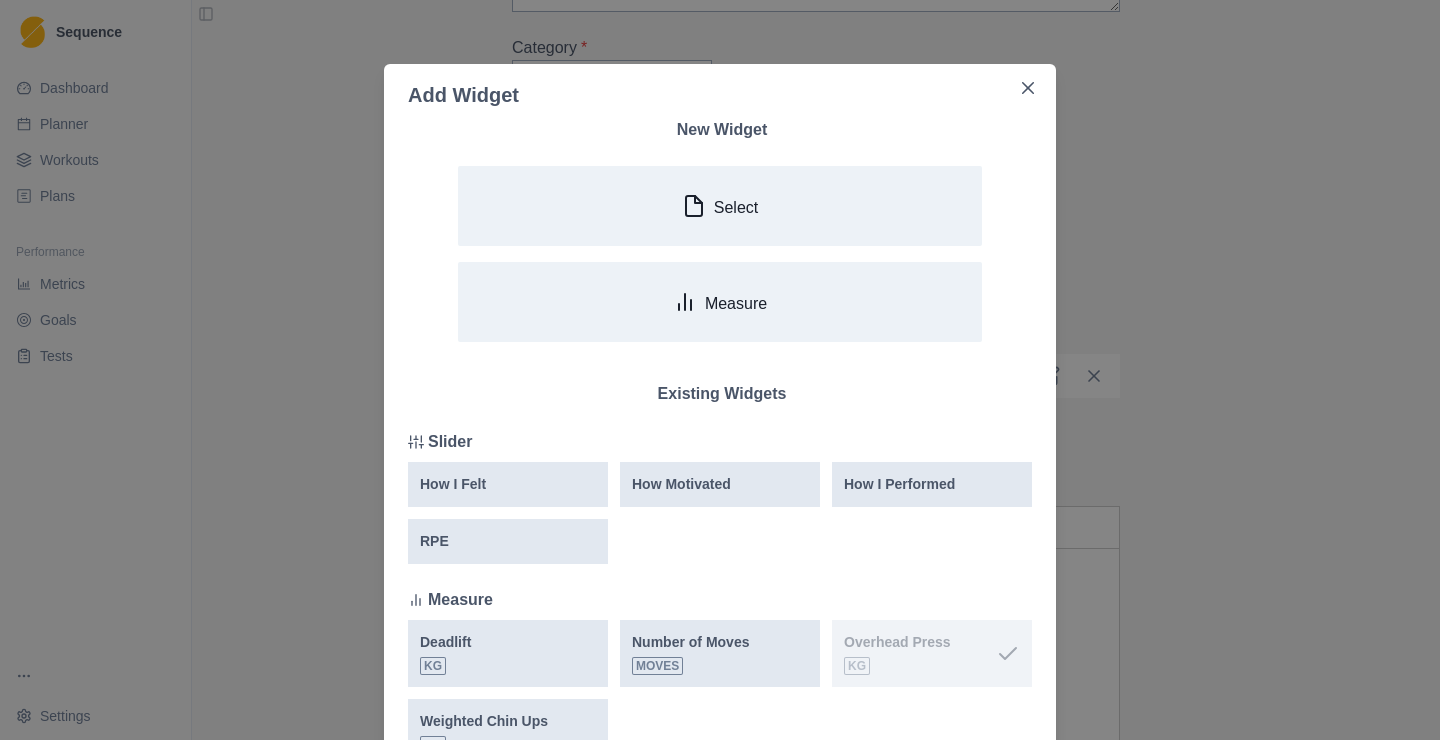 scroll, scrollTop: 129, scrollLeft: 0, axis: vertical 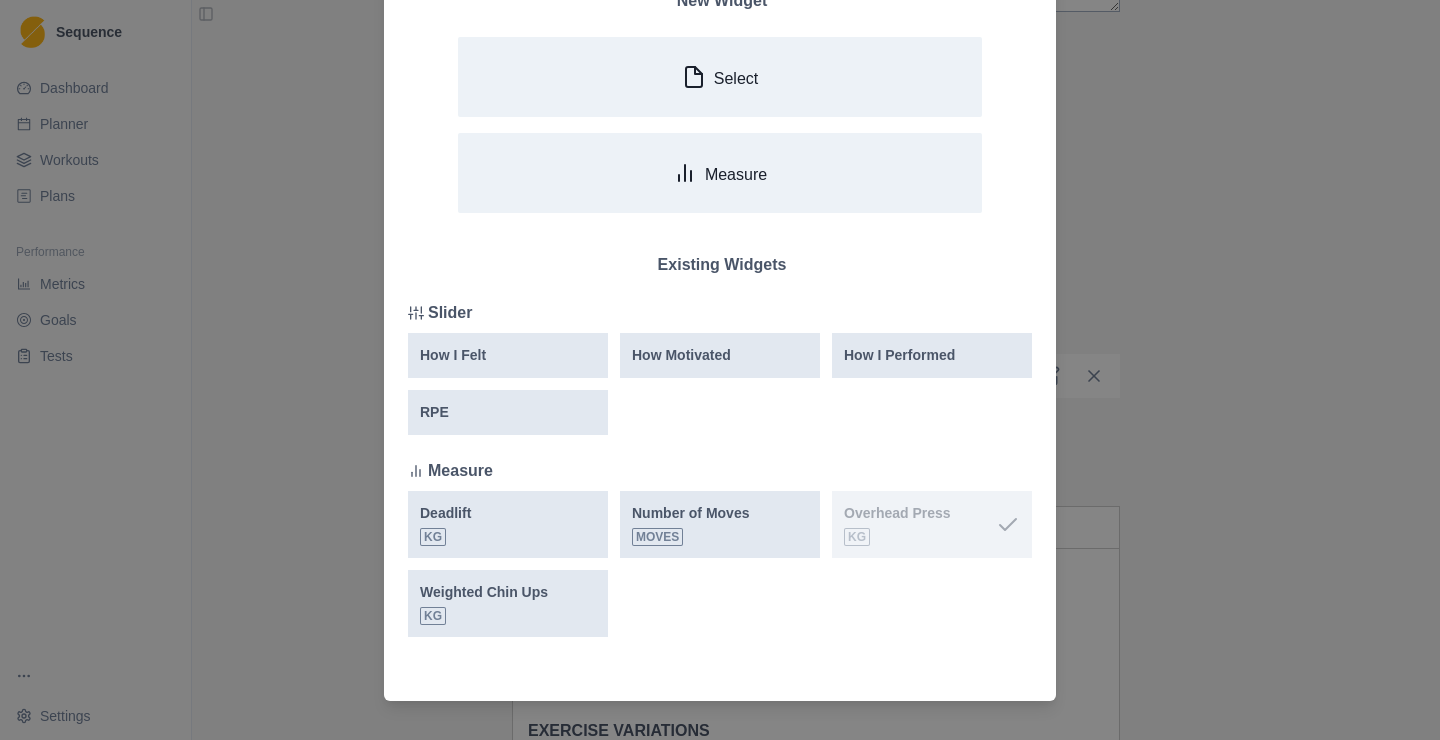 click on "Add Widget New Widget Select Measure Existing Widgets Slider How I Felt How Motivated How I Performed RPE Measure Deadlift kg Number of Moves moves Overhead Press kg Weighted Chin Ups kg" at bounding box center (720, 370) 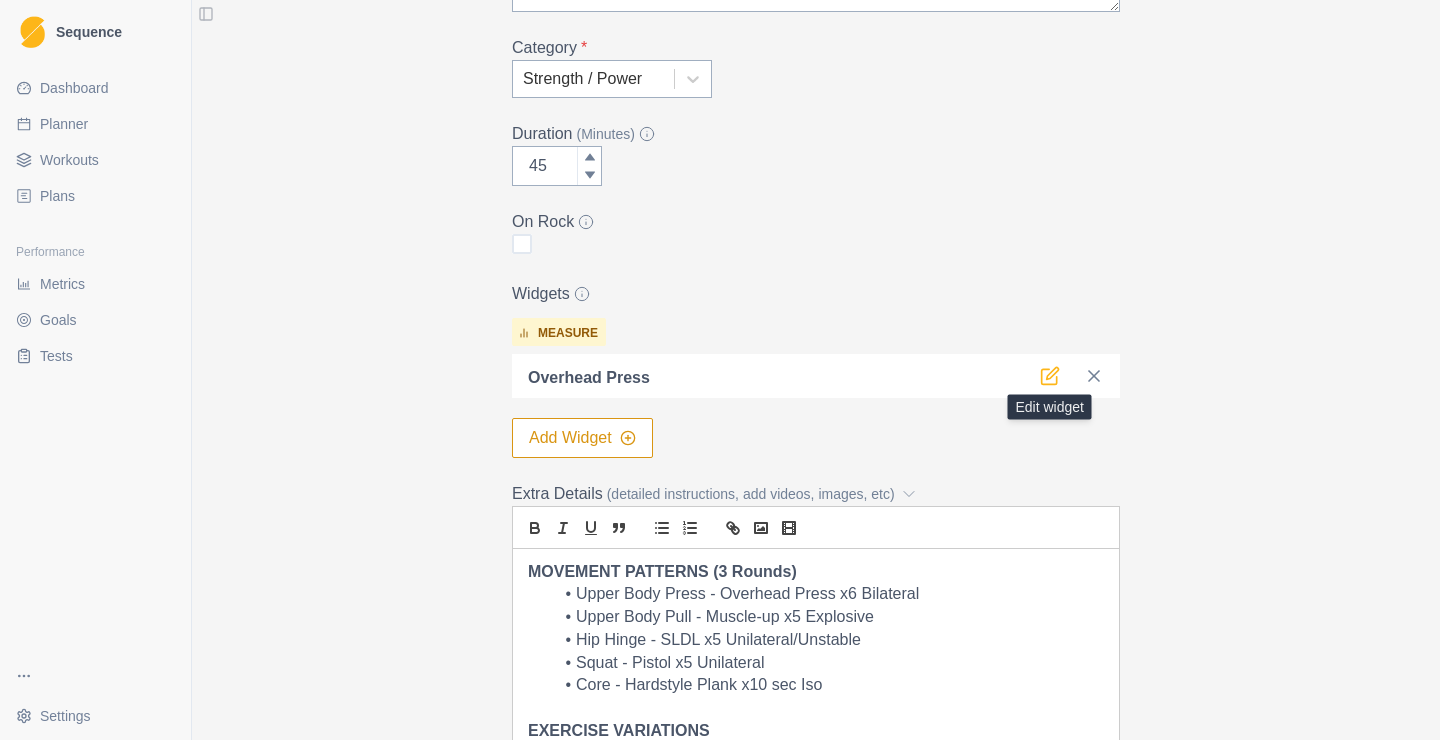 click 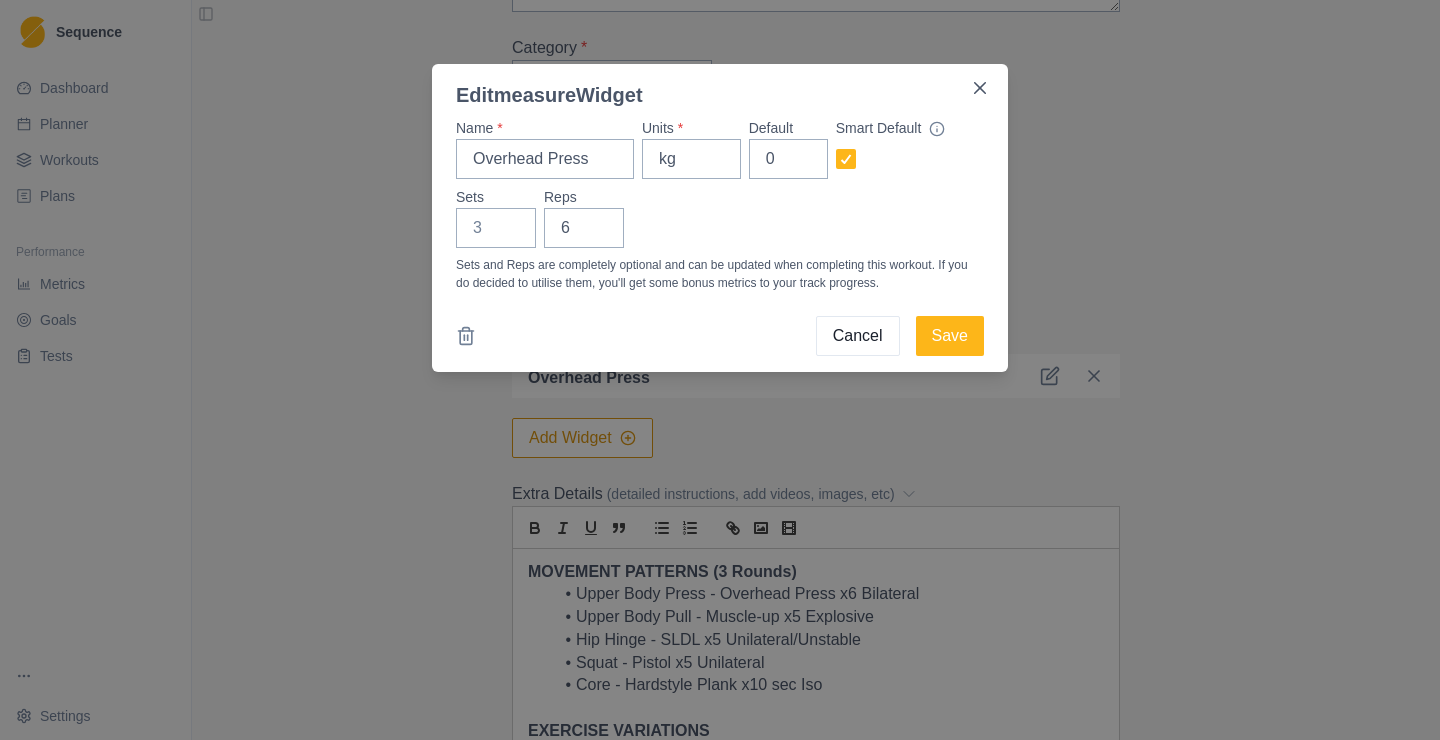 click on "Cancel" at bounding box center [858, 336] 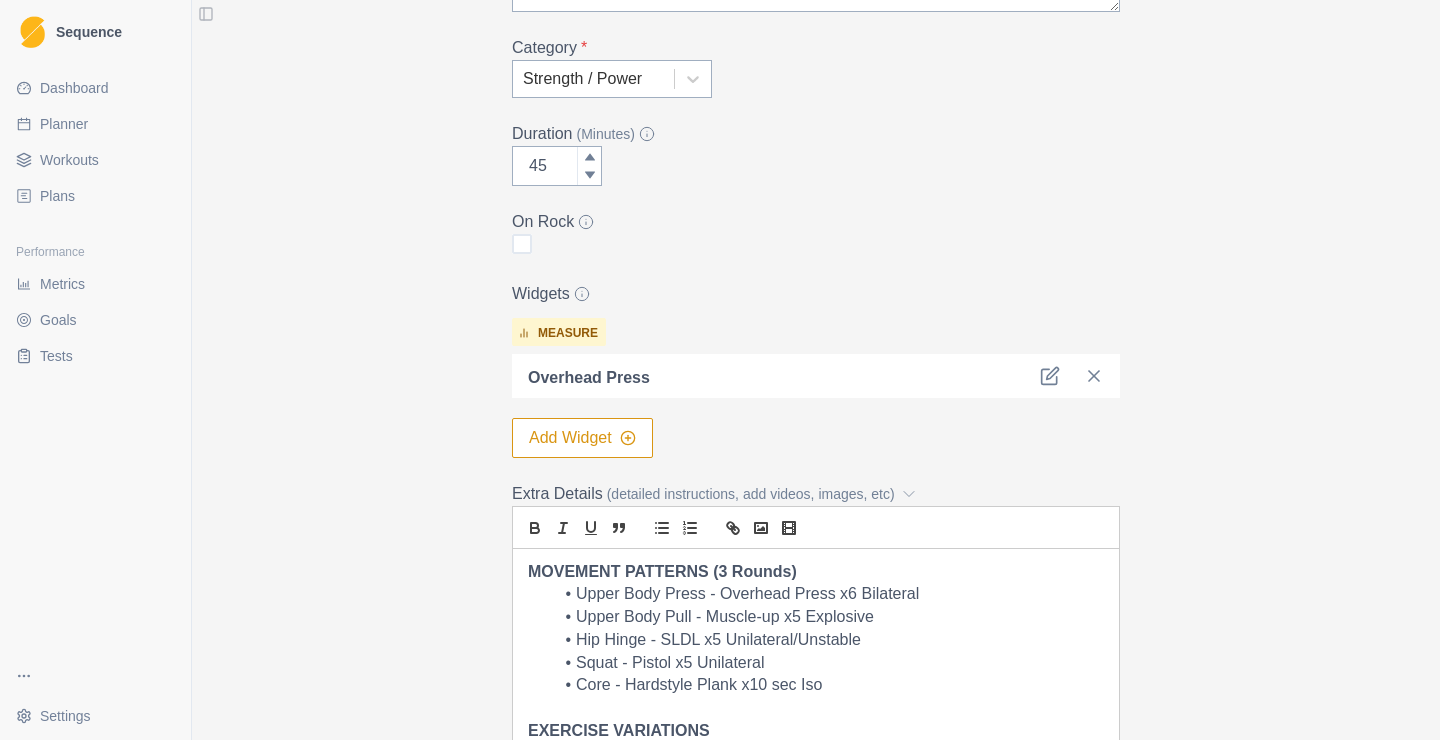 click on "Add Widget" at bounding box center (582, 438) 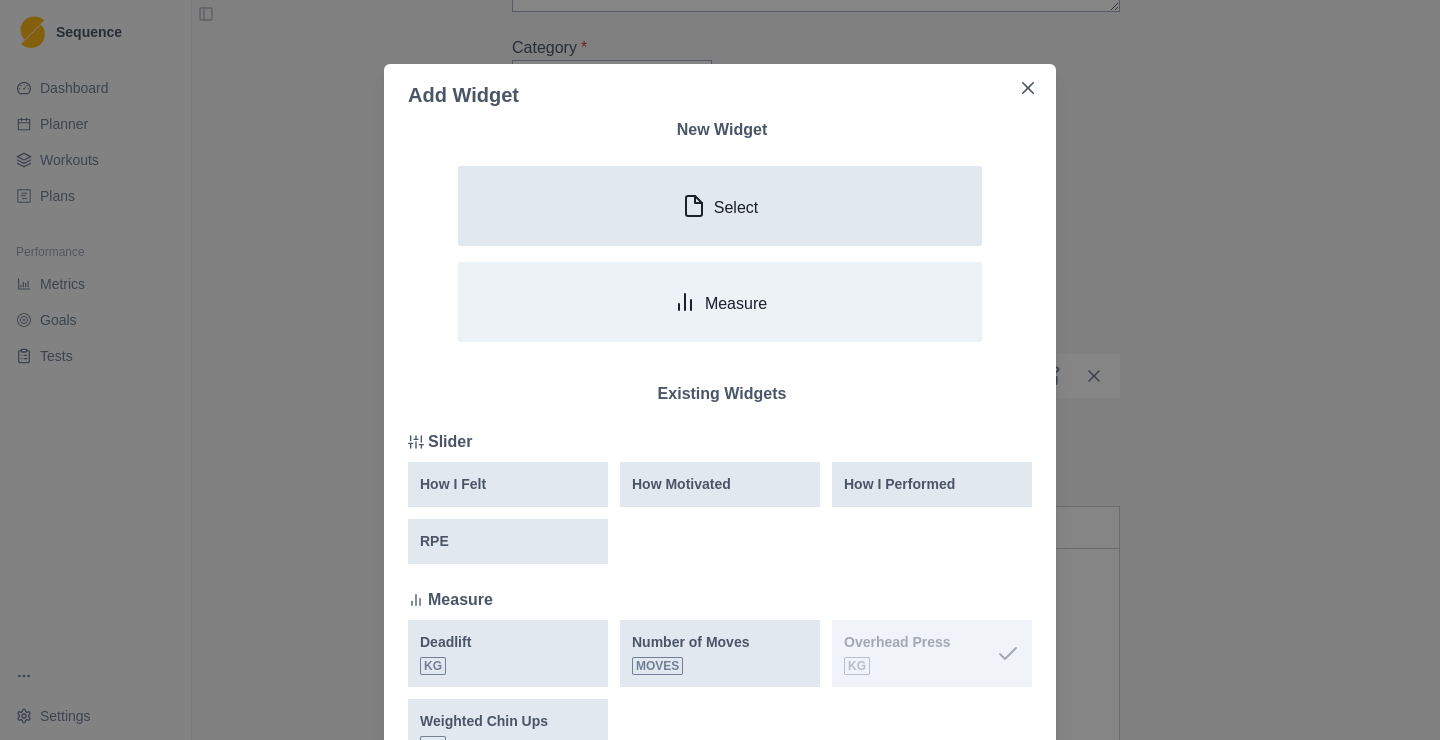 click on "Select" at bounding box center (720, 206) 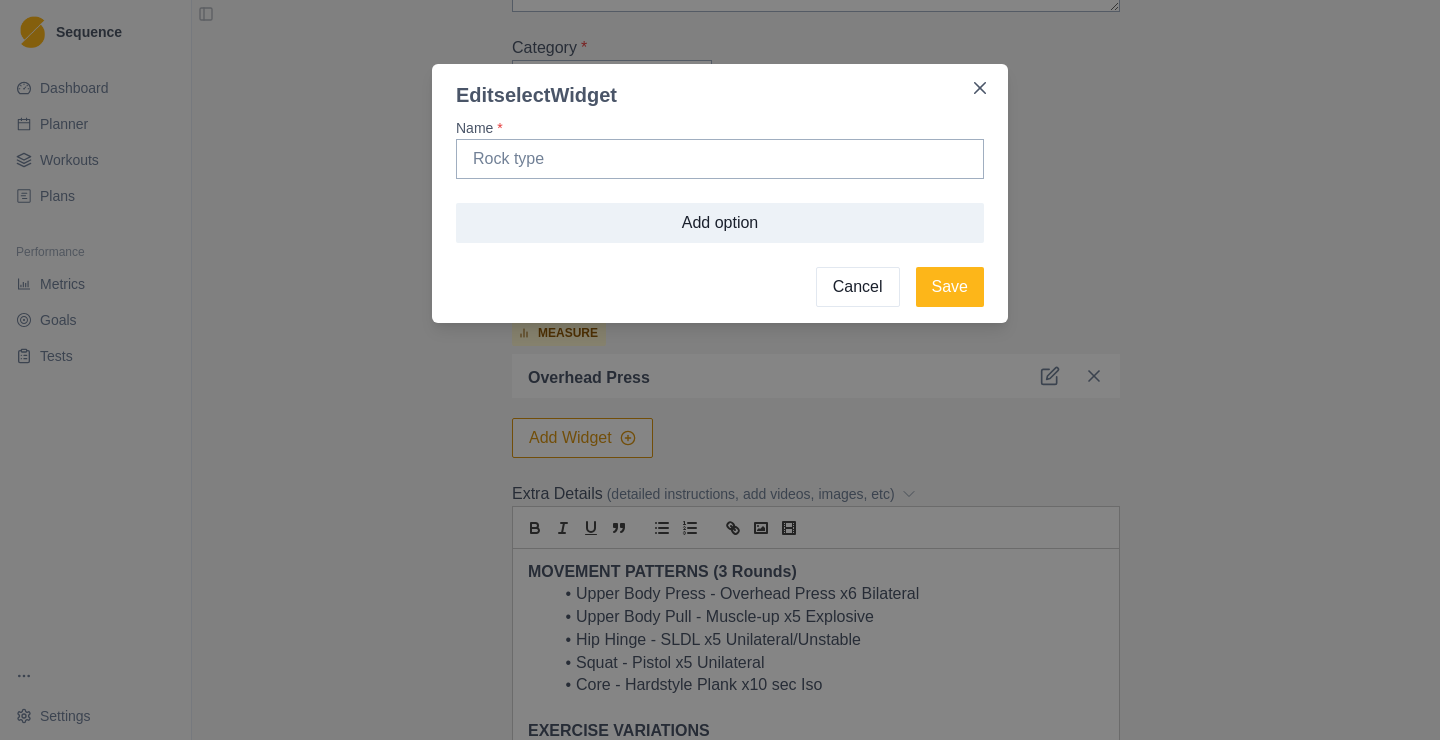 click on "Cancel" at bounding box center [858, 287] 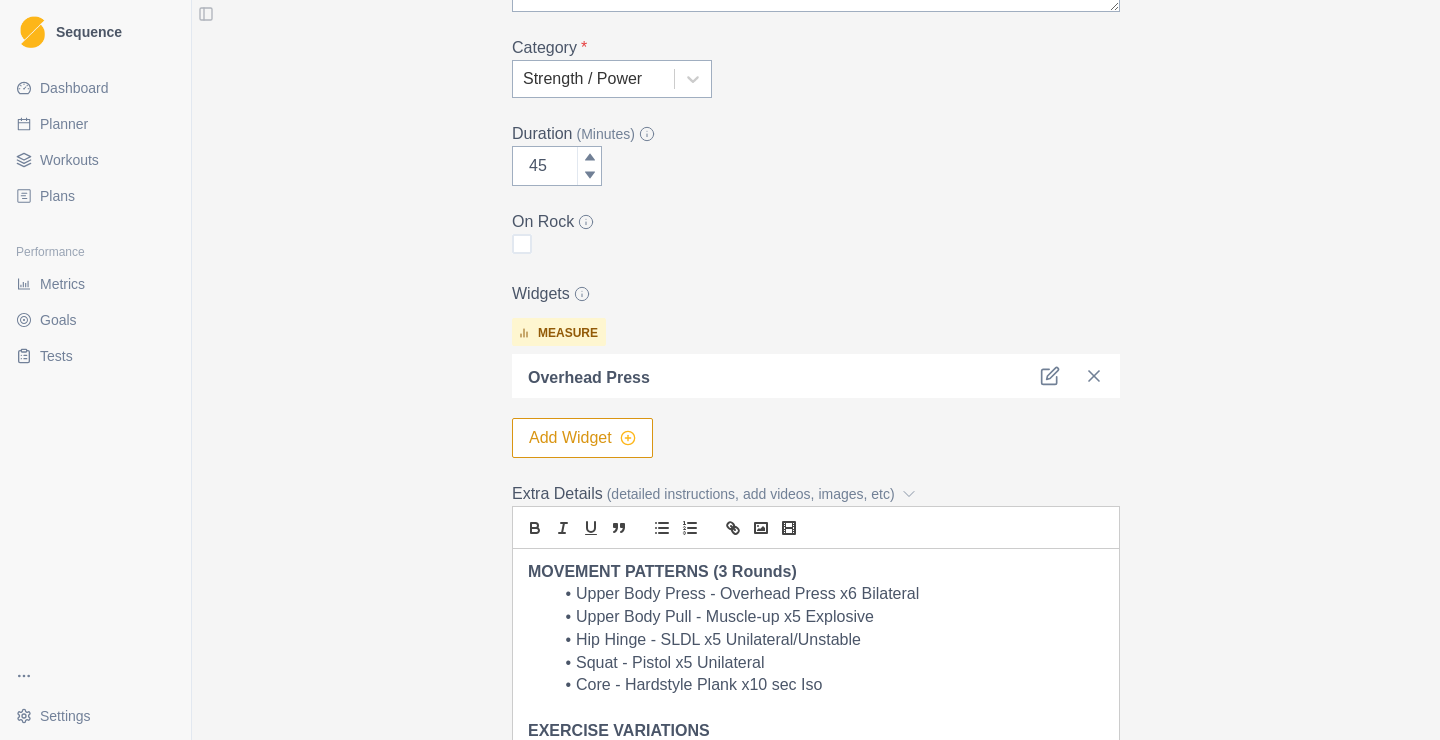 click 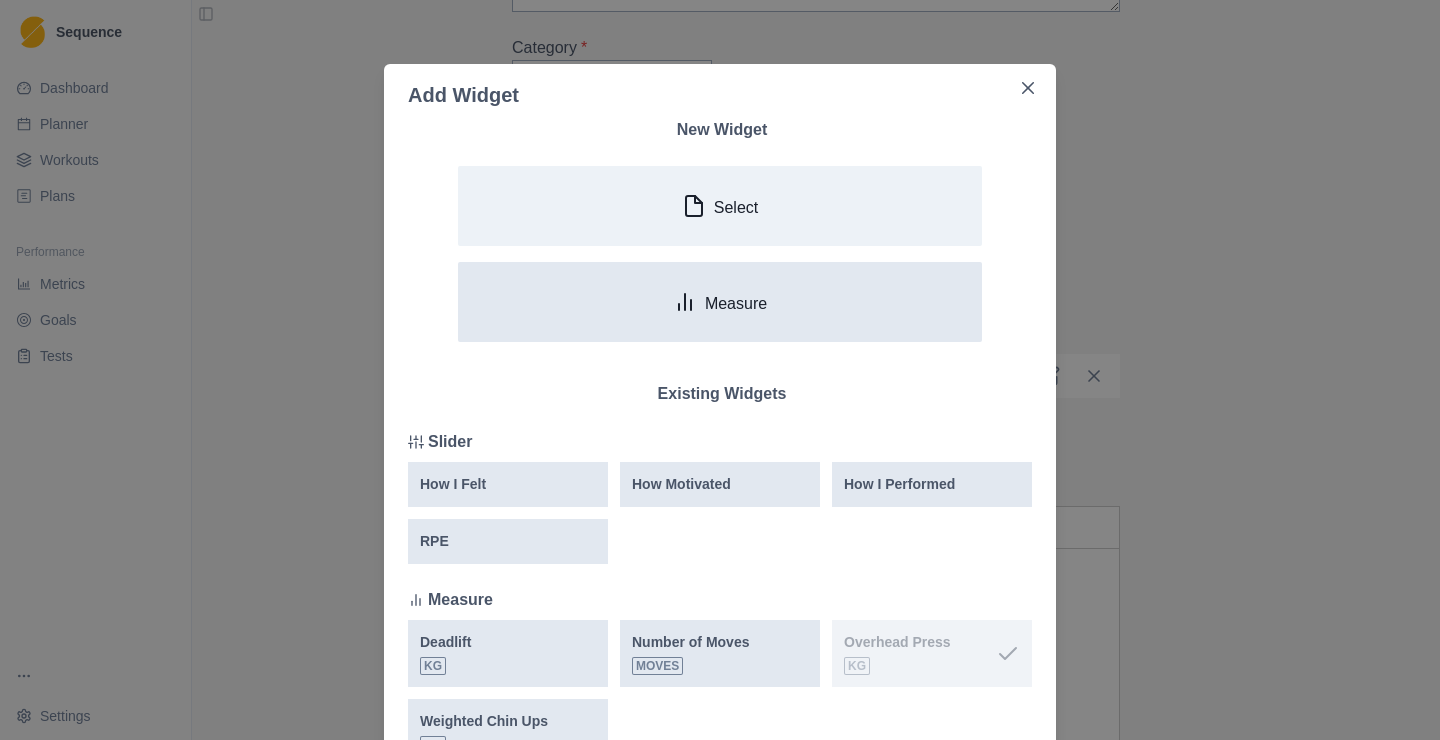 click on "Measure" at bounding box center (720, 302) 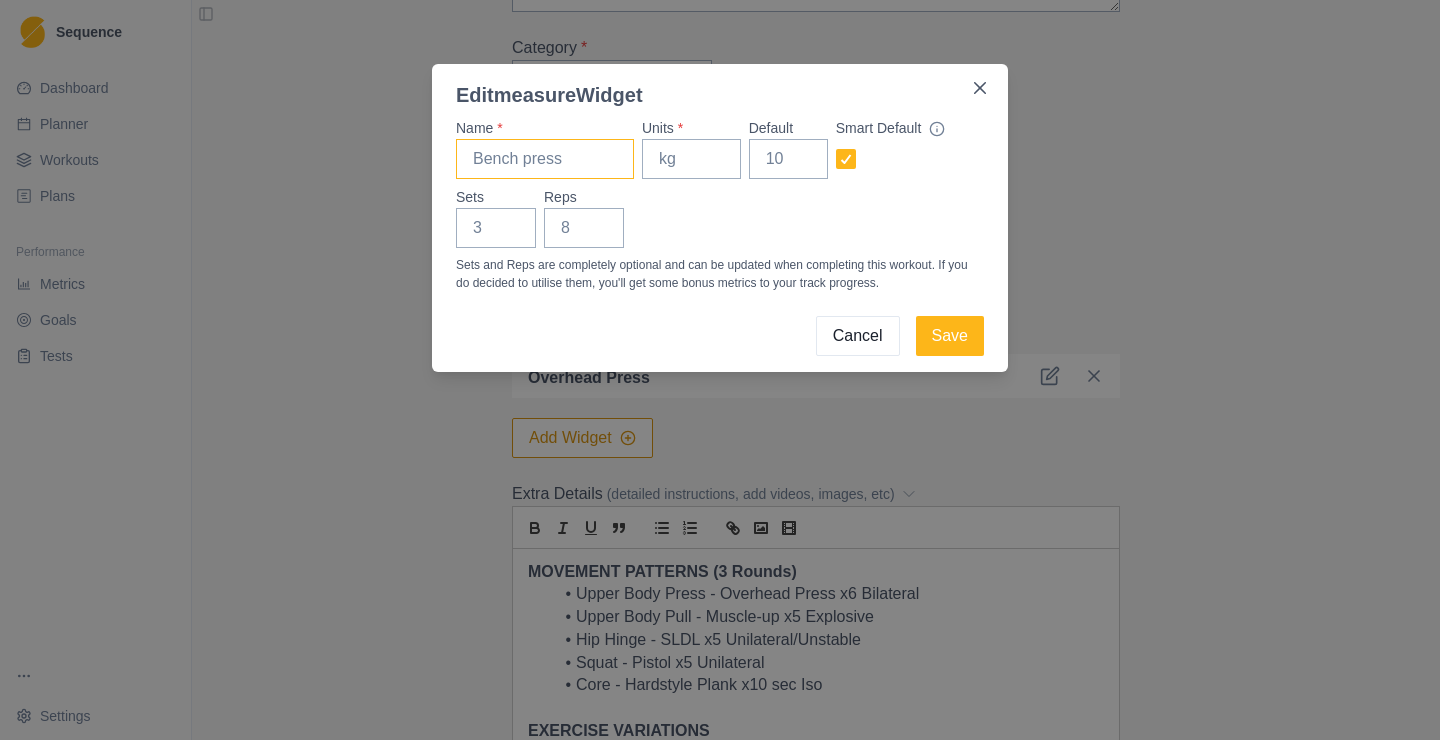 click on "Name *" at bounding box center (545, 159) 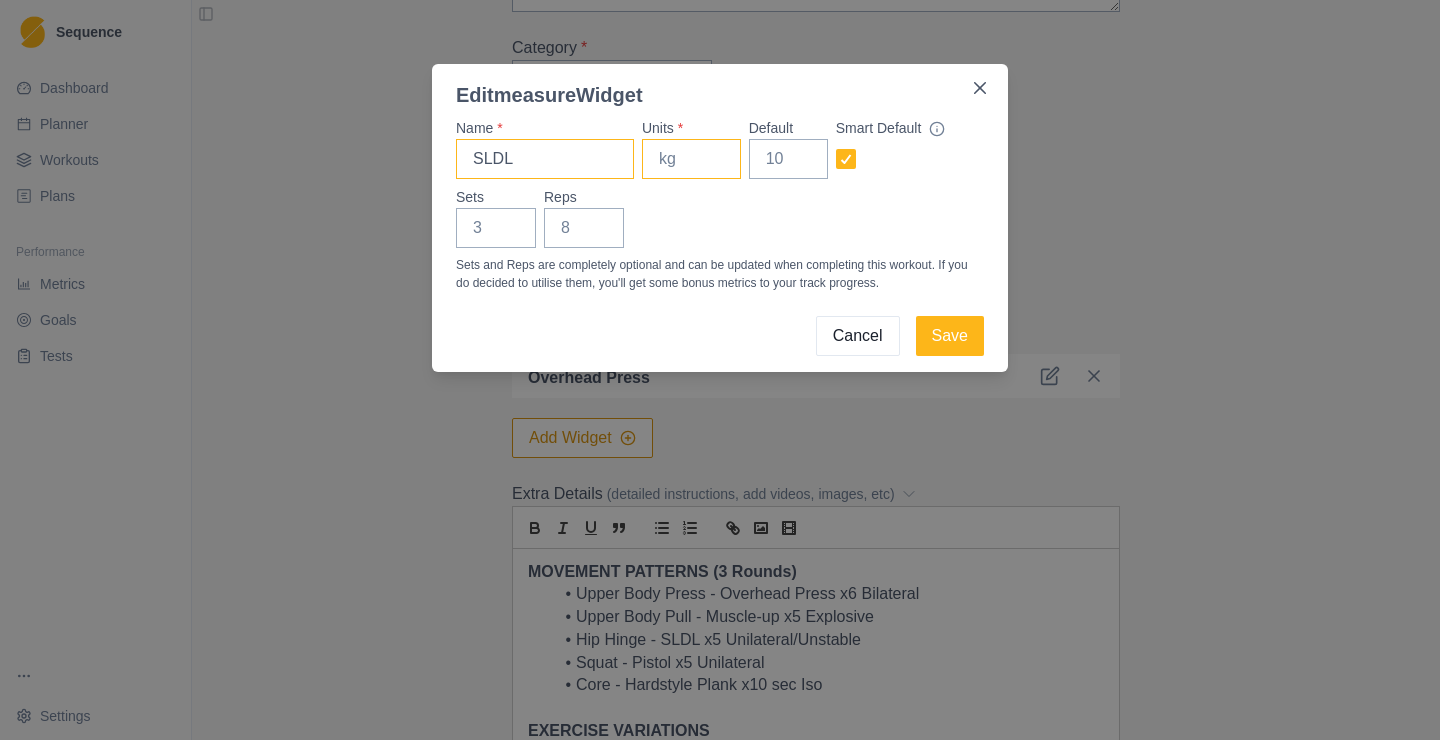 type on "SLDL" 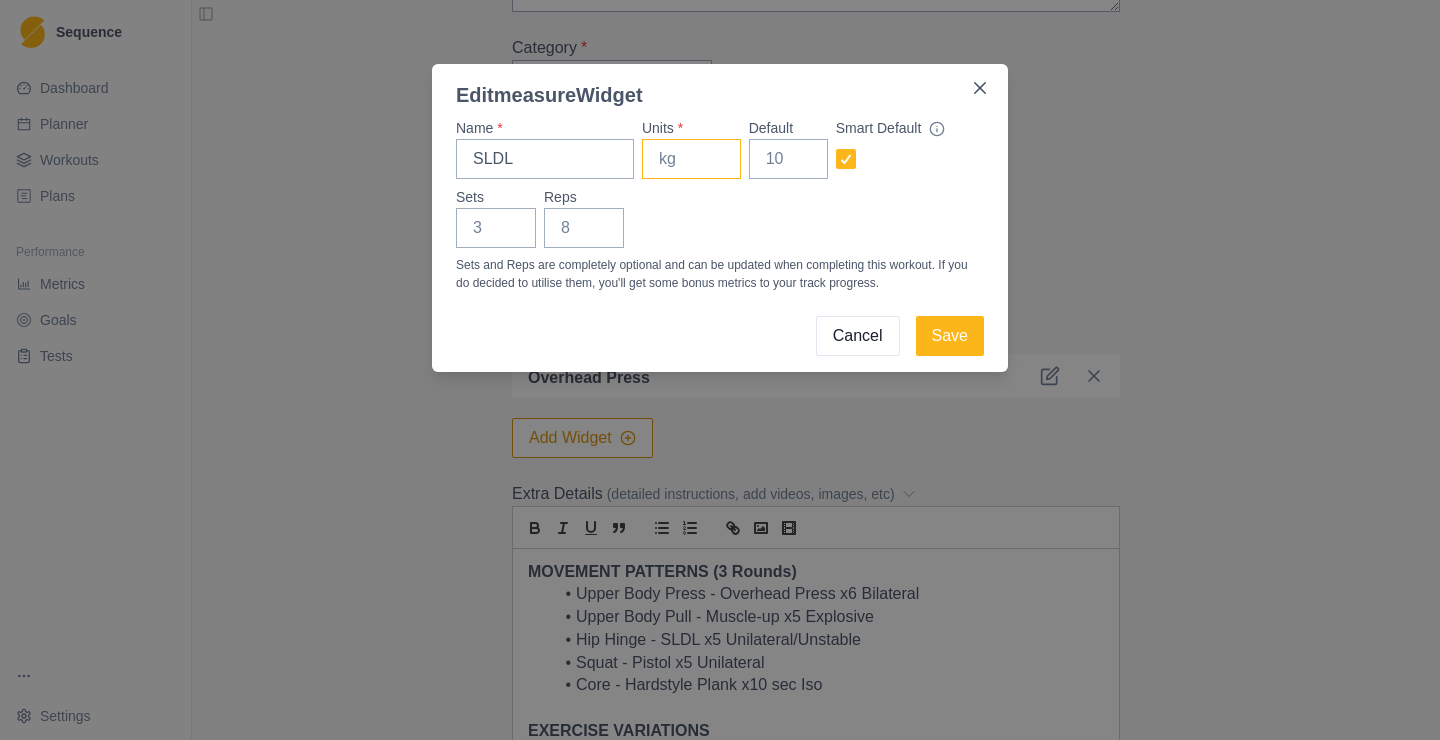 click on "Units *" at bounding box center (691, 159) 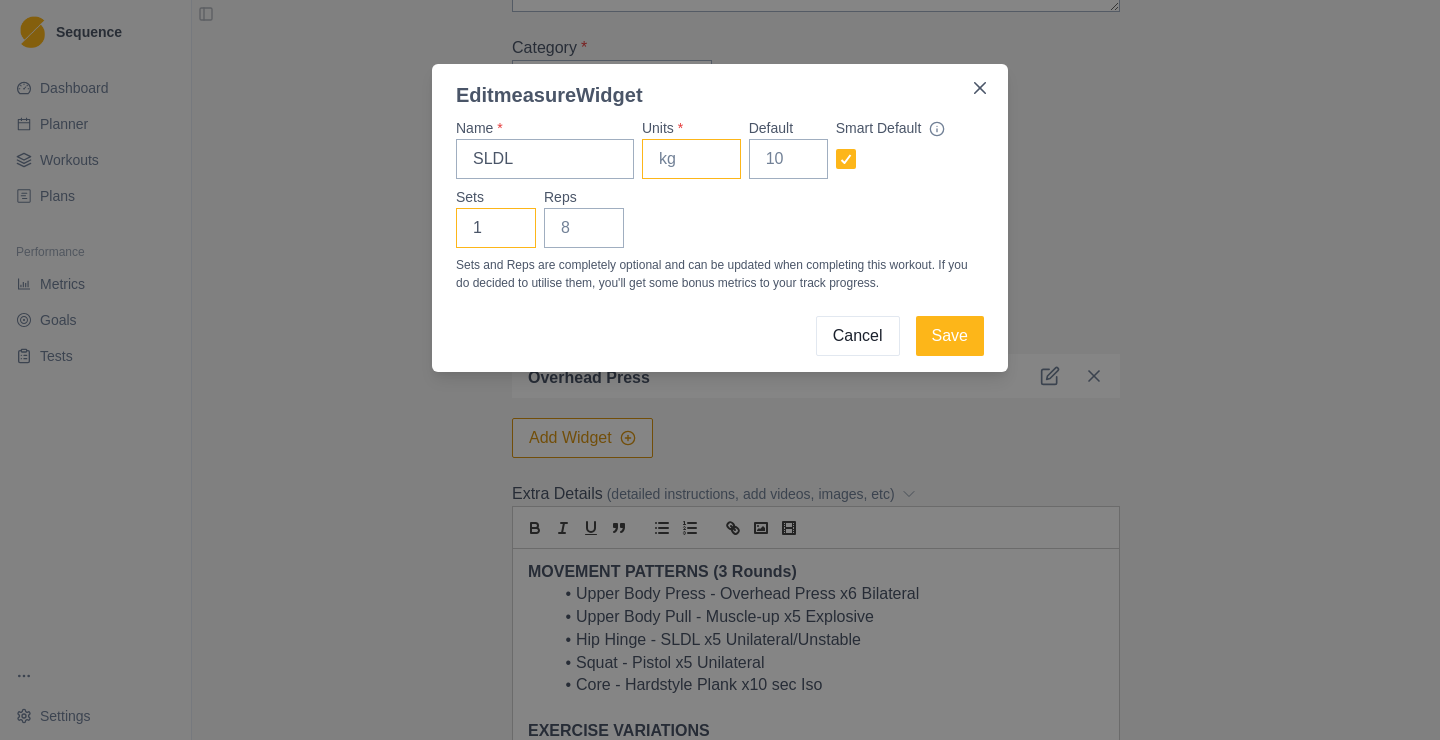 click on "1" at bounding box center (496, 228) 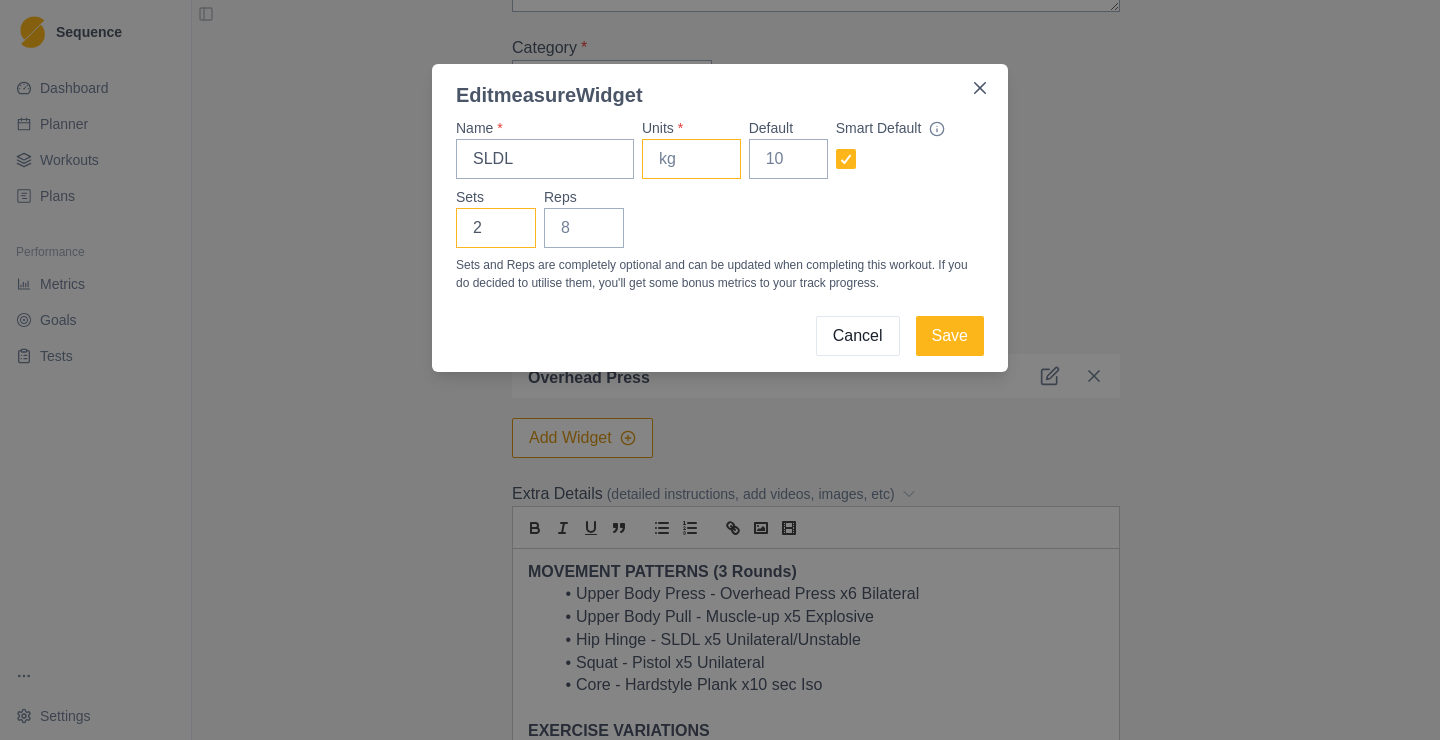 click on "2" at bounding box center (496, 228) 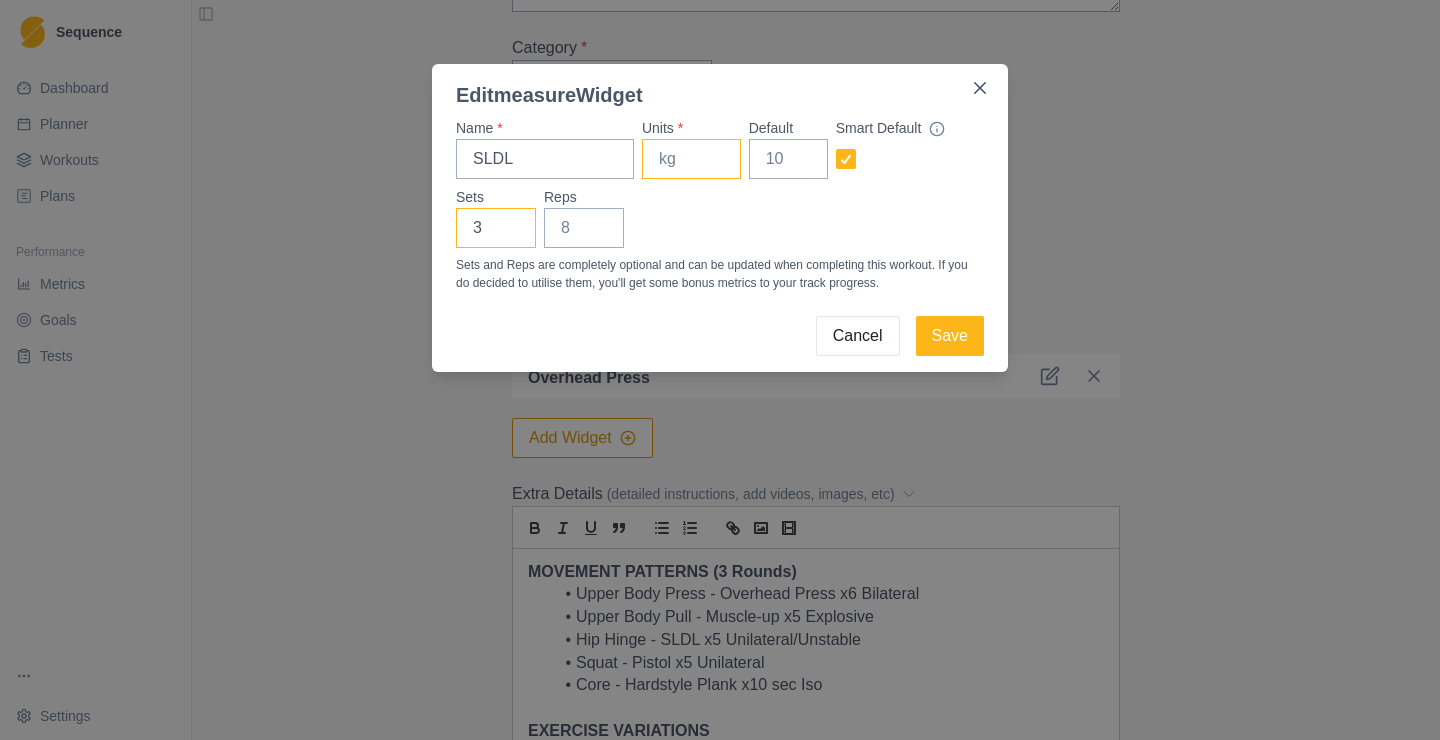 click on "3" at bounding box center (496, 228) 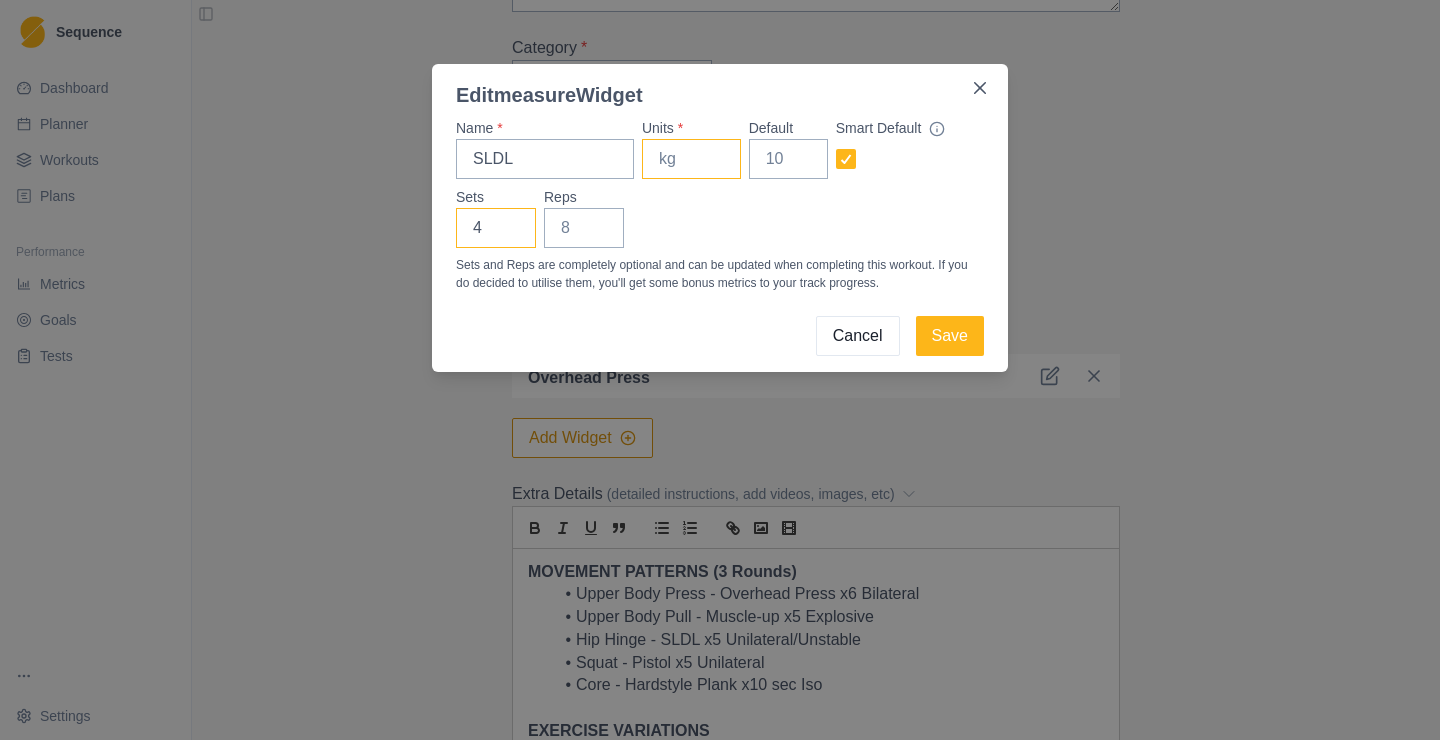 click on "4" at bounding box center [496, 228] 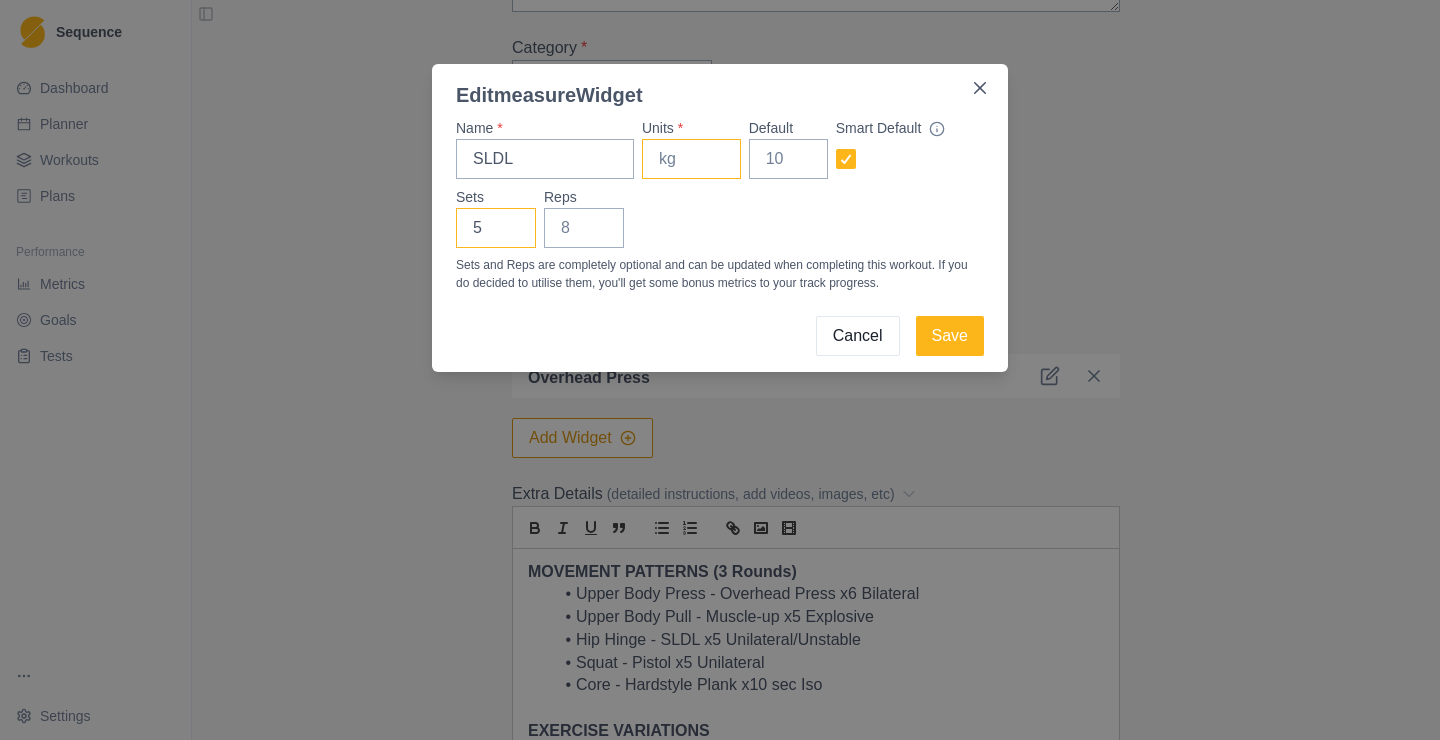 type on "5" 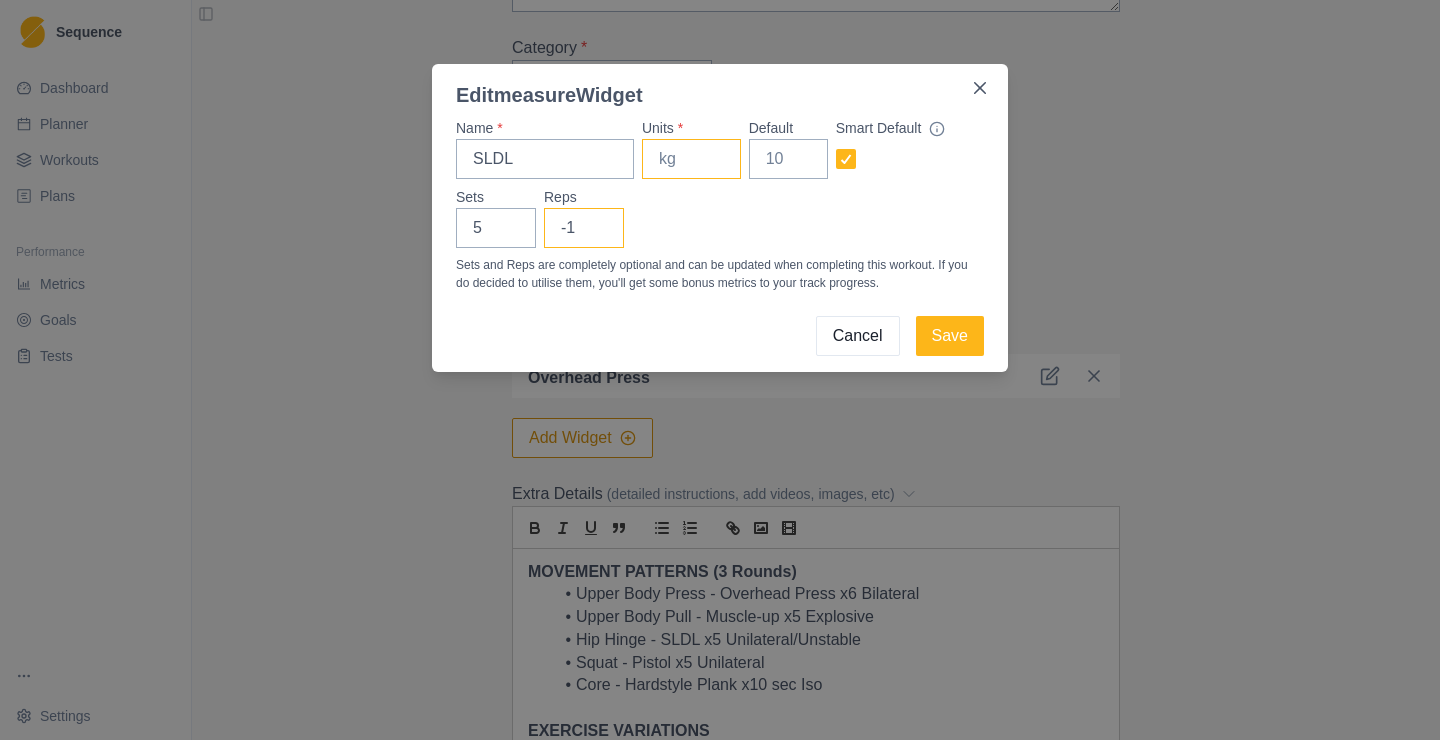 click on "-1" at bounding box center [584, 228] 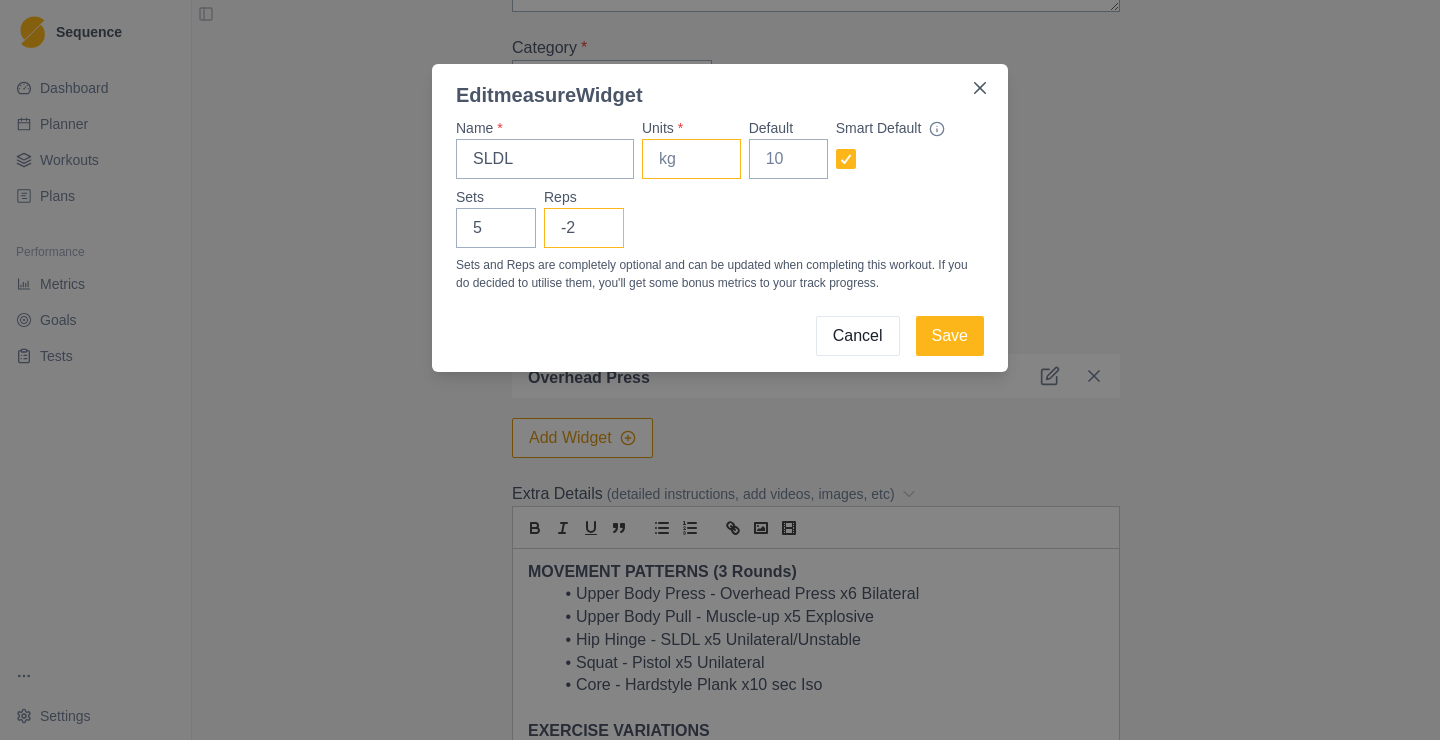 click on "-2" at bounding box center (584, 228) 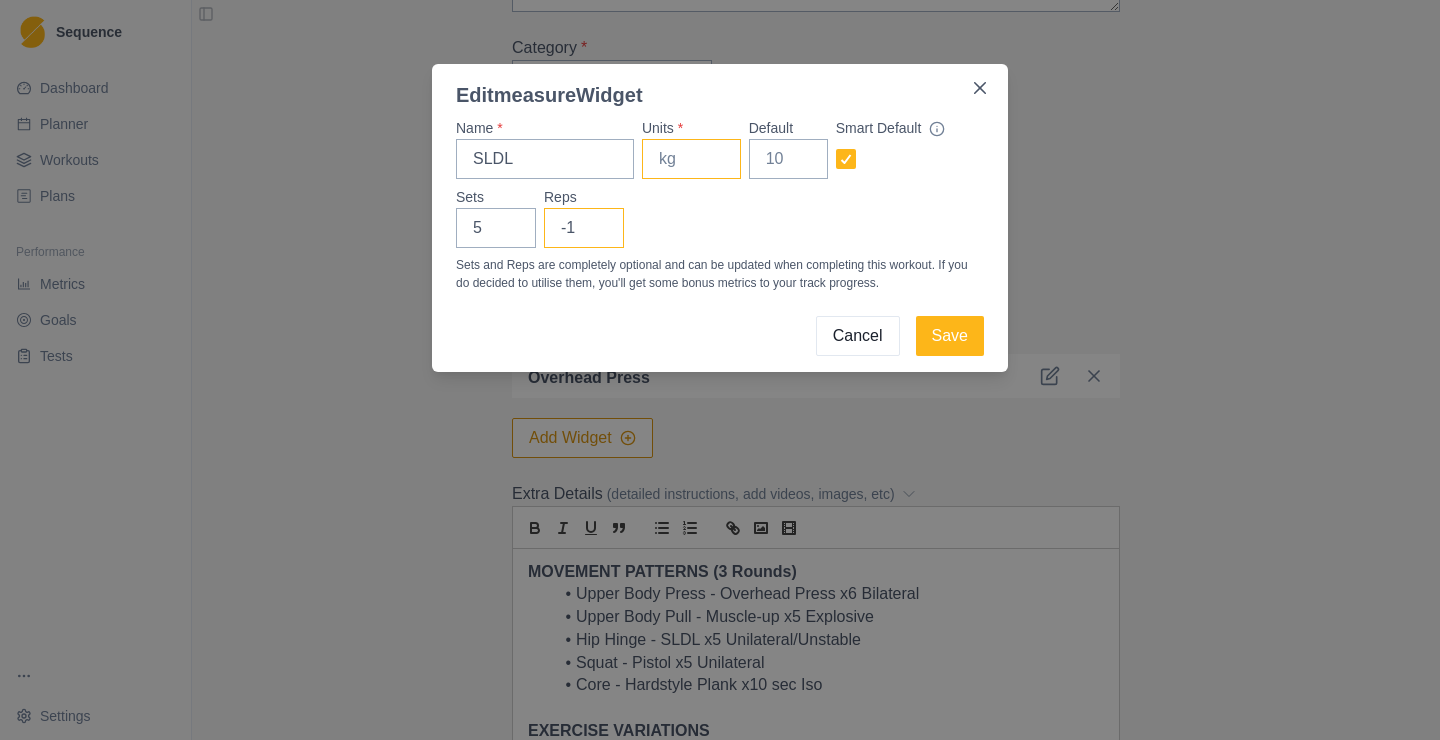 click on "-1" at bounding box center (584, 228) 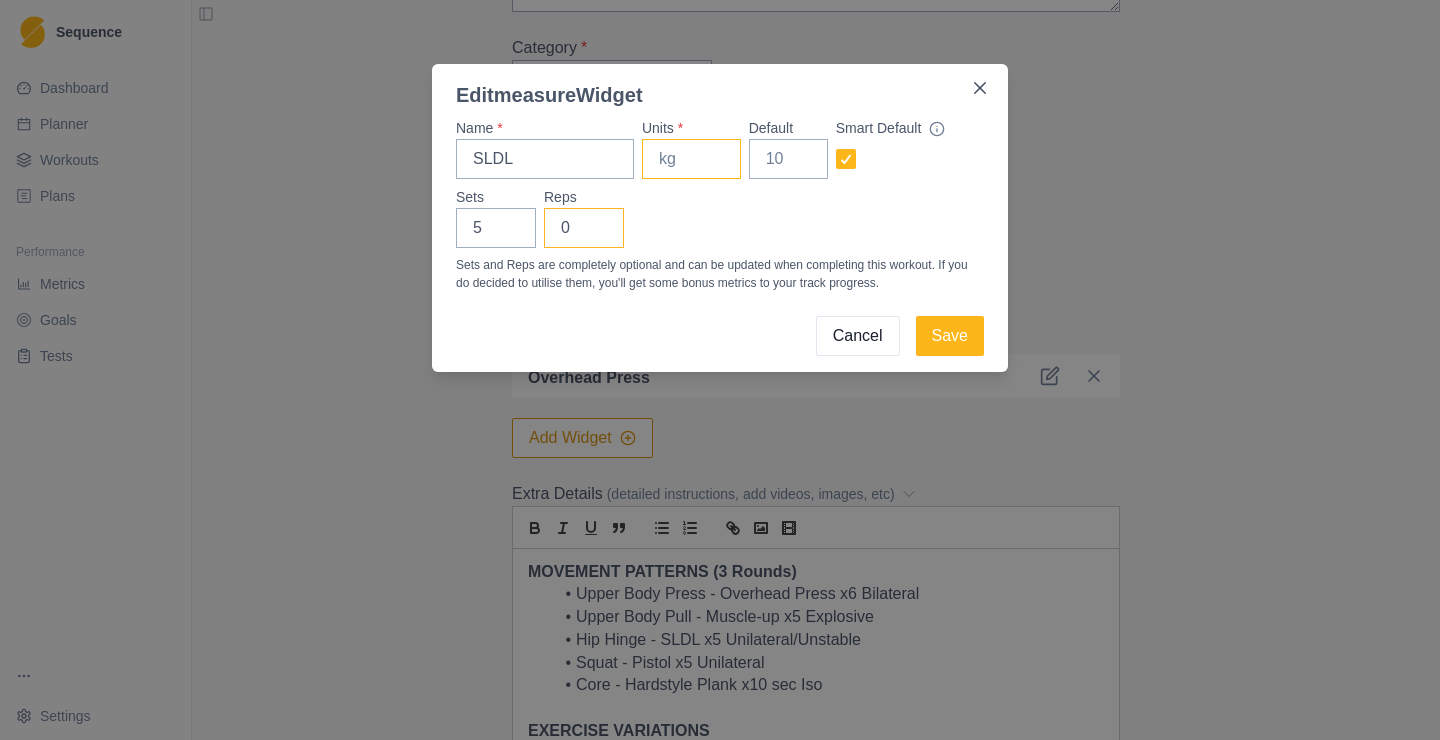 click on "0" at bounding box center (584, 228) 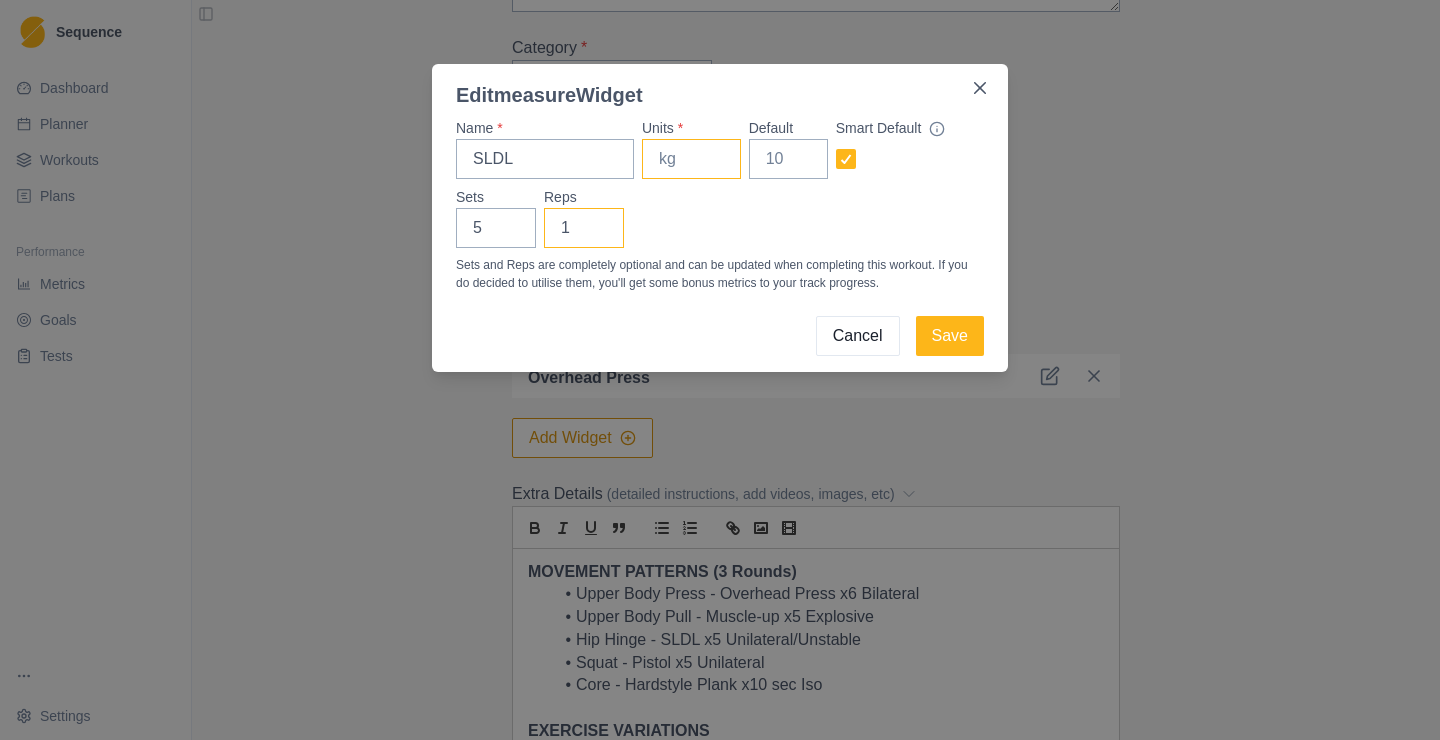 click on "1" at bounding box center (584, 228) 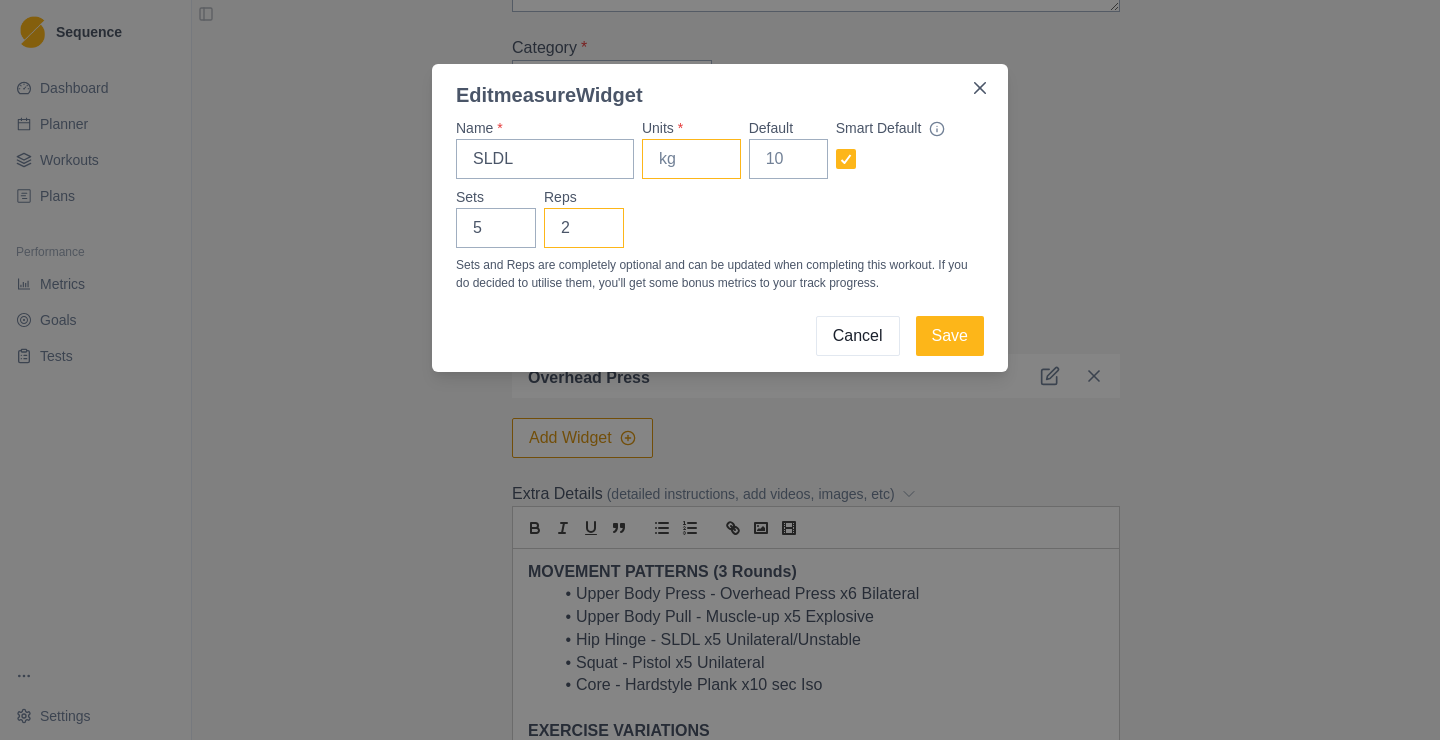 type on "2" 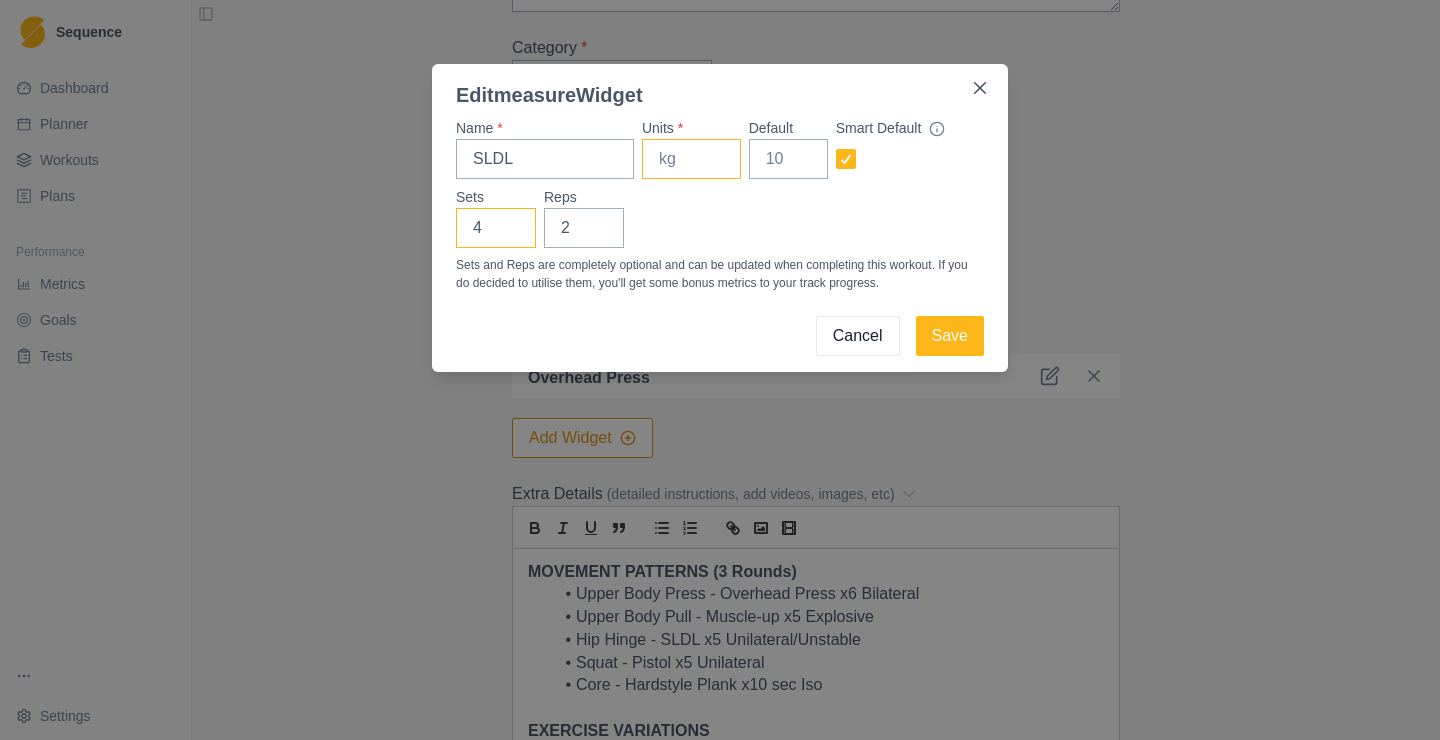 click on "4" at bounding box center [496, 228] 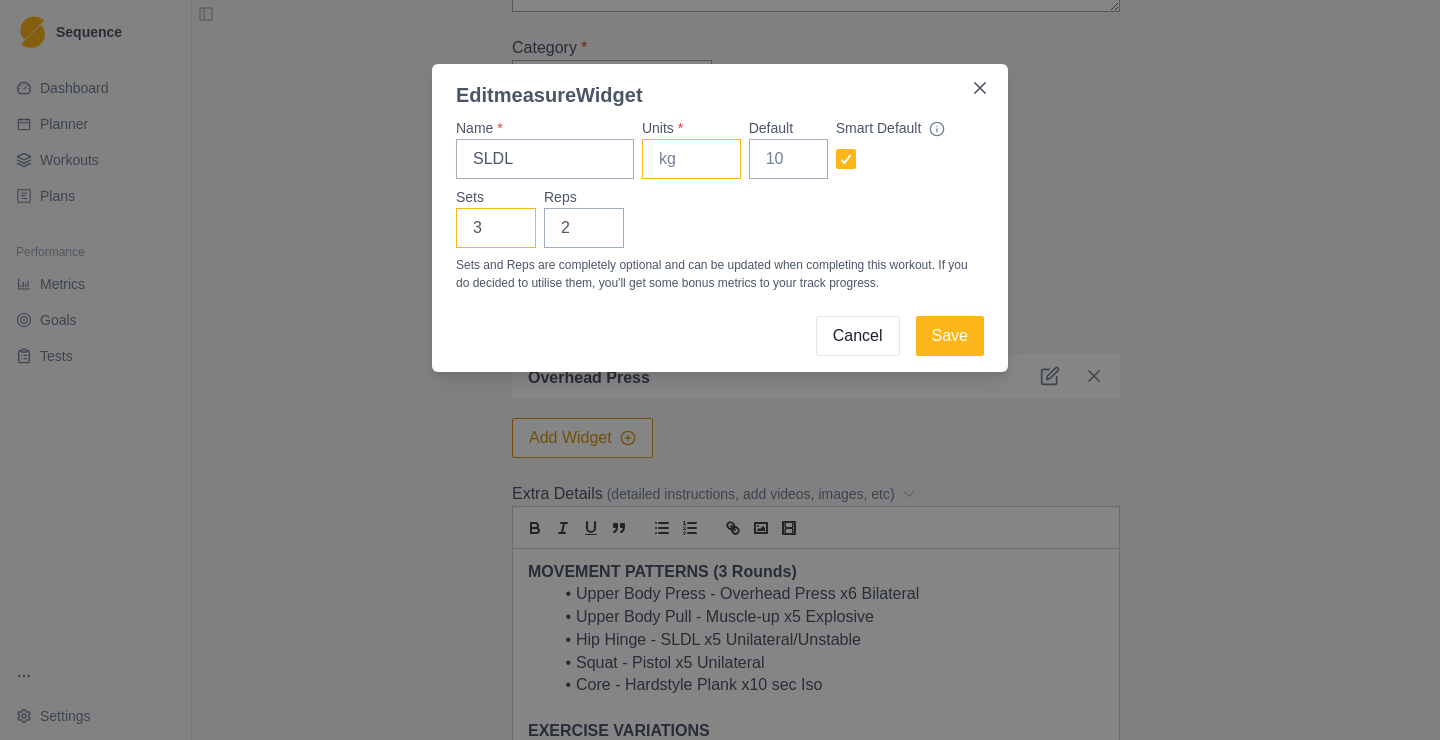 type on "3" 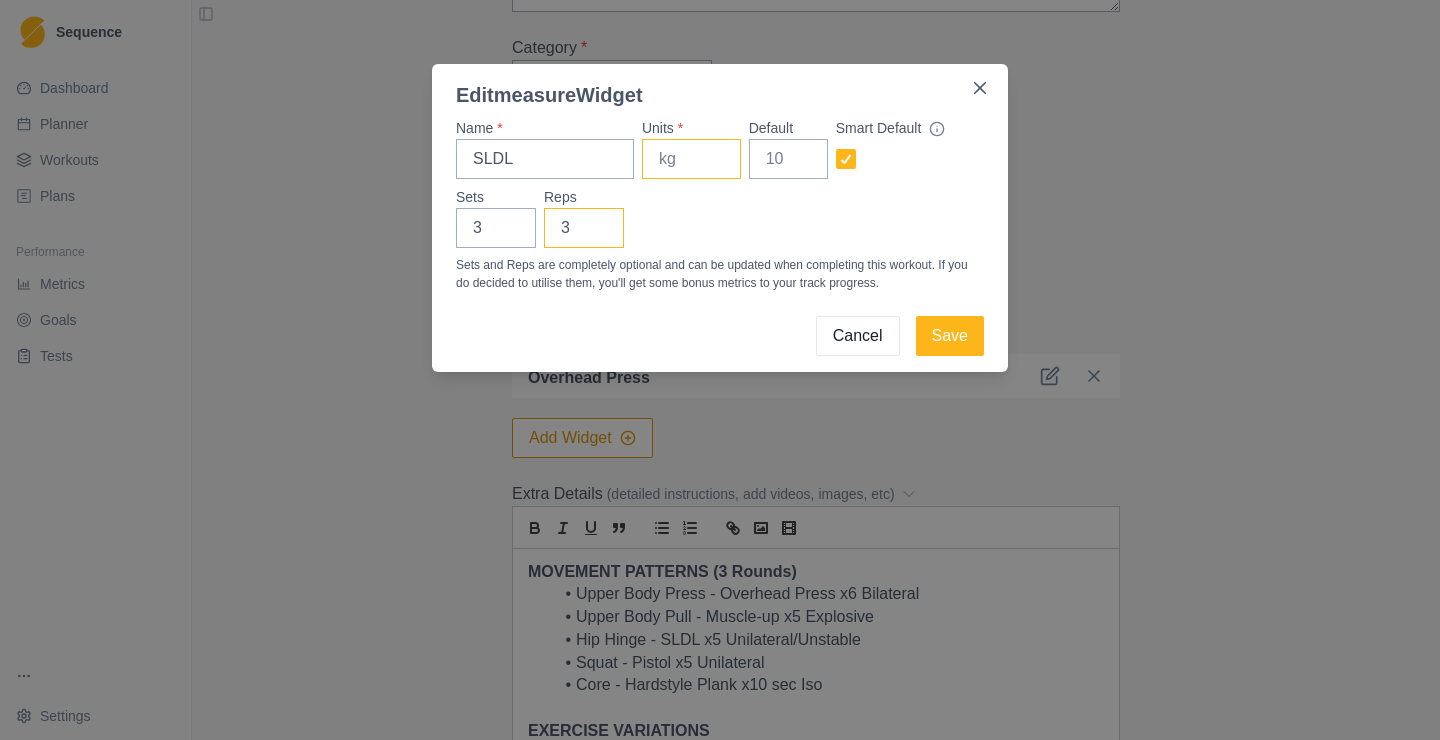 click on "3" at bounding box center [584, 228] 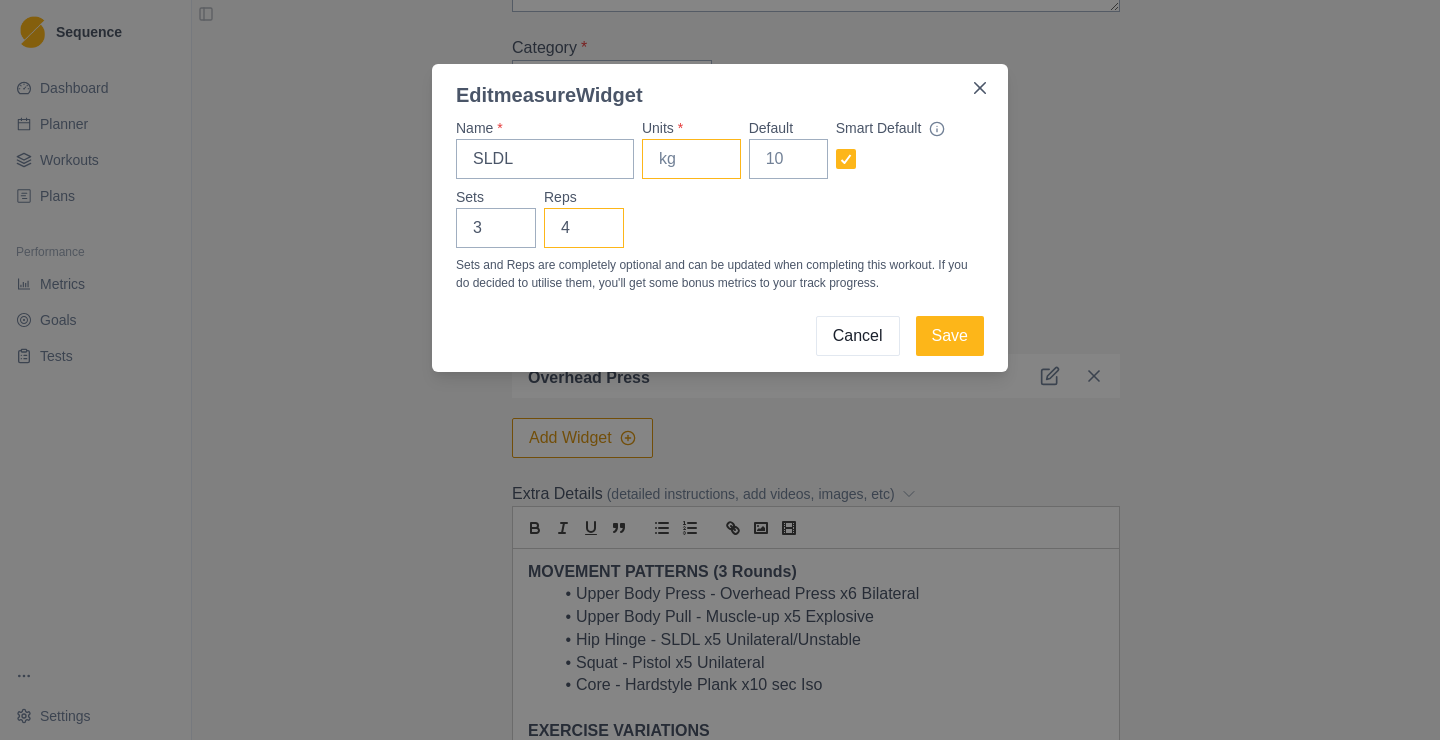 click on "4" at bounding box center [584, 228] 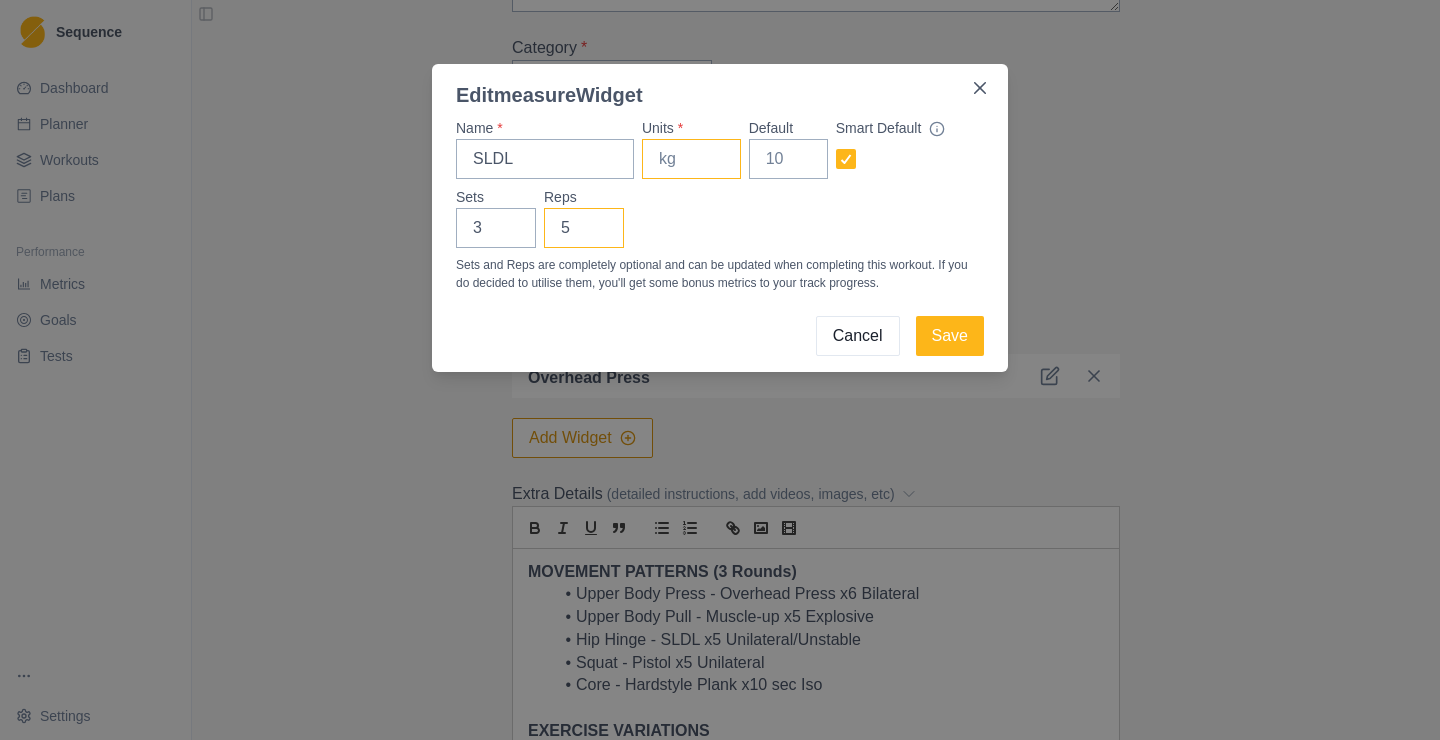 type on "5" 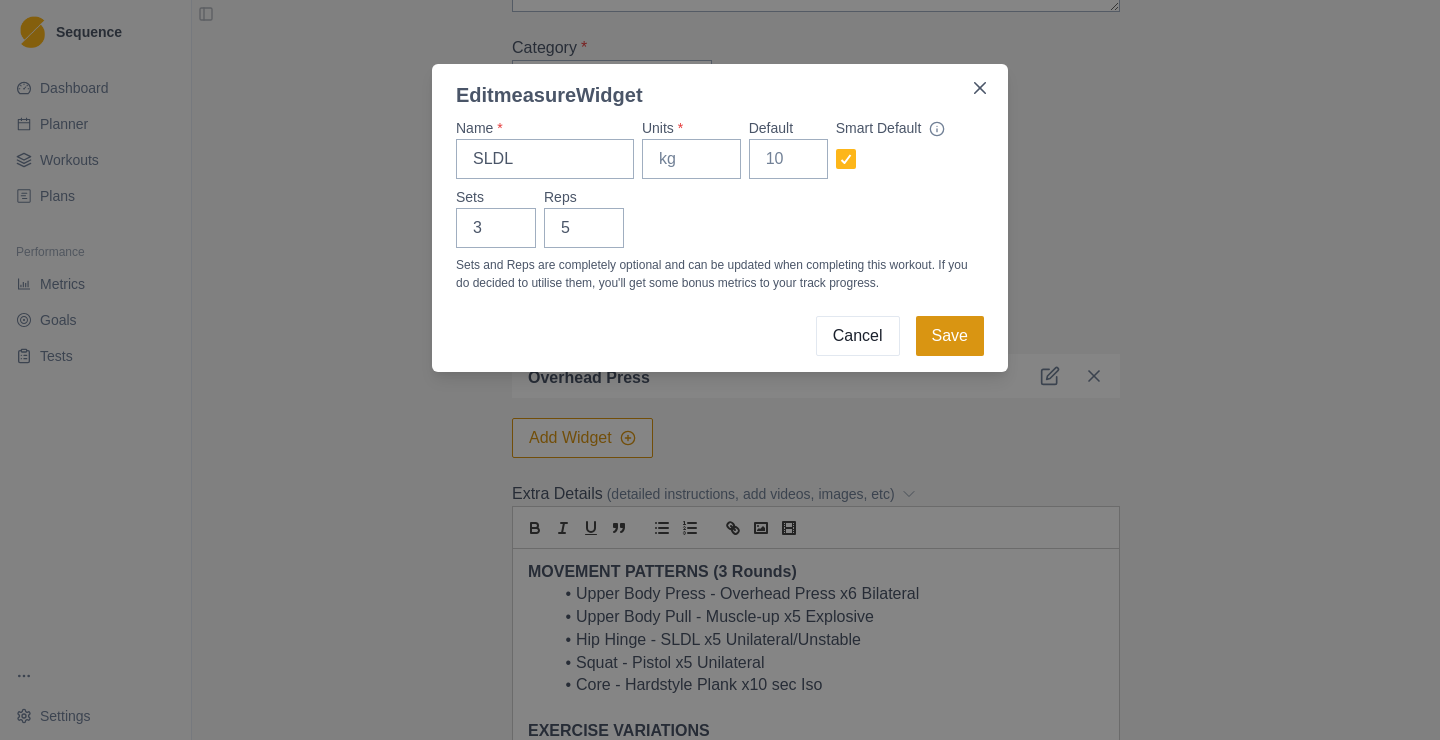 click on "Save" at bounding box center [950, 336] 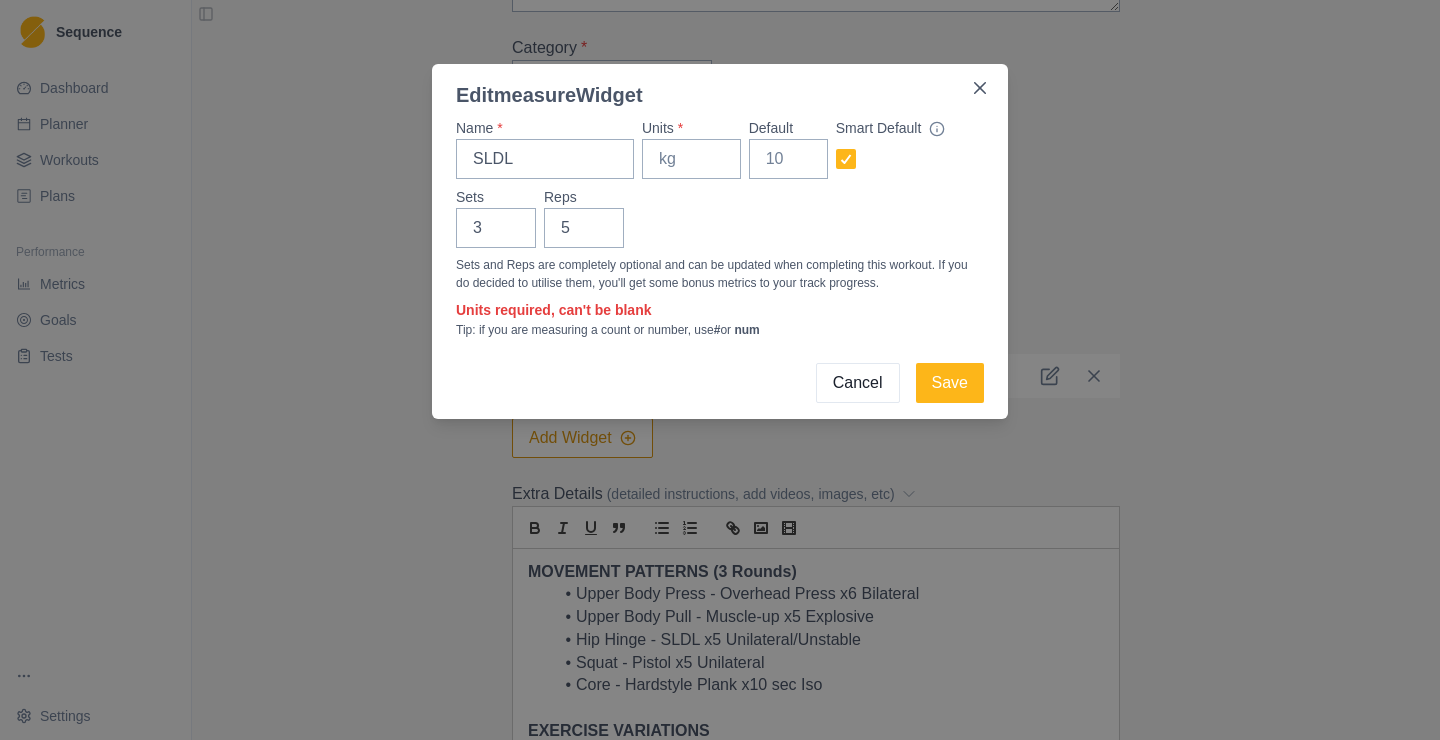 click on "Sets and Reps are completely optional and can be updated when completing this workout. If you do decided to utilise them, you'll get some bonus metrics to your track progress." at bounding box center [720, 274] 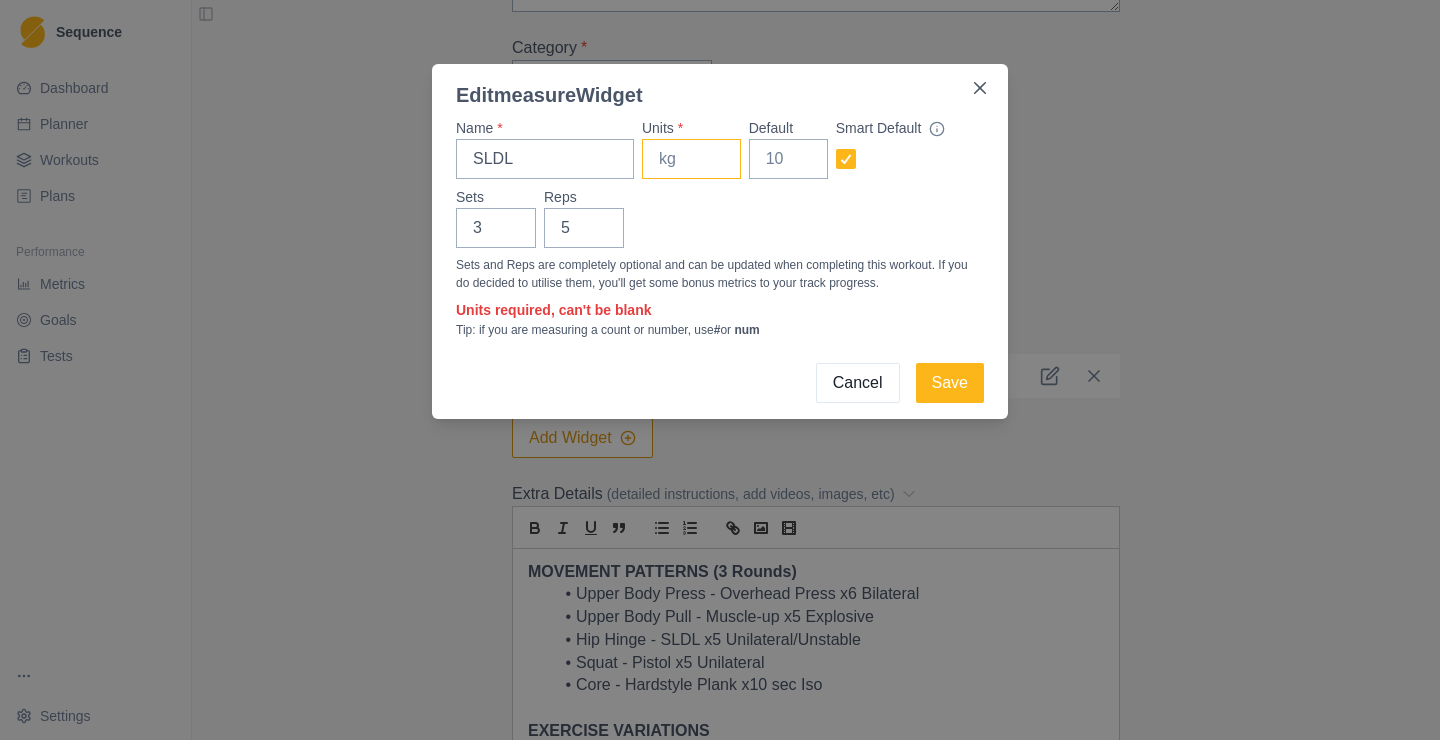 click on "Units *" at bounding box center (691, 159) 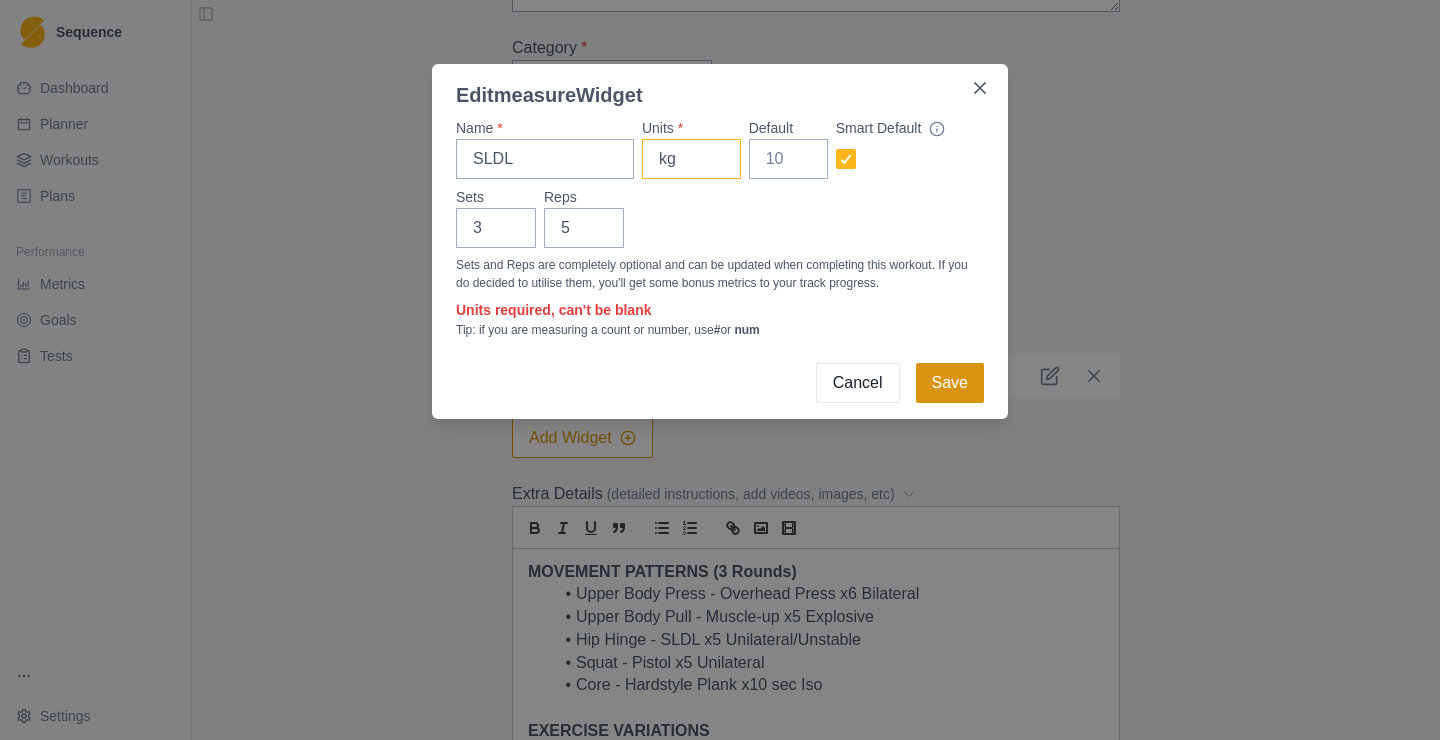 type on "kg" 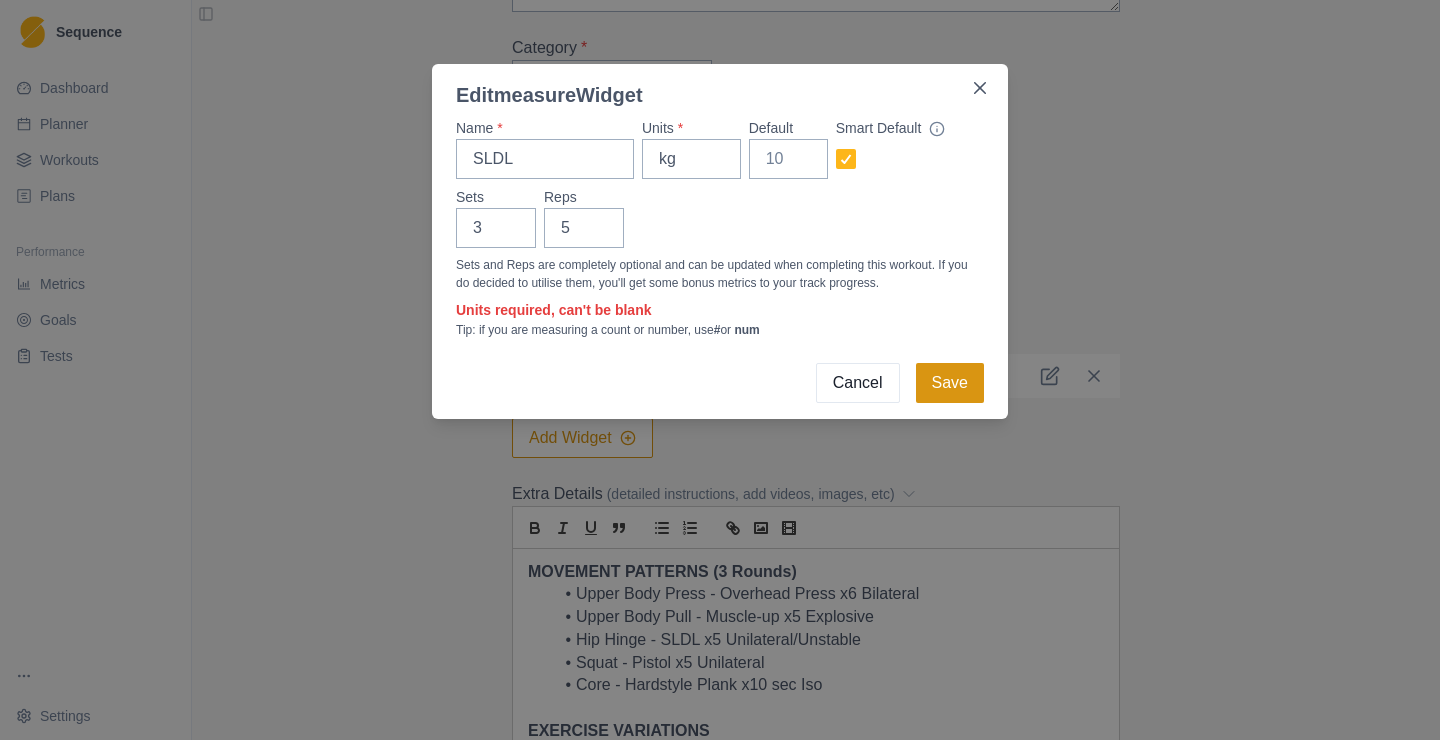 click on "Save" at bounding box center [950, 383] 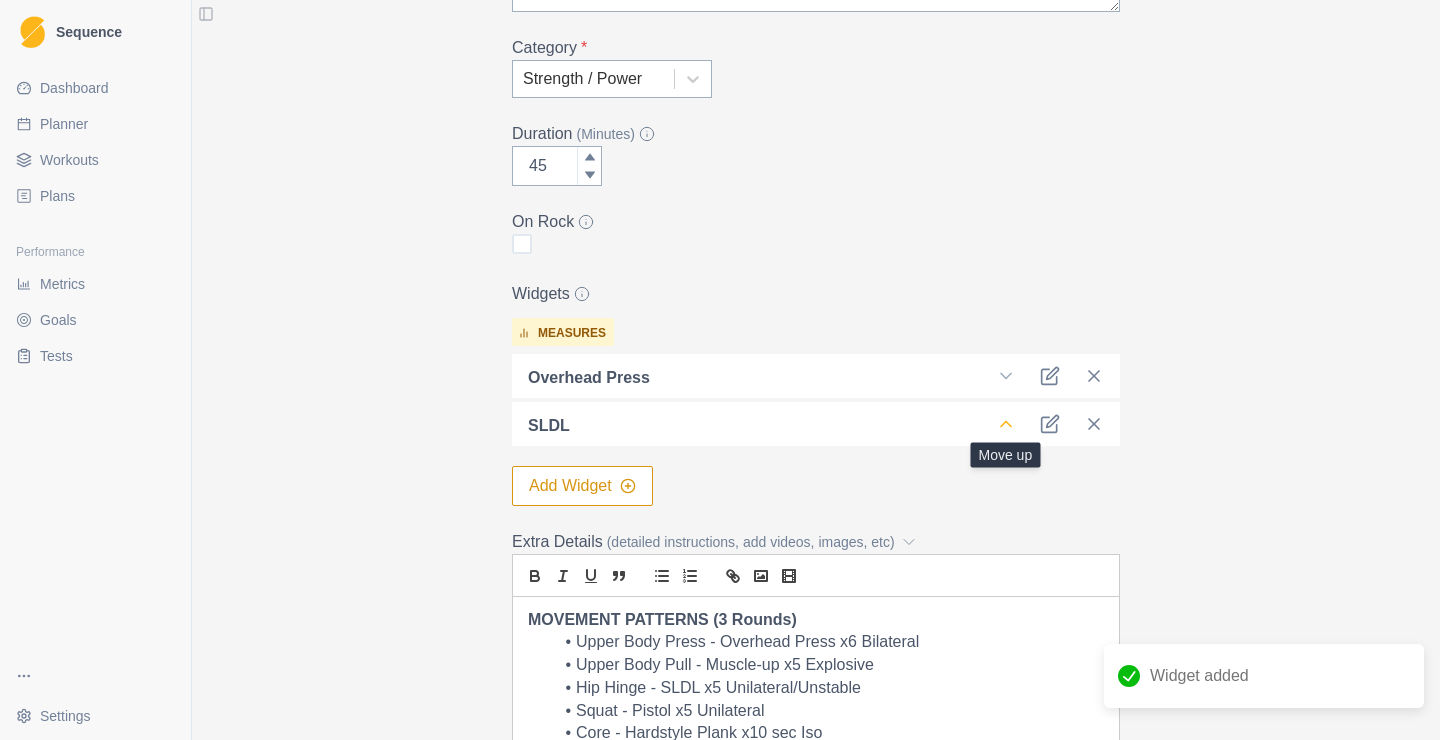 click 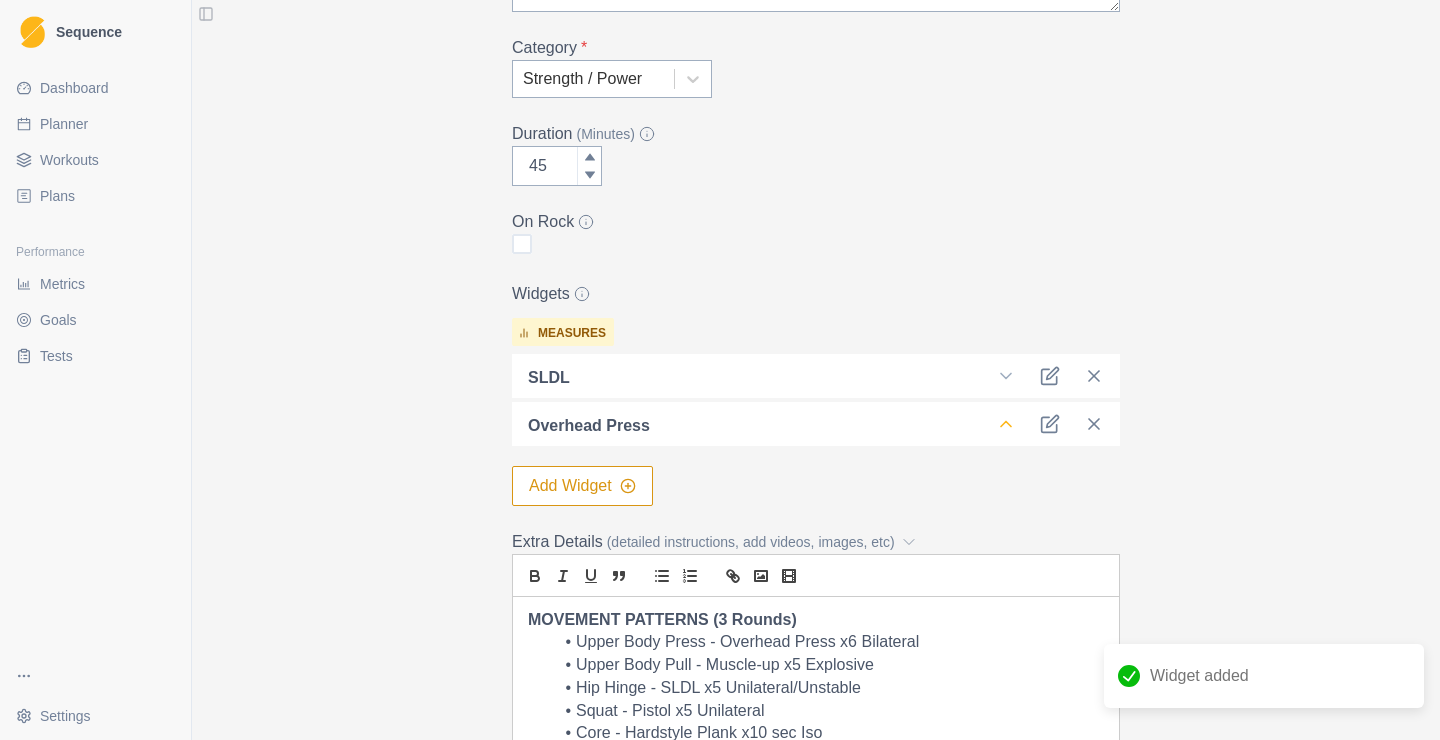 click 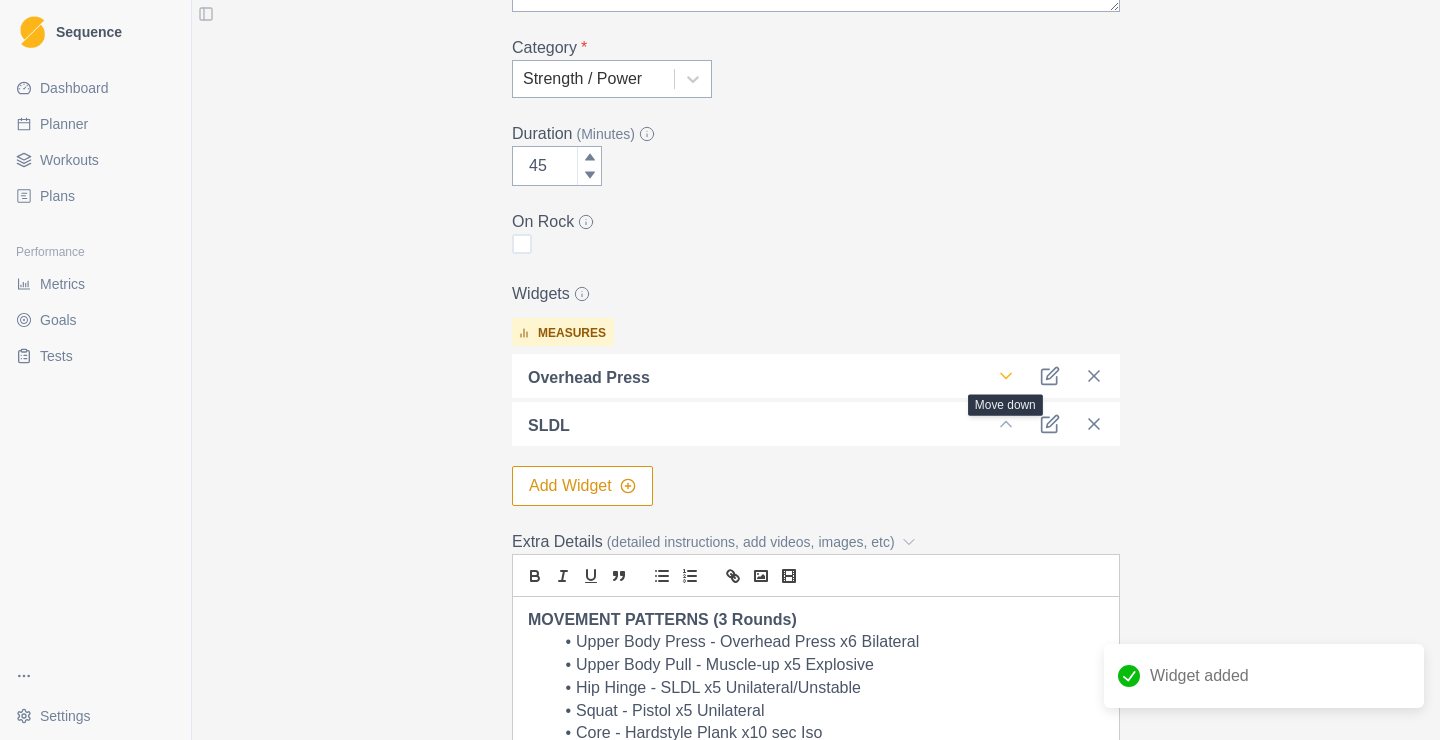 click 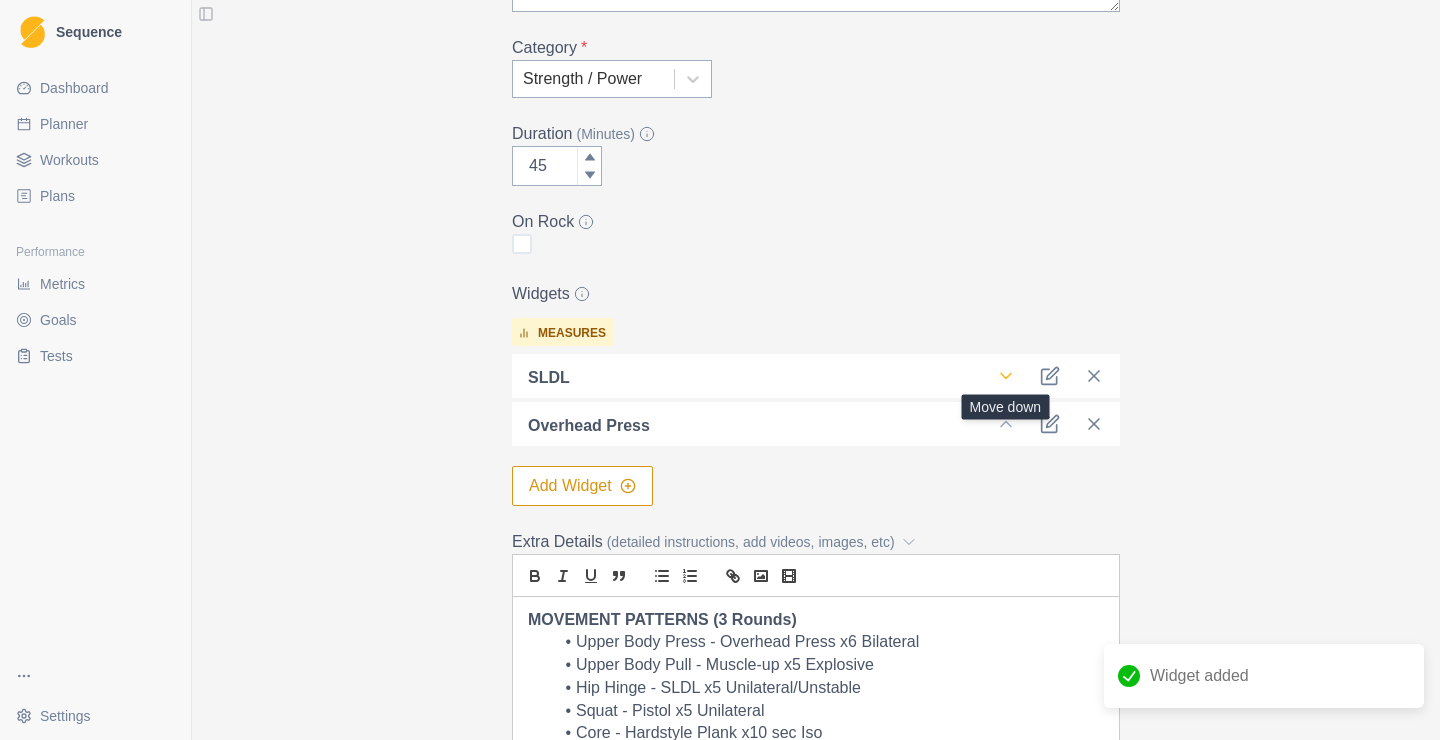 click 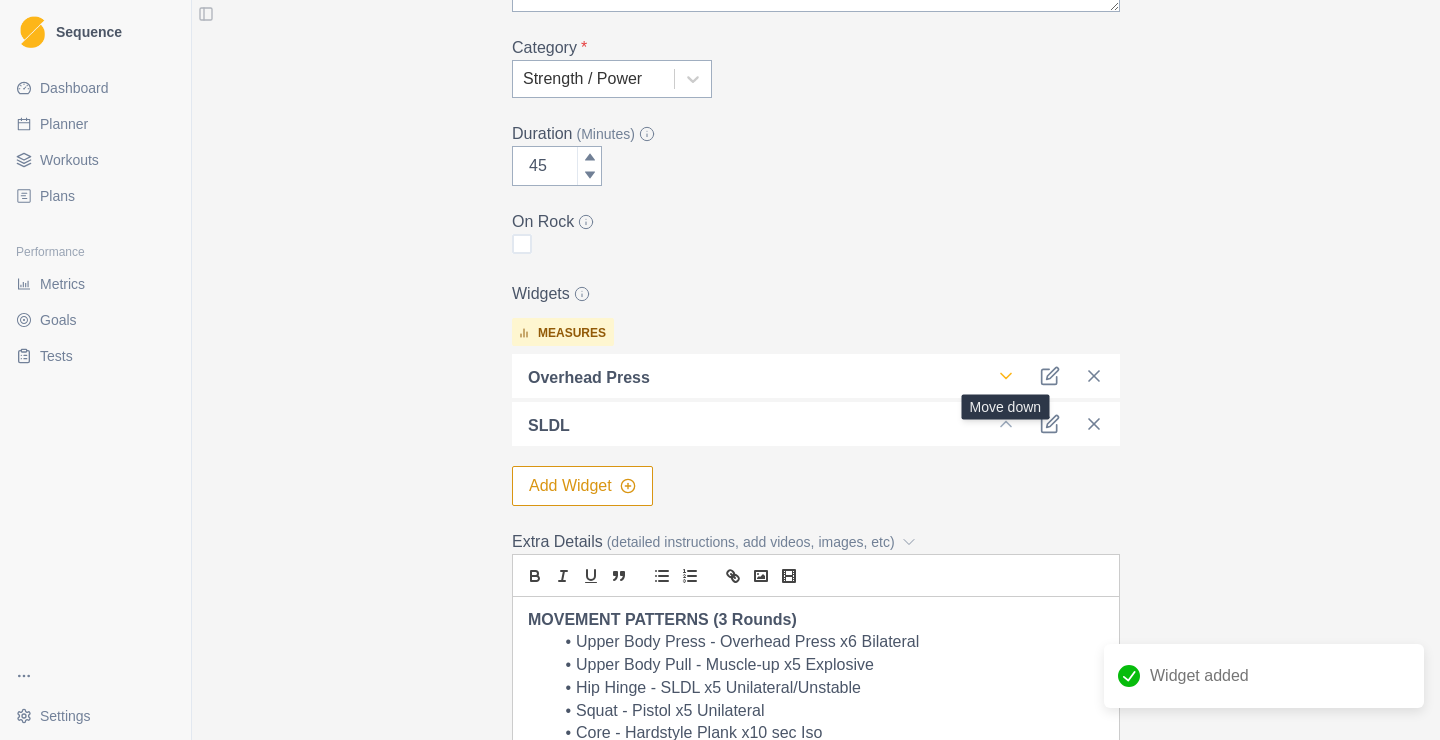 click 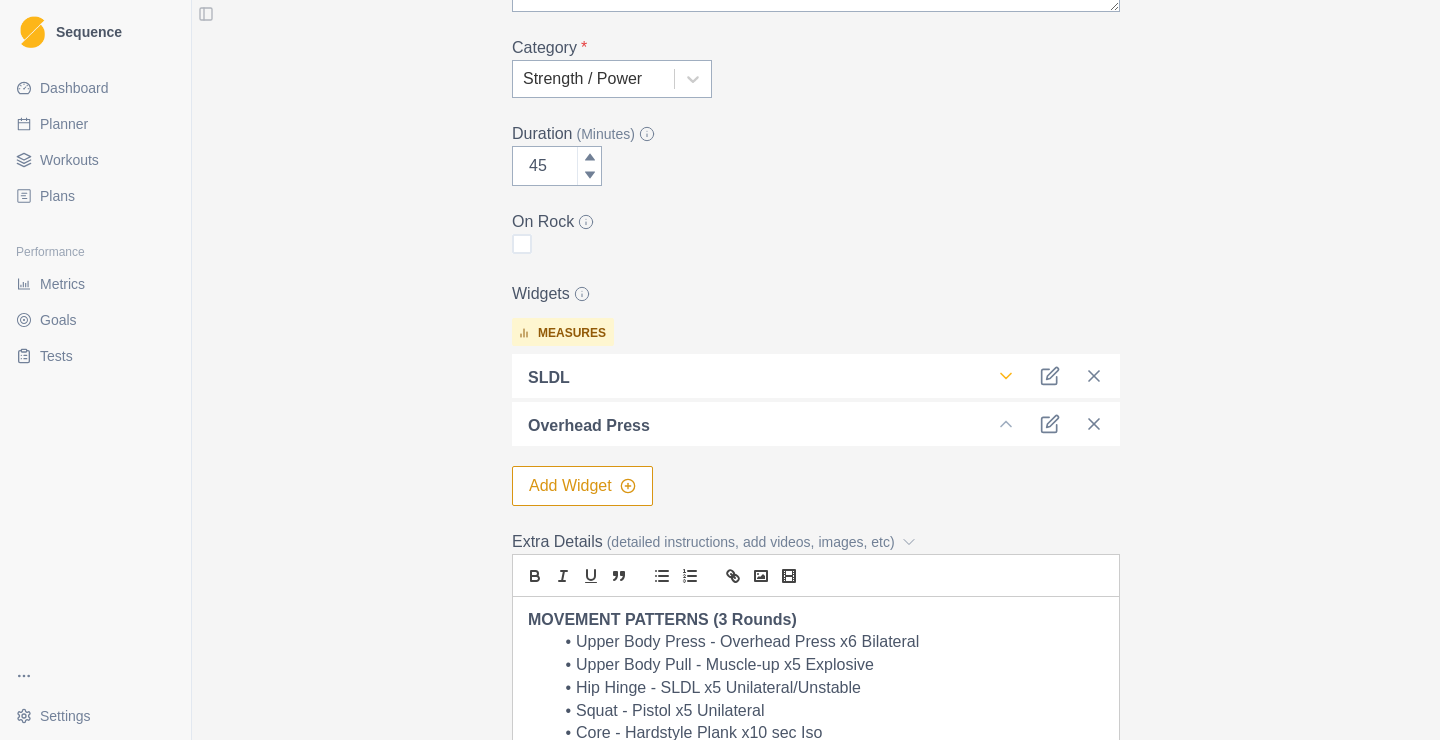 click 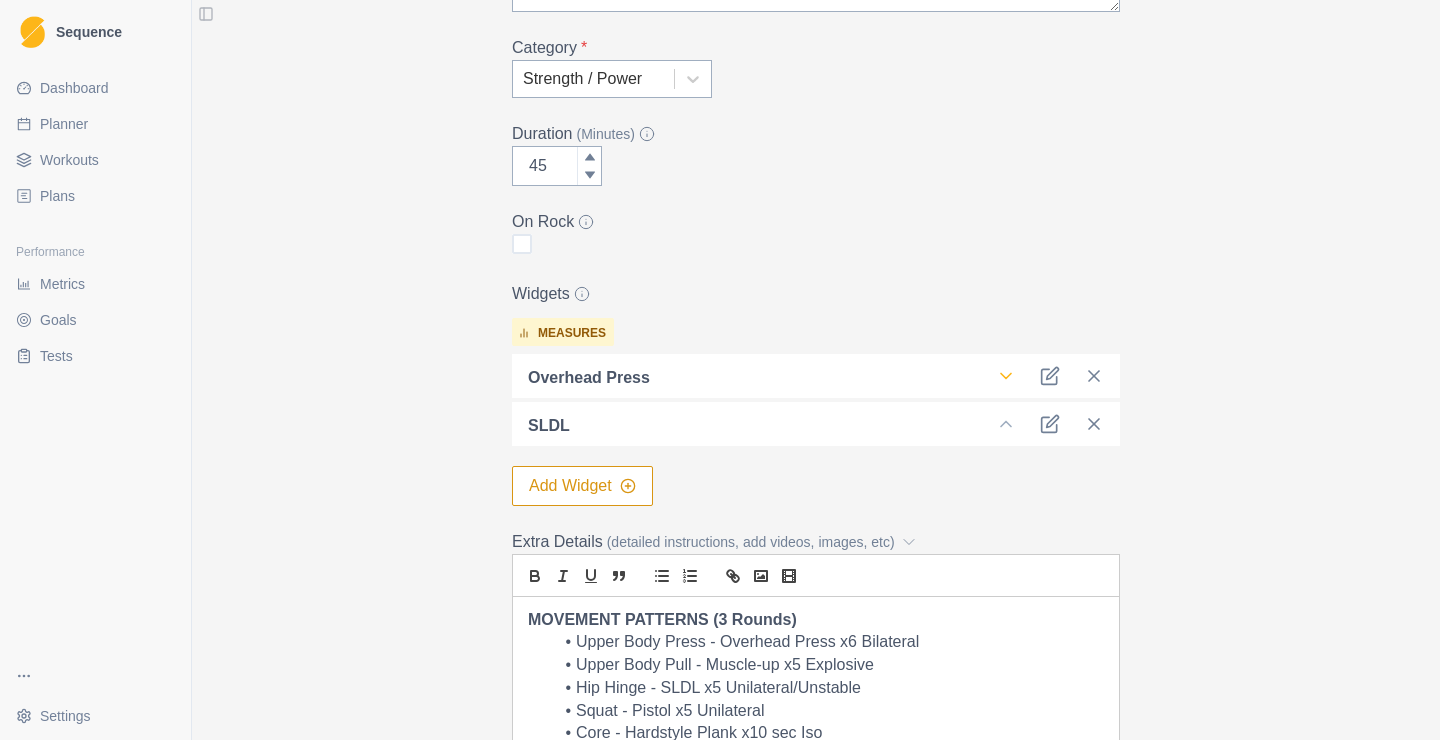 click 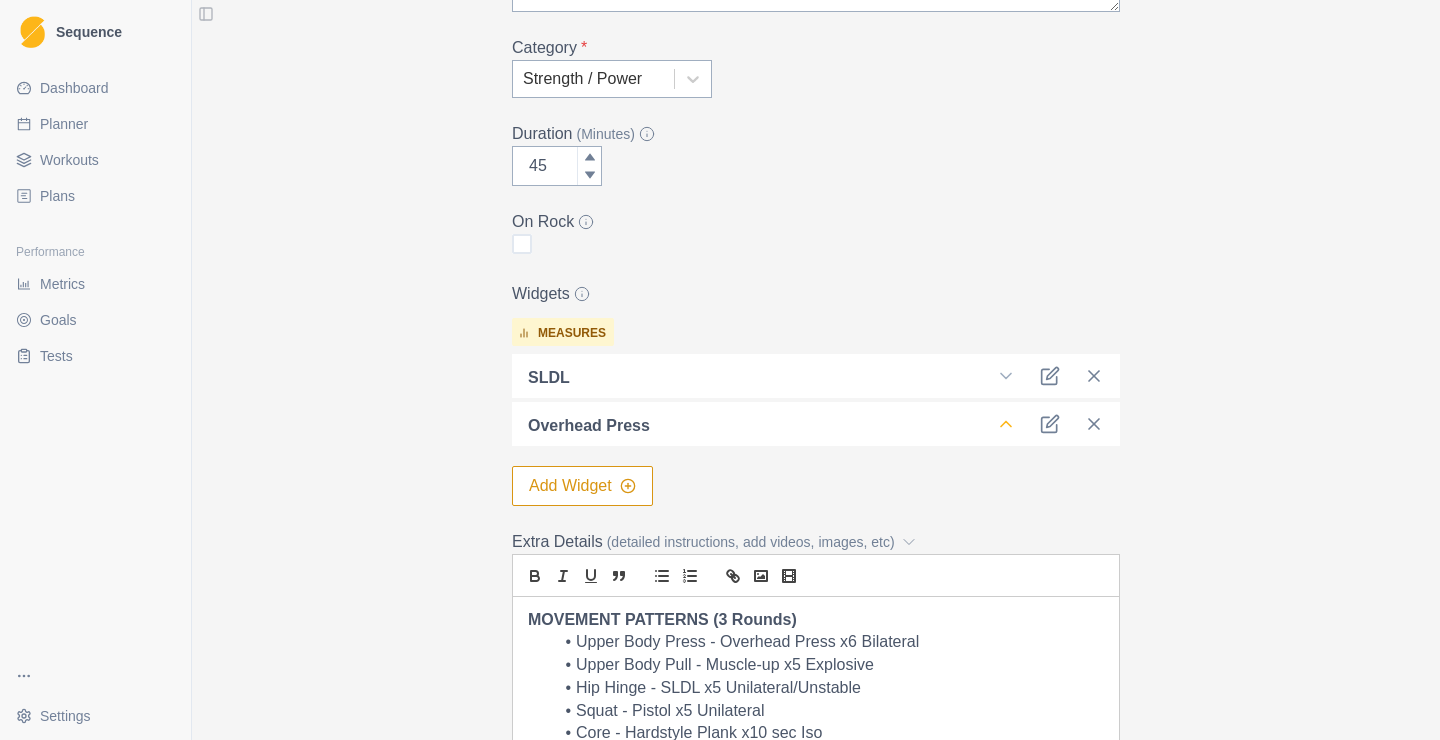 click 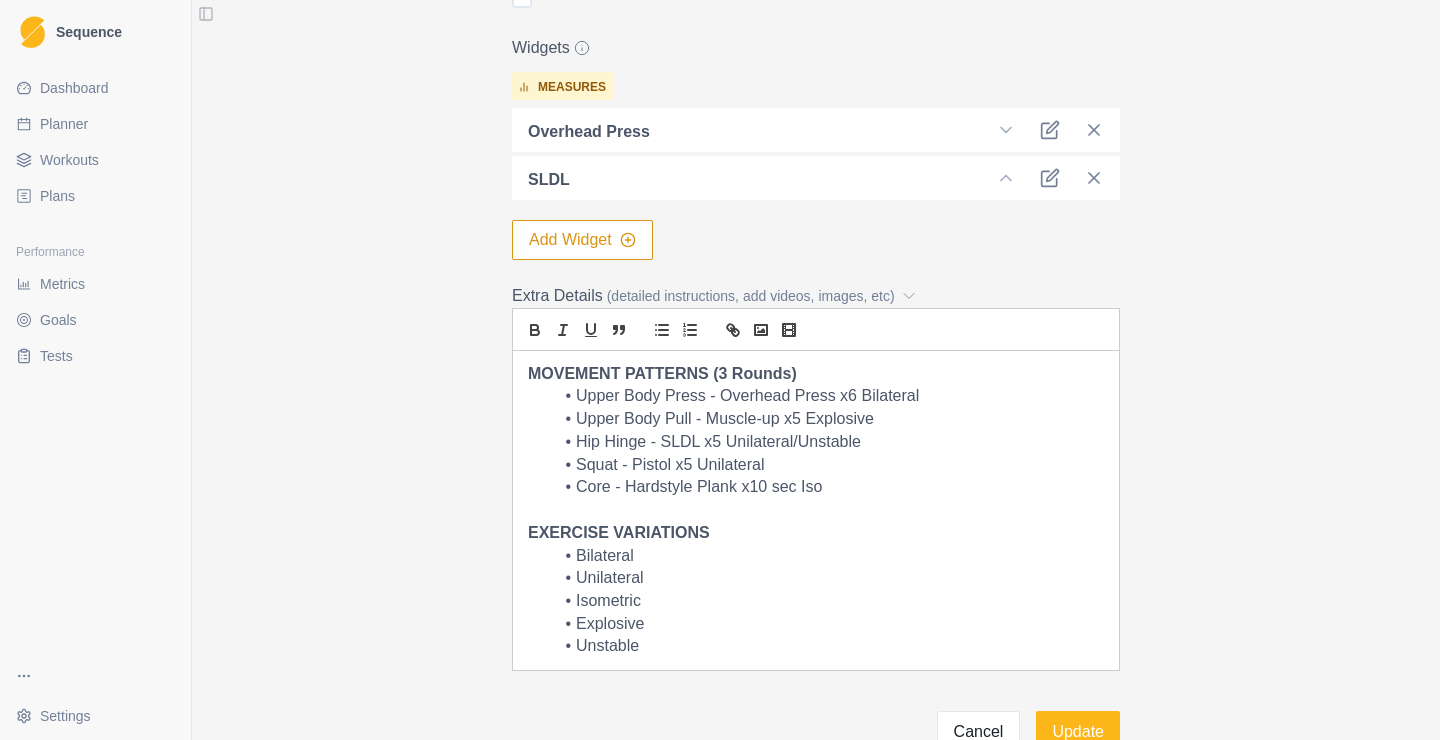 scroll, scrollTop: 699, scrollLeft: 0, axis: vertical 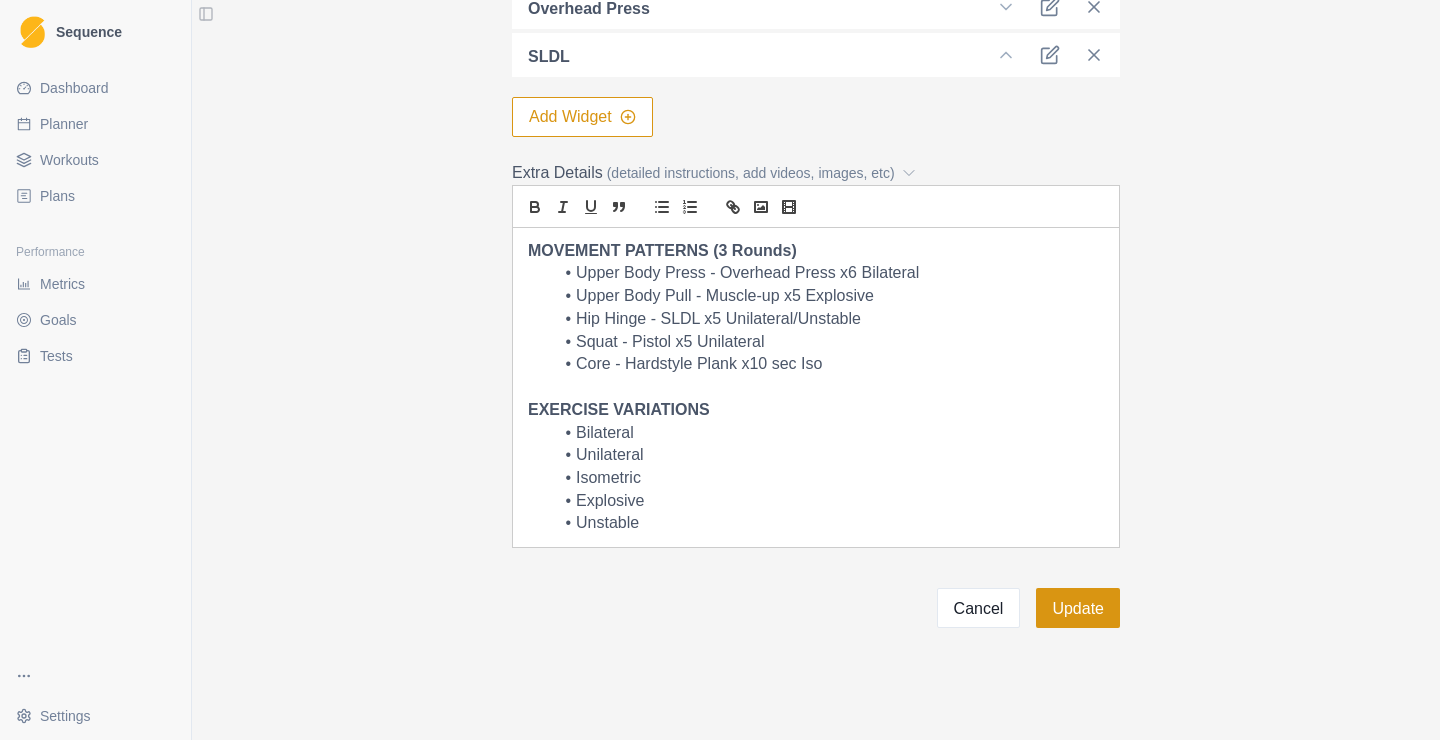 click on "Update" at bounding box center (1078, 608) 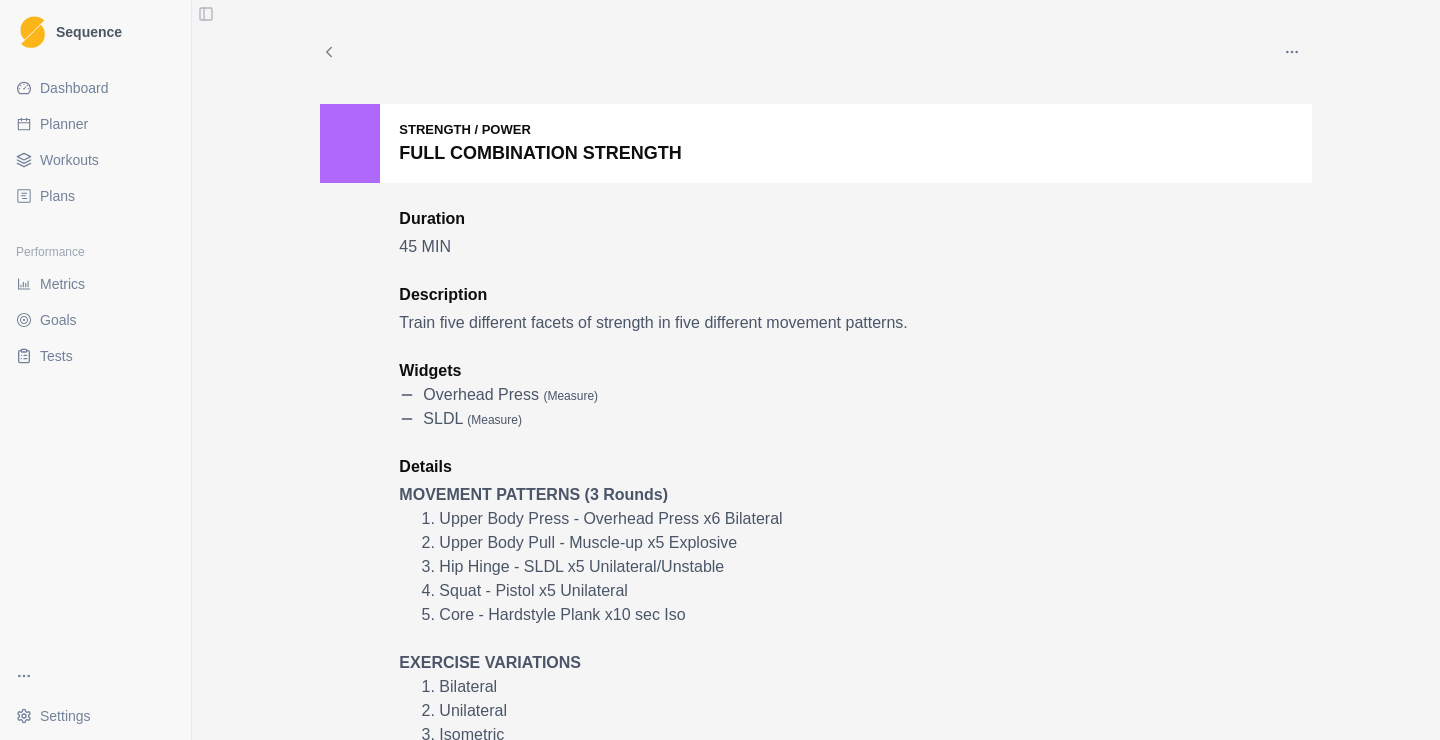 click at bounding box center (805, 52) 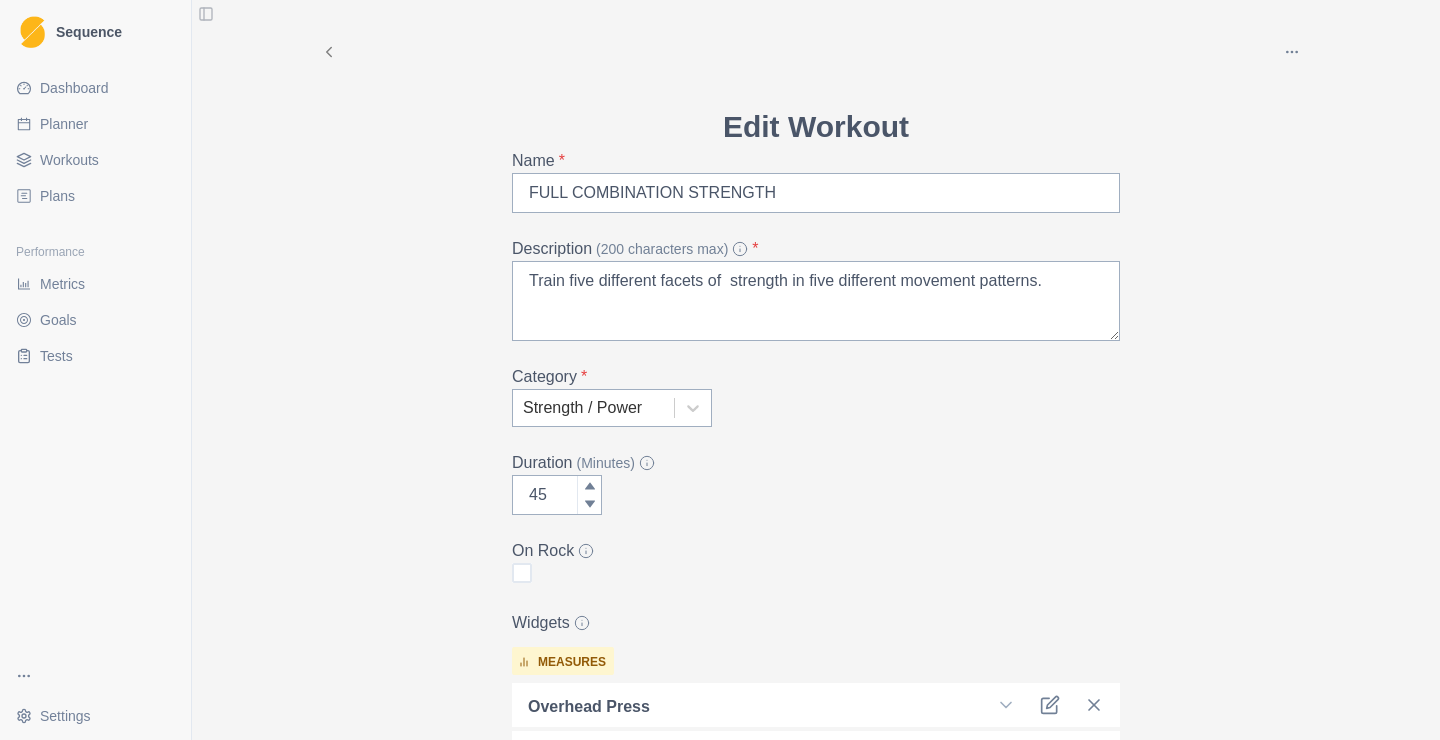 click on "Workouts" at bounding box center (69, 160) 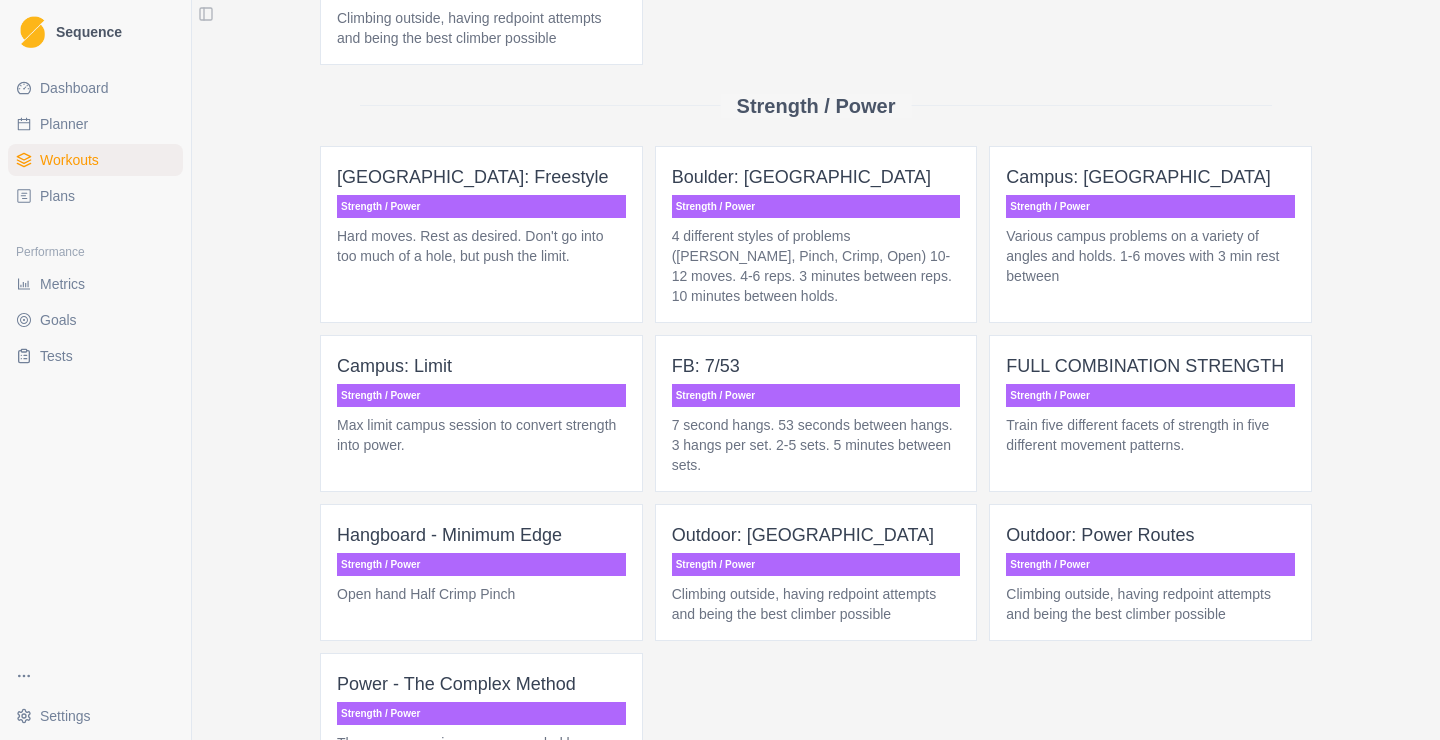 scroll, scrollTop: 1548, scrollLeft: 0, axis: vertical 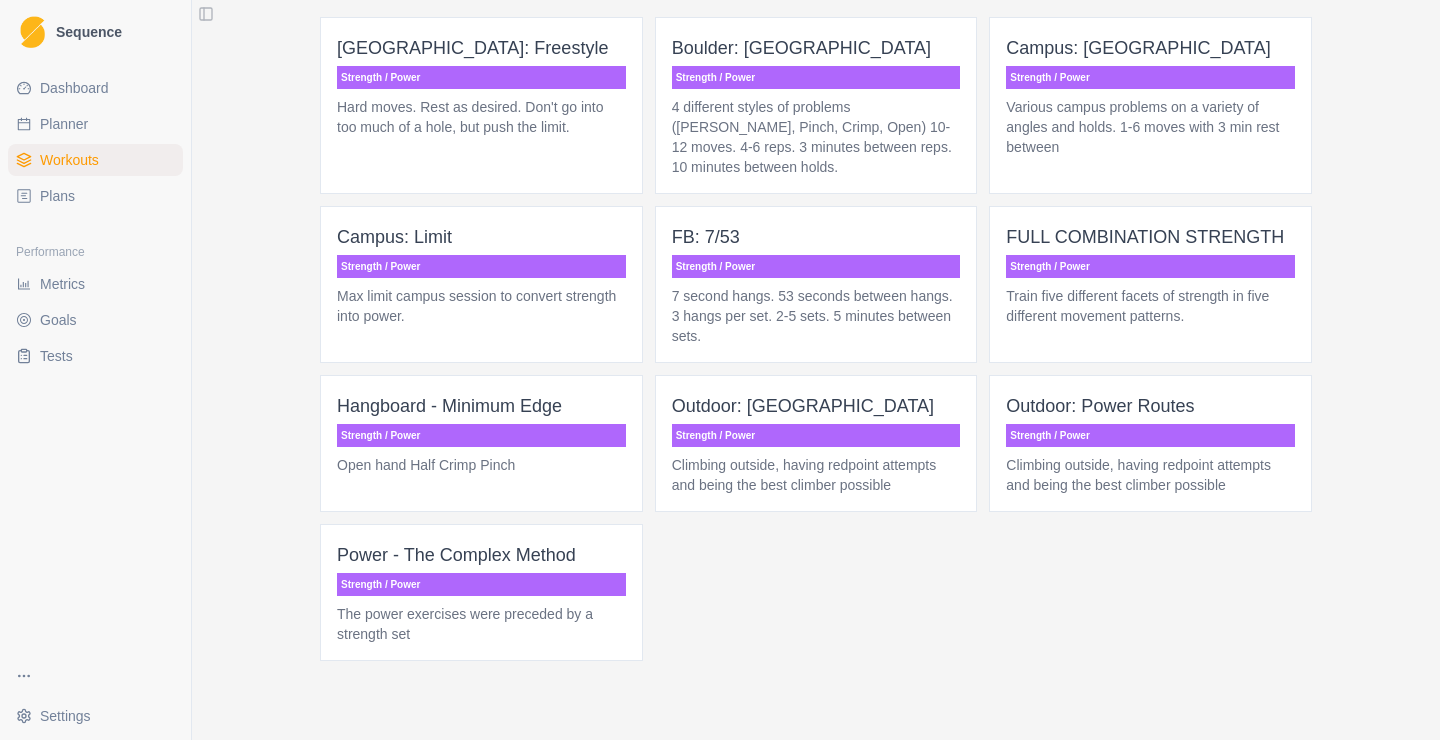 click on "Power - The Complex Method" at bounding box center [481, 555] 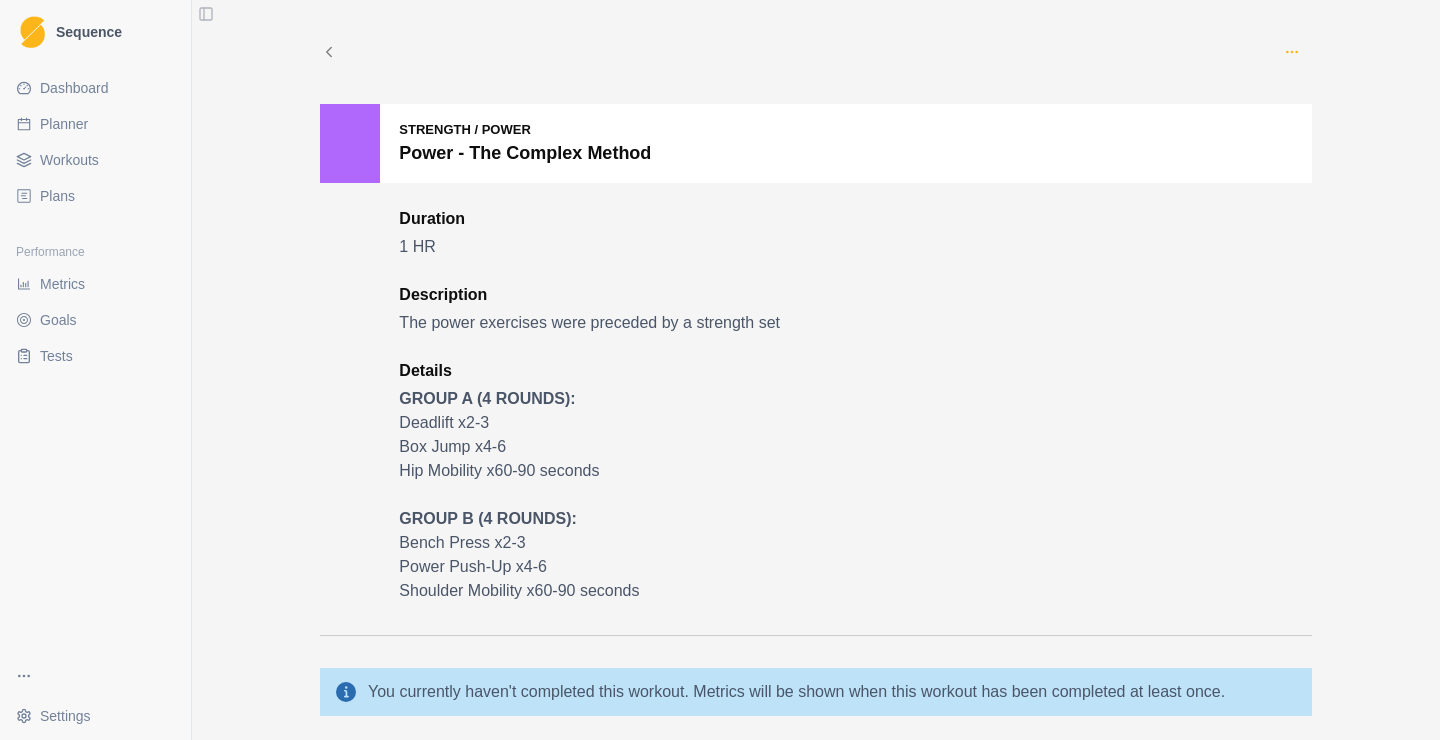 click 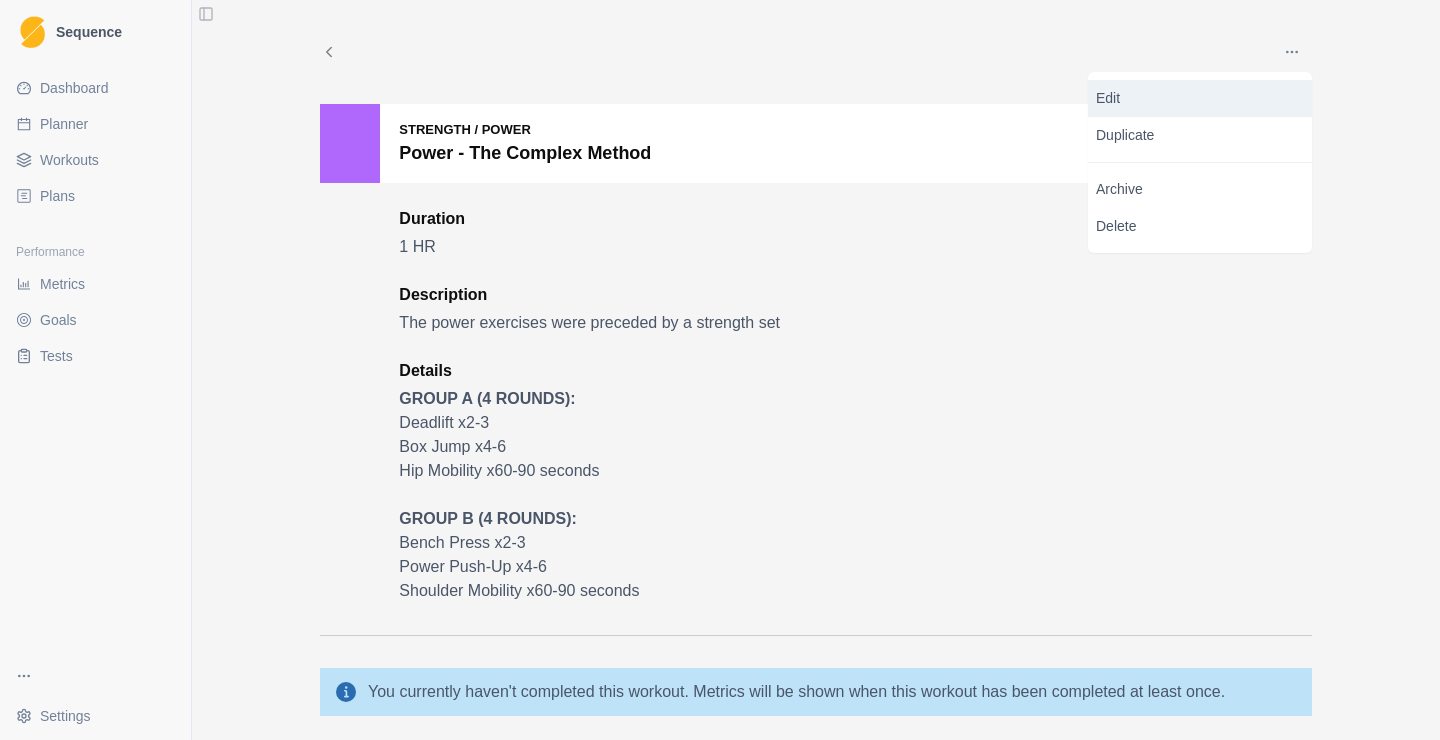 click on "Edit" at bounding box center (1200, 98) 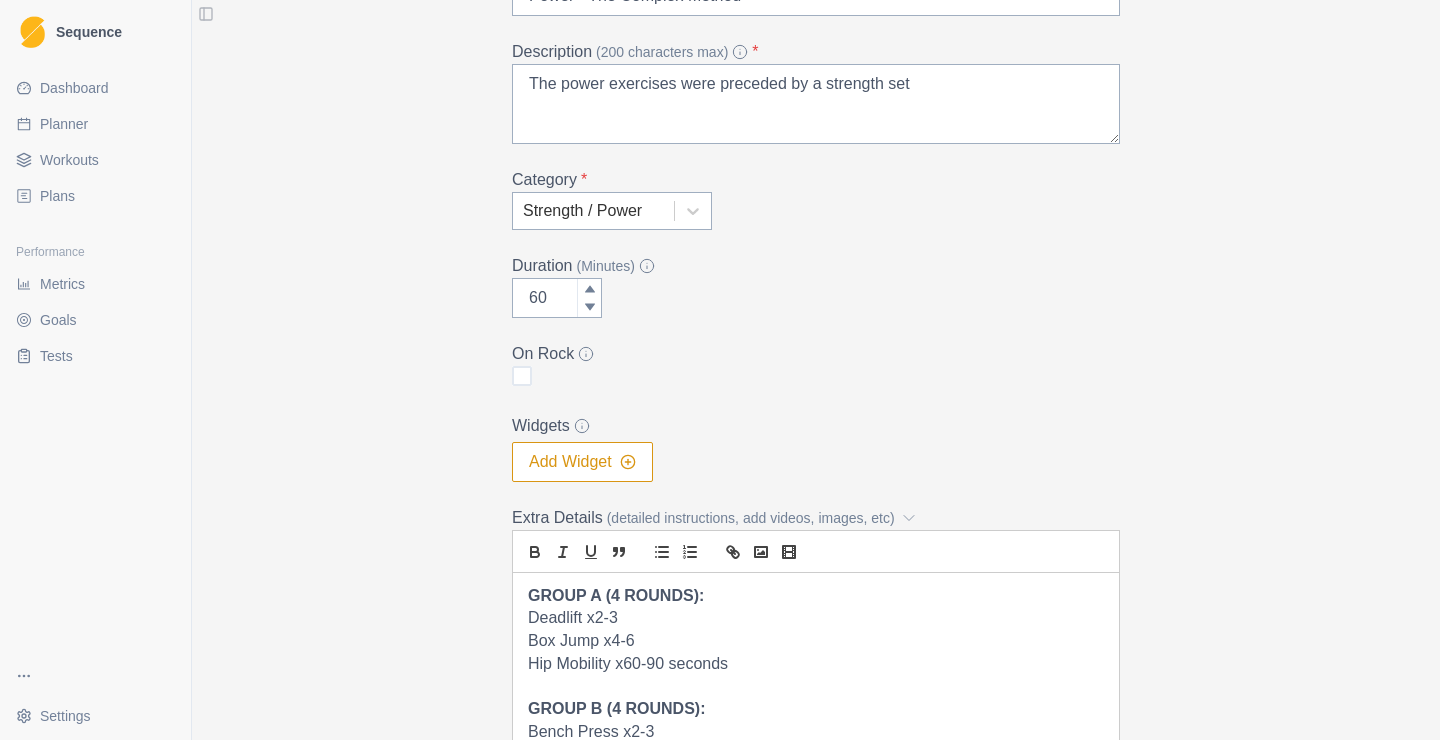 scroll, scrollTop: 258, scrollLeft: 0, axis: vertical 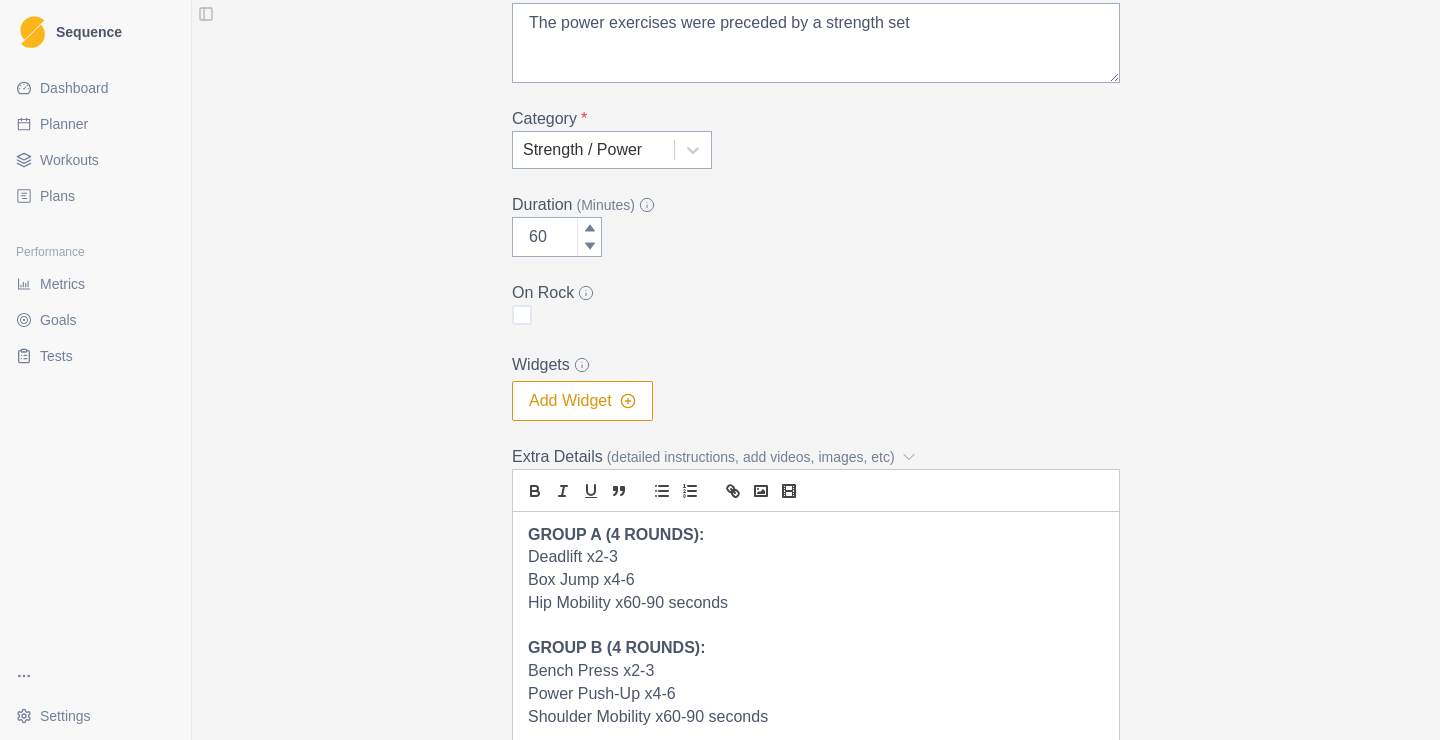 click on "Add Widget" at bounding box center (582, 401) 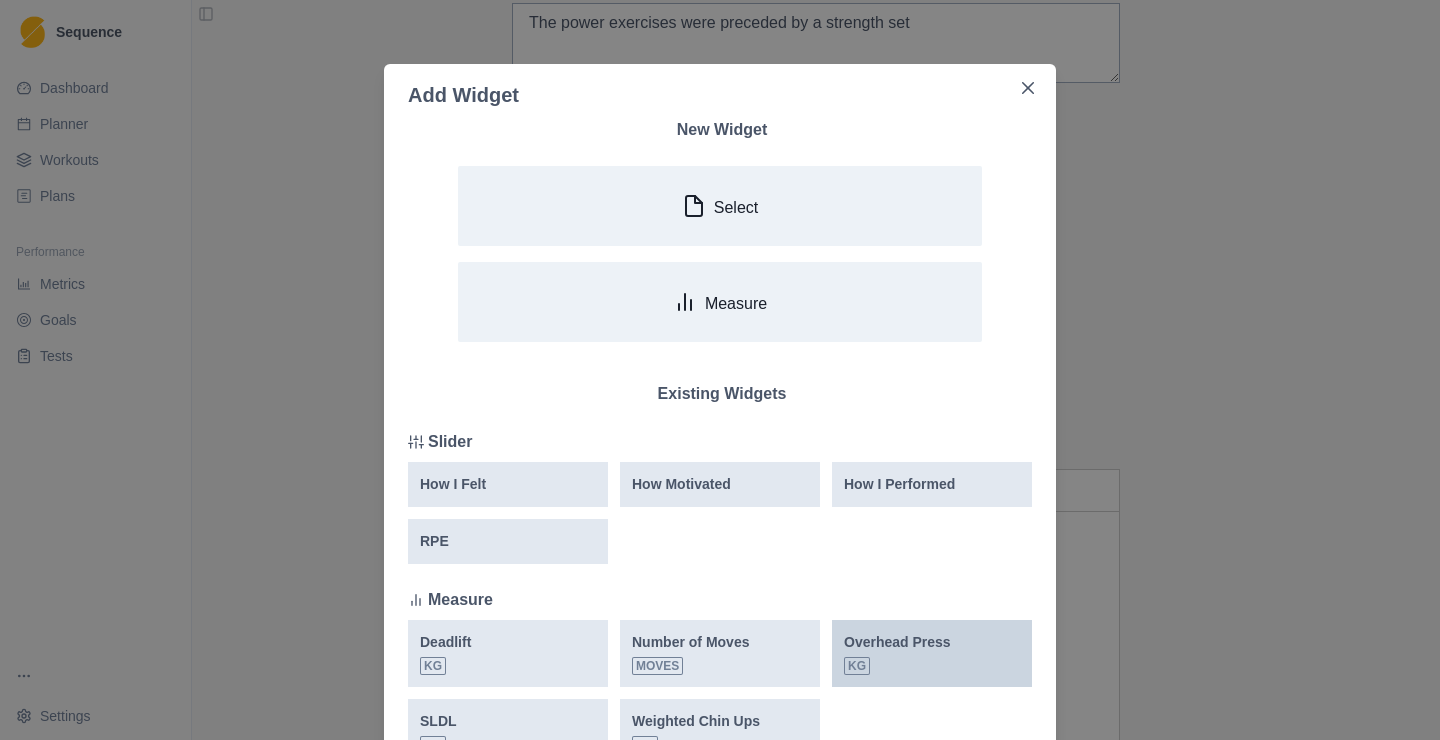 scroll, scrollTop: 129, scrollLeft: 0, axis: vertical 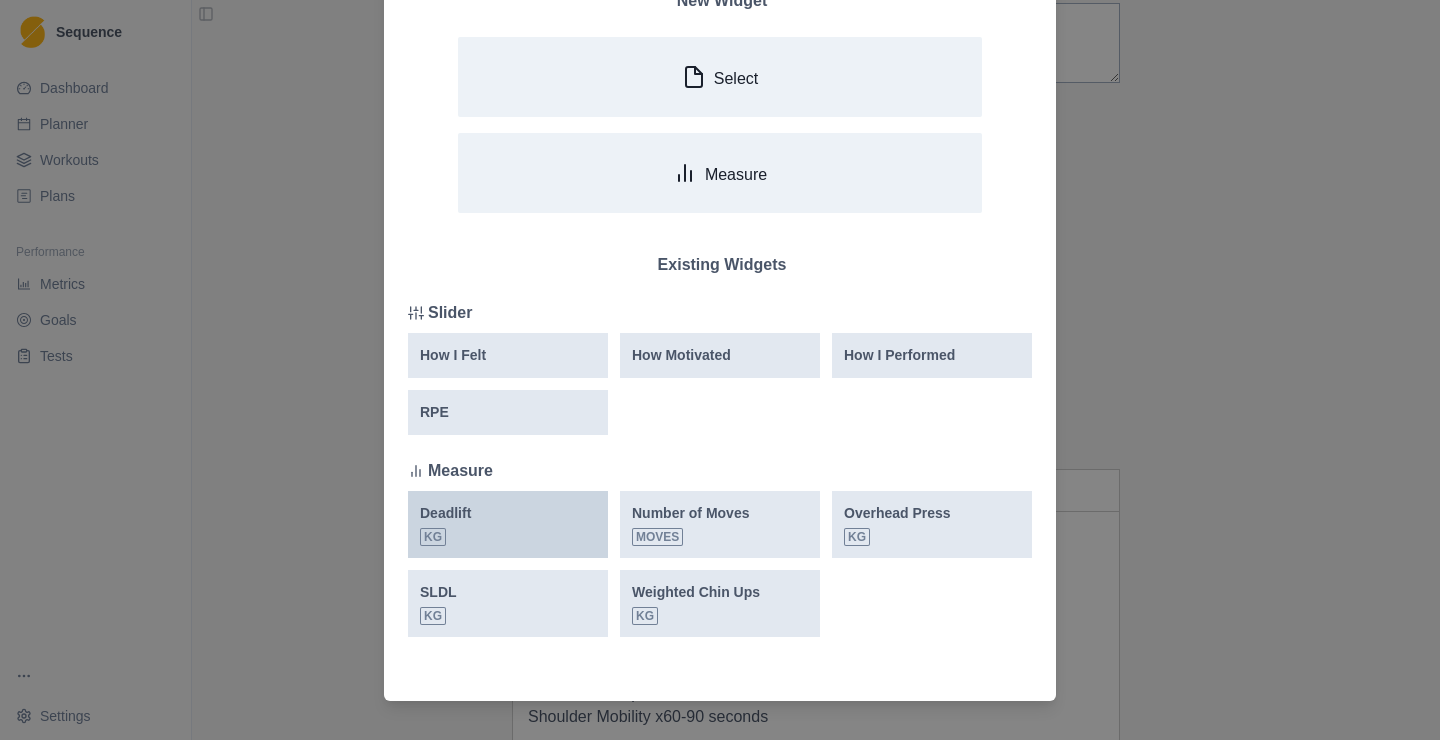 click on "Deadlift kg" at bounding box center [508, 524] 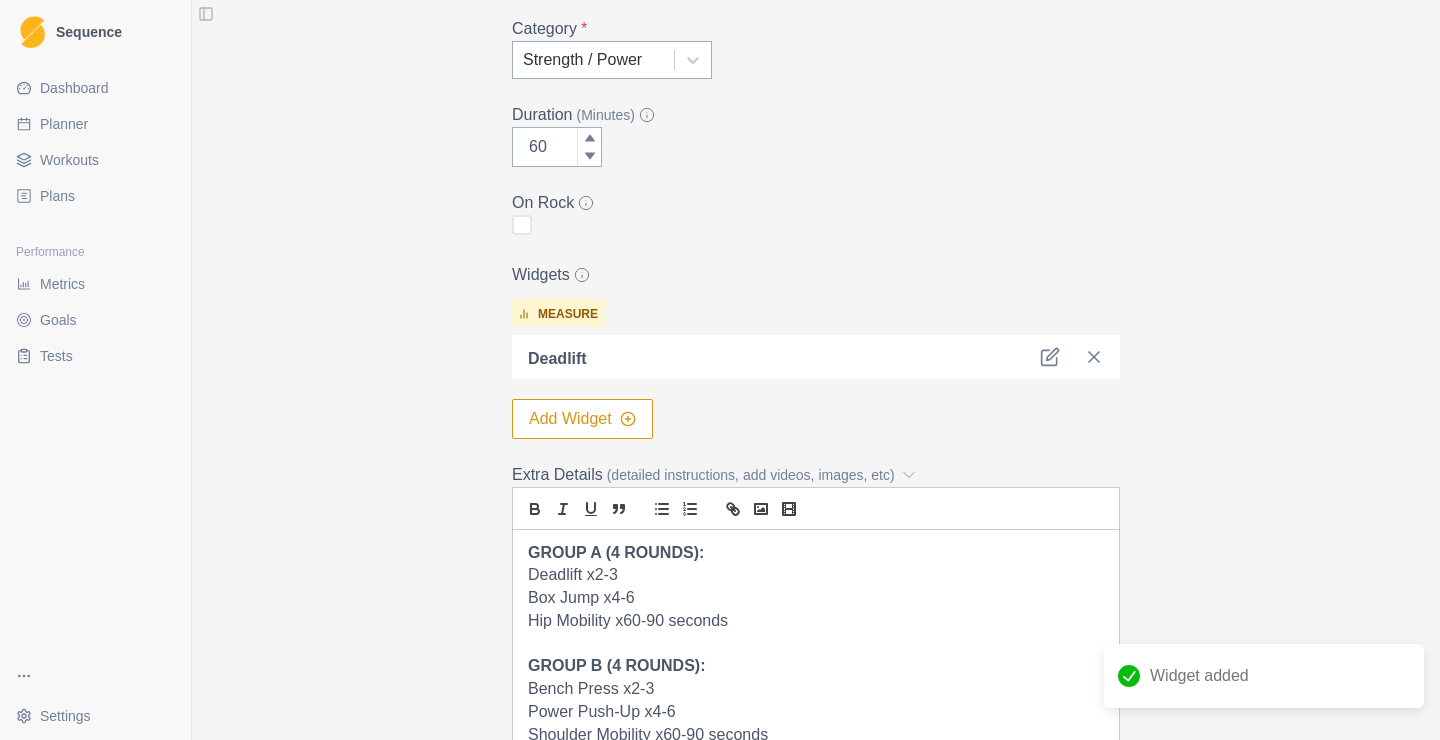 scroll, scrollTop: 387, scrollLeft: 0, axis: vertical 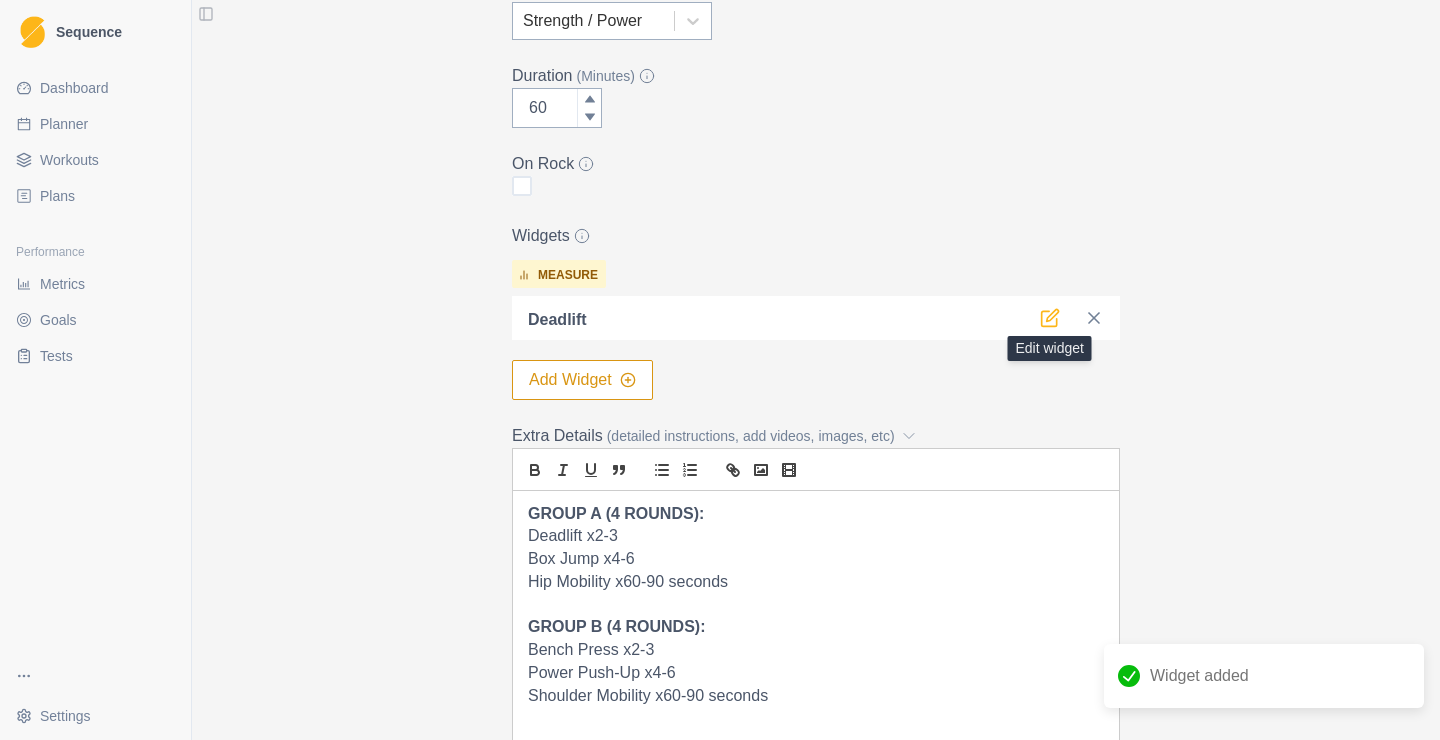 click 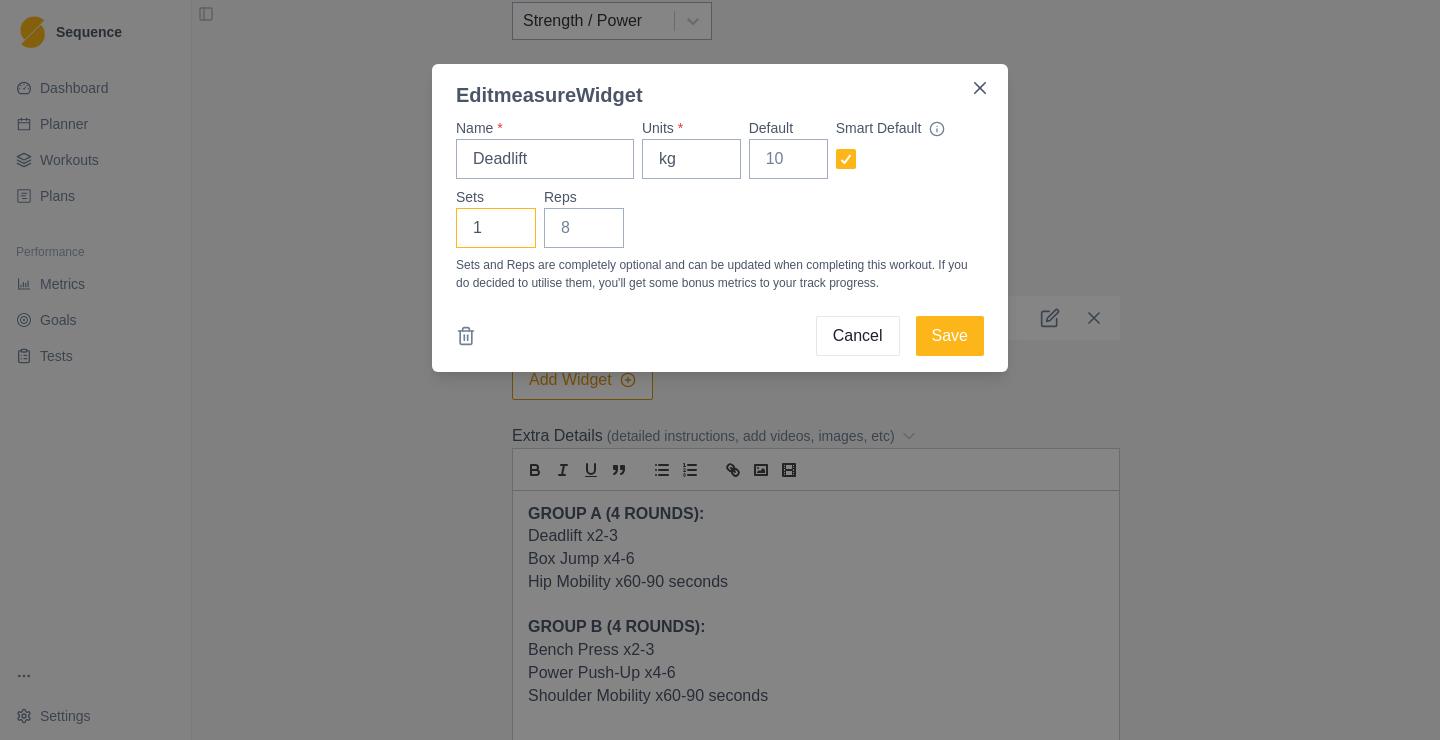 click on "1" at bounding box center [496, 228] 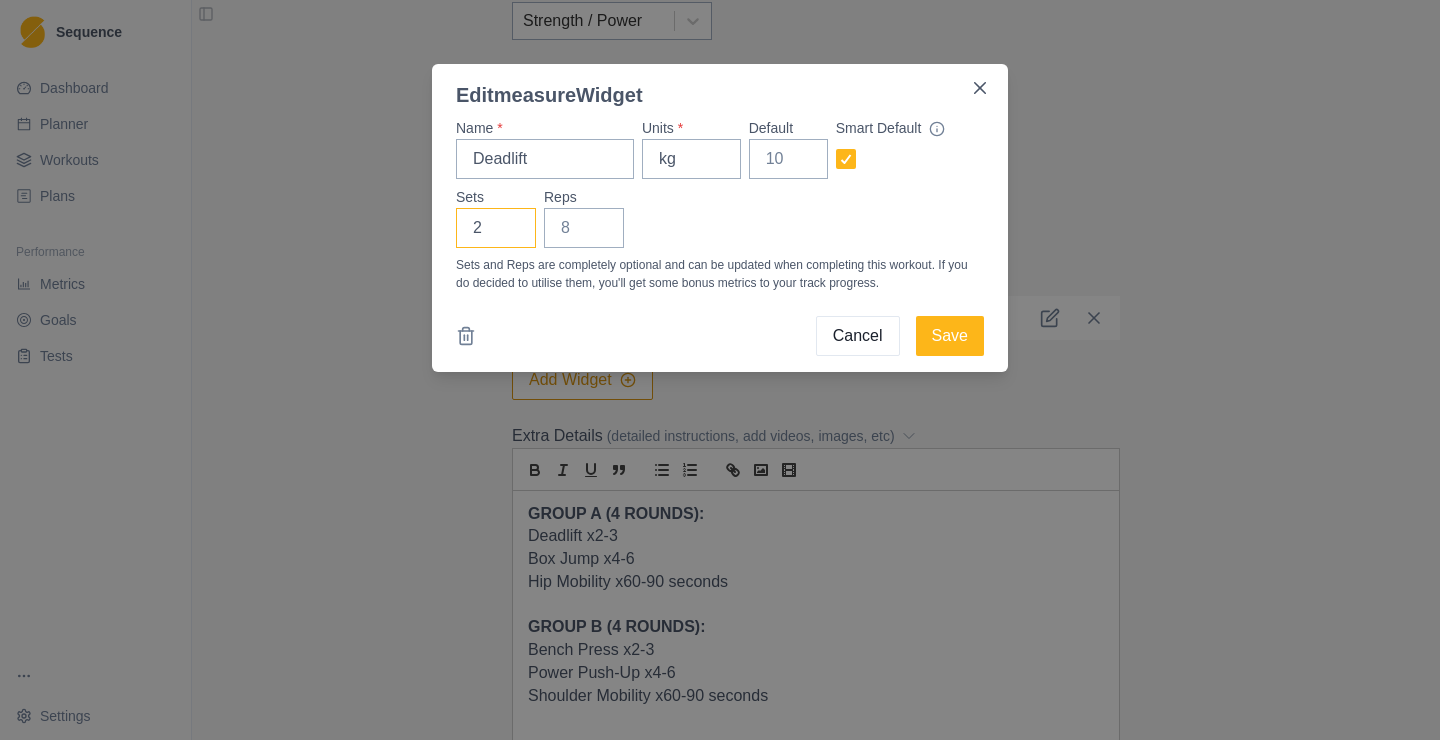 click on "2" at bounding box center [496, 228] 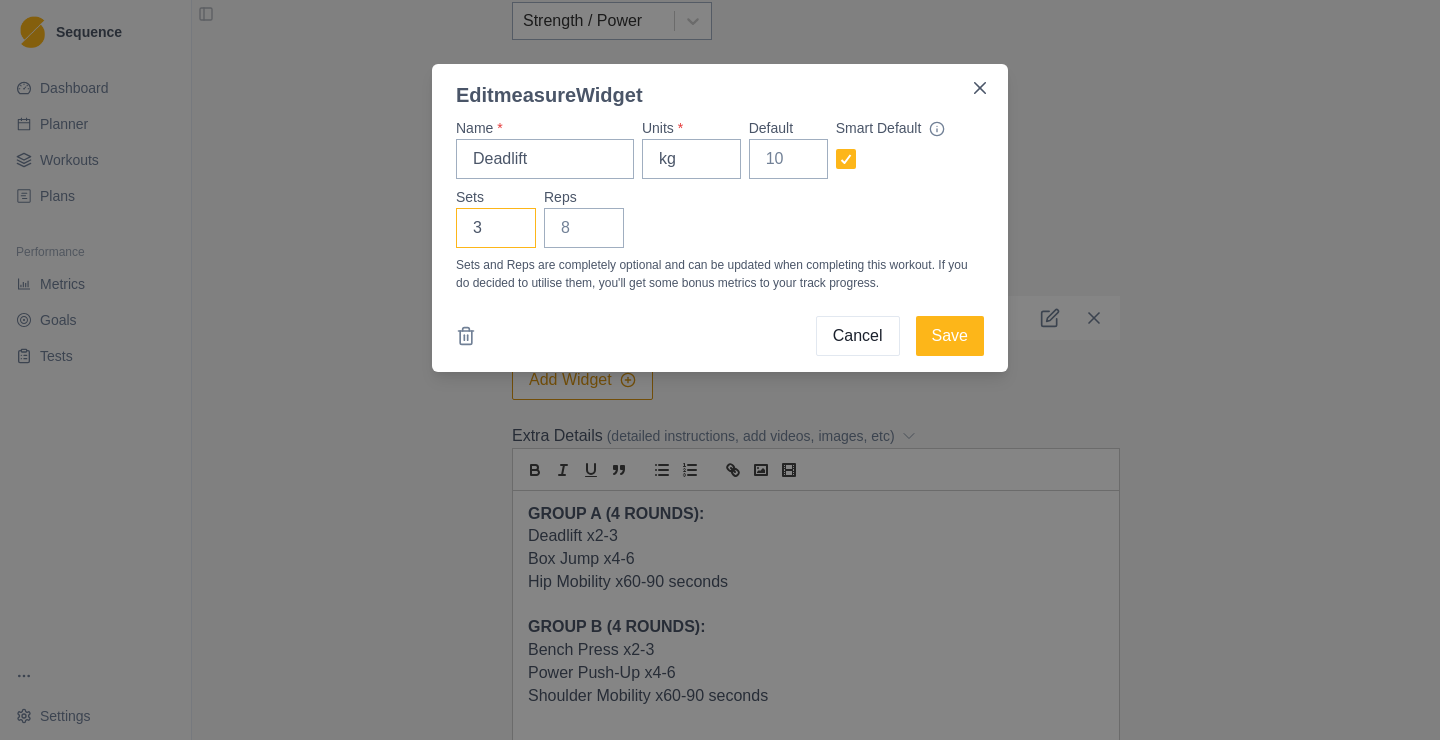 click on "3" at bounding box center [496, 228] 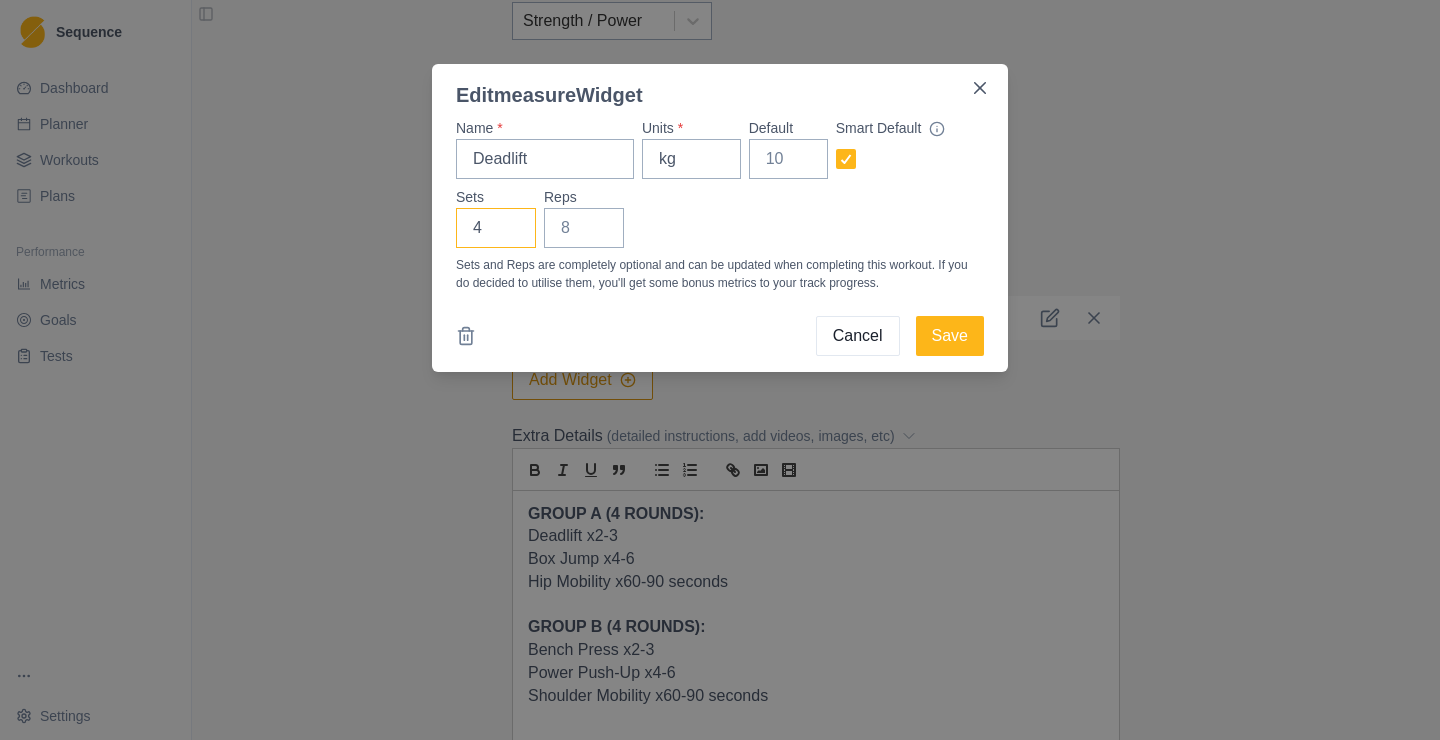 type on "4" 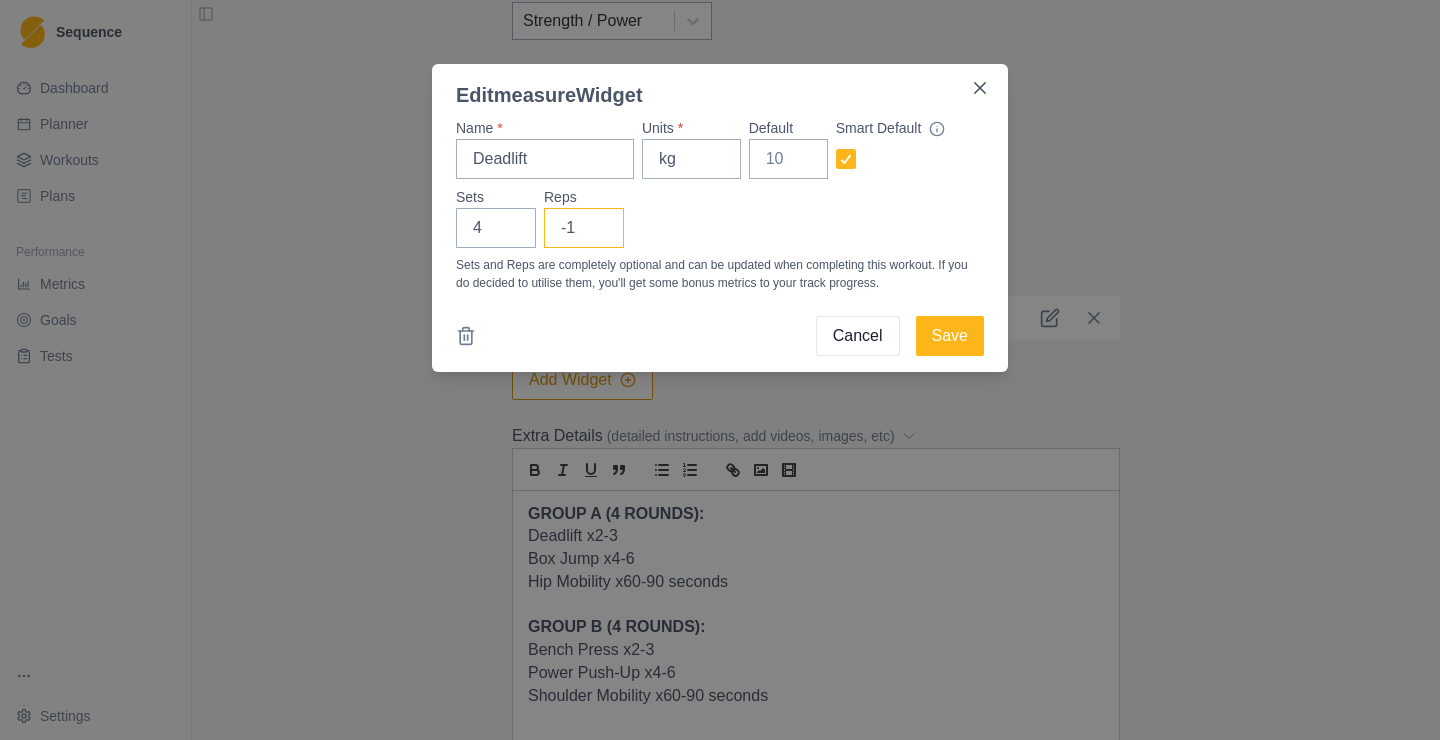 click on "-1" at bounding box center [584, 228] 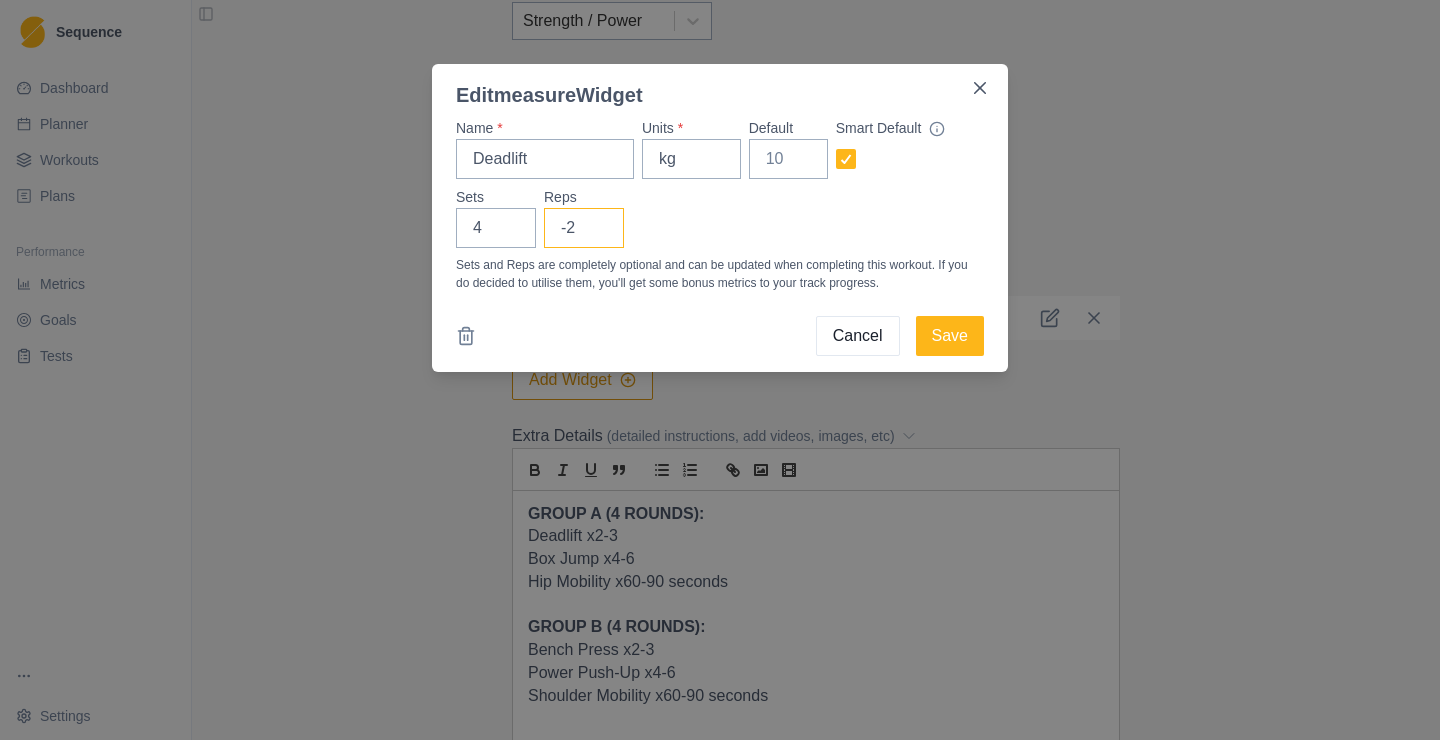 click on "-2" at bounding box center (584, 228) 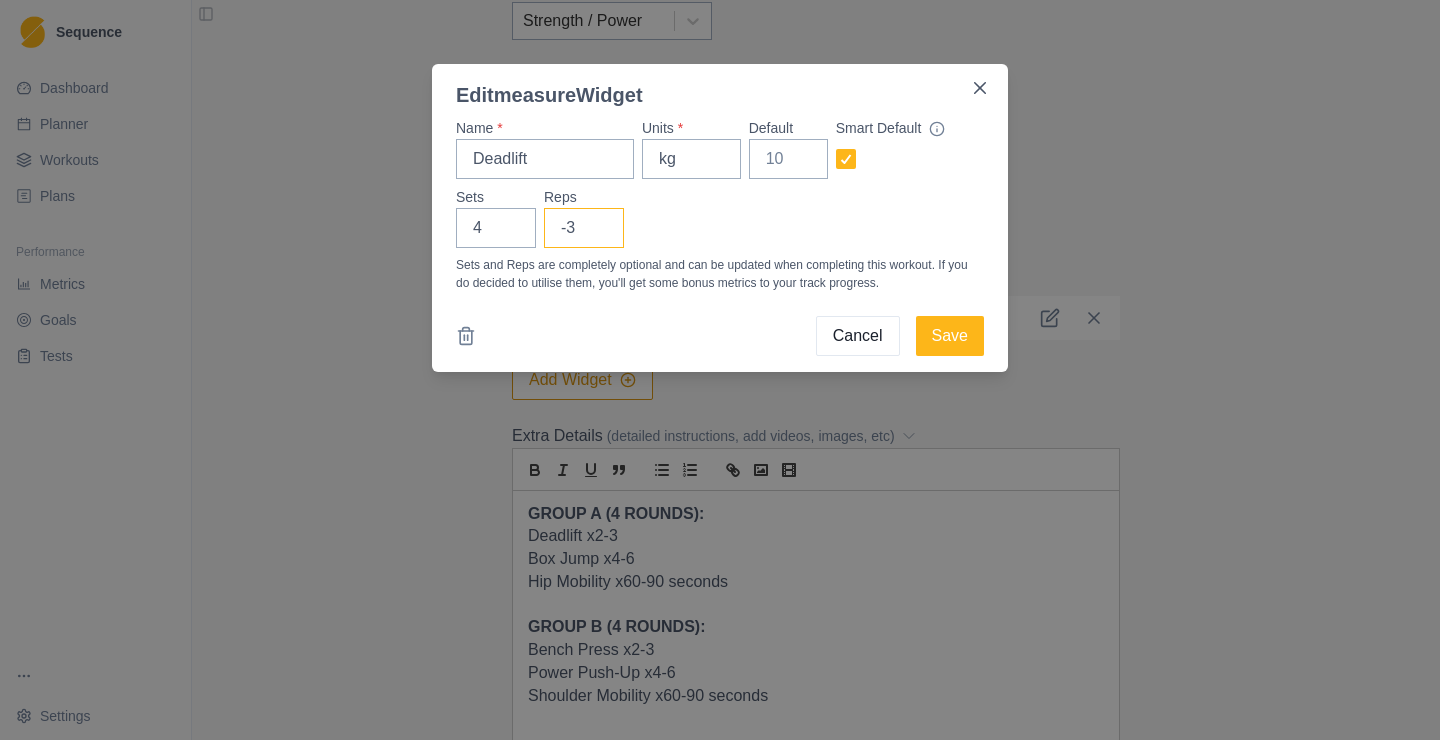 click on "-3" at bounding box center (584, 228) 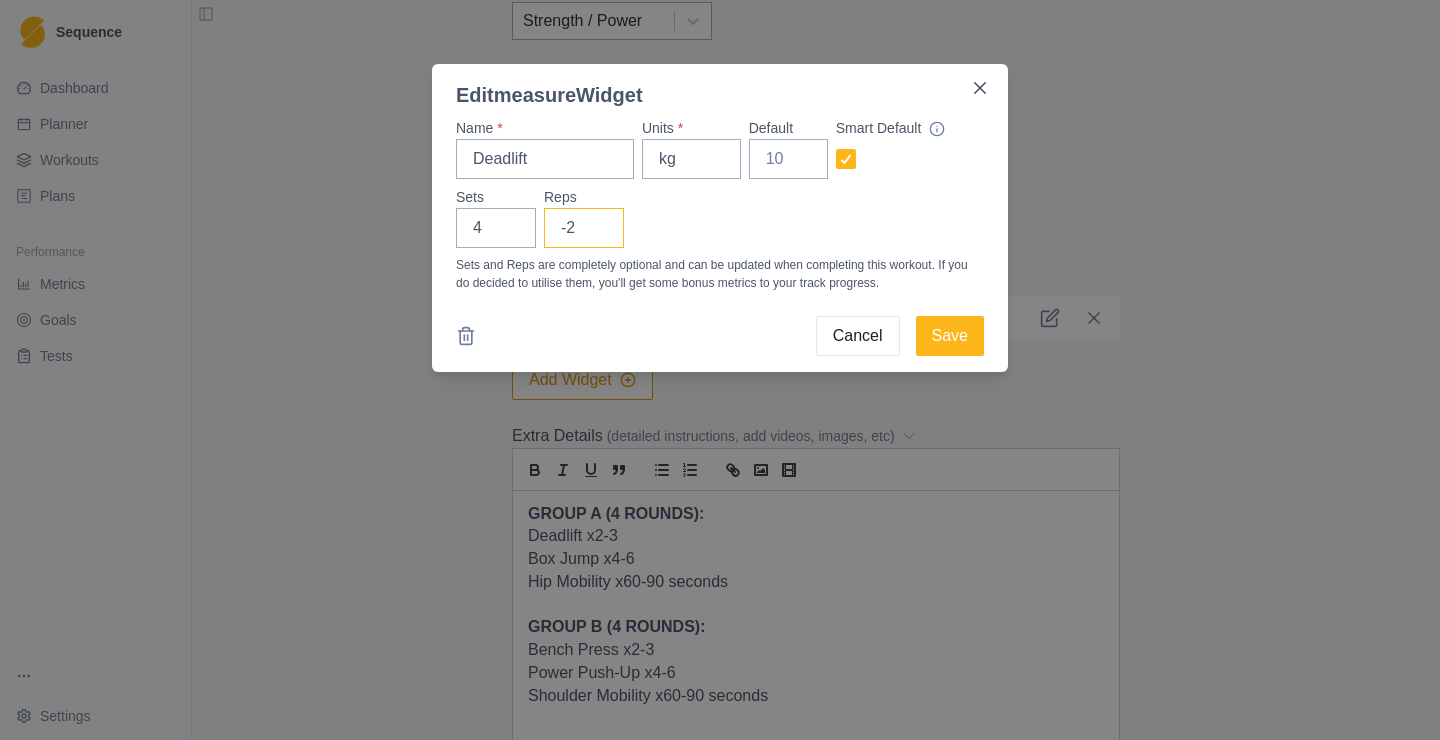 click on "-2" at bounding box center (584, 228) 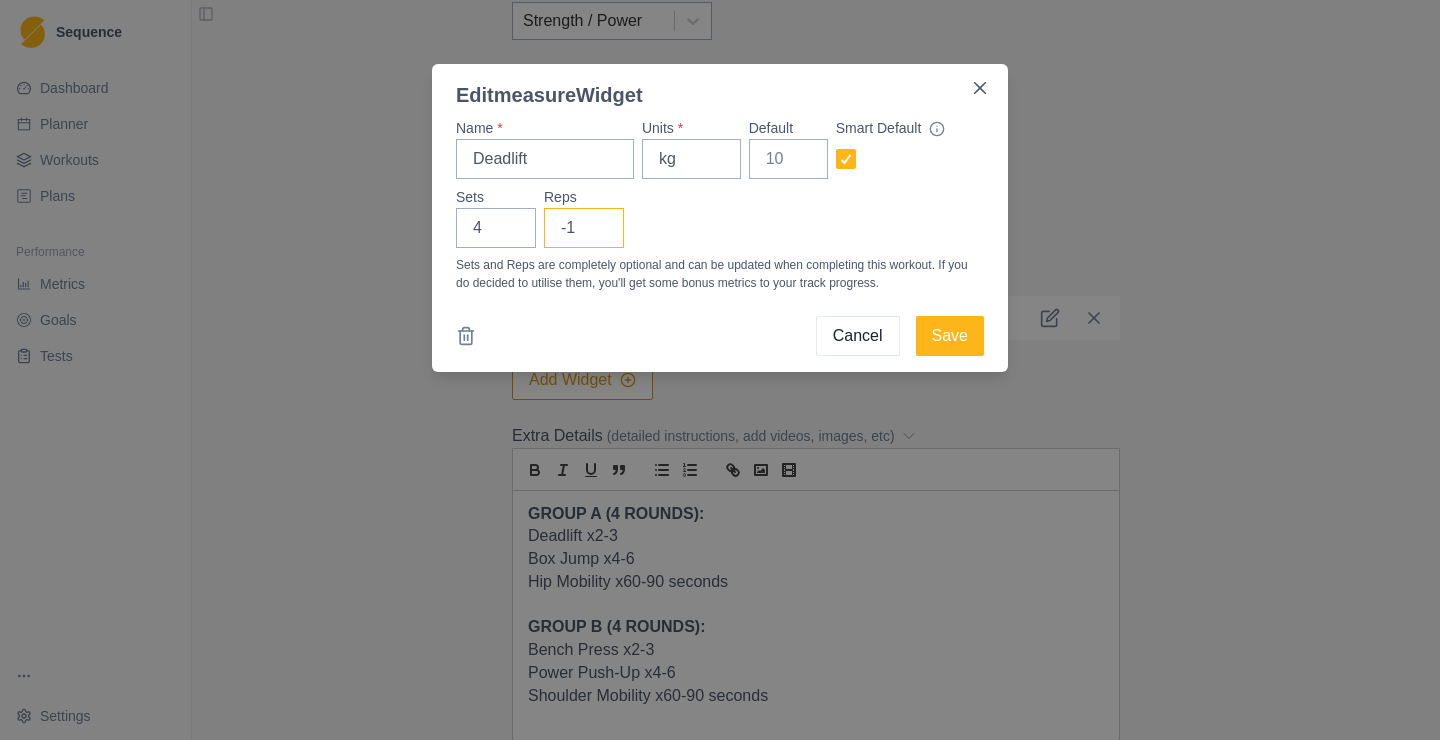 click on "-1" at bounding box center [584, 228] 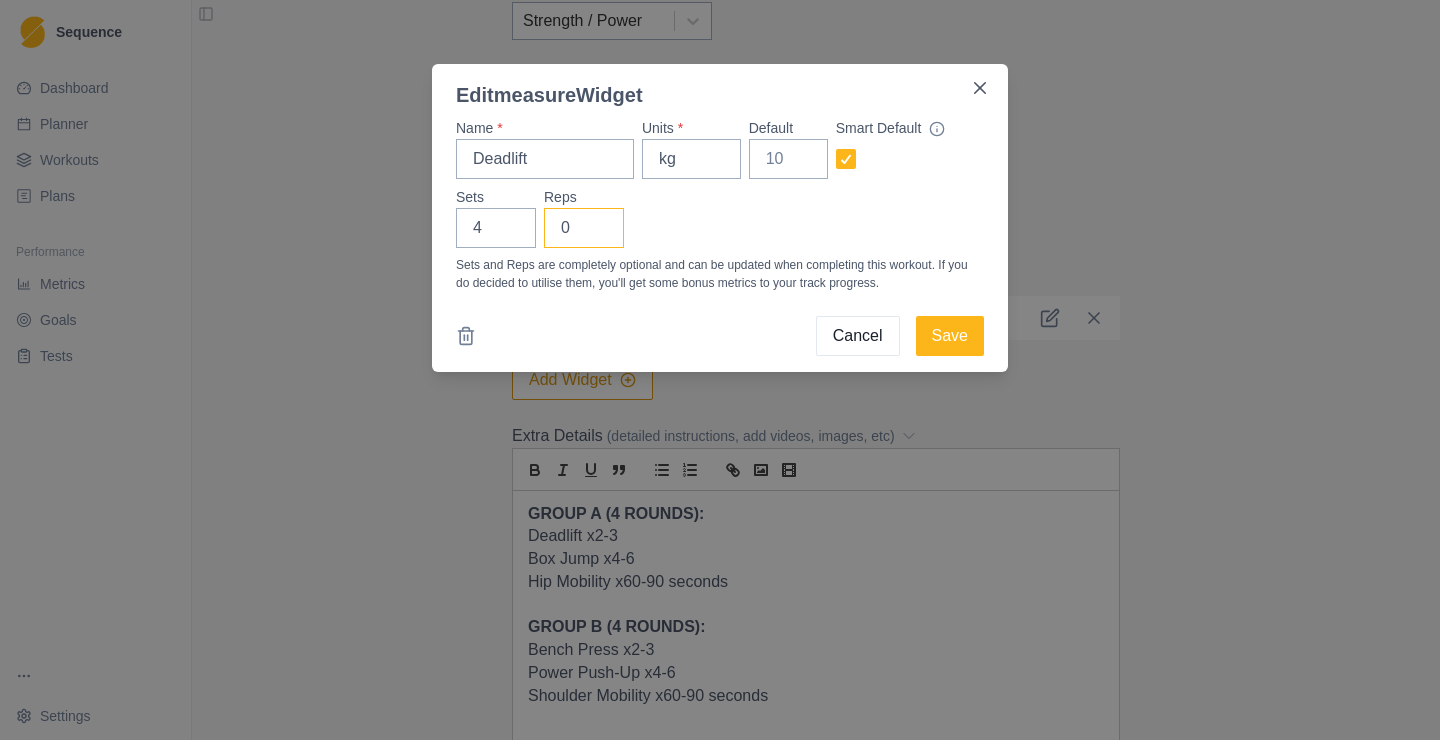 click on "0" at bounding box center (584, 228) 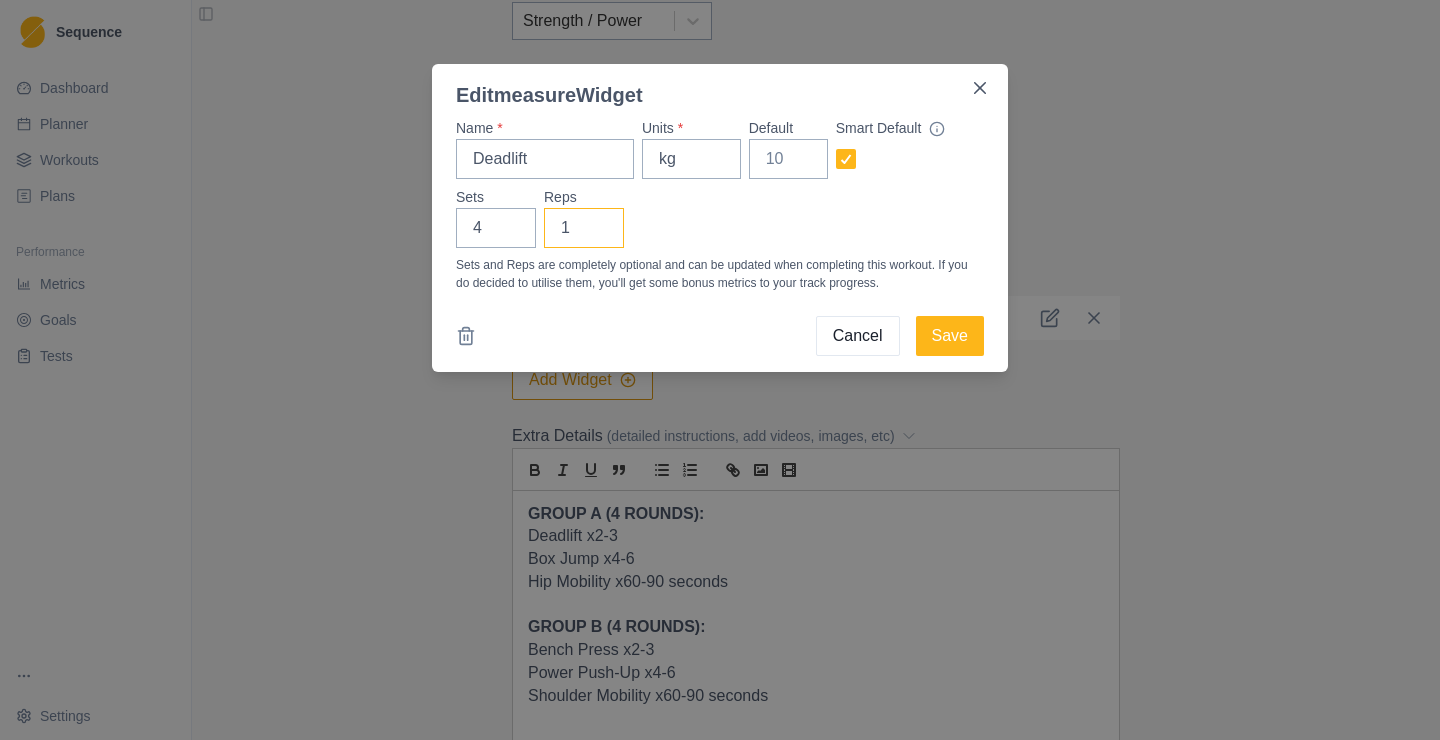 click on "1" at bounding box center [584, 228] 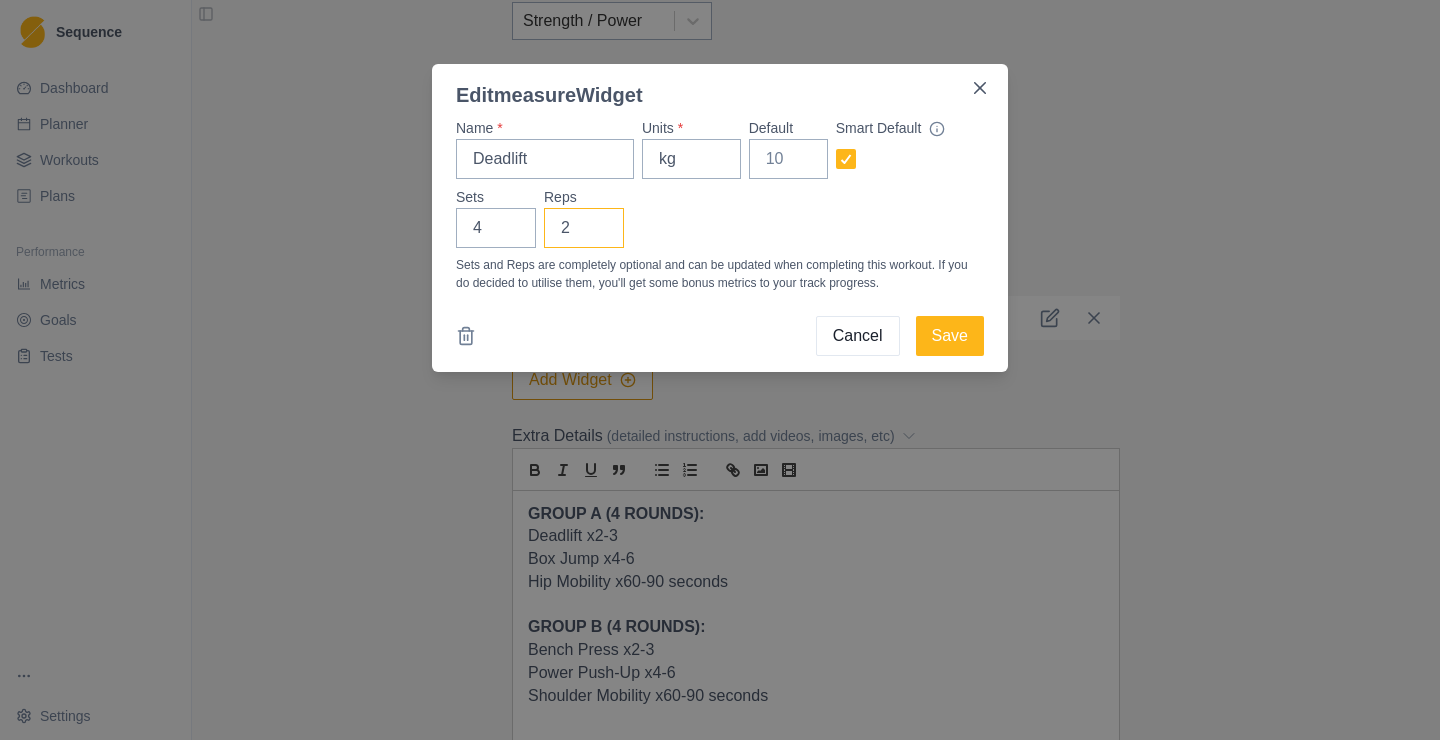 click on "2" at bounding box center (584, 228) 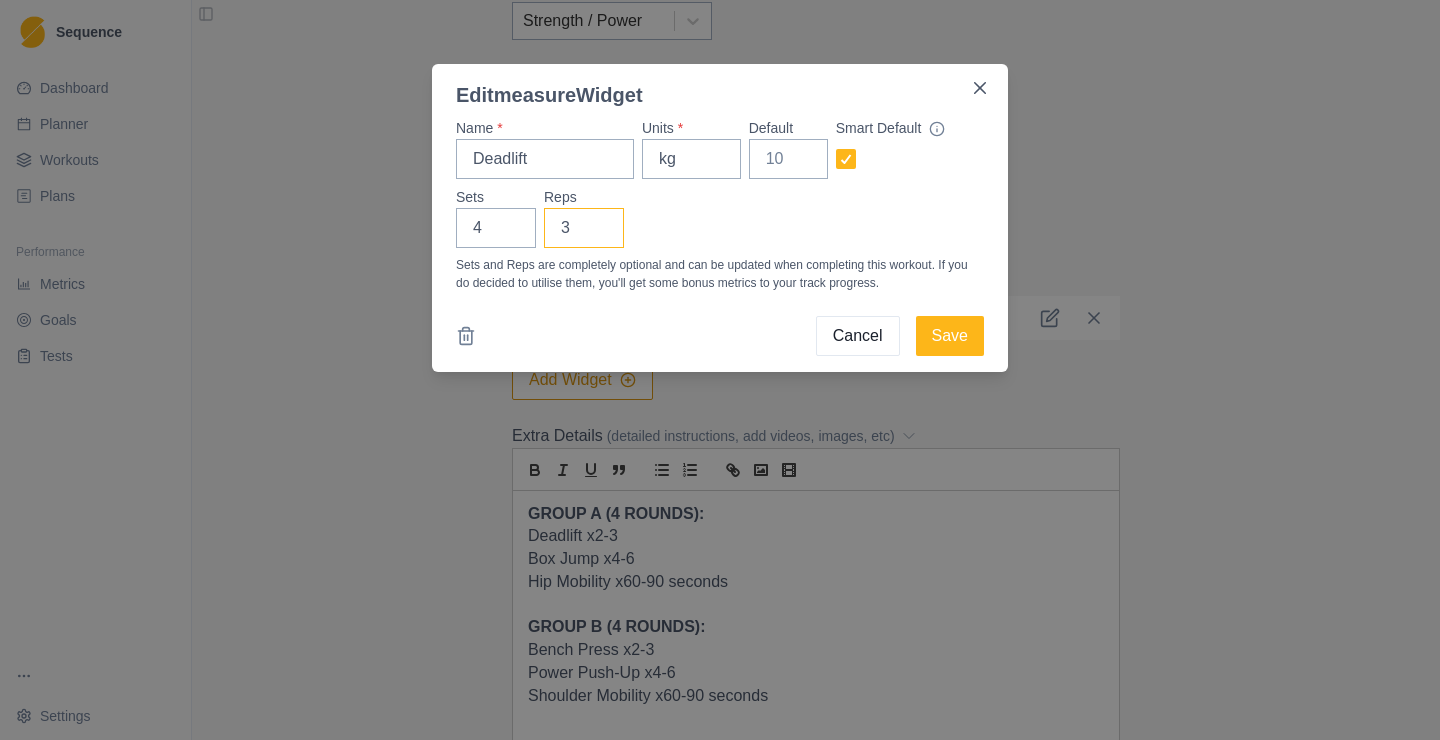 type on "3" 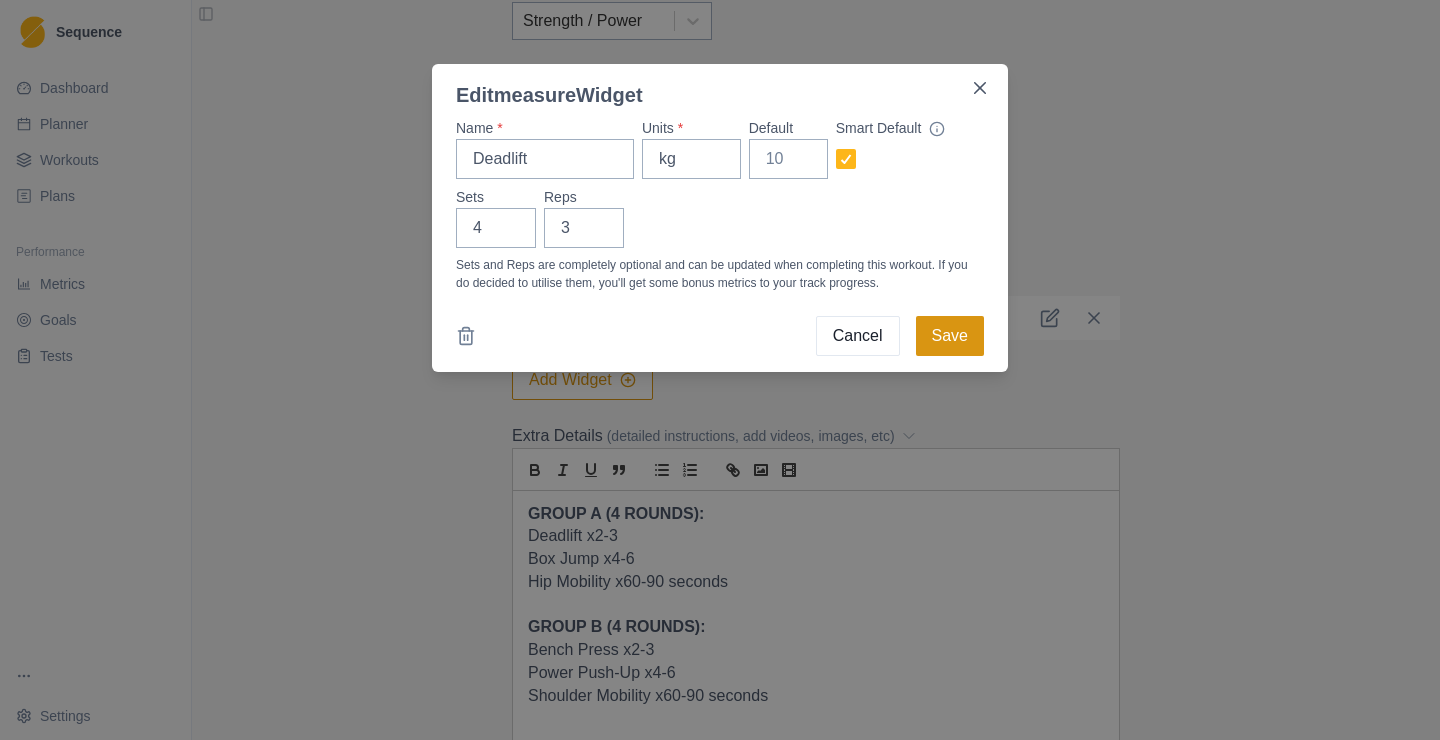 click on "Save" at bounding box center (950, 336) 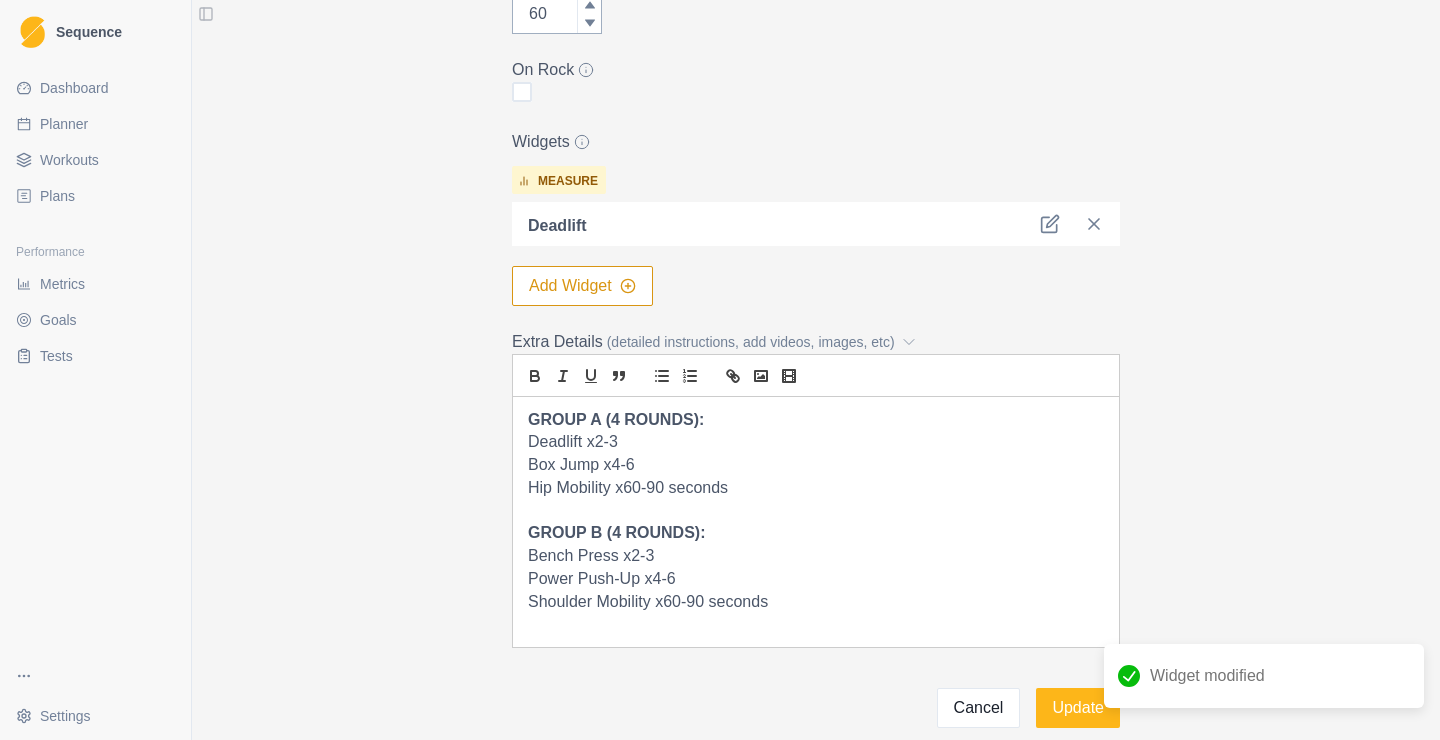 scroll, scrollTop: 324, scrollLeft: 0, axis: vertical 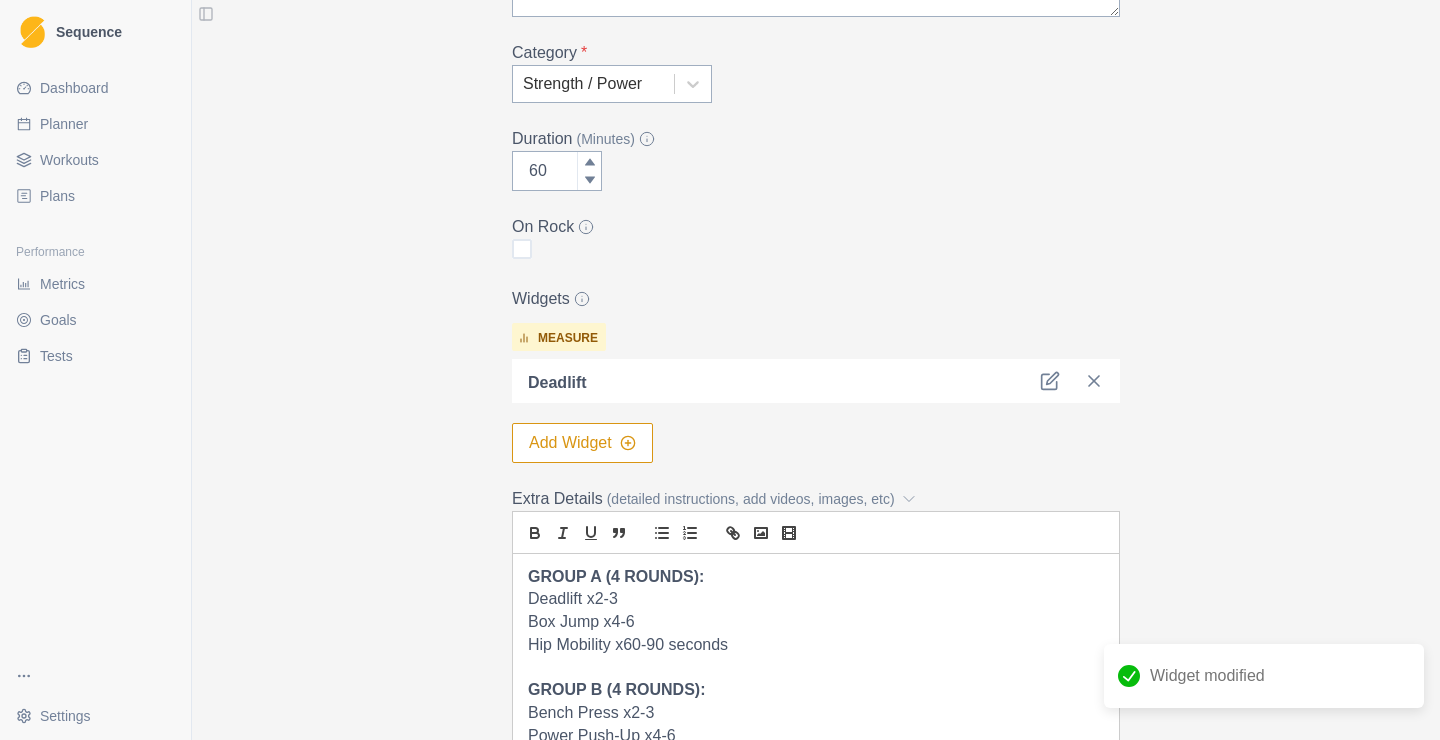 click on "Add Widget" at bounding box center (582, 443) 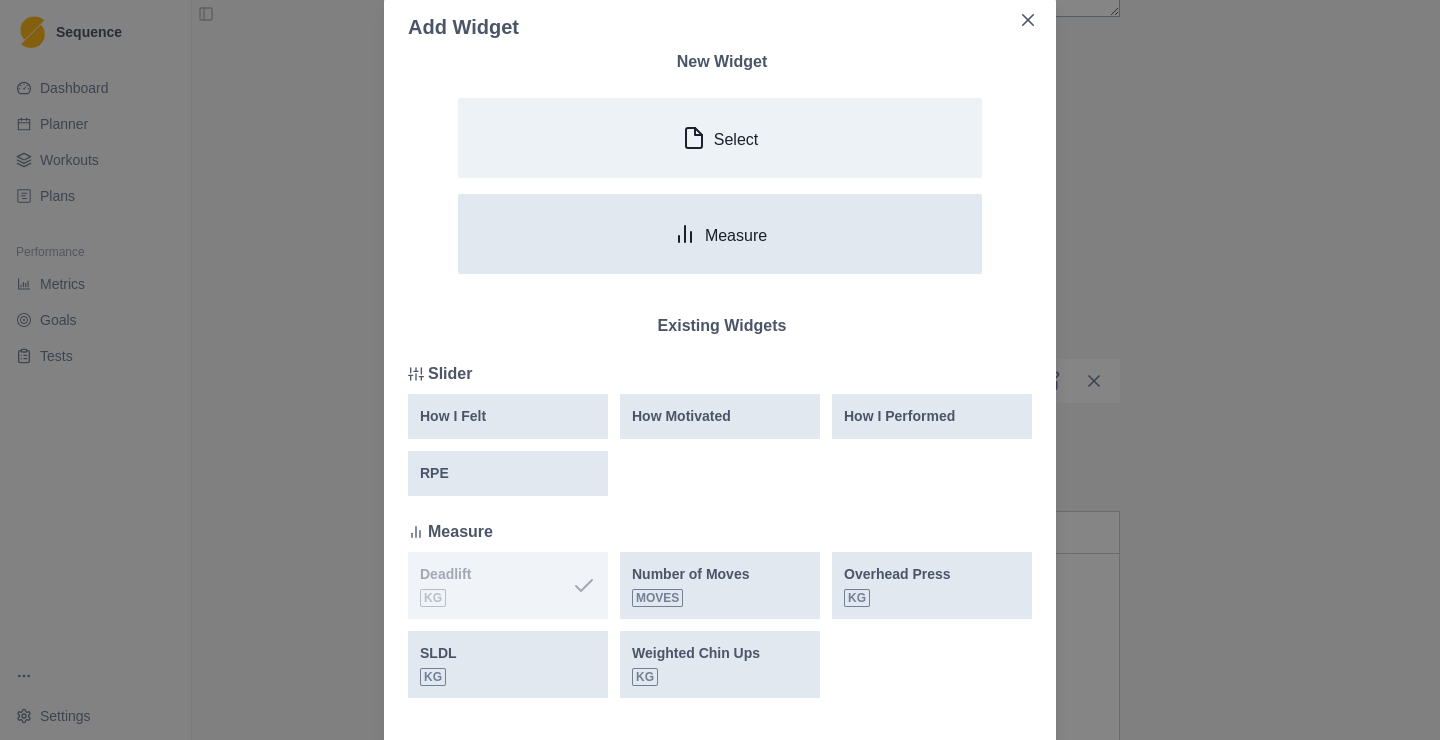 scroll, scrollTop: 26, scrollLeft: 0, axis: vertical 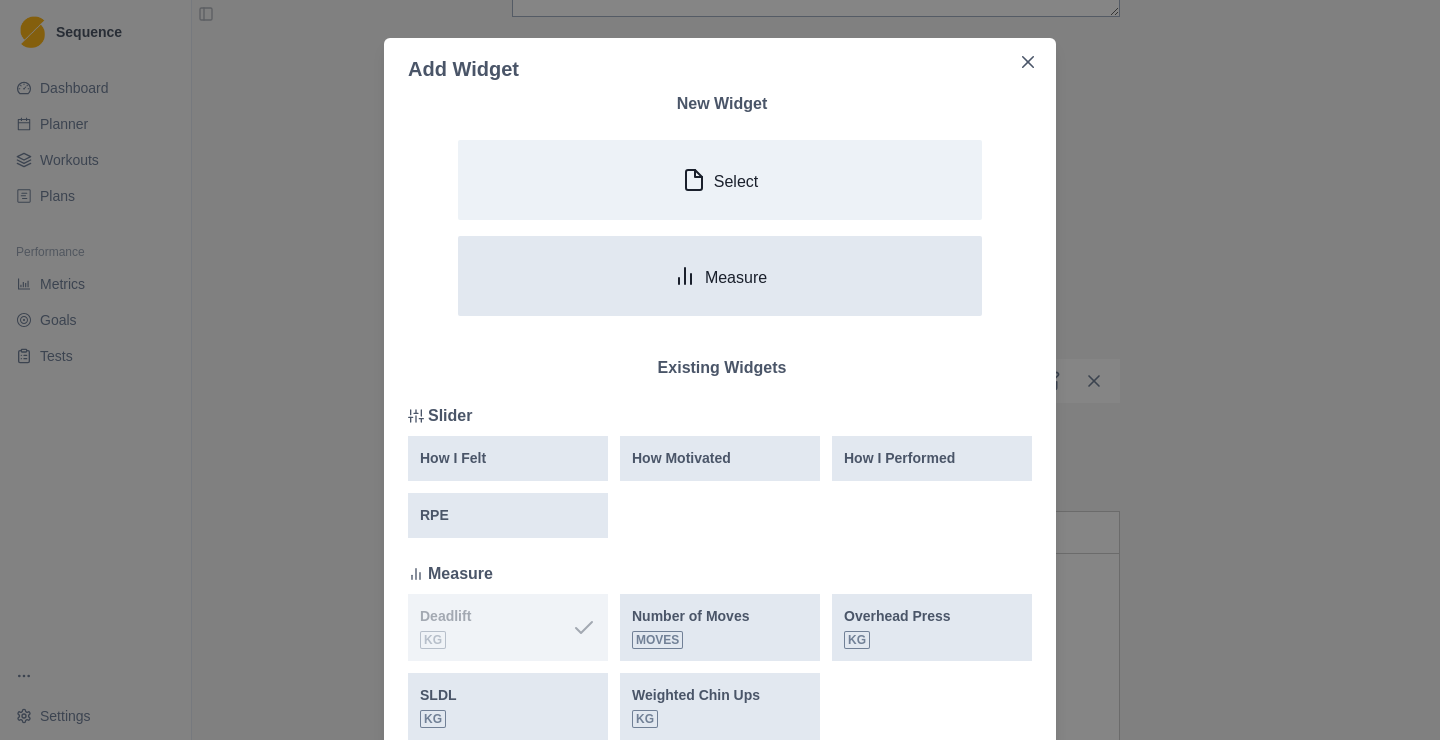 click on "Measure" at bounding box center [736, 277] 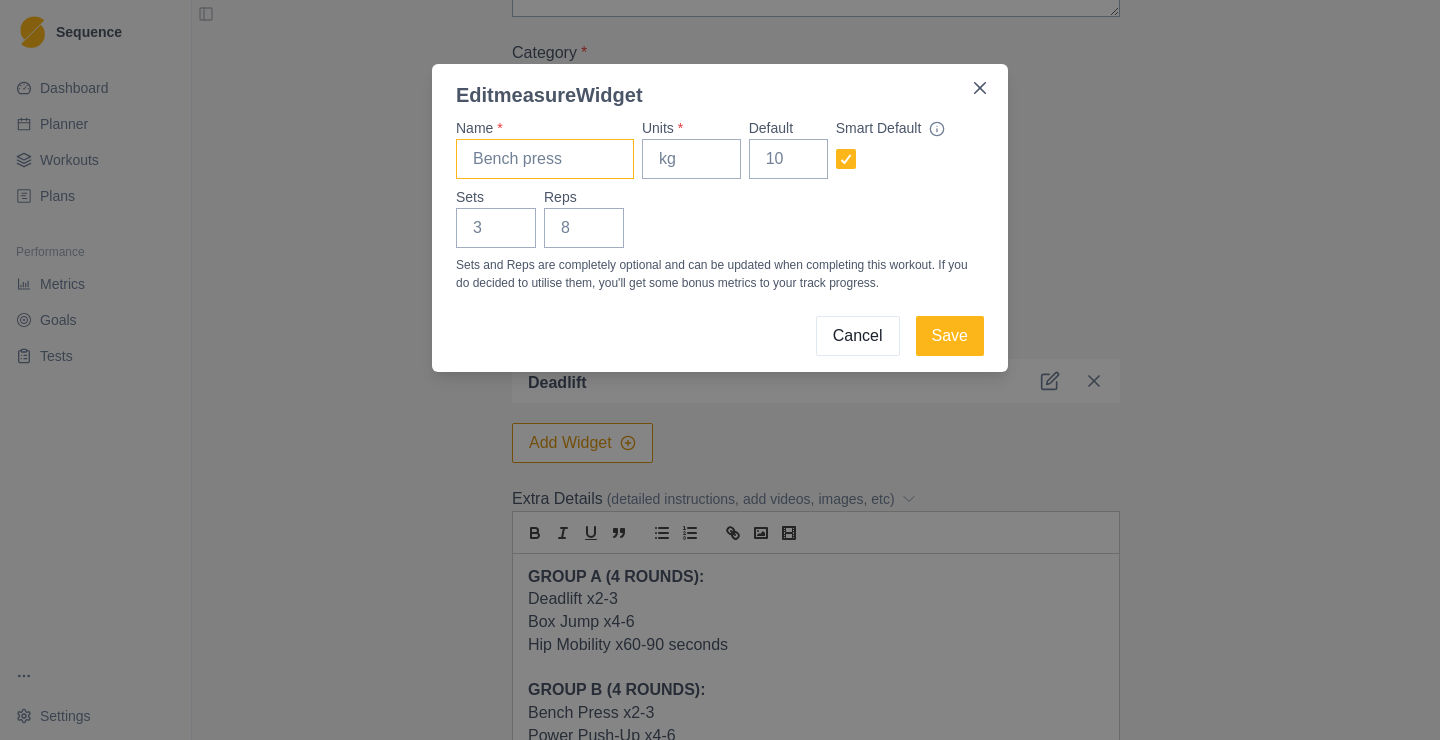 click on "Name *" at bounding box center (545, 159) 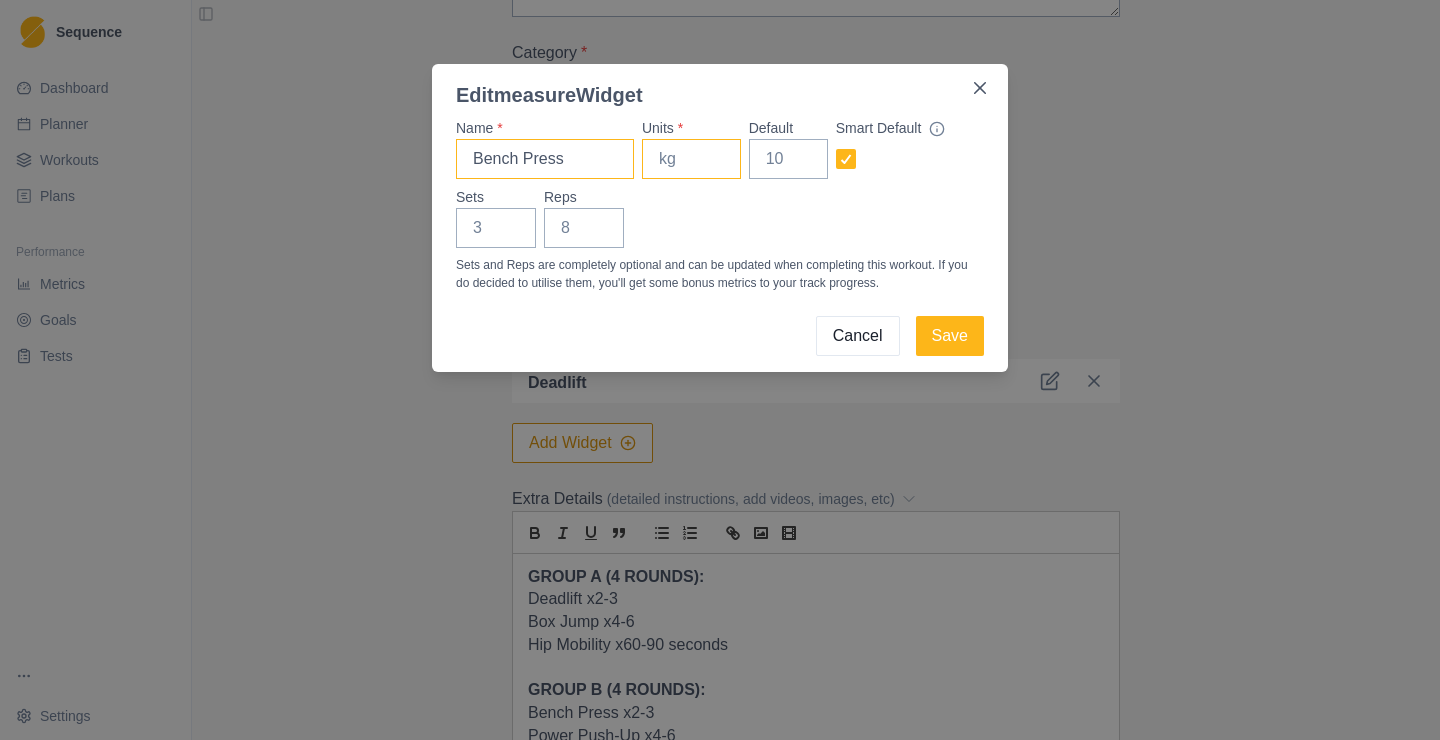 type on "Bench Press" 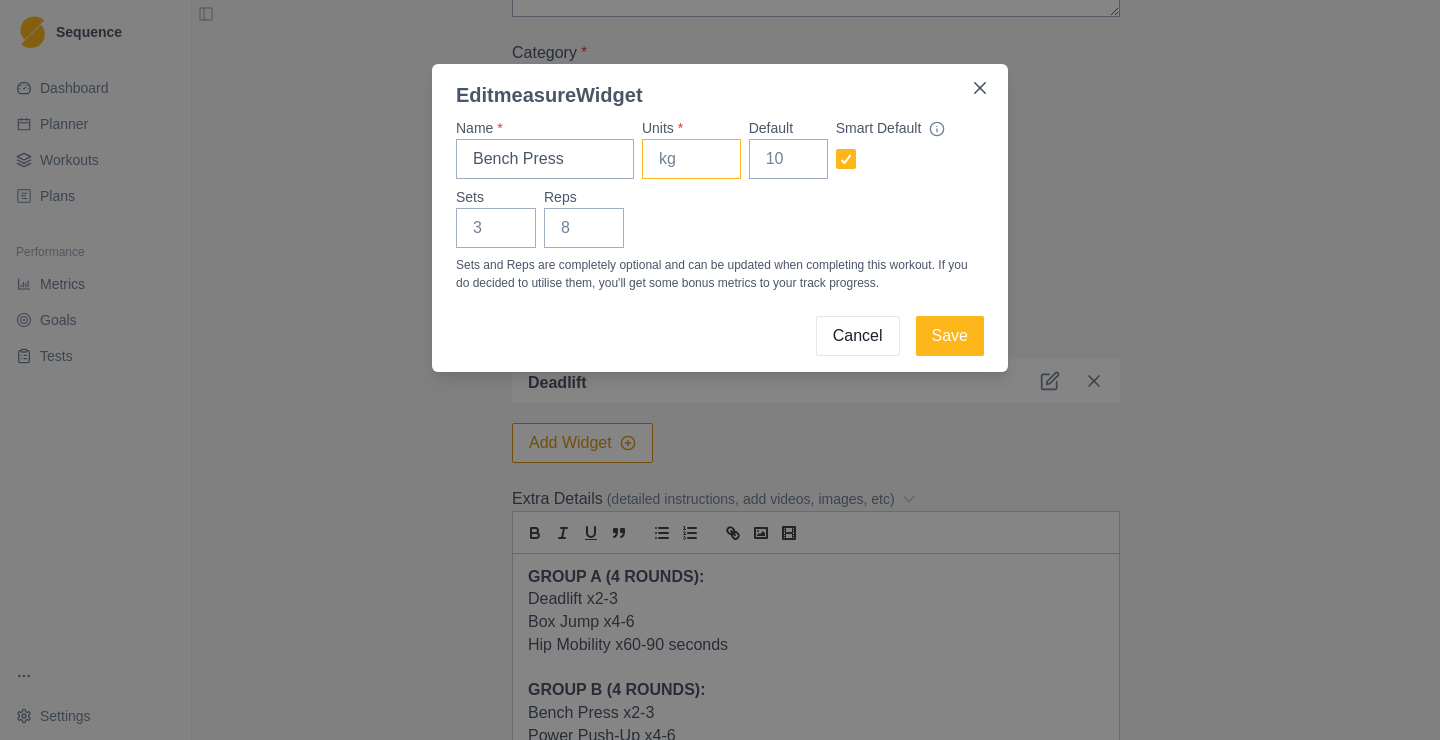 click on "Units *" at bounding box center (691, 159) 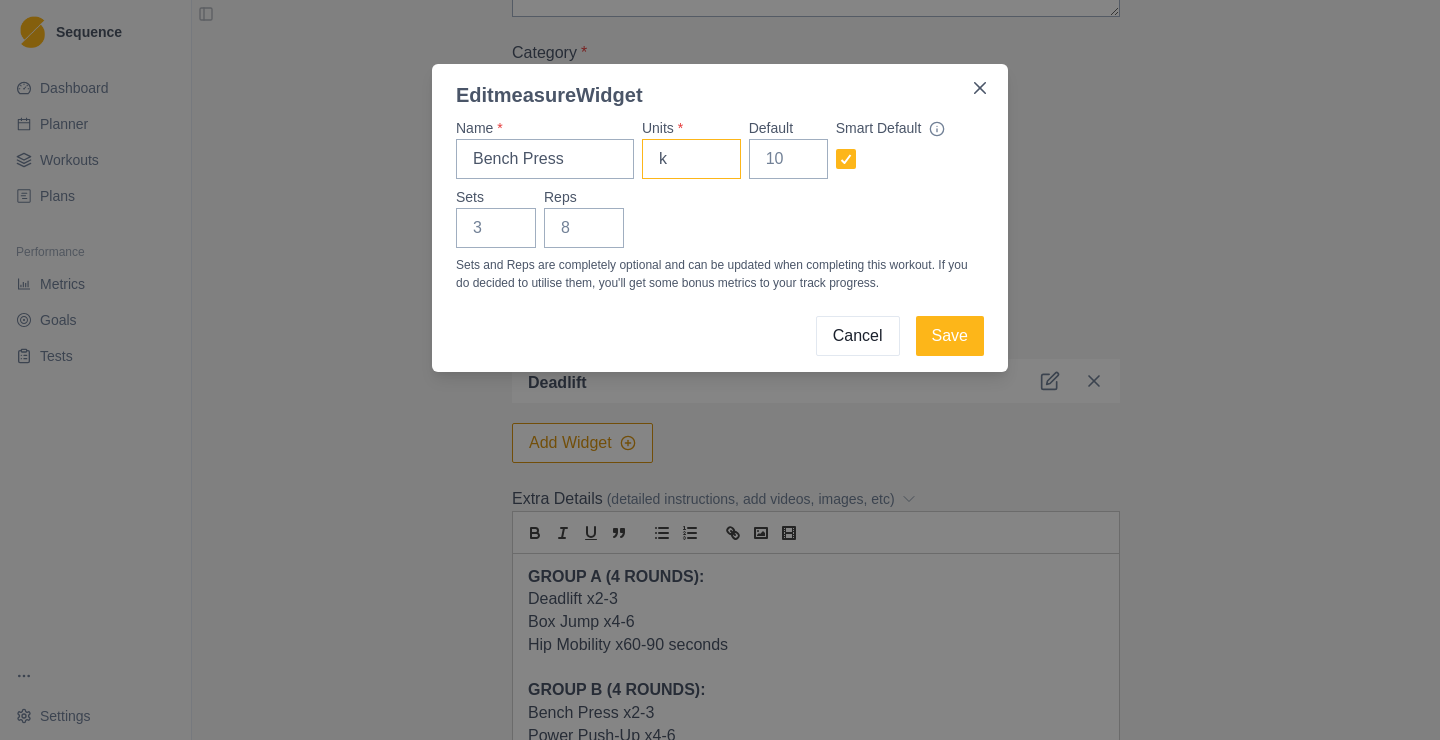 type on "kg" 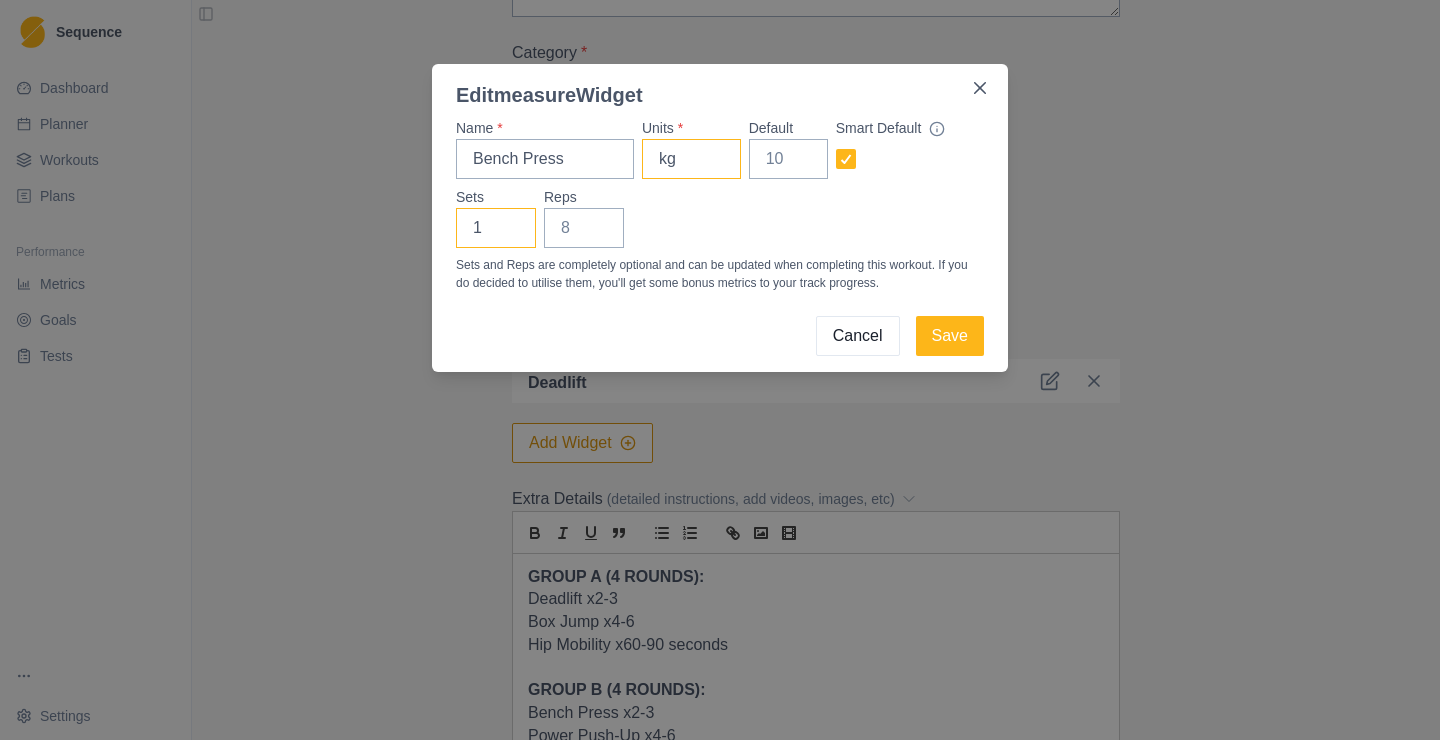 click on "1" at bounding box center (496, 228) 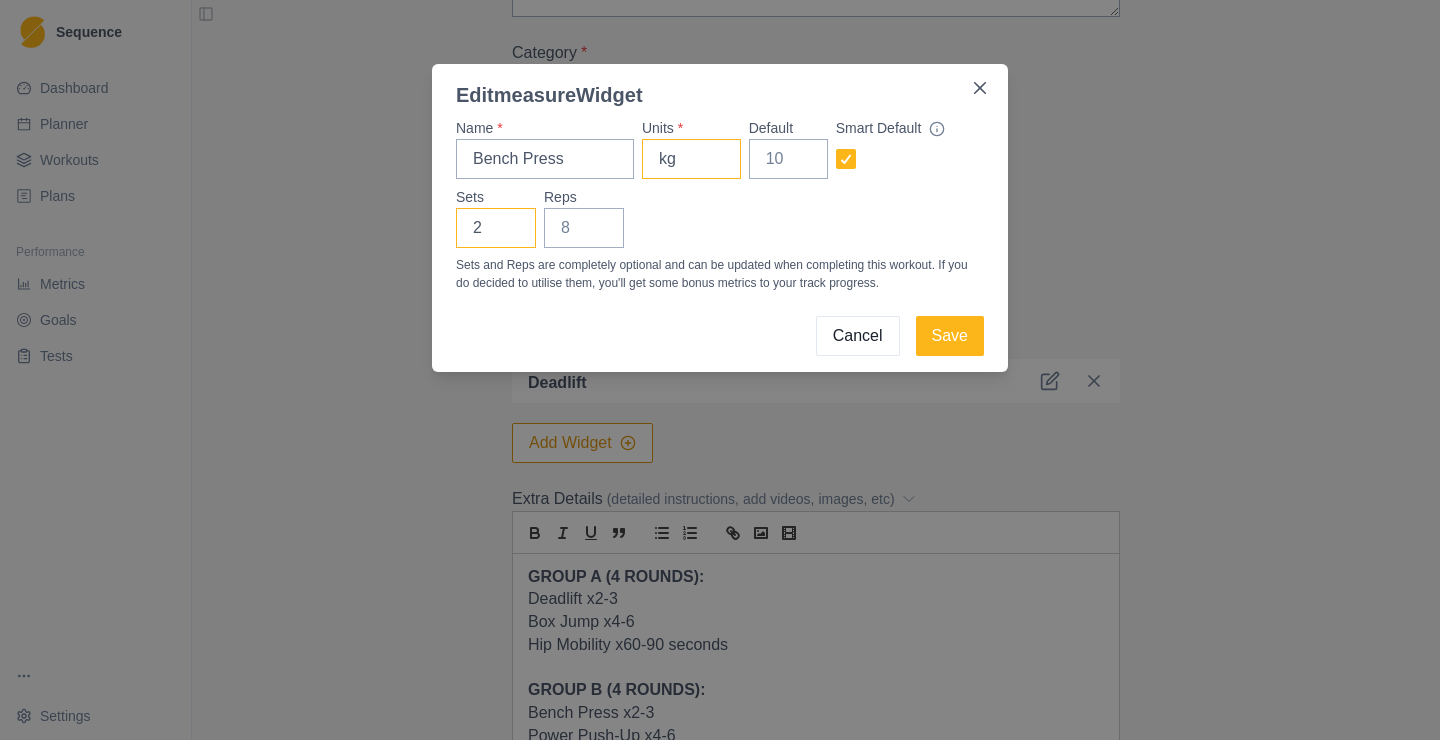click on "2" at bounding box center (496, 228) 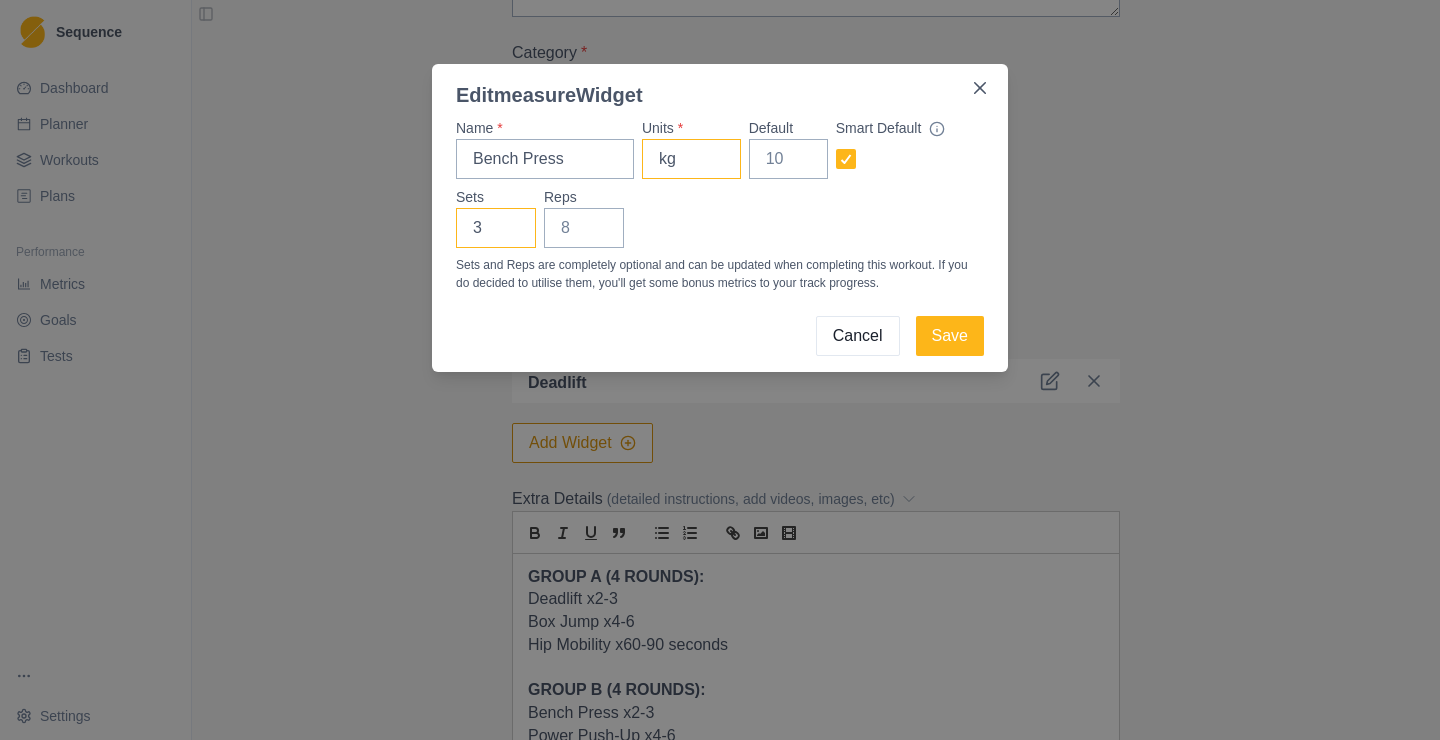 click on "3" at bounding box center [496, 228] 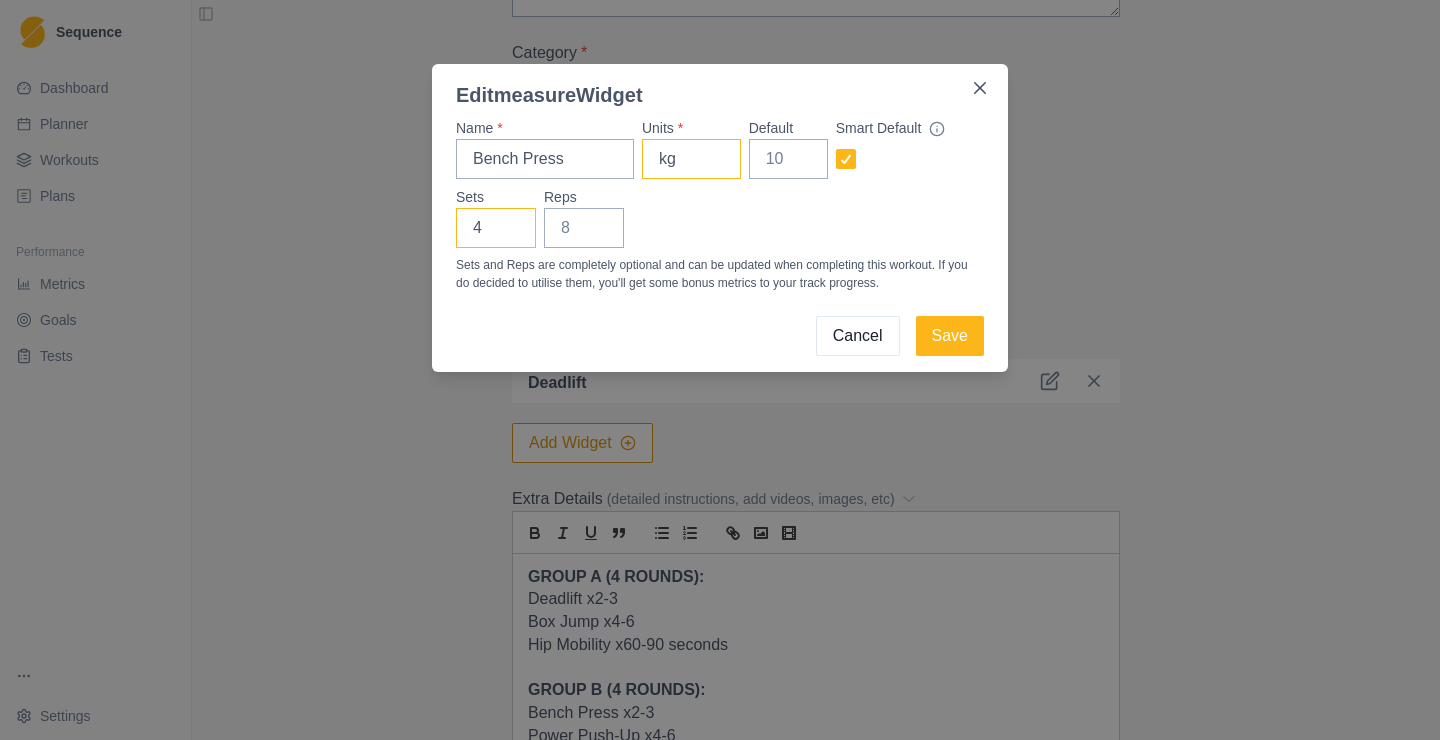 type on "4" 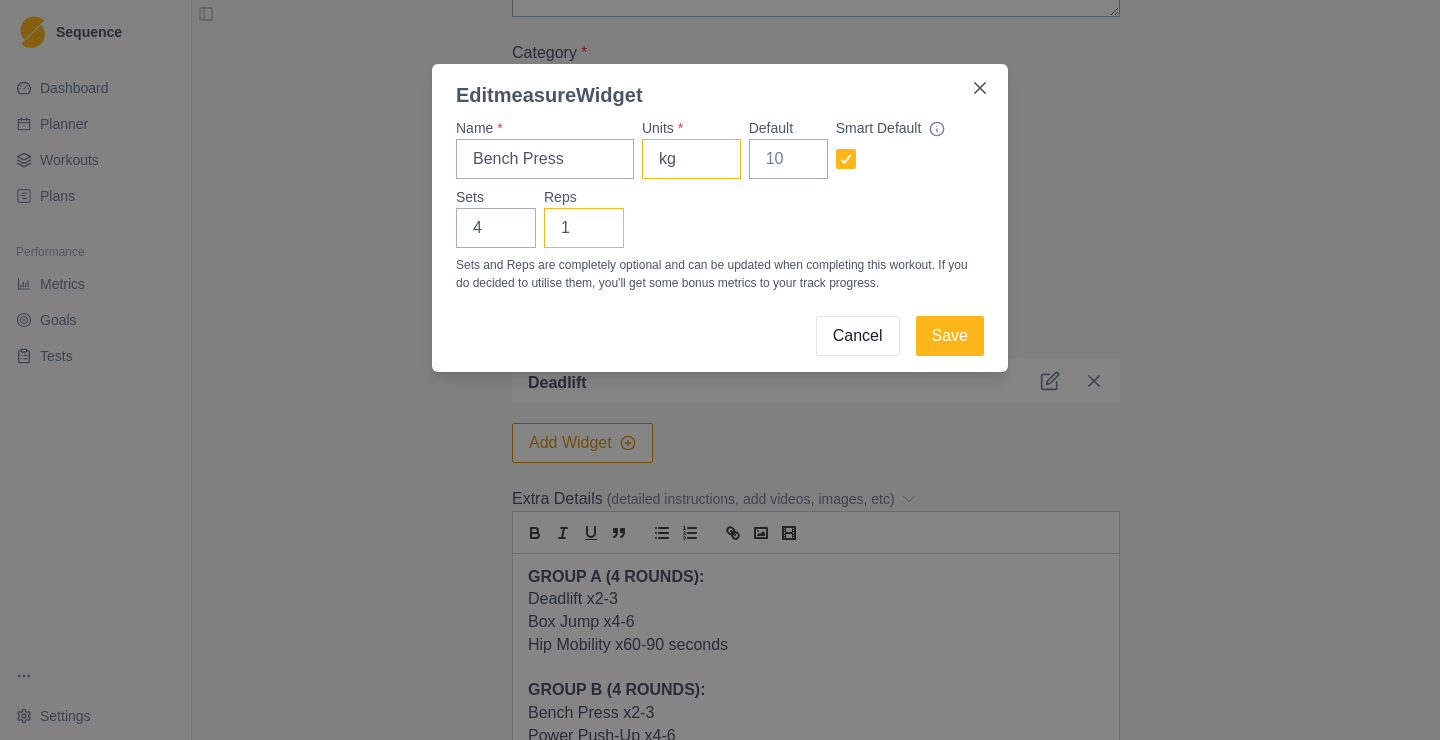 type on "1" 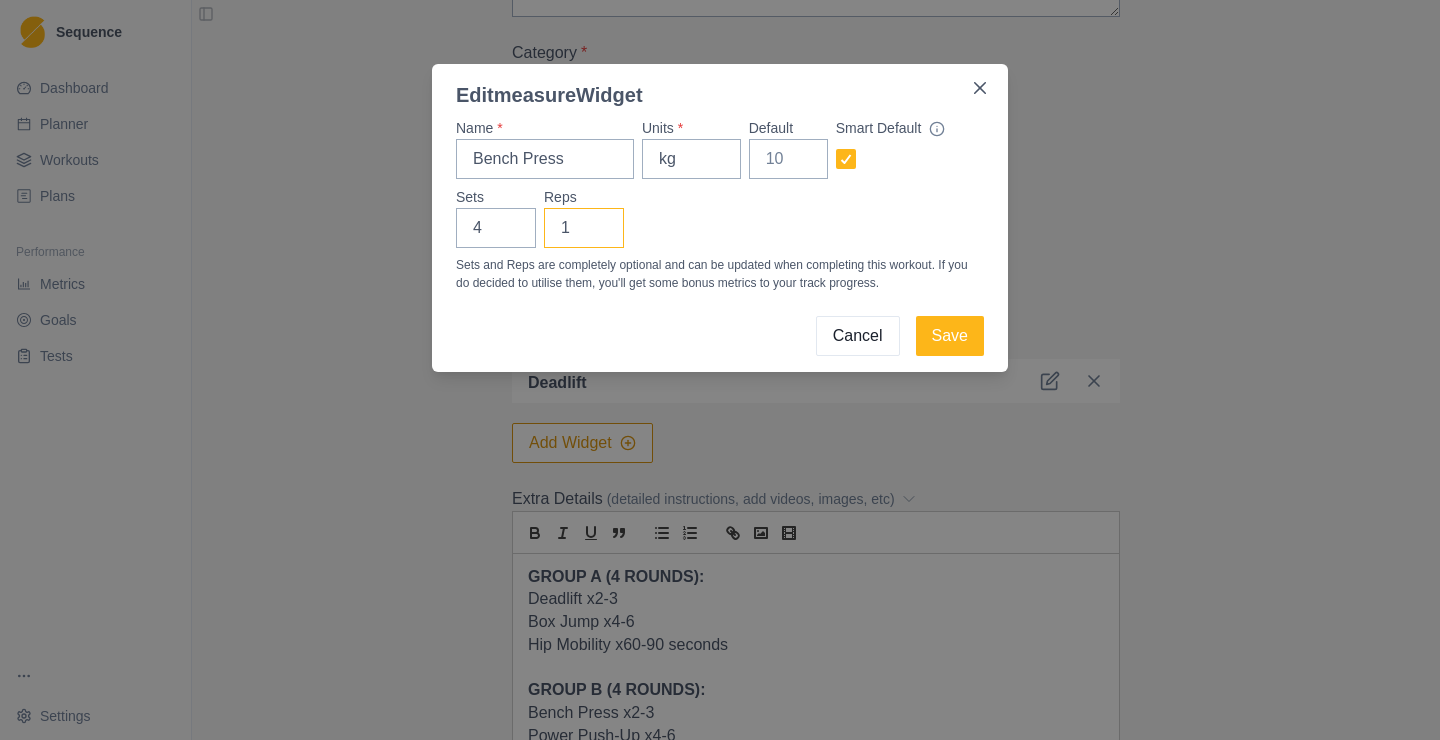 click on "1" at bounding box center (584, 228) 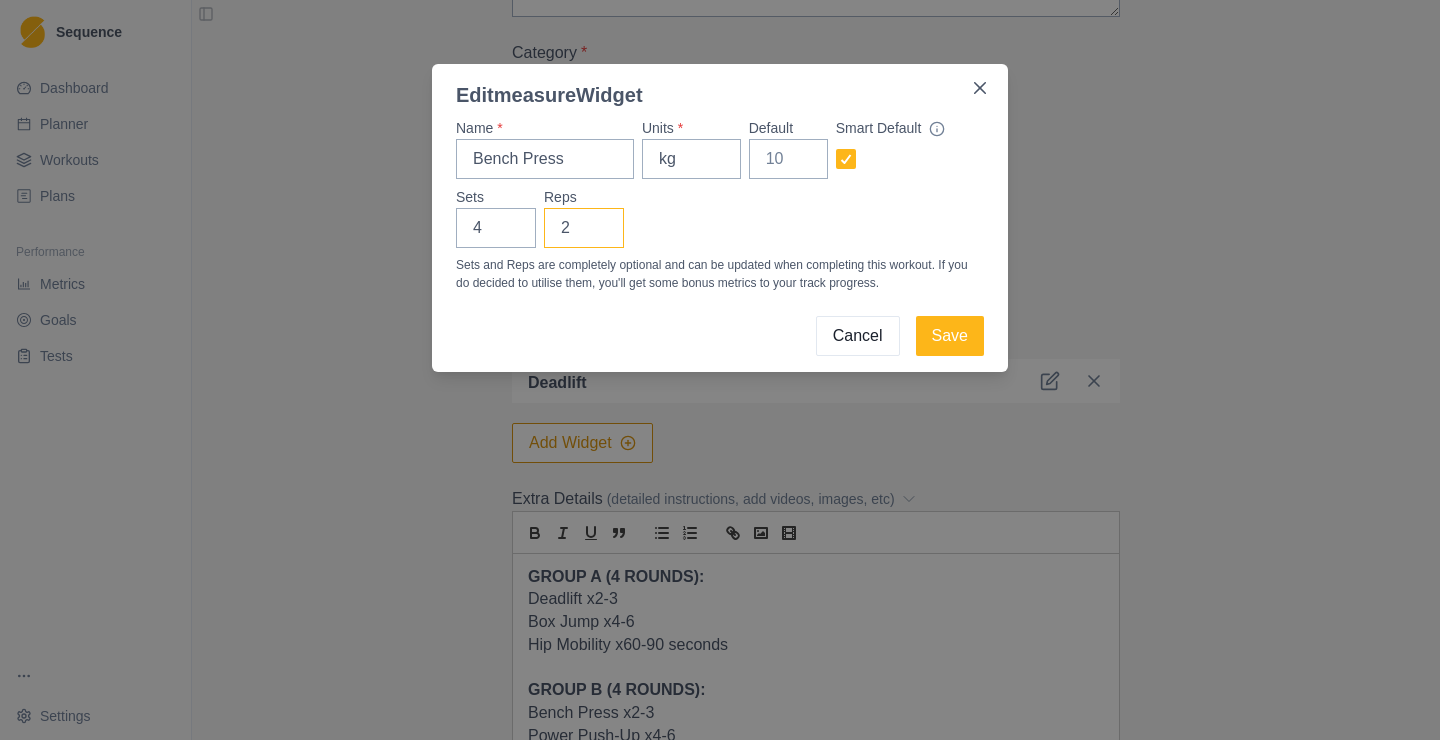 click on "2" at bounding box center [584, 228] 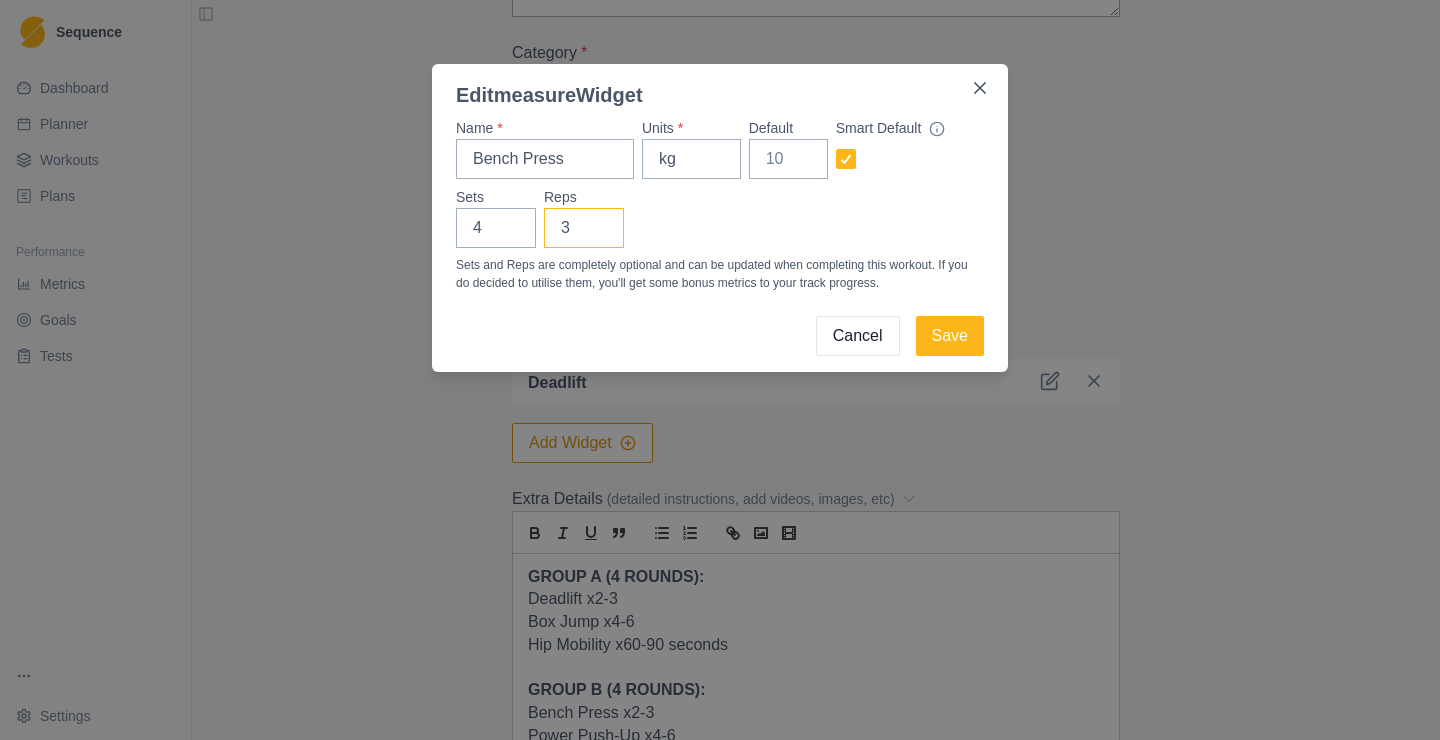 type on "3" 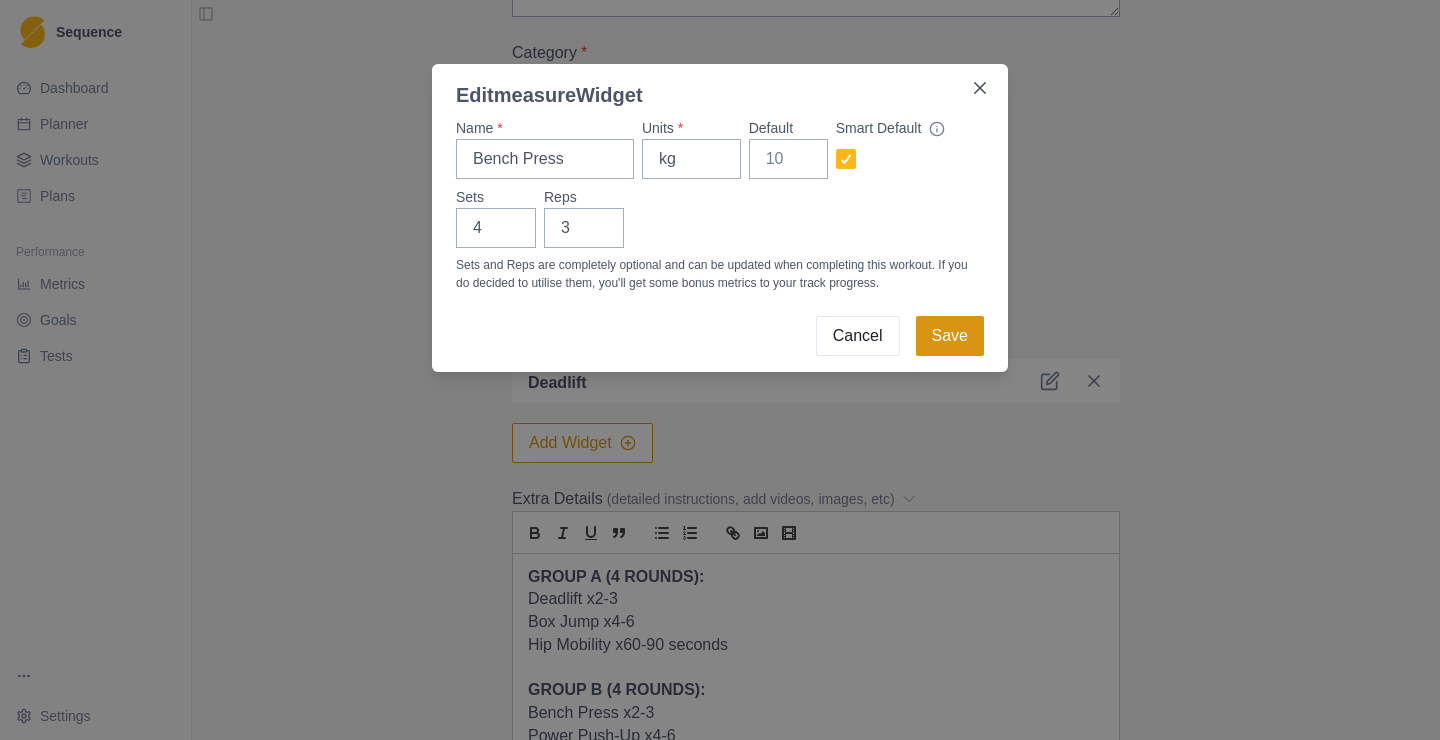 click on "Save" at bounding box center (950, 336) 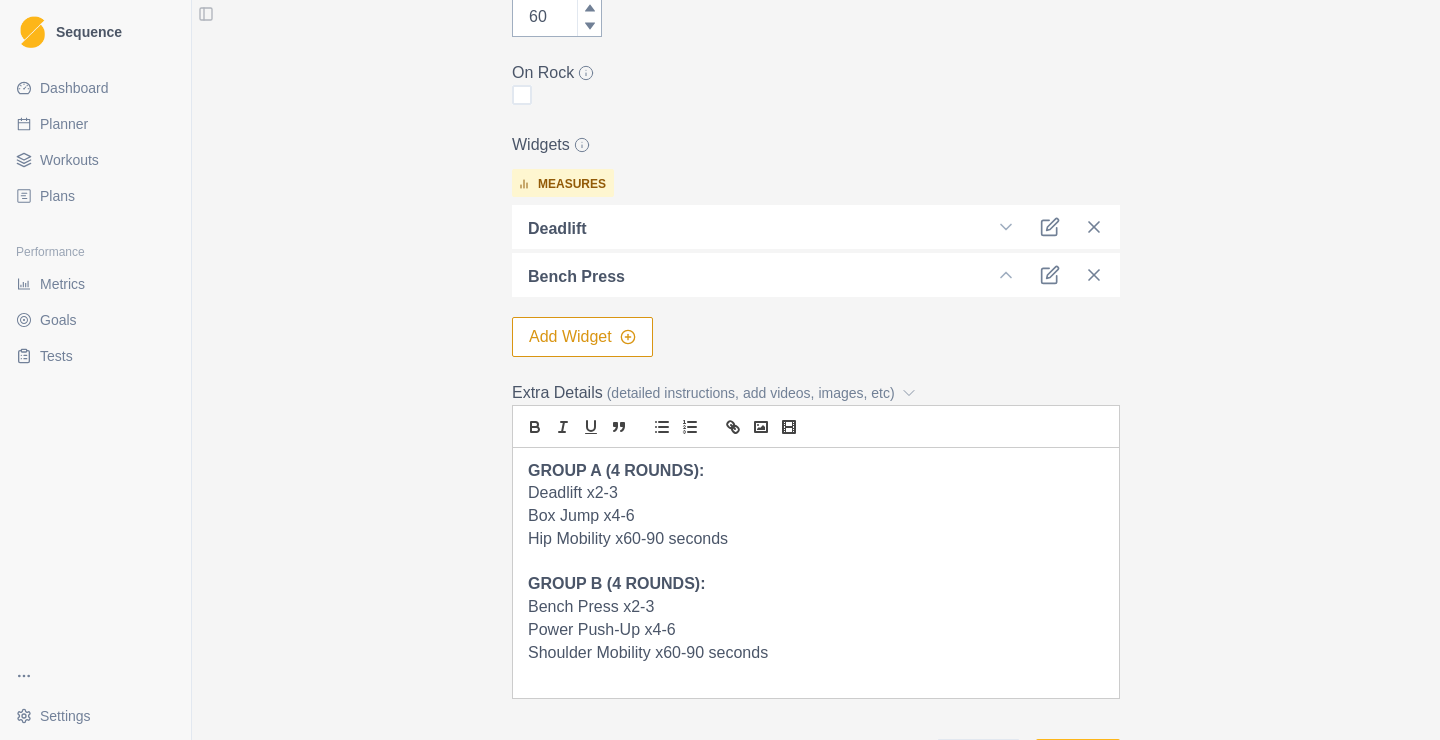 scroll, scrollTop: 630, scrollLeft: 0, axis: vertical 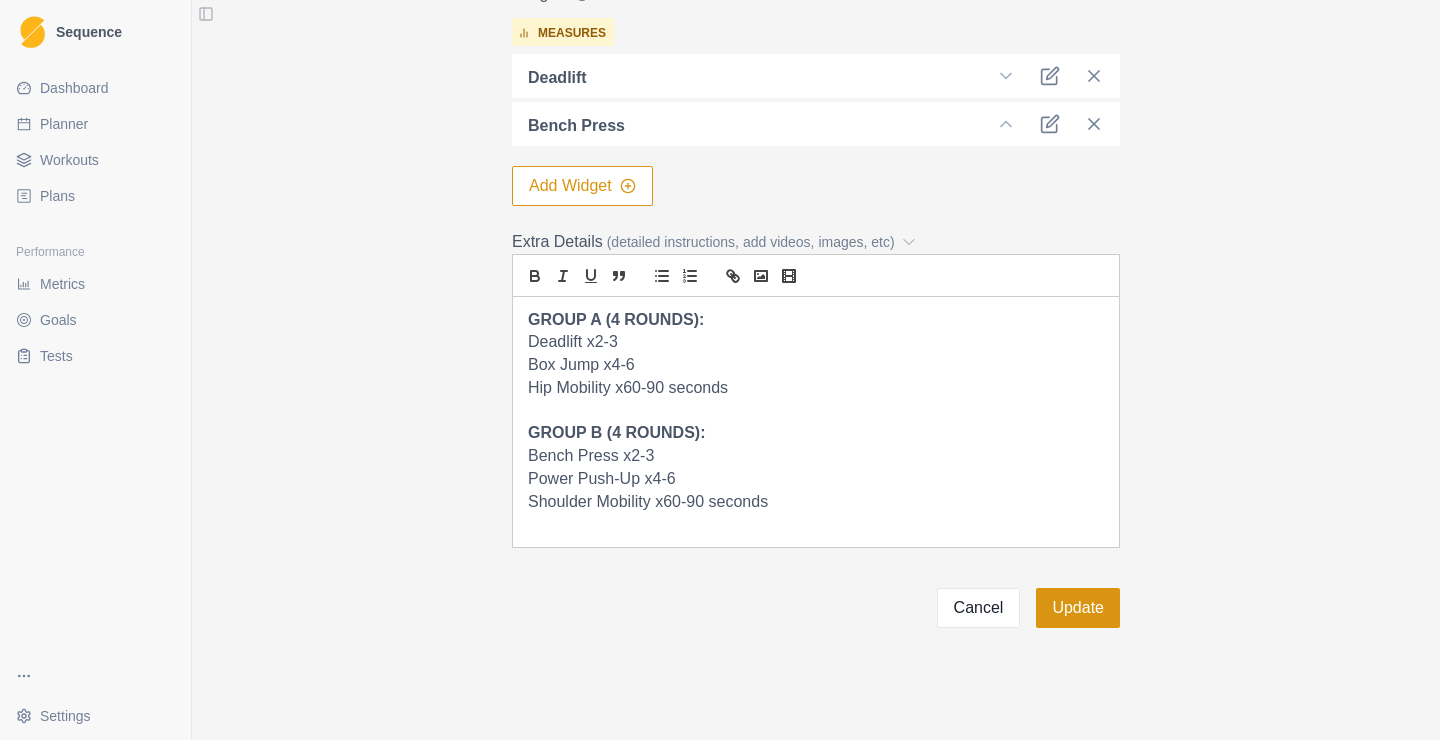 click on "Update" at bounding box center [1078, 608] 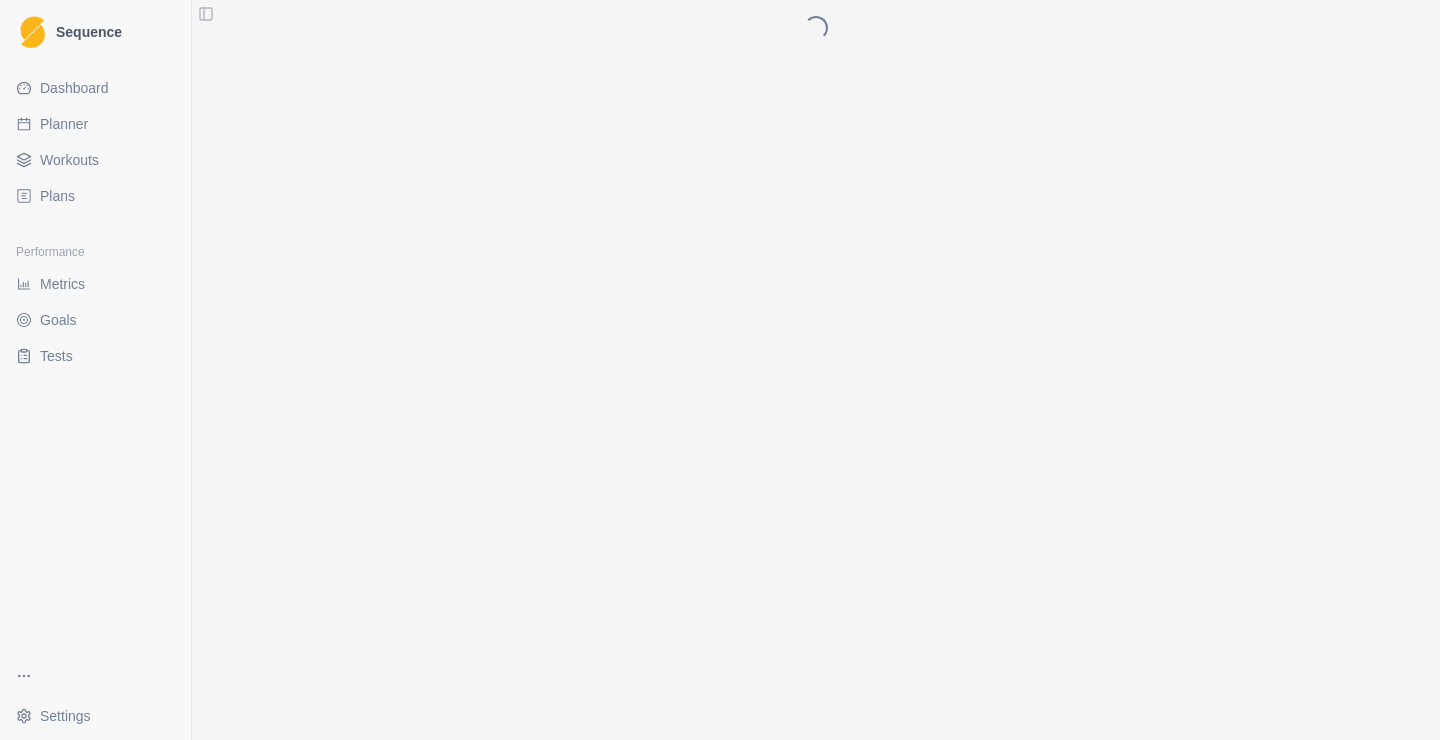 scroll, scrollTop: 0, scrollLeft: 0, axis: both 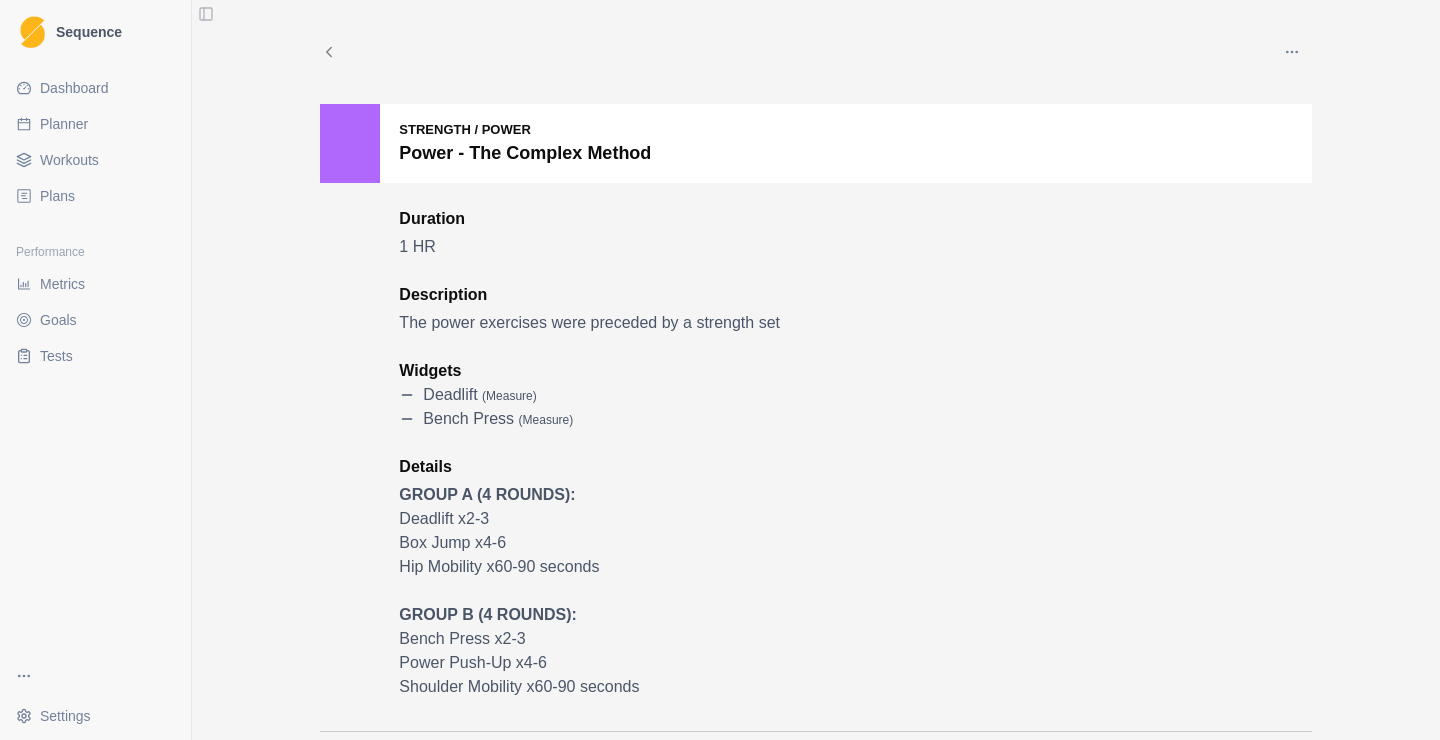 click on "Workouts" at bounding box center [69, 160] 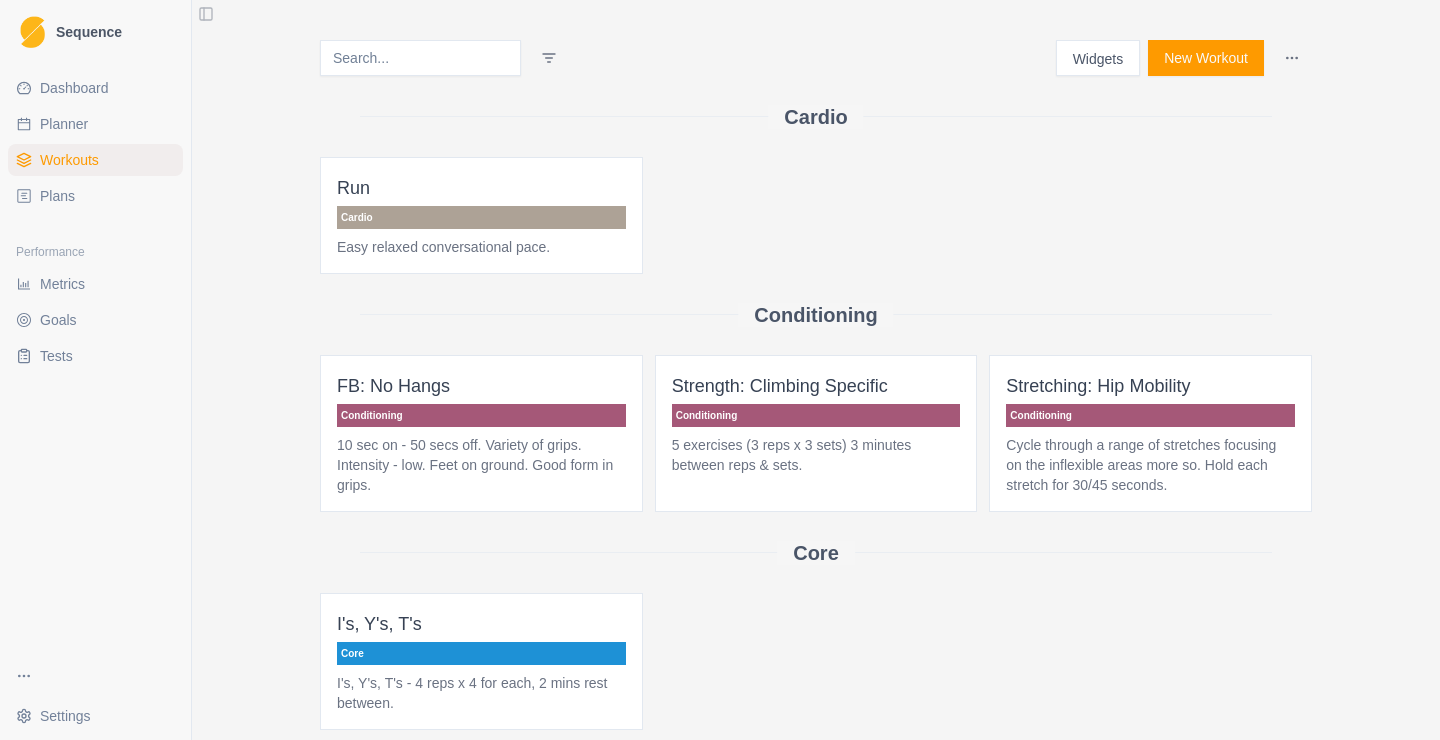 click on "Planner" at bounding box center (95, 124) 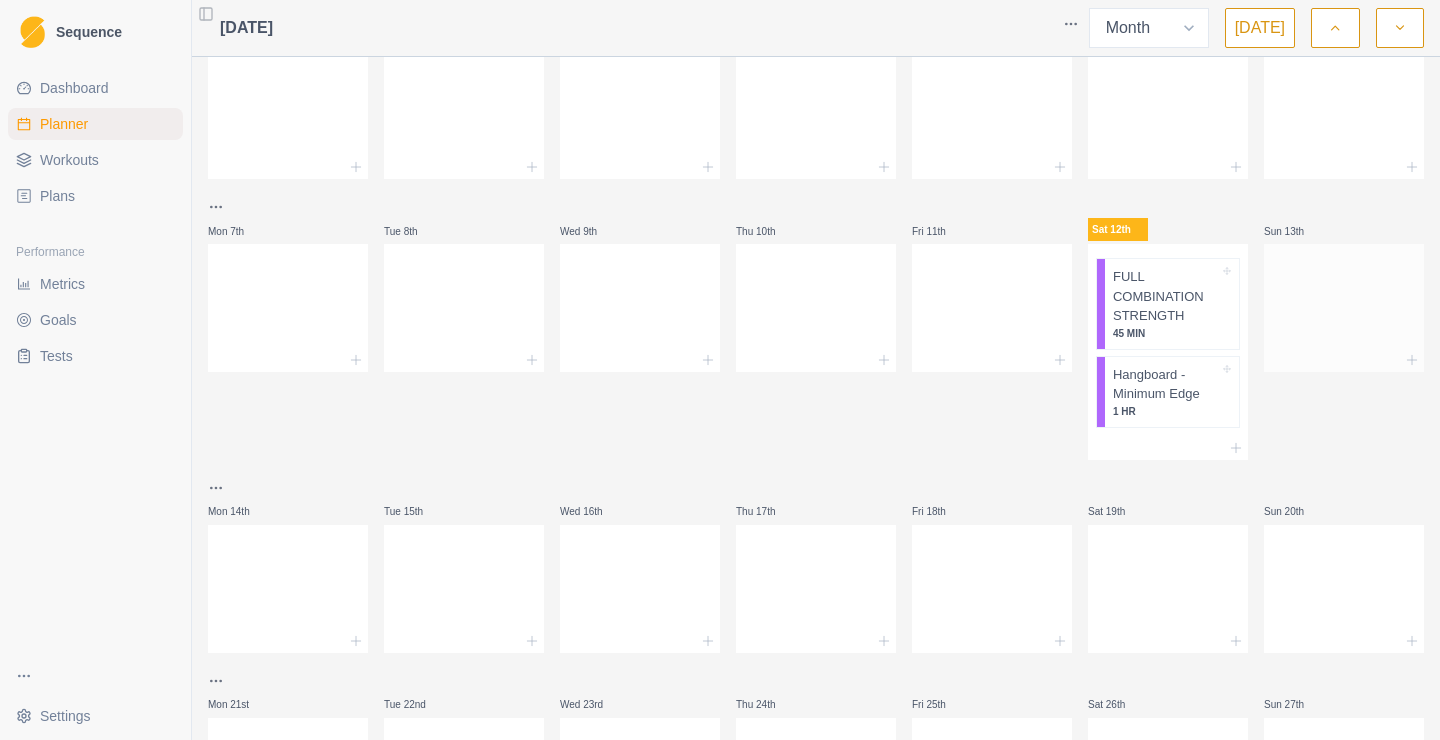 scroll, scrollTop: 0, scrollLeft: 0, axis: both 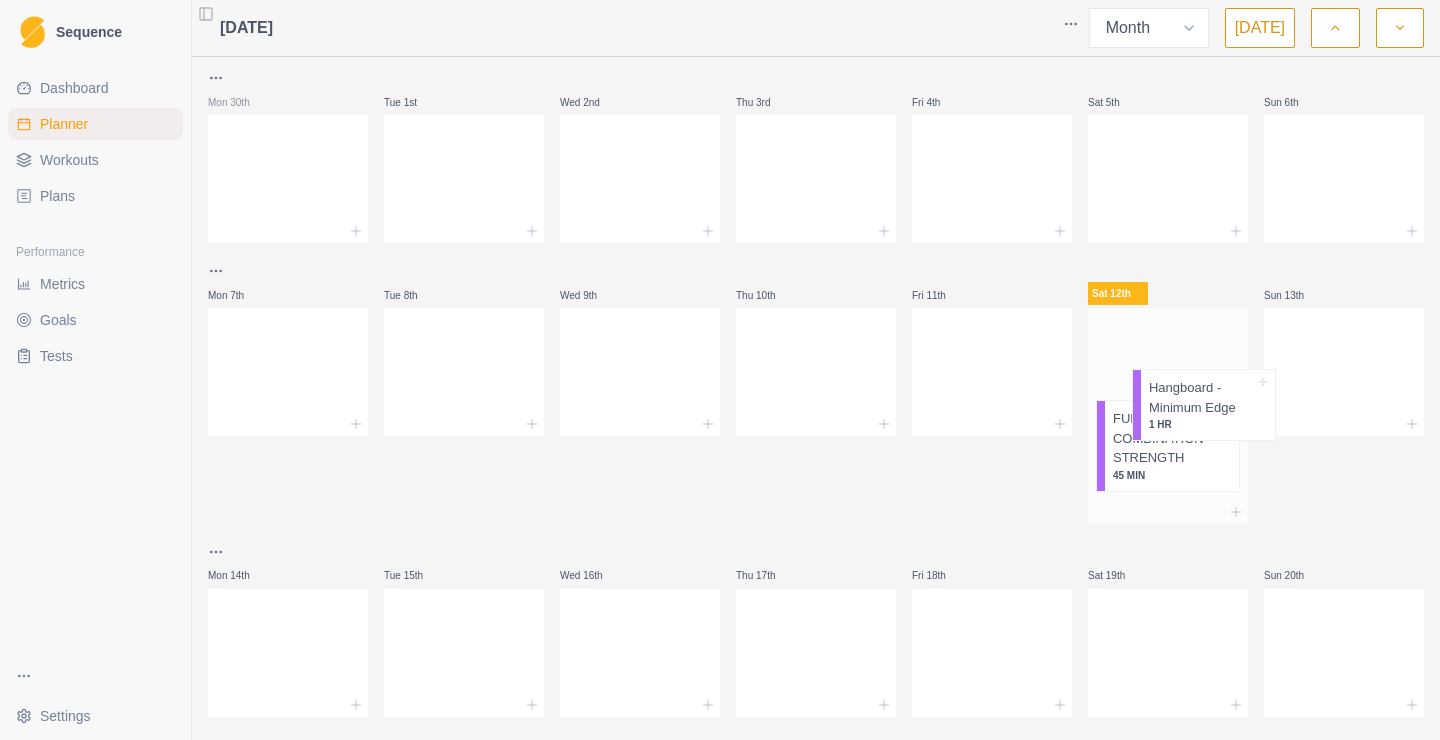 drag, startPoint x: 1344, startPoint y: 386, endPoint x: 1199, endPoint y: 434, distance: 152.73834 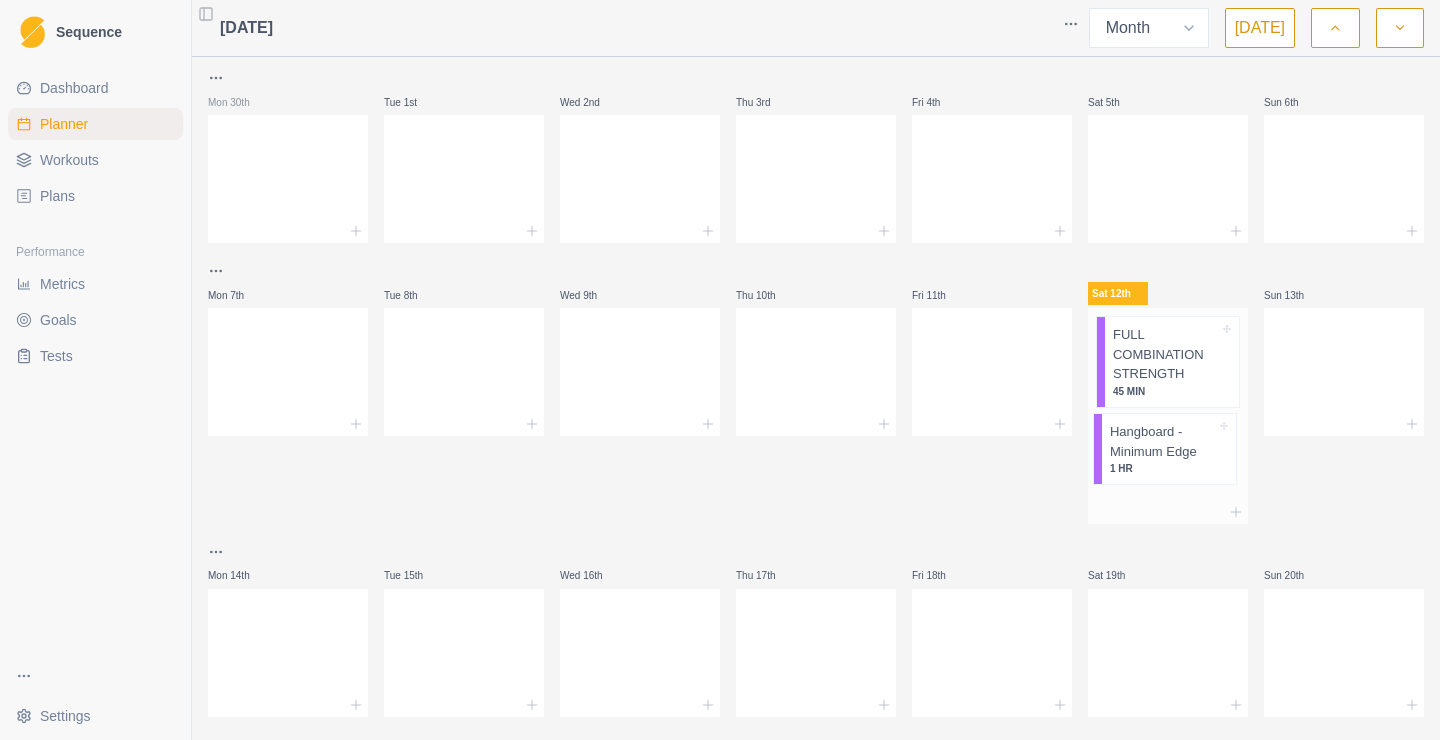 drag, startPoint x: 1178, startPoint y: 384, endPoint x: 1174, endPoint y: 481, distance: 97.082436 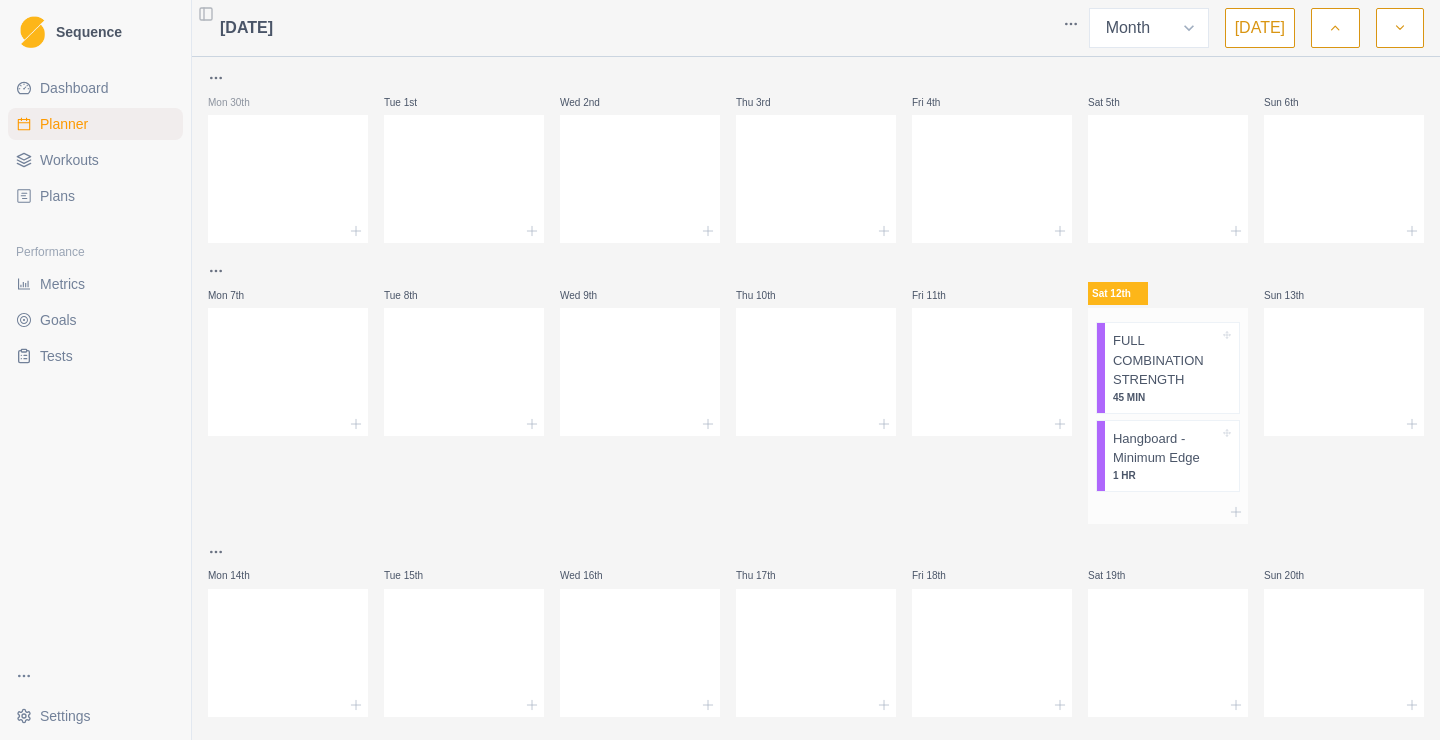 click on "Hangboard - Minimum Edge 1 HR" at bounding box center [1172, 456] 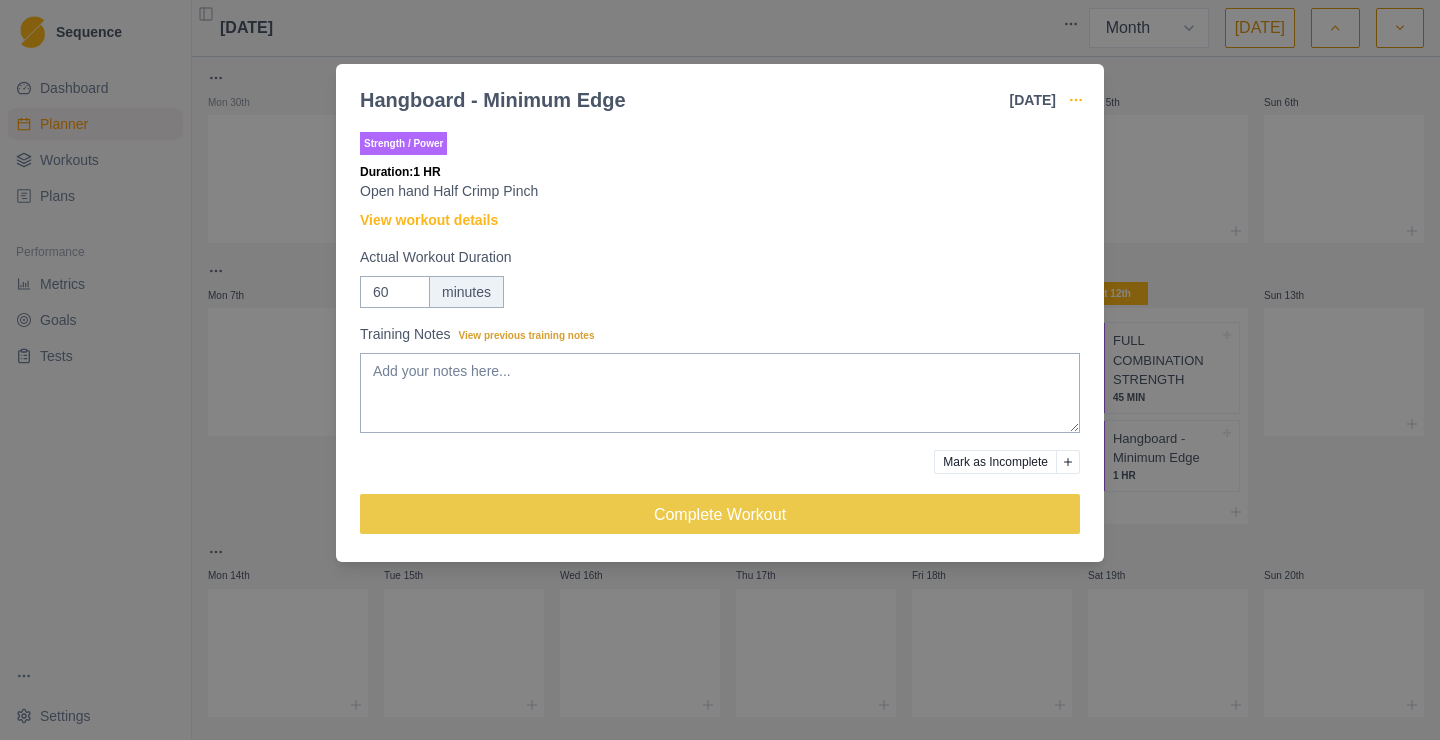 click 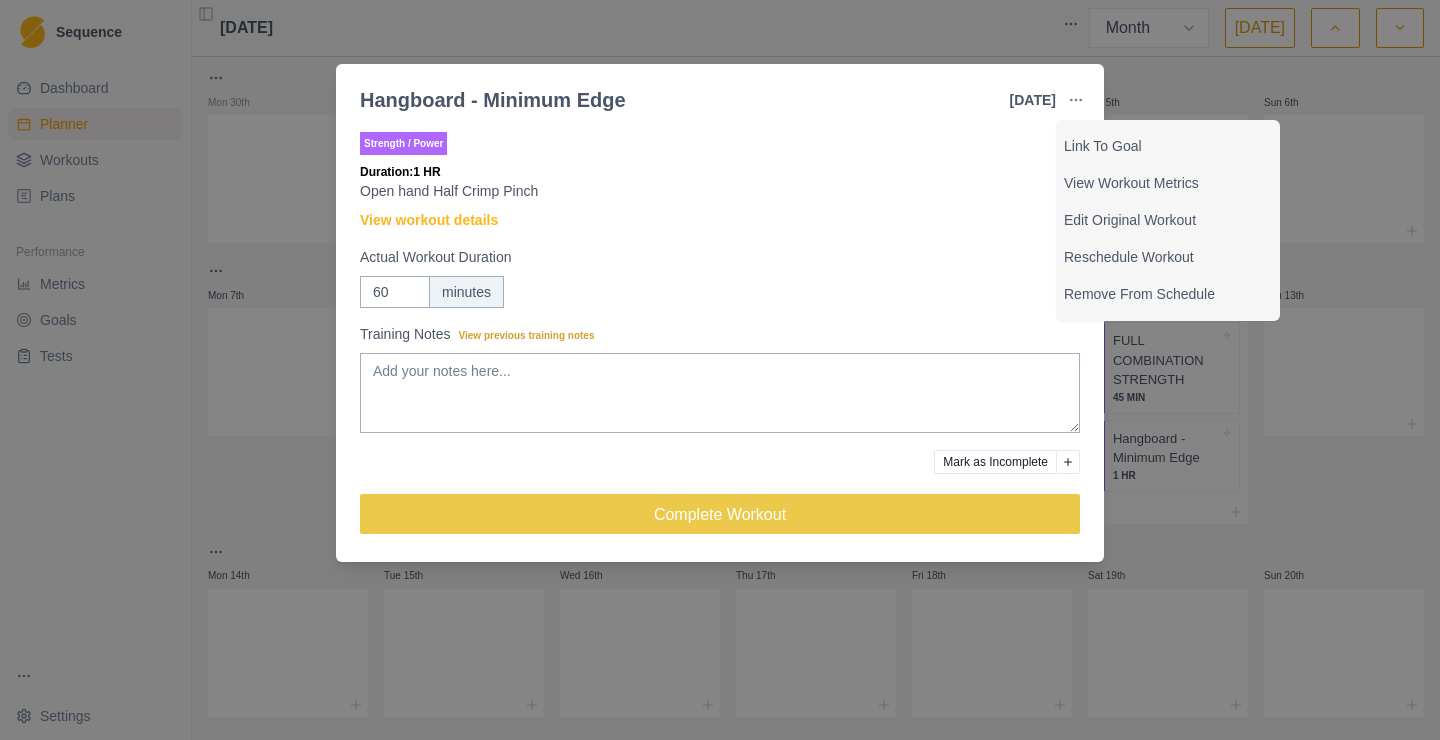 click on "Hangboard - Minimum Edge [DATE] Link To Goal View Workout Metrics Edit Original Workout Reschedule Workout Remove From Schedule Strength / Power Duration:  1 HR Open hand
Half Crimp
Pinch View workout details Actual Workout Duration 60 minutes Training Notes View previous training notes Mark as Incomplete Complete Workout" at bounding box center (720, 370) 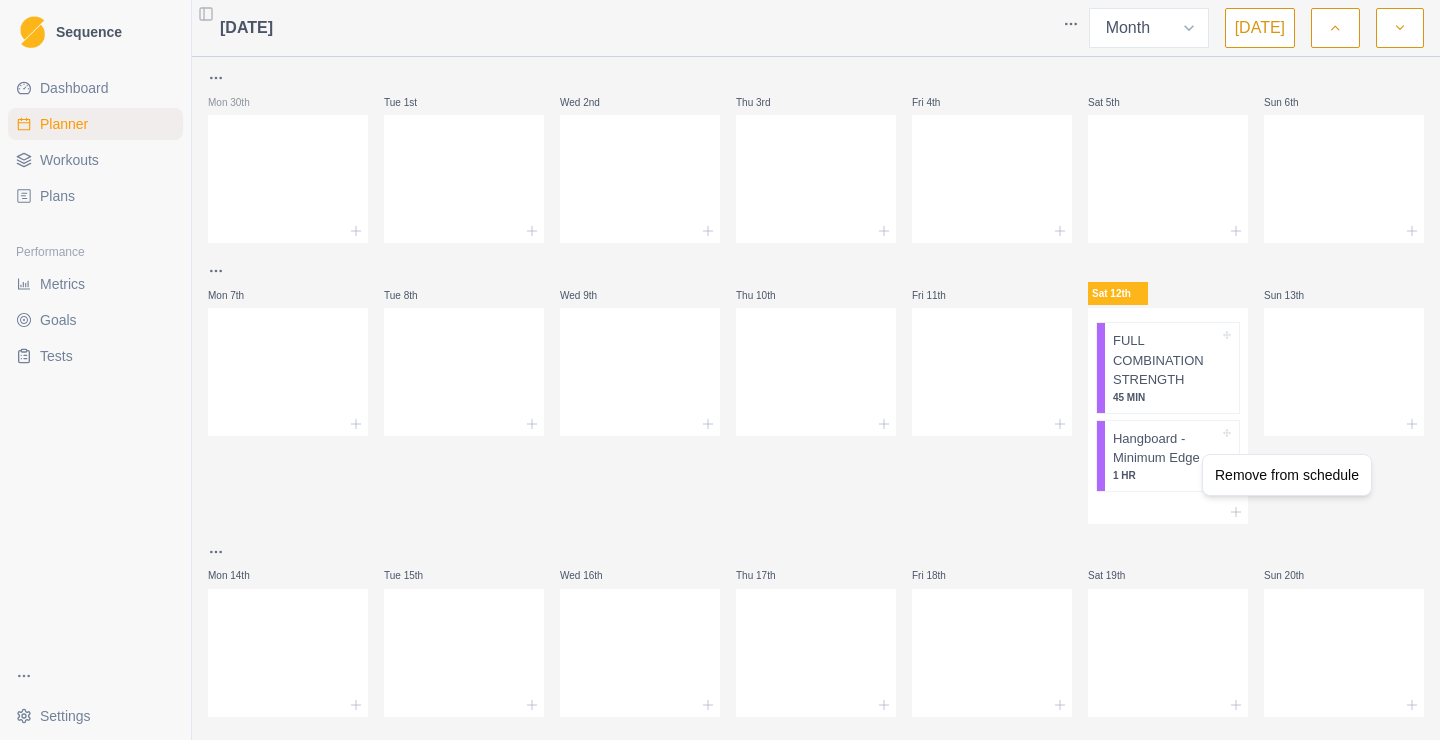 click on "Sequence Dashboard Planner Workouts Plans Performance Metrics Goals Tests Settings Toggle Sidebar [DATE] Week Month [DATE] Mon 30th Tue 1st Wed 2nd Thu 3rd Fri 4th Sat 5th Sun 6th Mon 7th Tue 8th Wed 9th Thu 10th Fri 11th Sat 12th FULL COMBINATION STRENGTH 45 MIN Hangboard - Minimum Edge 1 HR Sun 13th Mon 14th Tue 15th Wed 16th Thu 17th Fri 18th Sat 19th Sun 20th Mon 21st Tue 22nd Wed 23rd Thu 24th Fri 25th Sat 26th Sun 27th Mon 28th Tue 29th Wed 30th Thu 31st Fri 1st Sat 2nd Sun 3rd
1
You have dropped the item.
You have moved the item from position 1
to position 2
Press space bar to start a drag.
When dragging you can use the arrow keys to move the item around and escape to cancel.
Some screen readers may require you to be in focus mode or to use your pass through key
Remove from schedule" at bounding box center (720, 370) 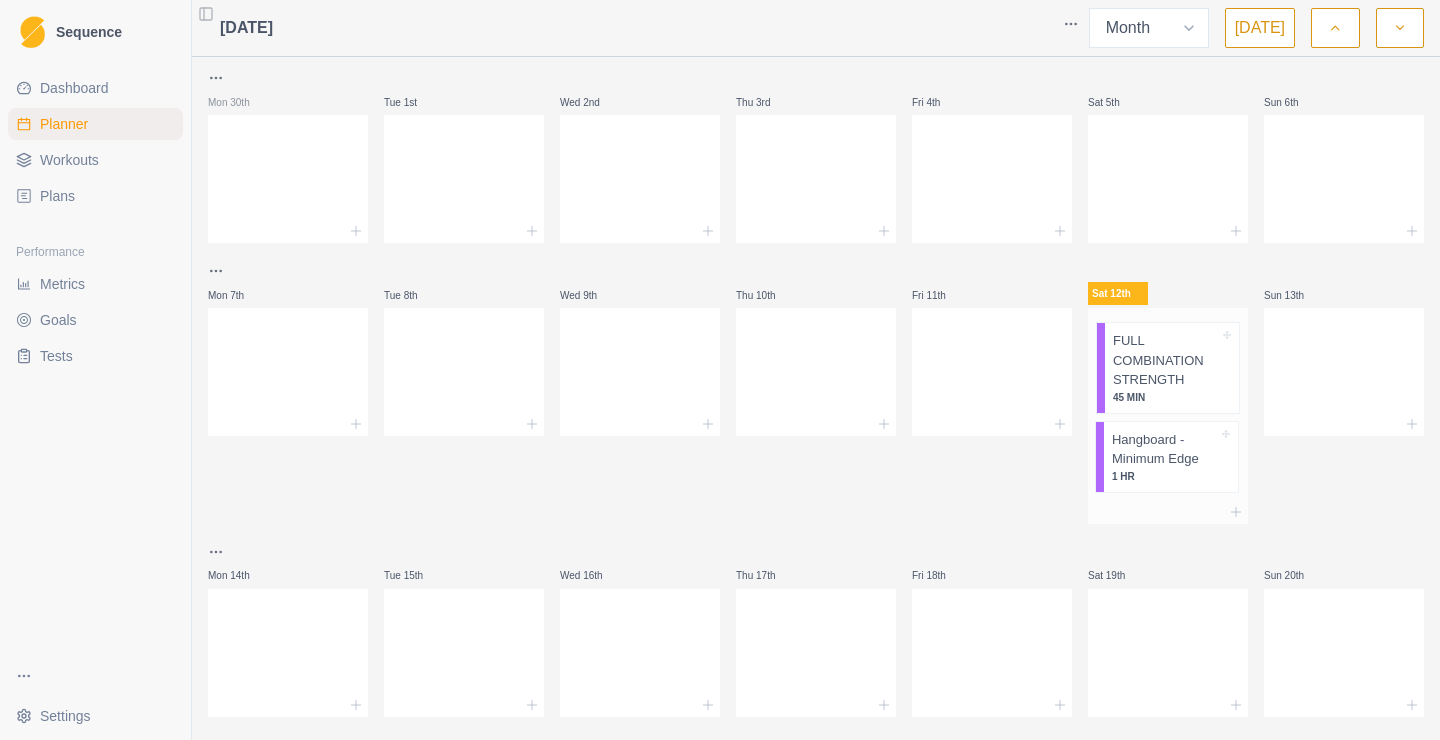 click on "FULL COMBINATION STRENGTH 45 MIN Hangboard - Minimum Edge 1 HR" at bounding box center (1168, 404) 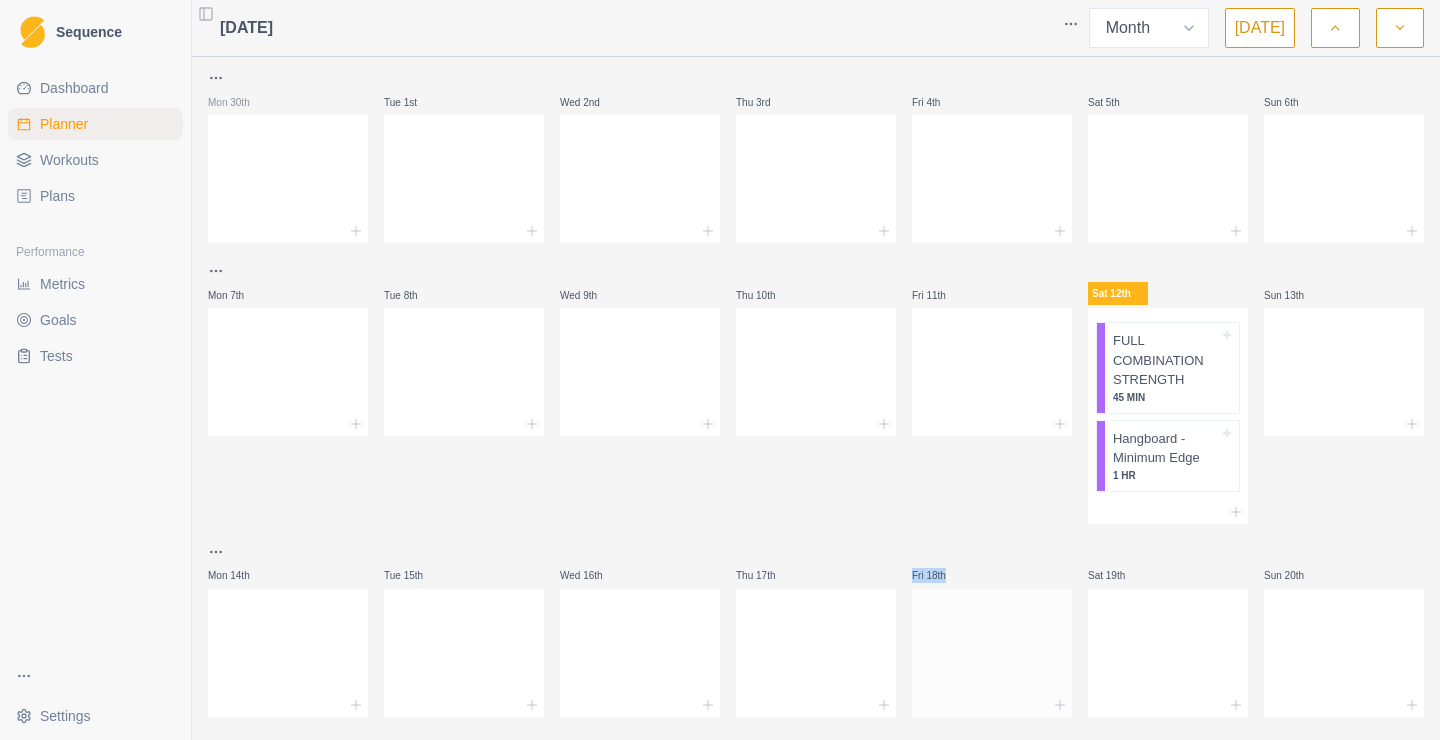 drag, startPoint x: 1150, startPoint y: 463, endPoint x: 1016, endPoint y: 636, distance: 218.82642 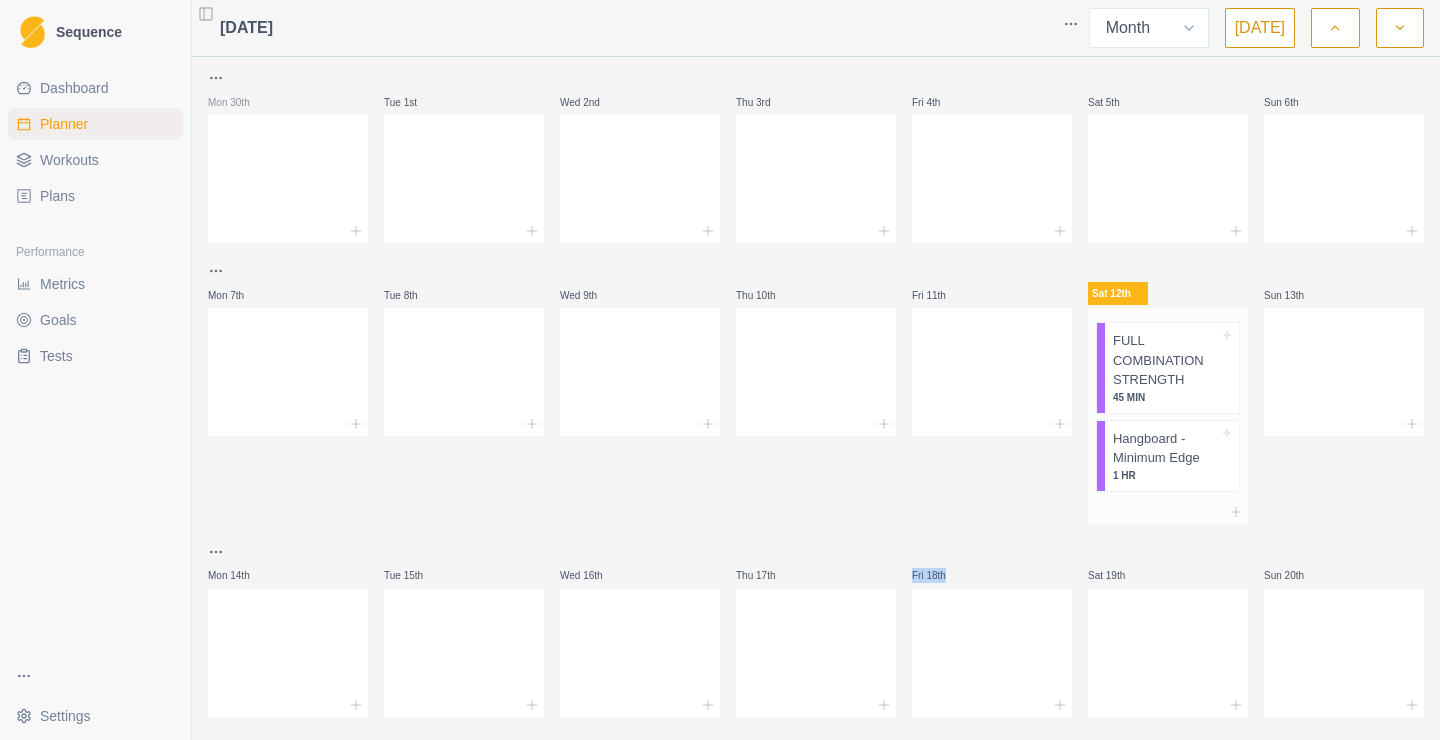 click on "FULL COMBINATION STRENGTH 45 MIN Hangboard - Minimum Edge 1 HR" at bounding box center [1168, 404] 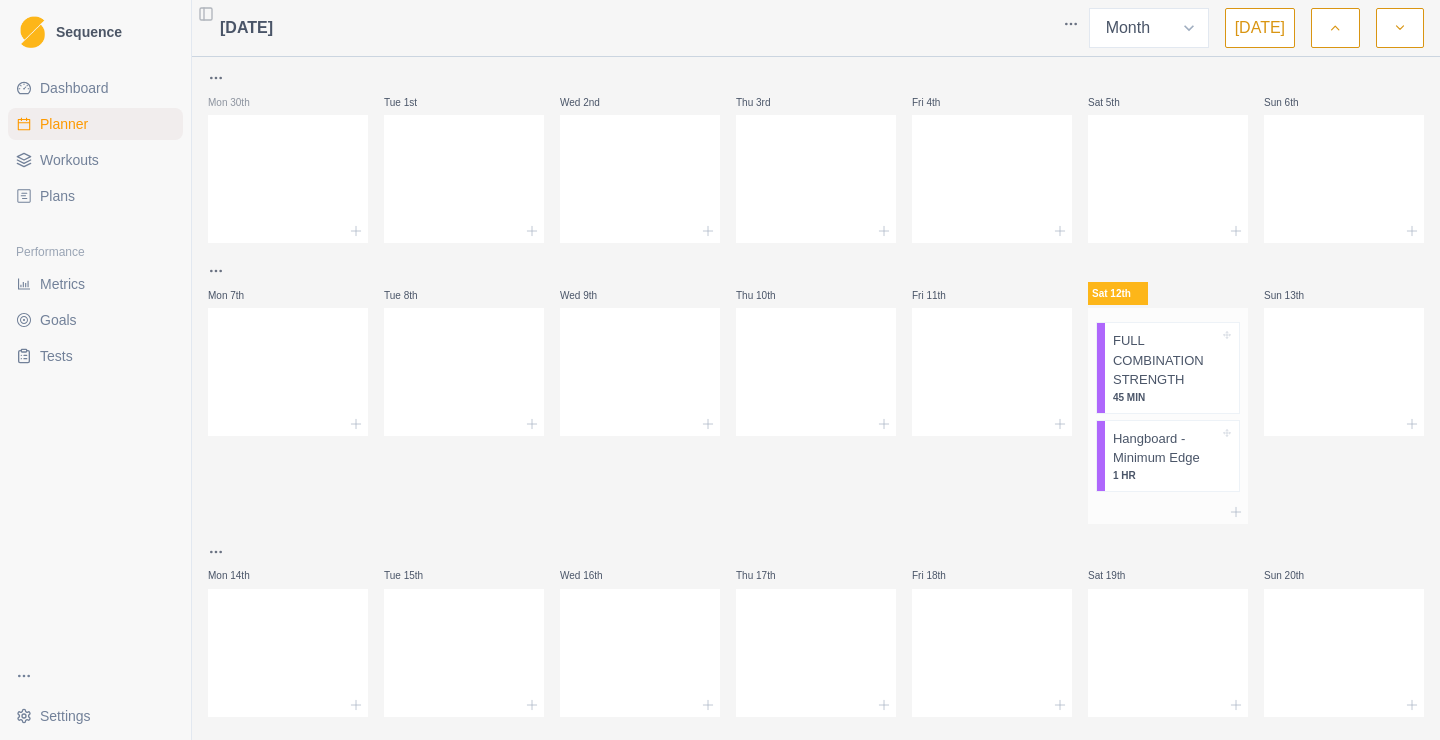 drag, startPoint x: 1157, startPoint y: 479, endPoint x: 1133, endPoint y: 505, distance: 35.383614 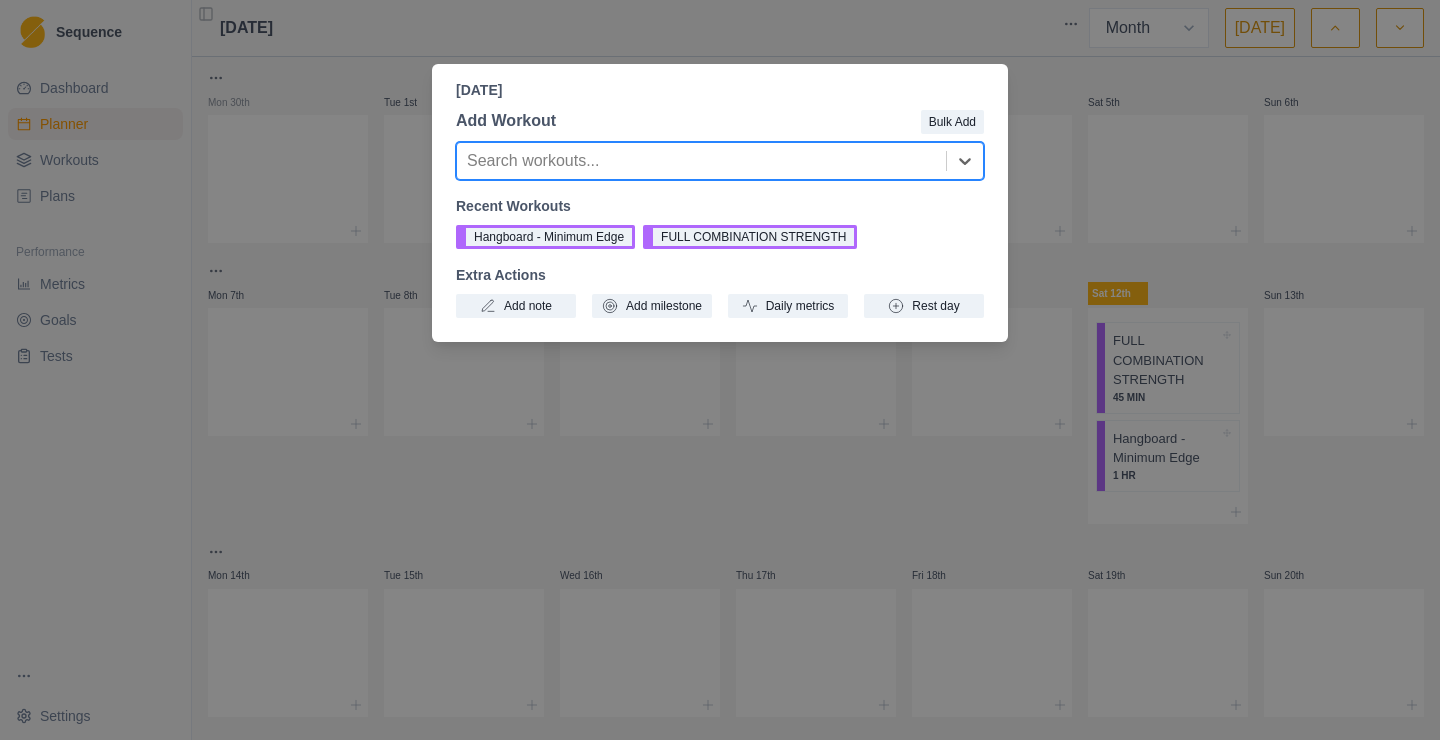 click on "[DATE] Add Workout Bulk Add Search workouts... Recent Workouts Hangboard - Minimum Edge FULL COMBINATION STRENGTH Extra Actions Add note Add milestone Daily metrics Rest day" at bounding box center [720, 370] 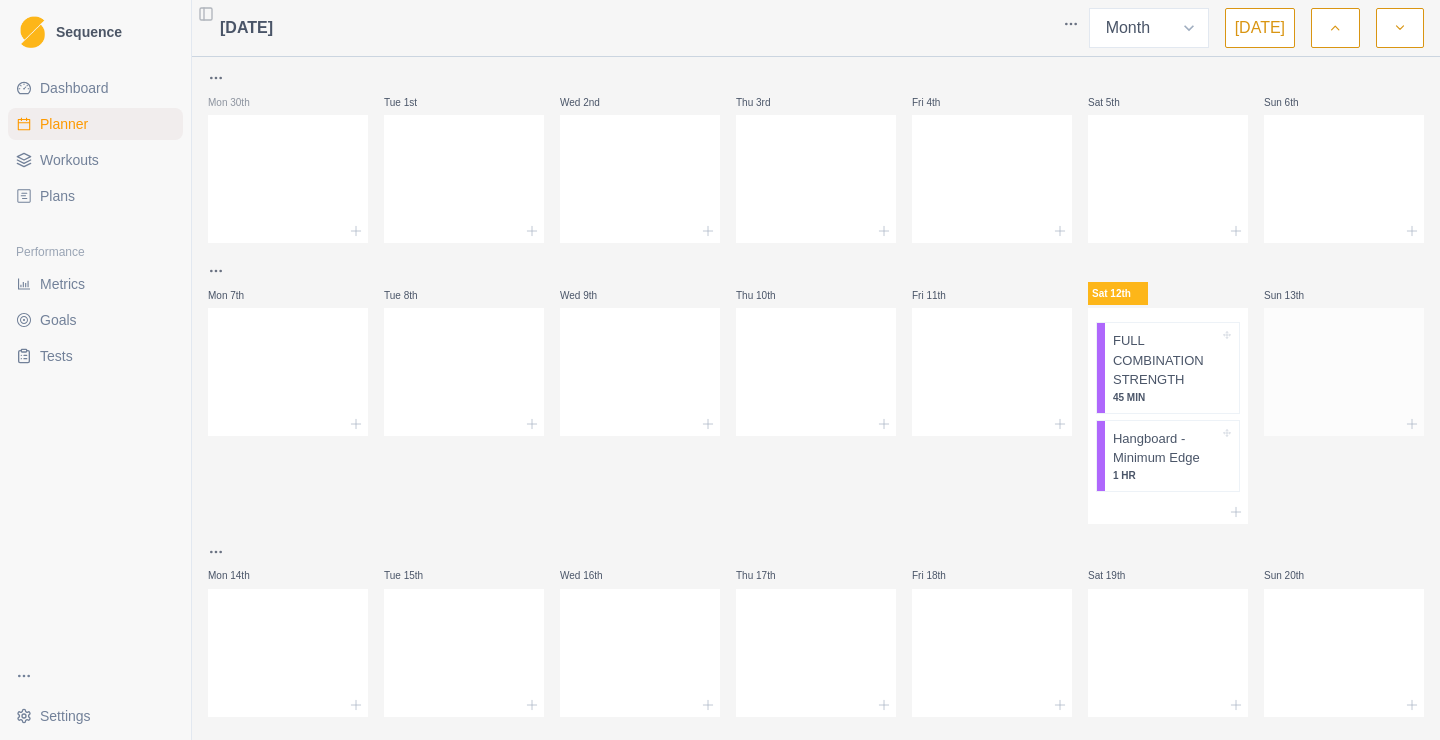 click at bounding box center [1344, 368] 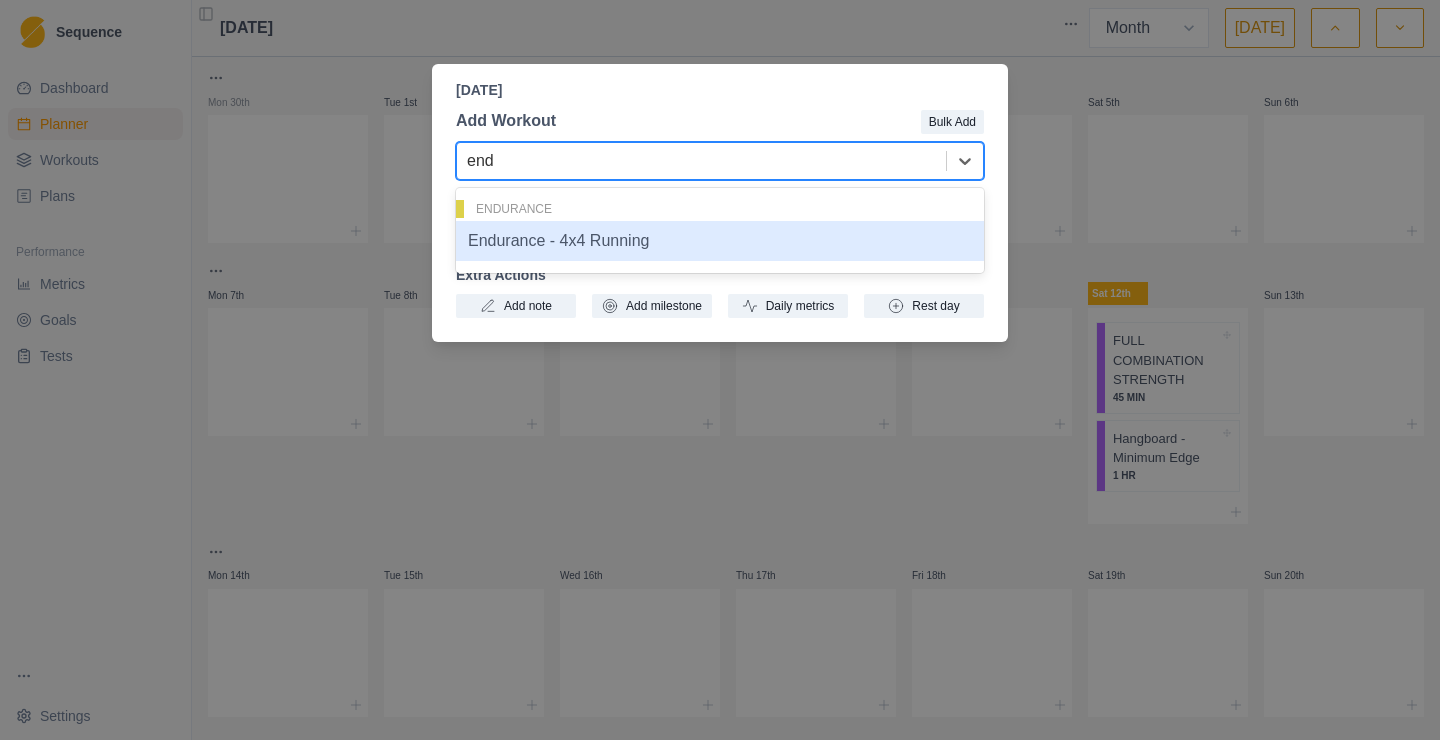 type on "endu" 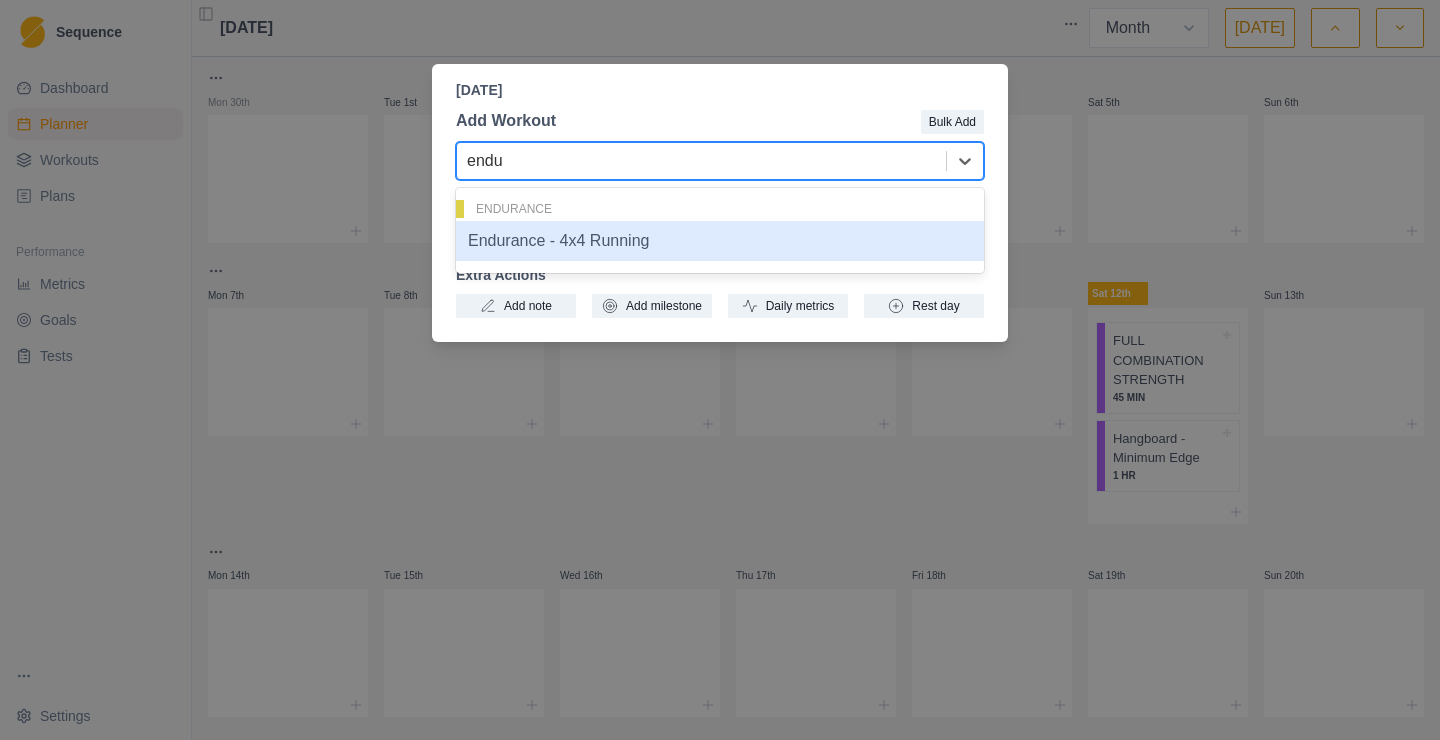 click on "Endurance - 4x4 Running" at bounding box center [720, 241] 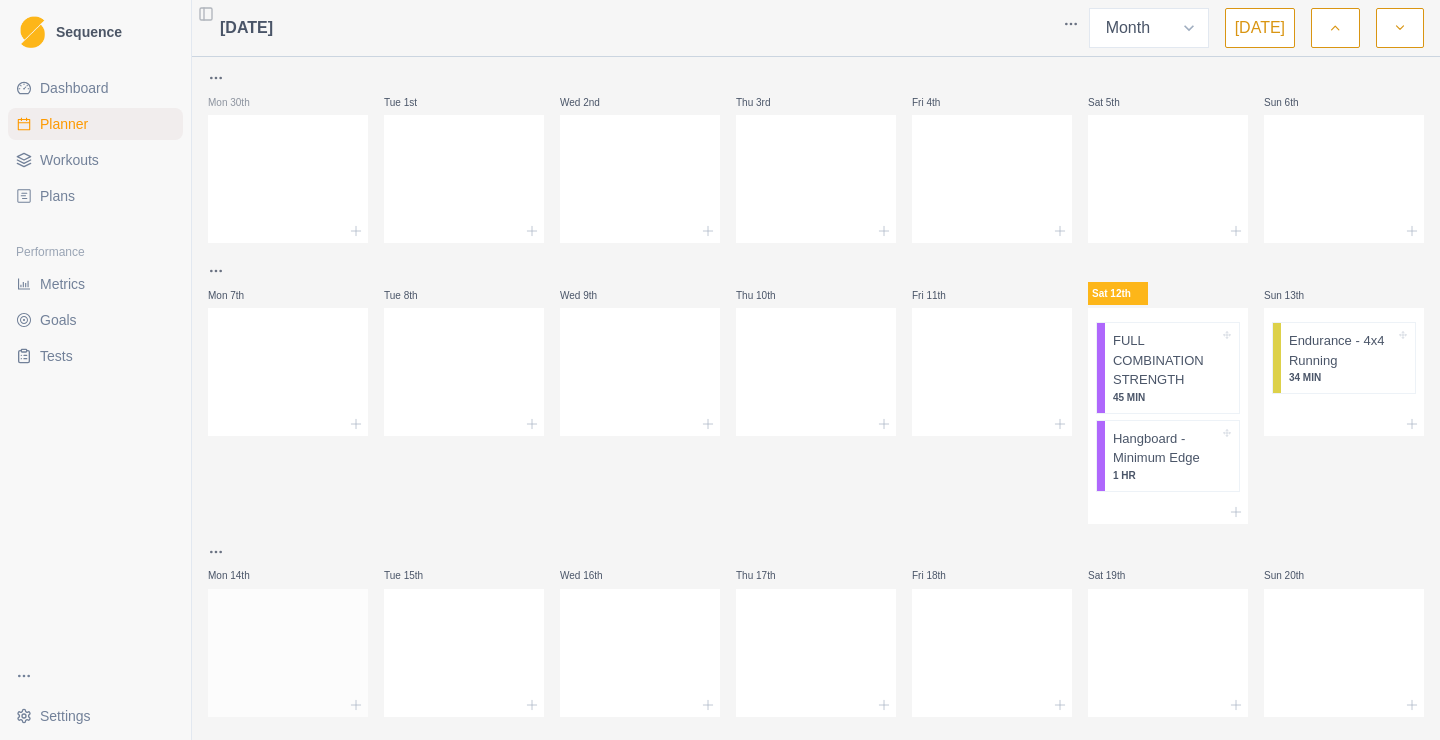 click at bounding box center (288, 649) 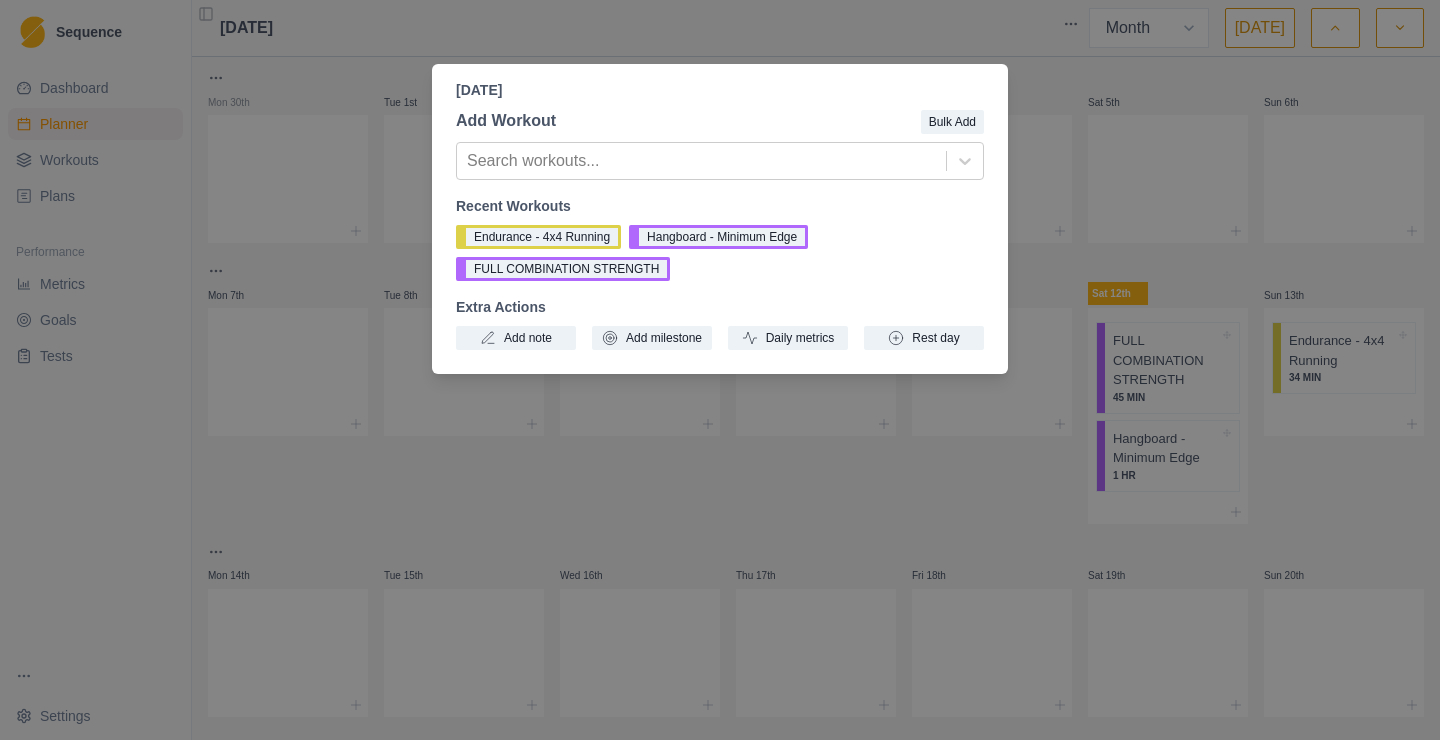 click on "[DATE] Add Workout Bulk Add Search workouts... Recent Workouts Endurance - 4x4 Running Hangboard - Minimum Edge FULL COMBINATION STRENGTH Extra Actions Add note Add milestone Daily metrics Rest day" at bounding box center (720, 370) 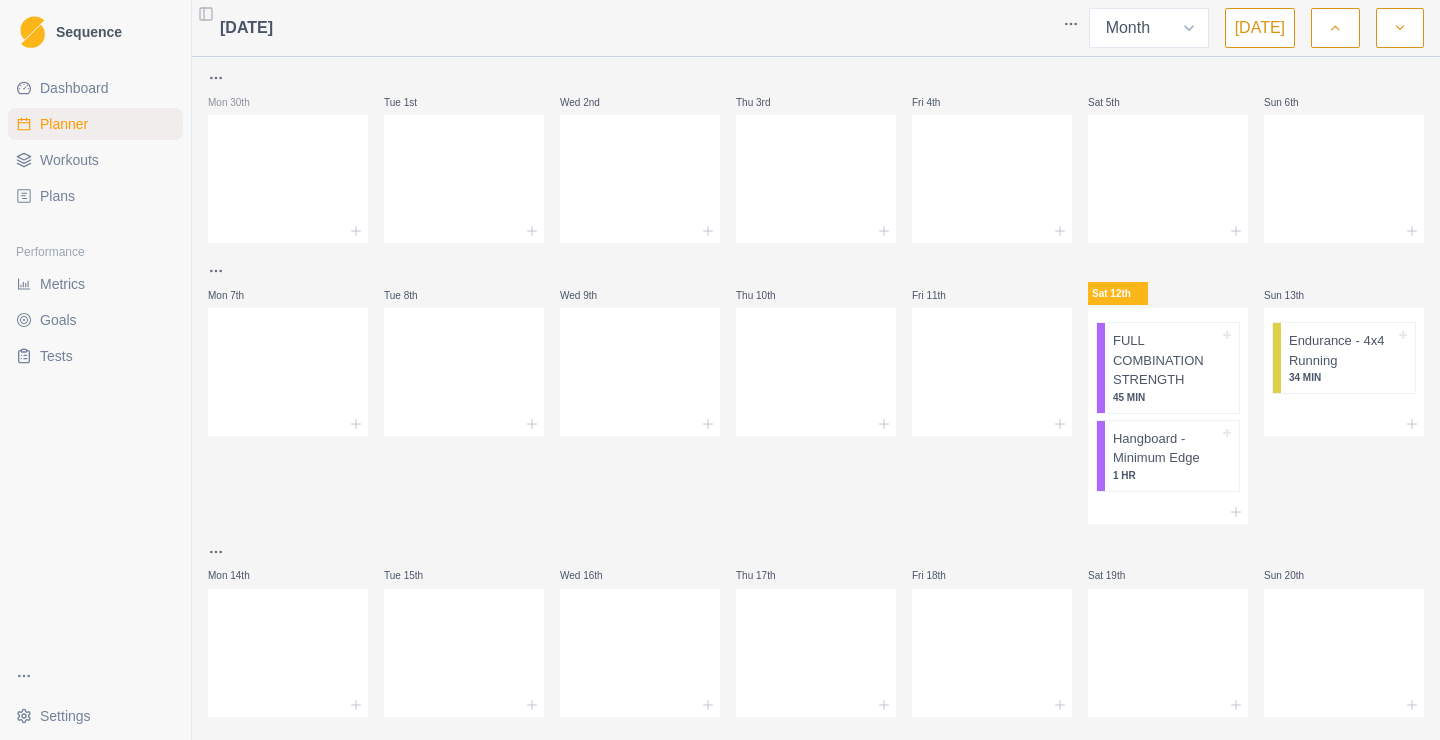 click on "Workouts" at bounding box center (95, 160) 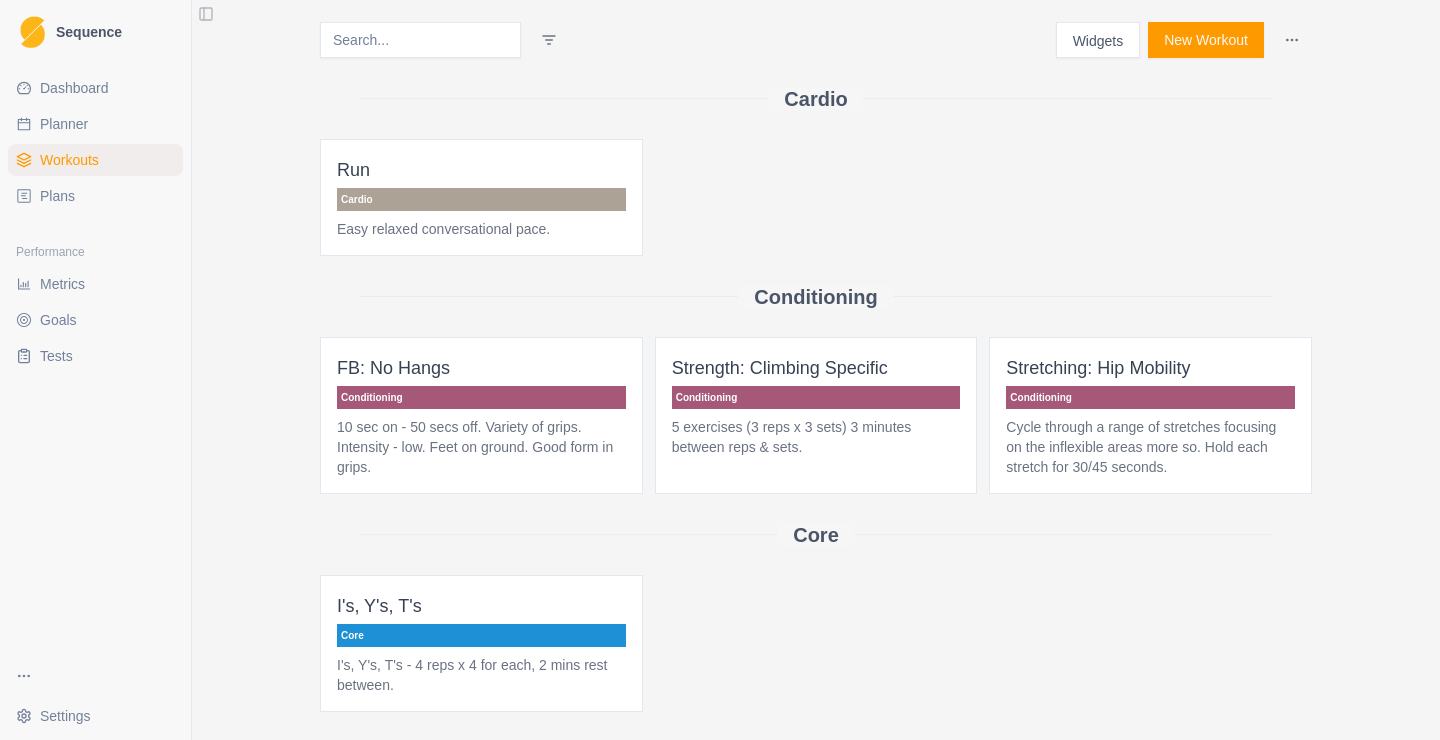scroll, scrollTop: 0, scrollLeft: 0, axis: both 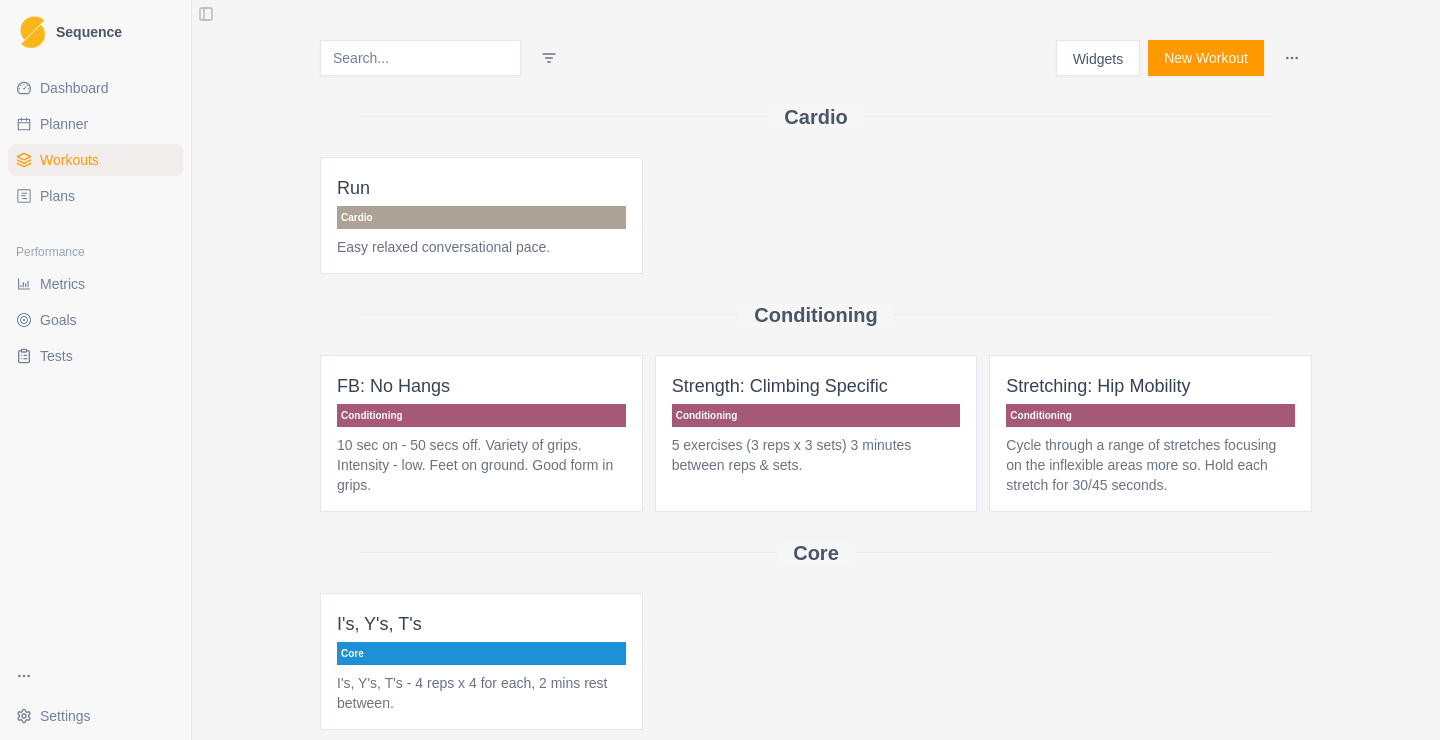 click on "New Workout" at bounding box center [1206, 58] 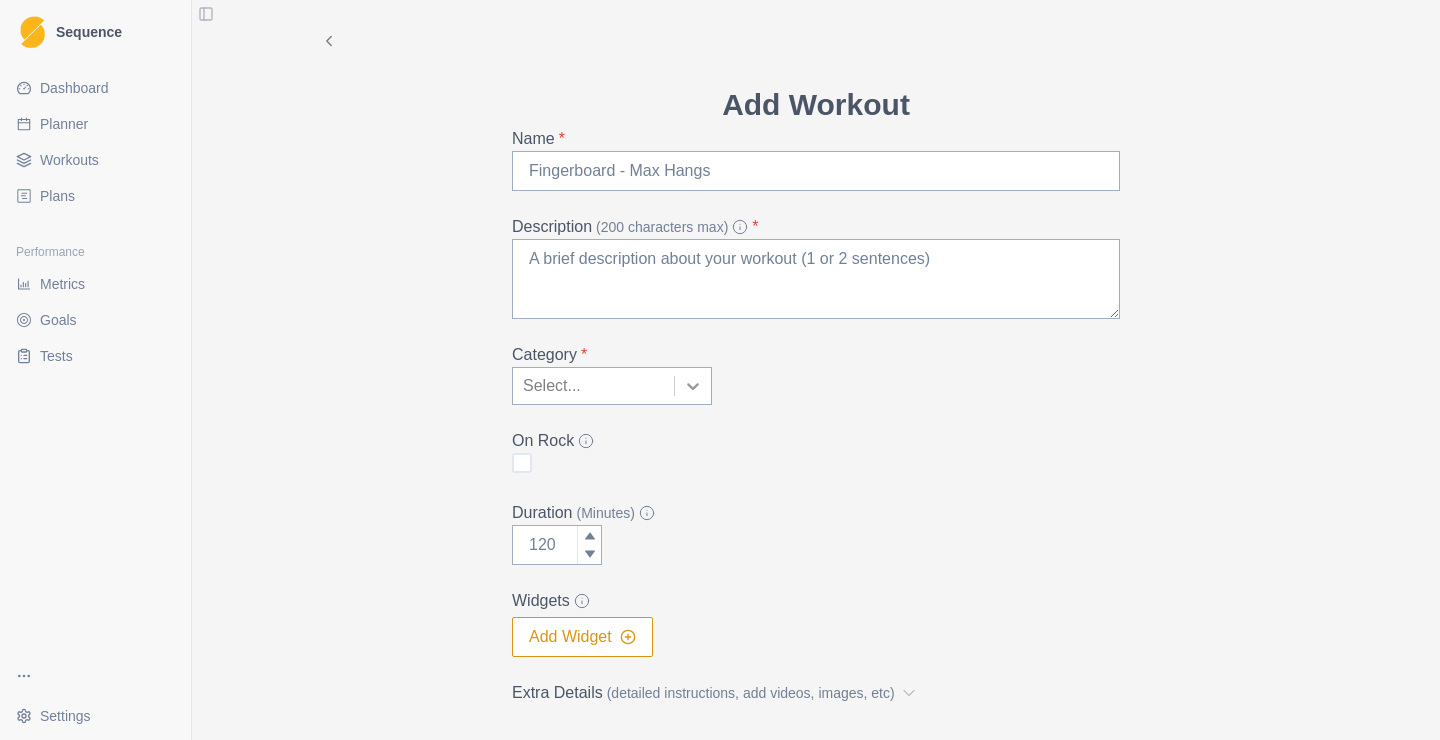 click 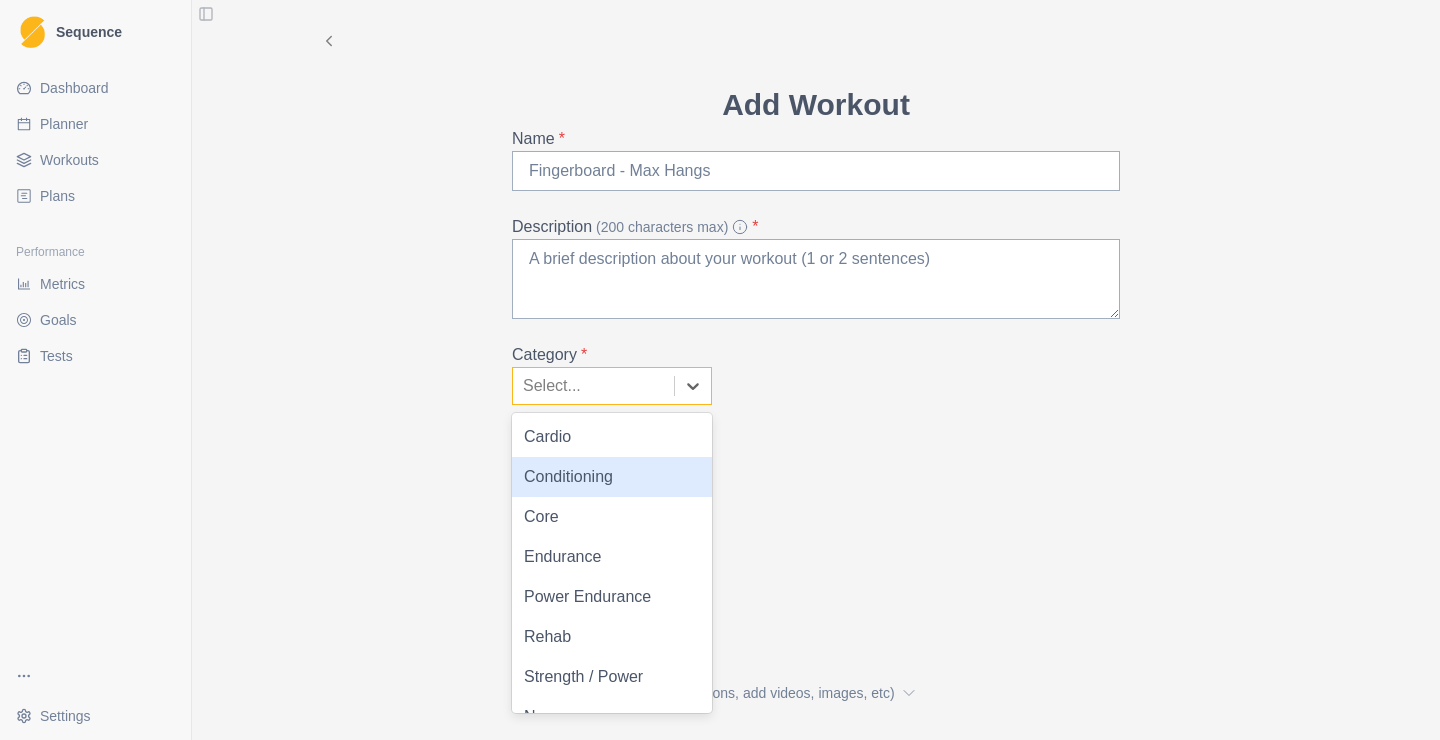 scroll, scrollTop: 28, scrollLeft: 0, axis: vertical 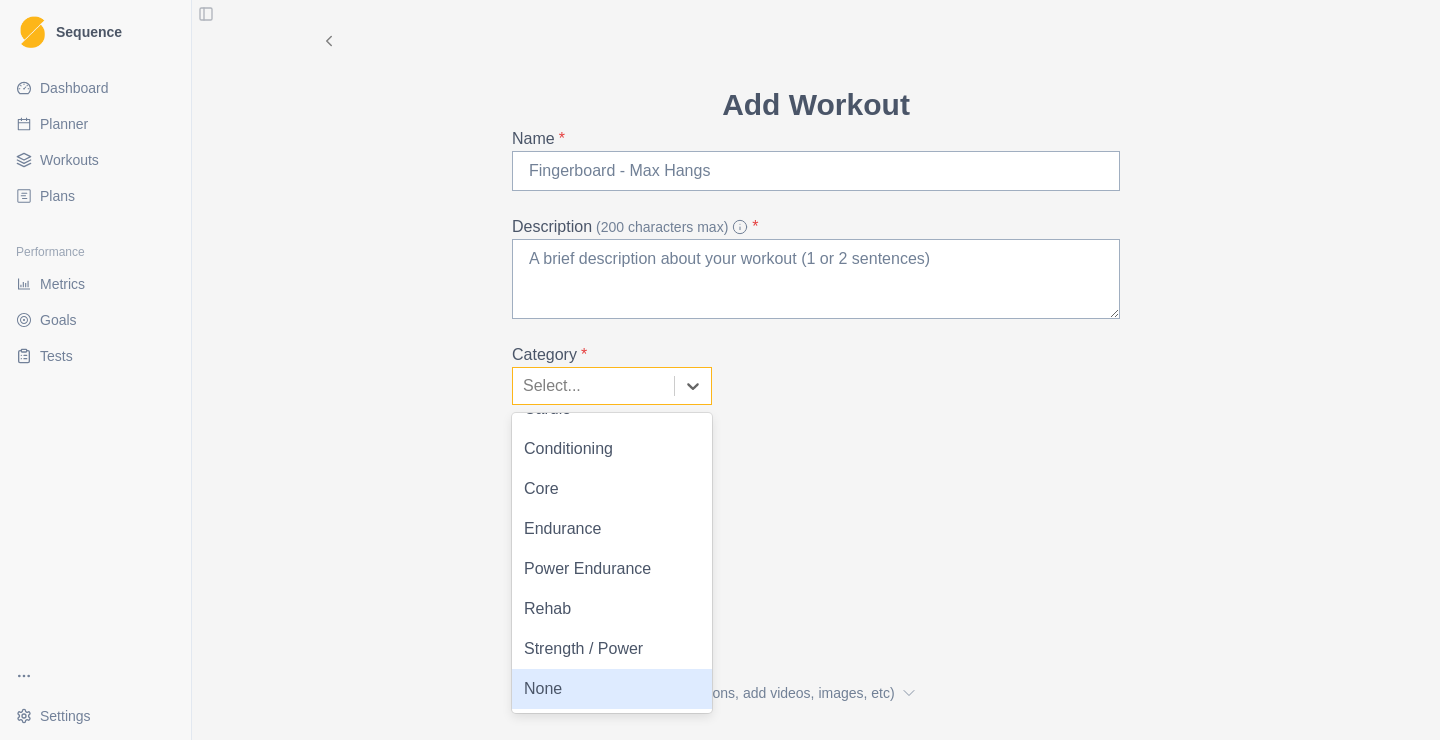 click on "None" at bounding box center (612, 689) 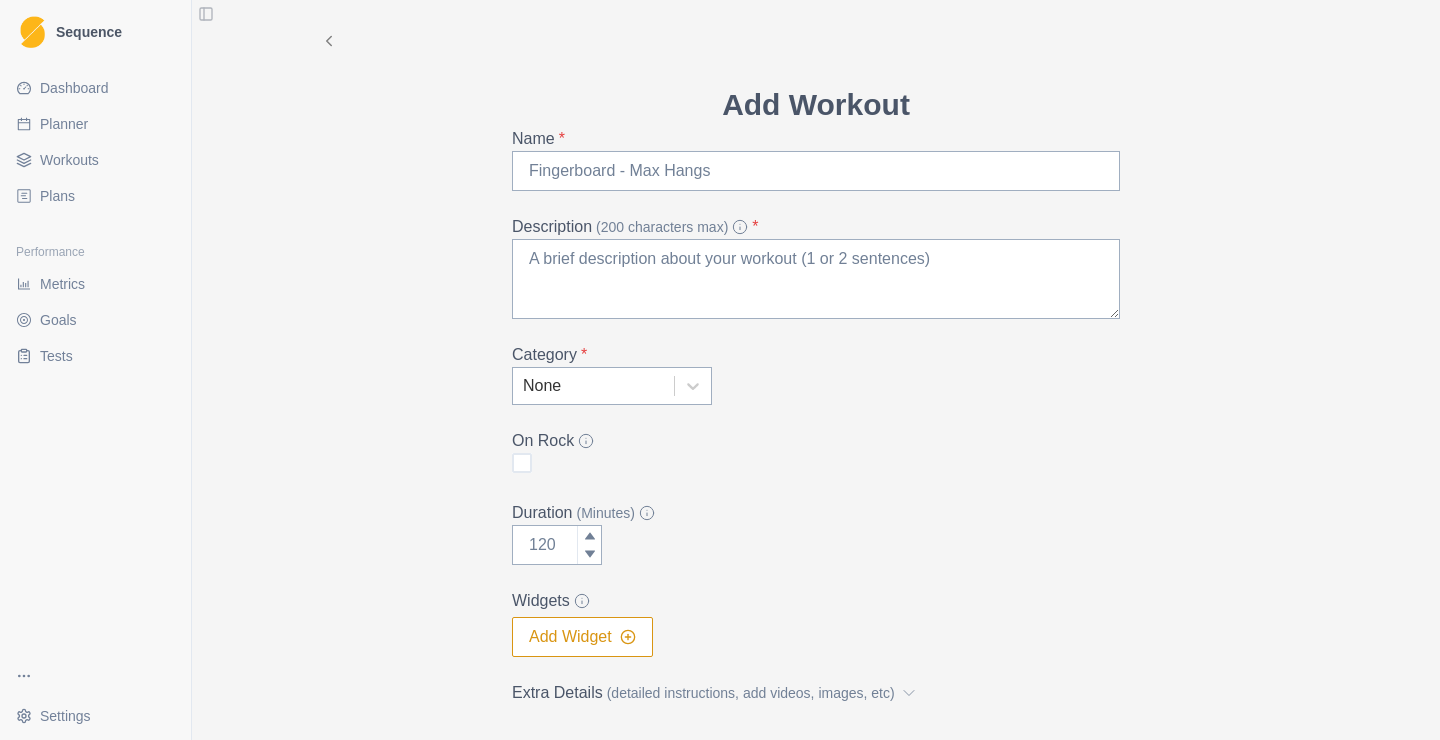 click on "On Rock" at bounding box center (810, 441) 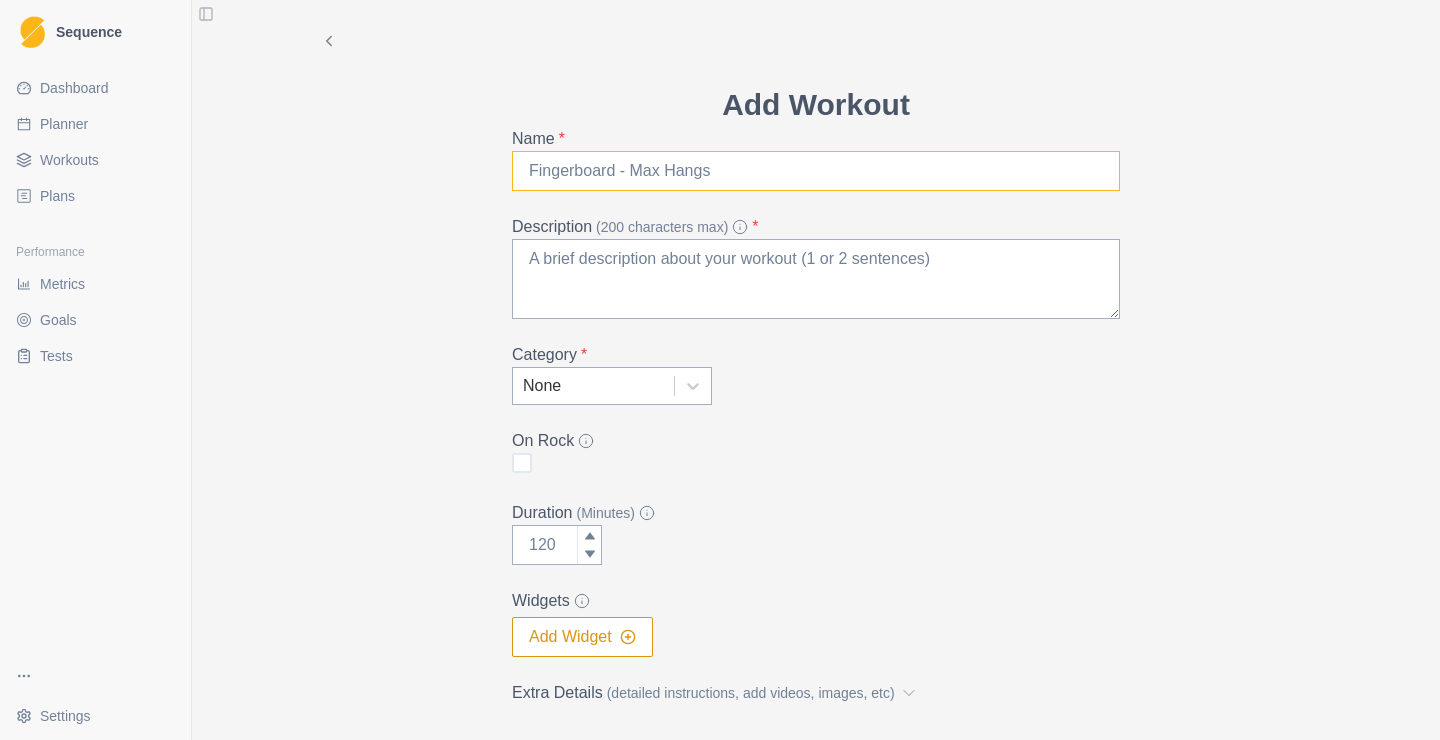 click on "Name *" at bounding box center [816, 171] 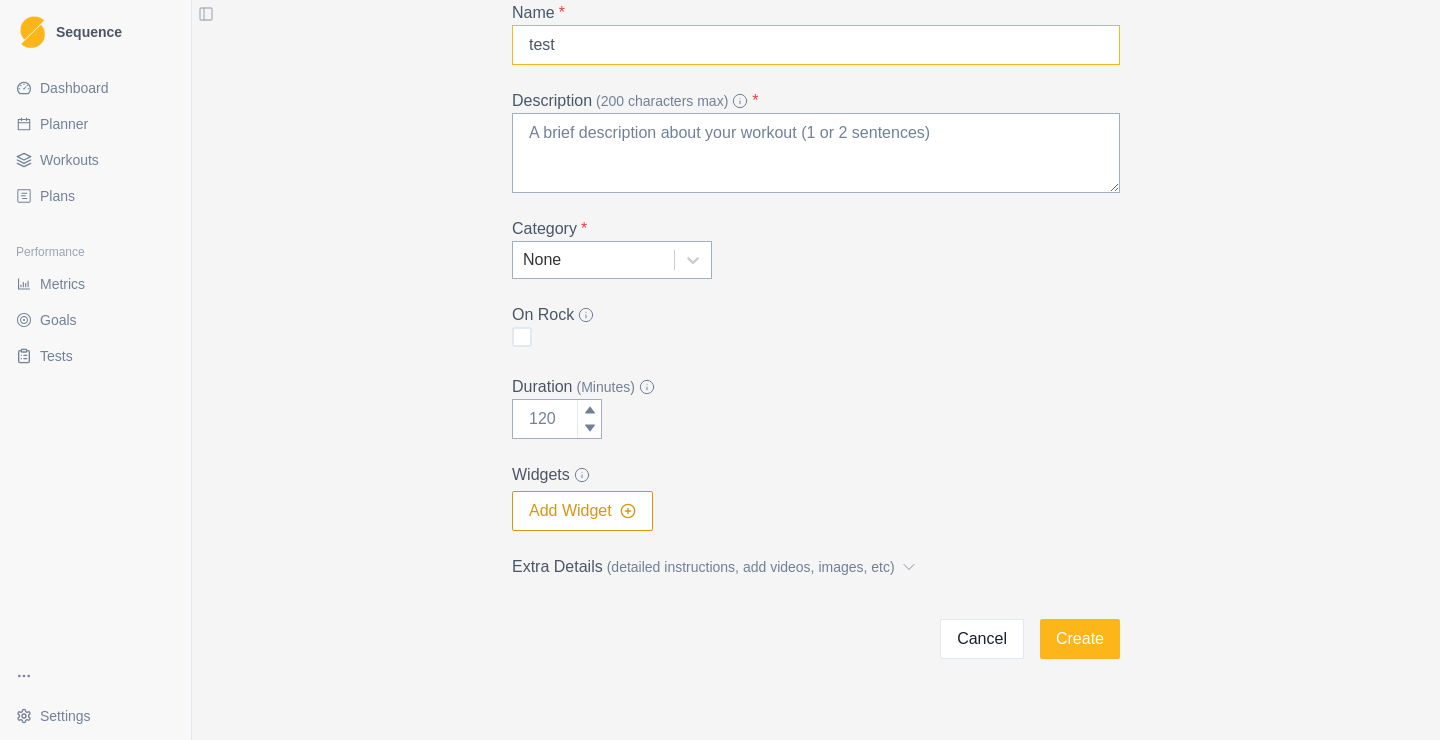 scroll, scrollTop: 158, scrollLeft: 0, axis: vertical 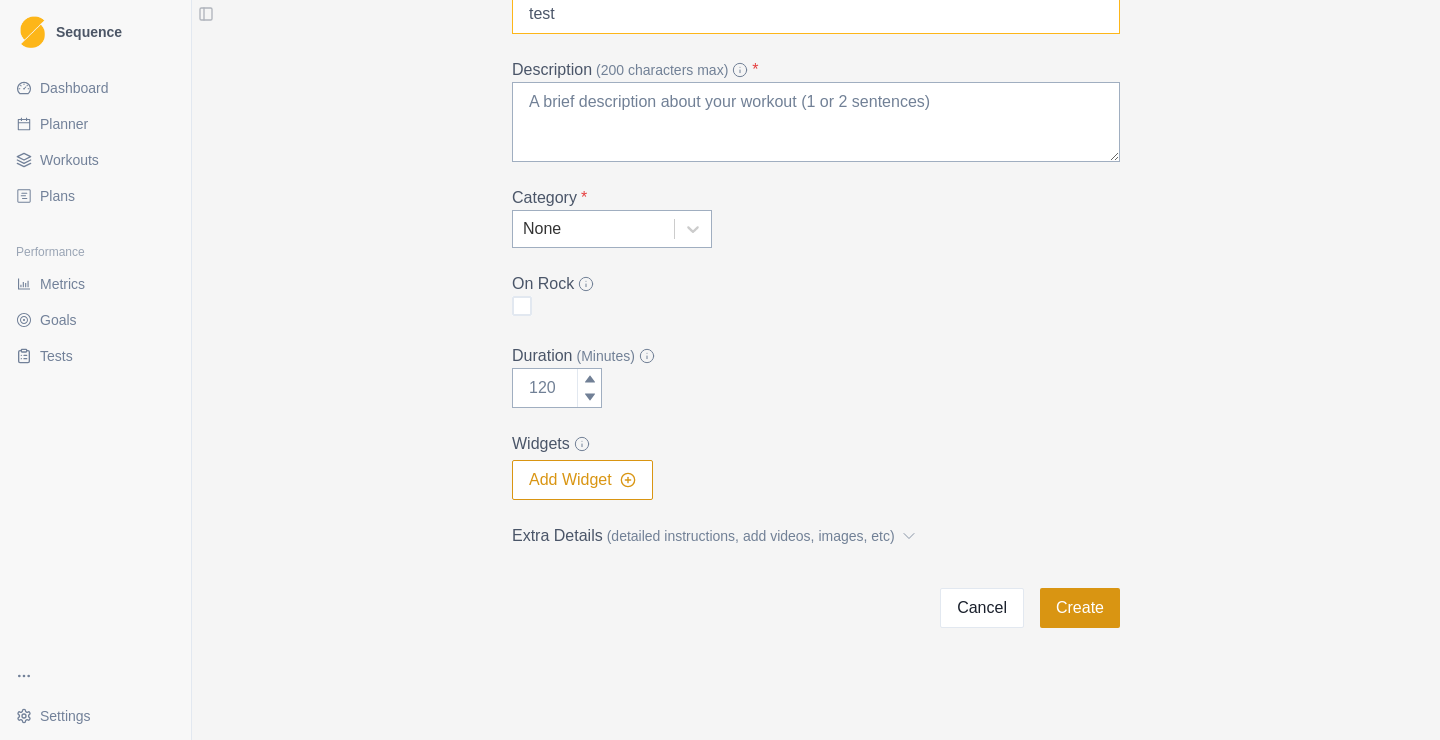 type on "test" 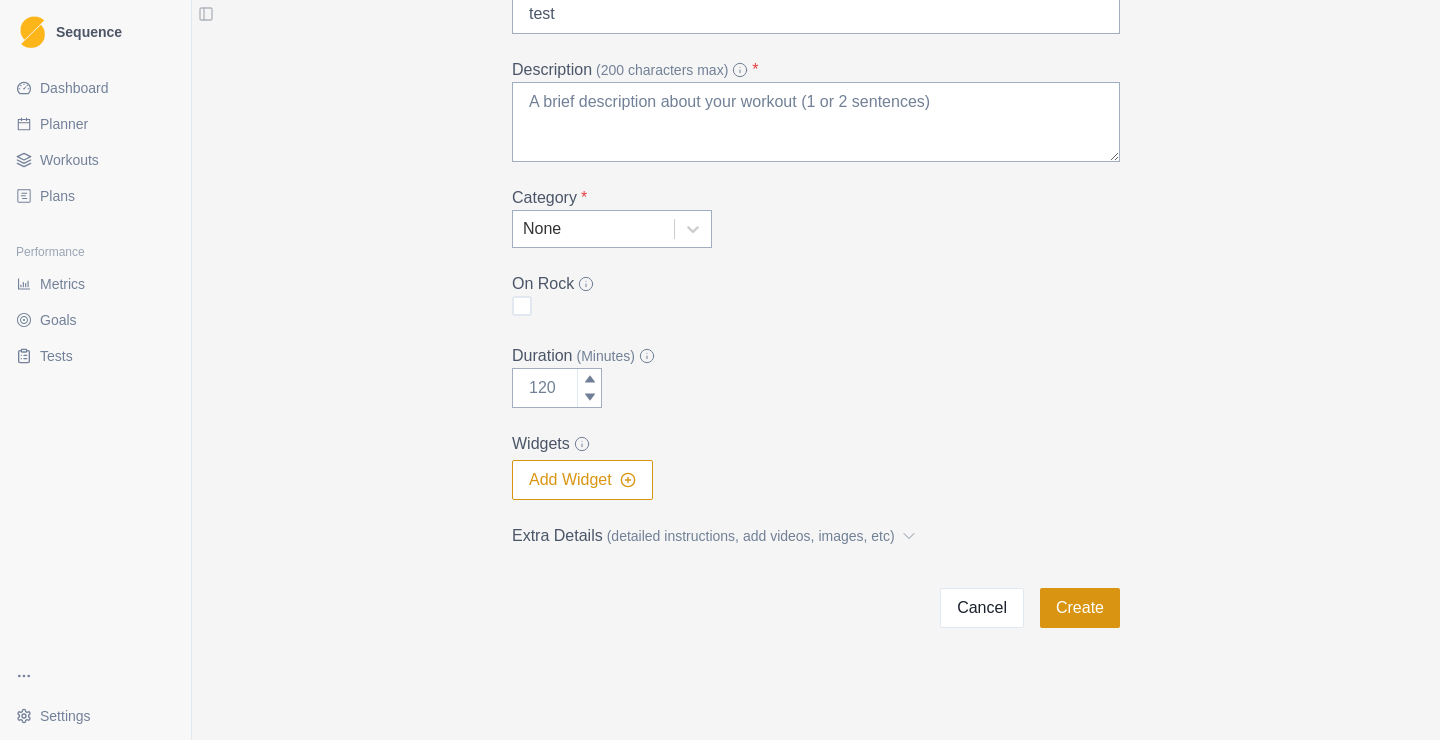 click on "Create" at bounding box center [1080, 608] 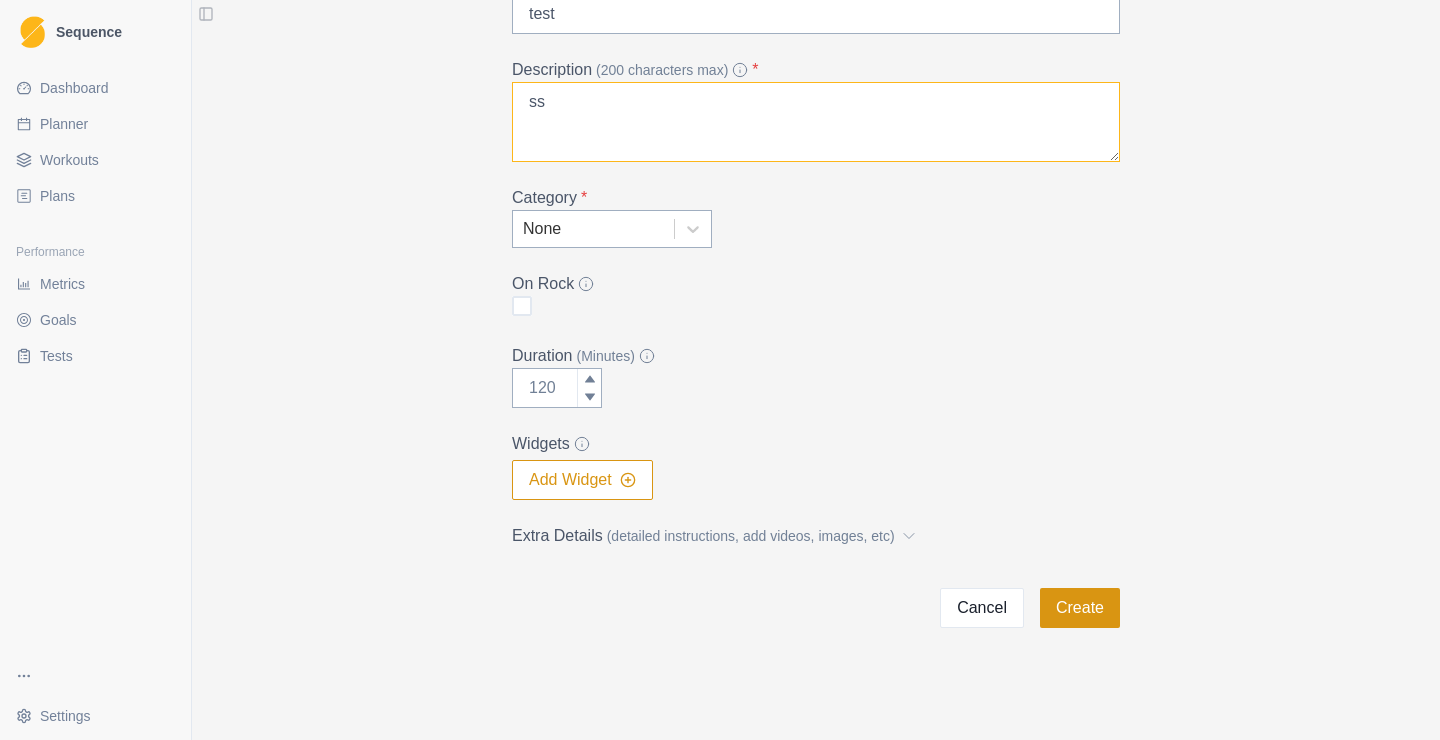 type on "ss" 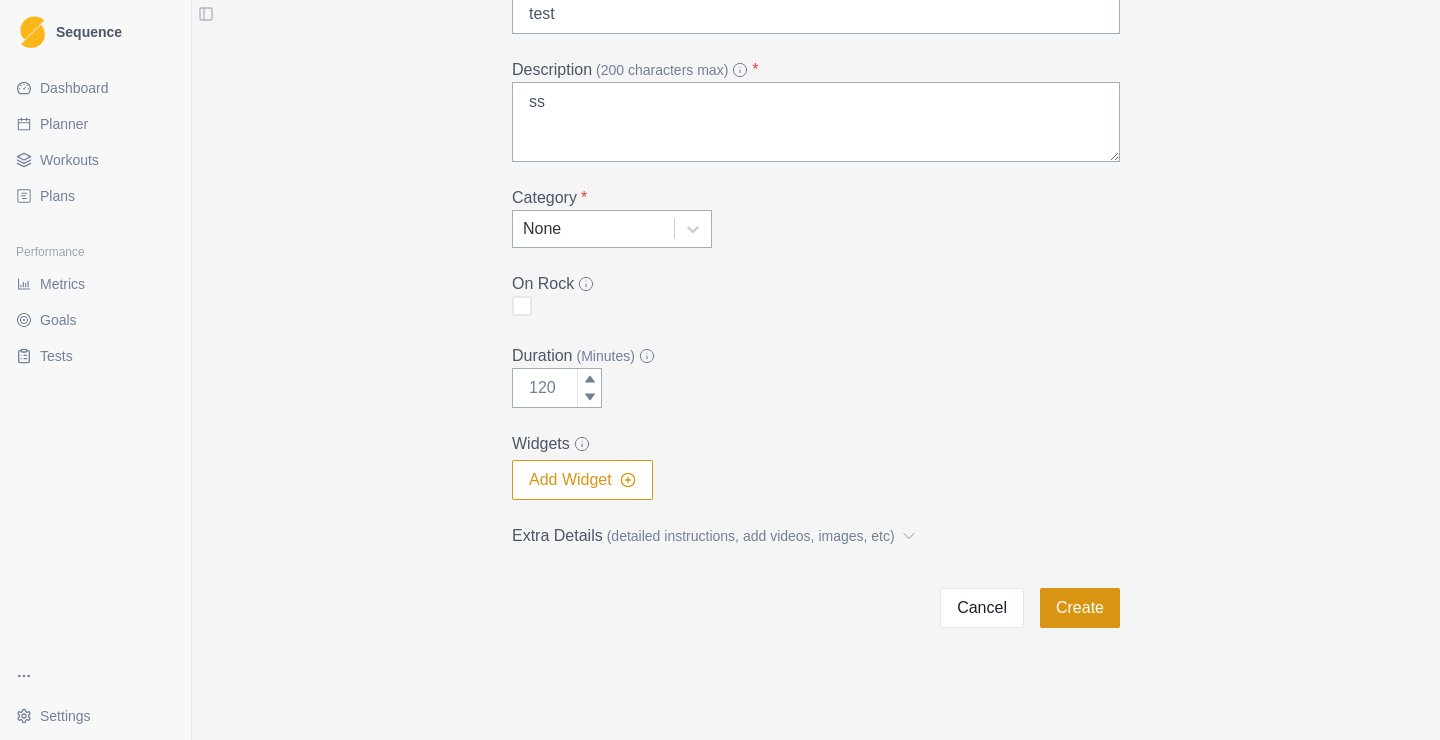 click on "Create" at bounding box center [1080, 608] 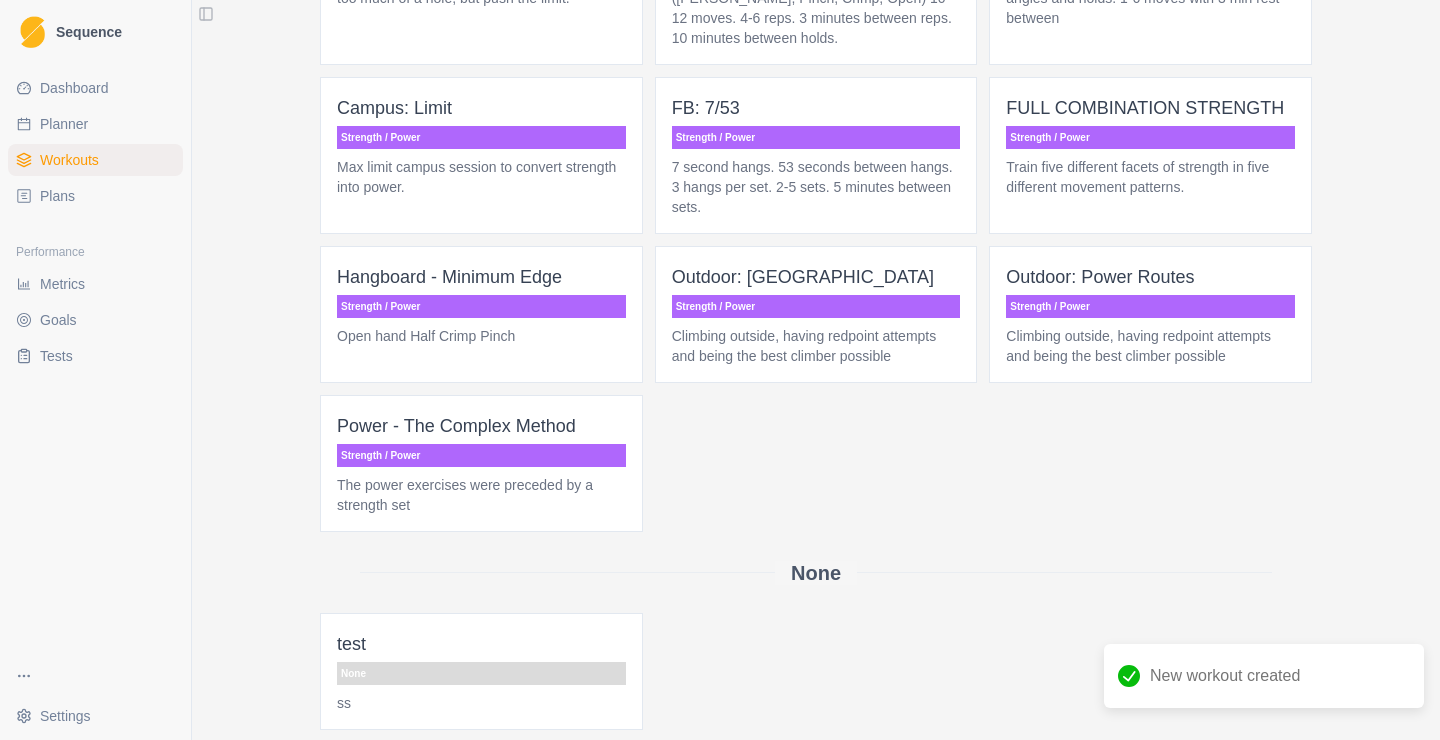 scroll, scrollTop: 1780, scrollLeft: 0, axis: vertical 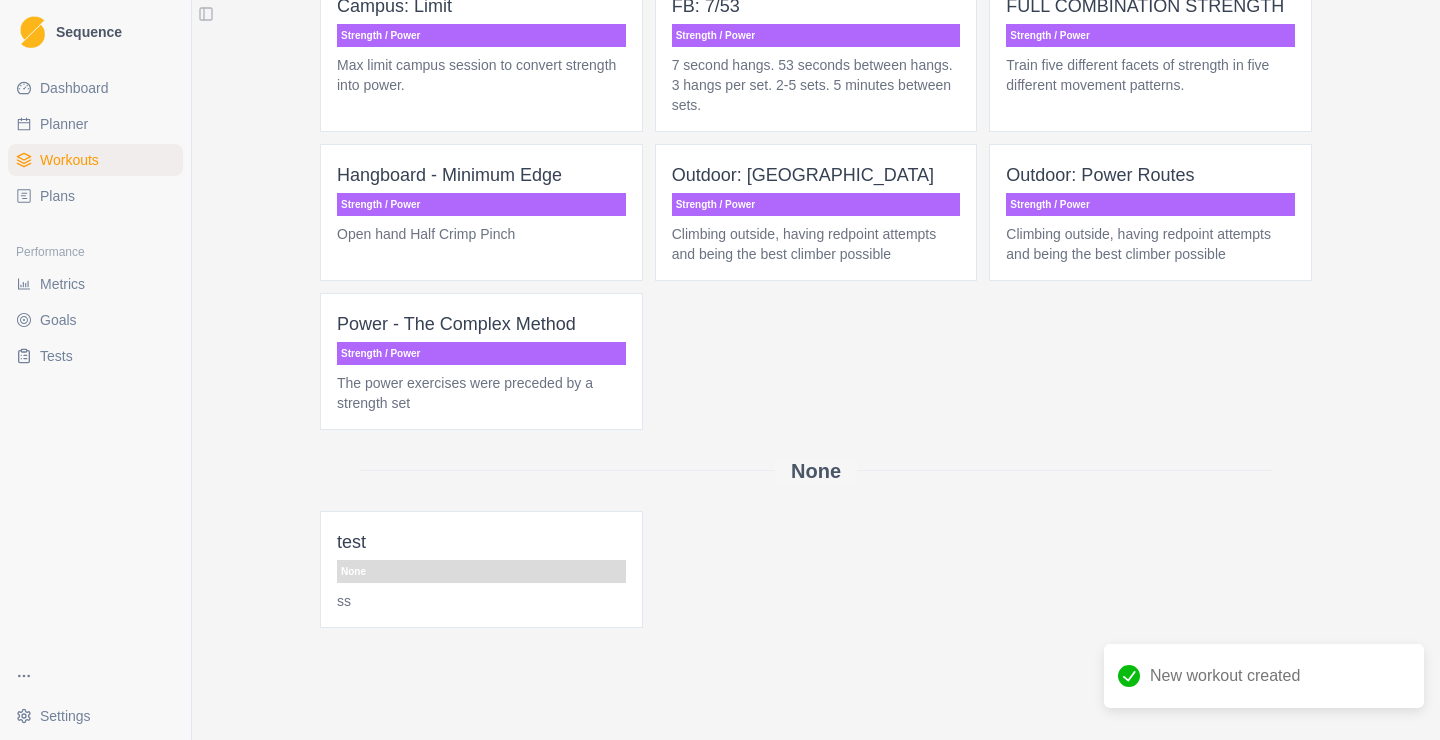 click on "test" at bounding box center [481, 542] 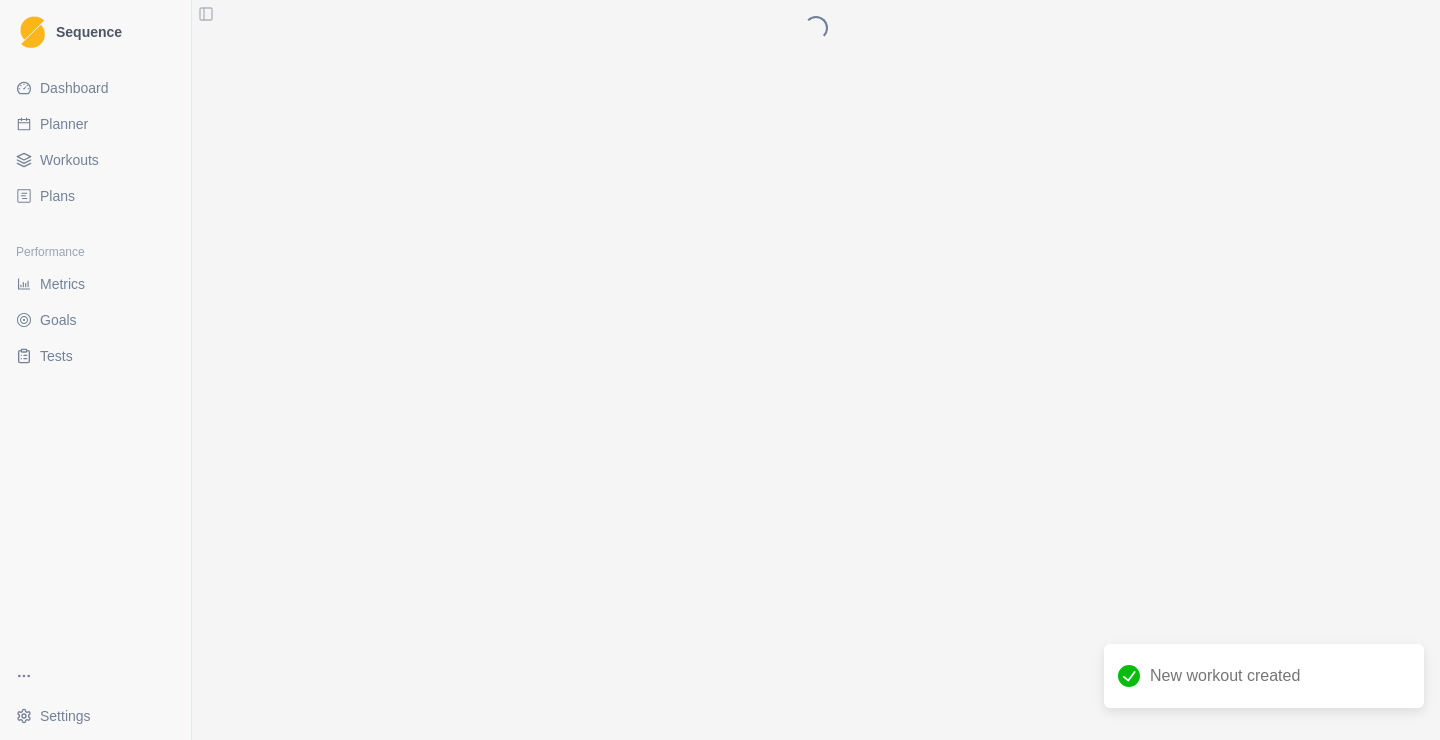 scroll, scrollTop: 0, scrollLeft: 0, axis: both 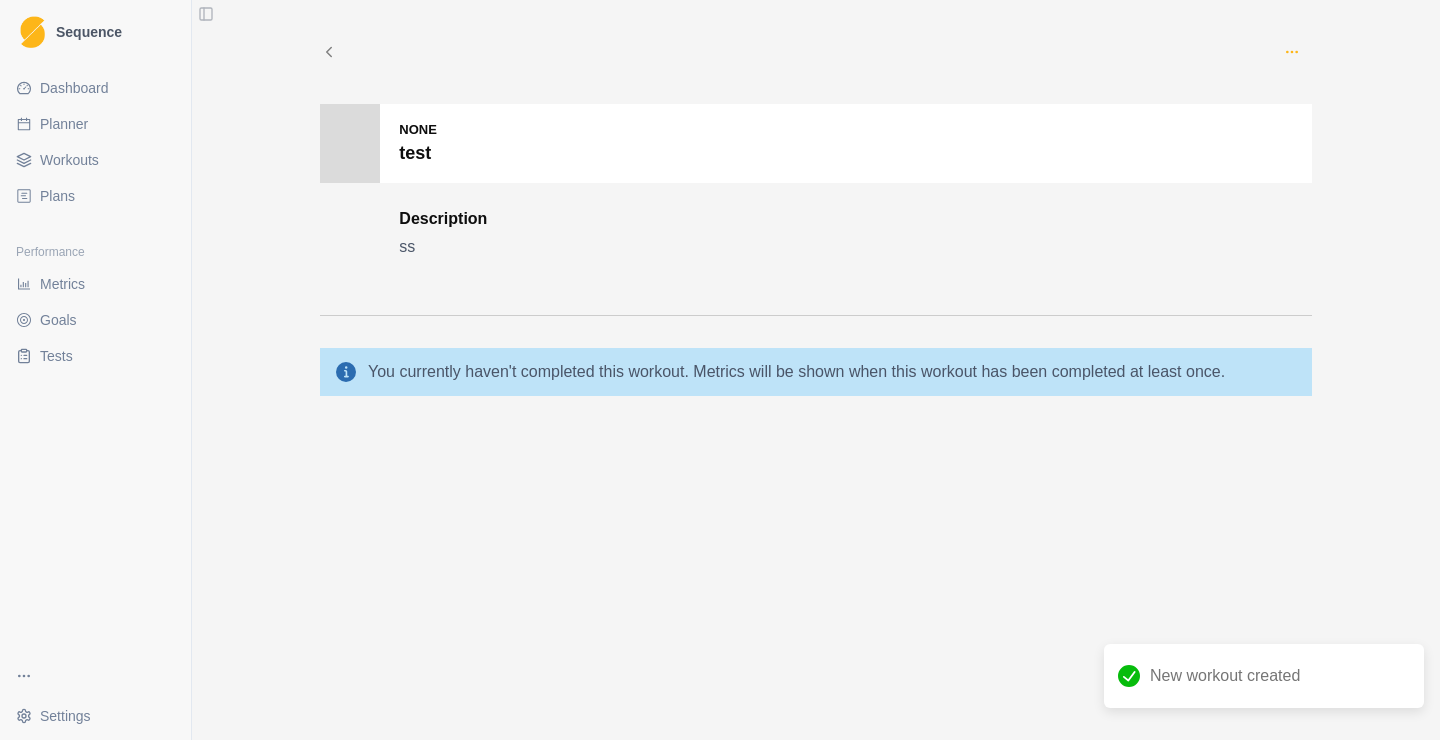 click 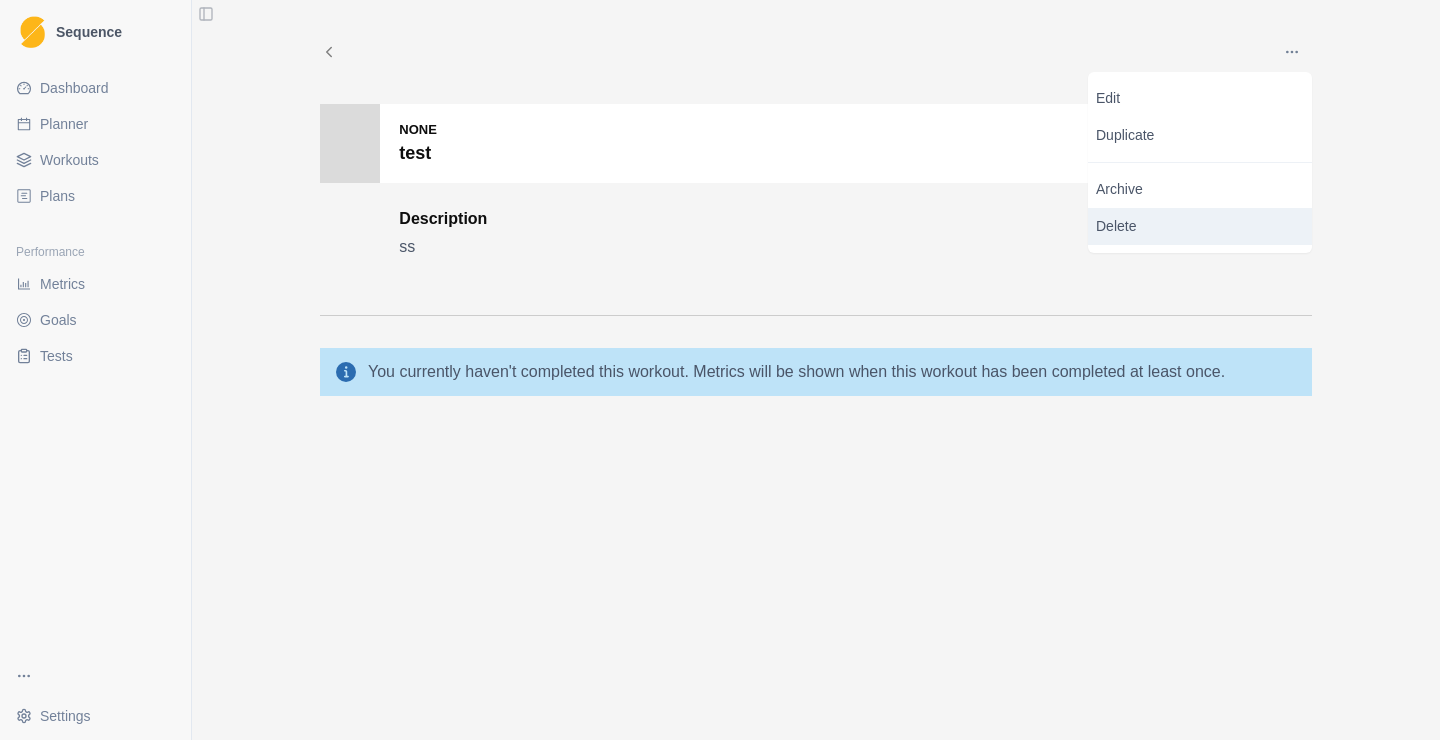 click on "Delete" at bounding box center [1200, 226] 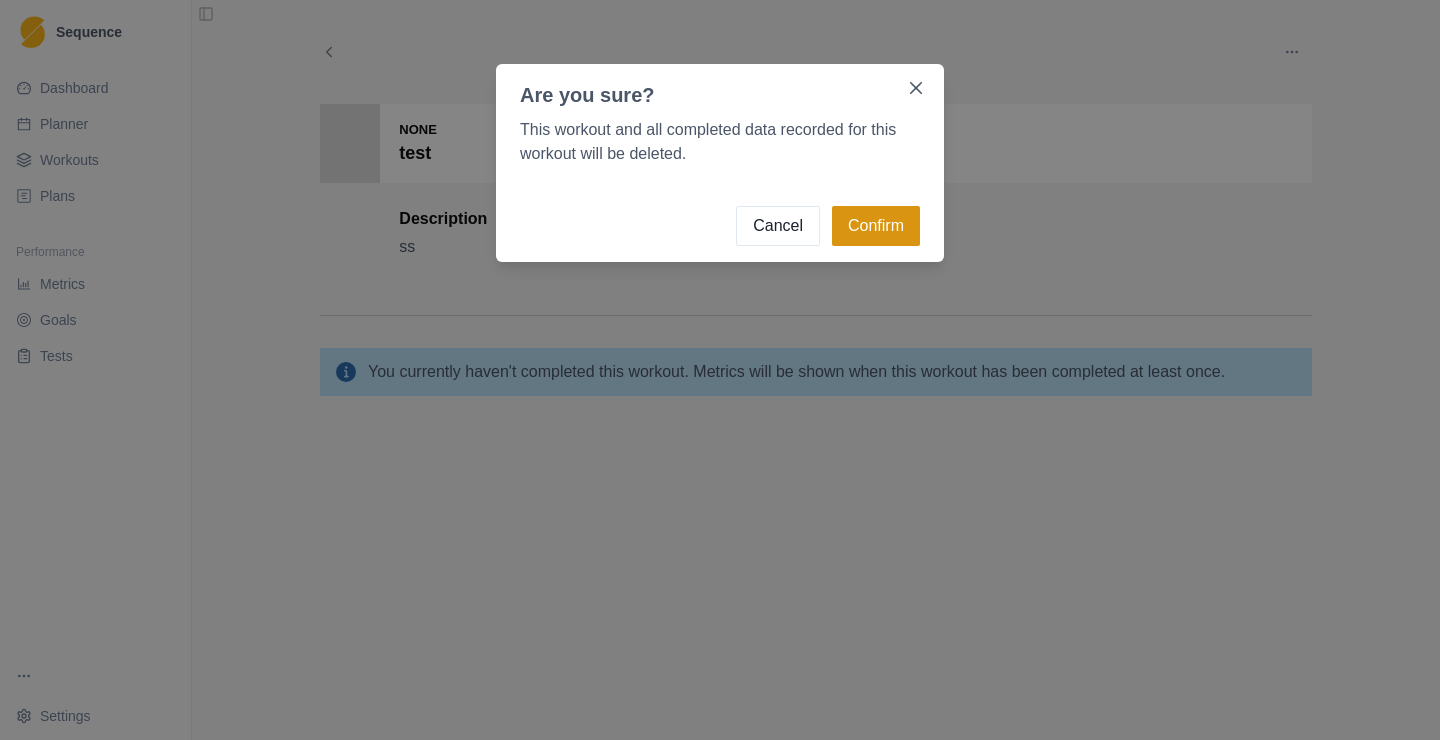 click on "Confirm" at bounding box center [876, 226] 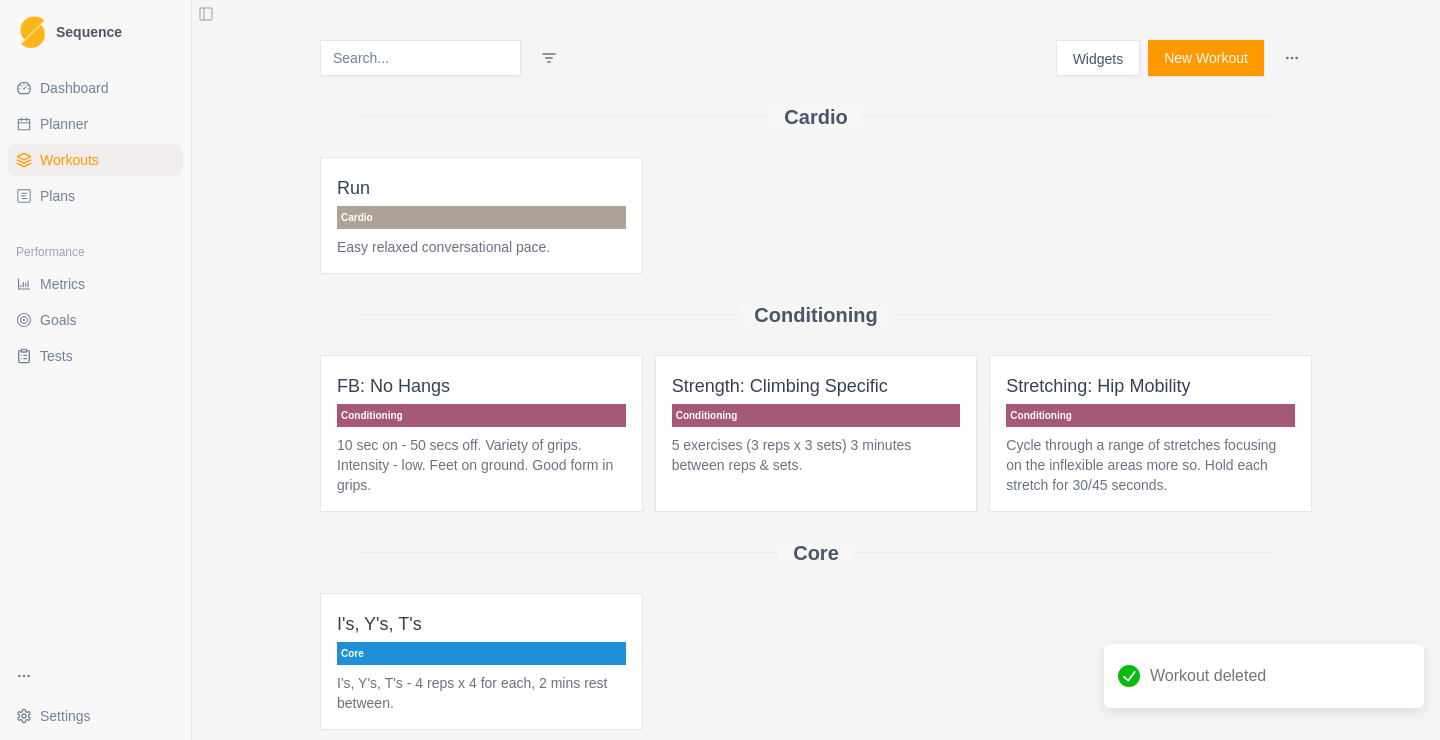 click on "Planner" at bounding box center [64, 124] 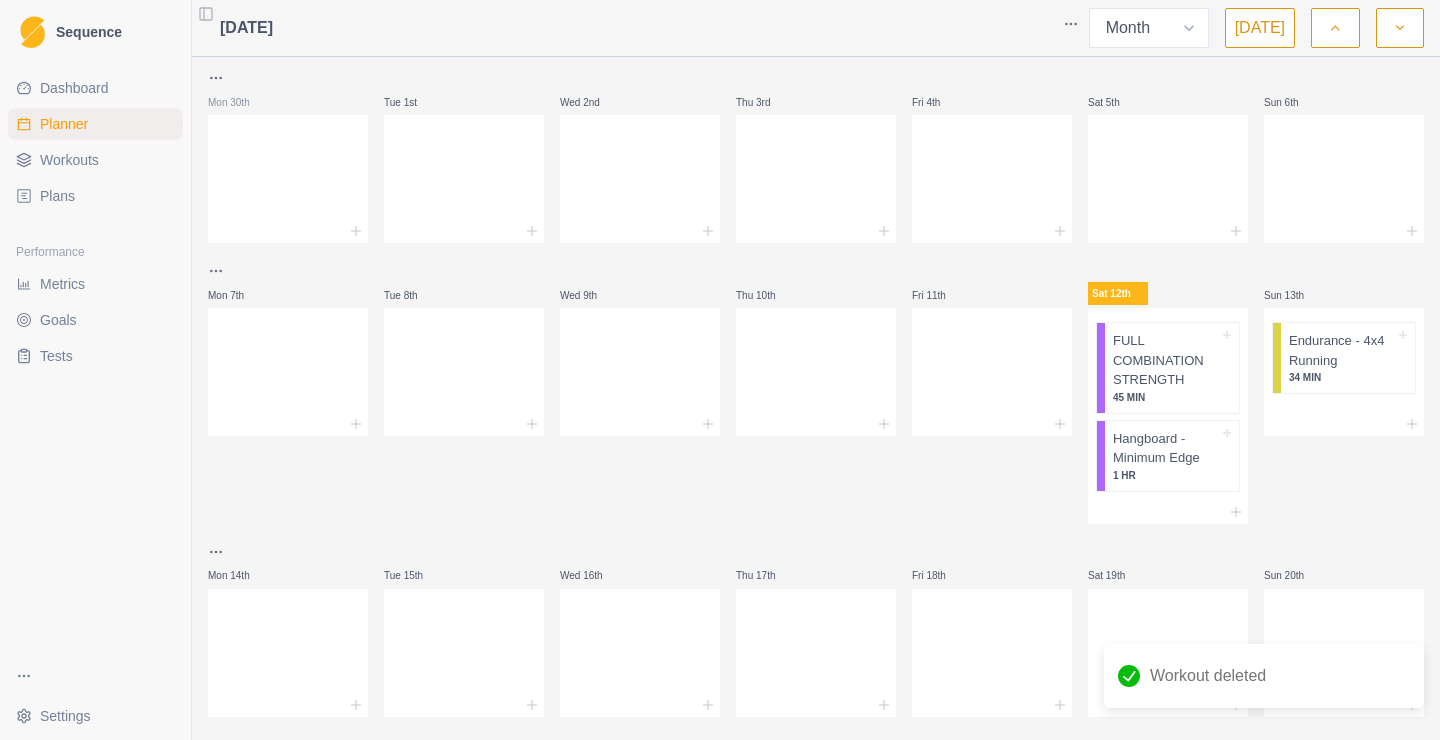 scroll, scrollTop: 129, scrollLeft: 0, axis: vertical 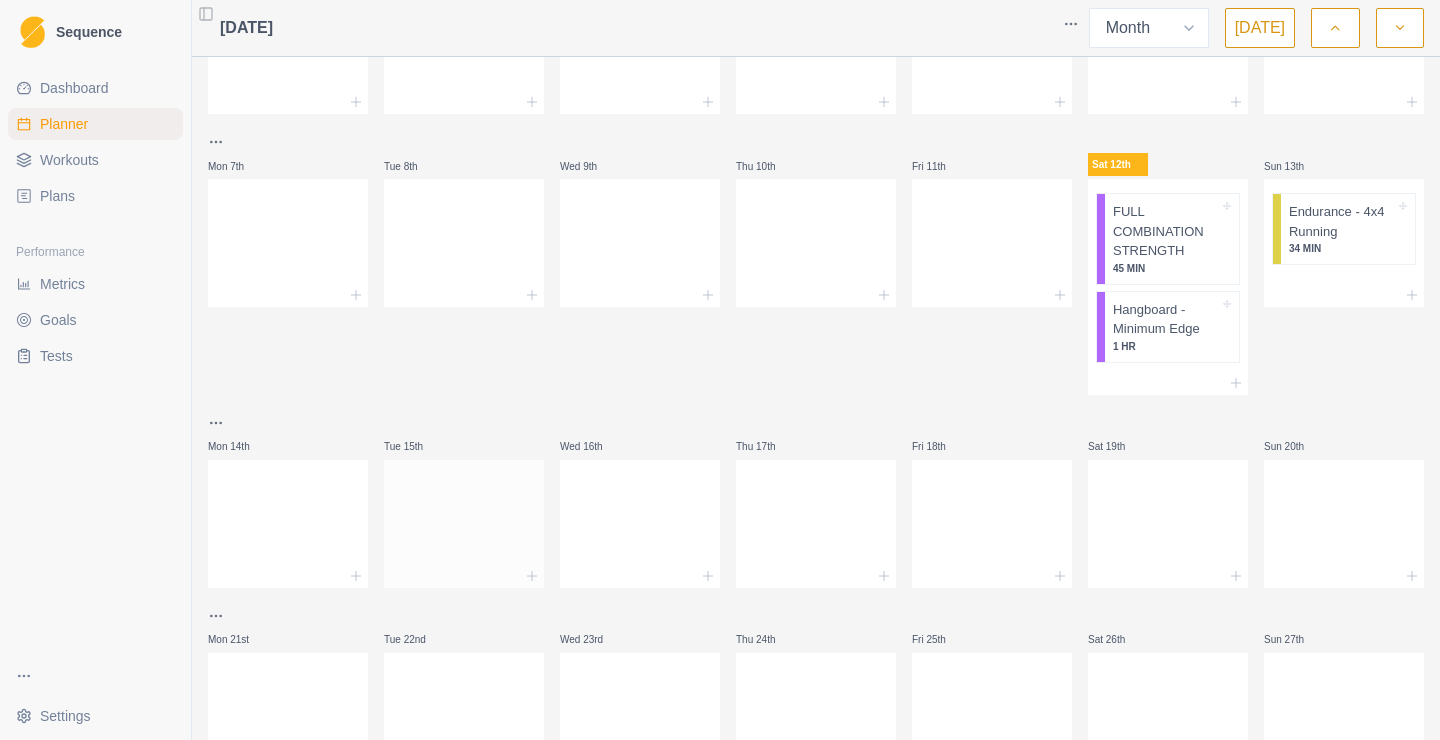 click at bounding box center (464, 520) 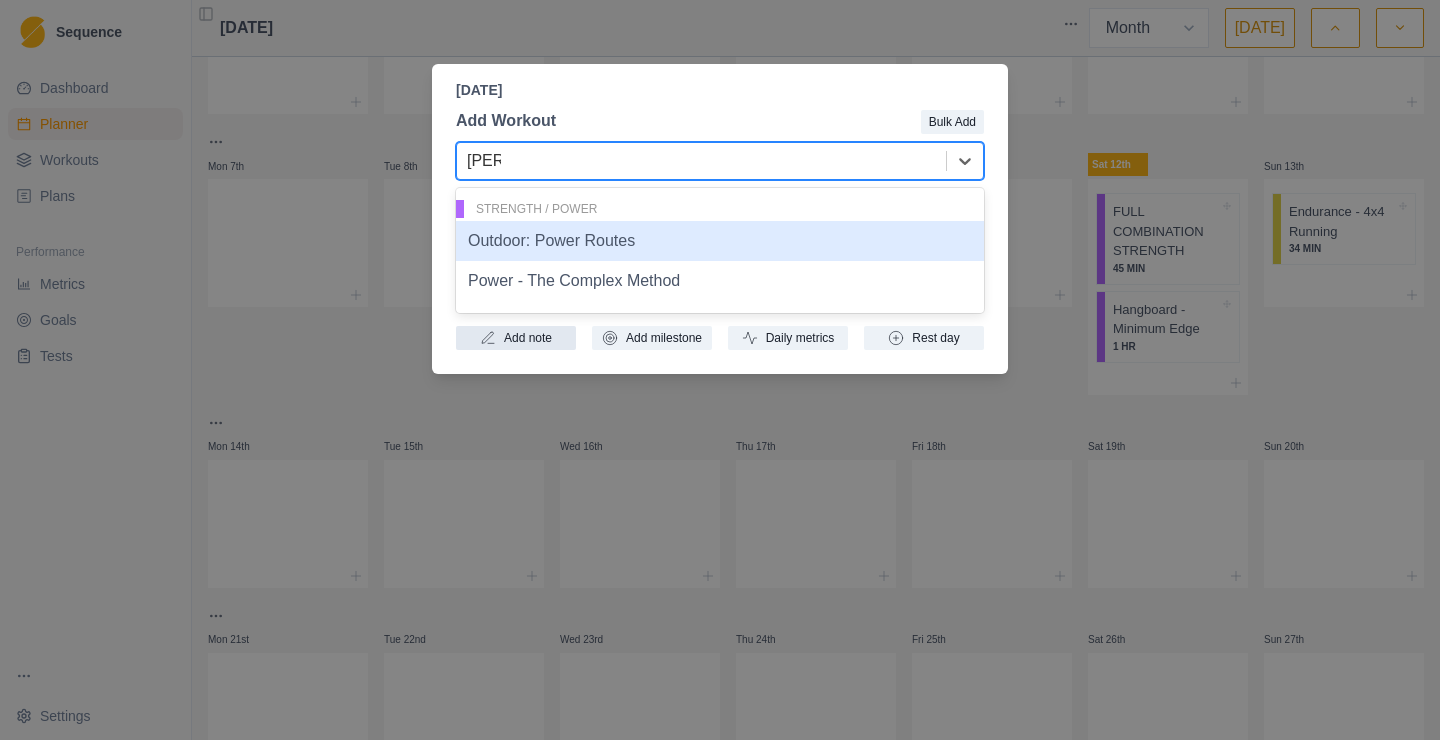 type on "power" 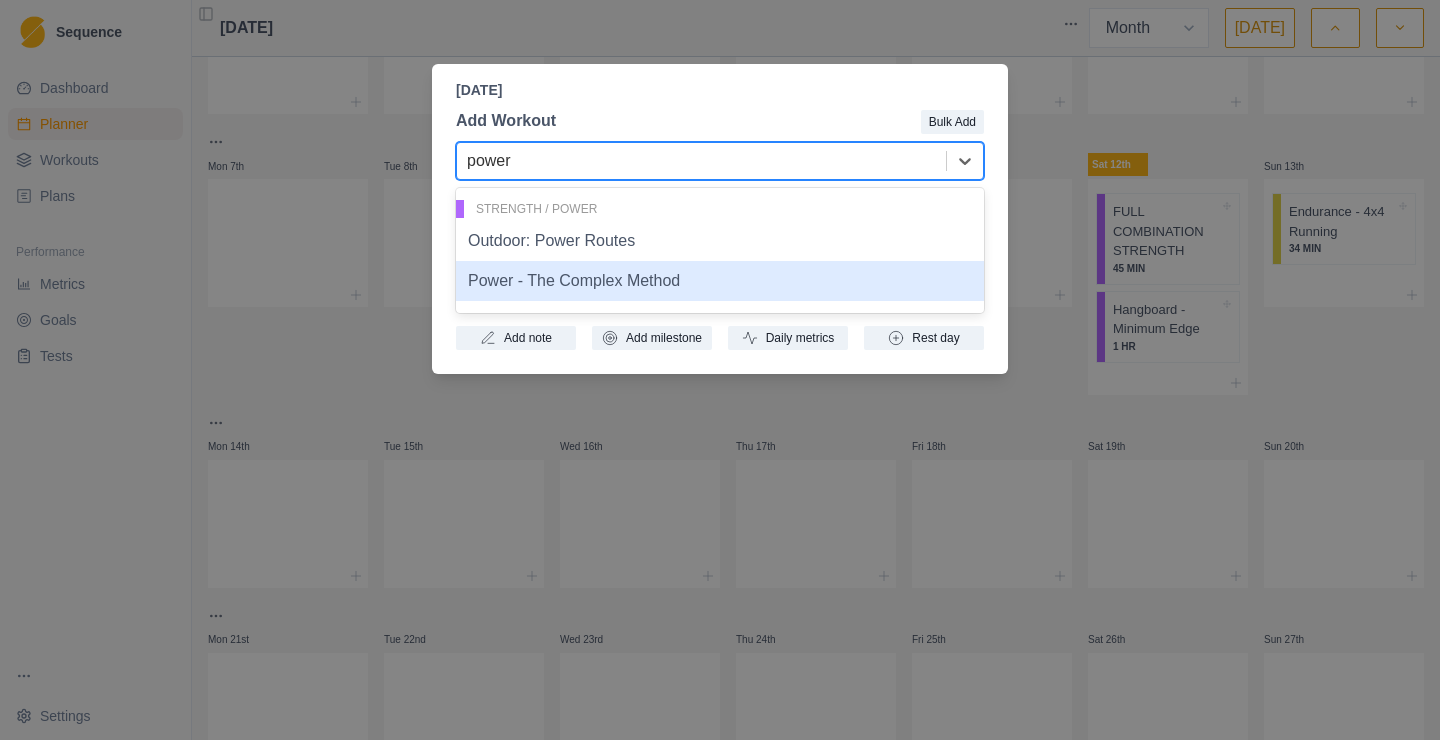 click on "Power - The Complex Method" at bounding box center (720, 281) 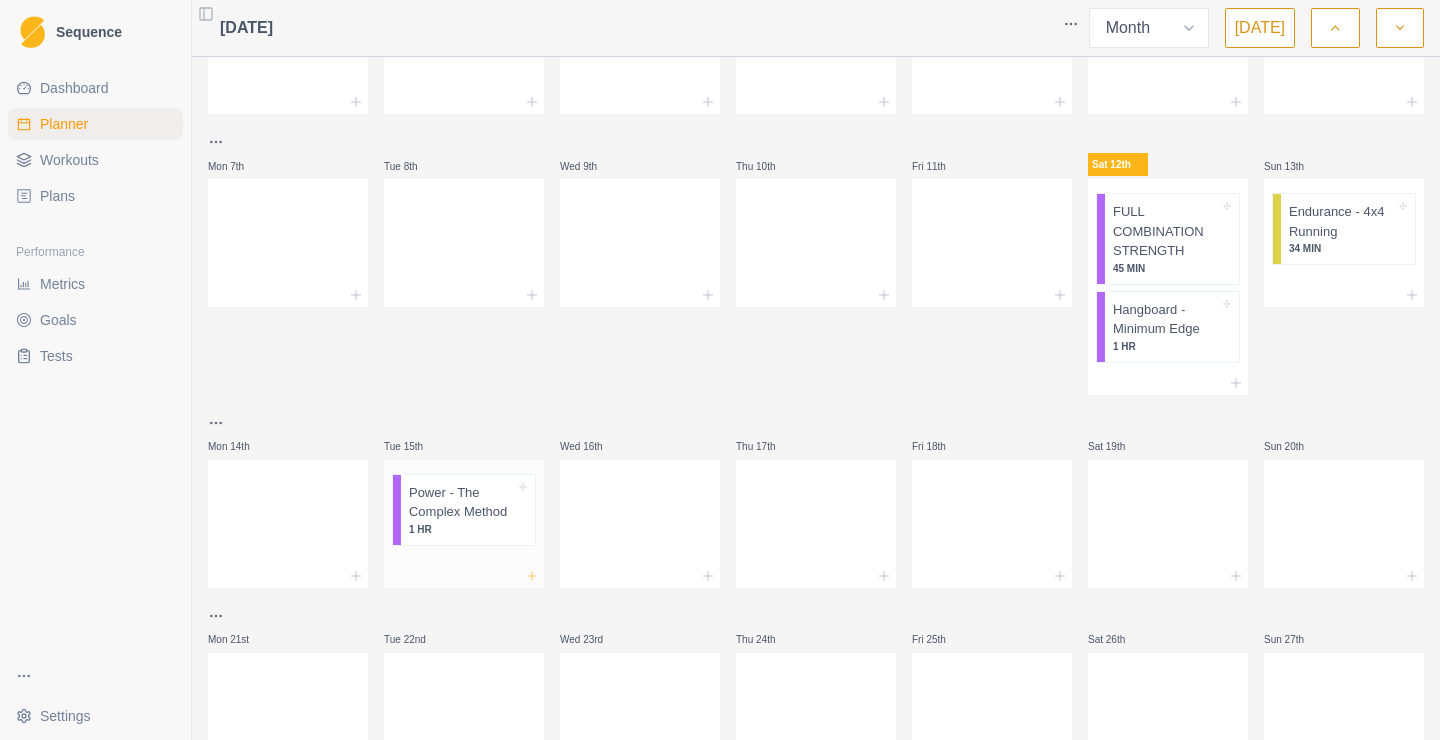 click 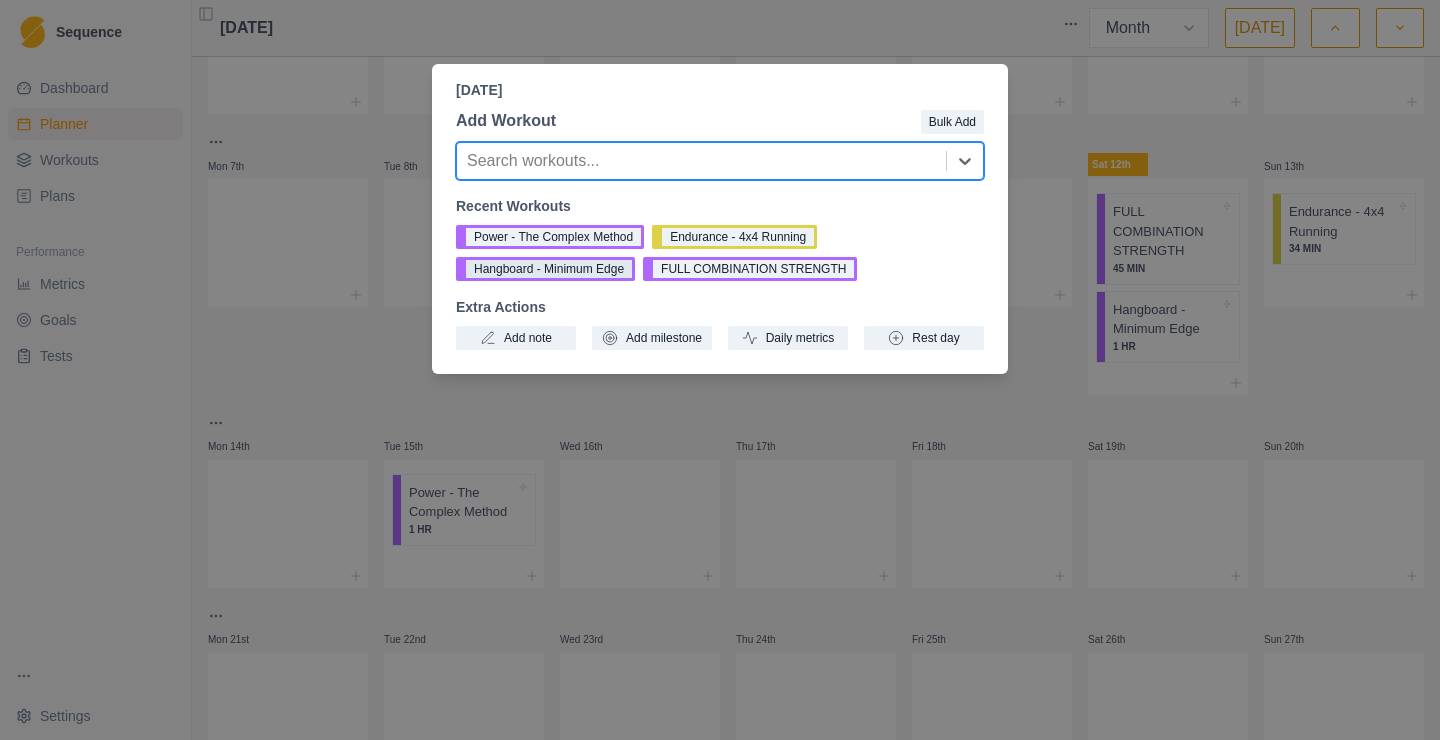 click on "Hangboard - Minimum Edge" at bounding box center (545, 269) 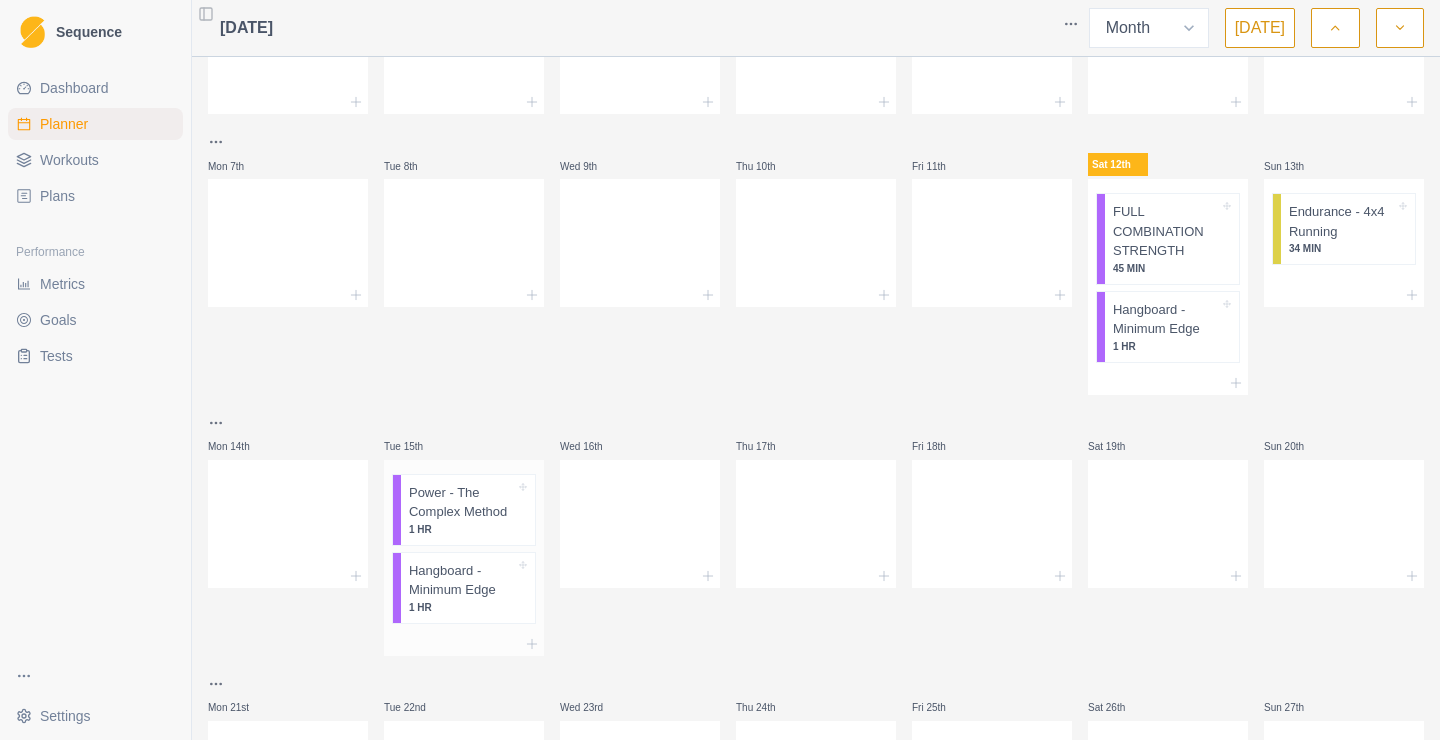 click on "Hangboard - Minimum Edge" at bounding box center [462, 580] 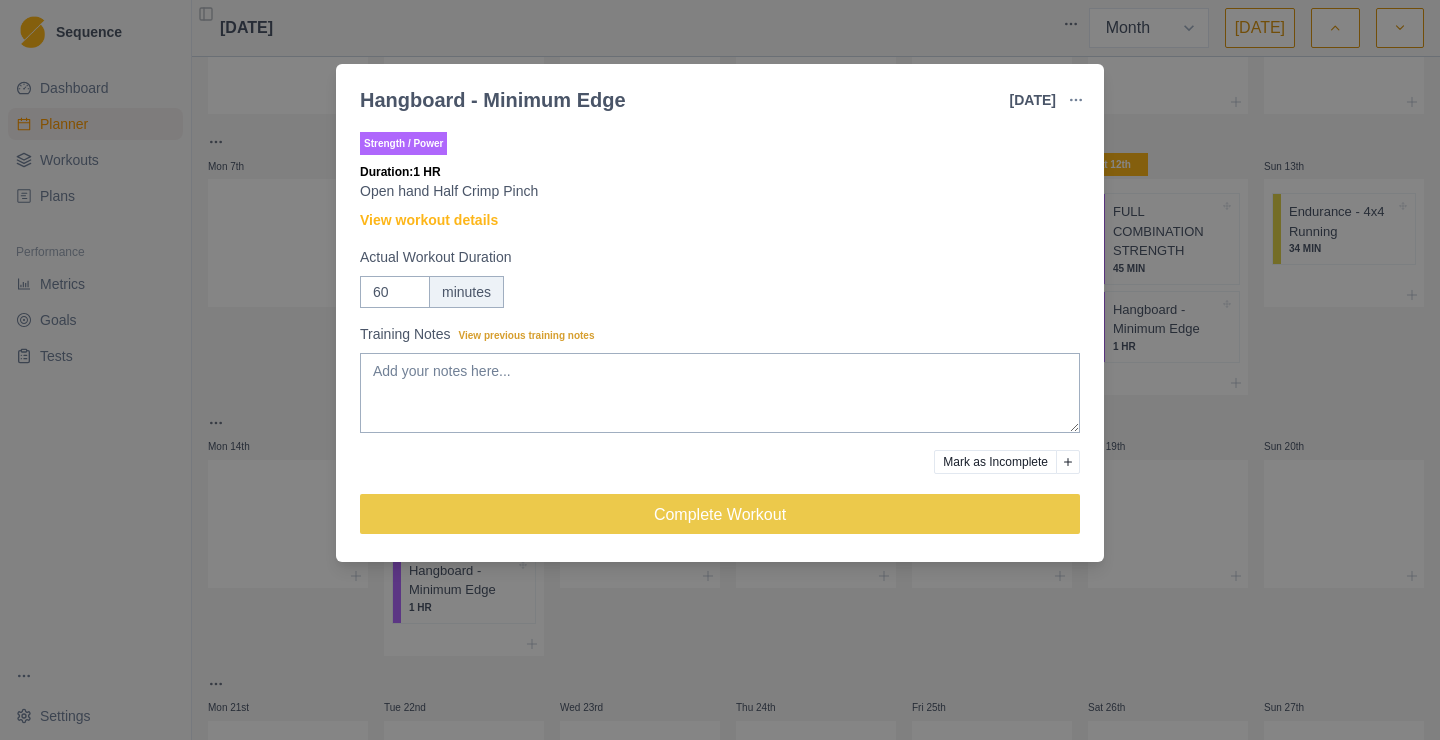 click on "Strength / Power" at bounding box center [403, 143] 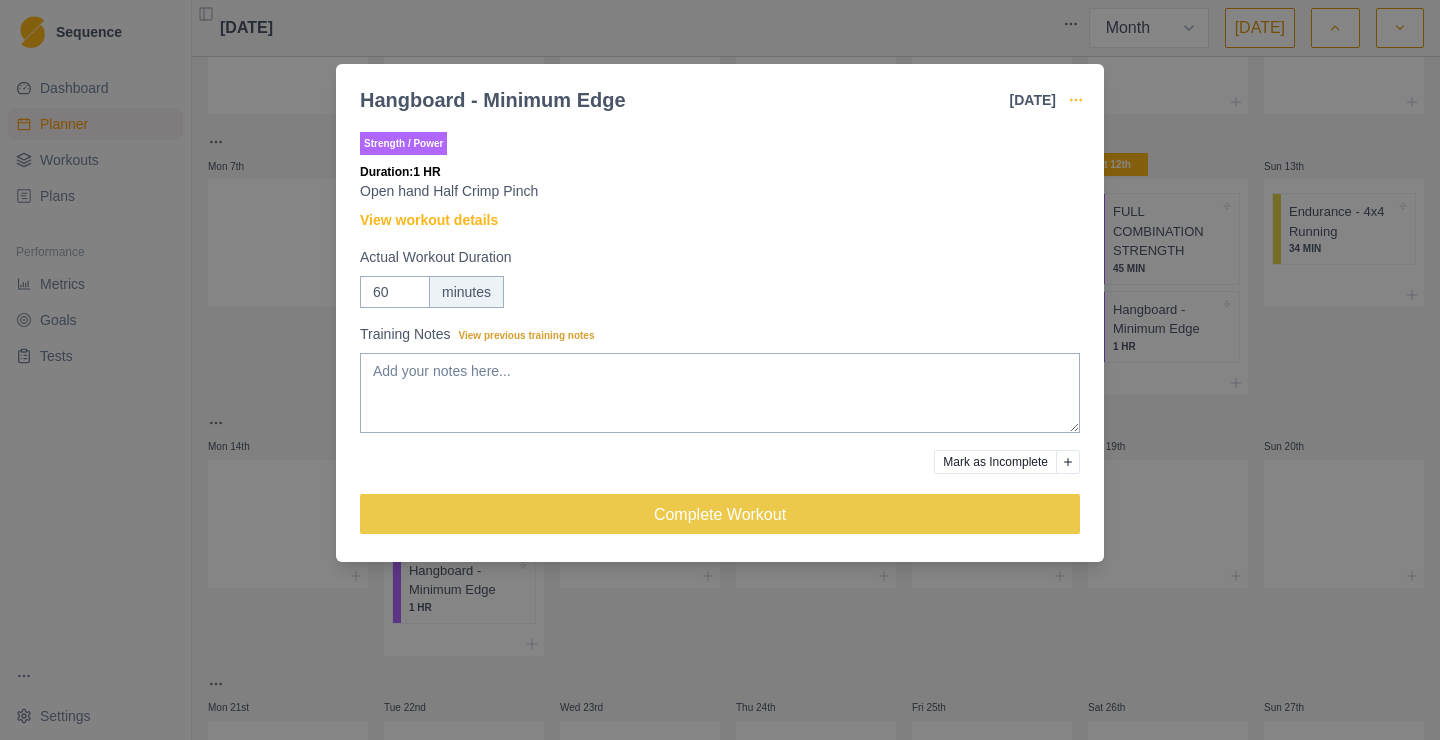click 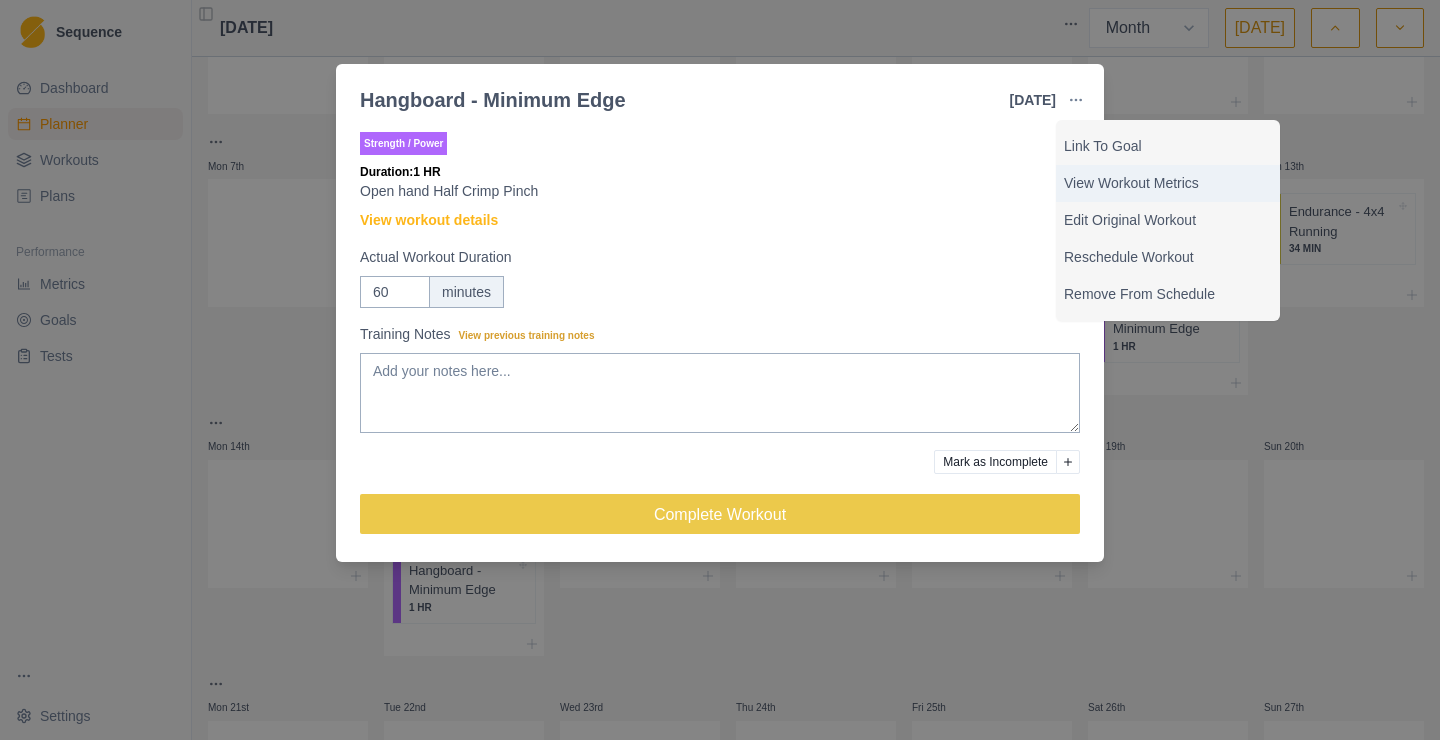 click on "View Workout Metrics" at bounding box center (1168, 183) 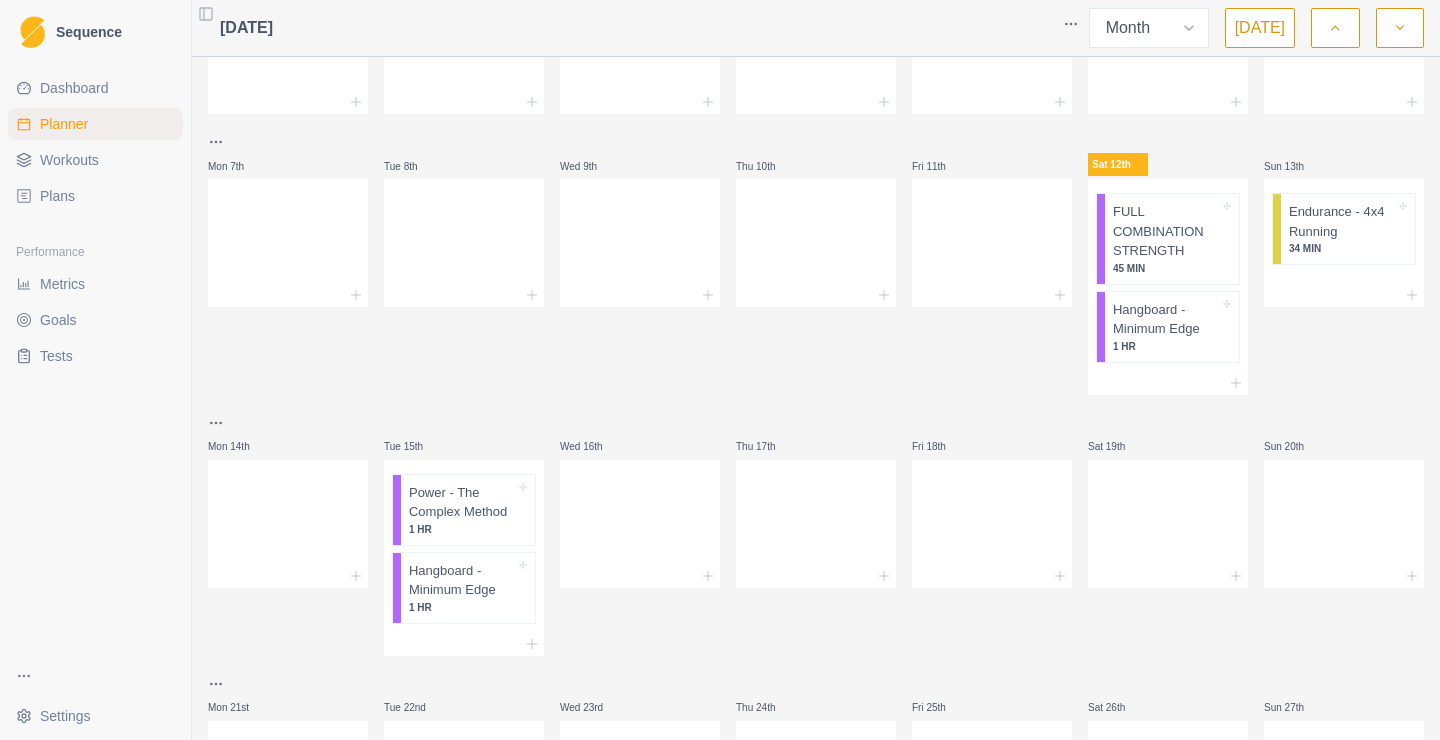 scroll, scrollTop: 0, scrollLeft: 0, axis: both 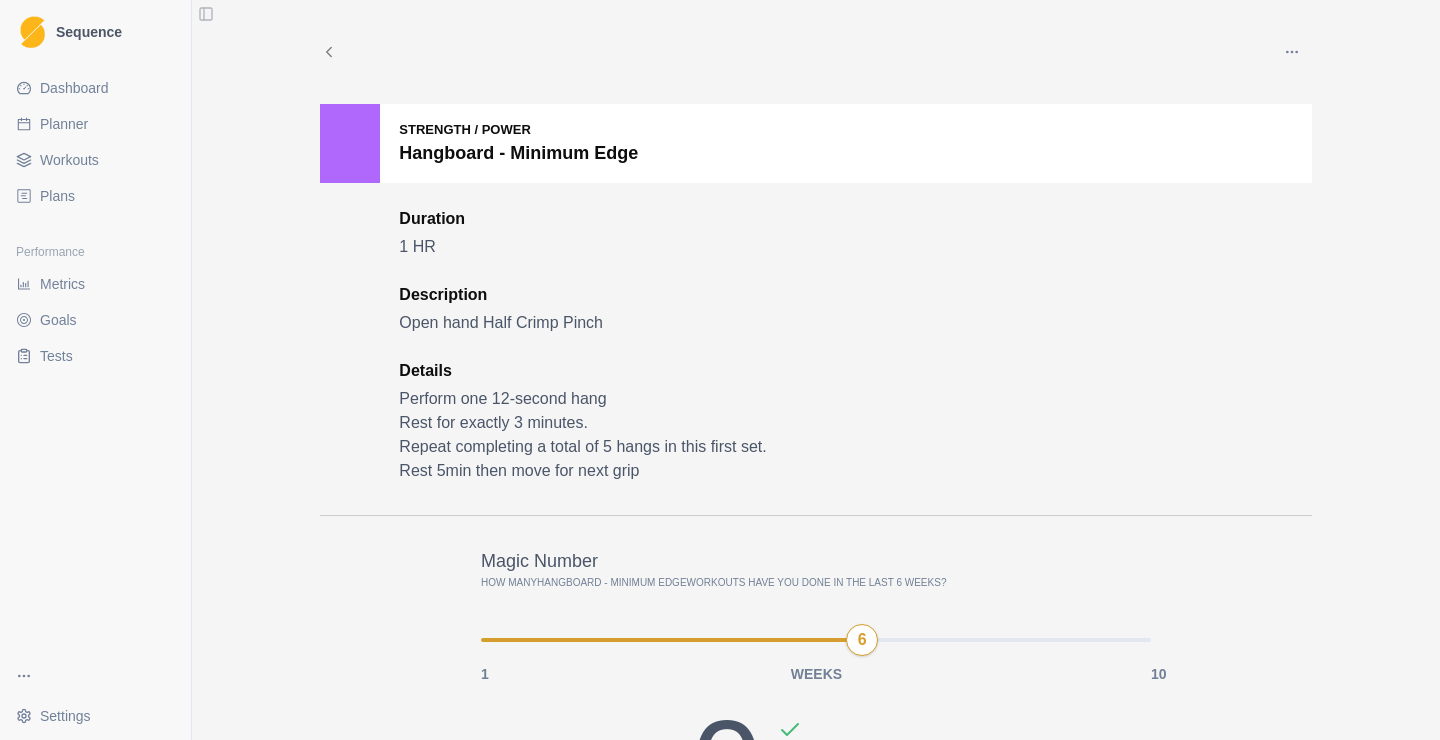 select on "month" 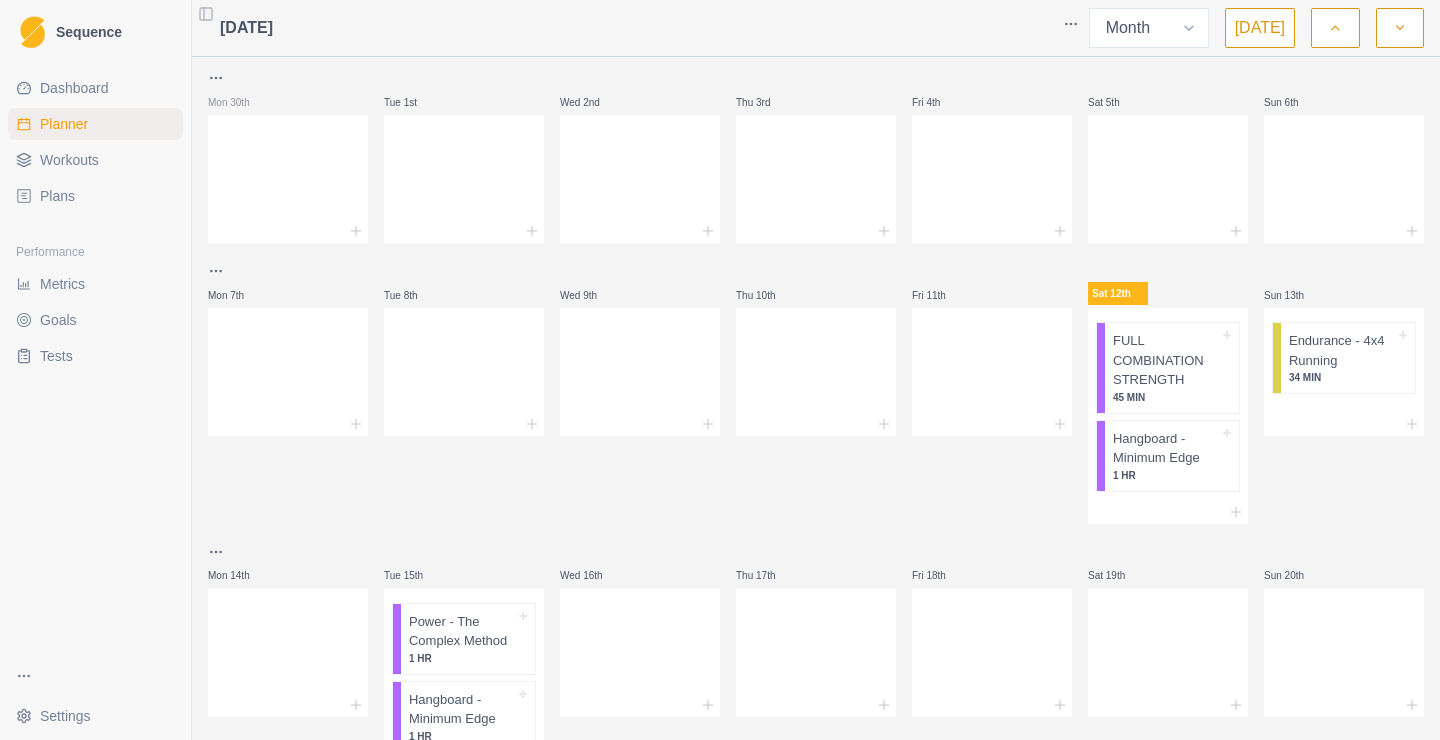 scroll, scrollTop: 129, scrollLeft: 0, axis: vertical 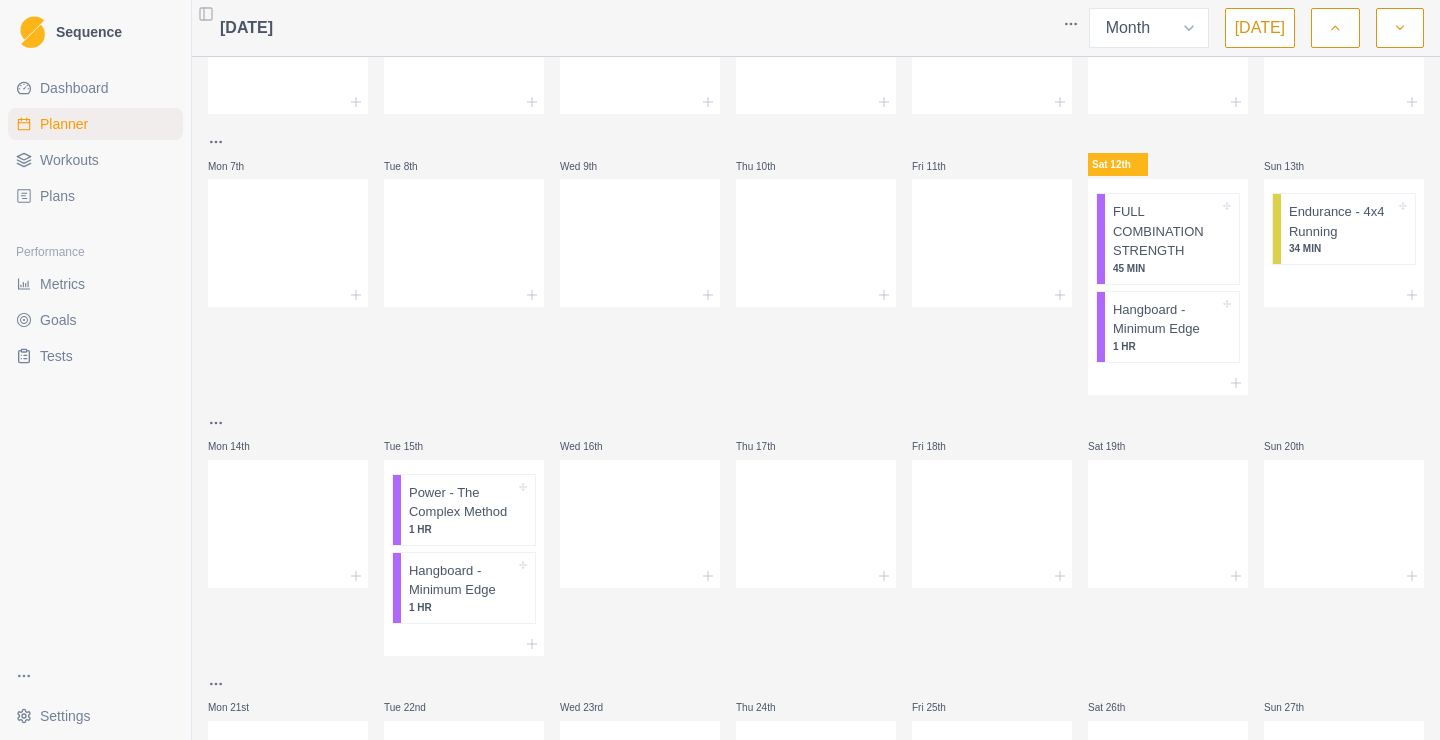 click on "Workouts" at bounding box center (69, 160) 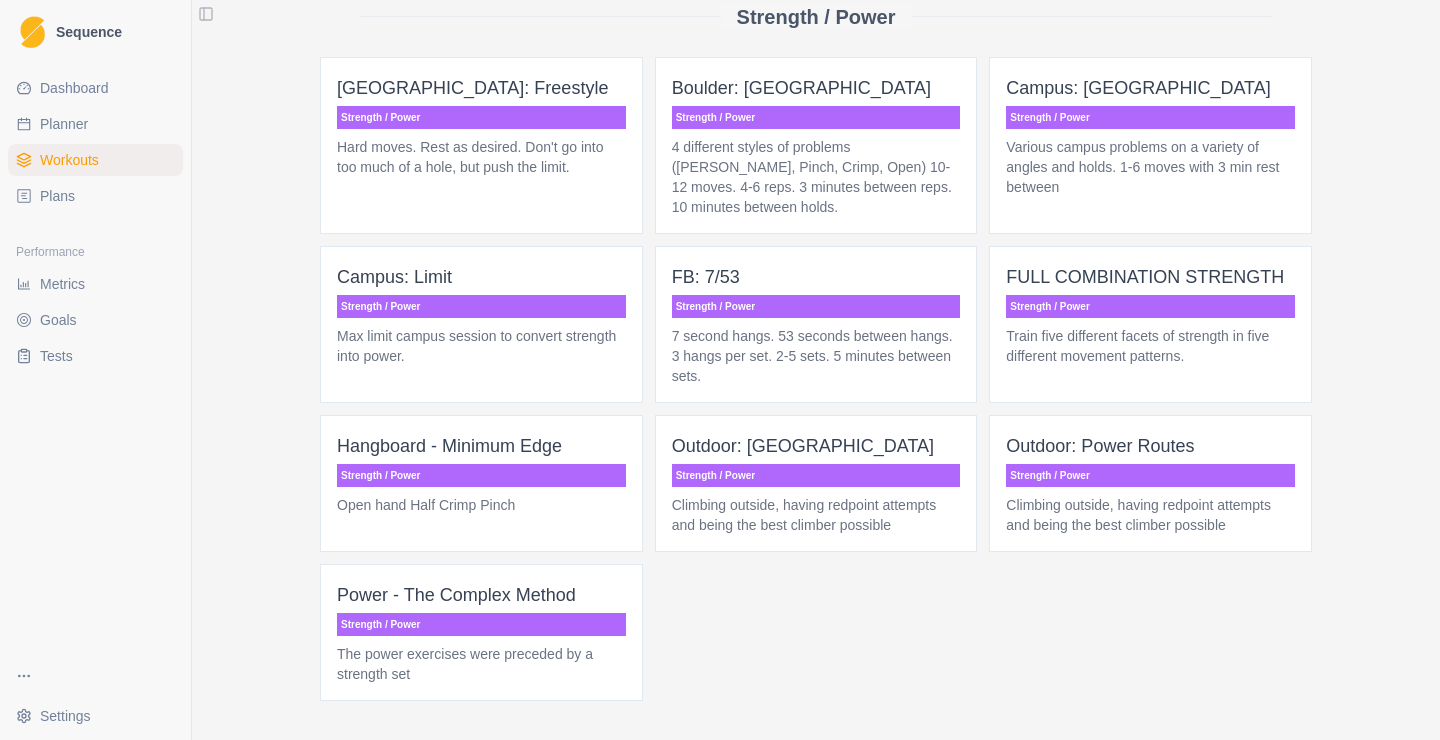 scroll, scrollTop: 1582, scrollLeft: 0, axis: vertical 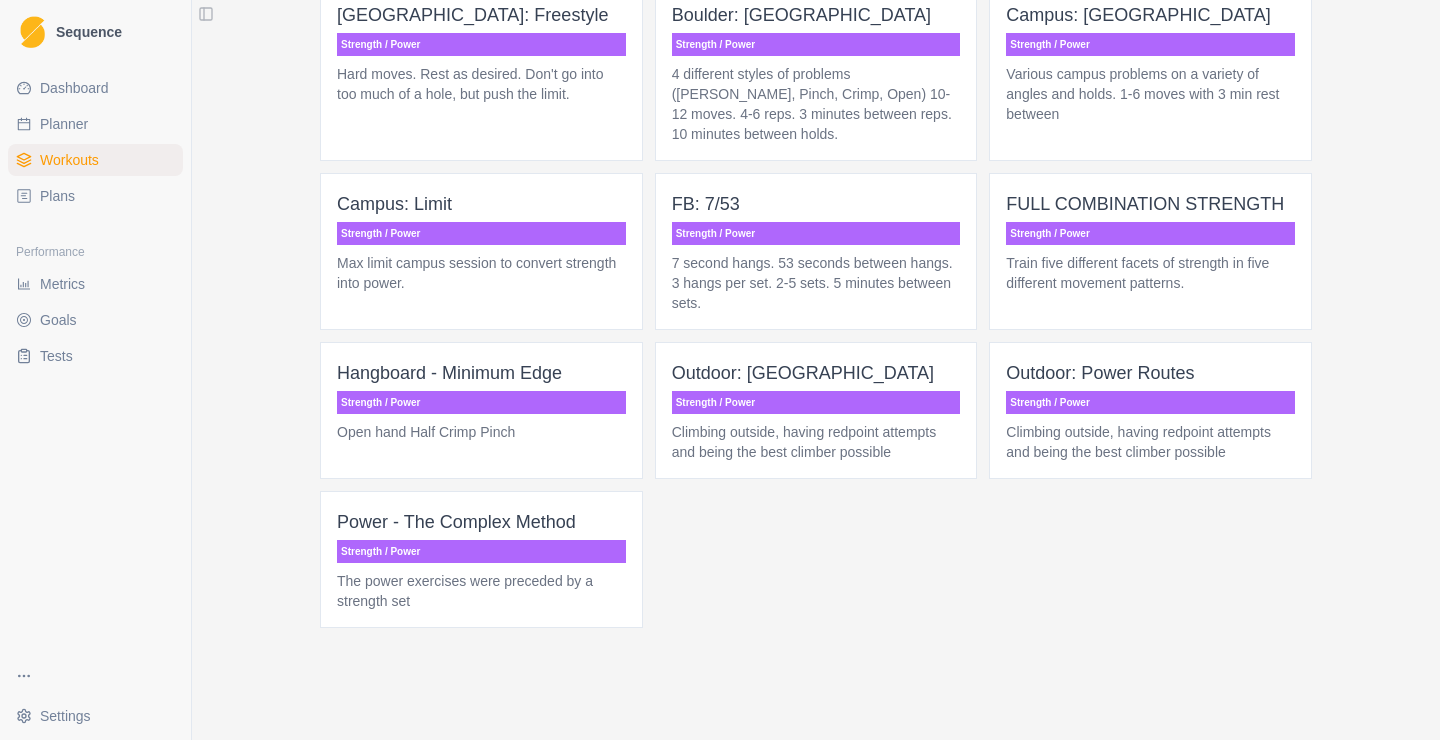 click on "Power - The Complex Method" at bounding box center (481, 522) 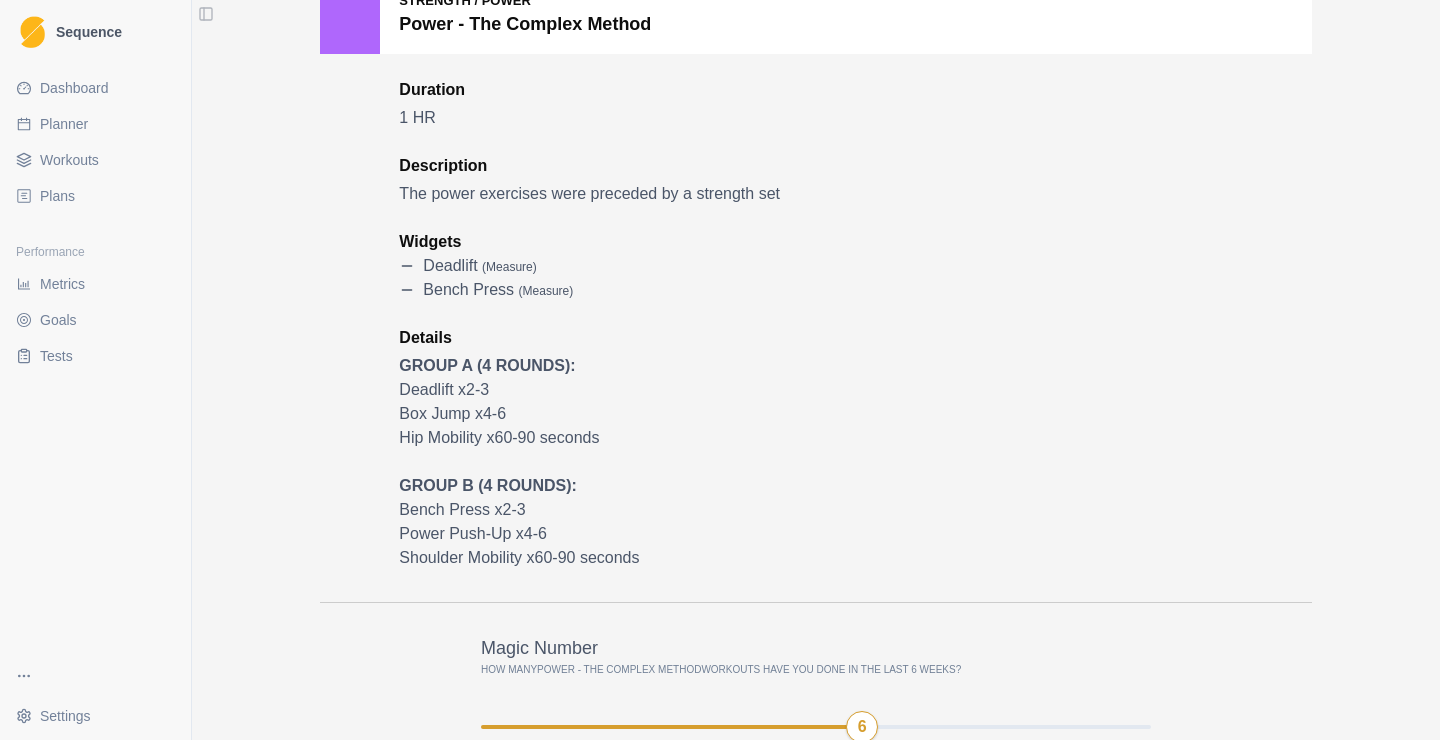 scroll, scrollTop: 0, scrollLeft: 0, axis: both 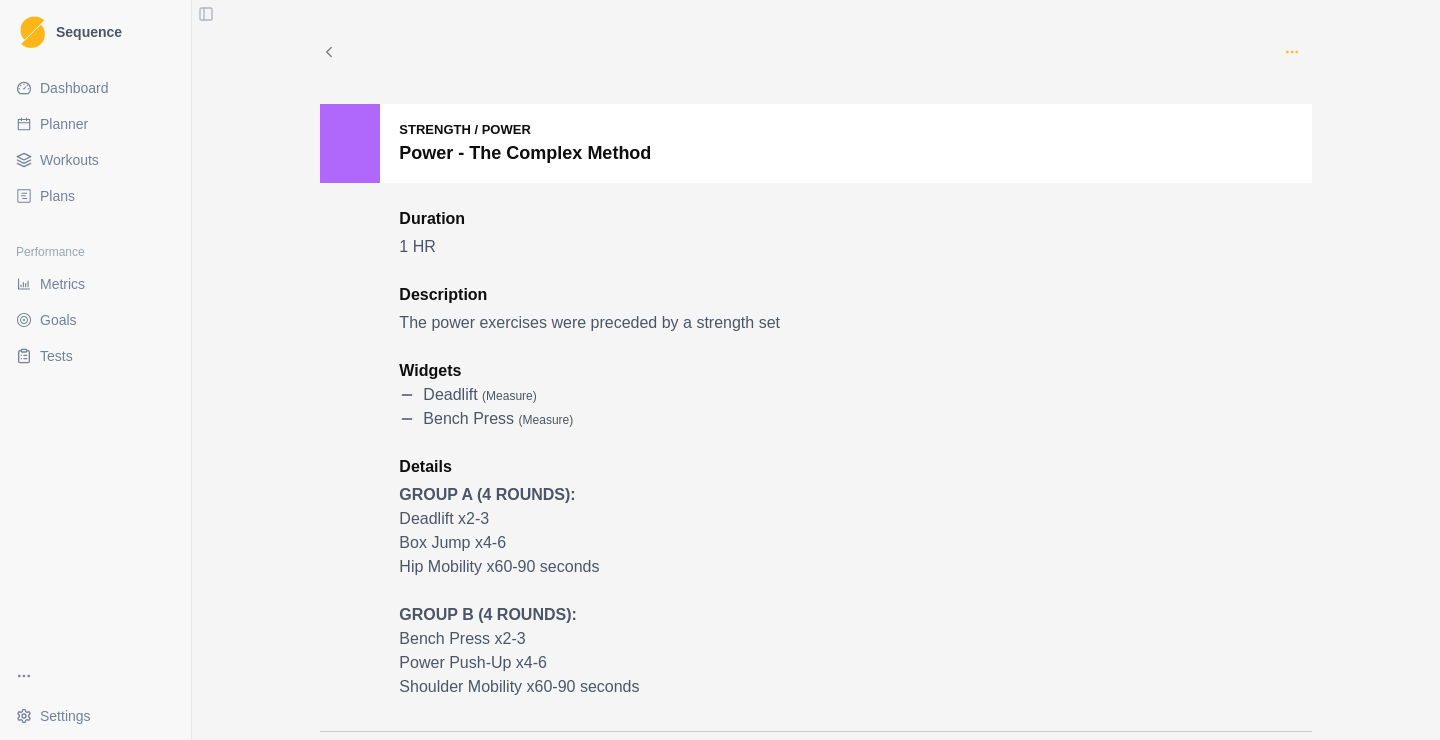 click 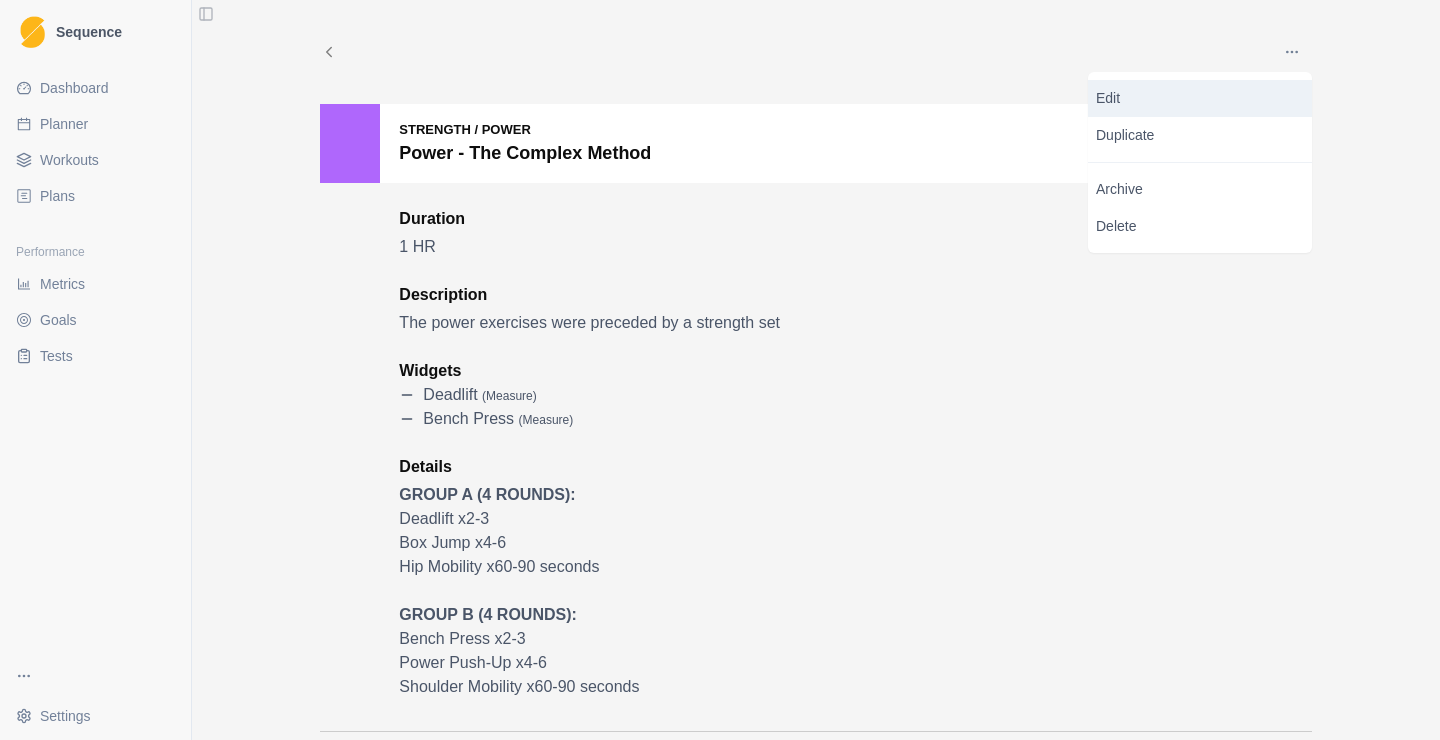 click on "Edit" at bounding box center (1200, 98) 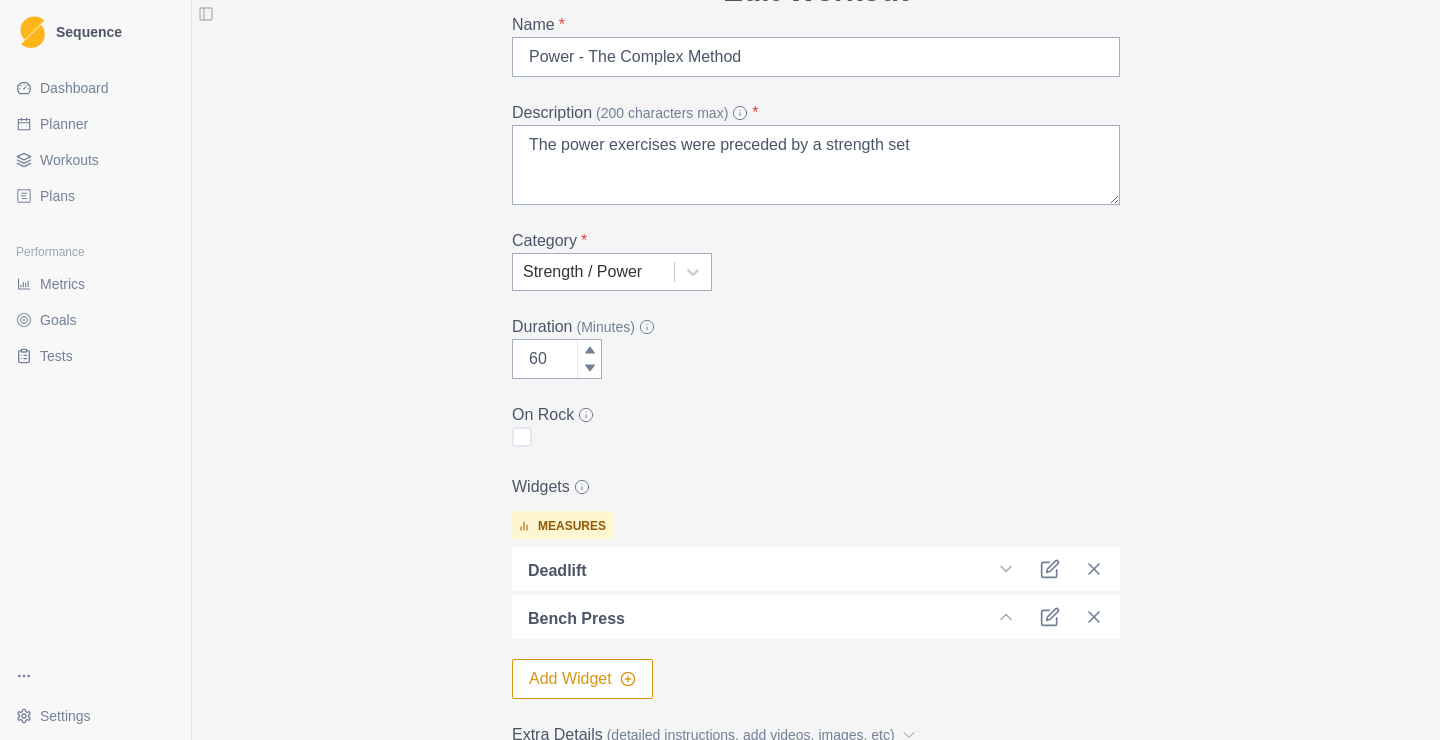 scroll, scrollTop: 258, scrollLeft: 0, axis: vertical 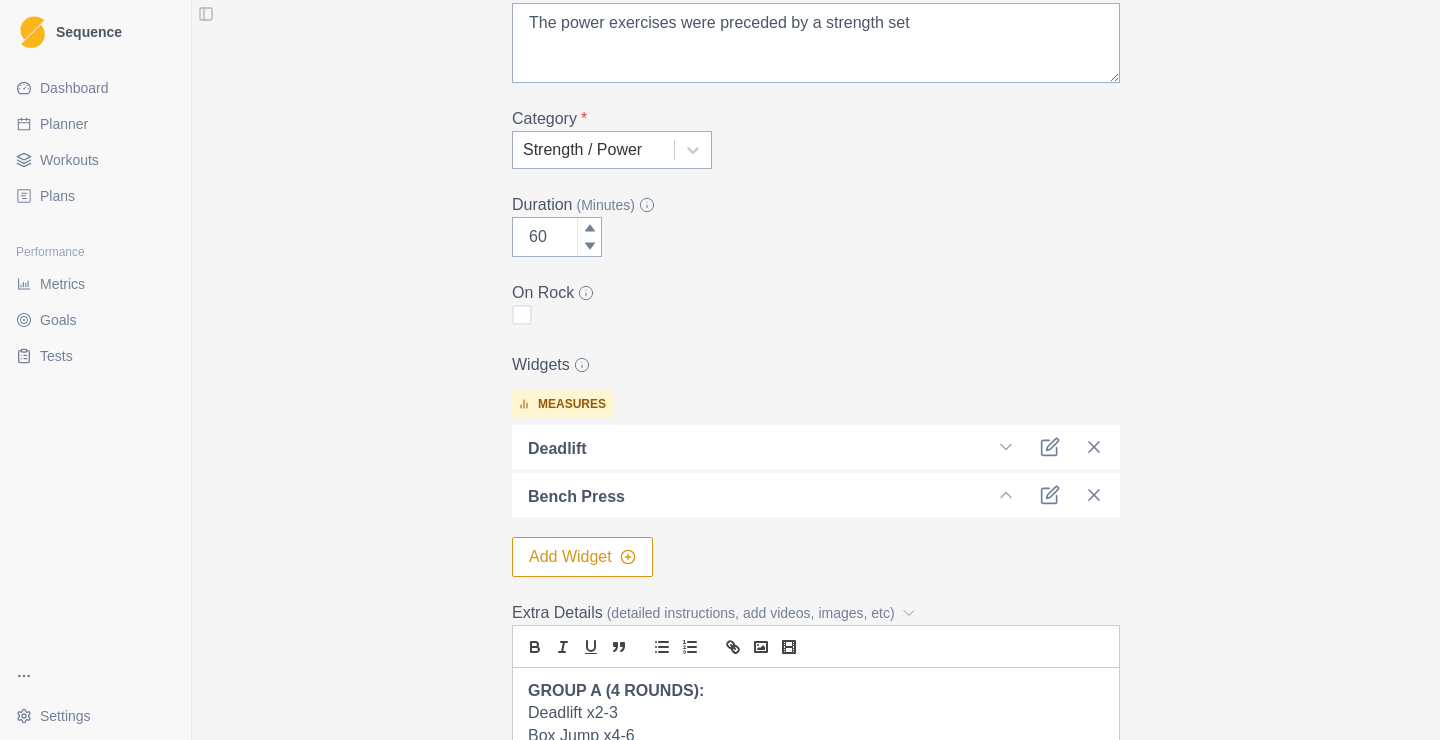 click at bounding box center (593, 150) 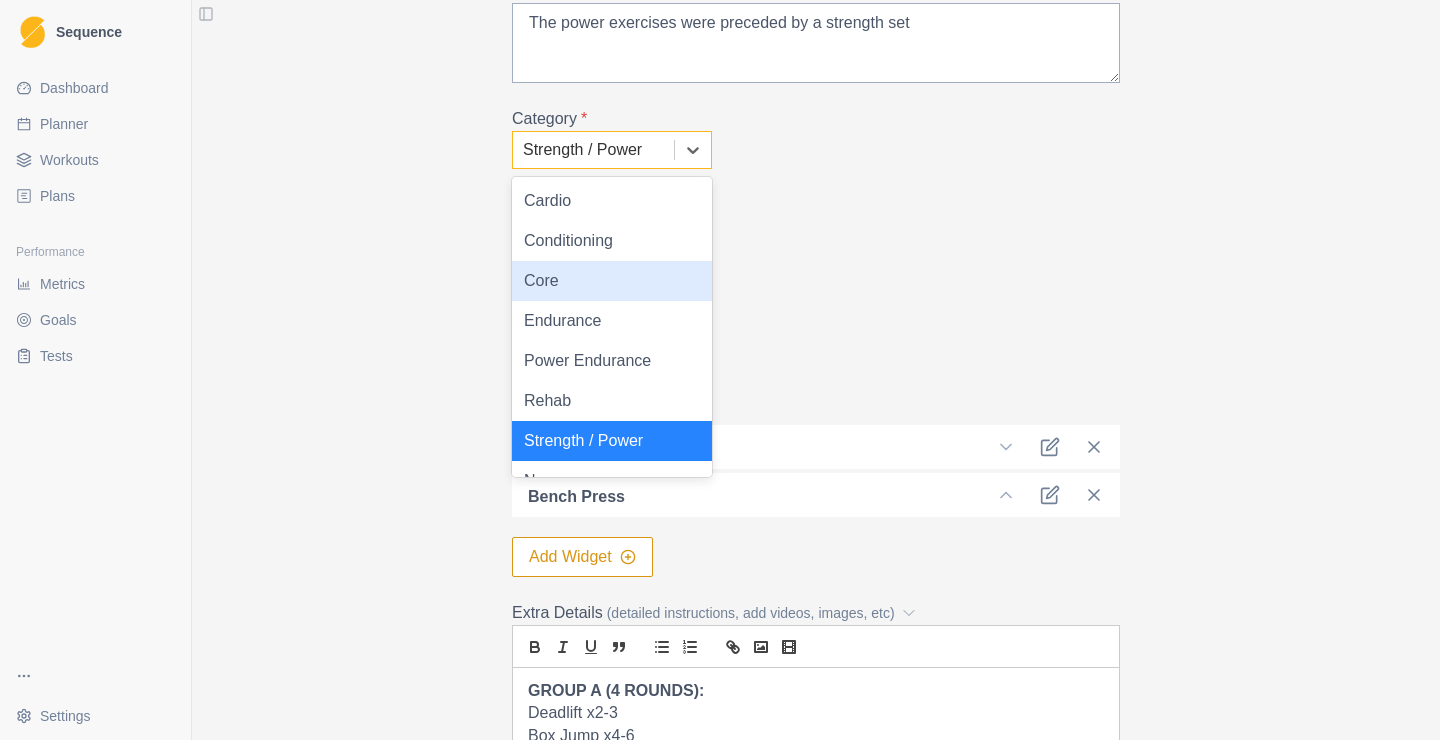 scroll, scrollTop: 28, scrollLeft: 0, axis: vertical 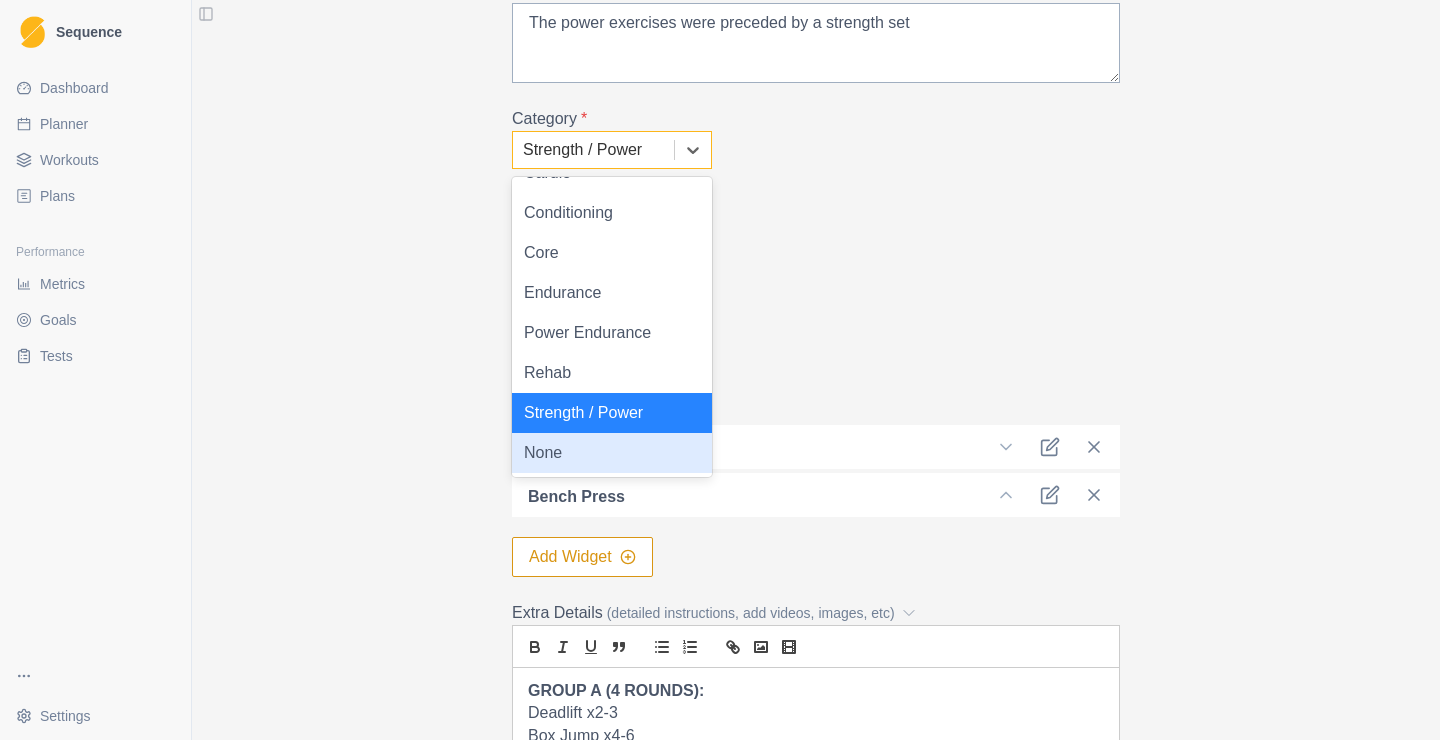 click on "None" at bounding box center [612, 453] 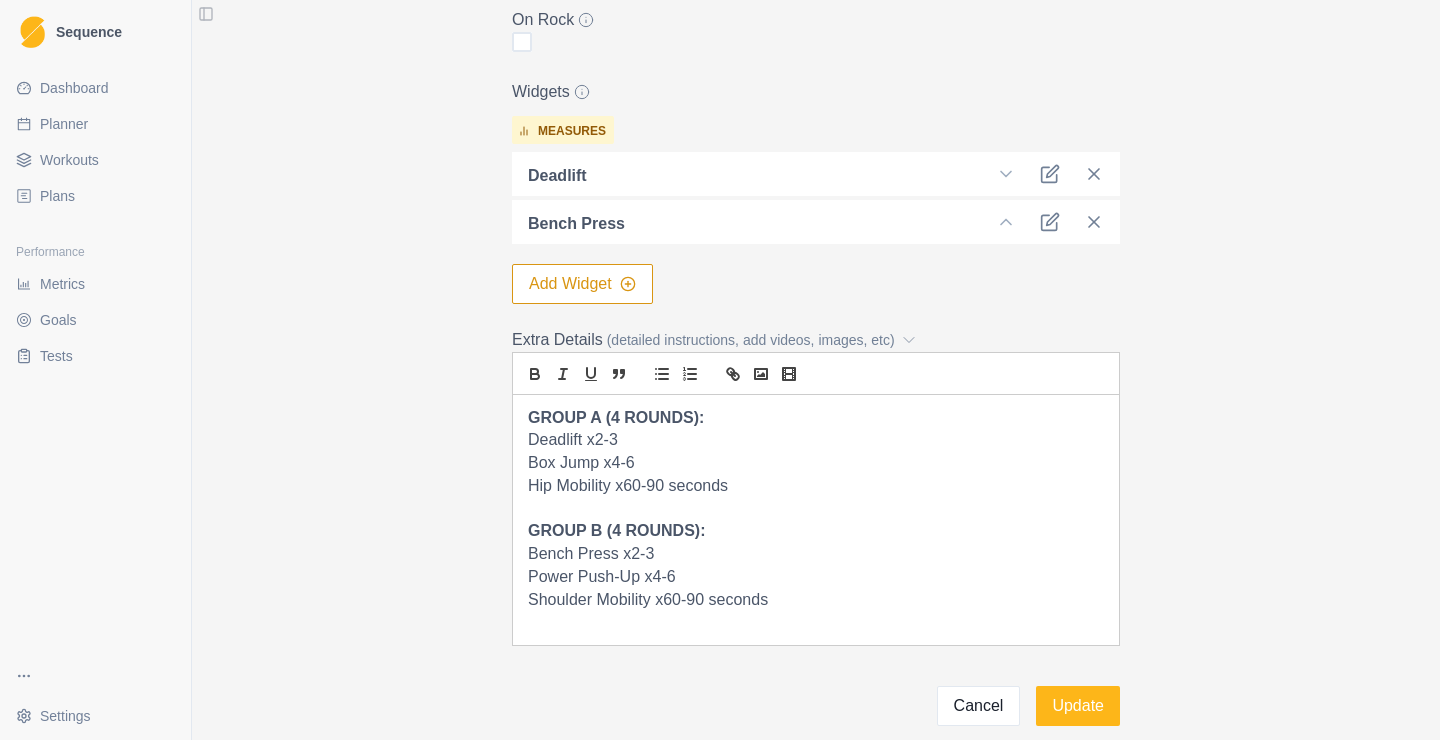 scroll, scrollTop: 630, scrollLeft: 0, axis: vertical 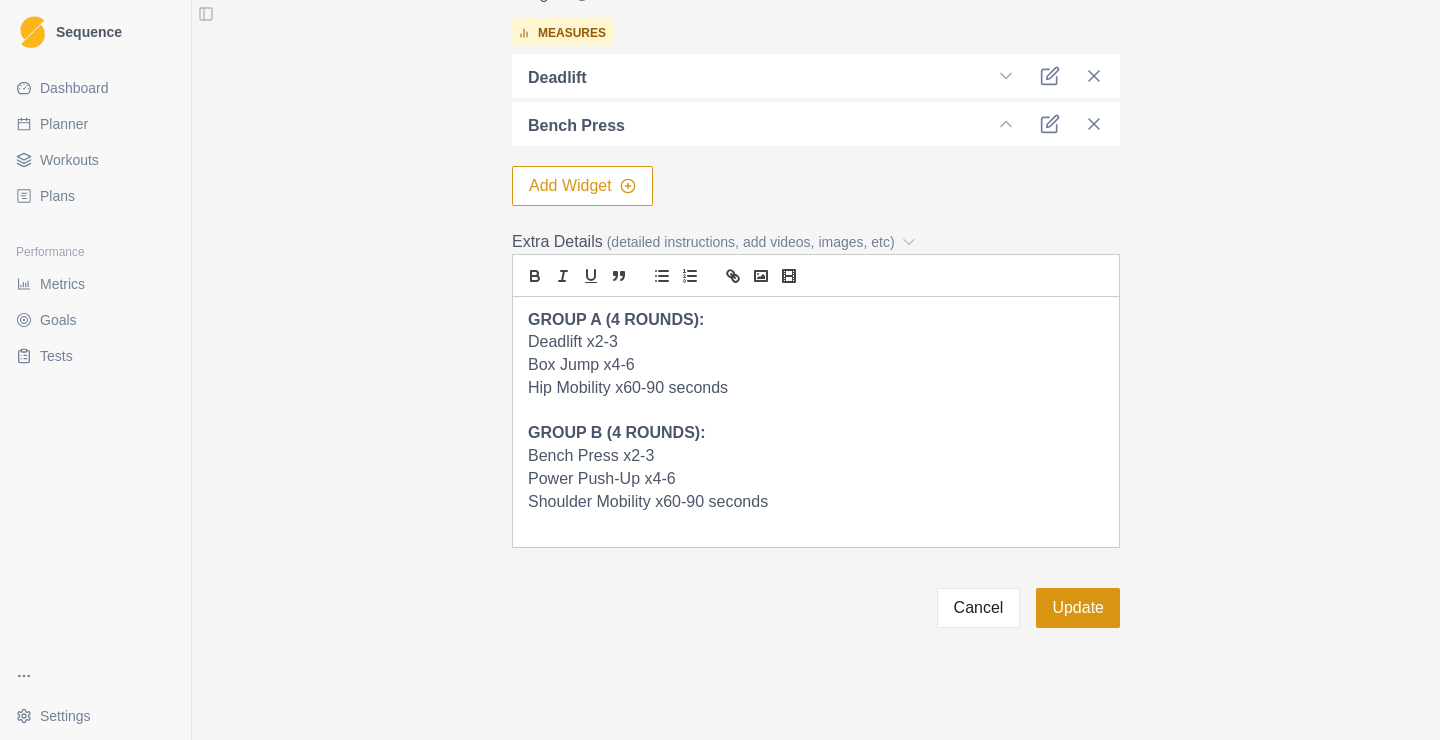 click on "Update" at bounding box center [1078, 608] 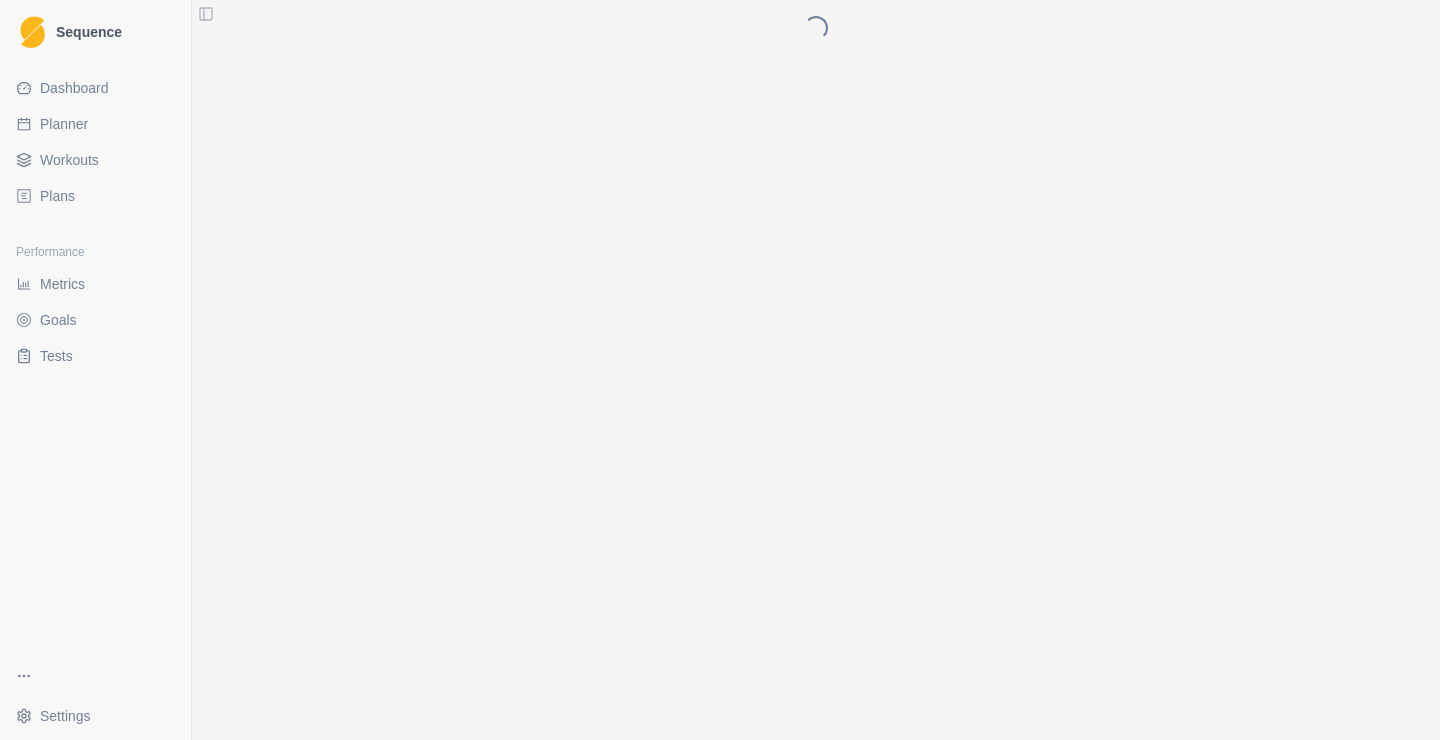 scroll, scrollTop: 0, scrollLeft: 0, axis: both 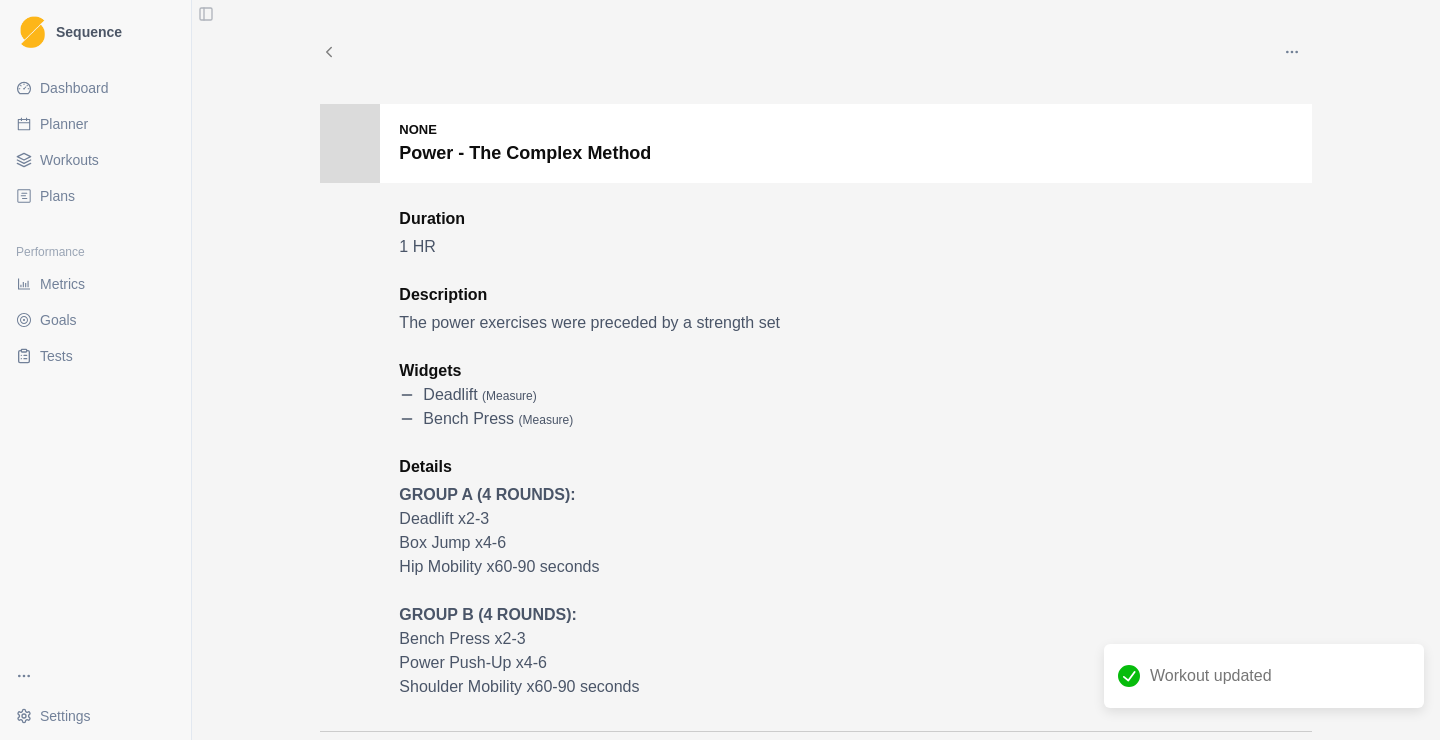 click on "Workouts" at bounding box center (69, 160) 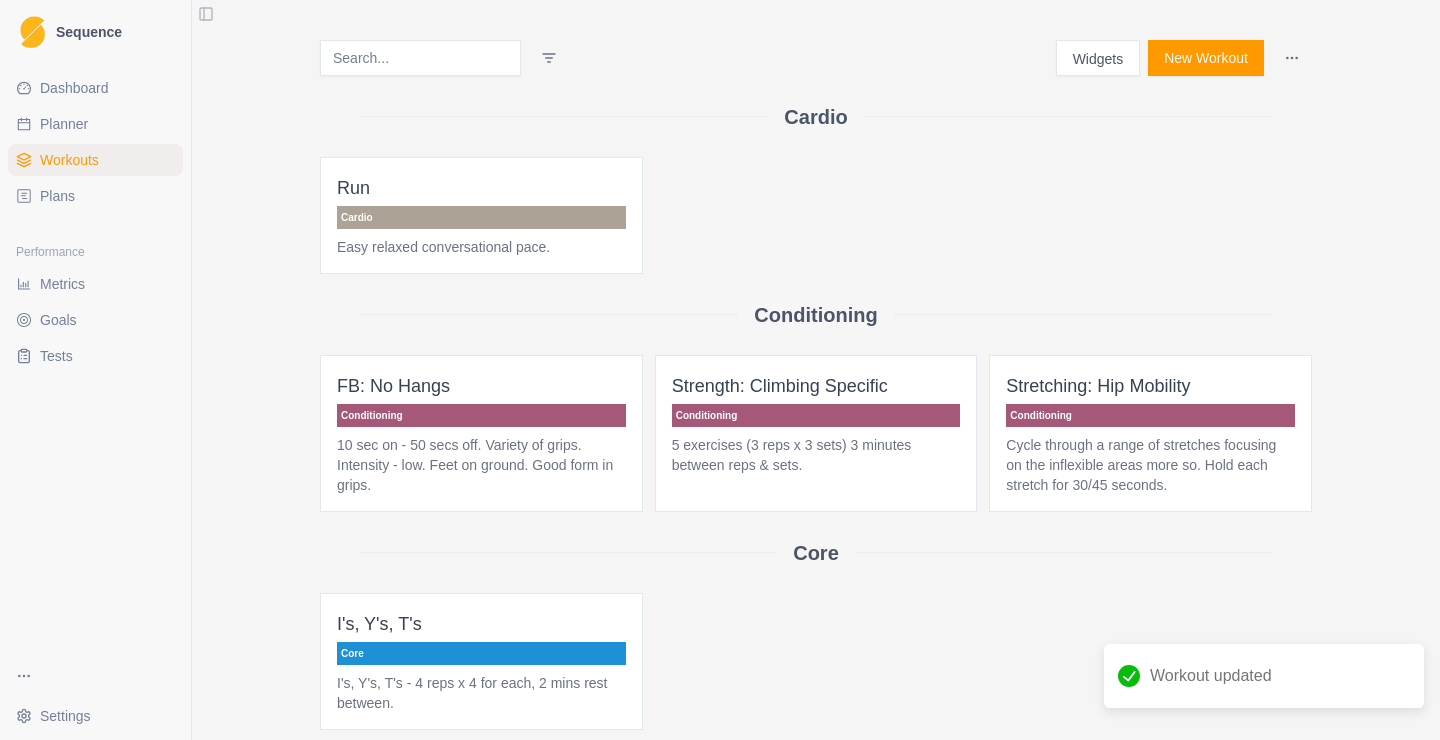 click on "Planner" at bounding box center (64, 124) 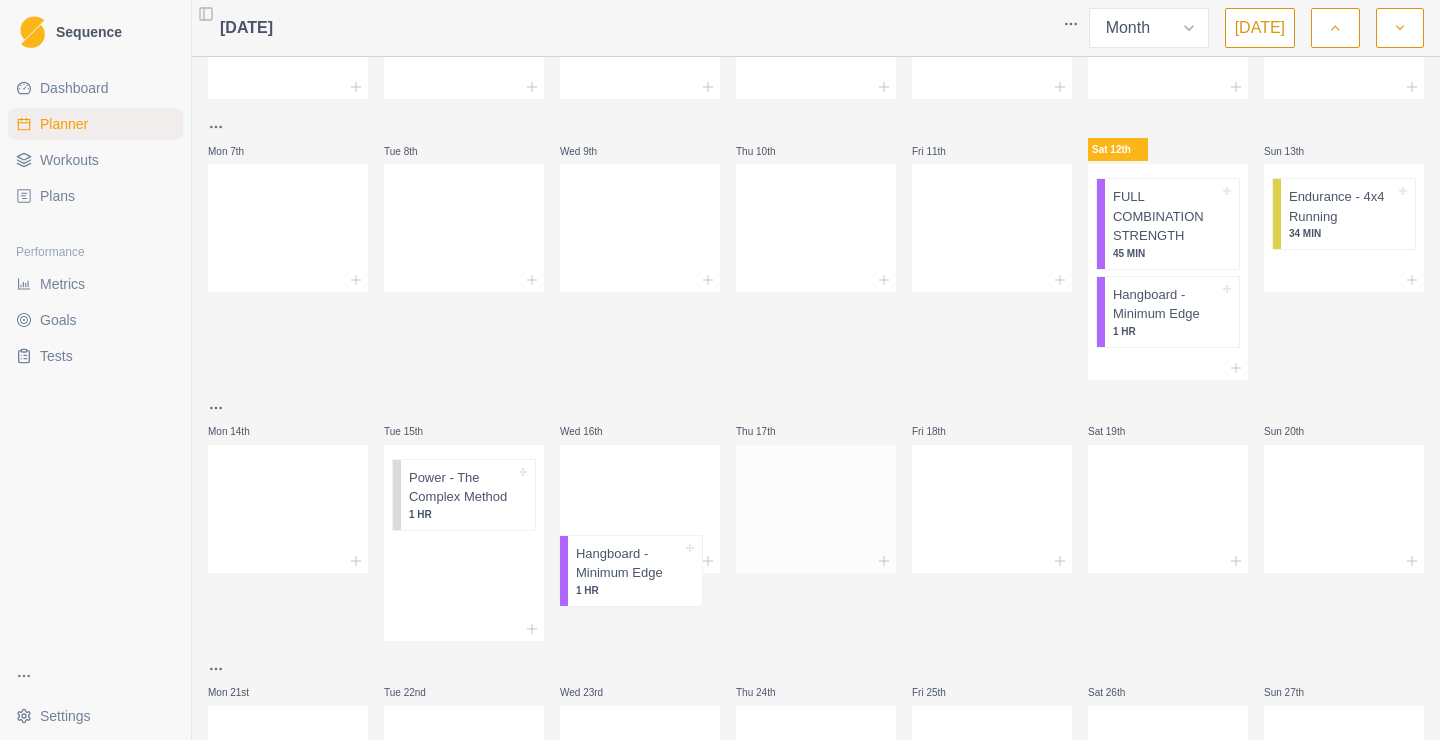 scroll, scrollTop: 144, scrollLeft: 0, axis: vertical 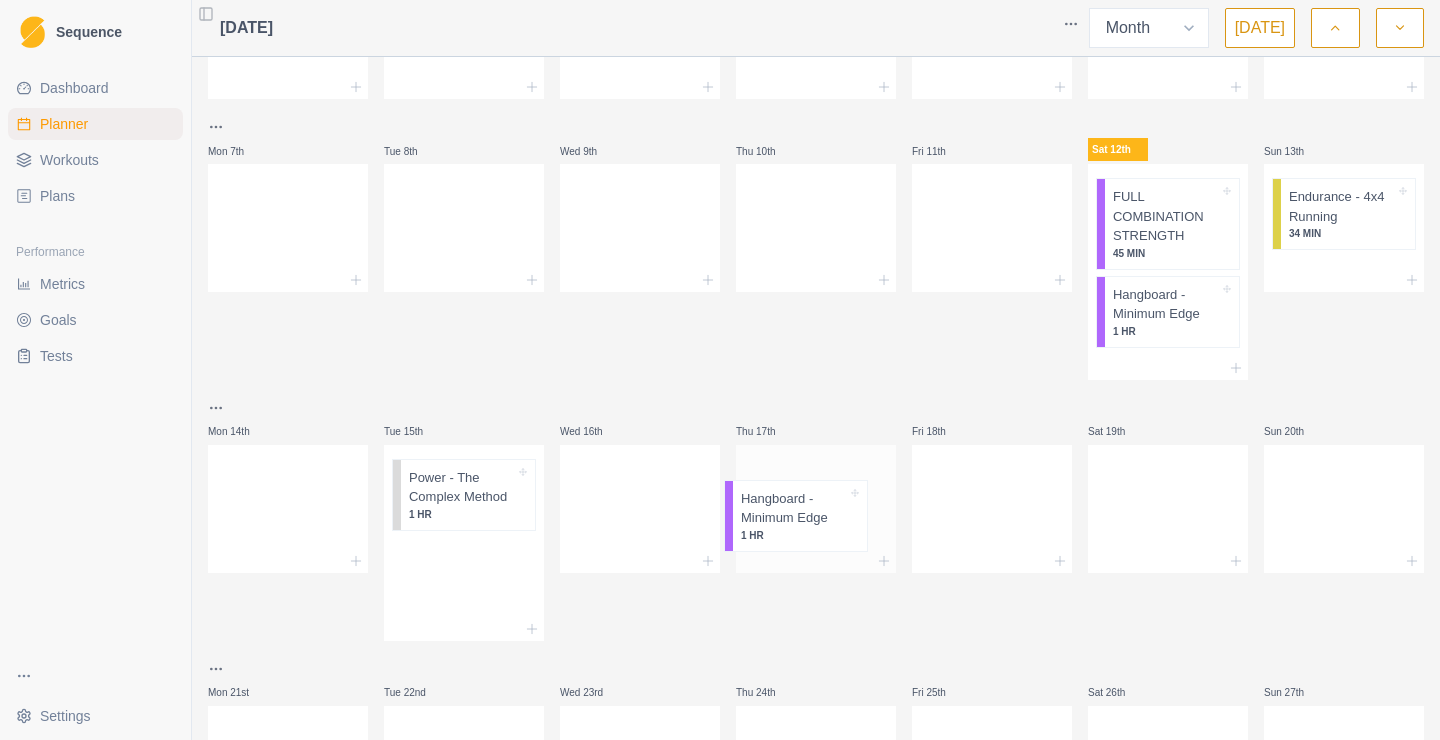 drag, startPoint x: 469, startPoint y: 606, endPoint x: 811, endPoint y: 533, distance: 349.70416 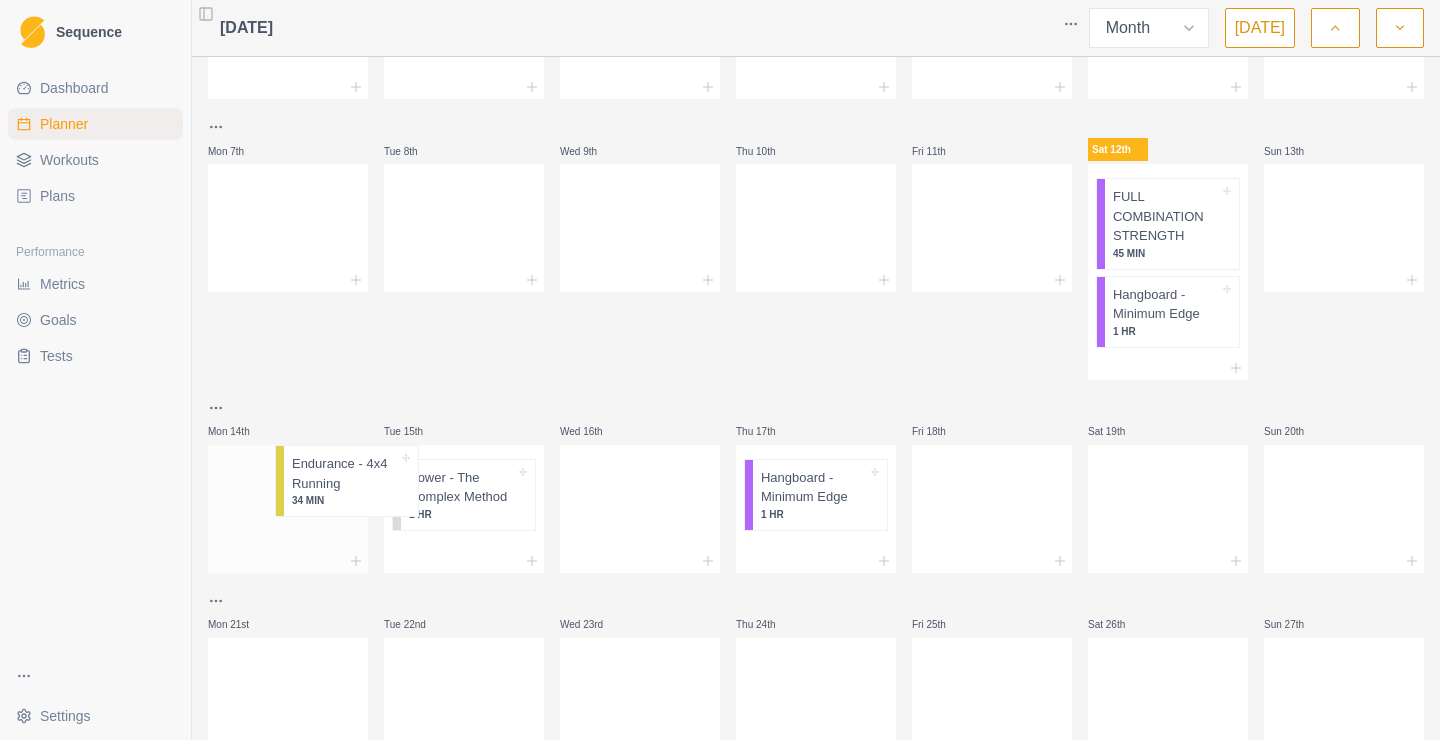 drag, startPoint x: 1329, startPoint y: 230, endPoint x: 313, endPoint y: 506, distance: 1052.8209 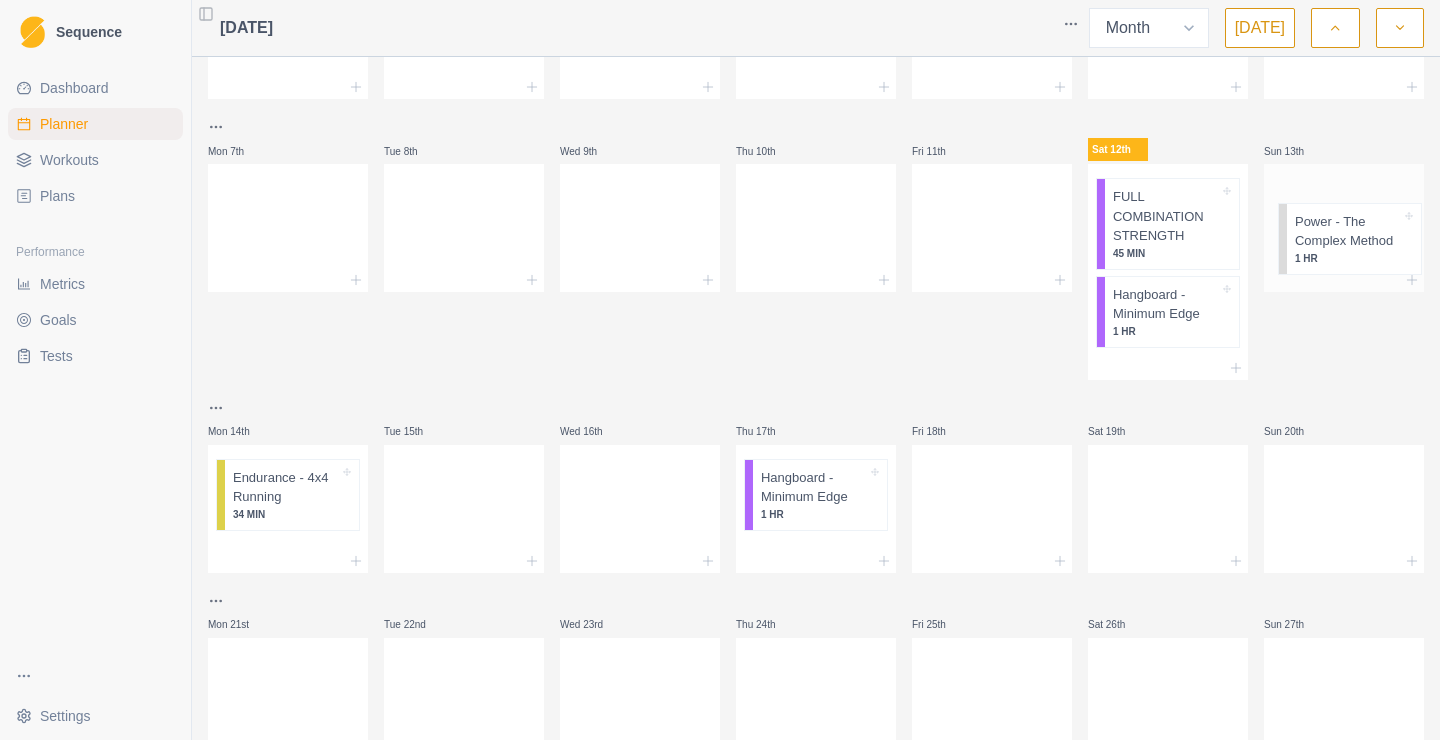 drag, startPoint x: 465, startPoint y: 516, endPoint x: 1358, endPoint y: 257, distance: 929.801 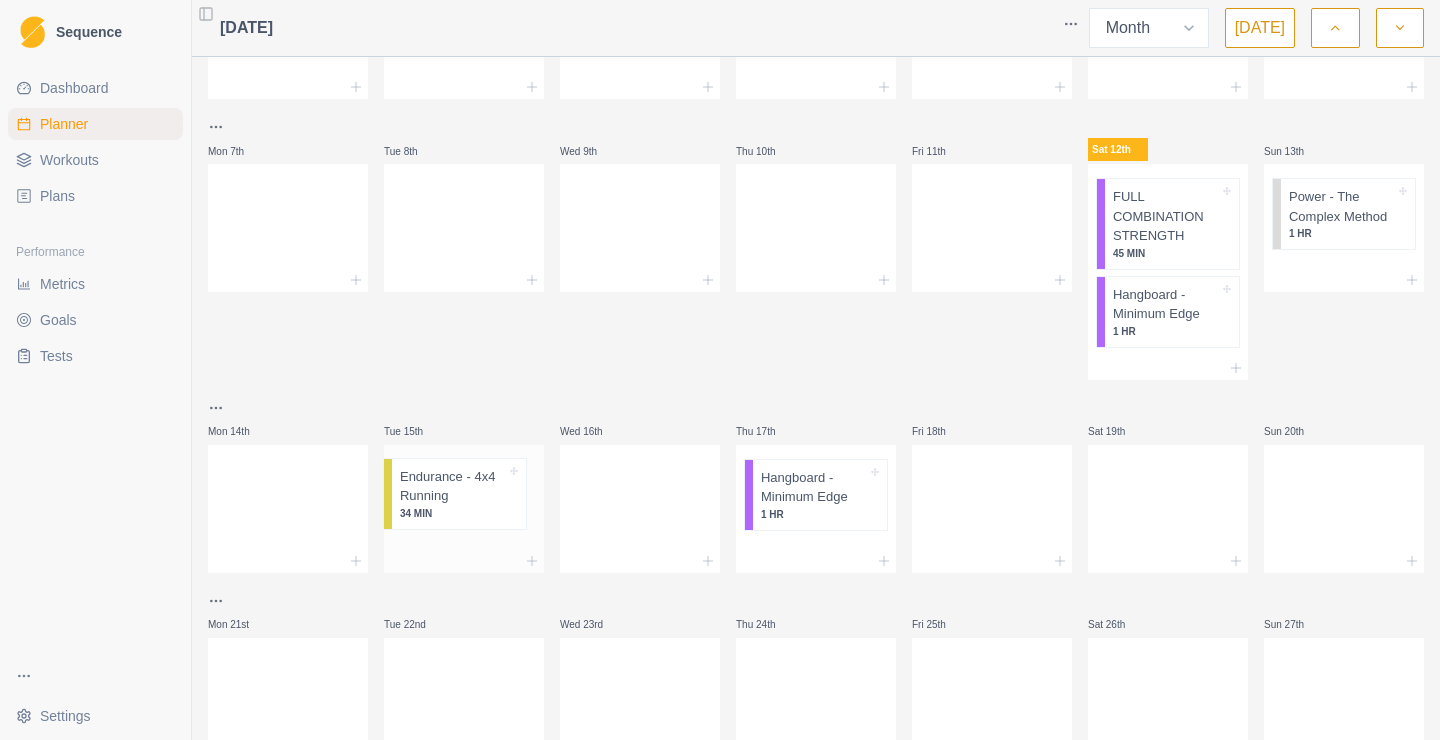 drag, startPoint x: 279, startPoint y: 523, endPoint x: 453, endPoint y: 520, distance: 174.02586 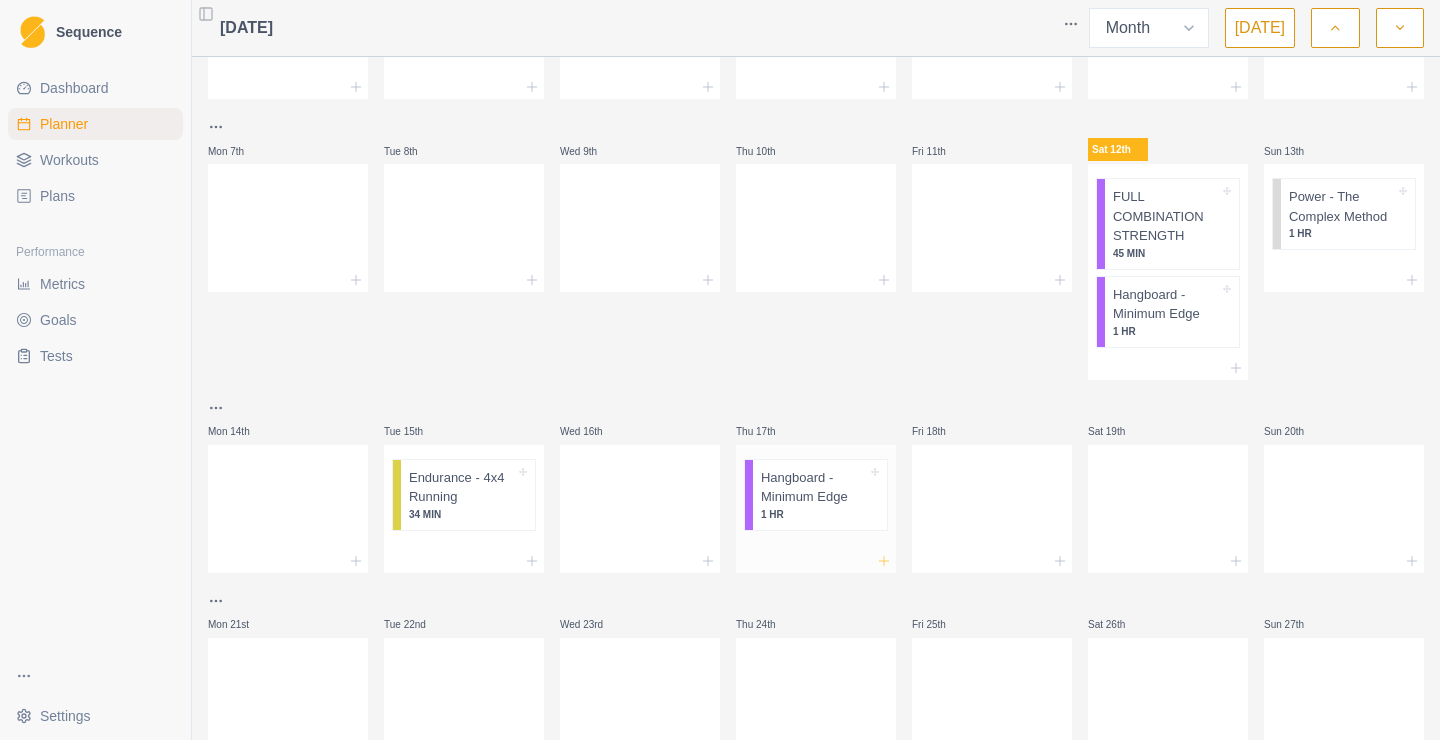 click 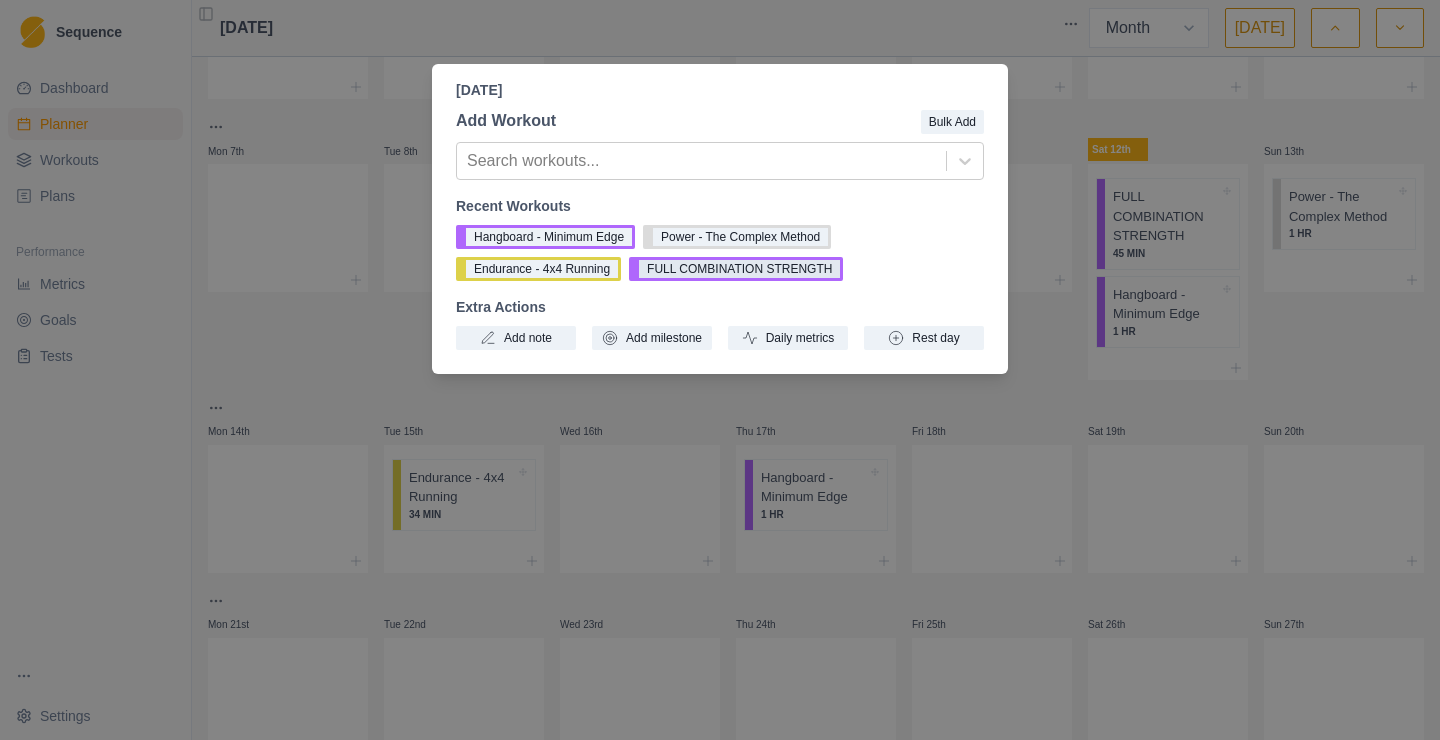 click on "FULL COMBINATION STRENGTH" at bounding box center (736, 269) 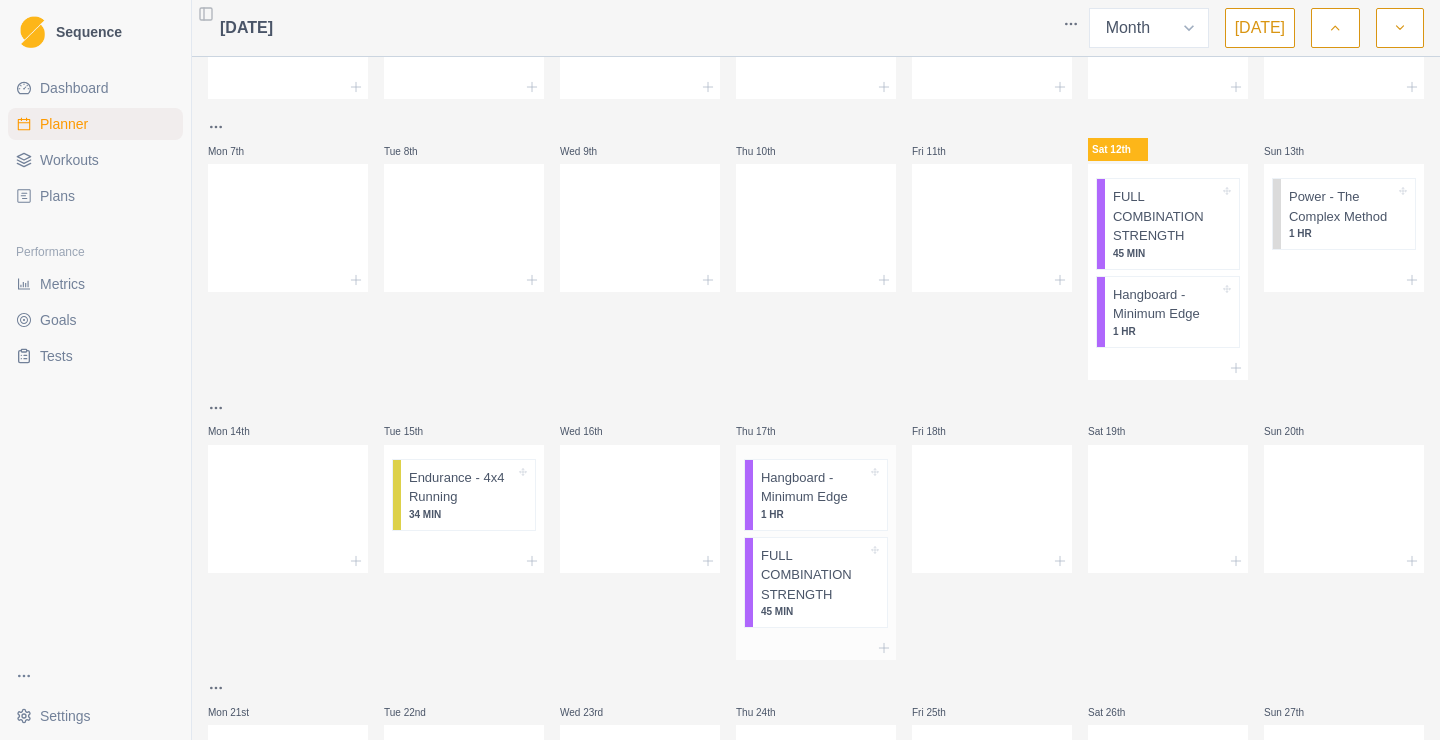 scroll, scrollTop: 147, scrollLeft: 0, axis: vertical 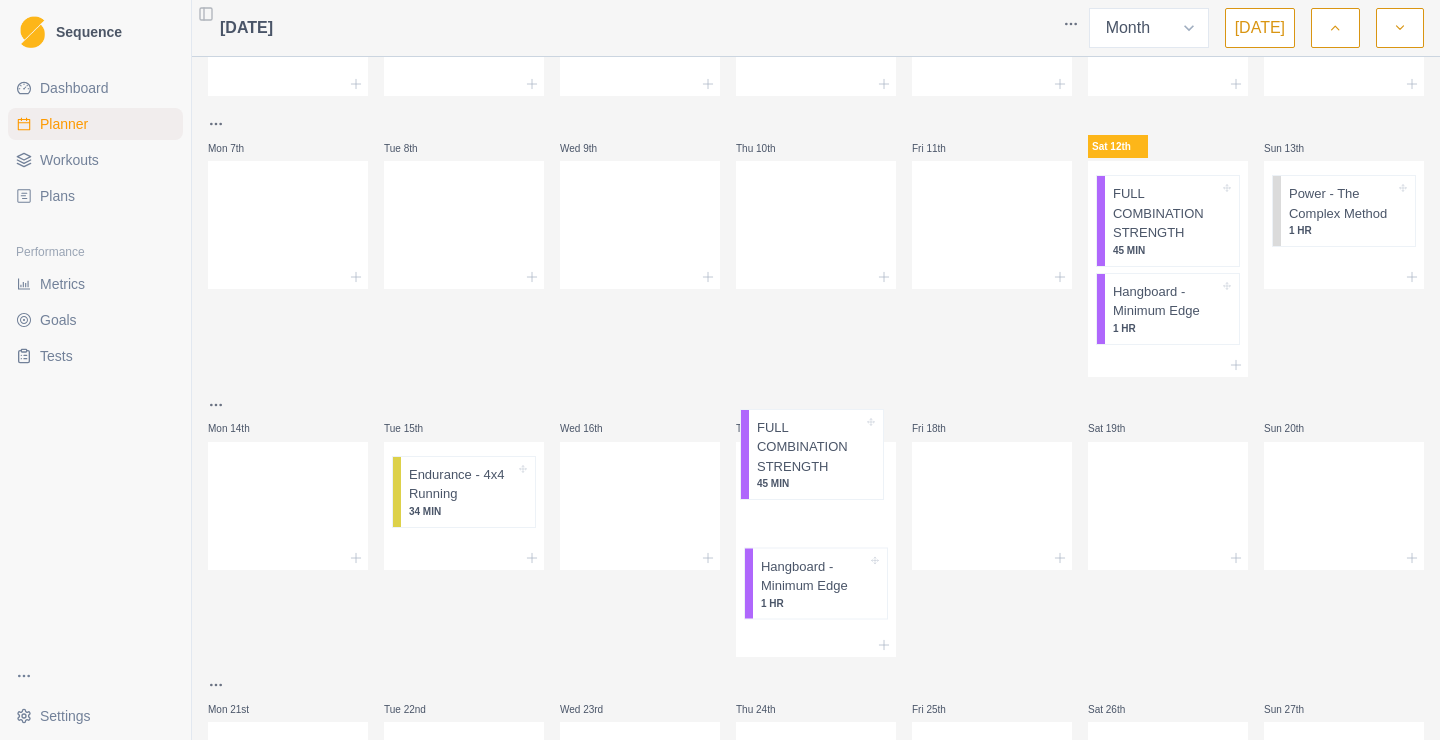 drag, startPoint x: 810, startPoint y: 573, endPoint x: 806, endPoint y: 440, distance: 133.06013 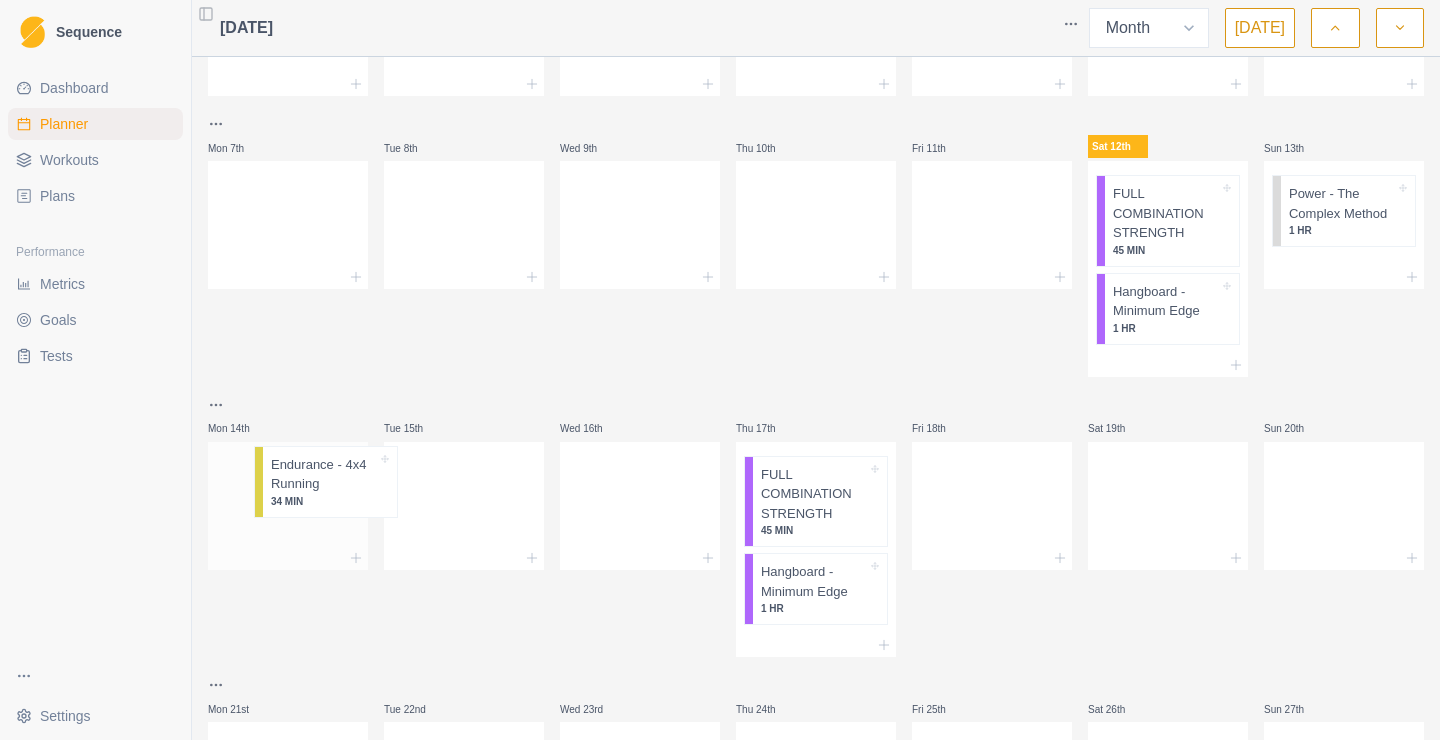drag, startPoint x: 457, startPoint y: 504, endPoint x: 309, endPoint y: 497, distance: 148.16545 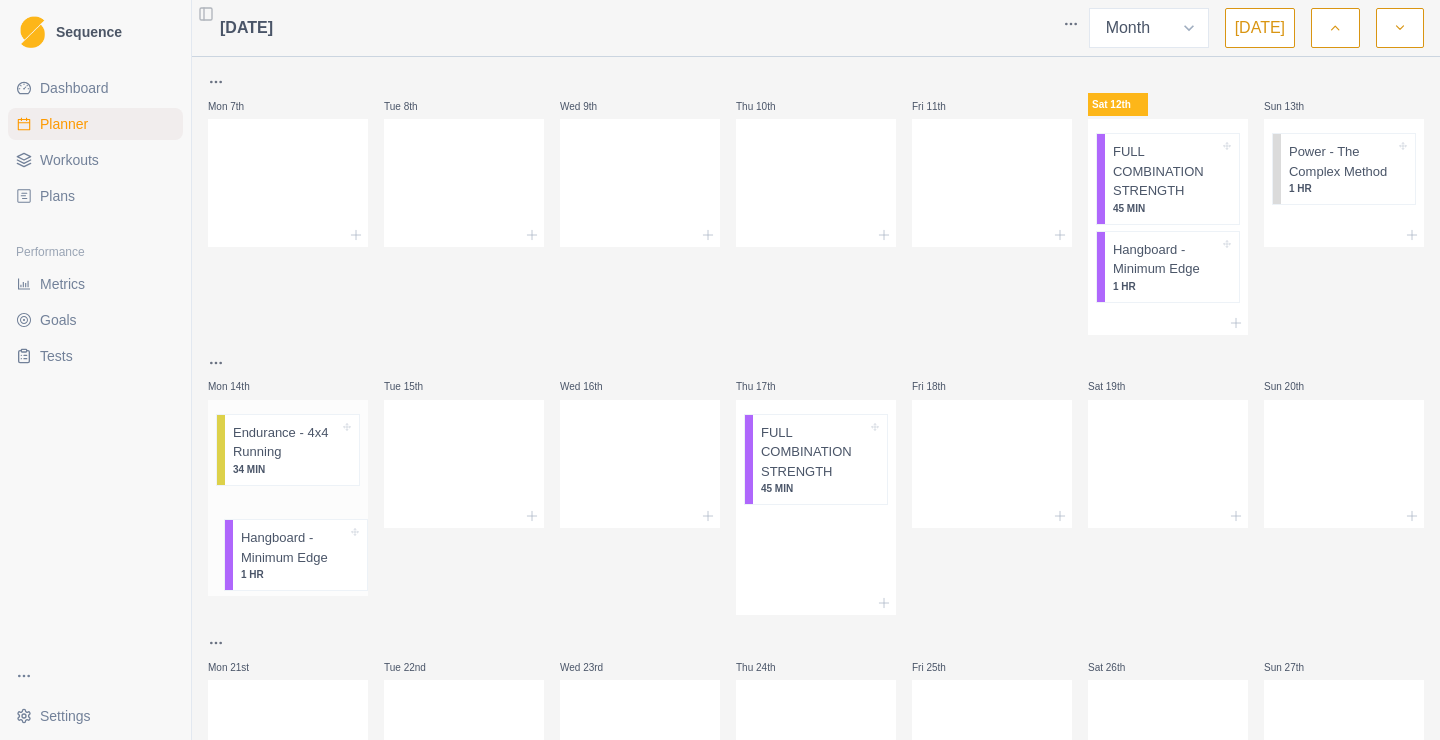 scroll, scrollTop: 190, scrollLeft: 0, axis: vertical 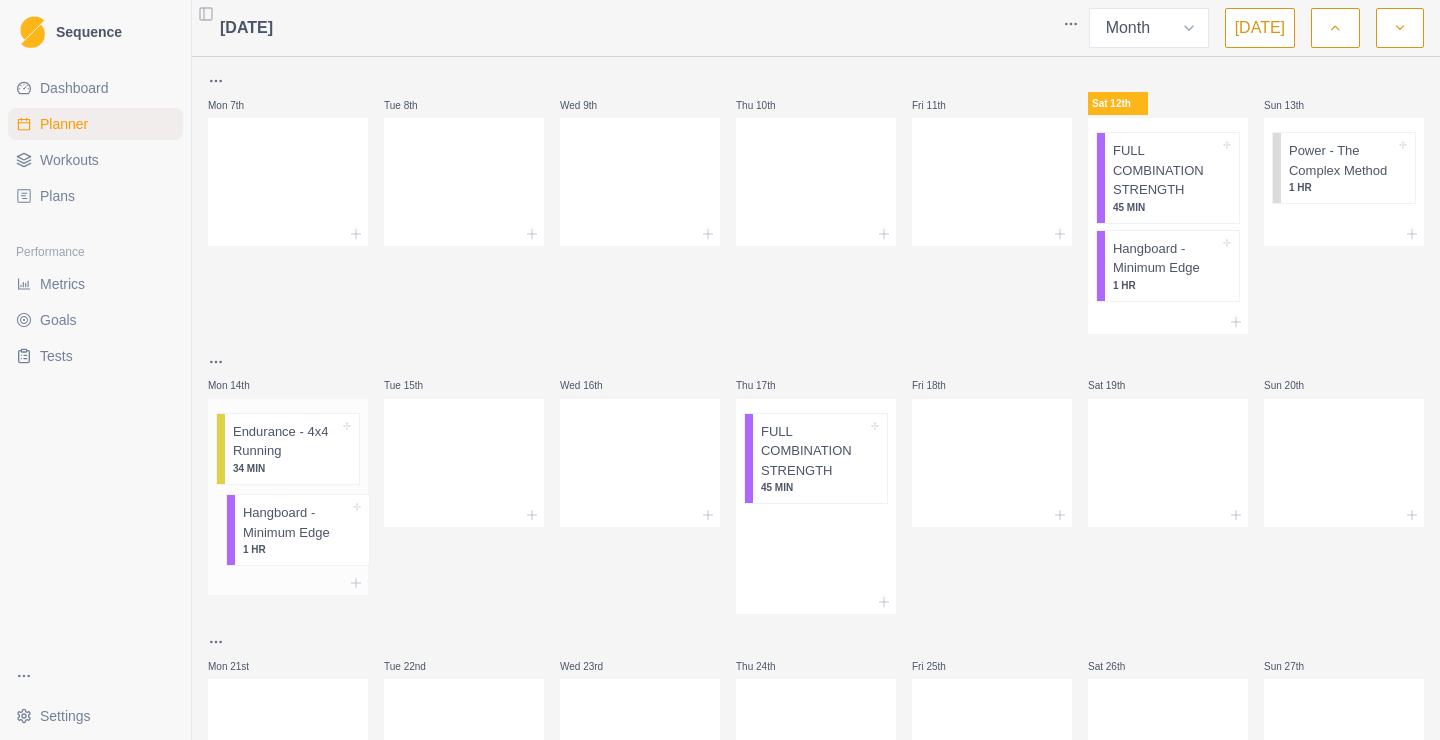 drag, startPoint x: 785, startPoint y: 604, endPoint x: 260, endPoint y: 542, distance: 528.64825 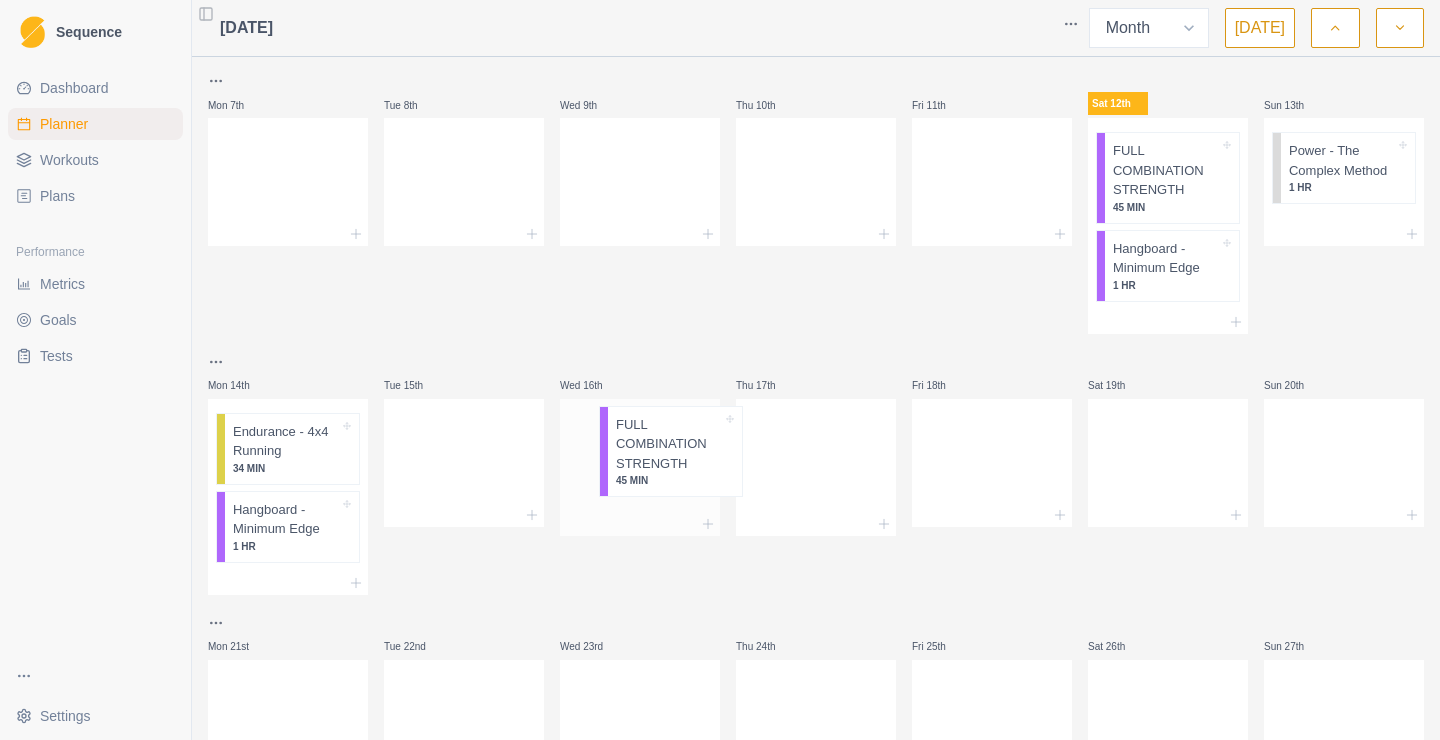 drag, startPoint x: 798, startPoint y: 470, endPoint x: 637, endPoint y: 456, distance: 161.60754 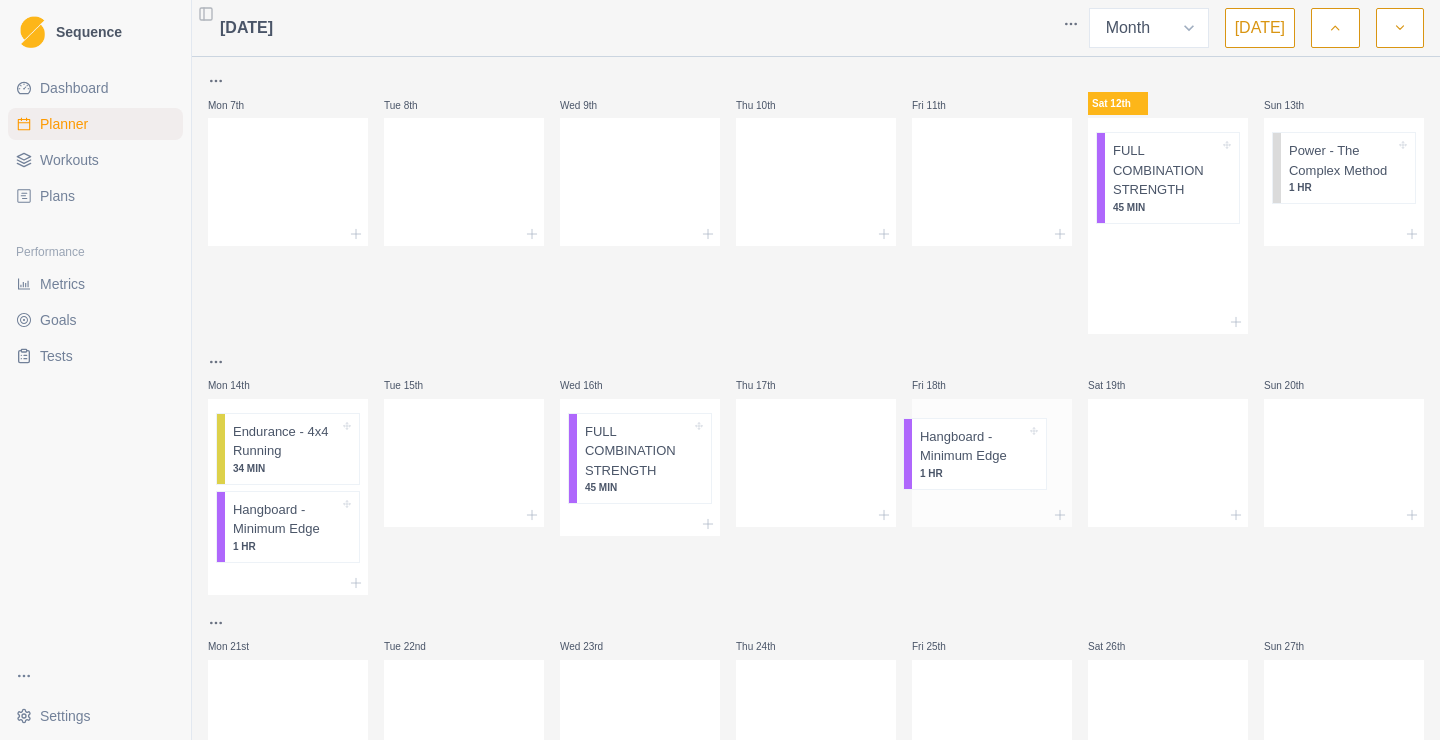 drag, startPoint x: 1158, startPoint y: 273, endPoint x: 980, endPoint y: 480, distance: 273.00732 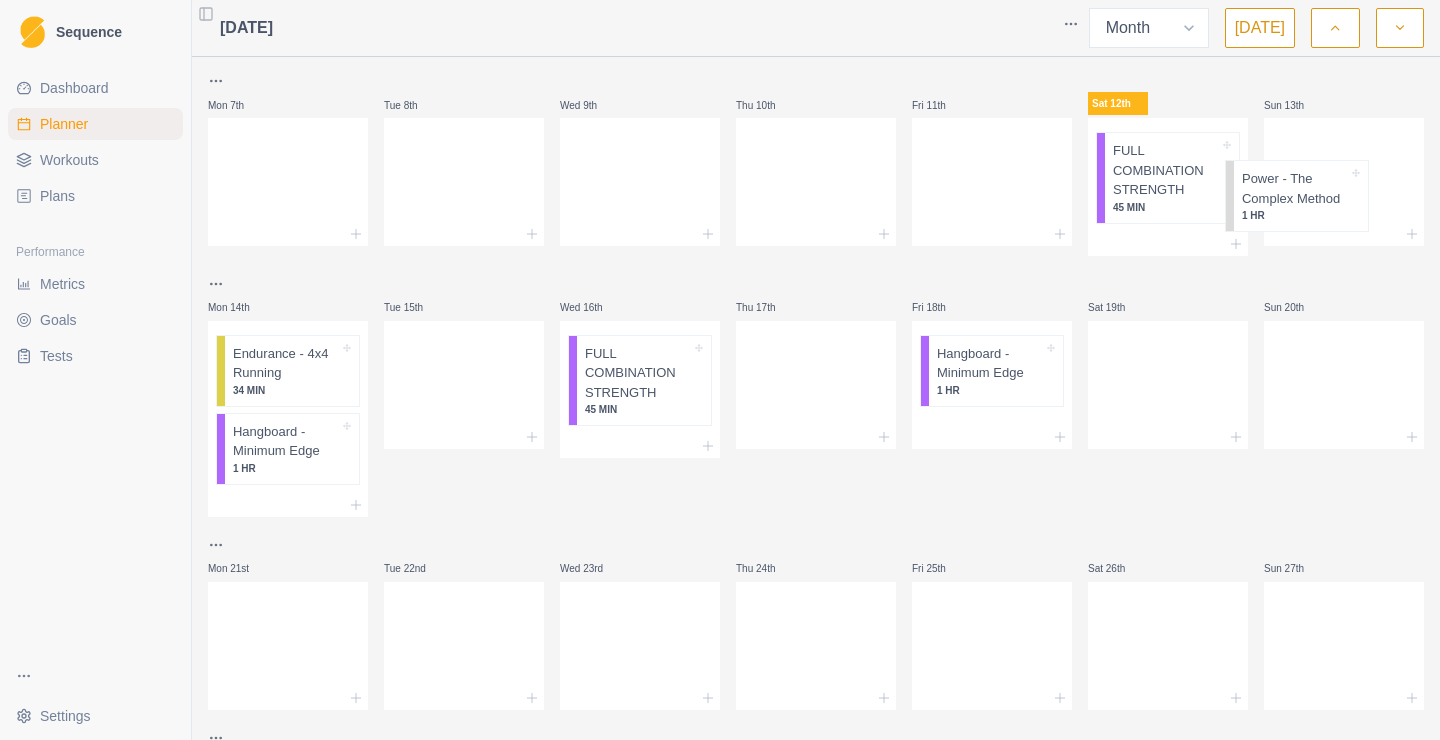 scroll, scrollTop: 188, scrollLeft: 0, axis: vertical 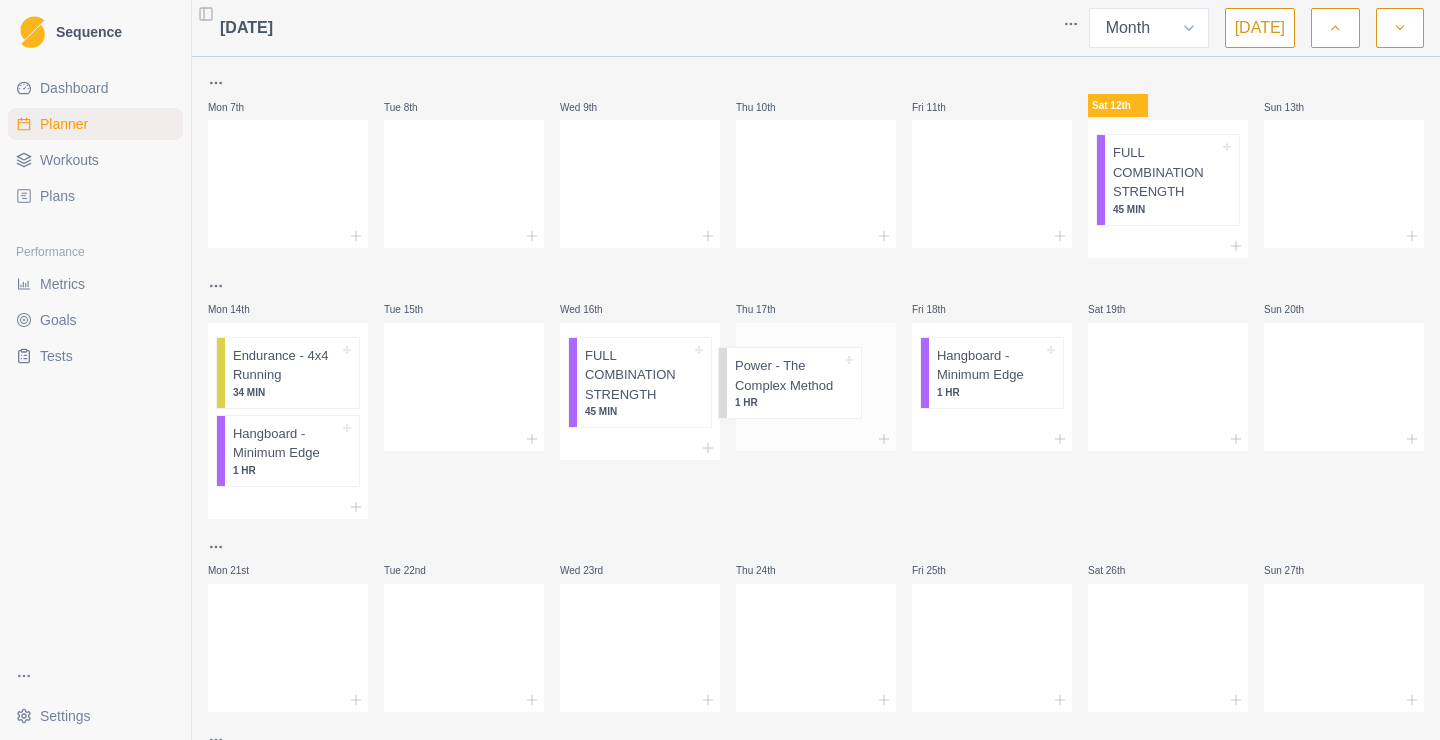 drag, startPoint x: 1339, startPoint y: 160, endPoint x: 777, endPoint y: 379, distance: 603.1625 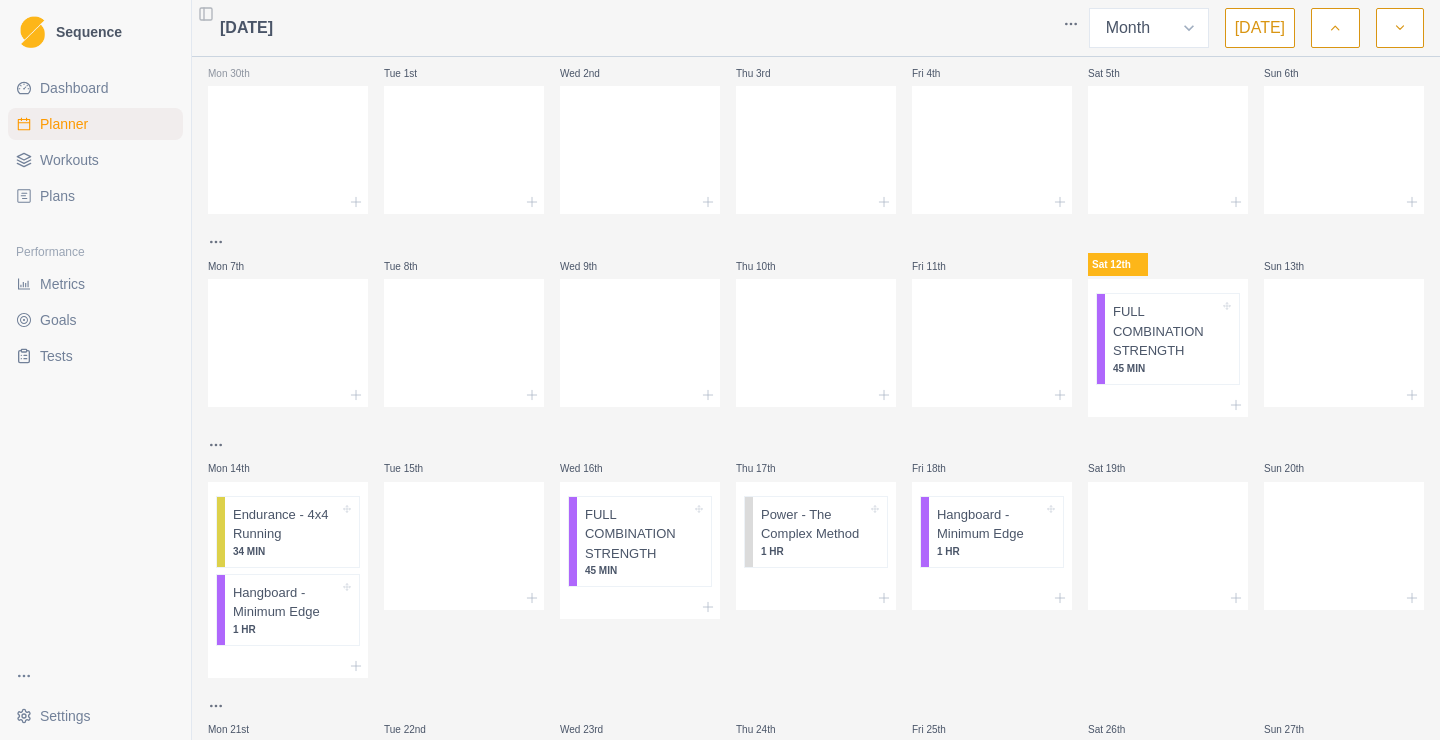 scroll, scrollTop: 0, scrollLeft: 0, axis: both 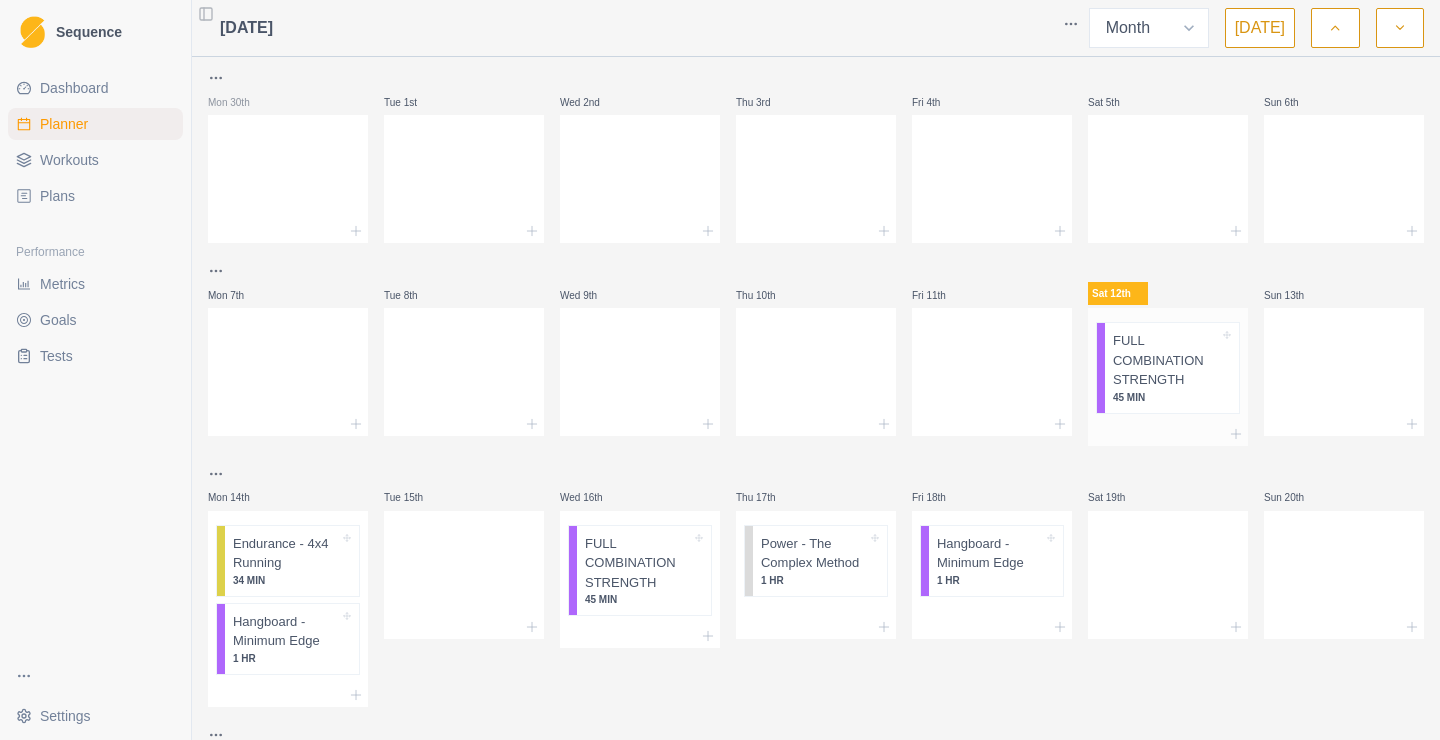 click on "FULL COMBINATION STRENGTH" at bounding box center (1166, 360) 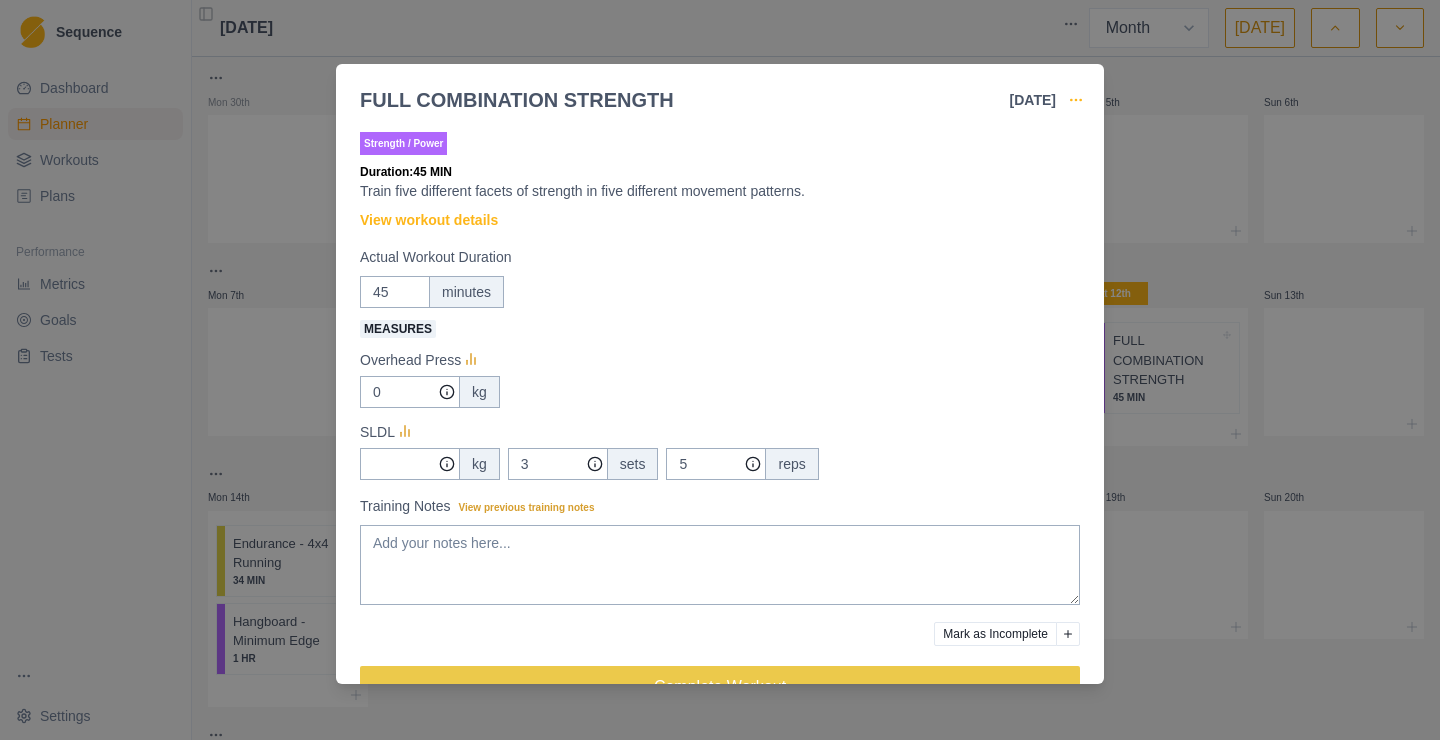 click 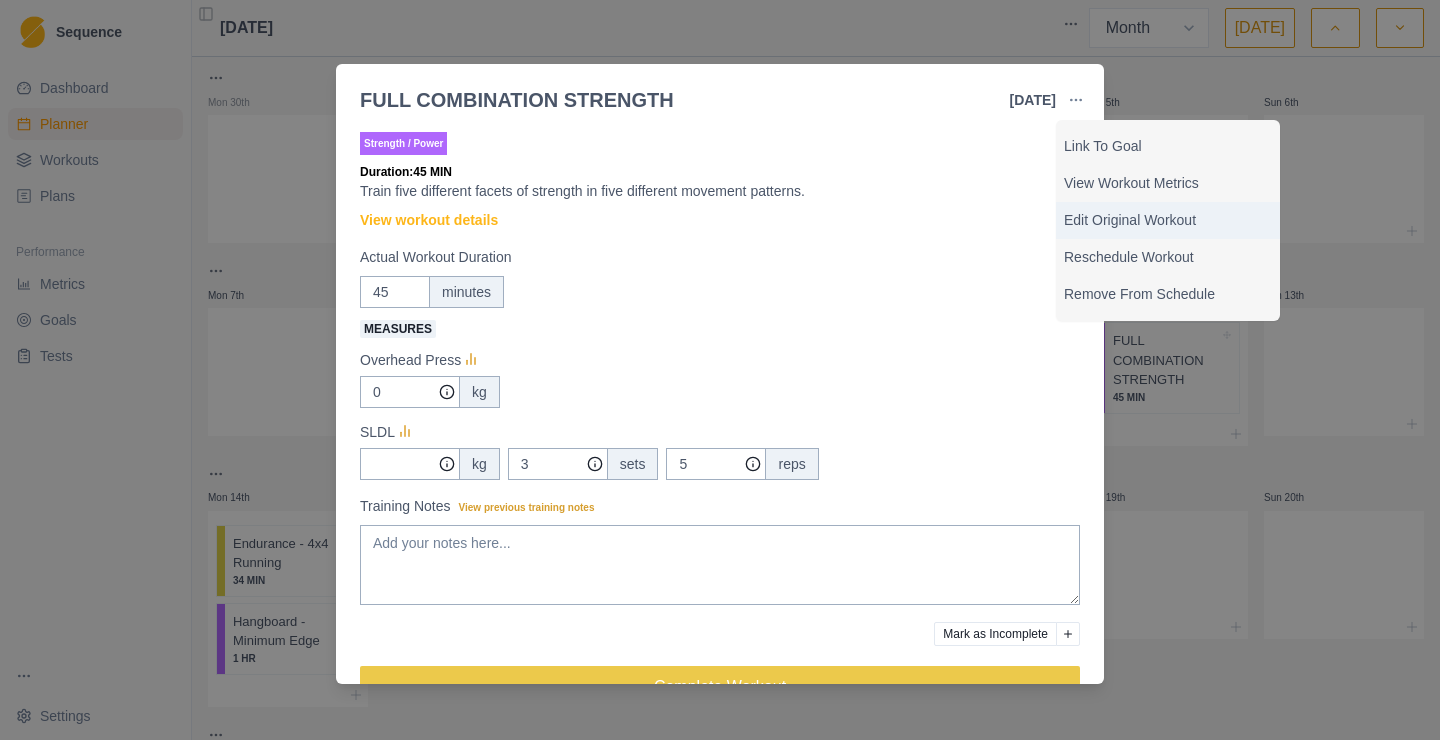 click on "Edit Original Workout" at bounding box center (1168, 220) 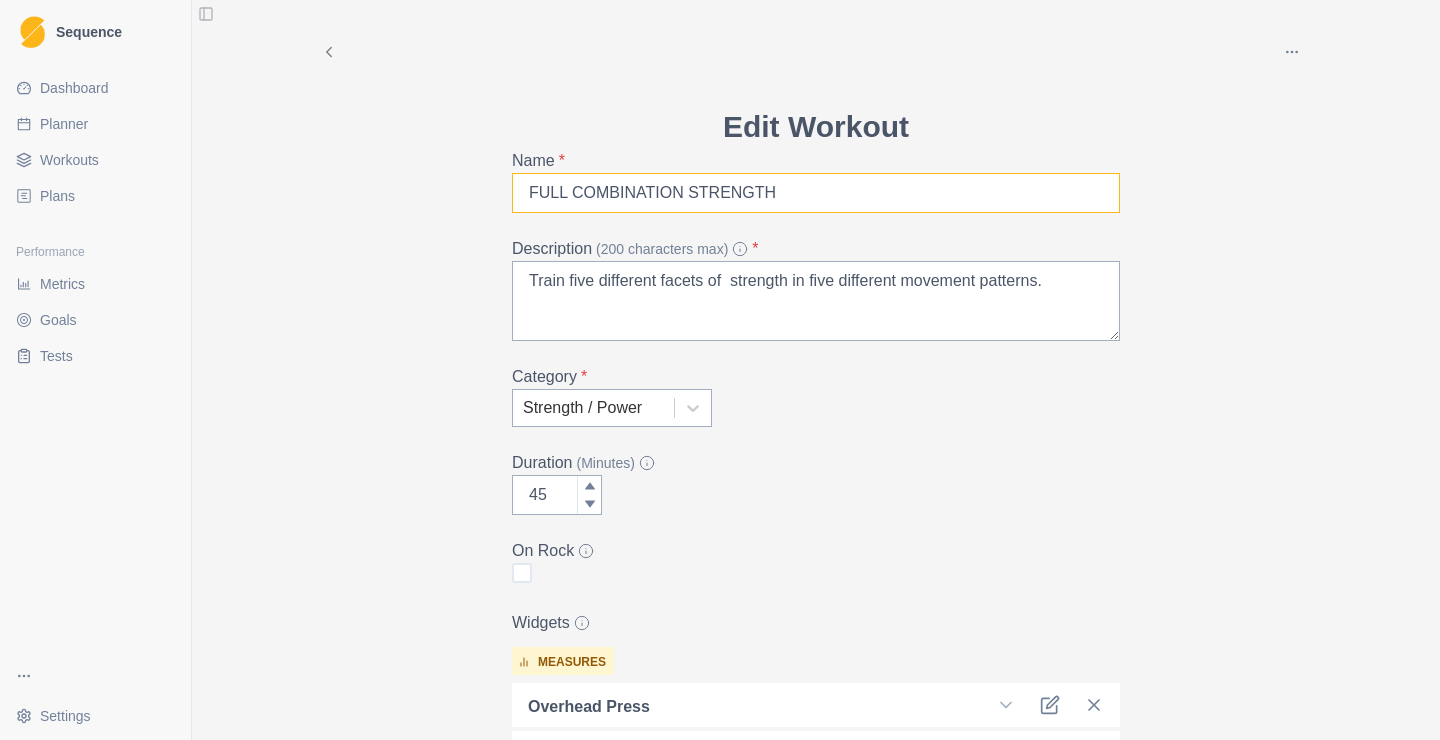drag, startPoint x: 678, startPoint y: 195, endPoint x: 471, endPoint y: 196, distance: 207.00241 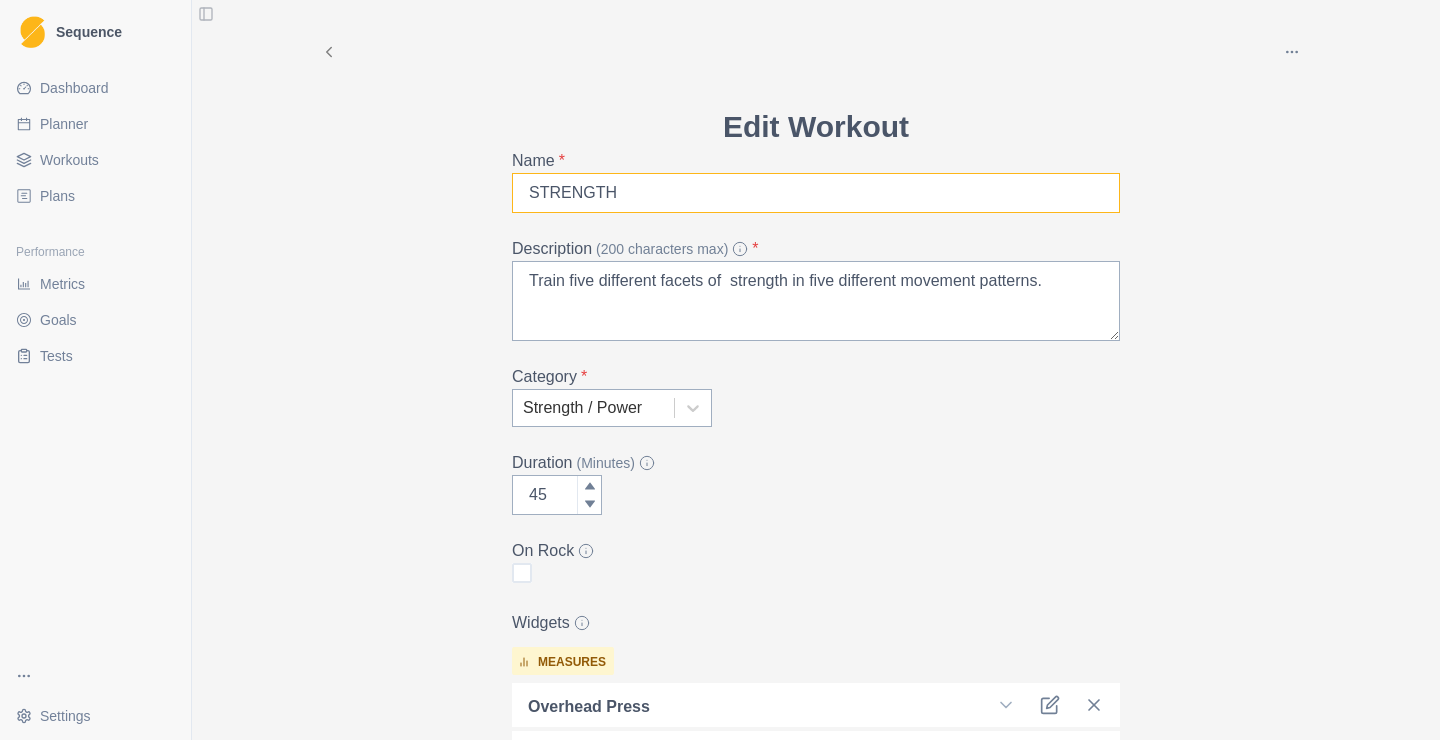 click on "STRENGTH" at bounding box center [816, 193] 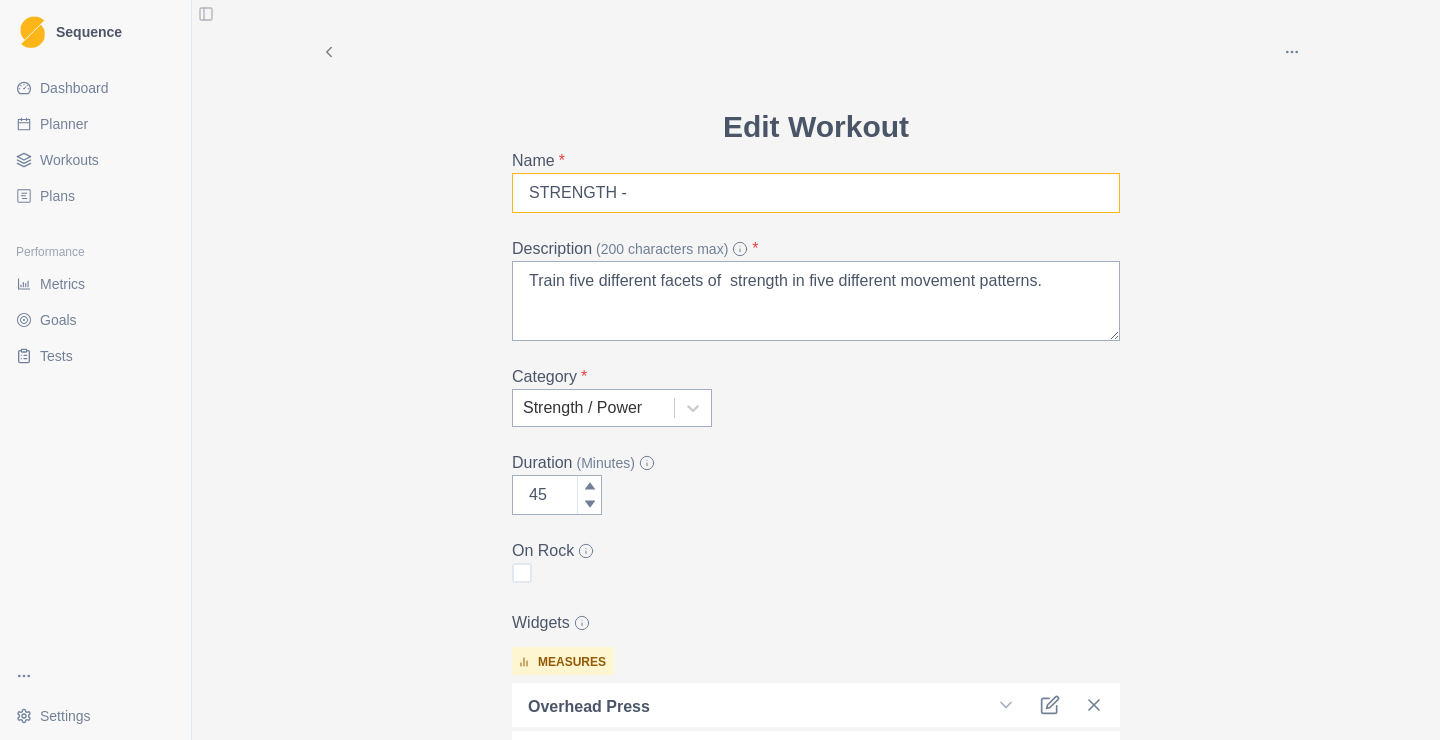 paste on "FULL COMBINATION" 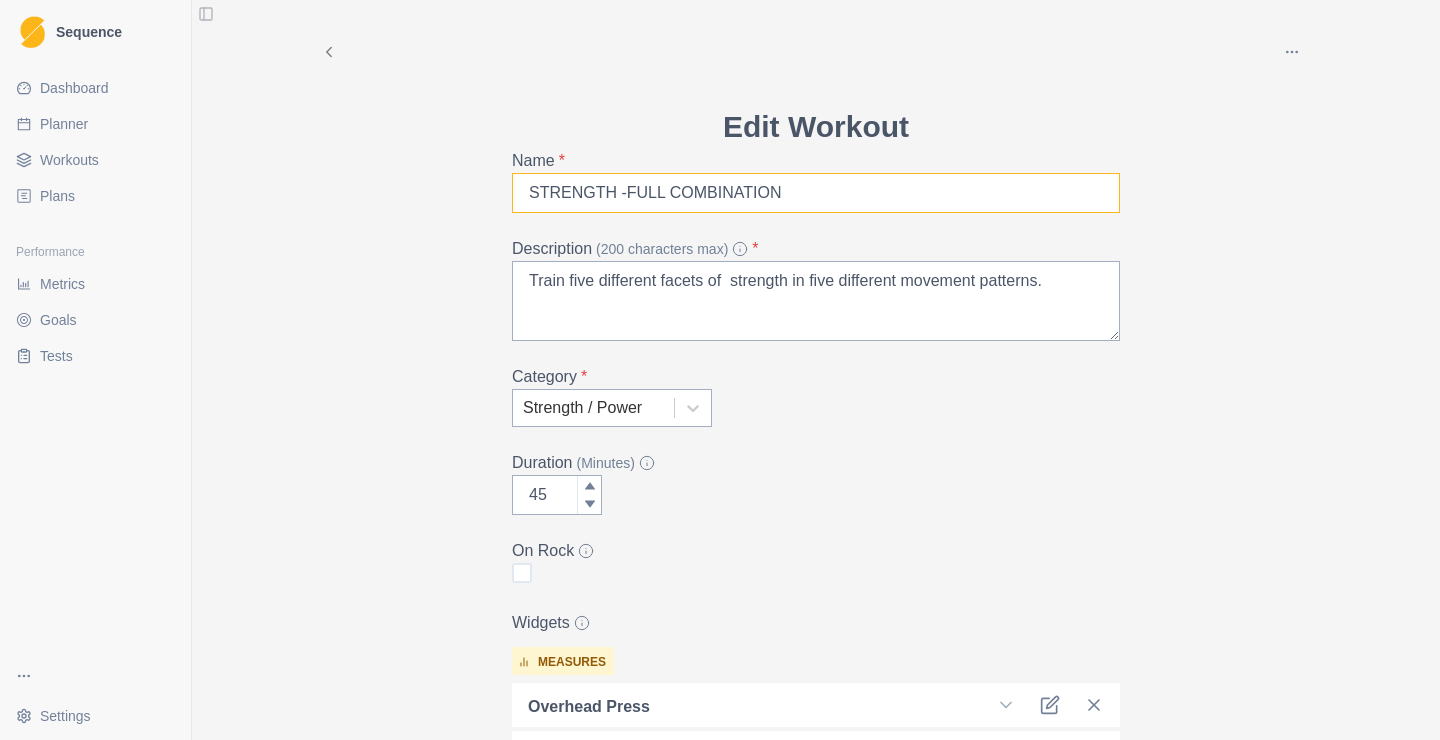 drag, startPoint x: 526, startPoint y: 197, endPoint x: 438, endPoint y: 221, distance: 91.214035 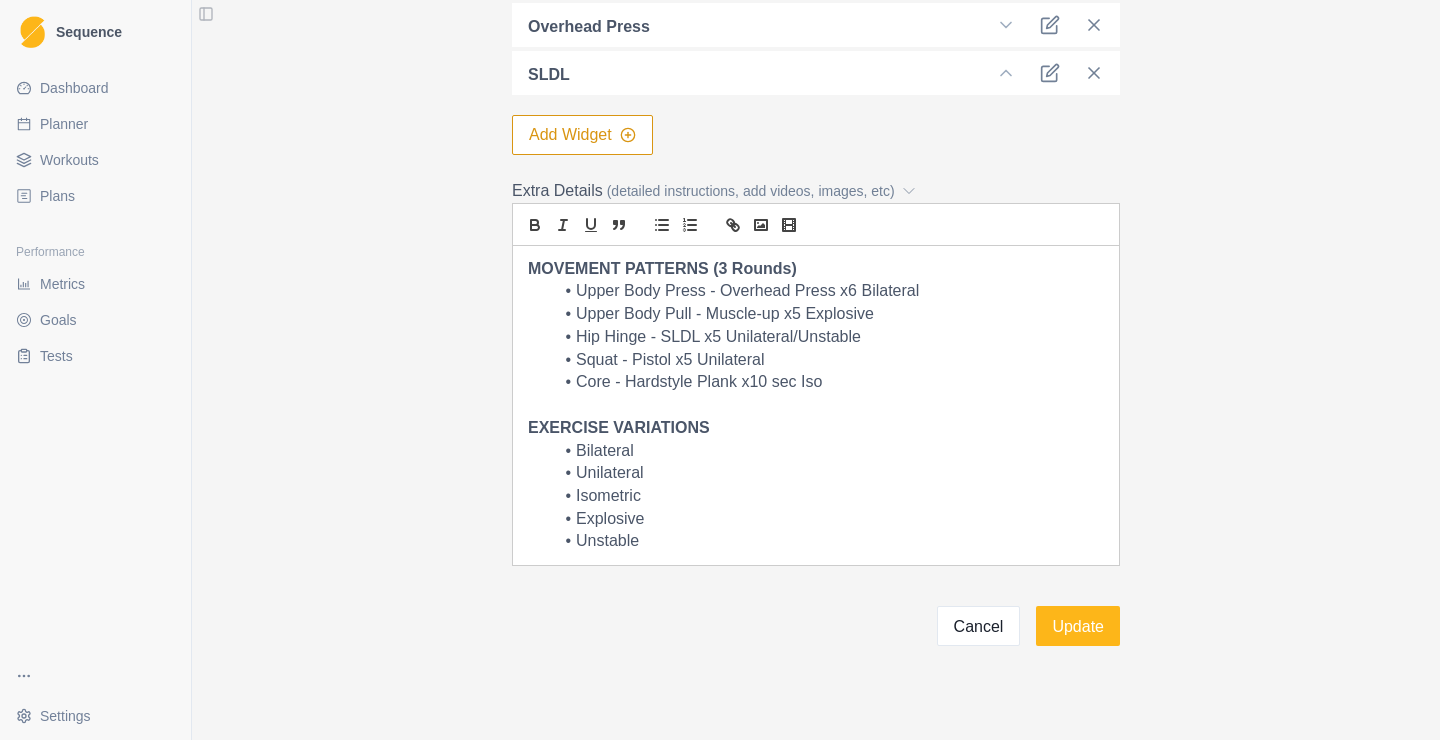 scroll, scrollTop: 699, scrollLeft: 0, axis: vertical 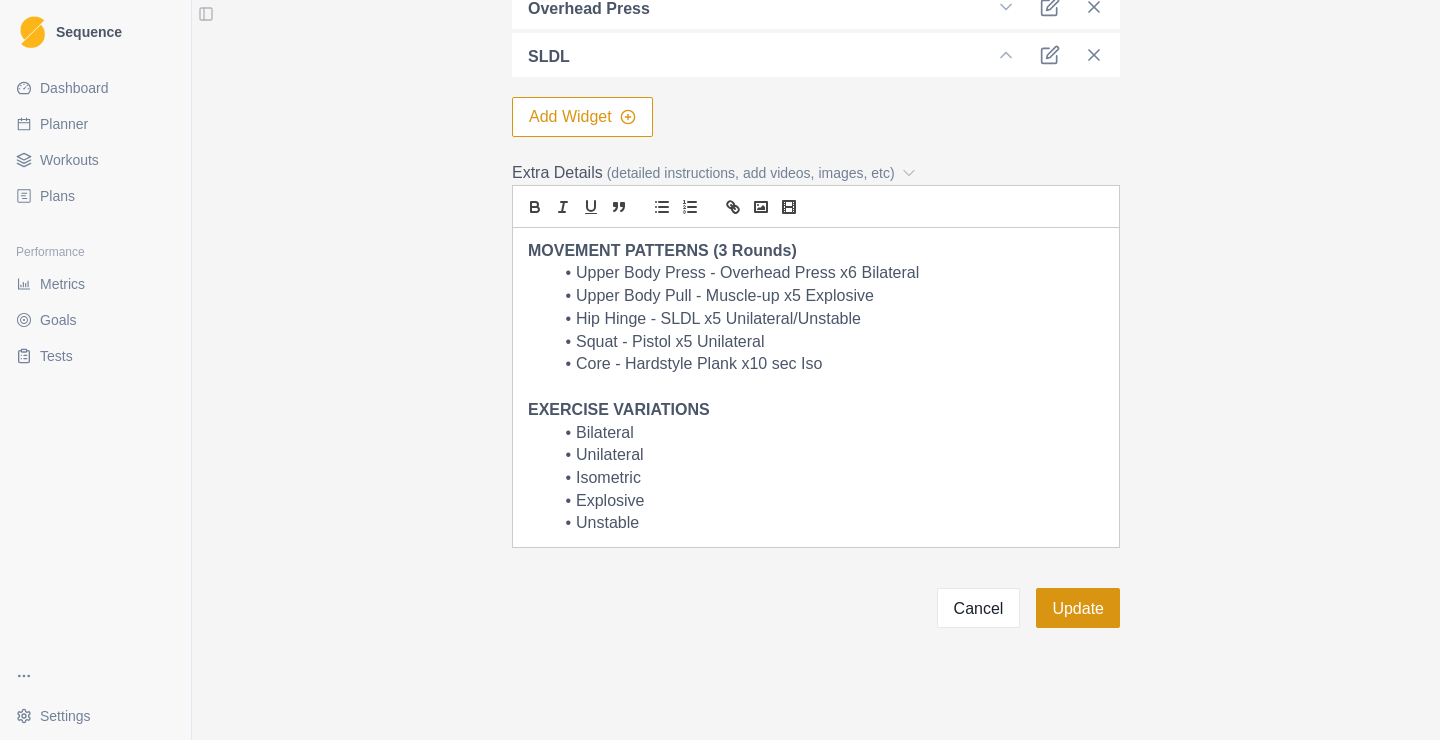 type on "STRENGTH - FULL COMBINATION" 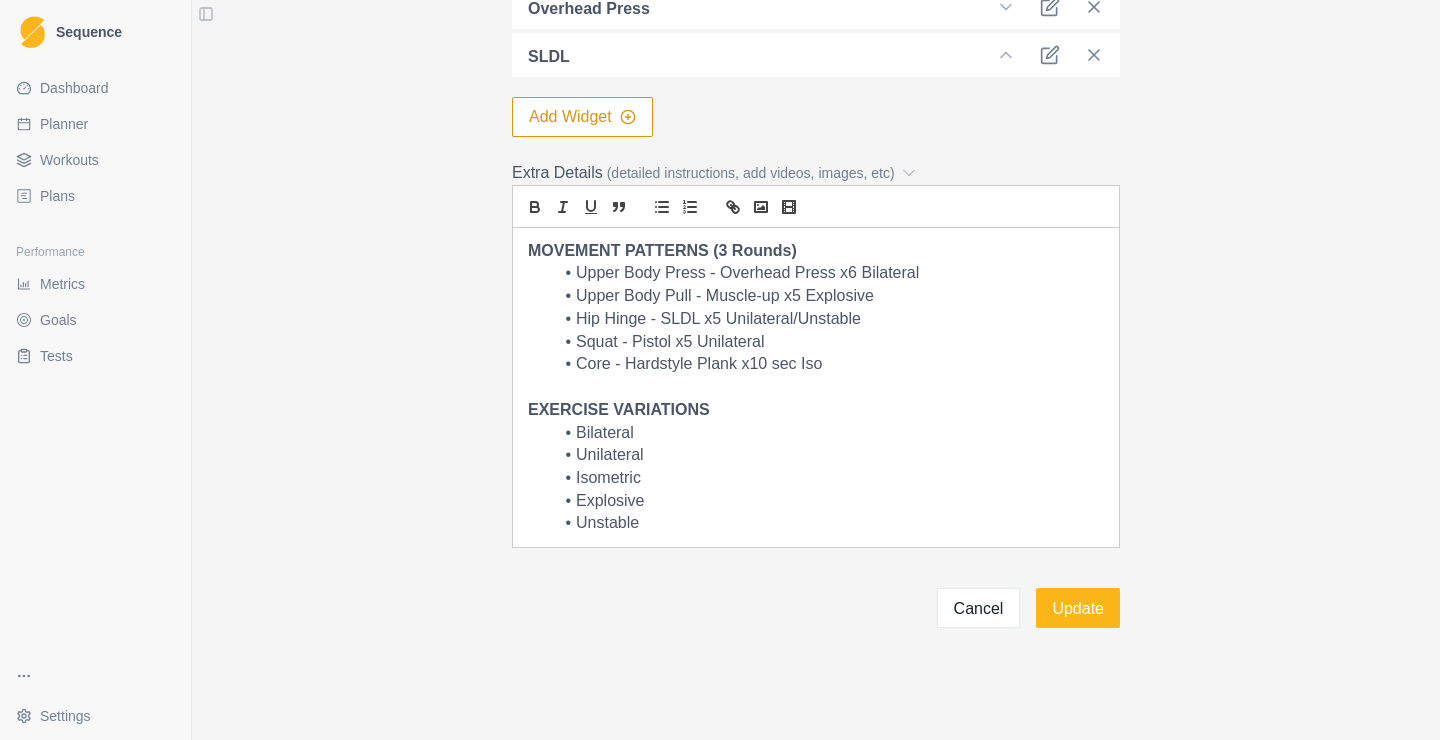 scroll, scrollTop: 0, scrollLeft: 0, axis: both 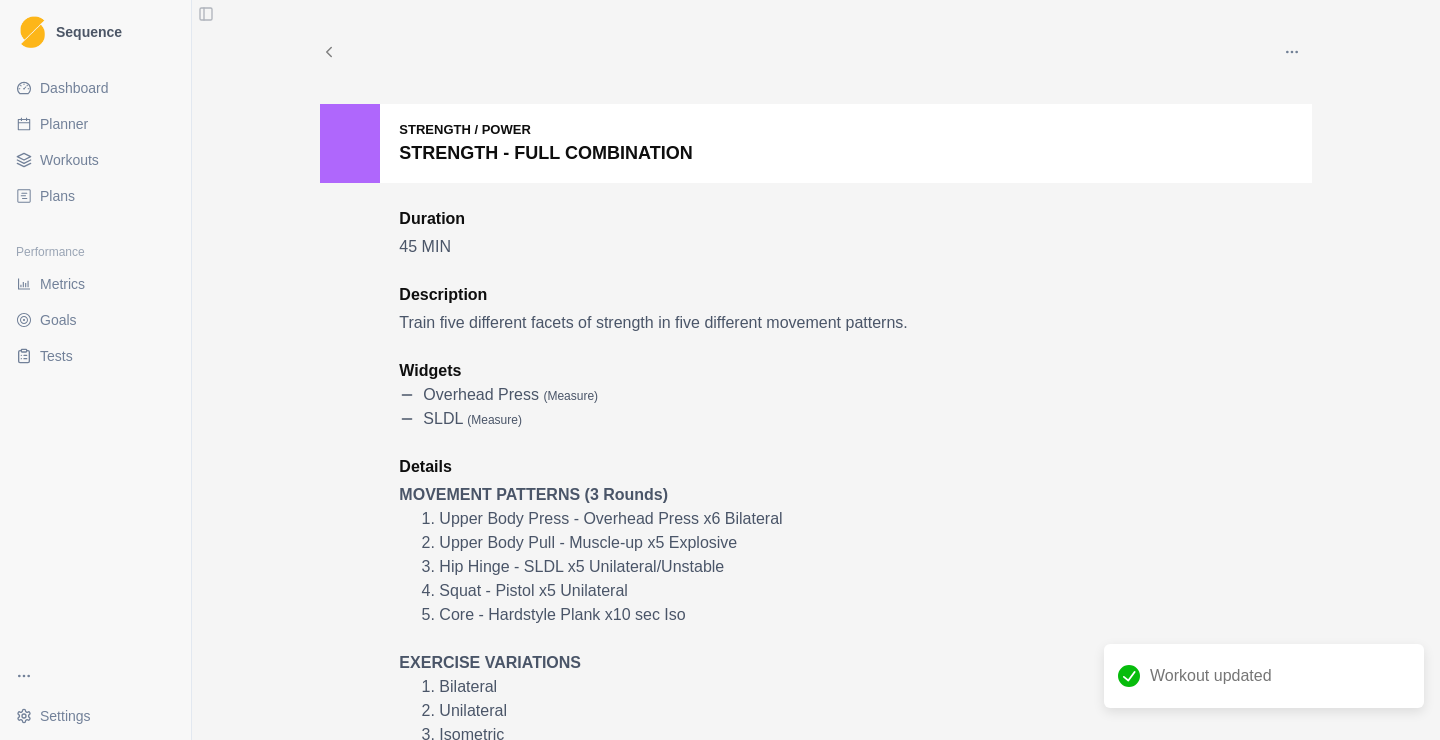 click on "Workouts" at bounding box center (69, 160) 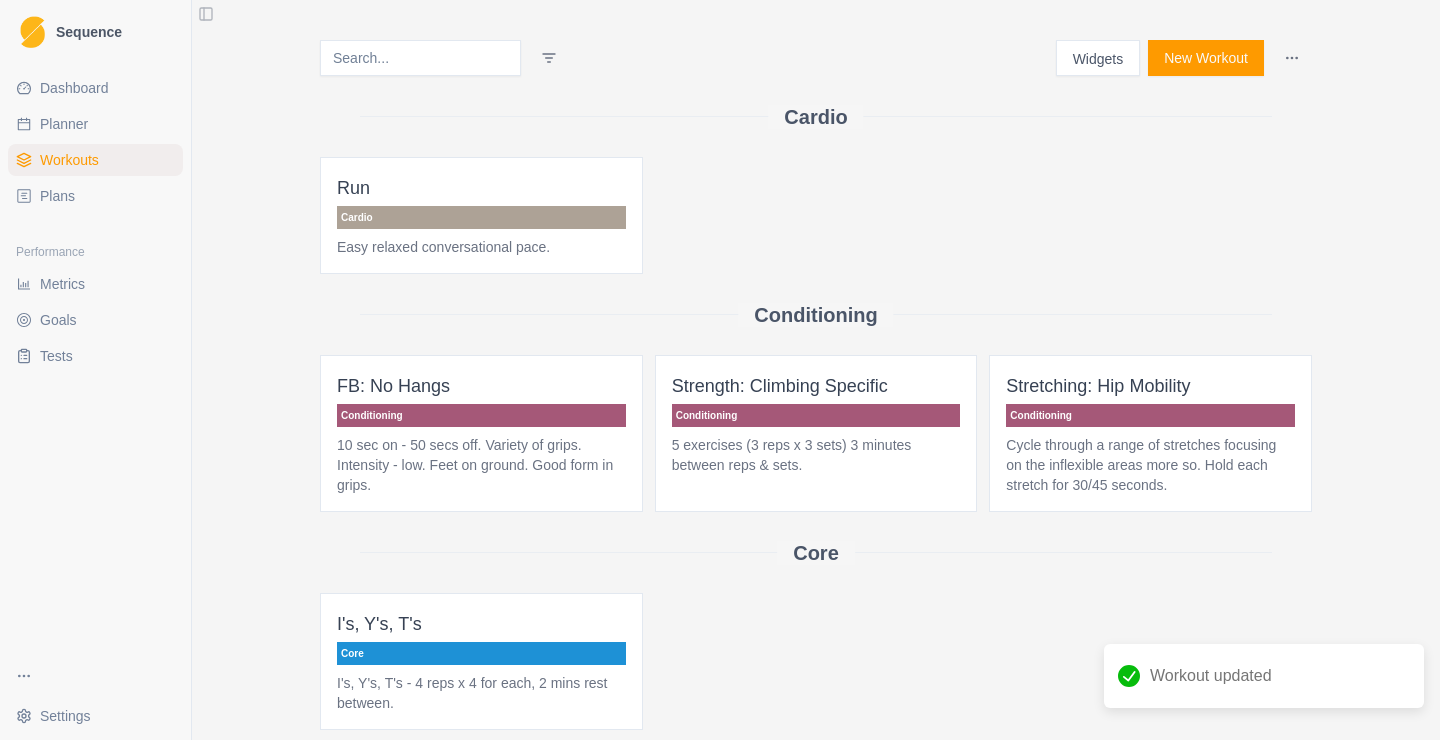click on "Planner" at bounding box center [64, 124] 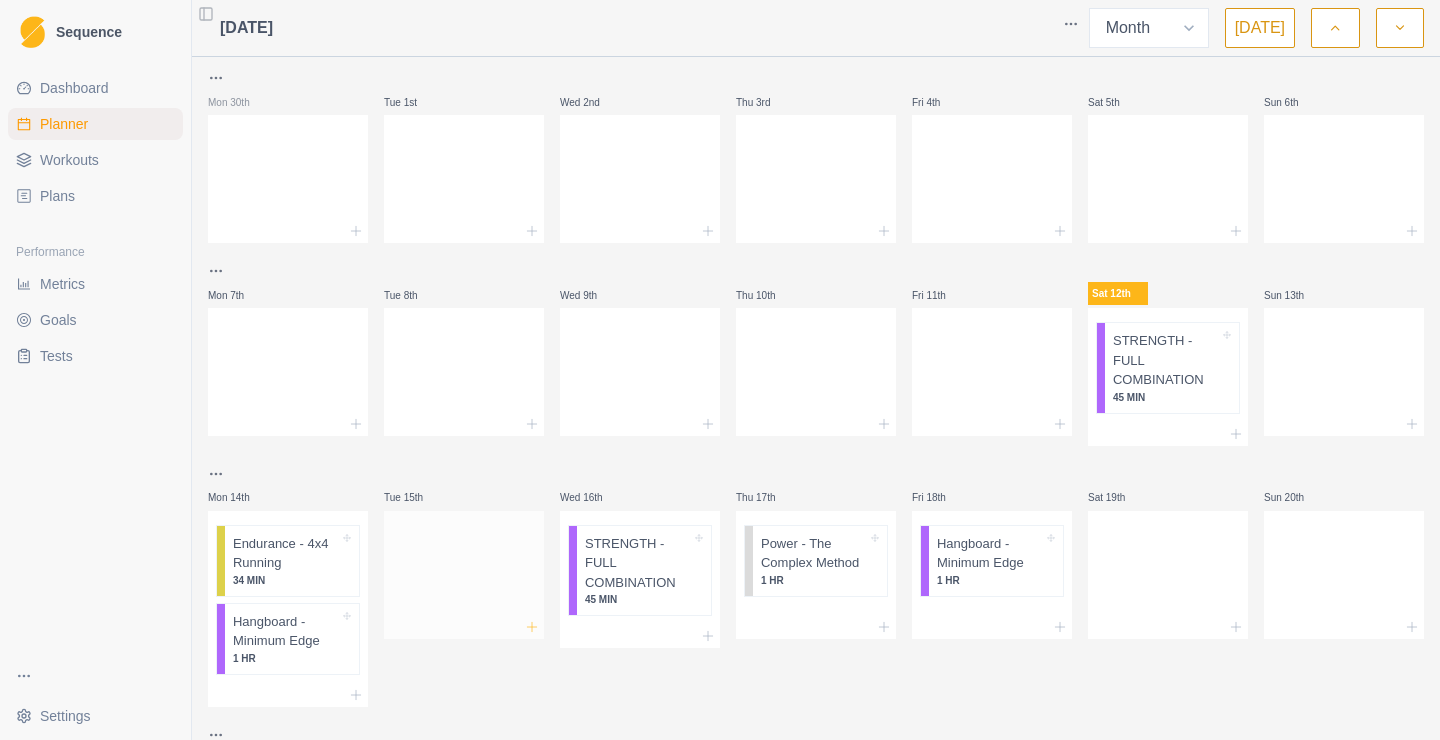 click 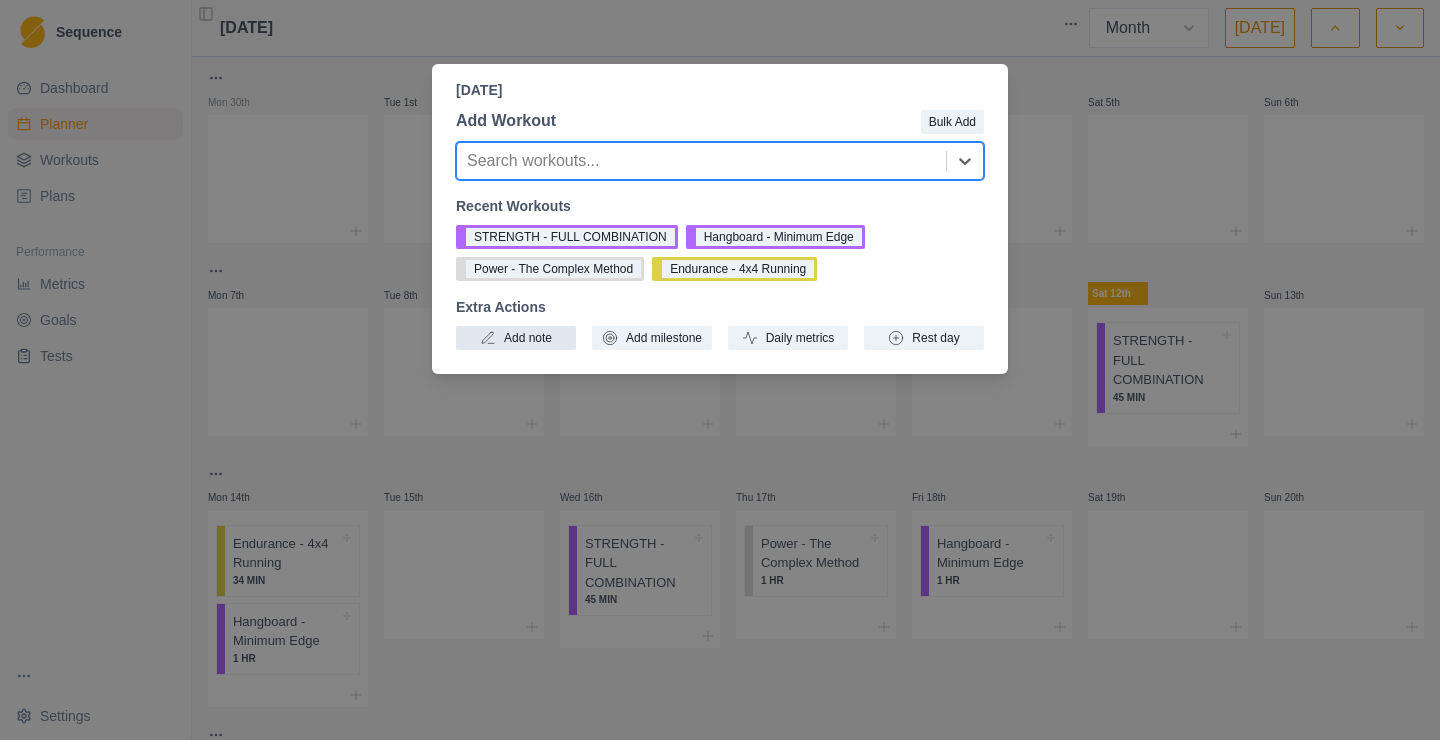 click on "Add note" at bounding box center (516, 338) 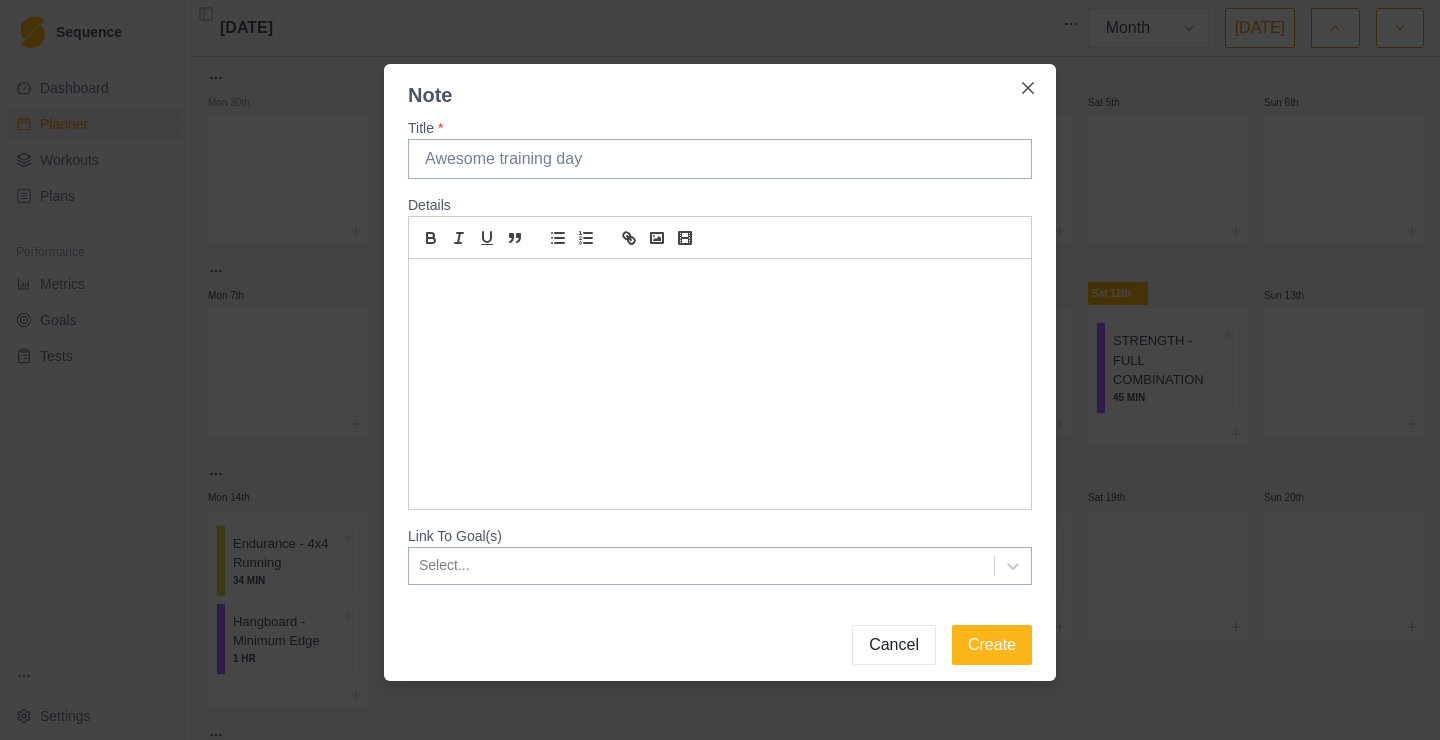 click on "Cancel" at bounding box center [894, 645] 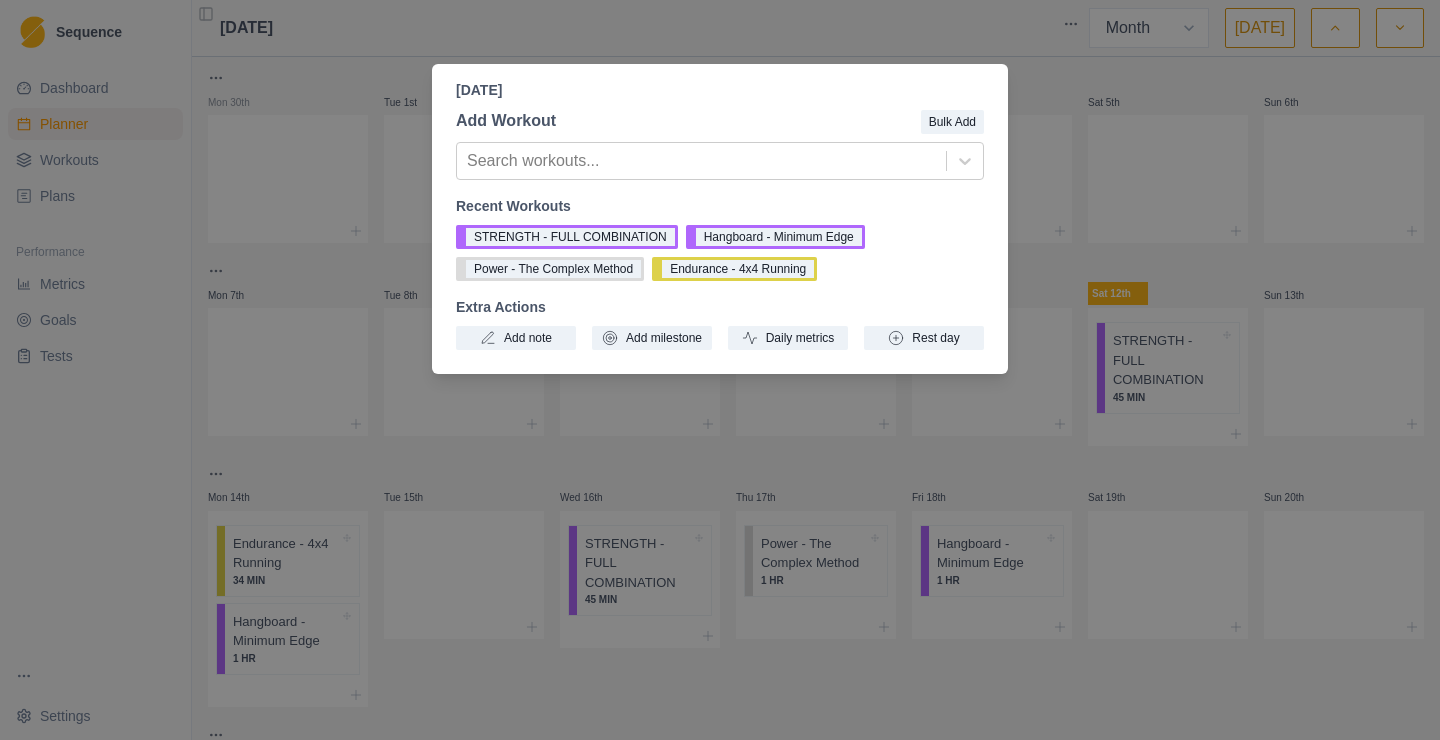 click on "[DATE] Add Workout Bulk Add Search workouts... Recent Workouts STRENGTH - FULL COMBINATION  Hangboard - Minimum Edge Power - The Complex Method Endurance - 4x4 Running Extra Actions Add note Add milestone Daily metrics Rest day" at bounding box center [720, 370] 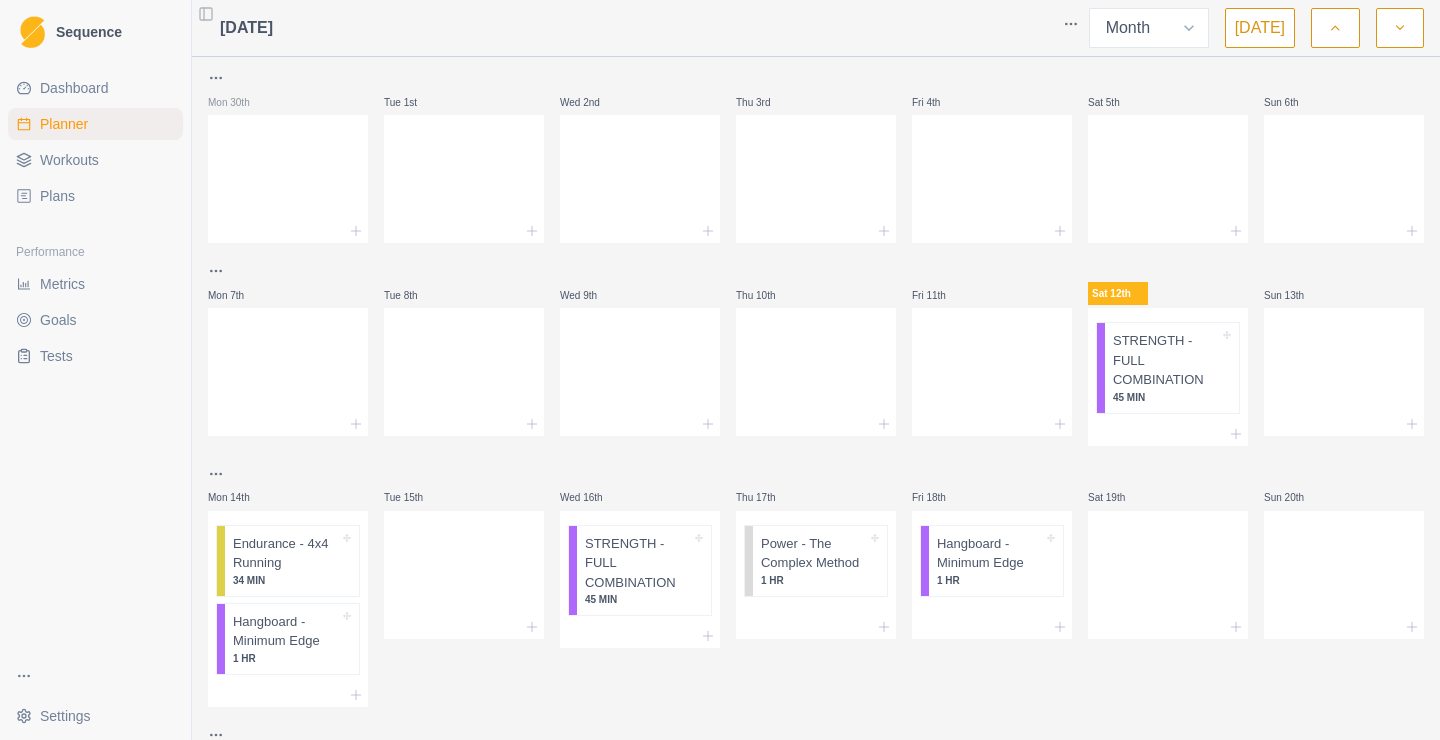 click on "Workouts" at bounding box center (69, 160) 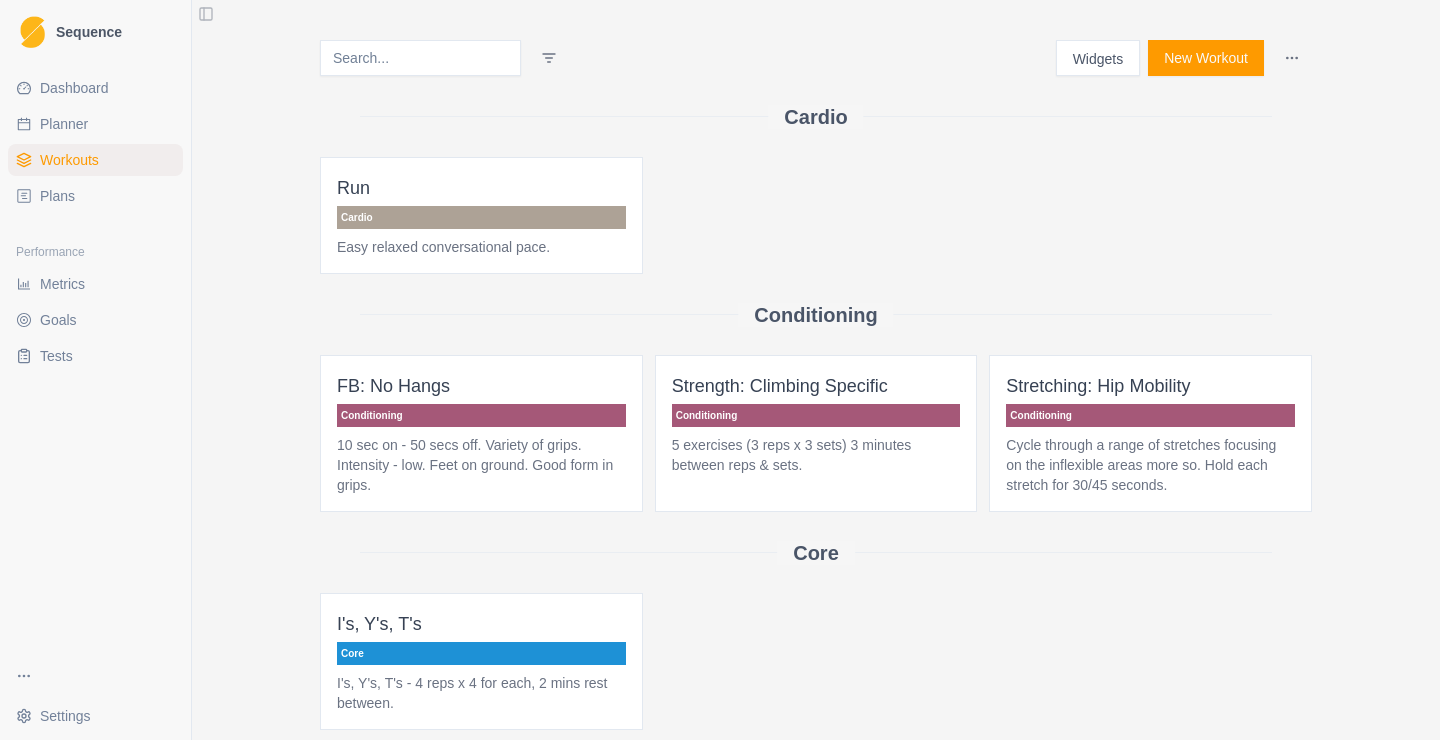 click on "New Workout" at bounding box center [1206, 58] 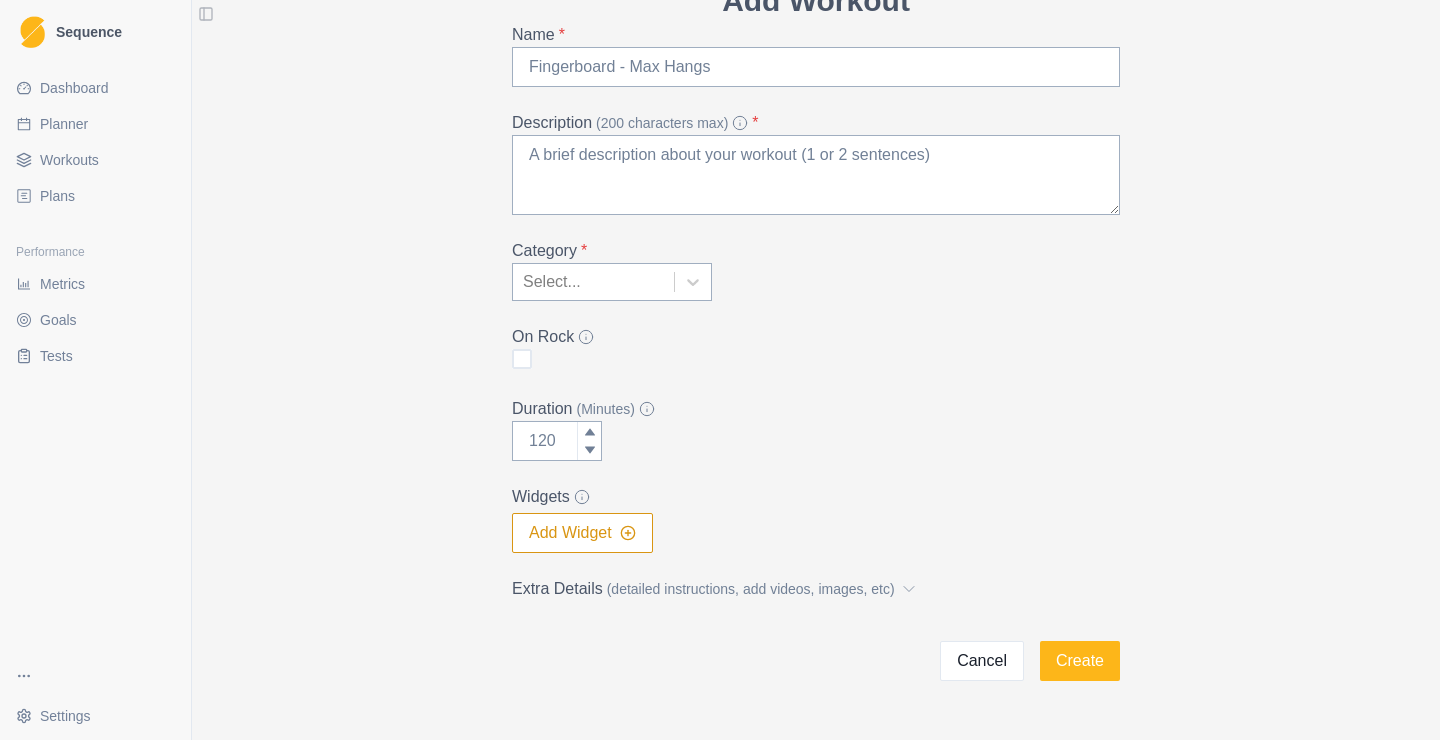 scroll, scrollTop: 158, scrollLeft: 0, axis: vertical 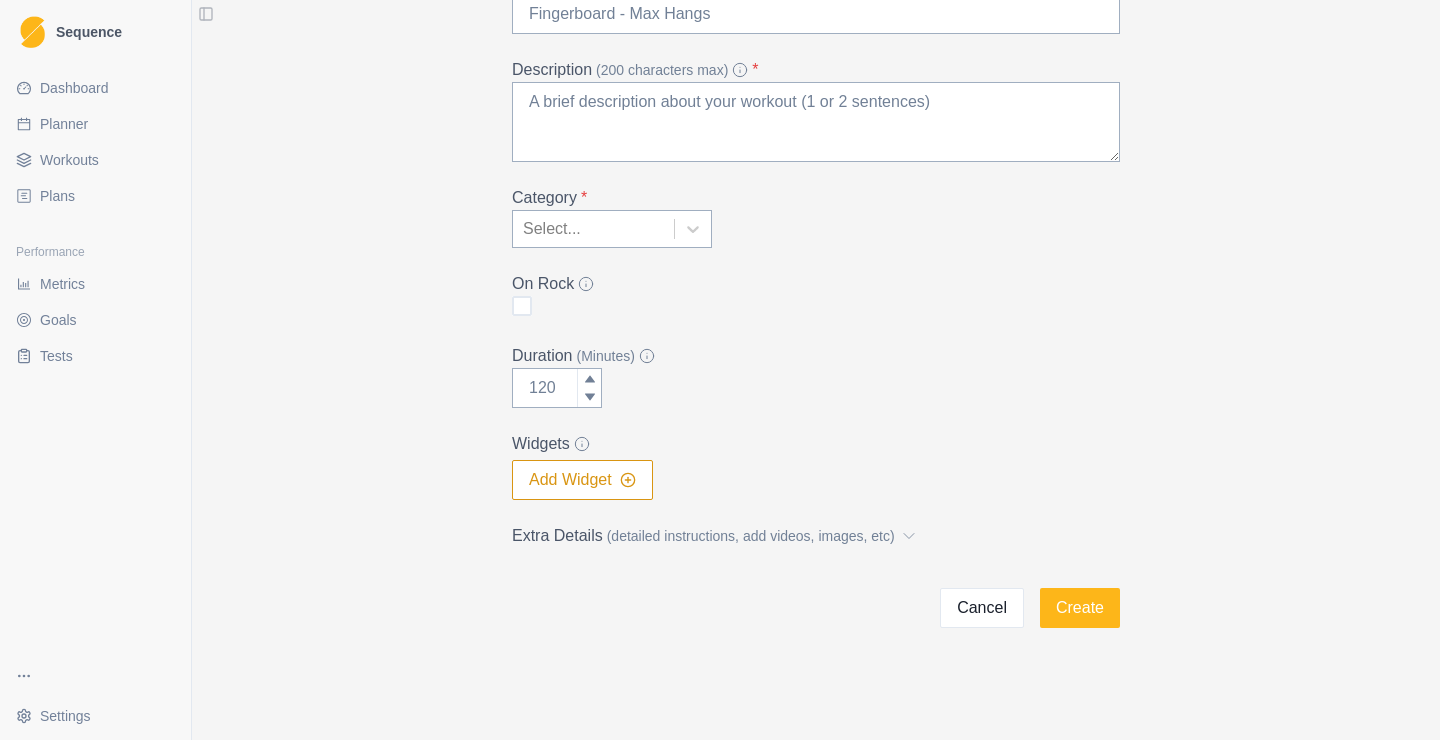 click at bounding box center (593, 229) 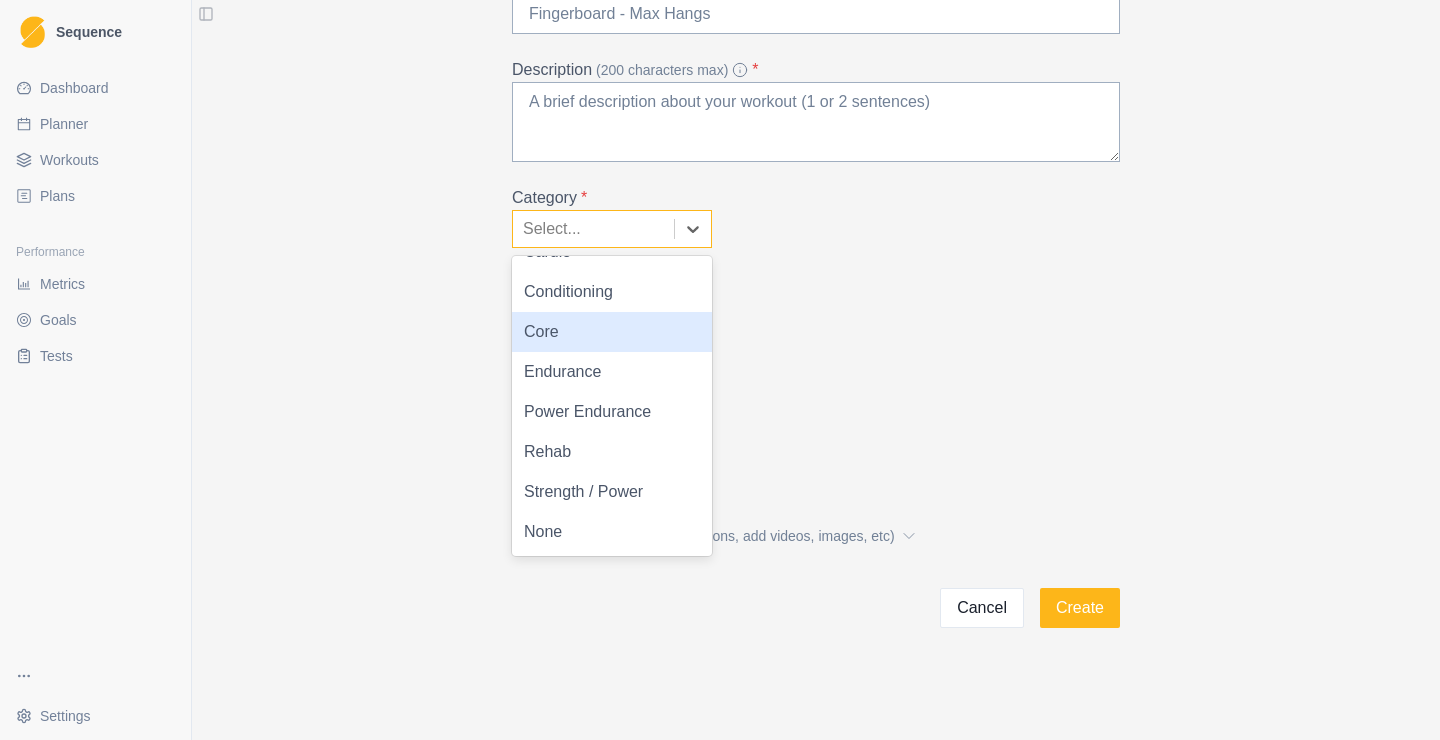 scroll, scrollTop: 0, scrollLeft: 0, axis: both 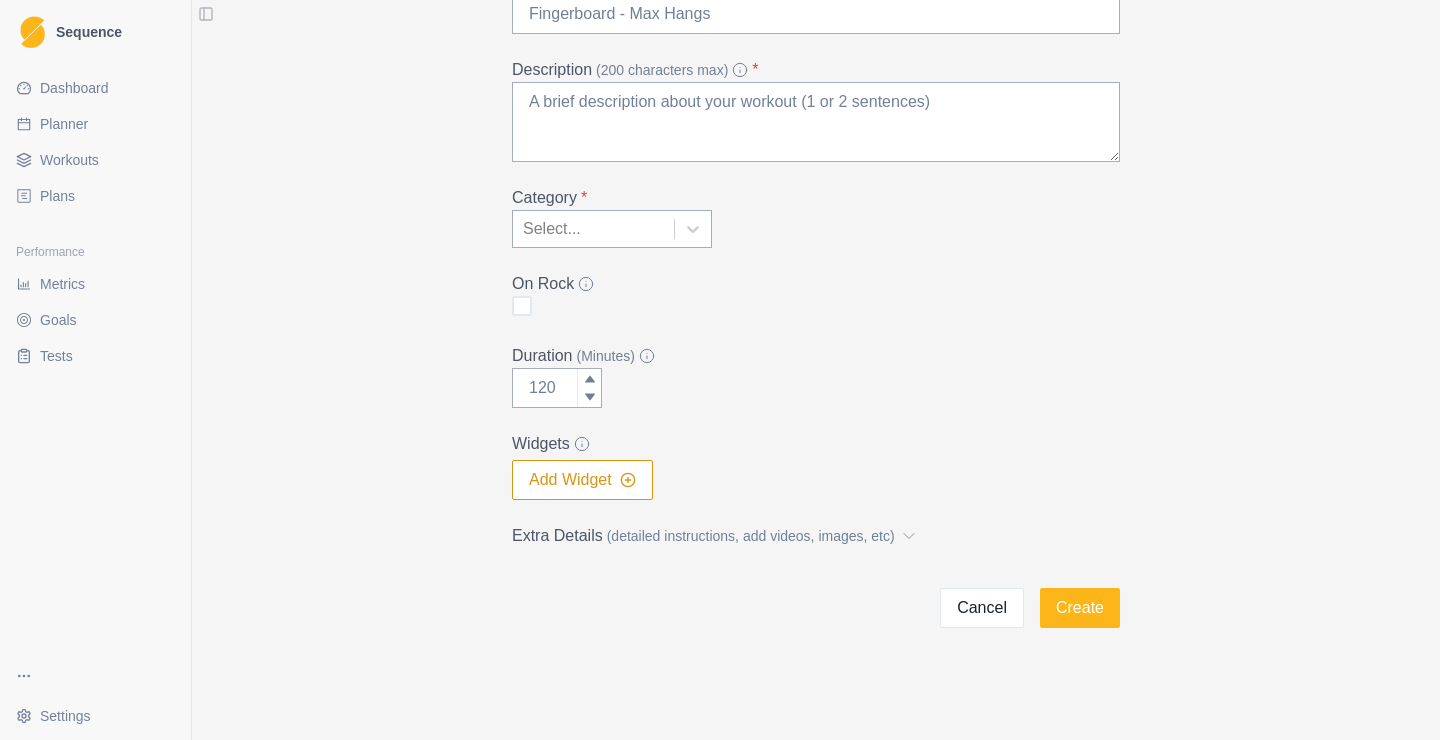 click on "On Rock" at bounding box center (816, 296) 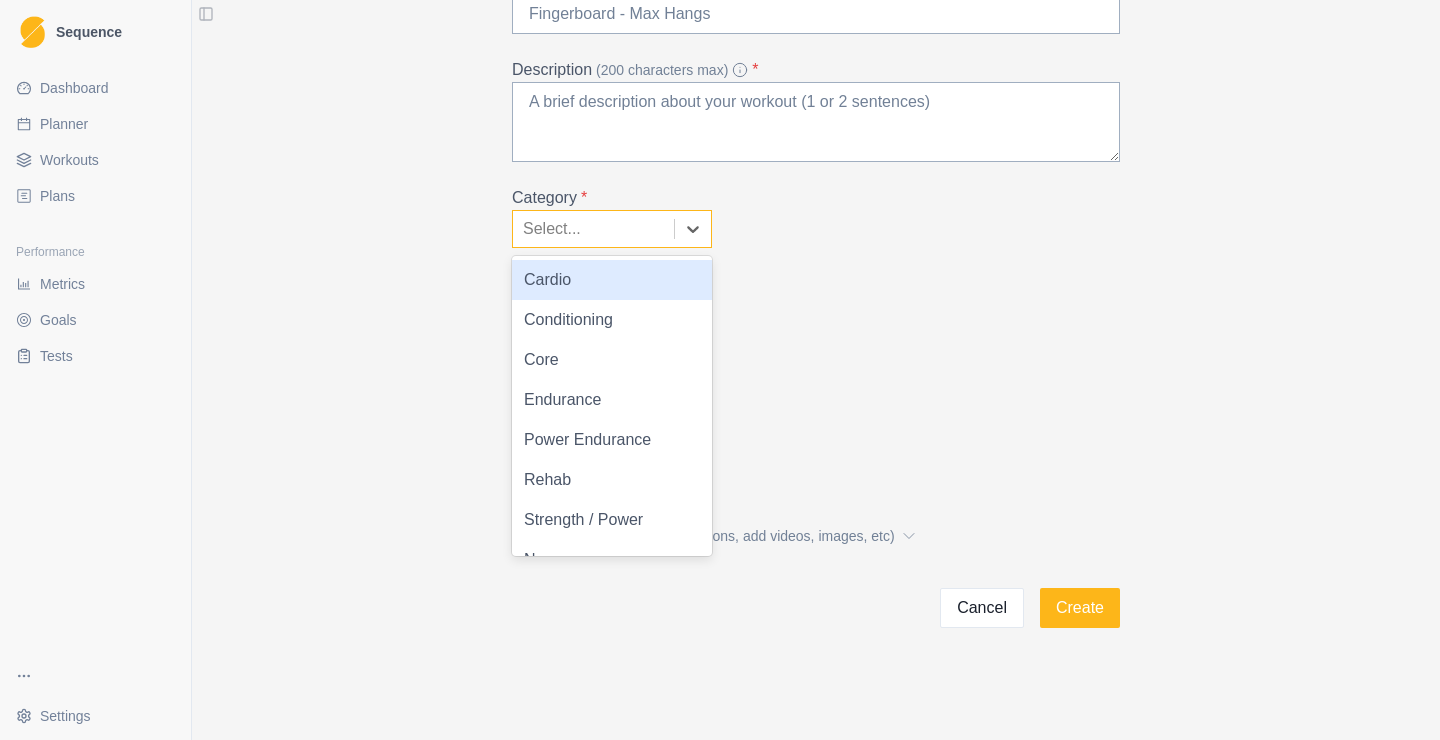 click at bounding box center (593, 229) 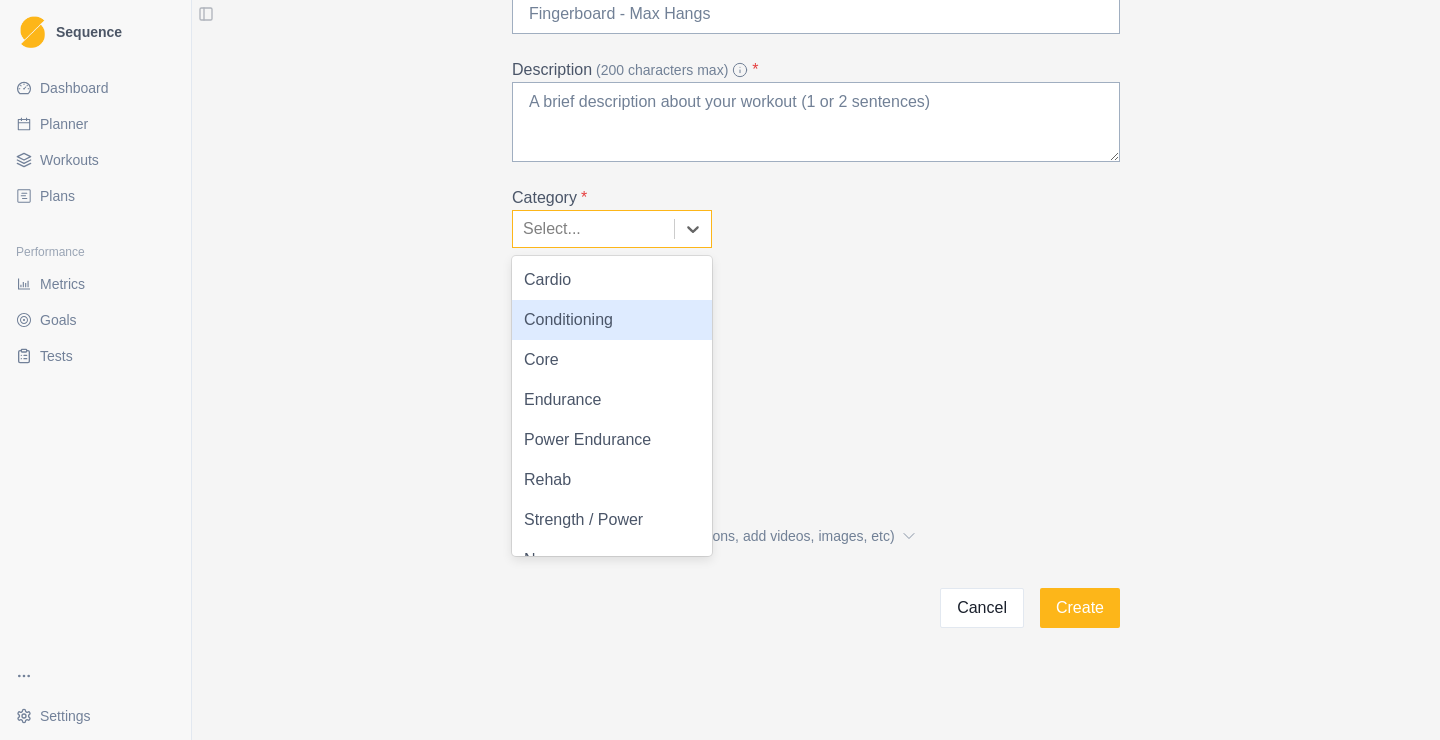 scroll, scrollTop: 28, scrollLeft: 0, axis: vertical 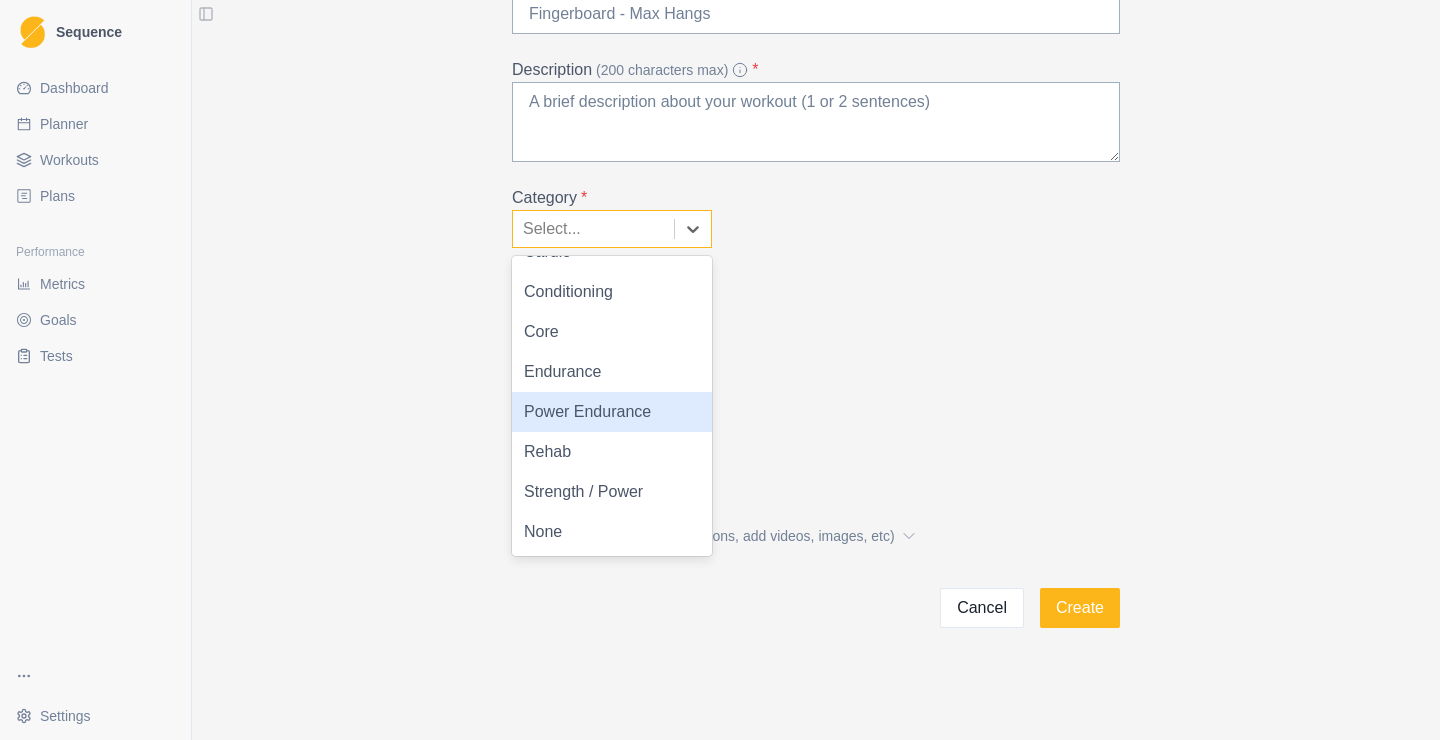 click on "Add Workout Name * Description   (200 characters max) * Category * 8 results available. Use Up and Down to choose options, press Enter to select the currently focused option, press Escape to exit the menu, press Tab to select the option and exit the menu. Select... Cardio Conditioning Core Endurance Power Endurance Rehab Strength / Power None On Rock Duration   (Minutes) Widgets Add Widget Extra Details (detailed instructions, add videos, images, etc) Cancel Create" at bounding box center [816, 276] 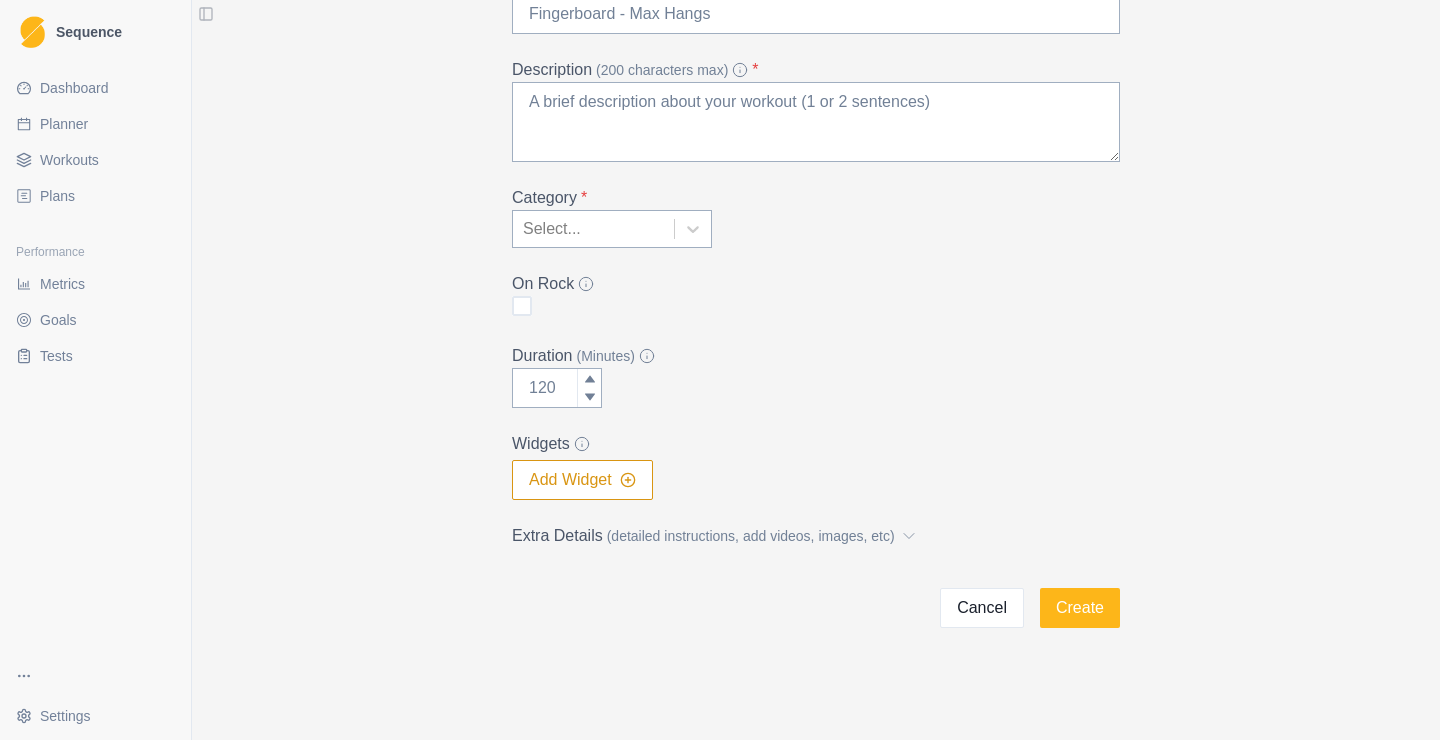 click on "Add Workout Name * Description   (200 characters max) * Category * Select... On Rock Duration   (Minutes) Widgets Add Widget Extra Details (detailed instructions, add videos, images, etc) Cancel Create" at bounding box center (816, 276) 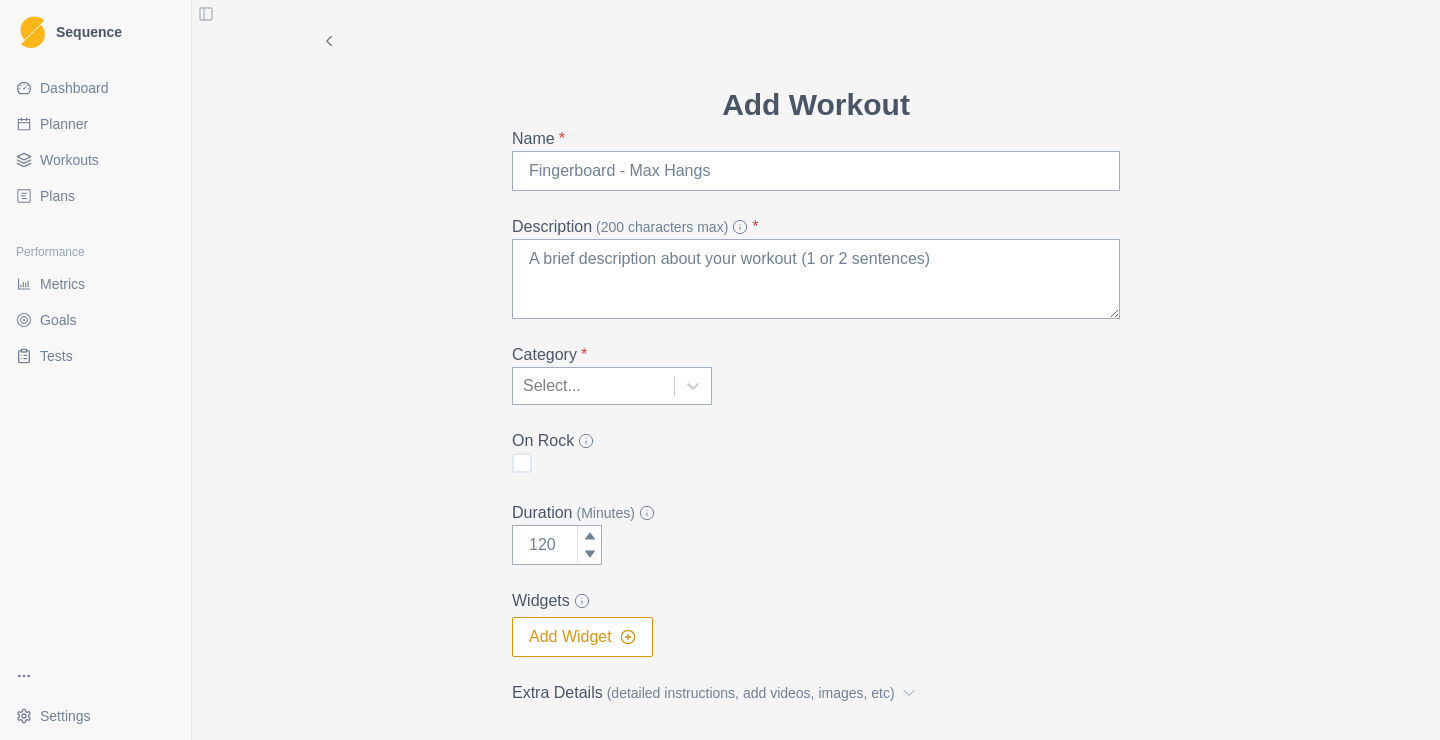 select on "month" 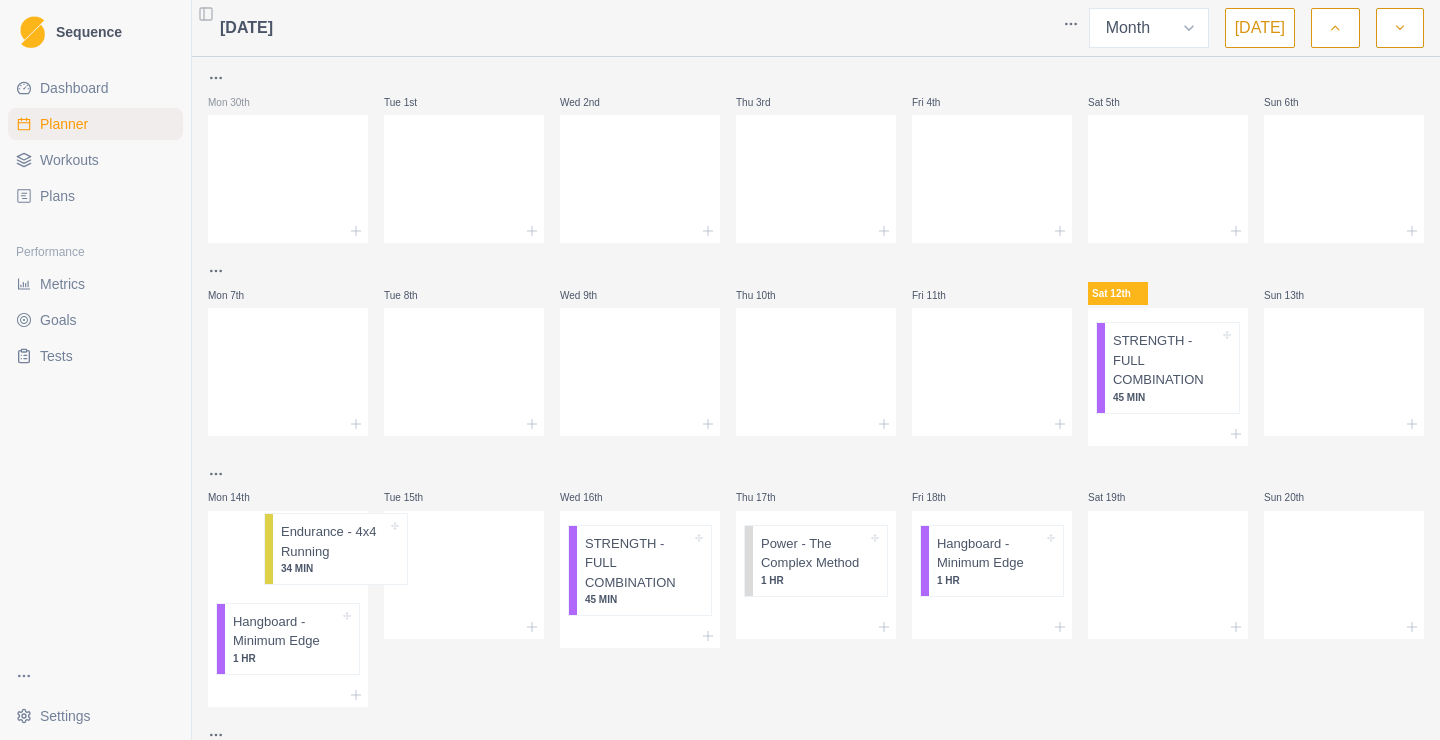 scroll, scrollTop: 1, scrollLeft: 0, axis: vertical 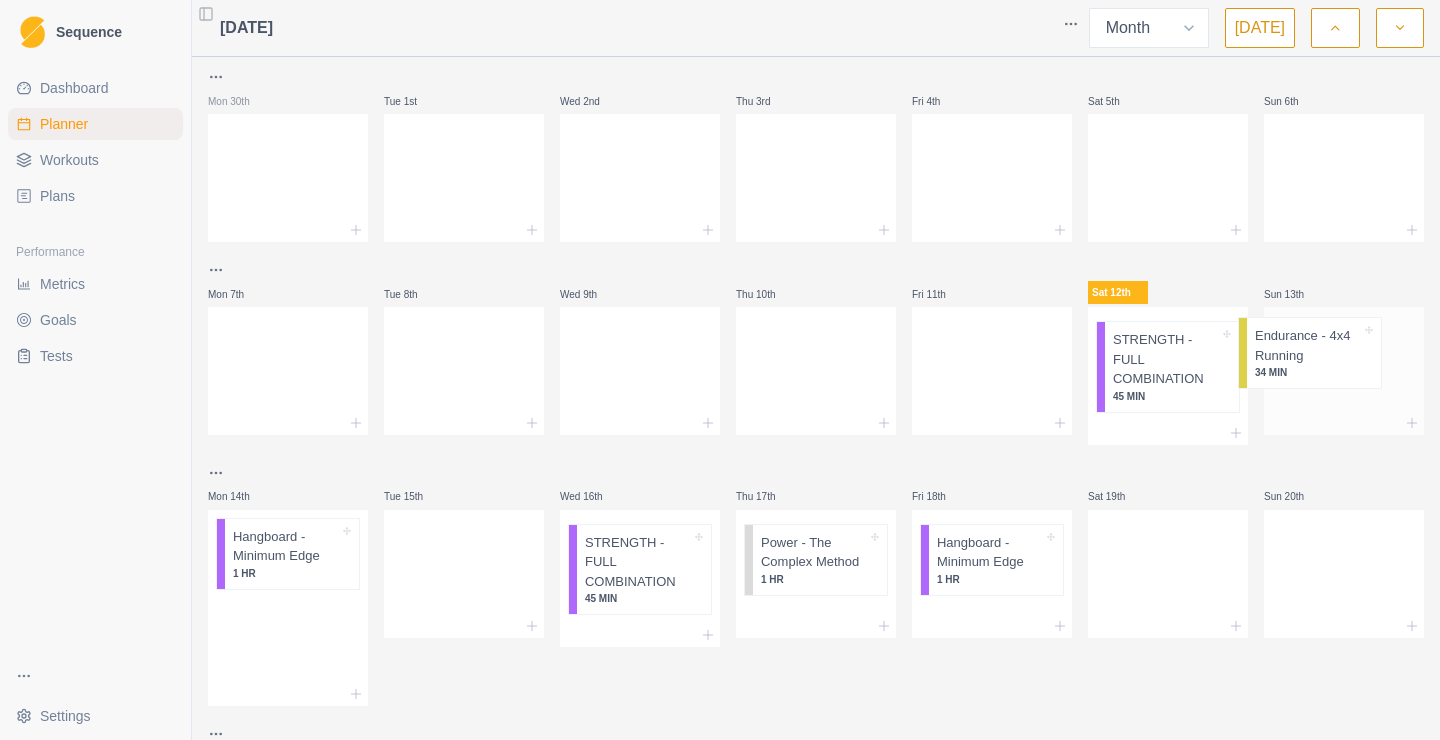 drag, startPoint x: 292, startPoint y: 563, endPoint x: 1326, endPoint y: 359, distance: 1053.9316 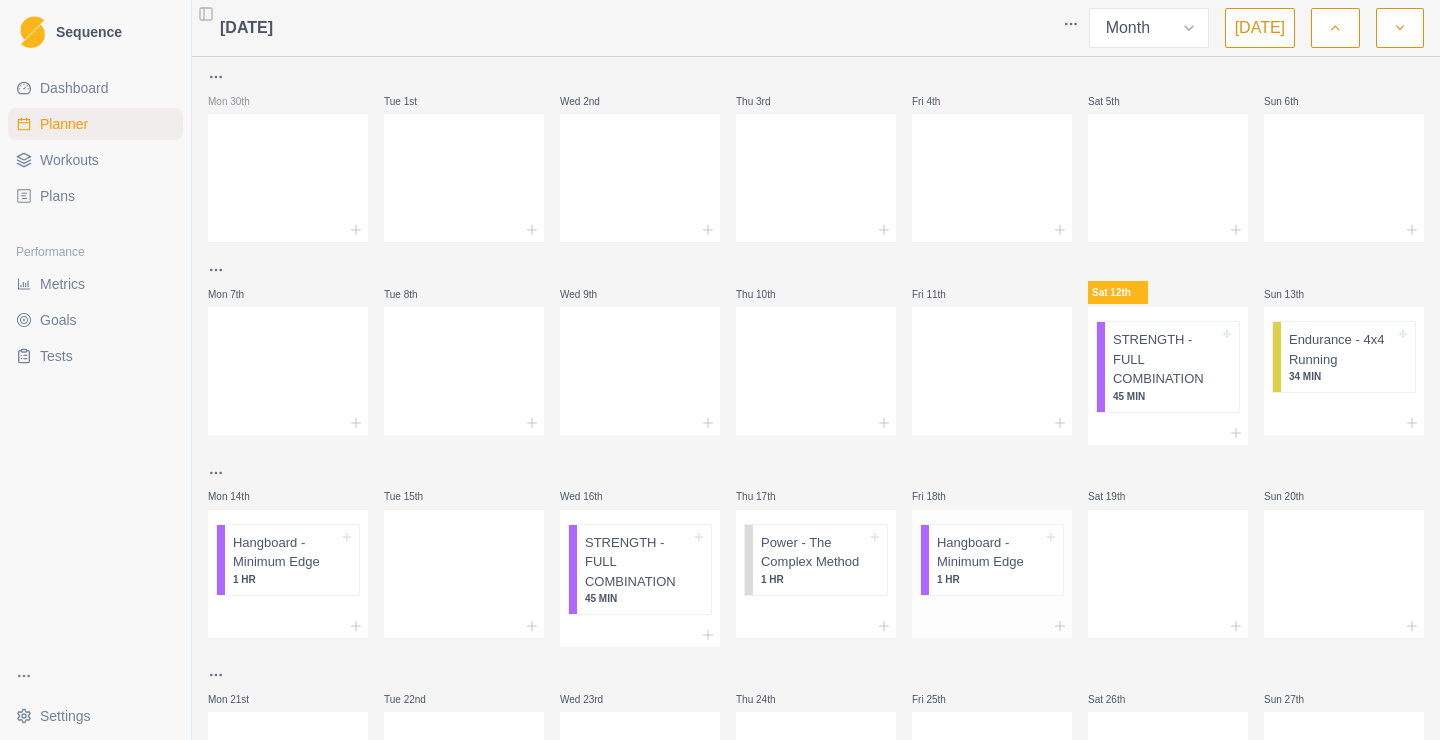 scroll, scrollTop: 2, scrollLeft: 0, axis: vertical 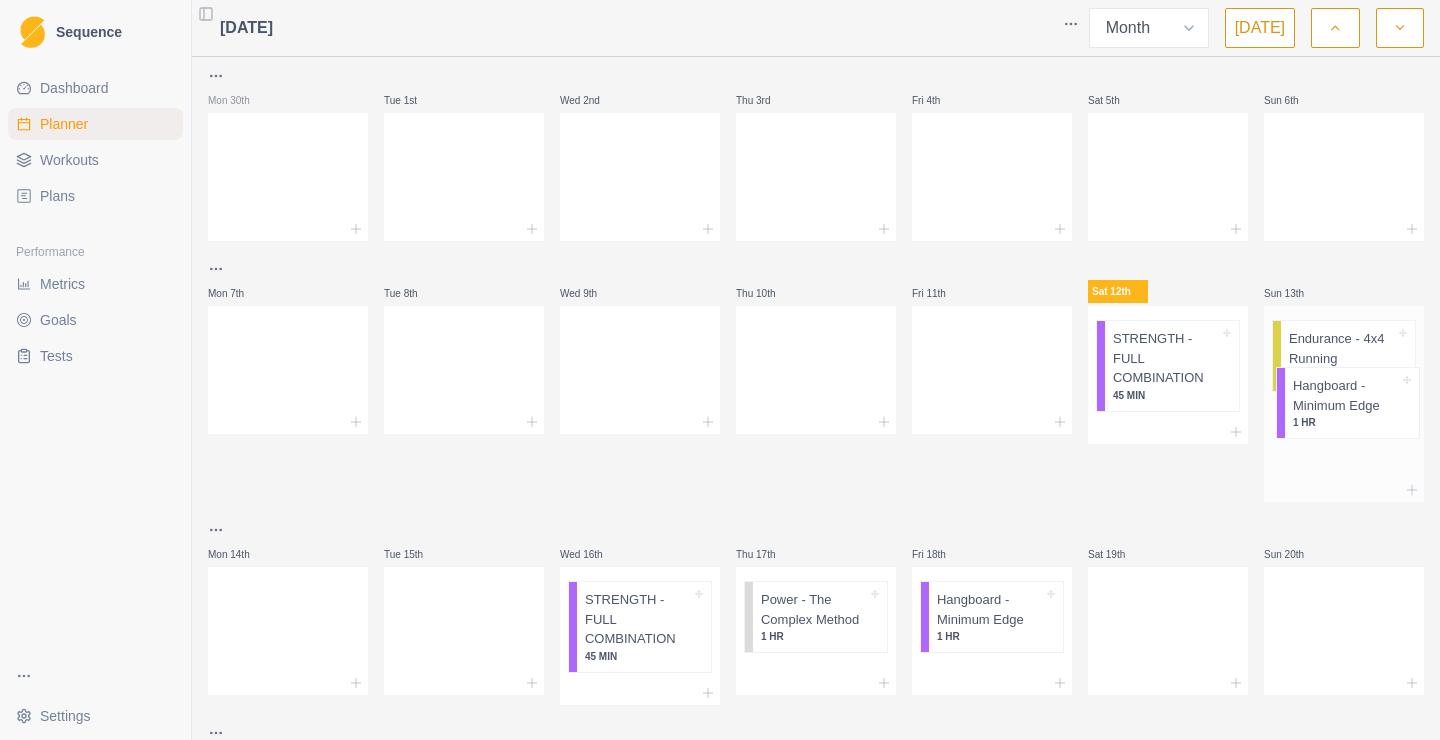 drag, startPoint x: 273, startPoint y: 569, endPoint x: 1347, endPoint y: 426, distance: 1083.4781 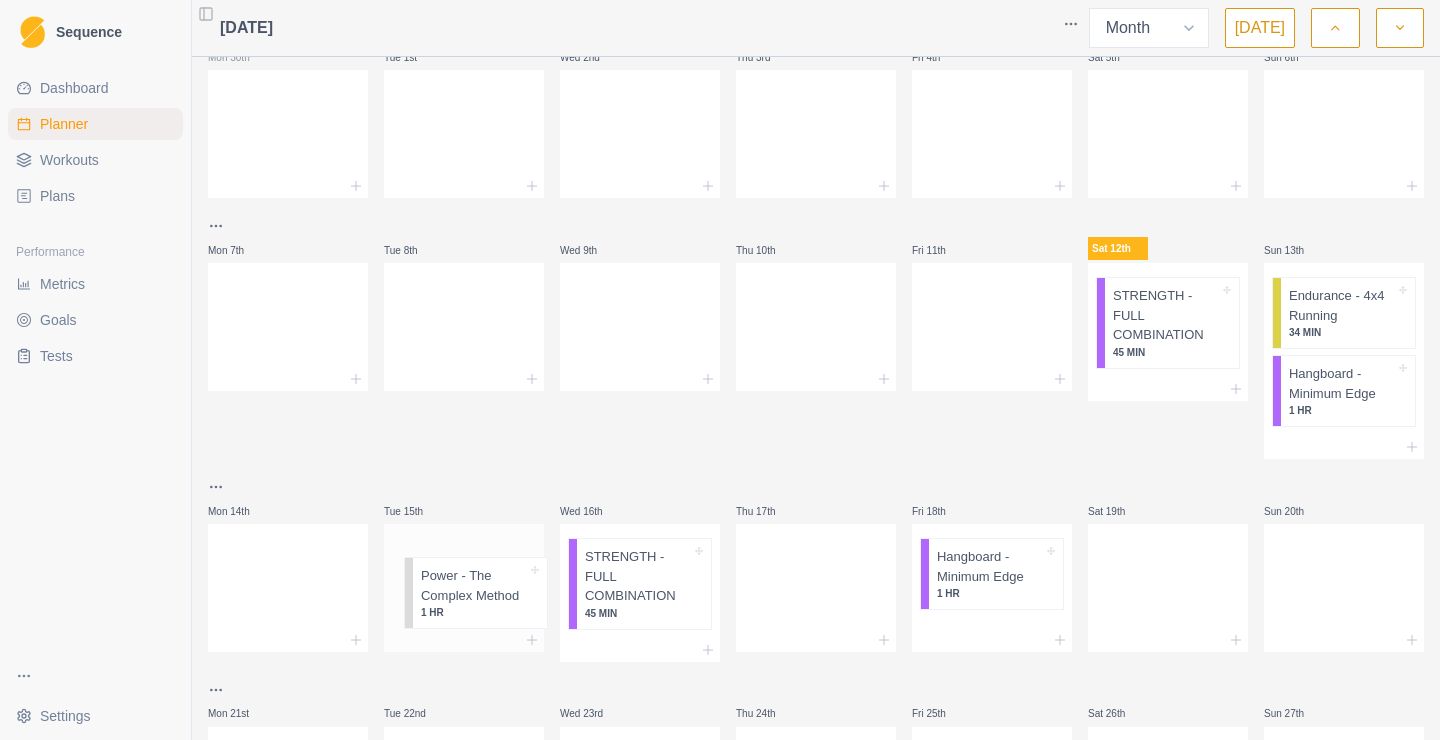 drag, startPoint x: 802, startPoint y: 633, endPoint x: 455, endPoint y: 611, distance: 347.69672 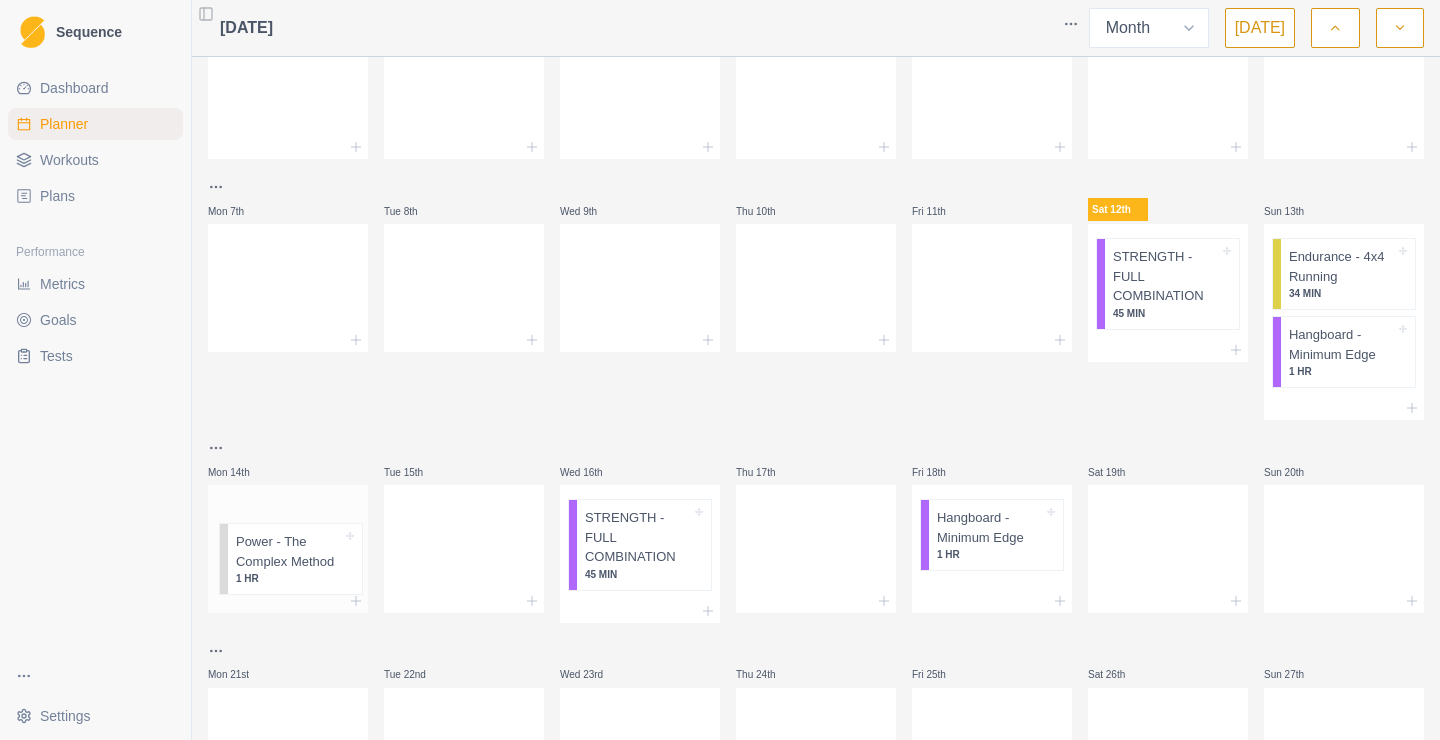 scroll, scrollTop: 88, scrollLeft: 0, axis: vertical 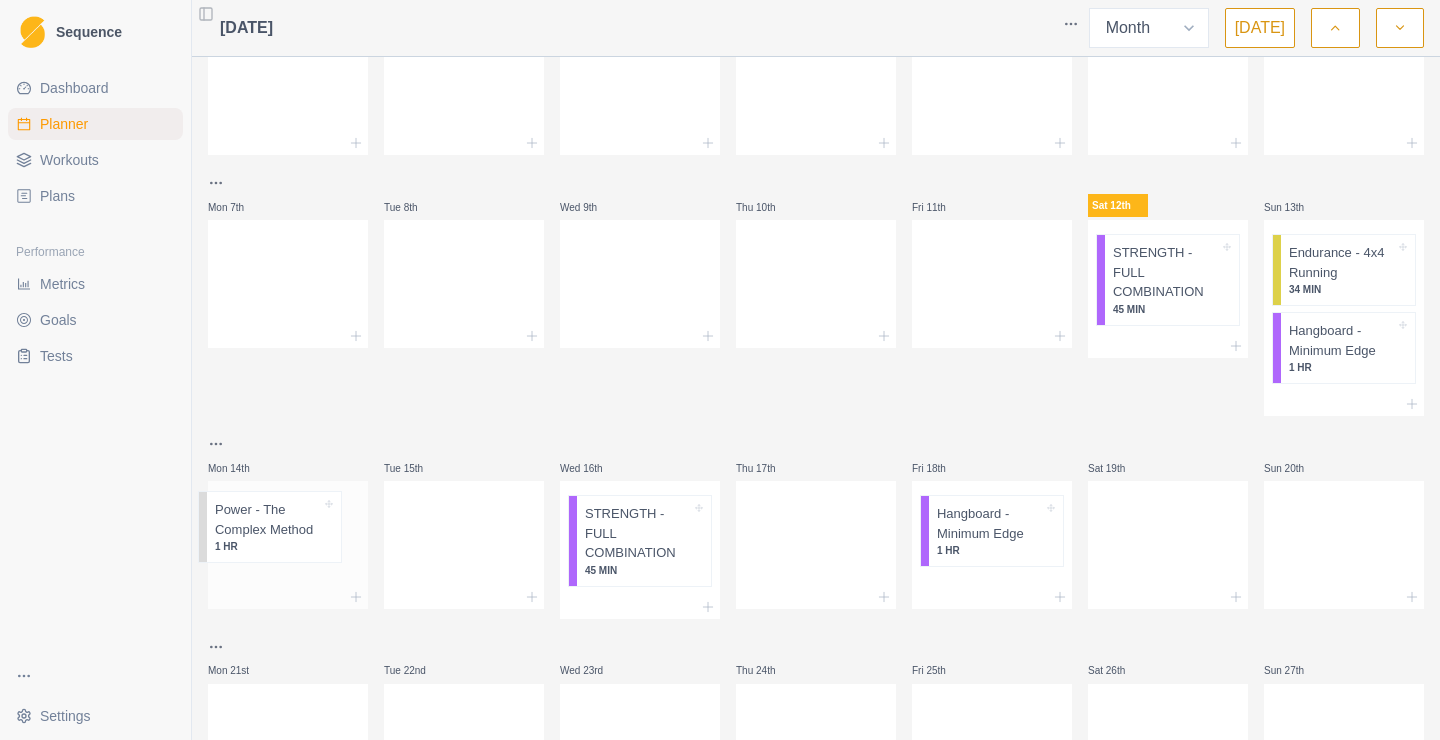drag, startPoint x: 472, startPoint y: 583, endPoint x: 272, endPoint y: 539, distance: 204.7828 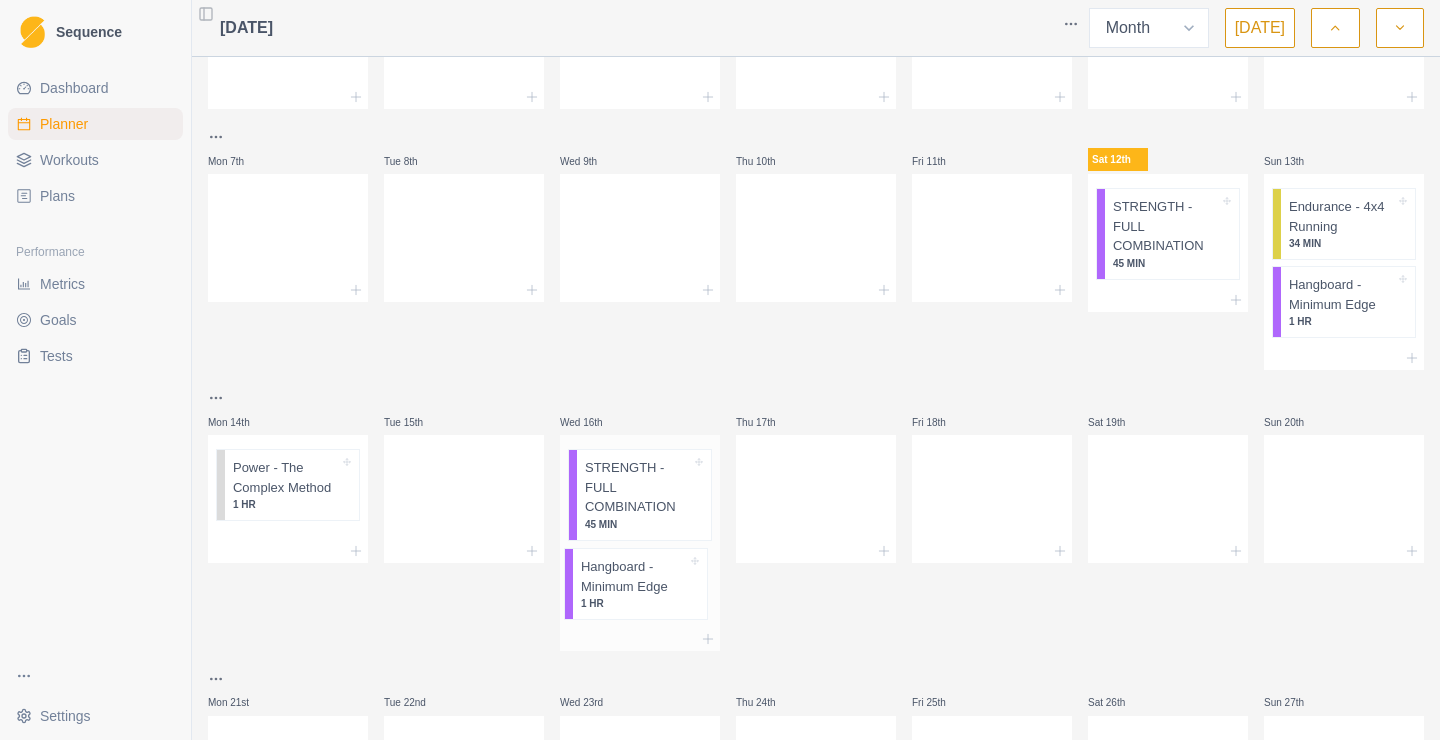 scroll, scrollTop: 150, scrollLeft: 0, axis: vertical 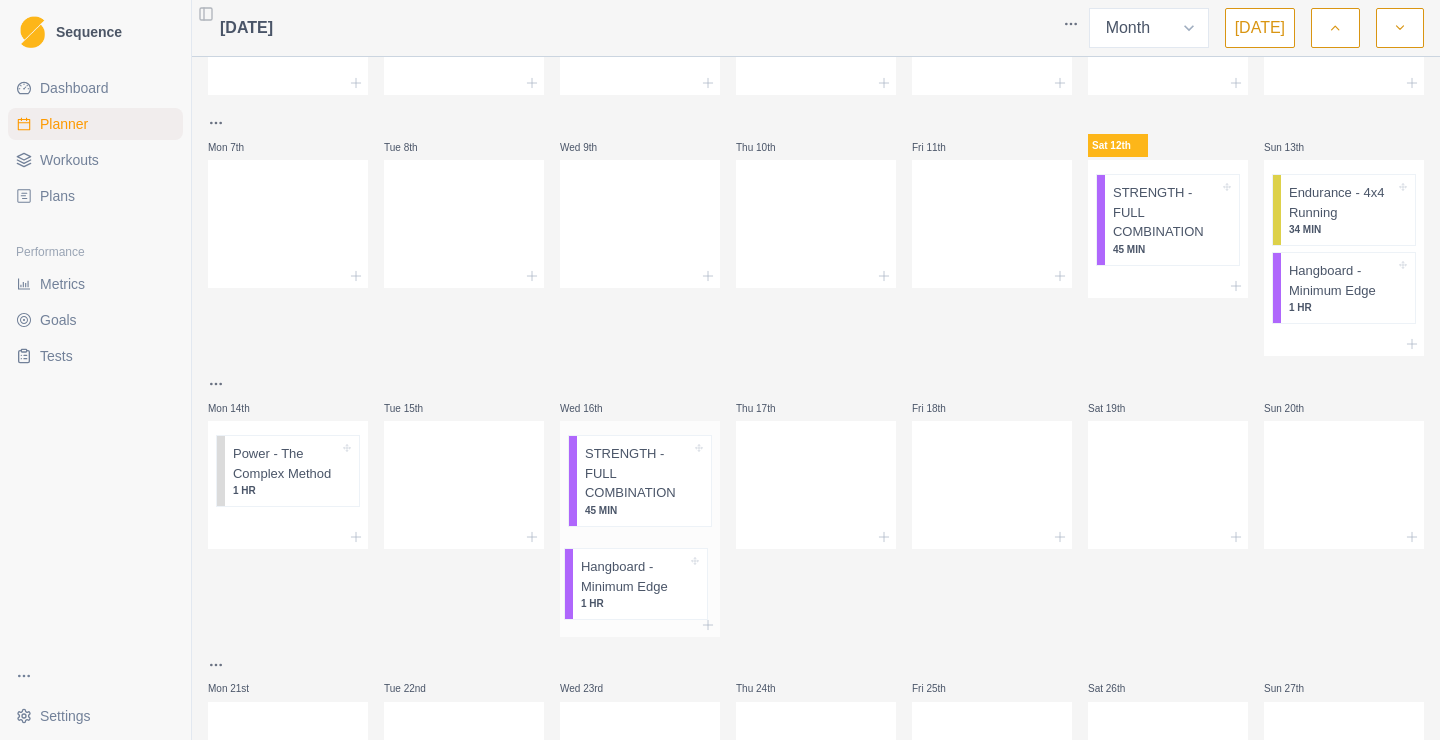 drag, startPoint x: 1009, startPoint y: 533, endPoint x: 653, endPoint y: 586, distance: 359.9236 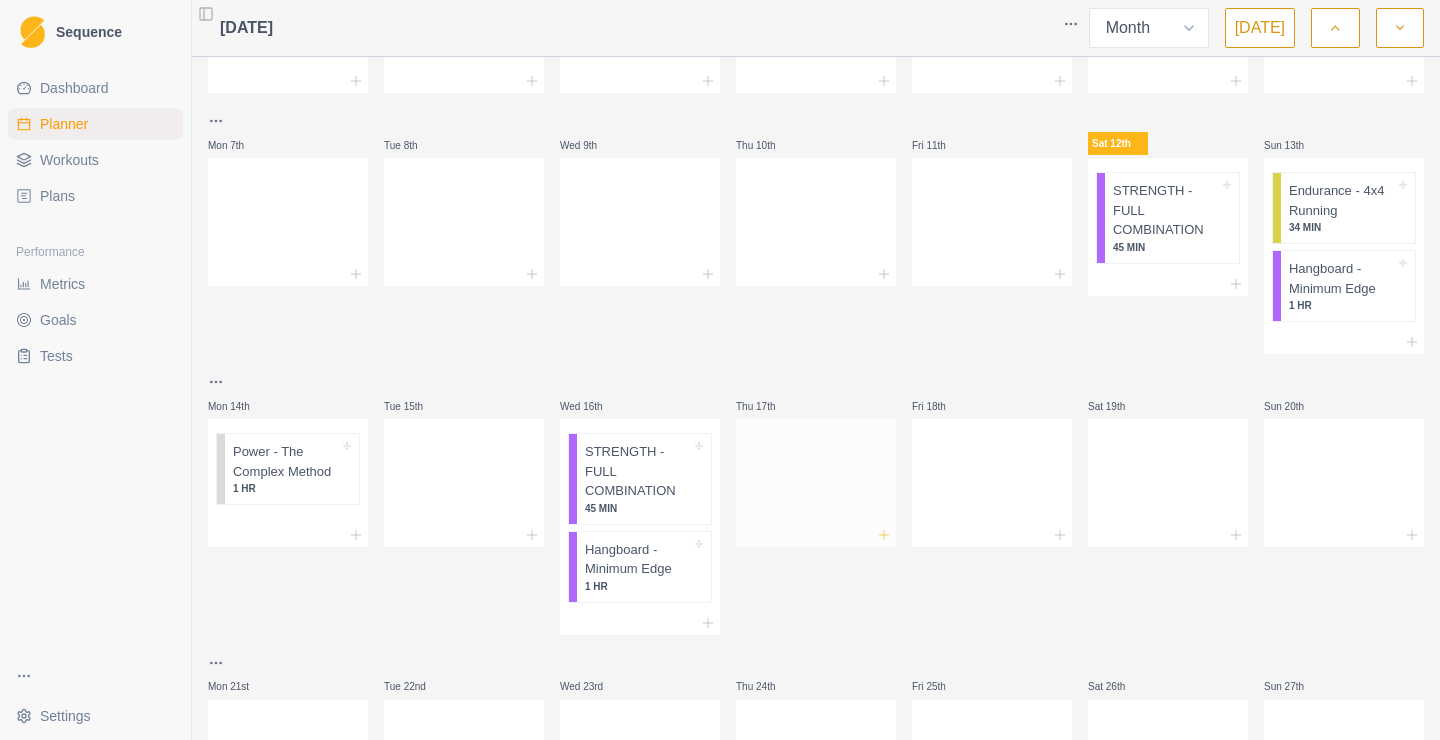 click 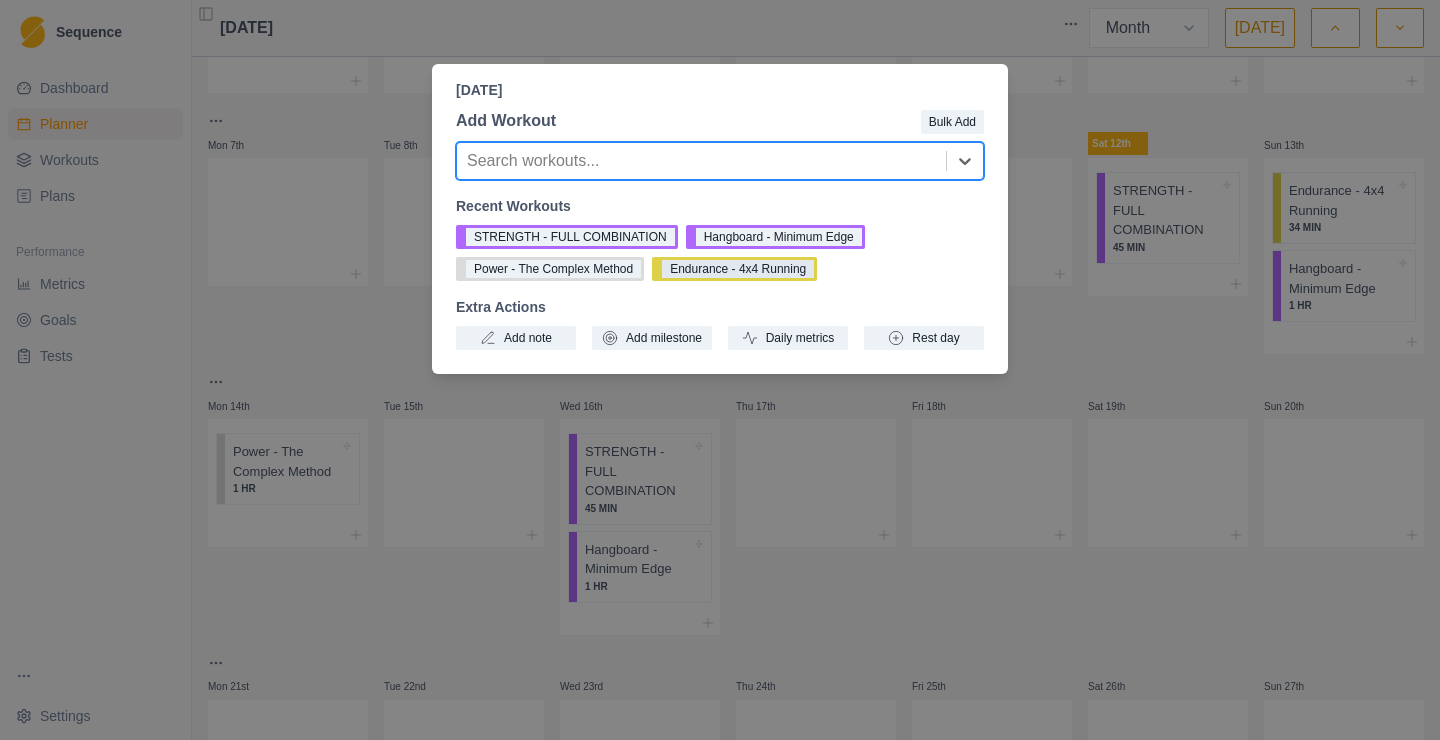 click on "Endurance - 4x4 Running" at bounding box center (734, 269) 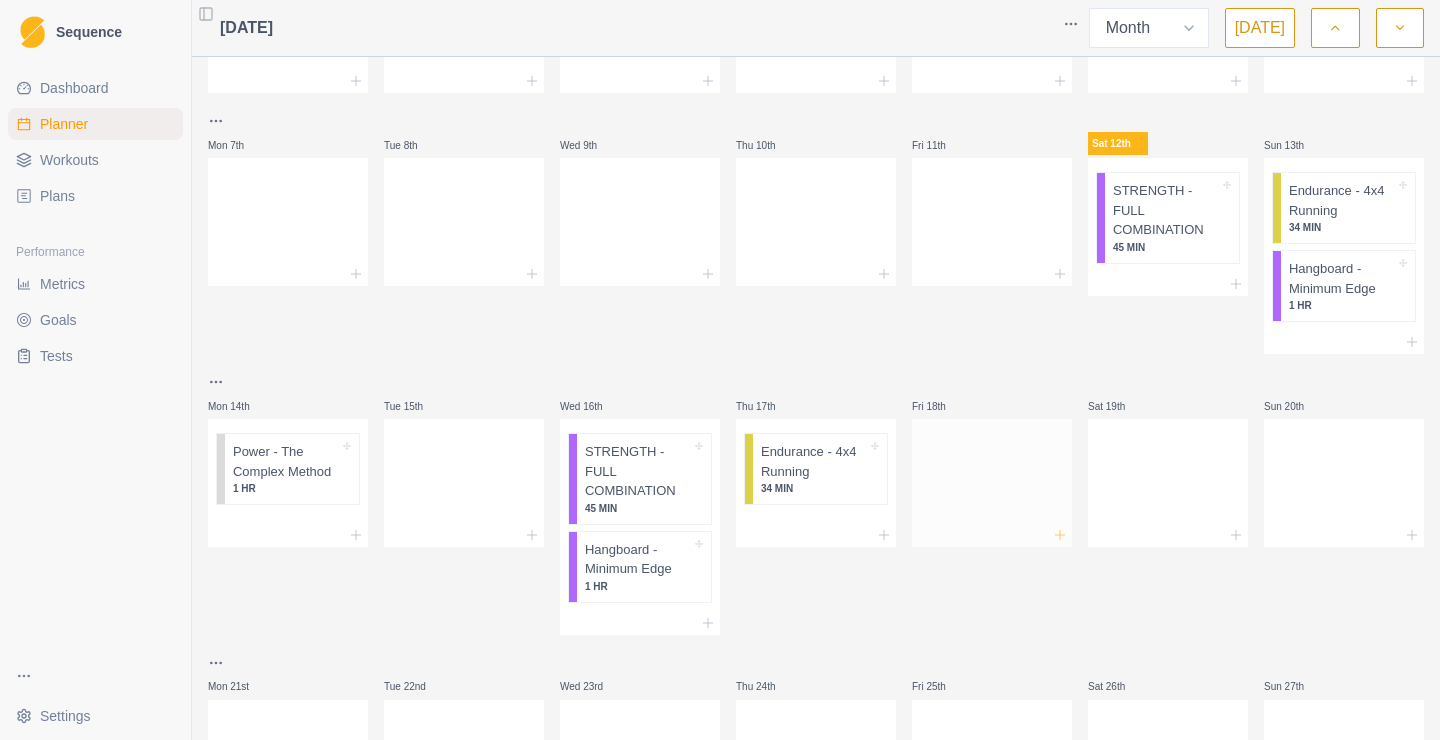 click 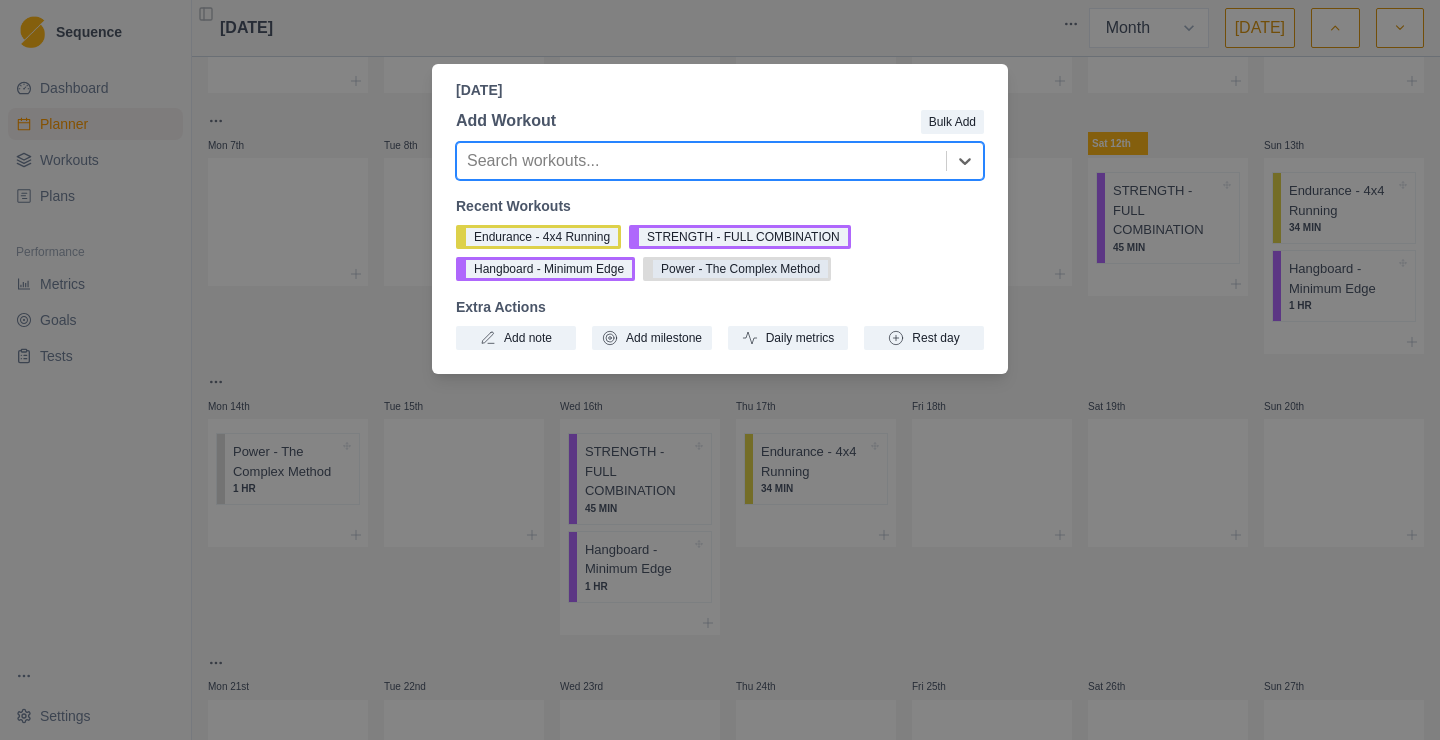 click on "Power - The Complex Method" at bounding box center (737, 269) 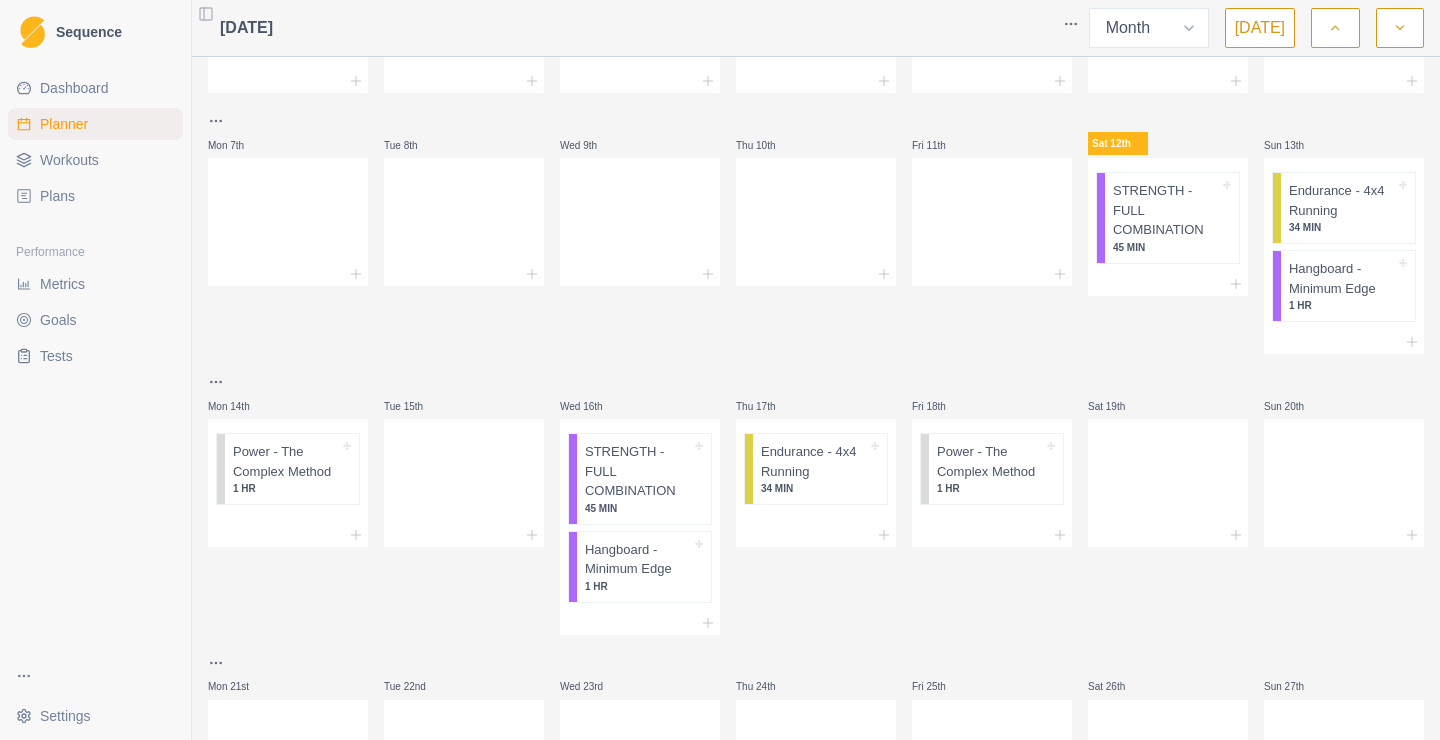 click on "Thu 10th" at bounding box center [816, 231] 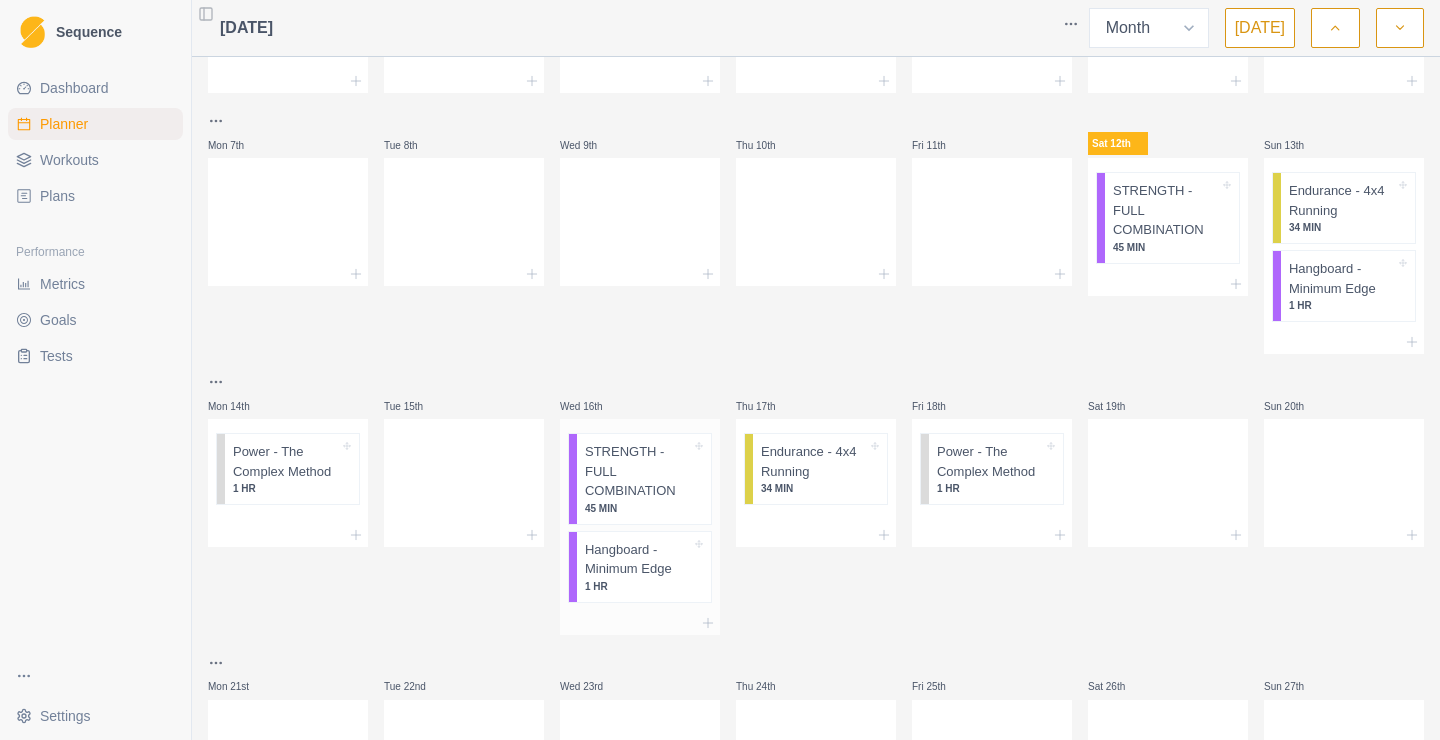 click on "1 HR" at bounding box center [638, 586] 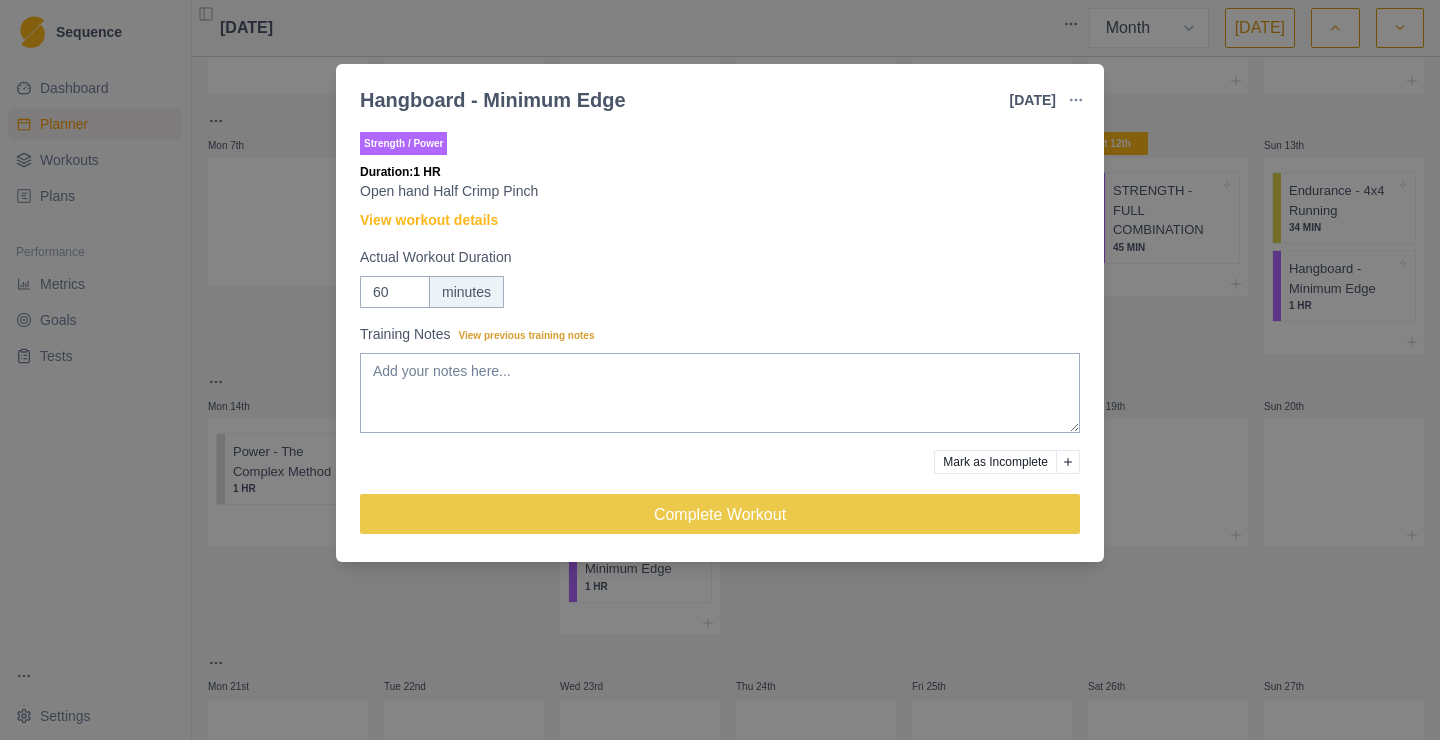 click at bounding box center [1076, 100] 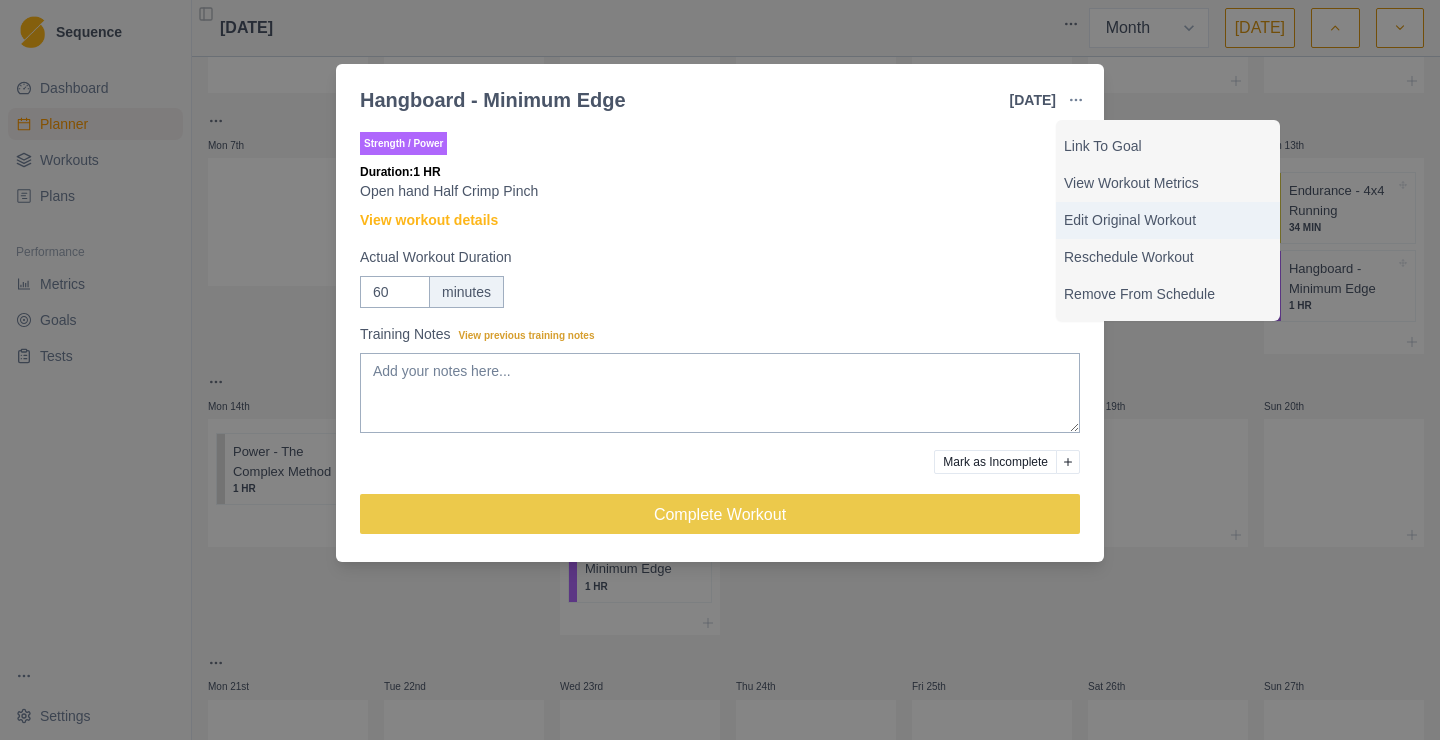 click on "Edit Original Workout" at bounding box center (1168, 220) 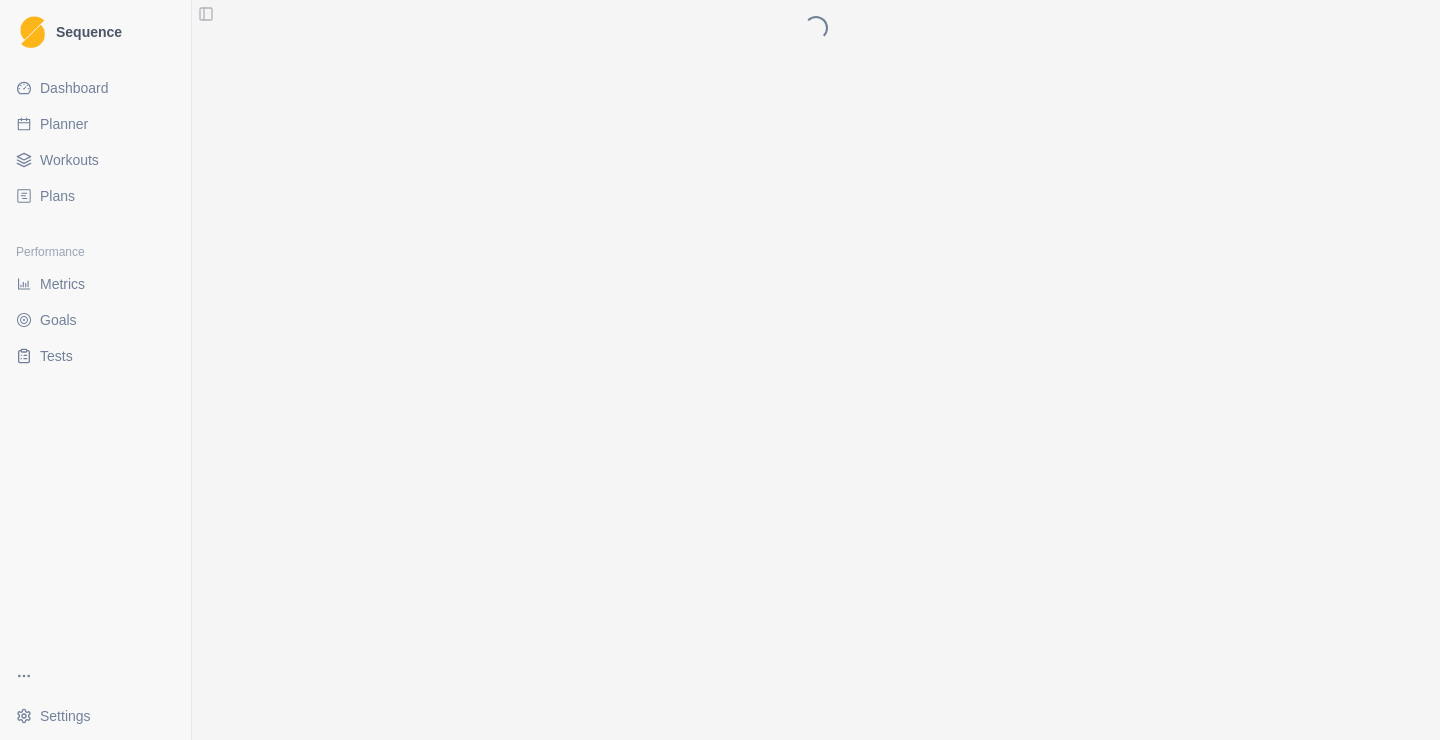 scroll, scrollTop: 0, scrollLeft: 0, axis: both 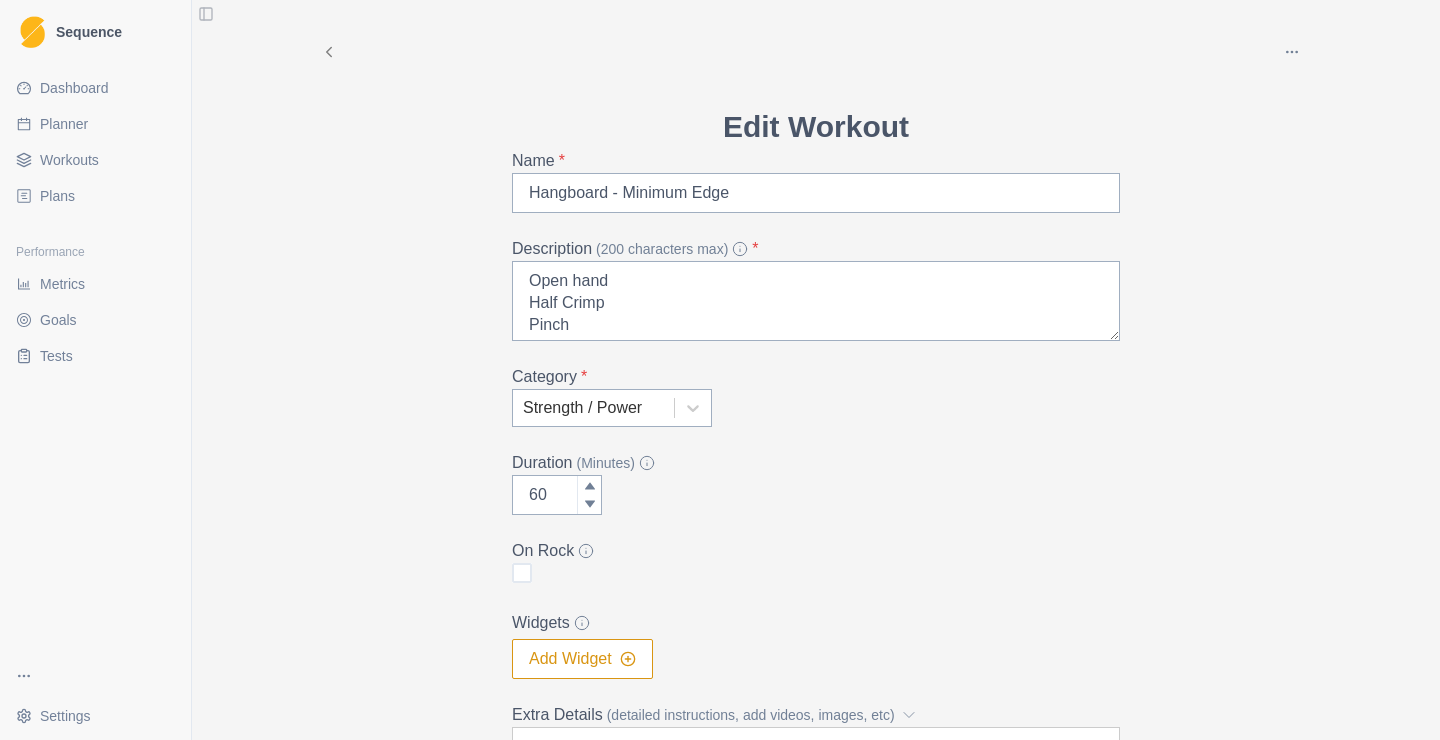 click at bounding box center (593, 408) 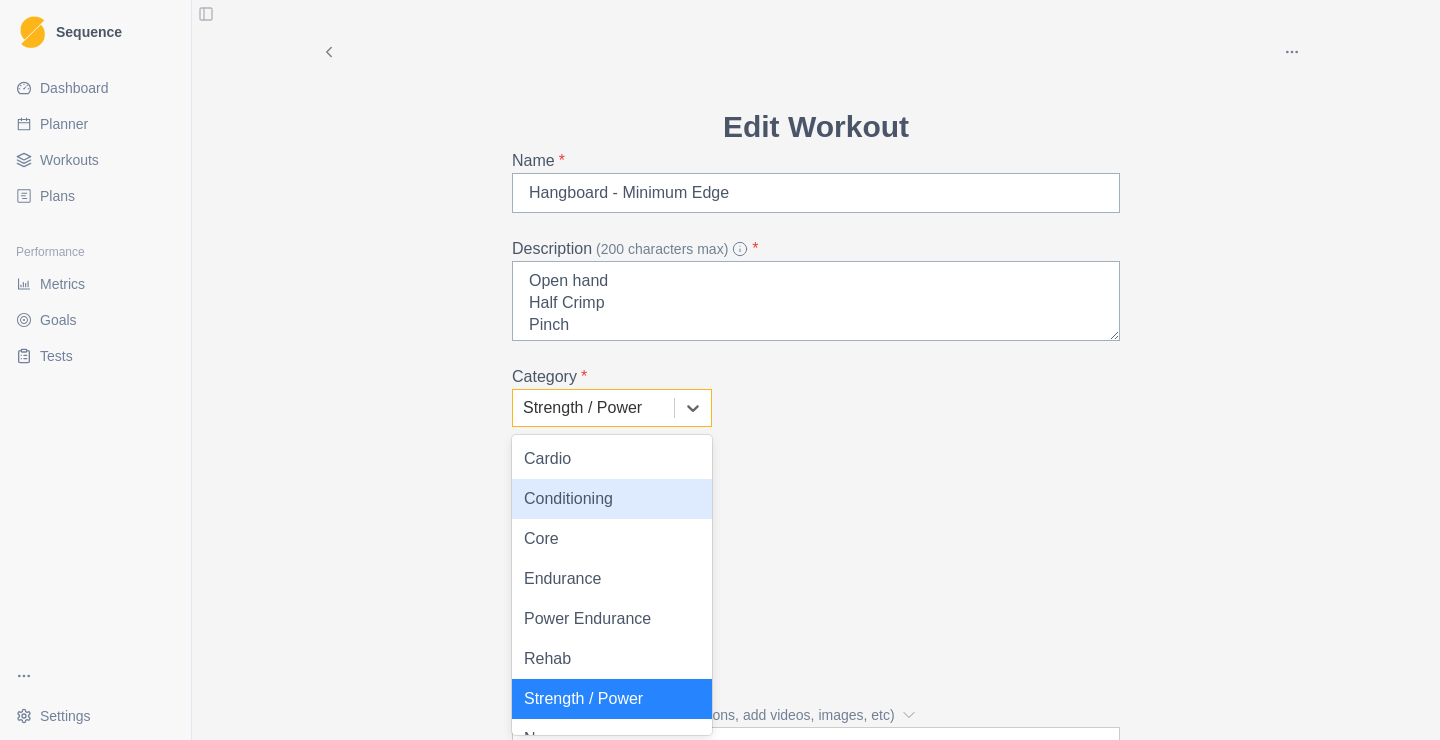 click on "Conditioning" at bounding box center (612, 499) 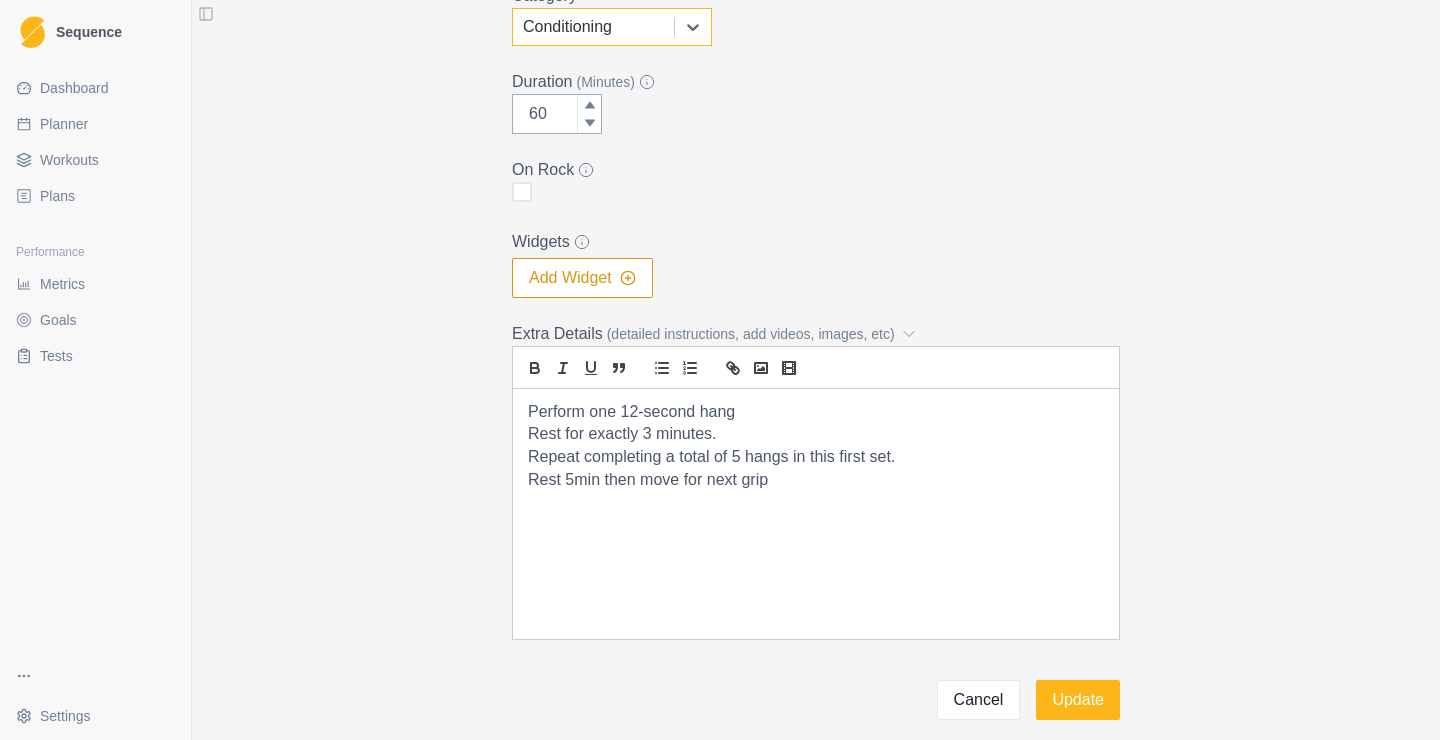scroll, scrollTop: 474, scrollLeft: 0, axis: vertical 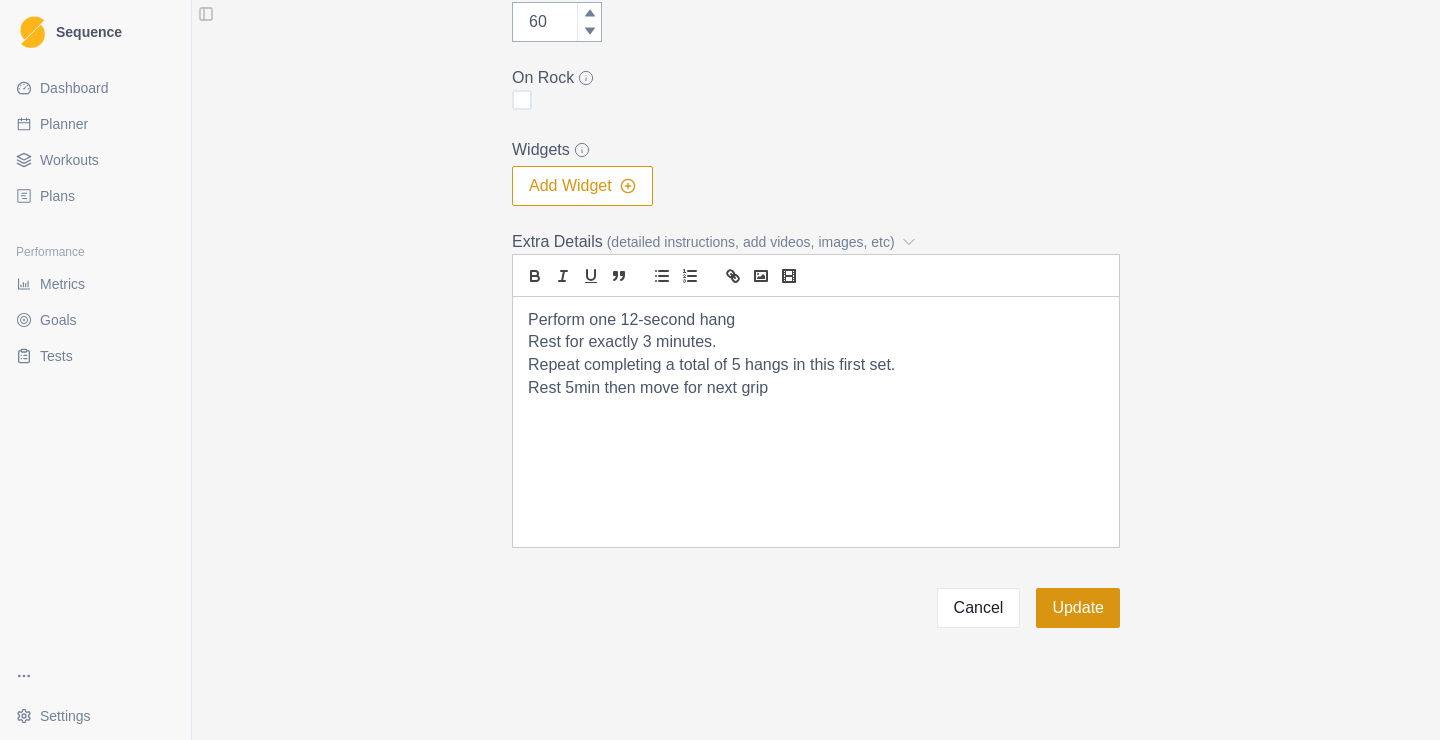 click on "Update" at bounding box center [1078, 608] 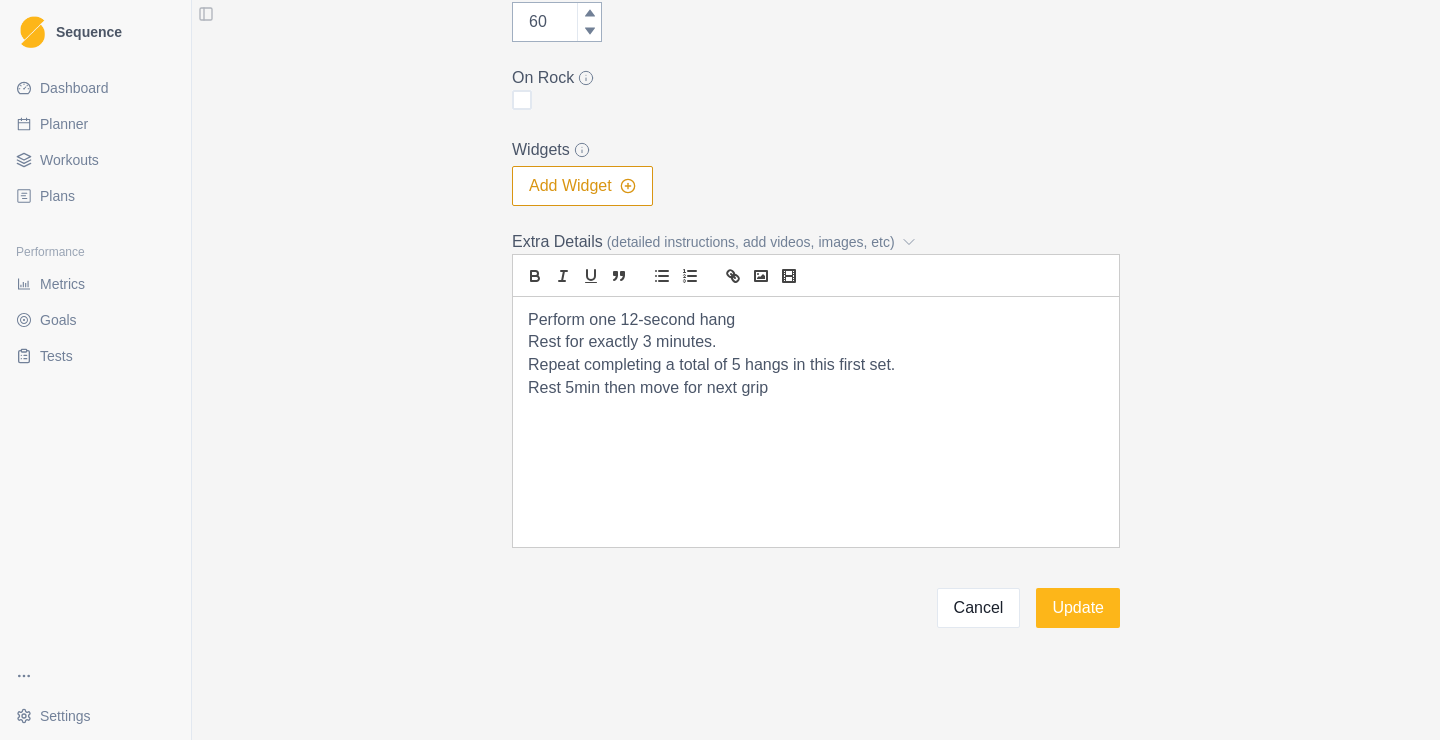 scroll, scrollTop: 0, scrollLeft: 0, axis: both 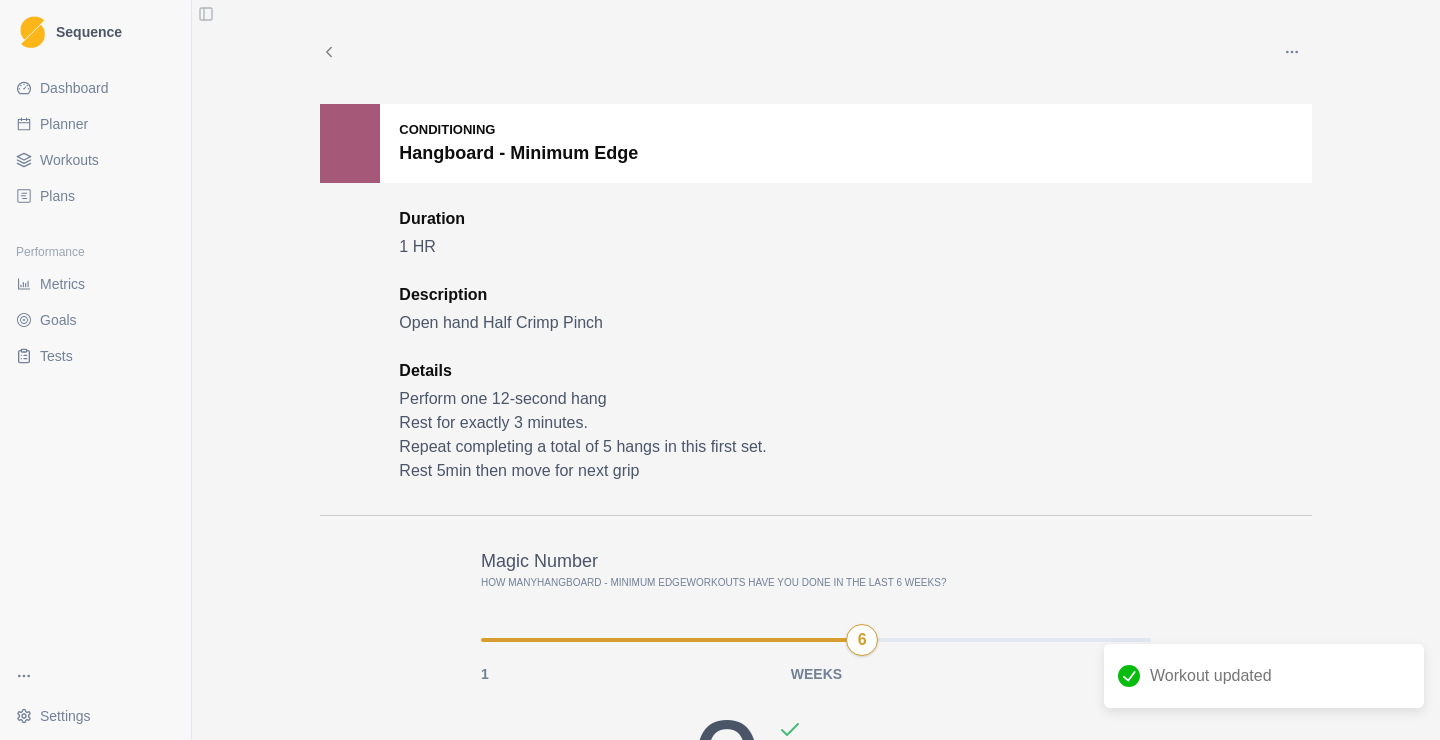 click on "Workouts" at bounding box center (95, 160) 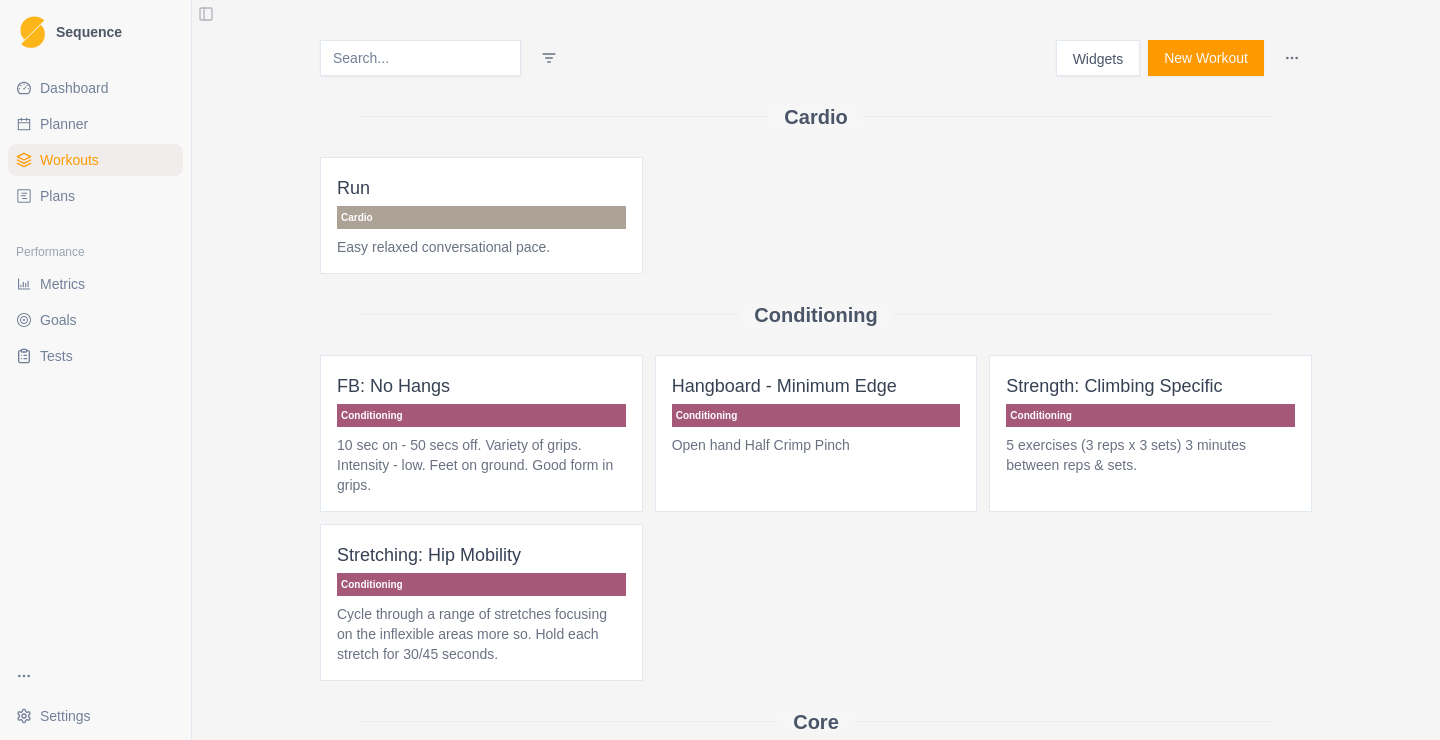 click on "Planner" at bounding box center (95, 124) 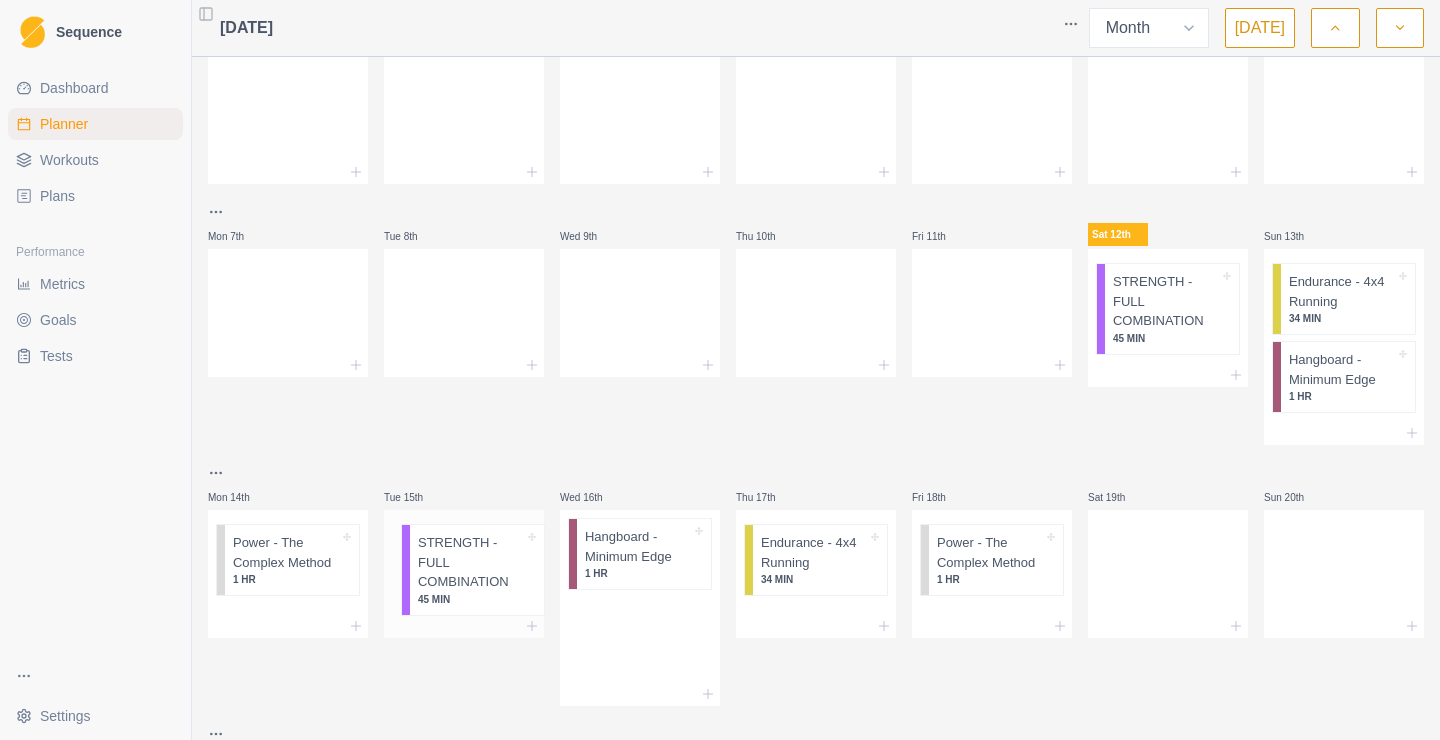 drag, startPoint x: 622, startPoint y: 631, endPoint x: 447, endPoint y: 572, distance: 184.6781 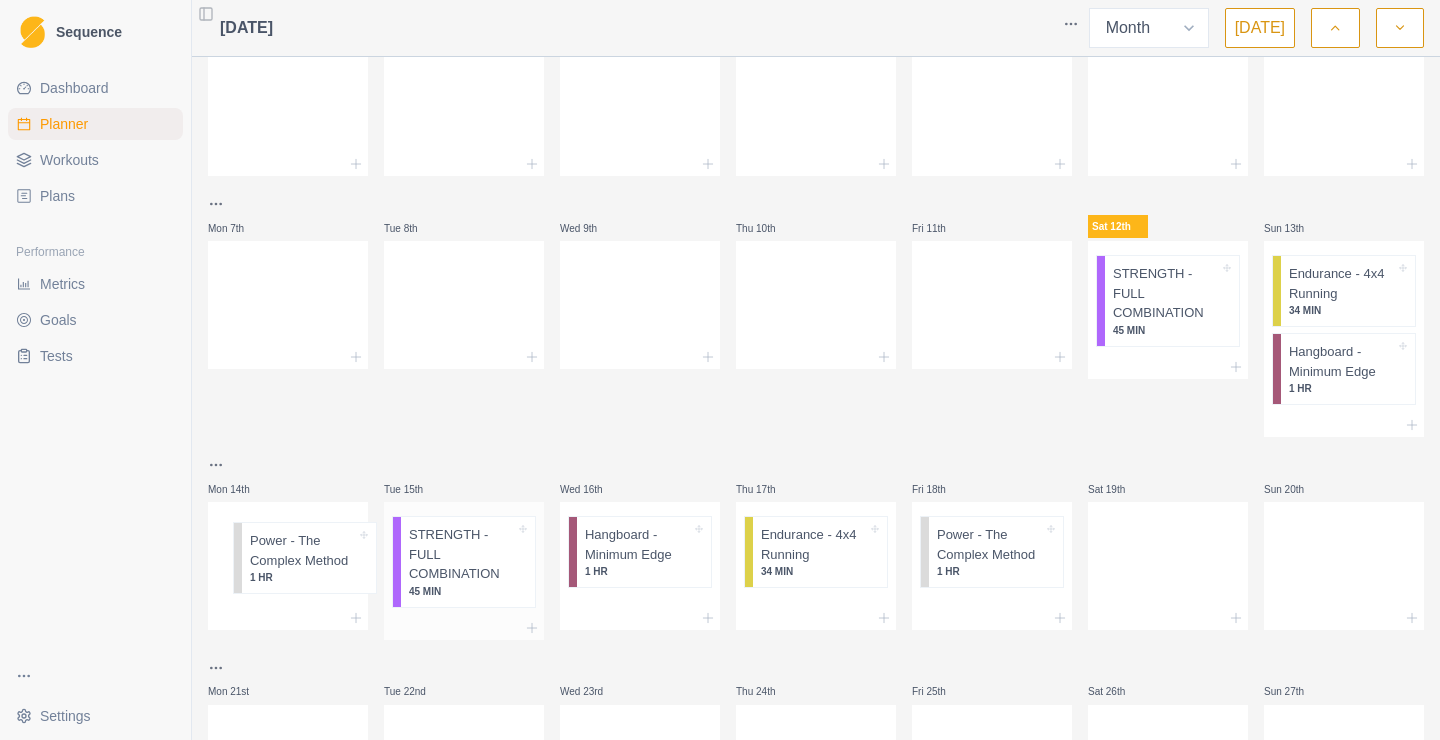 scroll, scrollTop: 69, scrollLeft: 0, axis: vertical 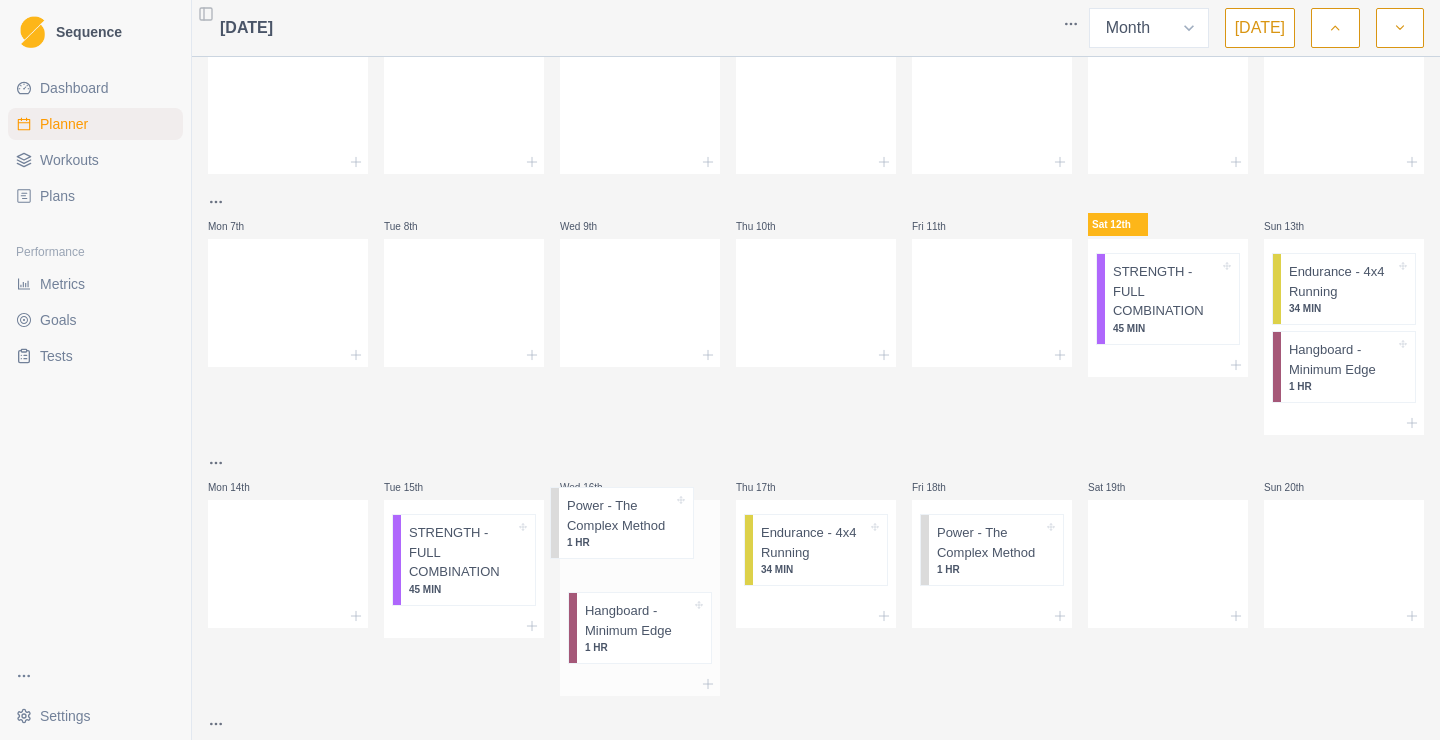drag, startPoint x: 312, startPoint y: 574, endPoint x: 656, endPoint y: 540, distance: 345.67615 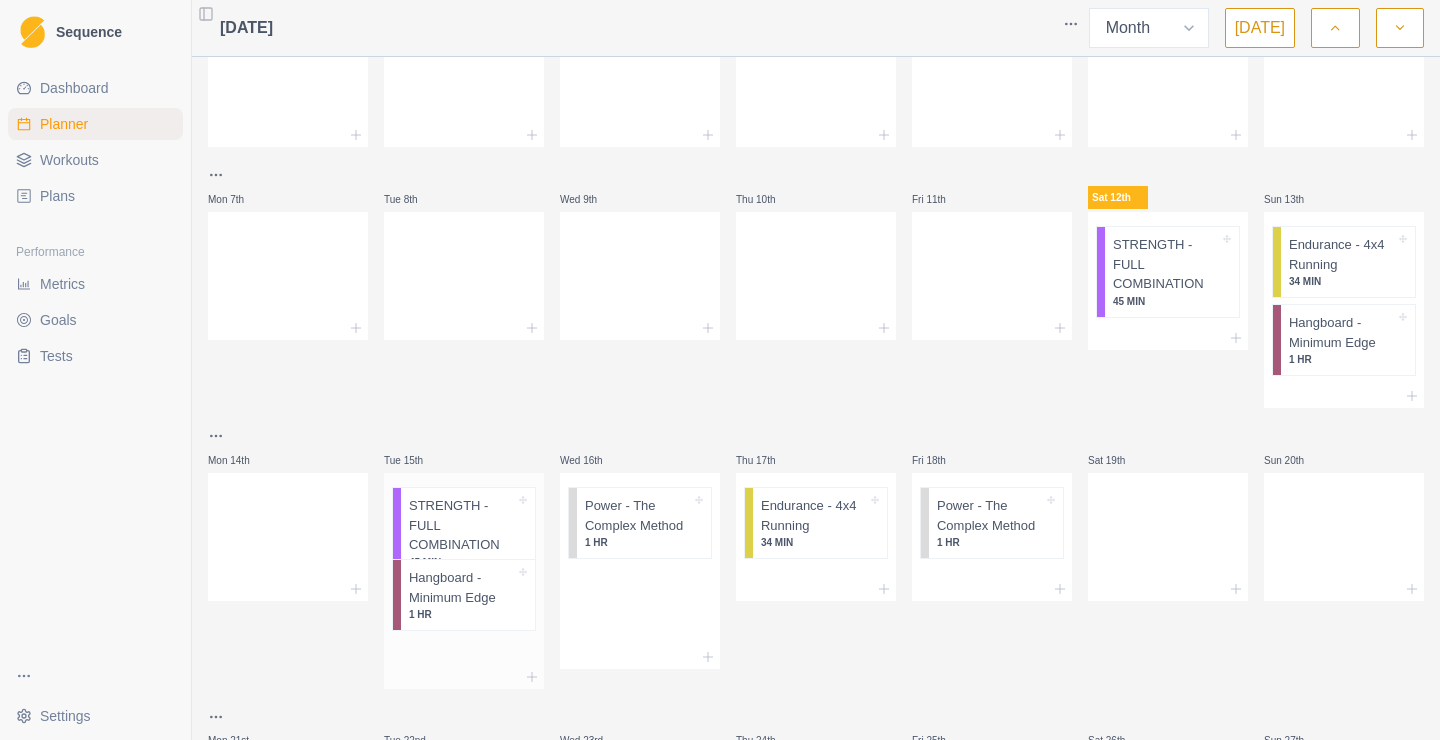 drag, startPoint x: 636, startPoint y: 641, endPoint x: 442, endPoint y: 605, distance: 197.31194 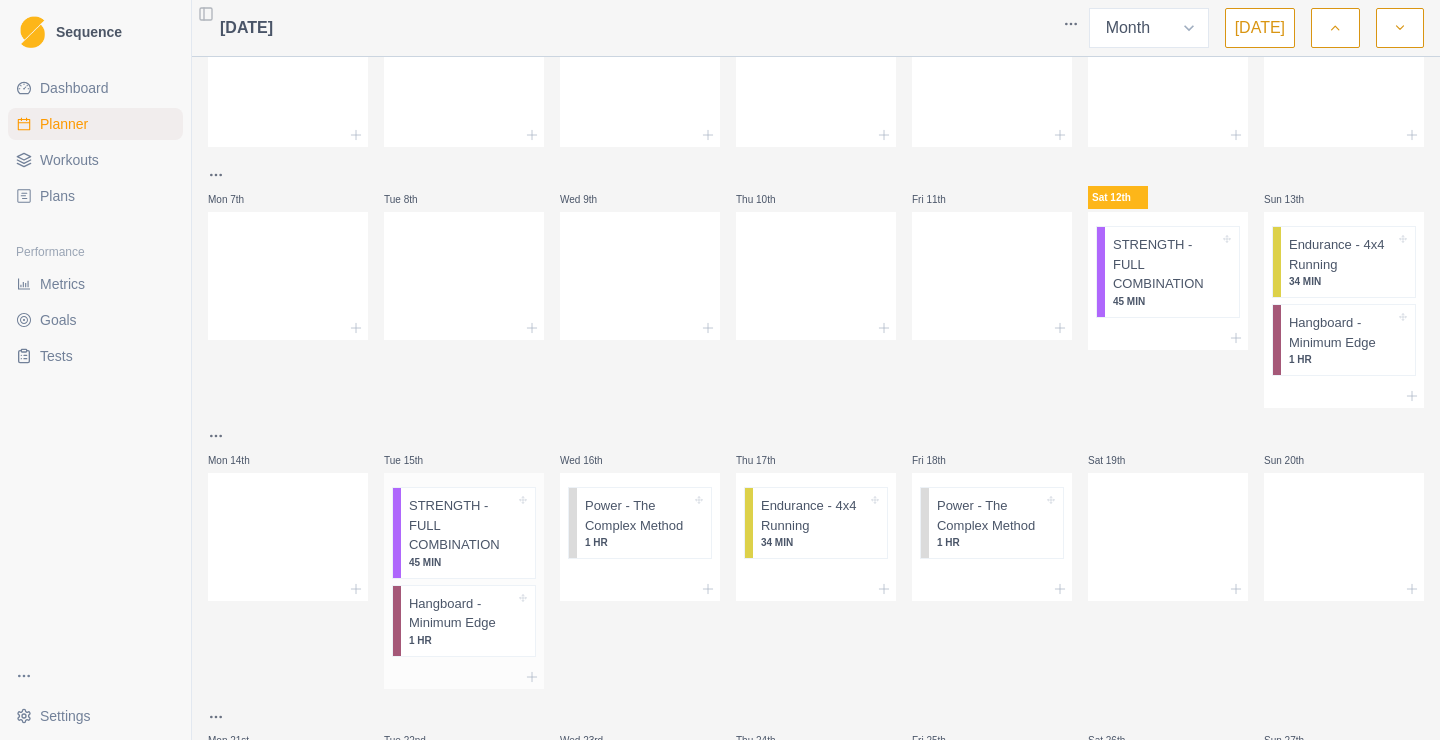 scroll, scrollTop: 96, scrollLeft: 0, axis: vertical 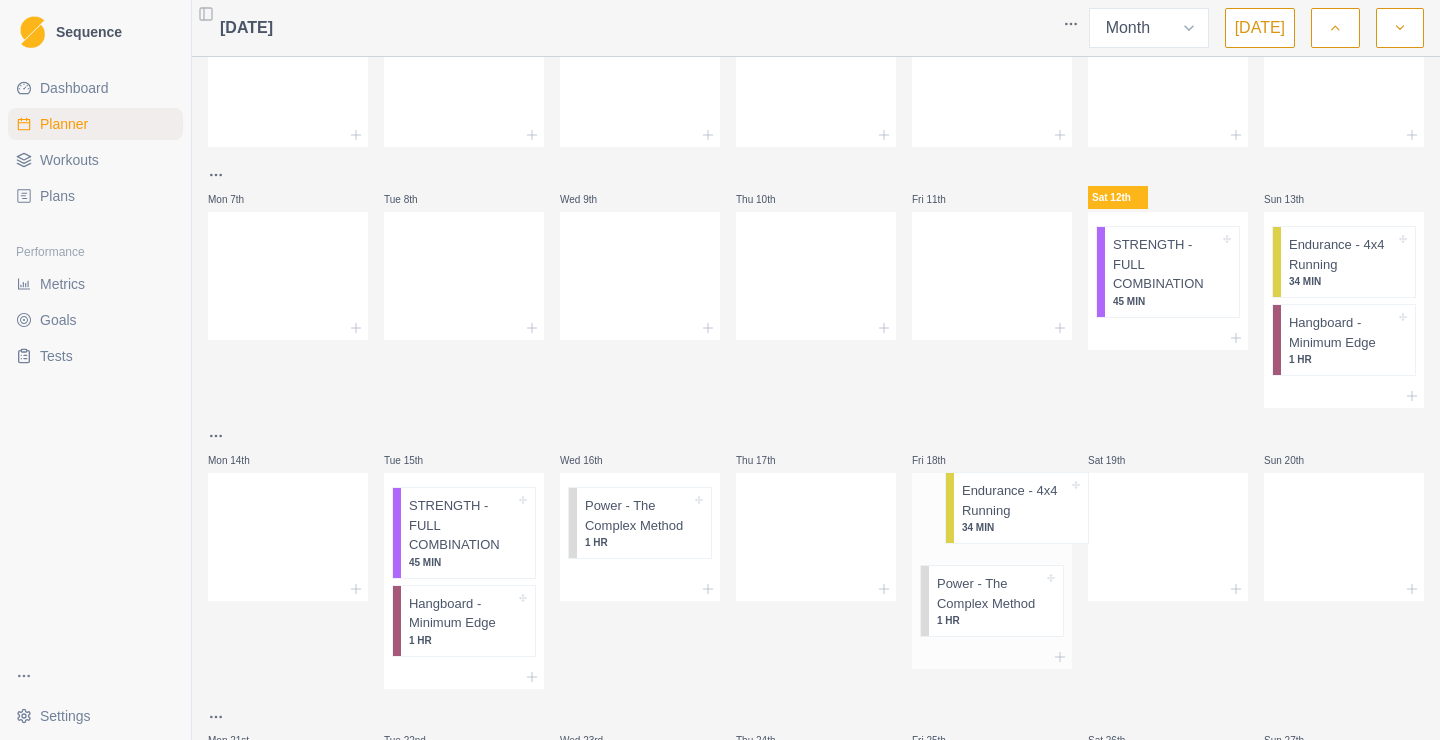 drag, startPoint x: 789, startPoint y: 538, endPoint x: 995, endPoint y: 523, distance: 206.5454 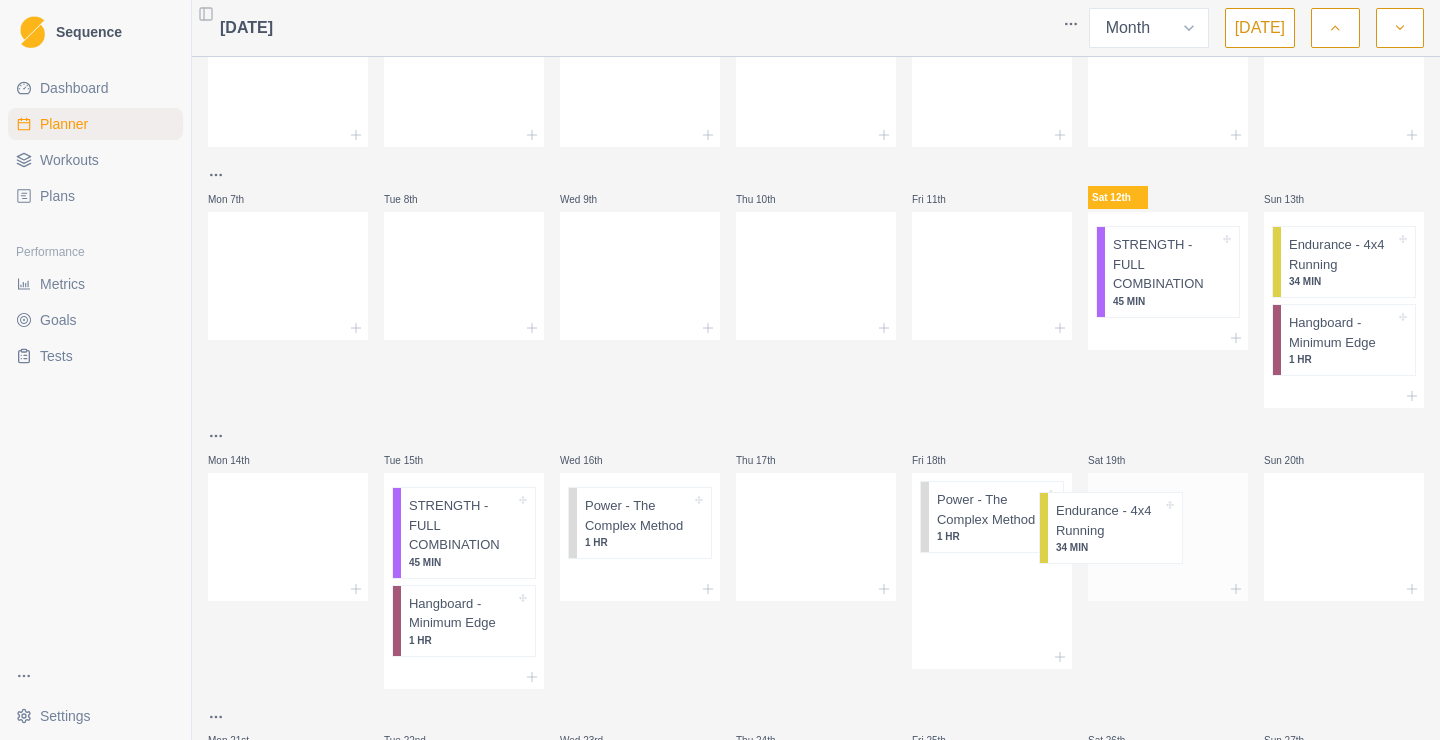 drag, startPoint x: 967, startPoint y: 535, endPoint x: 1104, endPoint y: 539, distance: 137.05838 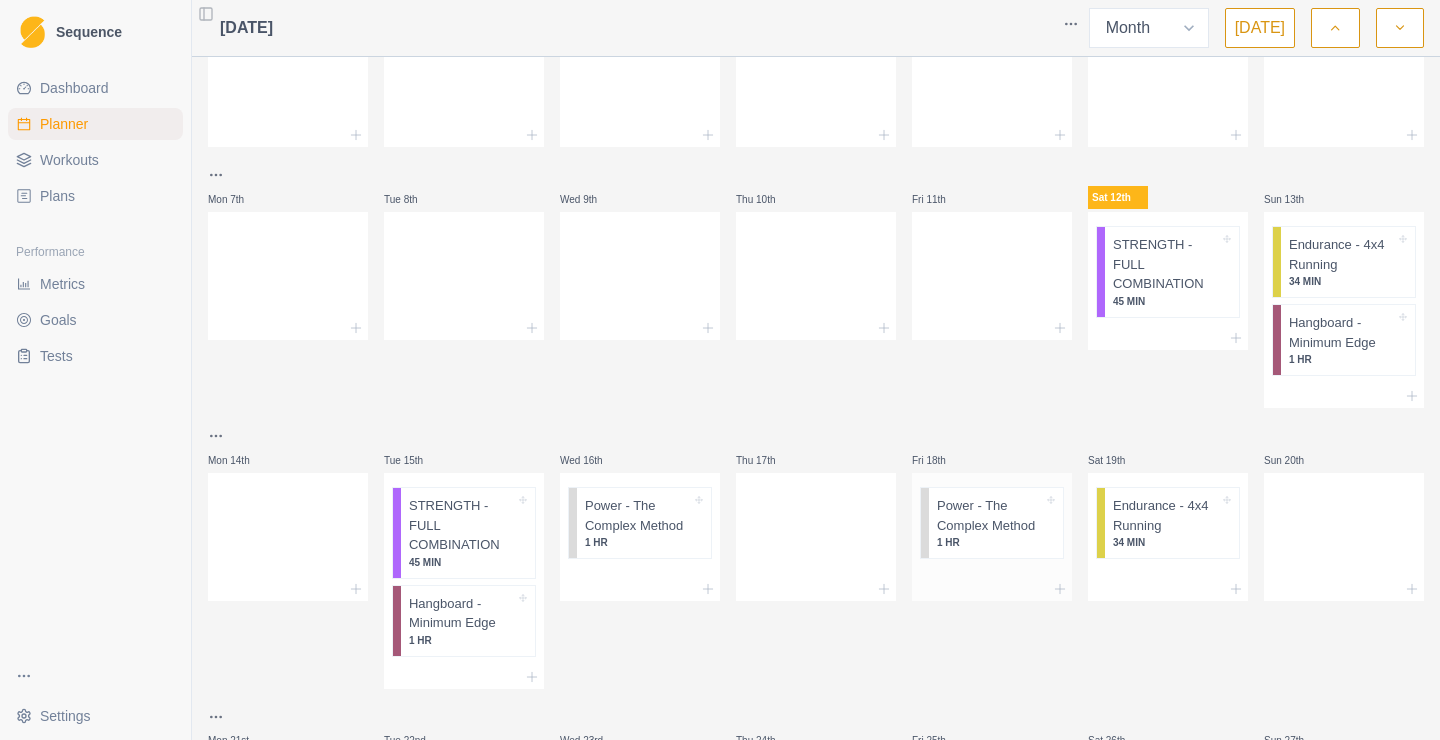 click on "1 HR" at bounding box center (990, 542) 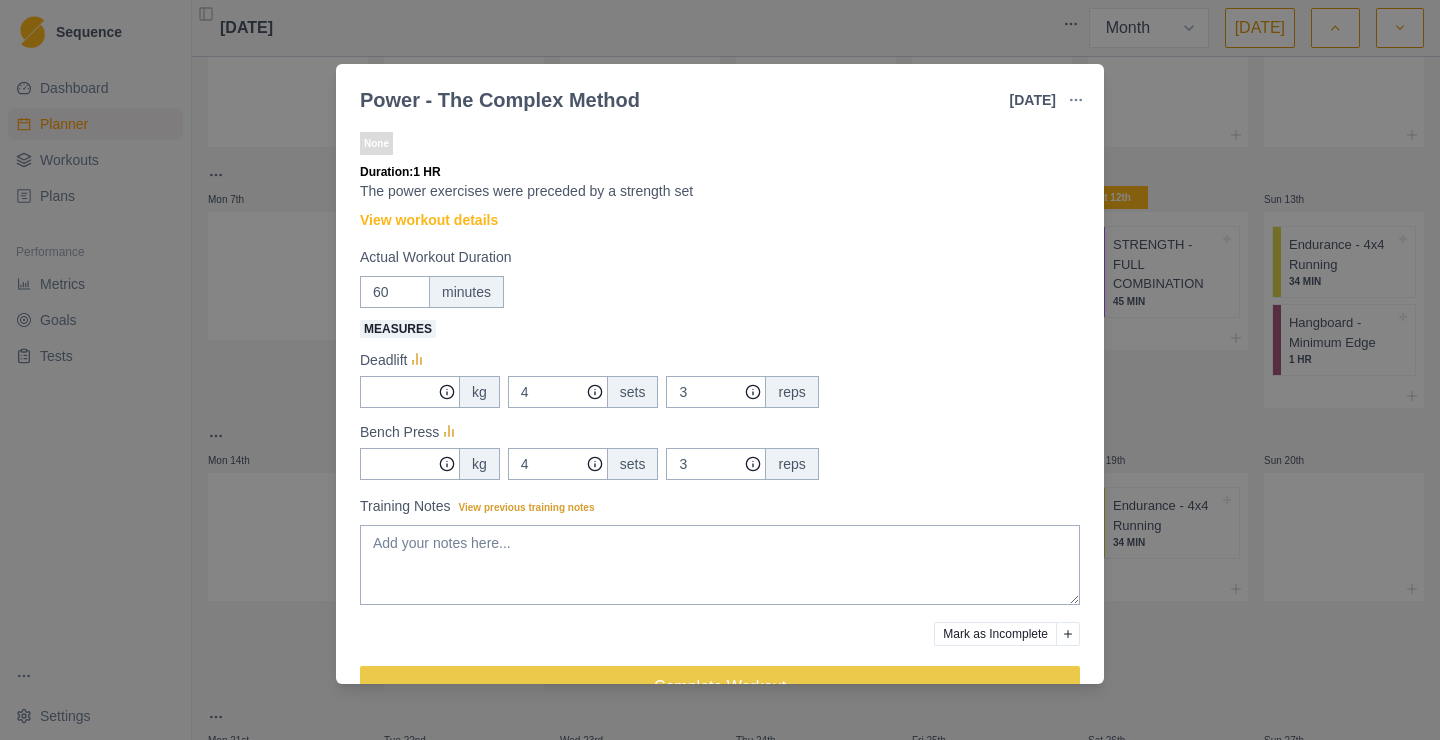click on "Power - The Complex Method [DATE] Link To Goal View Workout Metrics Edit Original Workout Reschedule Workout Remove From Schedule None Duration:  1 HR The power exercises were preceded by a strength set View workout details Actual Workout Duration 60 minutes Measures Deadlift kg 4 sets 3 reps Bench Press kg 4 sets 3 reps Training Notes View previous training notes [PERSON_NAME] as Incomplete Complete Workout" at bounding box center (720, 370) 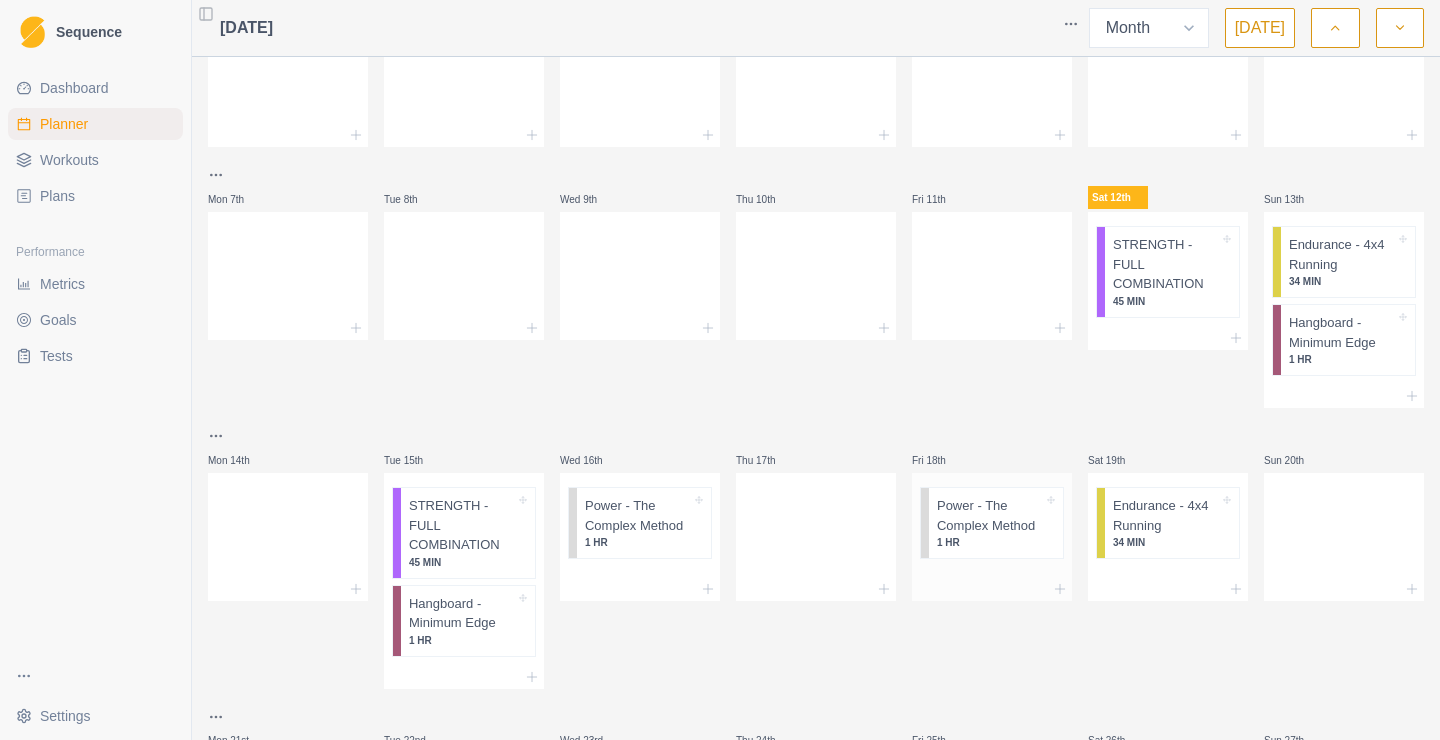 click on "Power - The Complex Method 1 HR" at bounding box center (996, 523) 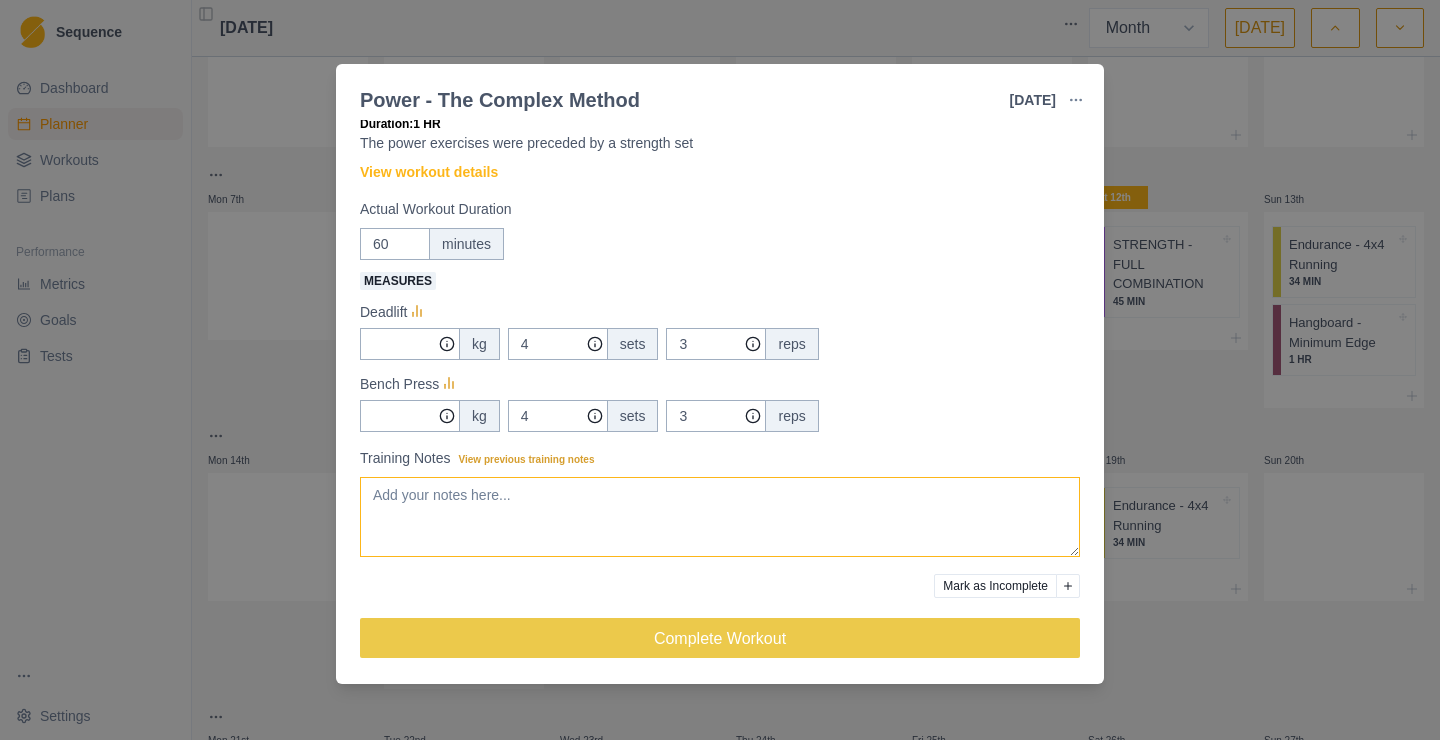 scroll, scrollTop: 53, scrollLeft: 0, axis: vertical 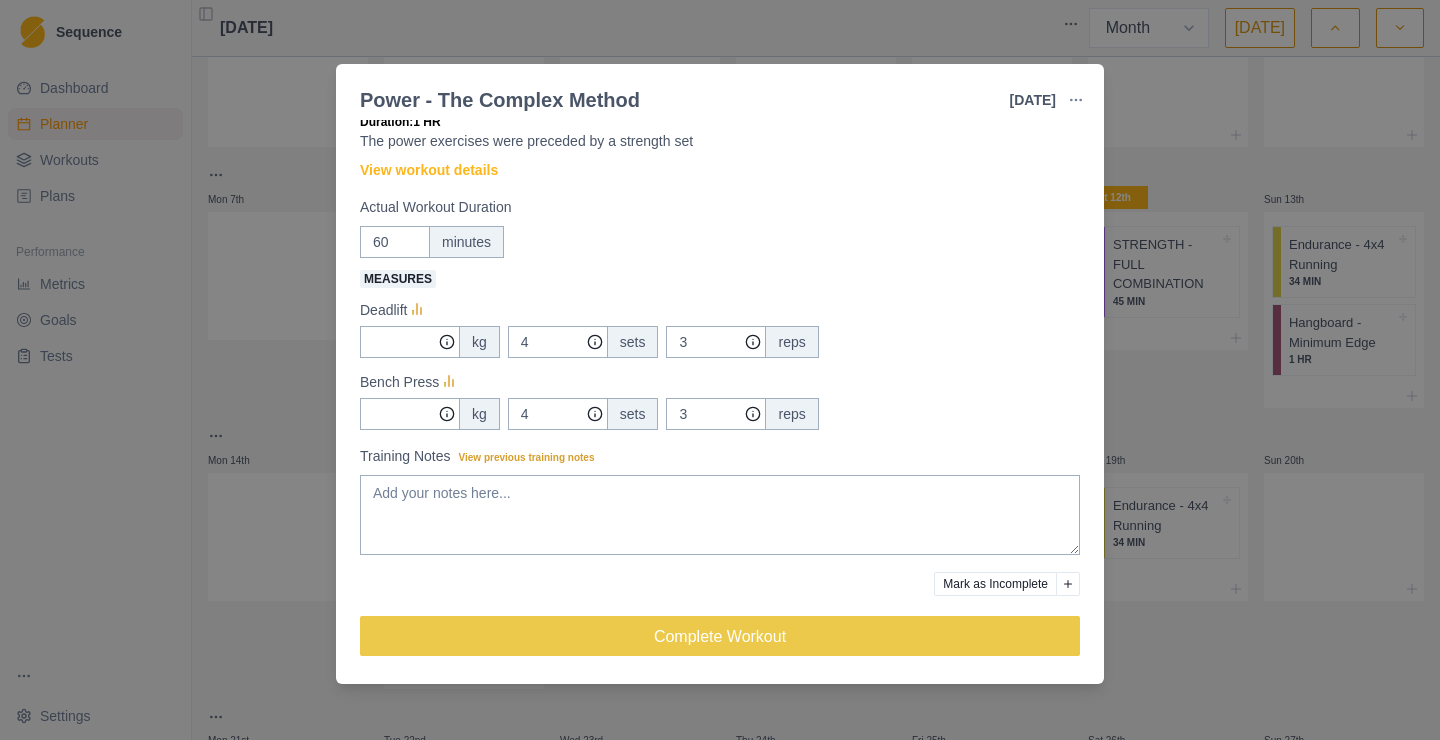 click on "Power - The Complex Method [DATE] Link To Goal View Workout Metrics Edit Original Workout Reschedule Workout Remove From Schedule None Duration:  1 HR The power exercises were preceded by a strength set View workout details Actual Workout Duration 60 minutes Measures Deadlift kg 4 sets 3 reps Bench Press kg 4 sets 3 reps Training Notes View previous training notes [PERSON_NAME] as Incomplete Complete Workout" at bounding box center (720, 370) 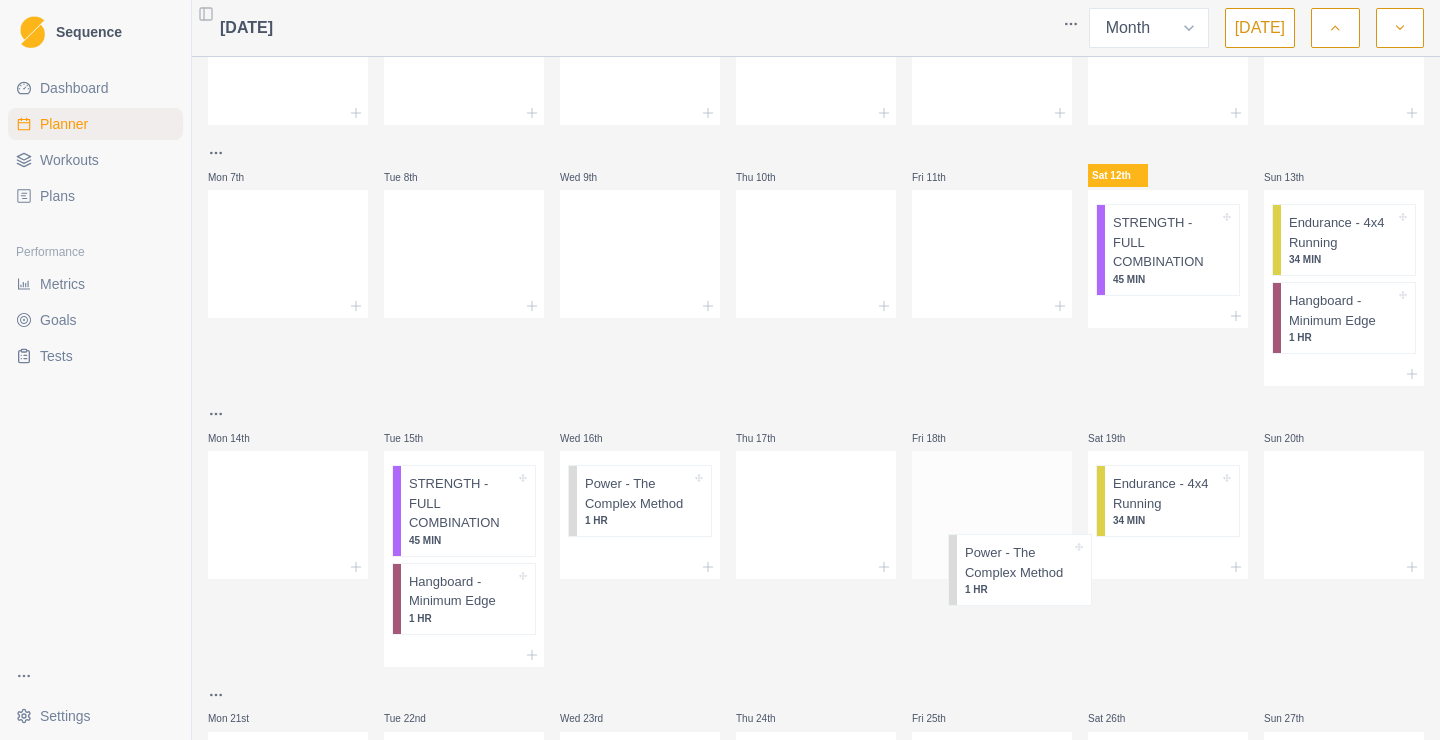 scroll, scrollTop: 118, scrollLeft: 0, axis: vertical 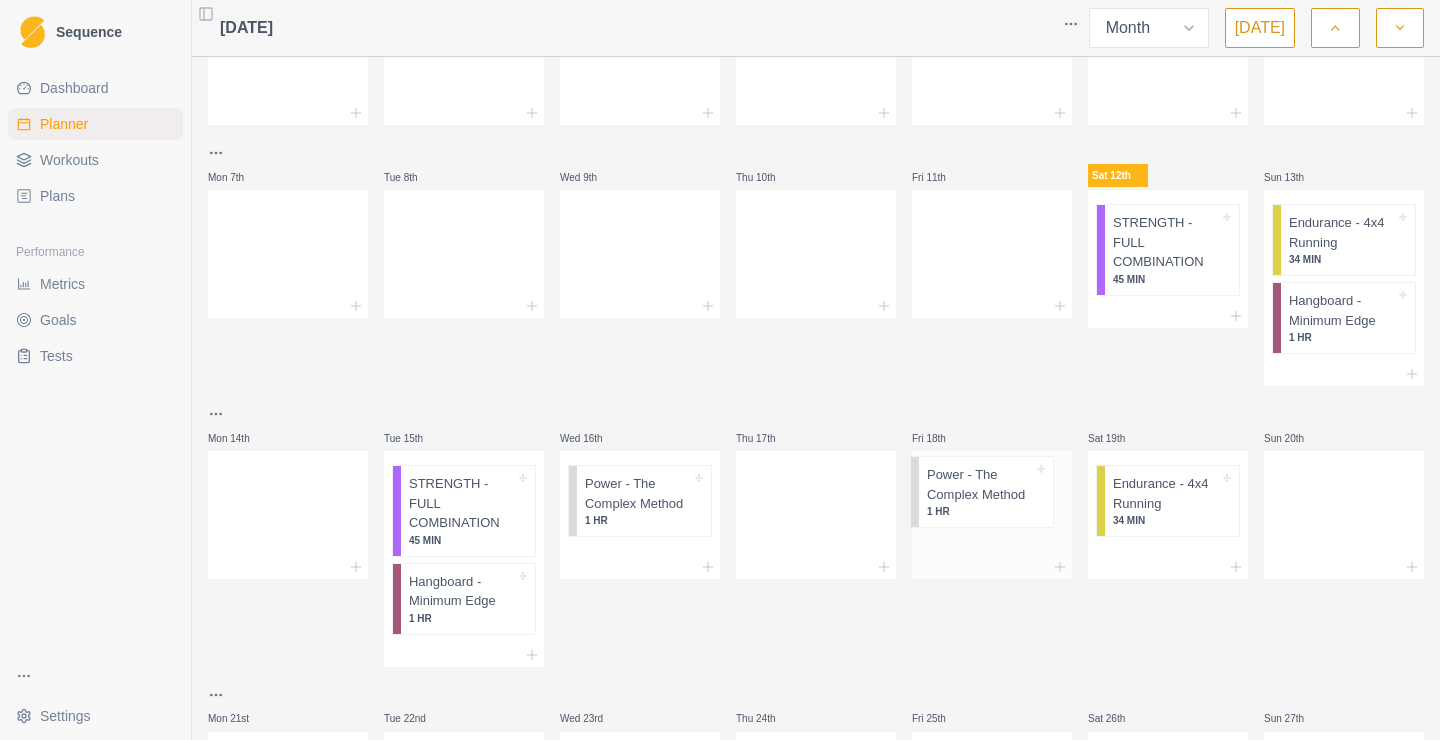 drag, startPoint x: 1005, startPoint y: 515, endPoint x: 1002, endPoint y: 493, distance: 22.203604 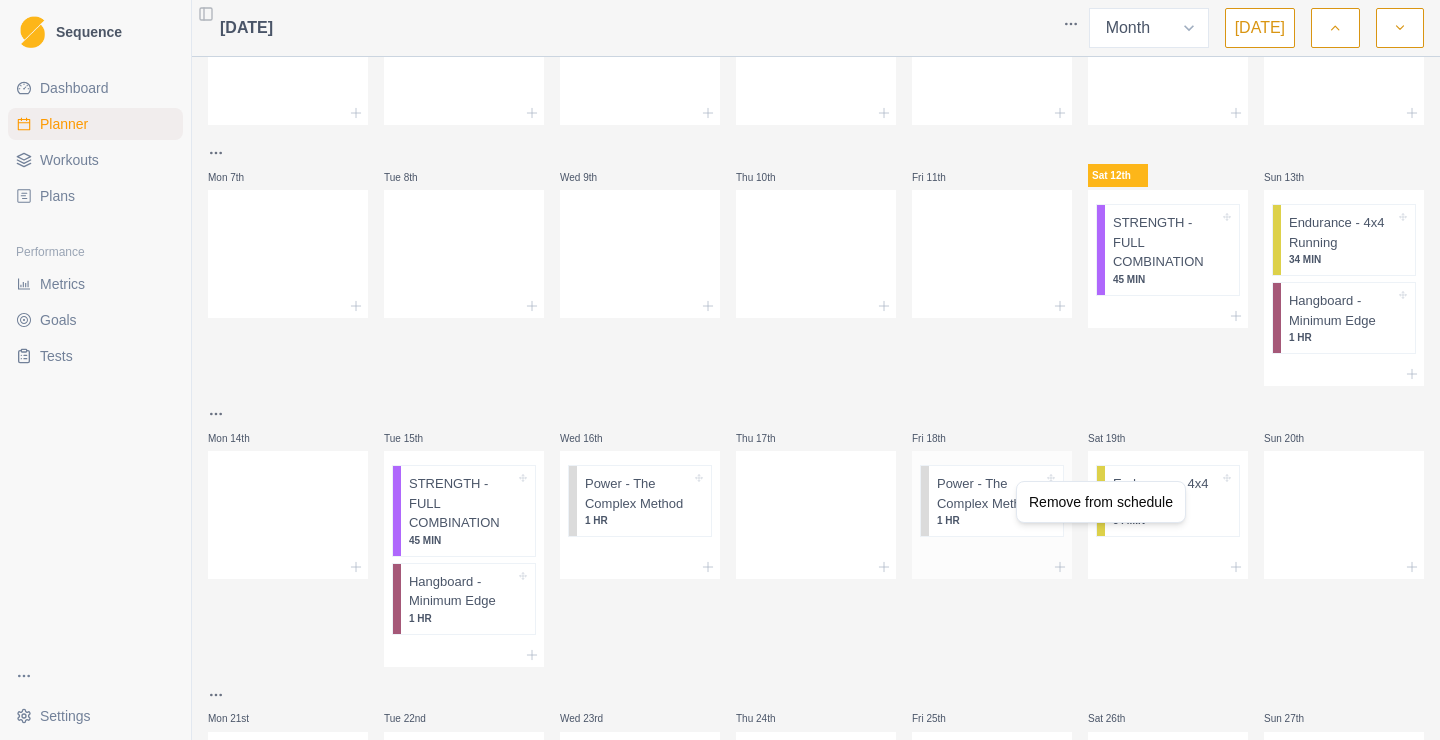 scroll, scrollTop: 118, scrollLeft: 0, axis: vertical 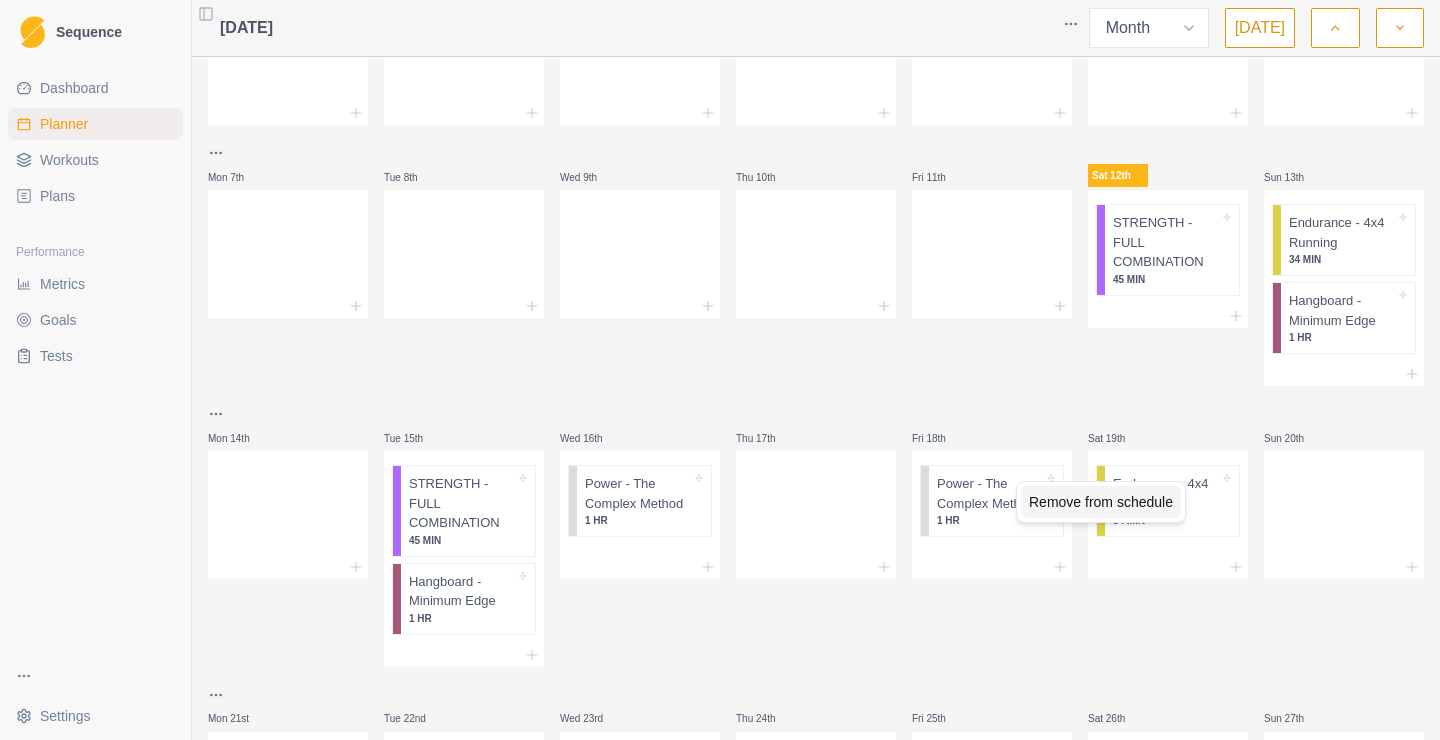 click on "Remove from schedule" at bounding box center [1101, 502] 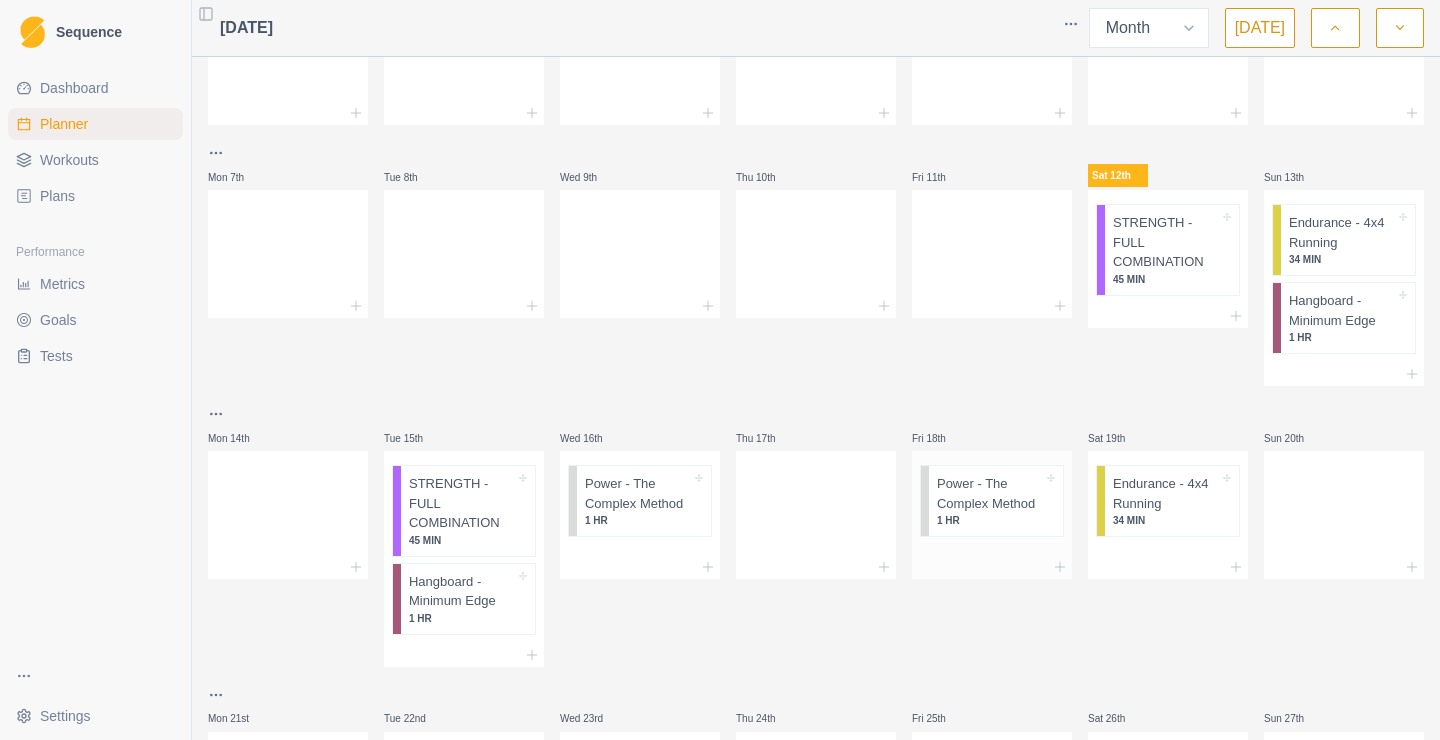 scroll, scrollTop: 118, scrollLeft: 0, axis: vertical 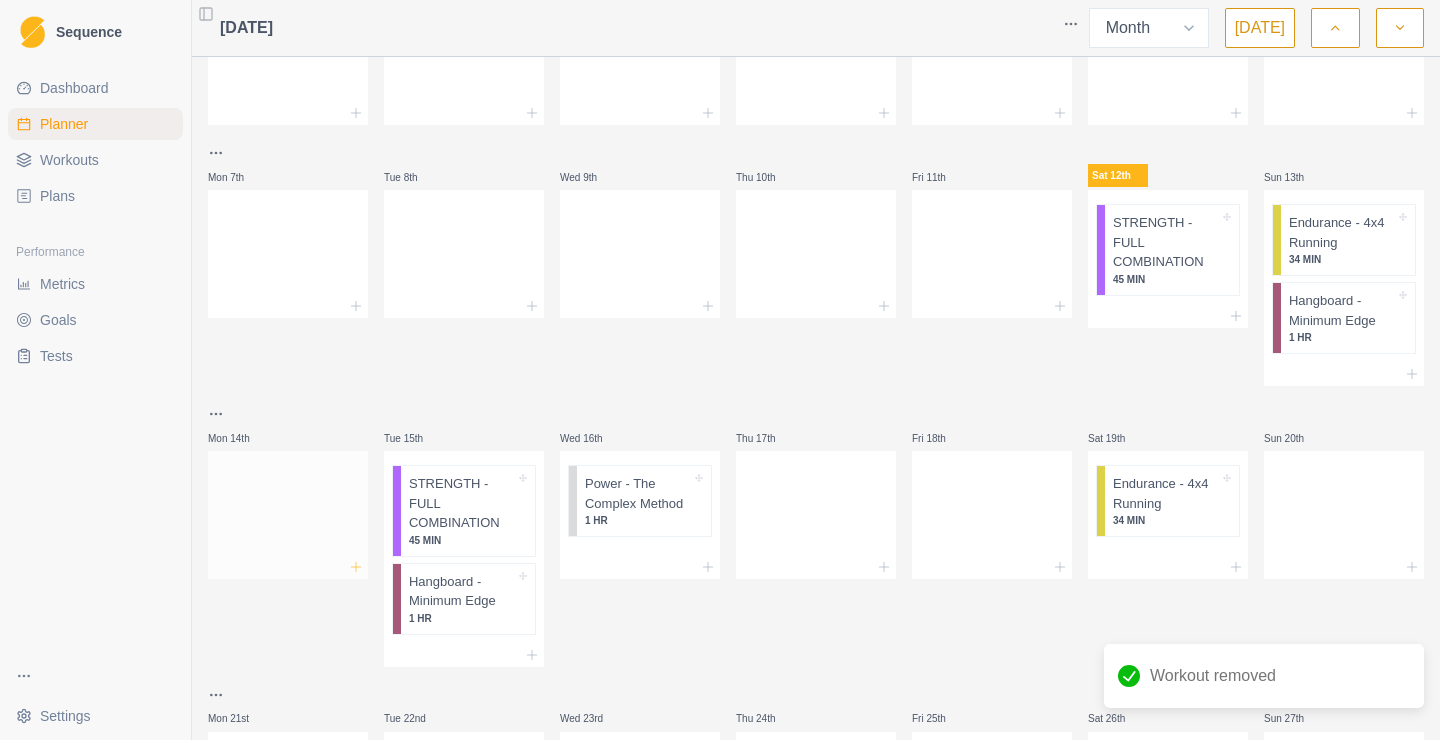 click 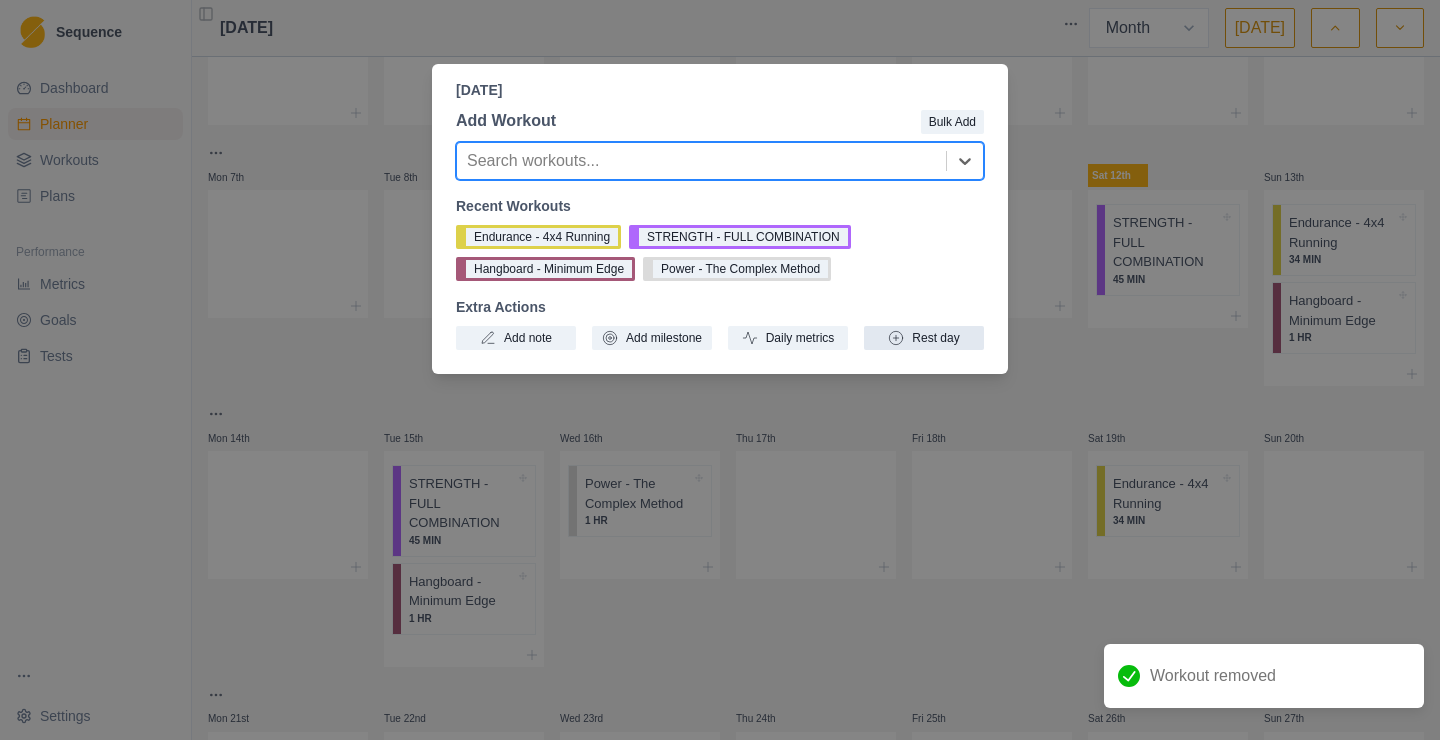 click on "Rest day" at bounding box center (924, 338) 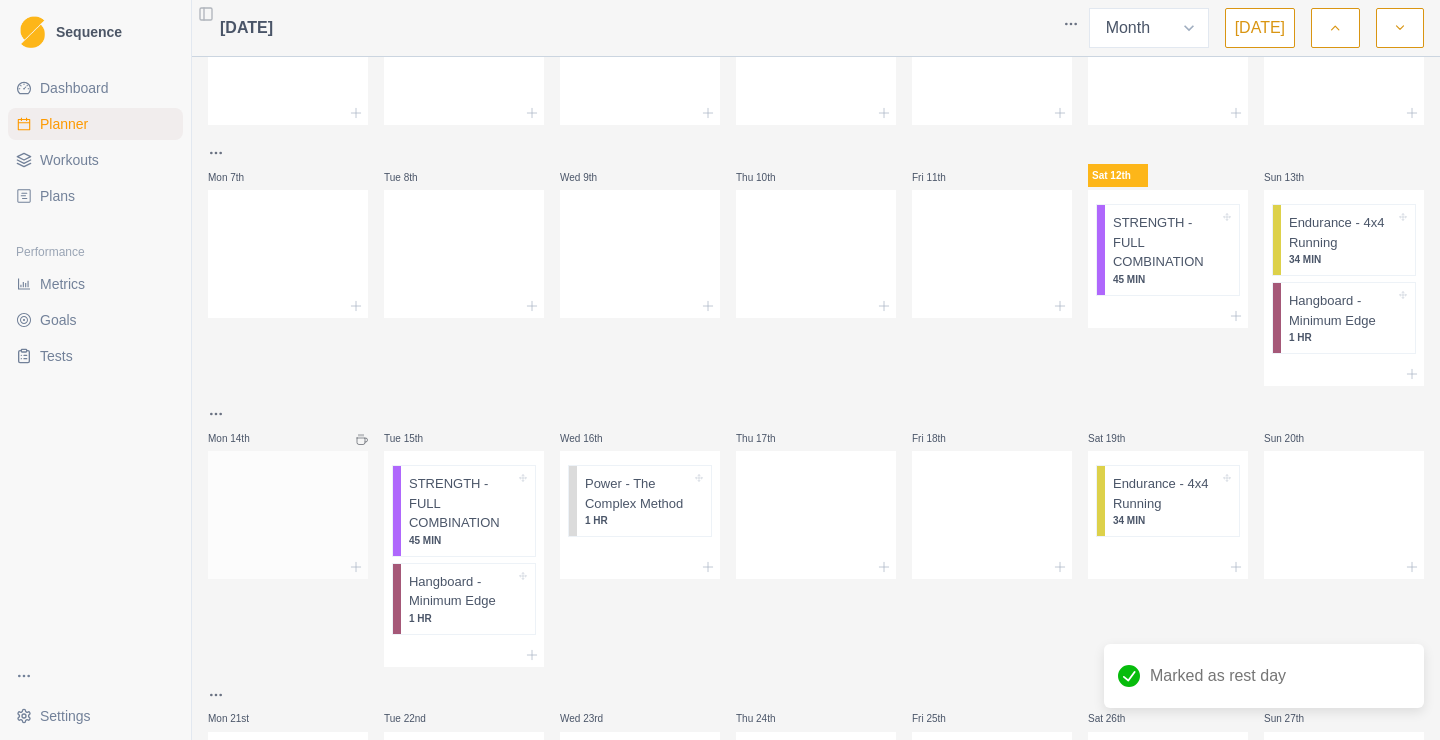 click at bounding box center [288, 511] 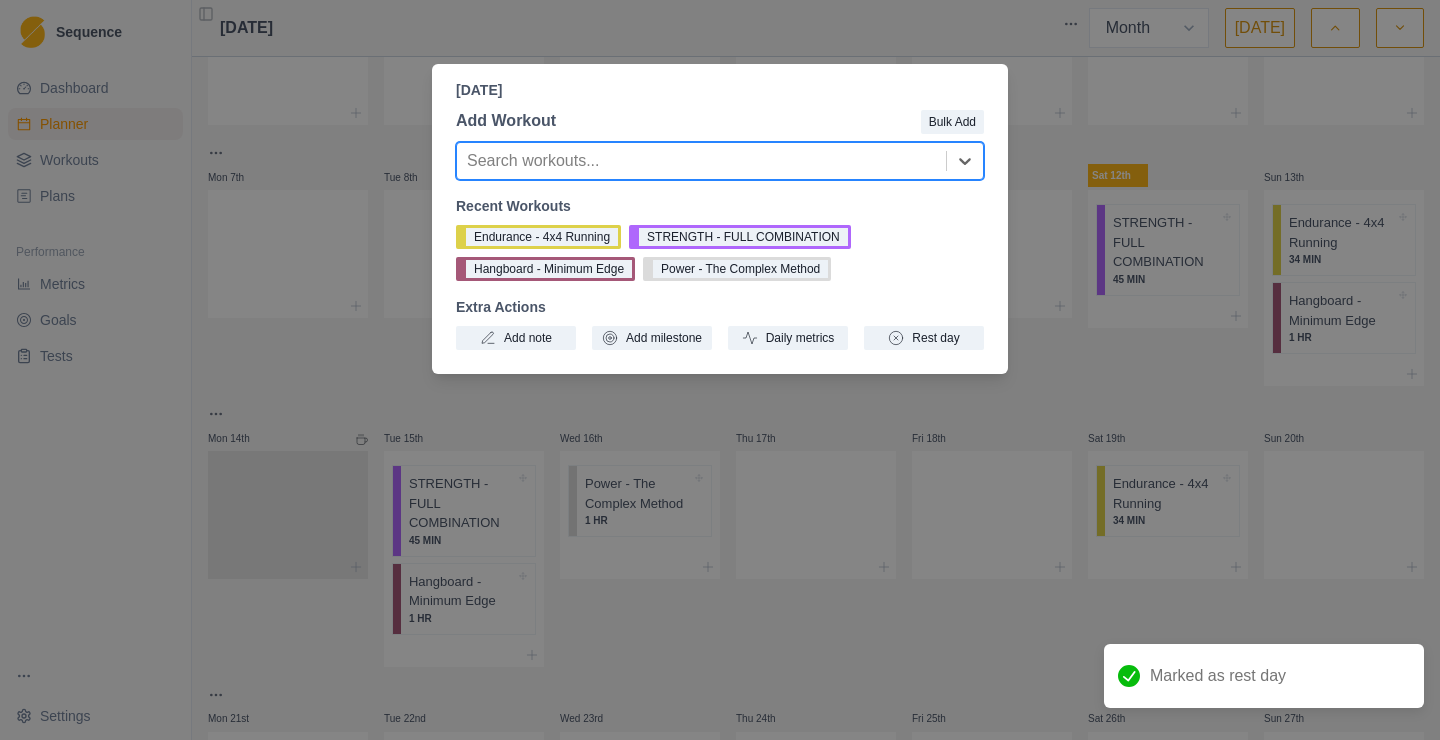 click on "[DATE] Add Workout Bulk Add Search workouts... Recent Workouts Endurance - 4x4 Running STRENGTH - FULL COMBINATION  Hangboard - Minimum Edge Power - The Complex Method Extra Actions Add note Add milestone Daily metrics Rest day" at bounding box center [720, 370] 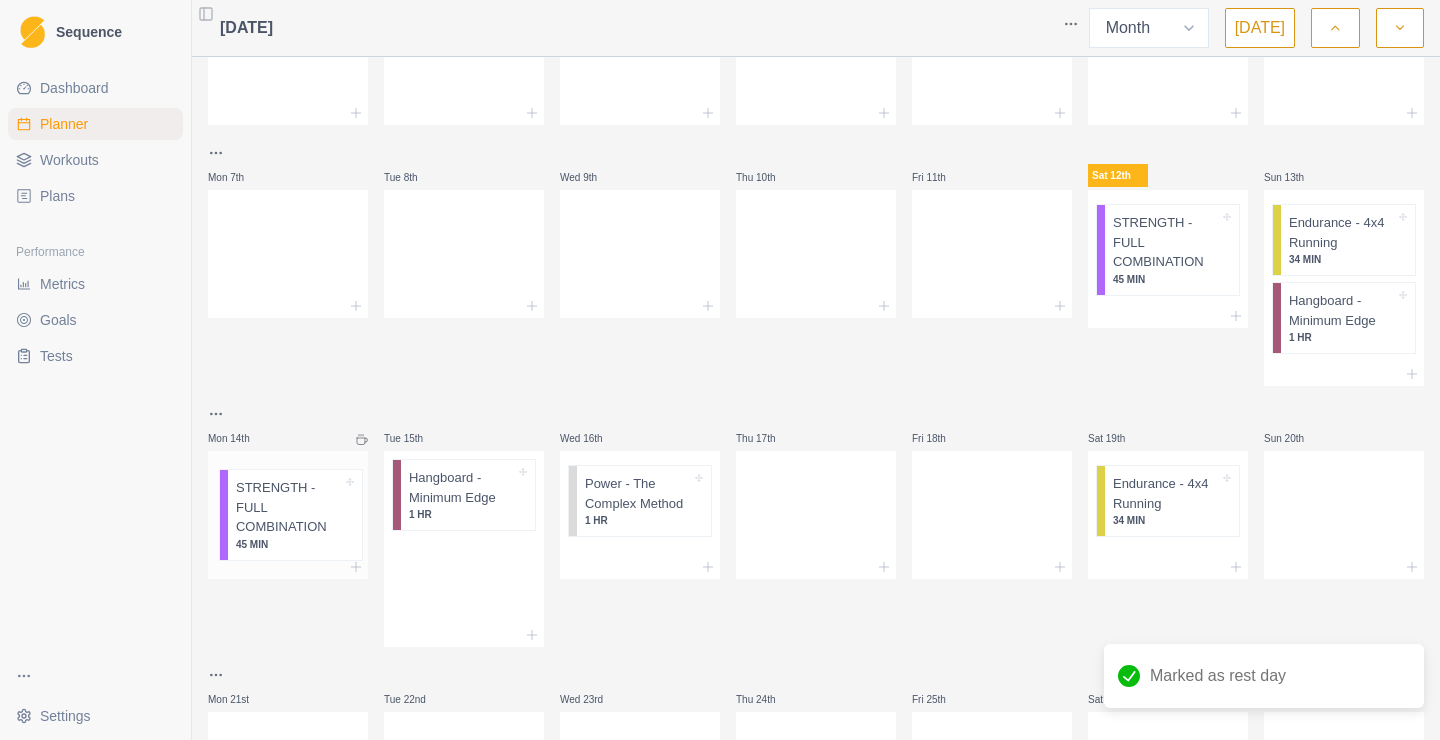 drag, startPoint x: 473, startPoint y: 521, endPoint x: 294, endPoint y: 525, distance: 179.0447 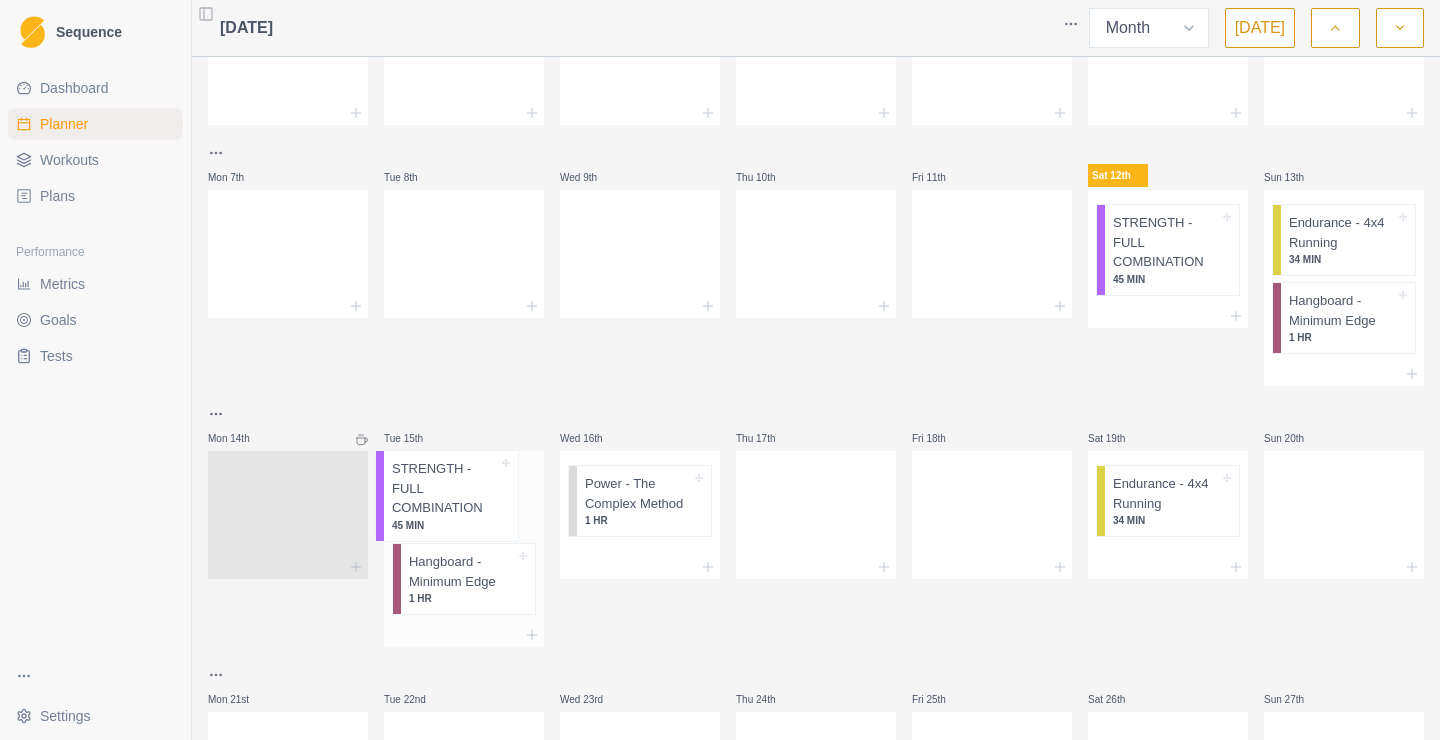 drag, startPoint x: 296, startPoint y: 517, endPoint x: 464, endPoint y: 501, distance: 168.76018 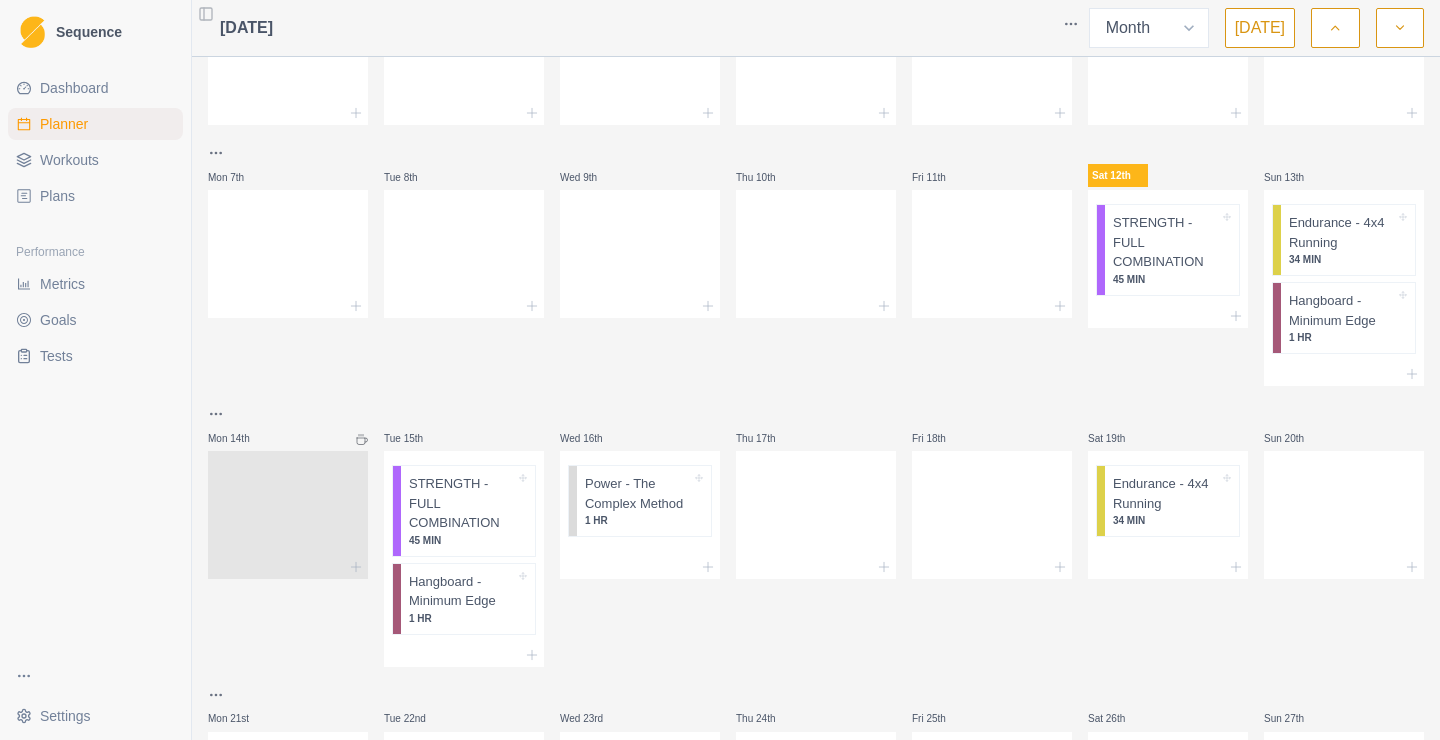 click on "Wed 16th Power - The Complex Method 1 HR" at bounding box center [640, 534] 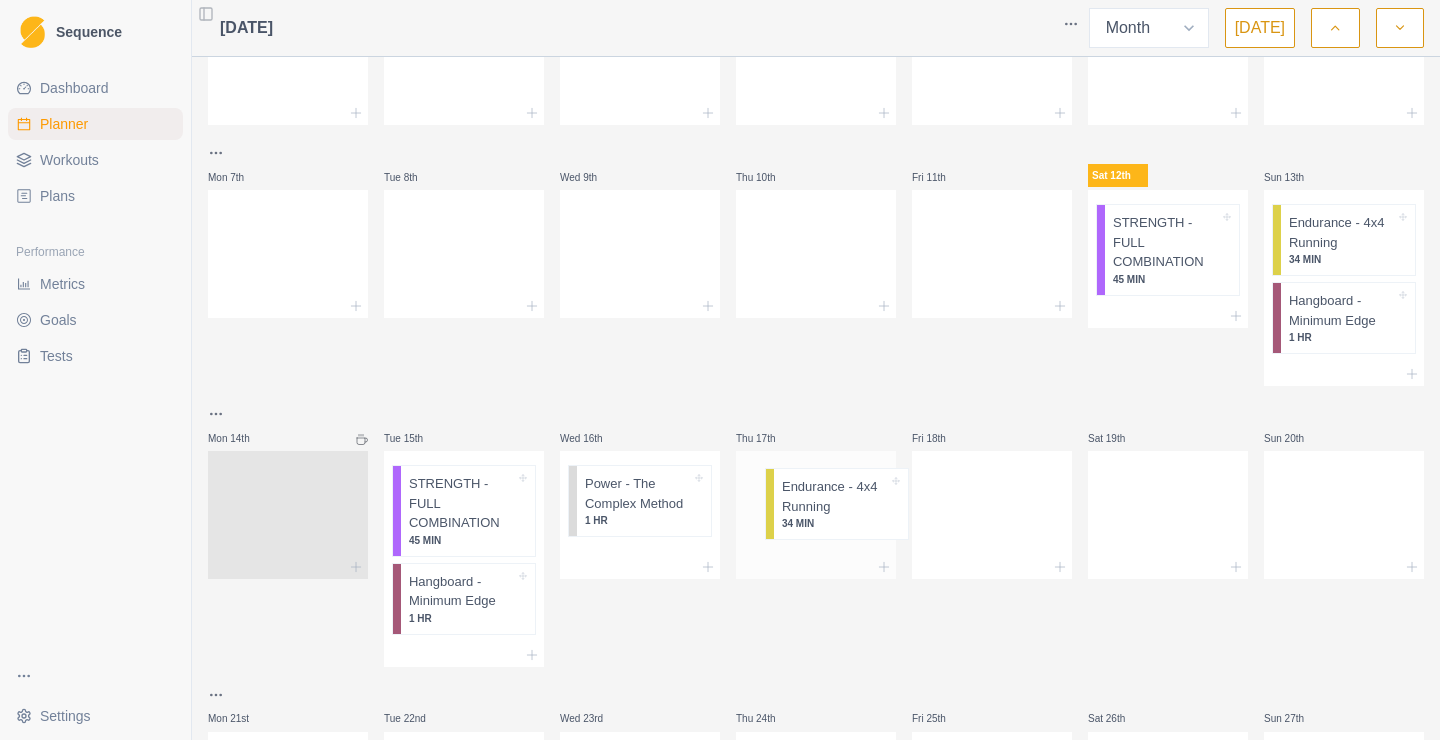 drag, startPoint x: 1138, startPoint y: 520, endPoint x: 799, endPoint y: 524, distance: 339.0236 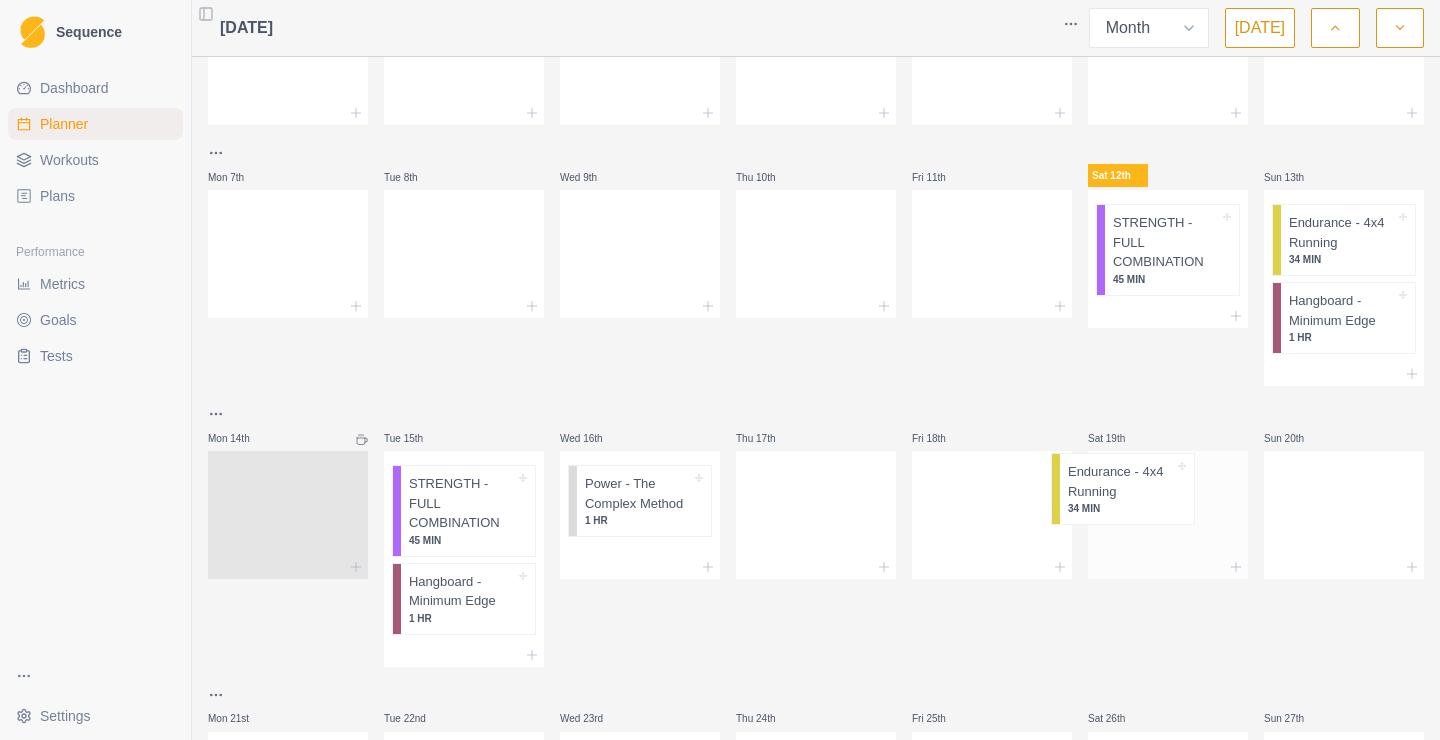 drag, startPoint x: 808, startPoint y: 524, endPoint x: 1125, endPoint y: 511, distance: 317.26645 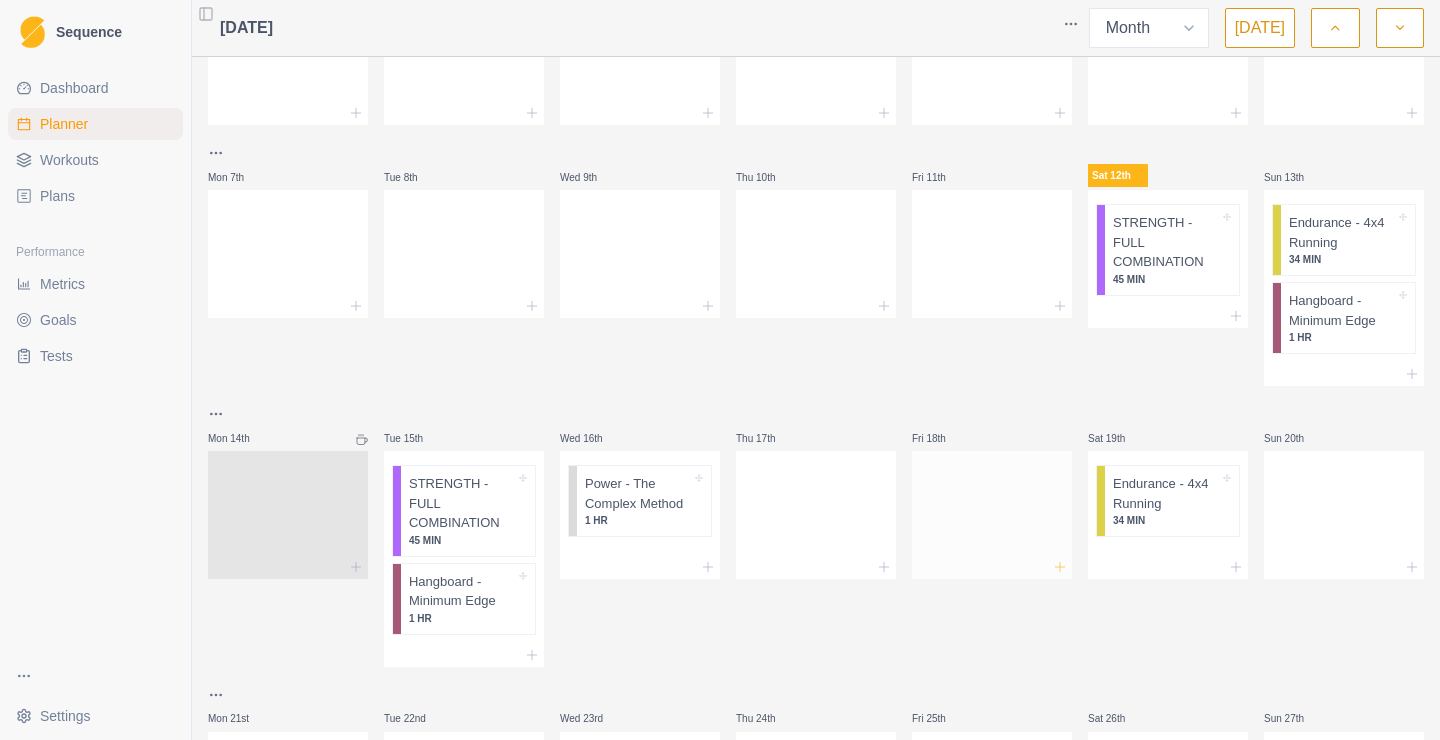 click 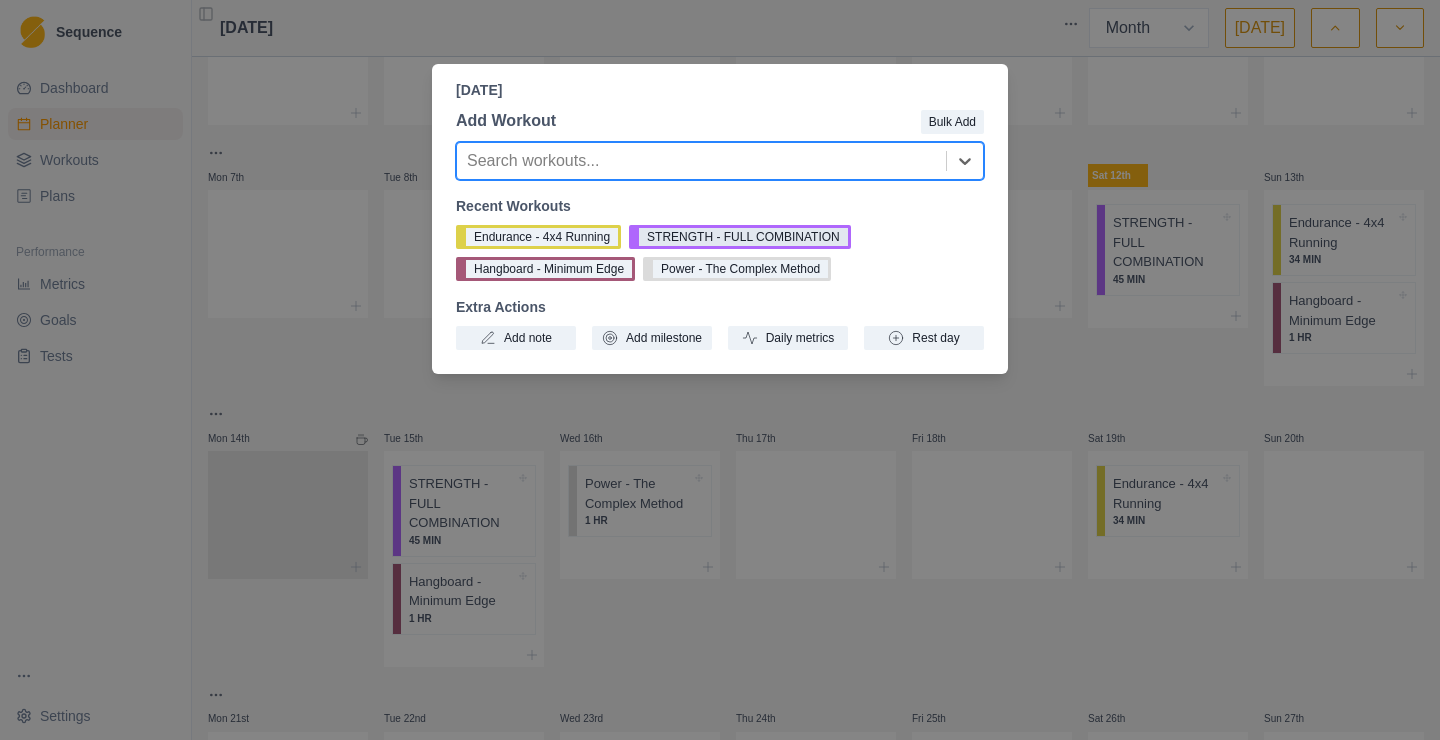 click on "STRENGTH - FULL COMBINATION" at bounding box center (740, 237) 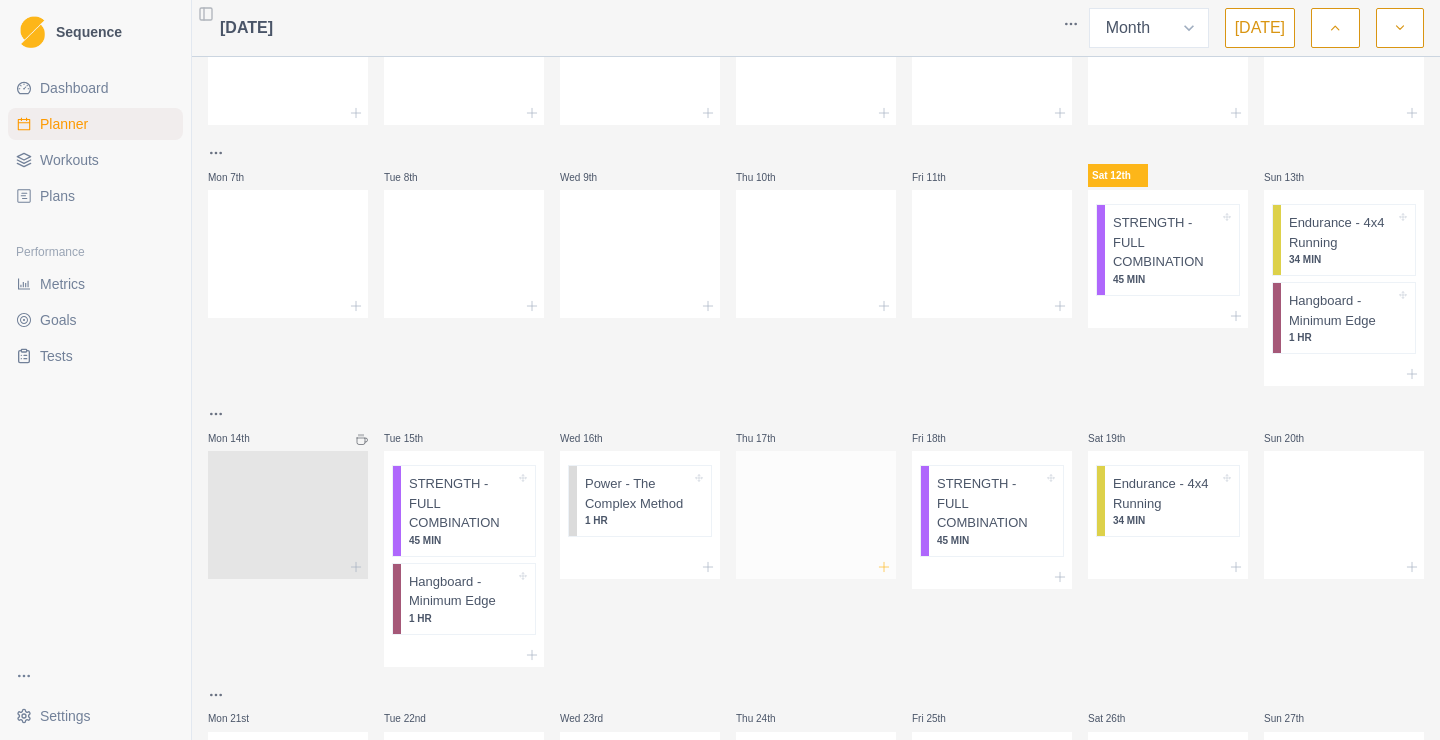 click 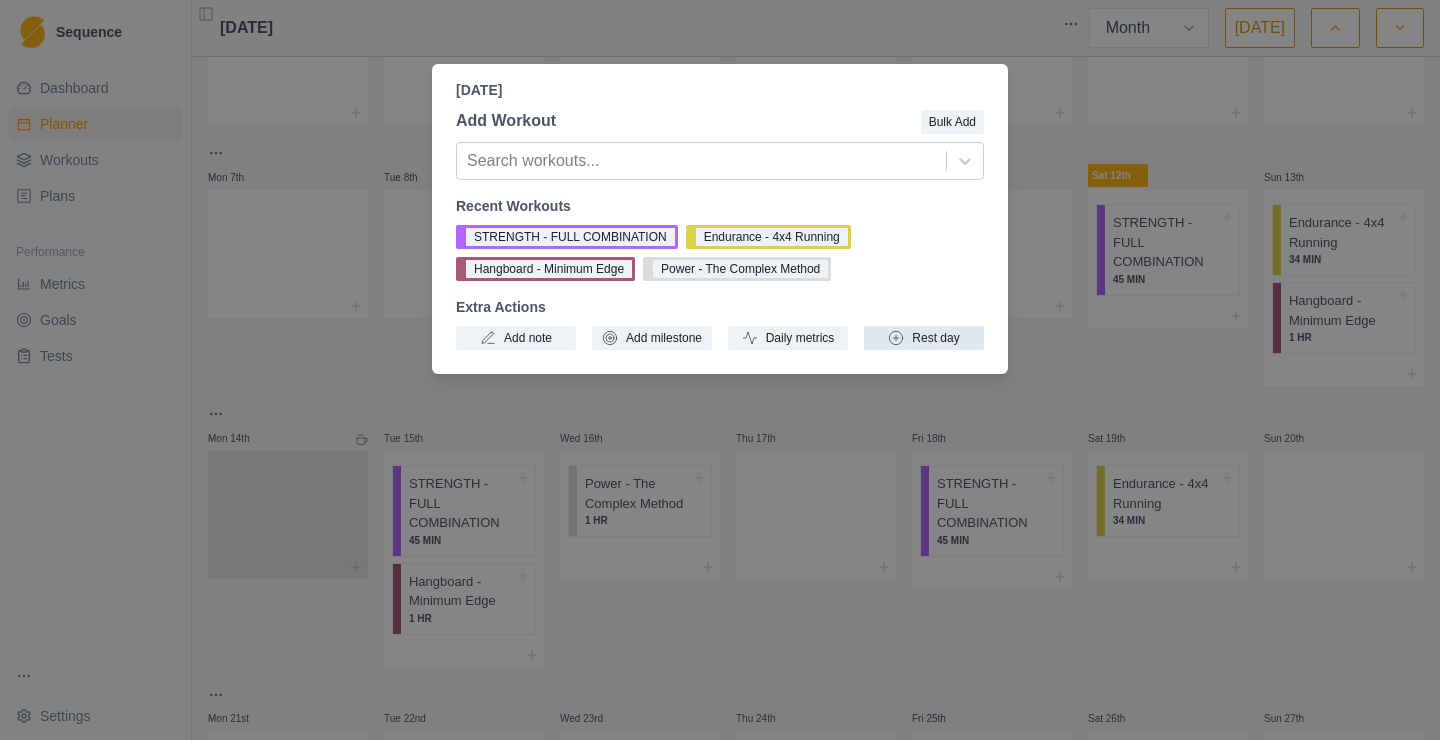 click on "Rest day" at bounding box center (924, 338) 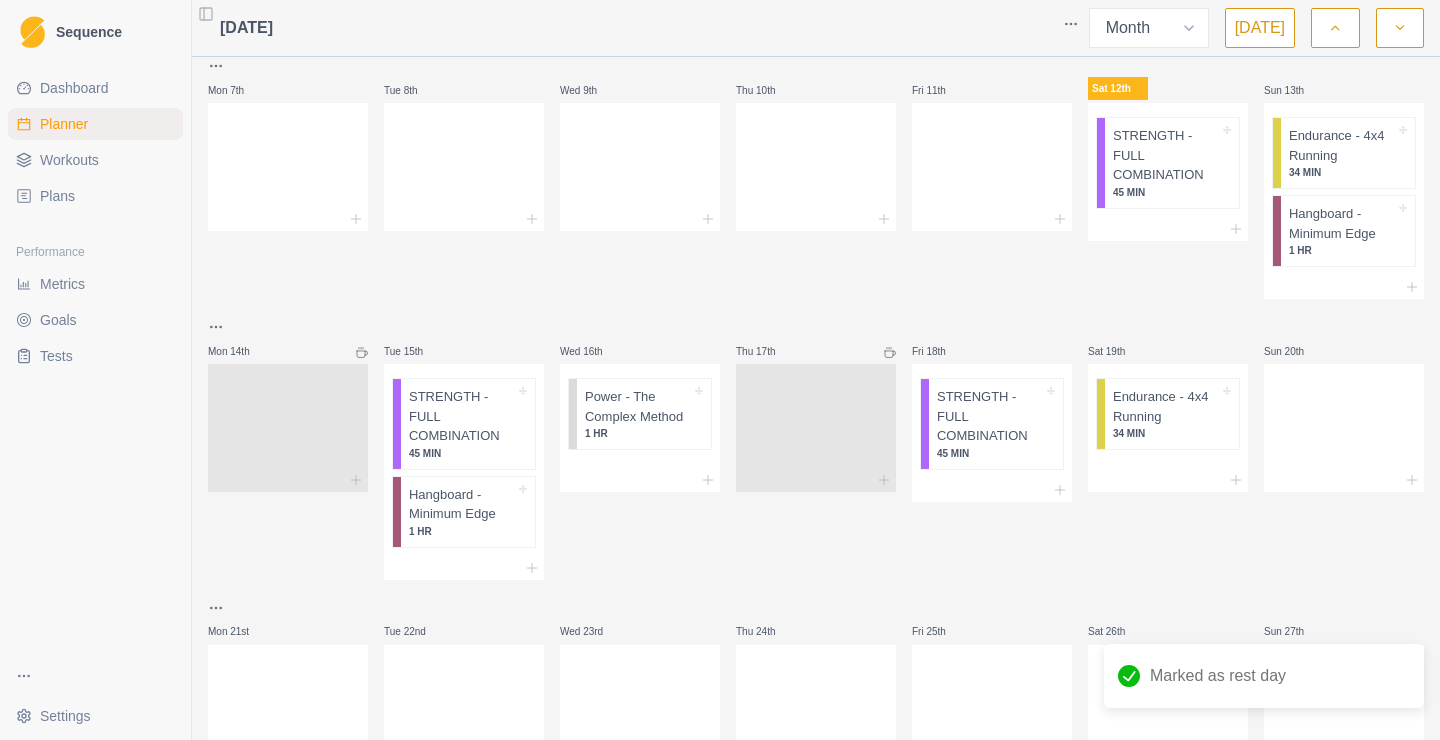scroll, scrollTop: 247, scrollLeft: 0, axis: vertical 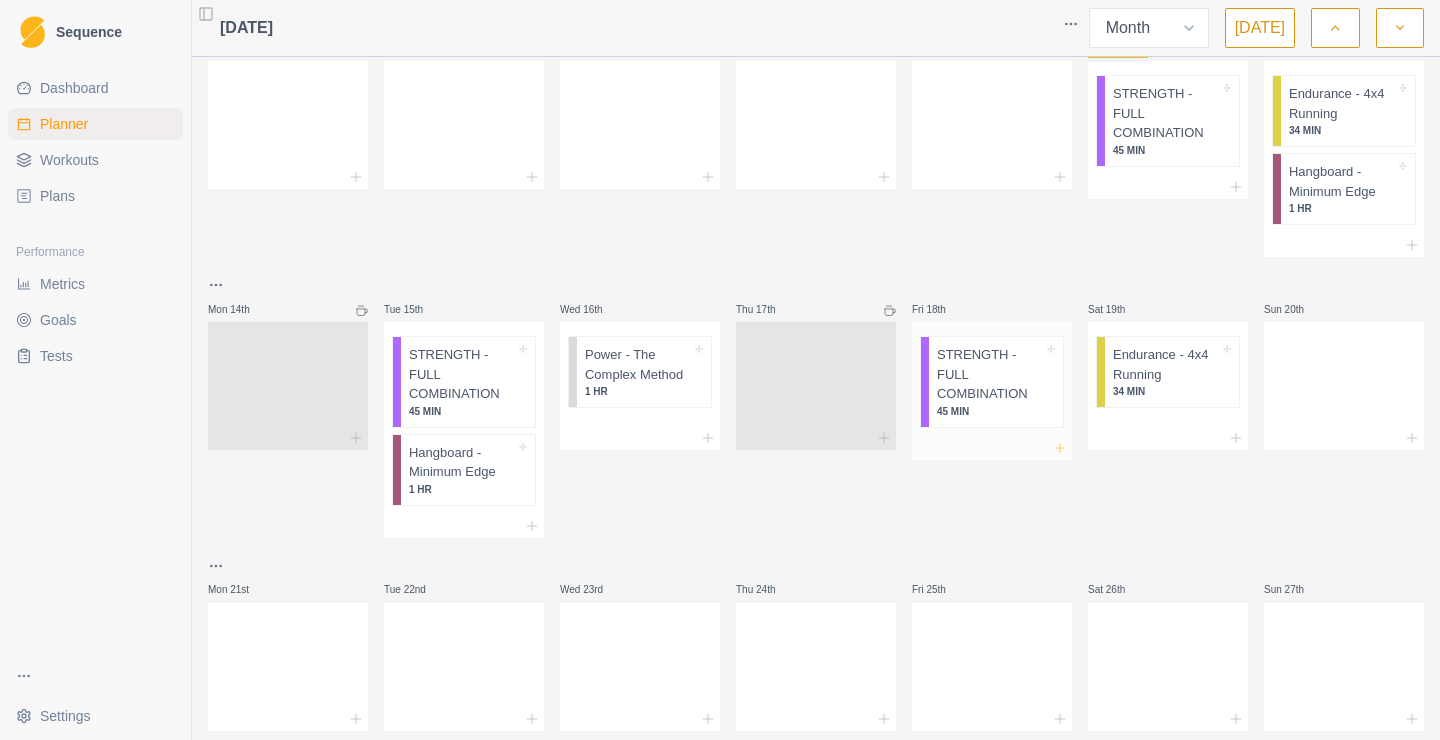 click 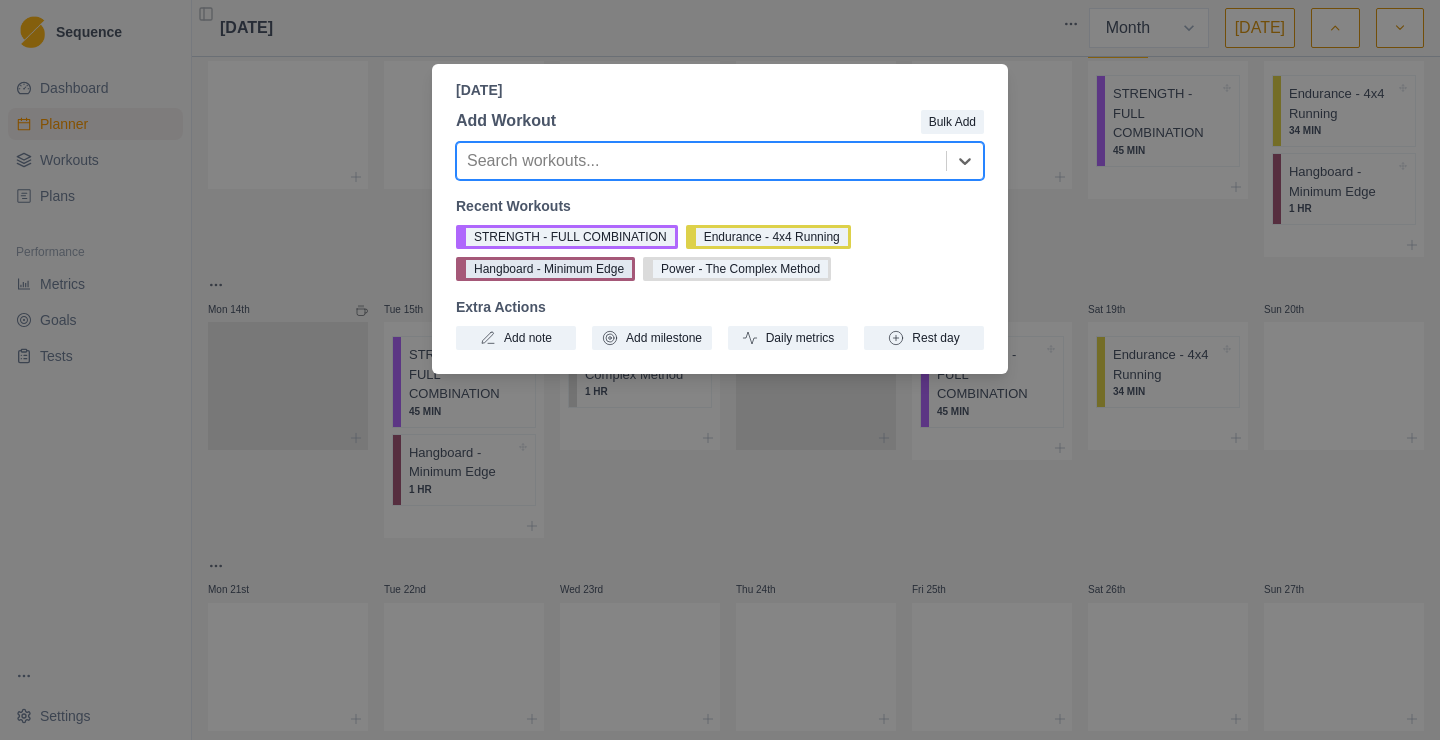 click on "Hangboard - Minimum Edge" at bounding box center (545, 269) 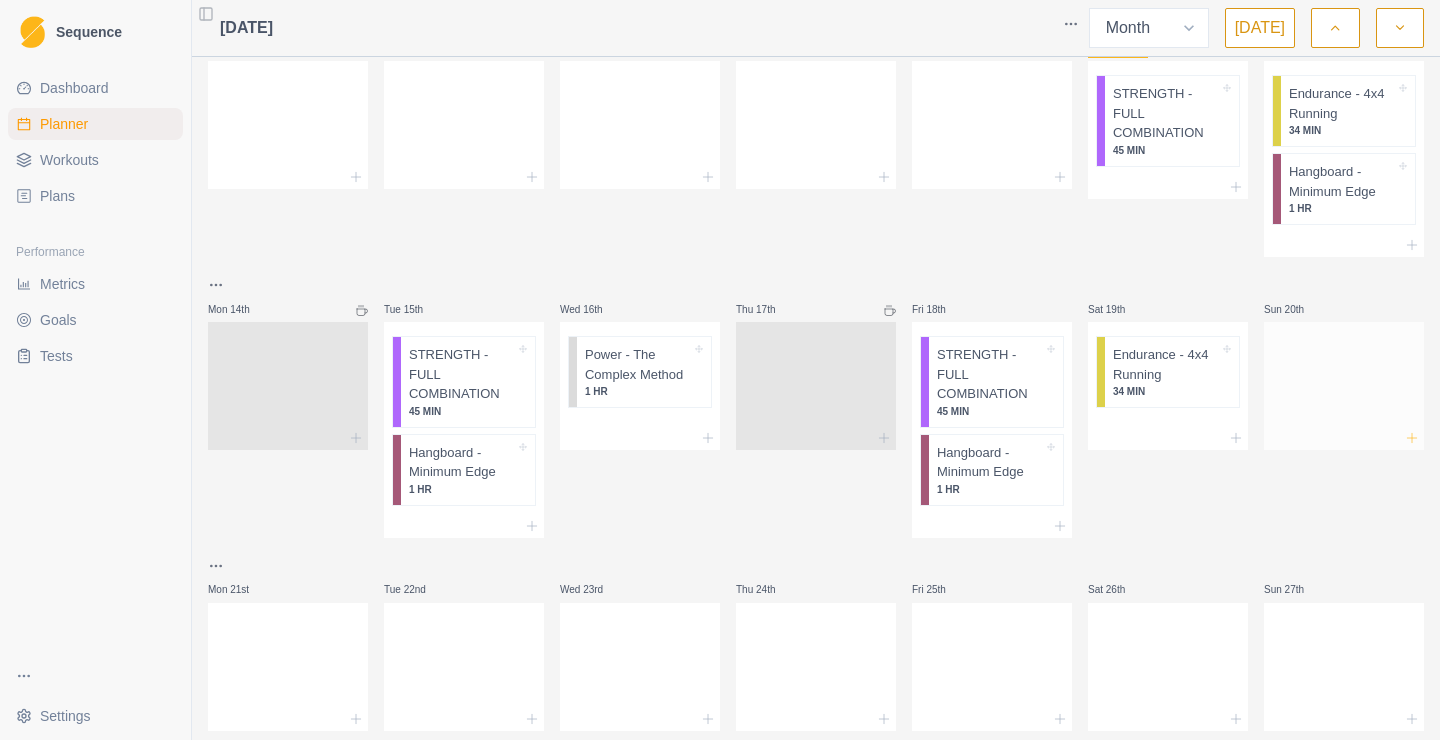 click 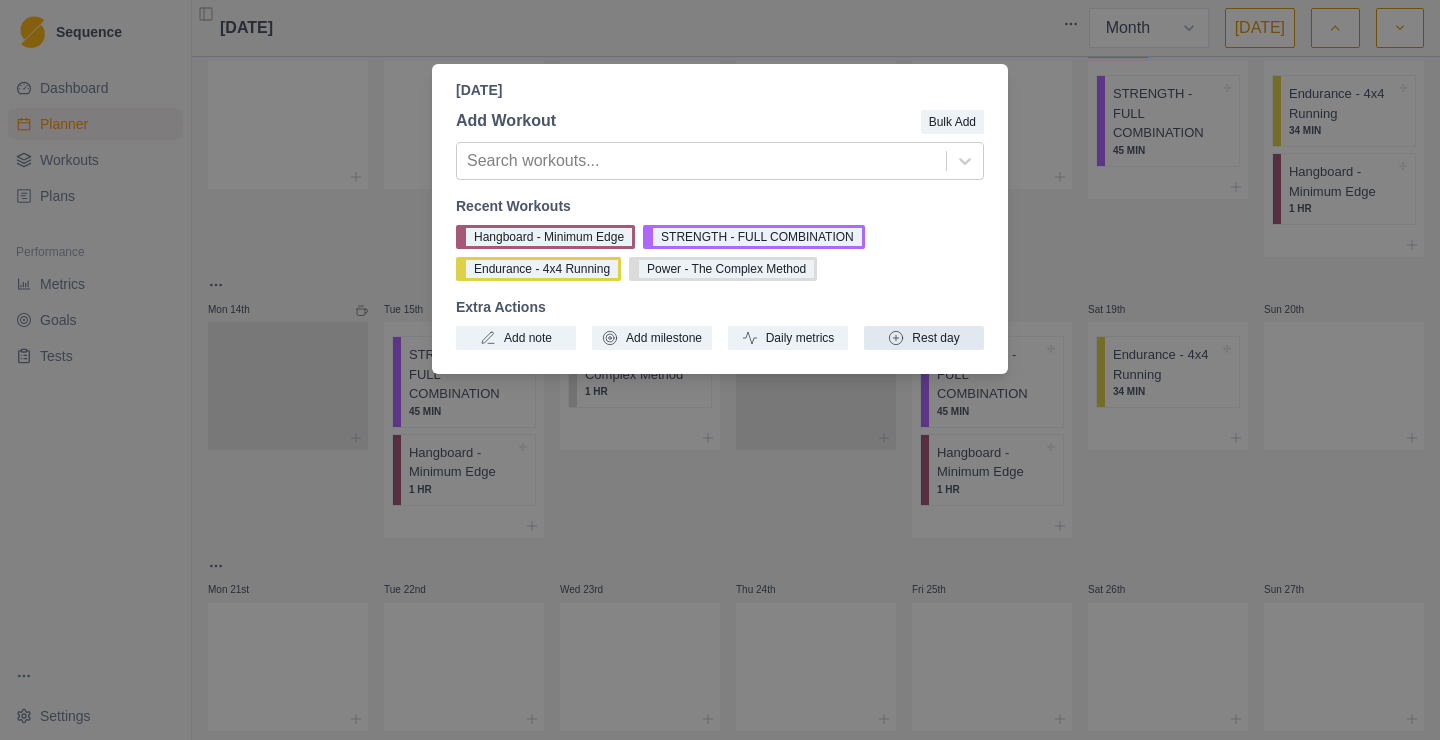 click on "Rest day" at bounding box center (924, 338) 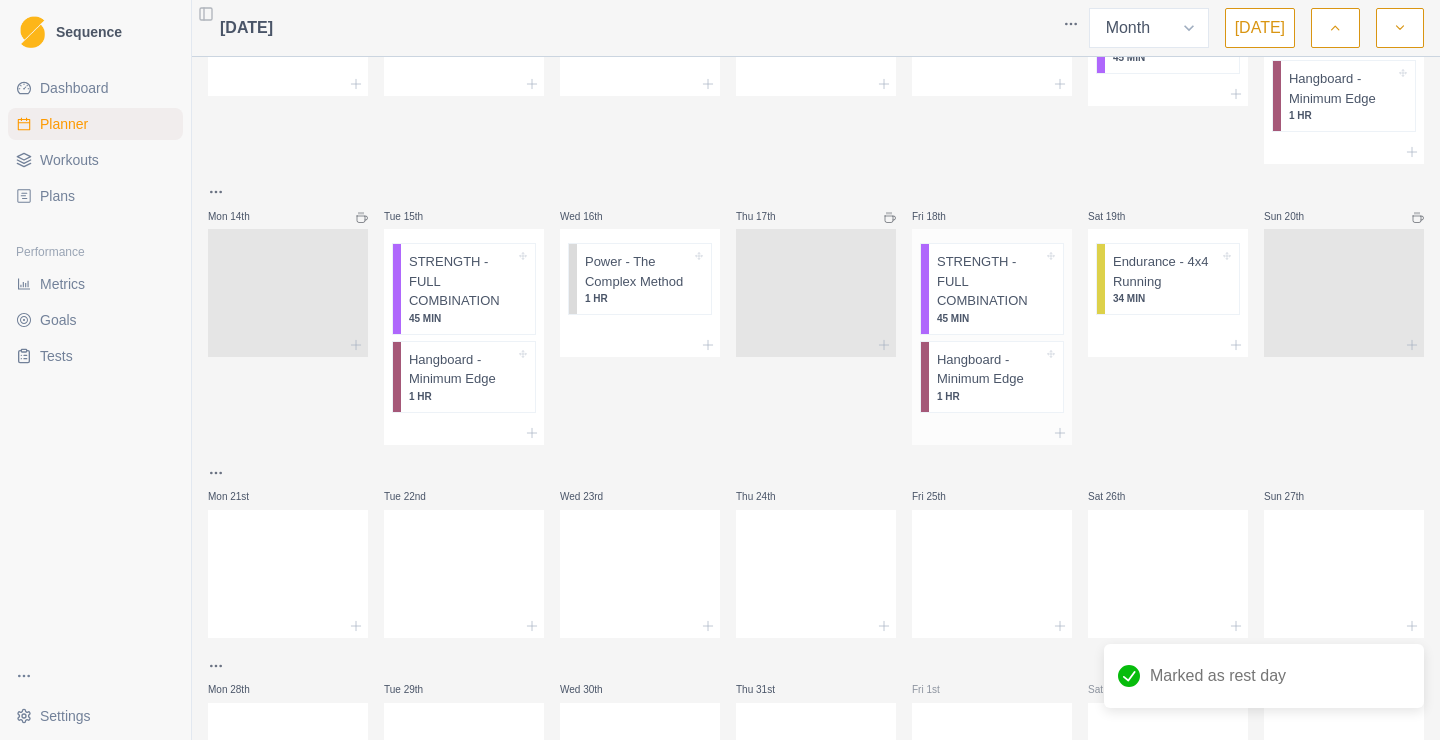 scroll, scrollTop: 376, scrollLeft: 0, axis: vertical 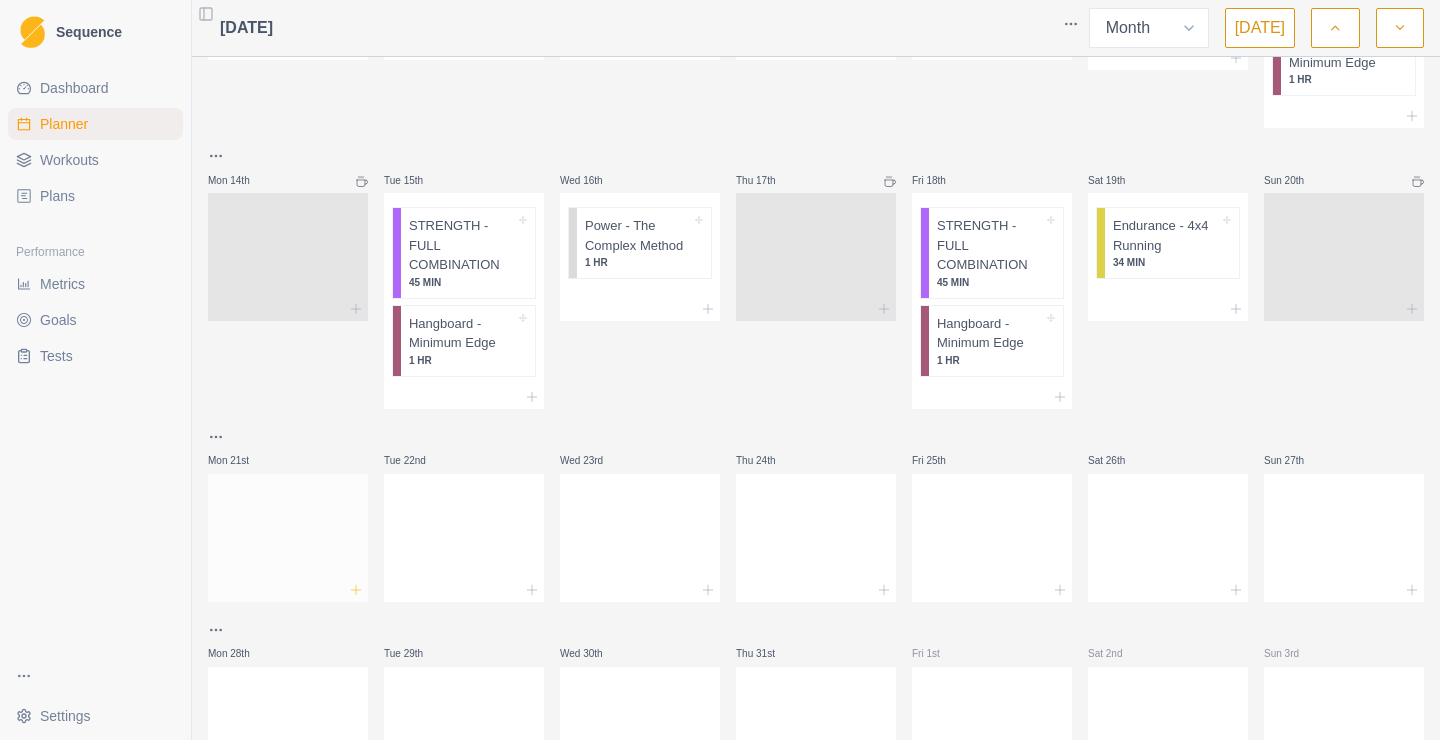 click 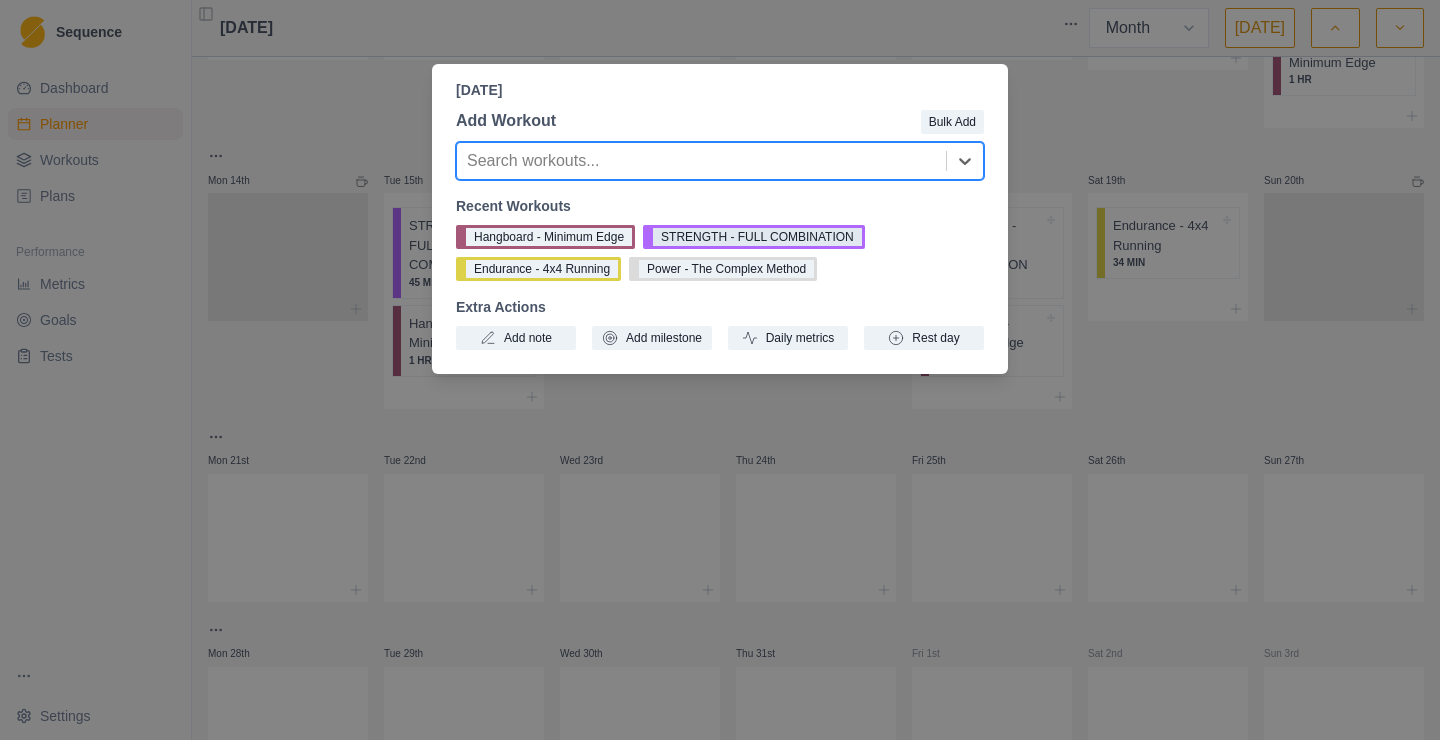 click on "STRENGTH - FULL COMBINATION" at bounding box center [754, 237] 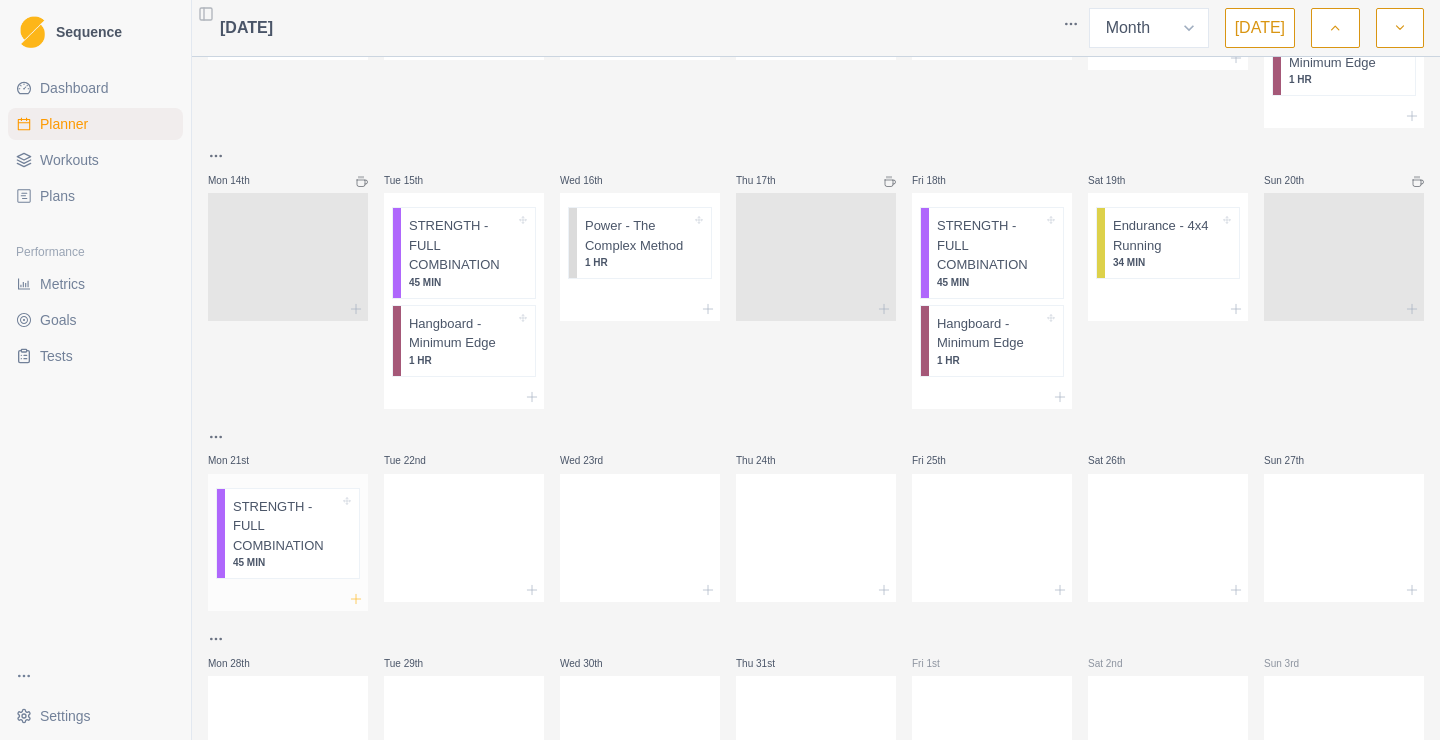 click 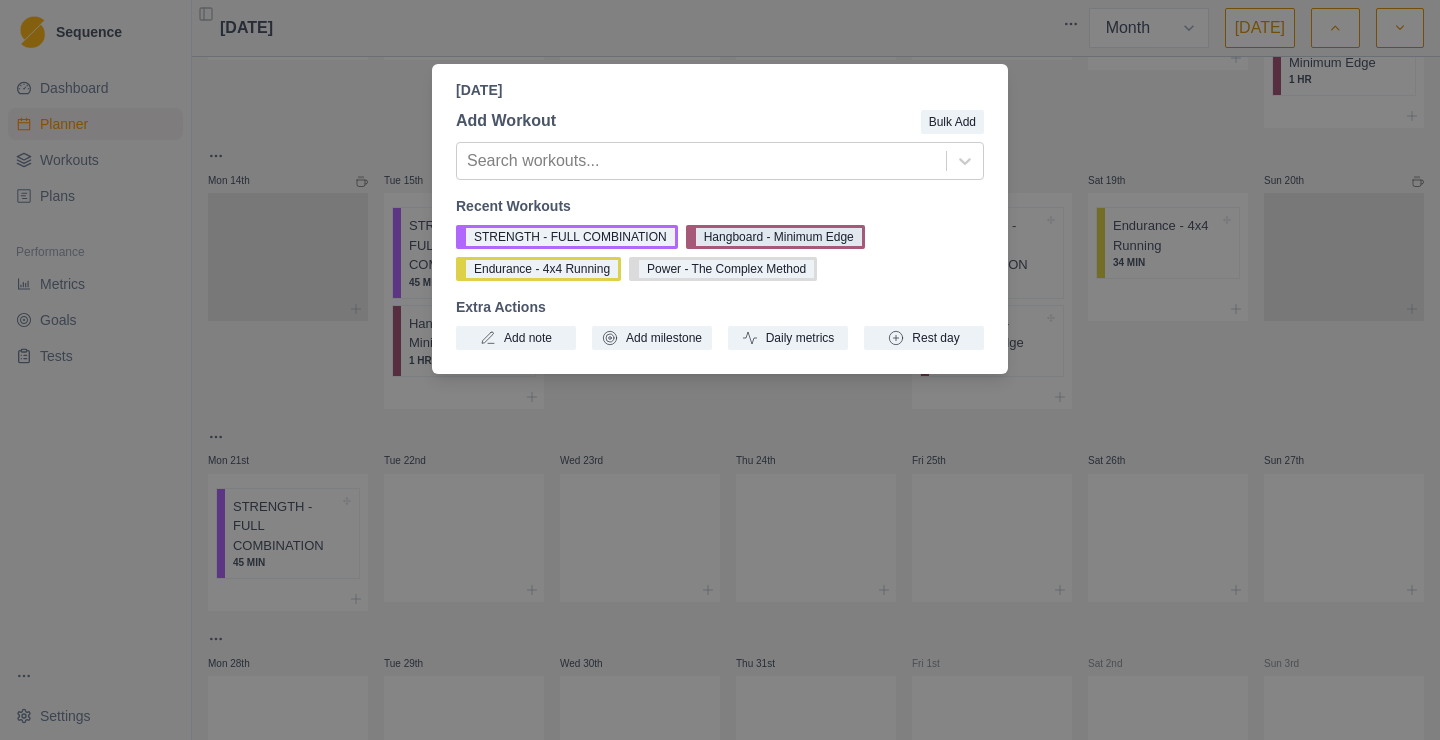 click on "Hangboard - Minimum Edge" at bounding box center (775, 237) 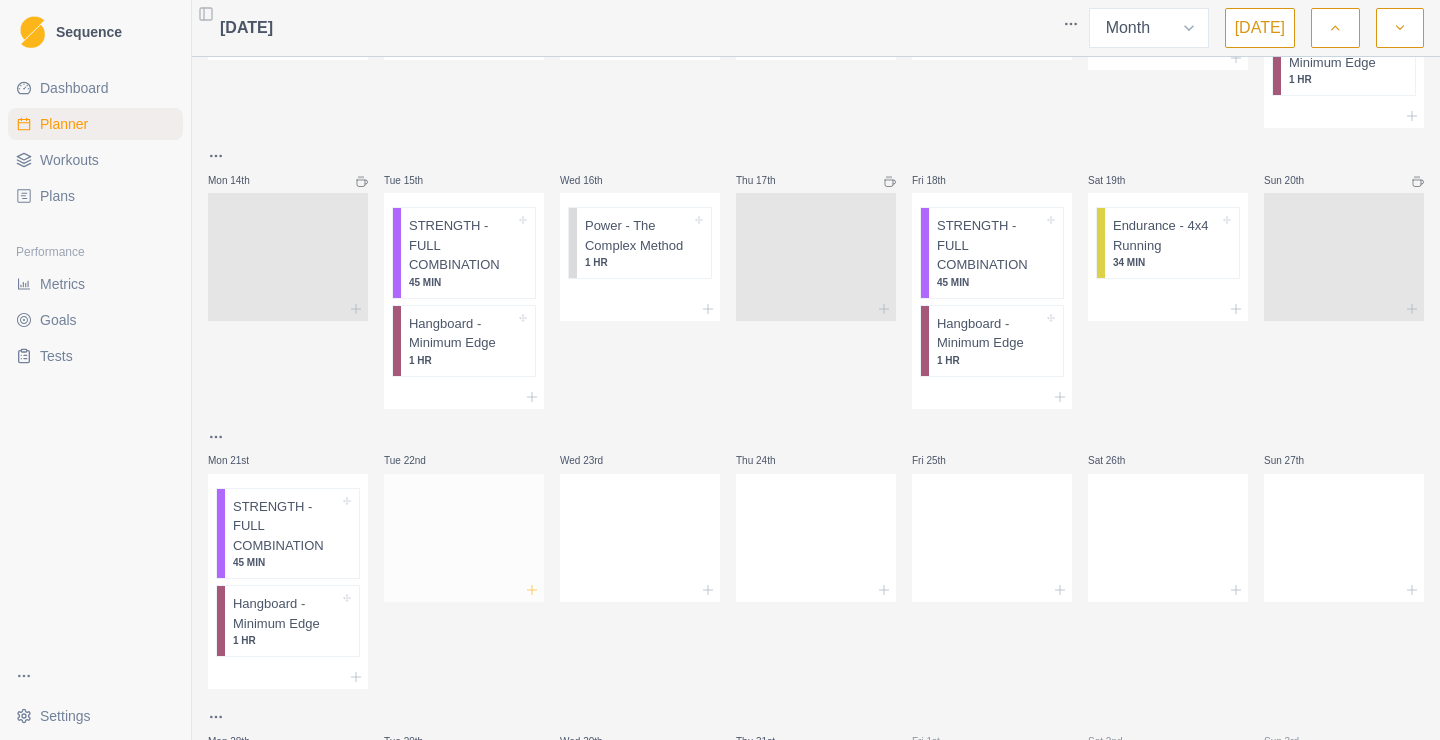 click 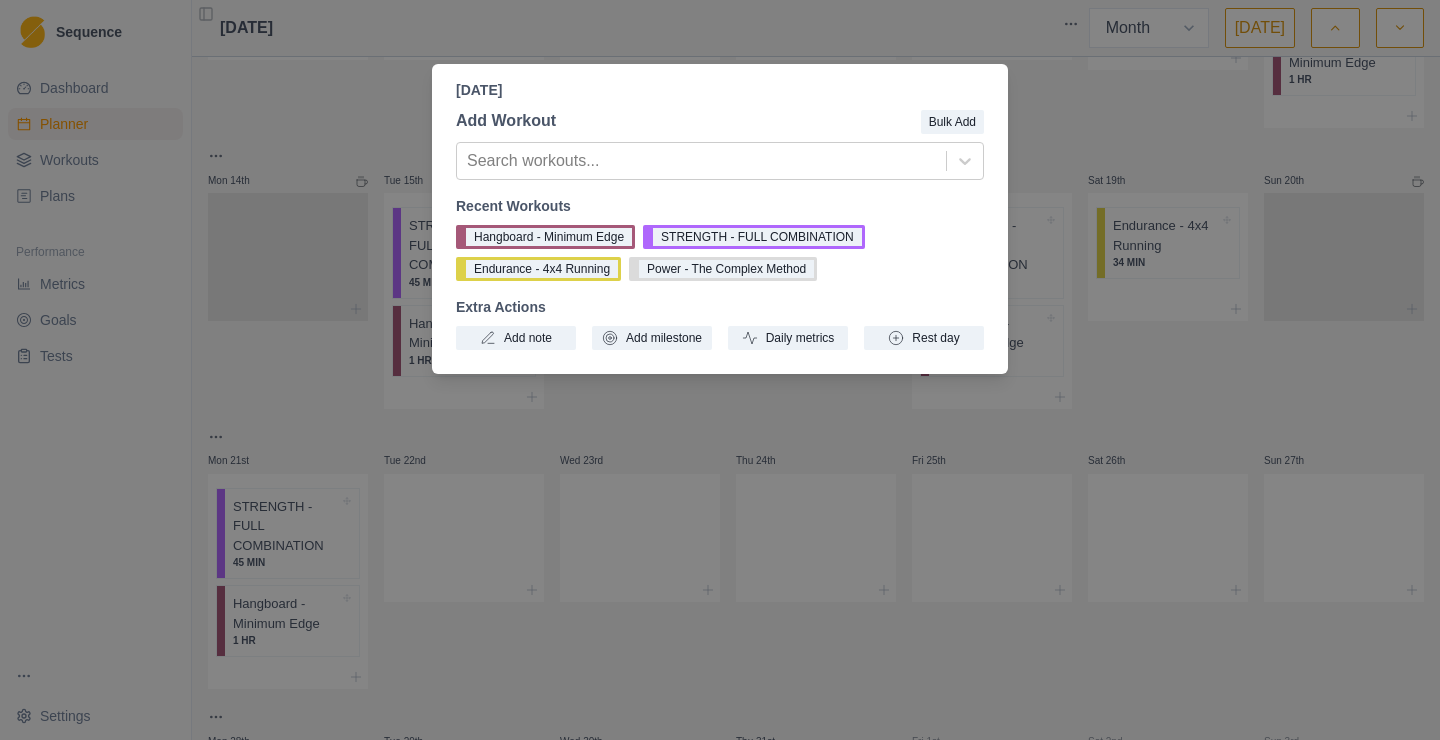 click on "[DATE] Add Workout Bulk Add Search workouts... Recent Workouts Hangboard - Minimum Edge STRENGTH - FULL COMBINATION  Endurance - 4x4 Running Power - The Complex Method Extra Actions Add note Add milestone Daily metrics Rest day" at bounding box center [720, 370] 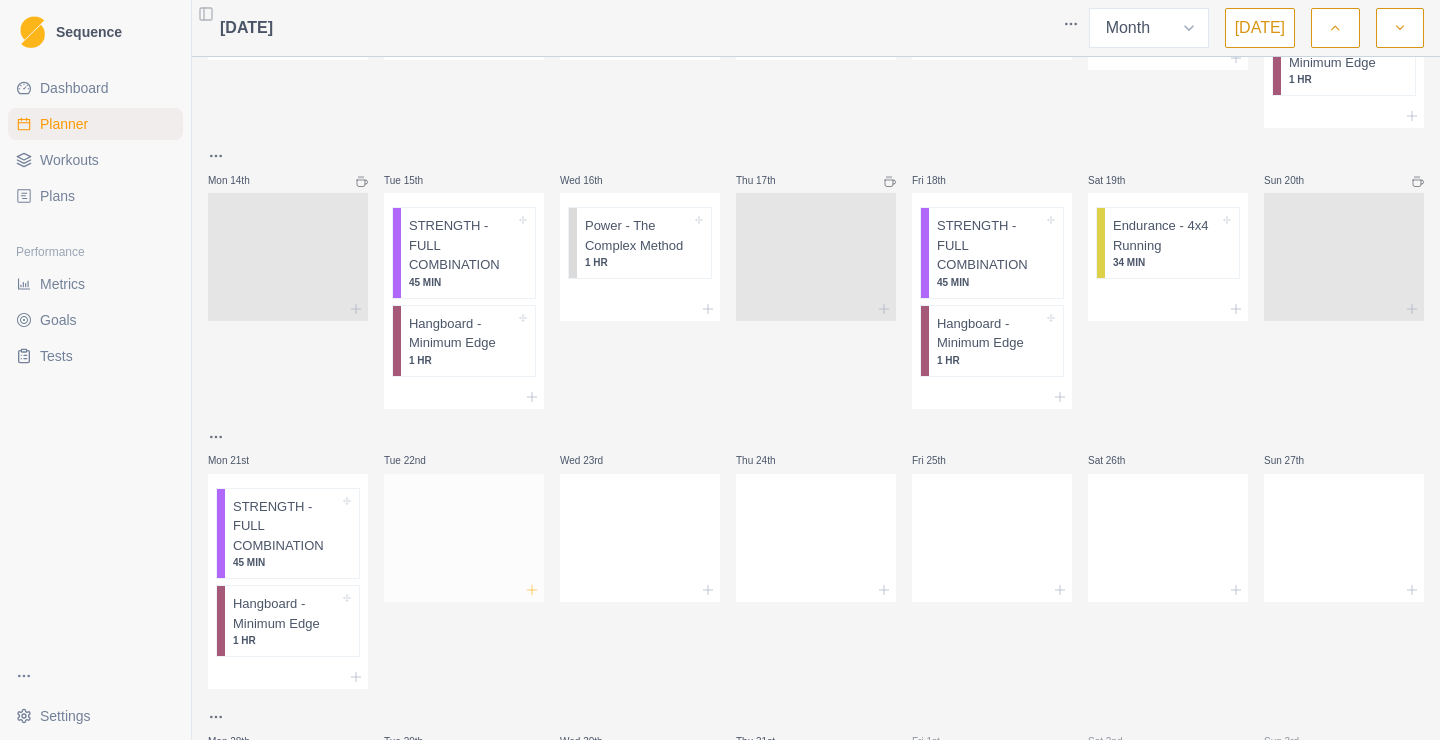click 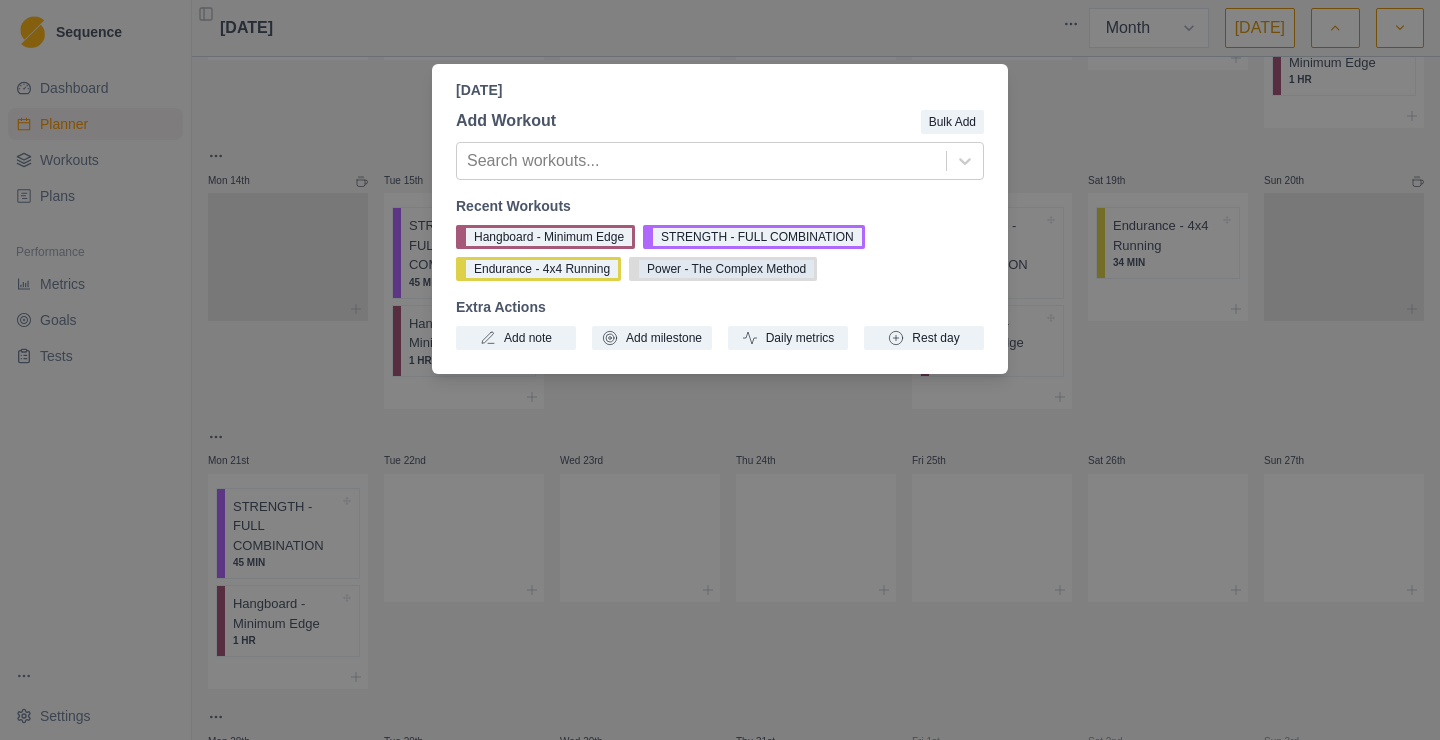 click on "Power - The Complex Method" at bounding box center (723, 269) 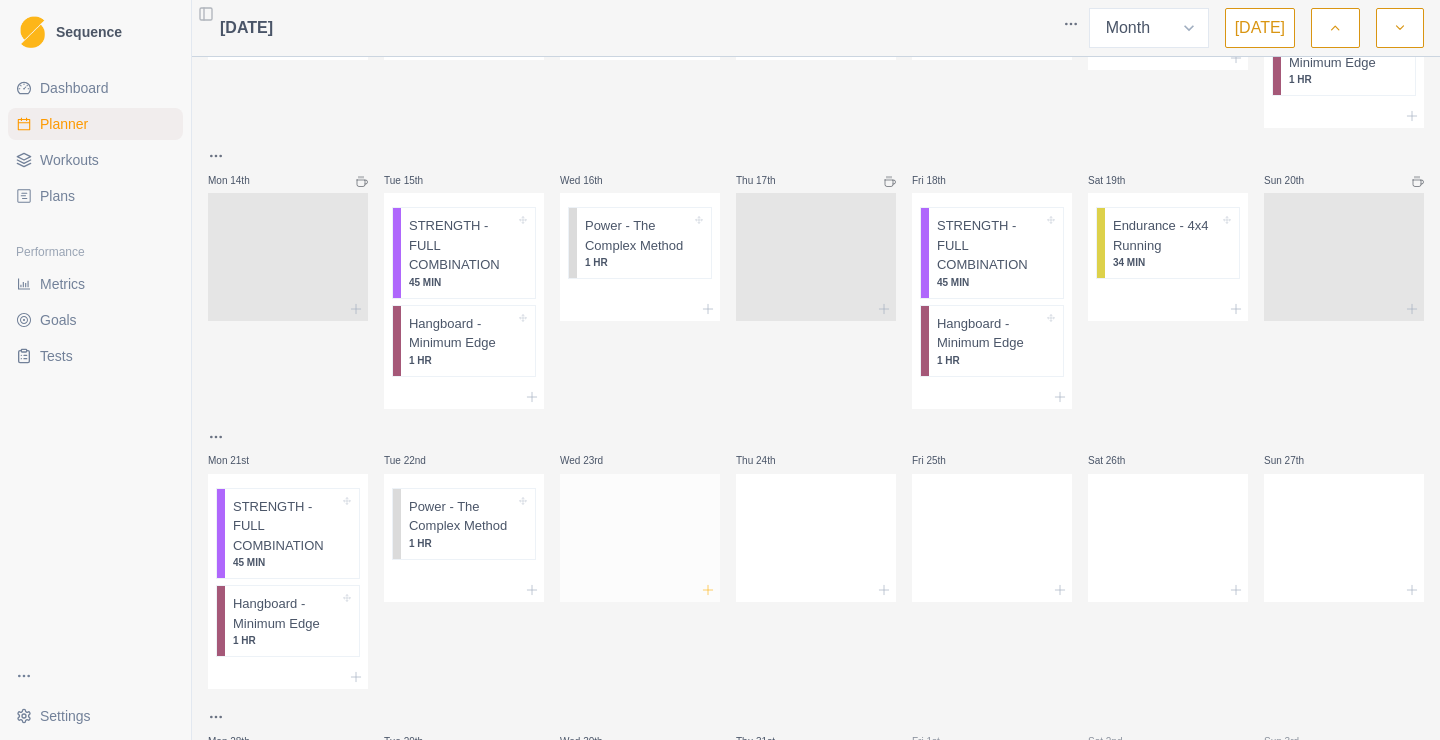 click 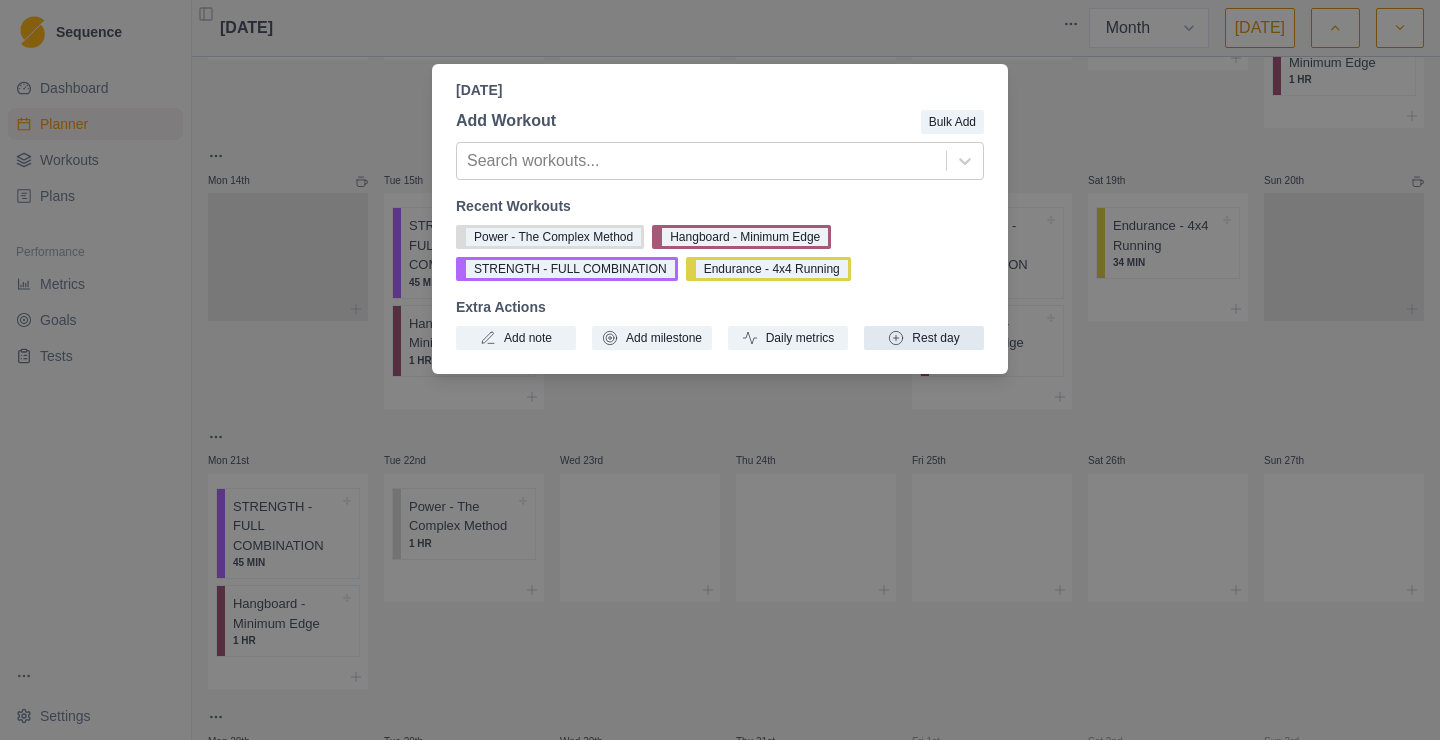 click on "Rest day" at bounding box center [924, 338] 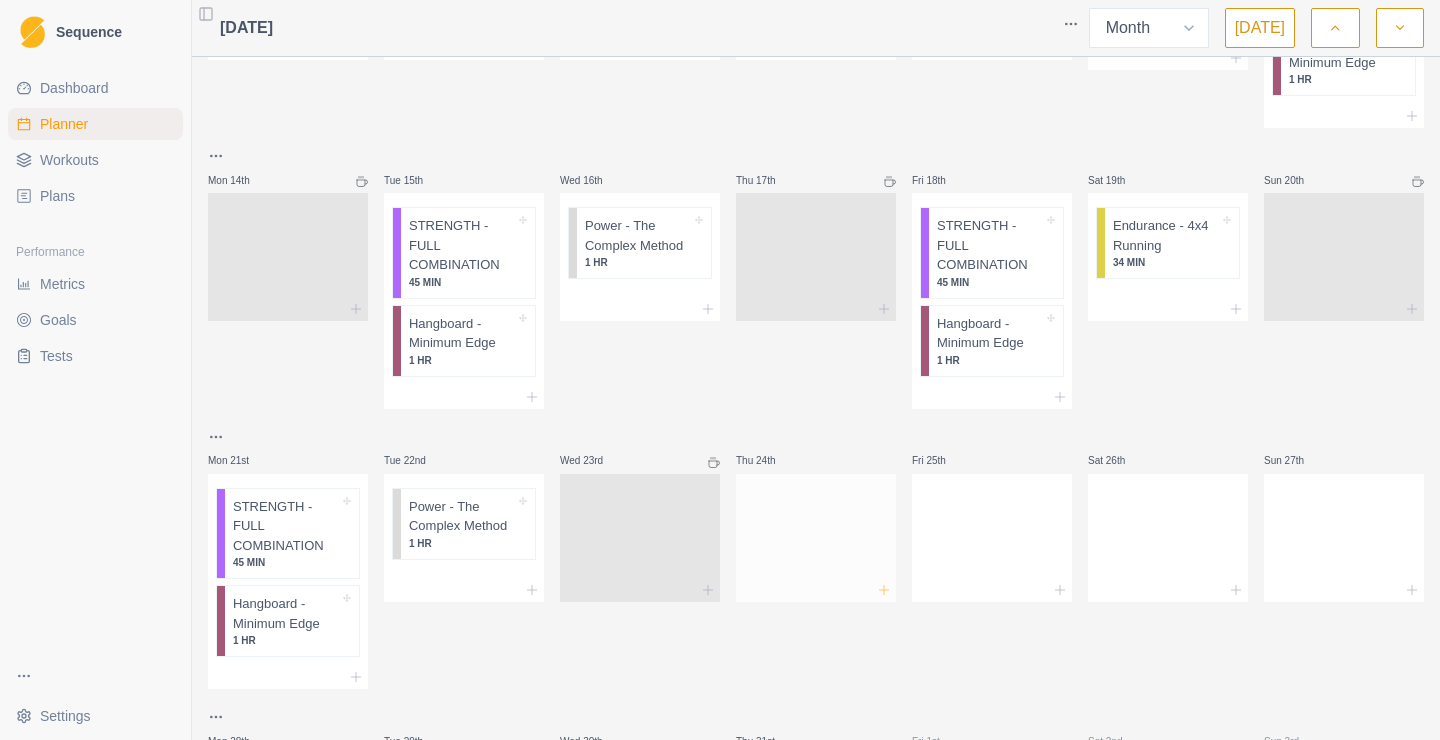 click 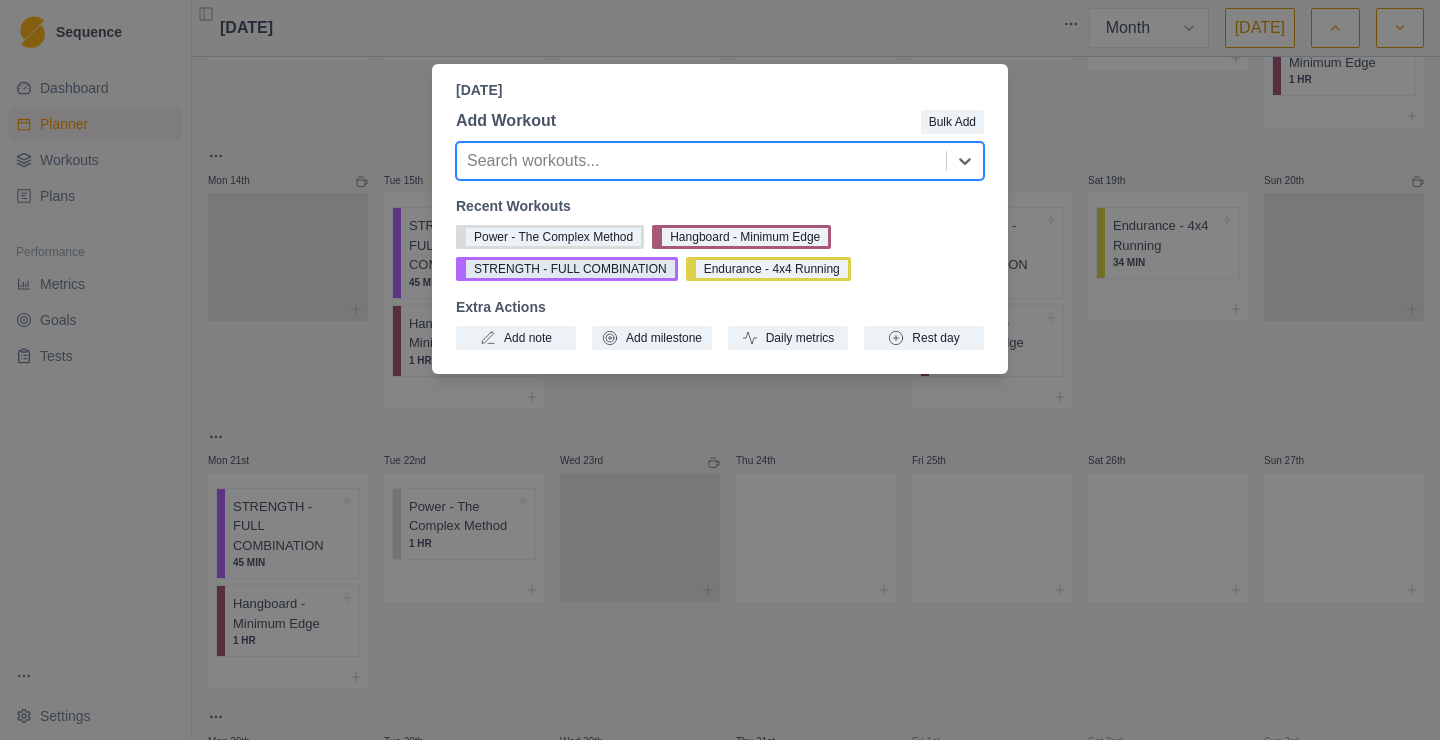 click on "STRENGTH - FULL COMBINATION" at bounding box center [567, 269] 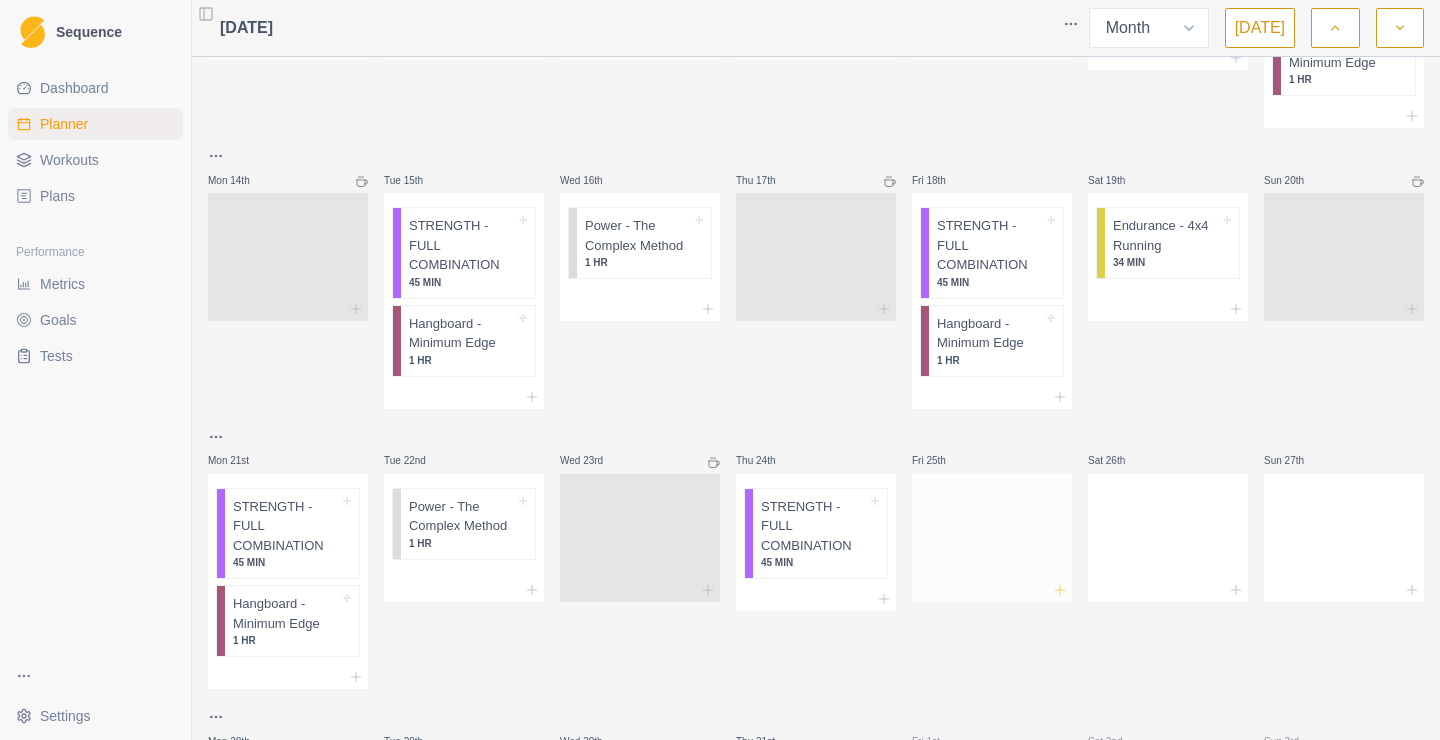 click 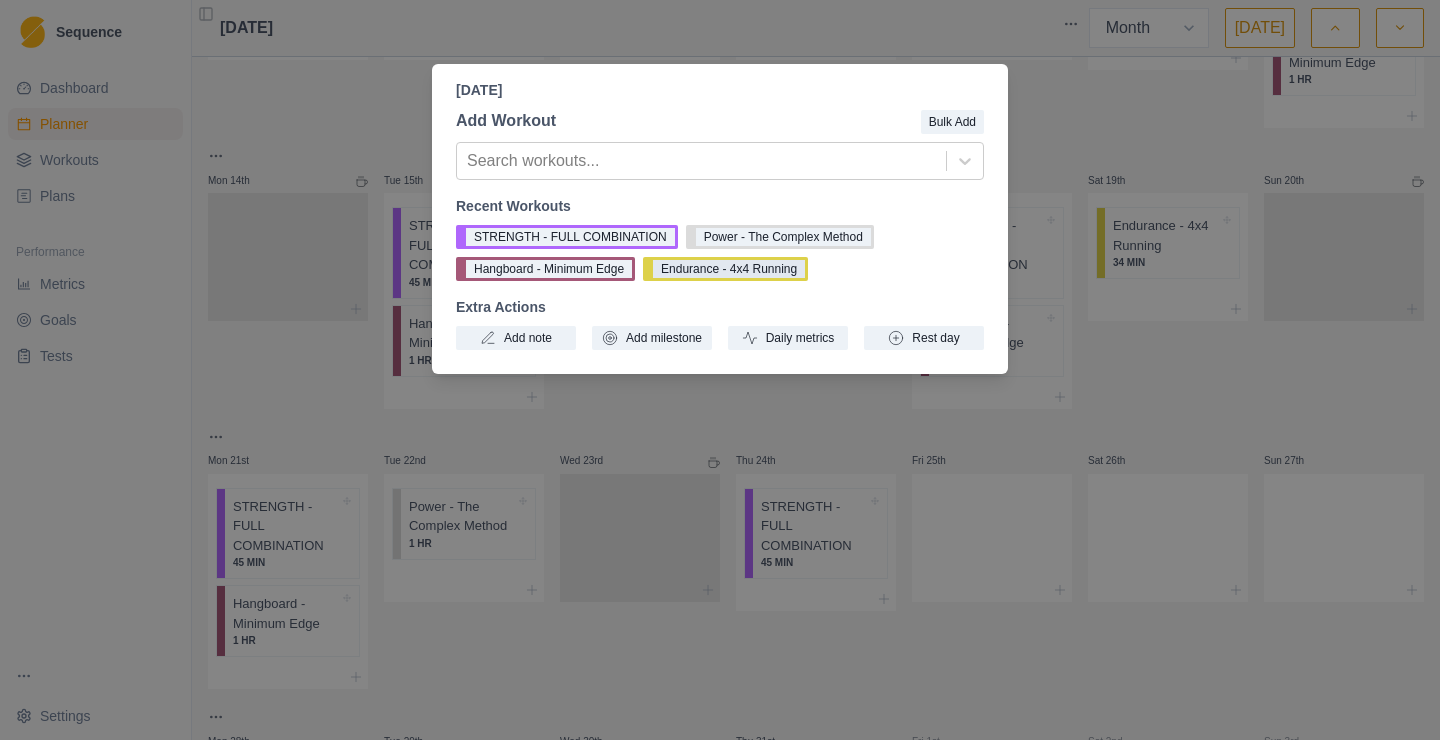 click on "Endurance - 4x4 Running" at bounding box center [725, 269] 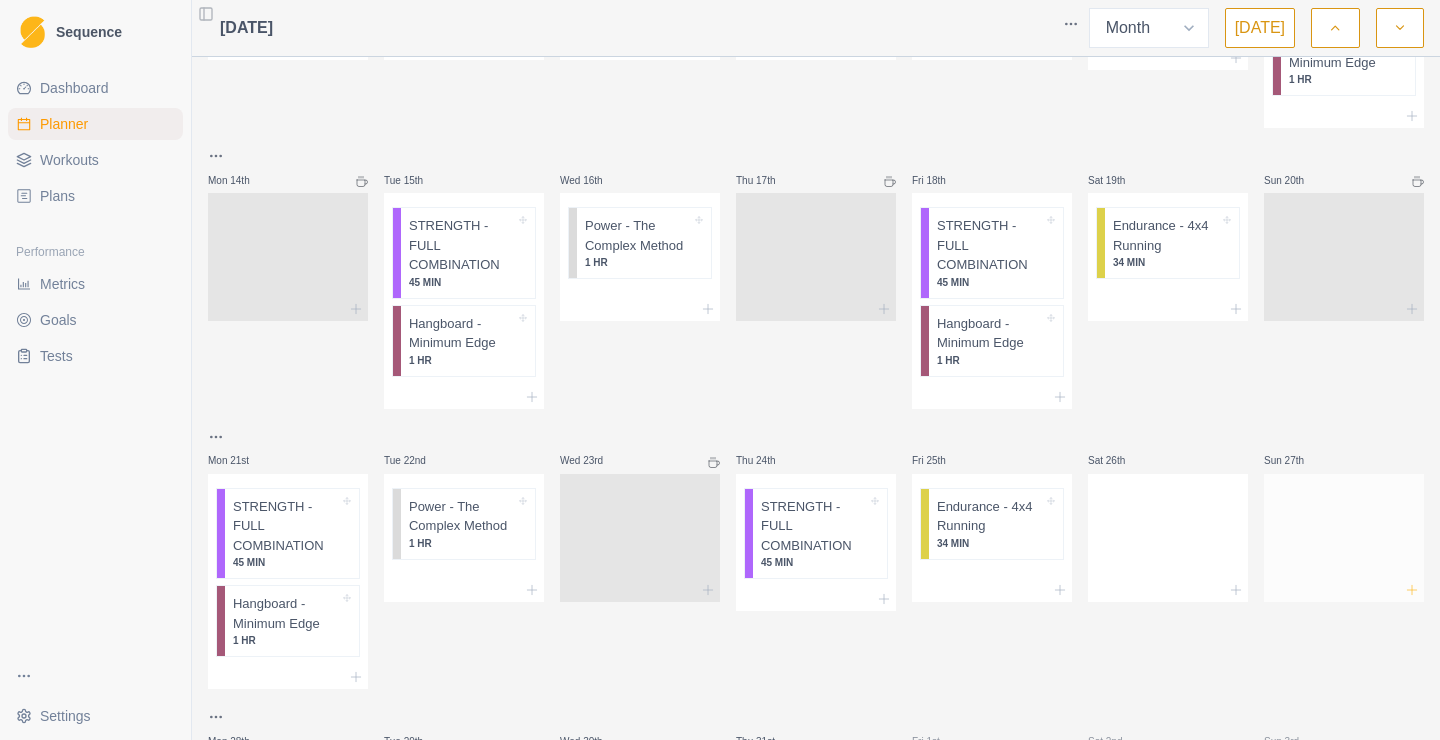 click 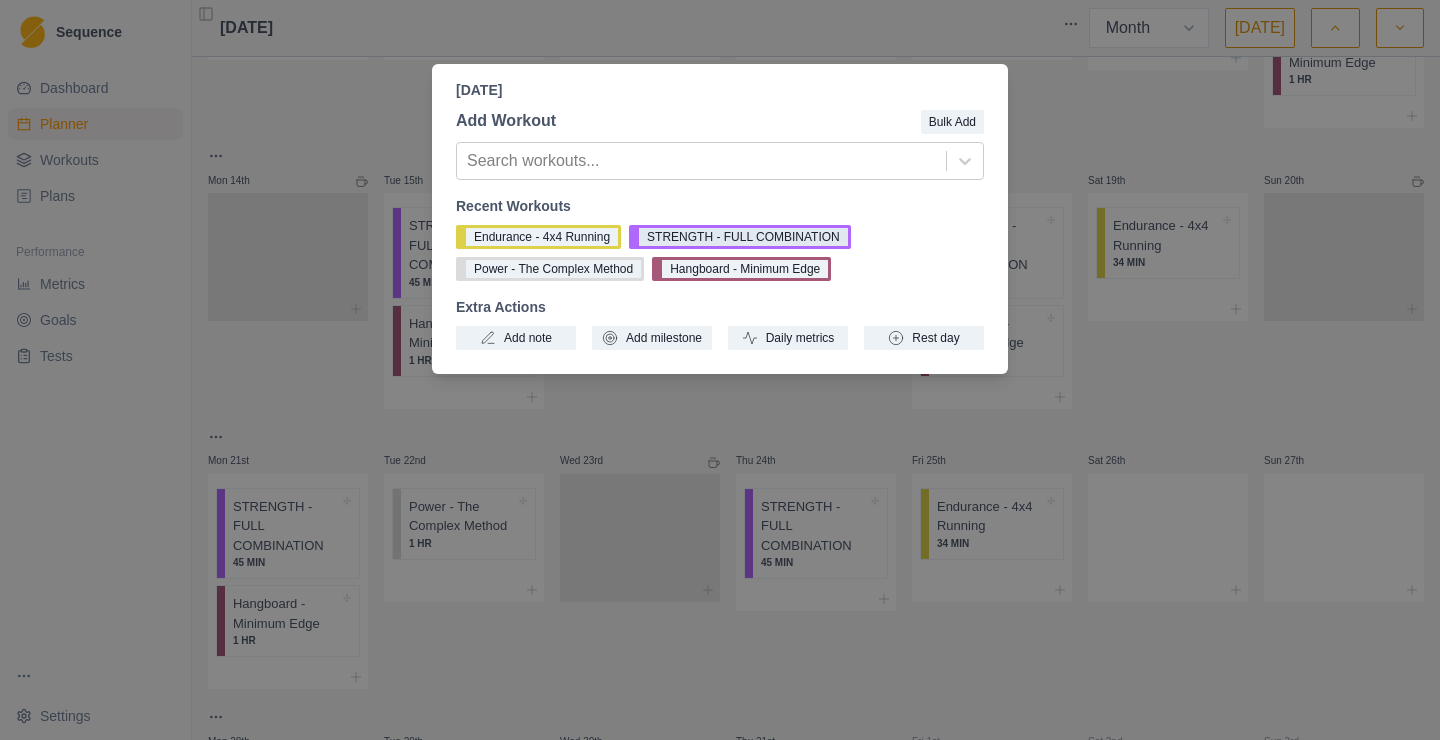 click on "STRENGTH - FULL COMBINATION" at bounding box center [740, 237] 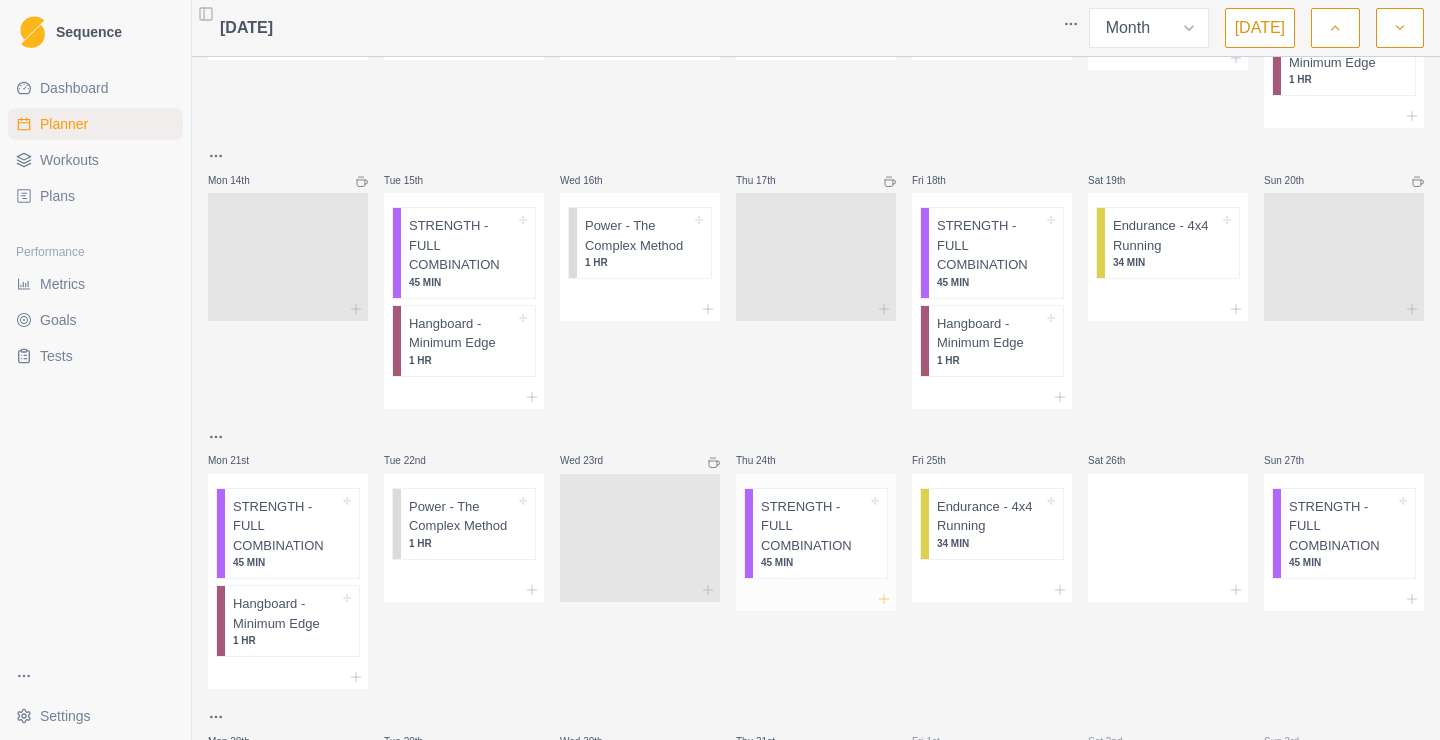 click 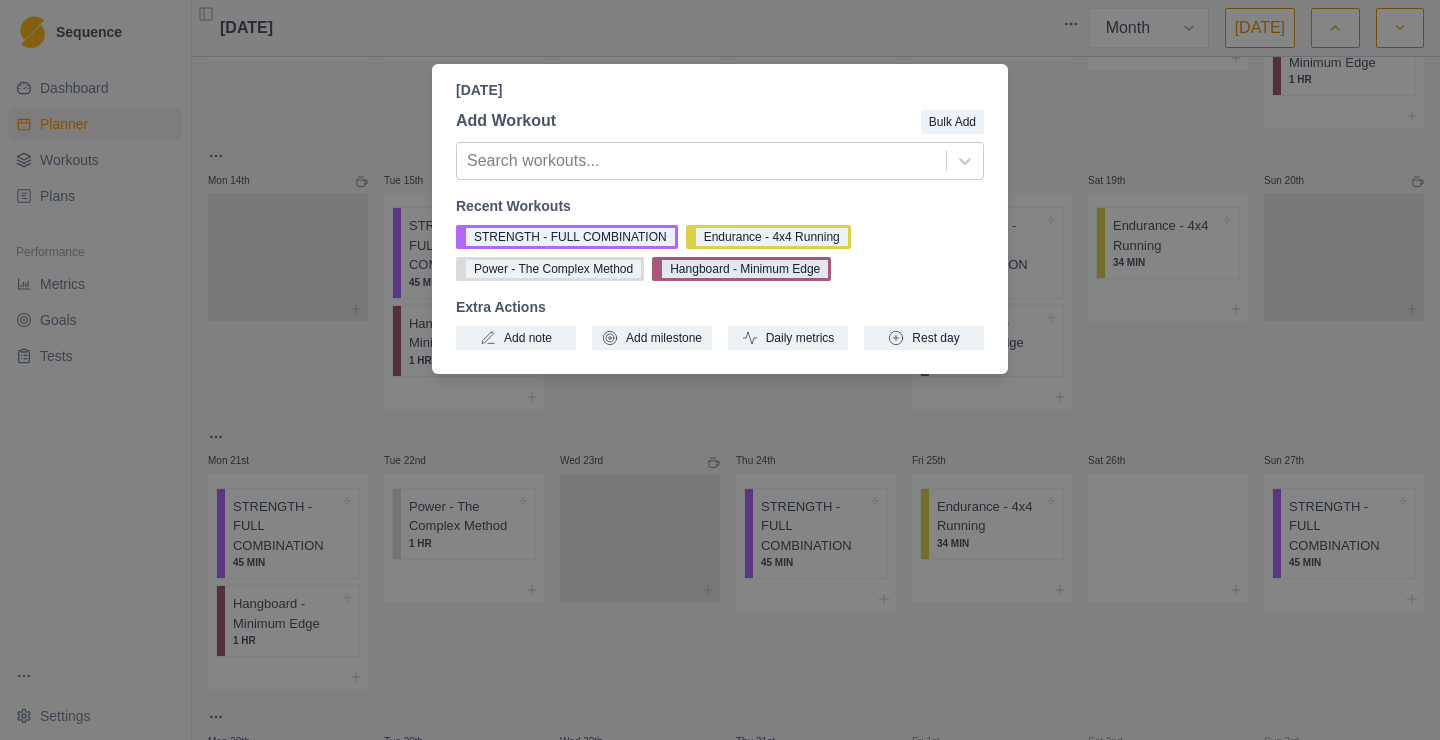 click on "Hangboard - Minimum Edge" at bounding box center (741, 269) 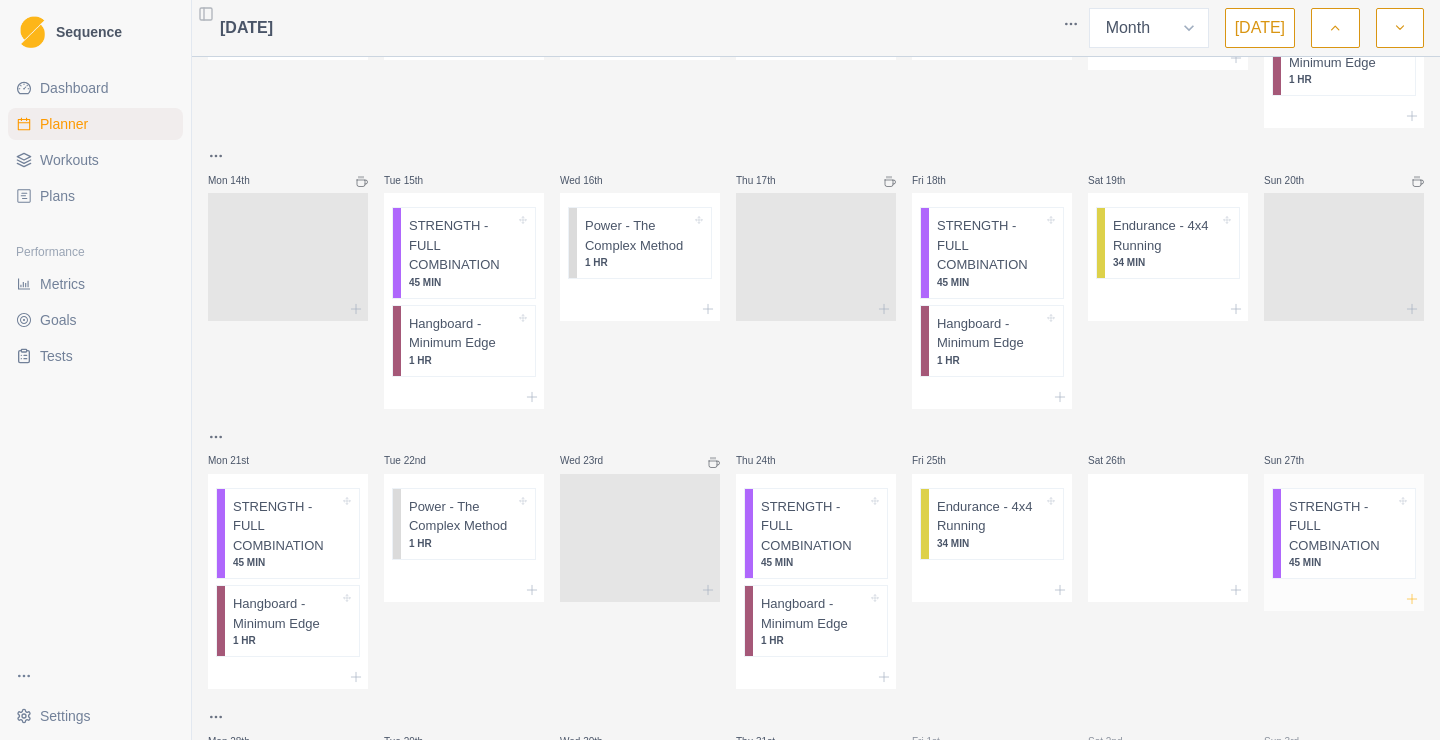 click 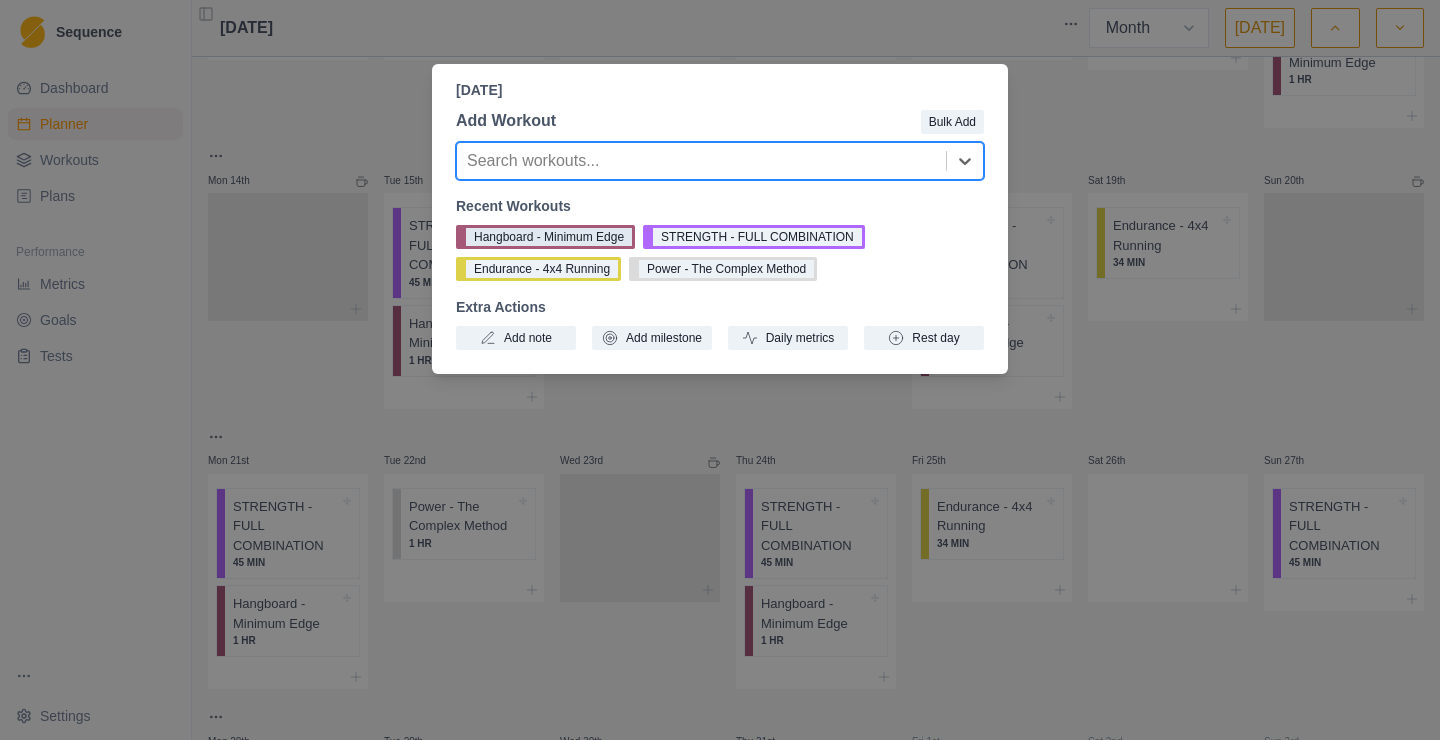 click on "Hangboard - Minimum Edge" at bounding box center (545, 237) 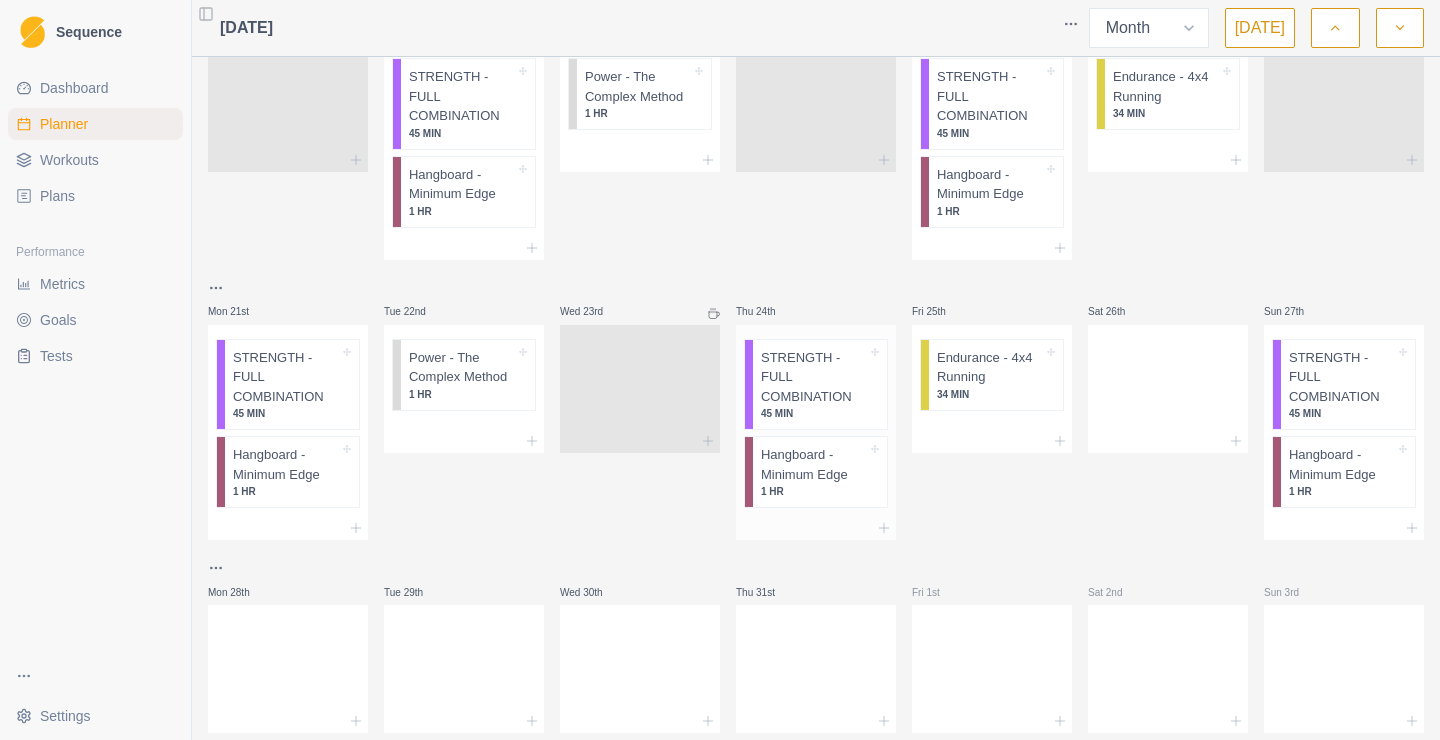 scroll, scrollTop: 536, scrollLeft: 0, axis: vertical 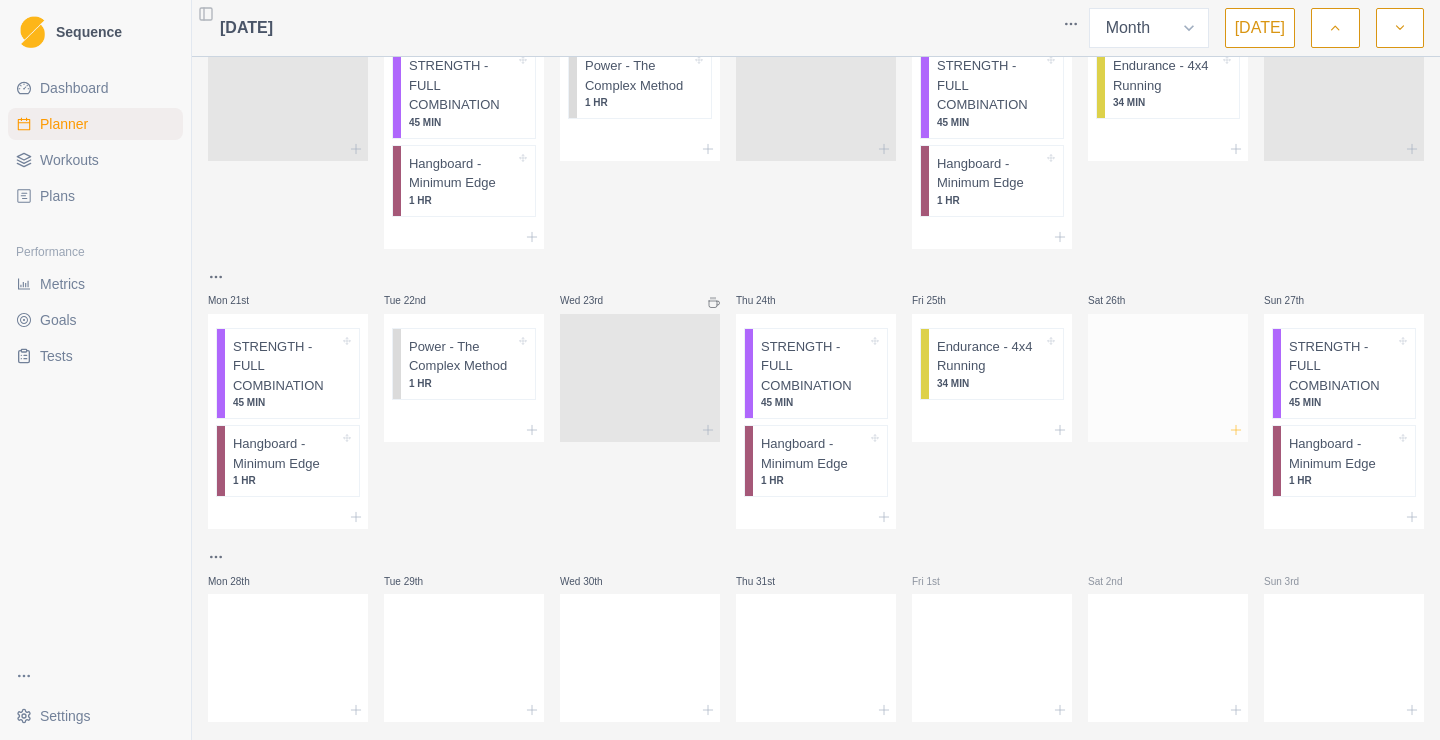 click 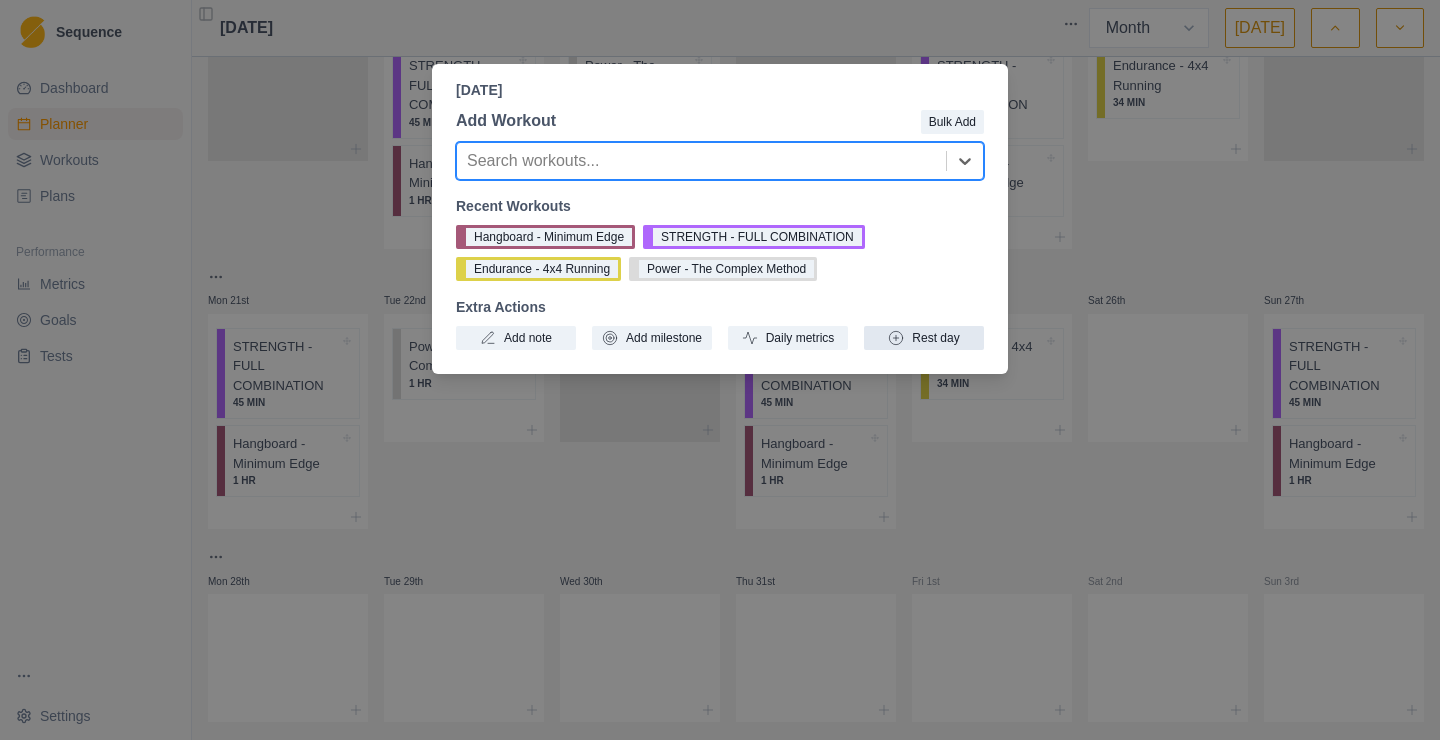 click on "Rest day" at bounding box center (924, 338) 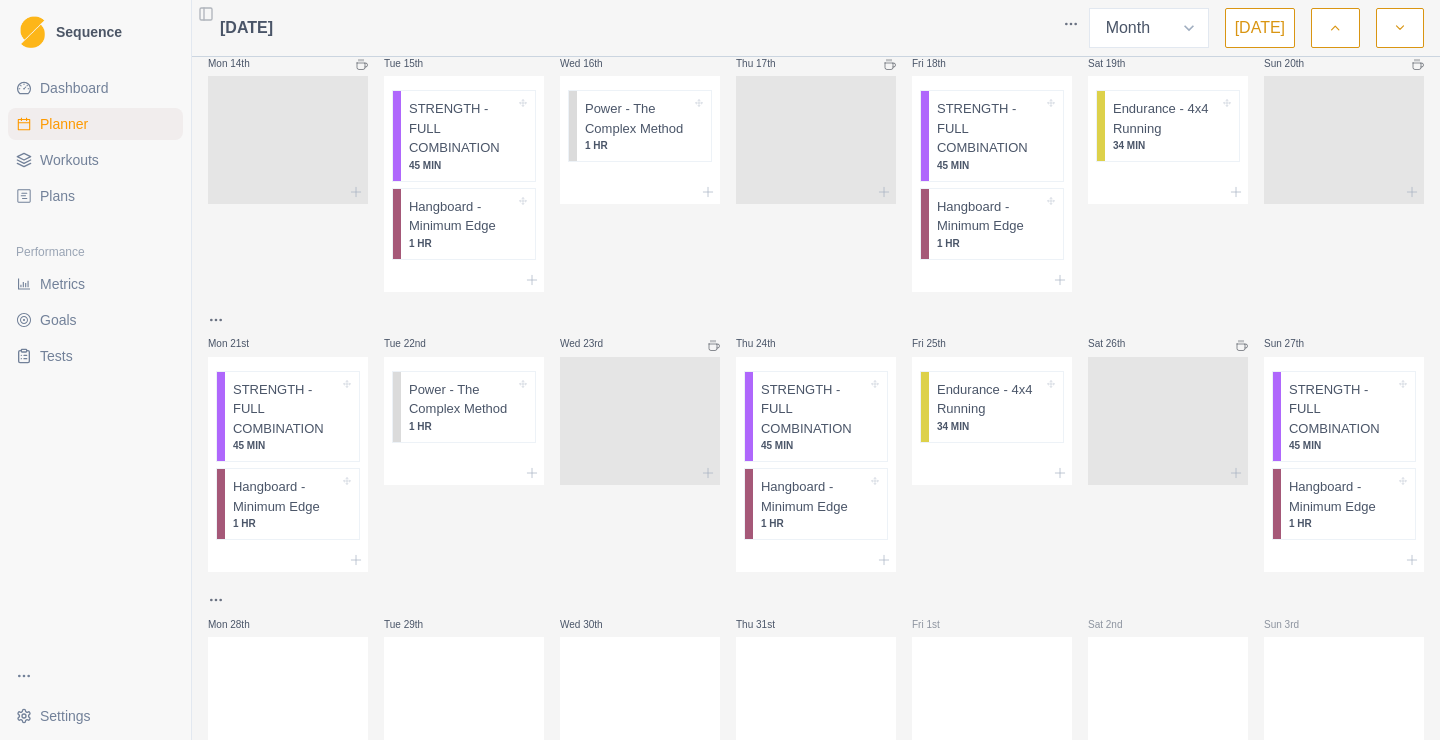 scroll, scrollTop: 536, scrollLeft: 0, axis: vertical 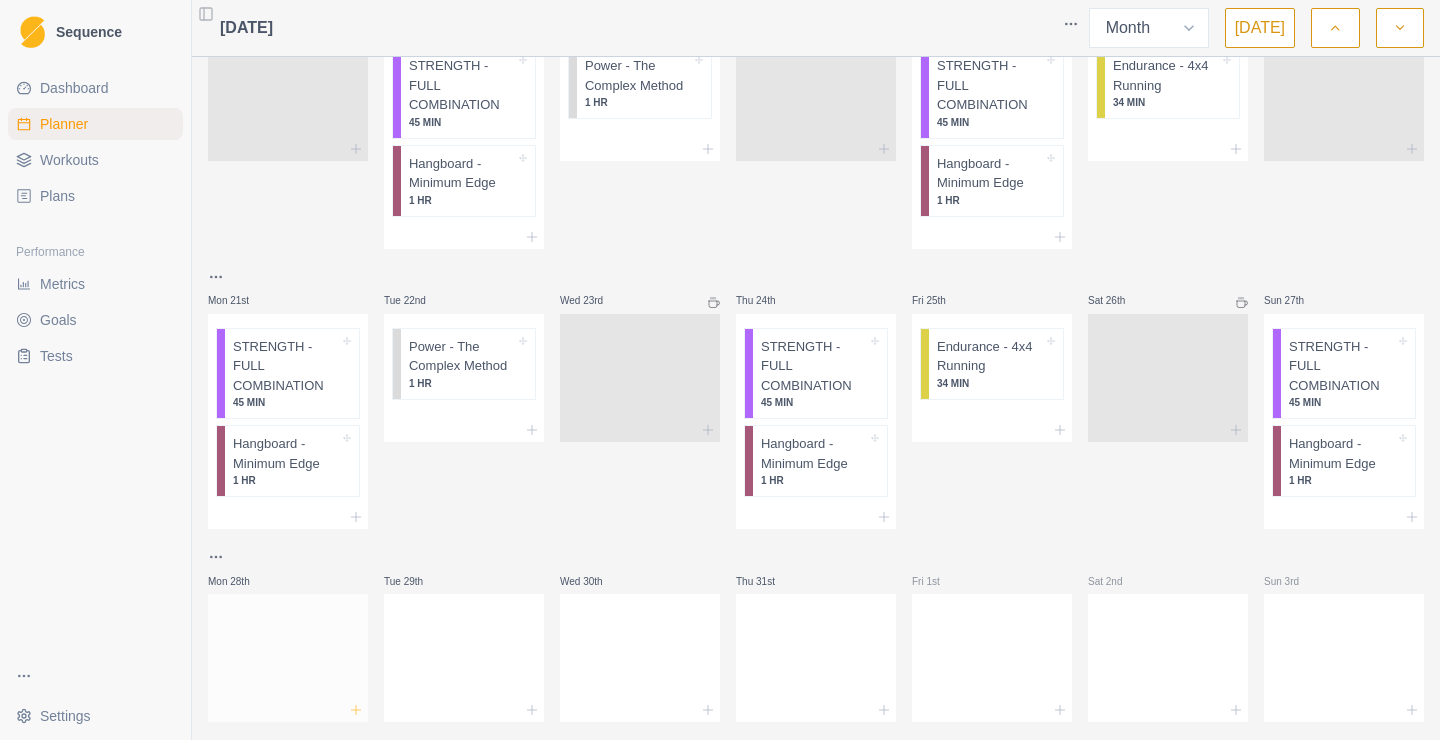click 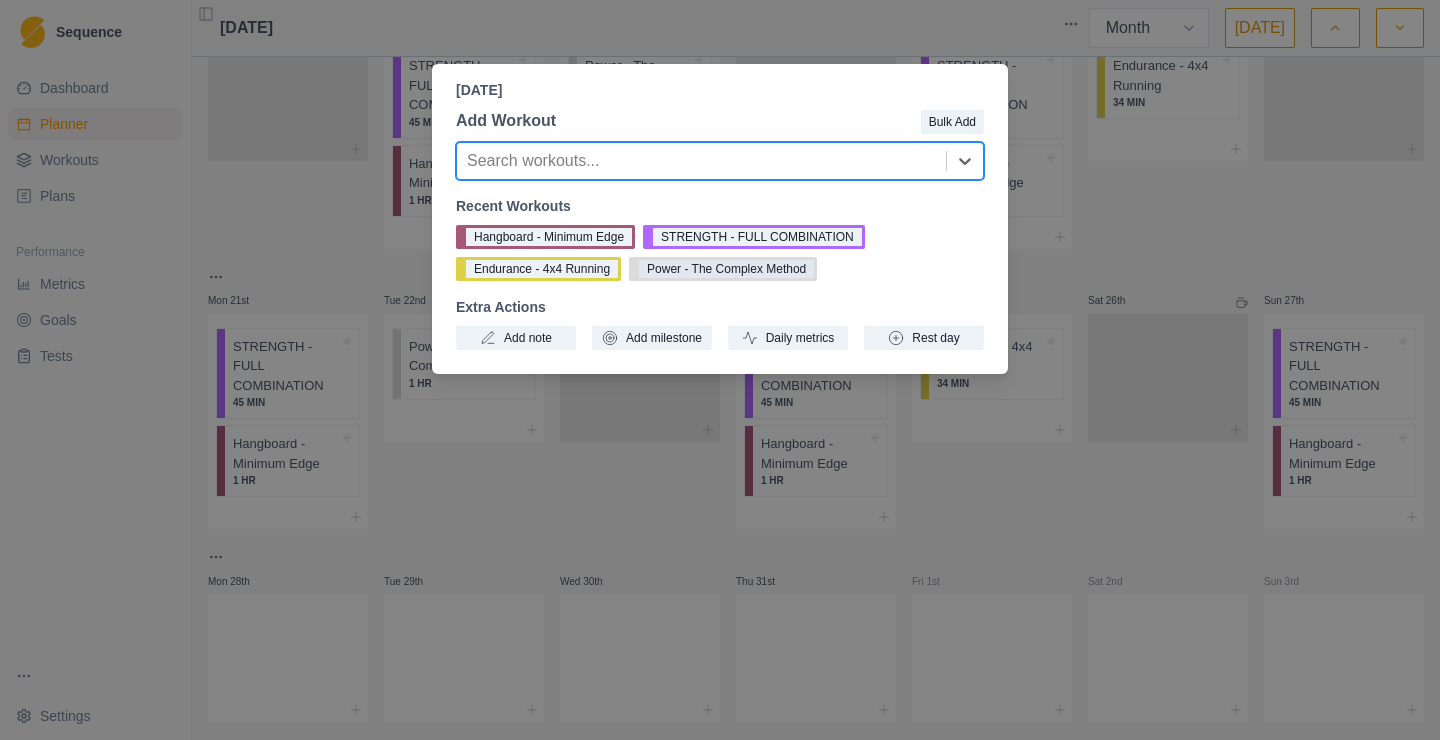 click on "Power - The Complex Method" at bounding box center (723, 269) 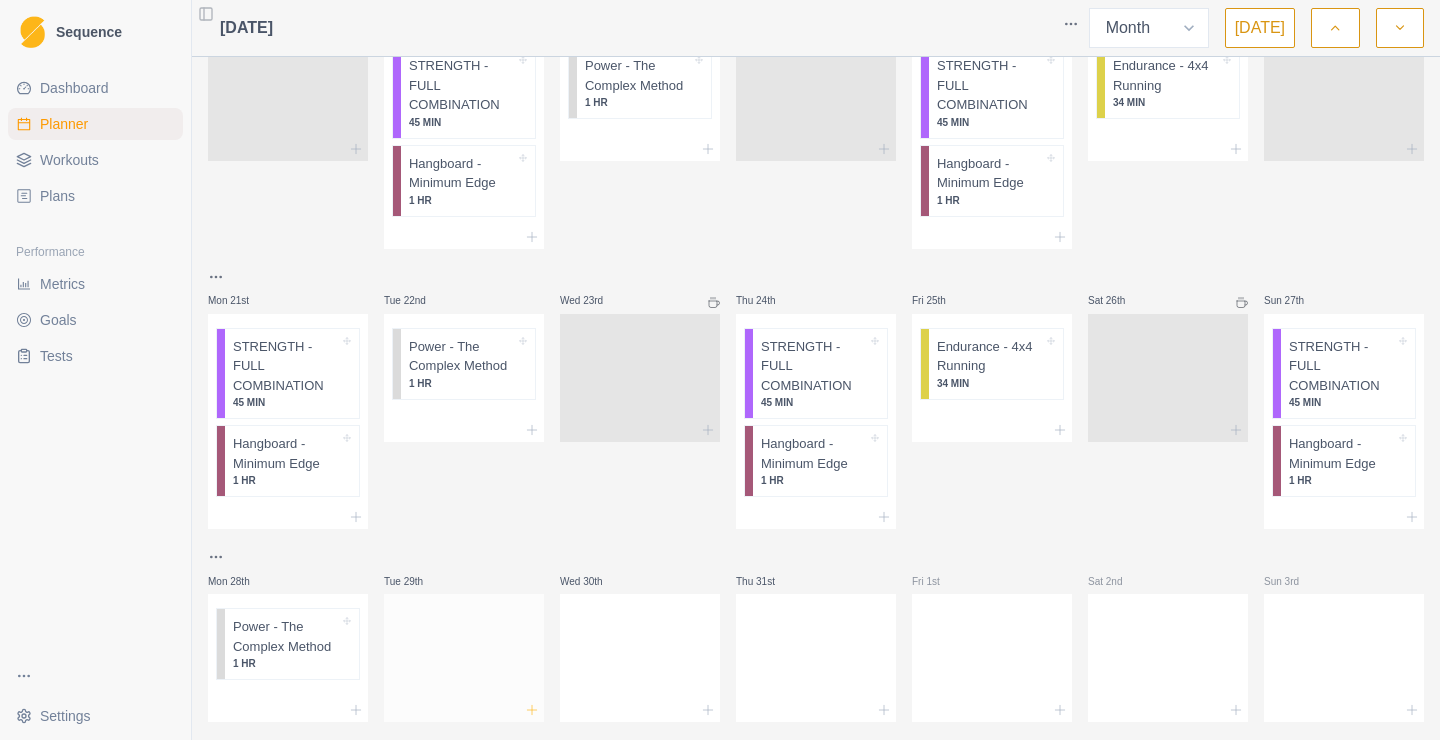 click 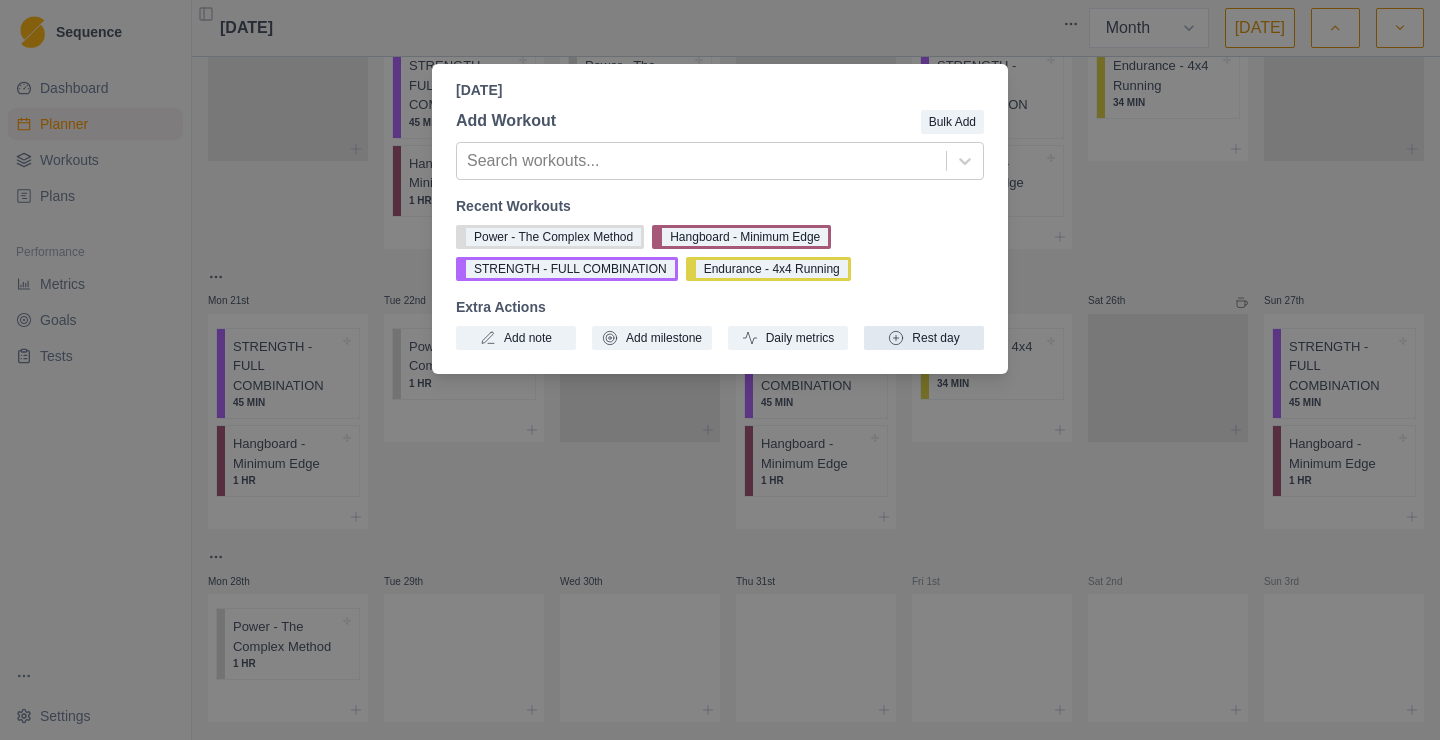 click on "Rest day" at bounding box center [924, 338] 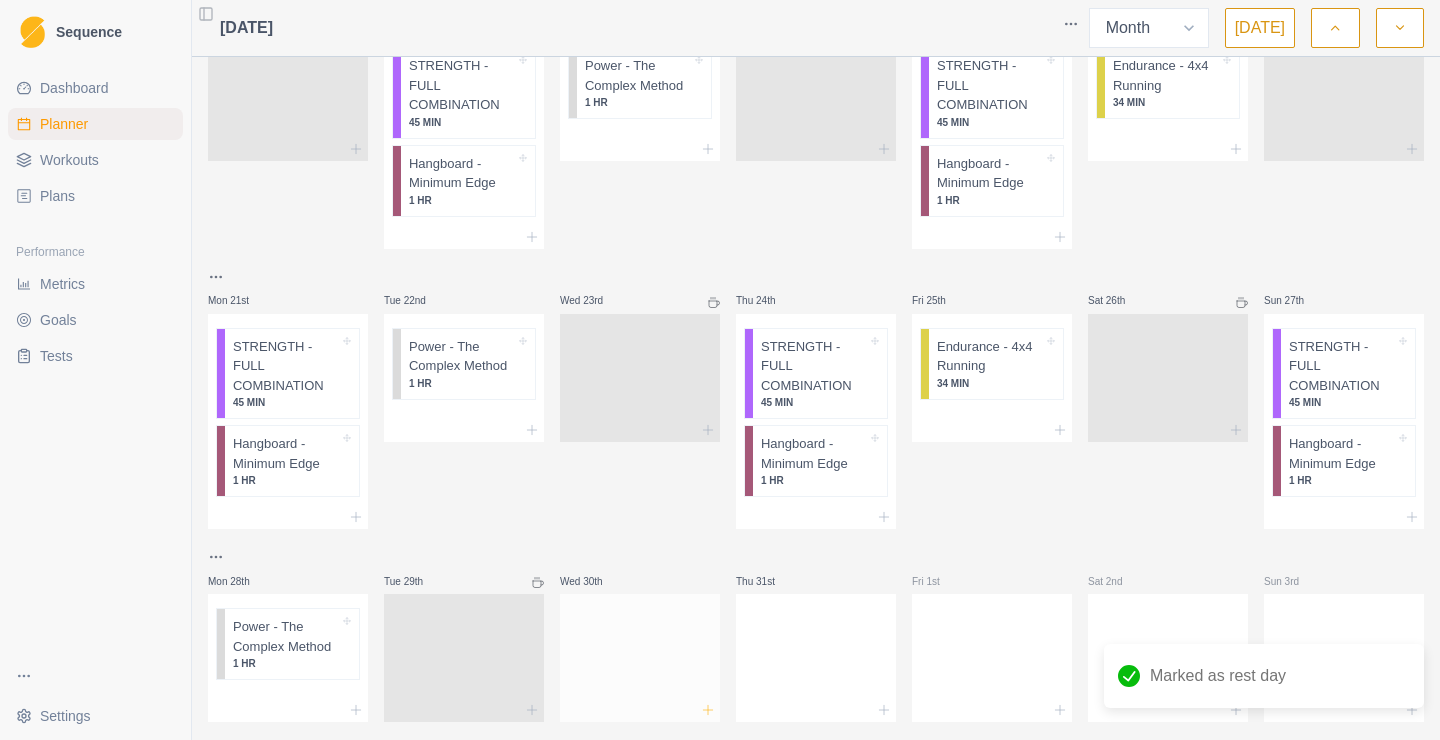 click 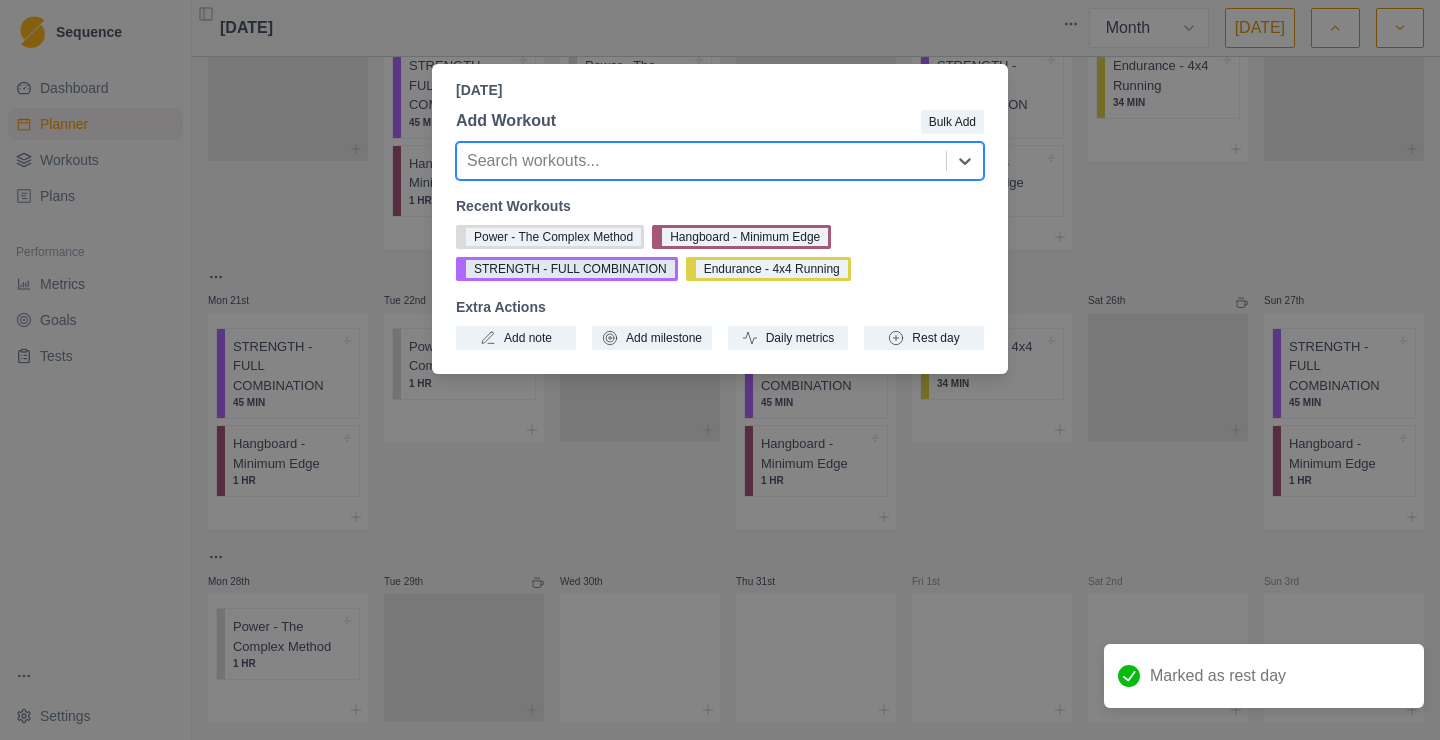 click on "STRENGTH - FULL COMBINATION" at bounding box center [567, 269] 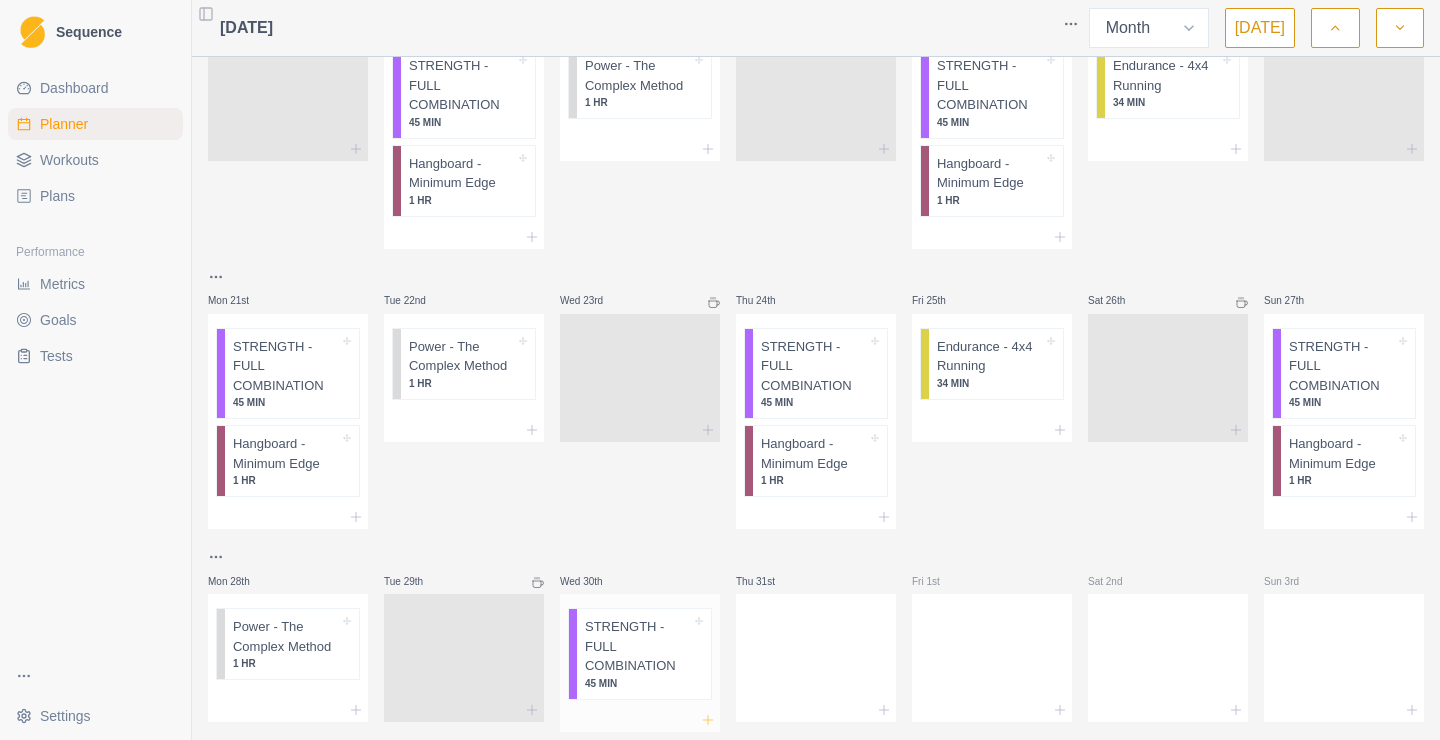 click 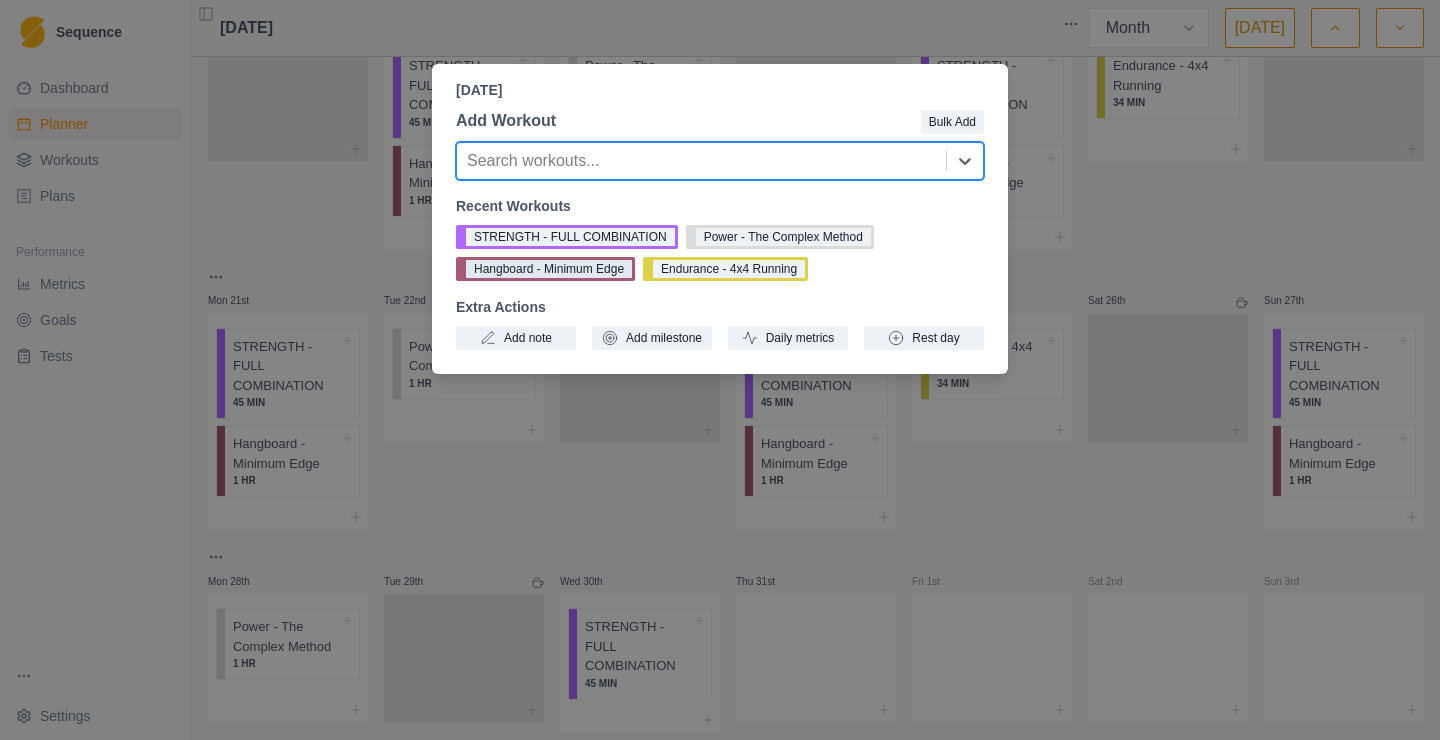 click on "Hangboard - Minimum Edge" at bounding box center (545, 269) 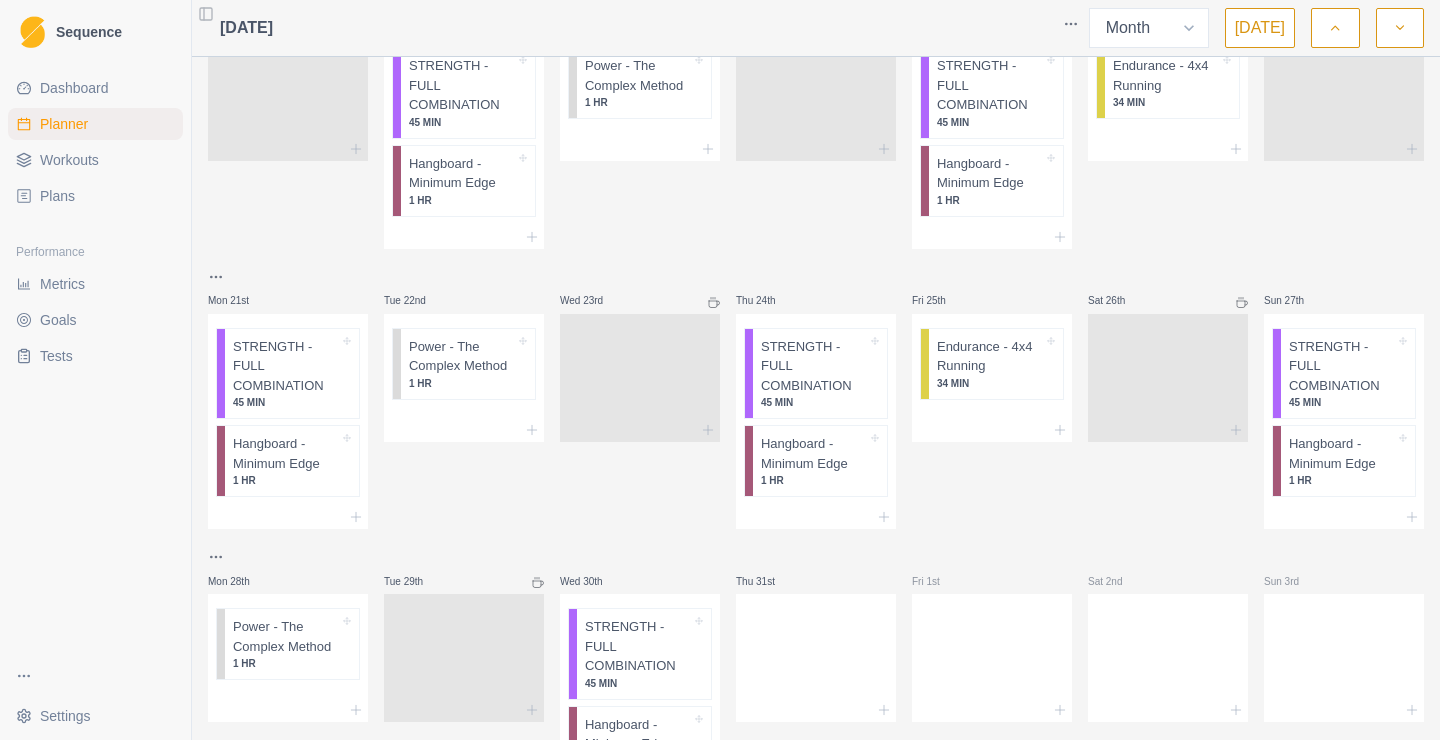 click 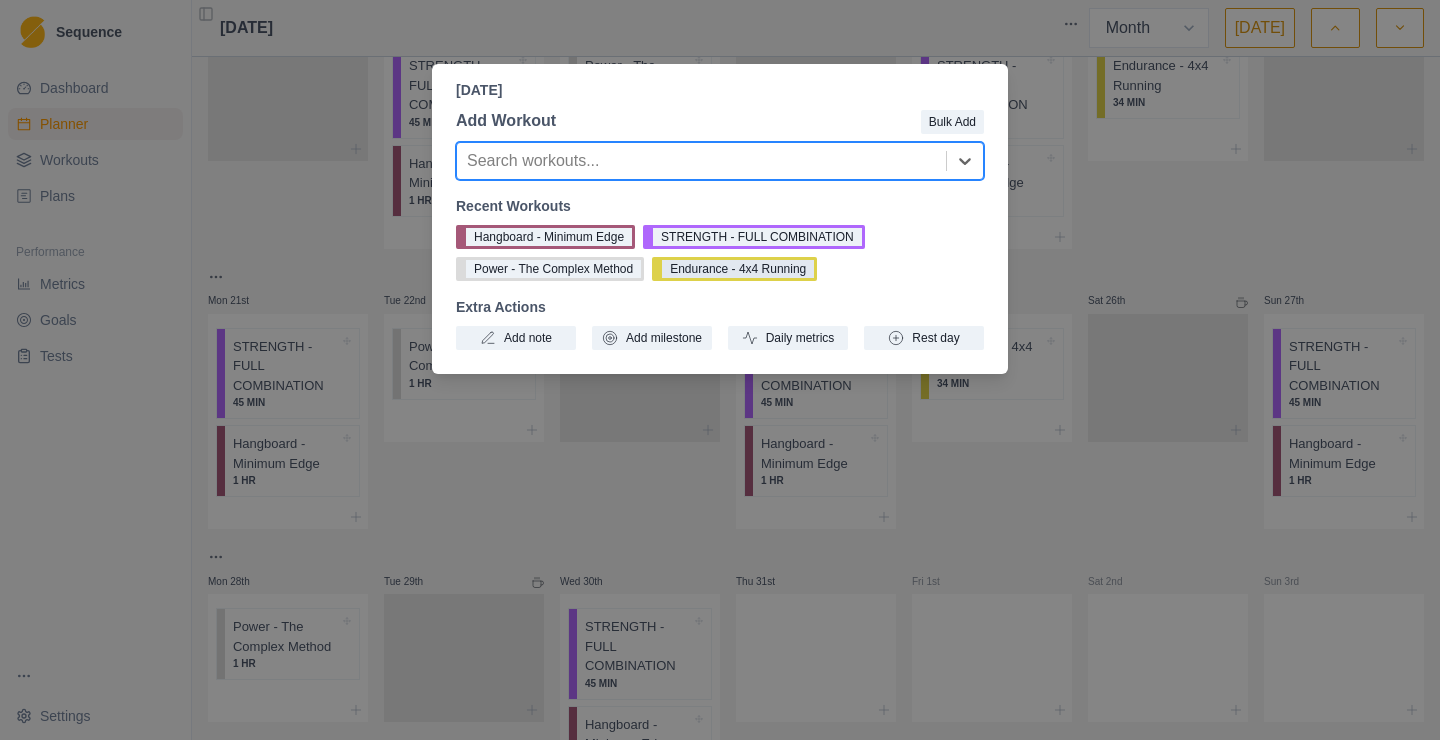 click on "Endurance - 4x4 Running" at bounding box center [734, 269] 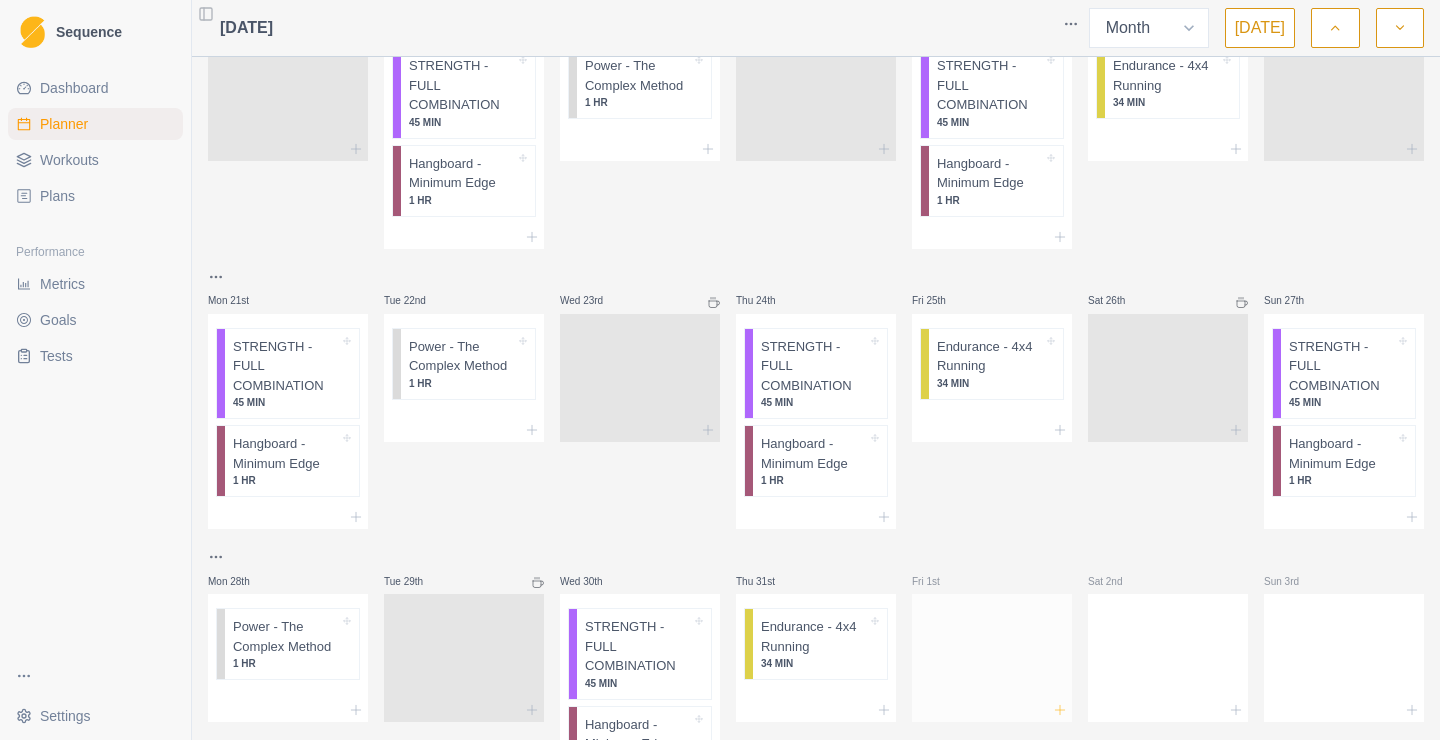 click 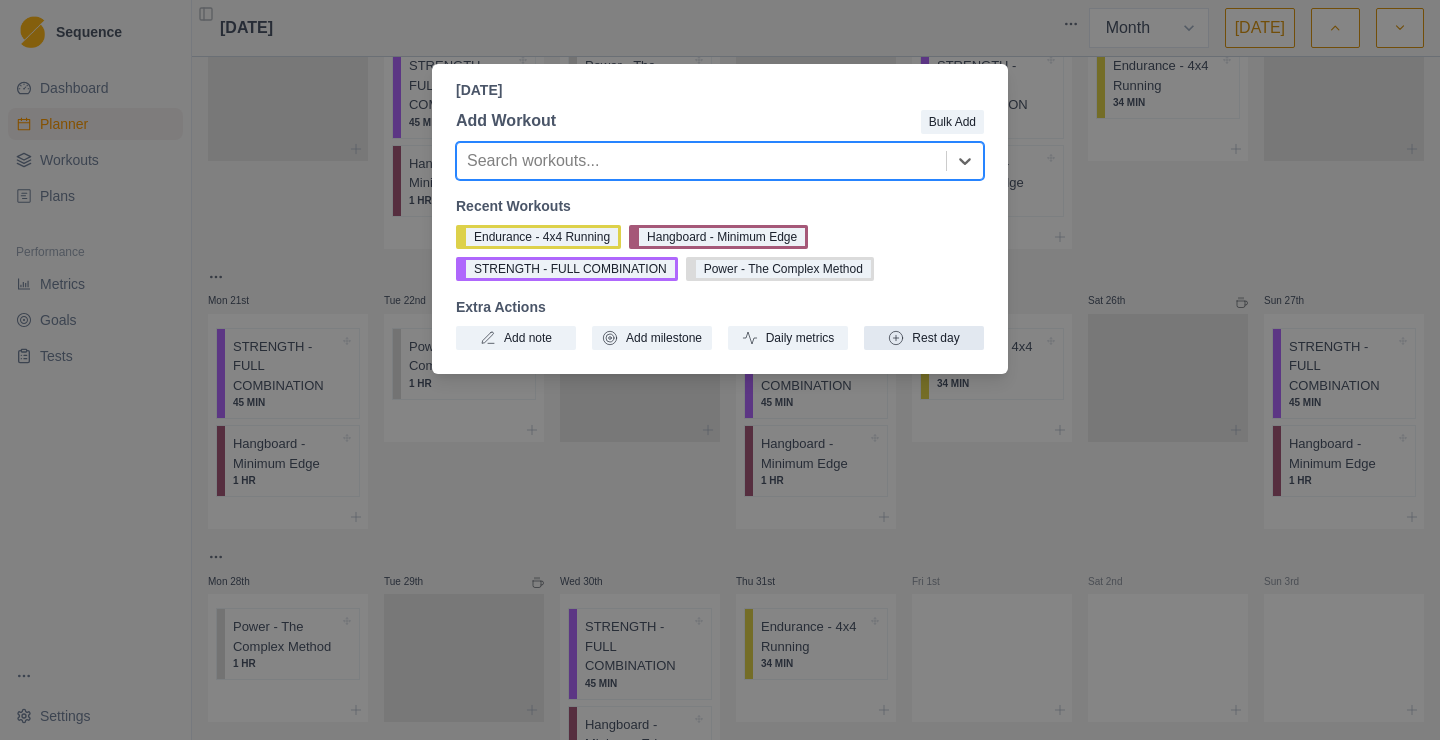 click 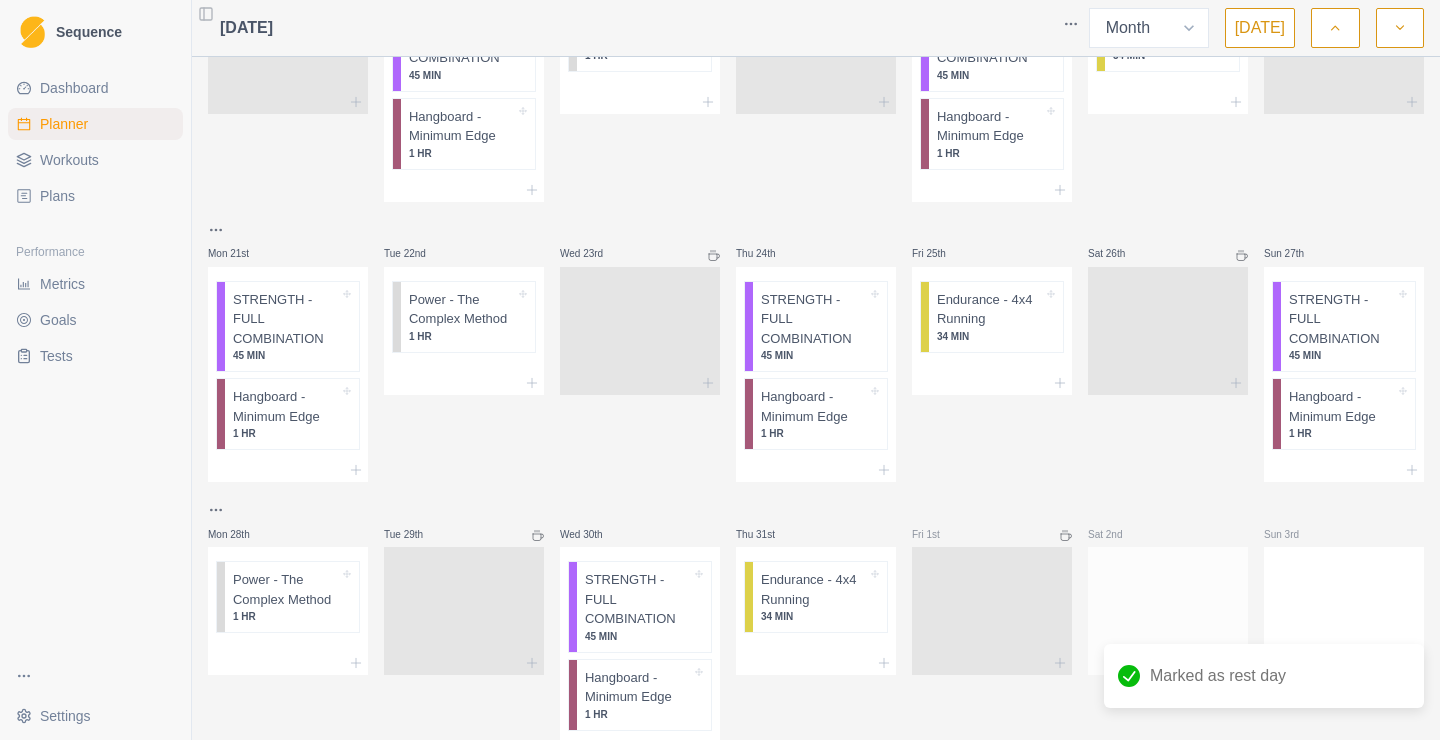 scroll, scrollTop: 604, scrollLeft: 0, axis: vertical 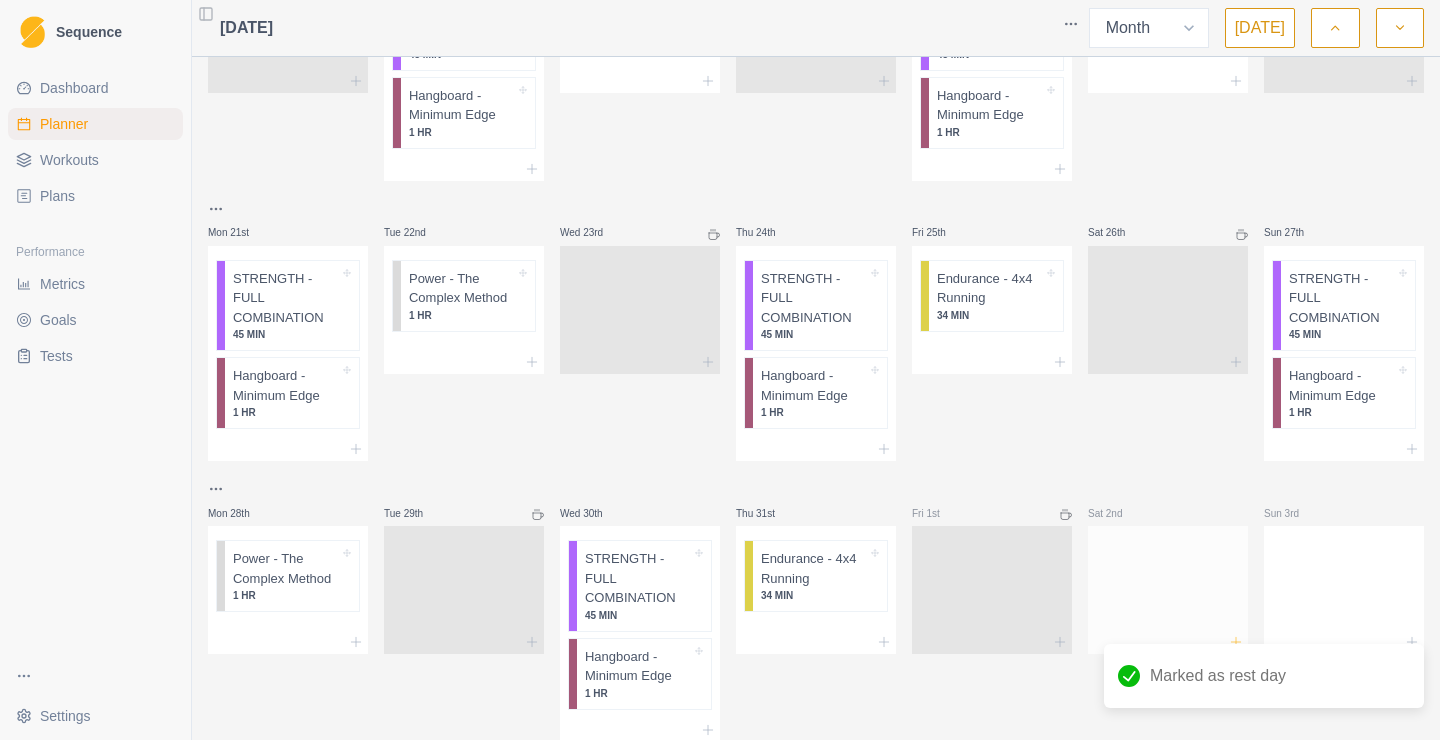 click 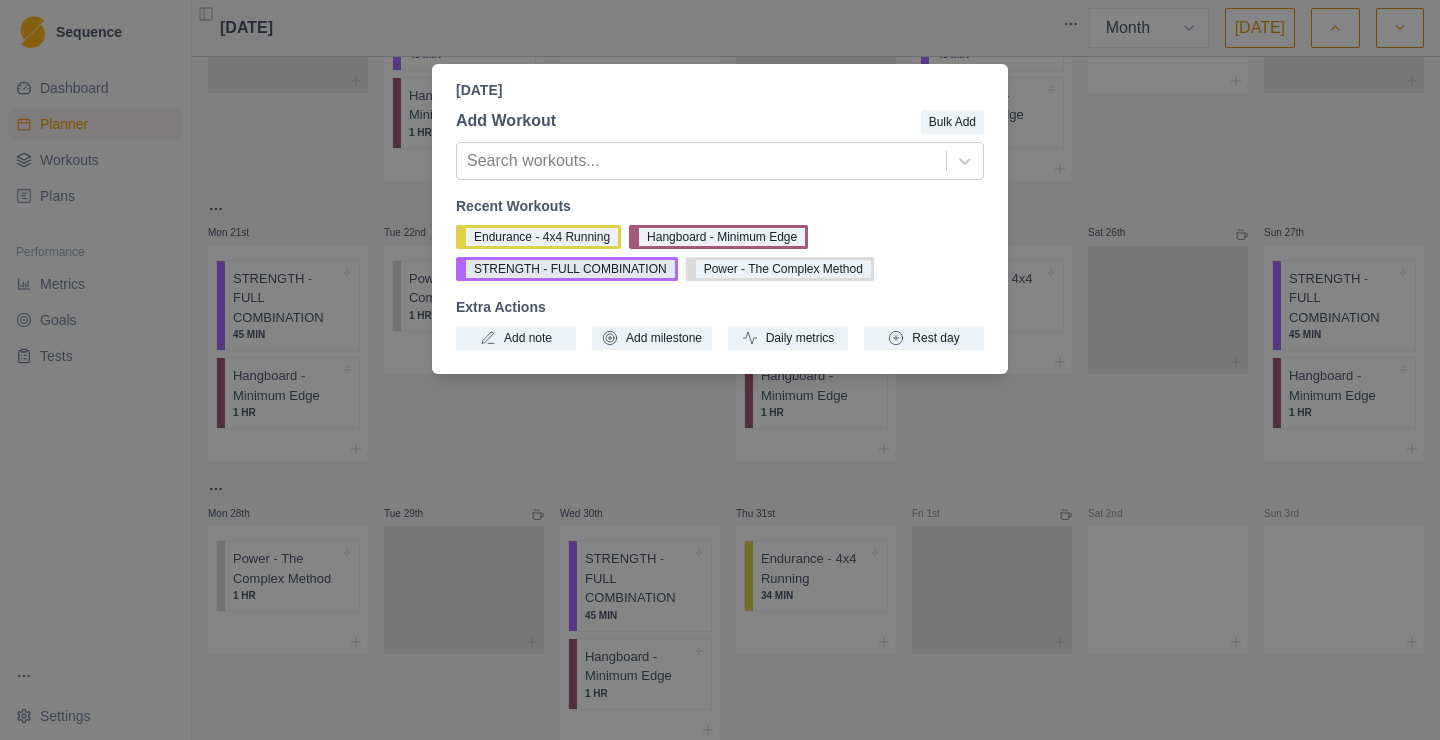 click on "STRENGTH - FULL COMBINATION" at bounding box center (567, 269) 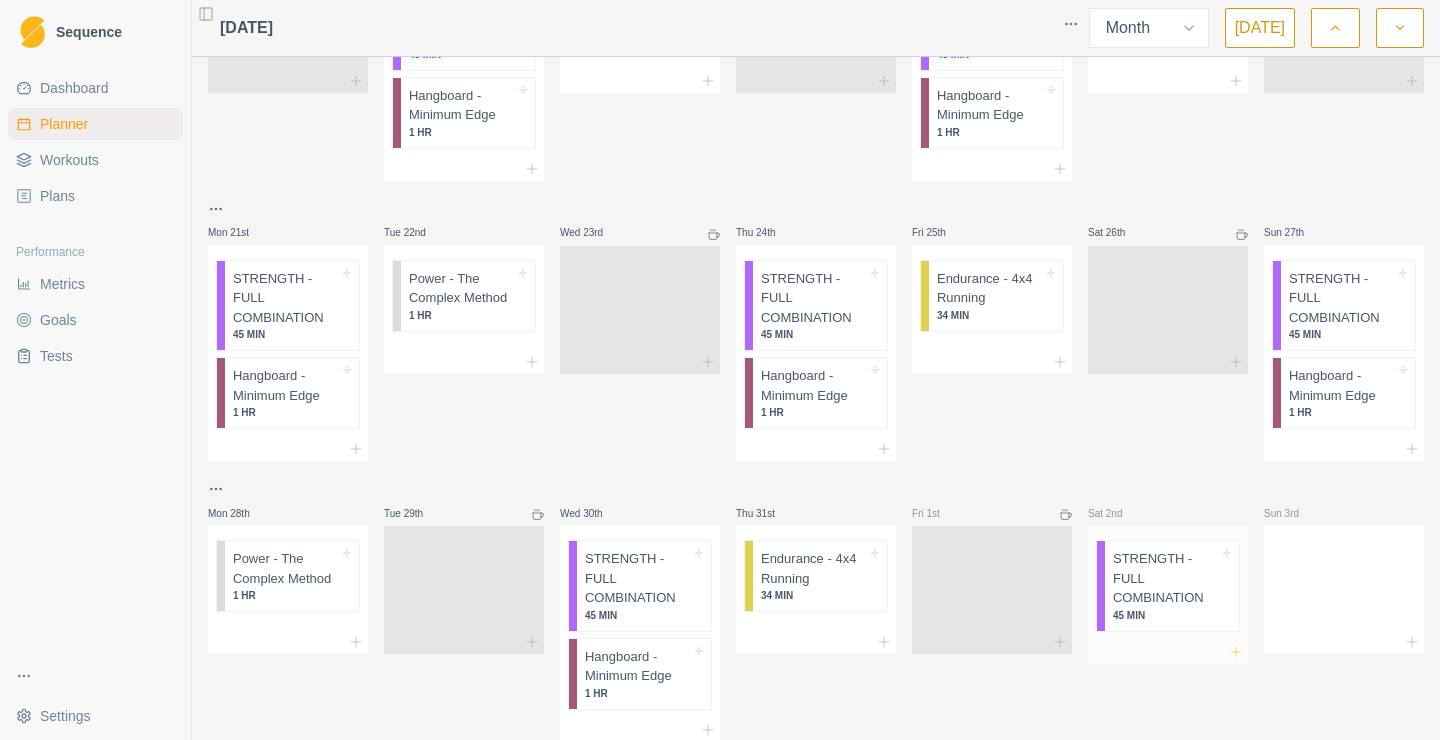click 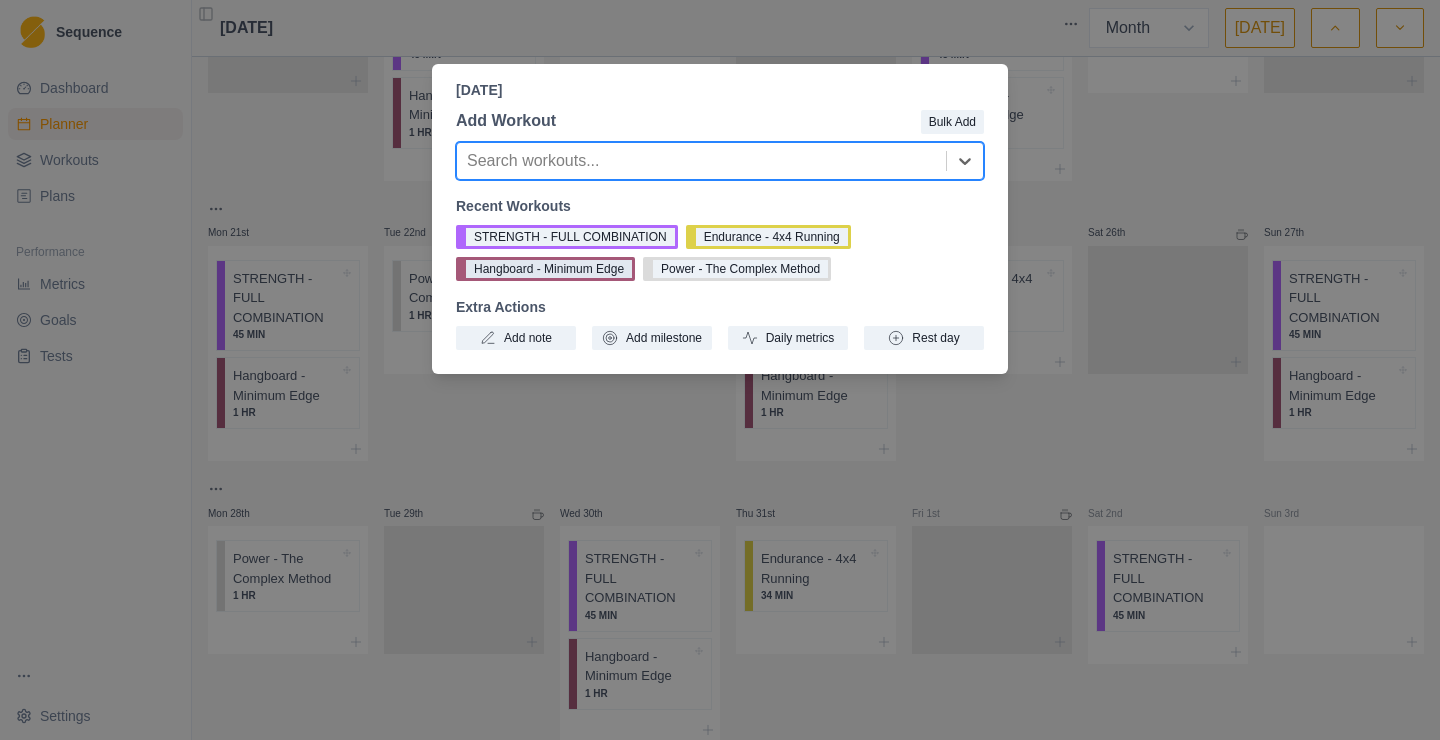 click on "Hangboard - Minimum Edge" at bounding box center (545, 269) 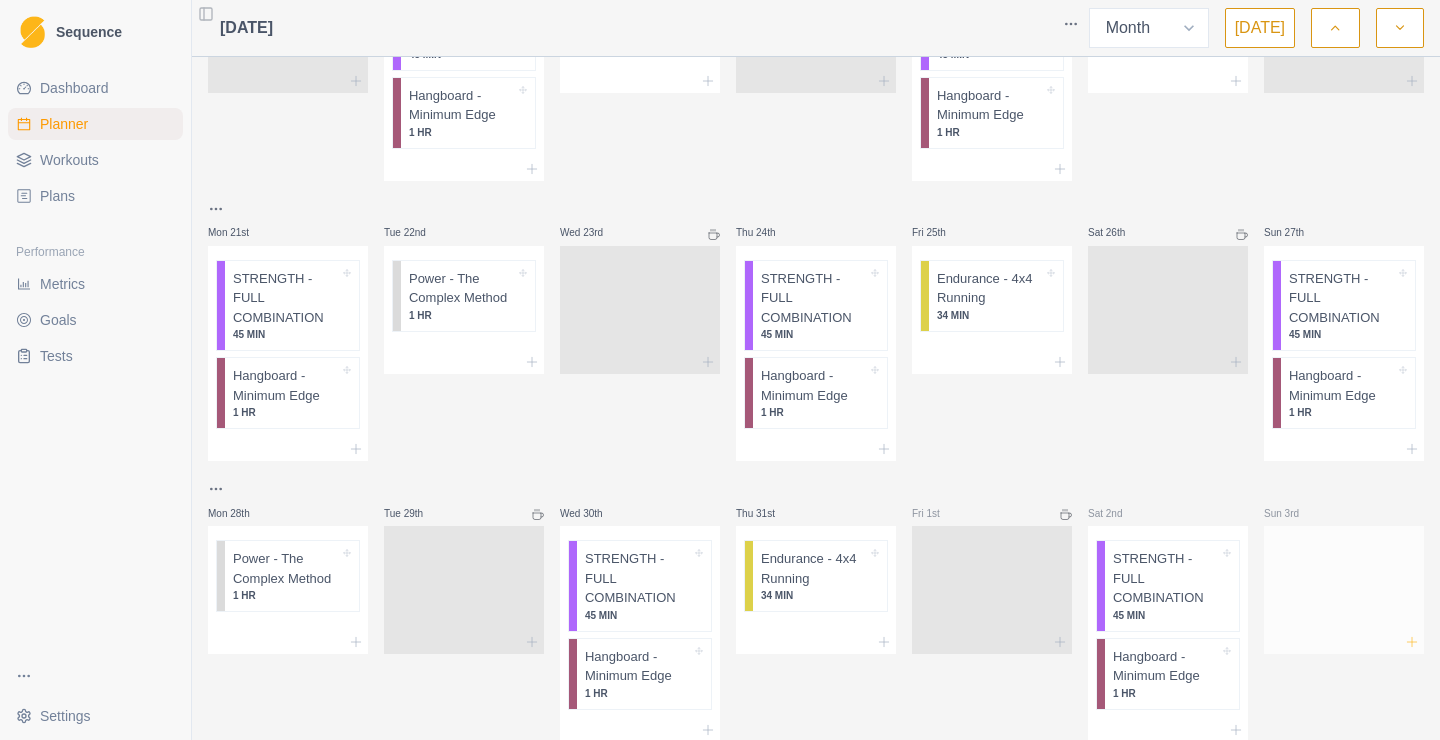click 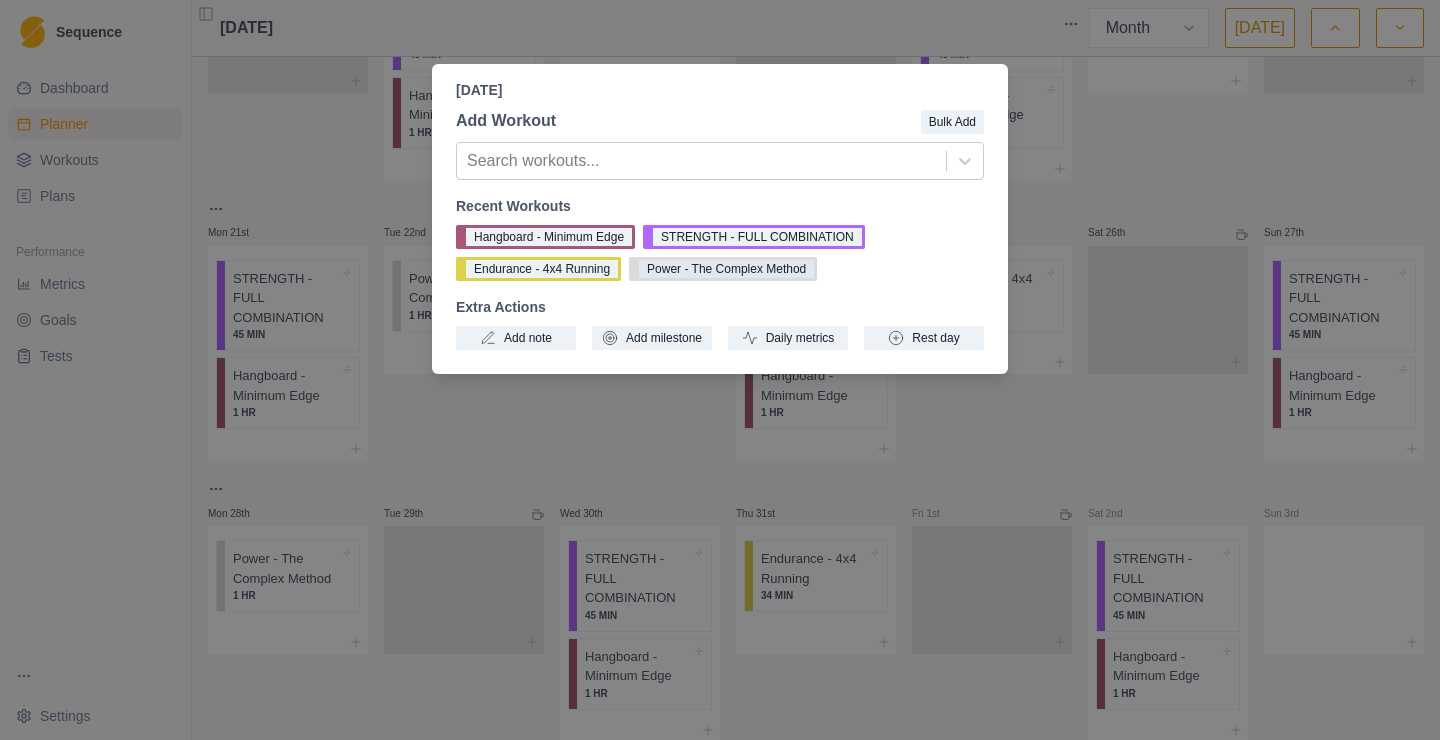 click on "Power - The Complex Method" at bounding box center [723, 269] 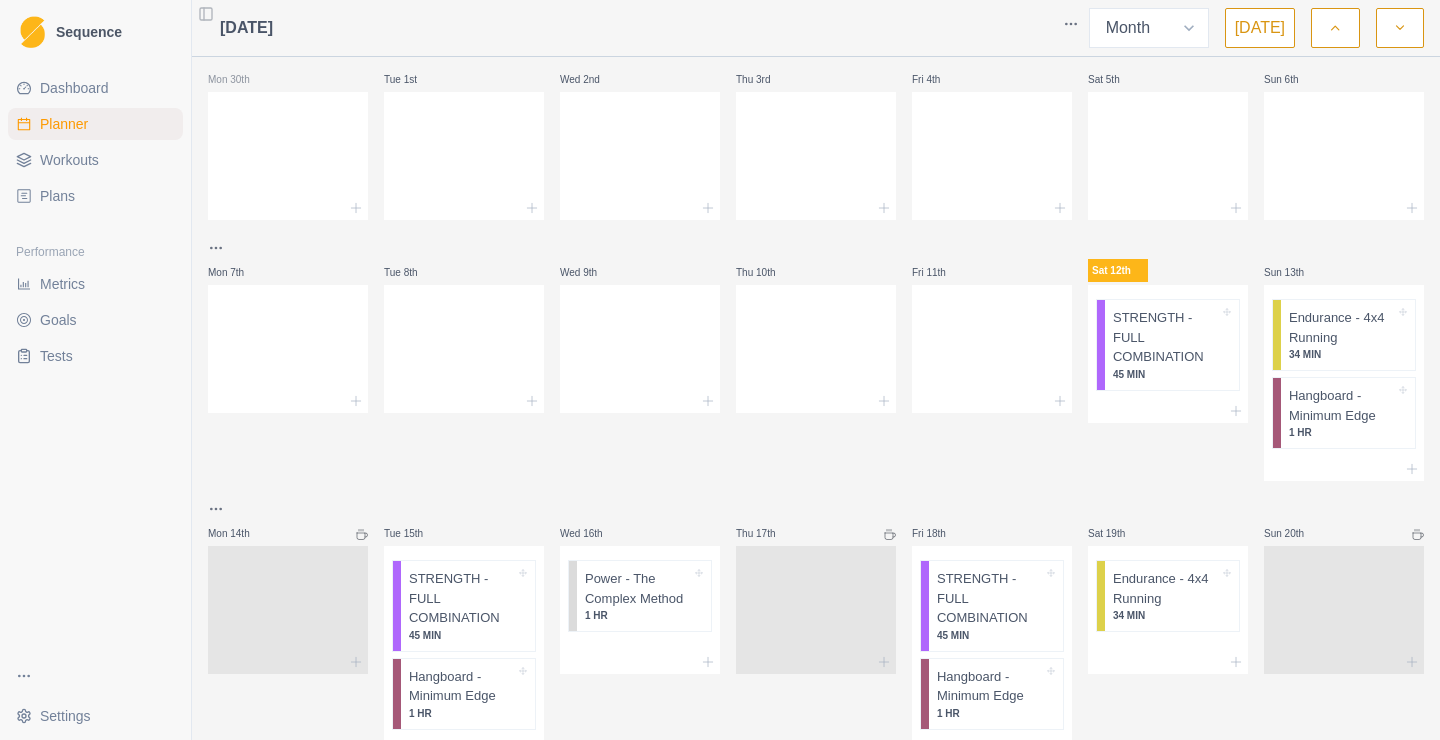 scroll, scrollTop: 0, scrollLeft: 0, axis: both 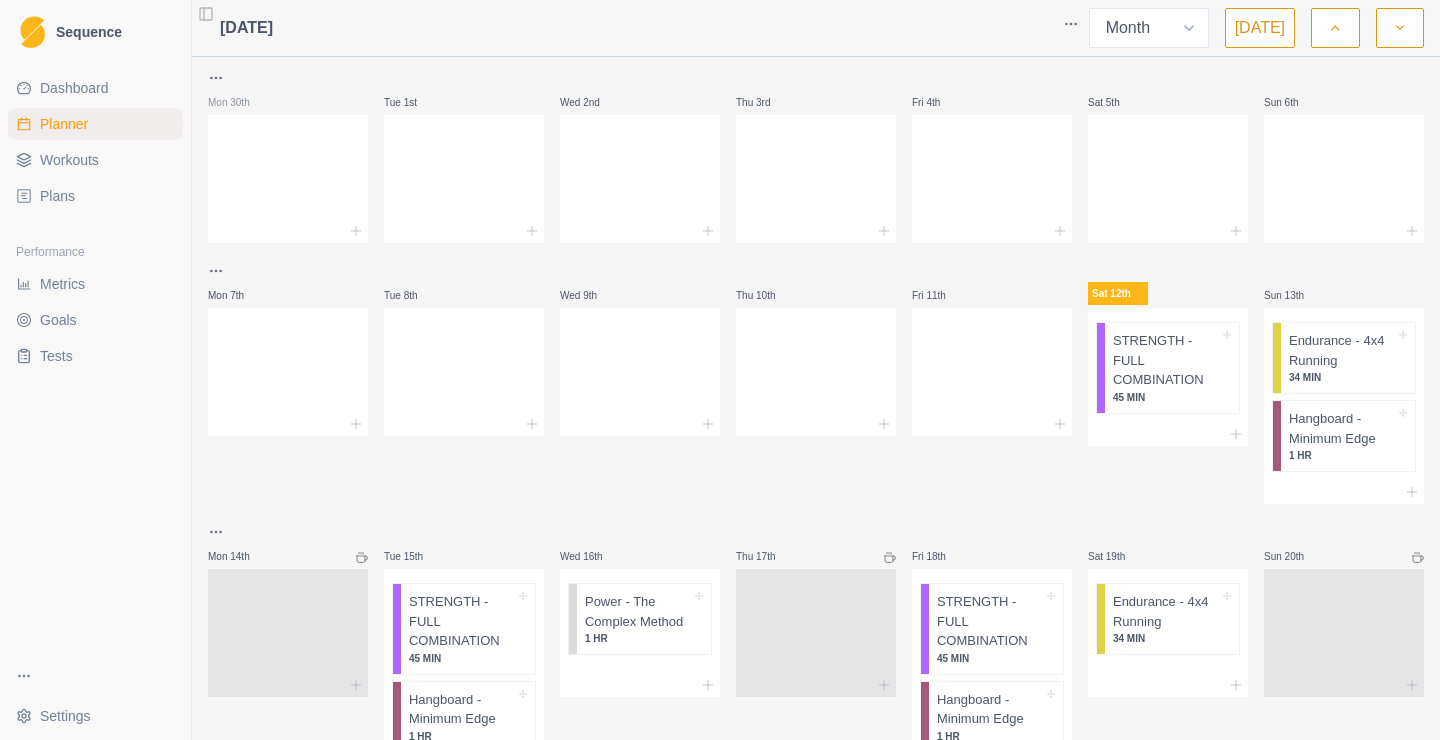 click on "[DATE]" at bounding box center (246, 28) 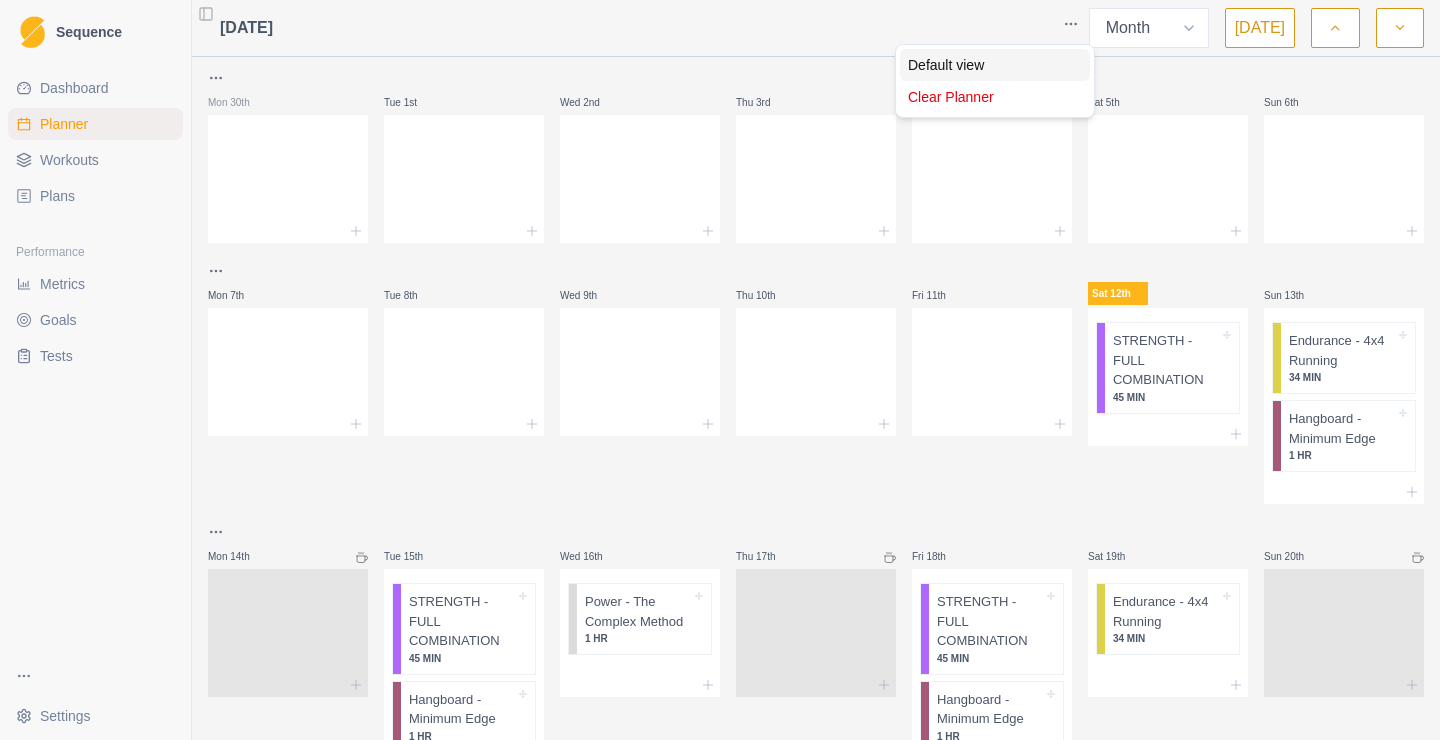 click on "Default view" at bounding box center [995, 65] 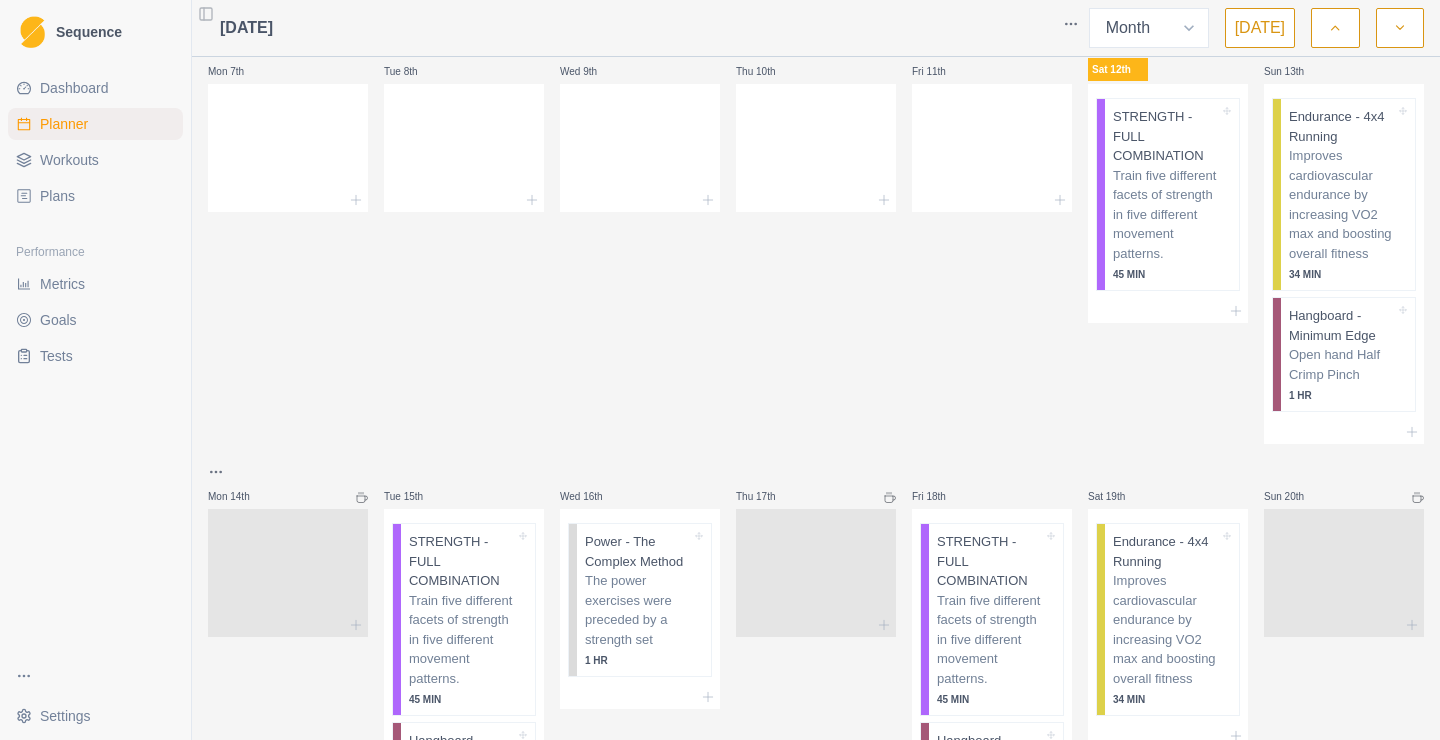 scroll, scrollTop: 0, scrollLeft: 0, axis: both 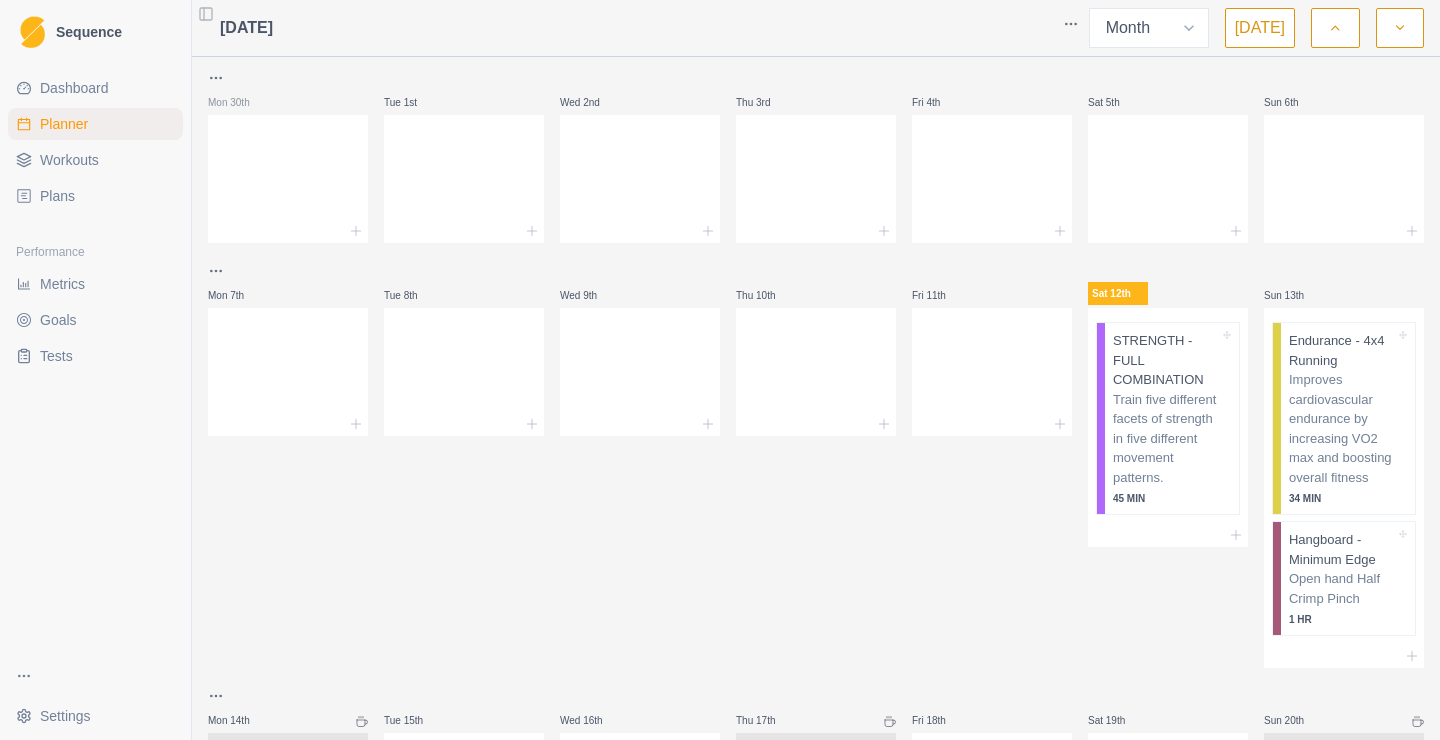click on "Sequence Dashboard Planner Workouts Plans Performance Metrics Goals Tests Settings Toggle Sidebar [DATE] Week Month [DATE] Mon 30th Tue 1st Wed 2nd Thu 3rd Fri 4th Sat 5th Sun 6th Mon 7th Tue 8th Wed 9th Thu 10th Fri 11th Sat 12th STRENGTH - FULL COMBINATION  Train five different facets of  strength in five different movement patterns. 45 [PERSON_NAME] 13th Endurance - 4x4 Running Improves cardiovascular endurance by increasing VO2 max and boosting overall fitness 34 MIN Hangboard - Minimum Edge Open hand
Half Crimp
Pinch 1 HR Mon 14th Tue 15th STRENGTH - FULL COMBINATION  Train five different facets of  strength in five different movement patterns. 45 MIN Hangboard - Minimum Edge Open hand
Half Crimp
Pinch 1 HR Wed 16th Power - The Complex Method The power exercises were preceded by a strength set 1 HR Thu 17th Fri 18th STRENGTH - FULL COMBINATION  Train five different facets of  strength in five different movement patterns. 45 MIN Hangboard - Minimum Edge Open hand
Half Crimp
Pinch 1 HR Sat 19th" at bounding box center [720, 370] 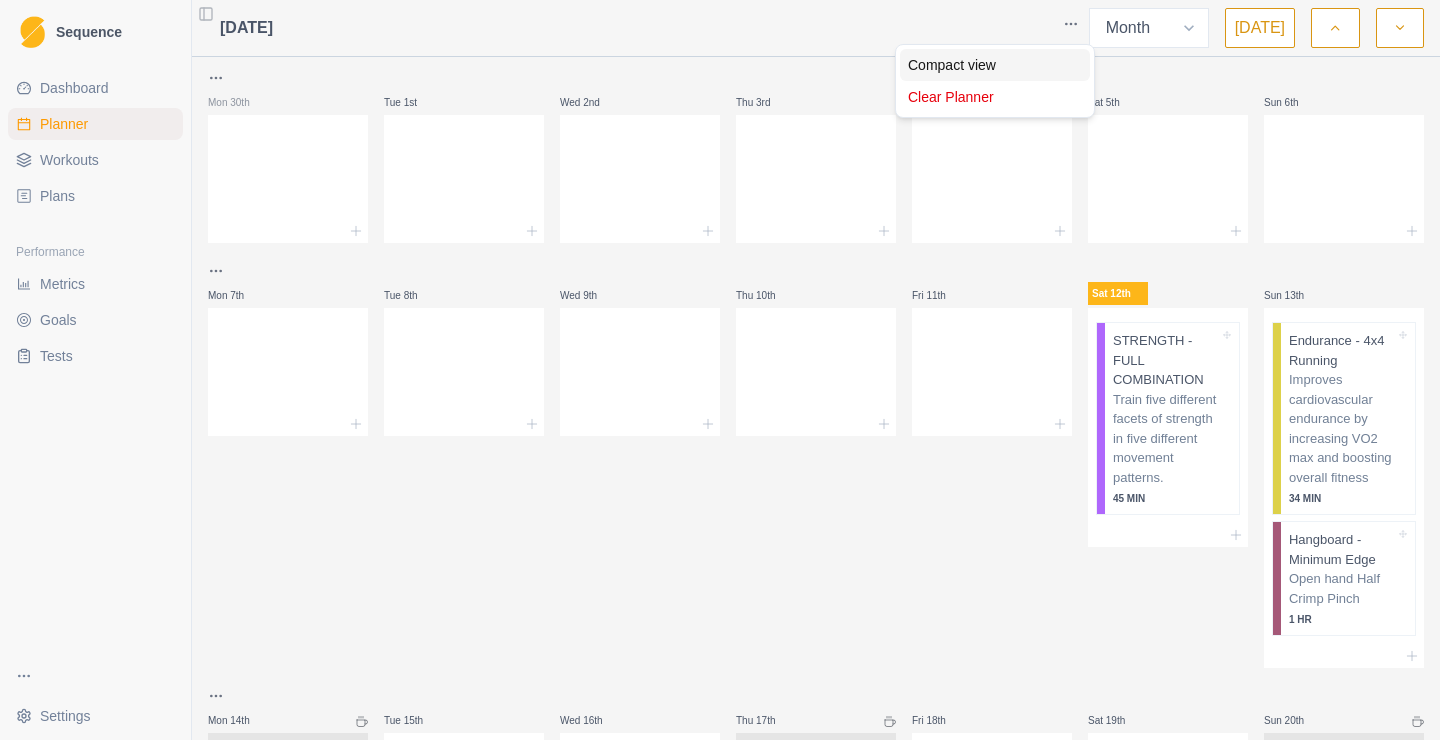 click on "Compact view" at bounding box center (995, 65) 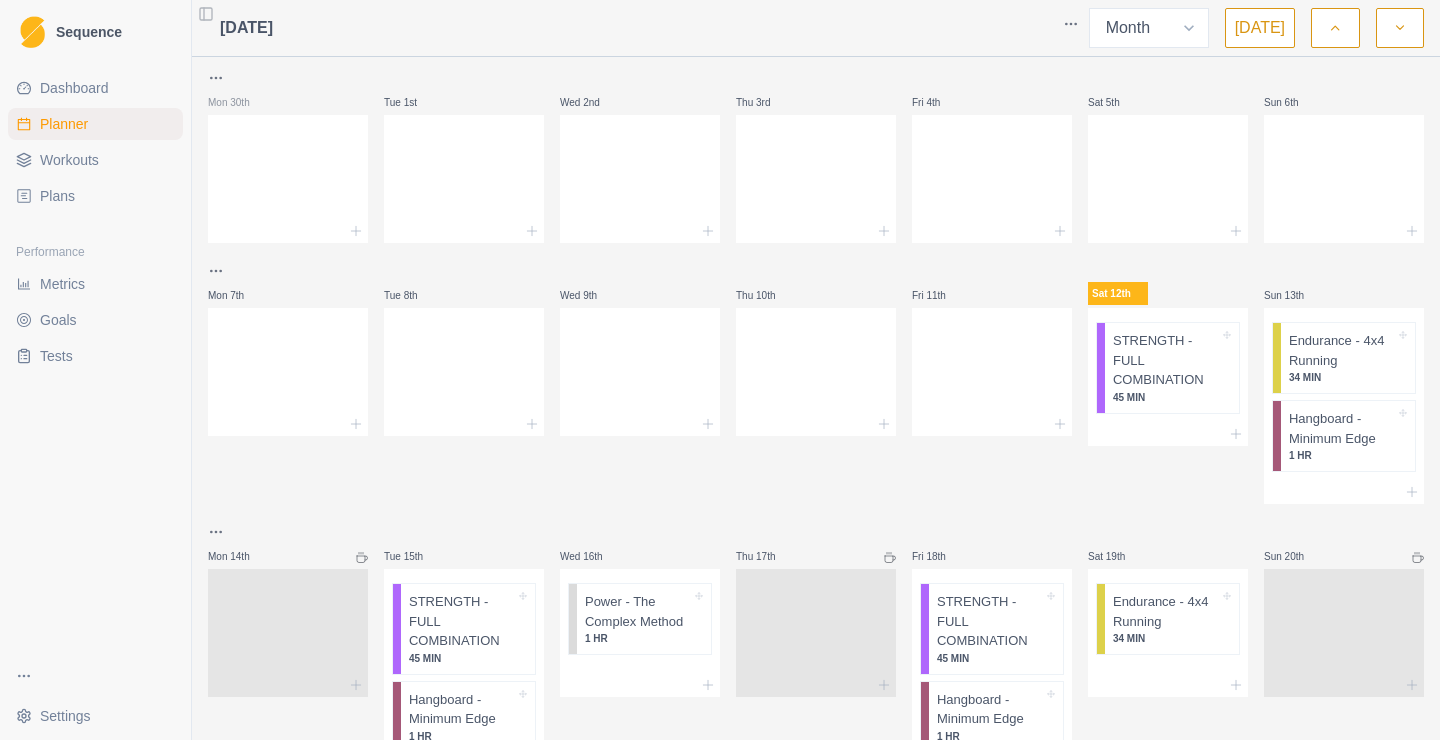 scroll, scrollTop: 516, scrollLeft: 0, axis: vertical 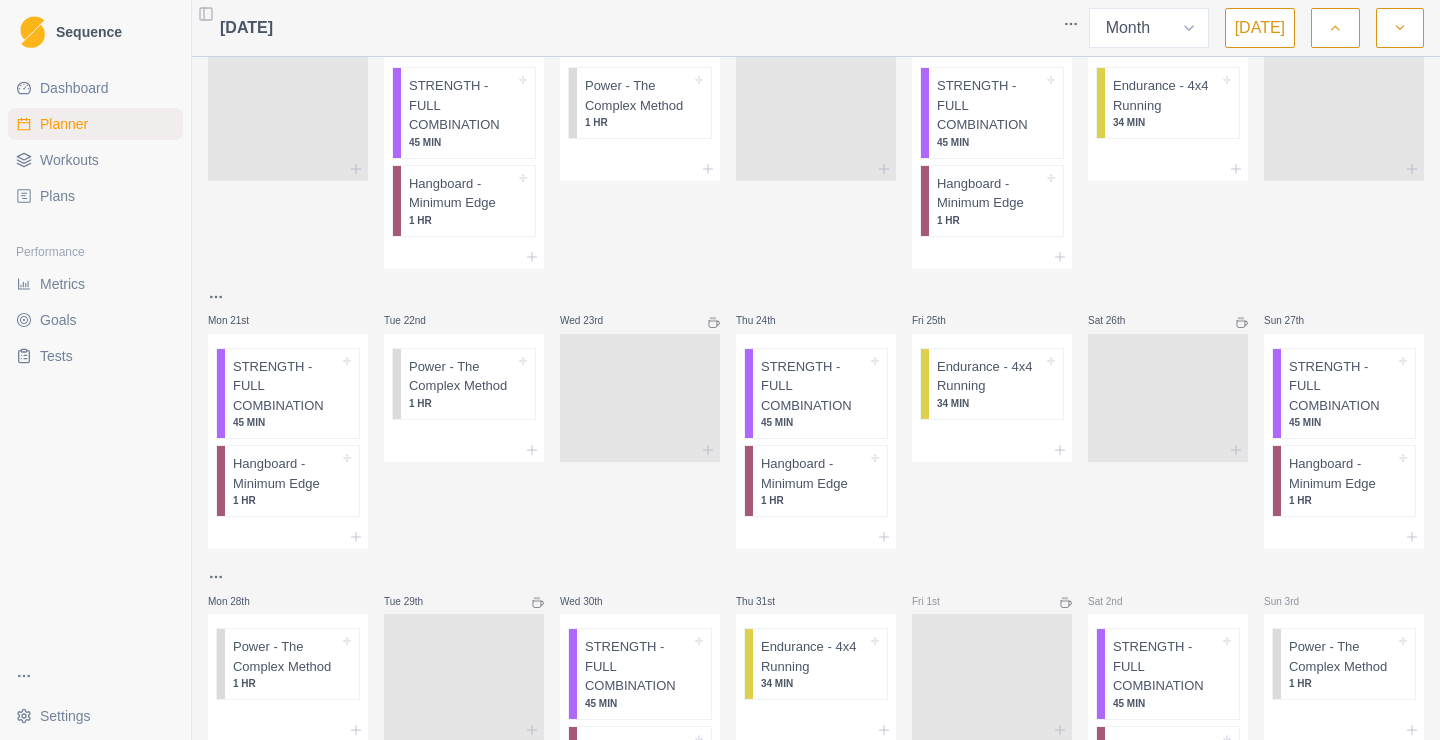 click at bounding box center [1400, 28] 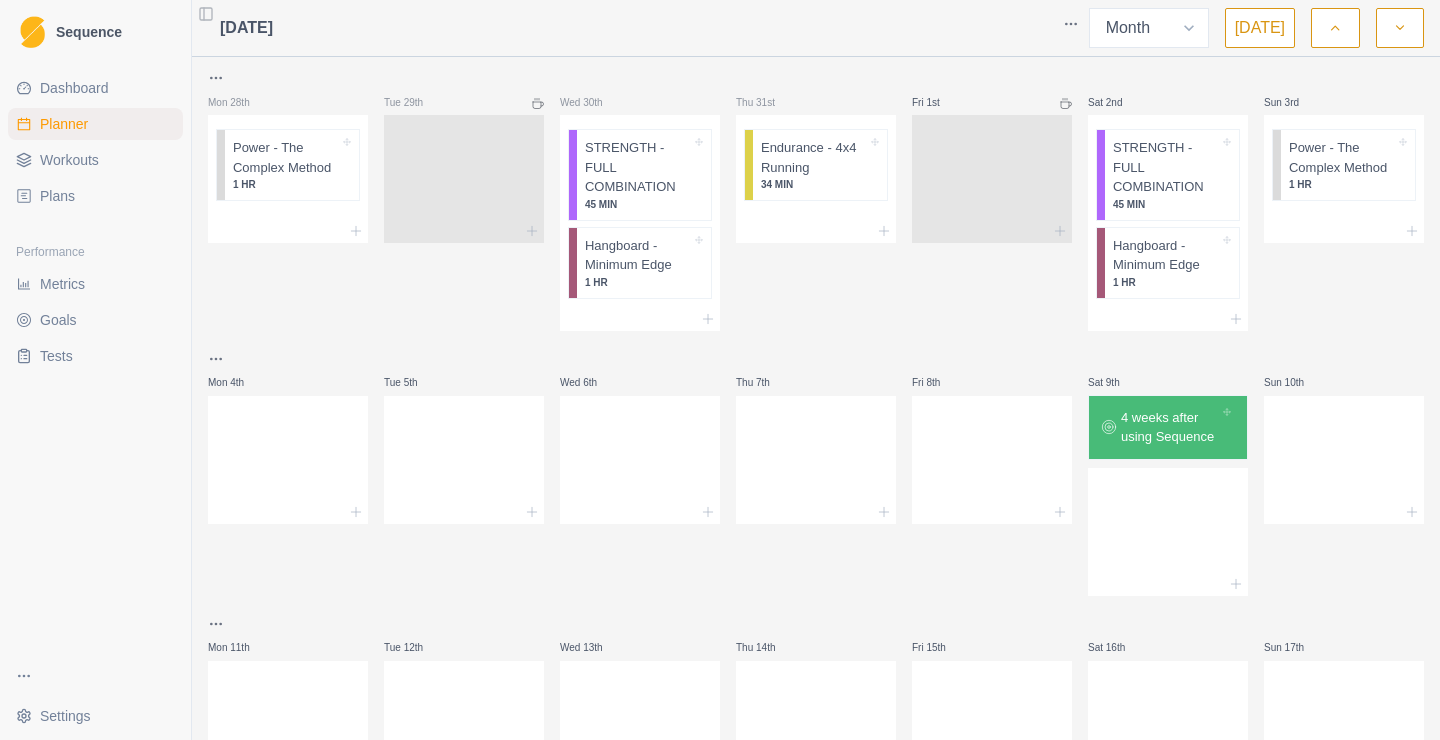 click on "4 weeks after using Sequence" at bounding box center [1168, 427] 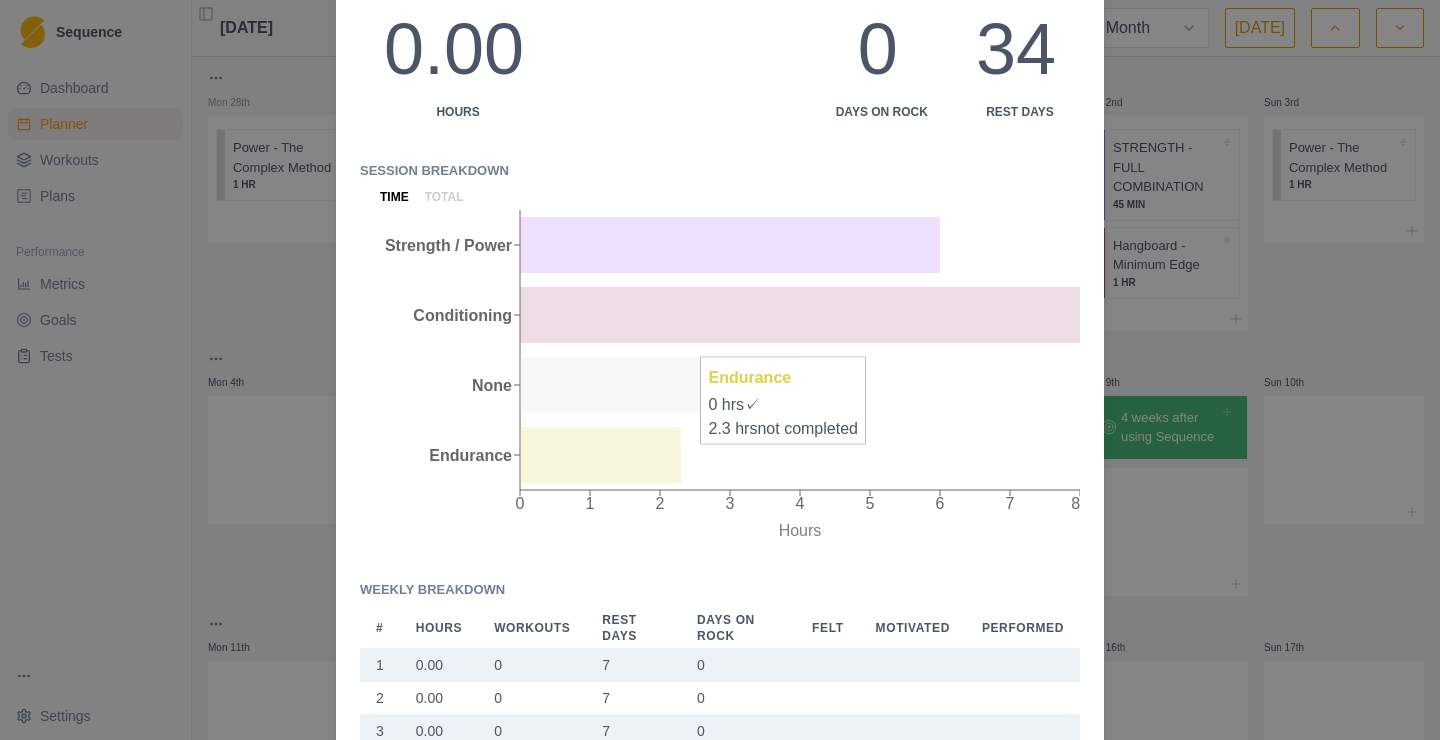 scroll, scrollTop: 0, scrollLeft: 0, axis: both 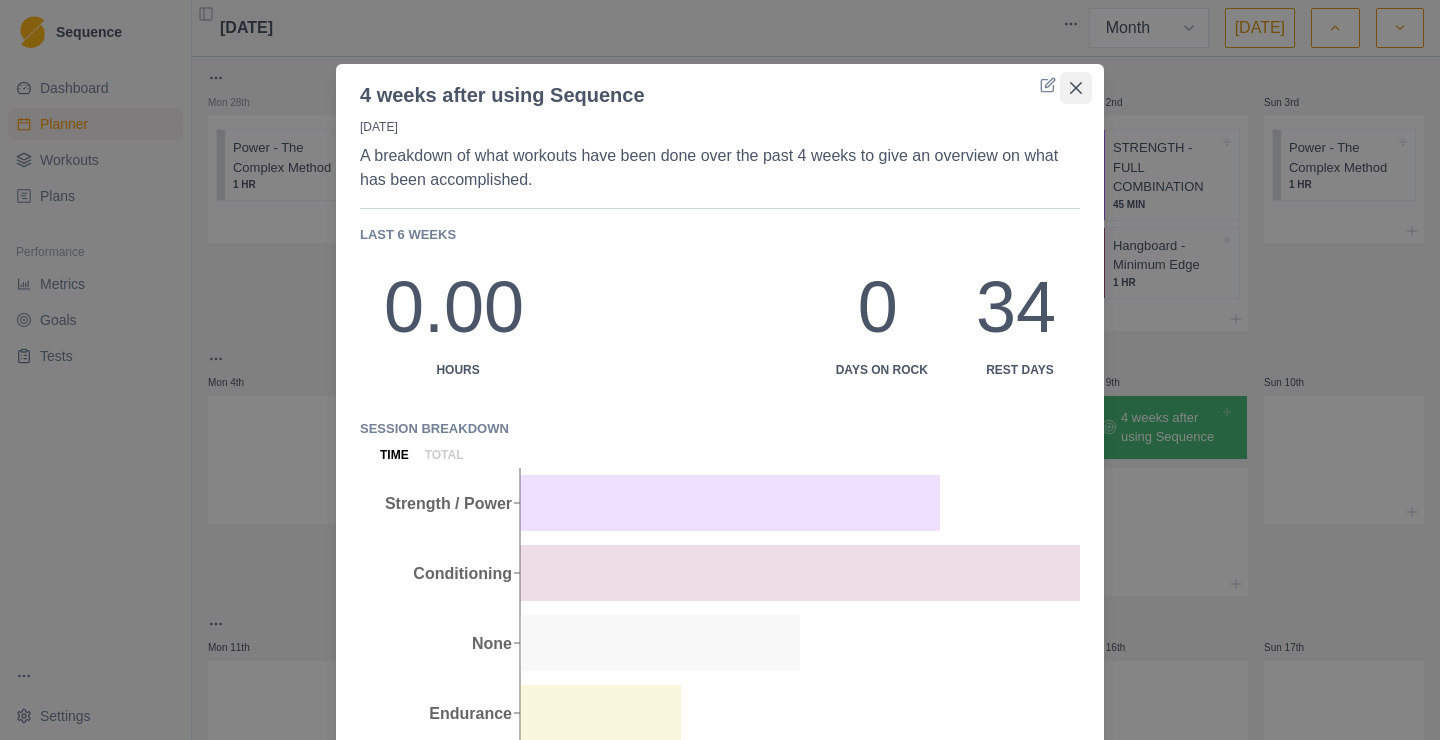 click 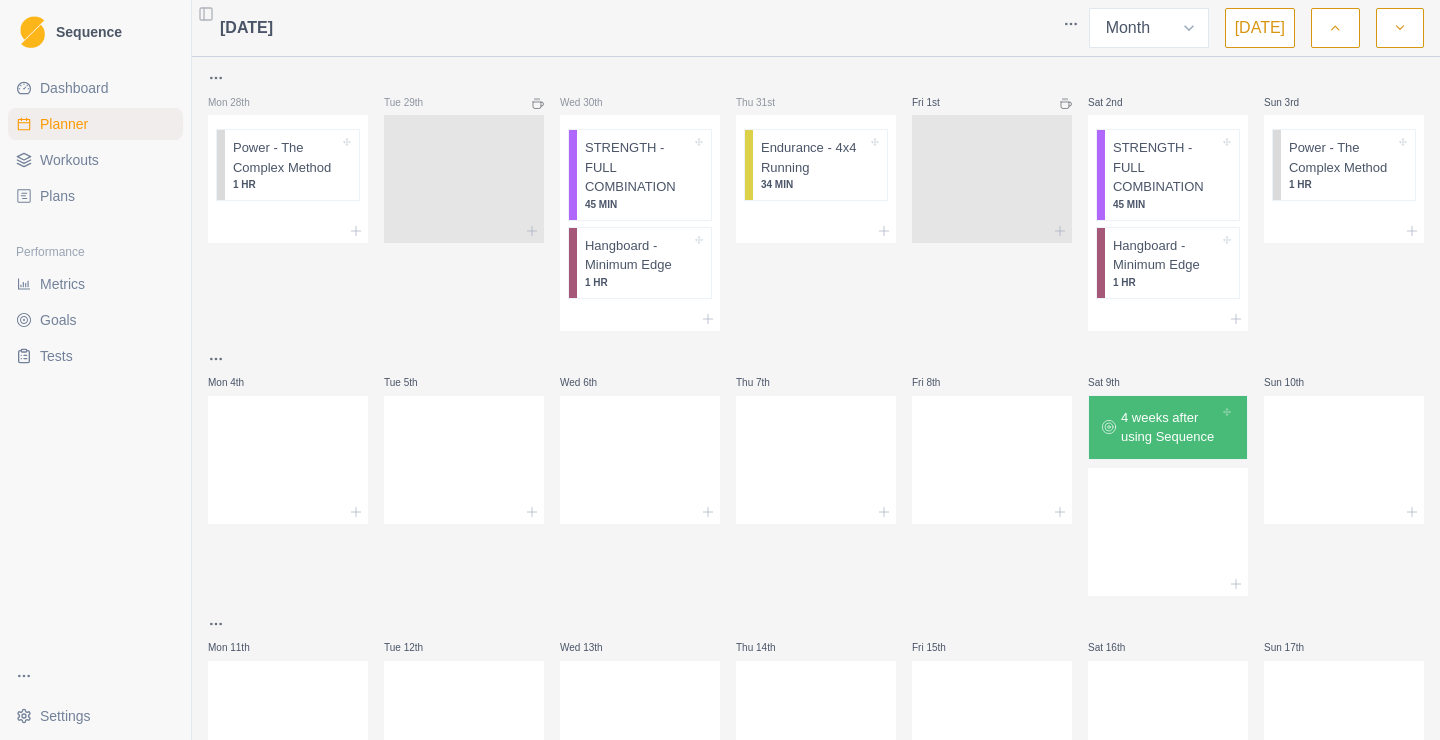 scroll, scrollTop: 472, scrollLeft: 0, axis: vertical 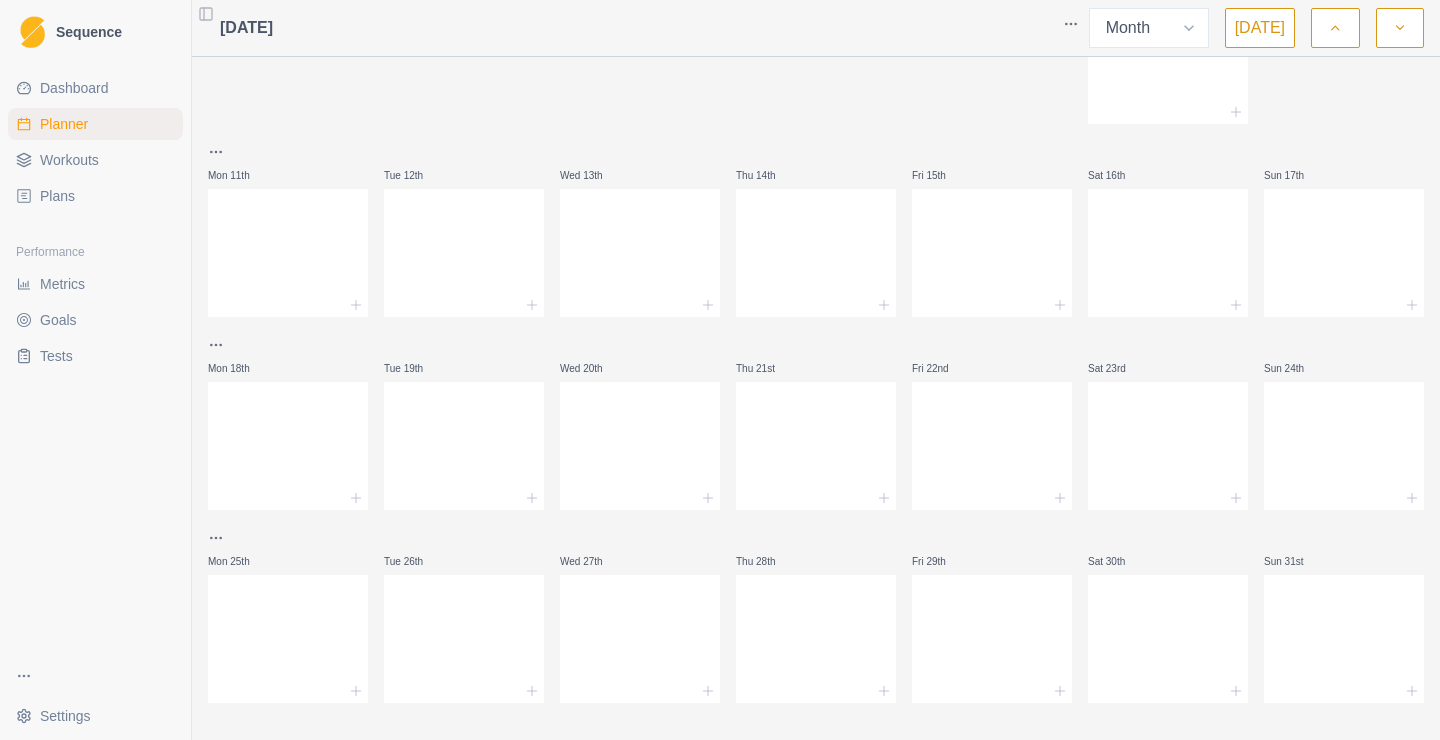click at bounding box center [1400, 28] 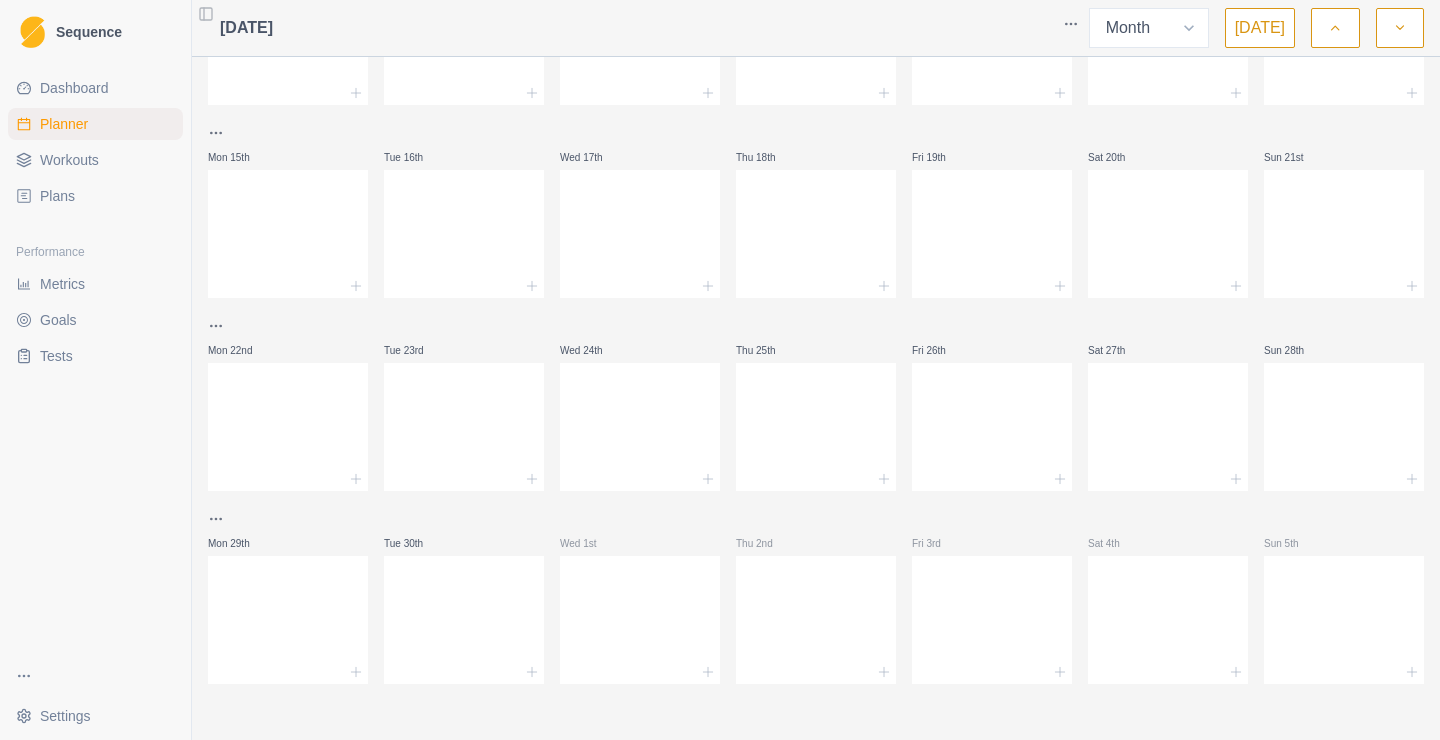 scroll, scrollTop: 0, scrollLeft: 0, axis: both 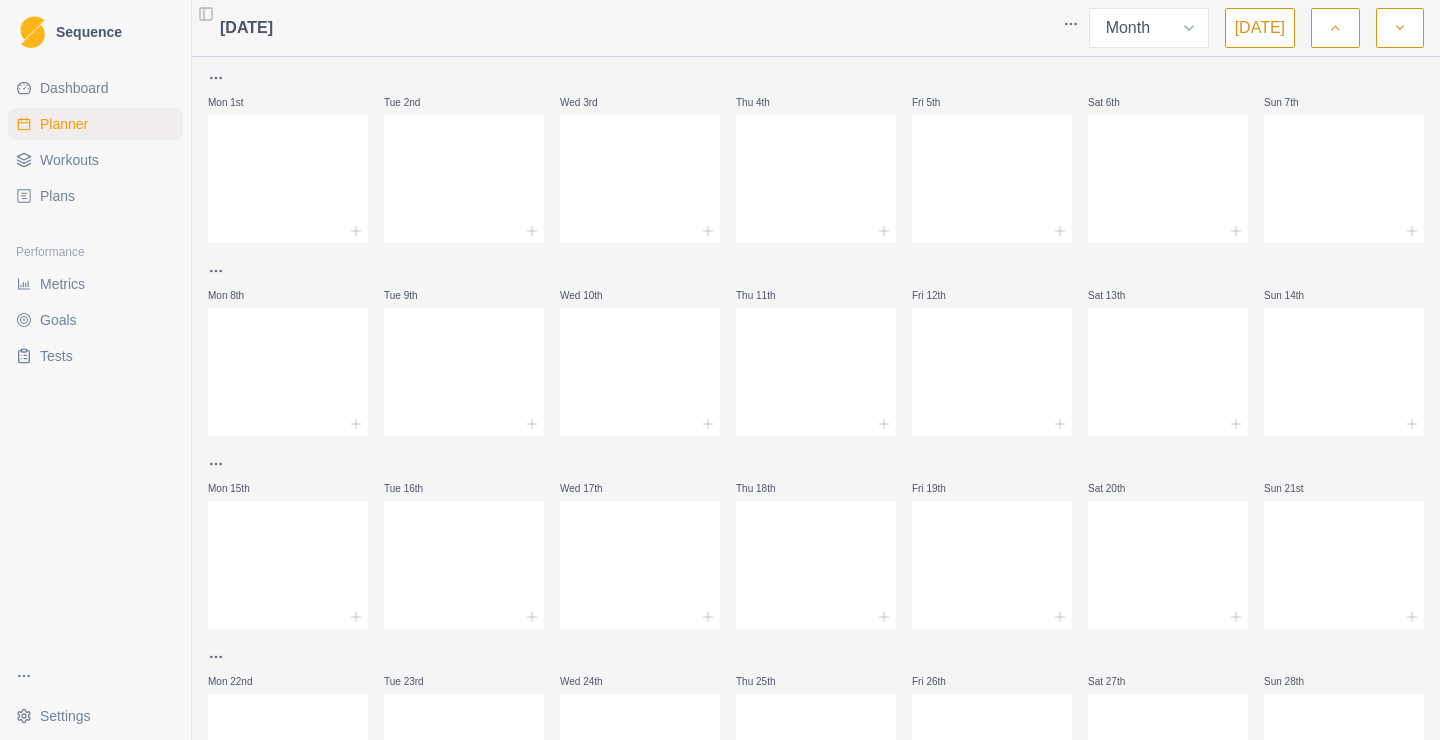 click 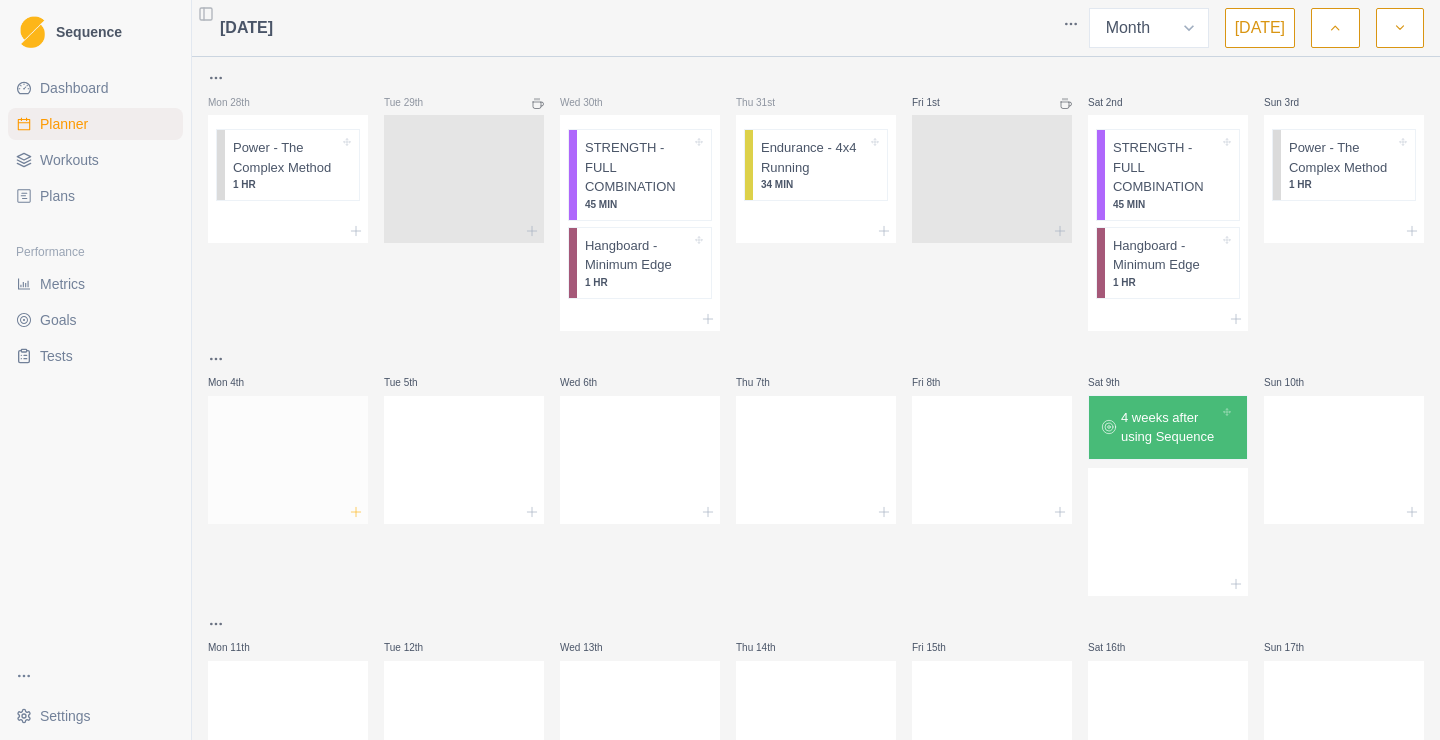 click 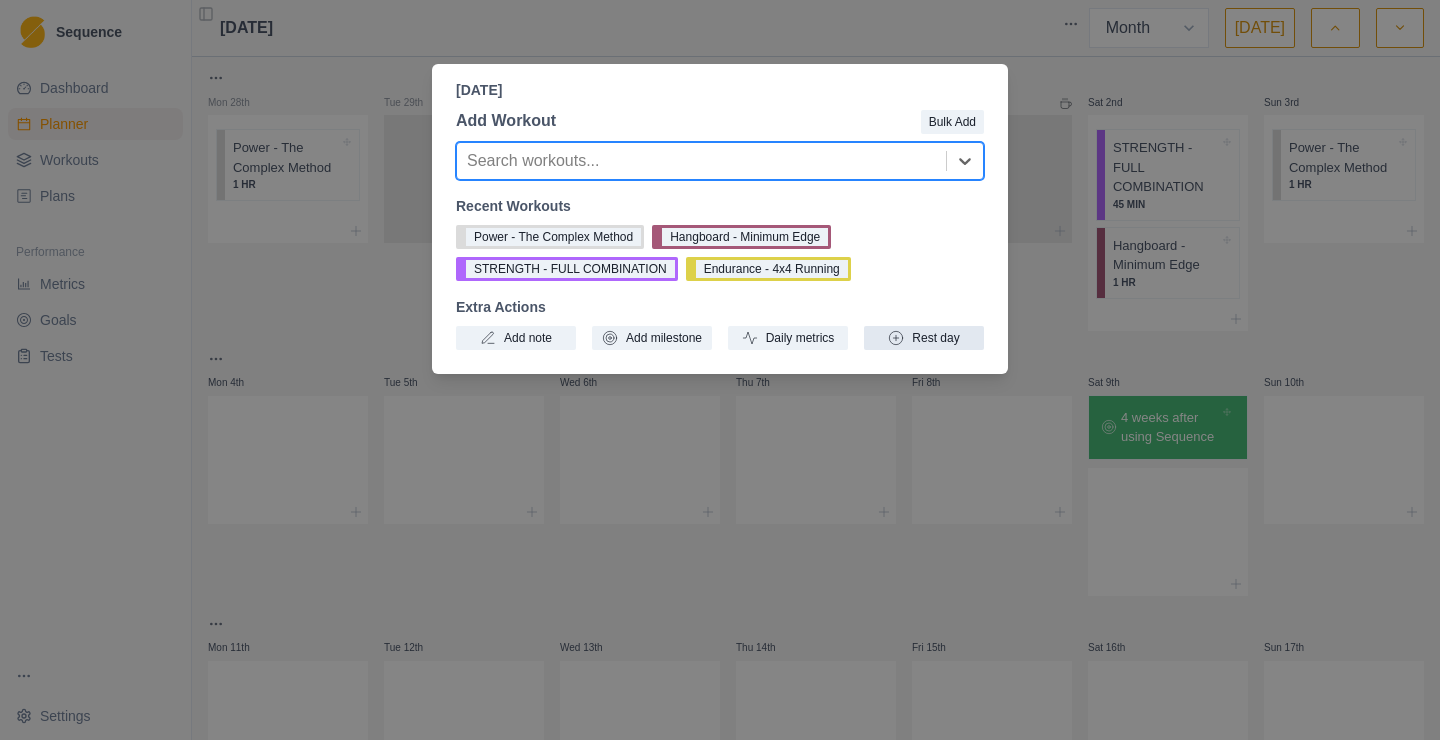 click on "Rest day" at bounding box center (924, 338) 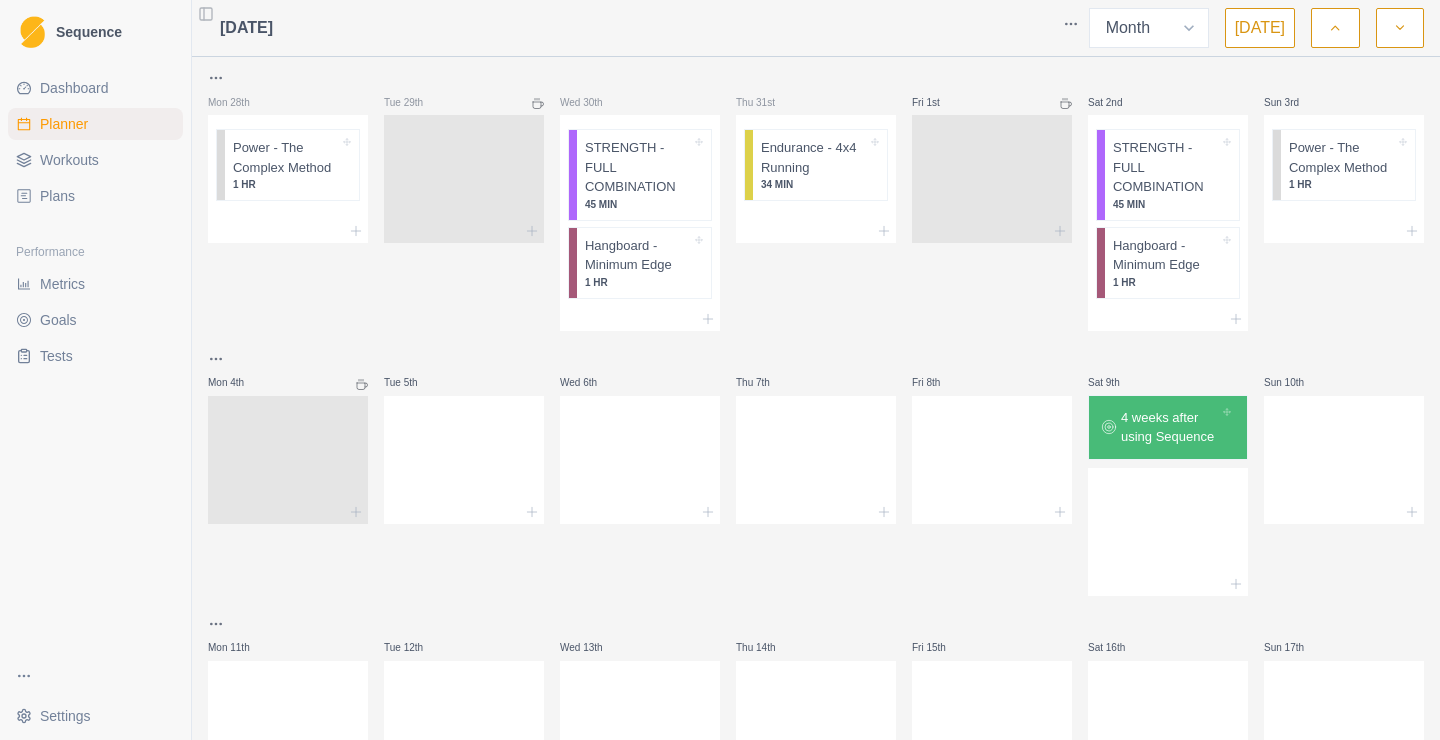 click at bounding box center (1335, 28) 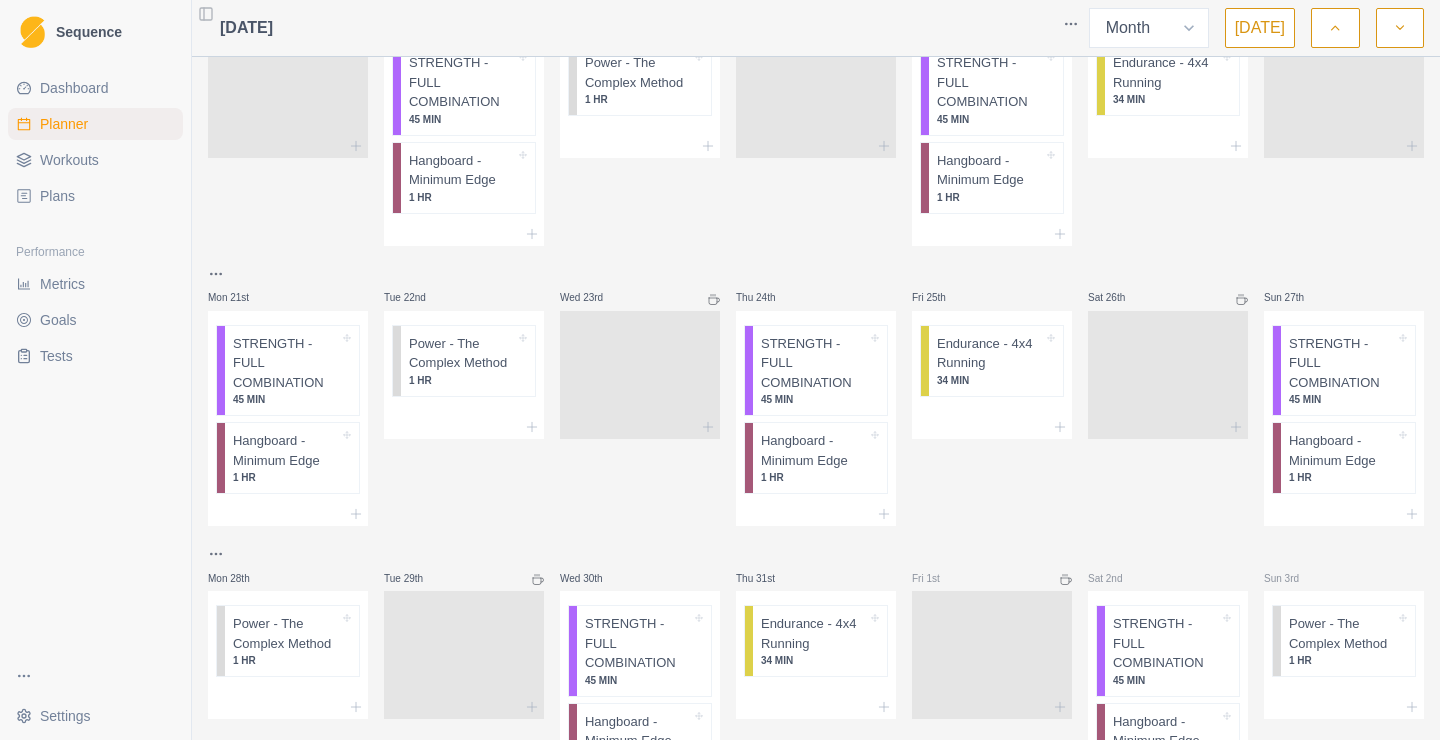scroll, scrollTop: 604, scrollLeft: 0, axis: vertical 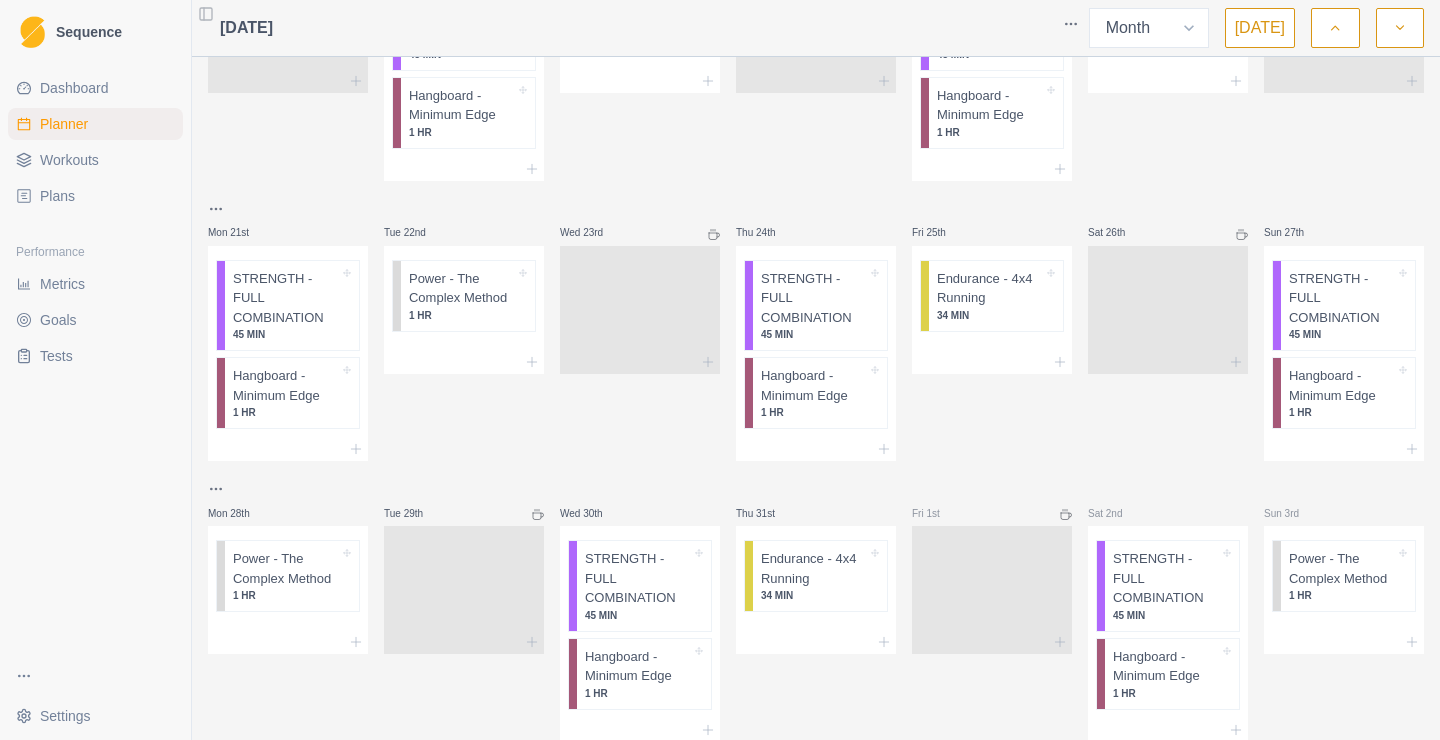 click at bounding box center [1400, 28] 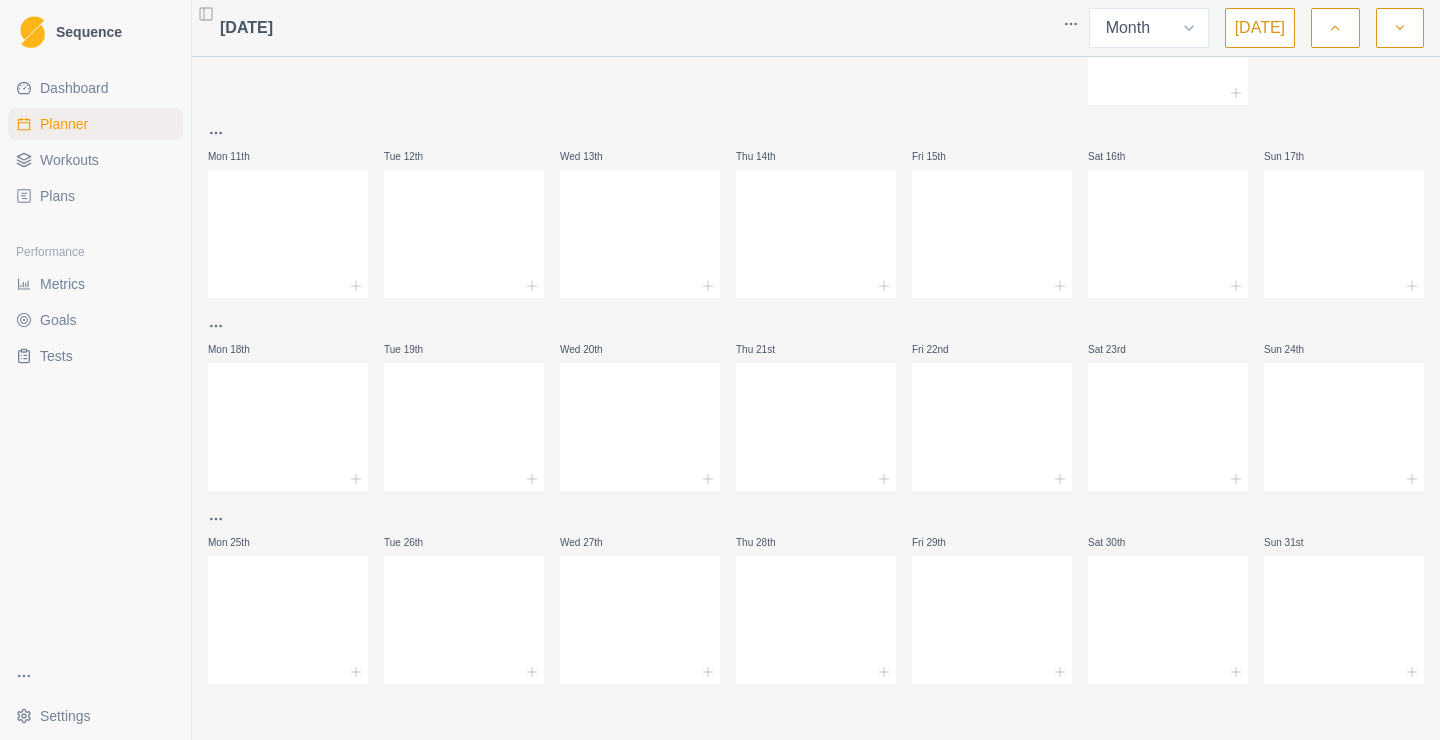scroll, scrollTop: 0, scrollLeft: 0, axis: both 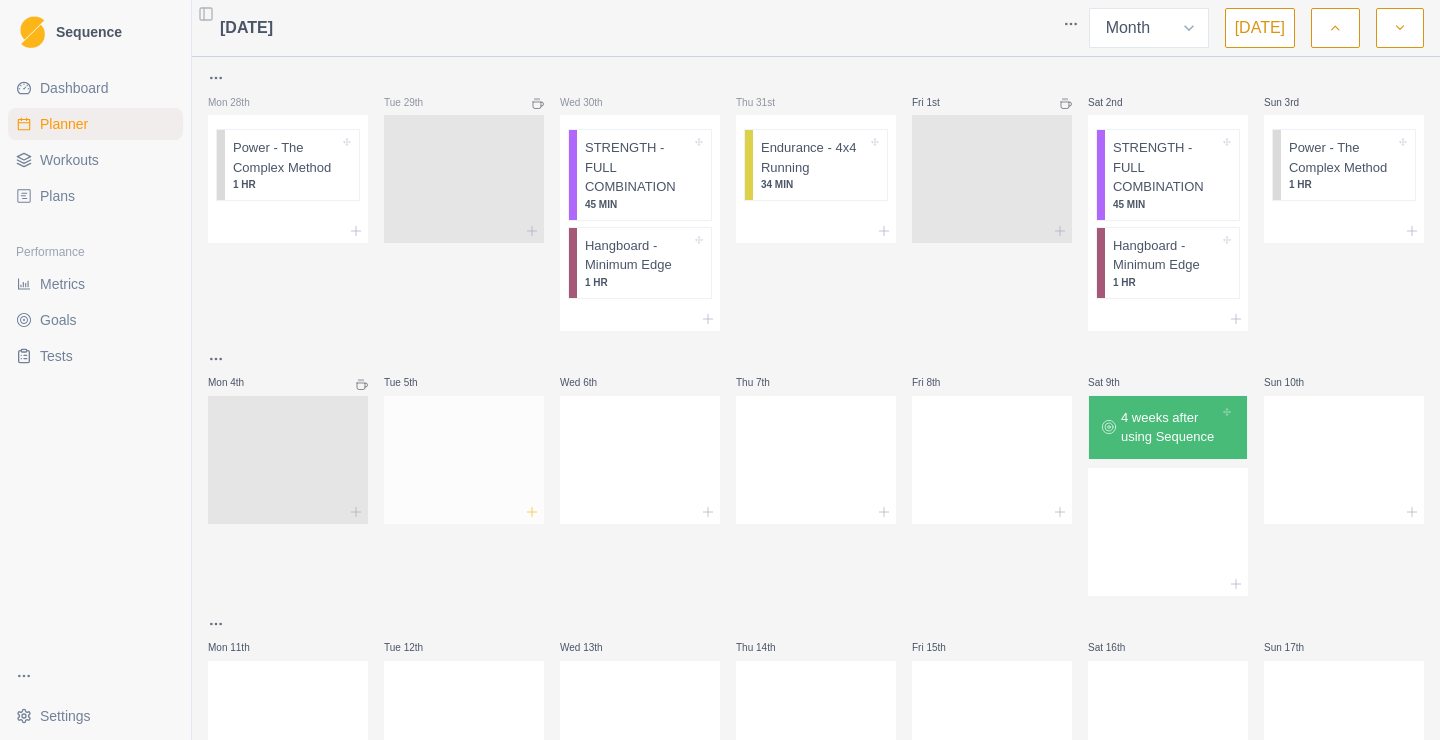 click 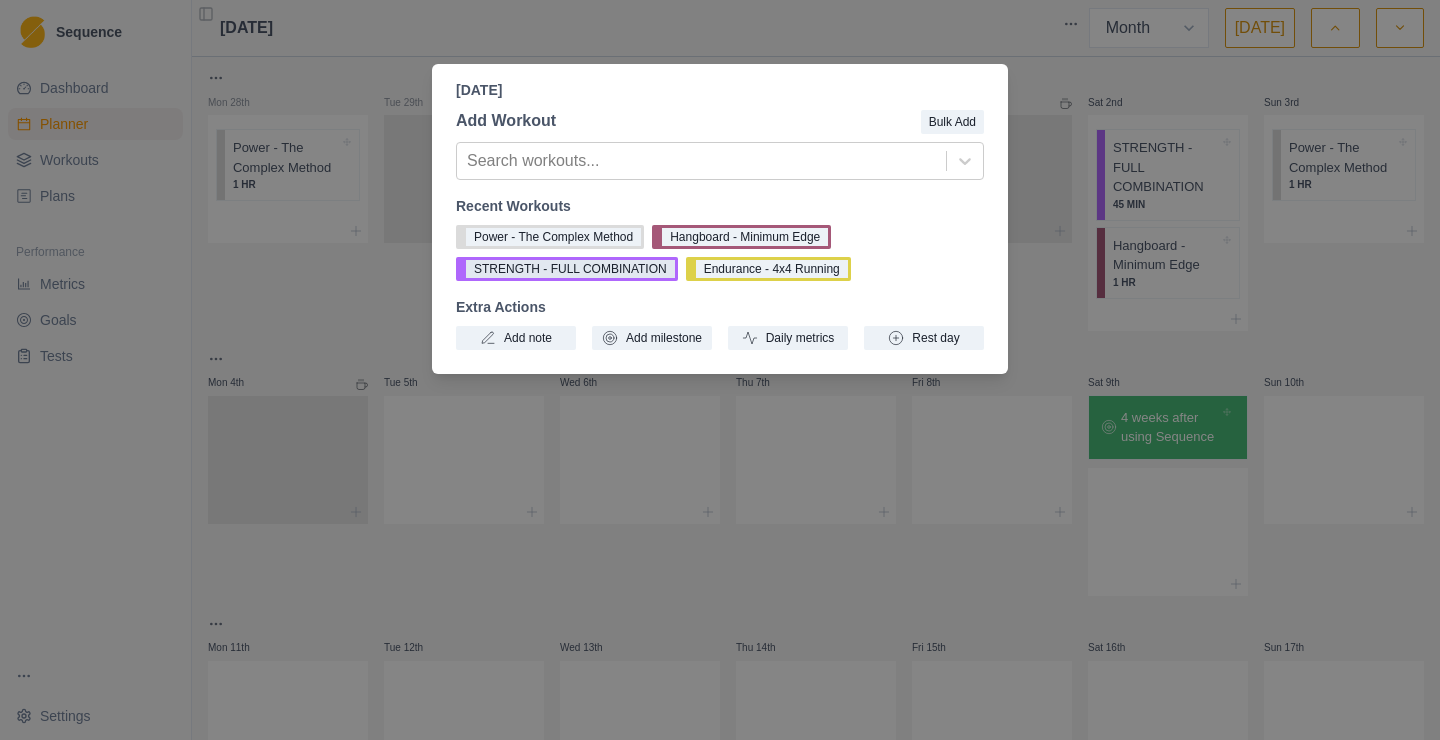 click on "STRENGTH - FULL COMBINATION" at bounding box center [567, 269] 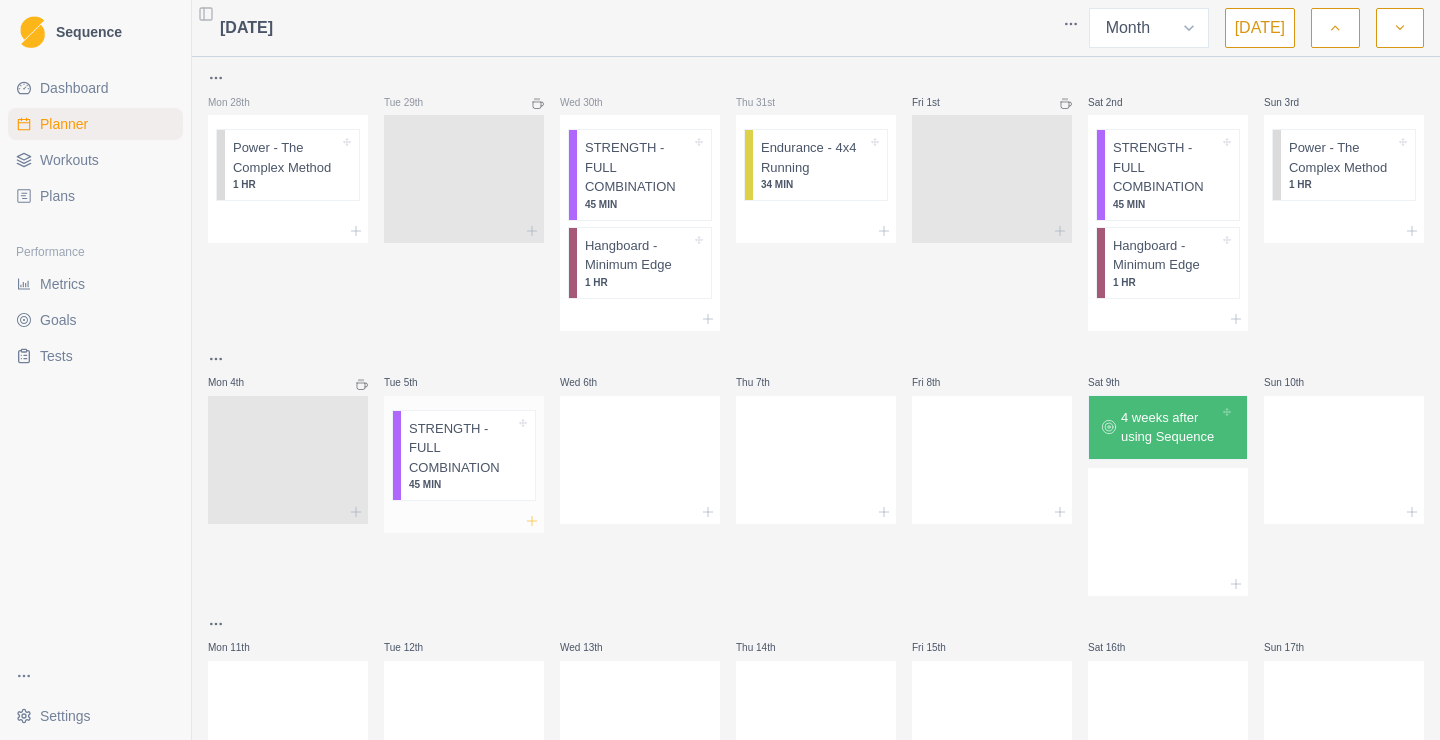 click 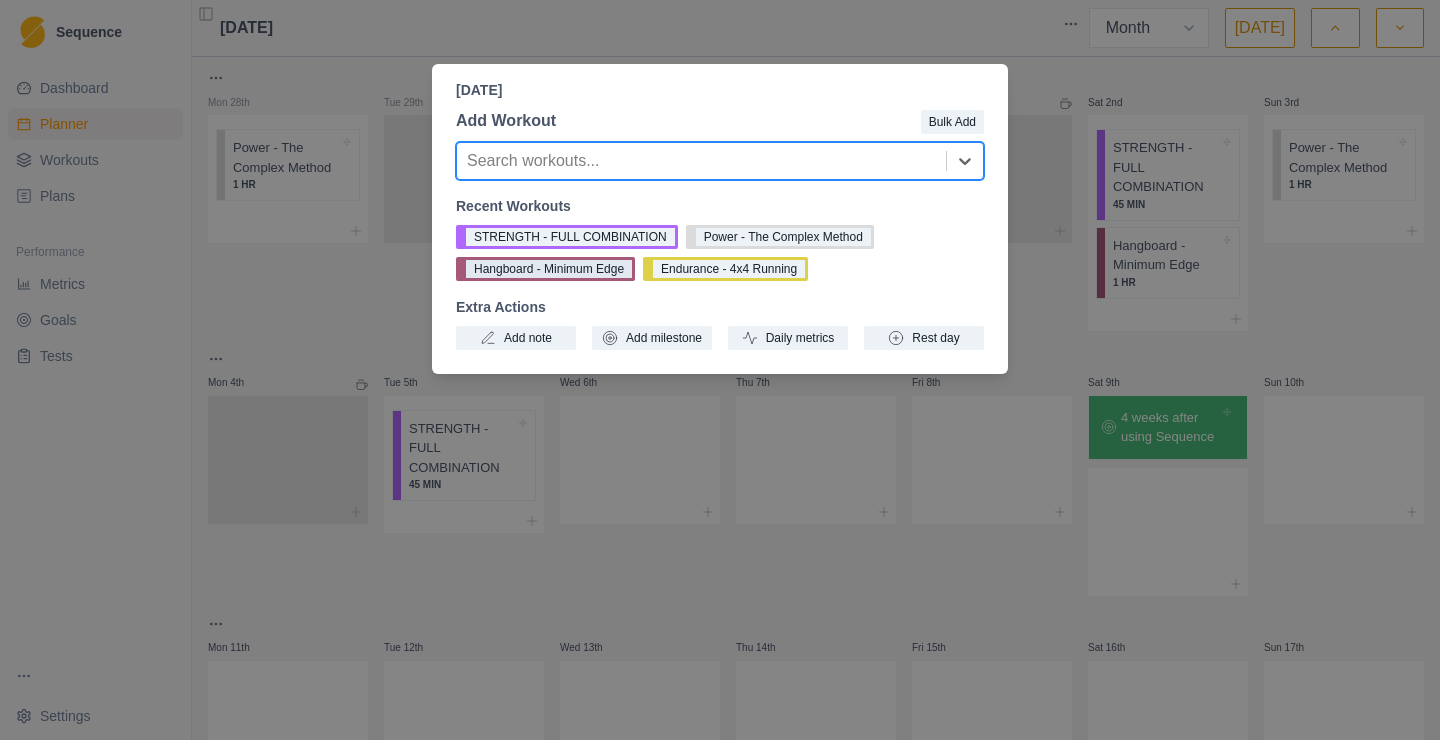 click on "Hangboard - Minimum Edge" at bounding box center (545, 269) 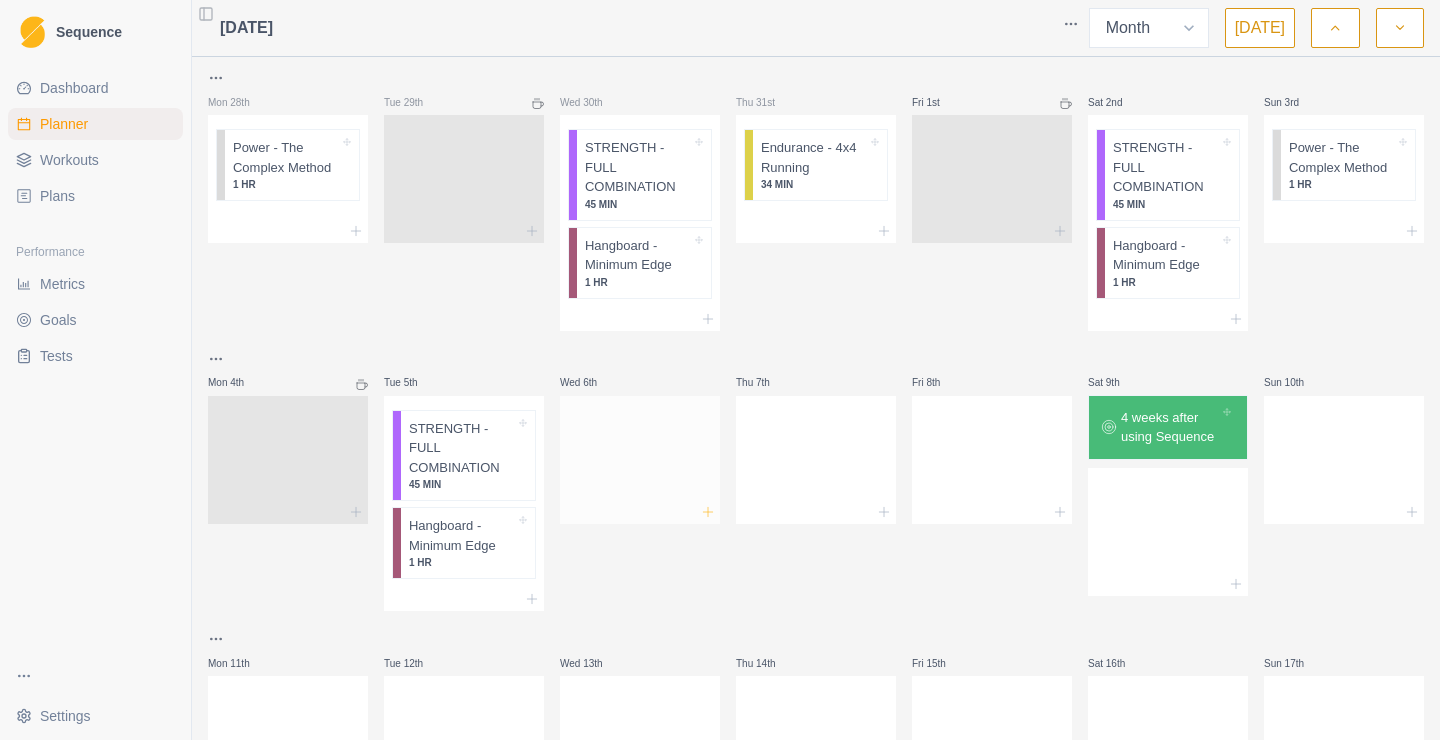 click 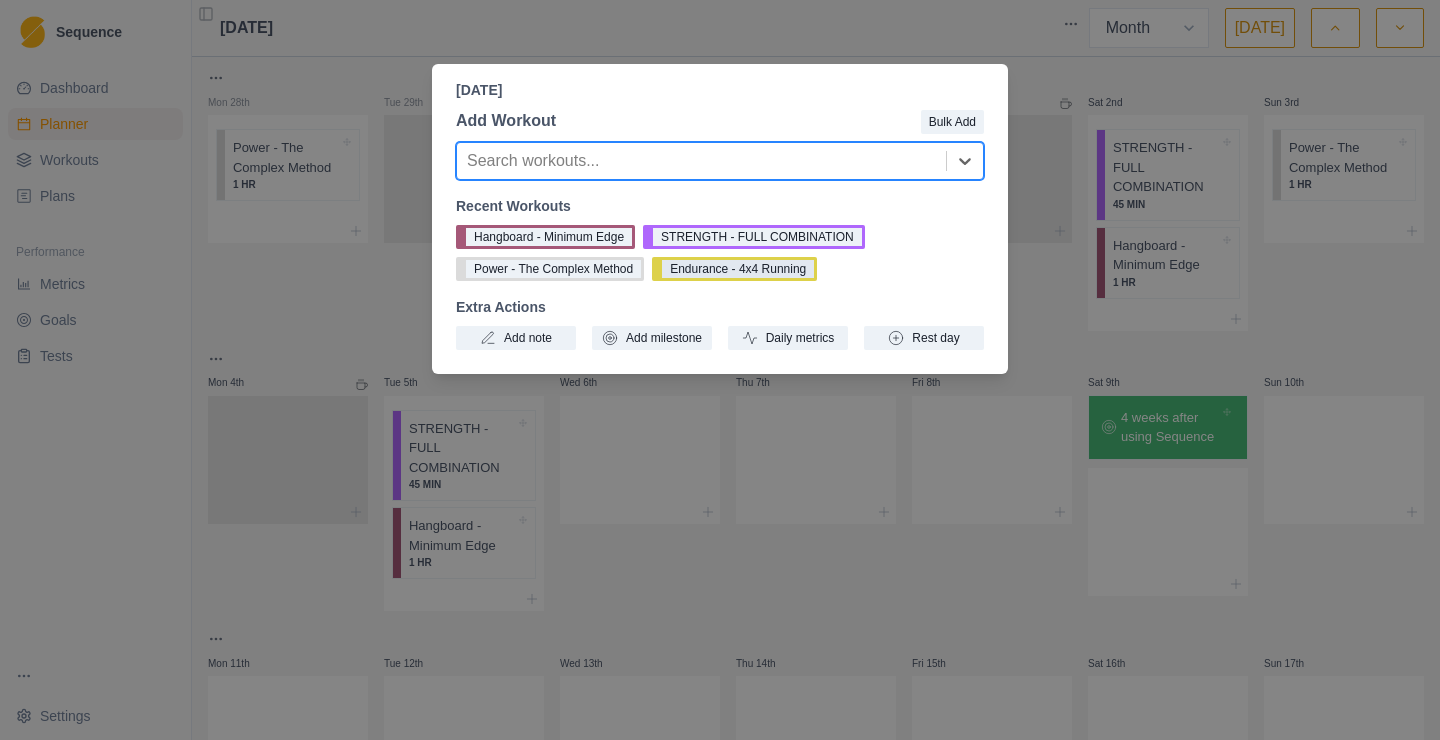 click on "Endurance - 4x4 Running" at bounding box center (734, 269) 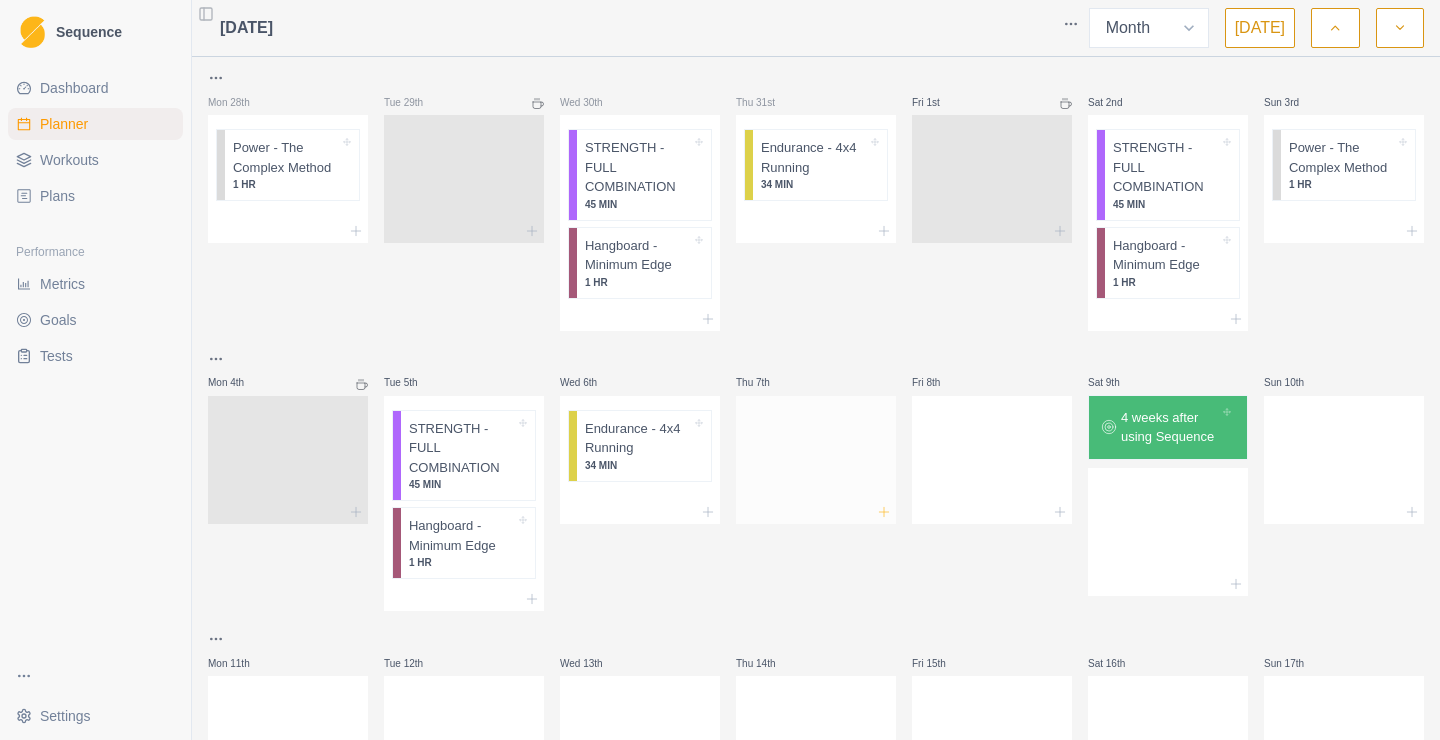 click 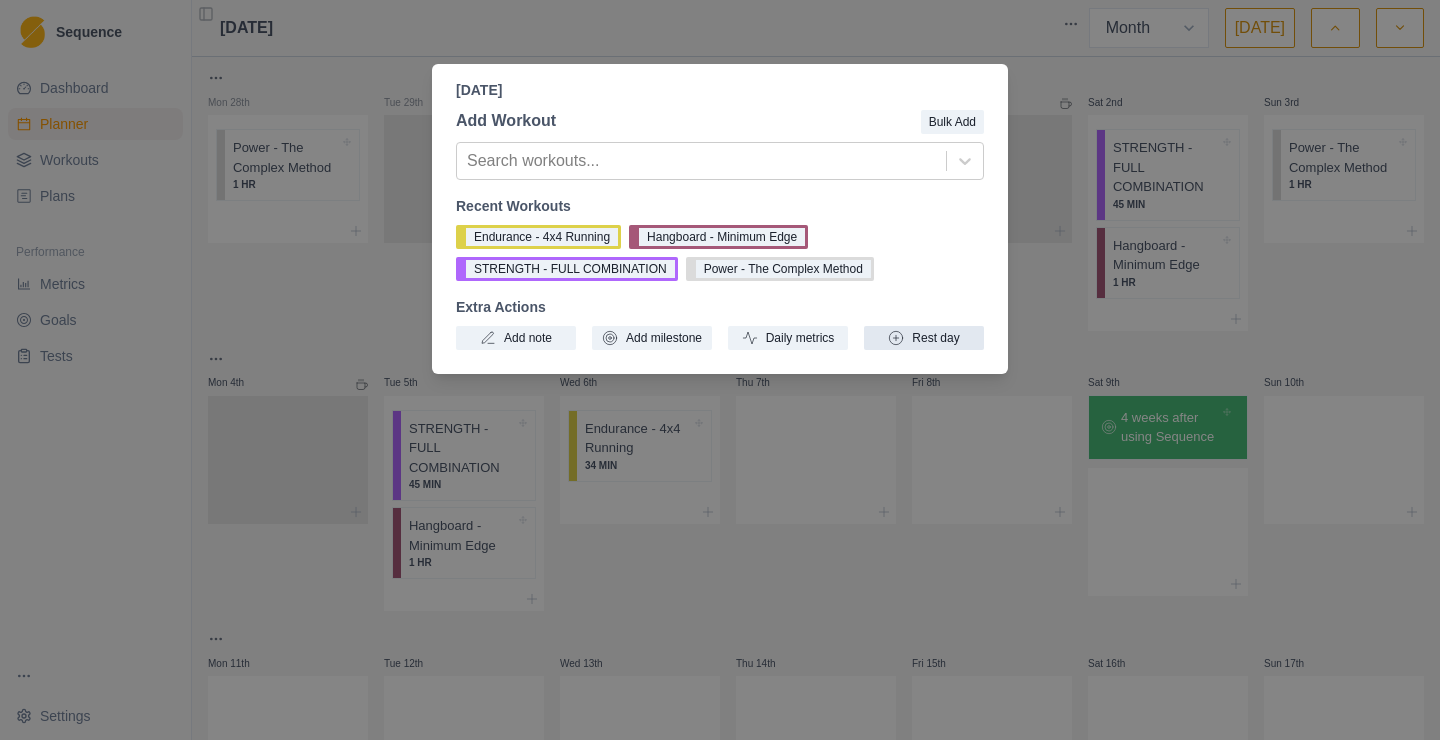 click on "Rest day" at bounding box center (924, 338) 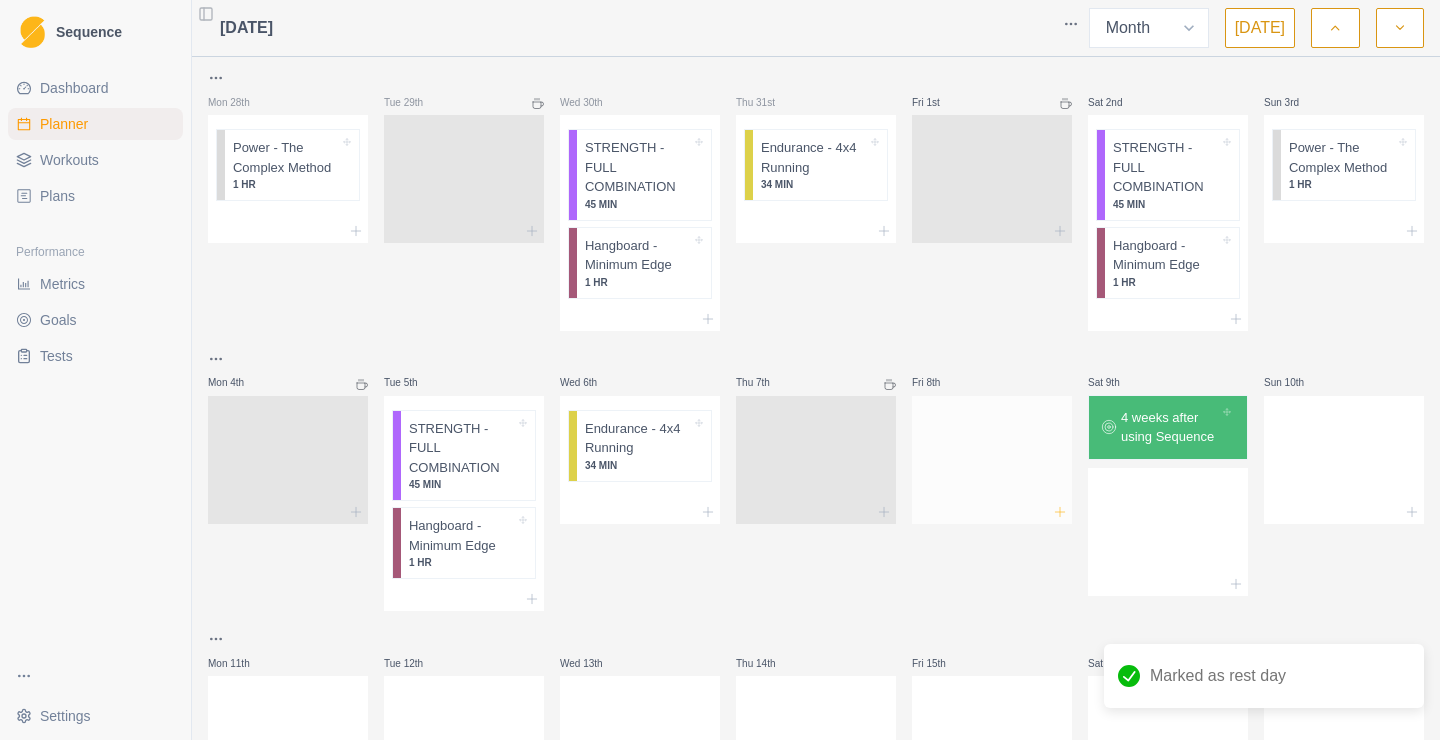 click 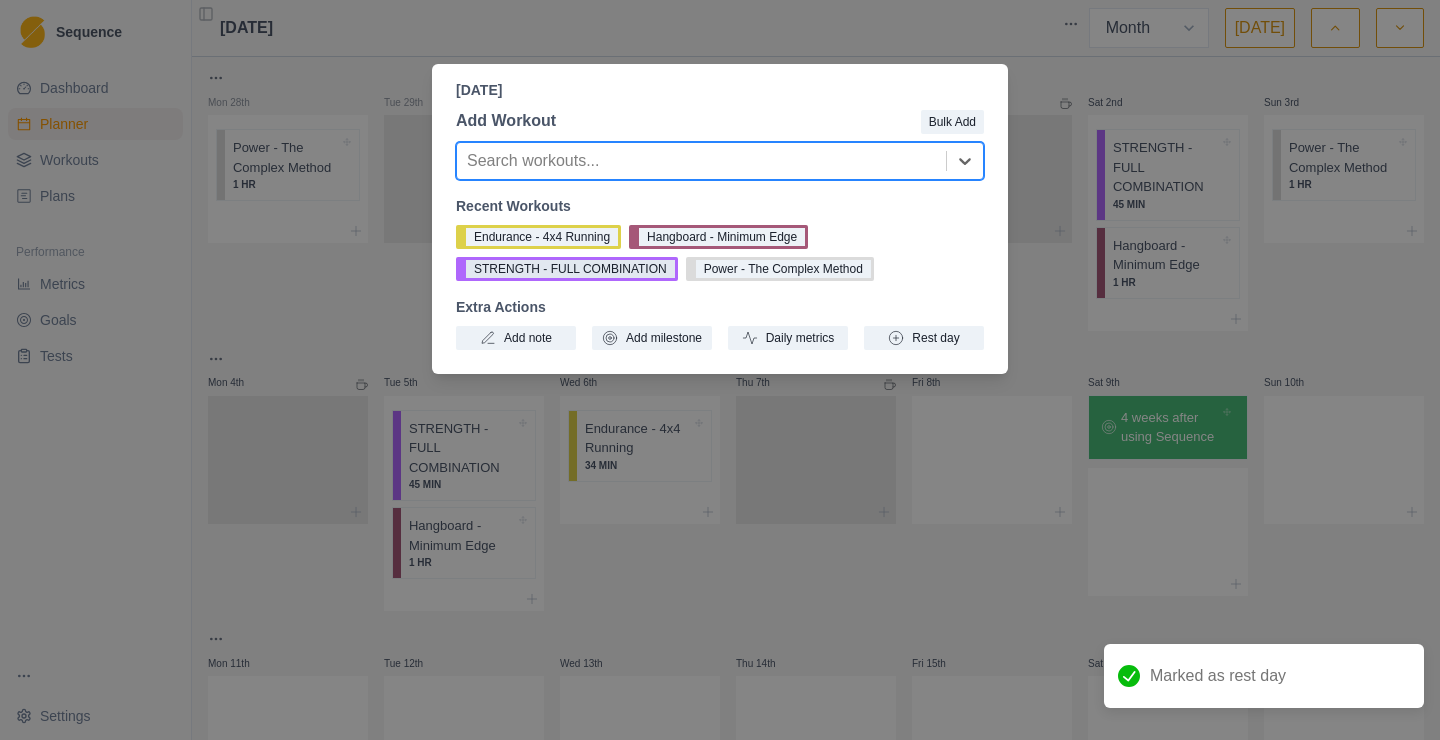 click on "STRENGTH - FULL COMBINATION" at bounding box center (567, 269) 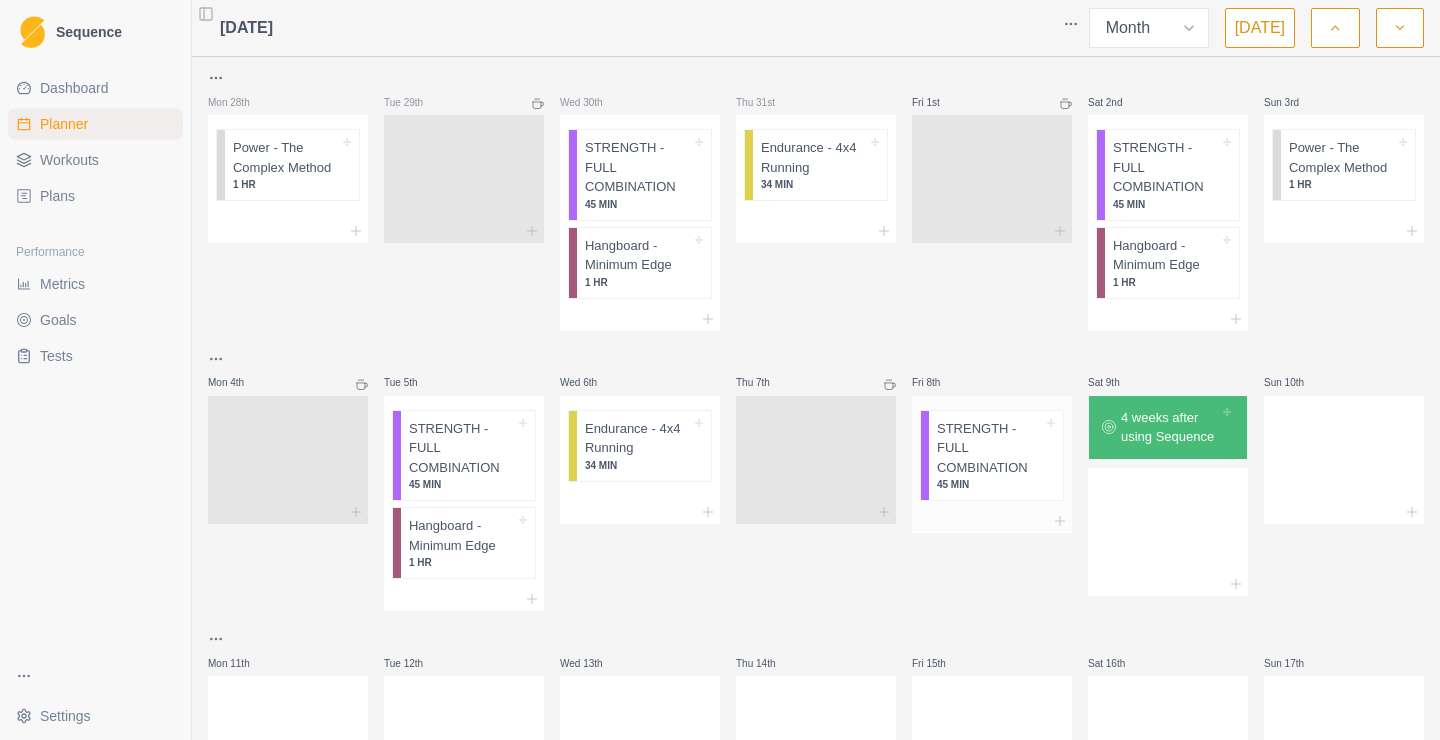click at bounding box center (992, 521) 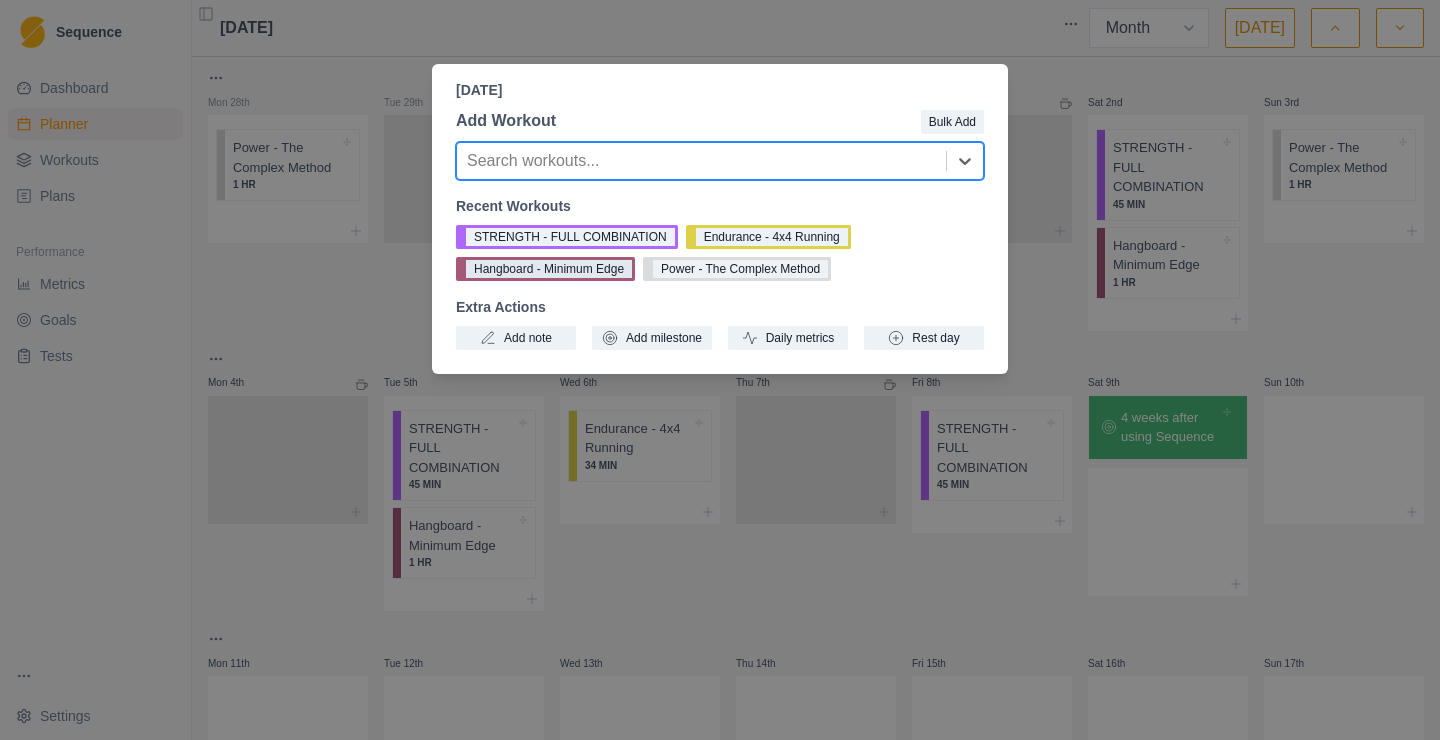 click on "Hangboard - Minimum Edge" at bounding box center (545, 269) 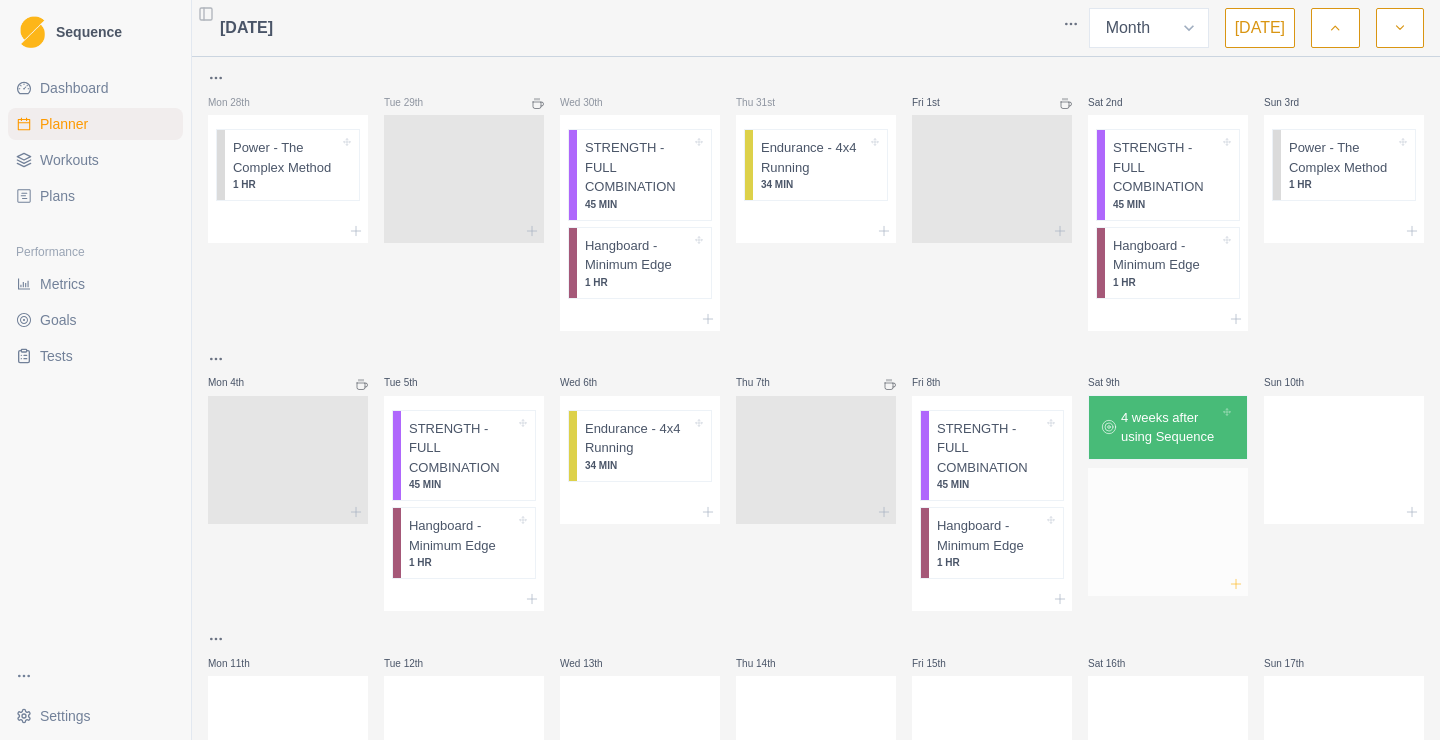 click 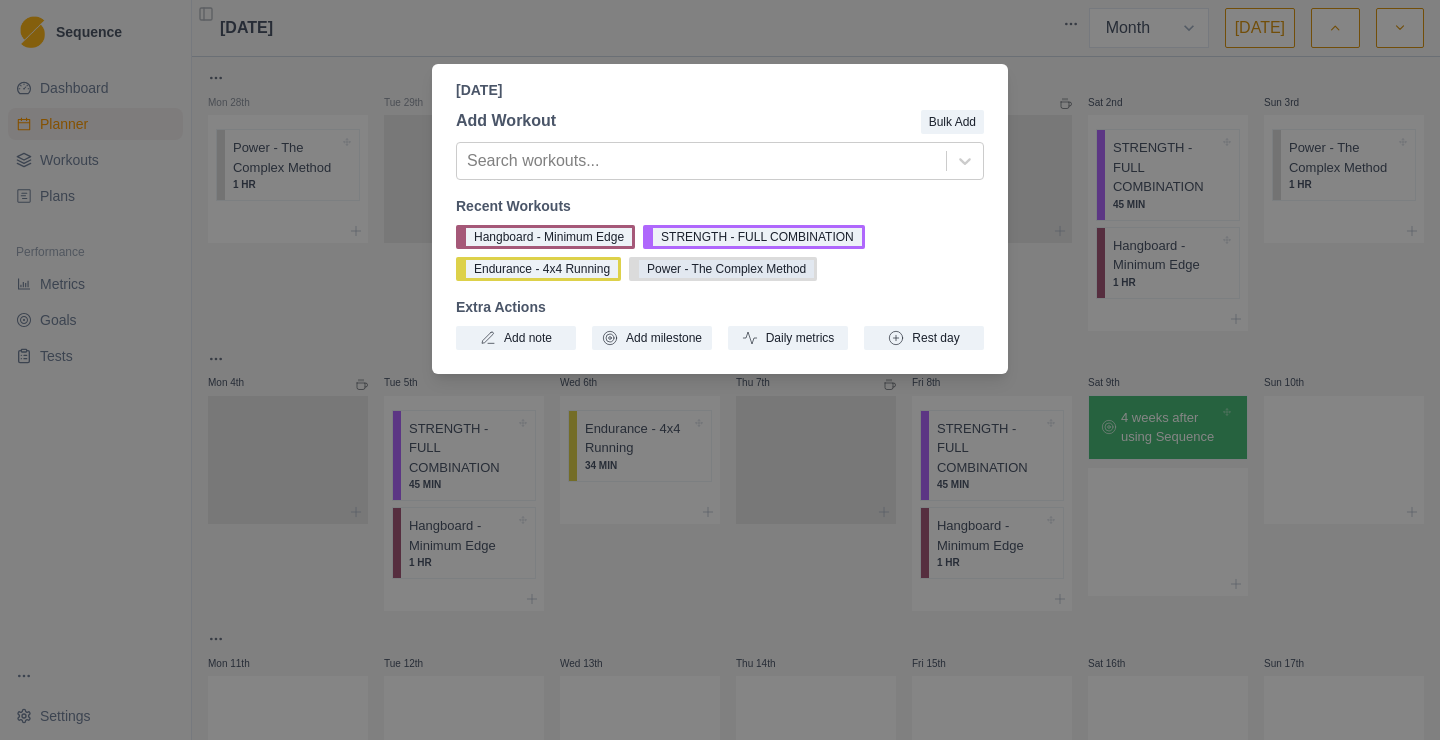 click on "Power - The Complex Method" at bounding box center (723, 269) 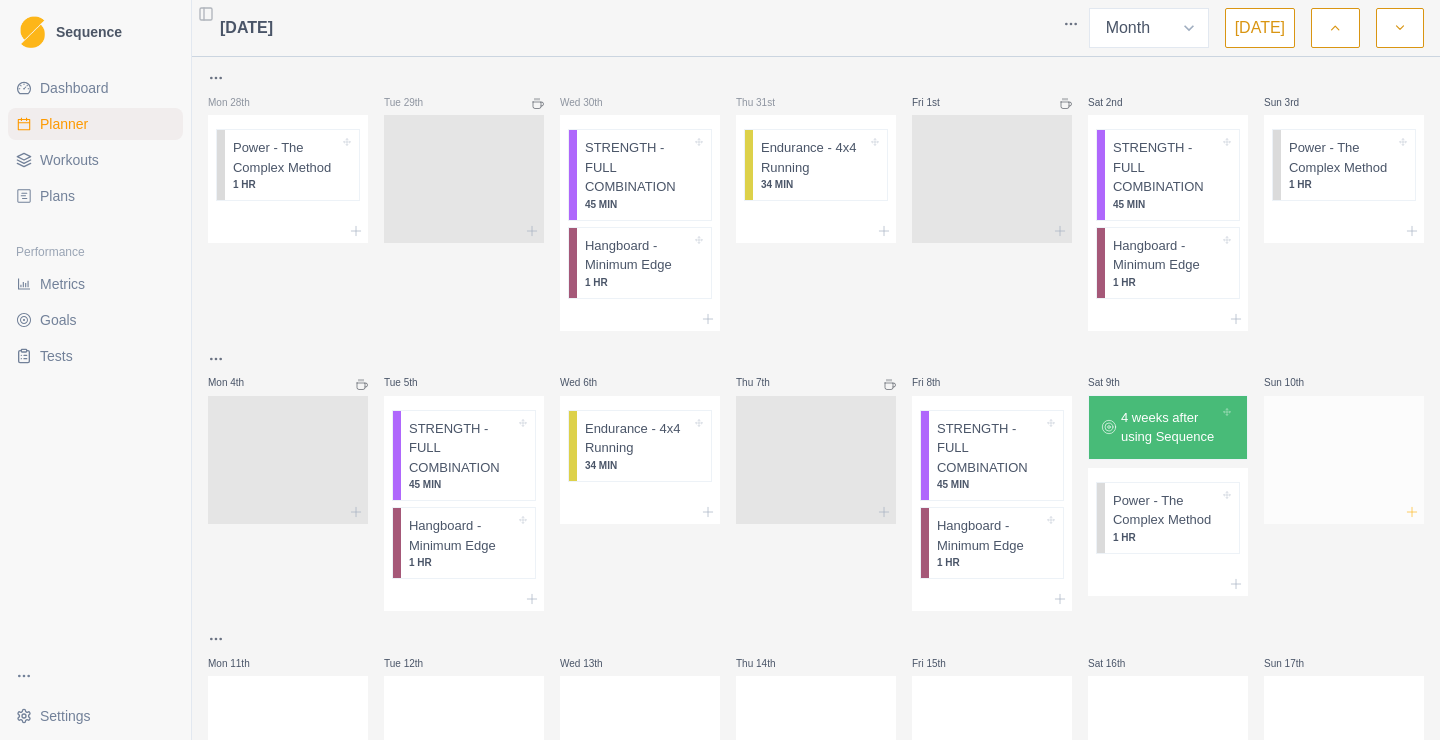 click 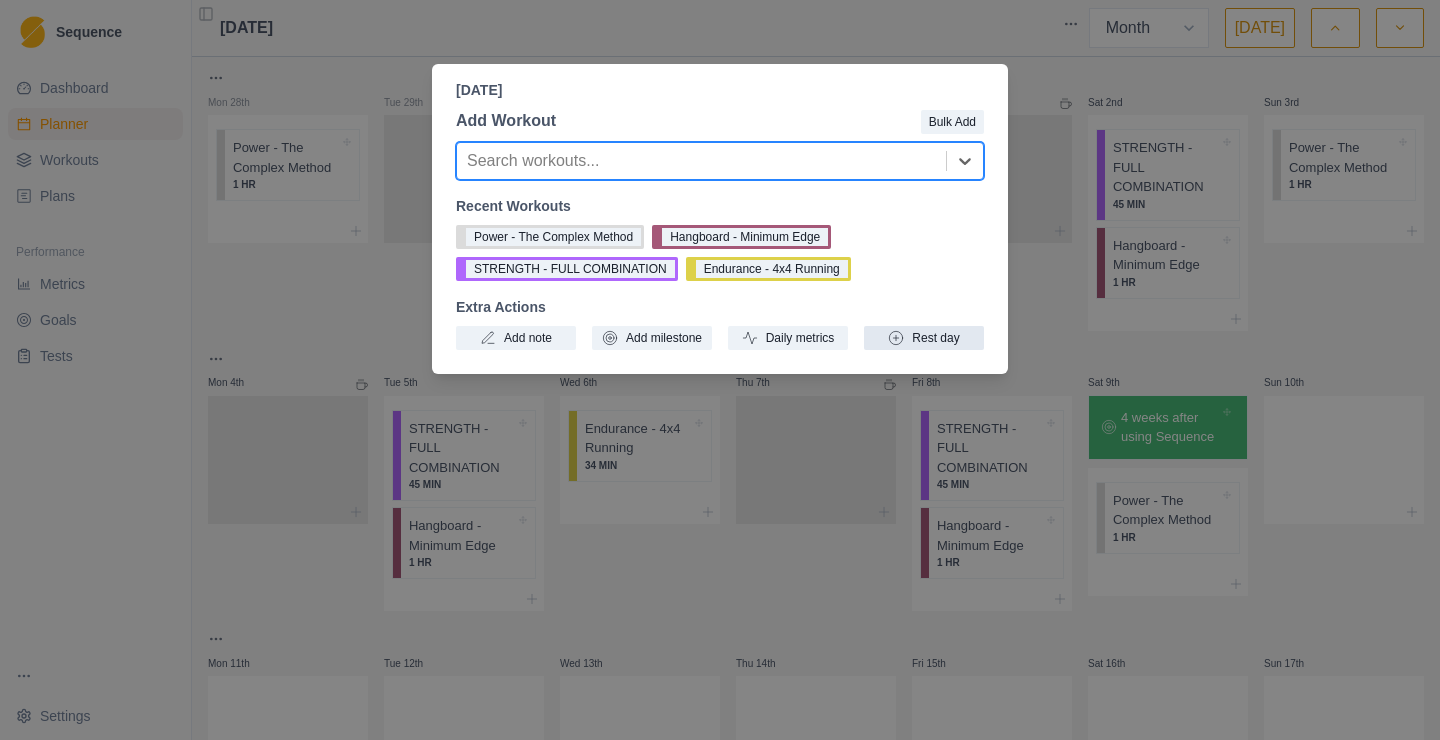 click on "Rest day" at bounding box center [924, 338] 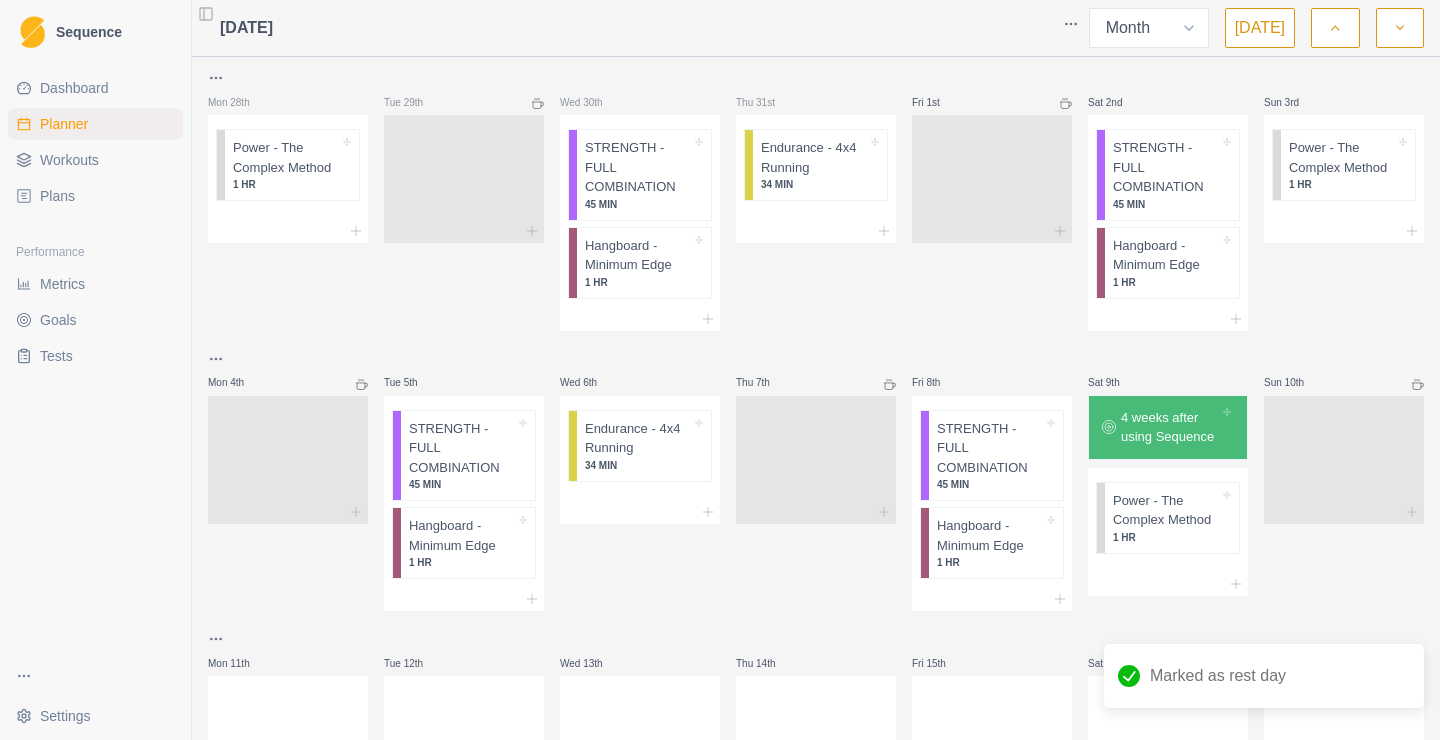 click on "Mon 28th Power - The Complex Method 1 HR Tue 29th Wed 30th STRENGTH - FULL COMBINATION  45 MIN Hangboard - Minimum Edge 1 HR Thu 31st Endurance - 4x4 Running 34 MIN Fri 1st Sat 2nd STRENGTH - FULL COMBINATION  45 MIN Hangboard - Minimum Edge 1 HR Sun 3rd Power - The Complex Method 1 HR Mon 4th Tue 5th STRENGTH - FULL COMBINATION  45 MIN Hangboard - Minimum Edge 1 HR Wed 6th Endurance - 4x4 Running 34 MIN Thu 7th Fri 8th STRENGTH - FULL COMBINATION  45 MIN Hangboard - Minimum Edge 1 HR Sat 9th 4 weeks after using Sequence Power - The Complex Method 1 HR Sun 10th Mon 11th Tue 12th Wed 13th Thu 14th Fri 15th Sat 16th Sun 17th Mon 18th Tue 19th Wed 20th Thu 21st Fri 22nd Sat 23rd Sun 24th Mon 25th Tue 26th Wed 27th Thu 28th Fri 29th Sat 30th Sun 31st" at bounding box center [816, 628] 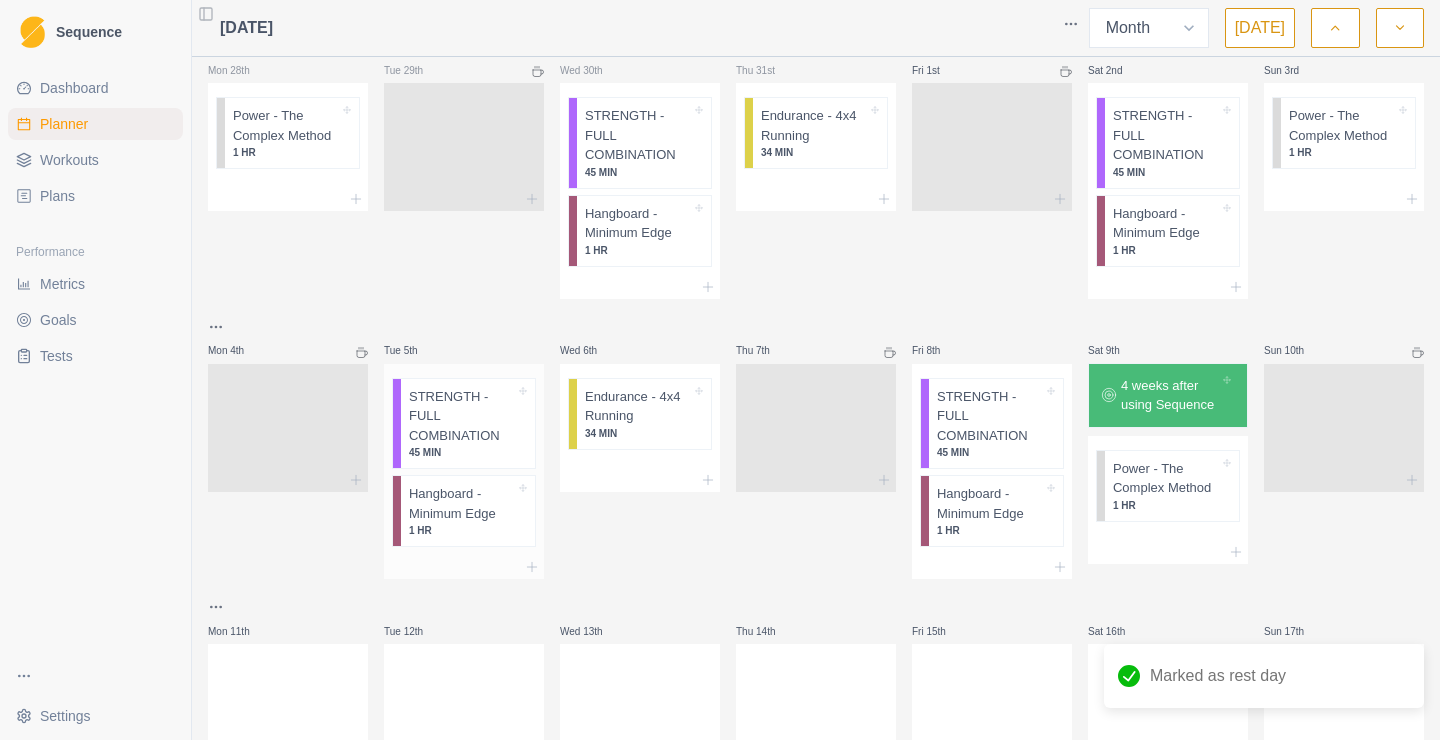 scroll, scrollTop: 0, scrollLeft: 0, axis: both 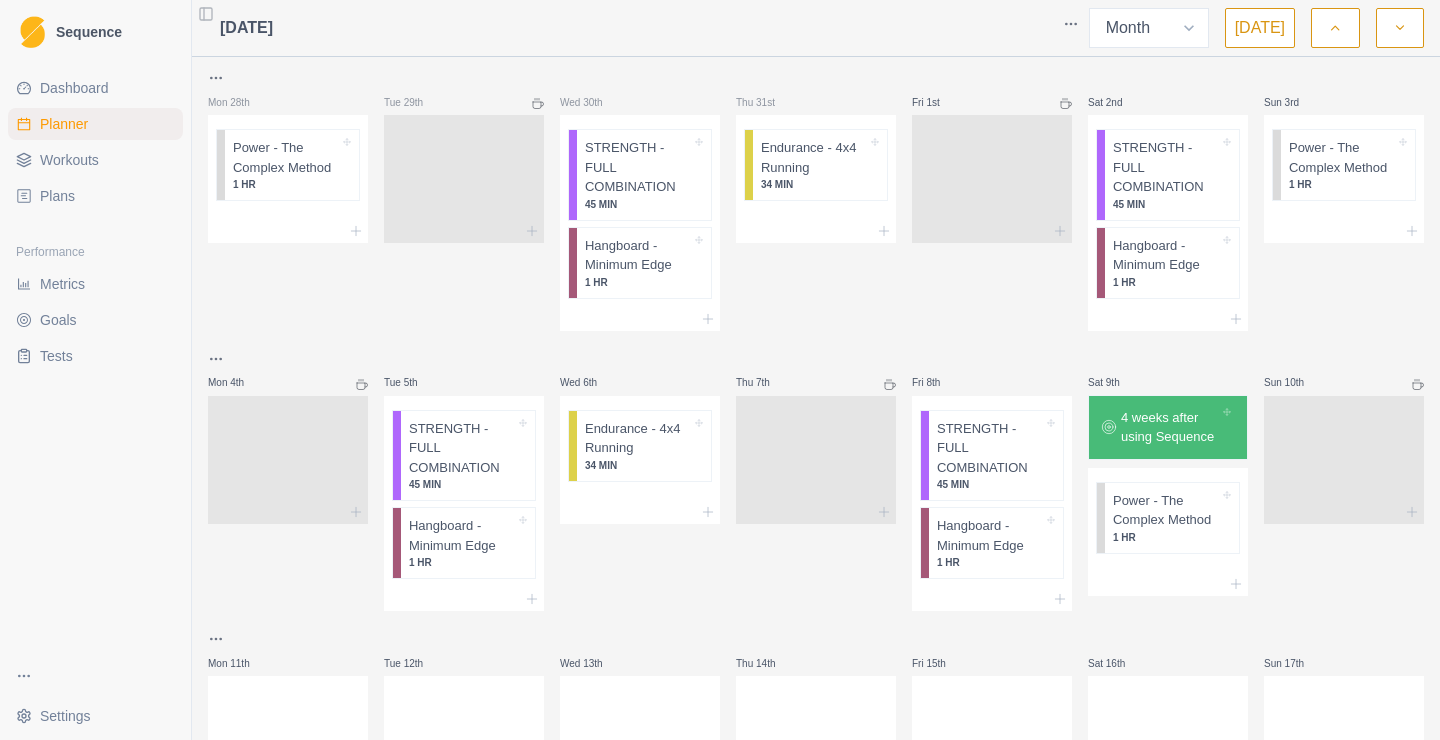 click at bounding box center (1335, 28) 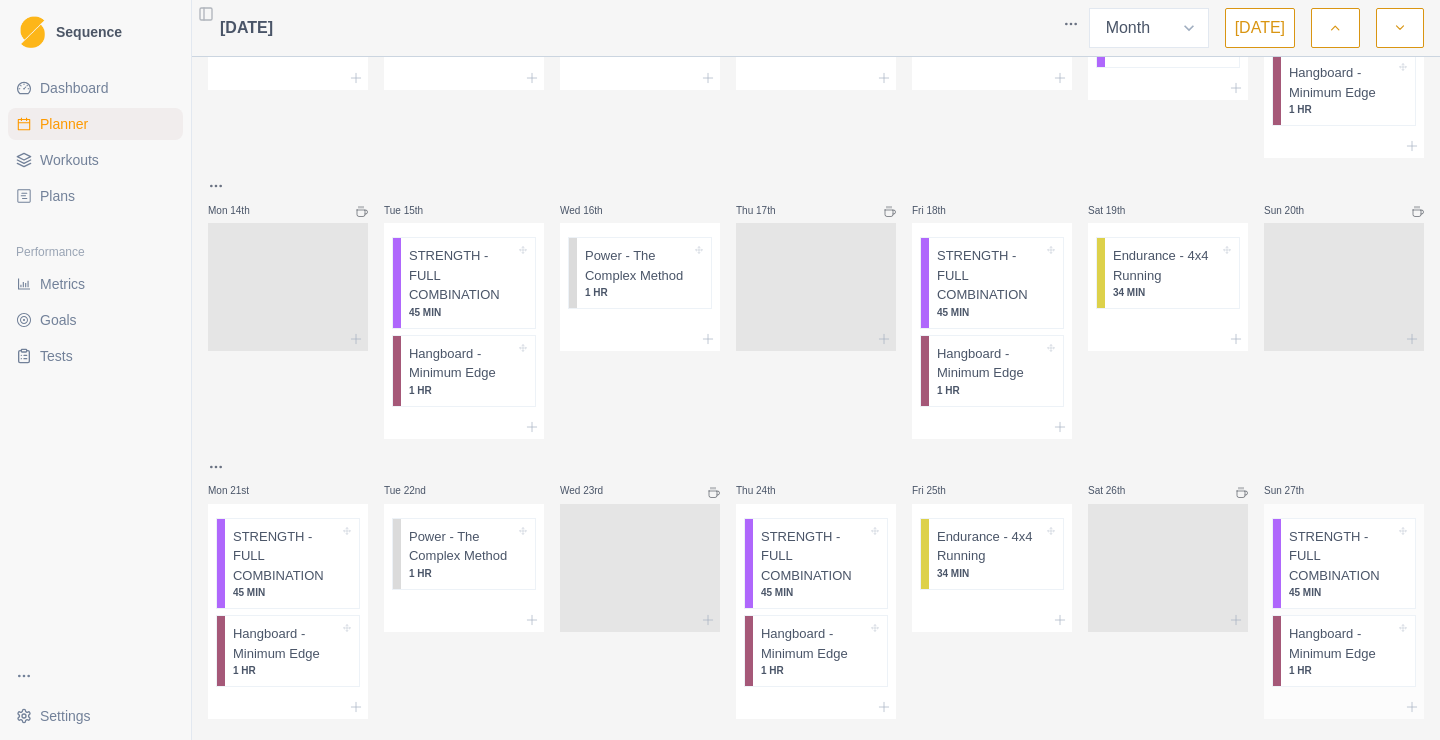 scroll, scrollTop: 604, scrollLeft: 0, axis: vertical 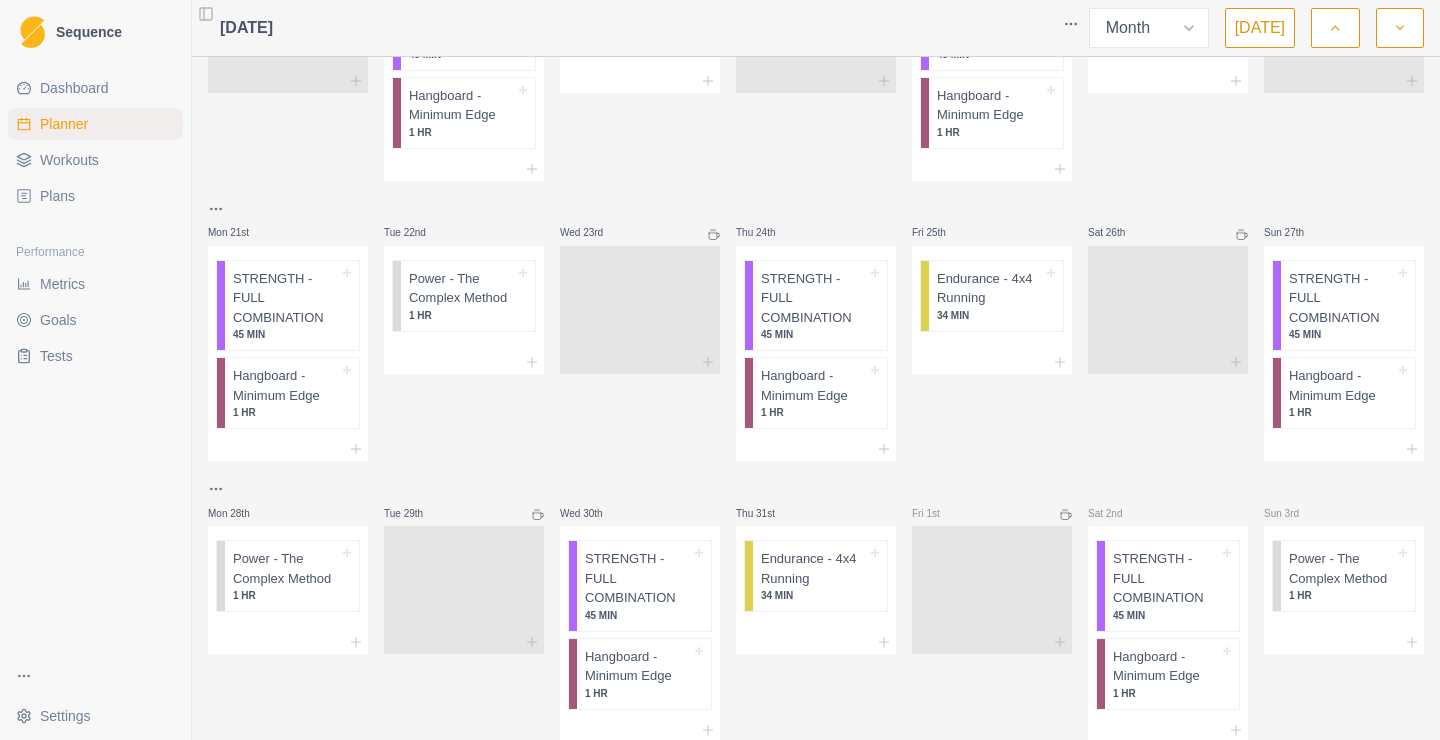 click 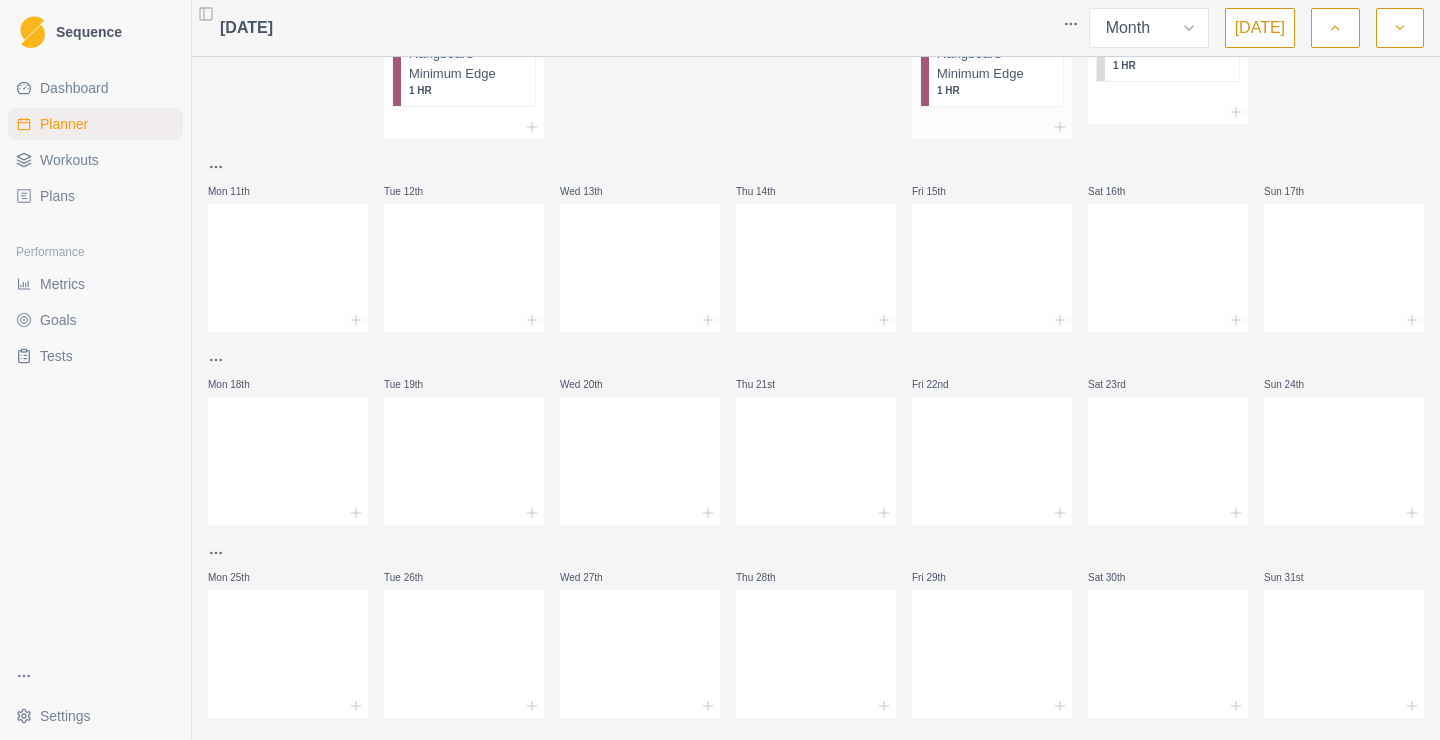 scroll, scrollTop: 0, scrollLeft: 0, axis: both 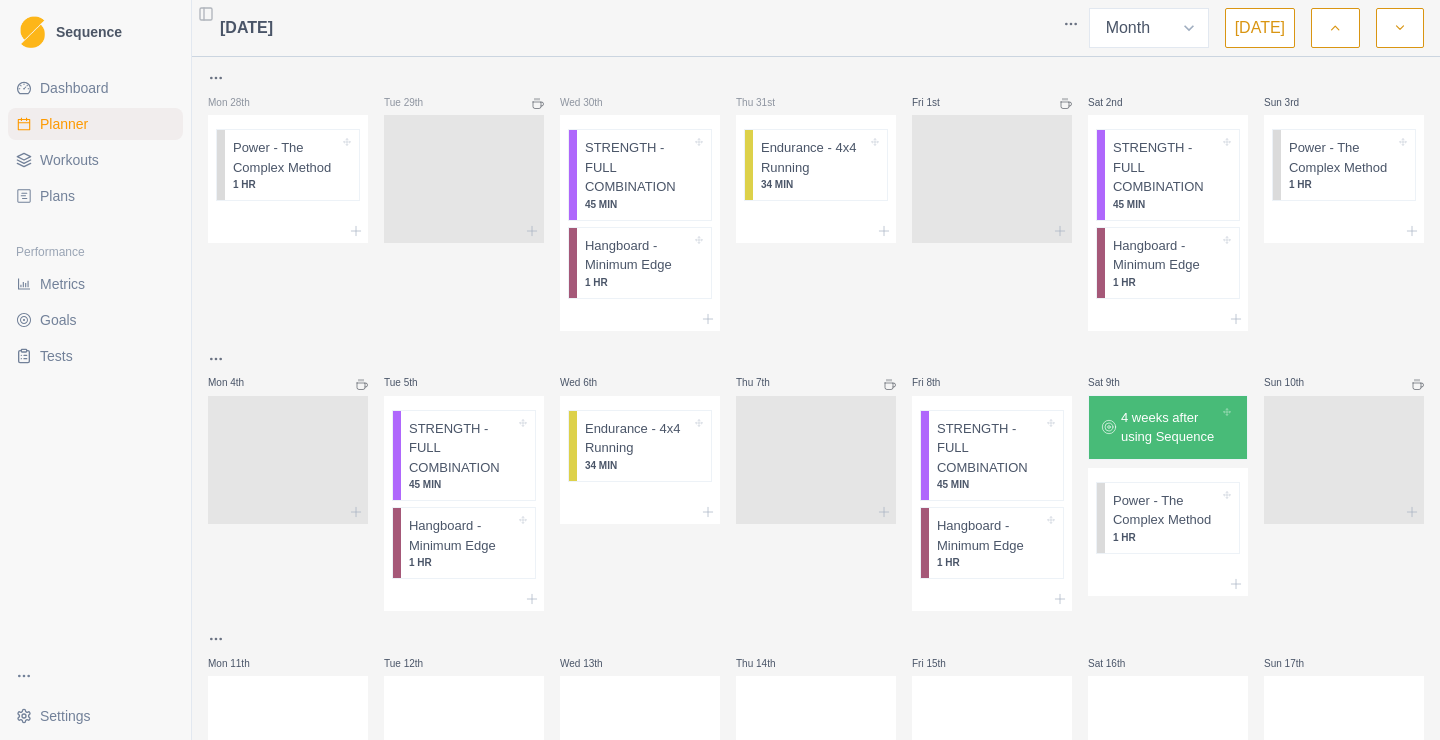 click 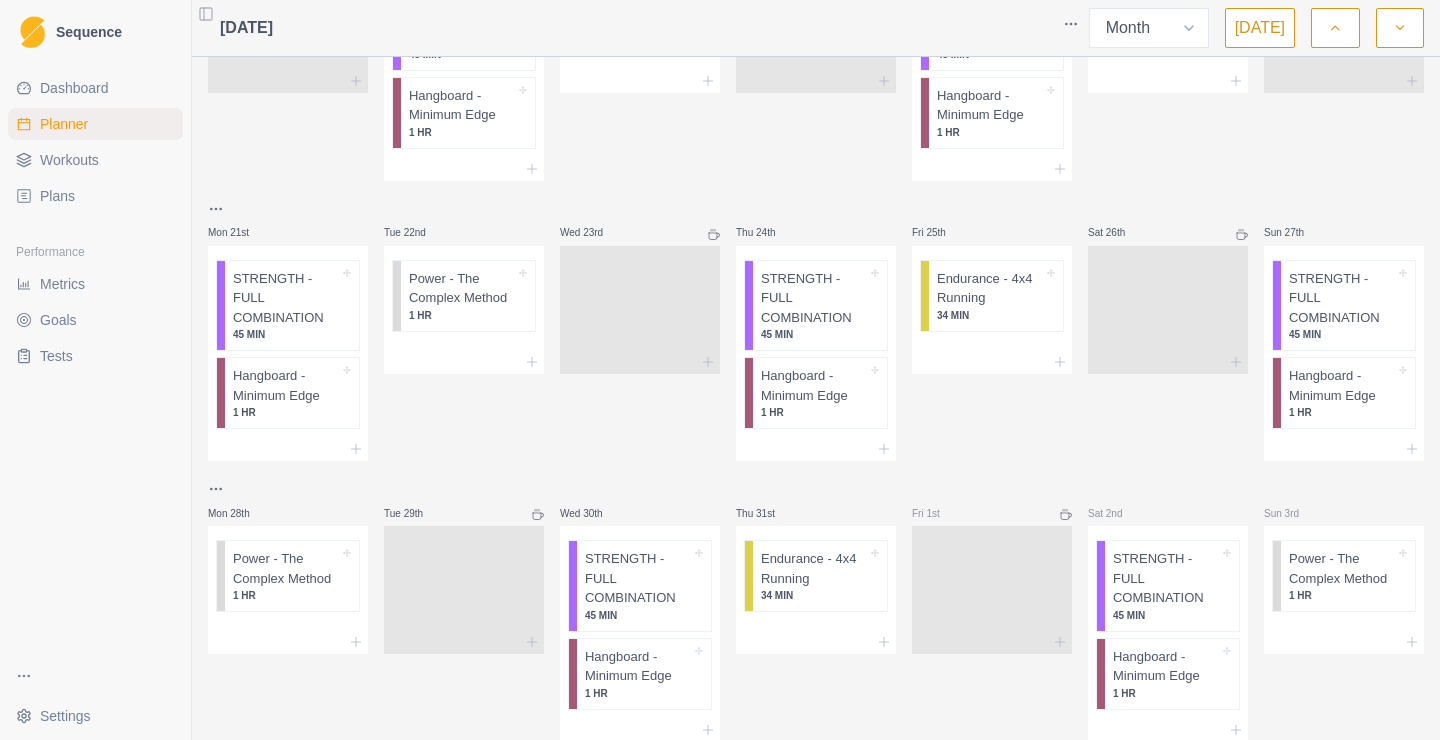 scroll, scrollTop: 0, scrollLeft: 0, axis: both 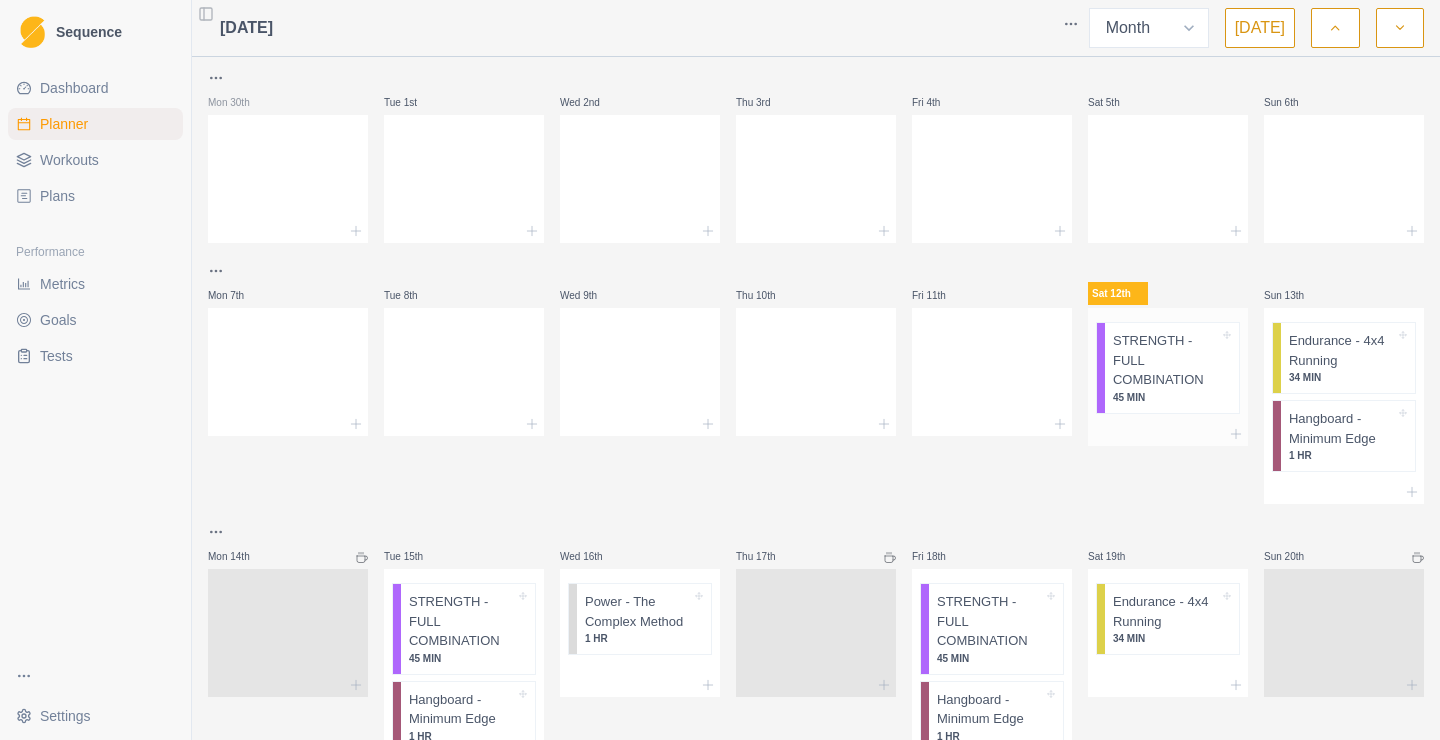 click on "STRENGTH - FULL COMBINATION" at bounding box center (1166, 360) 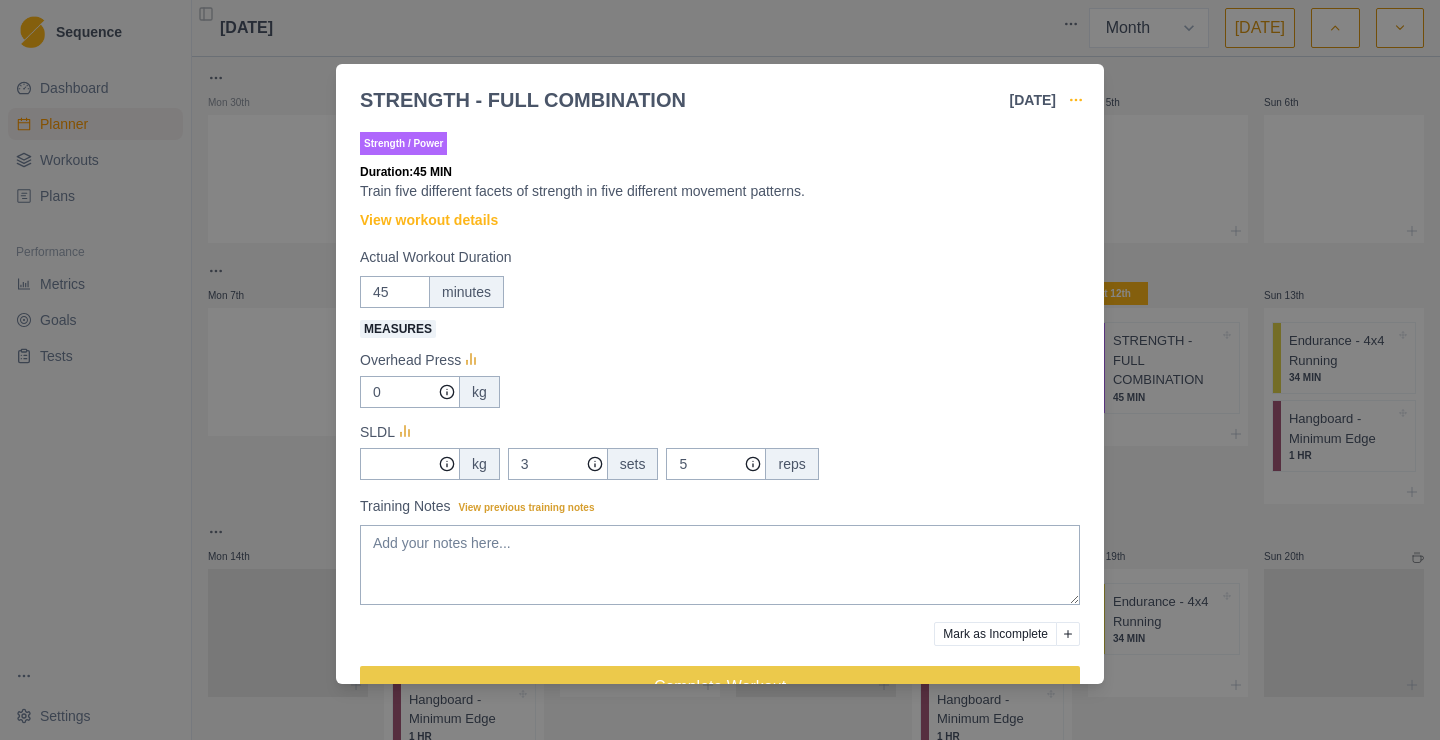 click 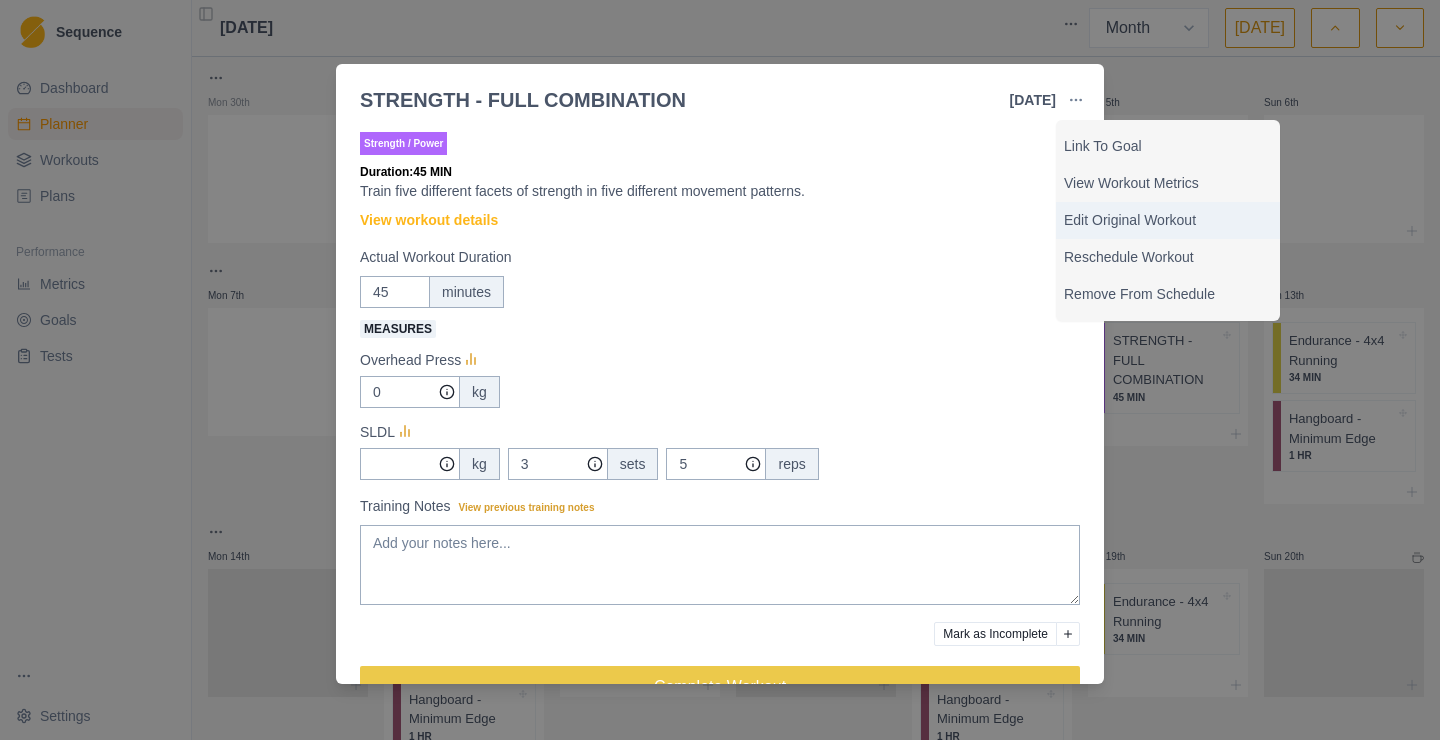 click on "Edit Original Workout" at bounding box center [1168, 220] 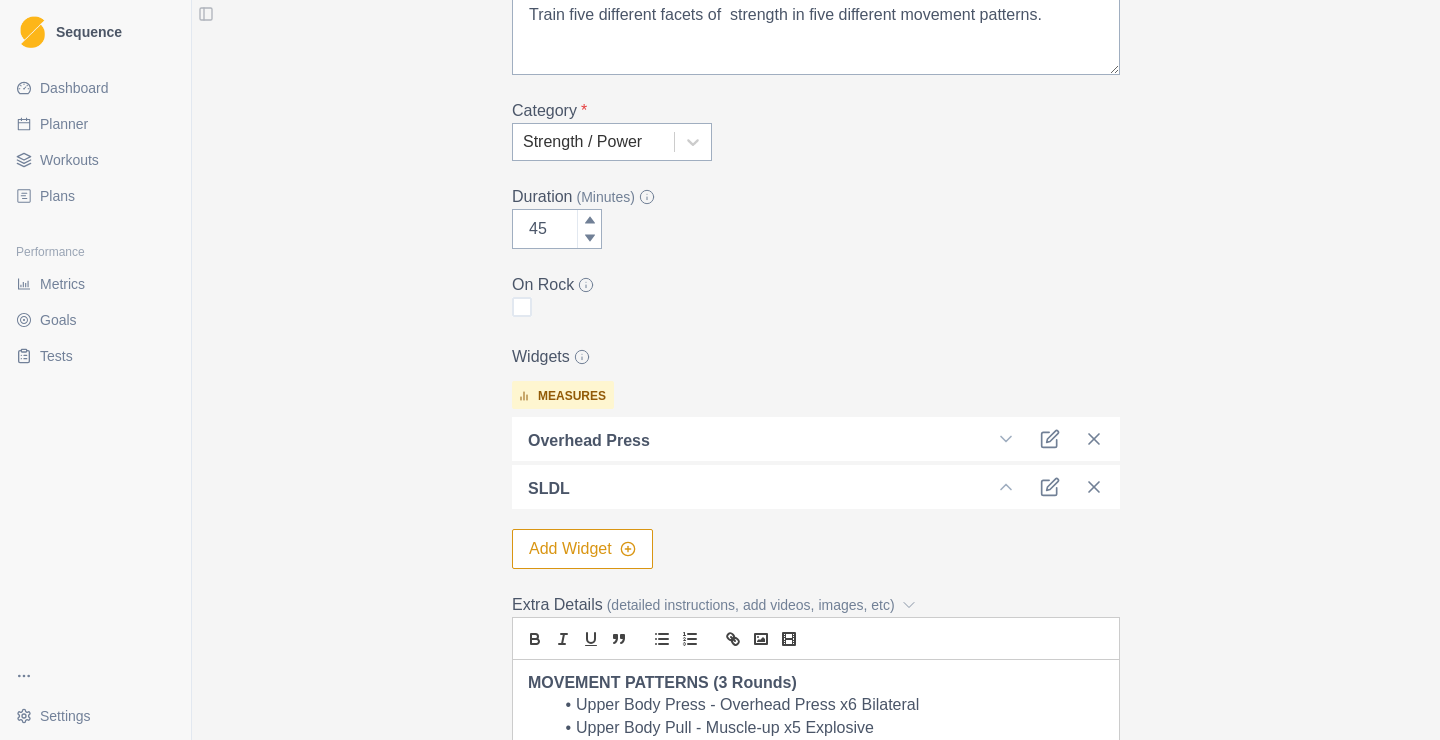scroll, scrollTop: 387, scrollLeft: 0, axis: vertical 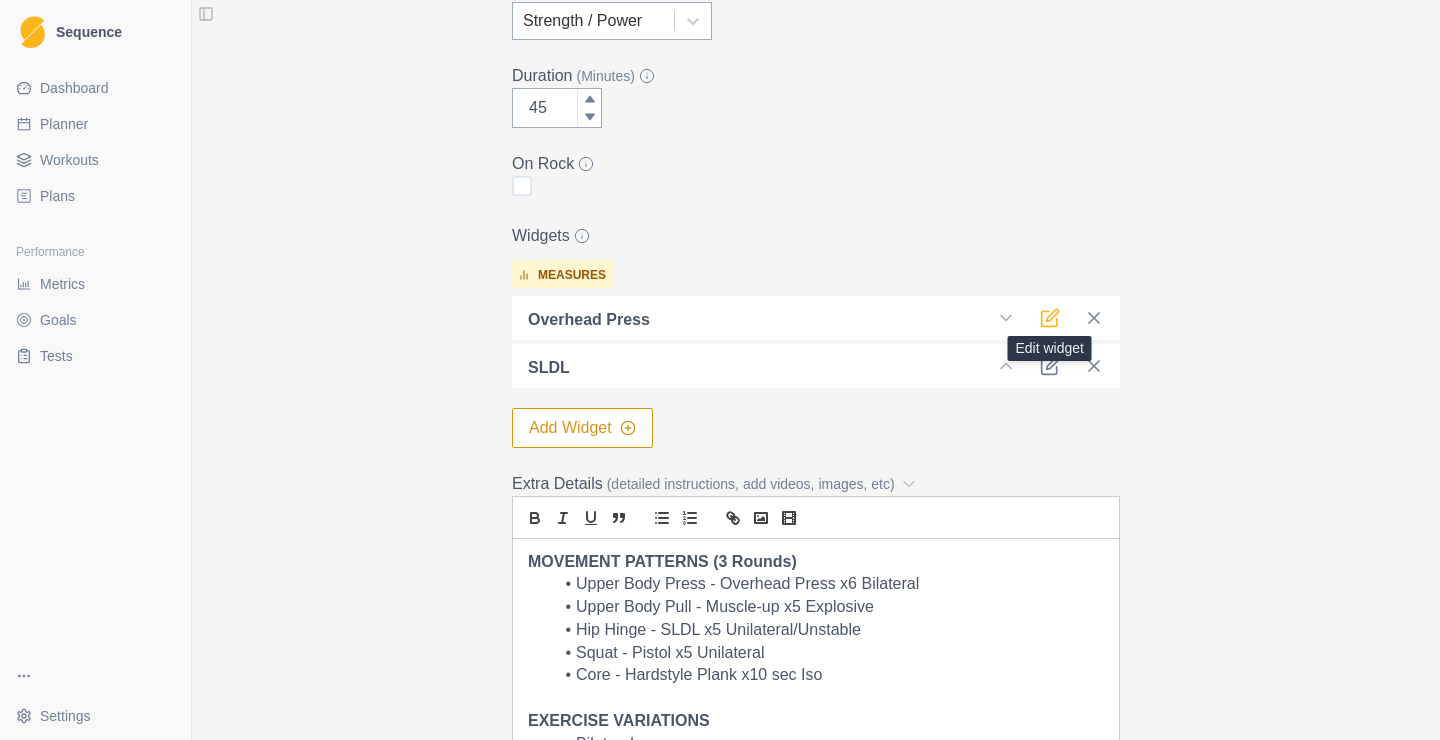 click 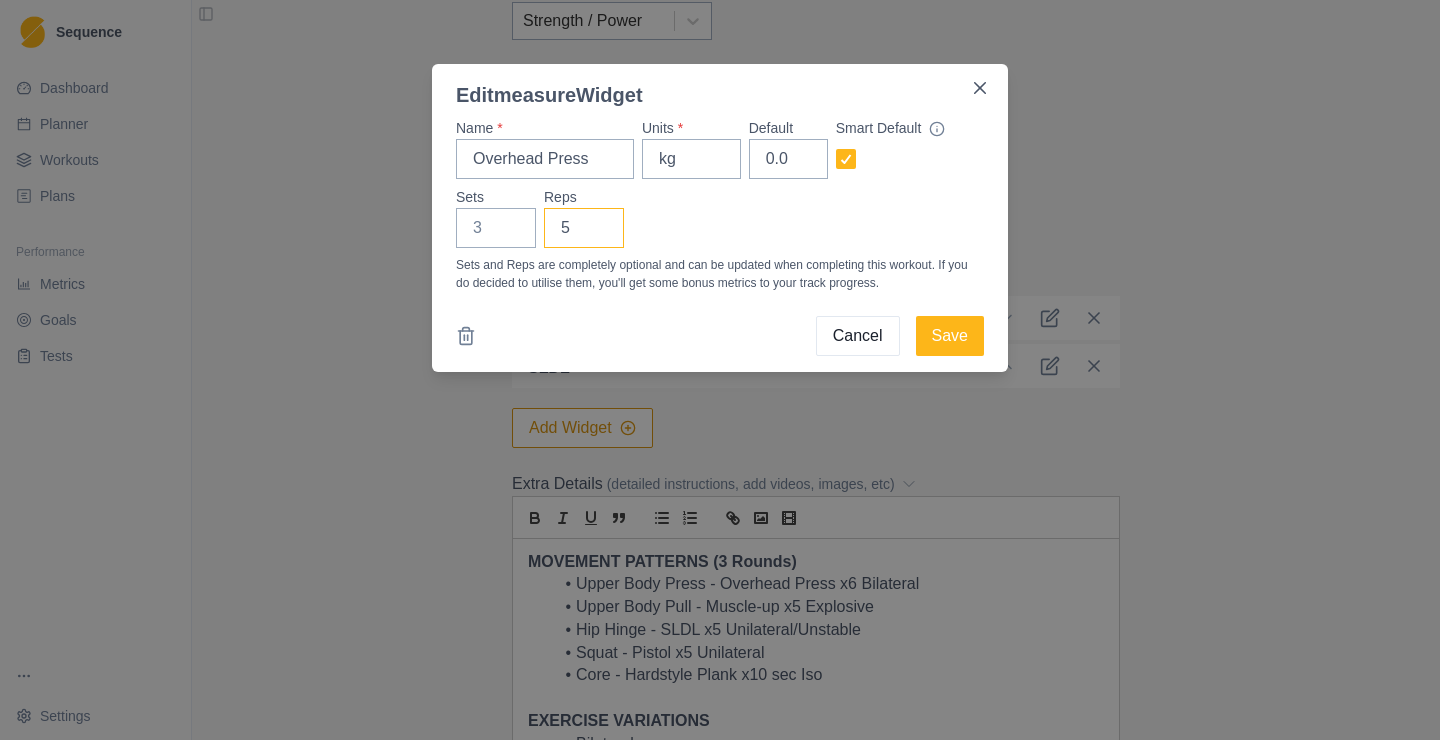 click on "5" at bounding box center [584, 228] 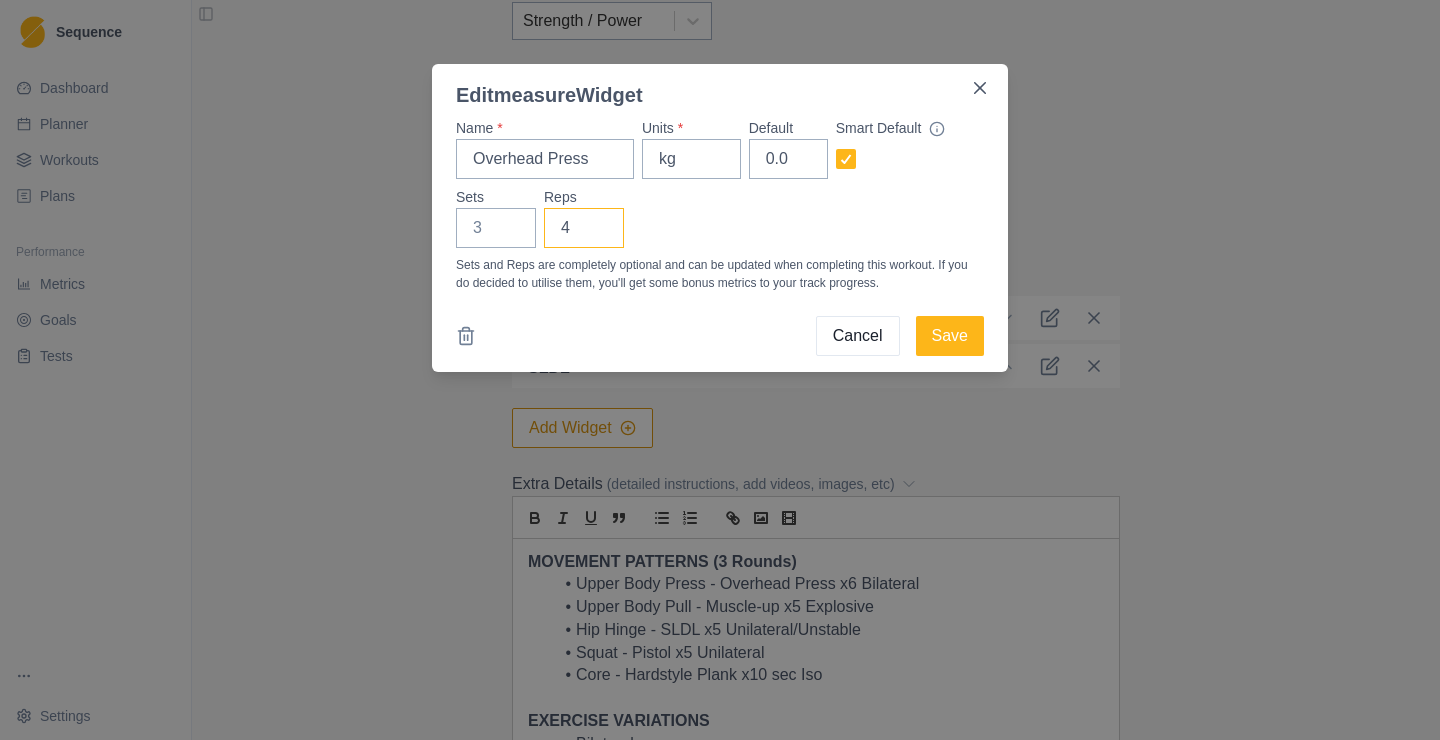 click on "4" at bounding box center (584, 228) 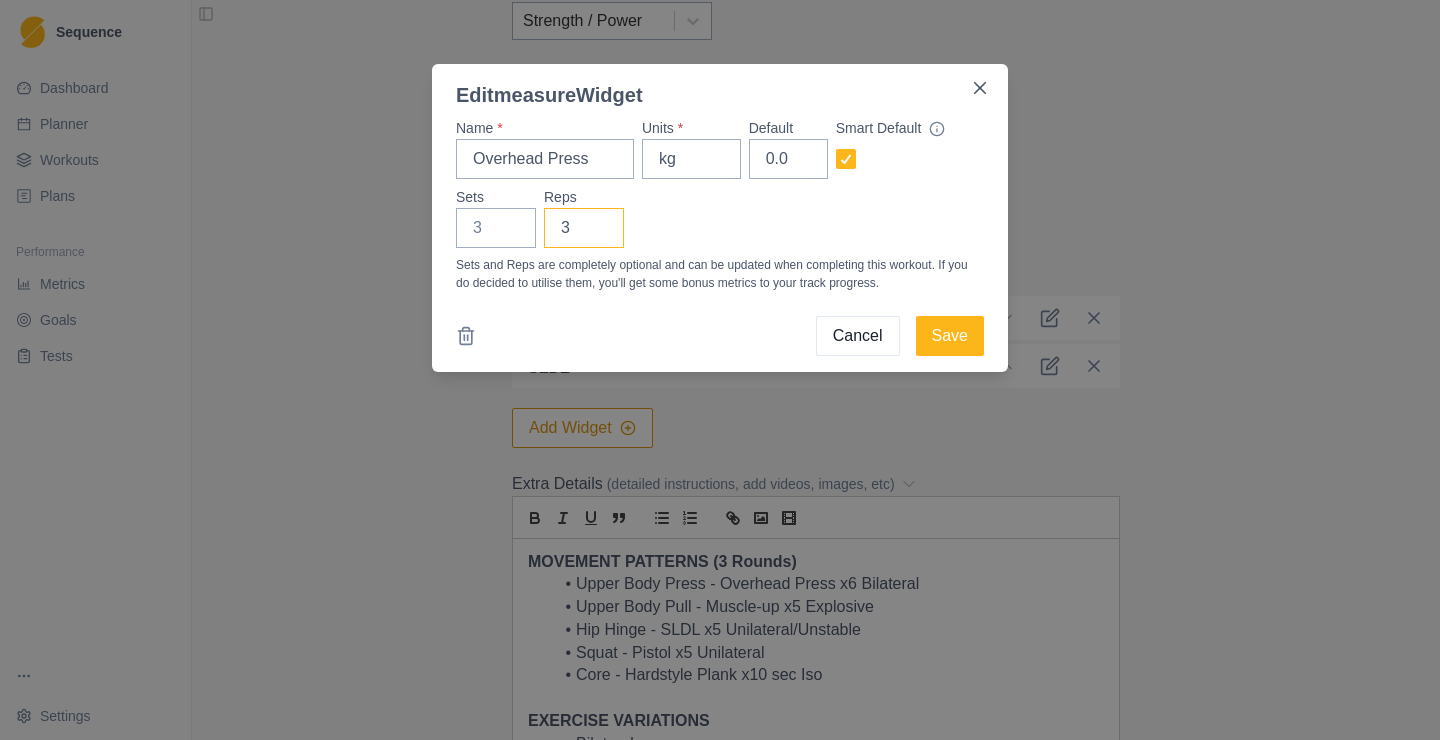 click on "3" at bounding box center (584, 228) 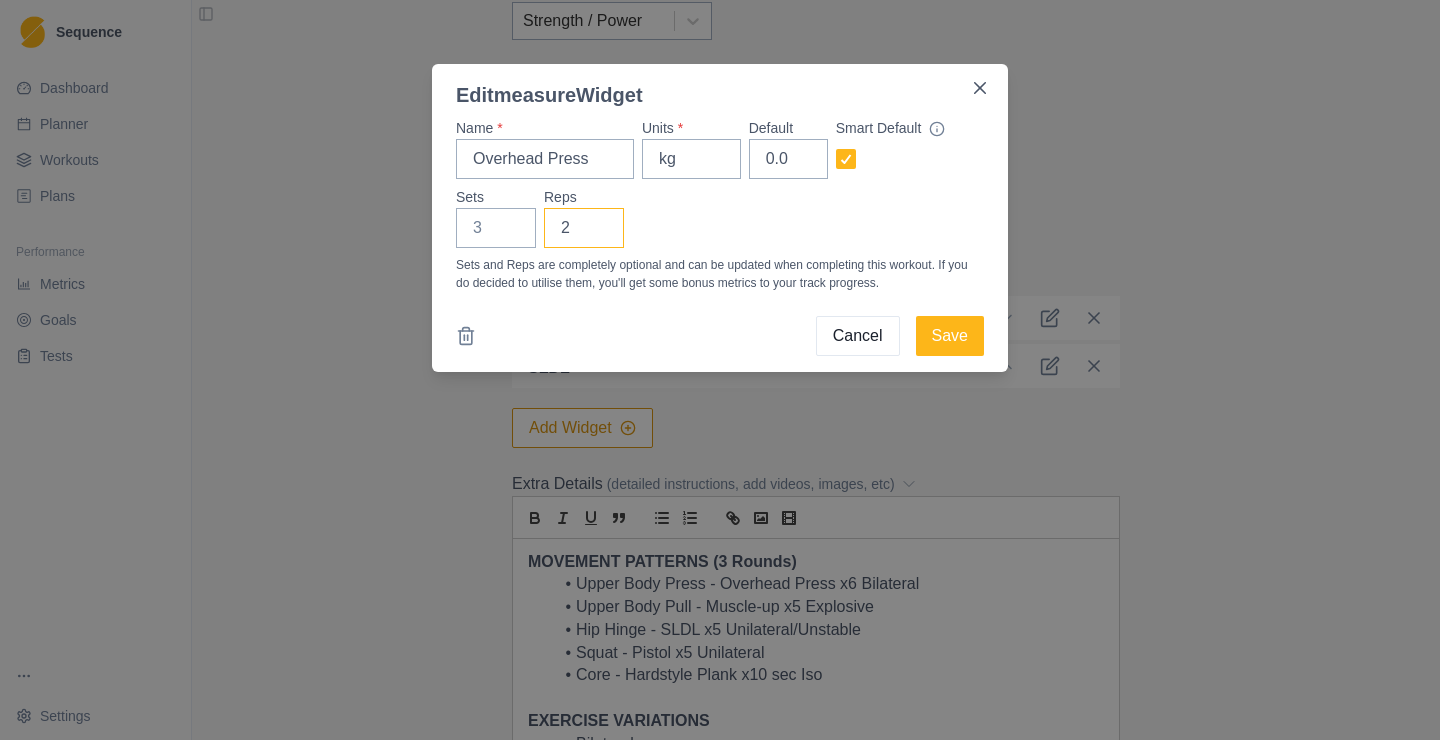 click on "2" at bounding box center [584, 228] 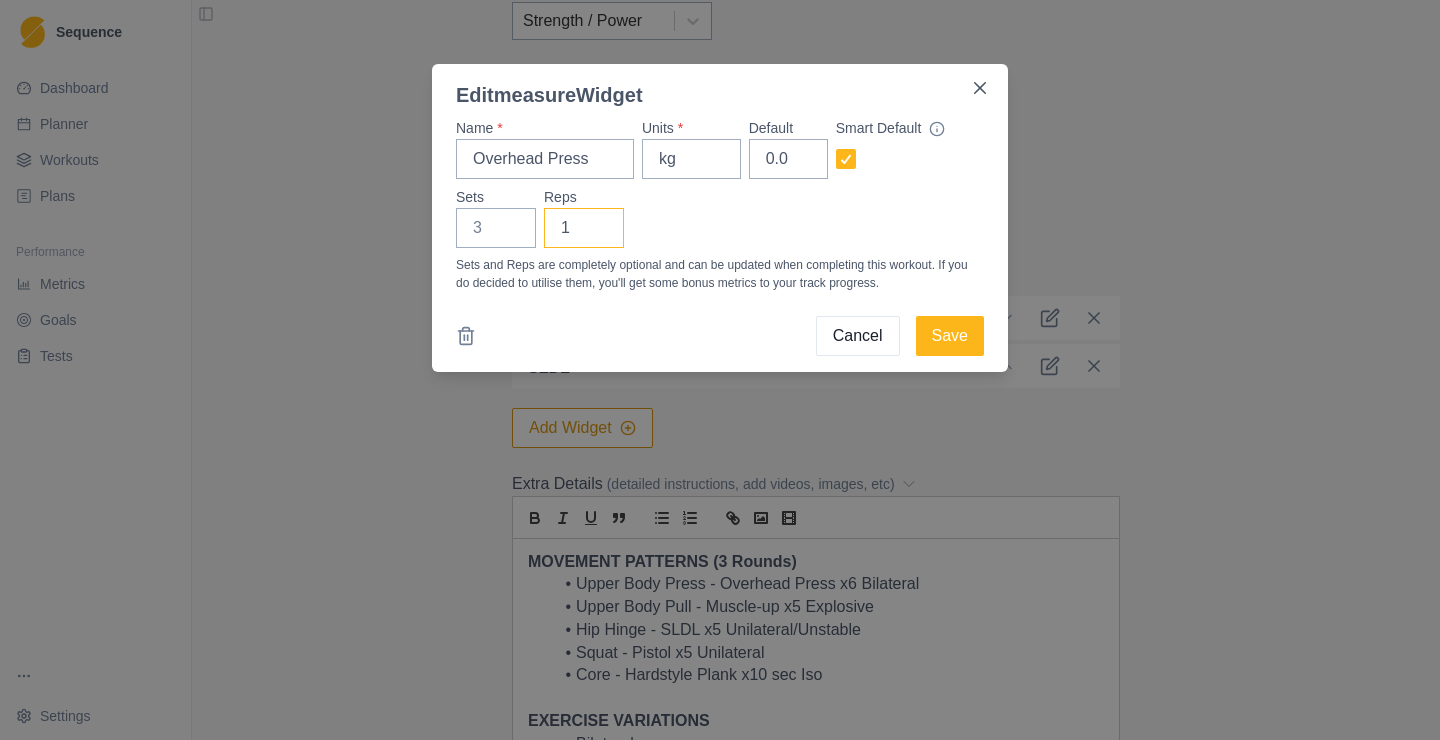 click on "1" at bounding box center (584, 228) 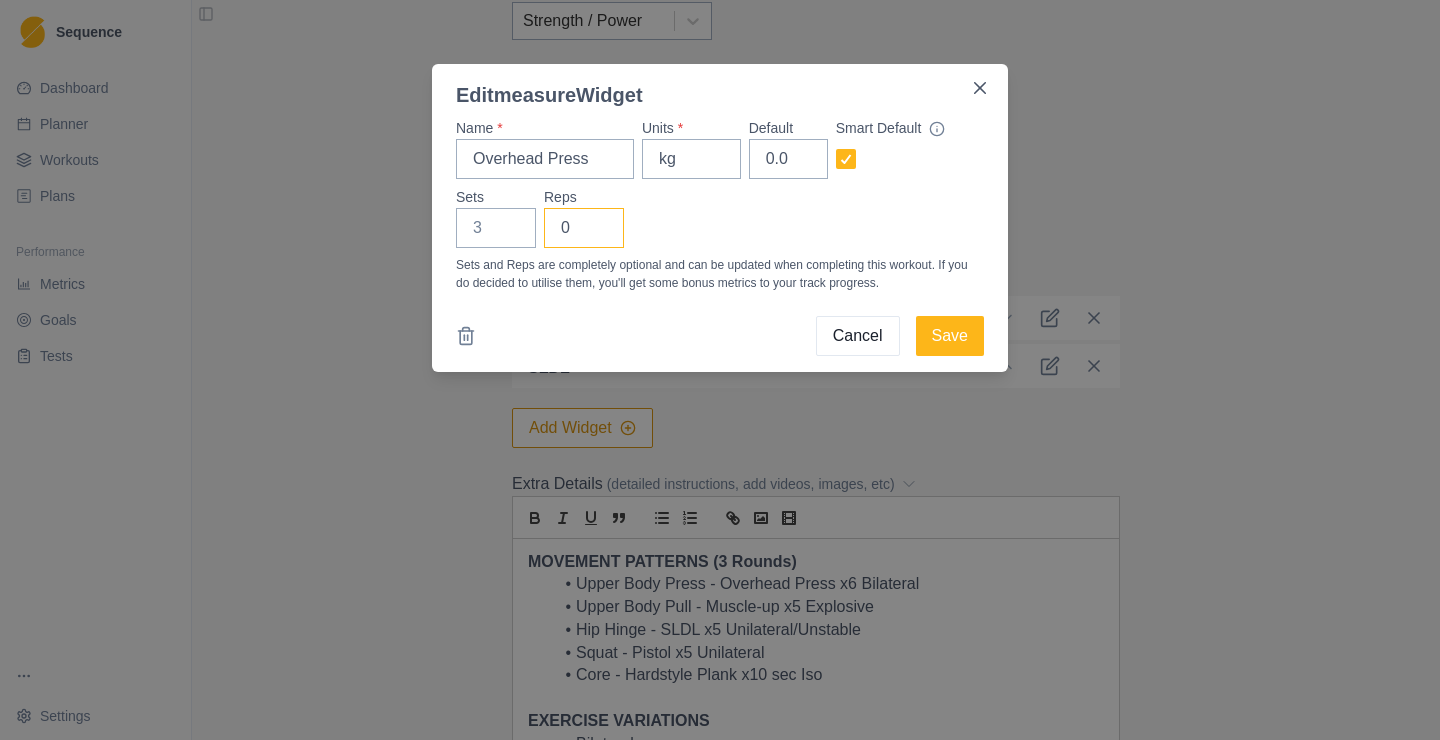 type on "0" 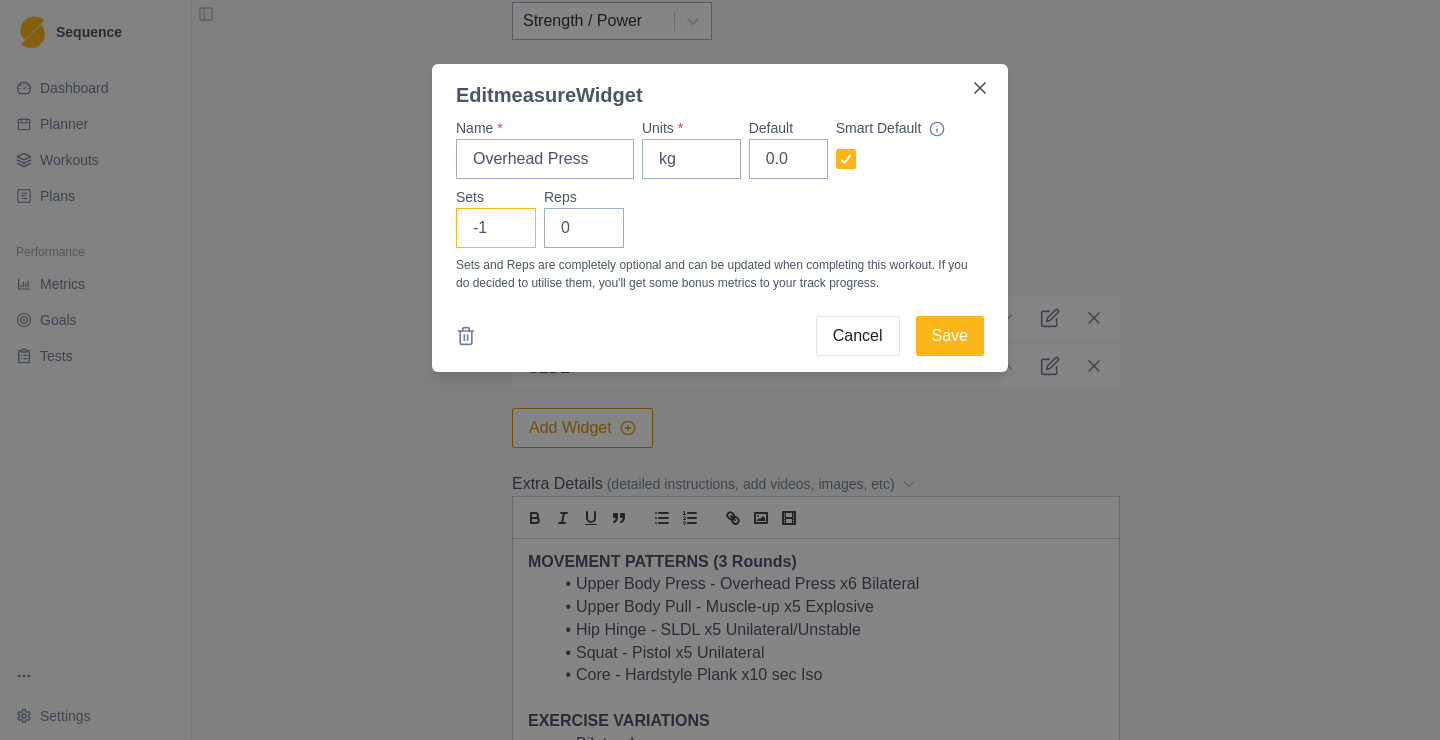 click on "-1" at bounding box center [496, 228] 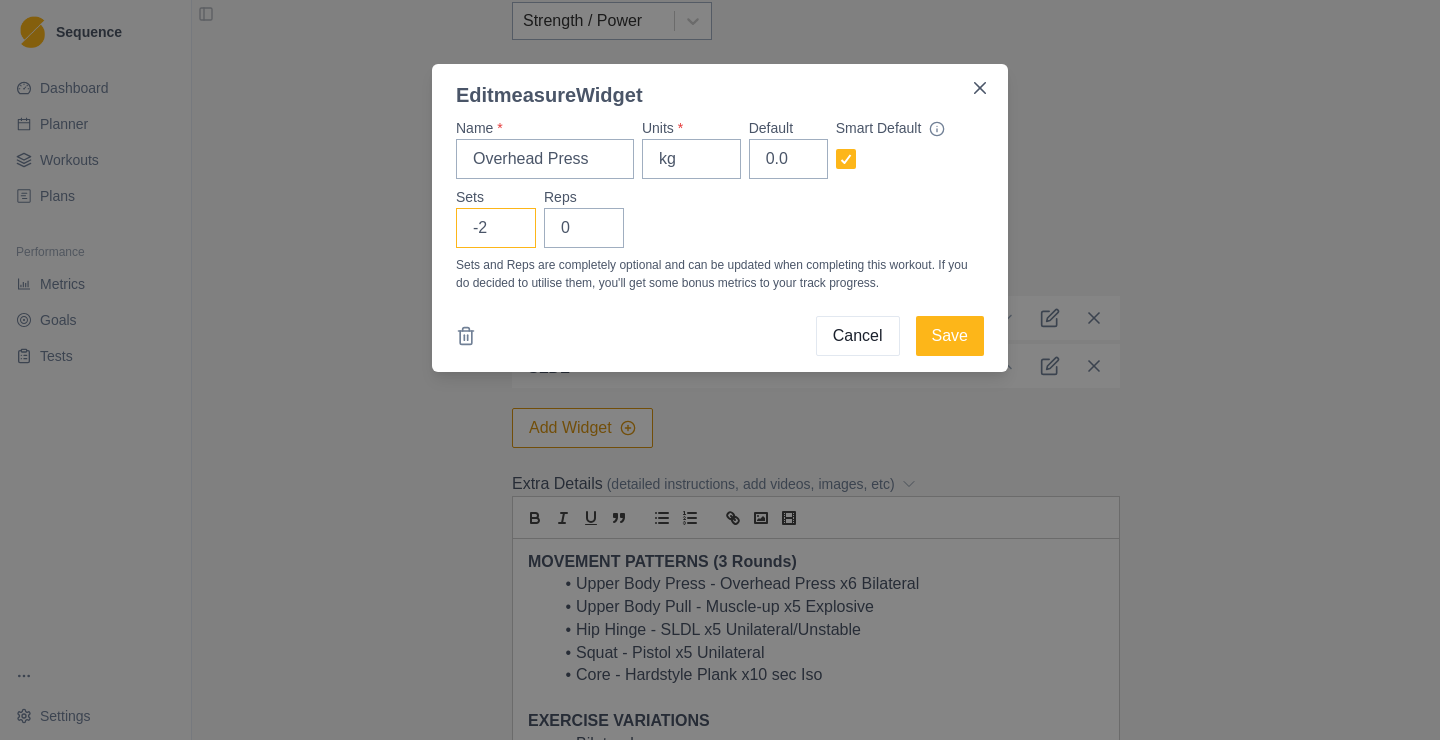 click on "-2" at bounding box center [496, 228] 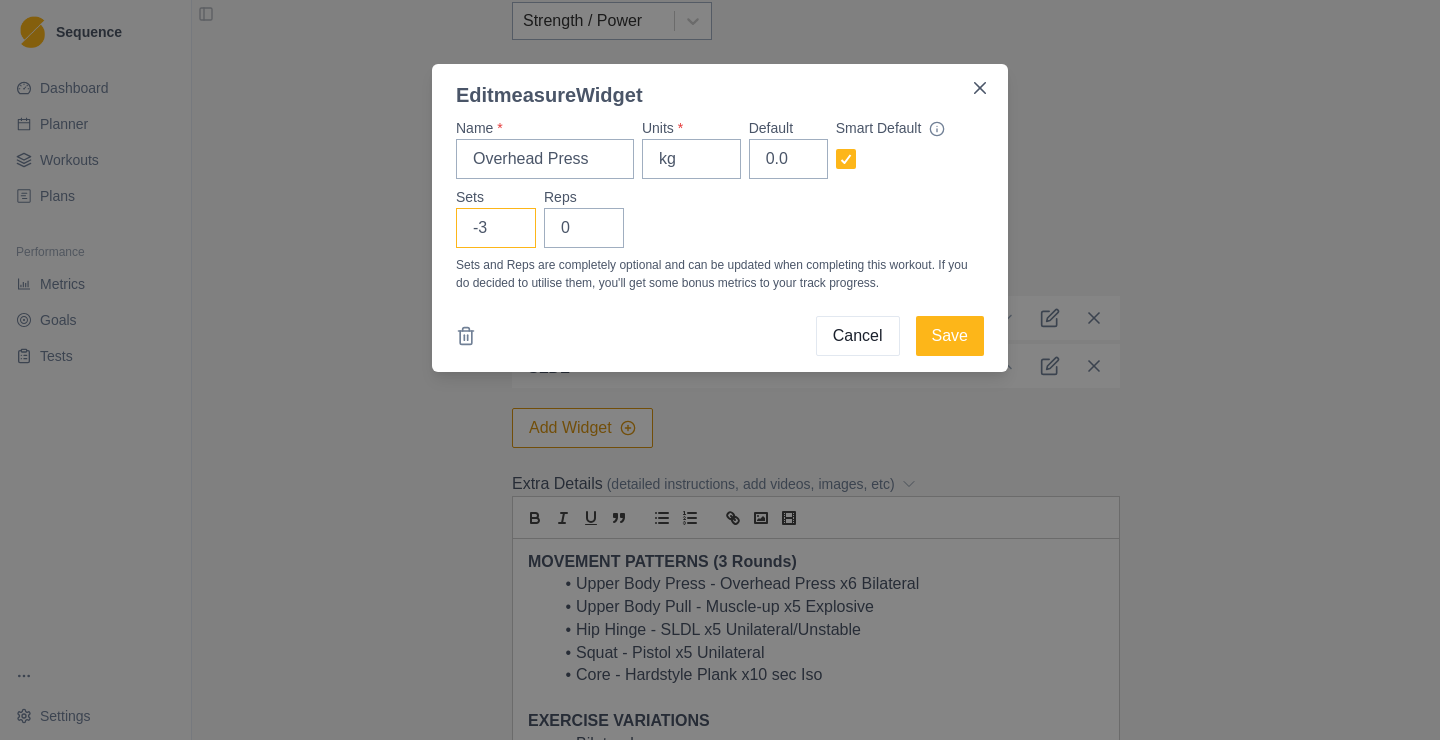 click on "-3" at bounding box center [496, 228] 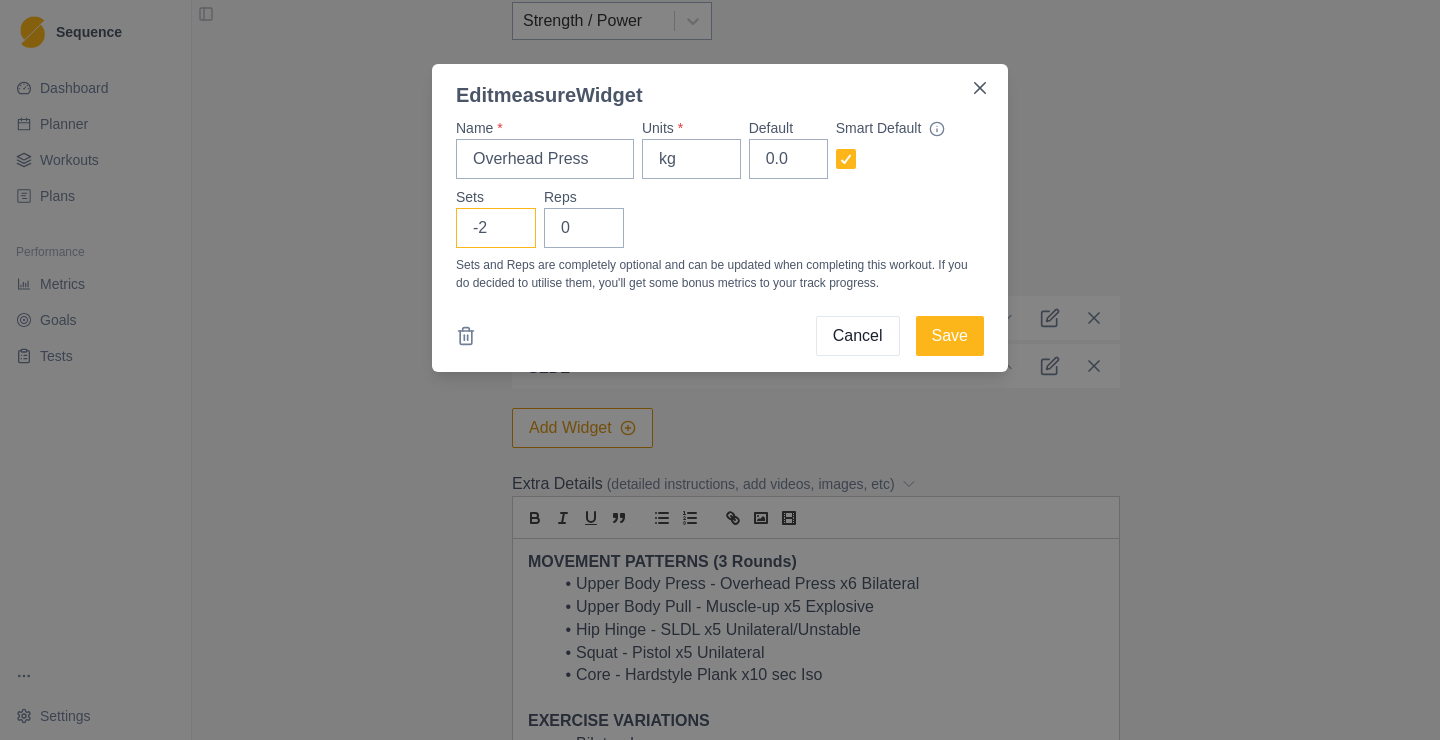 click on "-2" at bounding box center [496, 228] 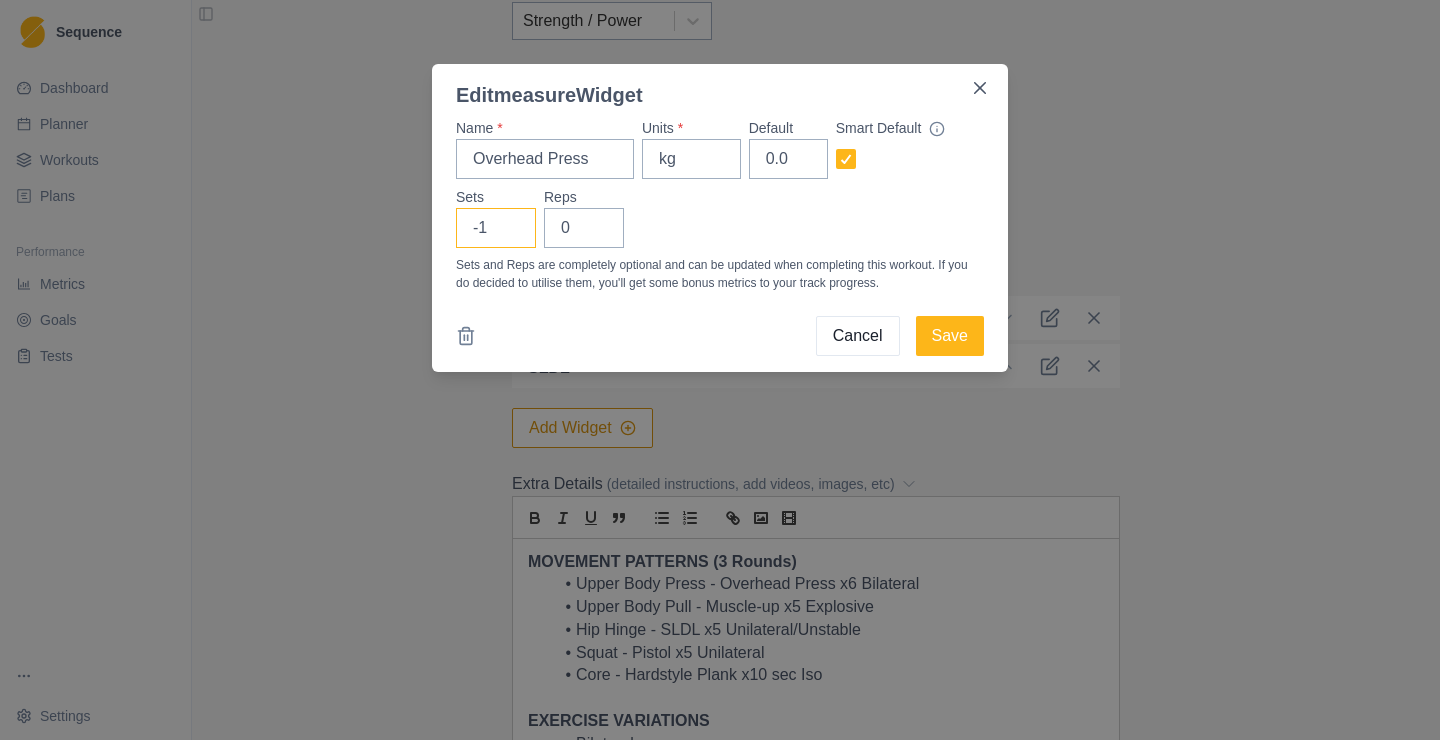 click on "-1" at bounding box center [496, 228] 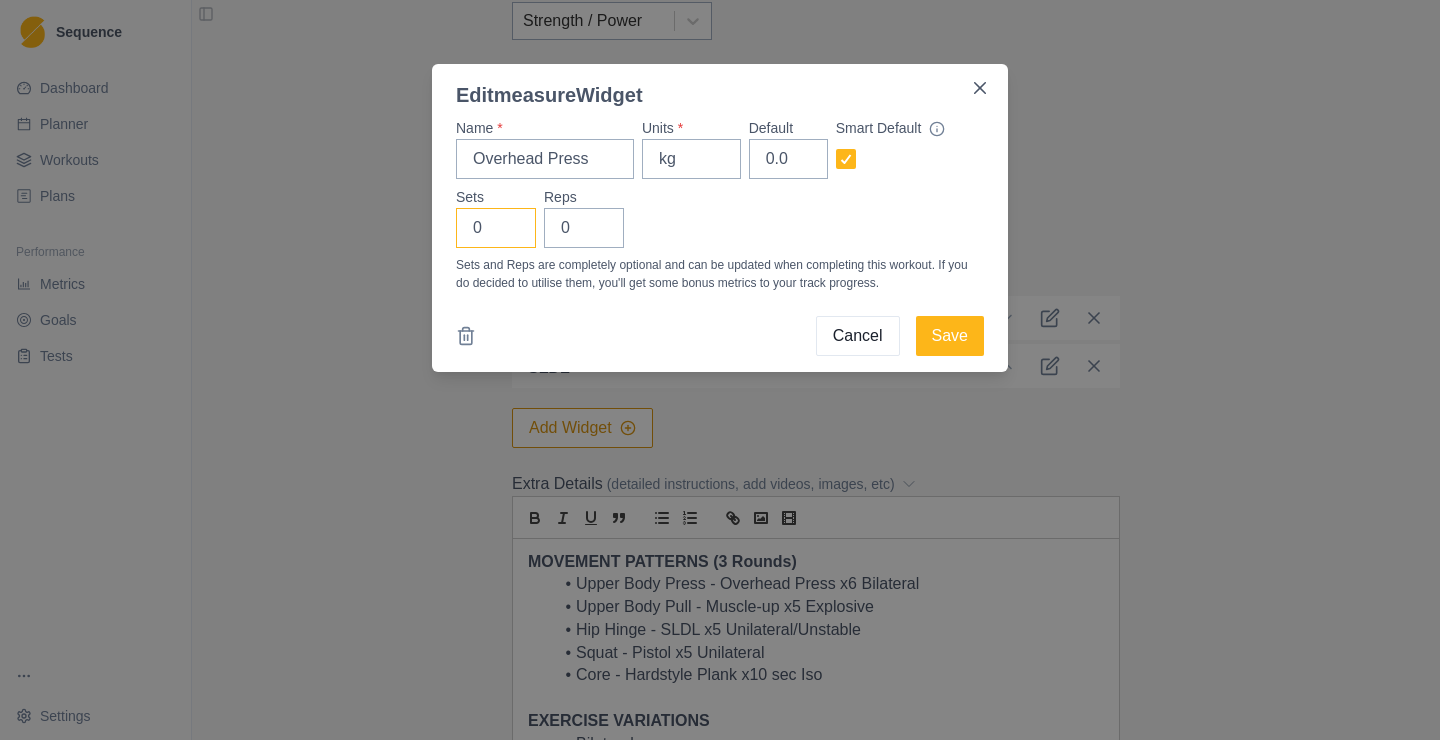 type on "0" 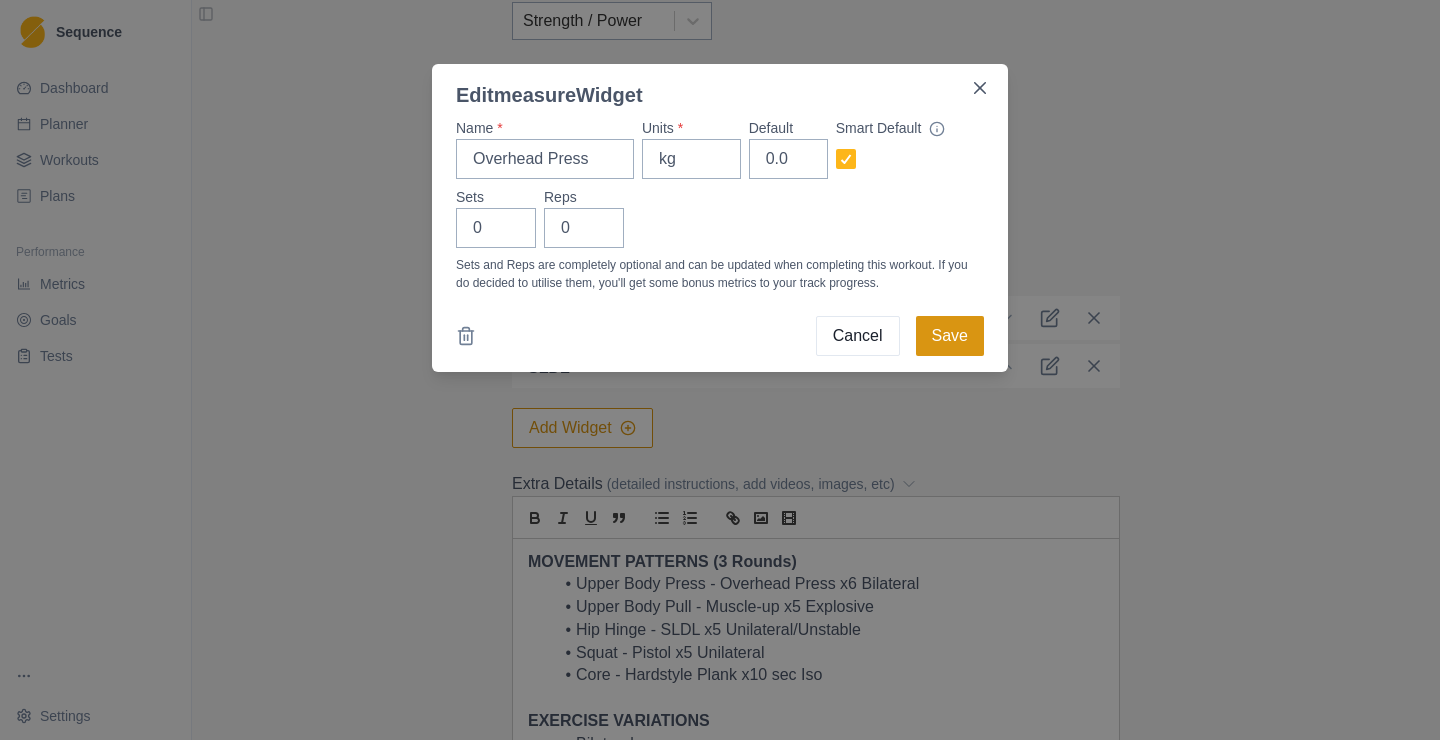 click on "Save" at bounding box center (950, 336) 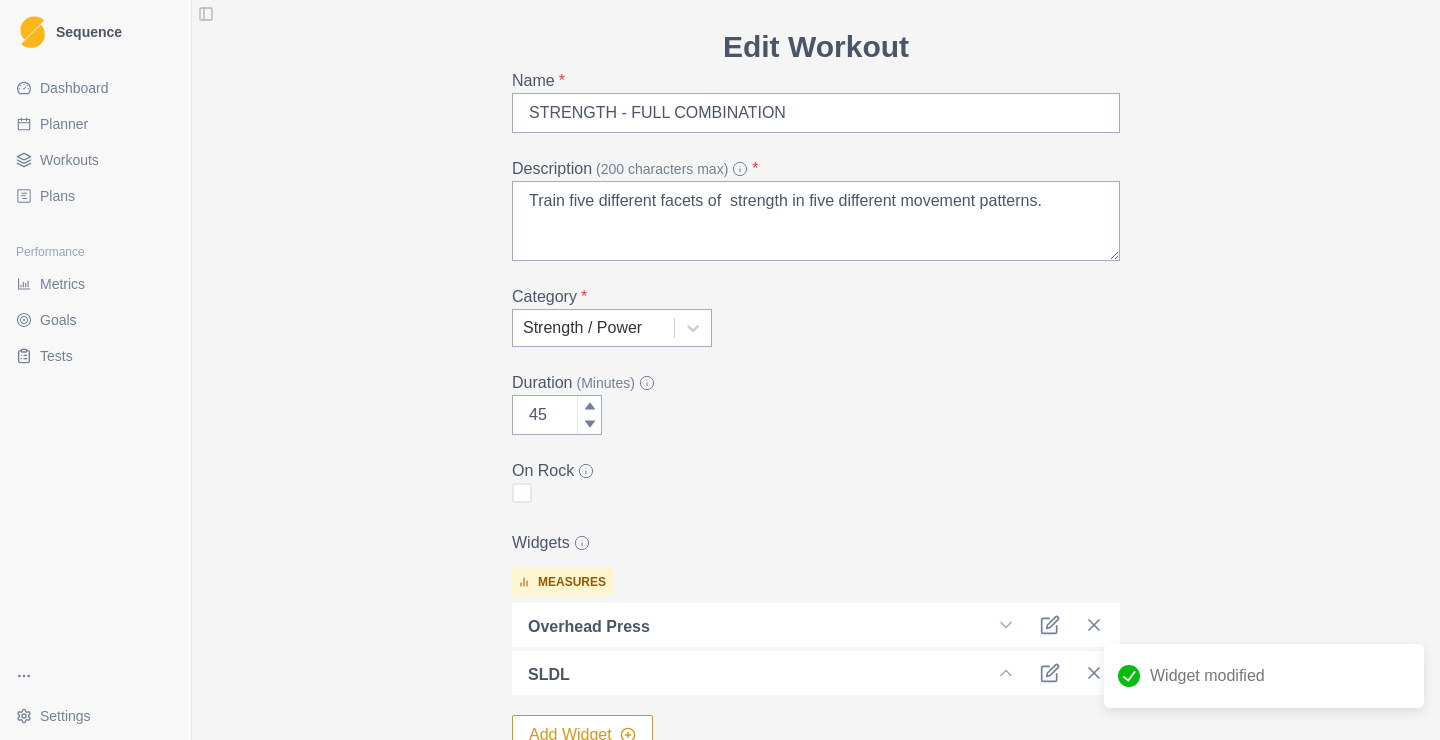 scroll, scrollTop: 0, scrollLeft: 0, axis: both 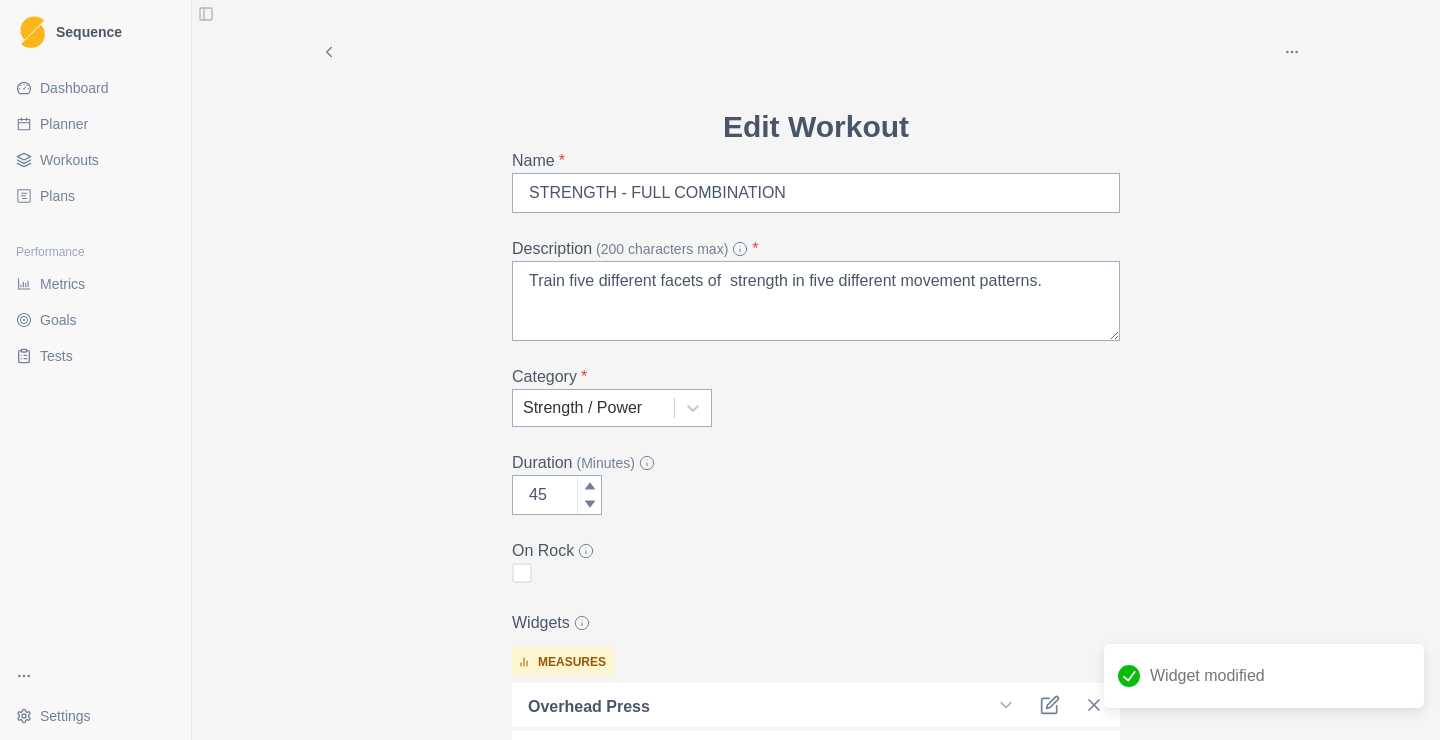 click at bounding box center (805, 52) 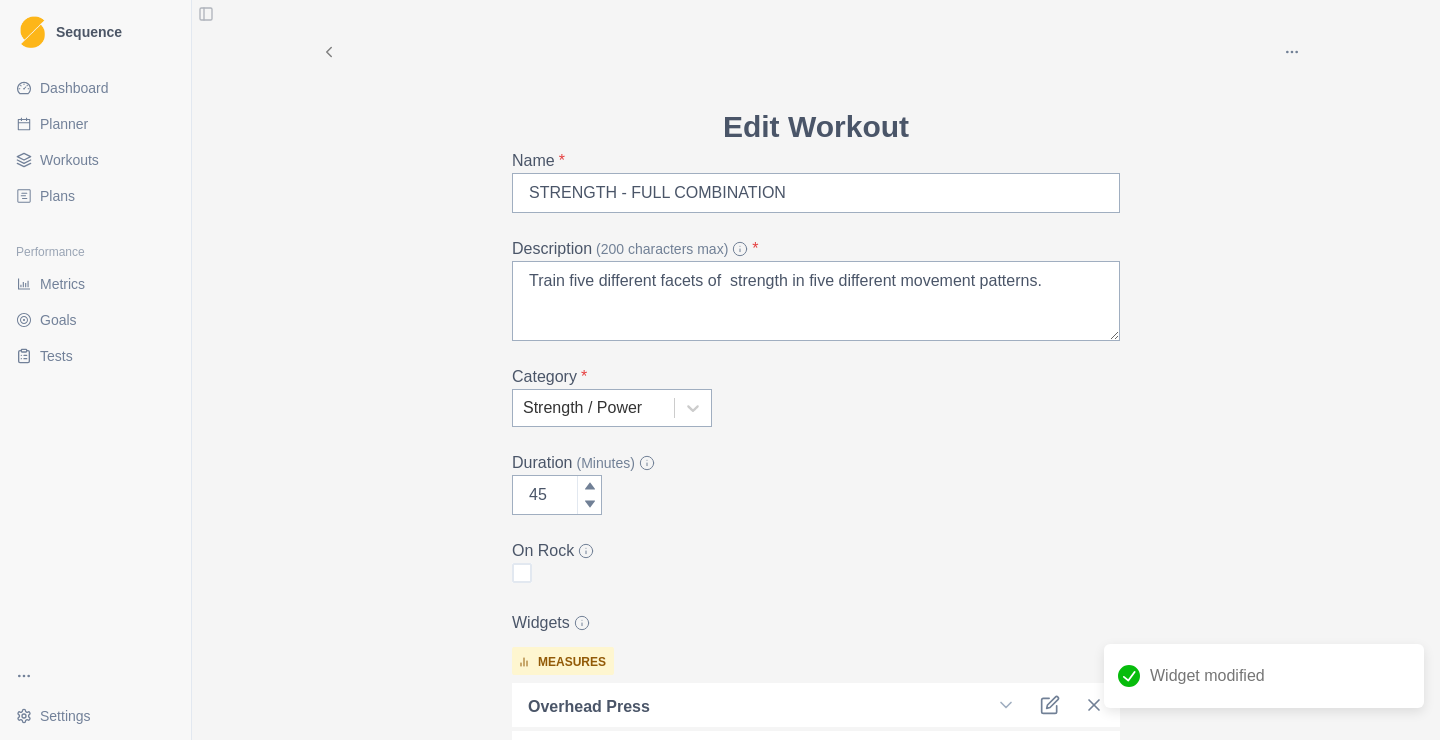 click 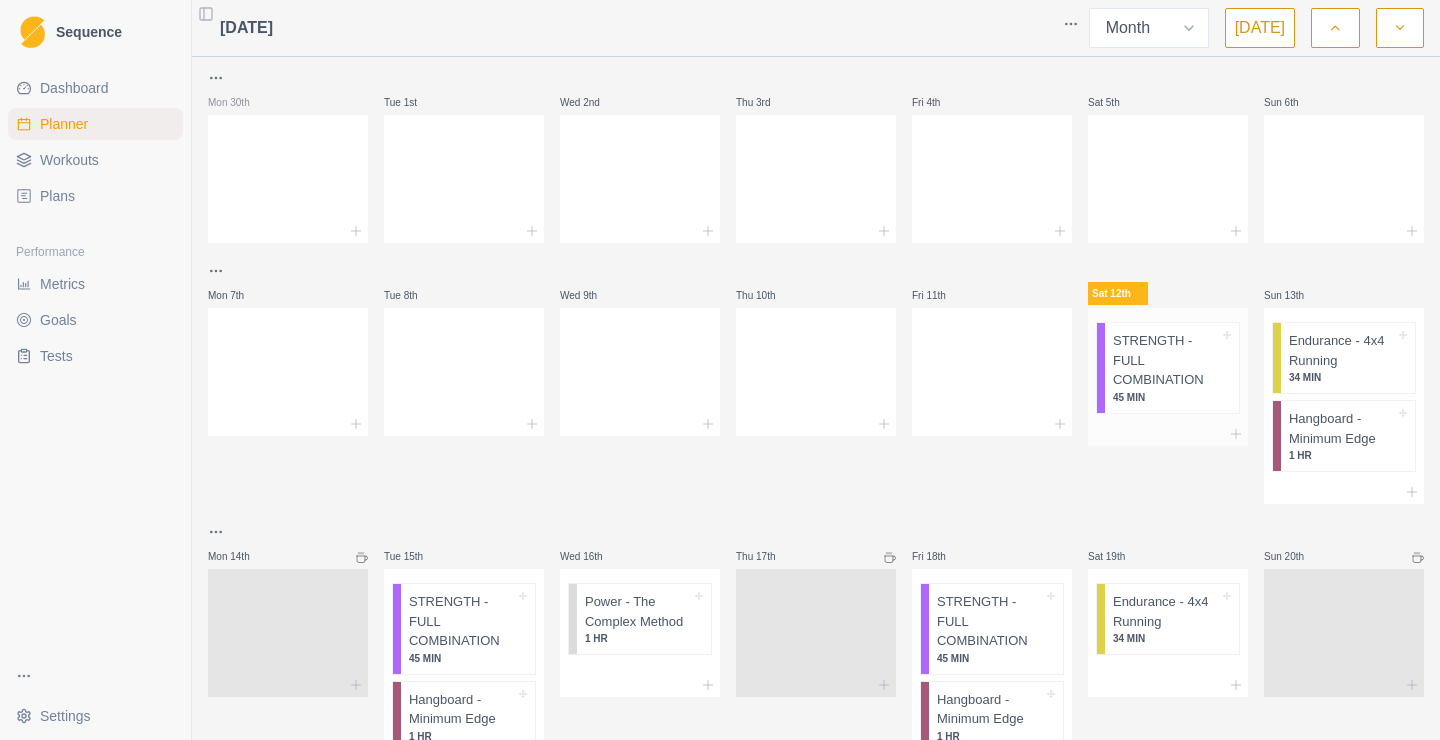 click on "STRENGTH - FULL COMBINATION  45 MIN" at bounding box center [1172, 368] 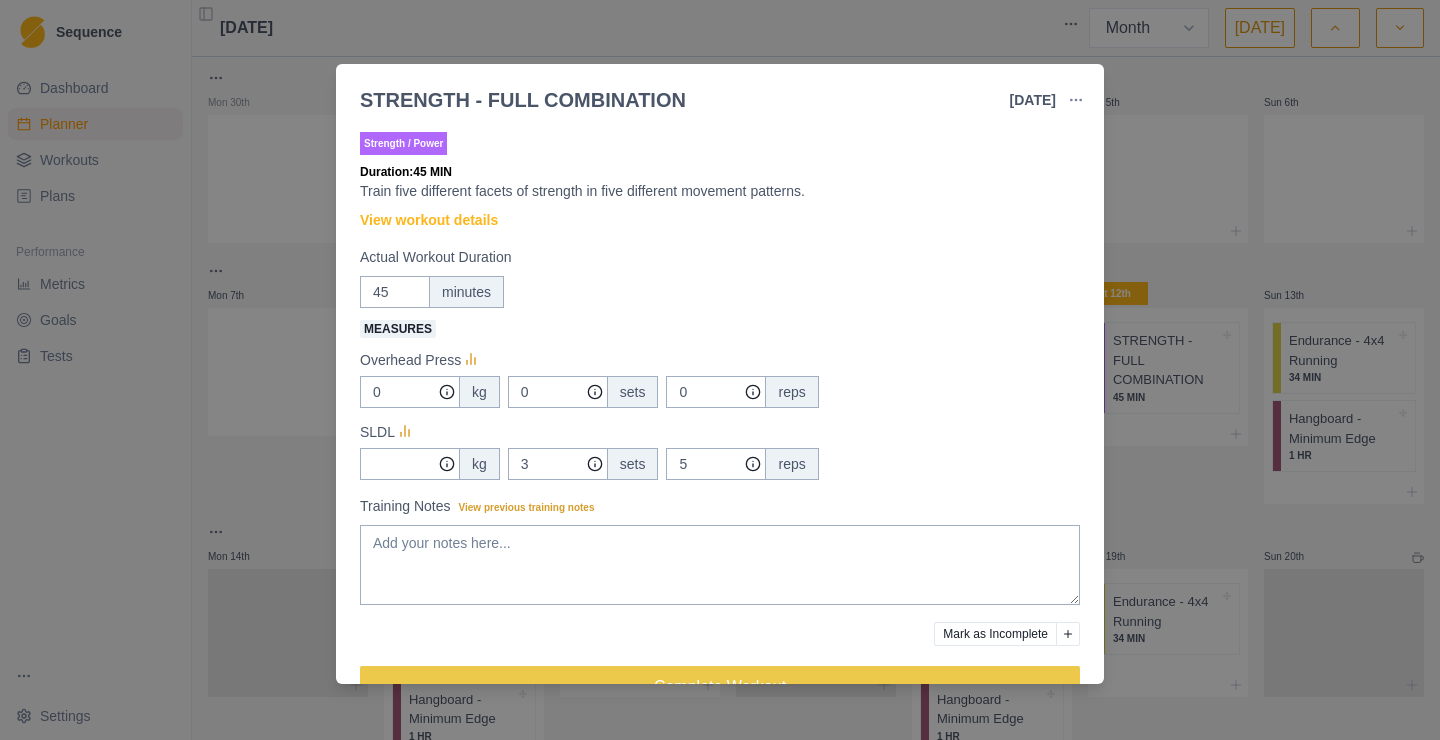 click on "STRENGTH - FULL COMBINATION  [DATE] Link To Goal View Workout Metrics Edit Original Workout Reschedule Workout Remove From Schedule Strength / Power Duration:  45 MIN Train five different facets of  strength in five different movement patterns. View workout details Actual Workout Duration 45 minutes Measures Overhead Press 0 kg 0 sets 0 reps SLDL kg 3 sets 5 reps Training Notes View previous training notes Mark as Incomplete Complete Workout" at bounding box center (720, 370) 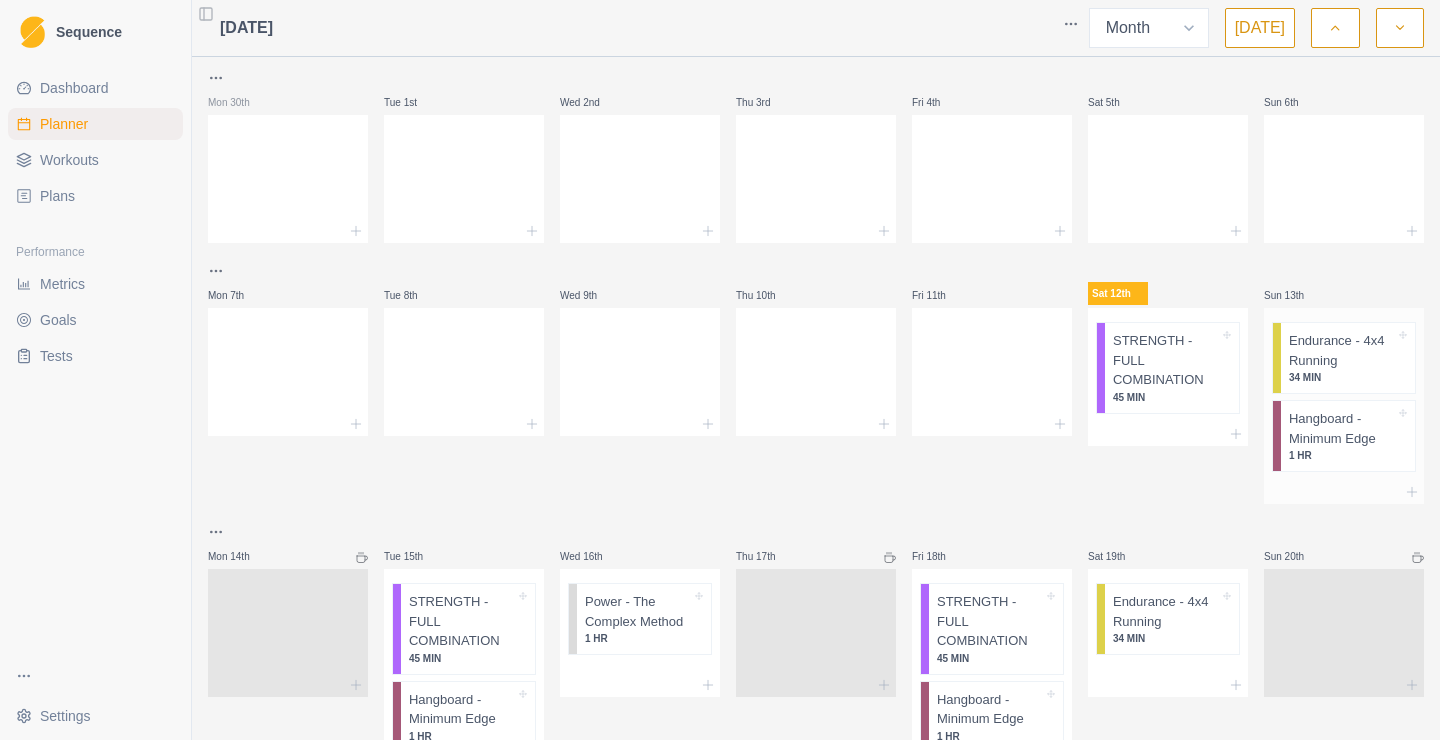 click on "34 MIN" at bounding box center [1342, 377] 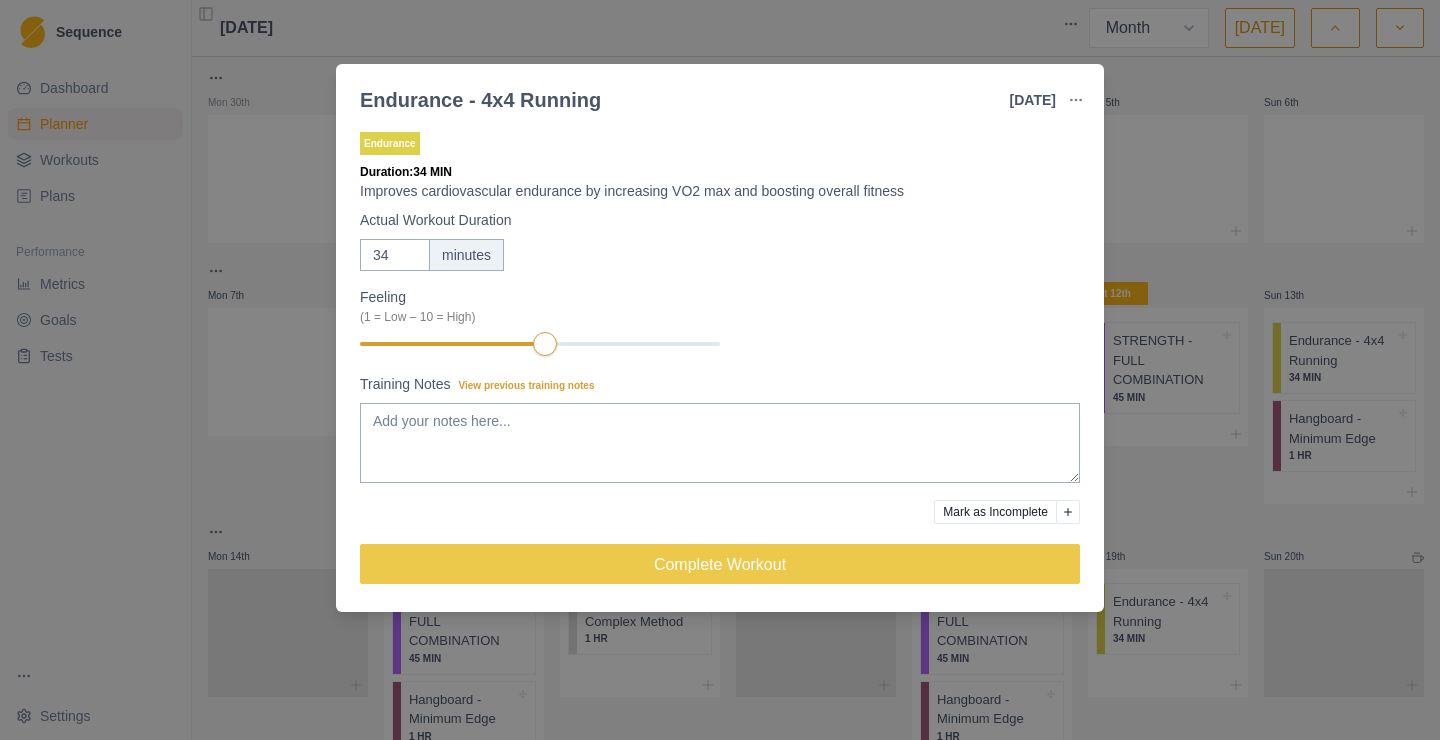 click on "Endurance - 4x4 Running [DATE] Link To Goal View Workout Metrics Edit Original Workout Reschedule Workout Remove From Schedule Endurance Duration:  34 MIN Improves cardiovascular endurance by increasing VO2 max and boosting overall fitness Actual Workout Duration 34 minutes Feeling (1 = Low – 10 = High) Training Notes View previous training notes Mark as Incomplete Complete Workout" at bounding box center [720, 370] 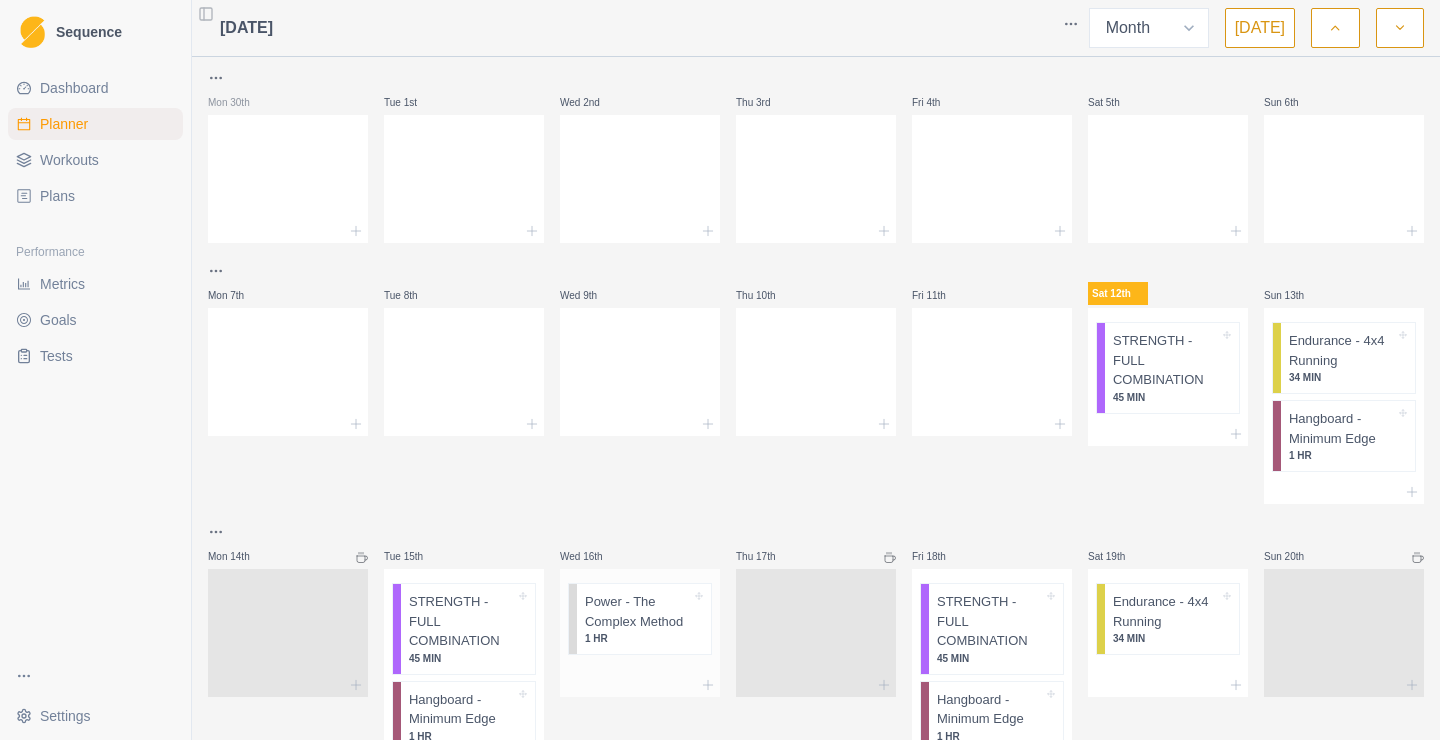 click on "Power - The Complex Method" at bounding box center (638, 611) 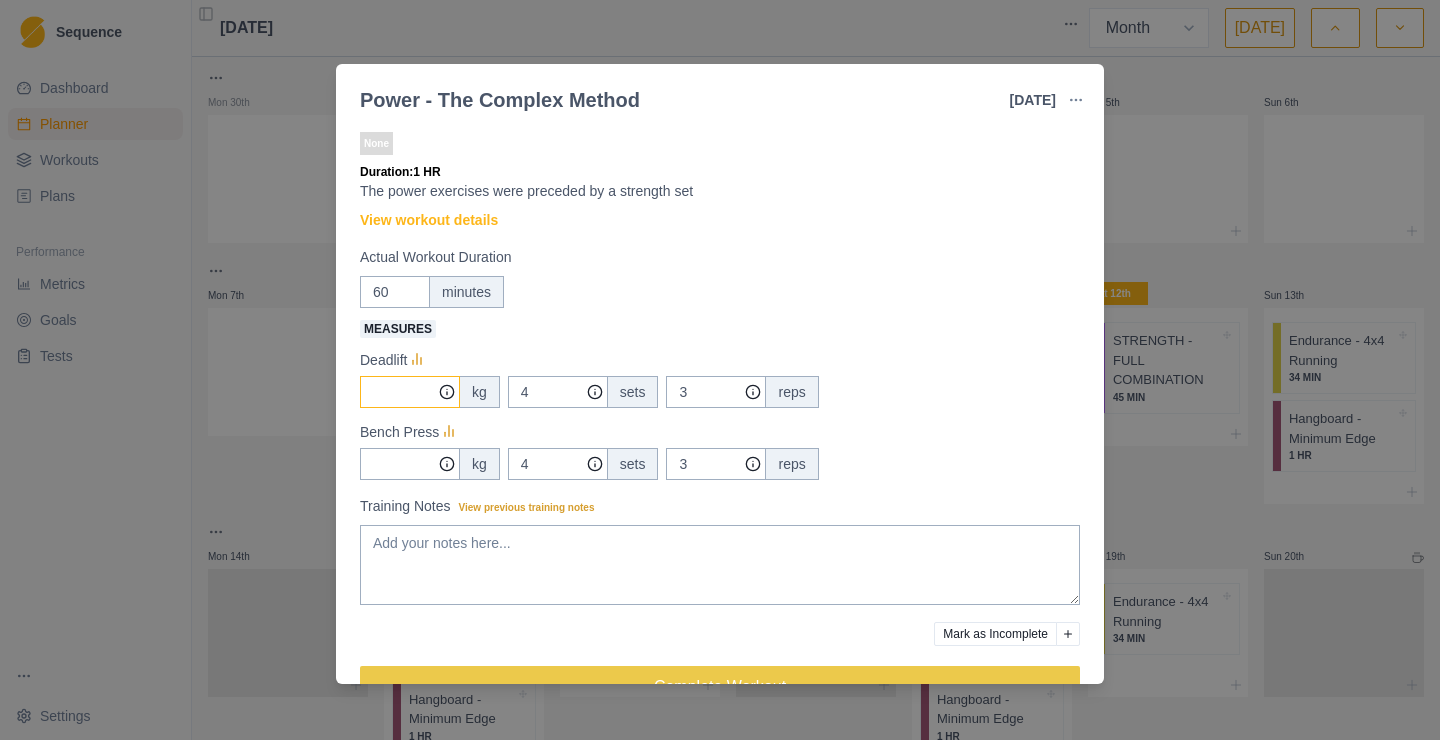 type on "0" 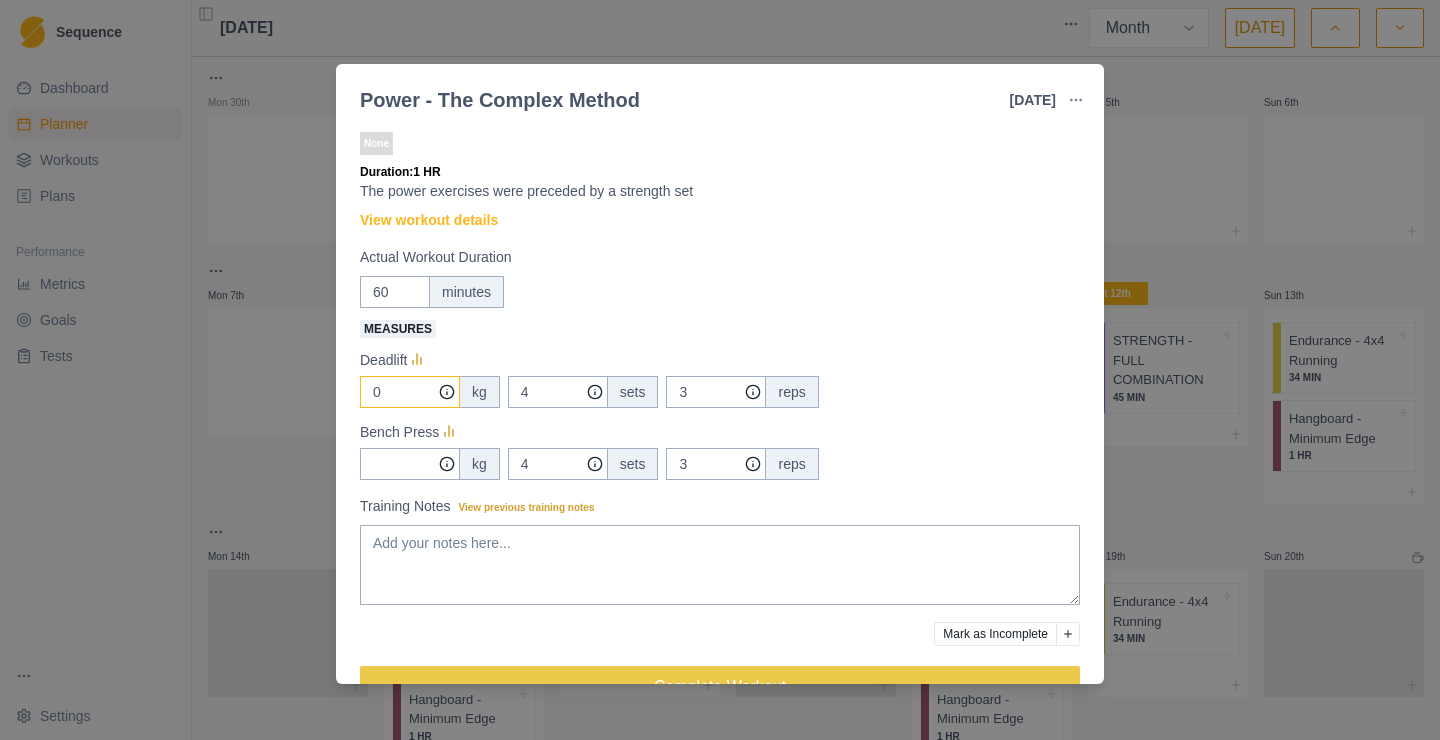 click 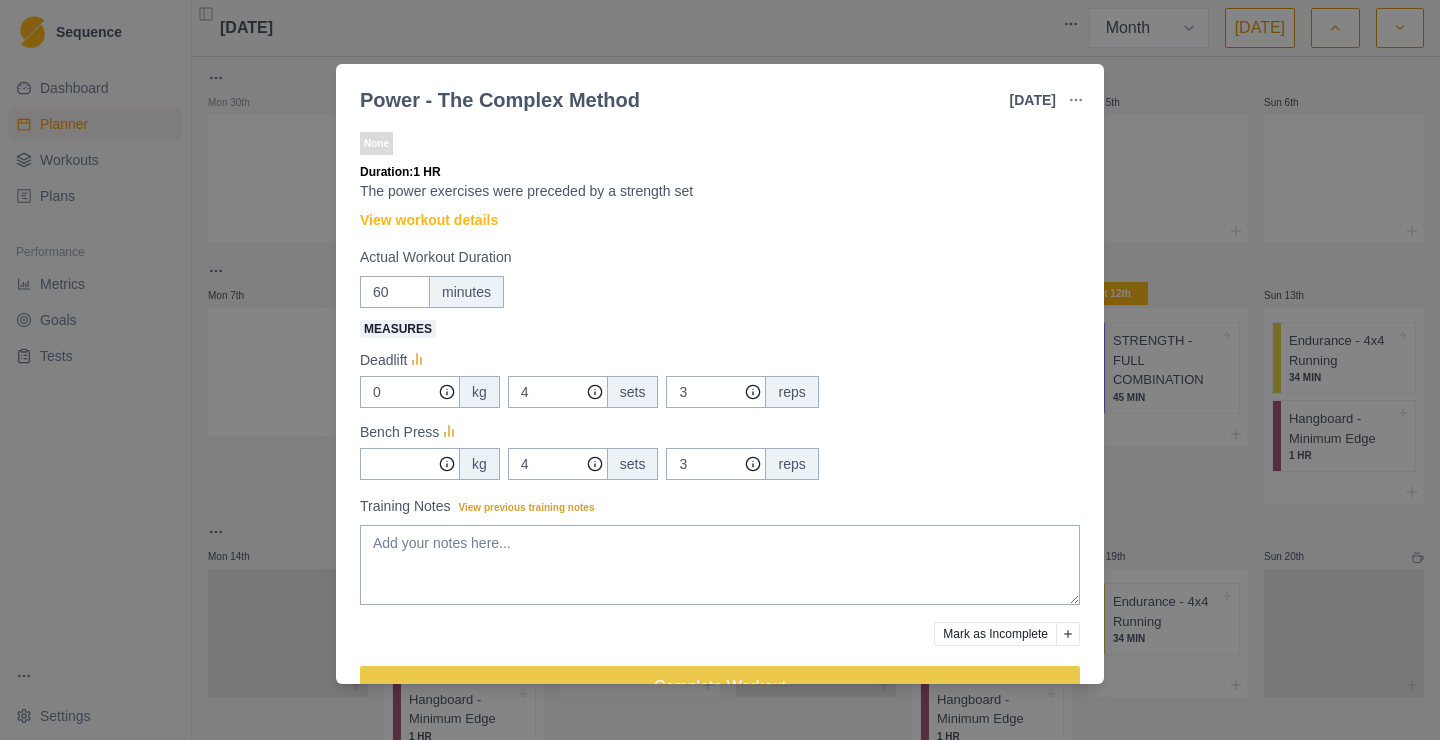 click on "Measures" at bounding box center (714, 328) 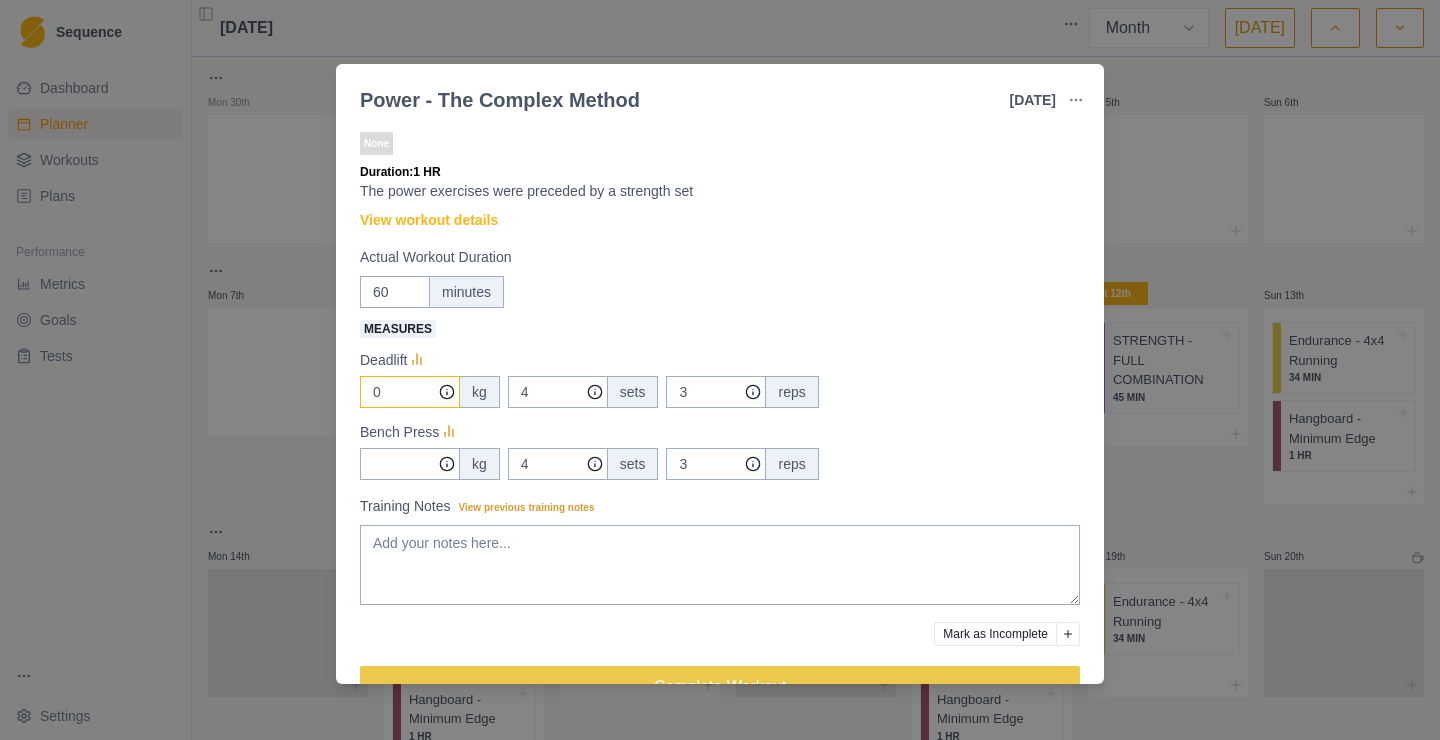 click on "0" at bounding box center (410, 392) 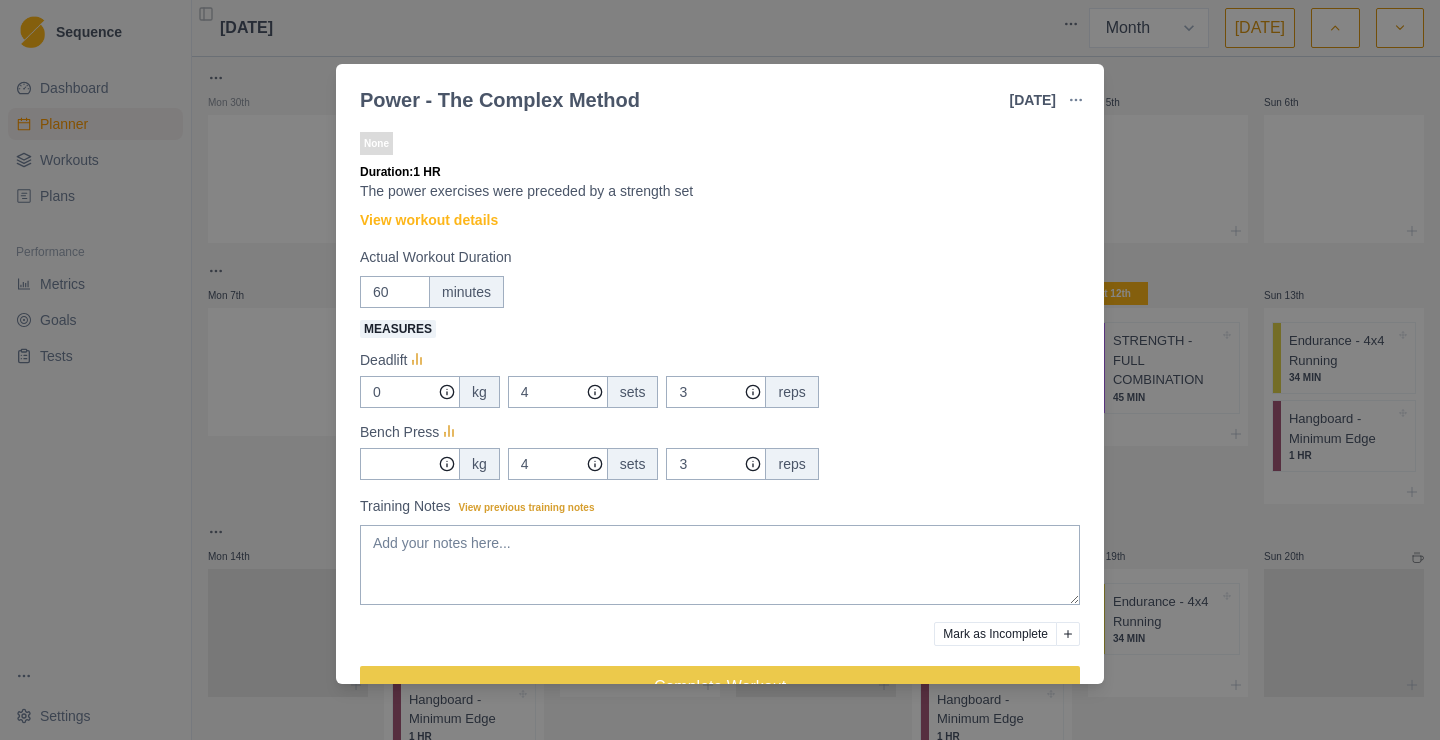 click on "minutes" at bounding box center [466, 292] 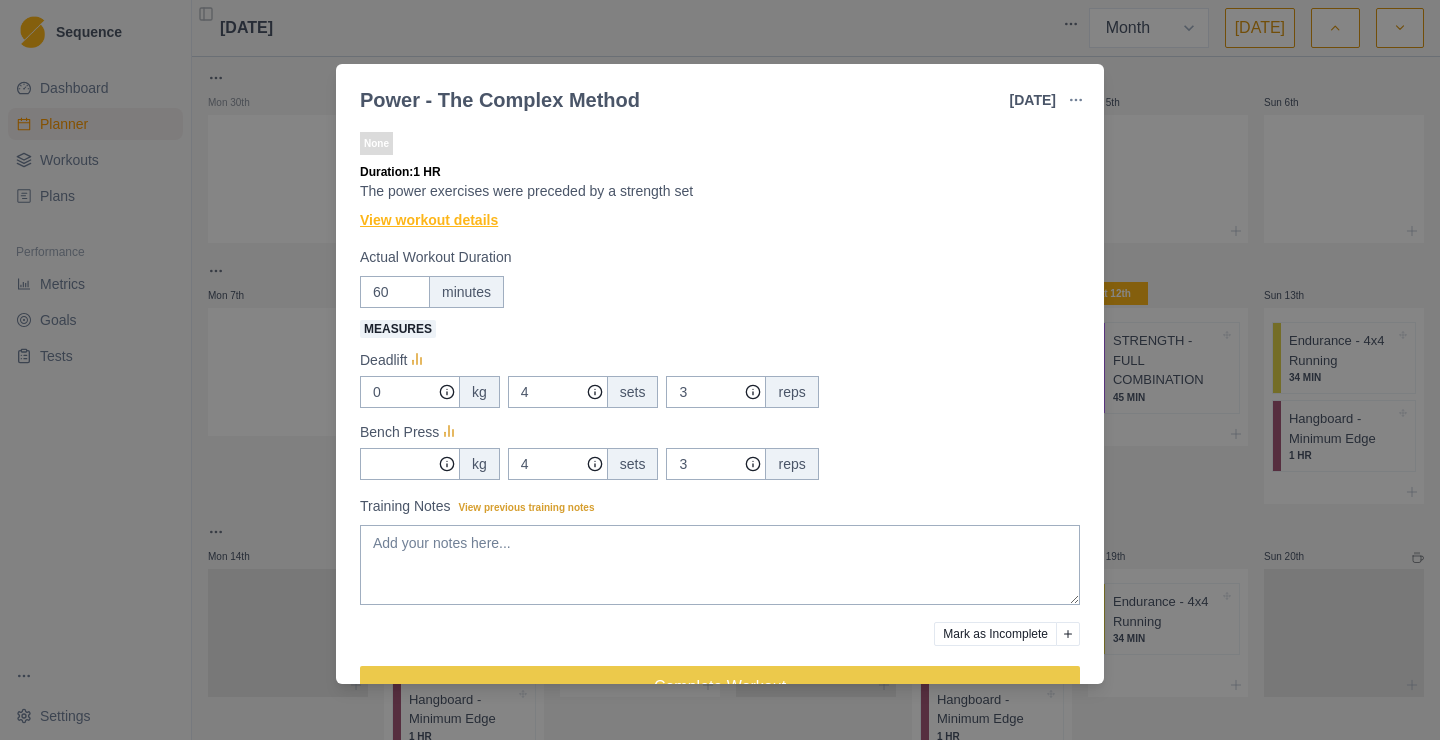 click on "View workout details" at bounding box center [429, 220] 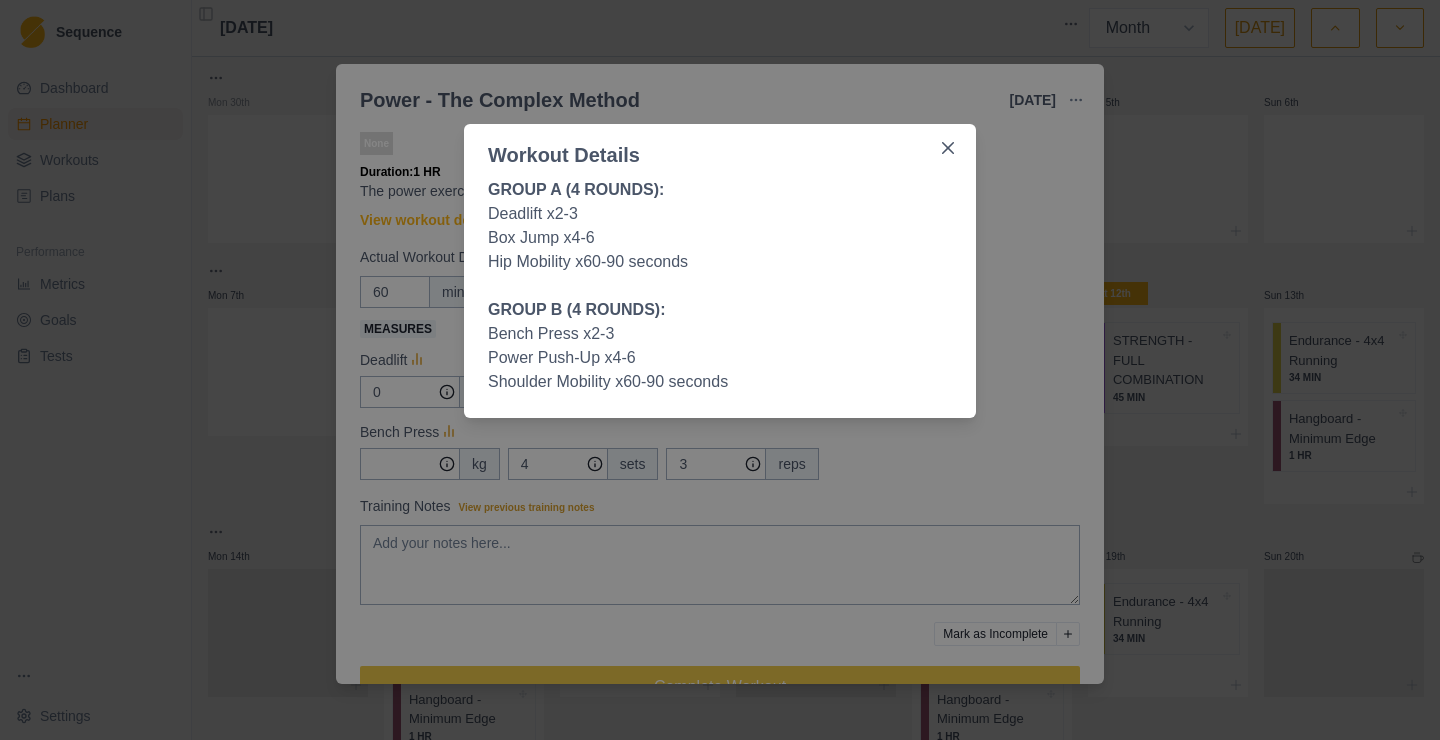 click on "Workout Details GROUP A (4 ROUNDS):  Deadlift x2-3 Box Jump x4-6 Hip Mobility x60-90 seconds GROUP B (4 ROUNDS): Bench Press x2-3 Power Push-Up x4-6 Shoulder Mobility x60-90 seconds" at bounding box center (720, 370) 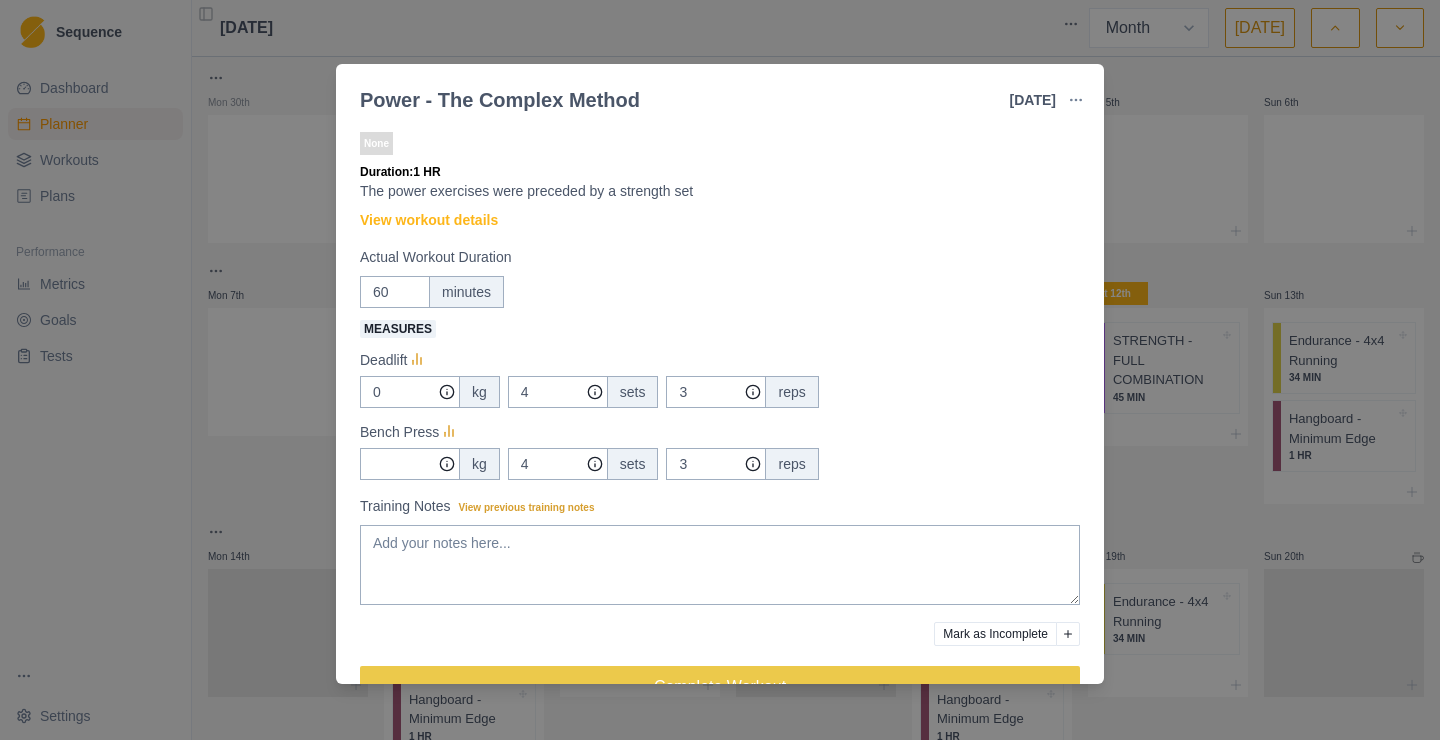 click on "Power - The Complex Method [DATE] Link To Goal View Workout Metrics Edit Original Workout Reschedule Workout Remove From Schedule None Duration:  1 HR The power exercises were preceded by a strength set View workout details Actual Workout Duration 60 minutes Measures Deadlift 0 kg 4 sets 3 reps Bench Press kg 4 sets 3 reps Training Notes View previous training notes Mark as Incomplete Complete Workout" at bounding box center [720, 370] 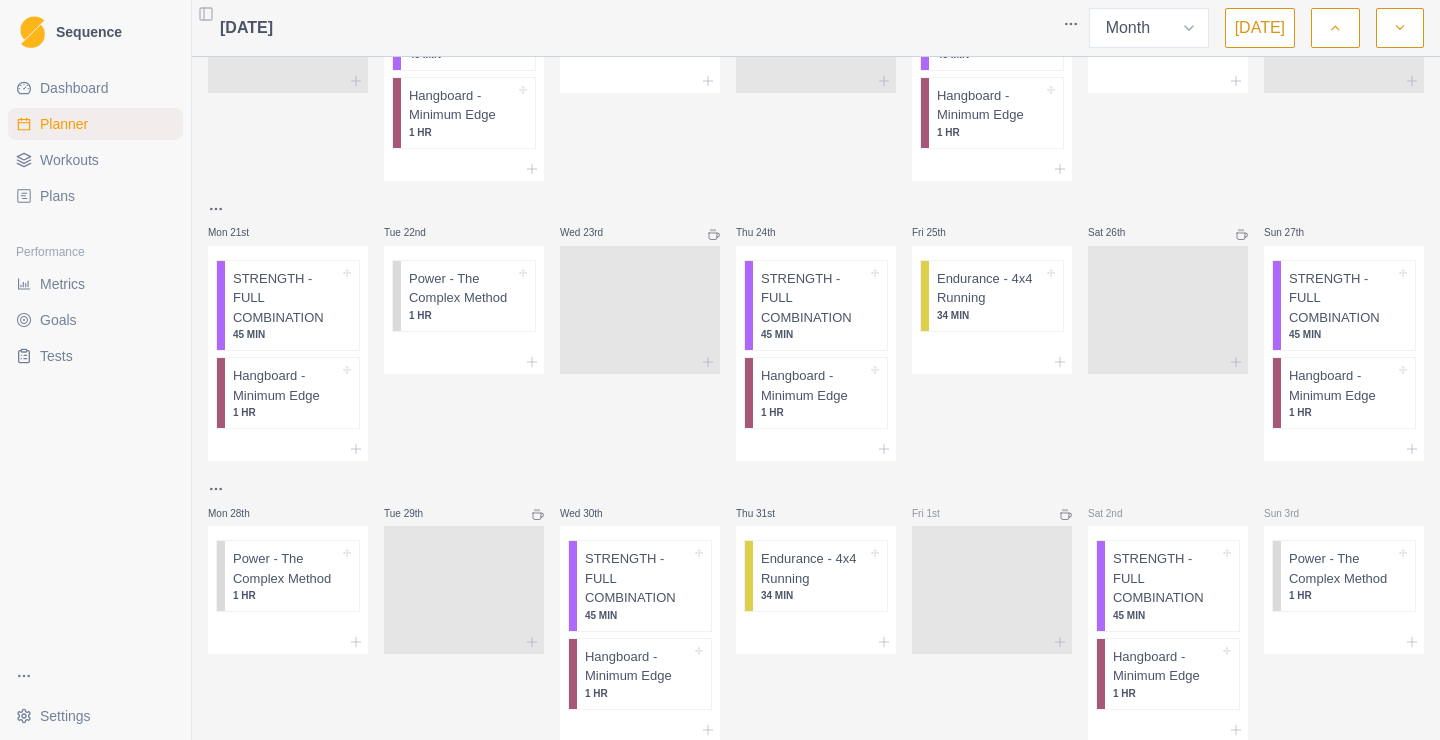 scroll, scrollTop: 0, scrollLeft: 0, axis: both 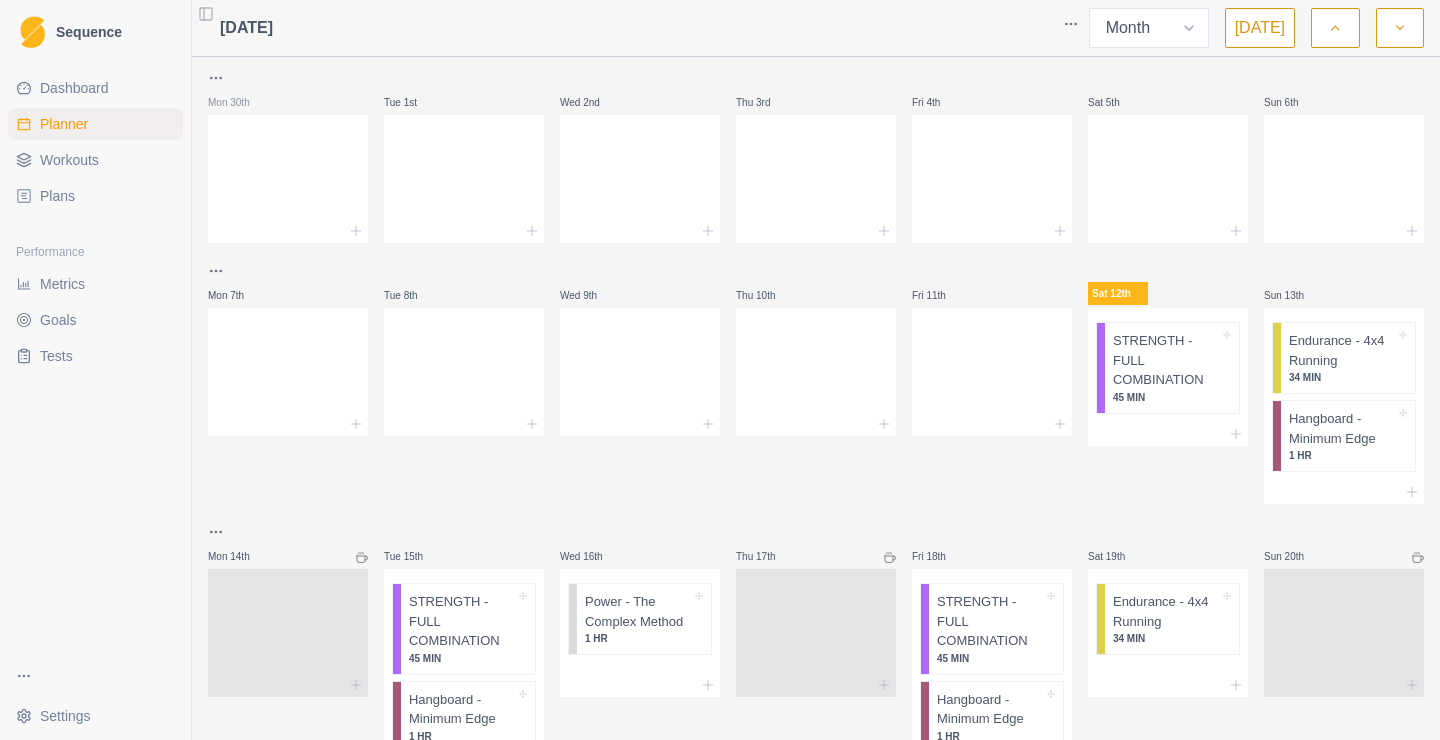 click on "Sequence Dashboard Planner Workouts Plans Performance Metrics Goals Tests Settings Toggle Sidebar [DATE] Week Month [DATE] Mon 30th Tue 1st Wed 2nd Thu 3rd Fri 4th Sat 5th Sun 6th Mon 7th Tue 8th Wed 9th Thu 10th Fri 11th Sat 12th STRENGTH - FULL COMBINATION  45 [PERSON_NAME] 13th Endurance - 4x4 Running 34 MIN Hangboard - Minimum Edge 1 HR Mon 14th Tue 15th STRENGTH - FULL COMBINATION  45 MIN Hangboard - Minimum Edge 1 HR Wed 16th Power - The Complex Method 1 HR Thu 17th Fri 18th STRENGTH - FULL COMBINATION  45 MIN Hangboard - Minimum Edge 1 HR Sat 19th Endurance - 4x4 Running 34 [PERSON_NAME] 20th Mon 21st STRENGTH - FULL COMBINATION  45 MIN Hangboard - Minimum Edge 1 HR Tue 22nd Power - The Complex Method 1 HR Wed 23rd Thu 24th STRENGTH - FULL COMBINATION  45 MIN Hangboard - Minimum Edge 1 HR Fri 25th Endurance - 4x4 Running 34 MIN Sat 26th Sun 27th STRENGTH - FULL COMBINATION  45 MIN Hangboard - Minimum Edge 1 HR Mon 28th Power - The Complex Method 1 HR Tue 29th Wed 30th STRENGTH - FULL COMBINATION" at bounding box center [720, 370] 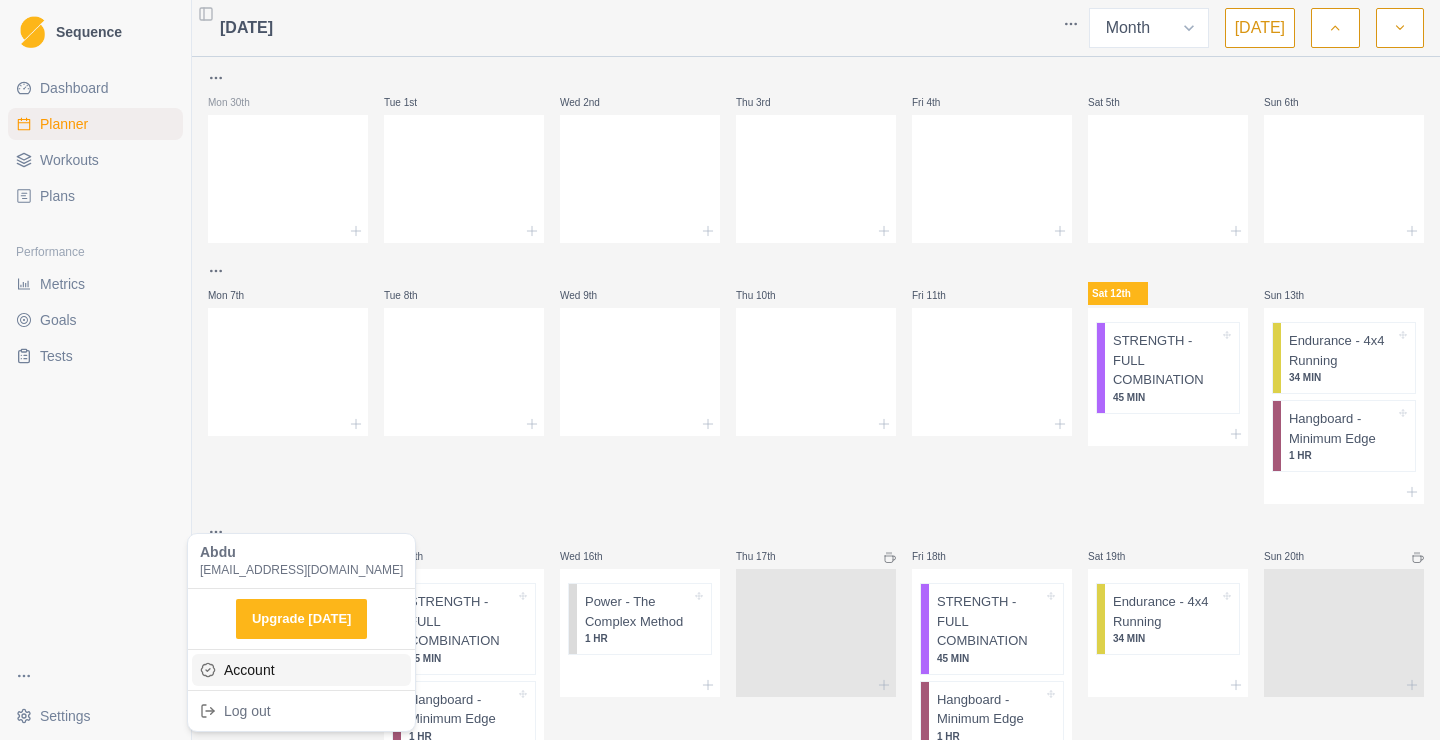 click on "Account" at bounding box center [301, 670] 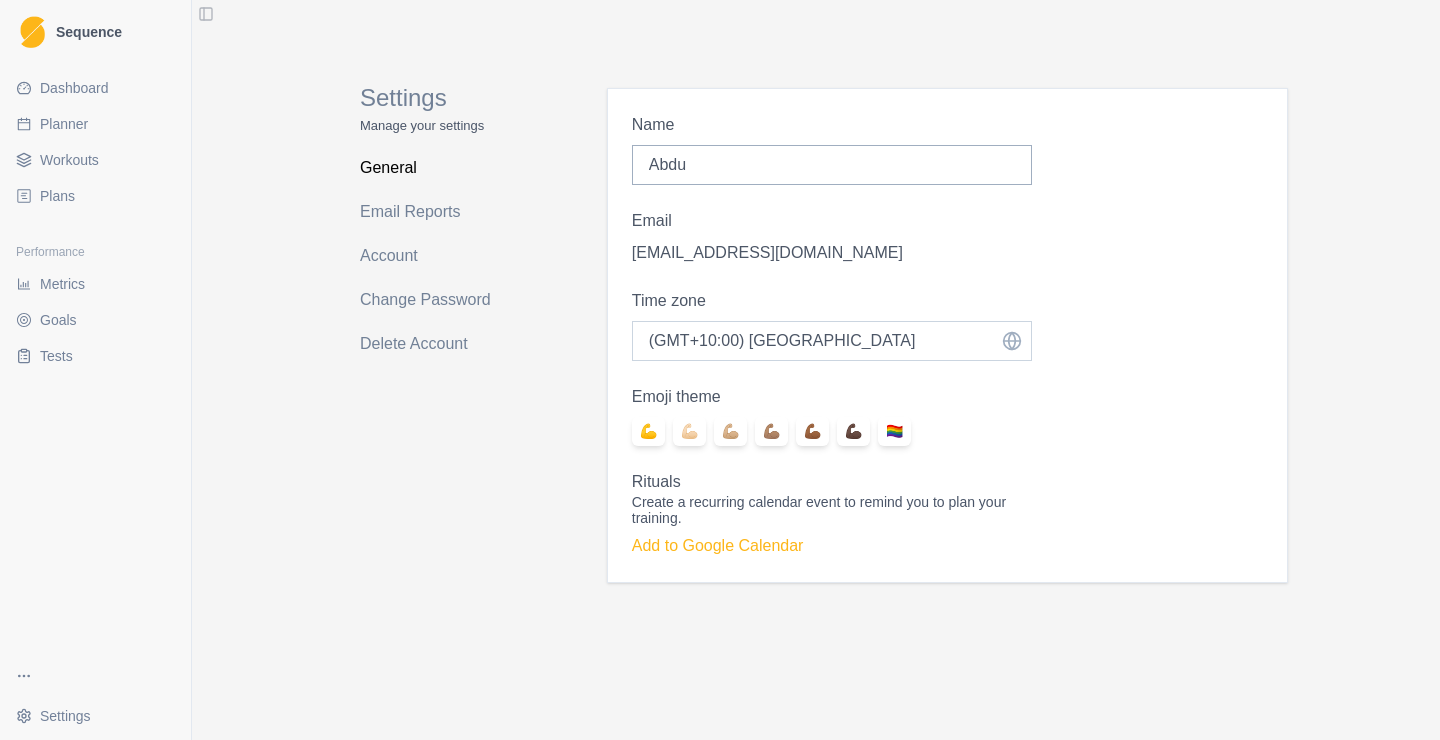 click on "Select time zone (GMT-12:00) International Date Line West (GMT-11:00) [US_STATE] (GMT-11:00) [GEOGRAPHIC_DATA] (GMT-10:00) [US_STATE] (GMT-09:00) [US_STATE] (GMT-08:00) Pacific Time ([GEOGRAPHIC_DATA] & [GEOGRAPHIC_DATA]) (GMT-08:00) [GEOGRAPHIC_DATA] (GMT-07:00) [US_STATE] (GMT-07:00) [GEOGRAPHIC_DATA] (GMT-07:00) [GEOGRAPHIC_DATA] (GMT-07:00) Mountain Time ([GEOGRAPHIC_DATA] & [GEOGRAPHIC_DATA]) (GMT-06:00) [GEOGRAPHIC_DATA] (GMT-06:00) Central Time ([GEOGRAPHIC_DATA] & [GEOGRAPHIC_DATA]) (GMT-06:00) [GEOGRAPHIC_DATA] (GMT-06:00) [GEOGRAPHIC_DATA] (GMT-06:00) [GEOGRAPHIC_DATA] (GMT-06:00) [GEOGRAPHIC_DATA] (GMT-05:00) [GEOGRAPHIC_DATA] (GMT-05:00) Eastern Time ([GEOGRAPHIC_DATA] & [GEOGRAPHIC_DATA]) (GMT-05:00) [US_STATE] ([GEOGRAPHIC_DATA]) (GMT-05:00) [GEOGRAPHIC_DATA] (GMT-05:00) [GEOGRAPHIC_DATA] (GMT-04:00) Atlantic Time ([GEOGRAPHIC_DATA]) (GMT-04:00) [GEOGRAPHIC_DATA] (GMT-04:00) [GEOGRAPHIC_DATA] (GMT-04:00) [GEOGRAPHIC_DATA] (GMT-04:00) [US_STATE] (GMT-04:00) [GEOGRAPHIC_DATA] (GMT-03:30) [GEOGRAPHIC_DATA] (GMT-03:00) [GEOGRAPHIC_DATA] (GMT-03:00) [GEOGRAPHIC_DATA] (GMT-03:00) [GEOGRAPHIC_DATA] (GMT-03:00) [GEOGRAPHIC_DATA] (GMT-02:00) Mid-Atlantic (GMT-01:00) [GEOGRAPHIC_DATA] (GMT-01:00) [GEOGRAPHIC_DATA] Is. (GMT+00:00) [GEOGRAPHIC_DATA] (GMT+00:00) [GEOGRAPHIC_DATA] (GMT+00:00) [GEOGRAPHIC_DATA] (GMT+00:00) [GEOGRAPHIC_DATA] (GMT+00:00) UTC" at bounding box center (832, 341) 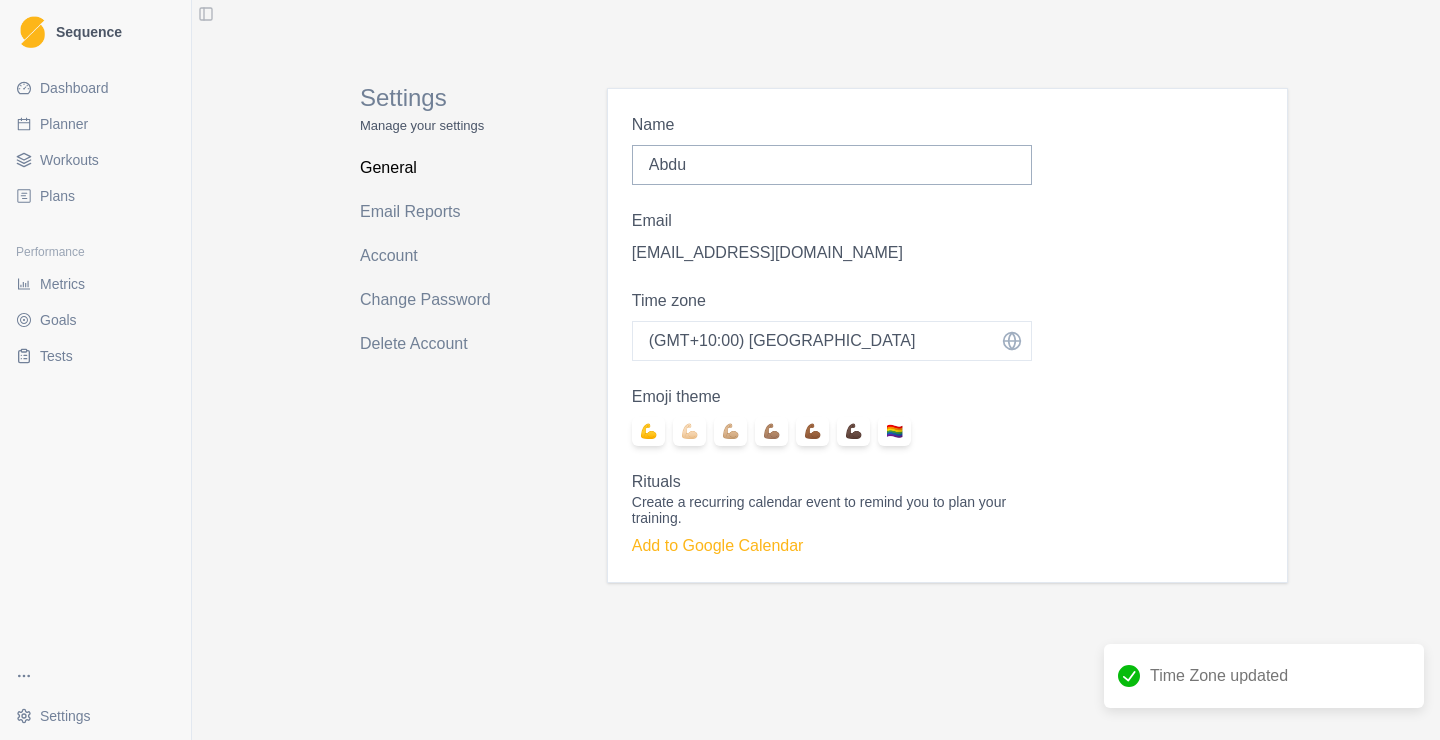 click on "💪🏽" at bounding box center (771, 431) 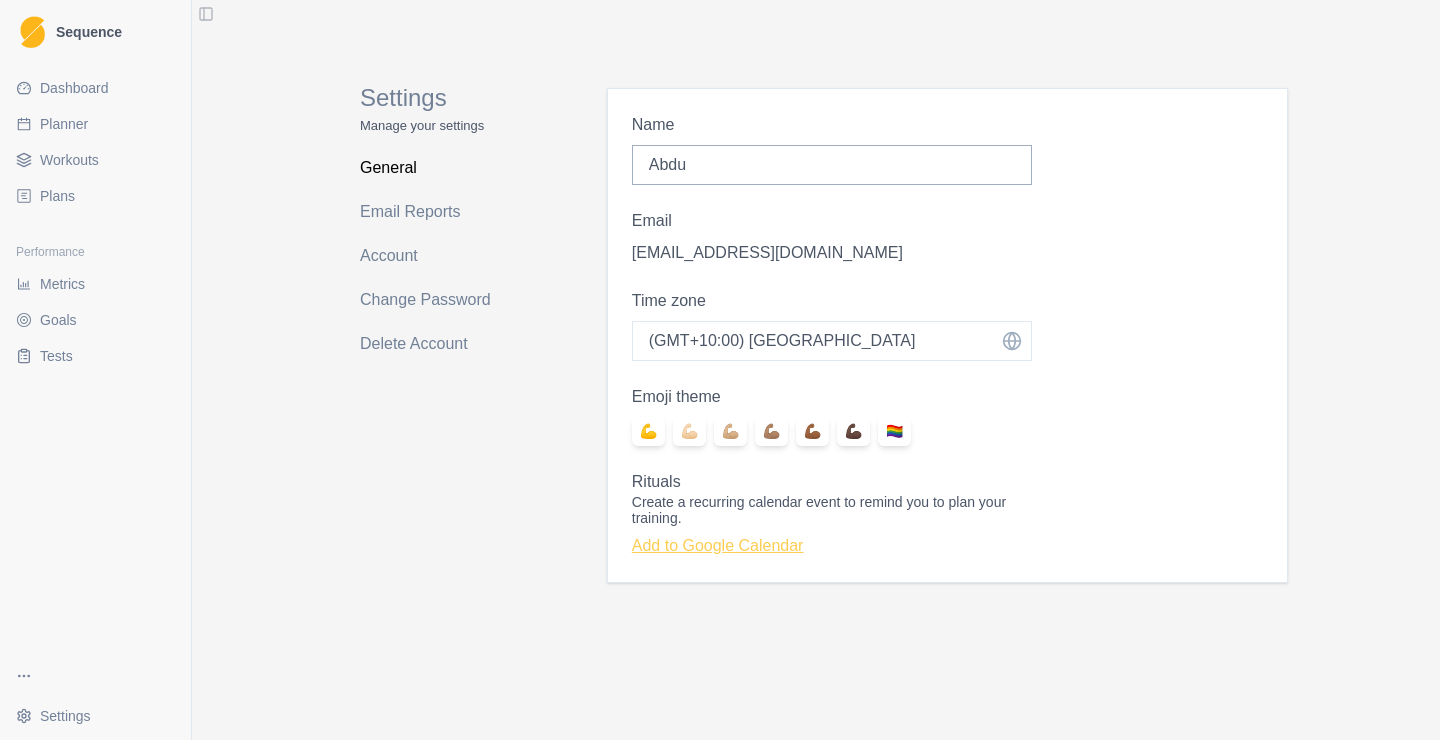 click on "Add to Google Calendar" at bounding box center [718, 545] 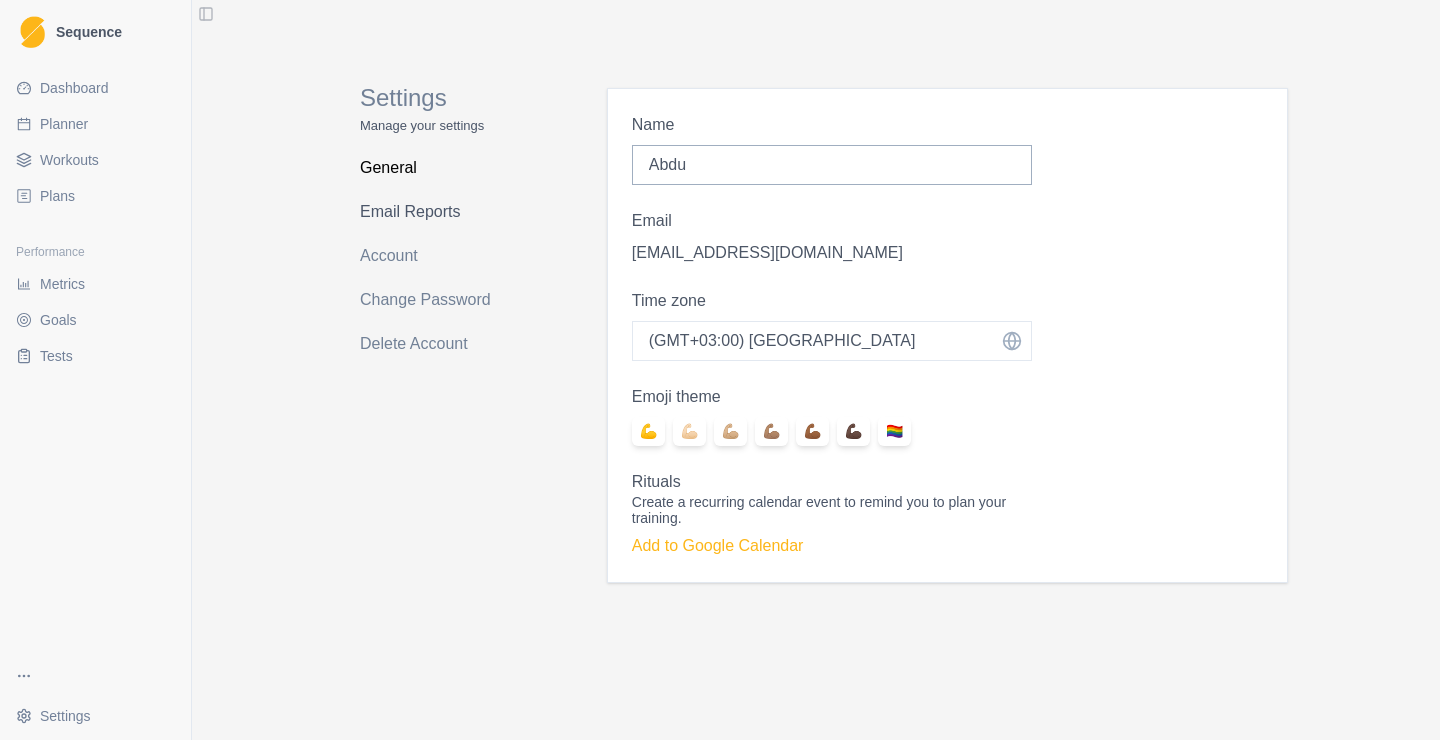 click on "Email Reports" at bounding box center [439, 212] 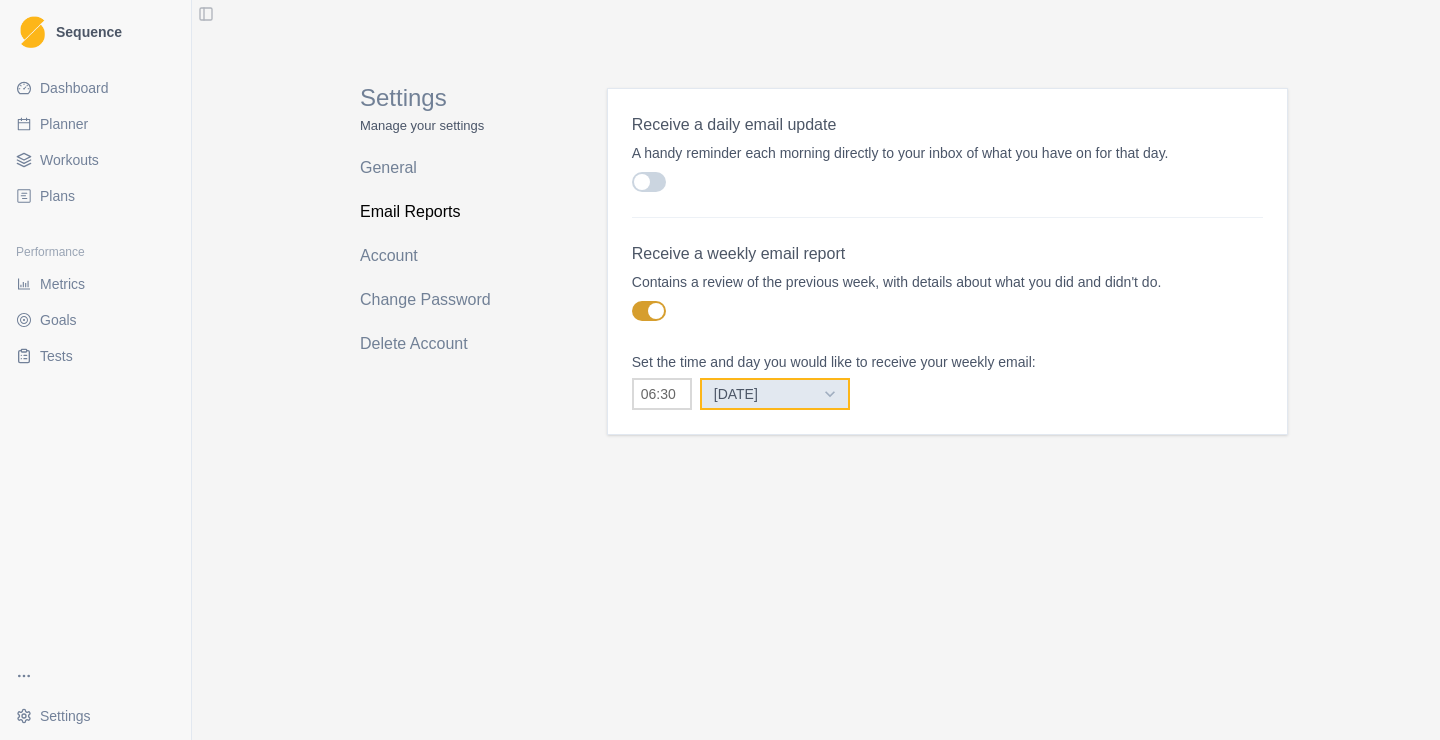 click on "[DATE] [DATE] [DATE] [DATE] [DATE] [DATE] [DATE]" at bounding box center (775, 394) 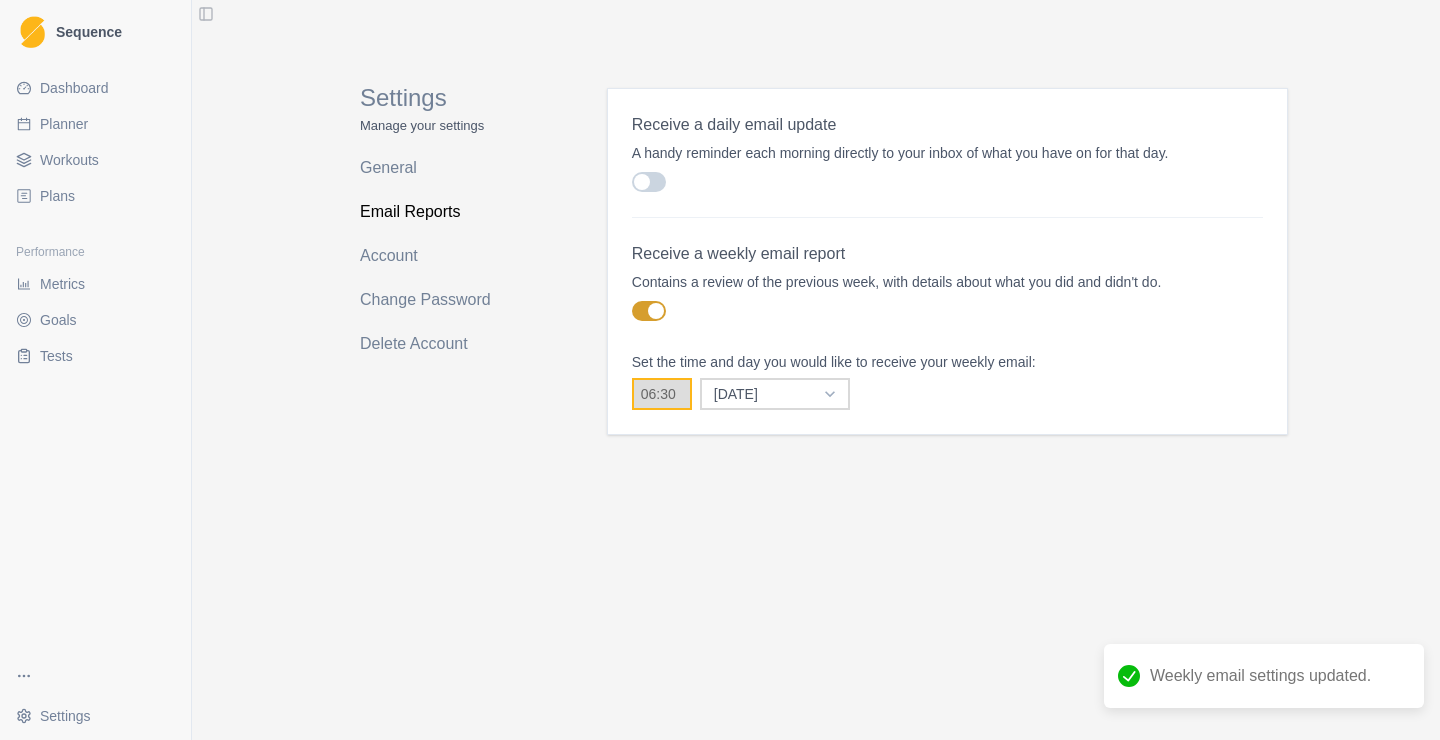click on "06:30" at bounding box center (662, 394) 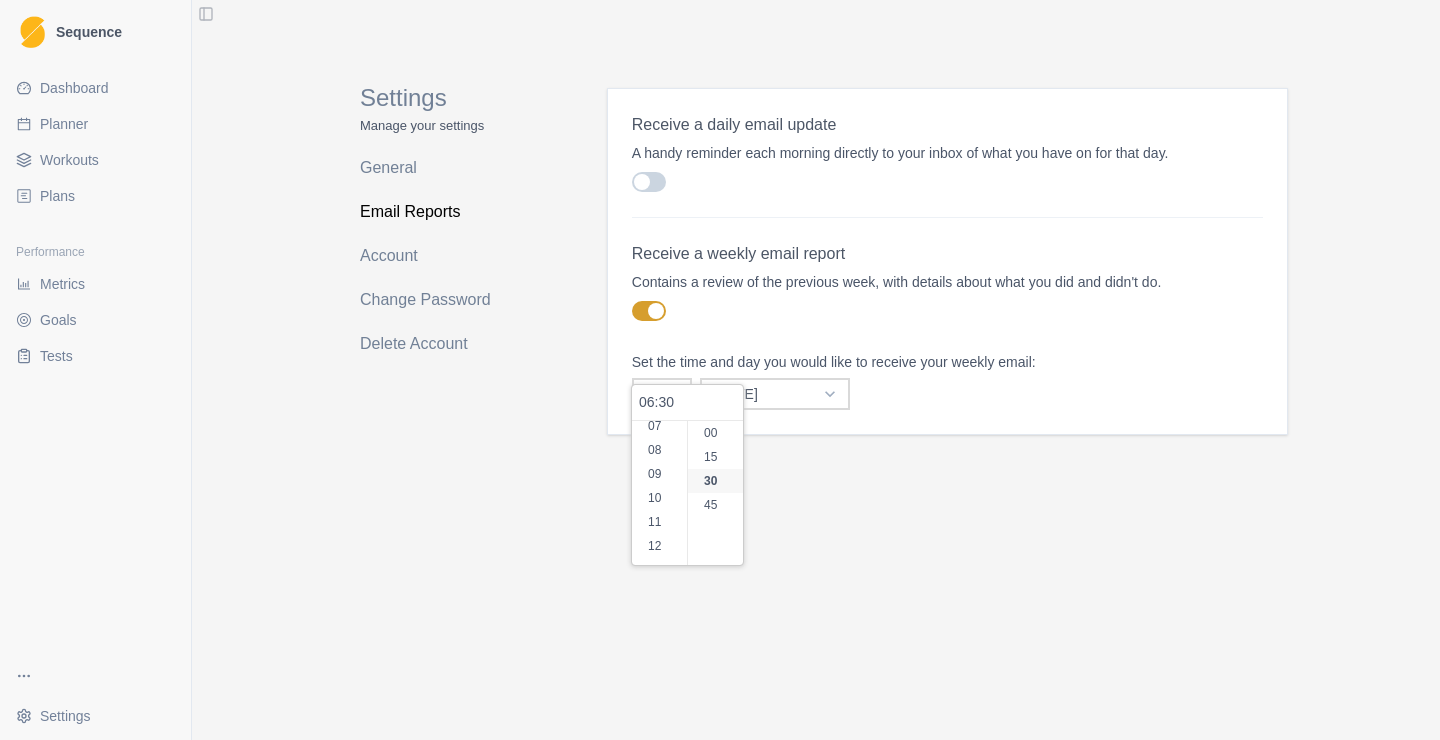 scroll, scrollTop: 240, scrollLeft: 0, axis: vertical 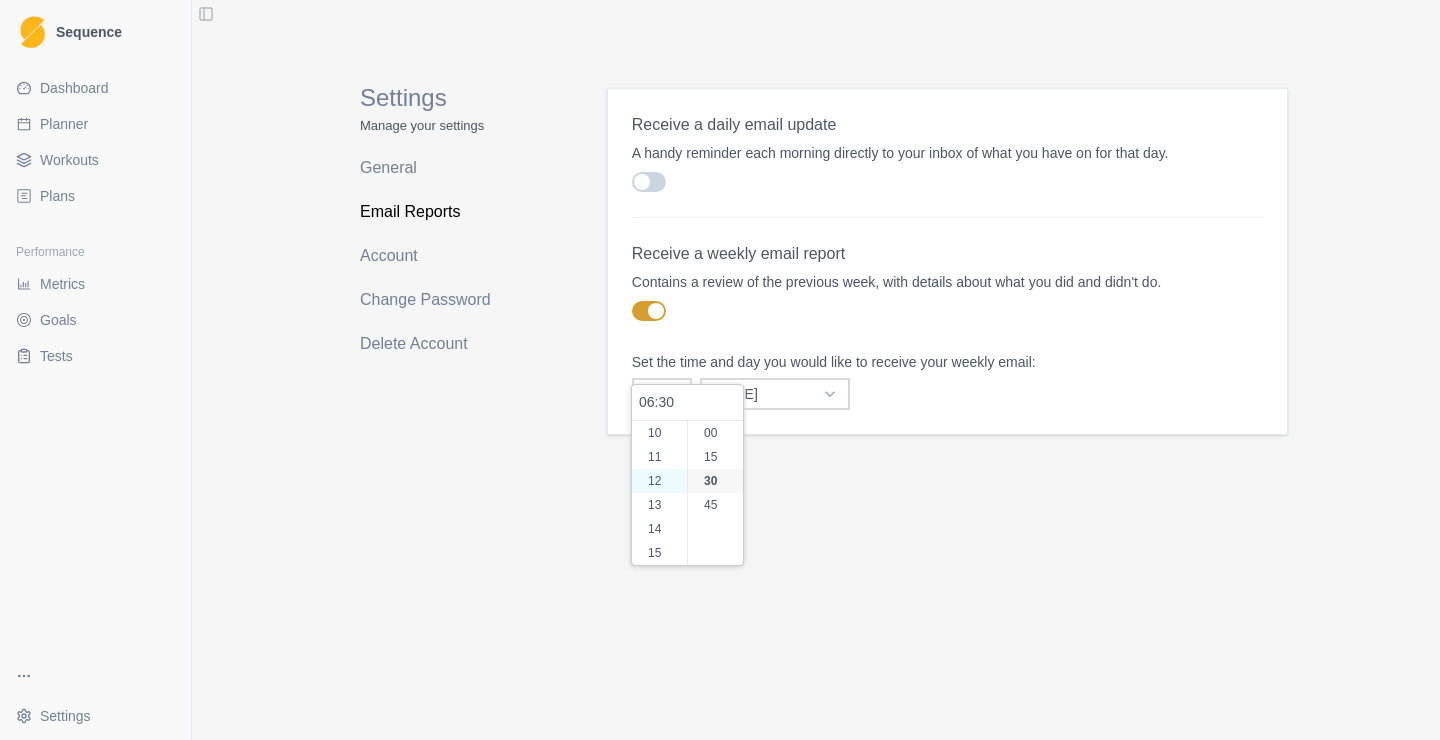 click on "12" at bounding box center [667, 481] 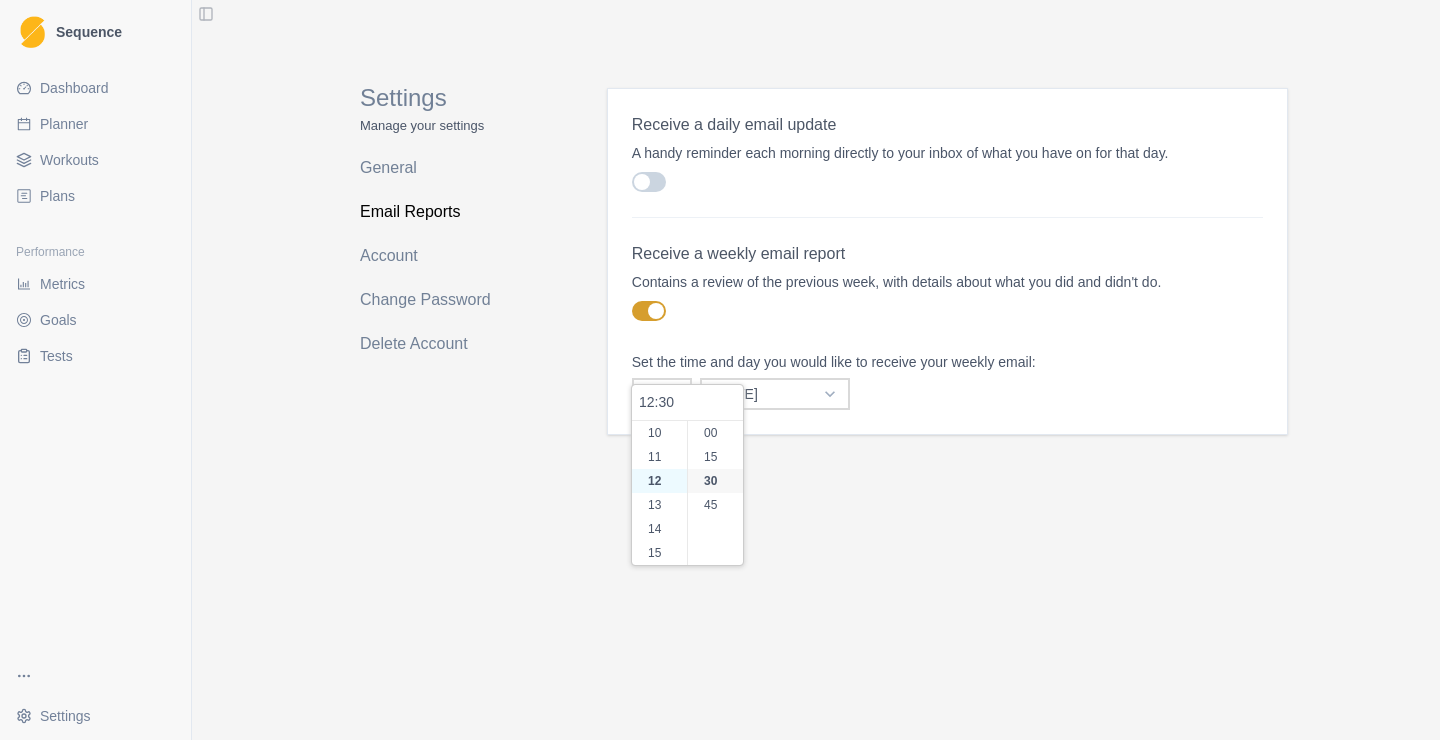 scroll, scrollTop: 288, scrollLeft: 0, axis: vertical 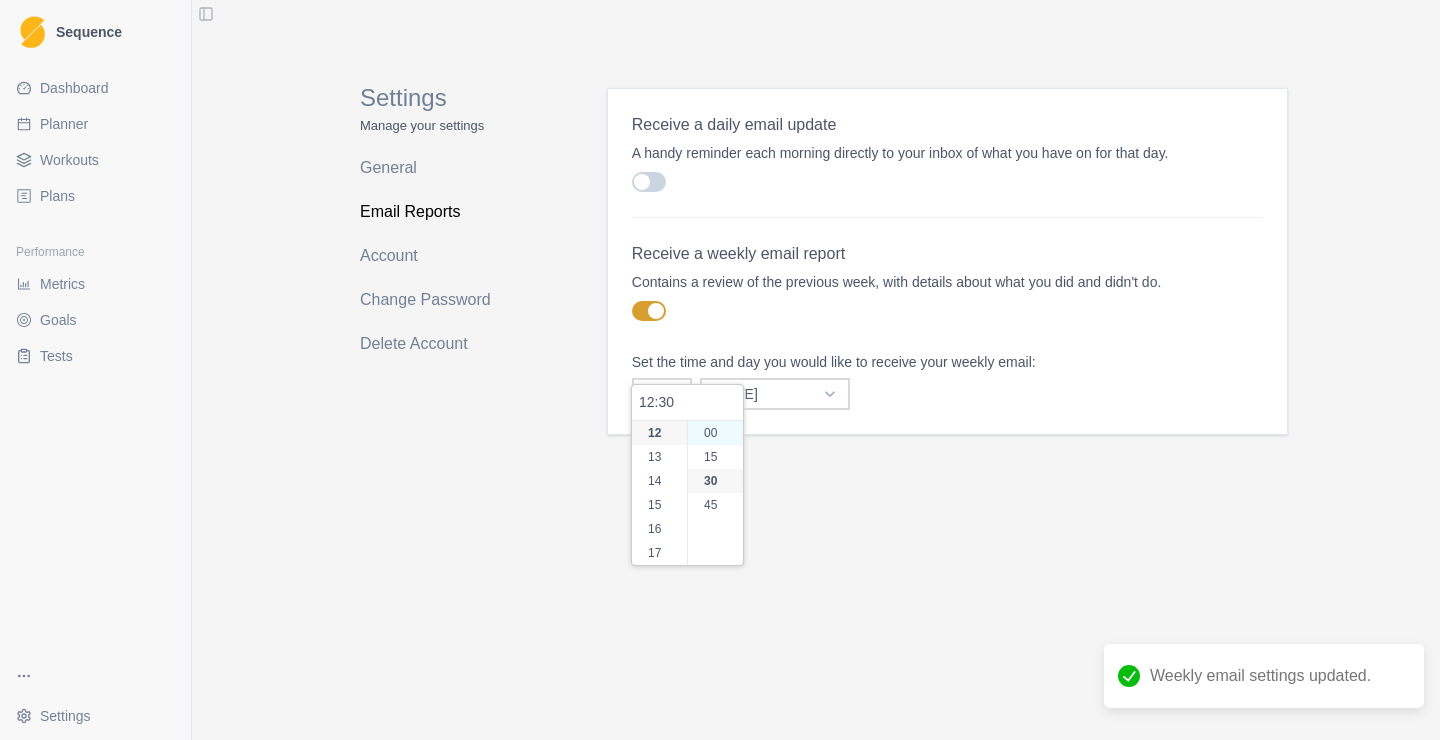 click on "00" at bounding box center (723, 433) 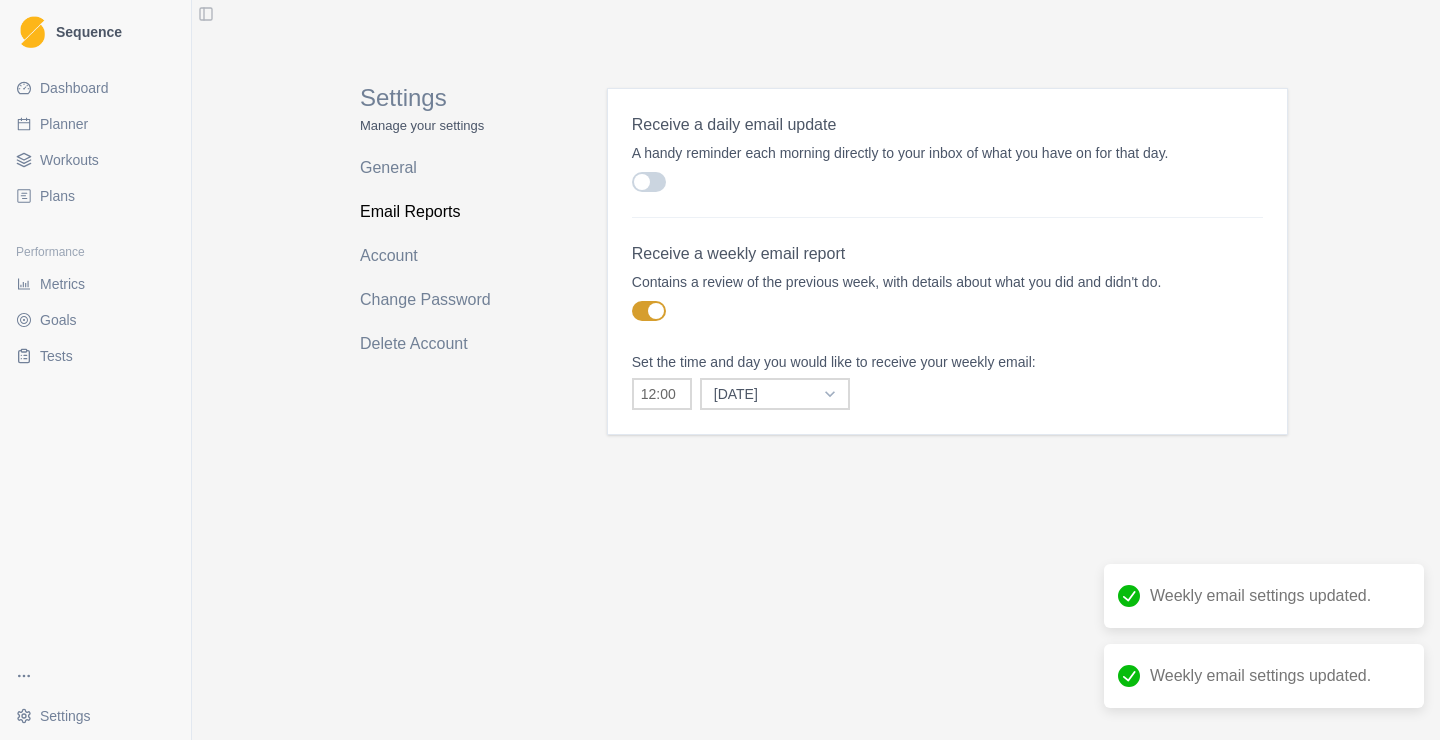 click on "Settings Manage your settings General Email Reports Account Change Password Delete Account Receive a daily email update A handy reminder each morning directly to your inbox of what you have on for that day. Receive a weekly email report Contains a review of the previous week, with details about what you did and didn't do. Set the time and day you would like to receive your weekly email: 12:00 [DATE] [DATE] [DATE] [DATE] [DATE] [DATE] [DATE]" at bounding box center (816, 370) 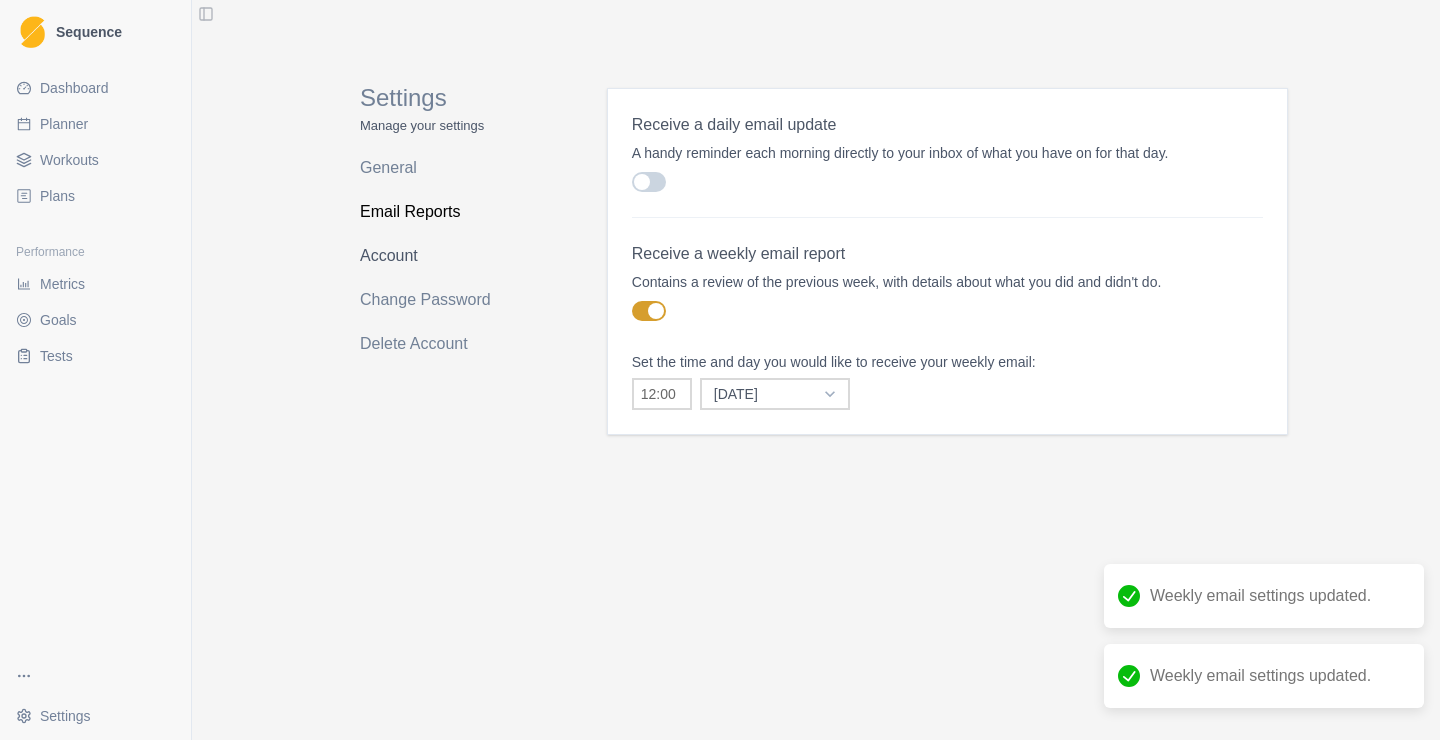 click on "Account" at bounding box center (439, 256) 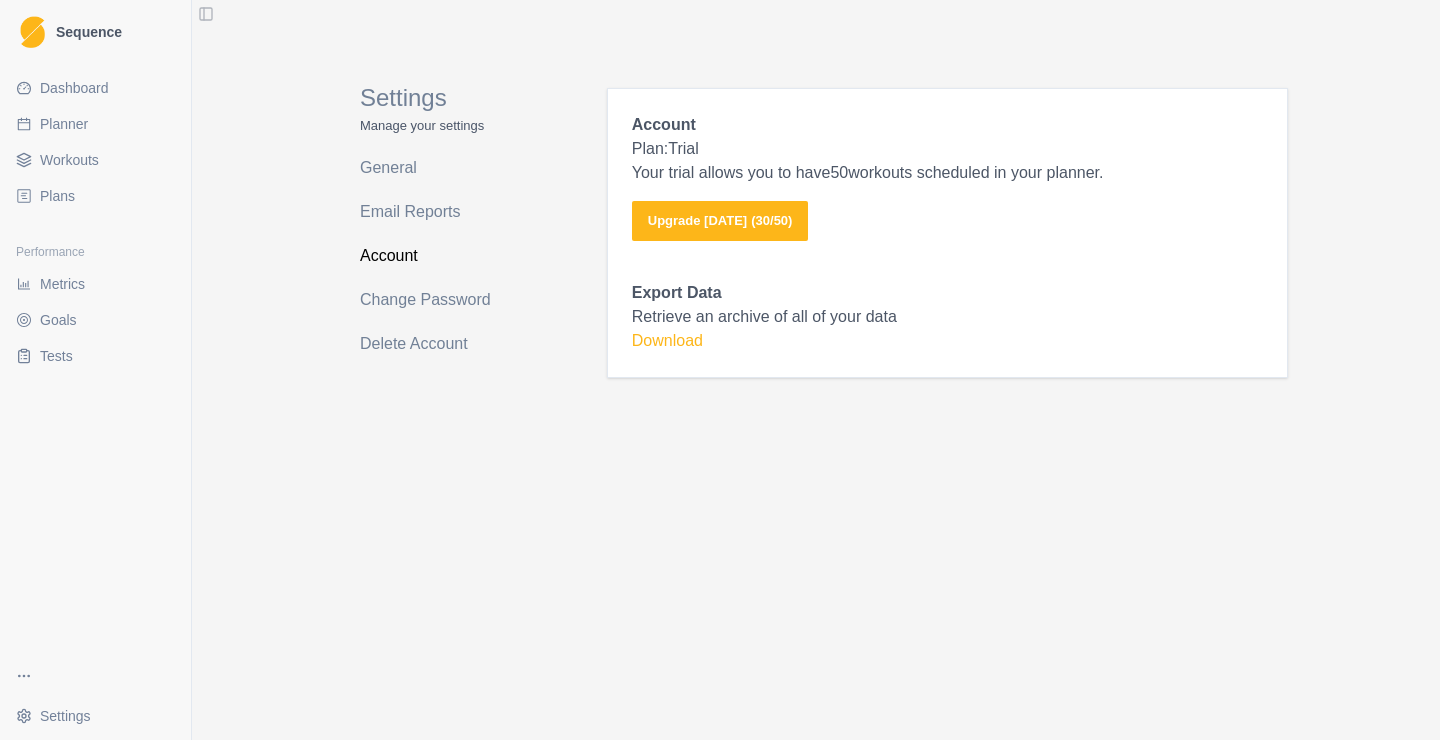 click on "Metrics" at bounding box center [95, 284] 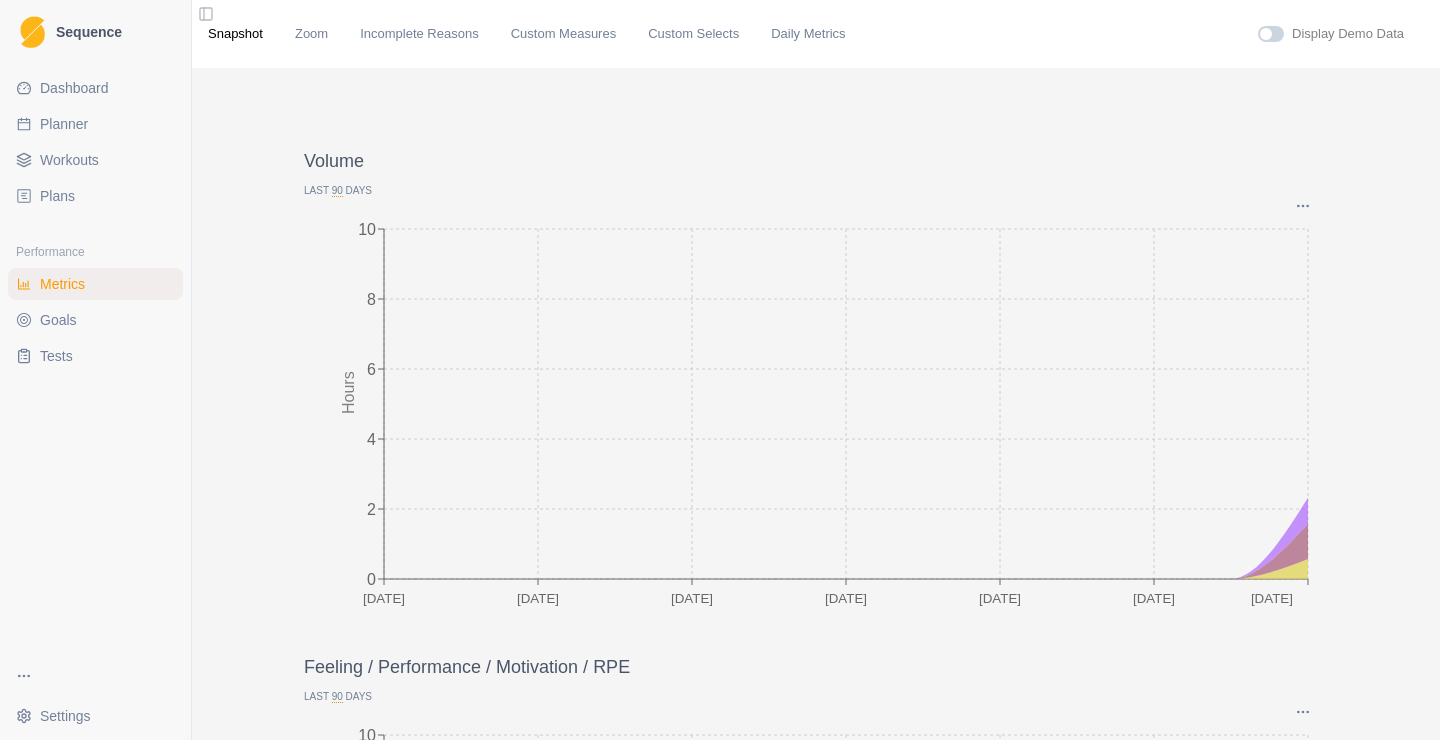 click on "Goals" at bounding box center [95, 320] 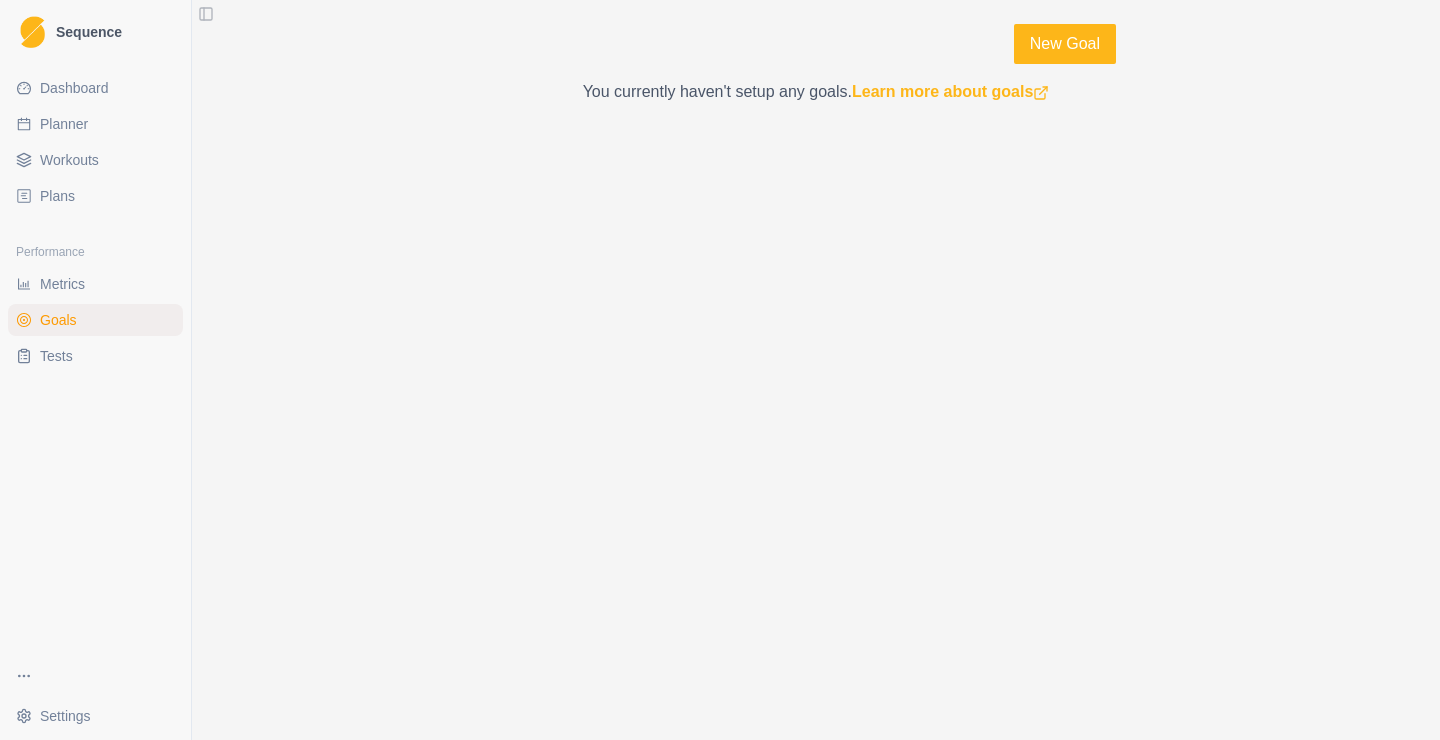 click on "Tests" at bounding box center [95, 356] 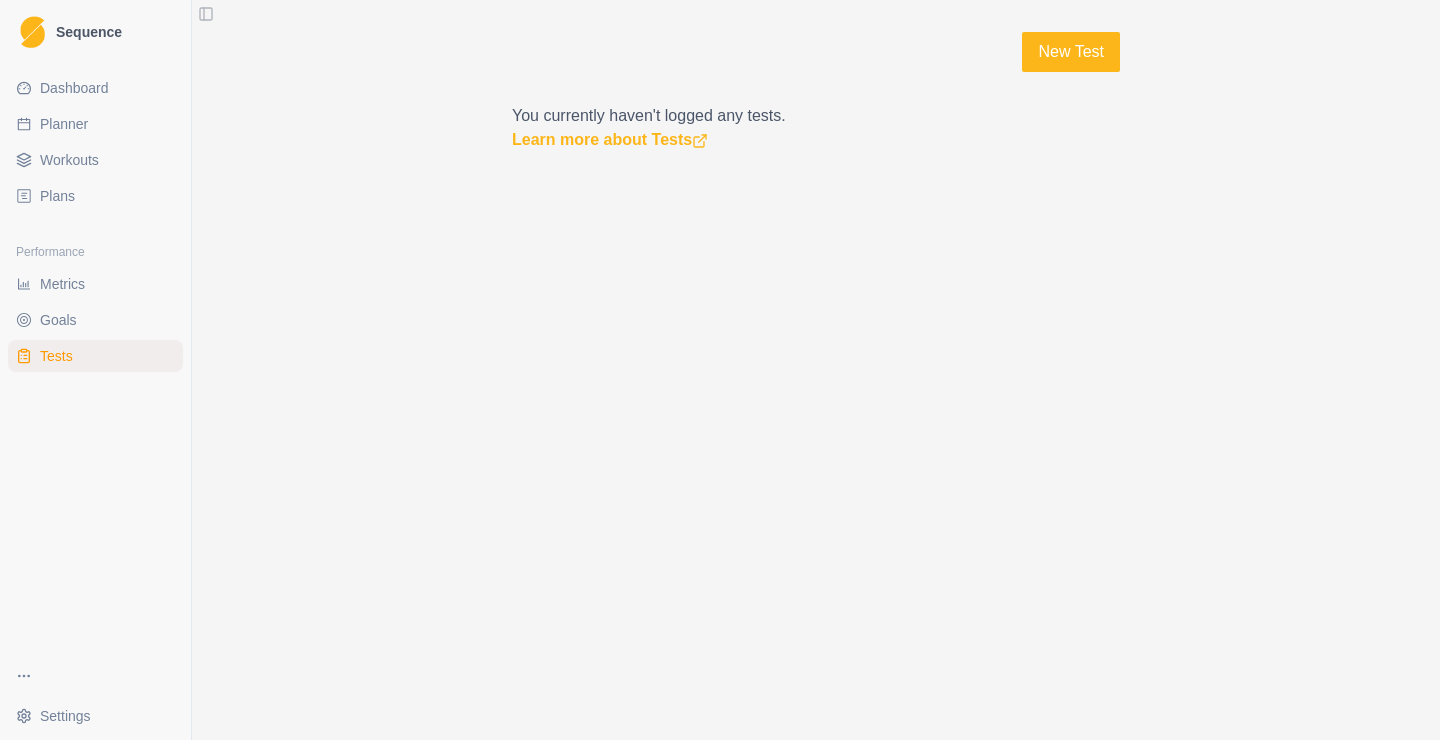 click on "Dashboard" at bounding box center [95, 88] 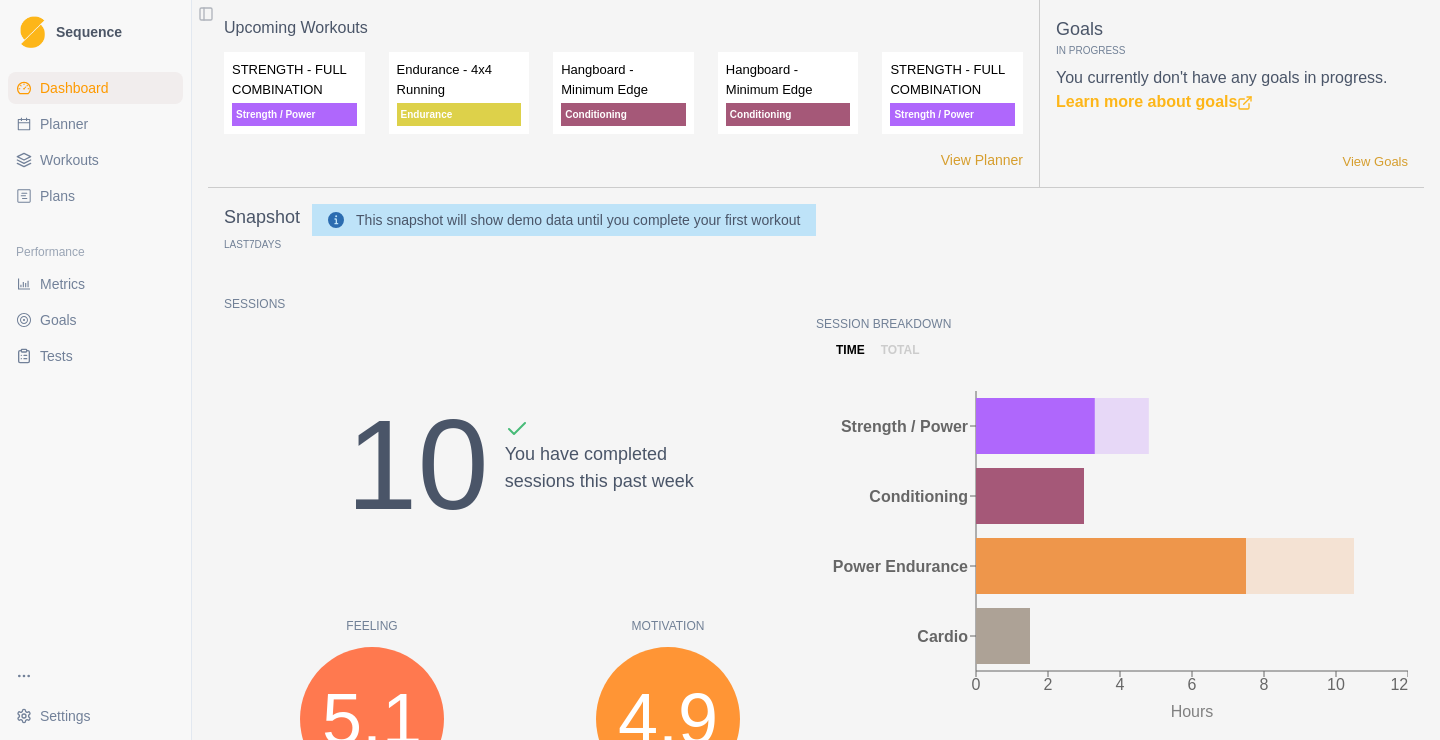 click on "Goals" at bounding box center (95, 320) 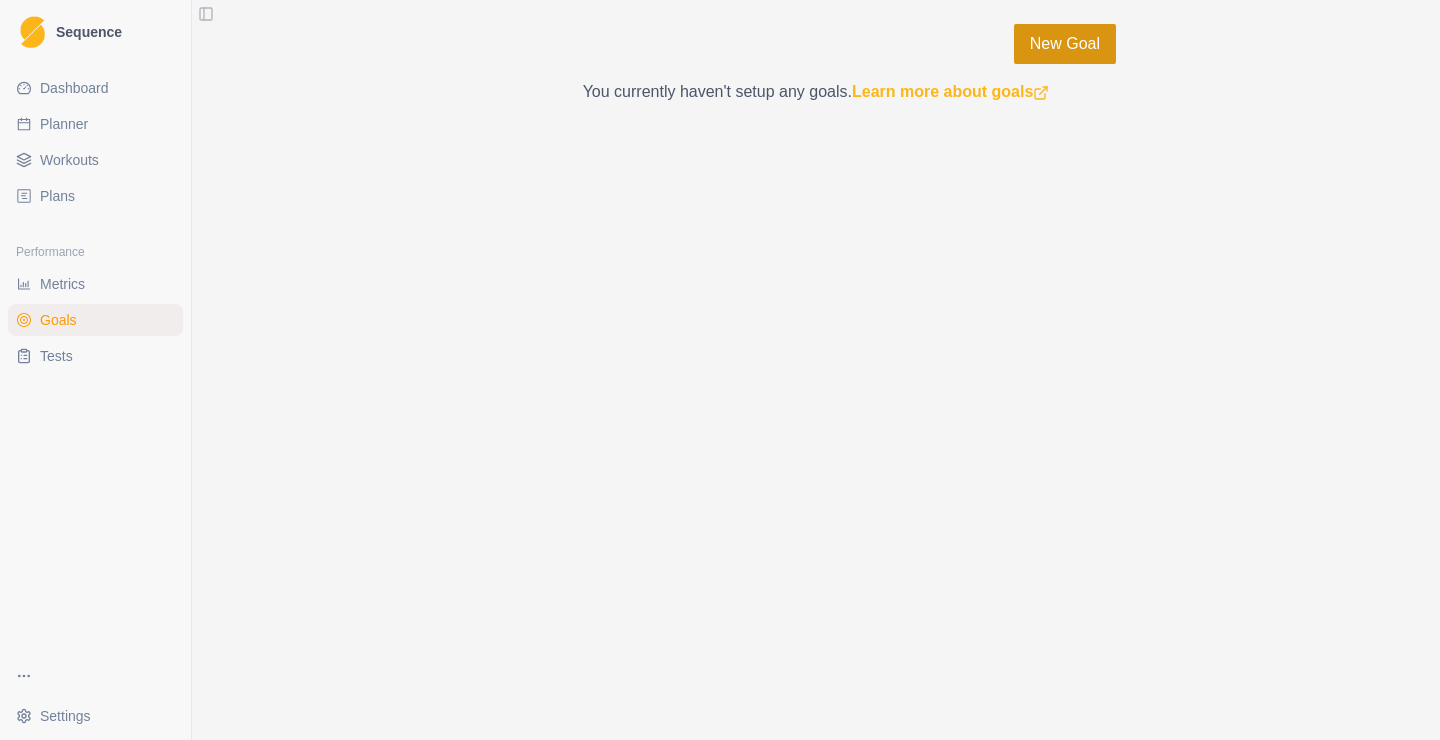 click on "New Goal" at bounding box center [1065, 44] 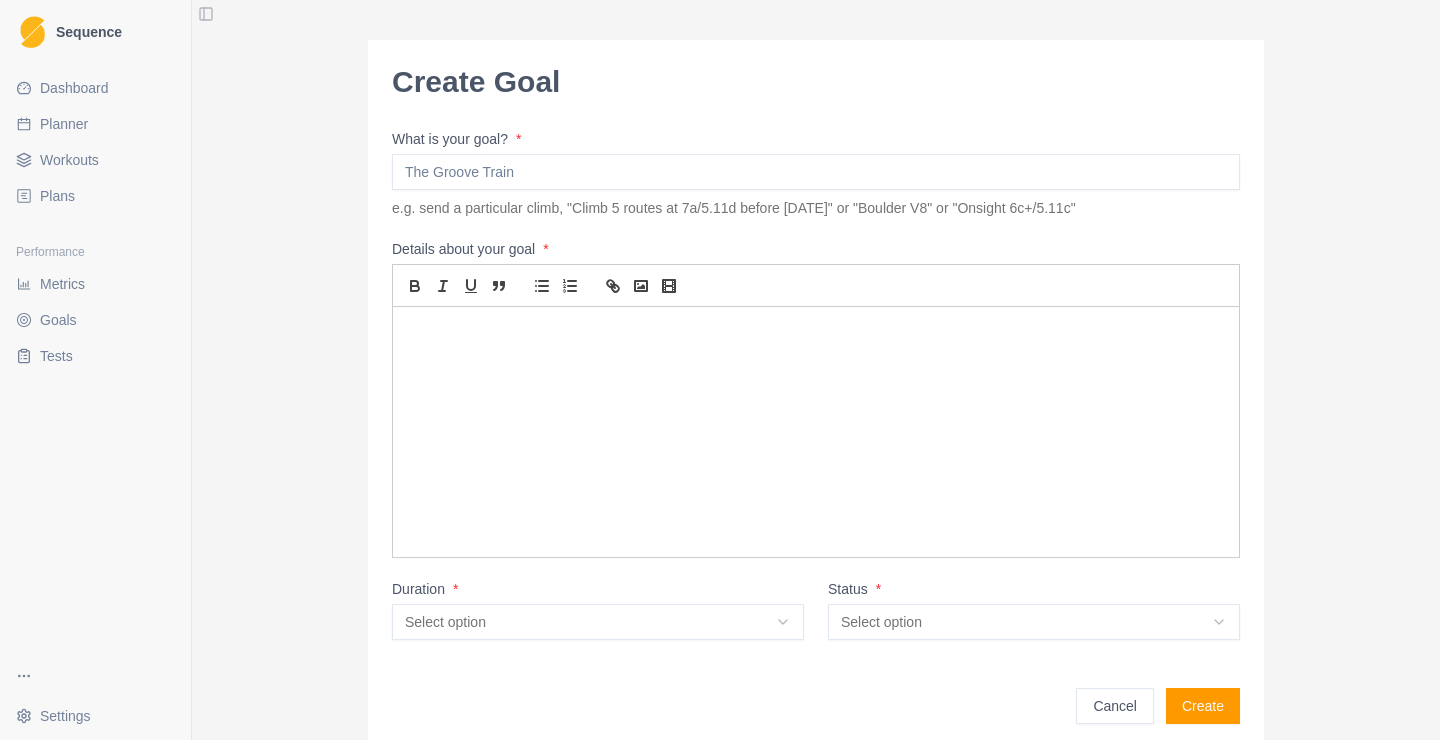 click on "What is your goal?  *" at bounding box center [816, 172] 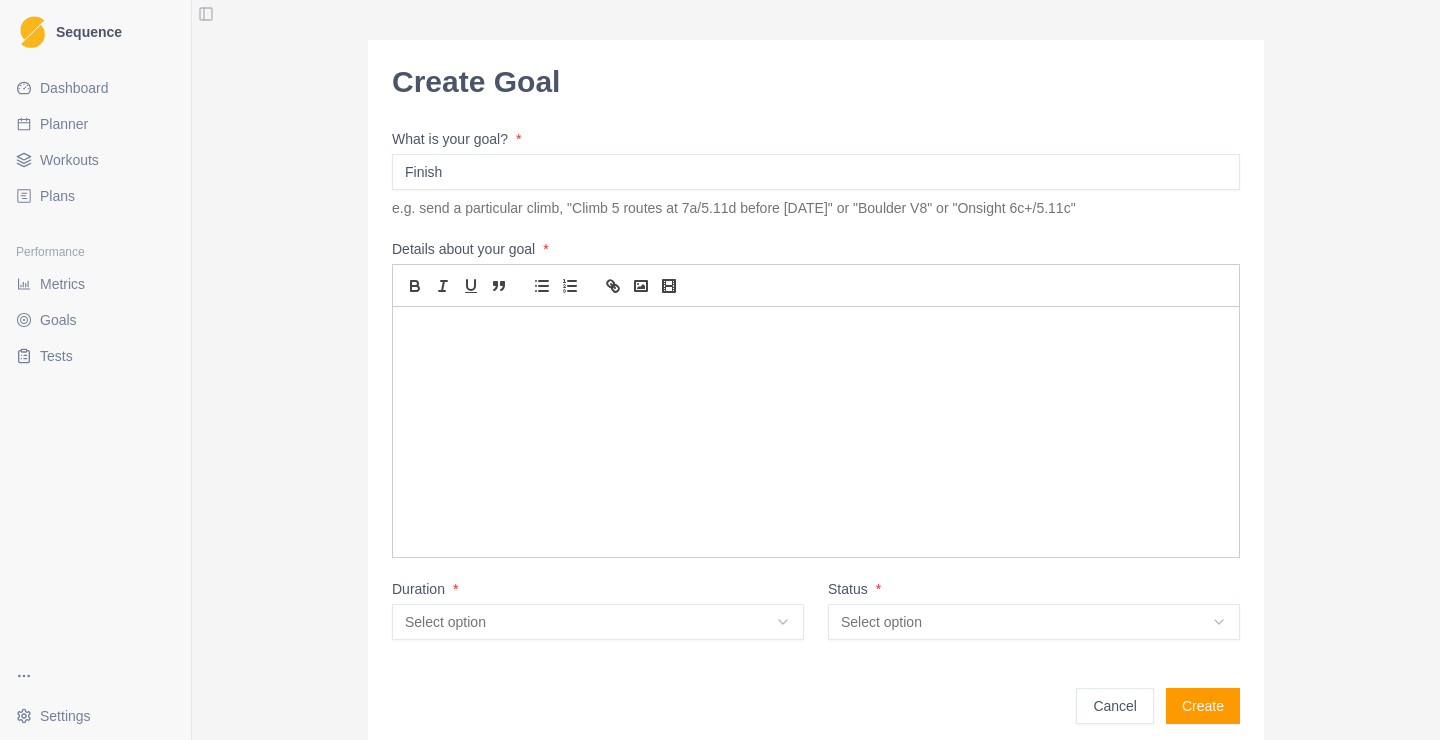 type on "Finish" 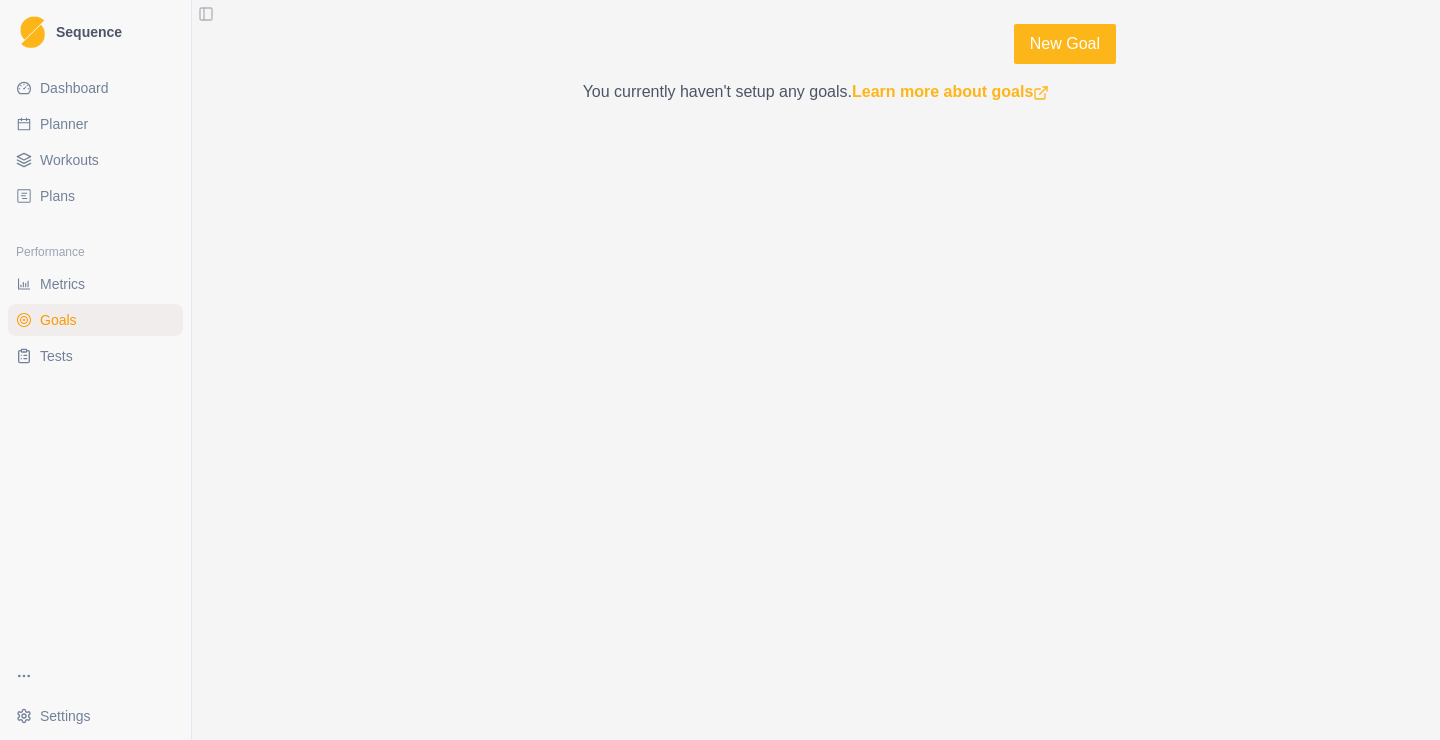click on "Metrics" at bounding box center [95, 284] 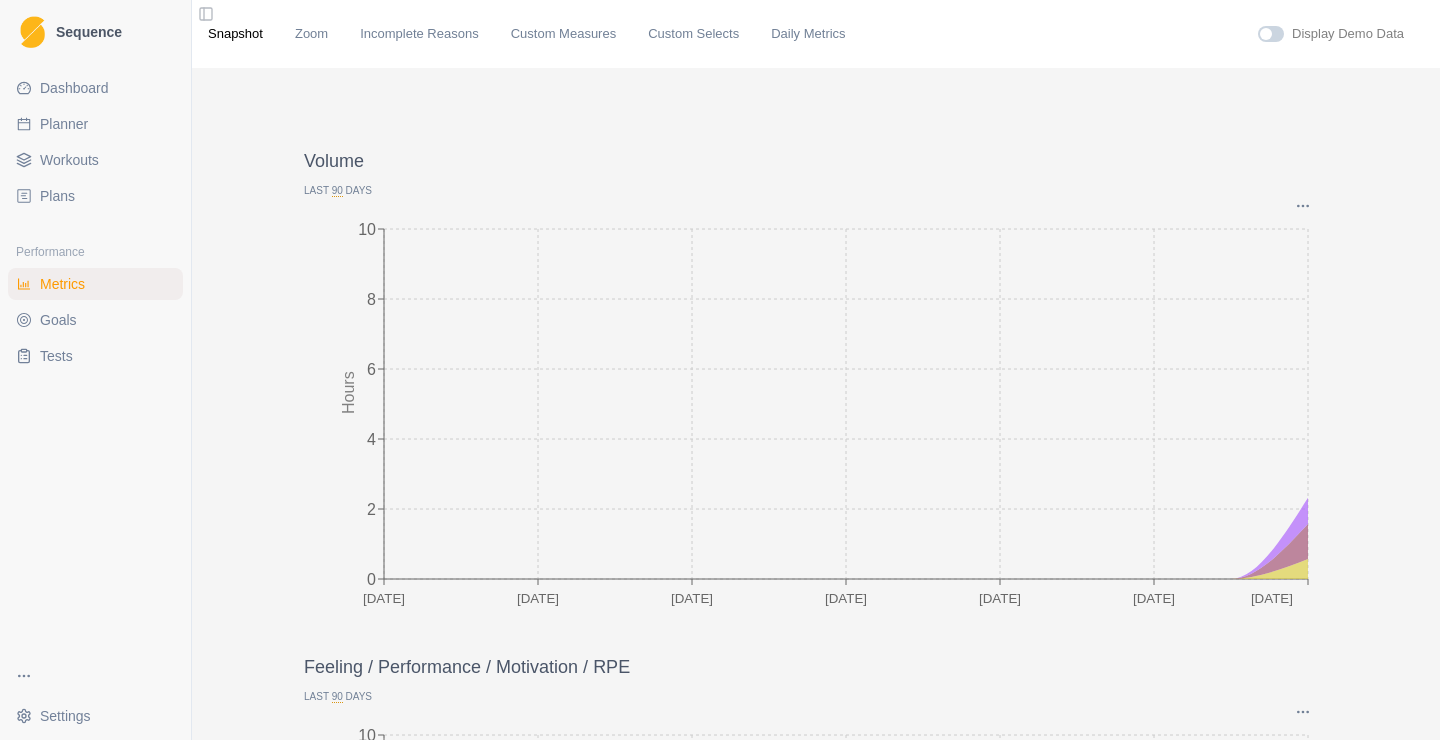 click on "Tests" at bounding box center [95, 356] 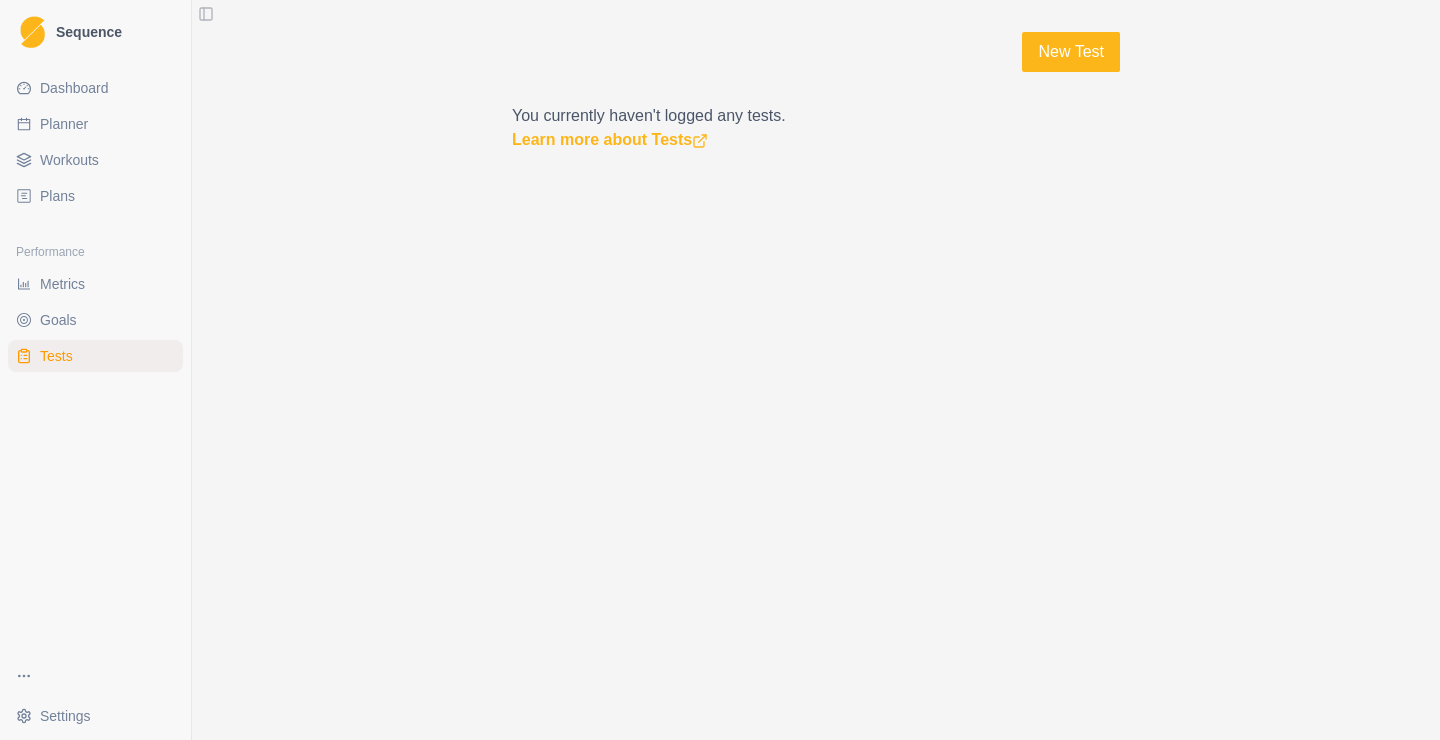 click on "Planner" at bounding box center [95, 124] 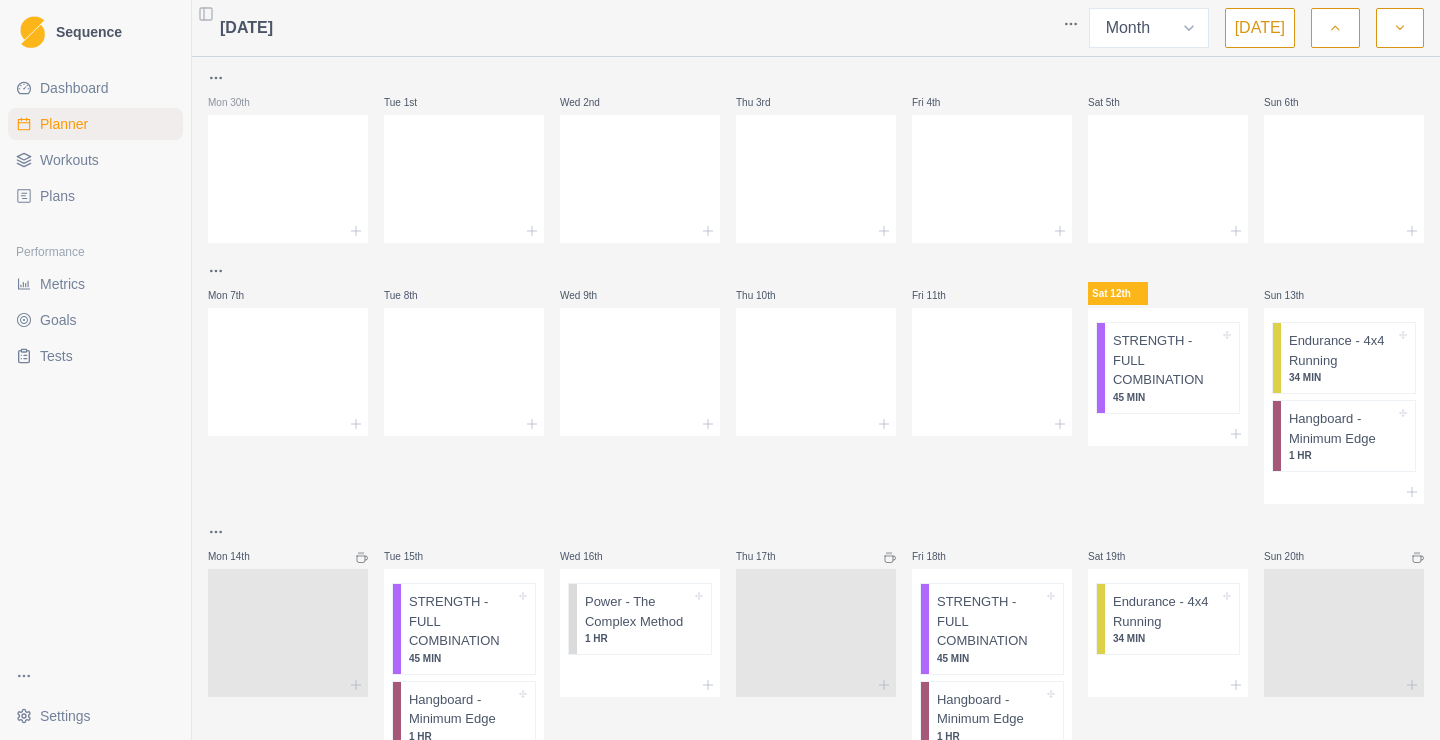 click on "Dashboard" at bounding box center (74, 88) 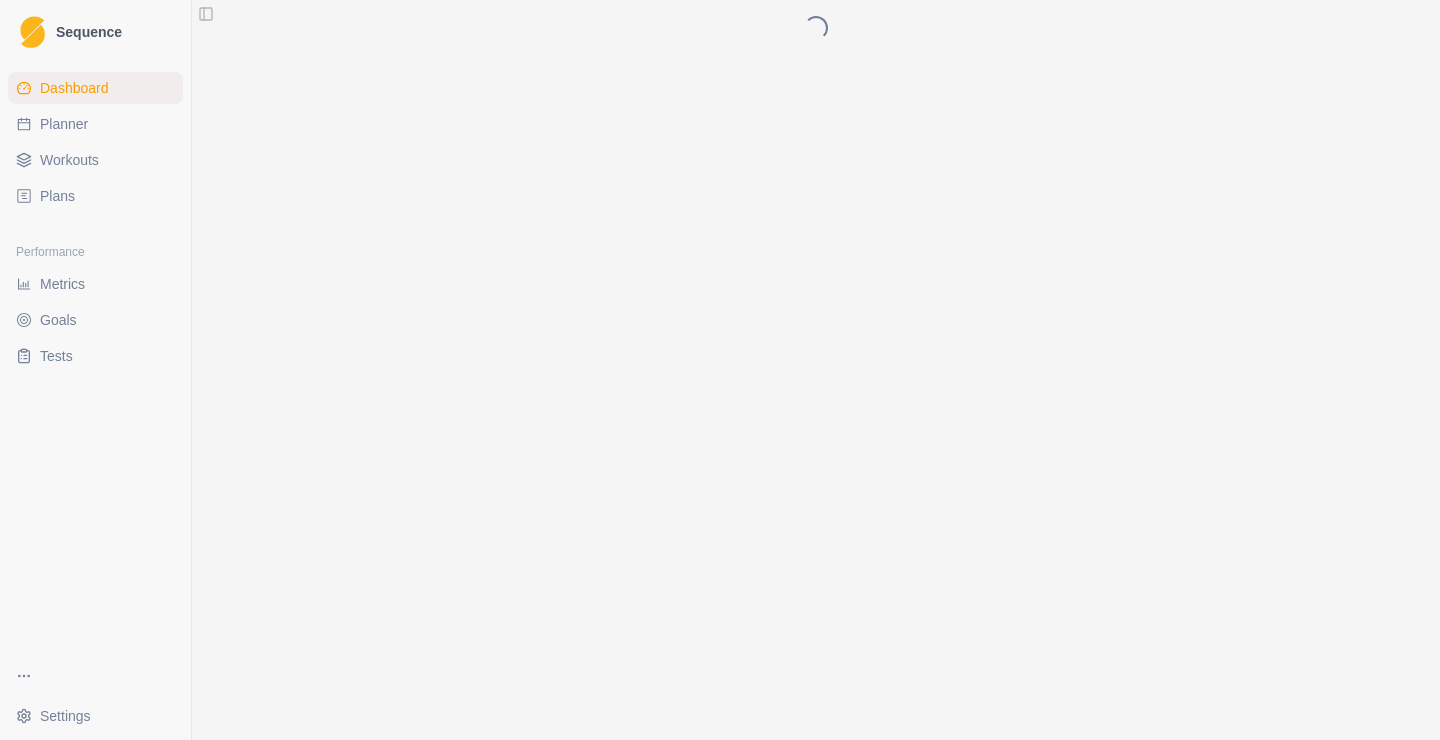 scroll, scrollTop: 0, scrollLeft: 0, axis: both 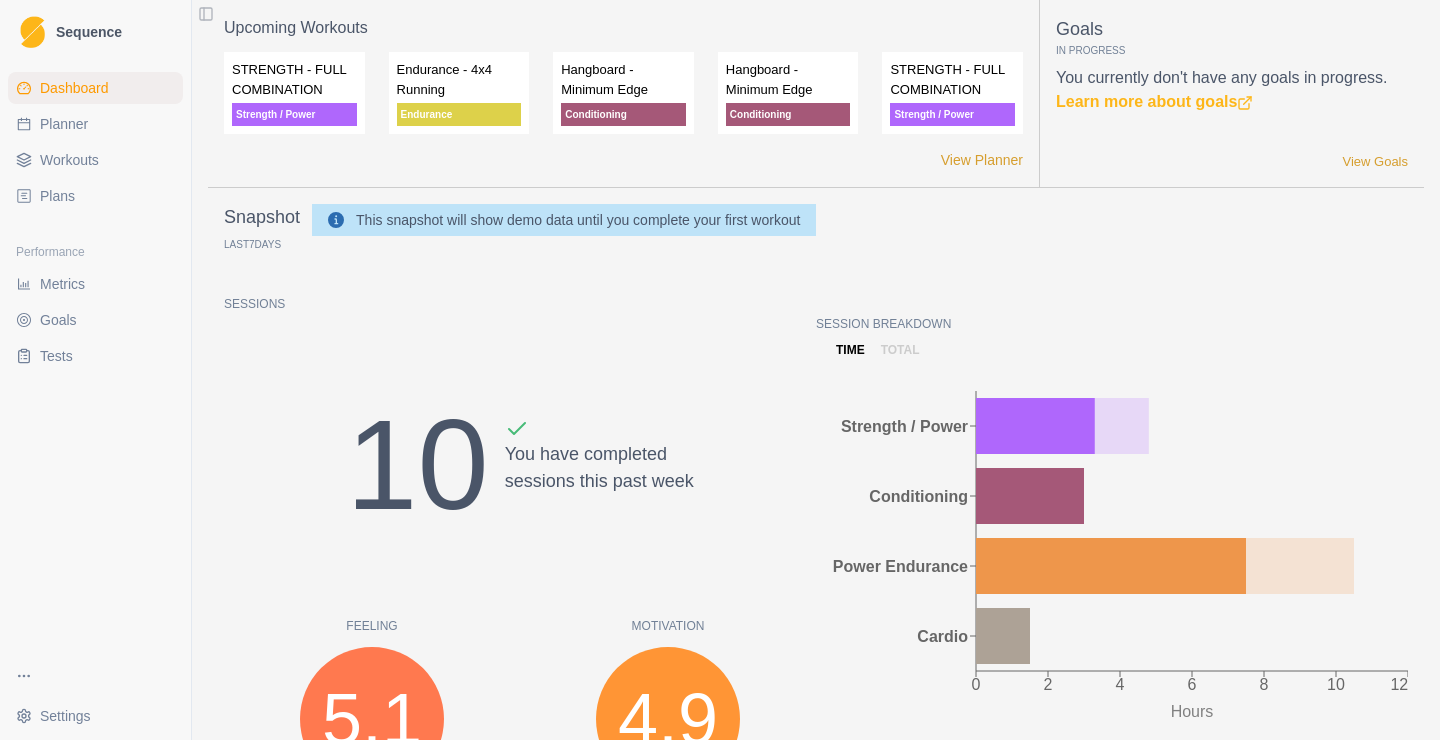 click on "Planner" at bounding box center [64, 124] 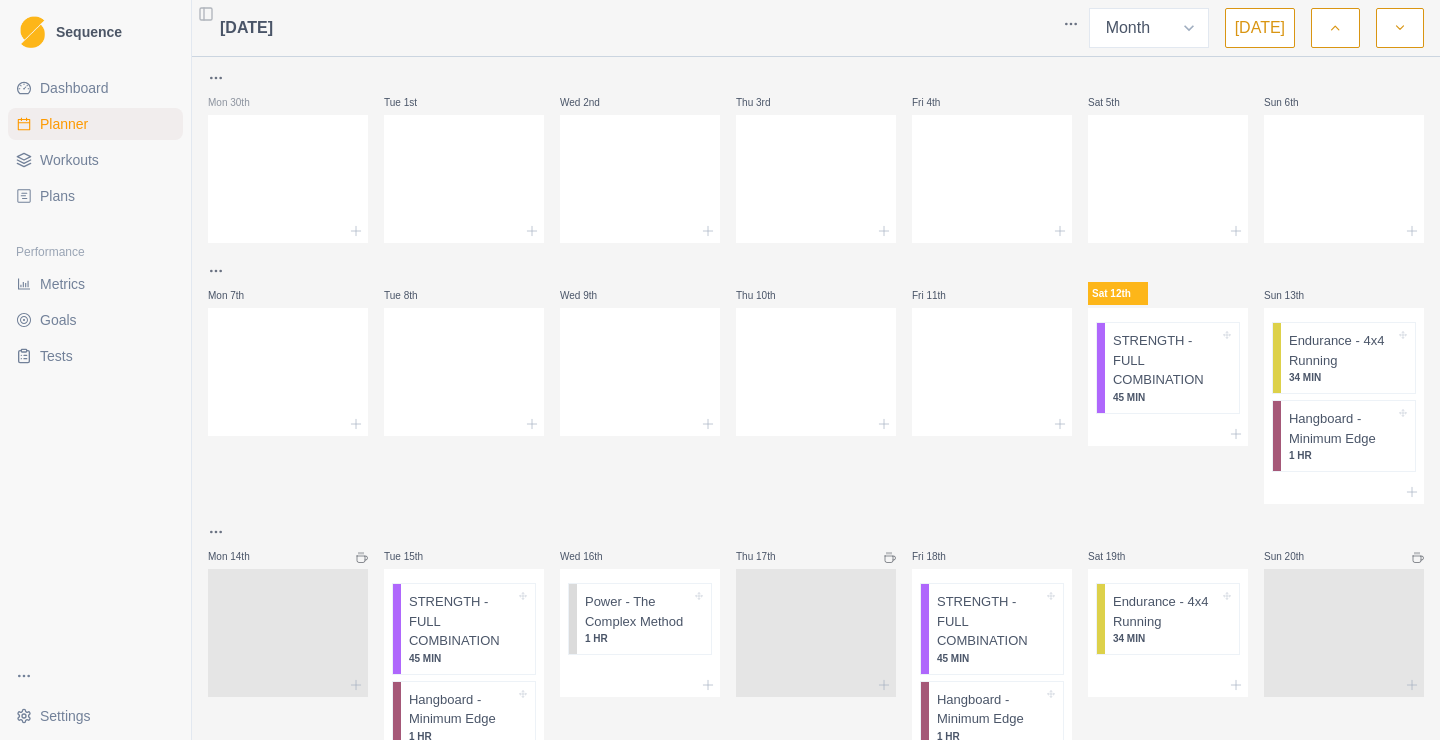 click on "Workouts" at bounding box center (69, 160) 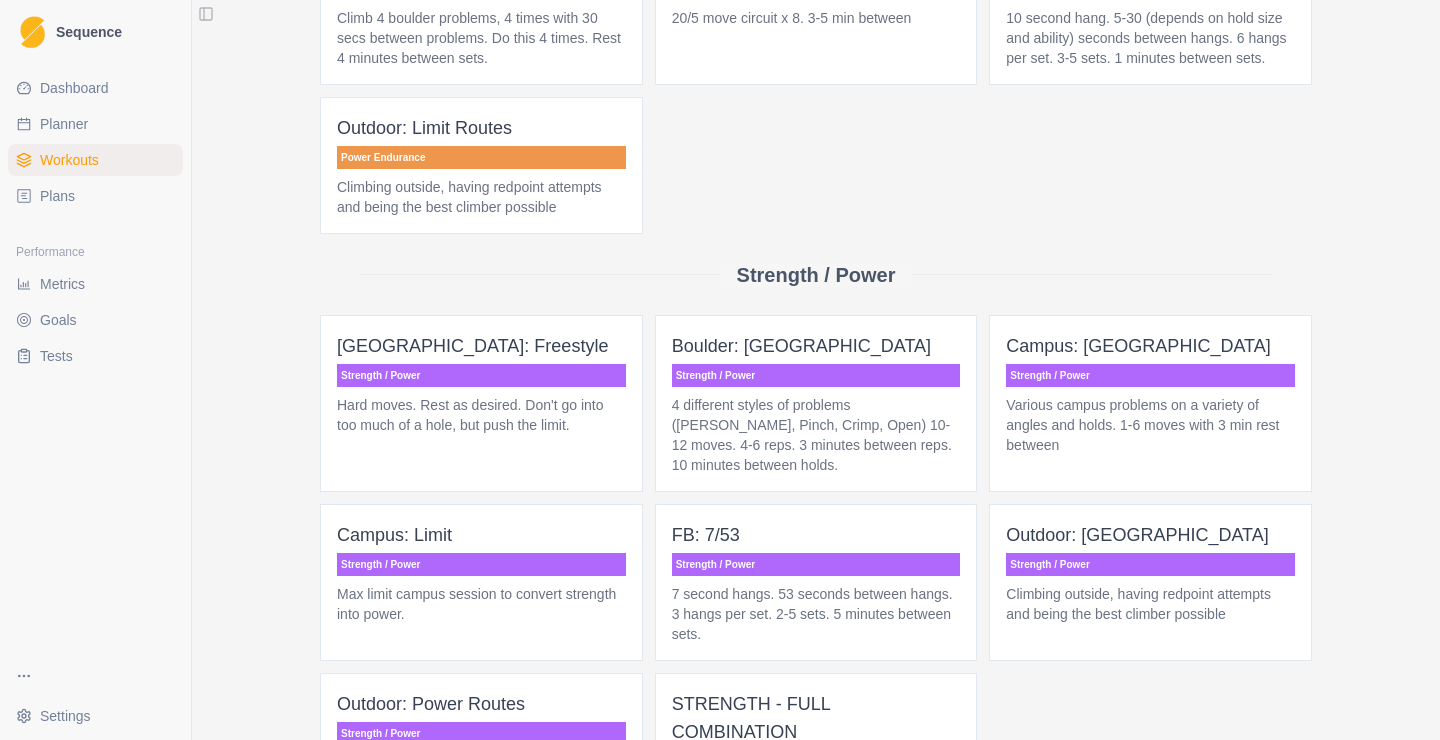 scroll, scrollTop: 1820, scrollLeft: 0, axis: vertical 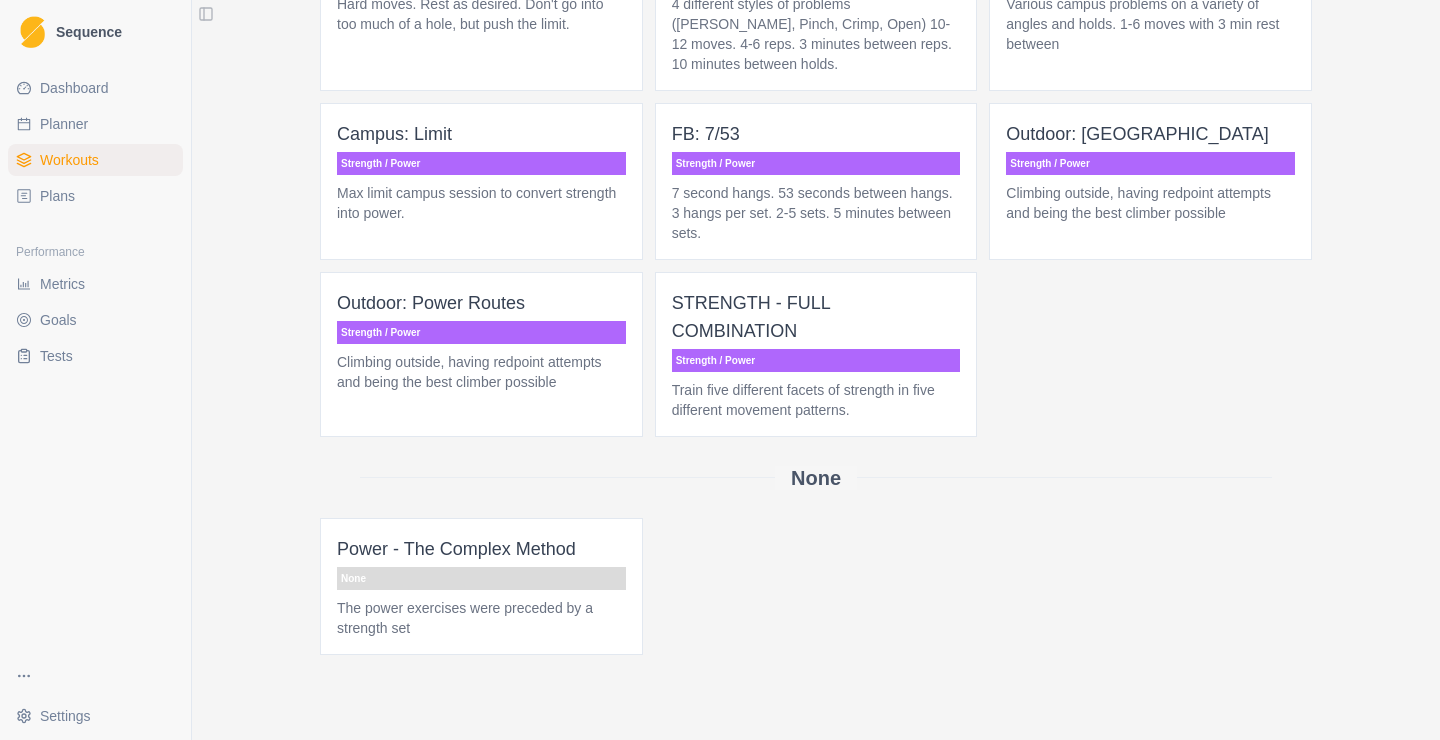 click on "Outdoor: Power Routes" at bounding box center [481, 303] 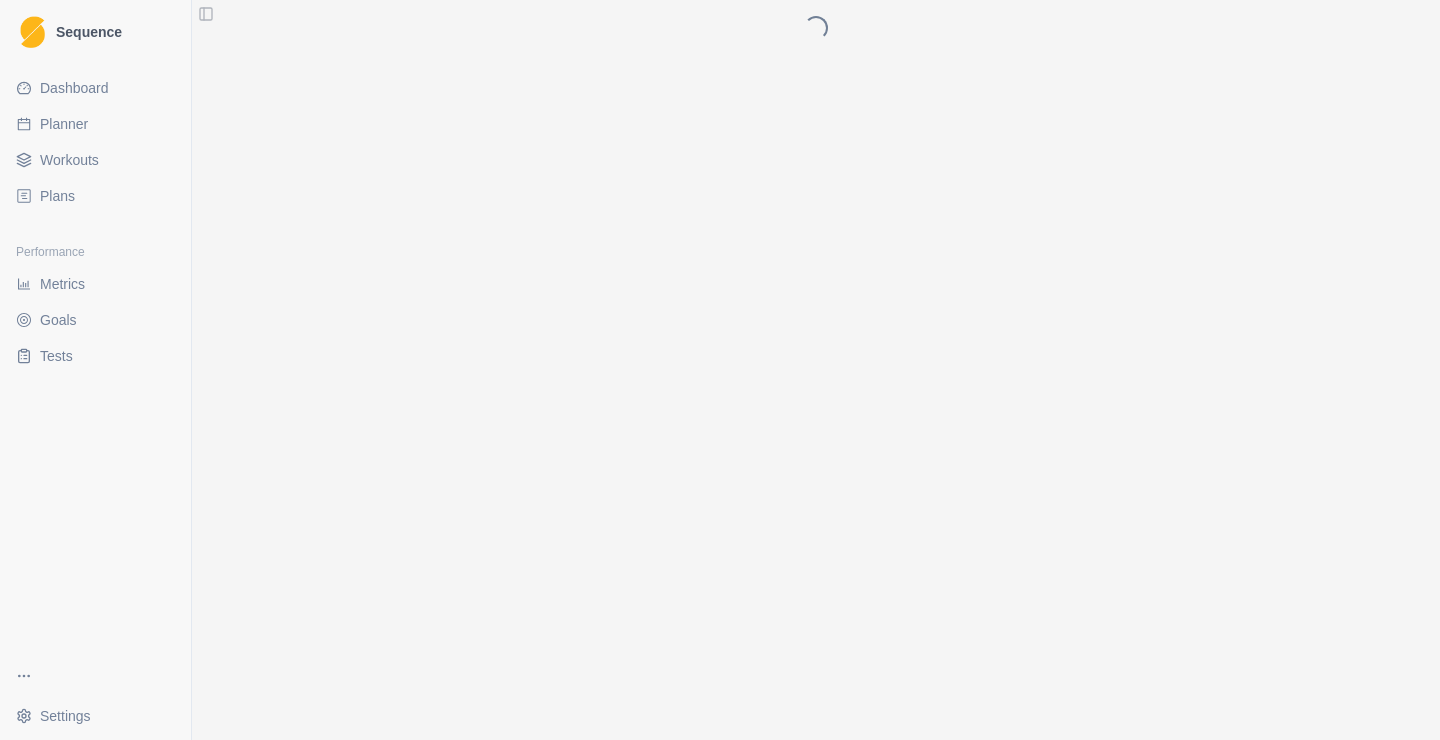 scroll, scrollTop: 0, scrollLeft: 0, axis: both 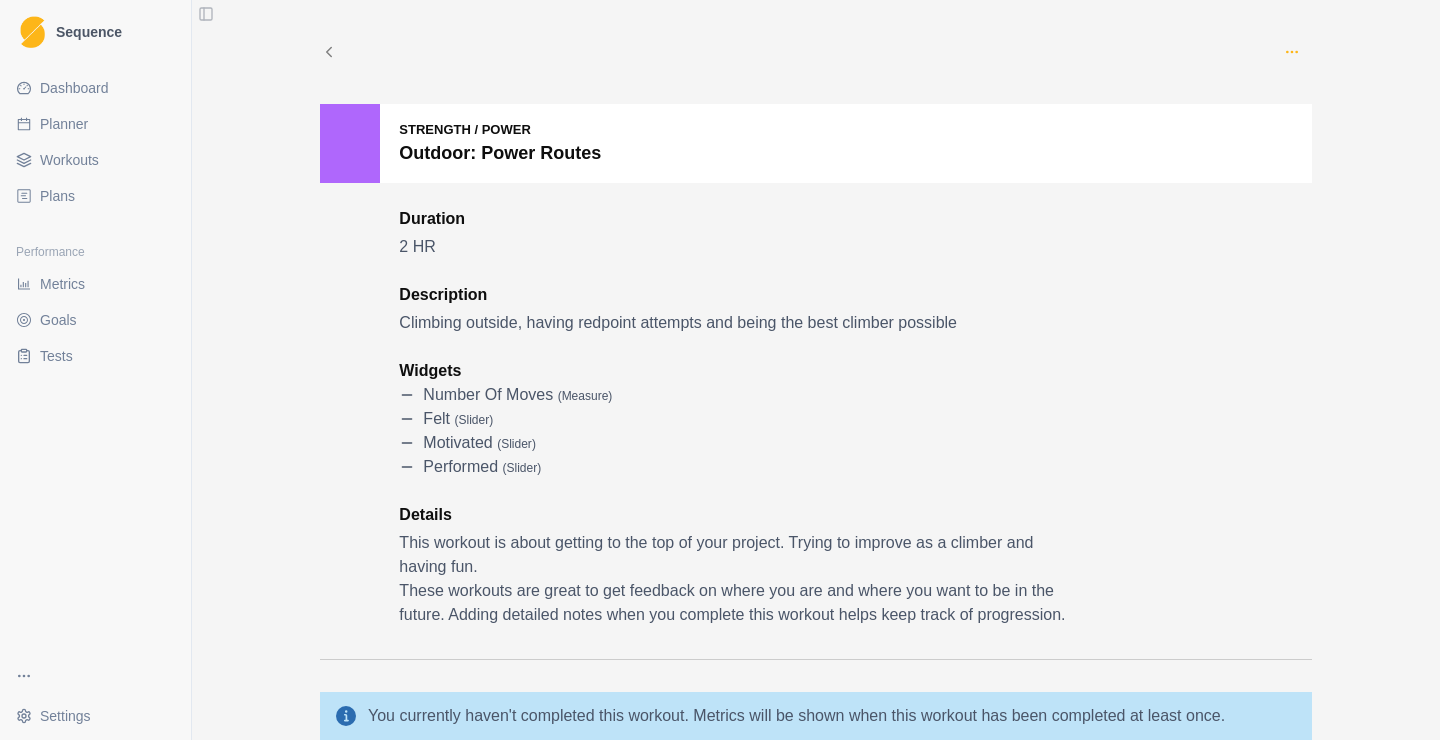 click 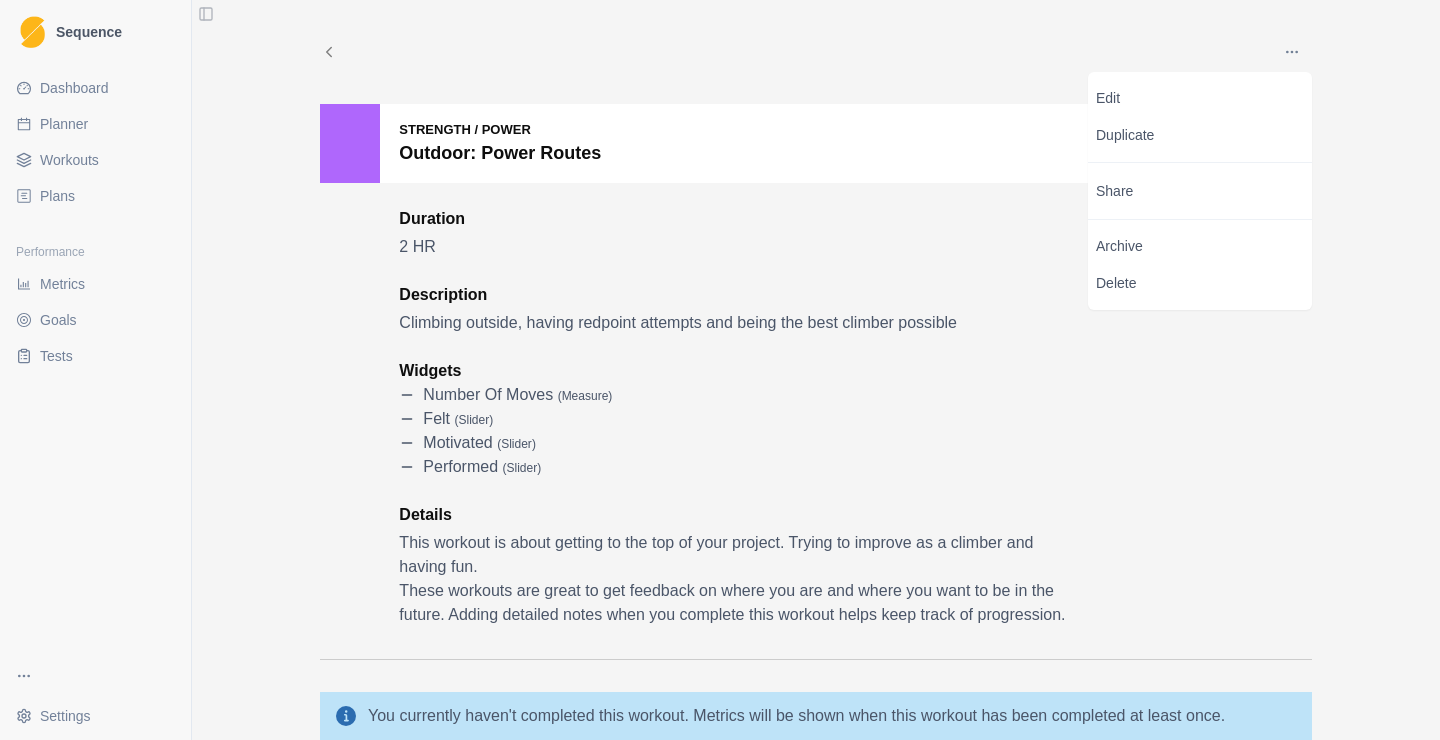 click 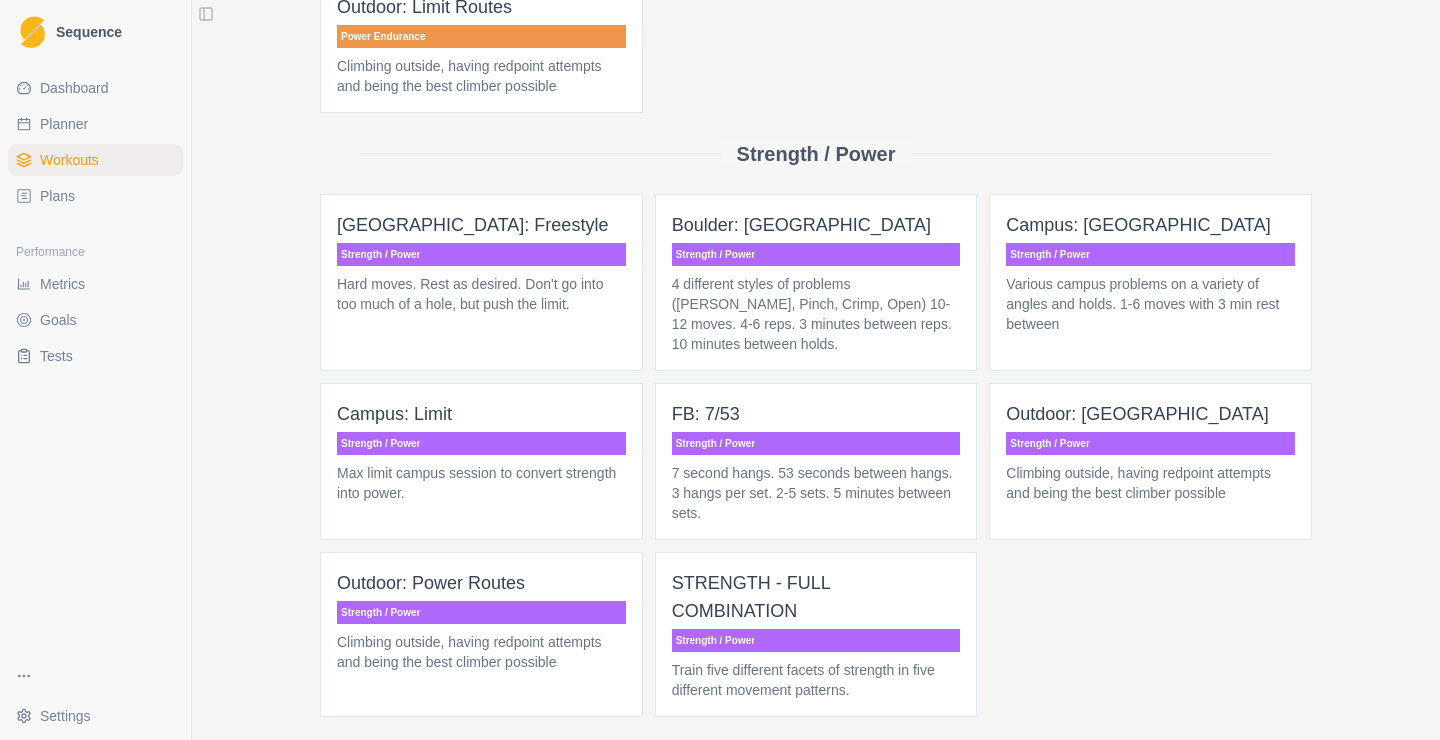 scroll, scrollTop: 1806, scrollLeft: 0, axis: vertical 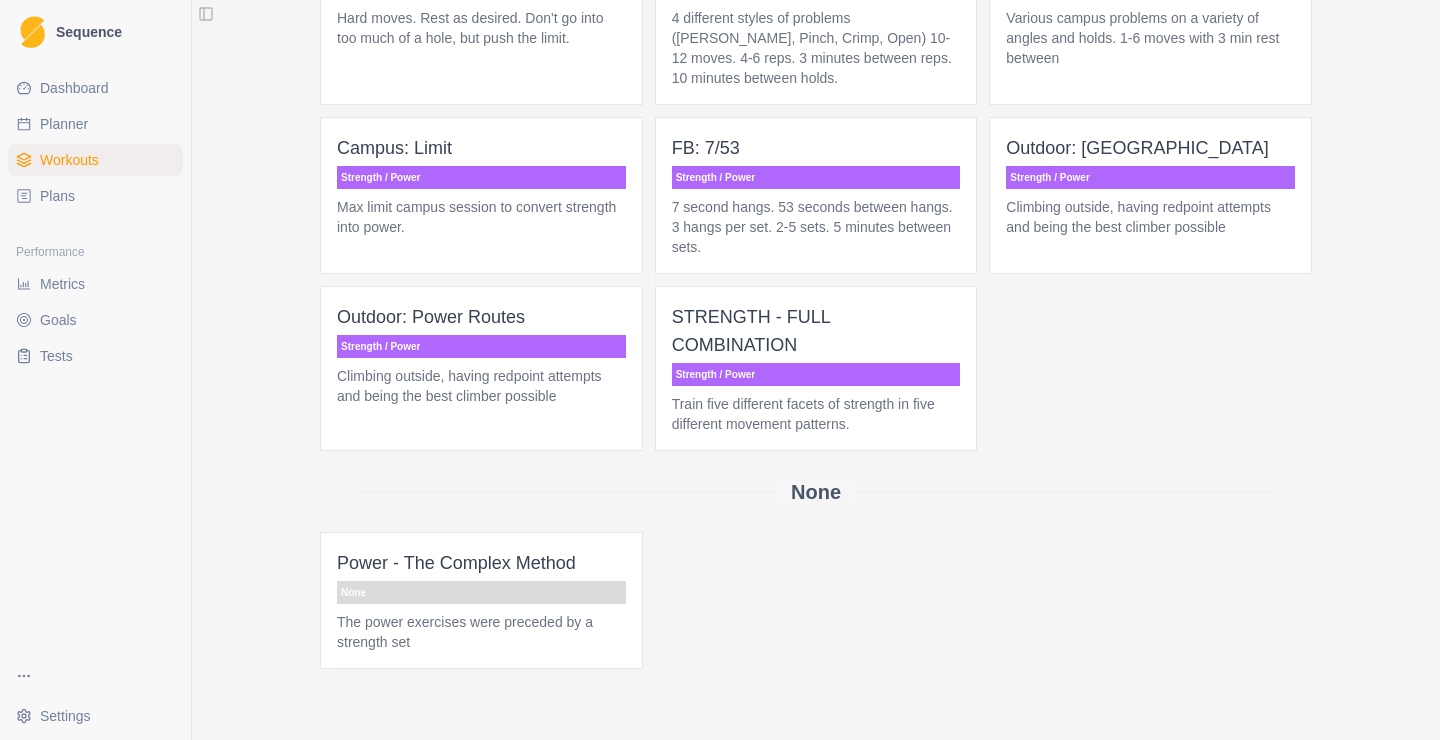 click on "STRENGTH - FULL COMBINATION" at bounding box center [816, 331] 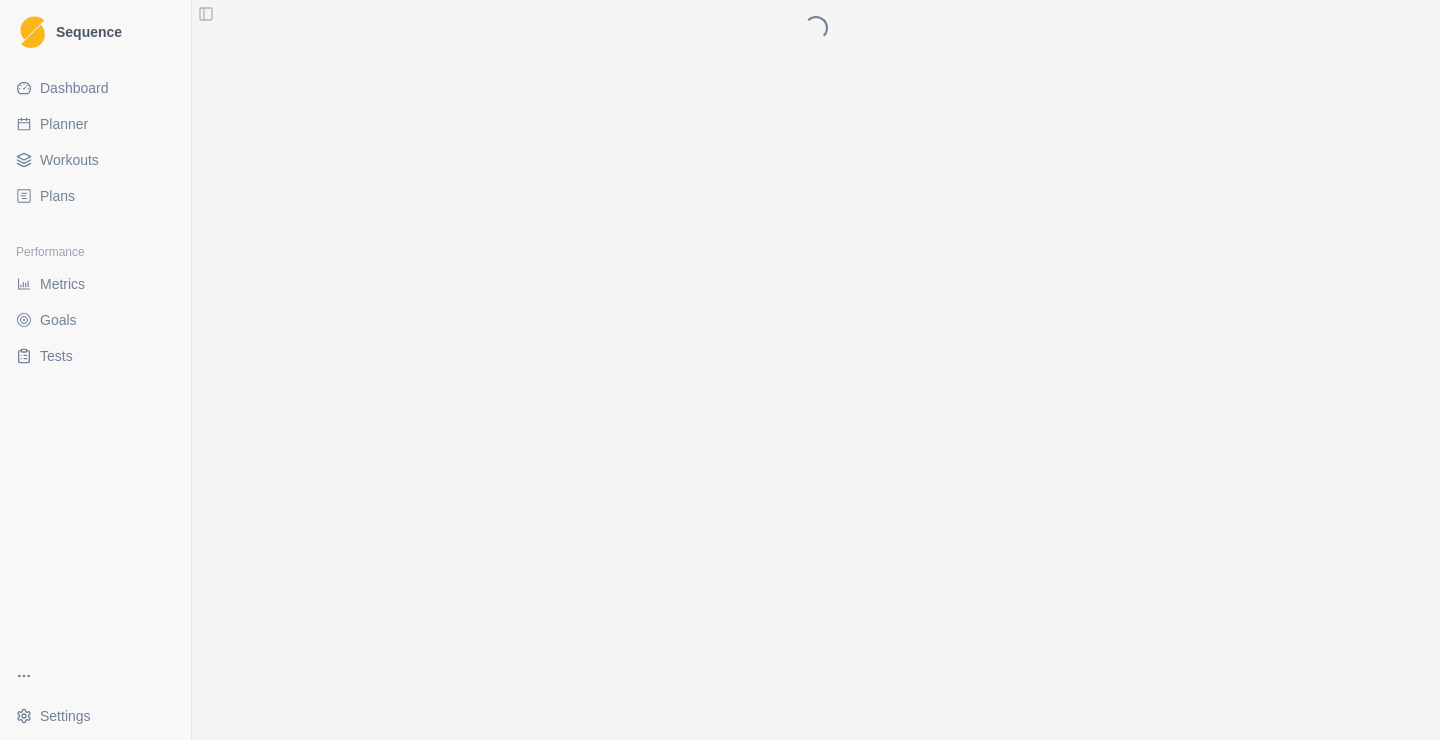 scroll, scrollTop: 0, scrollLeft: 0, axis: both 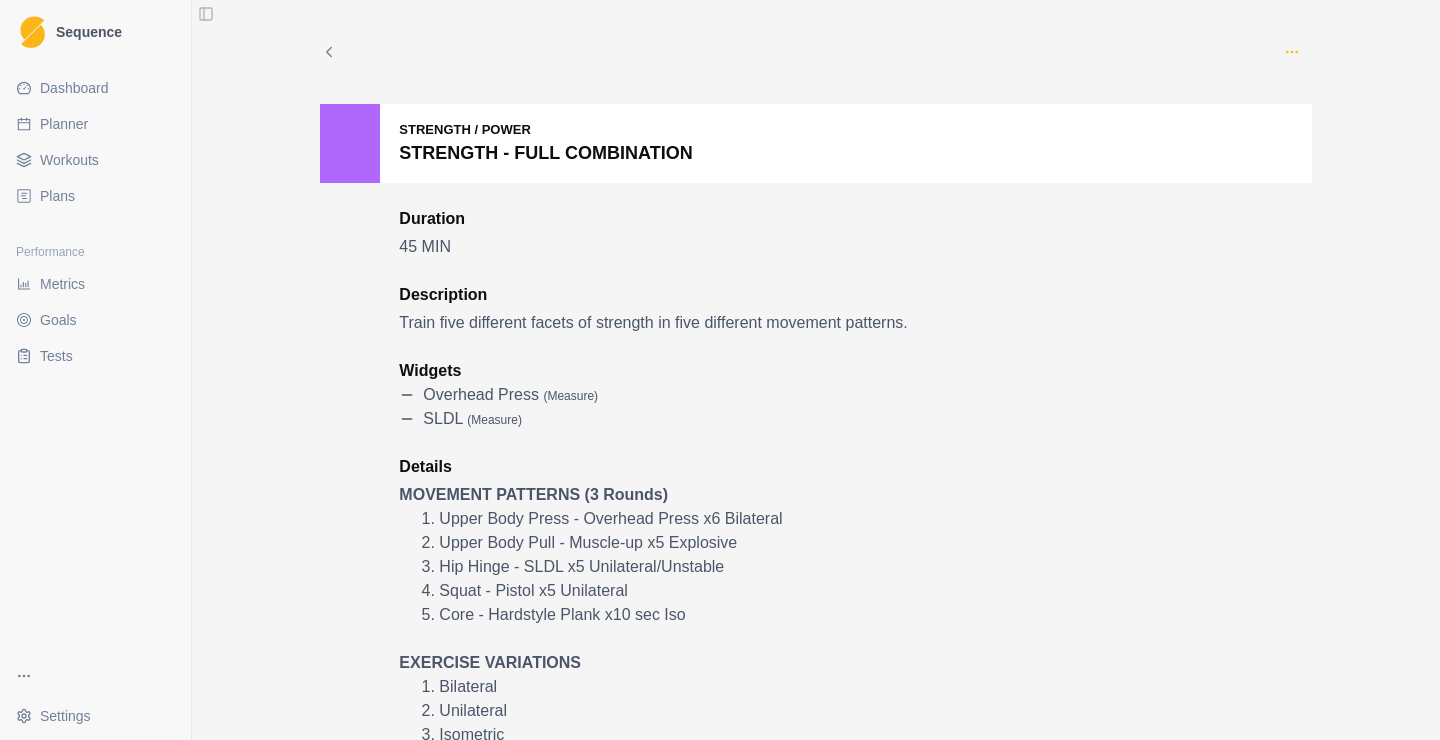 click 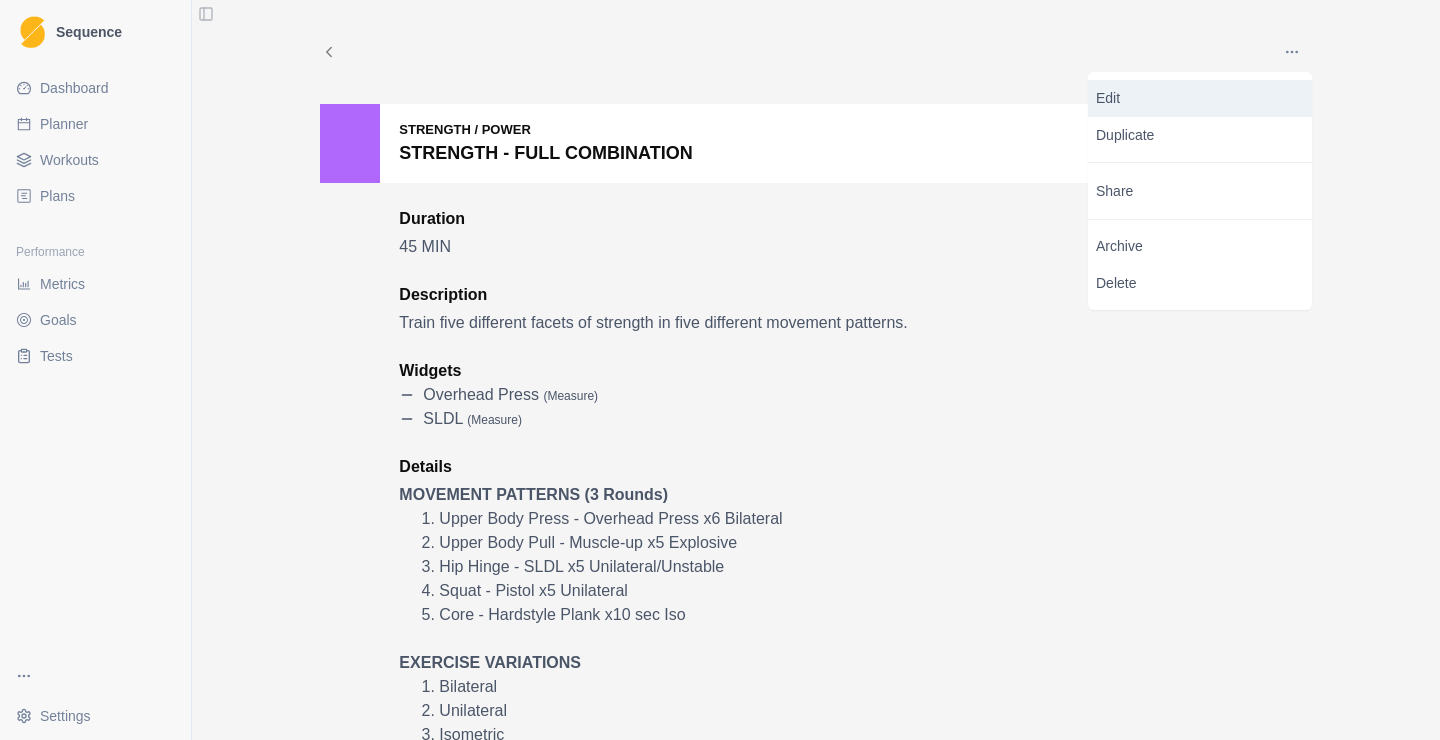 click on "Edit" at bounding box center (1200, 98) 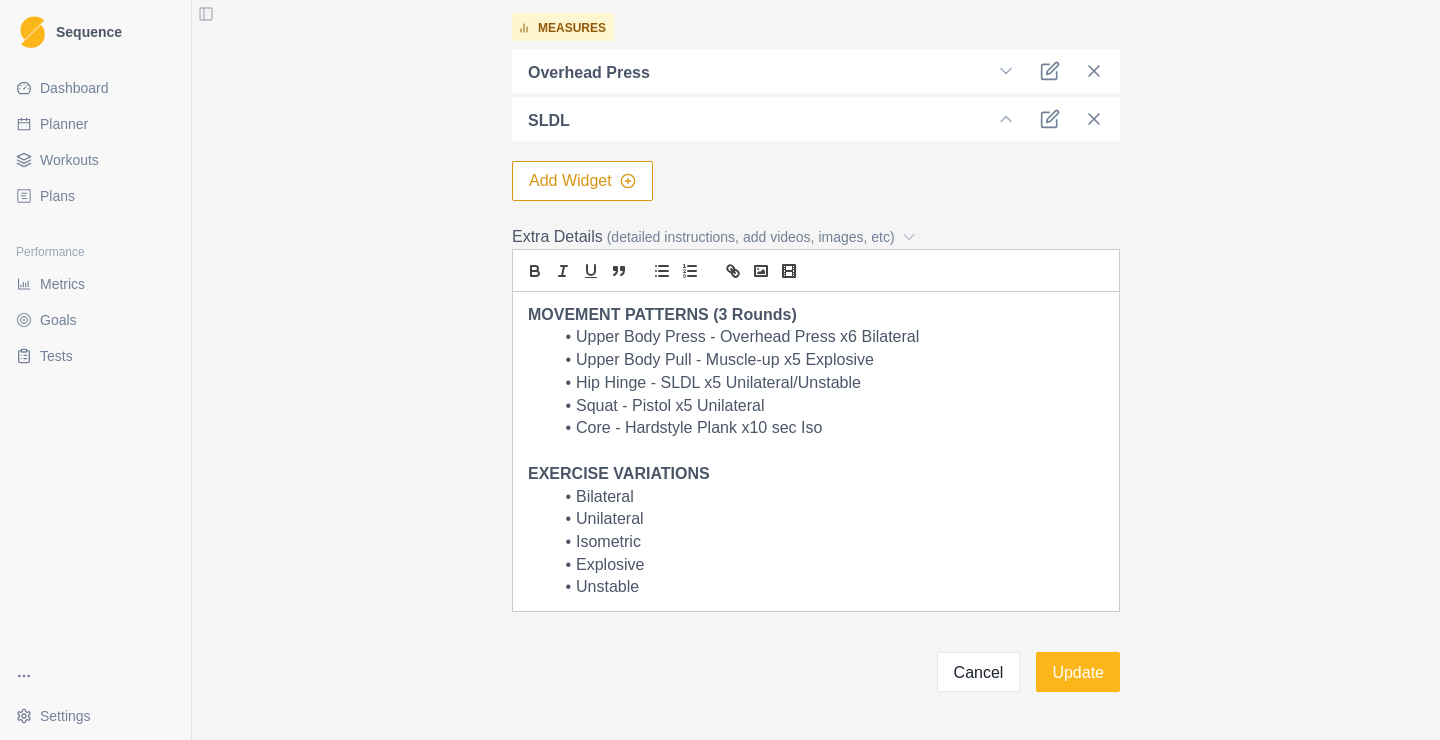 scroll, scrollTop: 699, scrollLeft: 0, axis: vertical 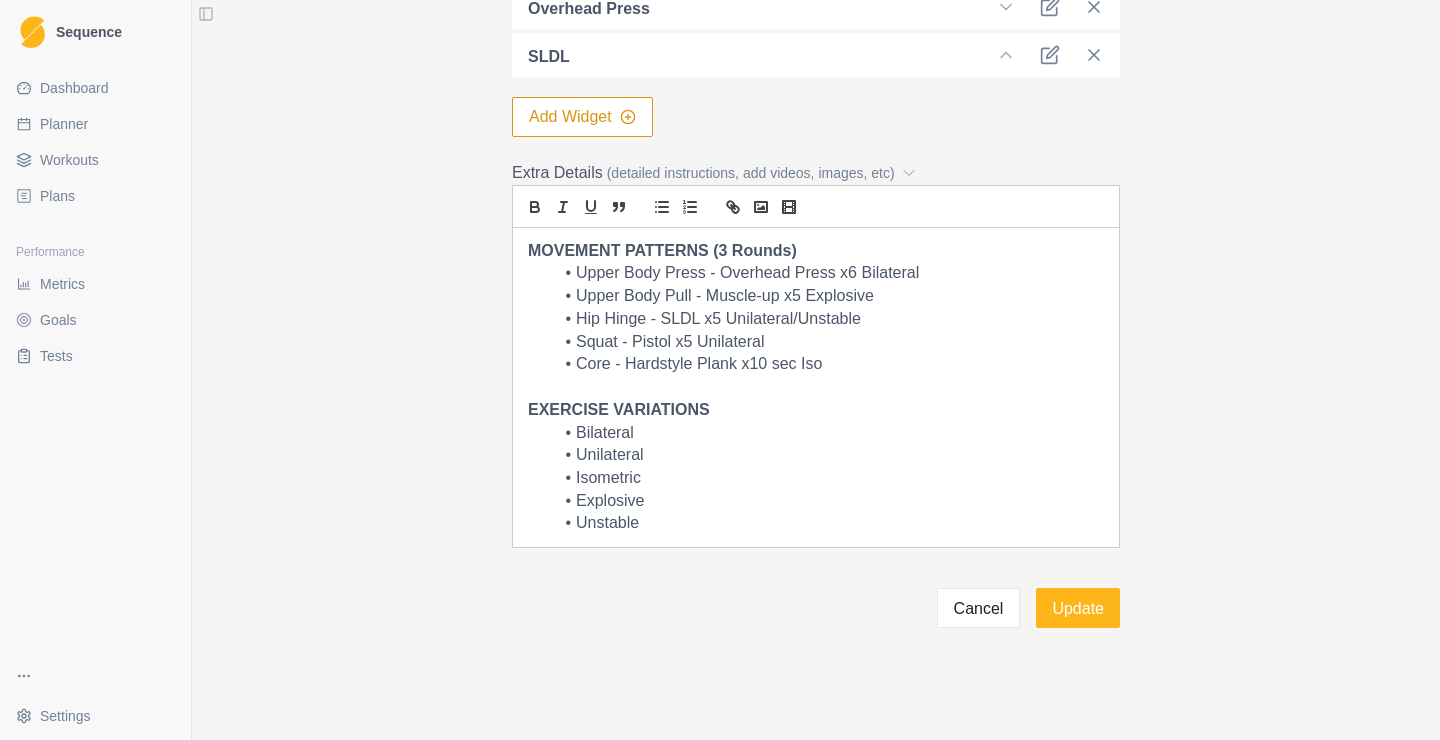 drag, startPoint x: 883, startPoint y: 298, endPoint x: 897, endPoint y: 301, distance: 14.3178215 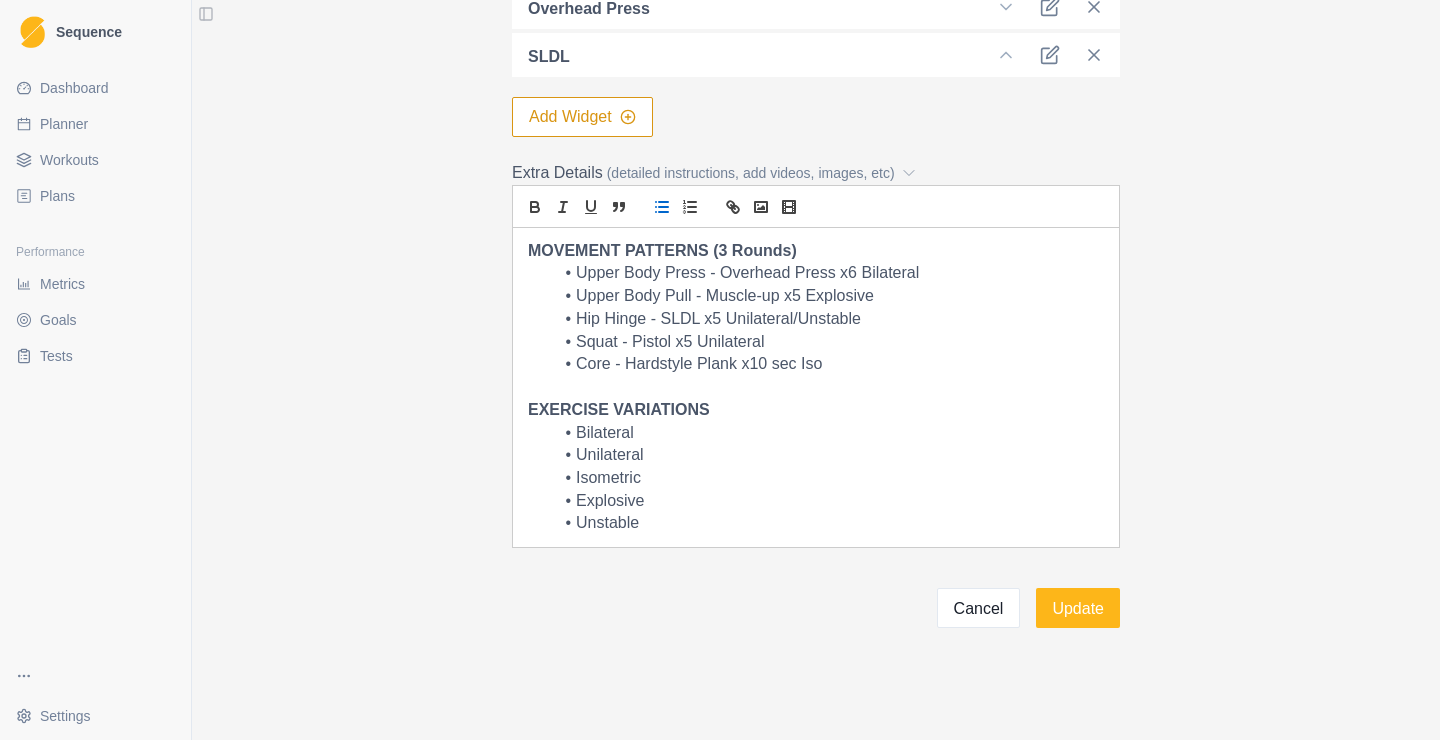 click on "Core - Hardstyle Plank x10 sec Iso" at bounding box center (828, 364) 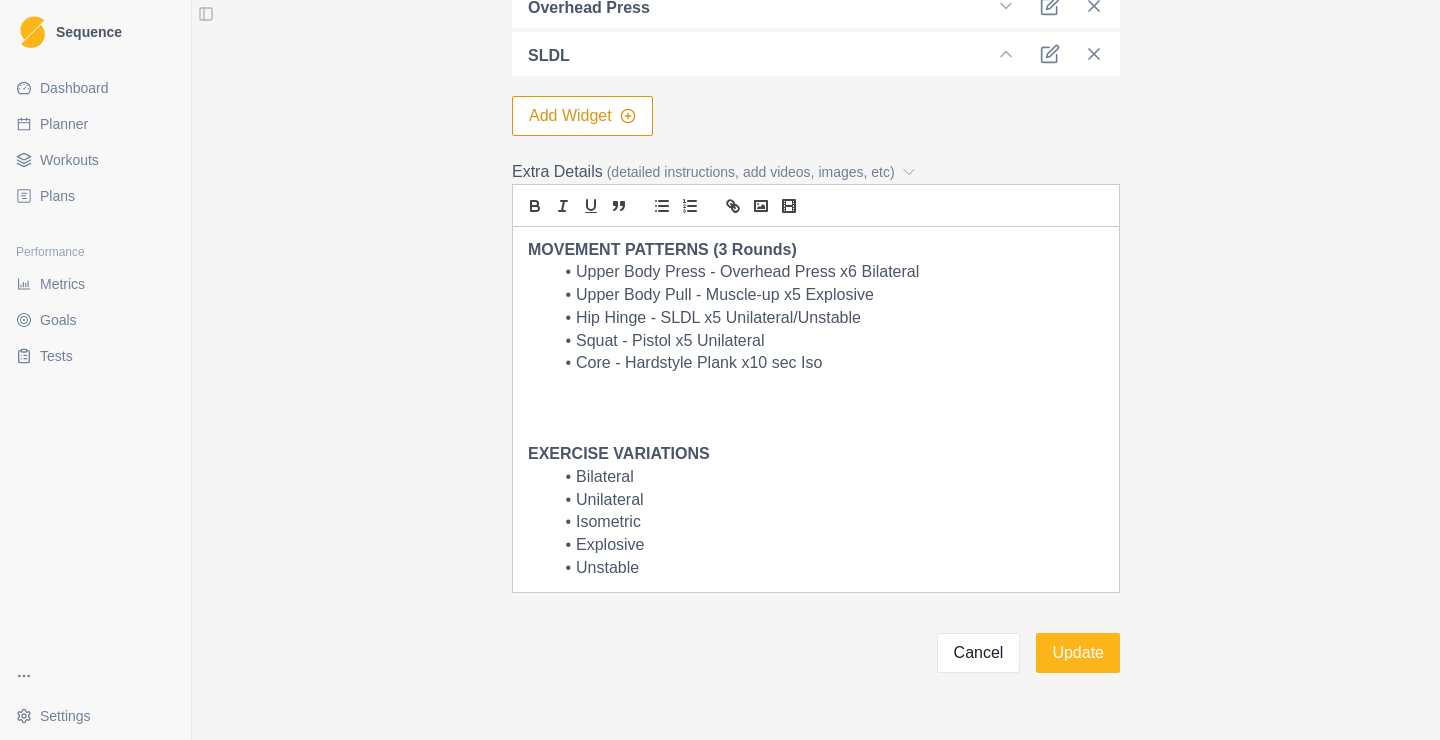 type 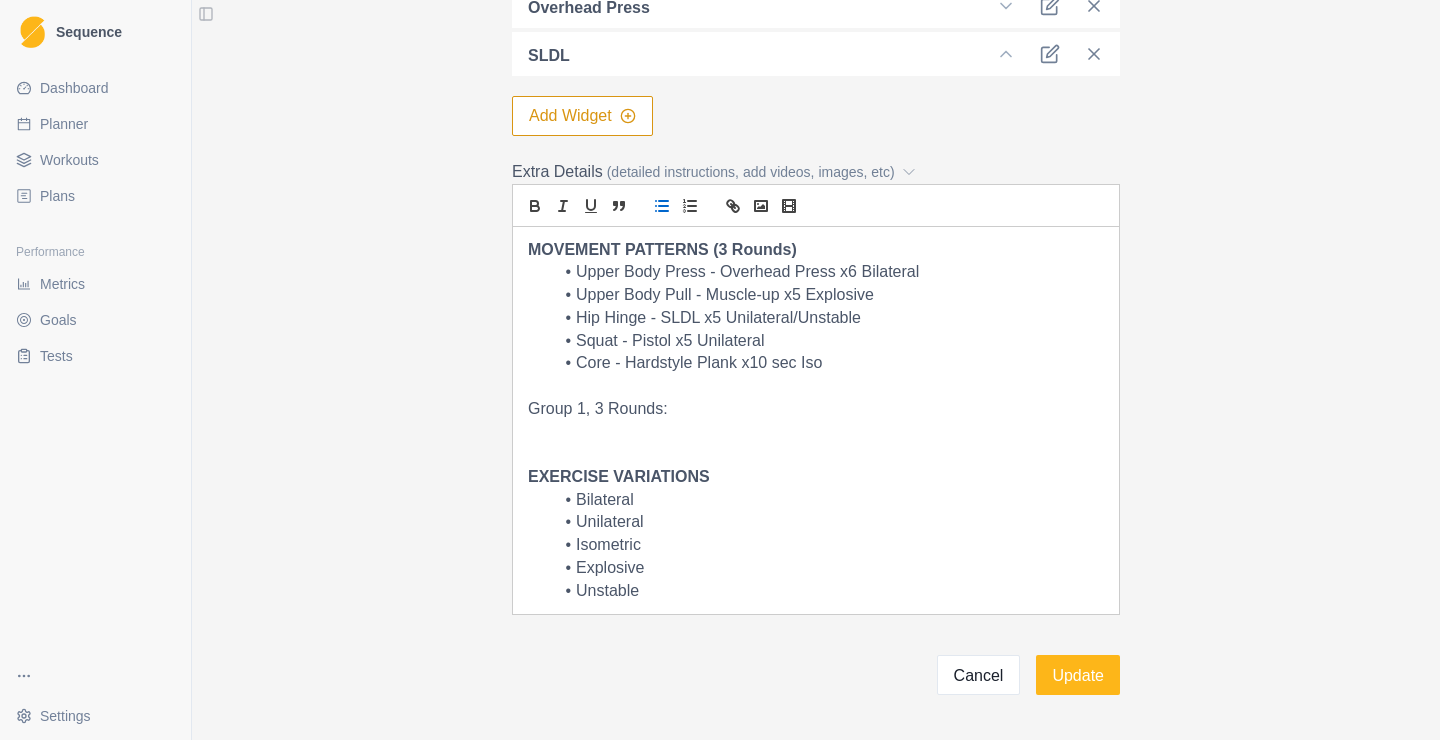 click 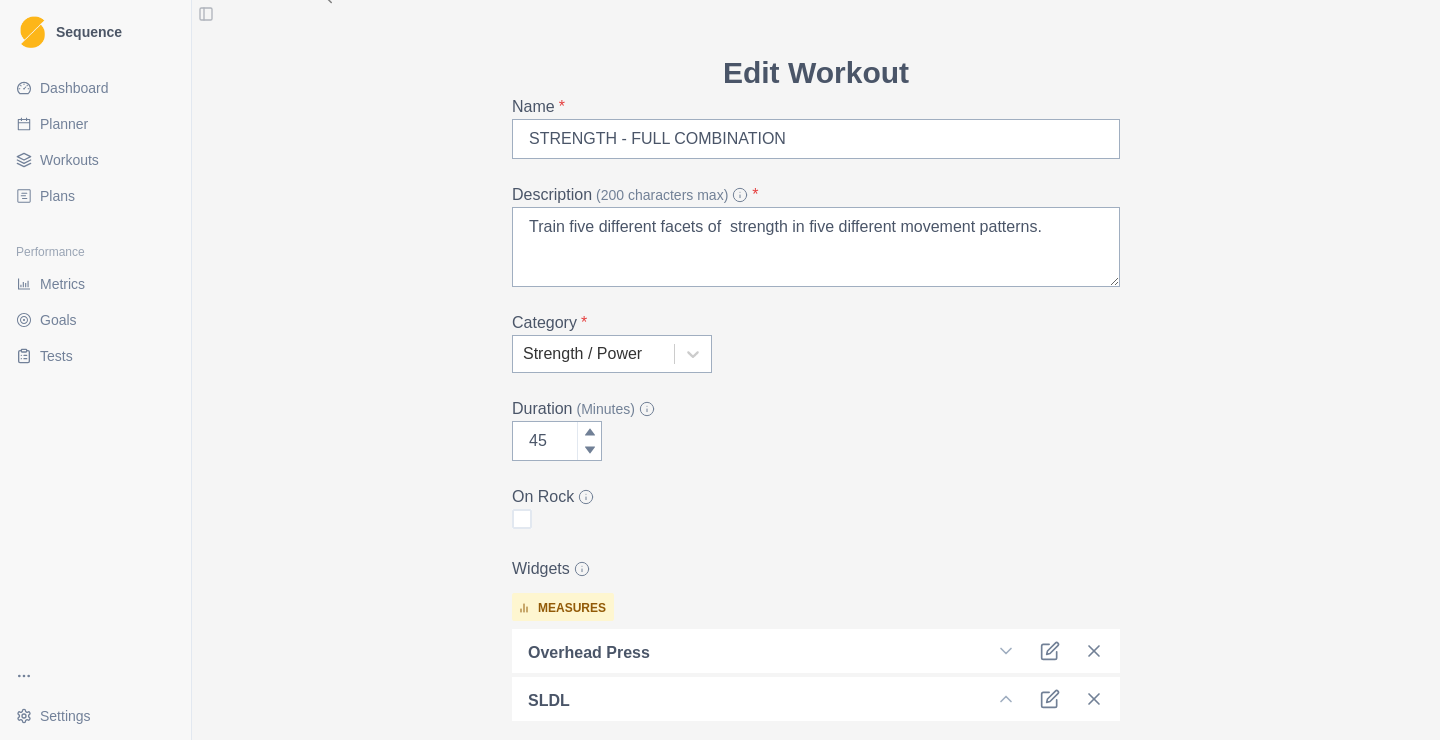 scroll, scrollTop: 570, scrollLeft: 0, axis: vertical 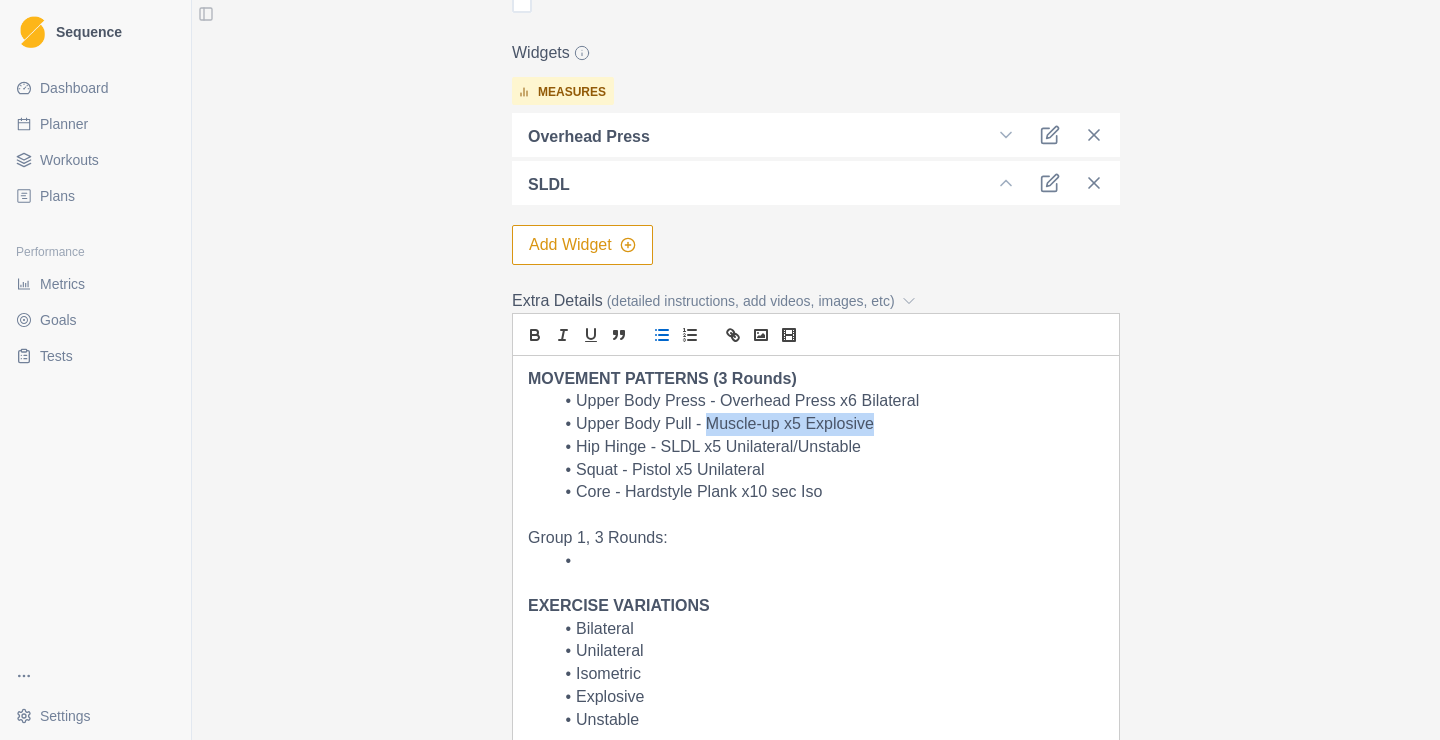 drag, startPoint x: 708, startPoint y: 427, endPoint x: 871, endPoint y: 431, distance: 163.04907 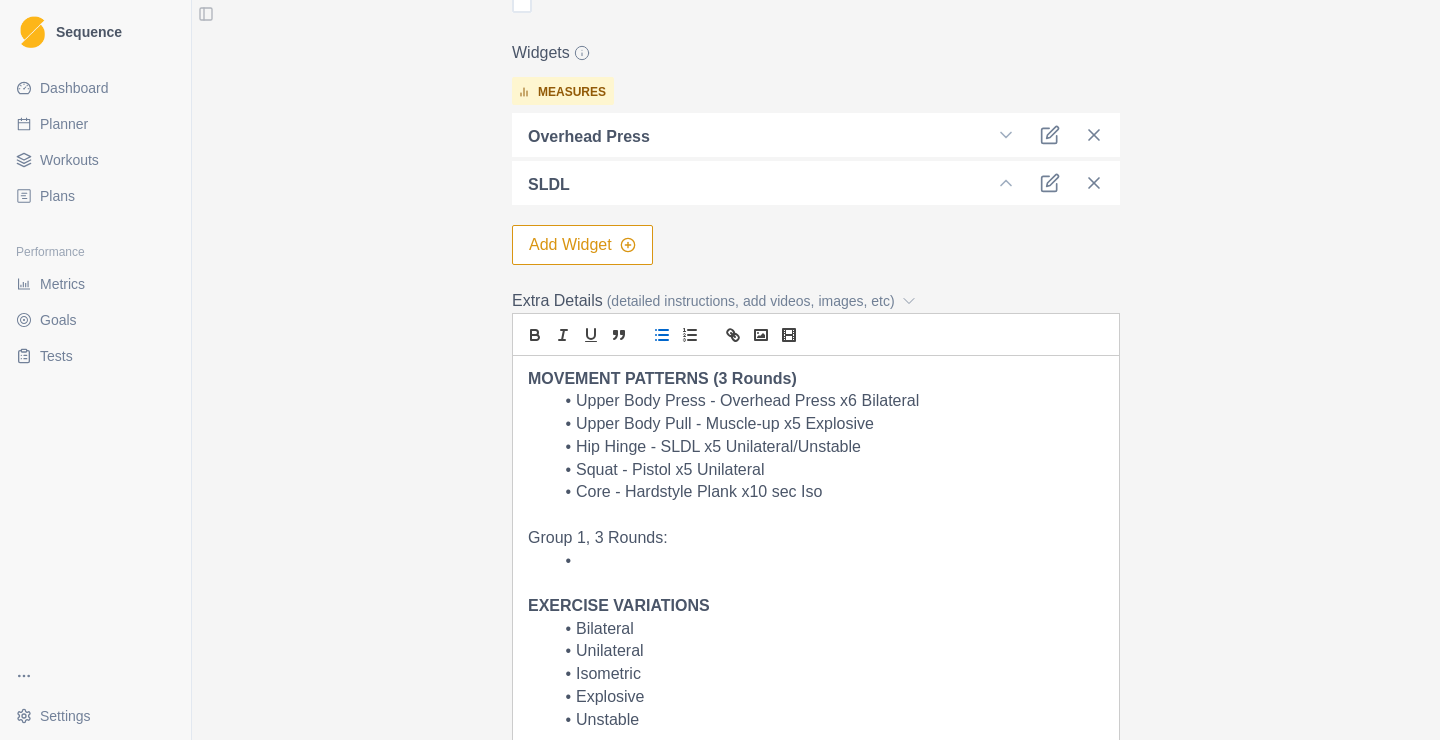 click at bounding box center [828, 561] 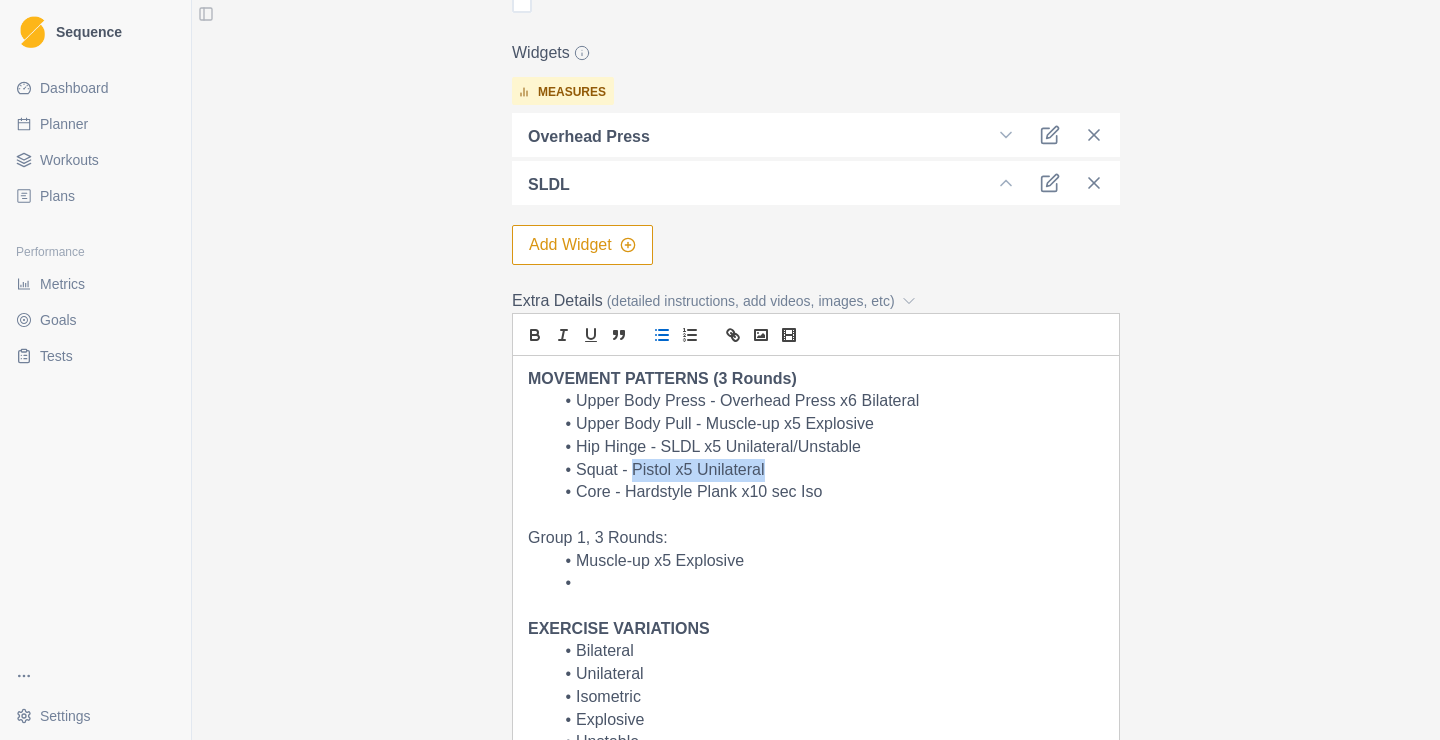 drag, startPoint x: 637, startPoint y: 476, endPoint x: 765, endPoint y: 476, distance: 128 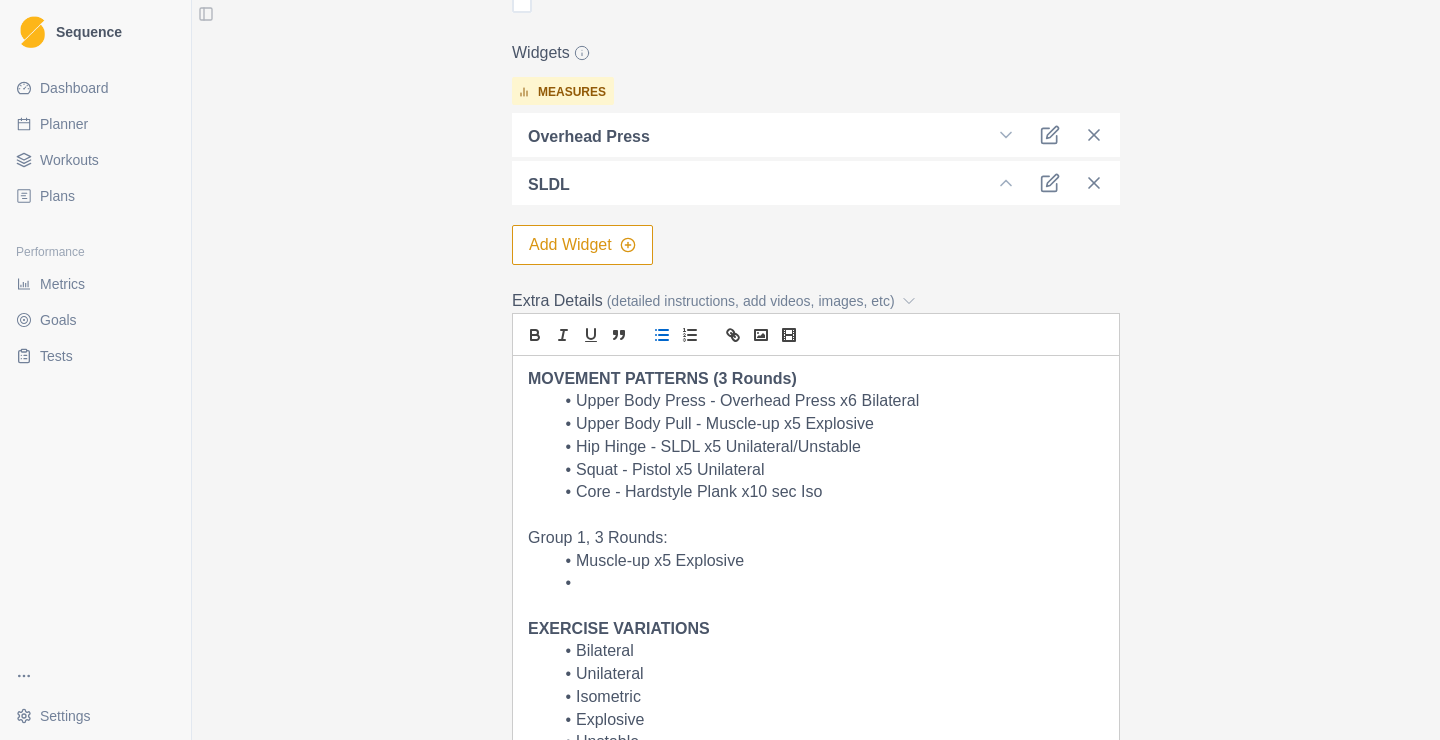 click at bounding box center [828, 583] 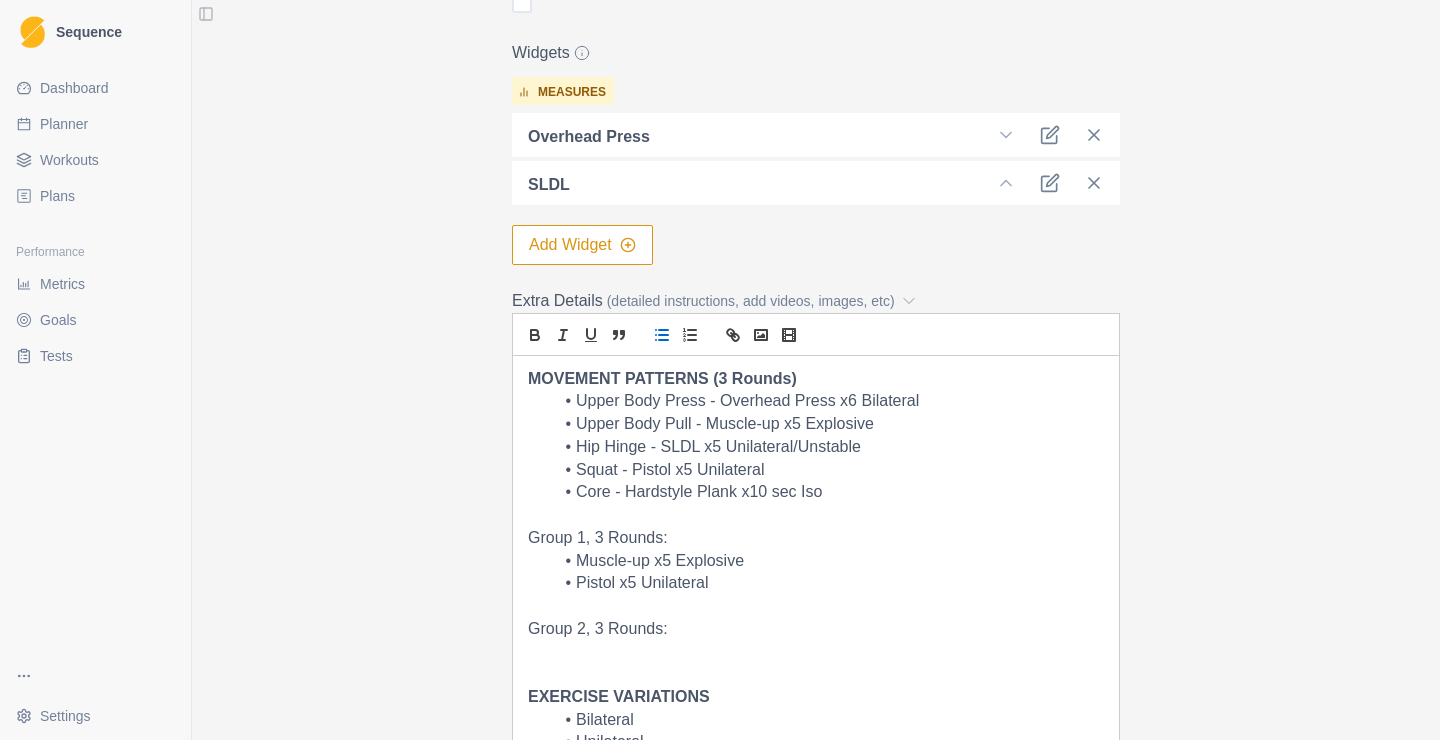 click 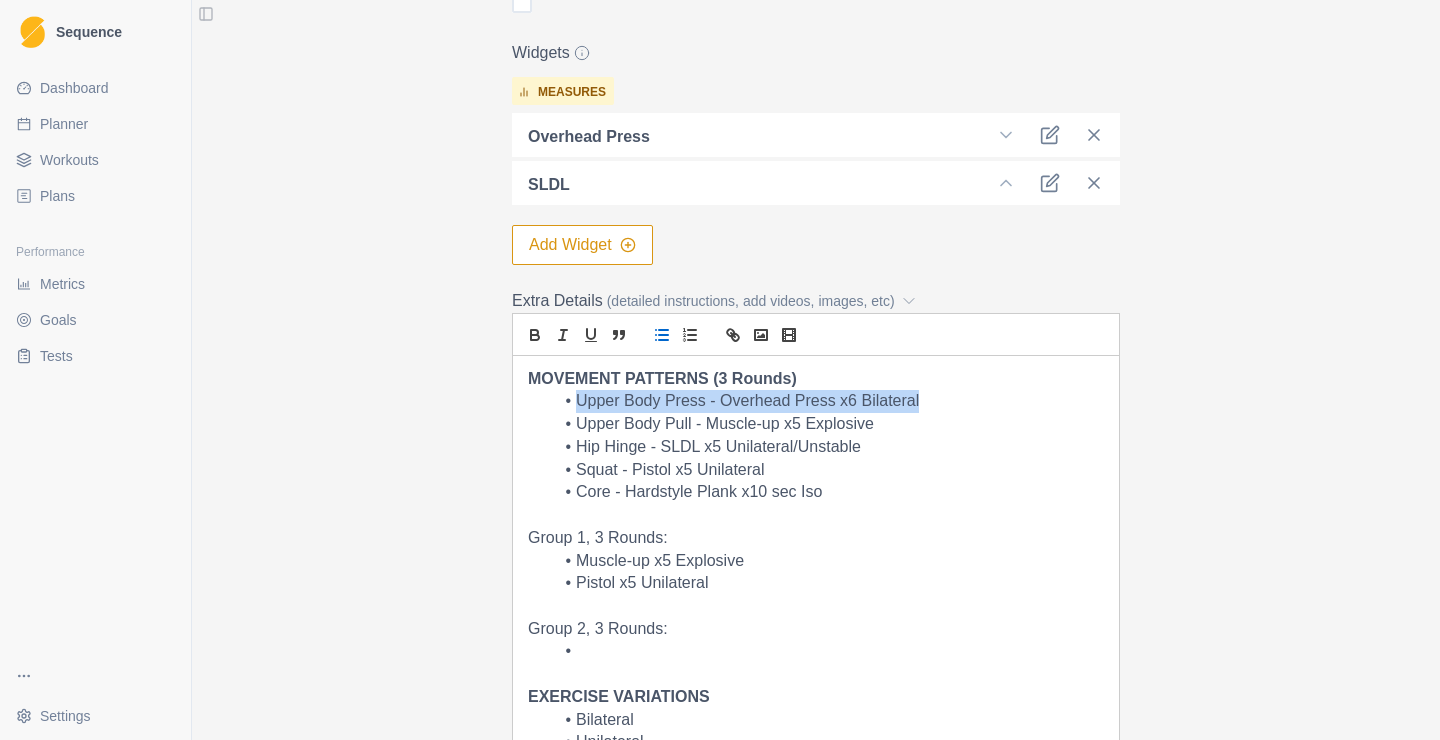 drag, startPoint x: 578, startPoint y: 407, endPoint x: 919, endPoint y: 402, distance: 341.03665 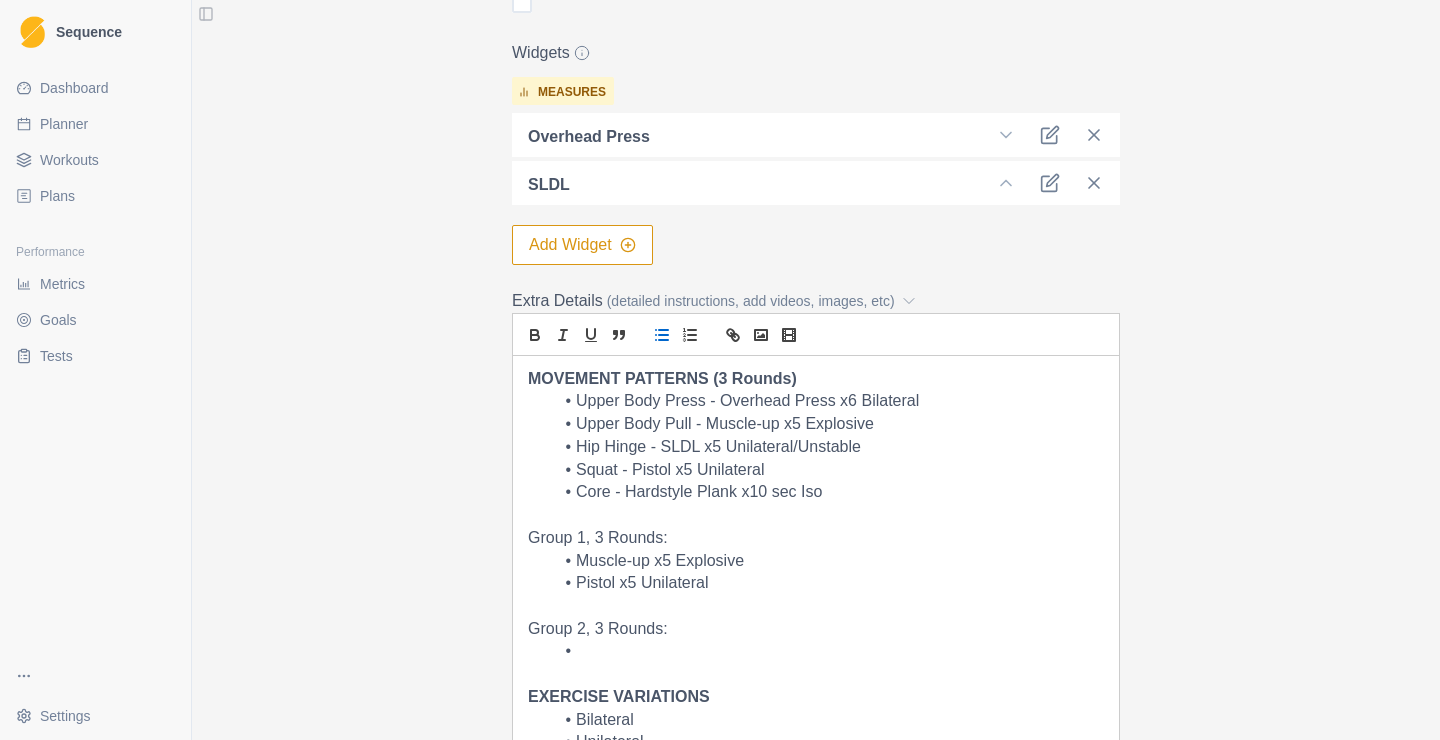 click at bounding box center [828, 651] 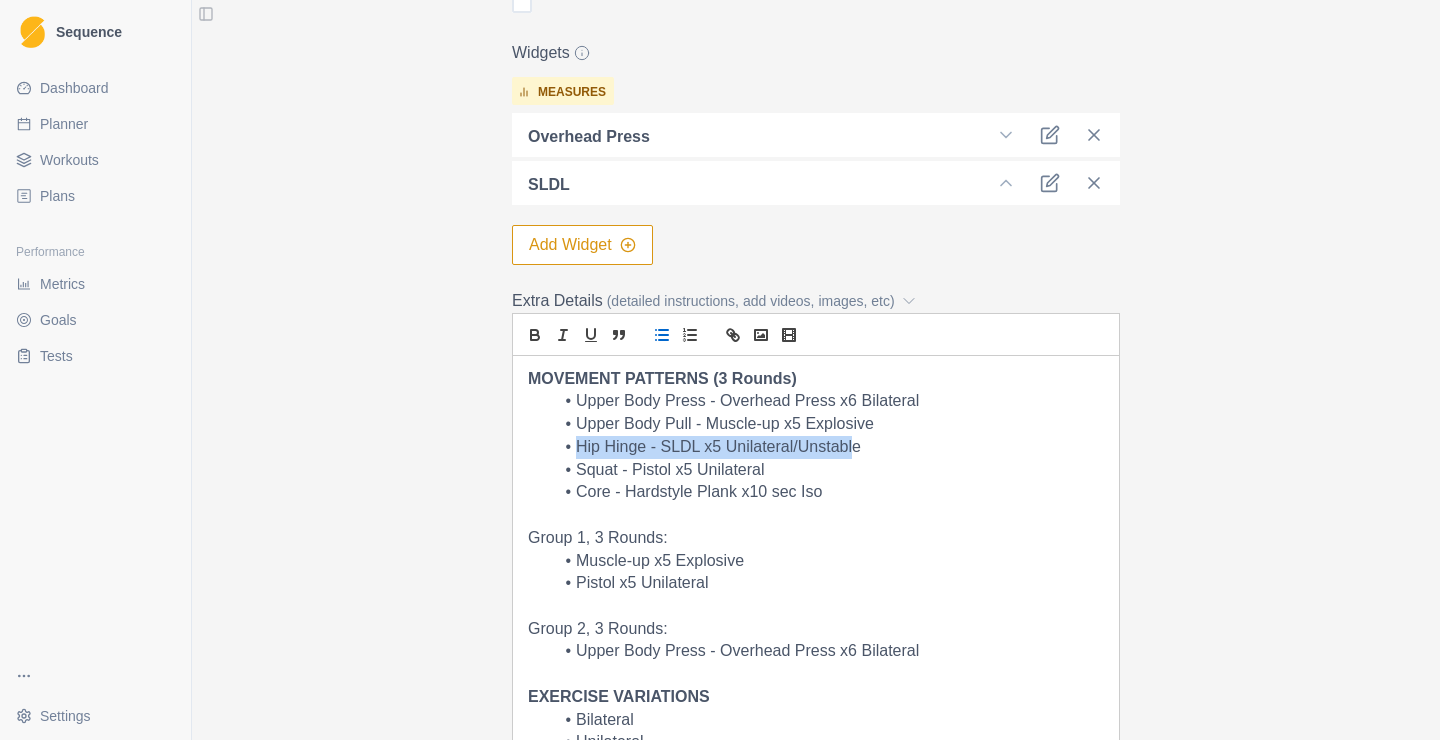 drag, startPoint x: 579, startPoint y: 451, endPoint x: 856, endPoint y: 450, distance: 277.0018 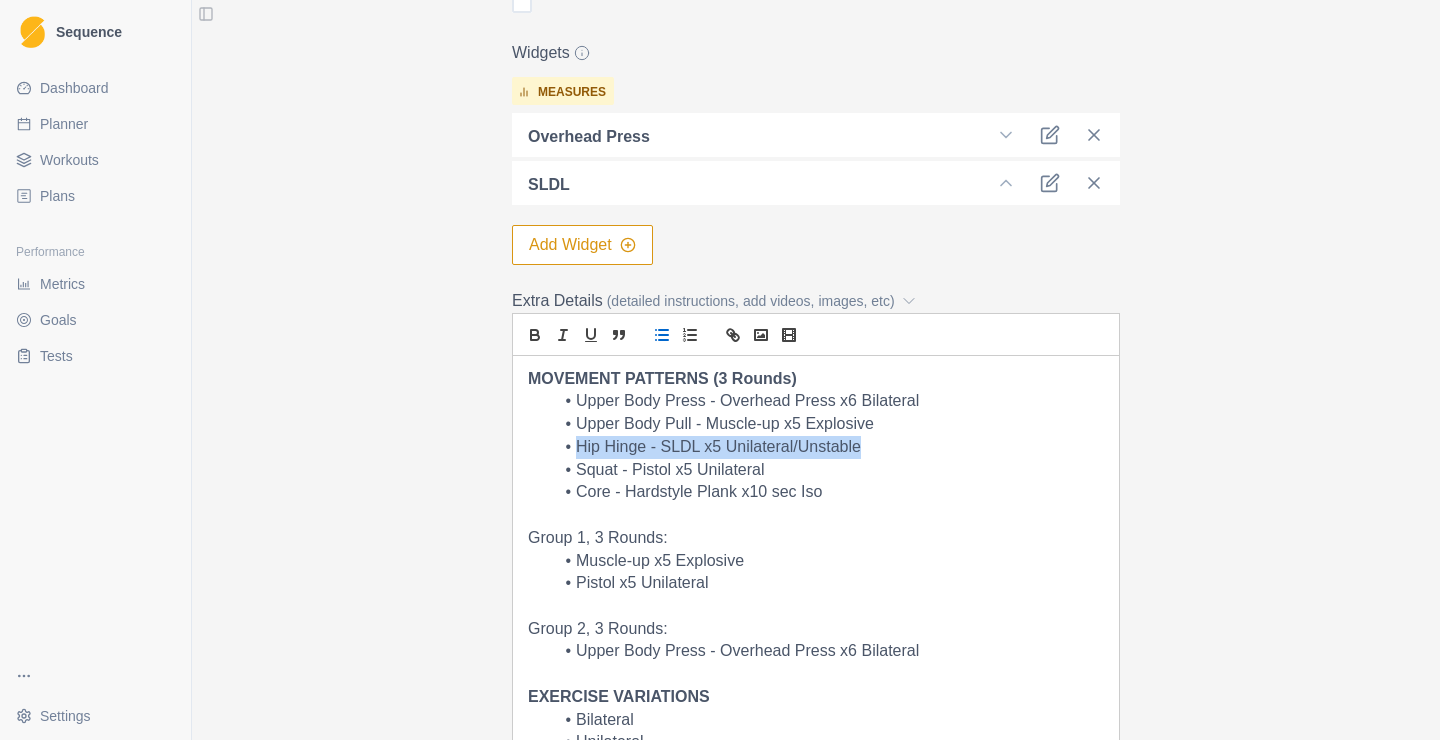 drag, startPoint x: 873, startPoint y: 455, endPoint x: 580, endPoint y: 453, distance: 293.00684 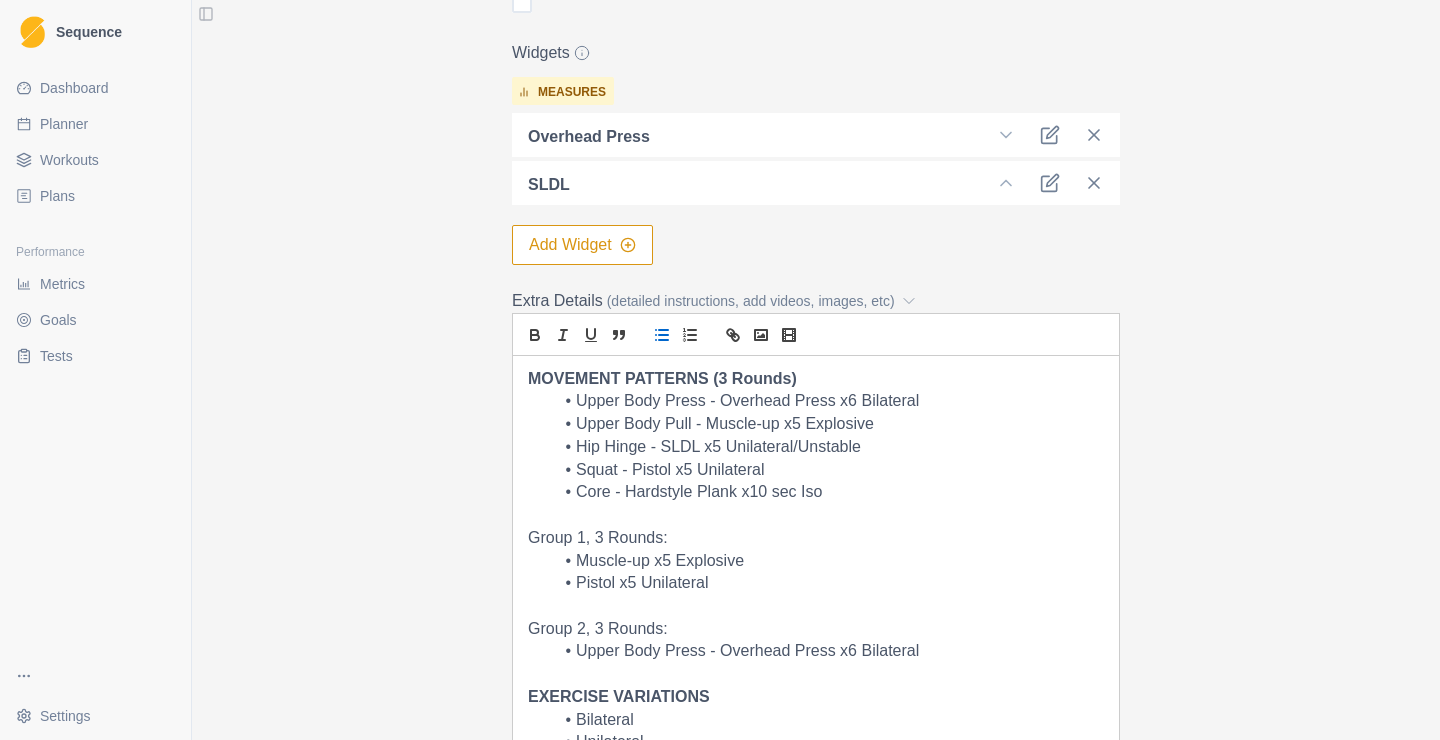click on "Upper Body Press - Overhead Press x6 Bilateral" at bounding box center (828, 651) 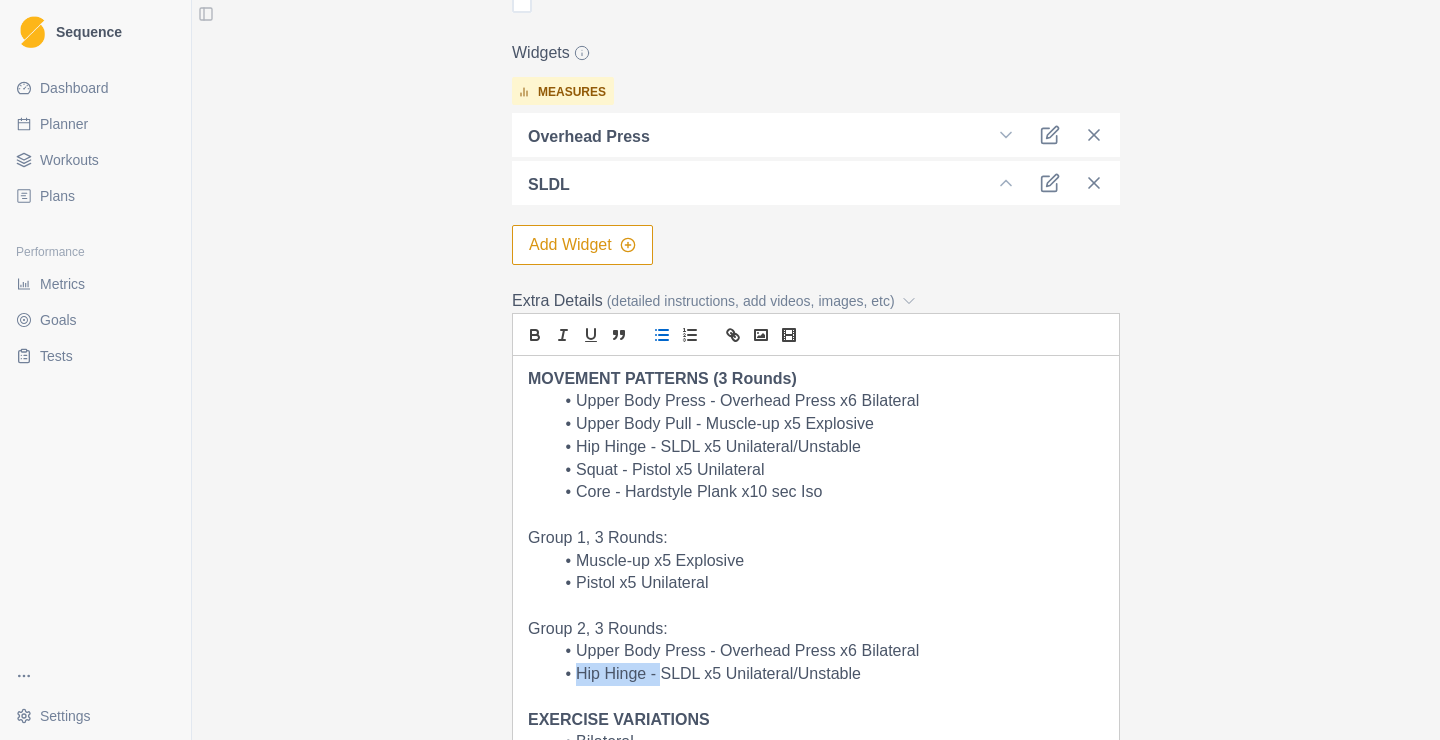 drag, startPoint x: 660, startPoint y: 675, endPoint x: 576, endPoint y: 679, distance: 84.095184 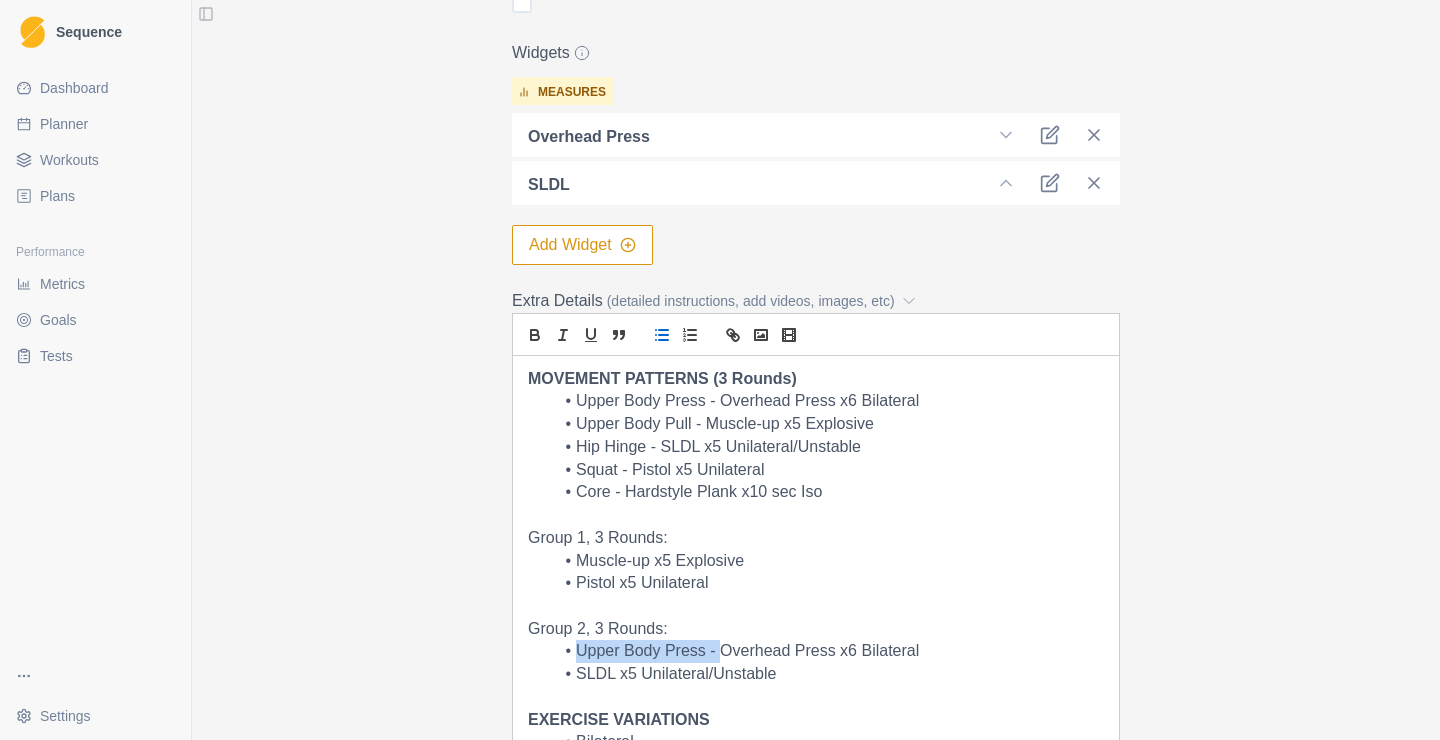 drag, startPoint x: 718, startPoint y: 652, endPoint x: 573, endPoint y: 664, distance: 145.4957 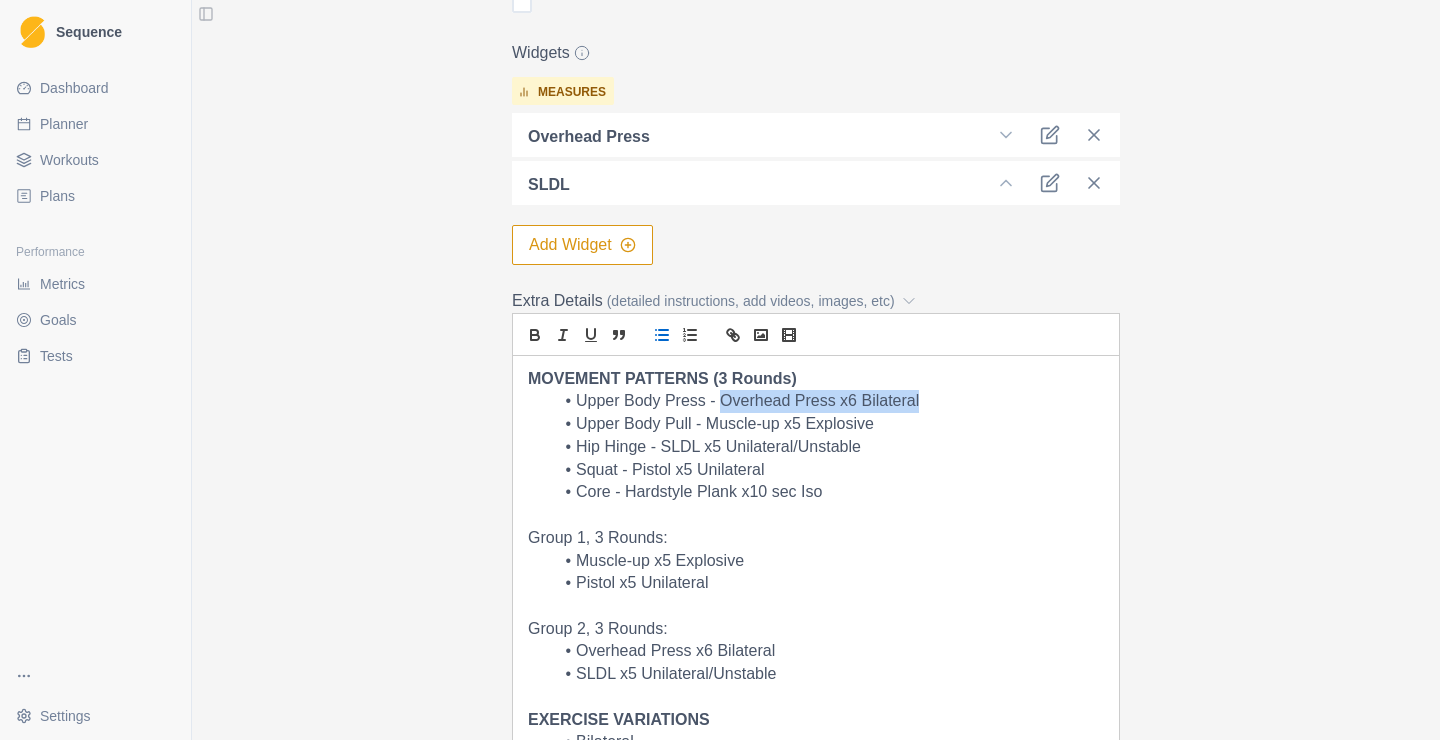 drag, startPoint x: 922, startPoint y: 405, endPoint x: 720, endPoint y: 399, distance: 202.0891 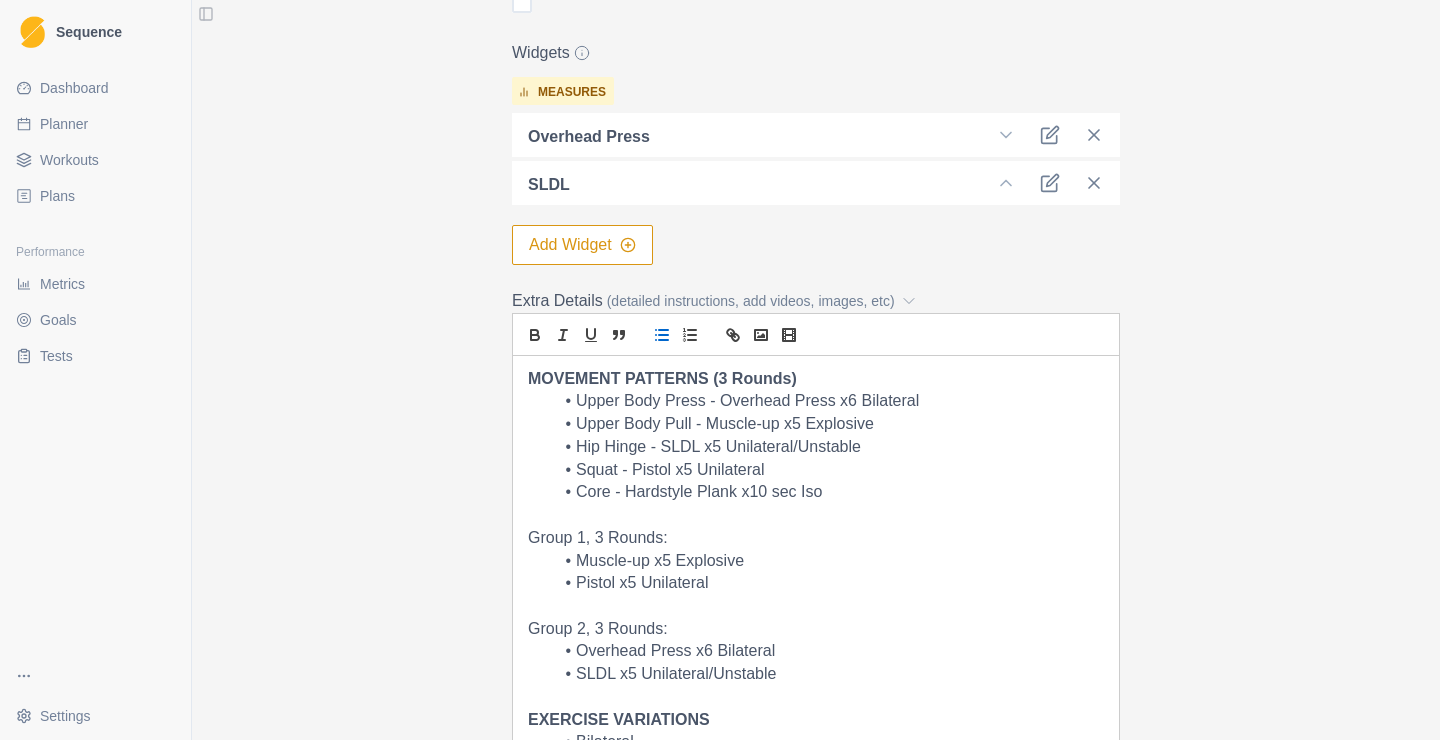 click on "SLDL x5 Unilateral/Unstable" at bounding box center (828, 674) 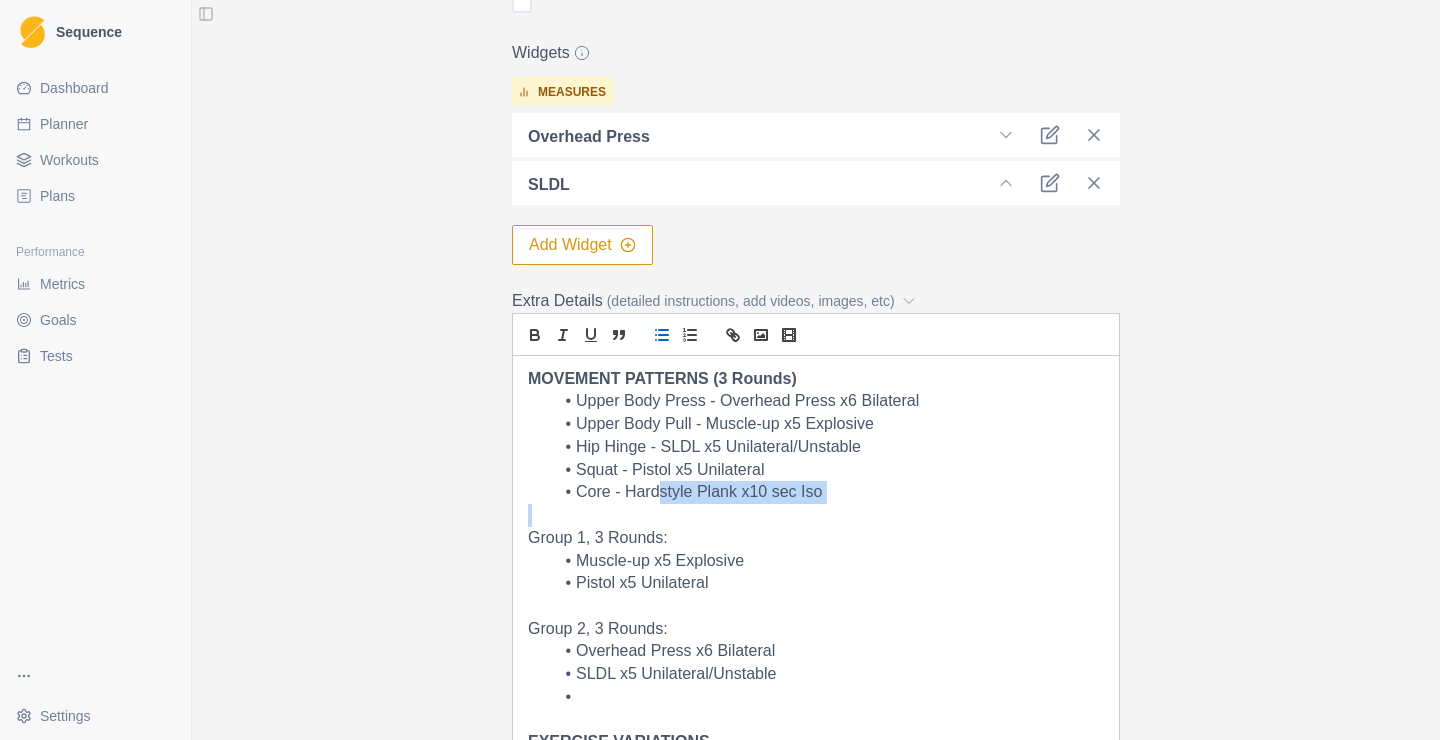 drag, startPoint x: 825, startPoint y: 507, endPoint x: 653, endPoint y: 500, distance: 172.14238 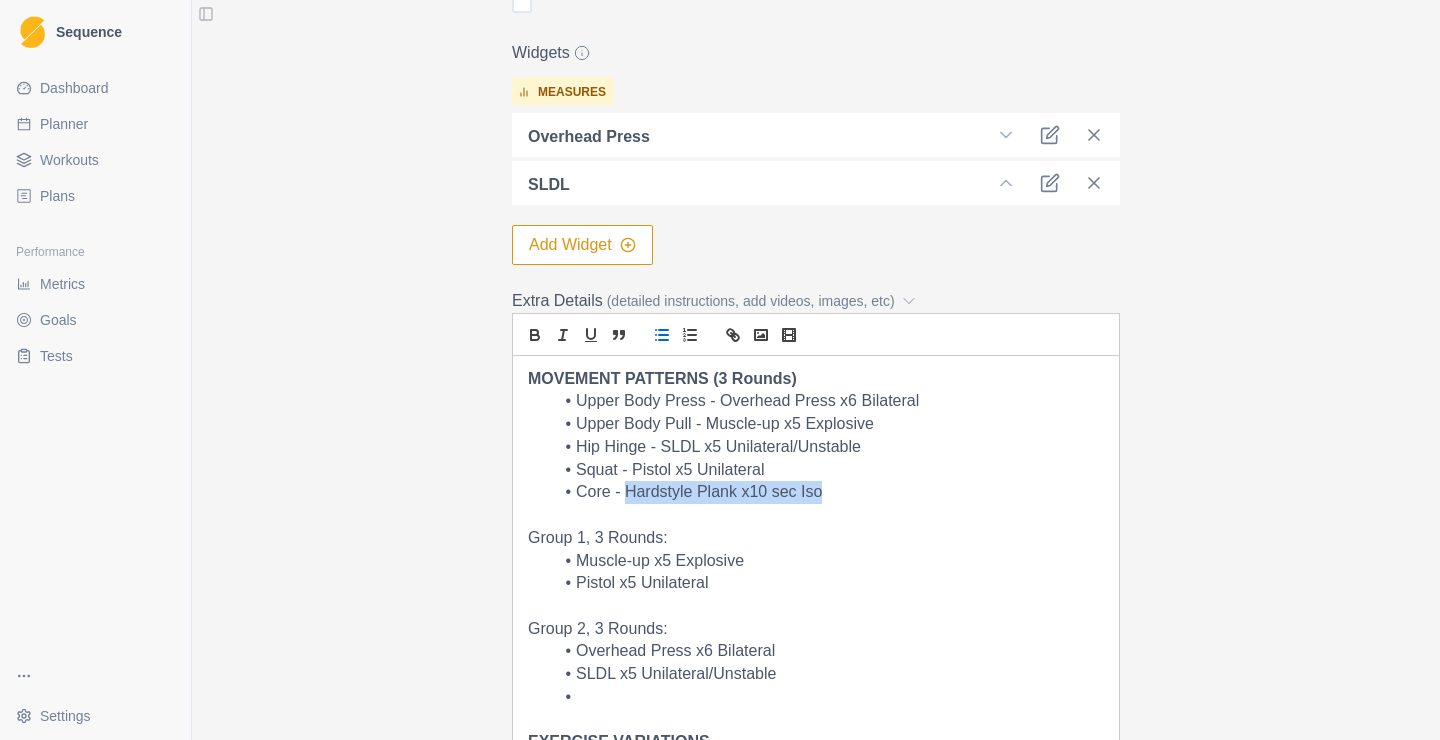 drag, startPoint x: 625, startPoint y: 501, endPoint x: 822, endPoint y: 503, distance: 197.01015 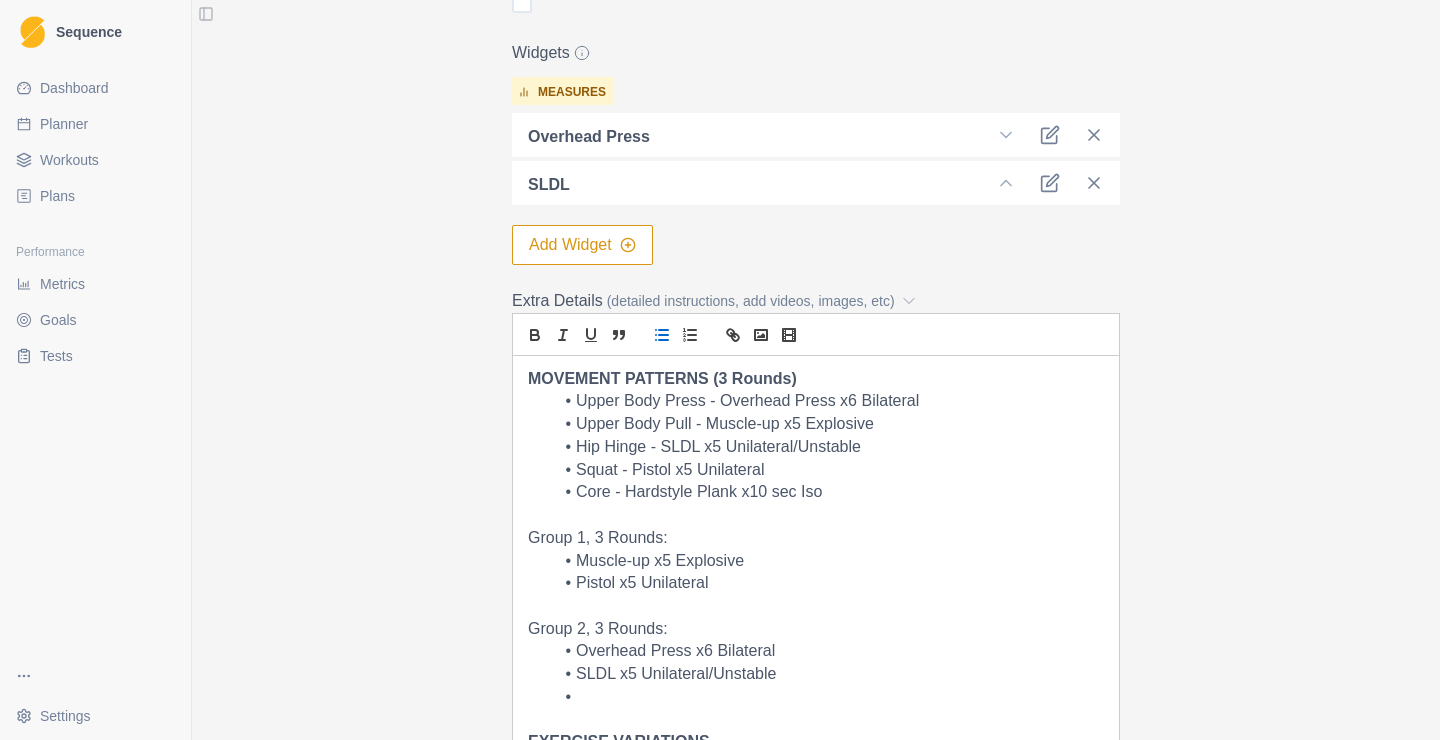 click at bounding box center [828, 697] 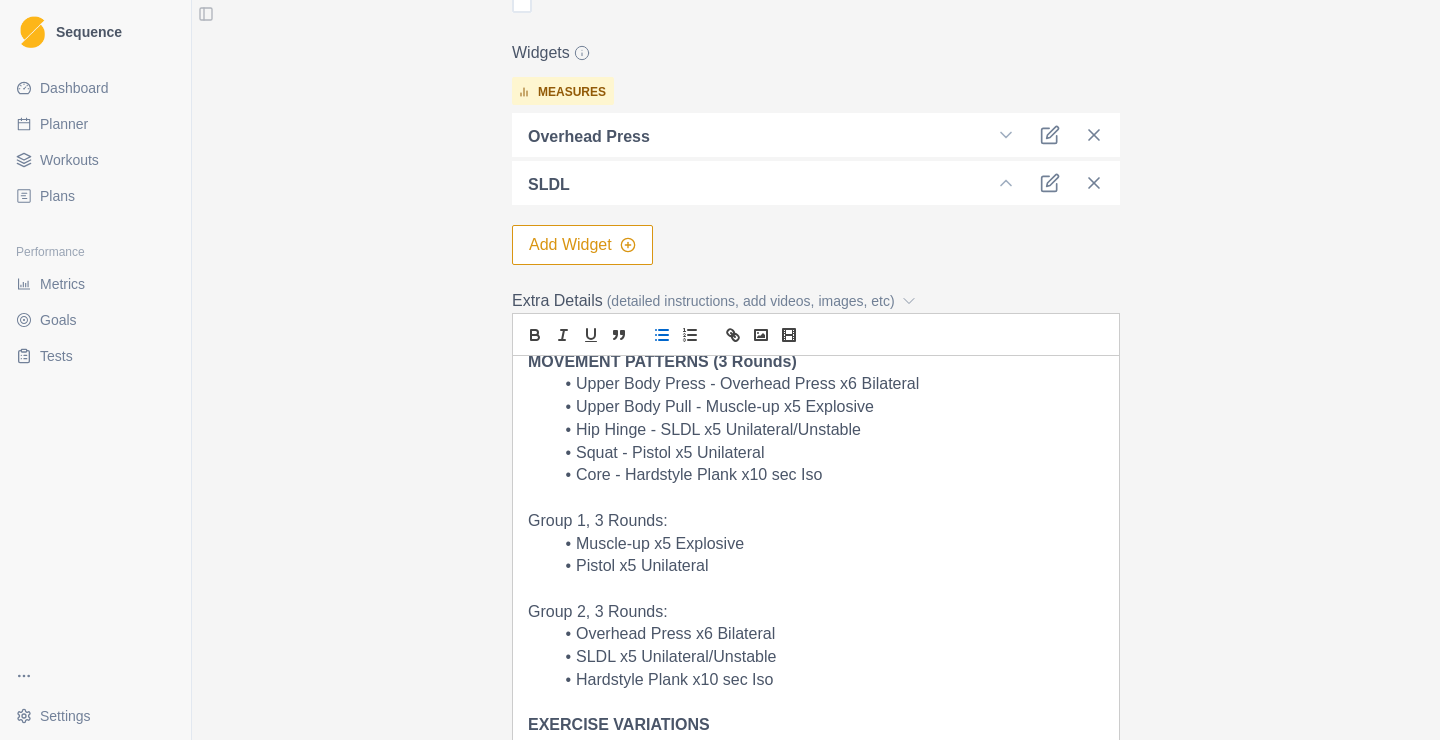 scroll, scrollTop: 24, scrollLeft: 0, axis: vertical 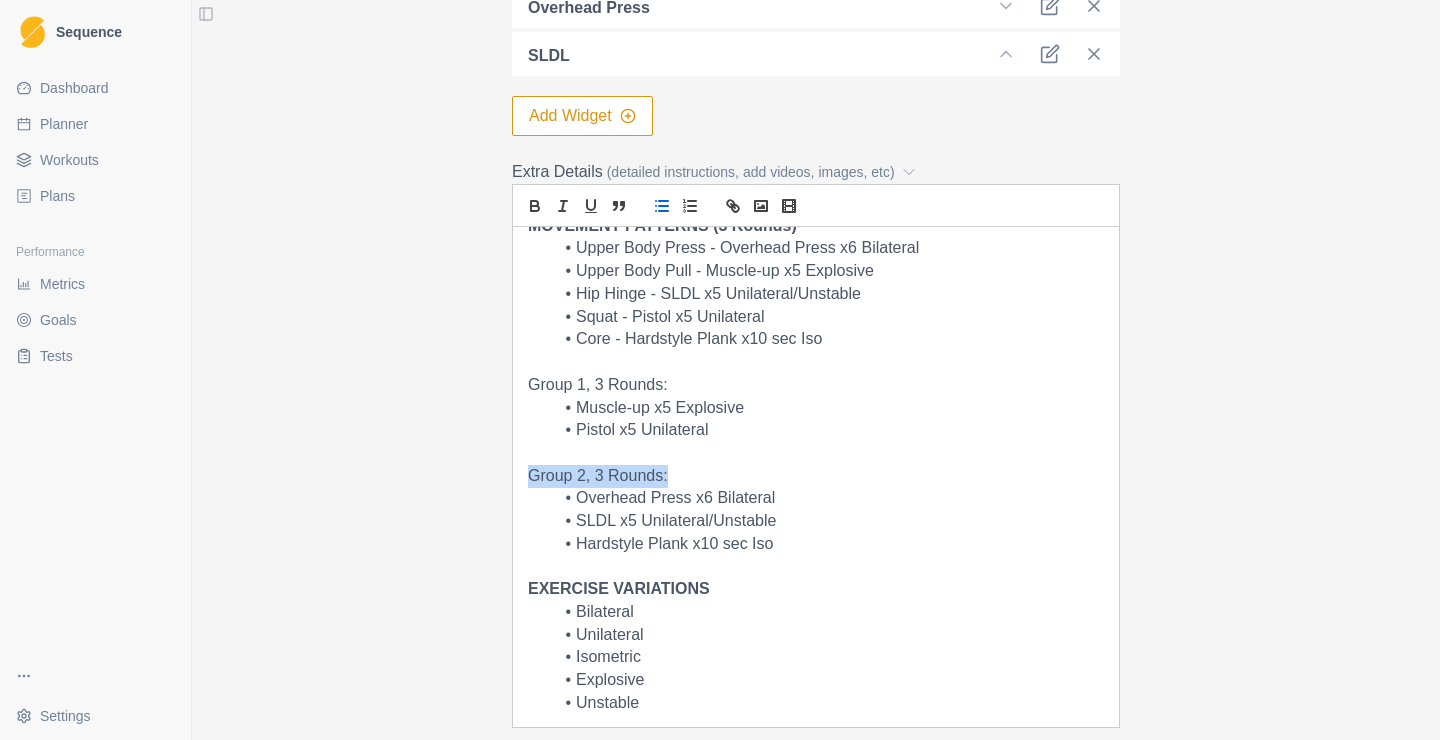 drag, startPoint x: 696, startPoint y: 481, endPoint x: 486, endPoint y: 476, distance: 210.05951 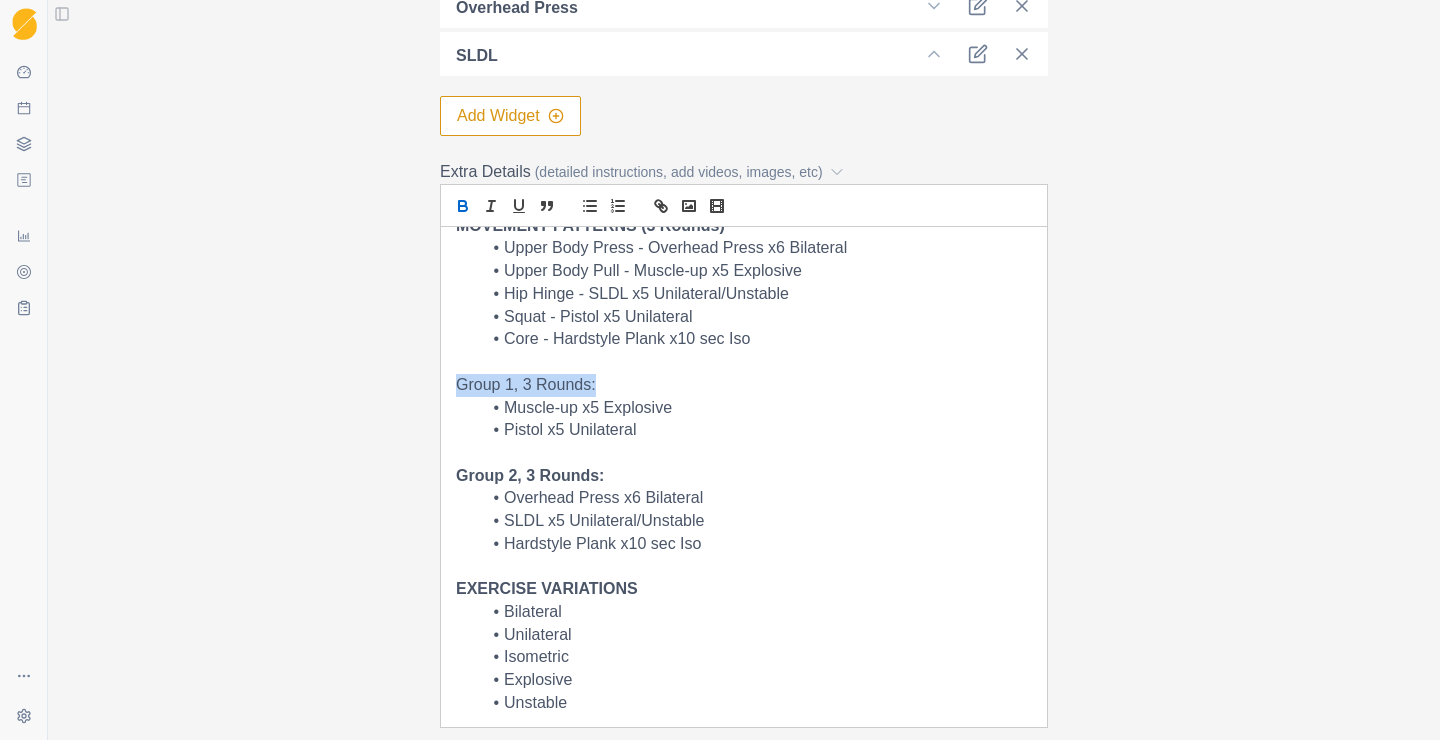 drag, startPoint x: 624, startPoint y: 385, endPoint x: 447, endPoint y: 388, distance: 177.02542 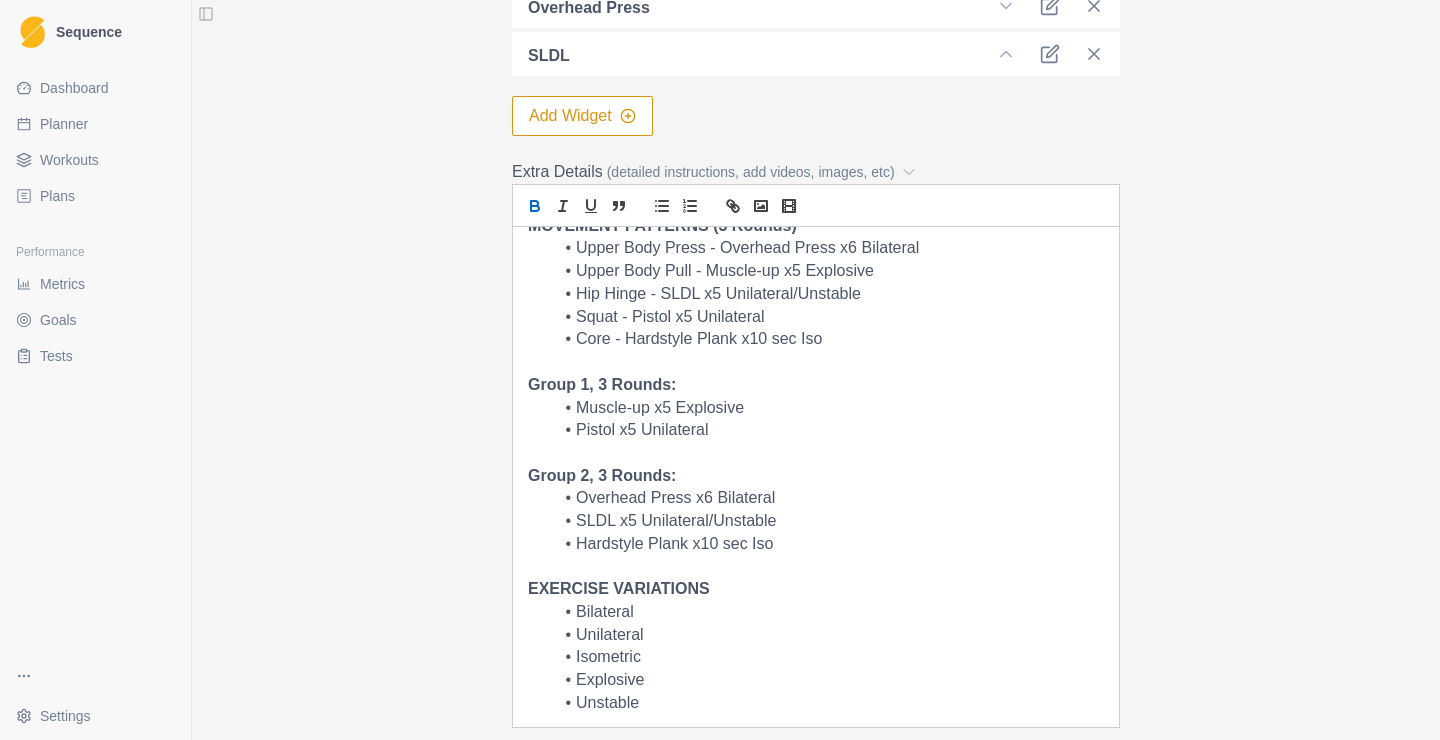 drag, startPoint x: 550, startPoint y: 443, endPoint x: 563, endPoint y: 454, distance: 17.029387 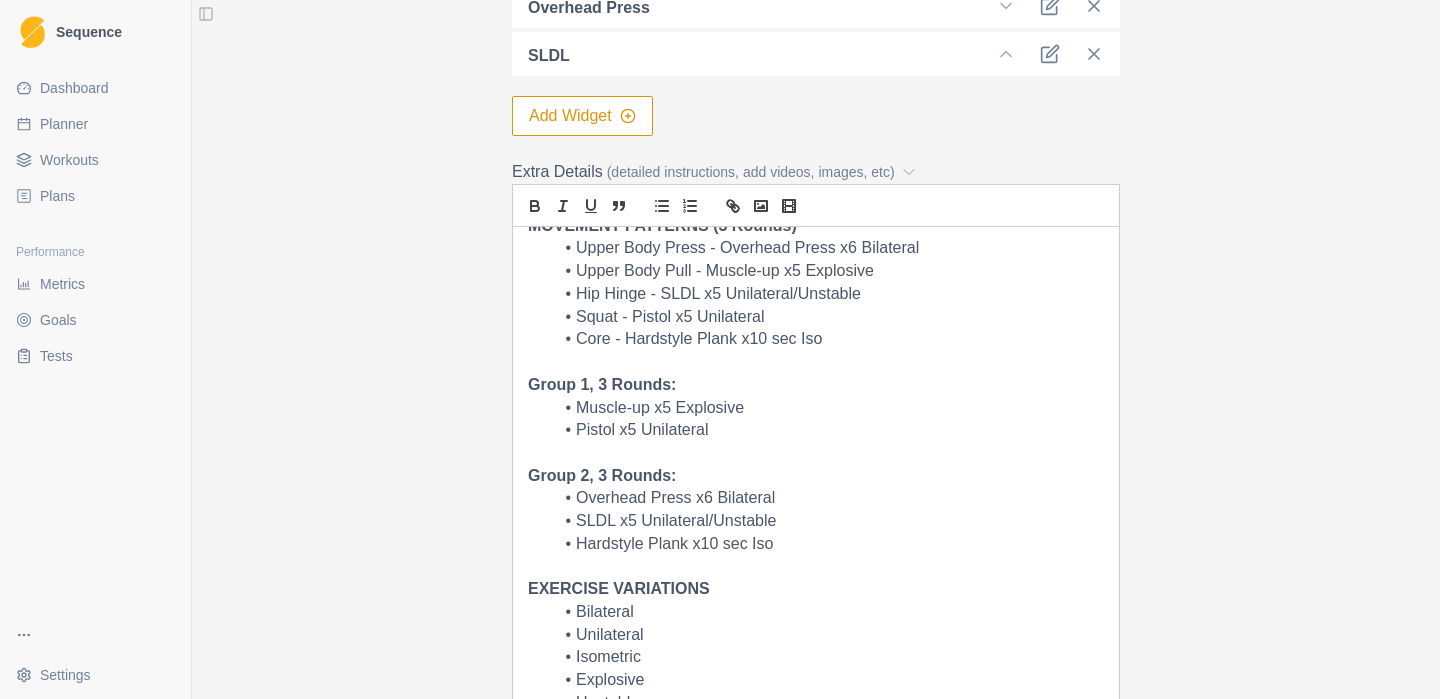 scroll, scrollTop: 0, scrollLeft: 0, axis: both 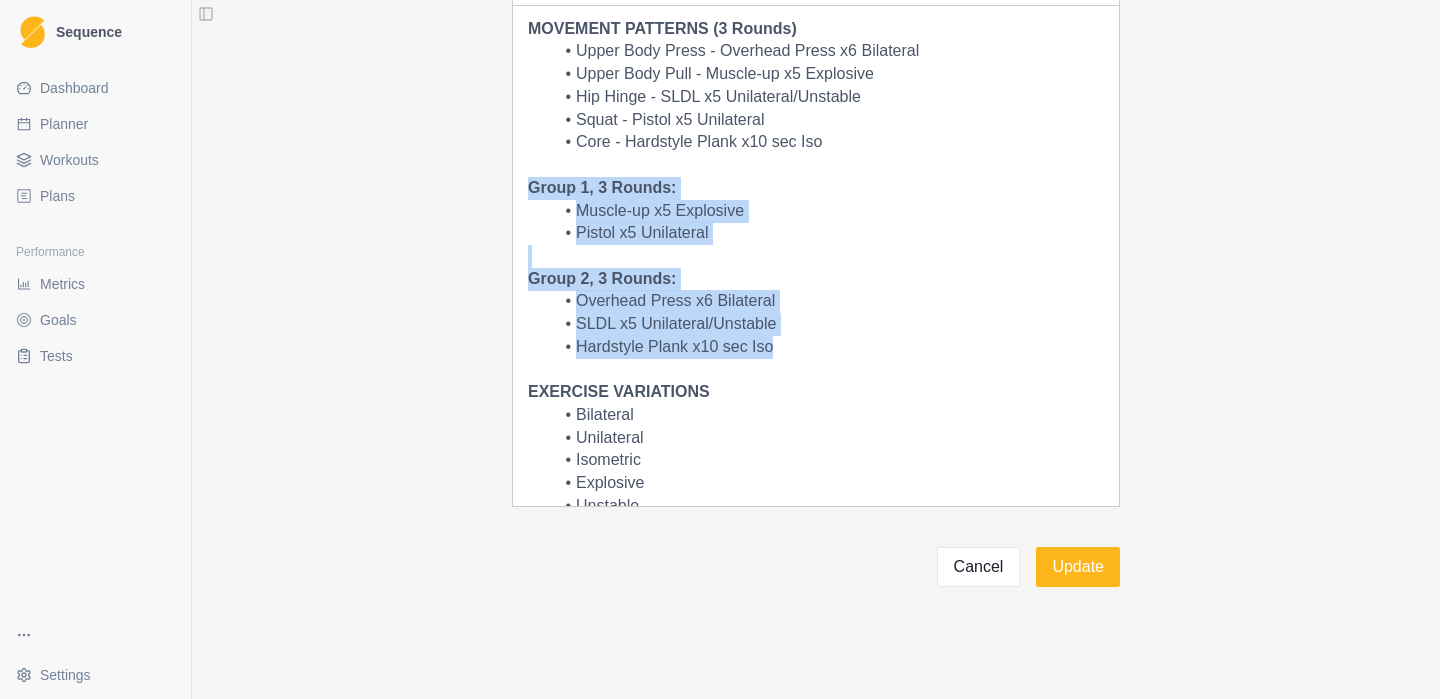 drag, startPoint x: 811, startPoint y: 355, endPoint x: 507, endPoint y: 184, distance: 348.79364 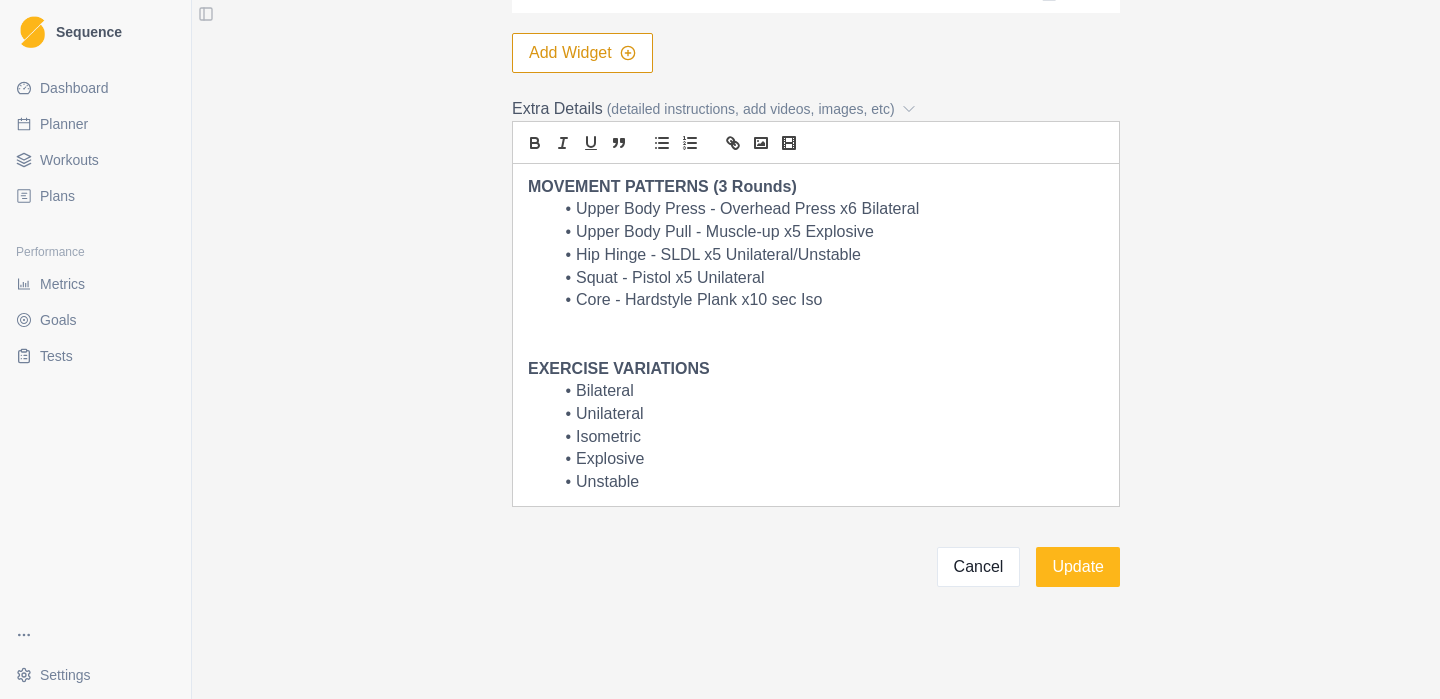 scroll, scrollTop: 740, scrollLeft: 0, axis: vertical 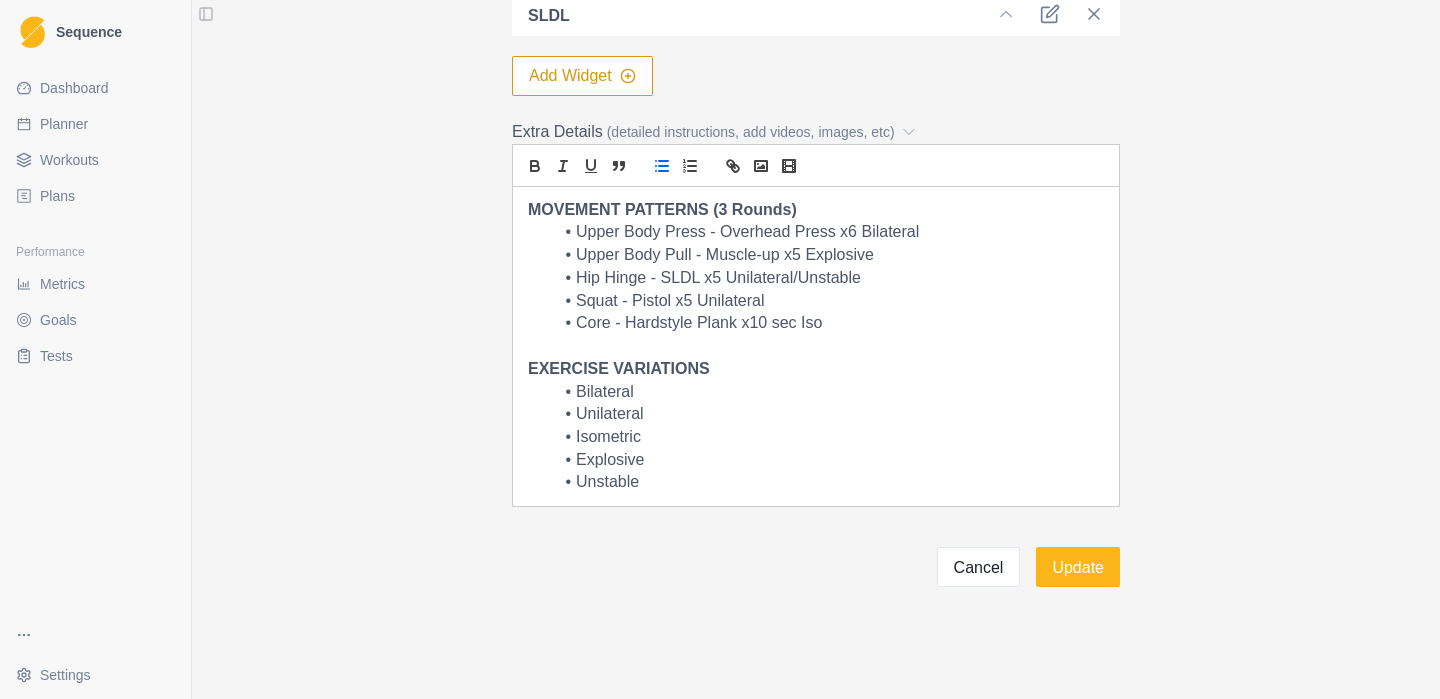 click on "MOVEMENT PATTERNS (3 Rounds) Upper Body Press - Overhead Press x6 Bilateral Upper Body Pull - Muscle-up x5 Explosive Hip Hinge - SLDL x5 Unilateral/Unstable Squat - Pistol x5 Unilateral Core - Hardstyle Plank x10 sec Iso EXERCISE VARIATIONS  Bilateral Unilateral Isometric Explosive Unstable" at bounding box center [816, 346] 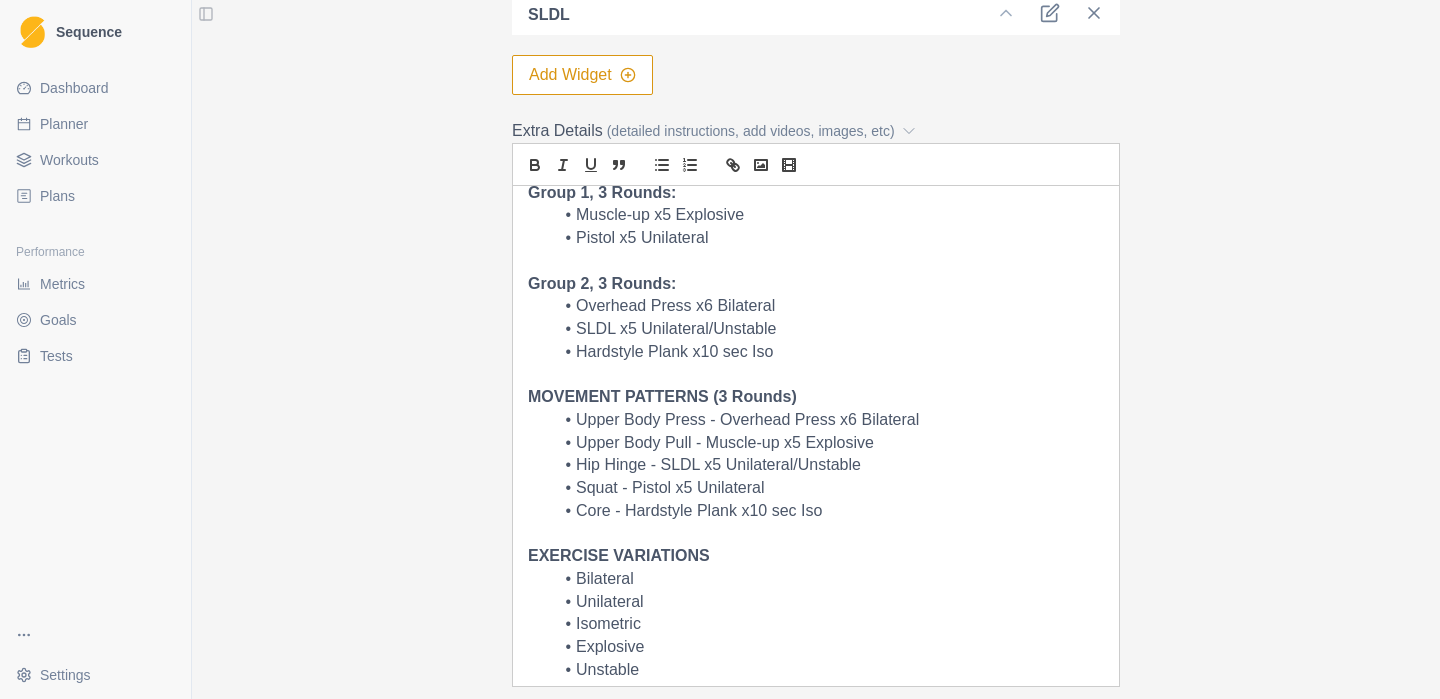scroll, scrollTop: 24, scrollLeft: 0, axis: vertical 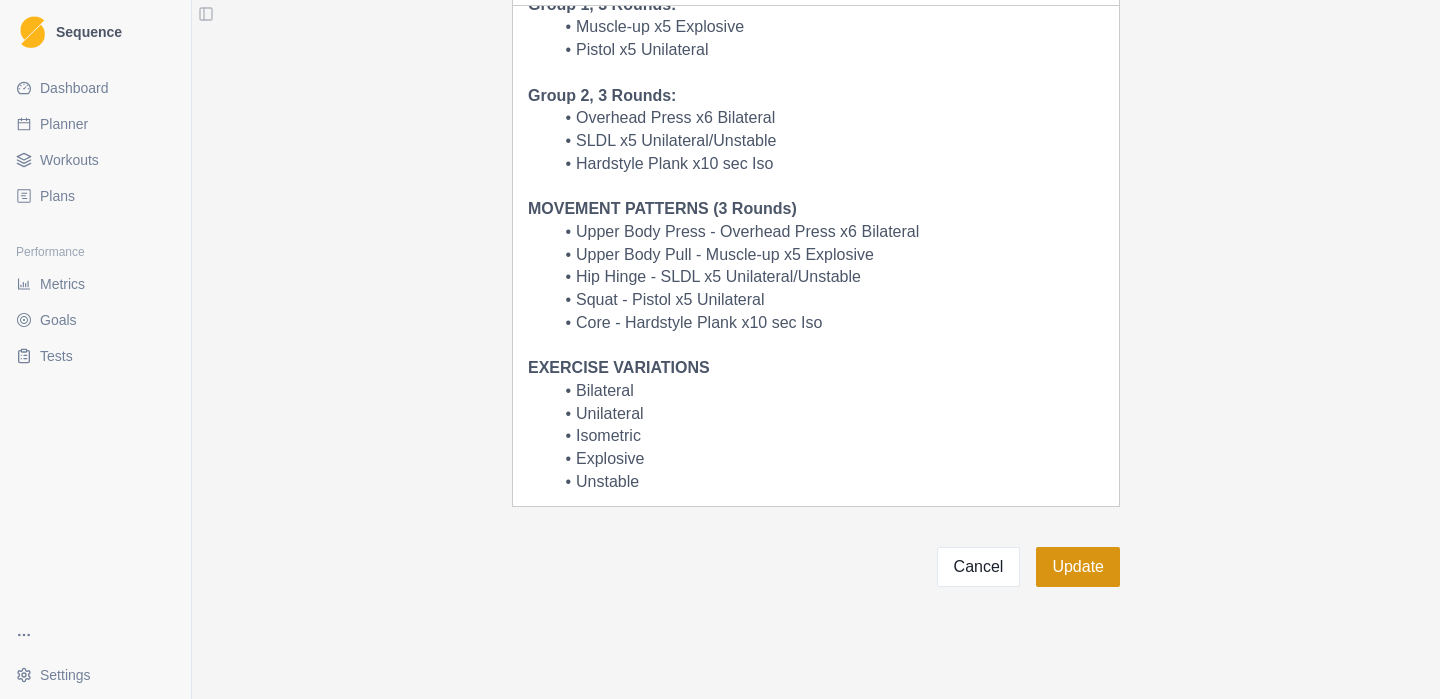 click on "Update" at bounding box center (1078, 567) 